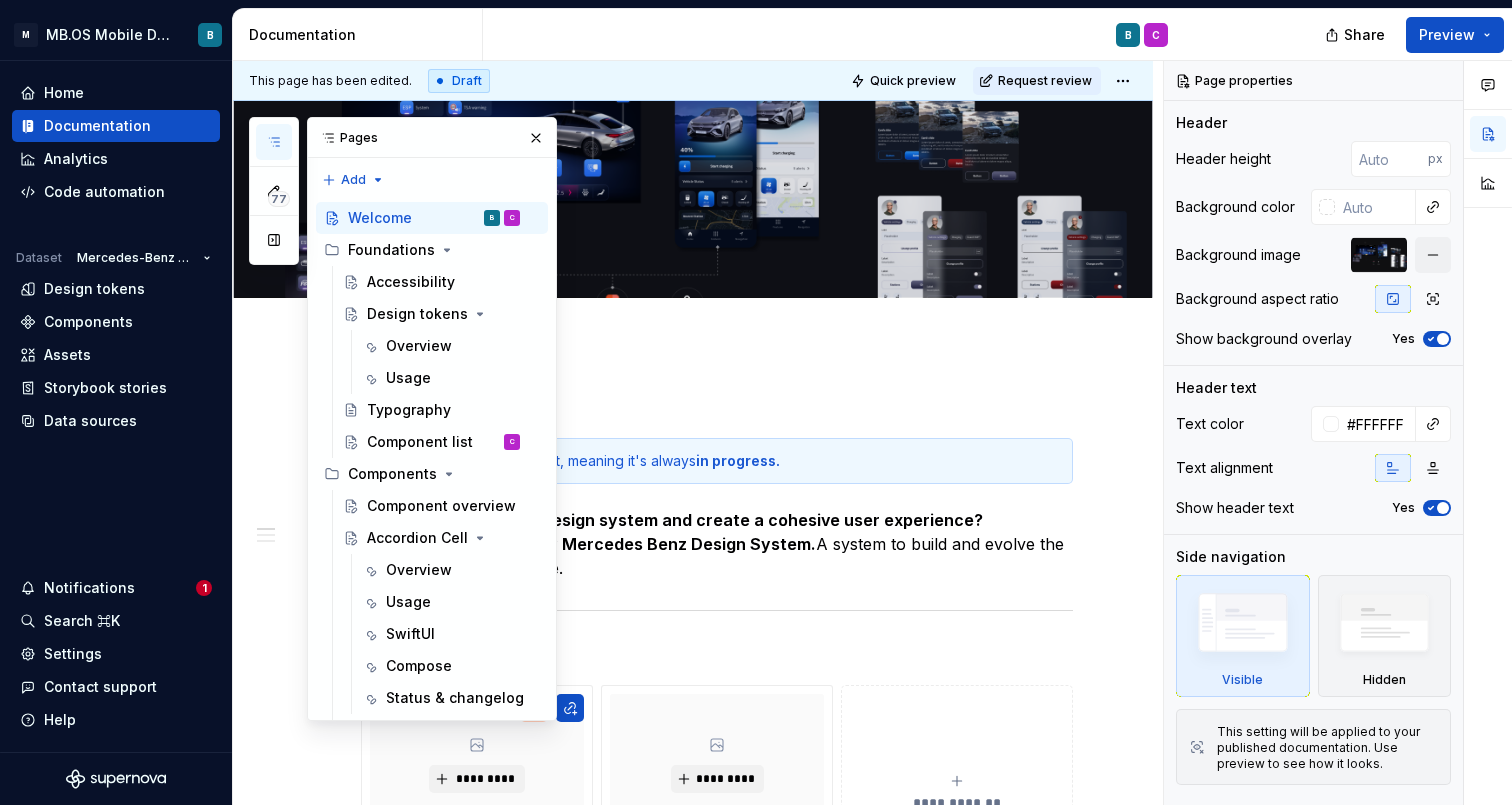 scroll, scrollTop: 0, scrollLeft: 0, axis: both 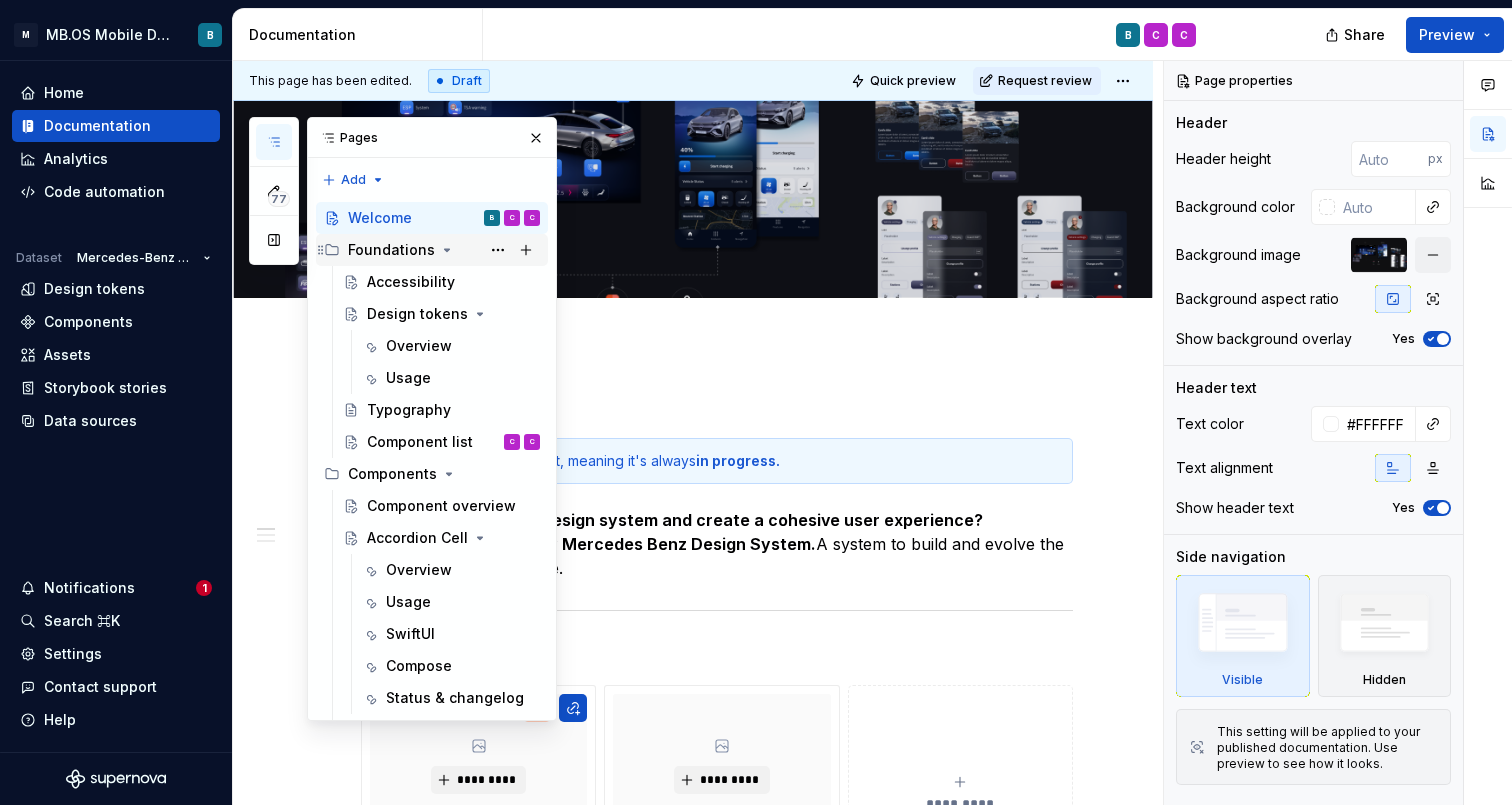click 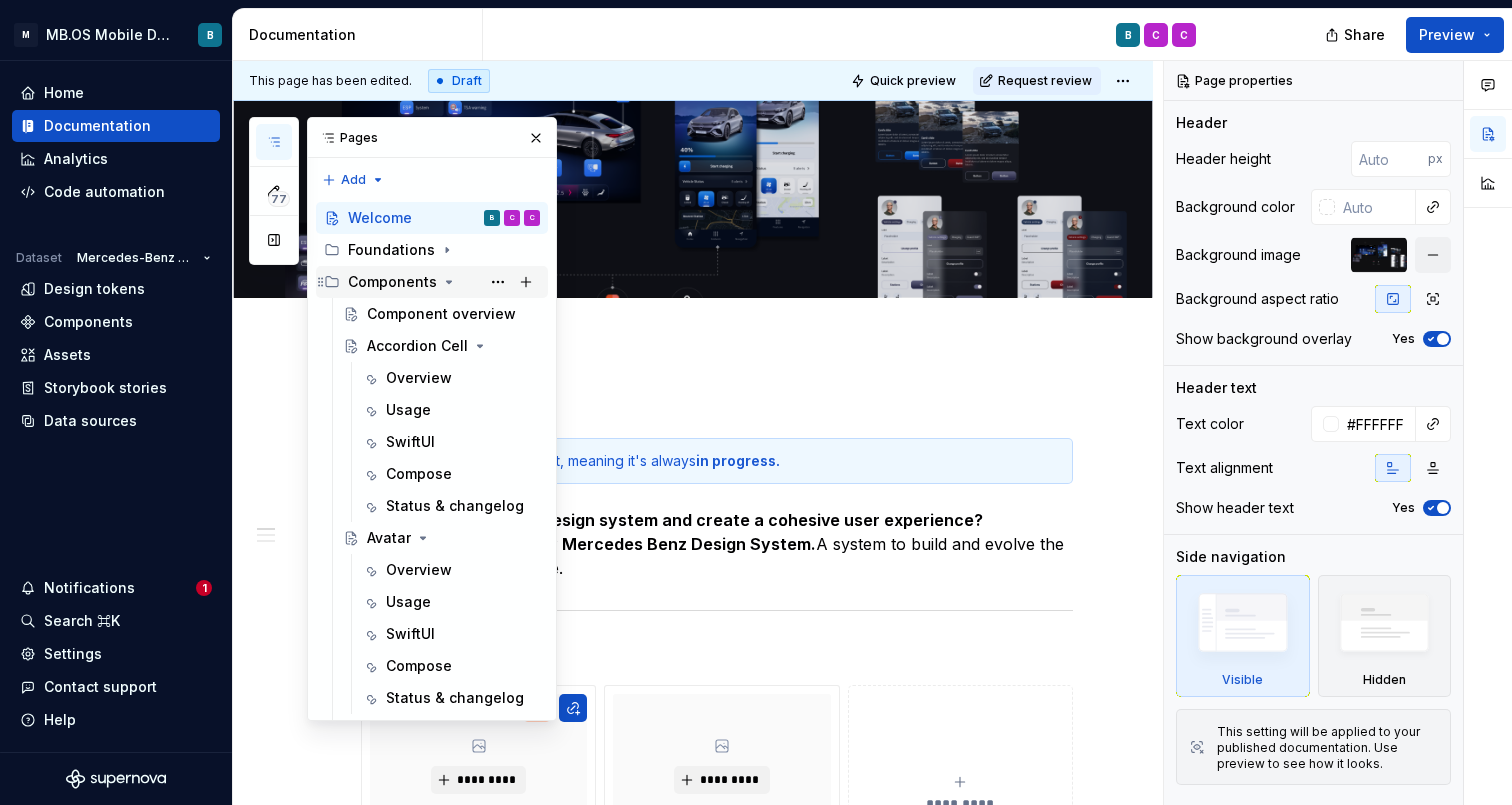 click 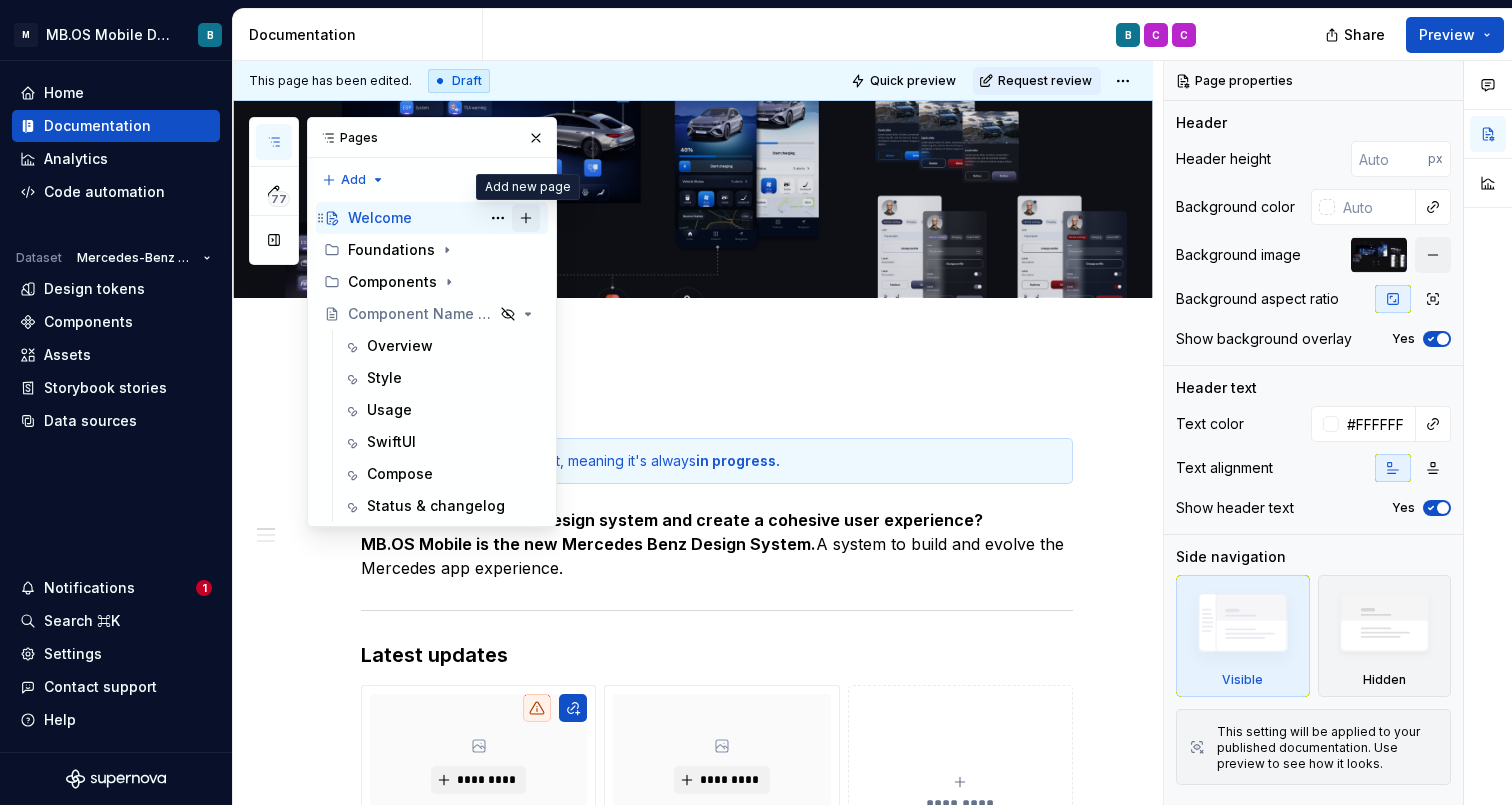 click at bounding box center (526, 218) 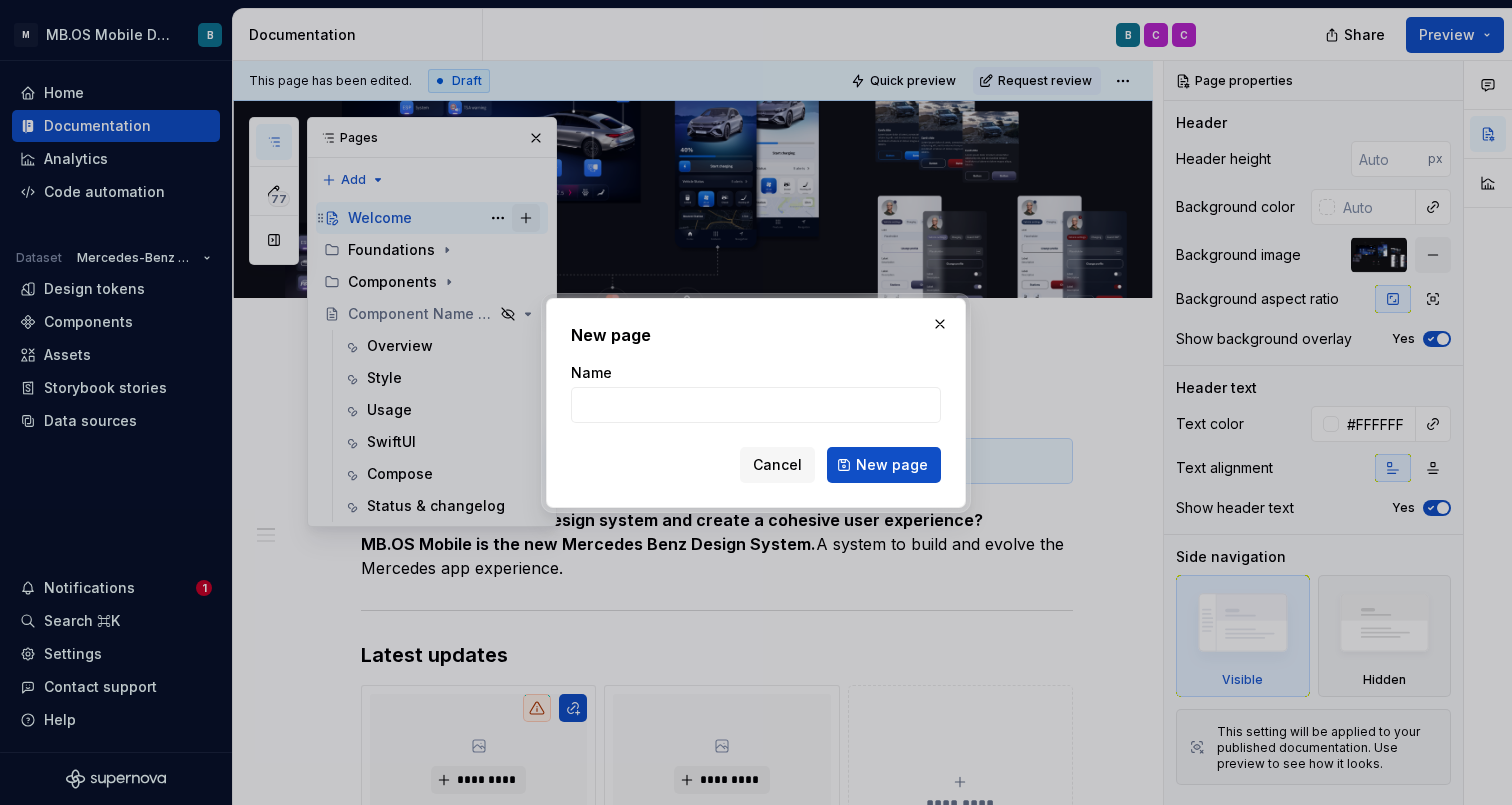 type on "*" 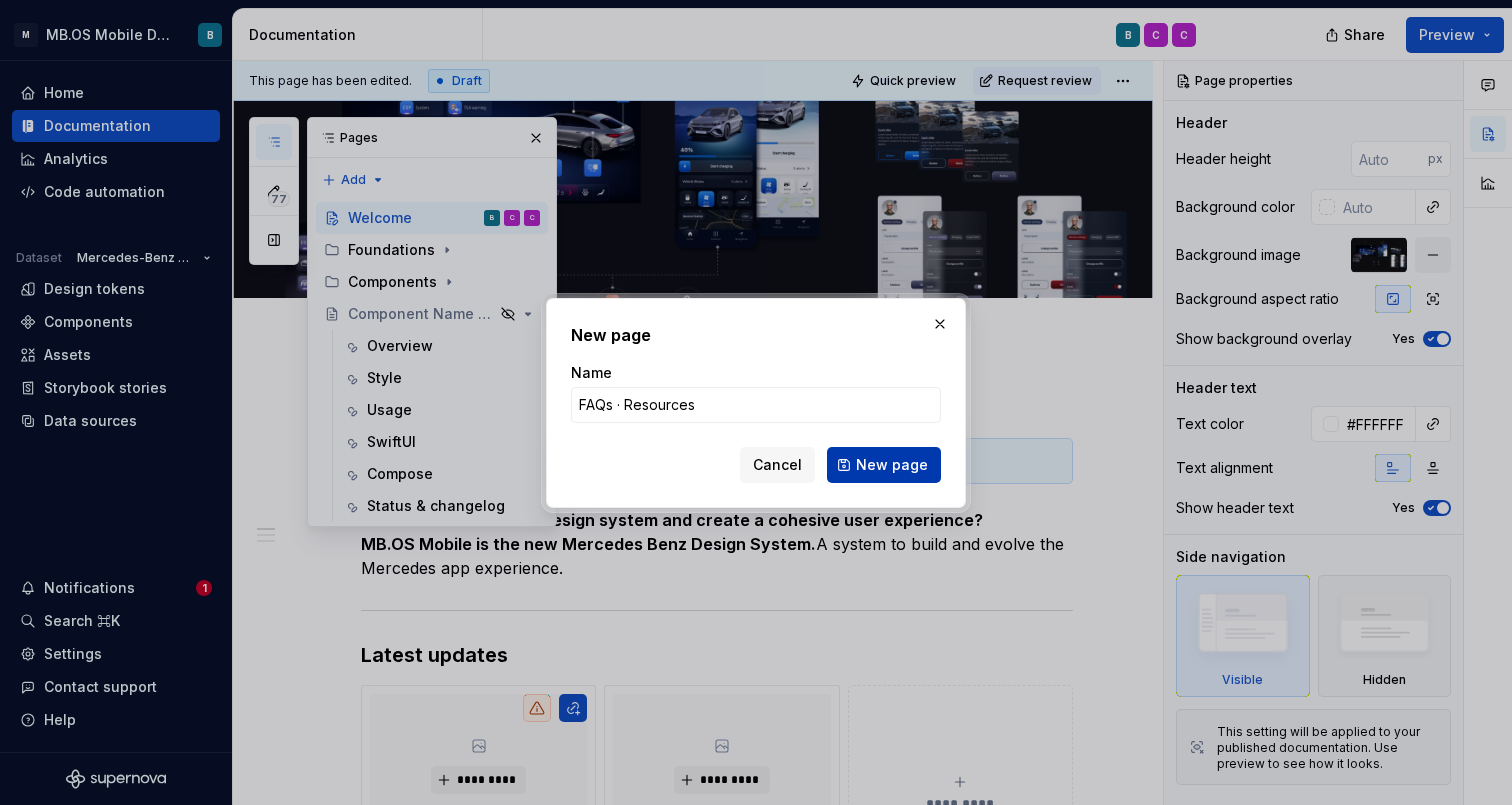 type on "FAQs · Resources" 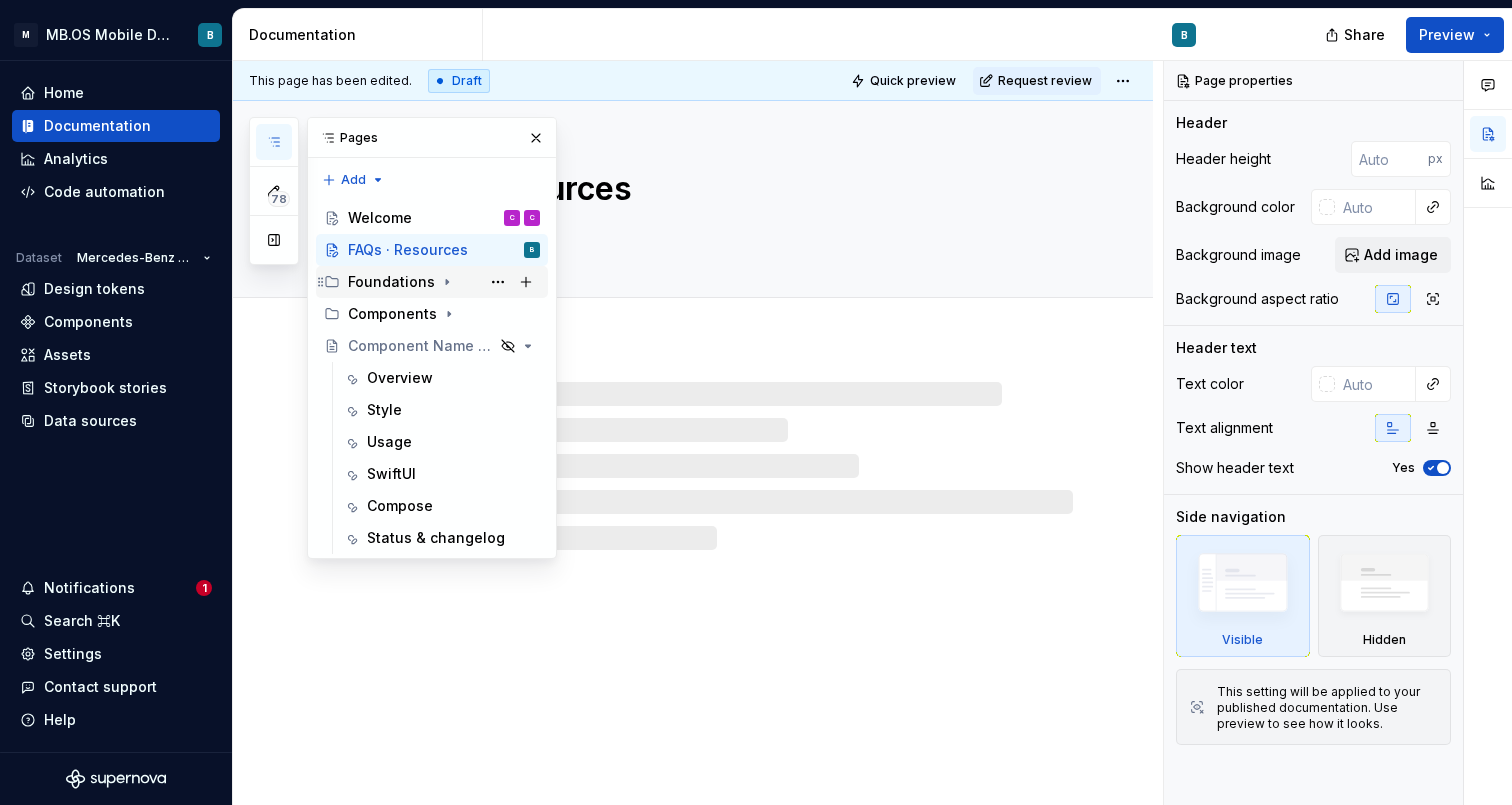 click on "Foundations" at bounding box center [391, 282] 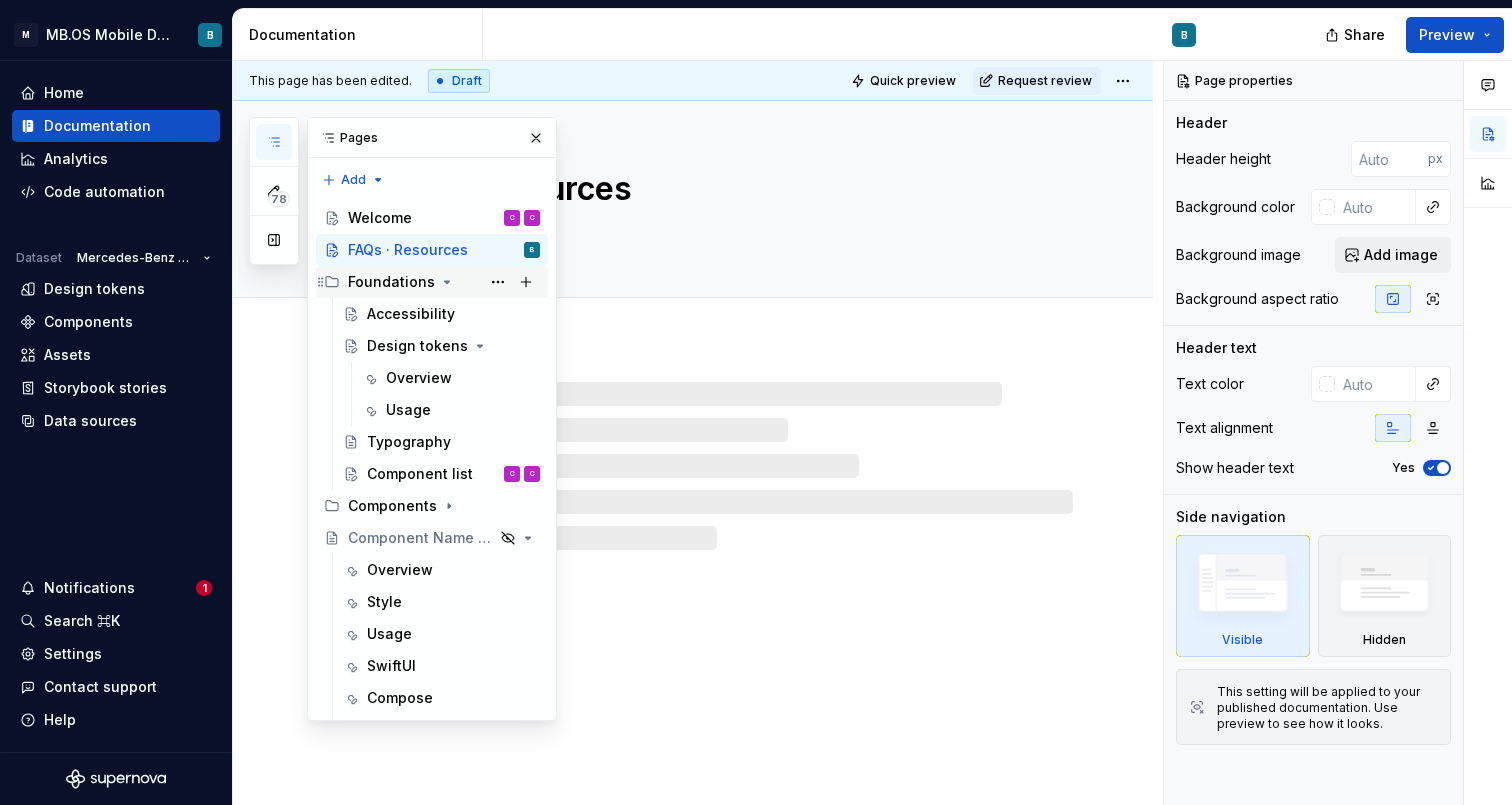 click on "Foundations" at bounding box center [391, 282] 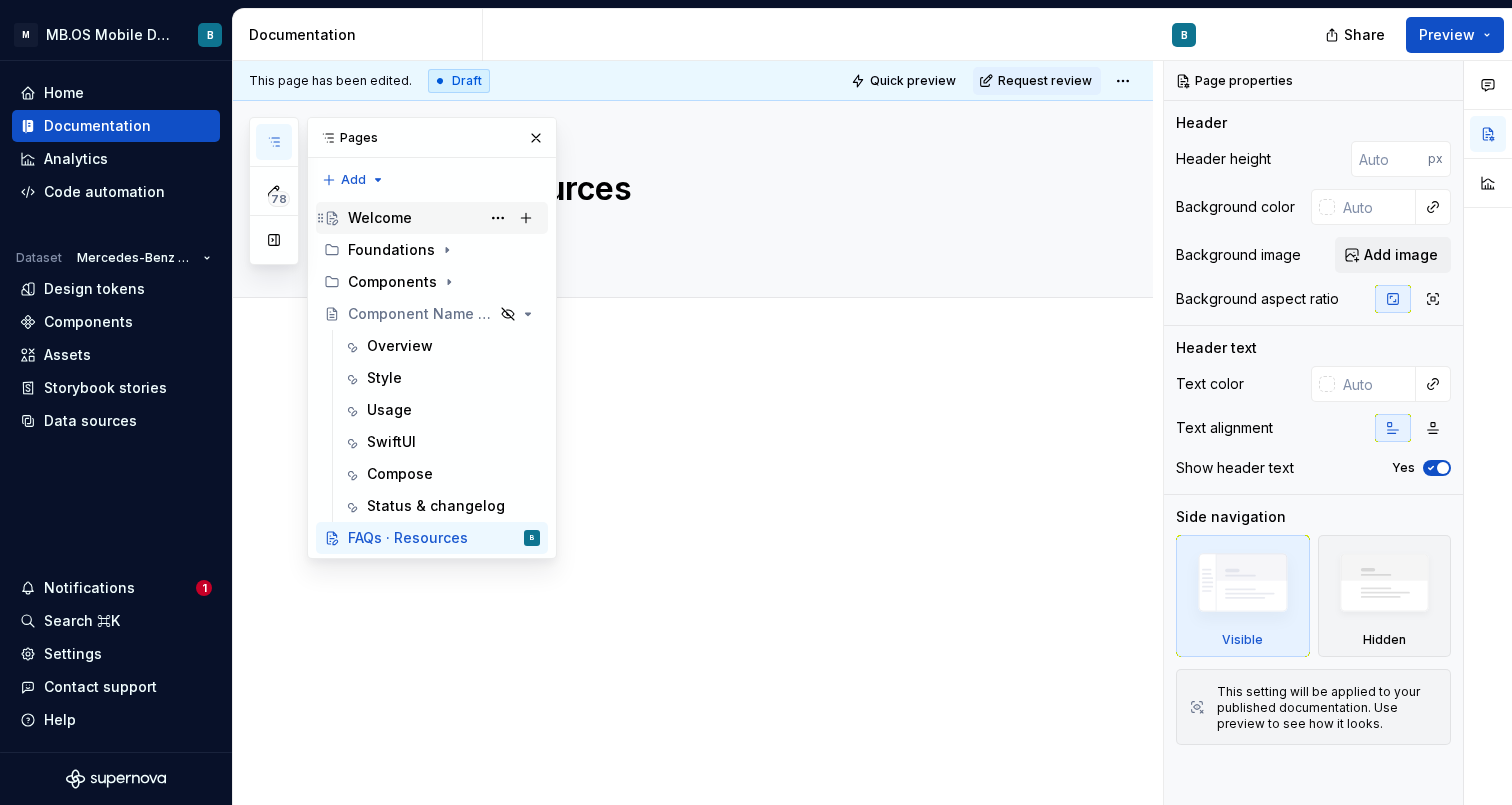 click on "Welcome" at bounding box center [380, 218] 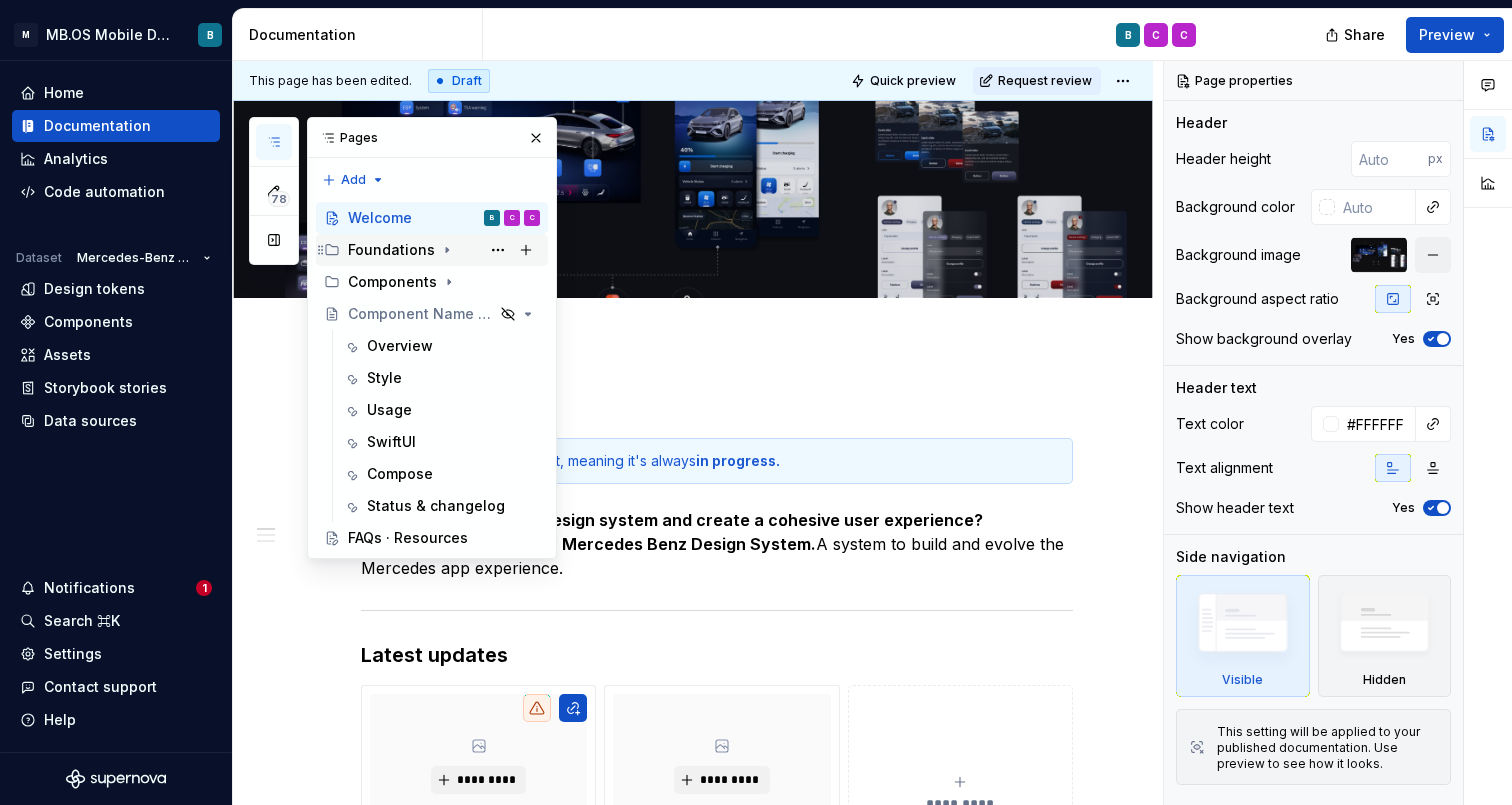 click on "Foundations" at bounding box center [391, 250] 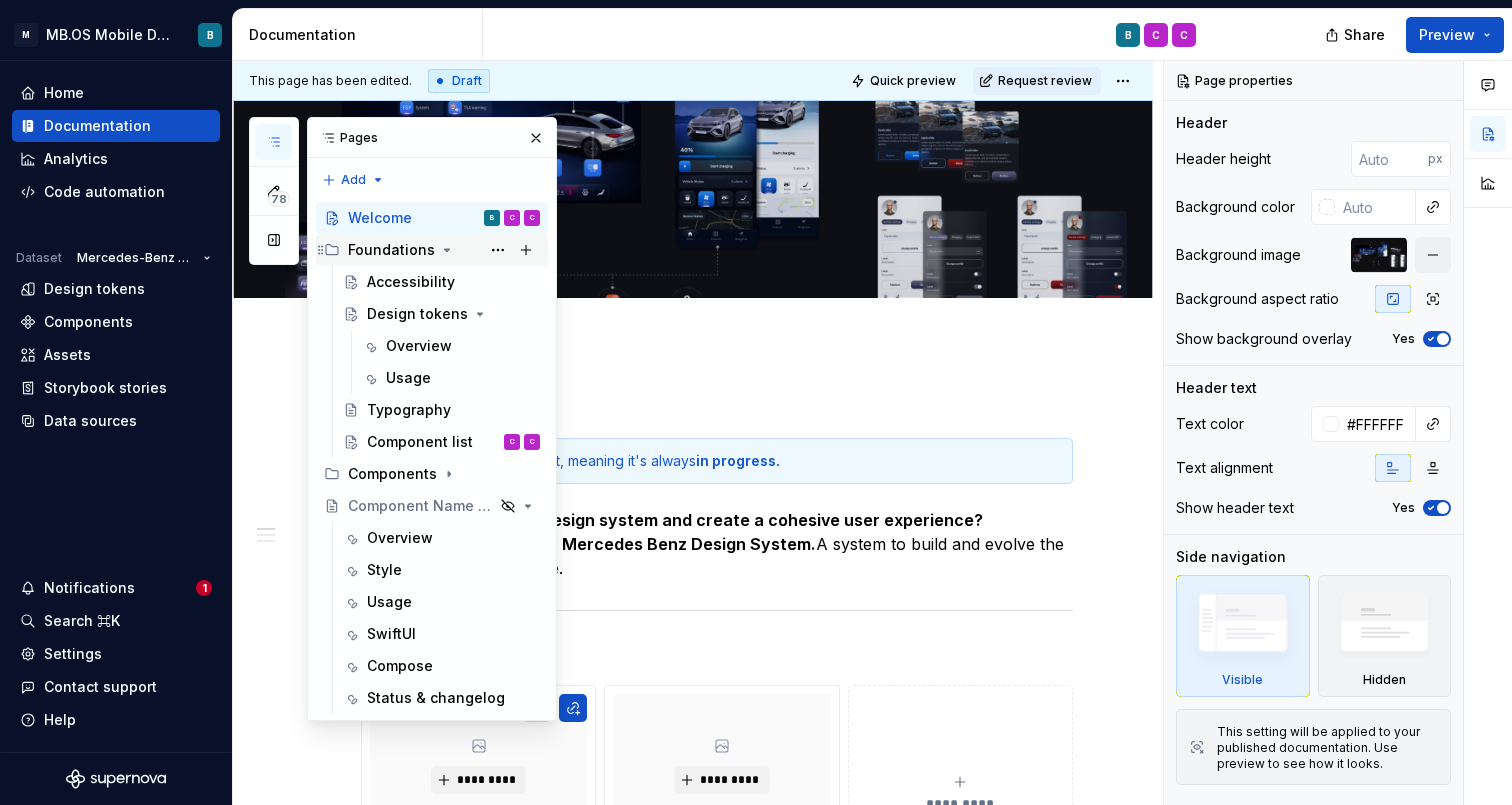 click on "Foundations" at bounding box center (391, 250) 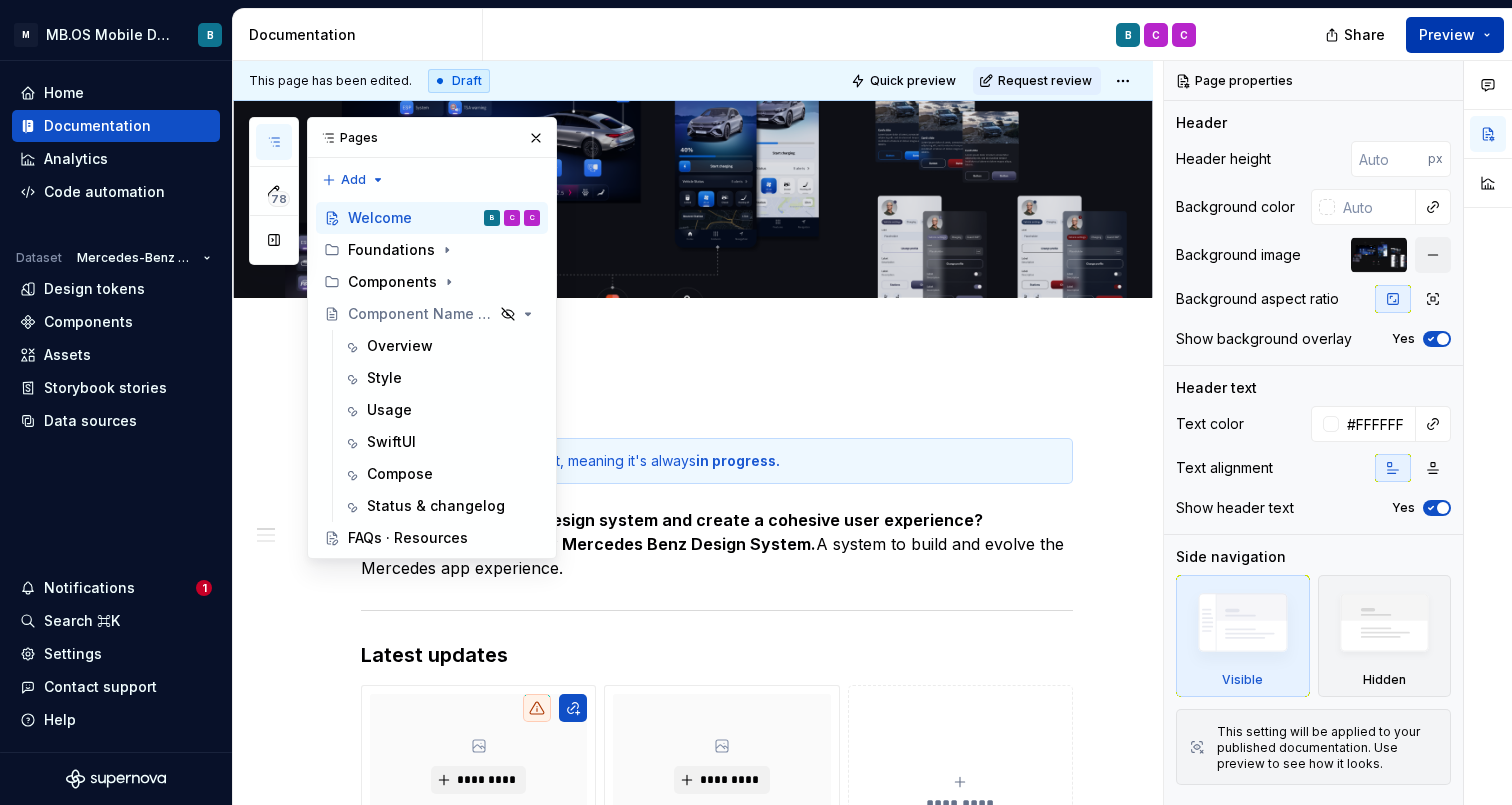 click on "Preview" at bounding box center (1447, 35) 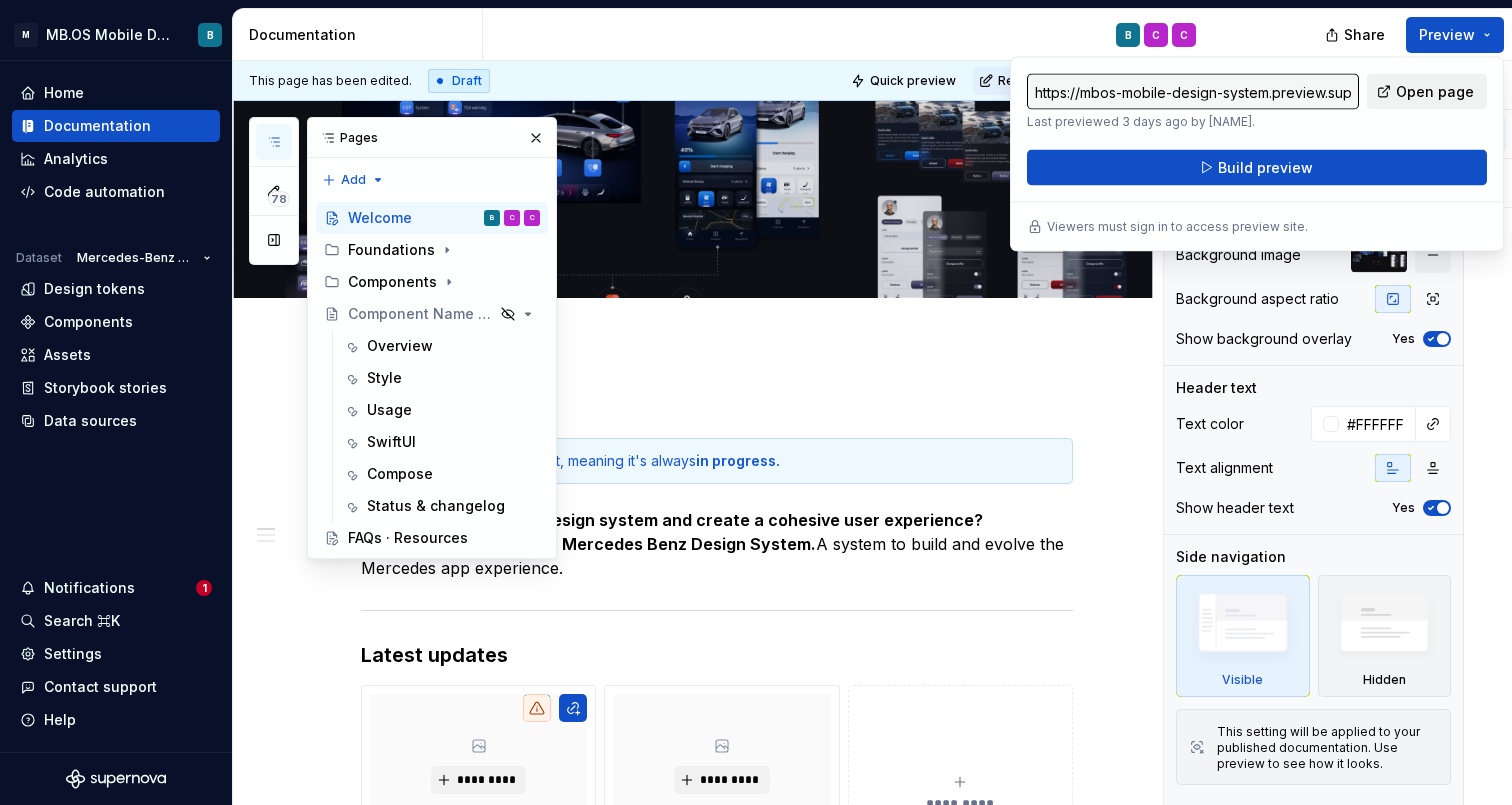 click on "Open page" at bounding box center [1435, 92] 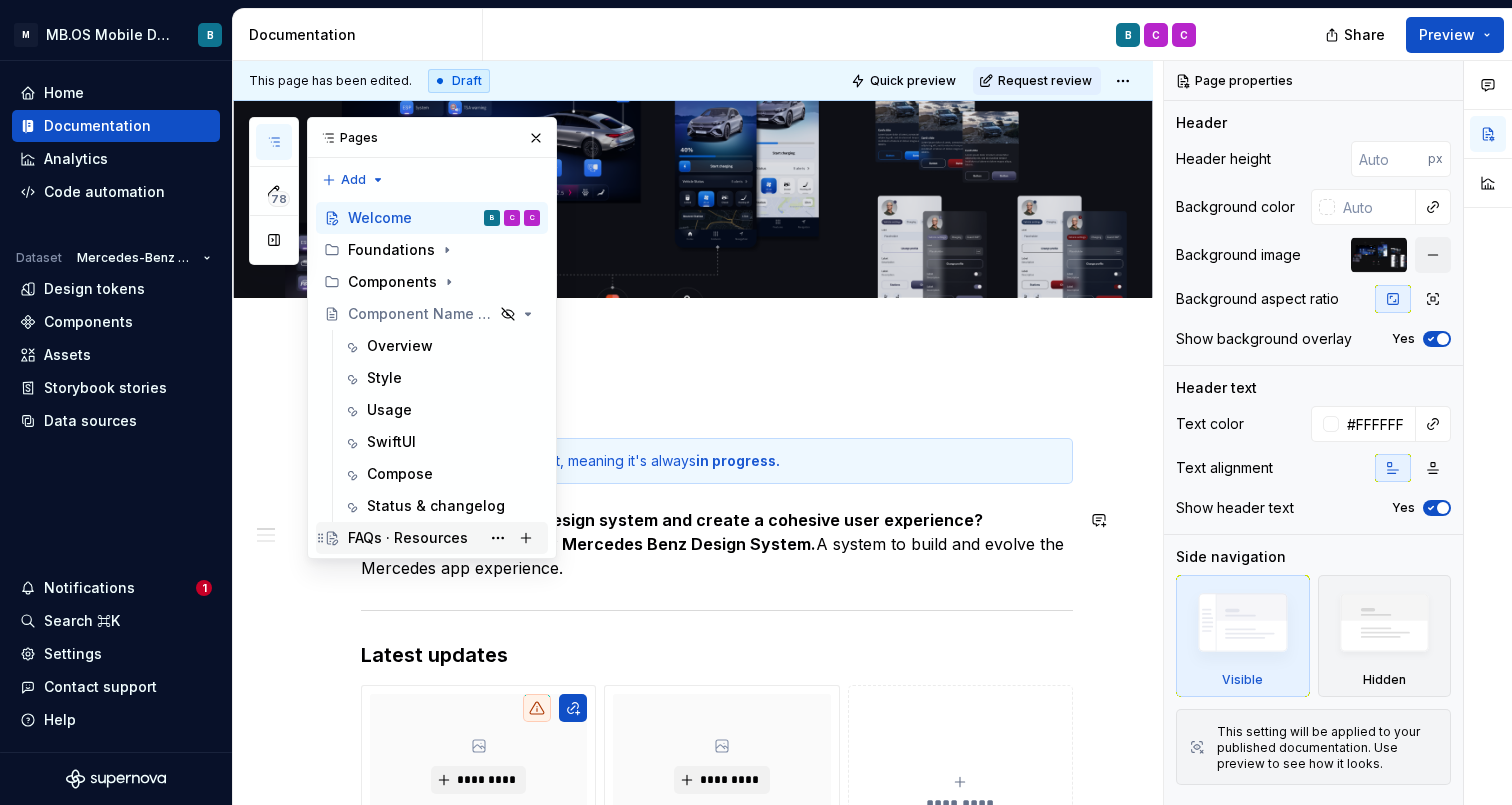 click on "FAQs · Resources" at bounding box center (408, 538) 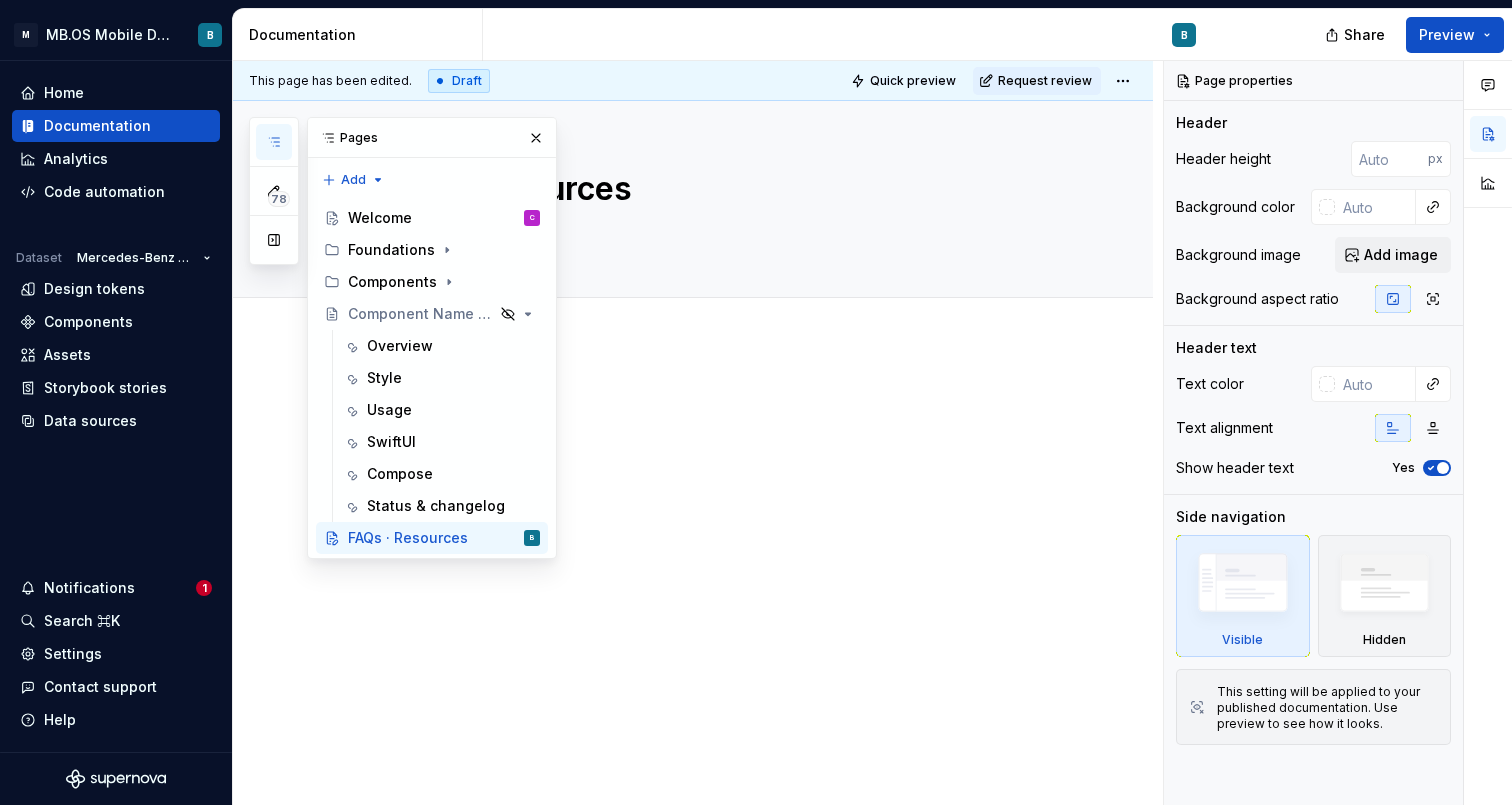 click at bounding box center [693, 537] 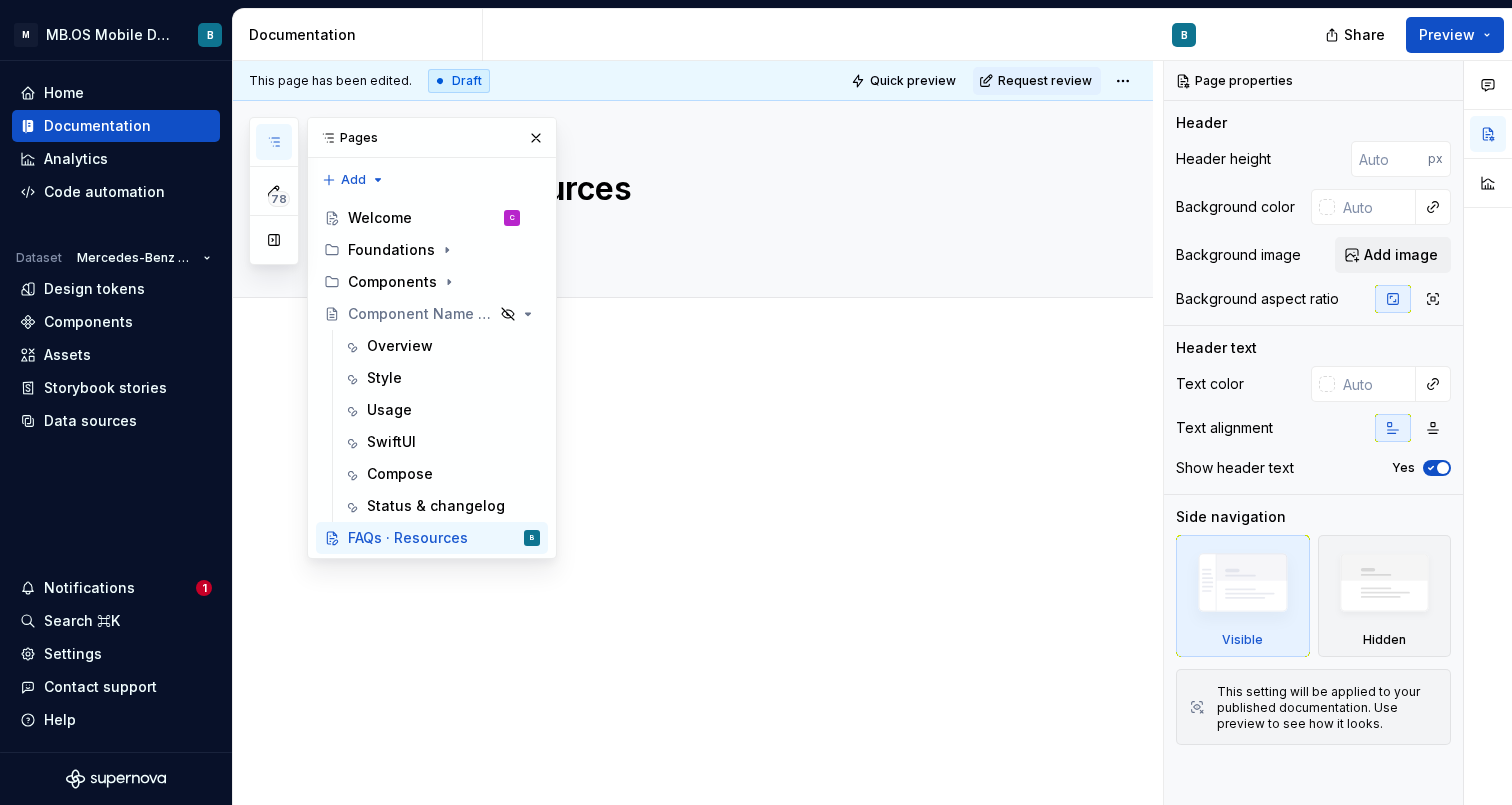 click on "Pages" at bounding box center [432, 138] 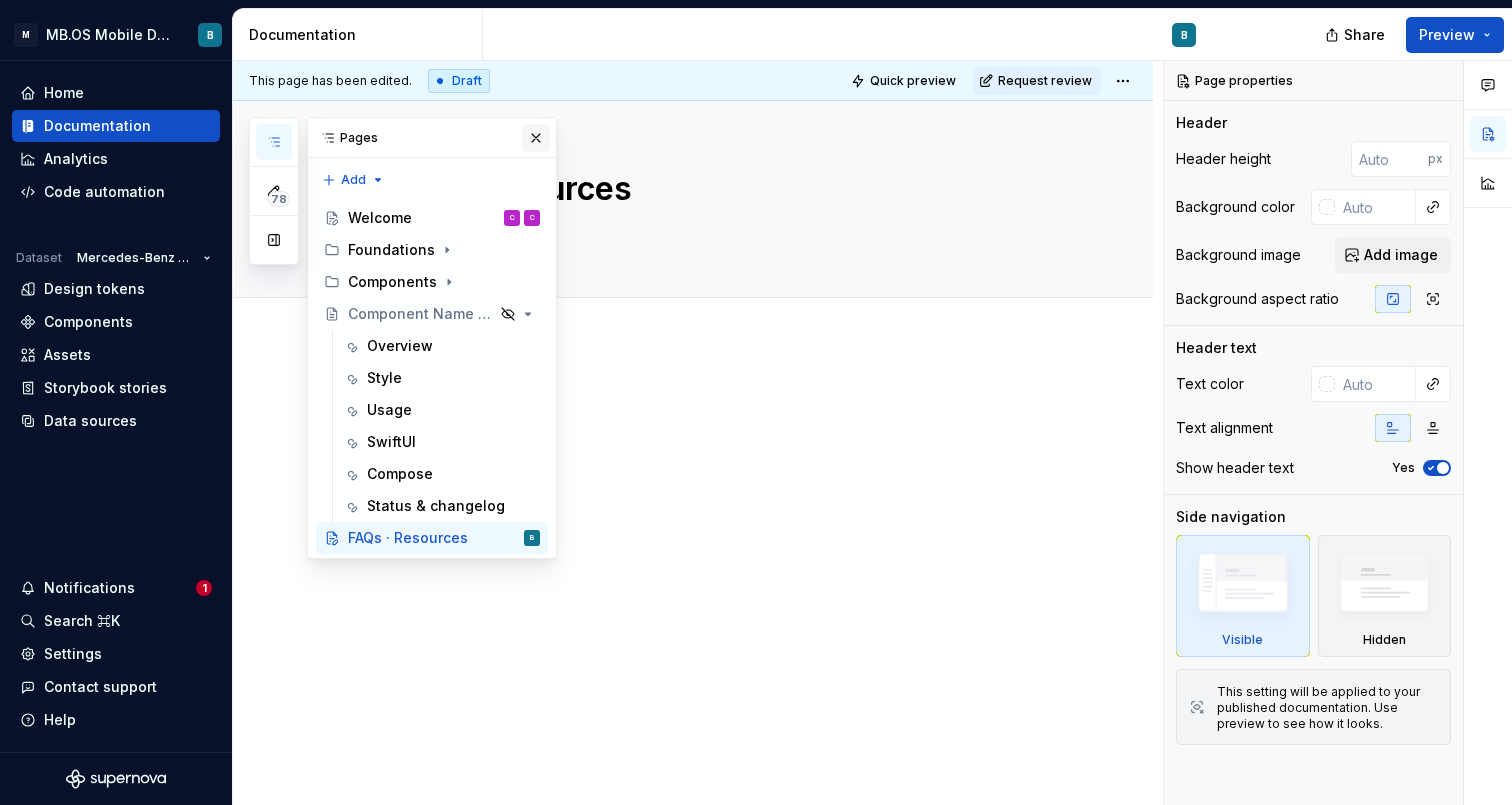 click at bounding box center [536, 138] 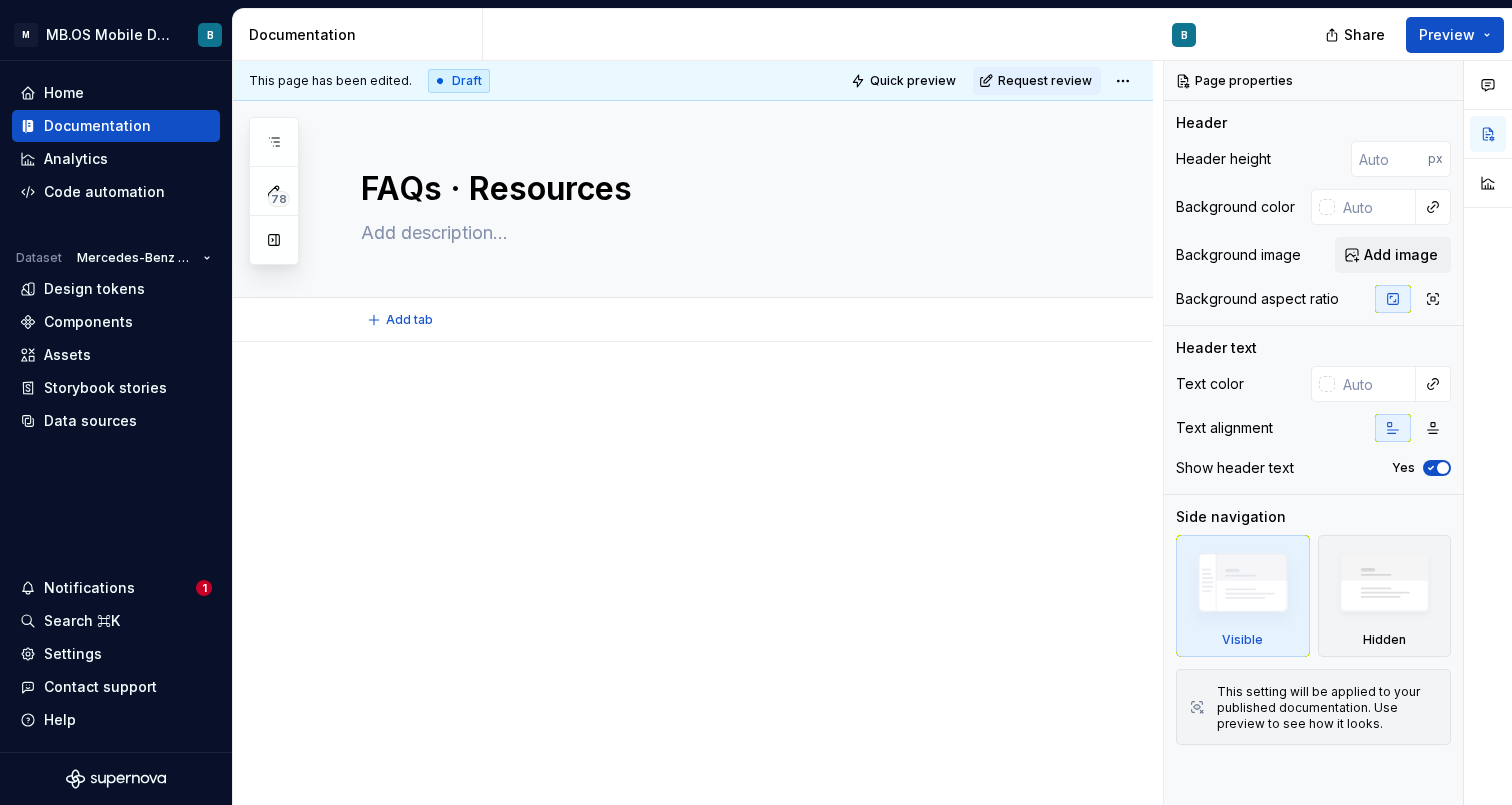 type on "*" 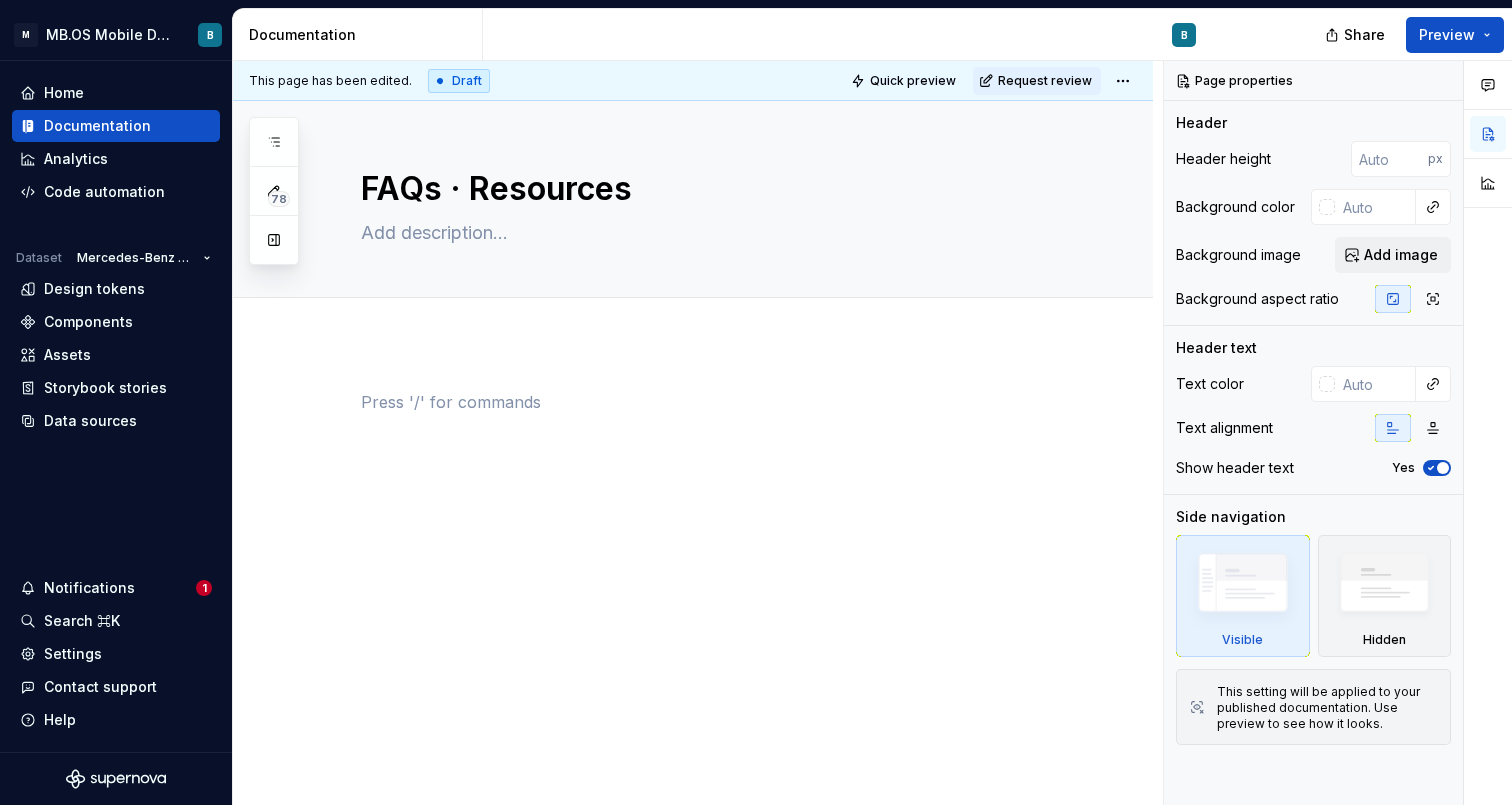 click at bounding box center (717, 402) 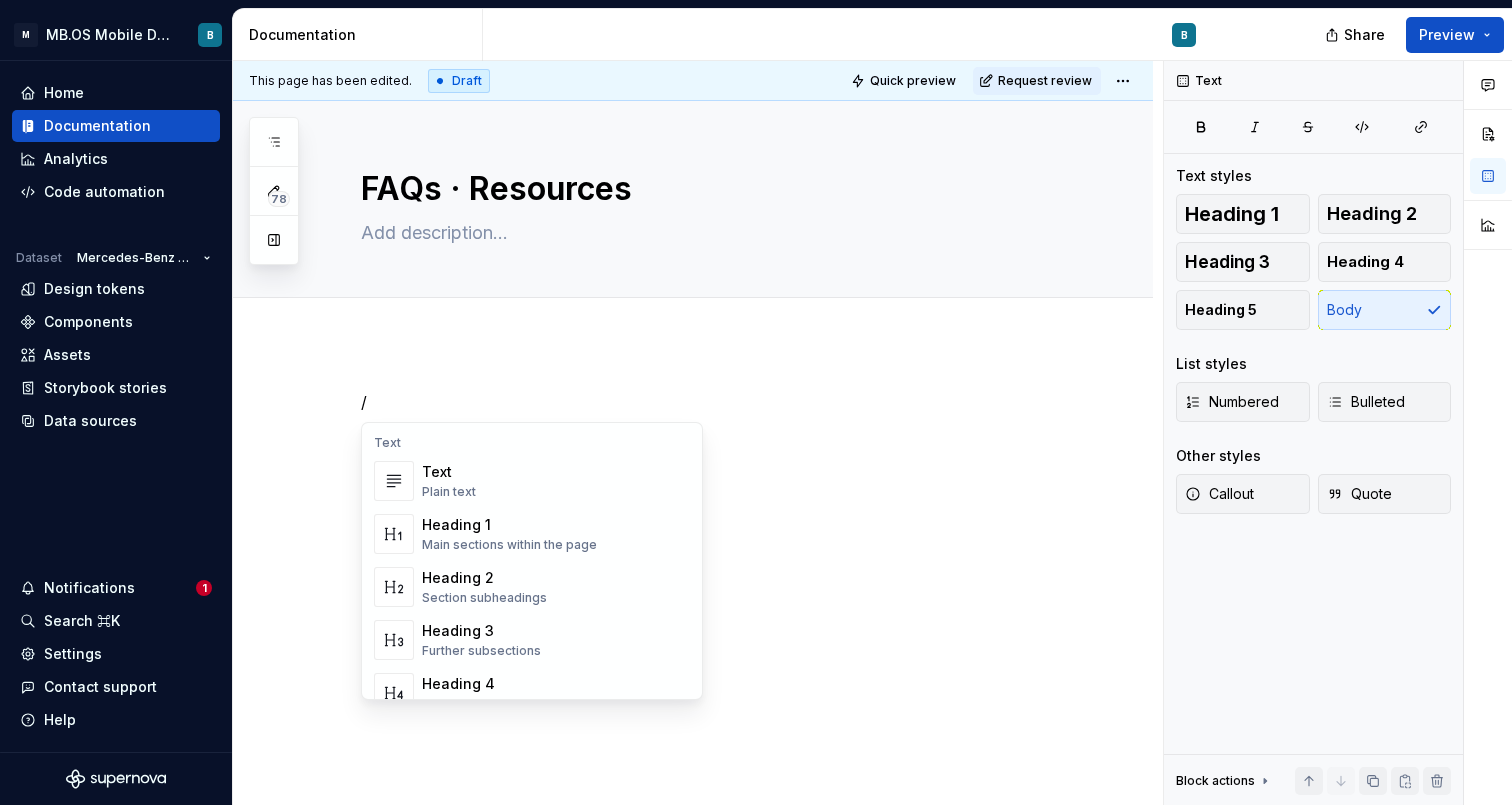 scroll, scrollTop: 0, scrollLeft: 0, axis: both 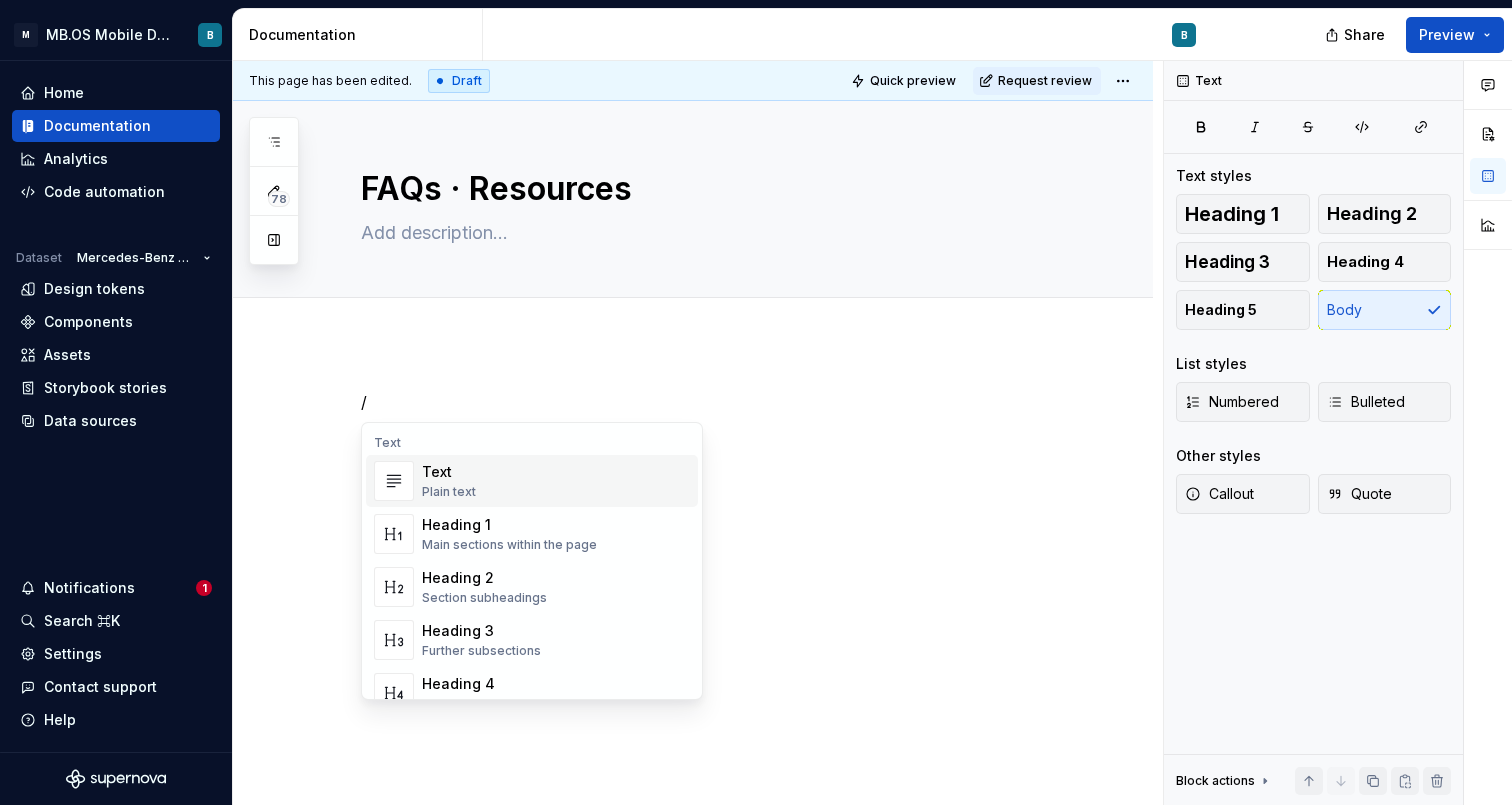 click on "Text Plain text" at bounding box center (556, 481) 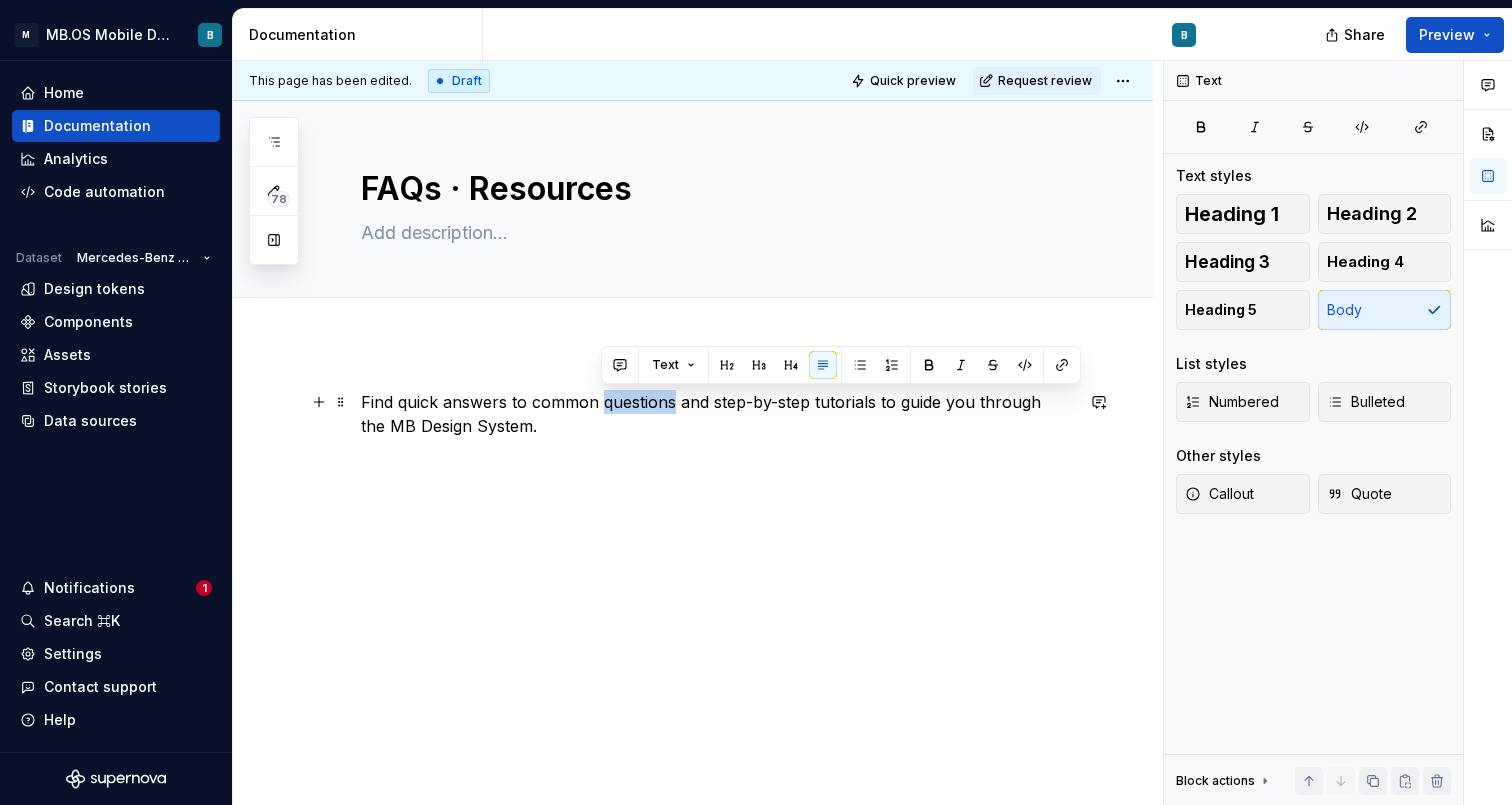 drag, startPoint x: 604, startPoint y: 406, endPoint x: 673, endPoint y: 406, distance: 69 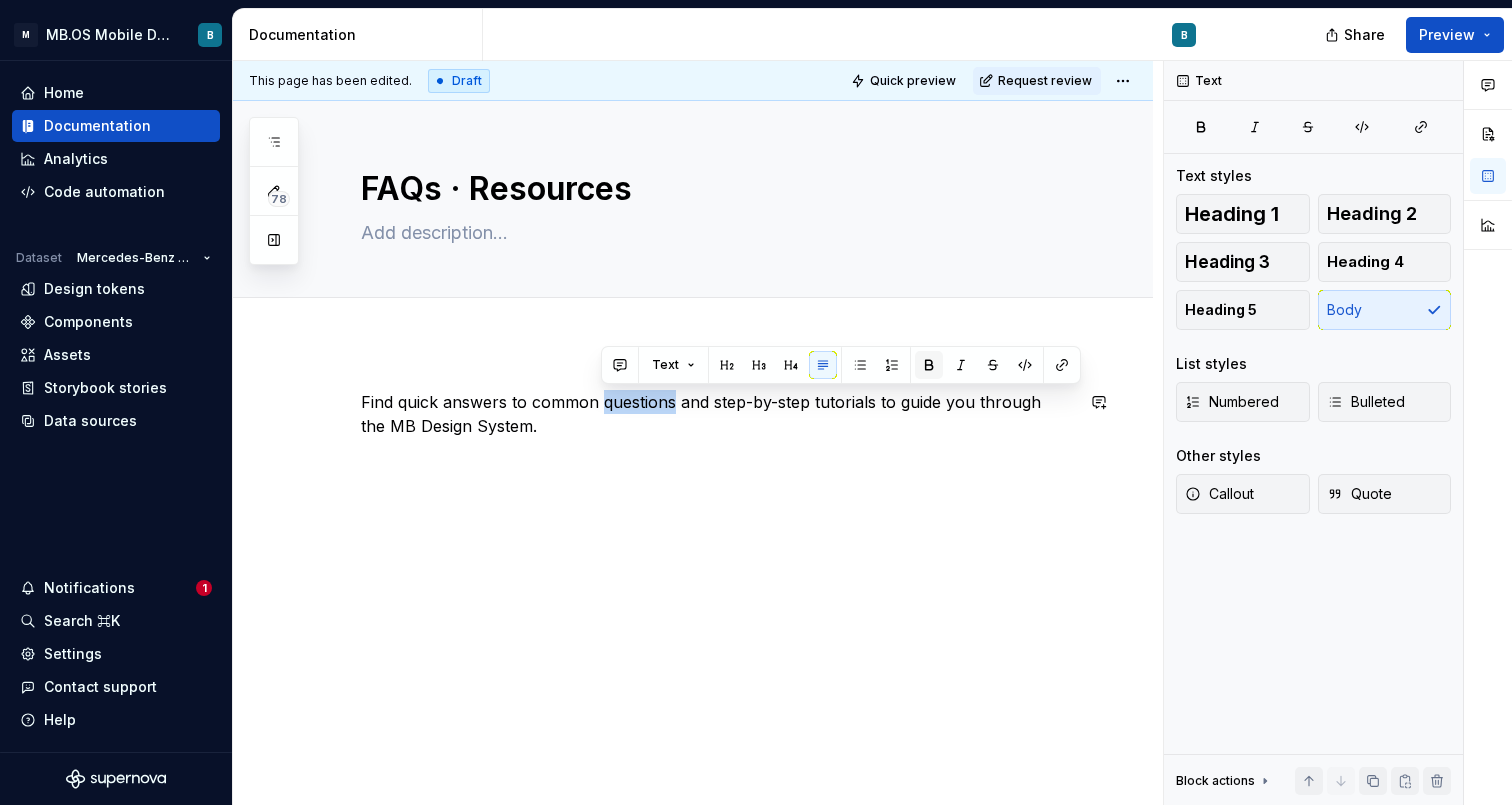 click at bounding box center (929, 365) 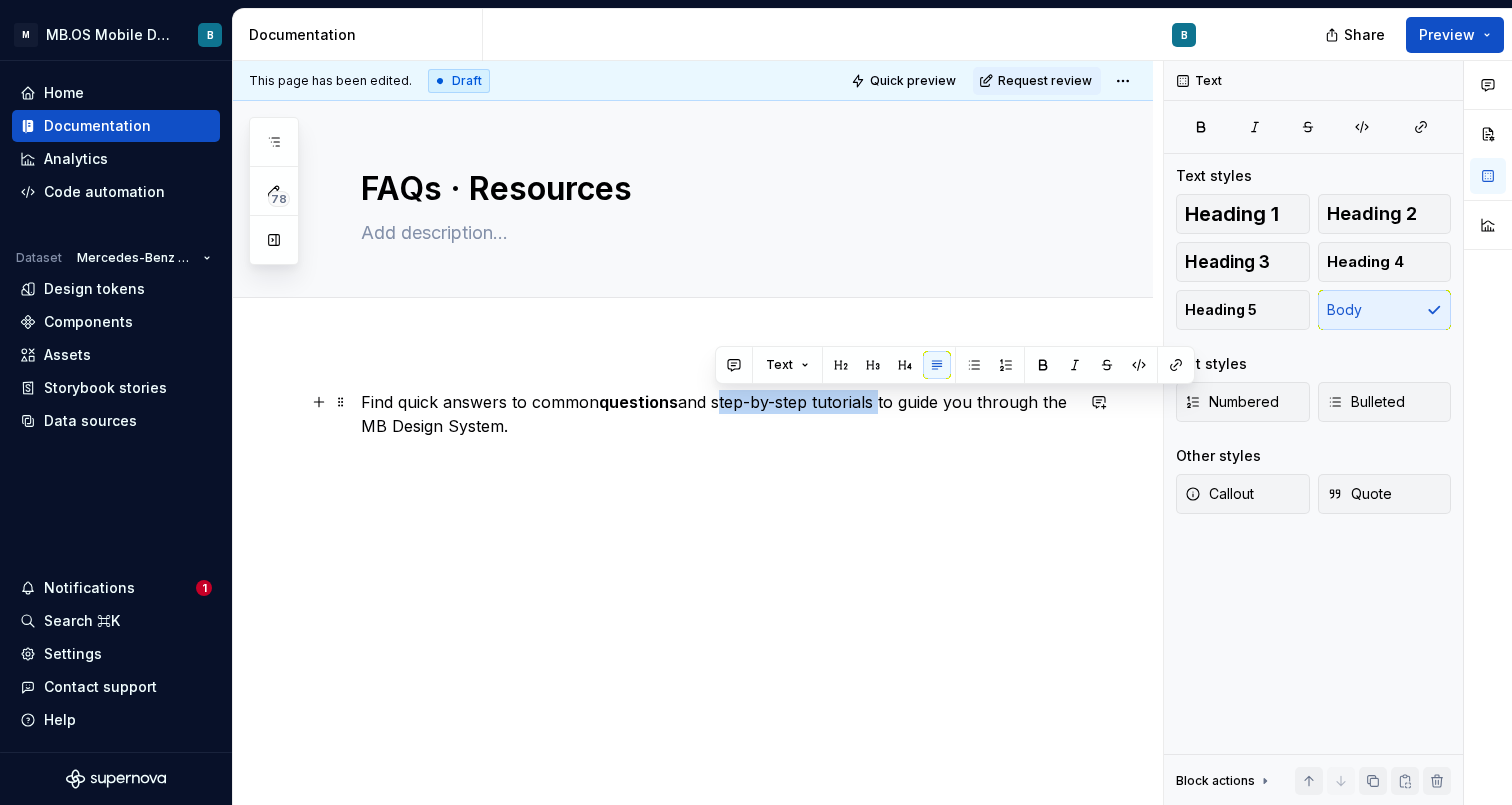 drag, startPoint x: 716, startPoint y: 403, endPoint x: 875, endPoint y: 408, distance: 159.0786 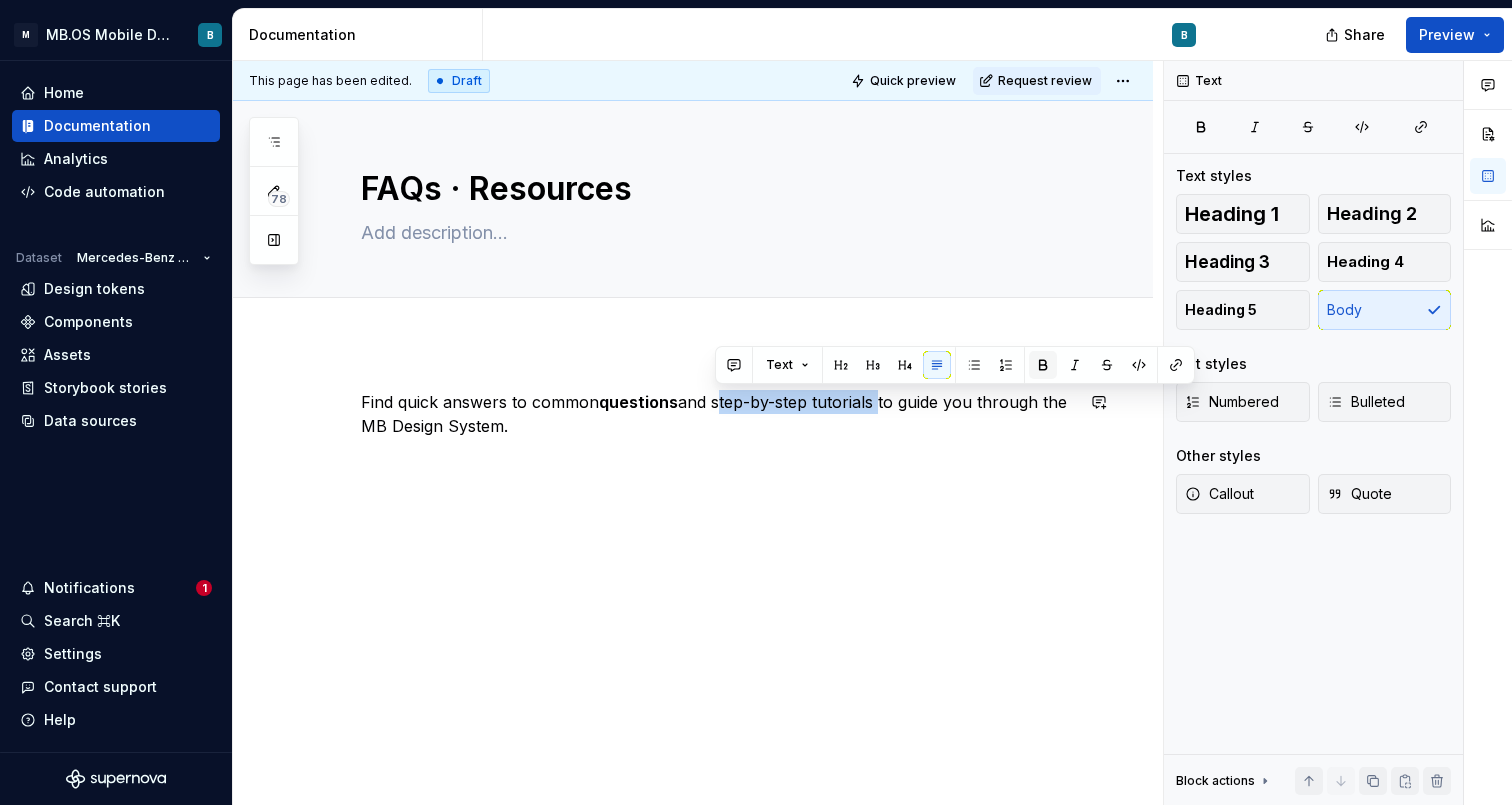 click at bounding box center (1043, 365) 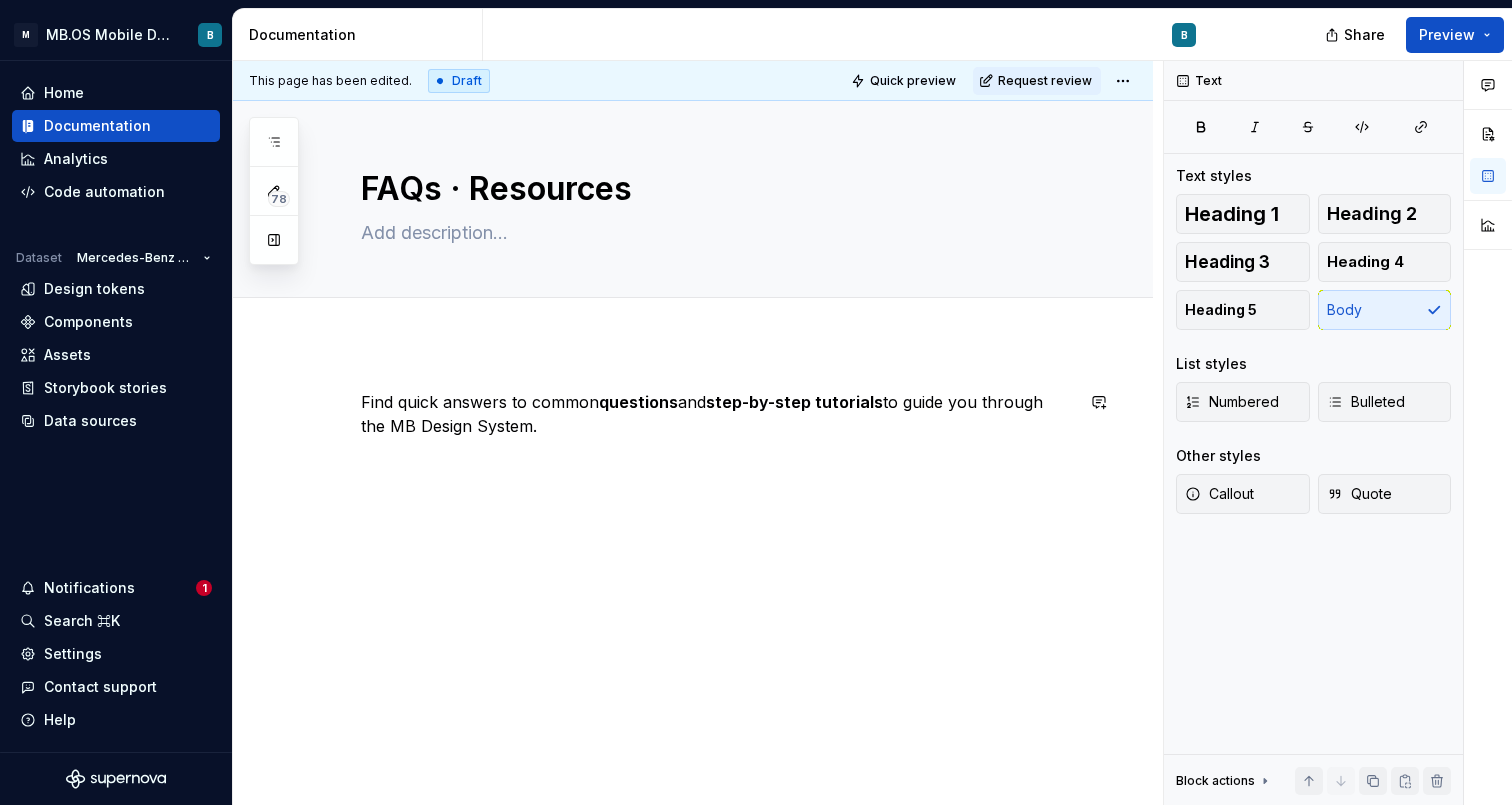 click on "Find quick answers to common  questions  and  step-by-step tutorials  to guide you through the MB Design System." at bounding box center [693, 537] 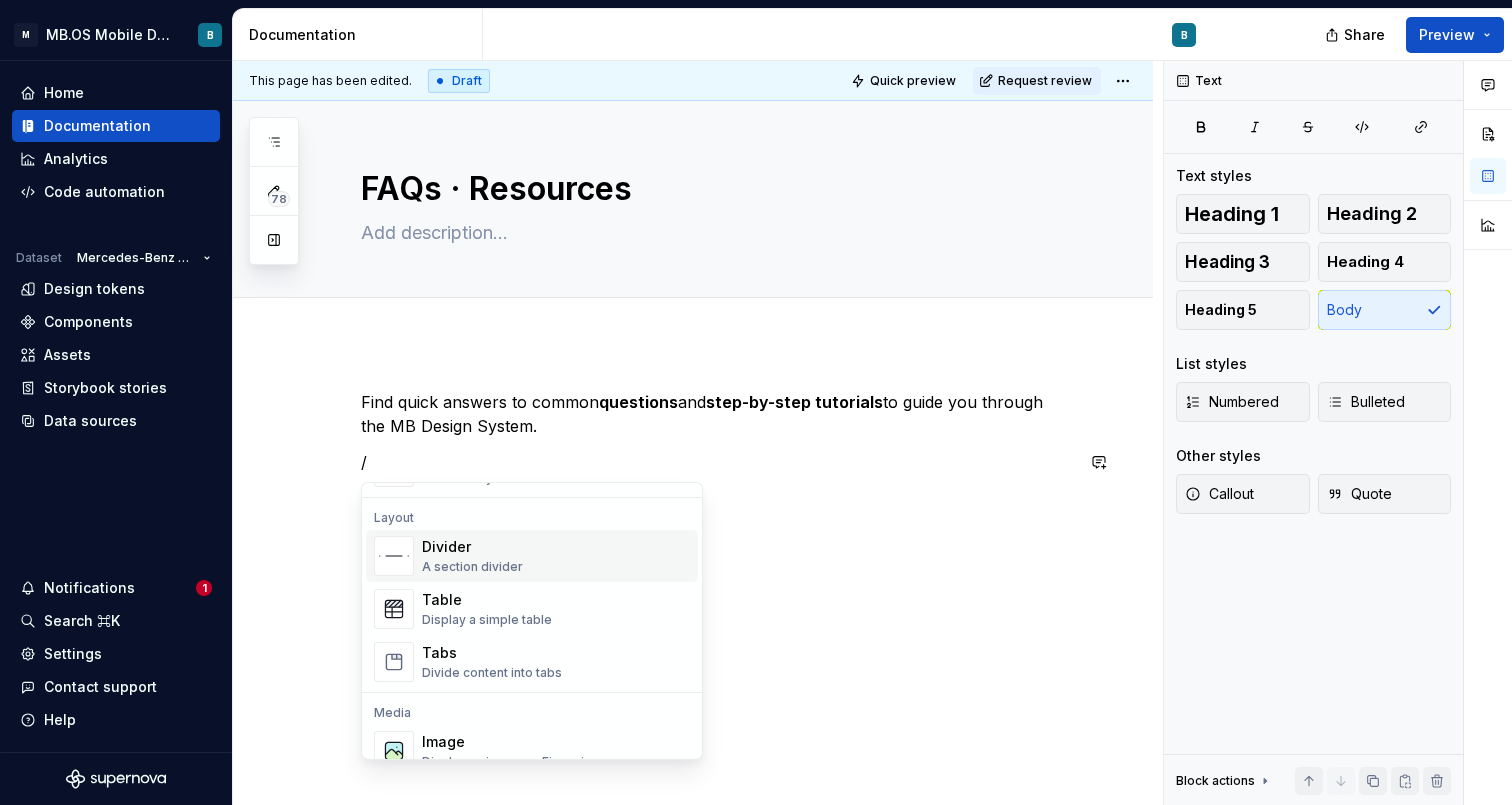 scroll, scrollTop: 643, scrollLeft: 0, axis: vertical 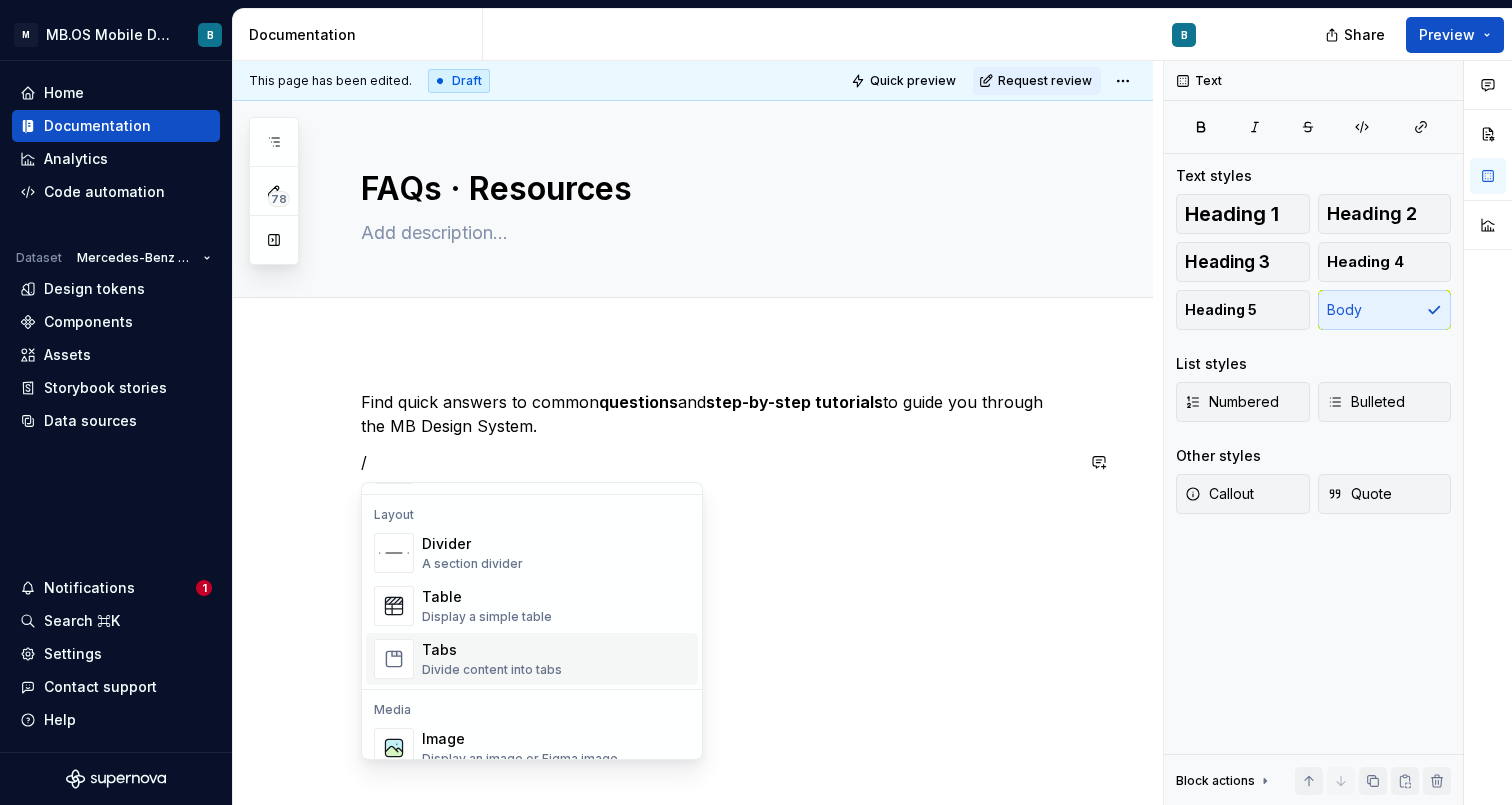 click on "Divide content into tabs" at bounding box center (492, 670) 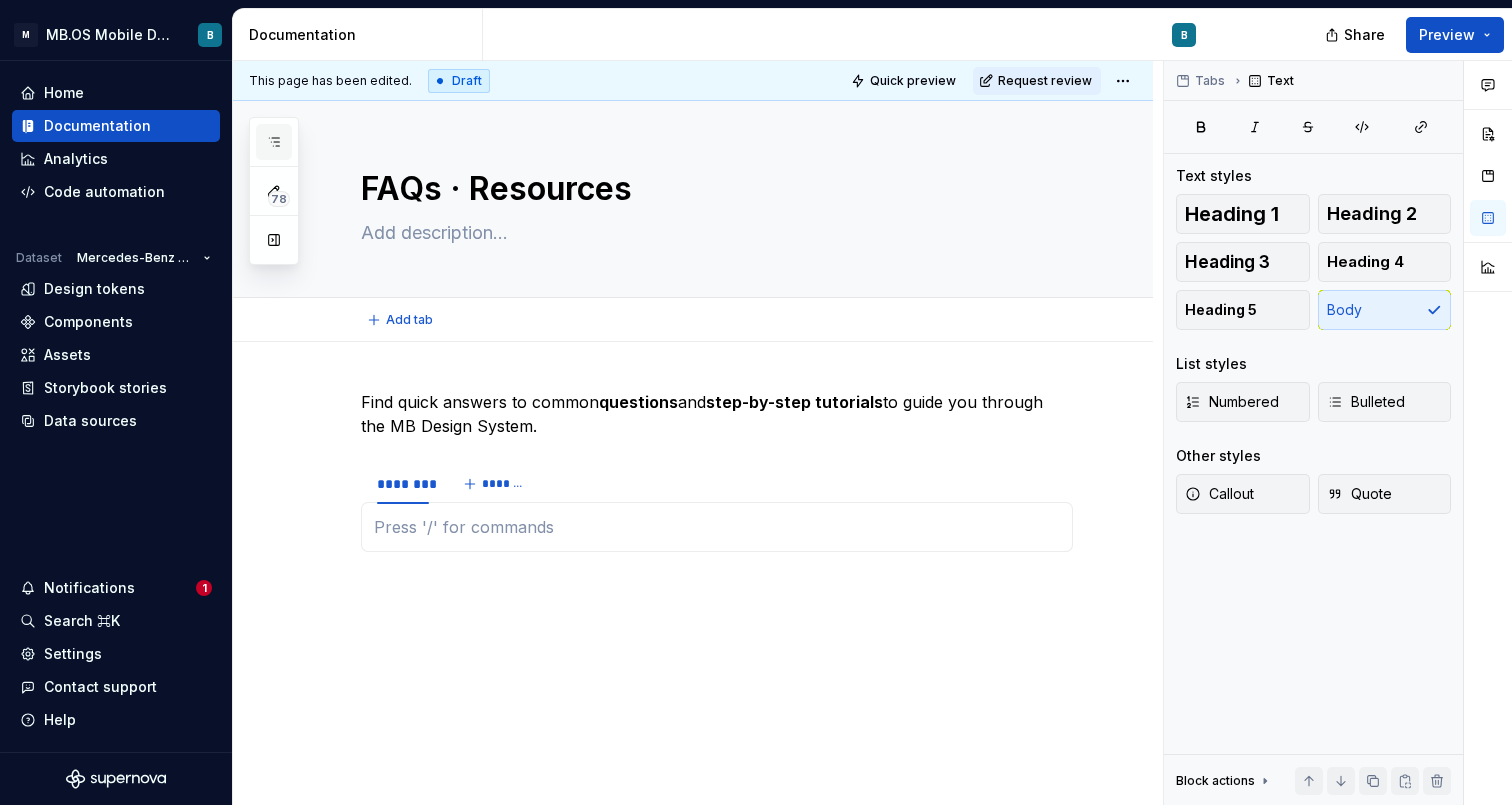 click 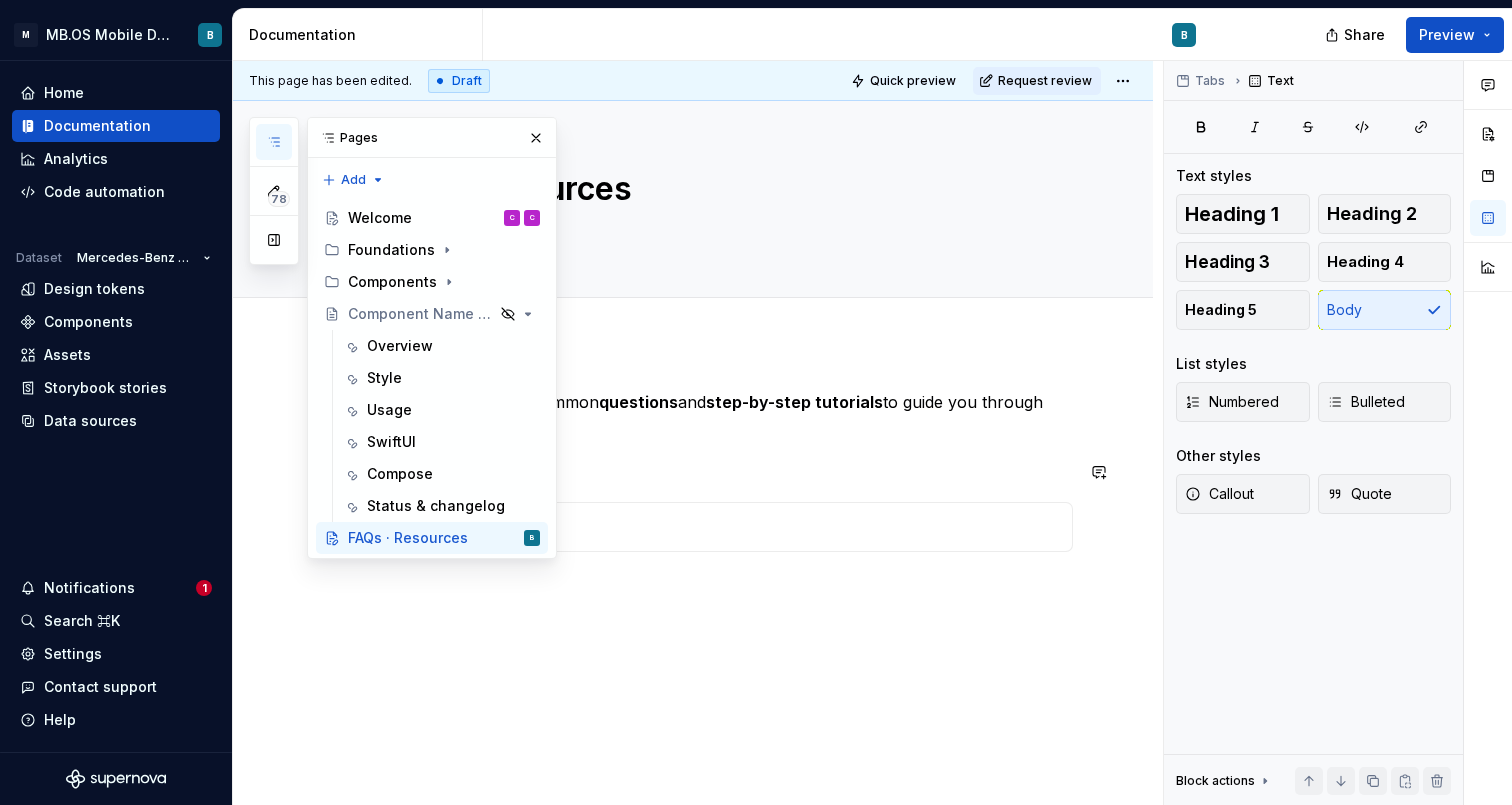 click on "Find quick answers to common  questions  and  step-by-step tutorials  to guide you through the MB Design System. ******** *******" at bounding box center (693, 588) 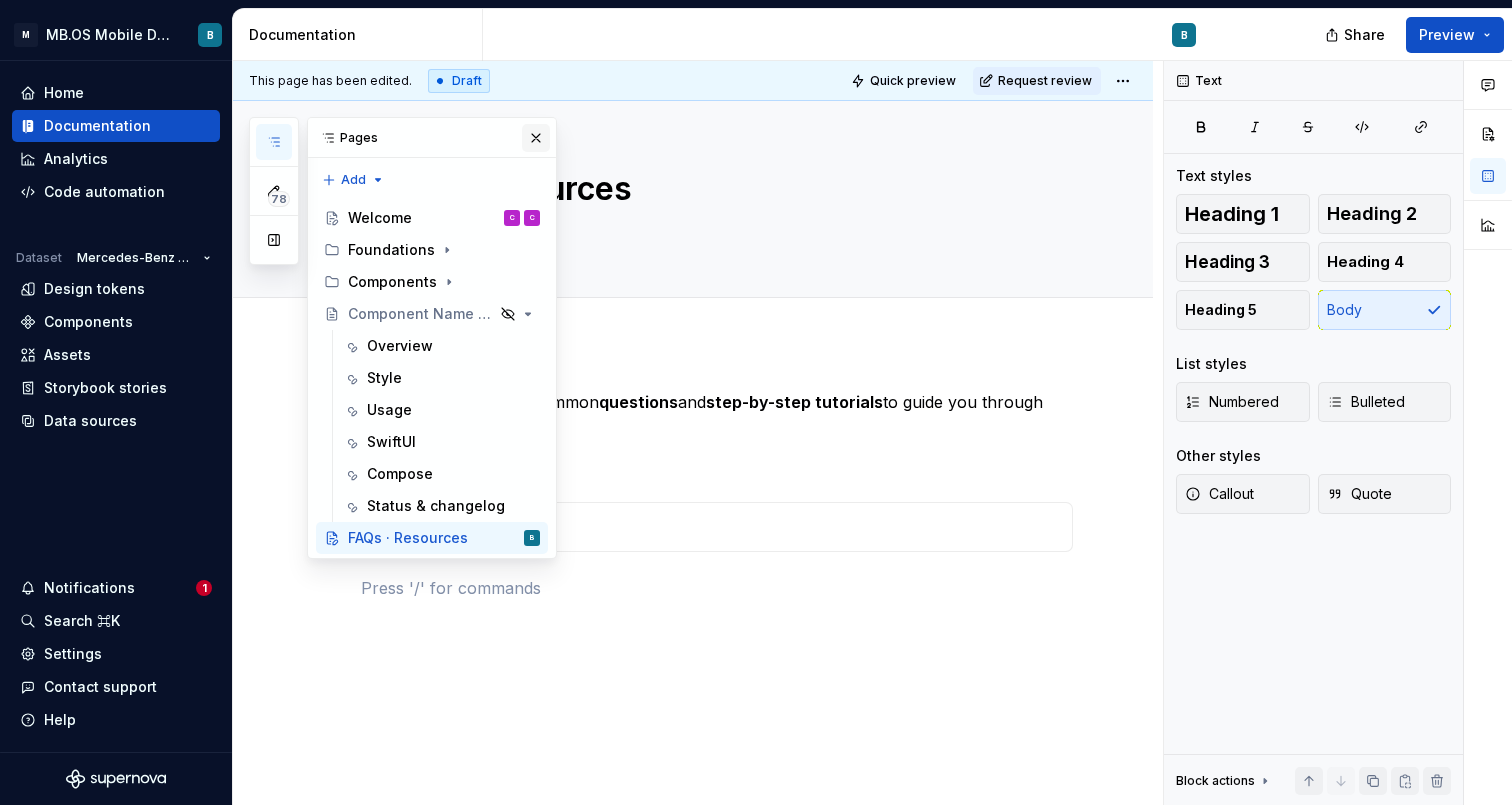 click at bounding box center [536, 138] 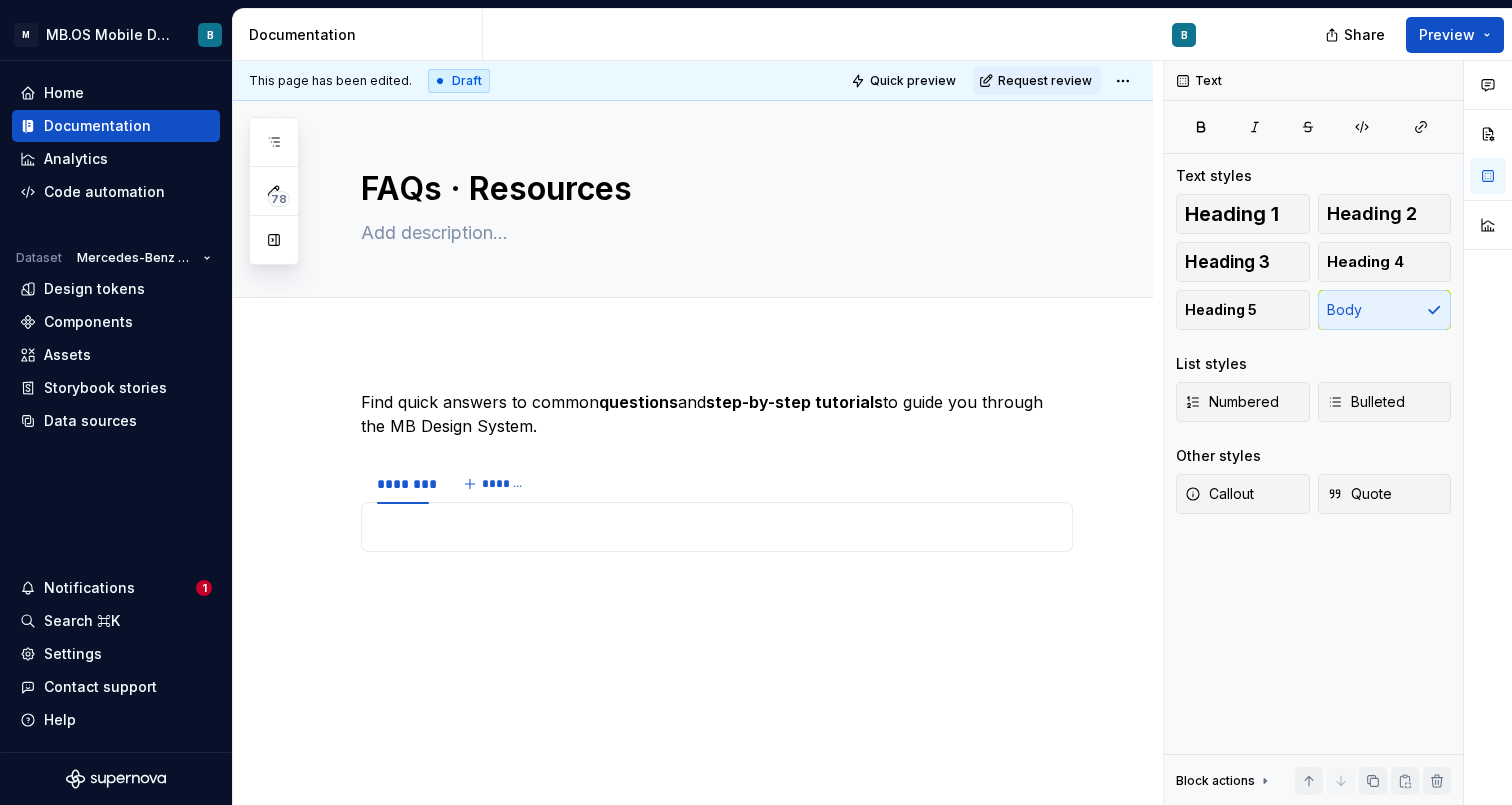 type on "*" 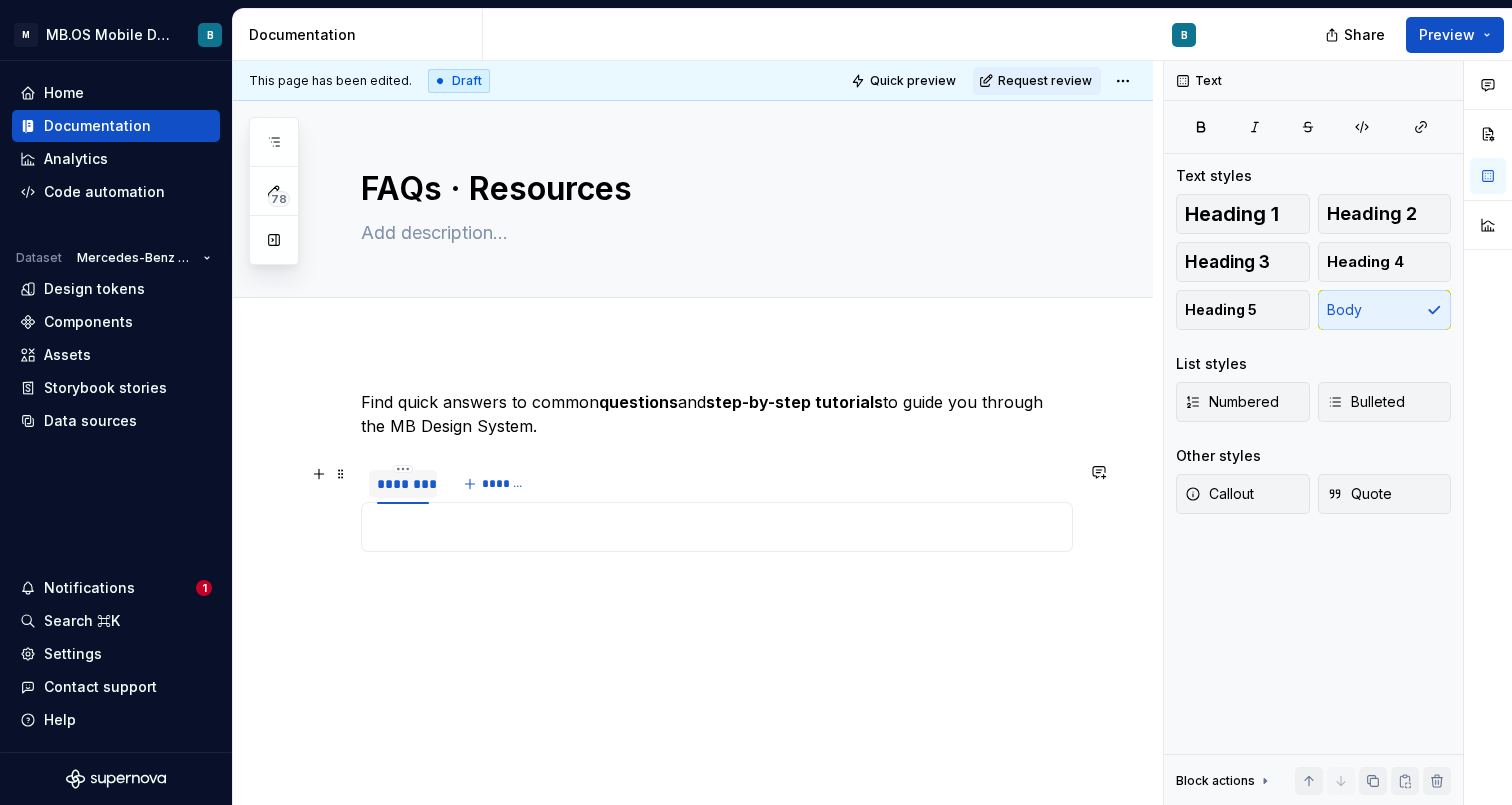 click on "********" at bounding box center [403, 484] 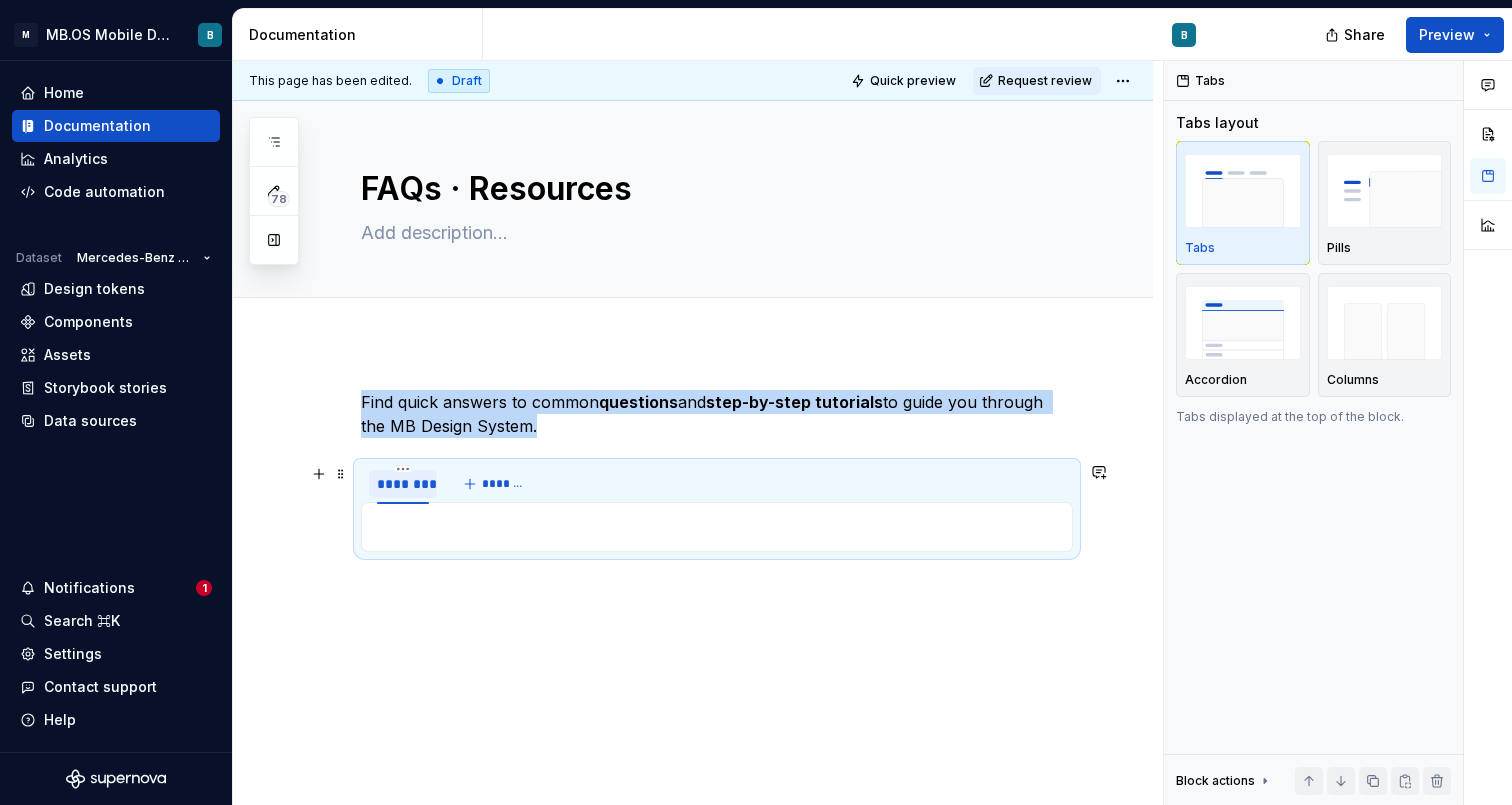 click on "********" at bounding box center (403, 484) 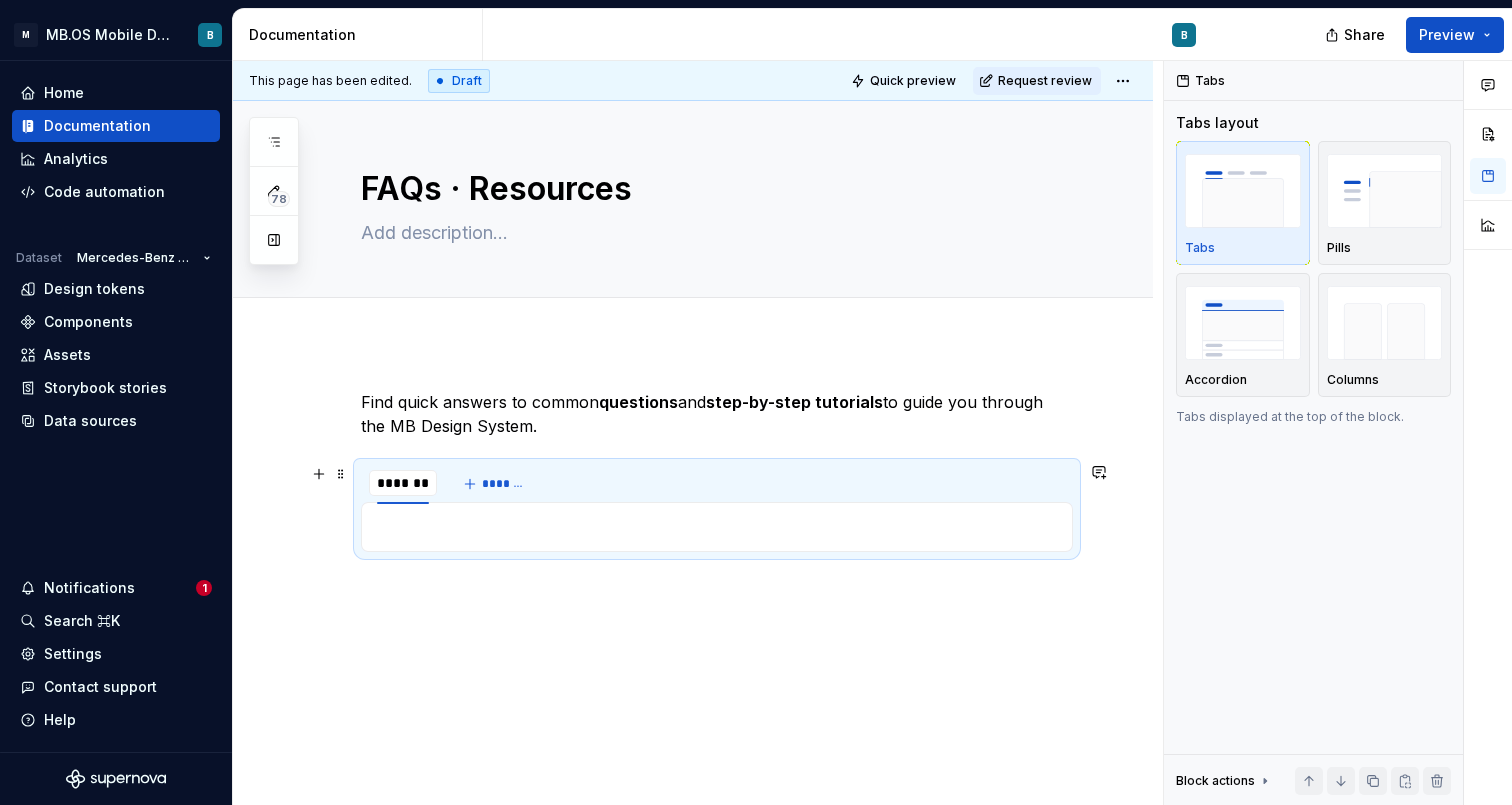 scroll, scrollTop: 0, scrollLeft: 1, axis: horizontal 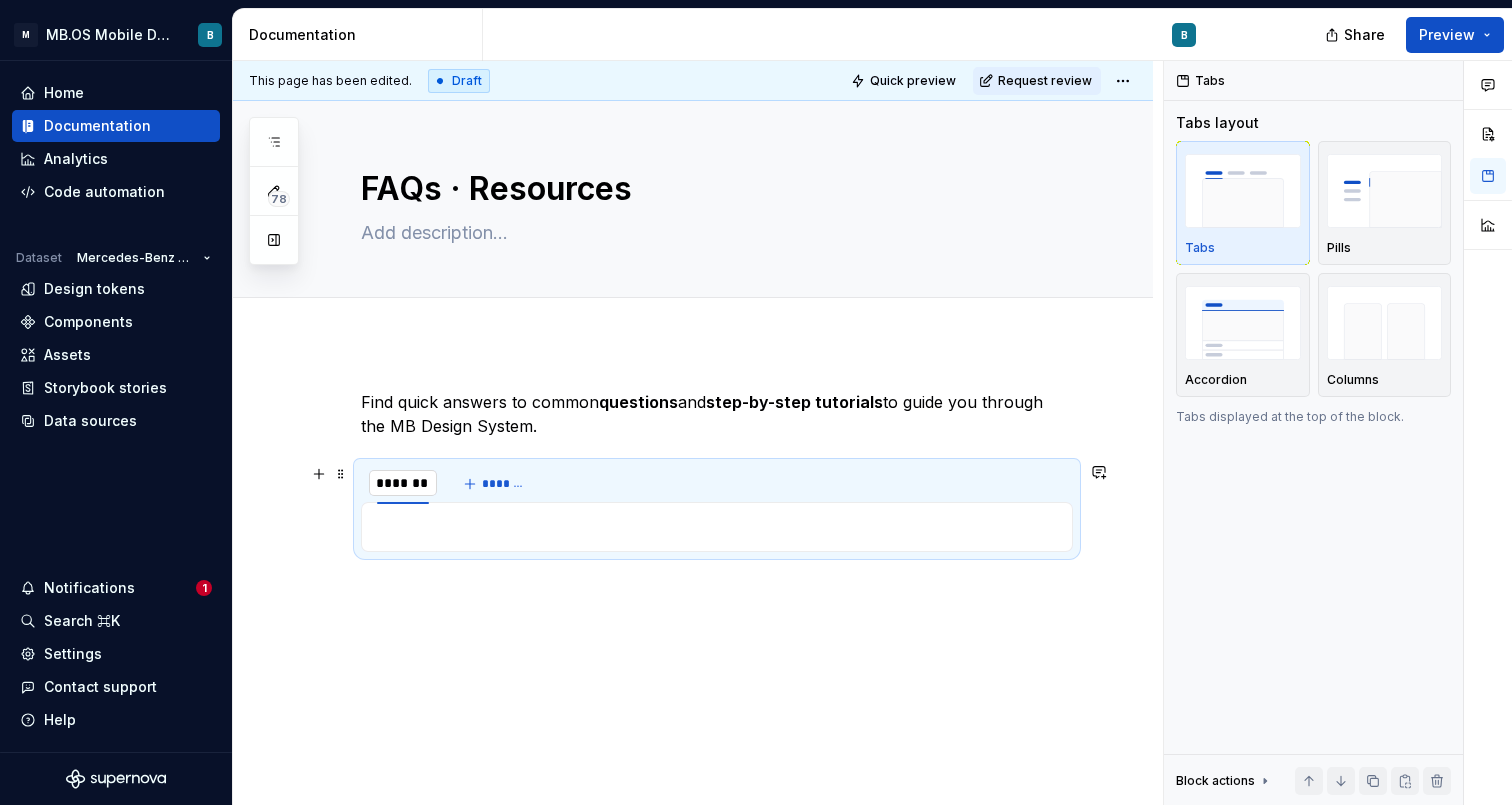 click on "********" at bounding box center [403, 483] 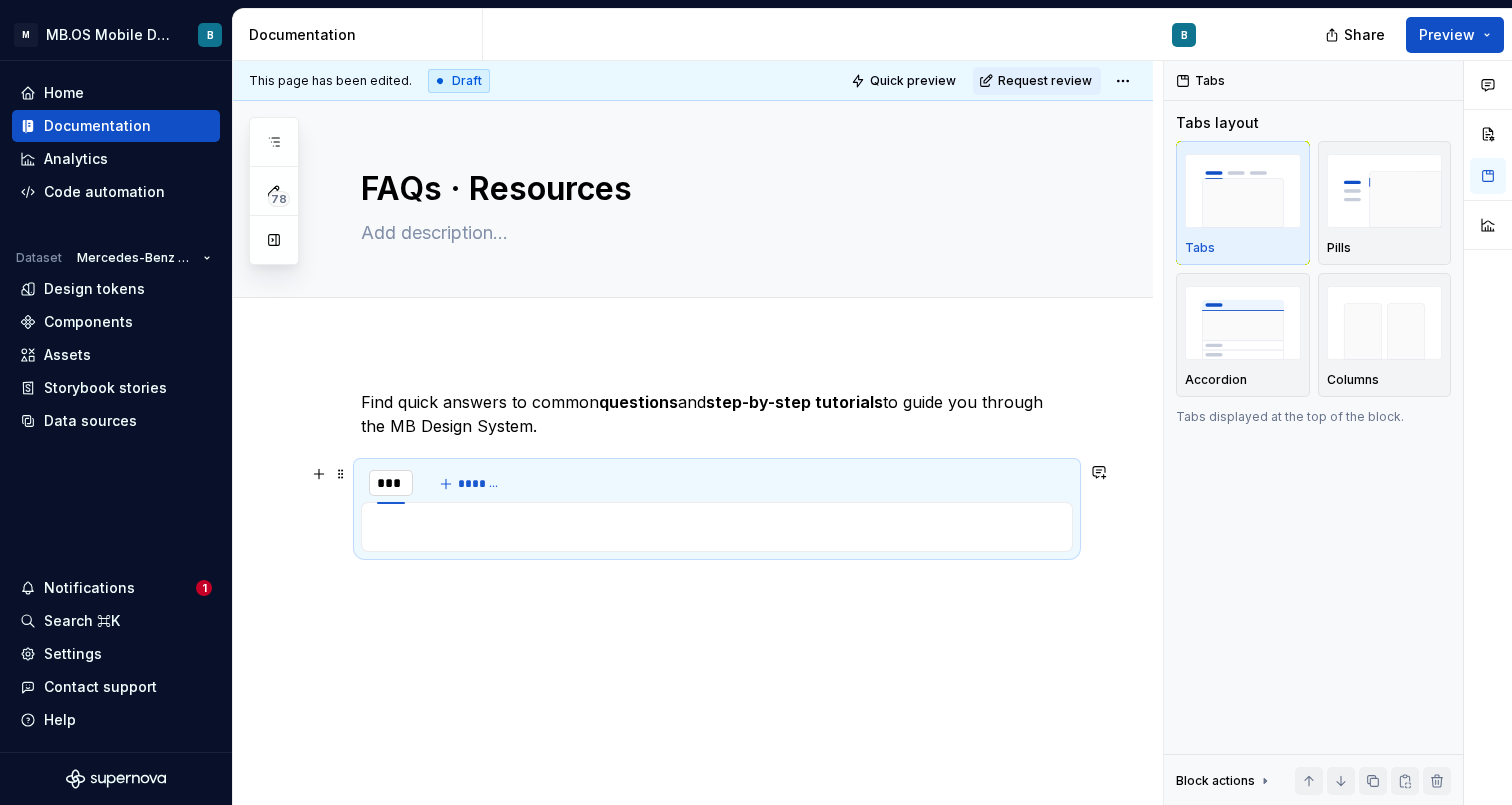type on "****" 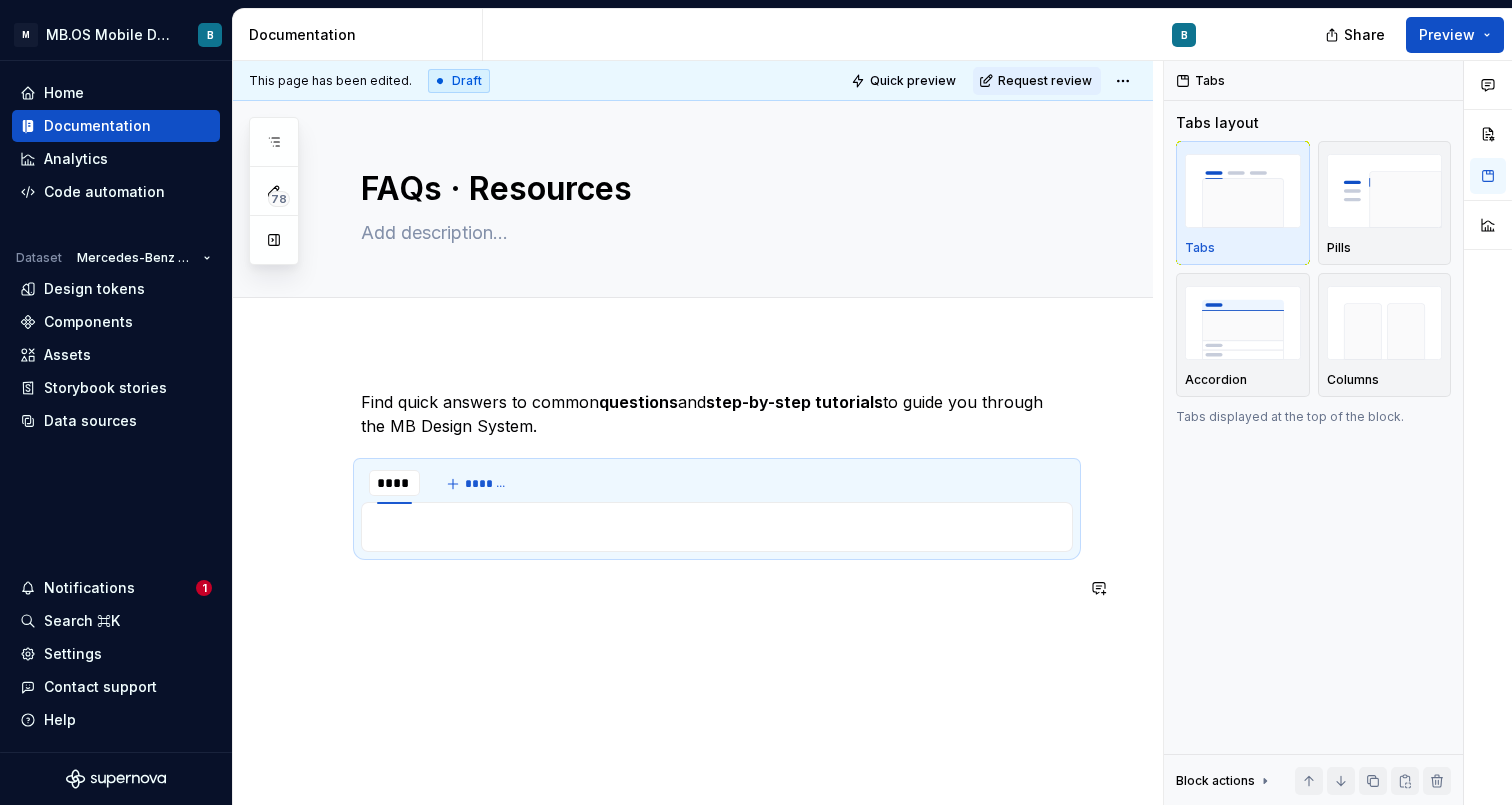 click on "Find quick answers to common  questions  and  step-by-step tutorials  to guide you through the MB Design System. **** **** *******" at bounding box center (717, 507) 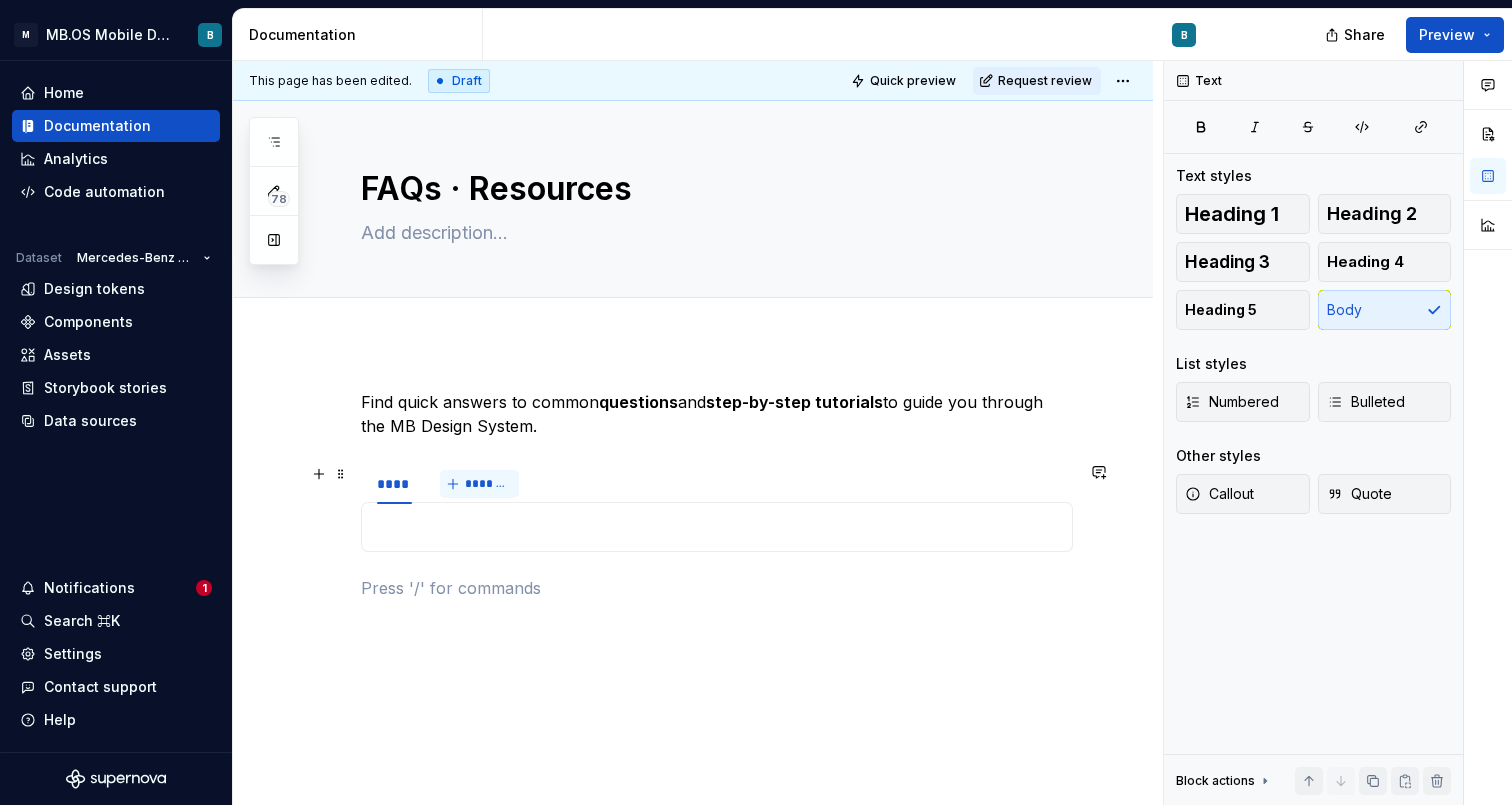 click on "*******" at bounding box center (487, 484) 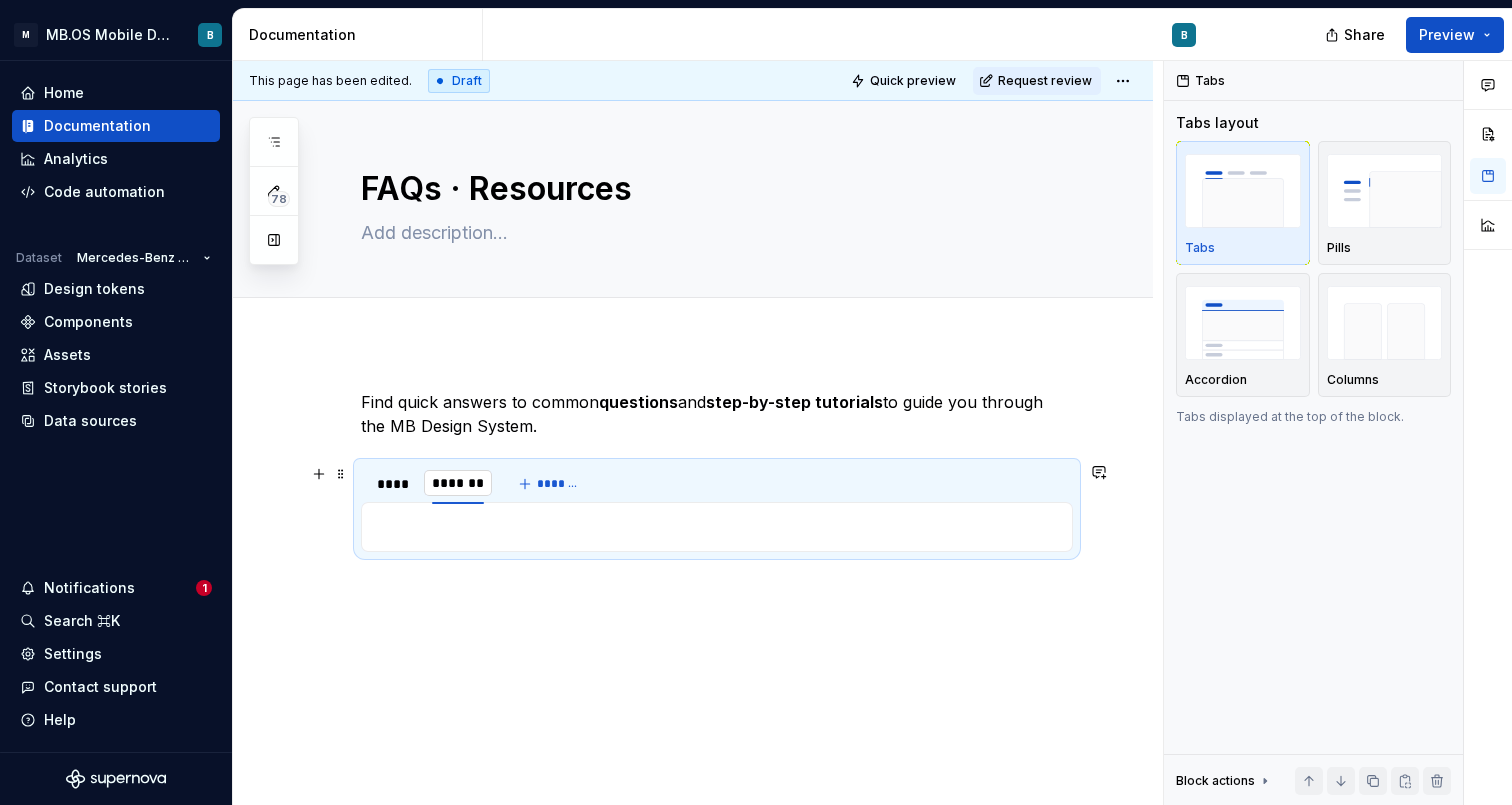 scroll, scrollTop: 0, scrollLeft: 1, axis: horizontal 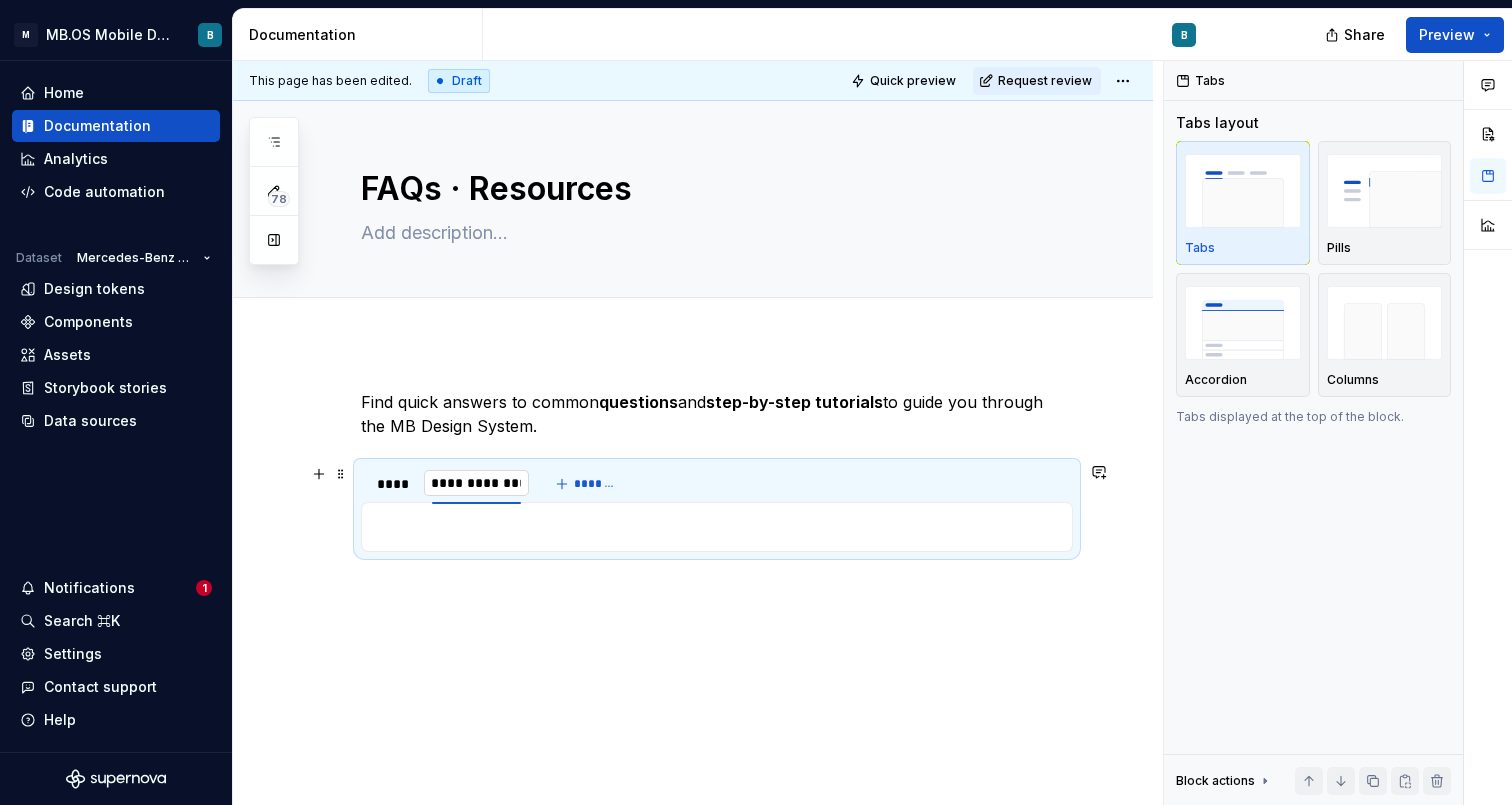 type on "**********" 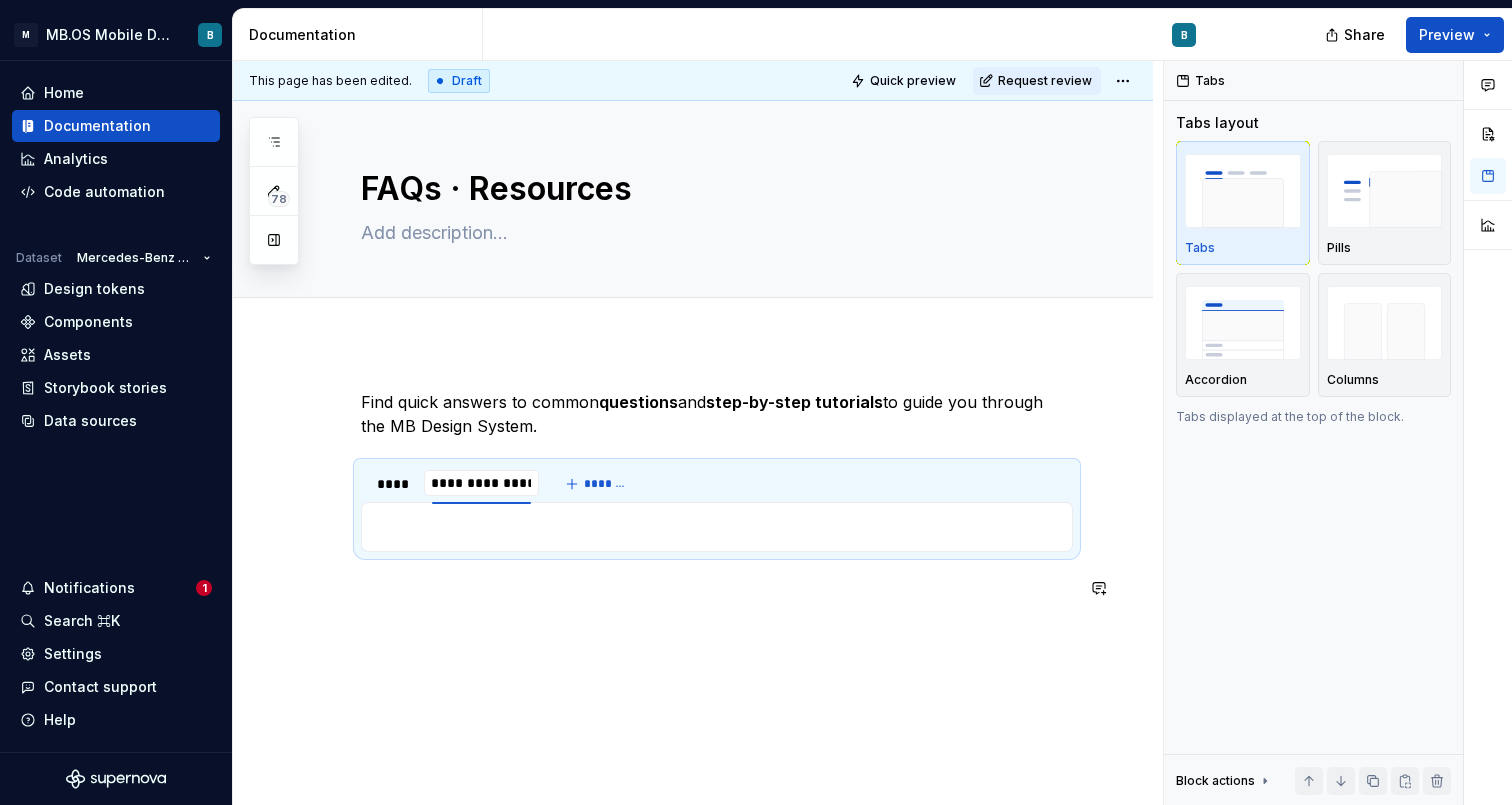 click on "**********" at bounding box center [693, 604] 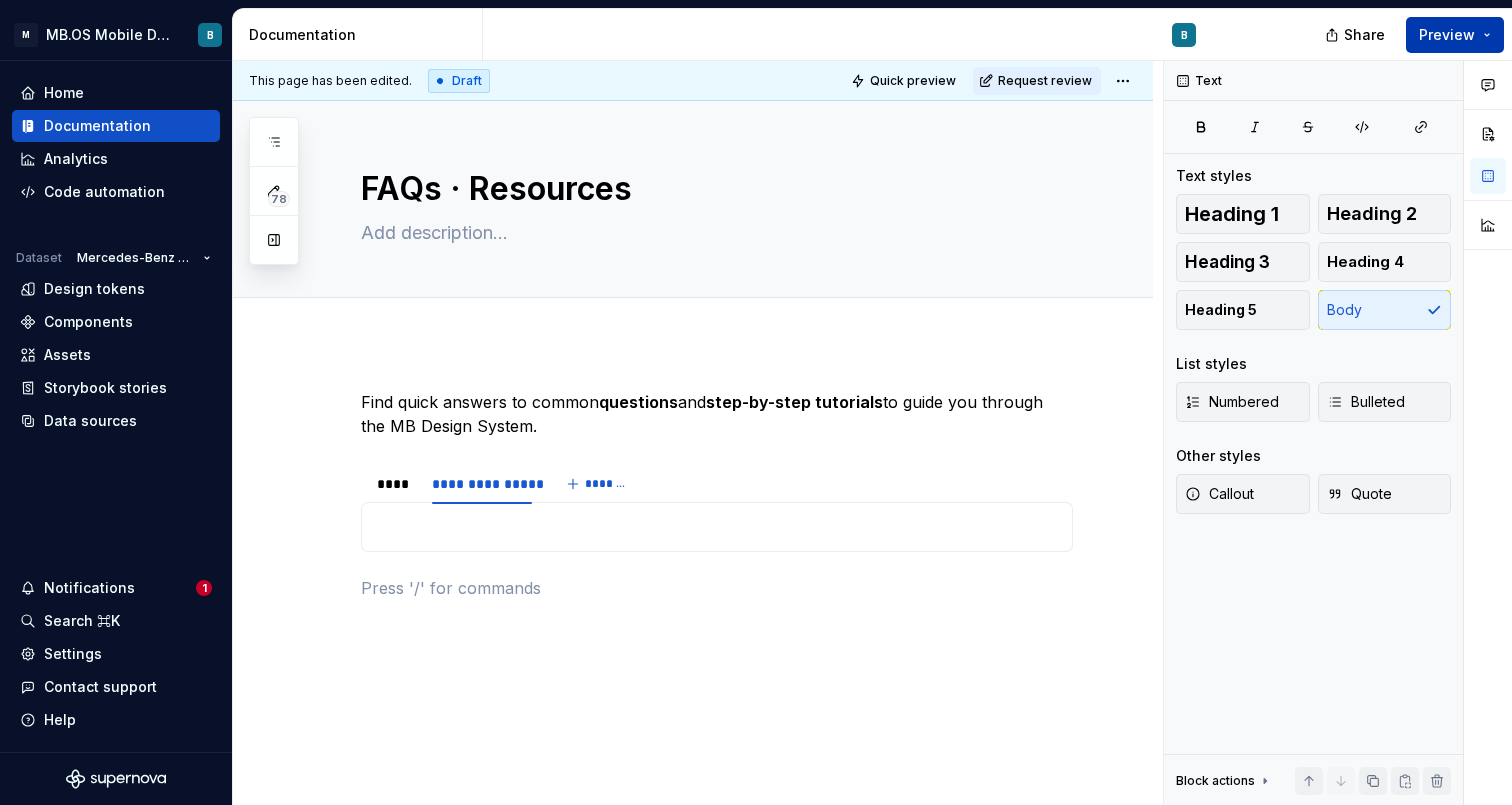 click on "Preview" at bounding box center (1455, 35) 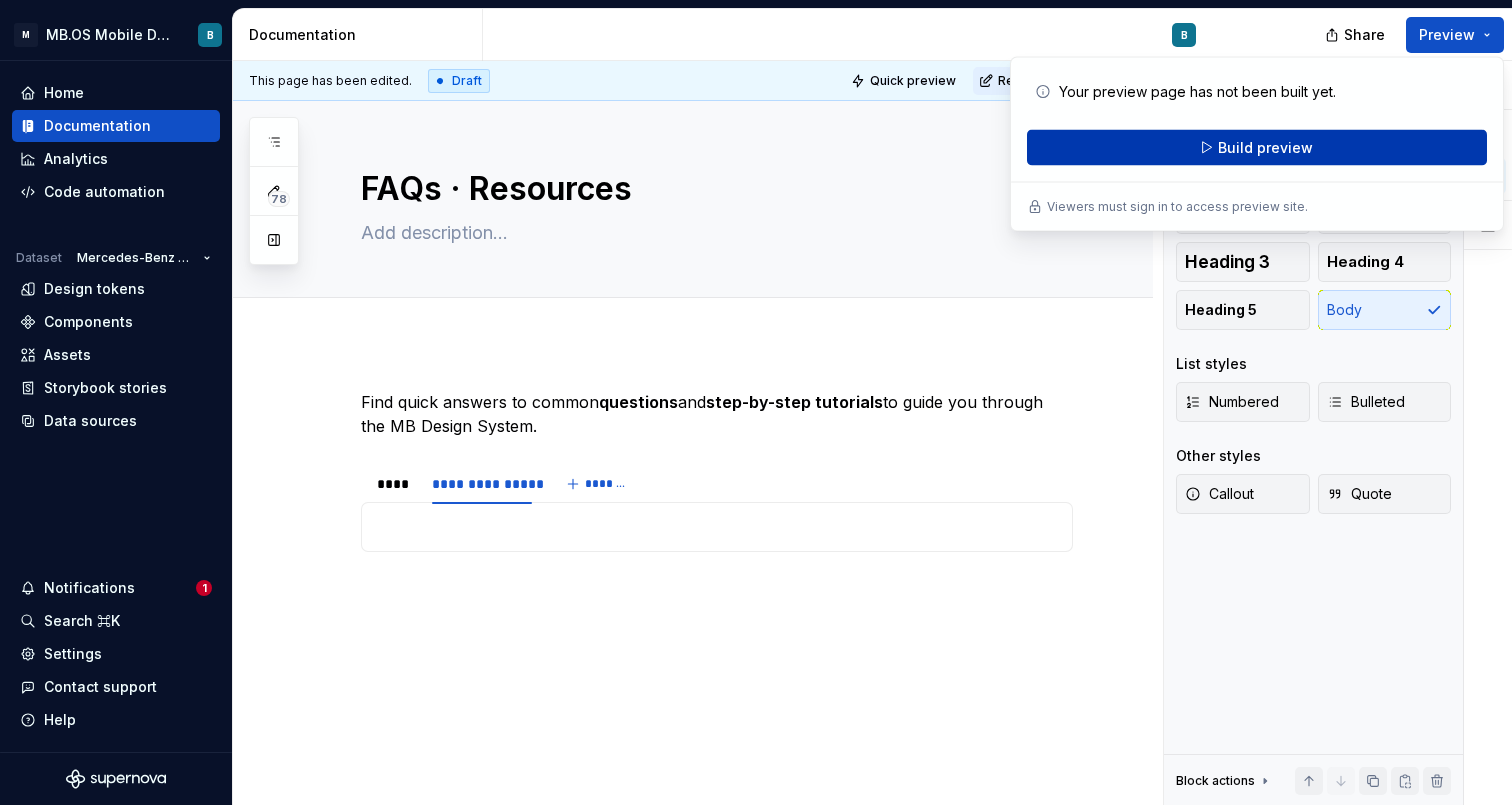 click on "Build preview" at bounding box center [1265, 148] 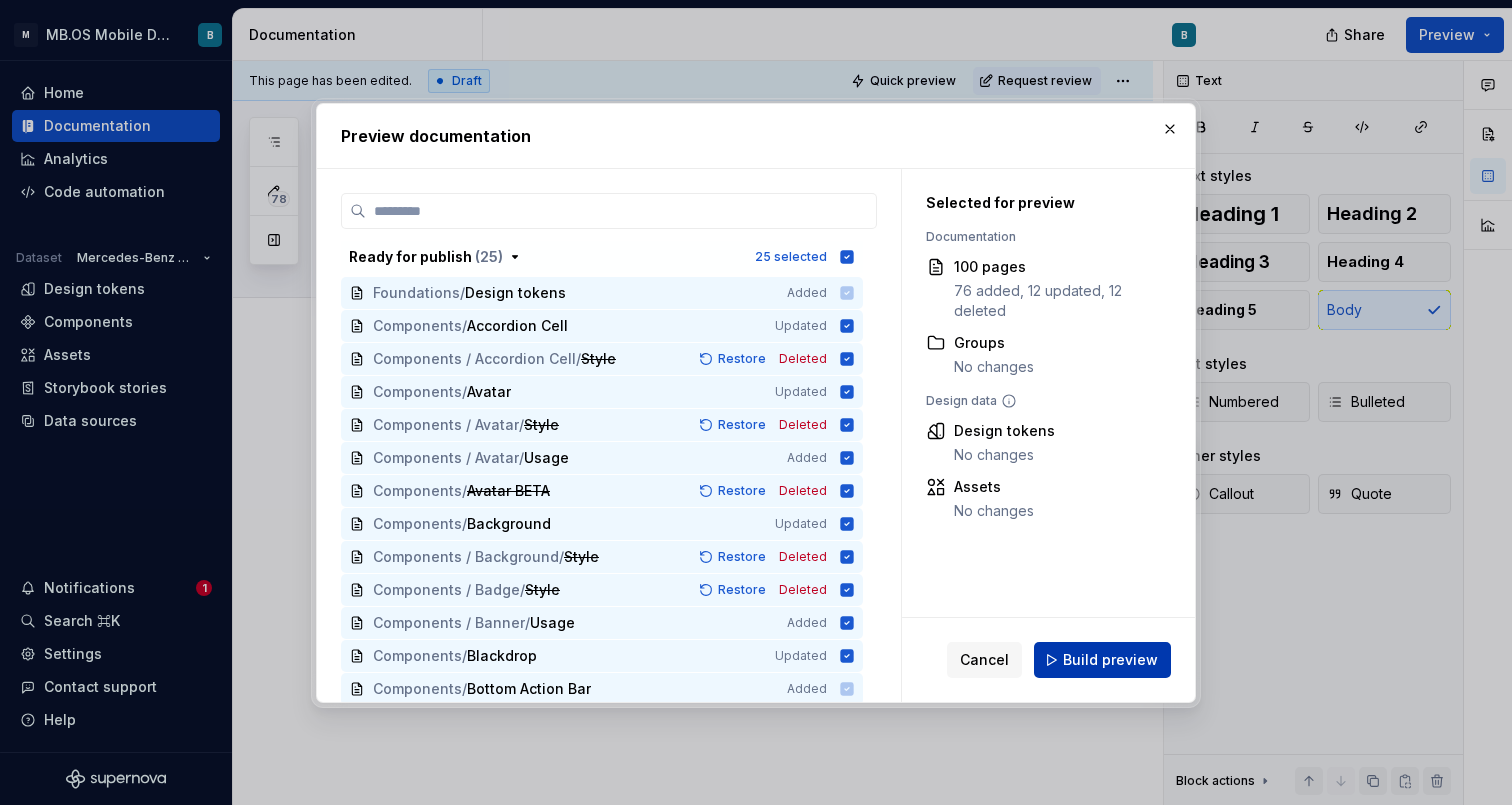 click on "Build preview" at bounding box center (1110, 660) 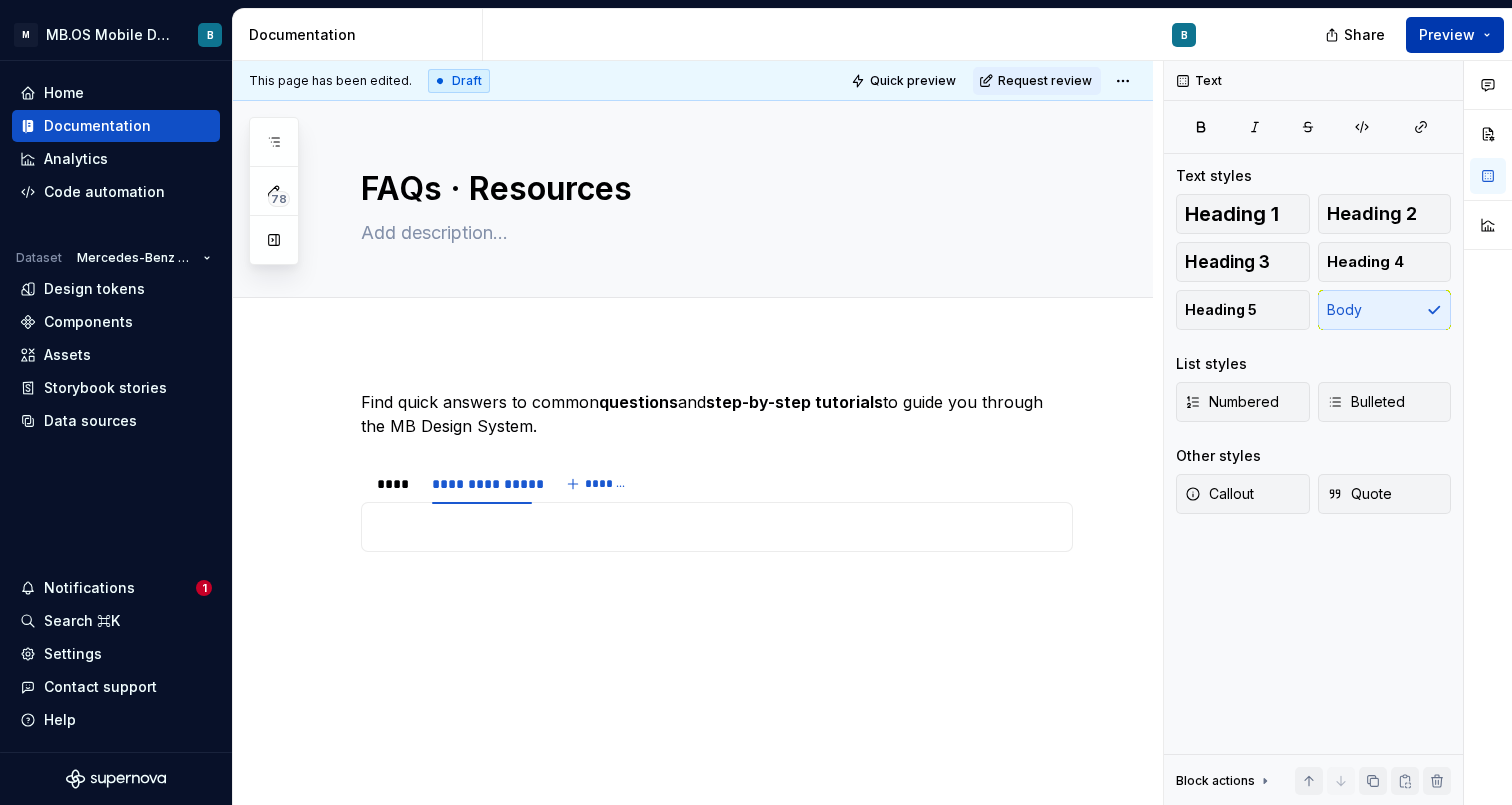 click on "Preview" at bounding box center [1447, 35] 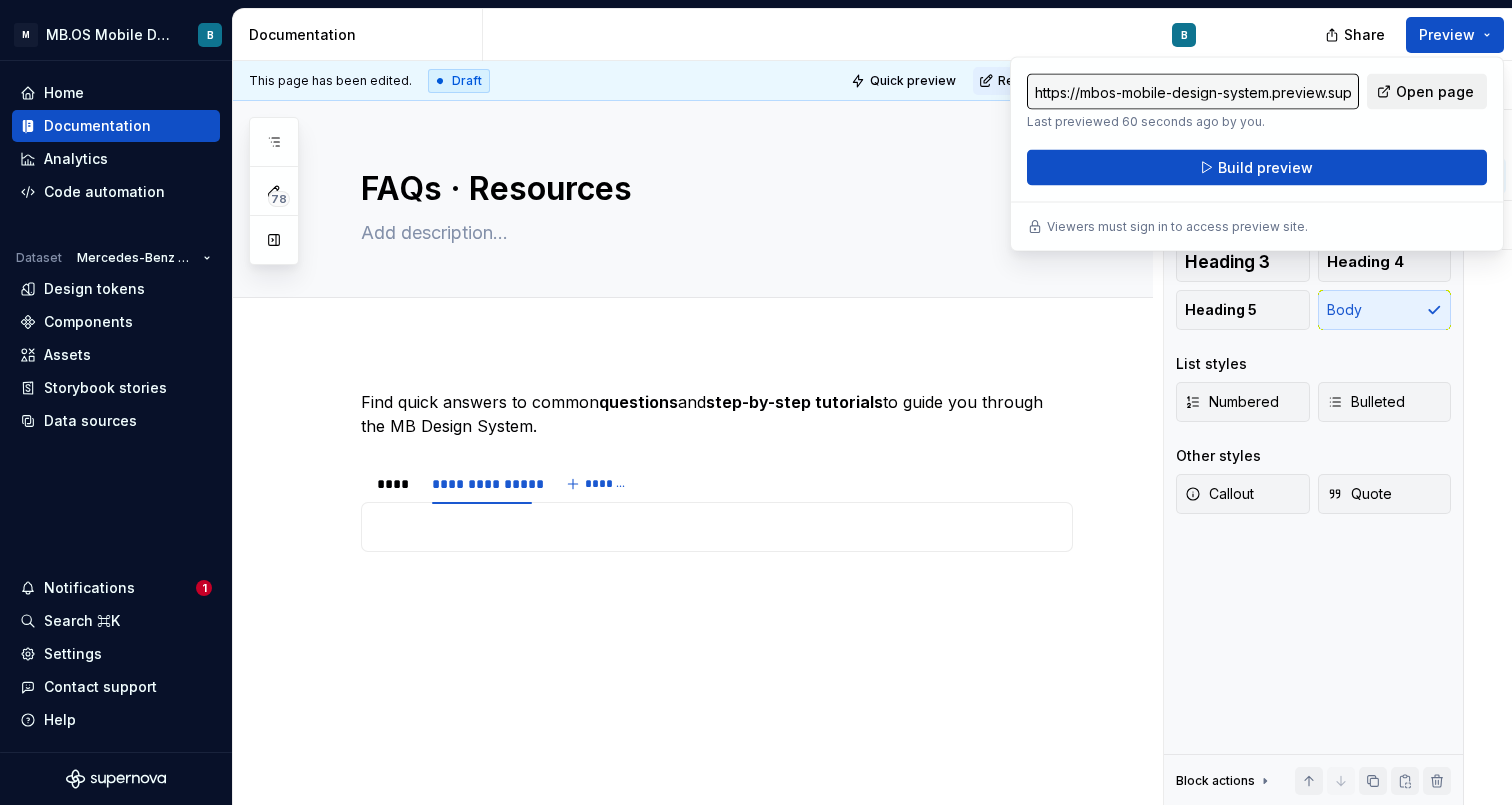 click on "Open page" at bounding box center (1435, 92) 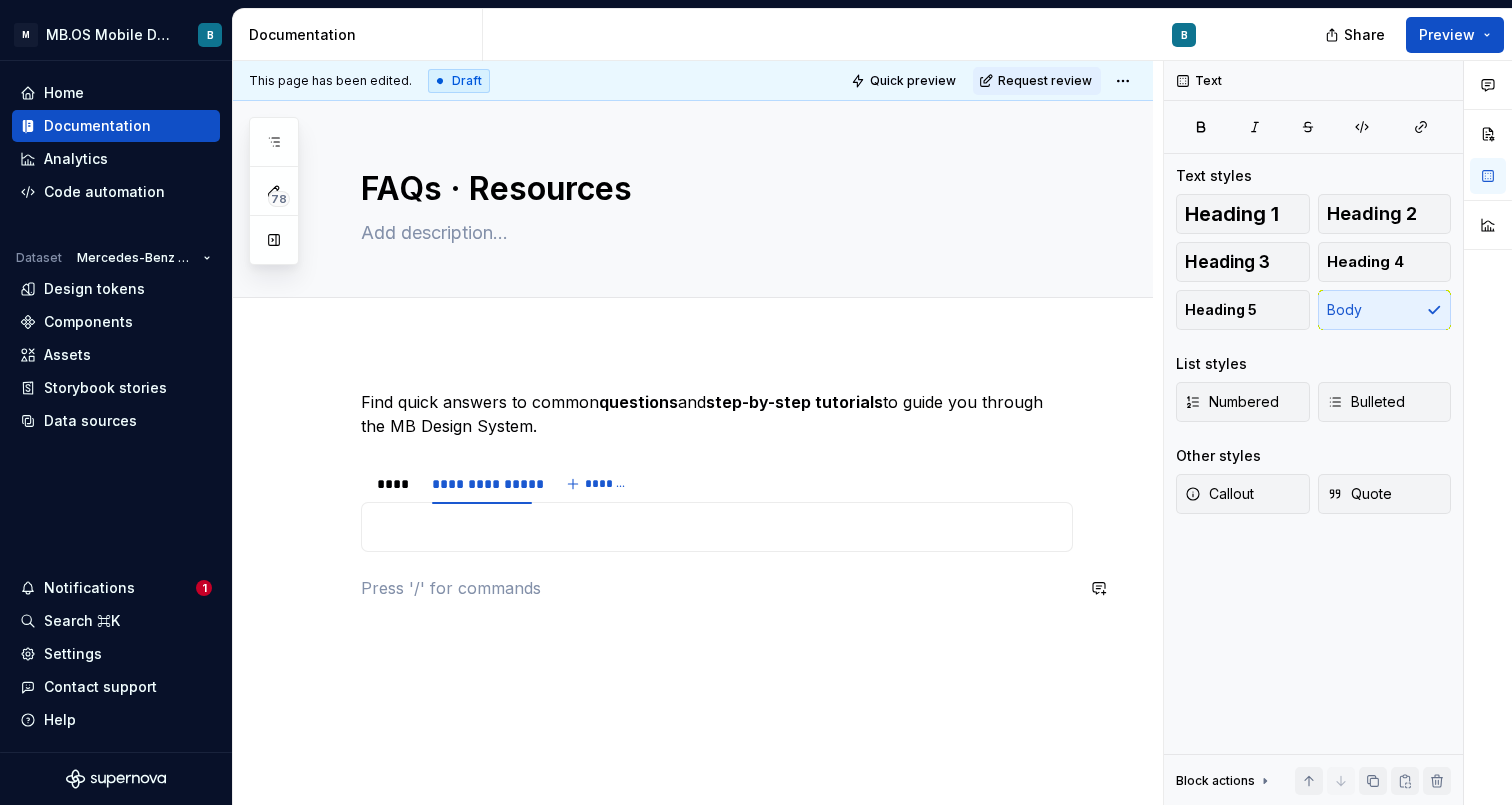click on "**********" at bounding box center [693, 604] 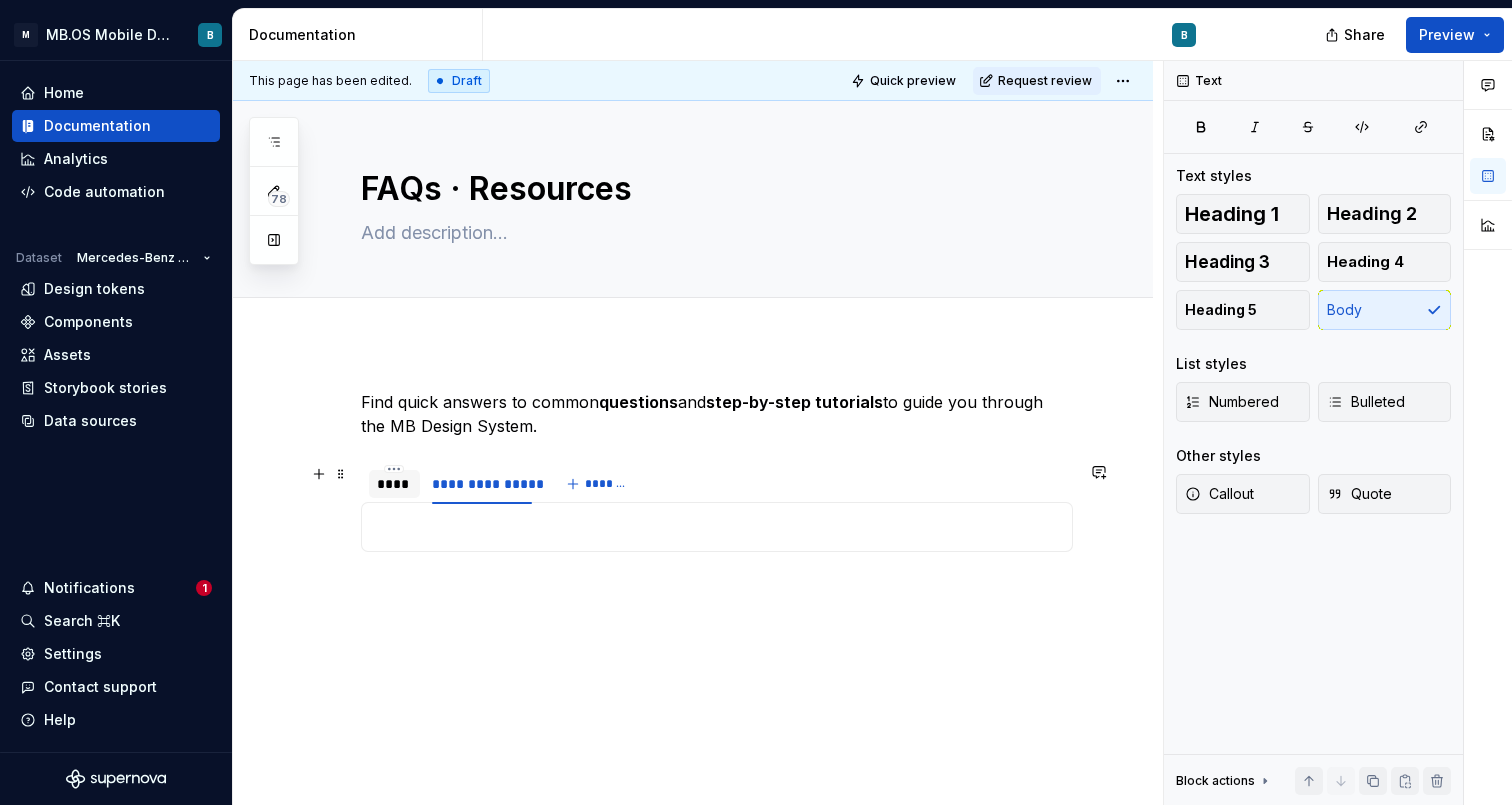 click on "****" at bounding box center (394, 484) 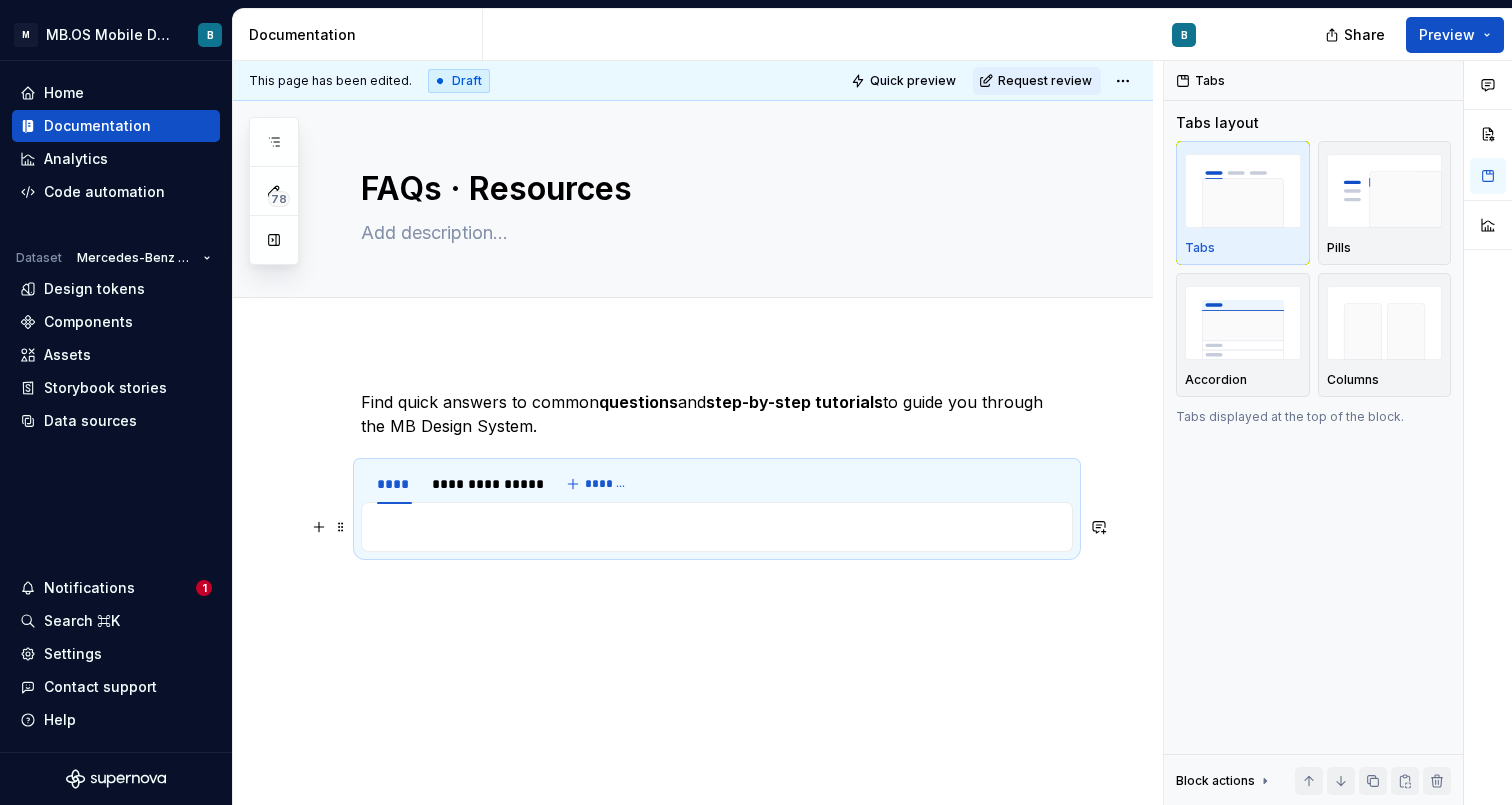 click at bounding box center (717, 527) 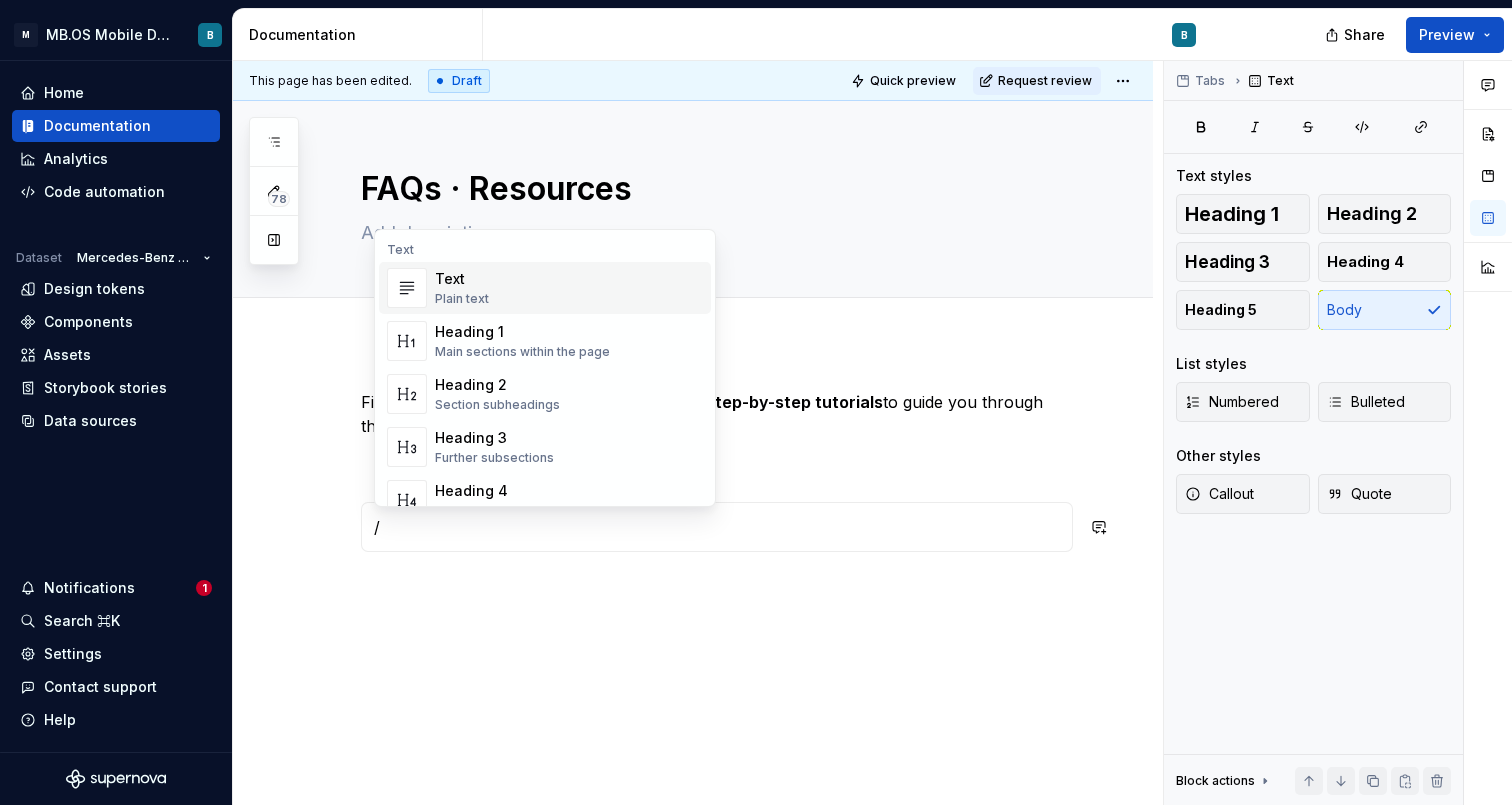 scroll, scrollTop: 7, scrollLeft: 0, axis: vertical 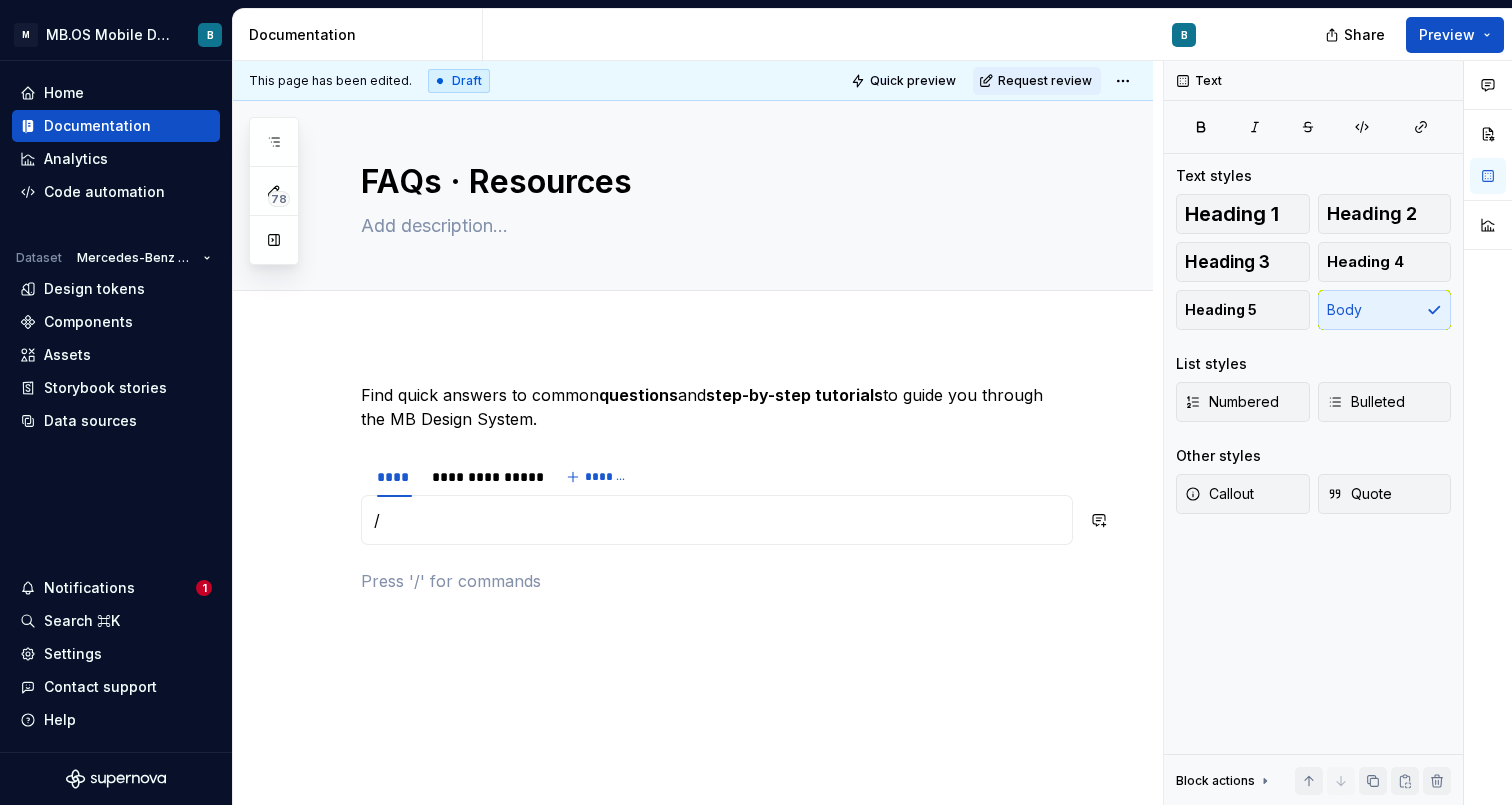 click on "**********" at bounding box center [717, 500] 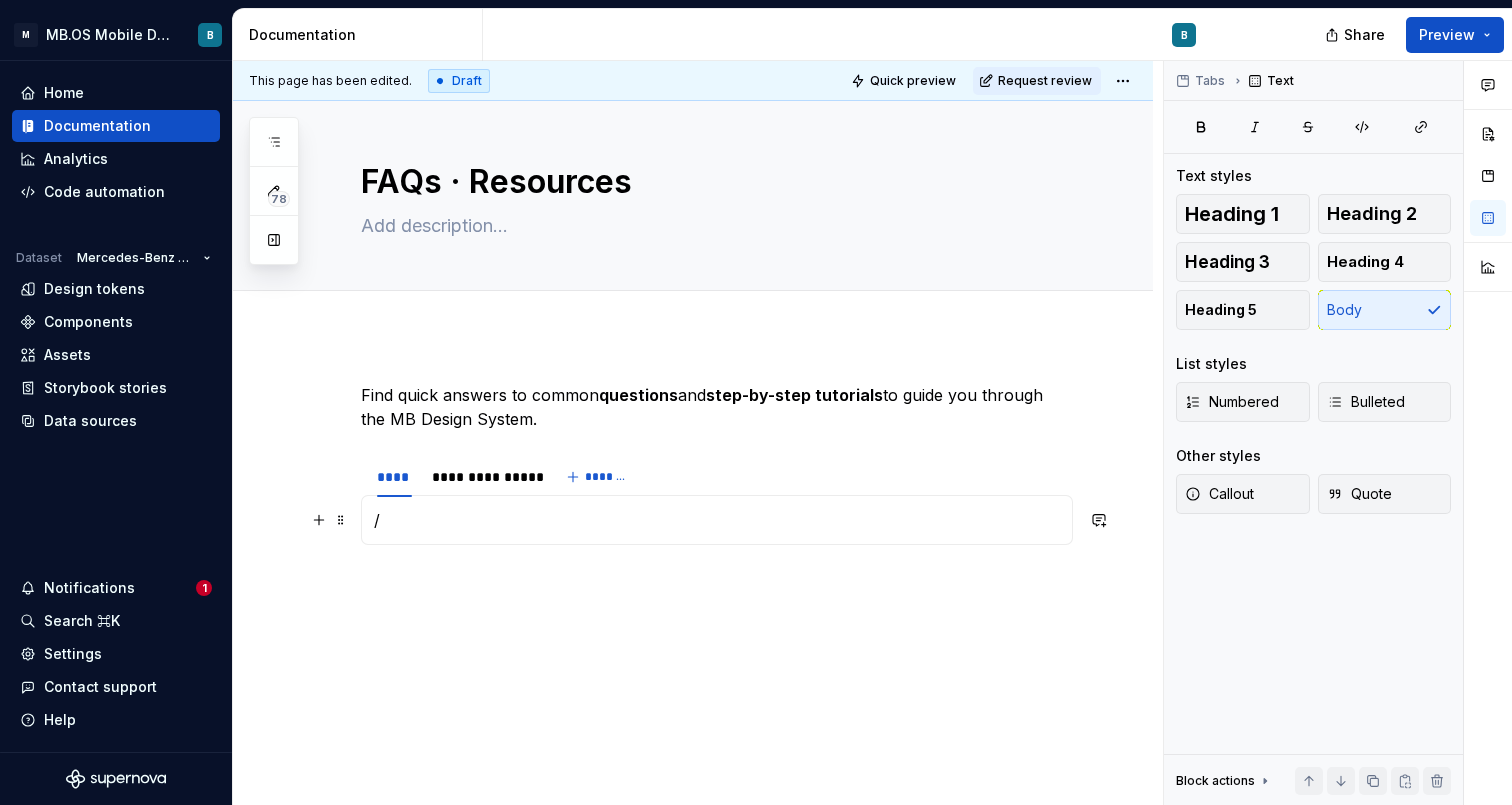 click on "/" at bounding box center [717, 520] 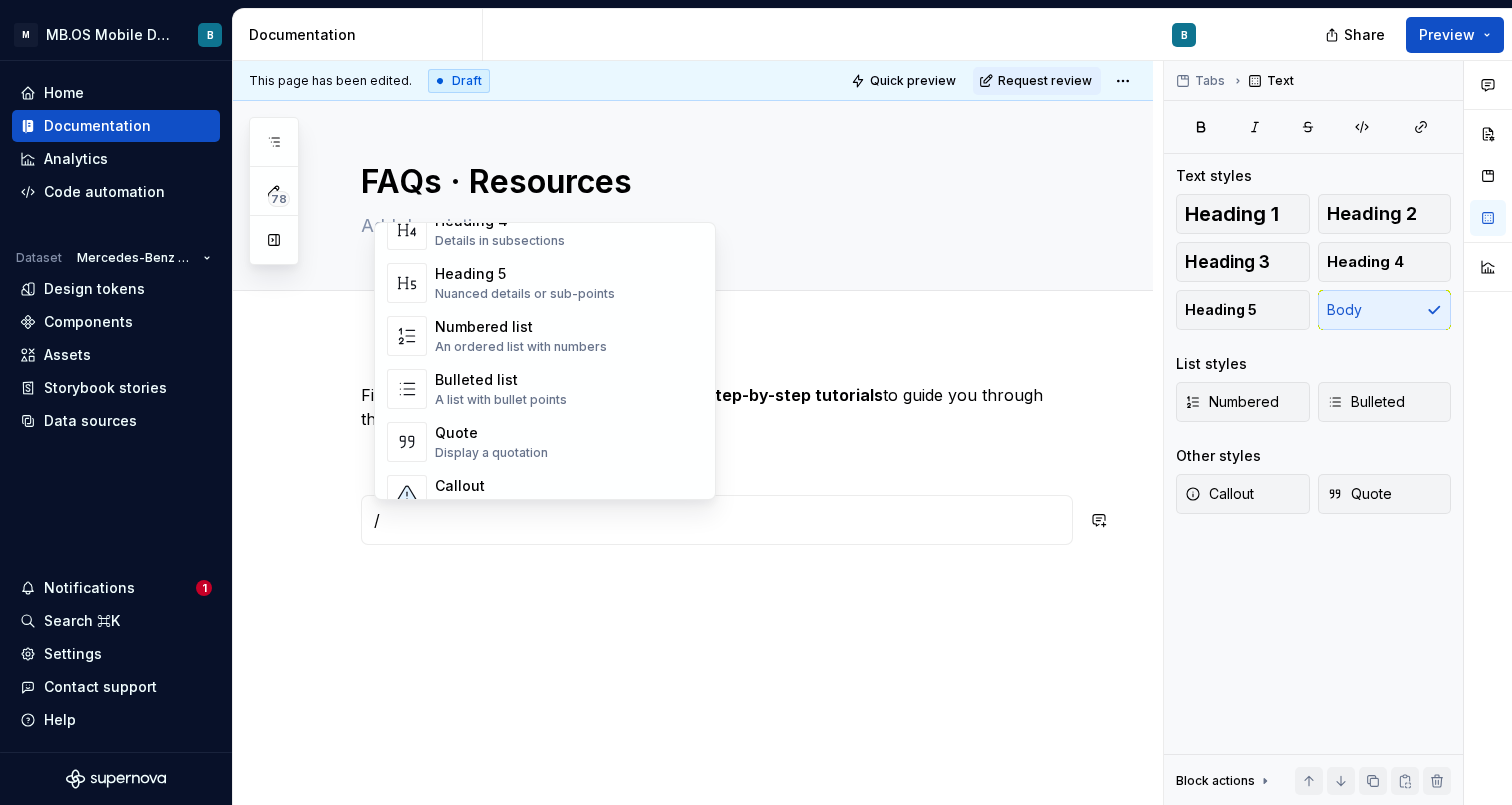 scroll, scrollTop: 271, scrollLeft: 0, axis: vertical 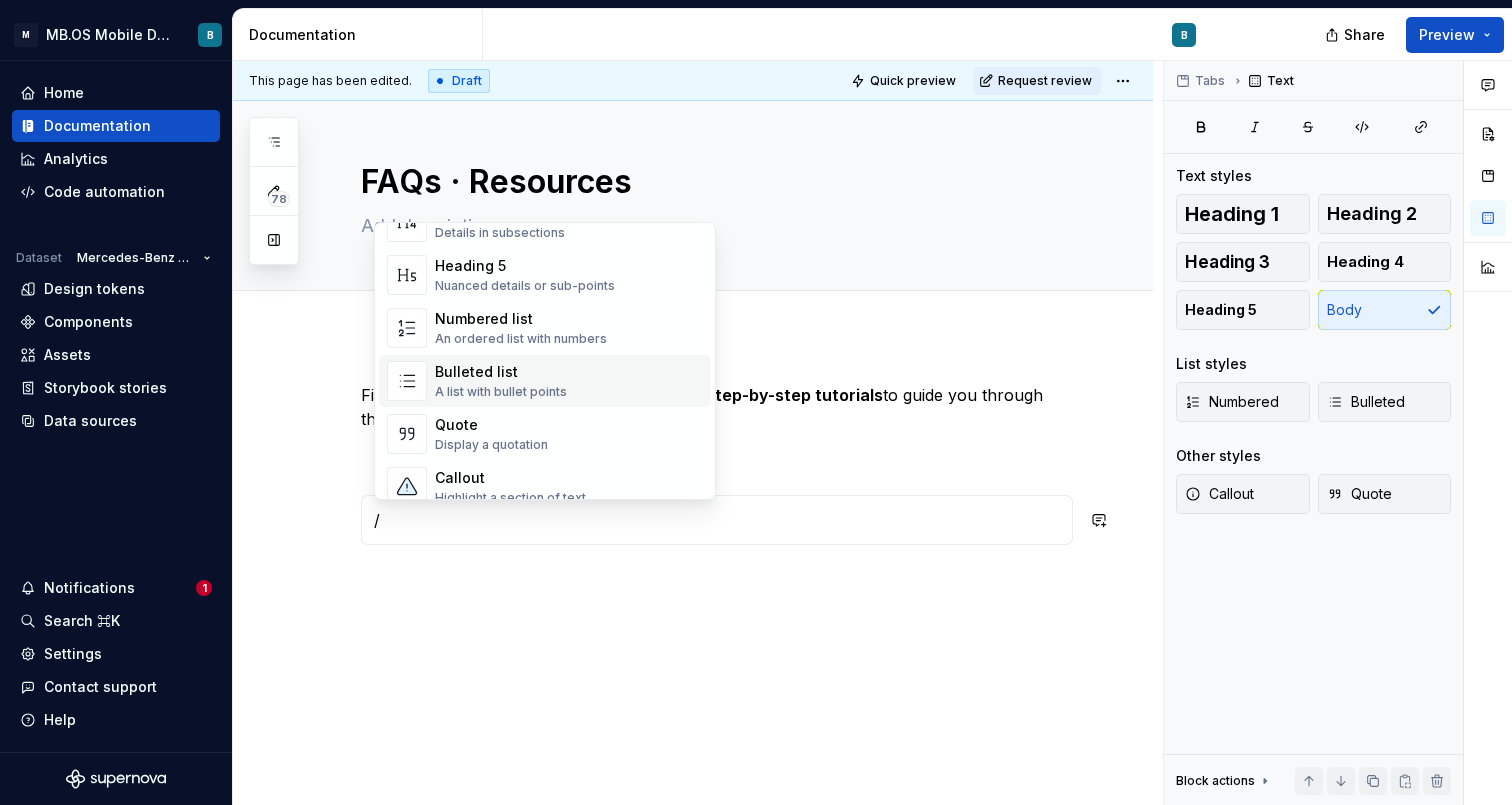 click on "Bulleted list" at bounding box center (501, 372) 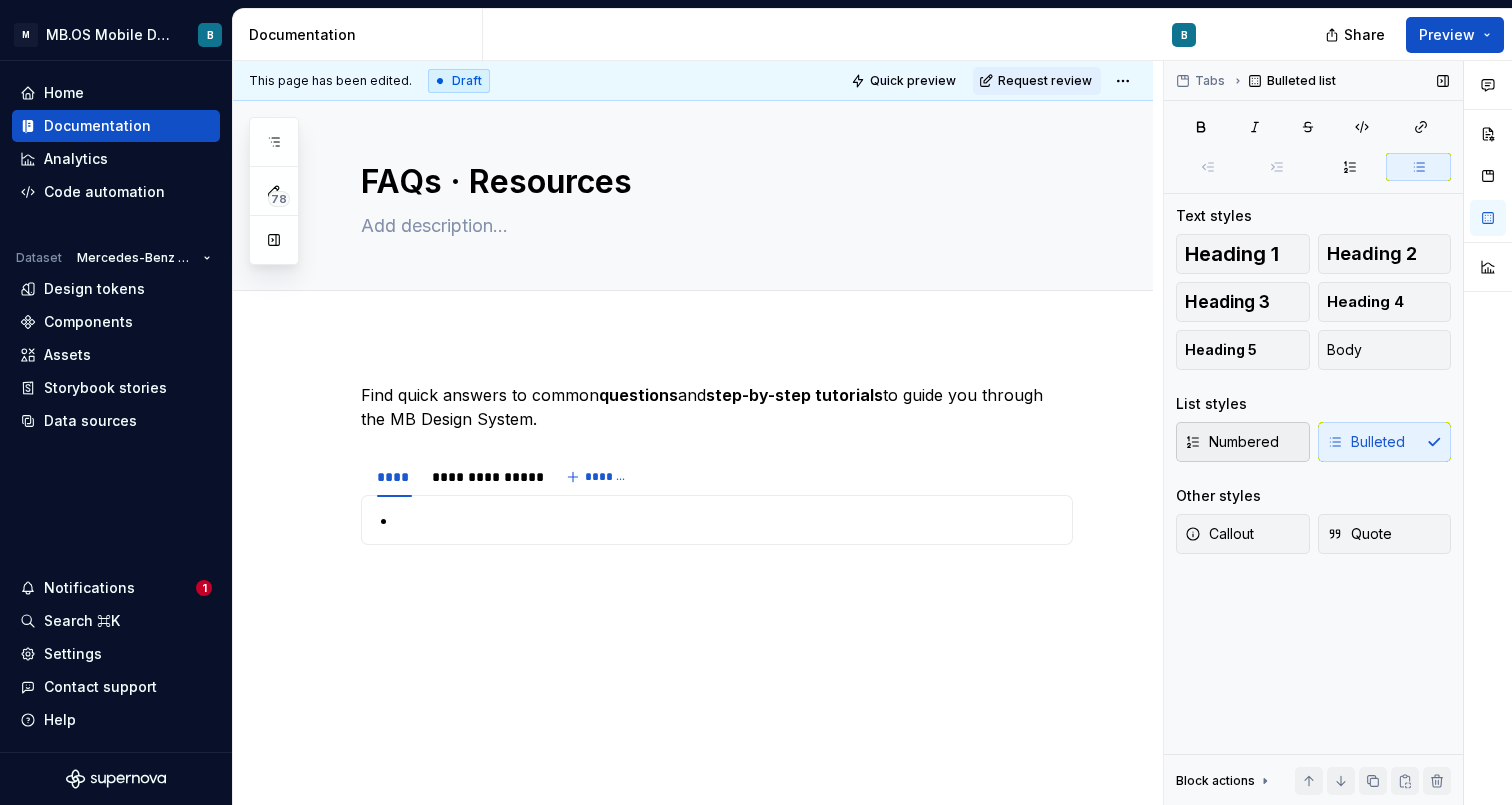 click on "Numbered" at bounding box center (1232, 442) 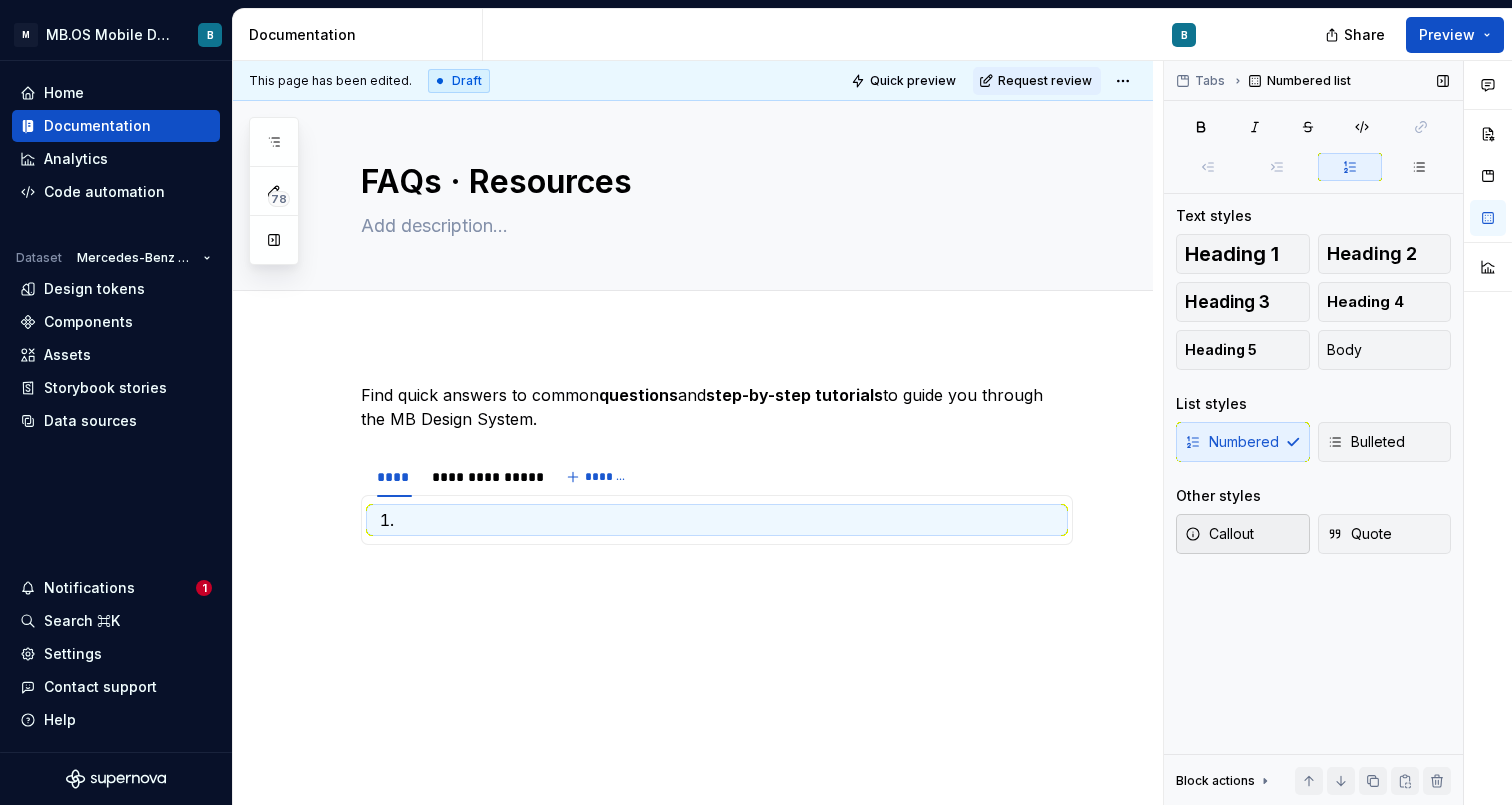 click on "Callout" at bounding box center (1219, 534) 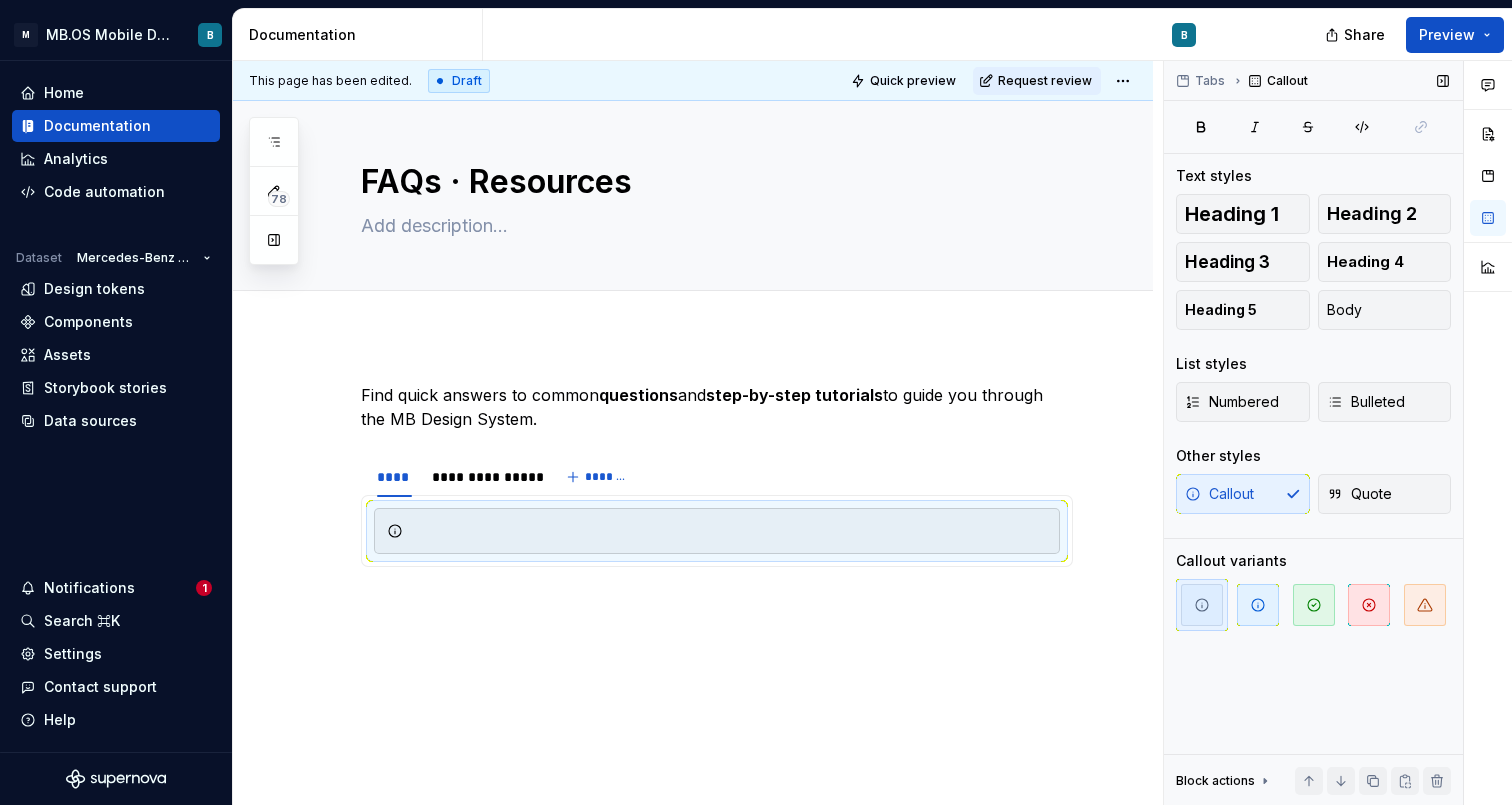 click on "Callout Quote" at bounding box center [1313, 494] 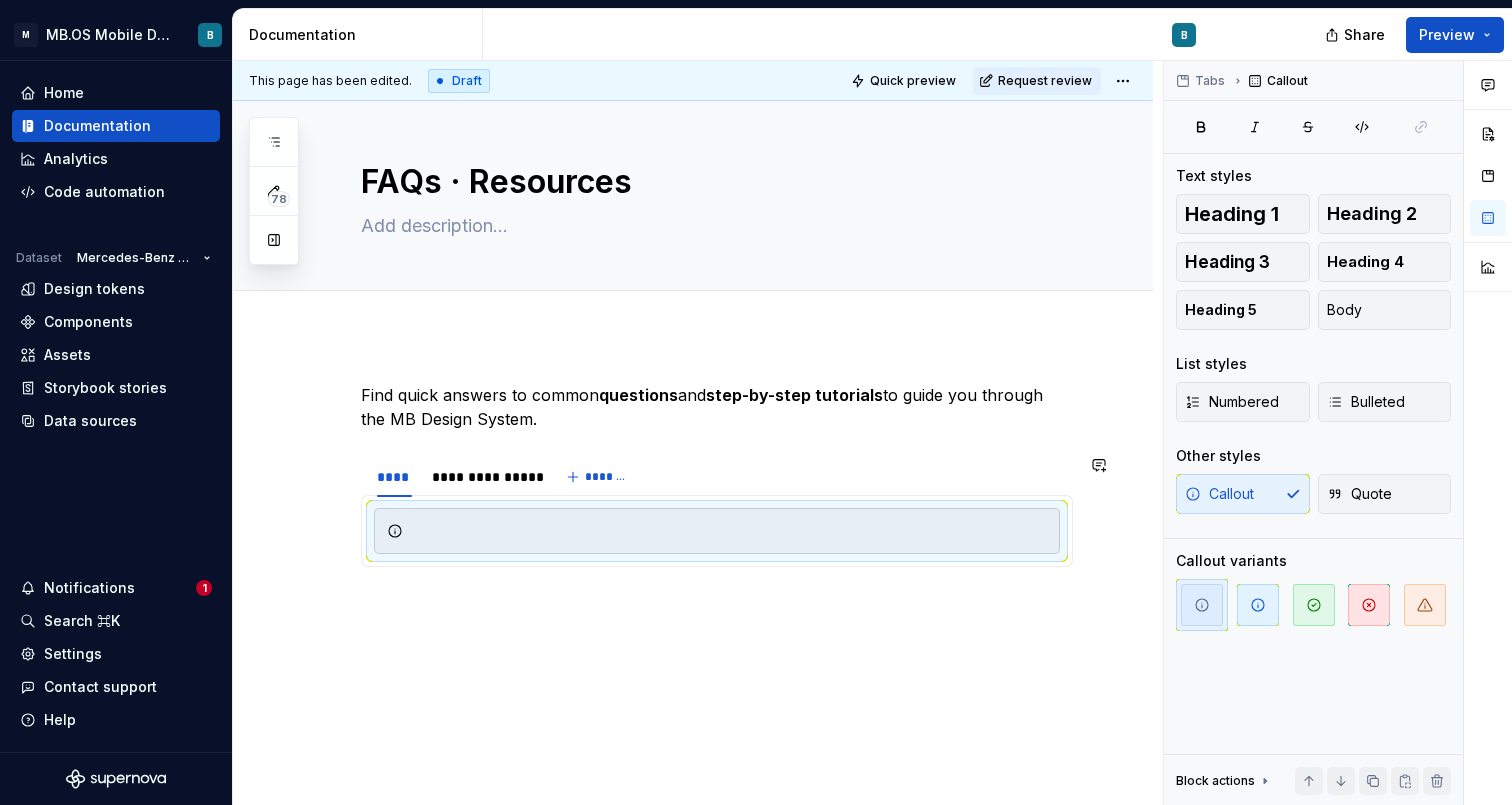 click on "**********" at bounding box center (717, 499) 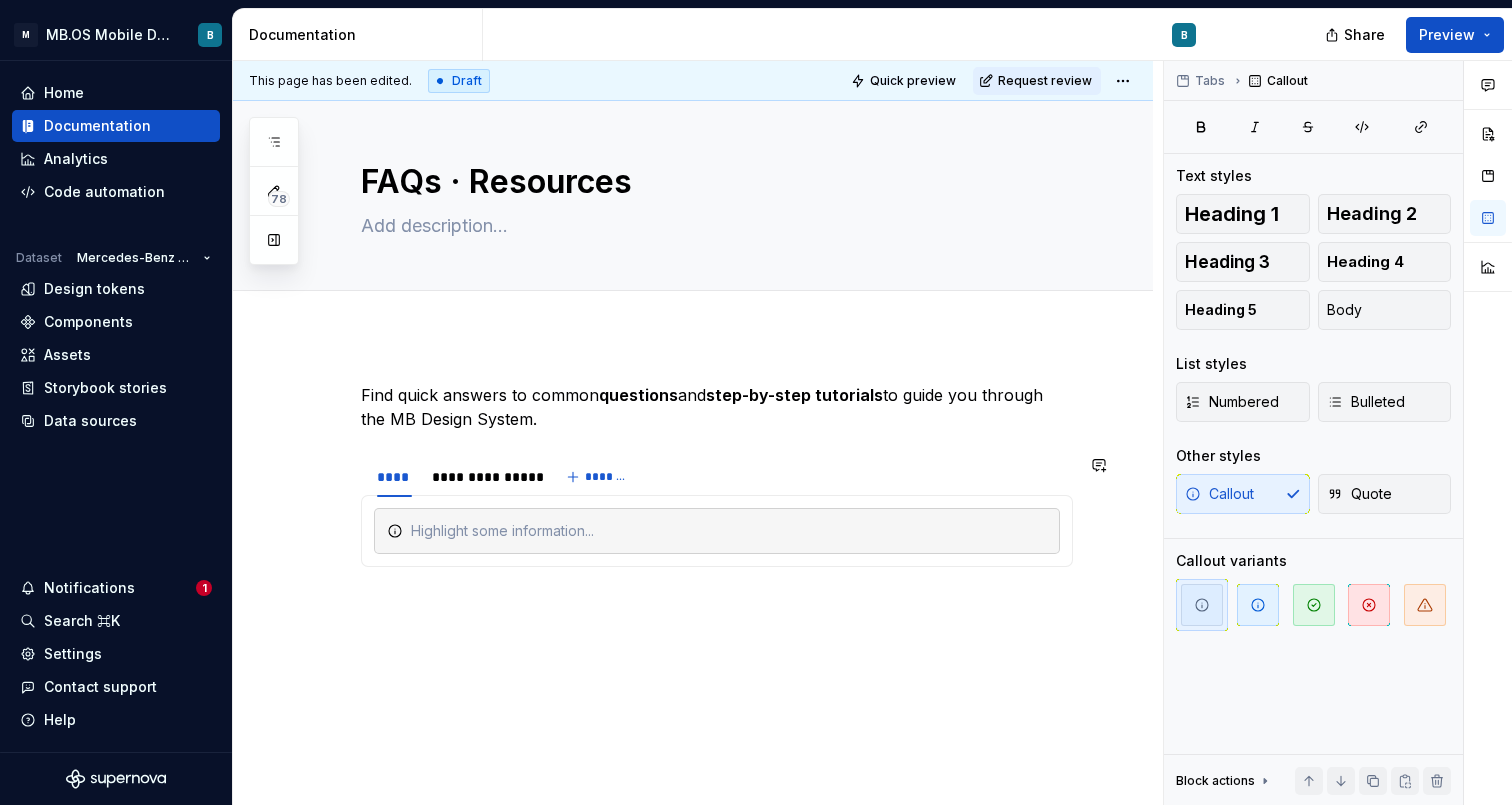 click at bounding box center (717, 531) 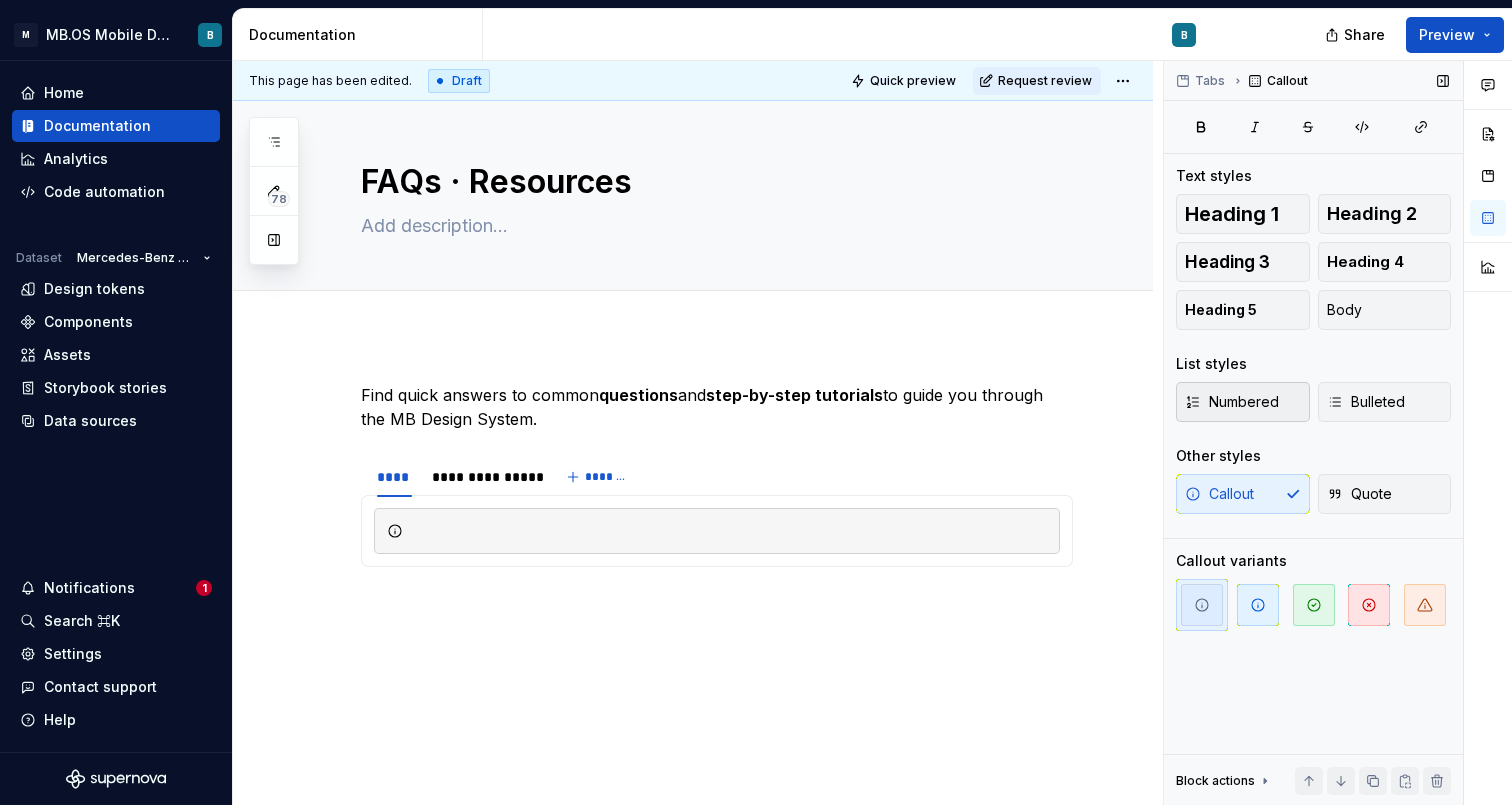 click on "Numbered" at bounding box center (1232, 402) 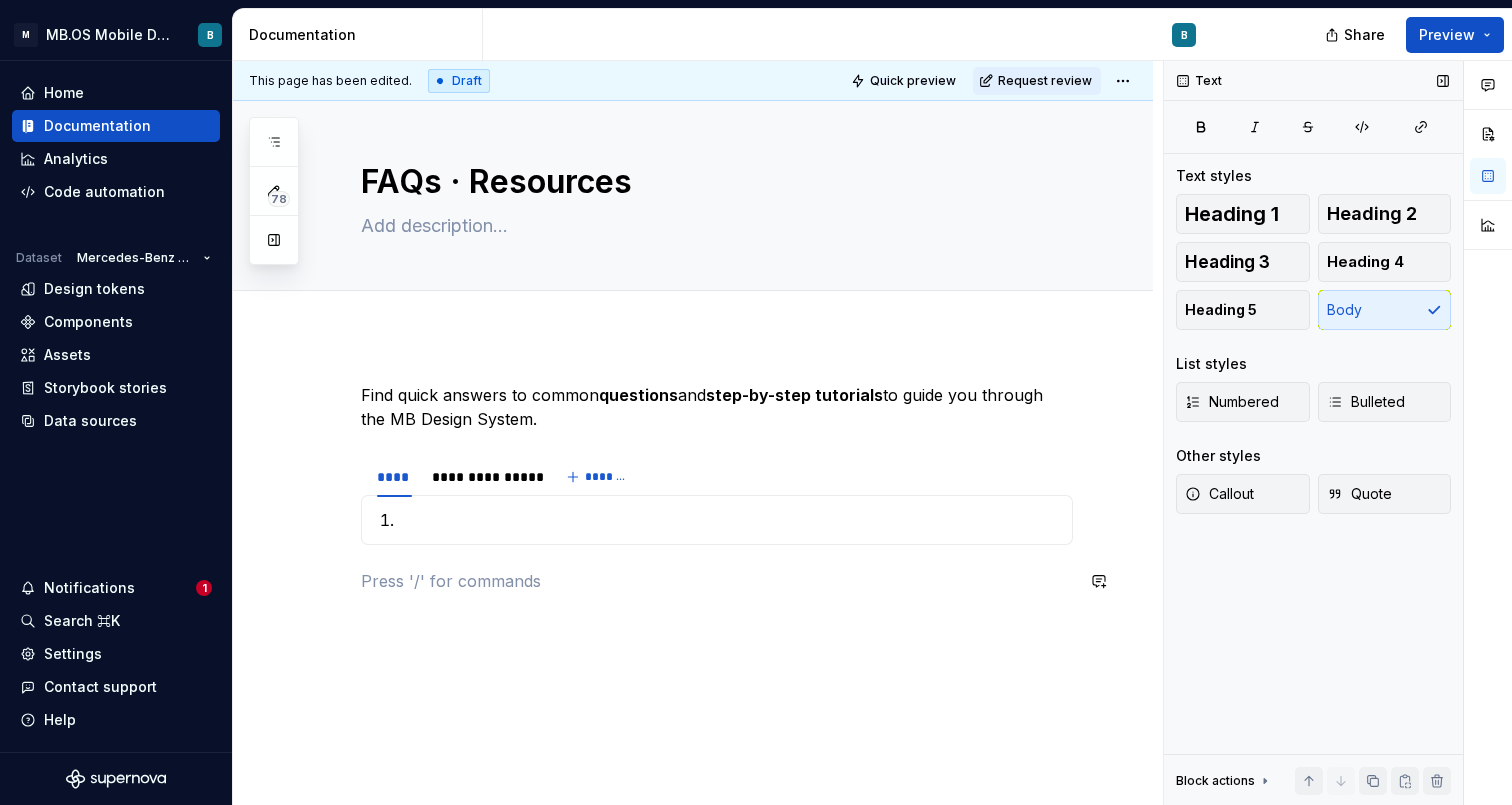 click on "**********" at bounding box center [717, 500] 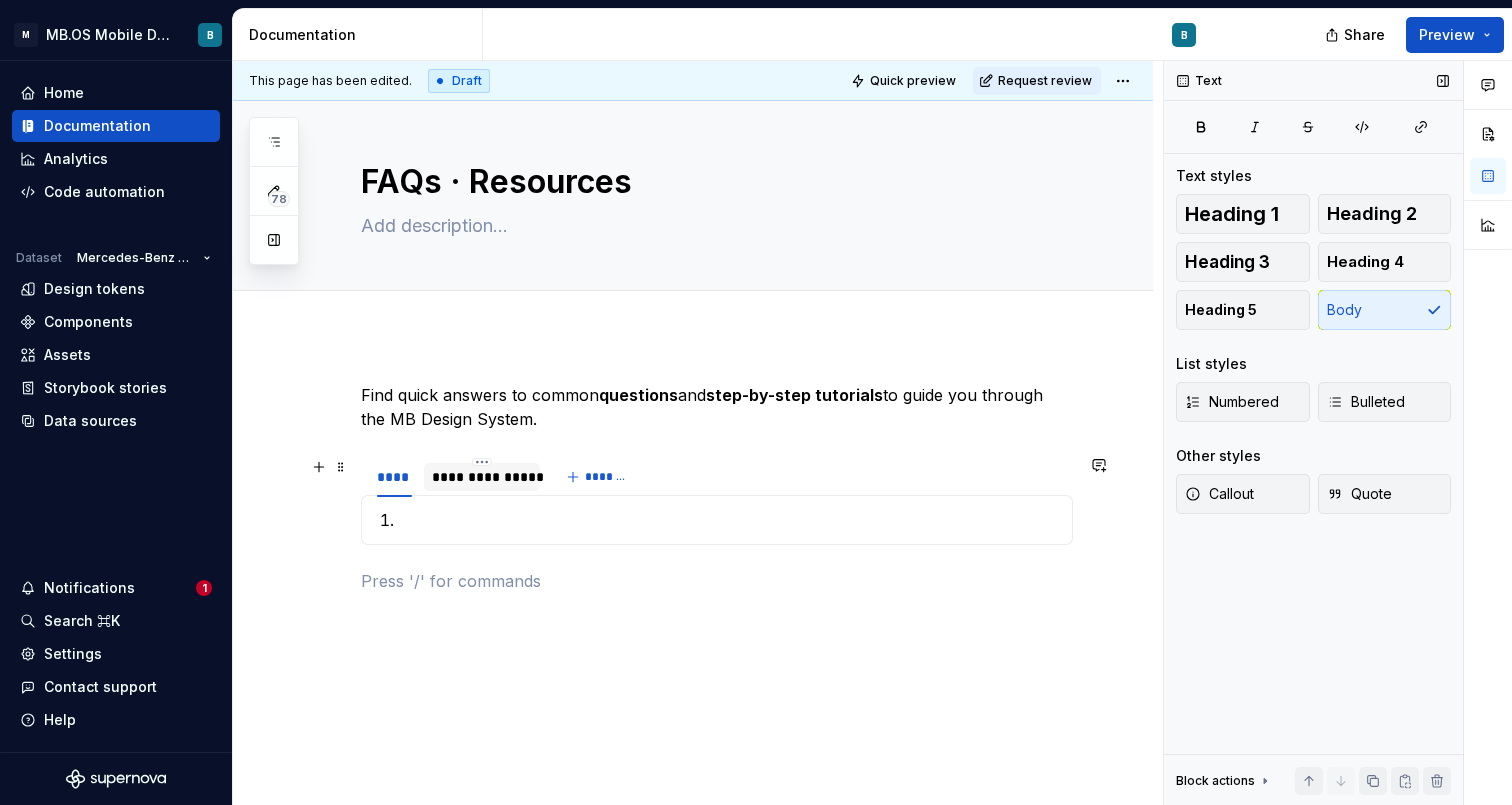 click on "**********" at bounding box center (482, 477) 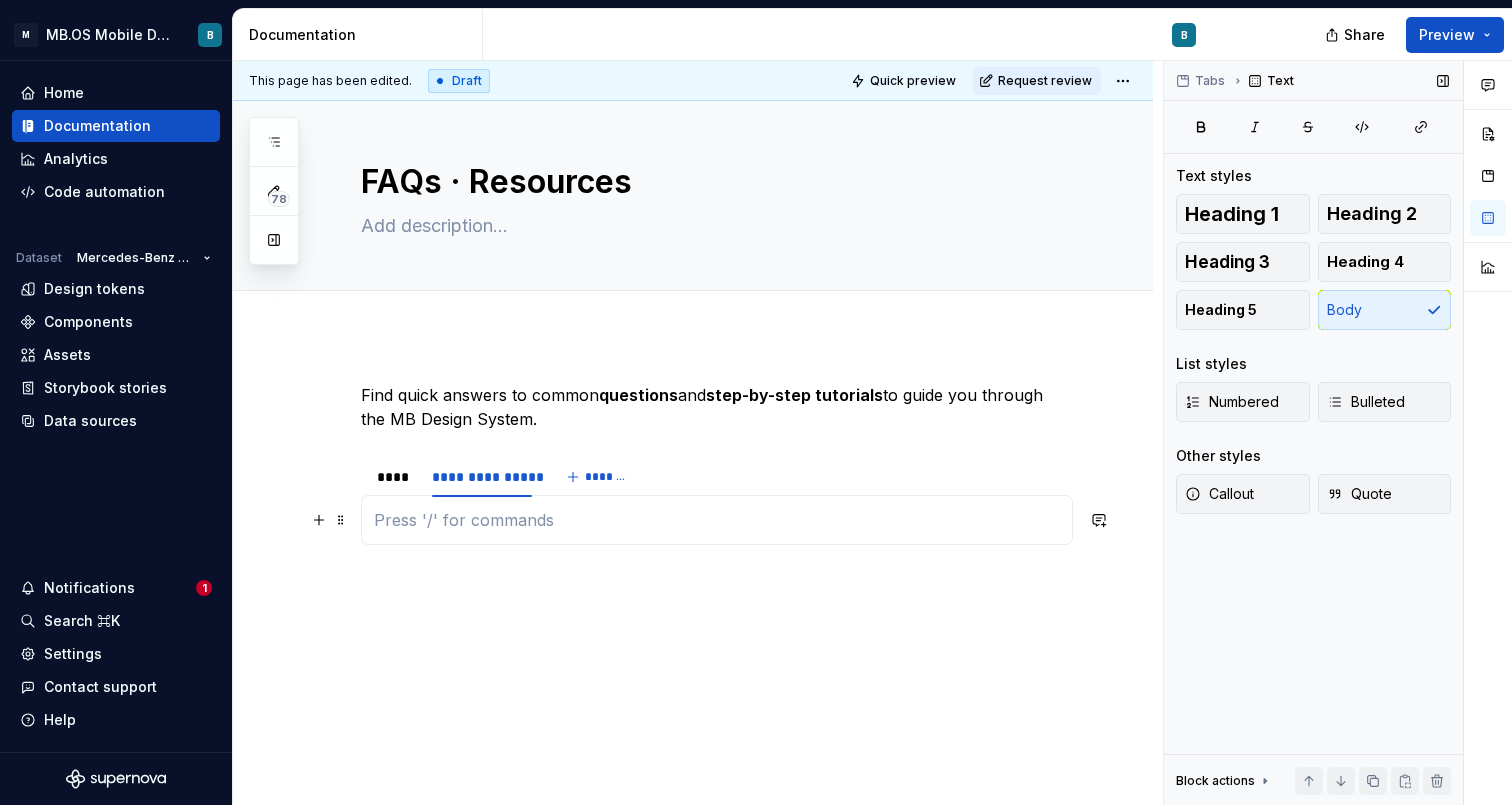 click at bounding box center [717, 520] 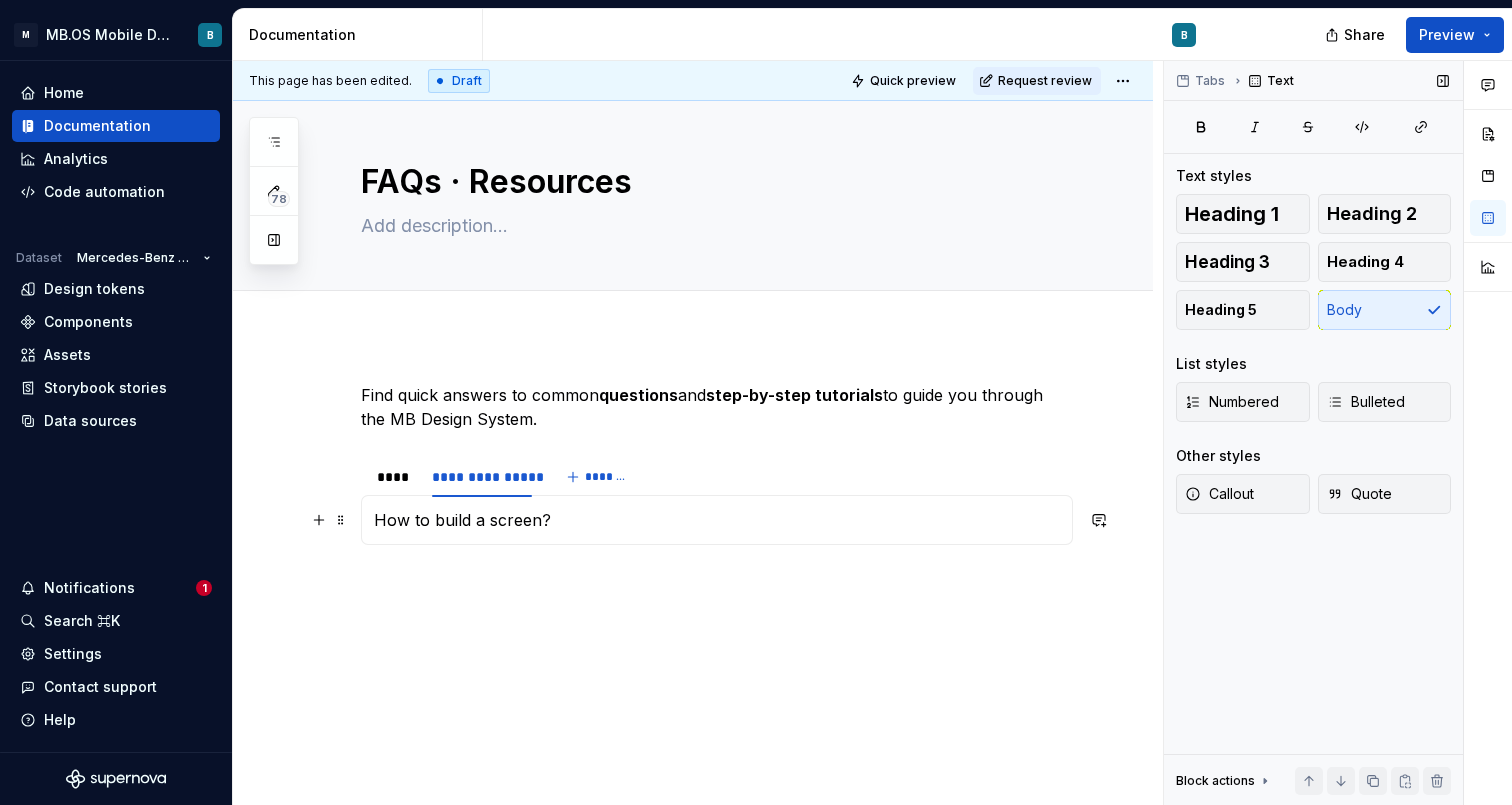 click on "How to build a screen?" at bounding box center [717, 520] 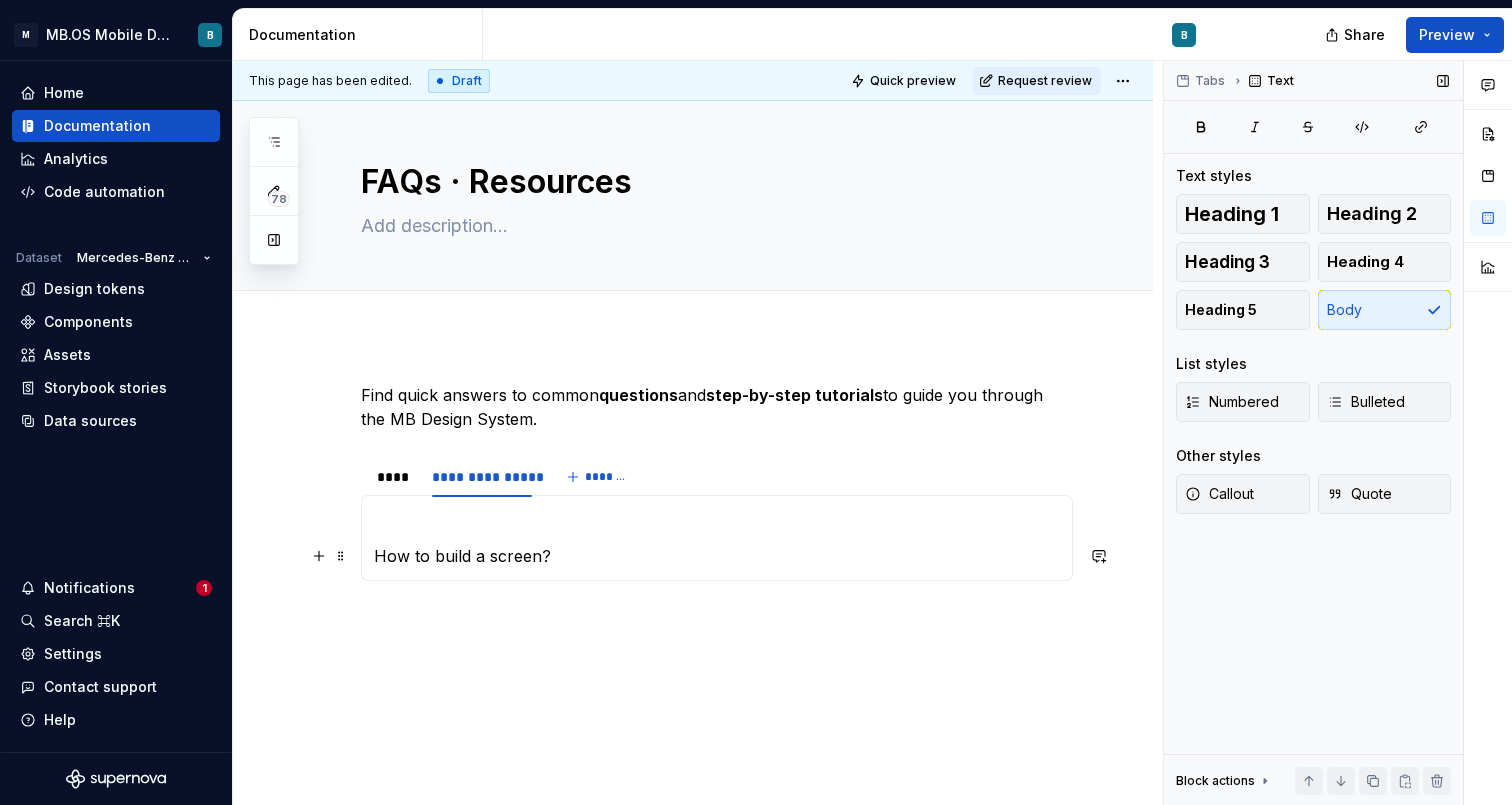 click on "How to build a screen?" at bounding box center (717, 556) 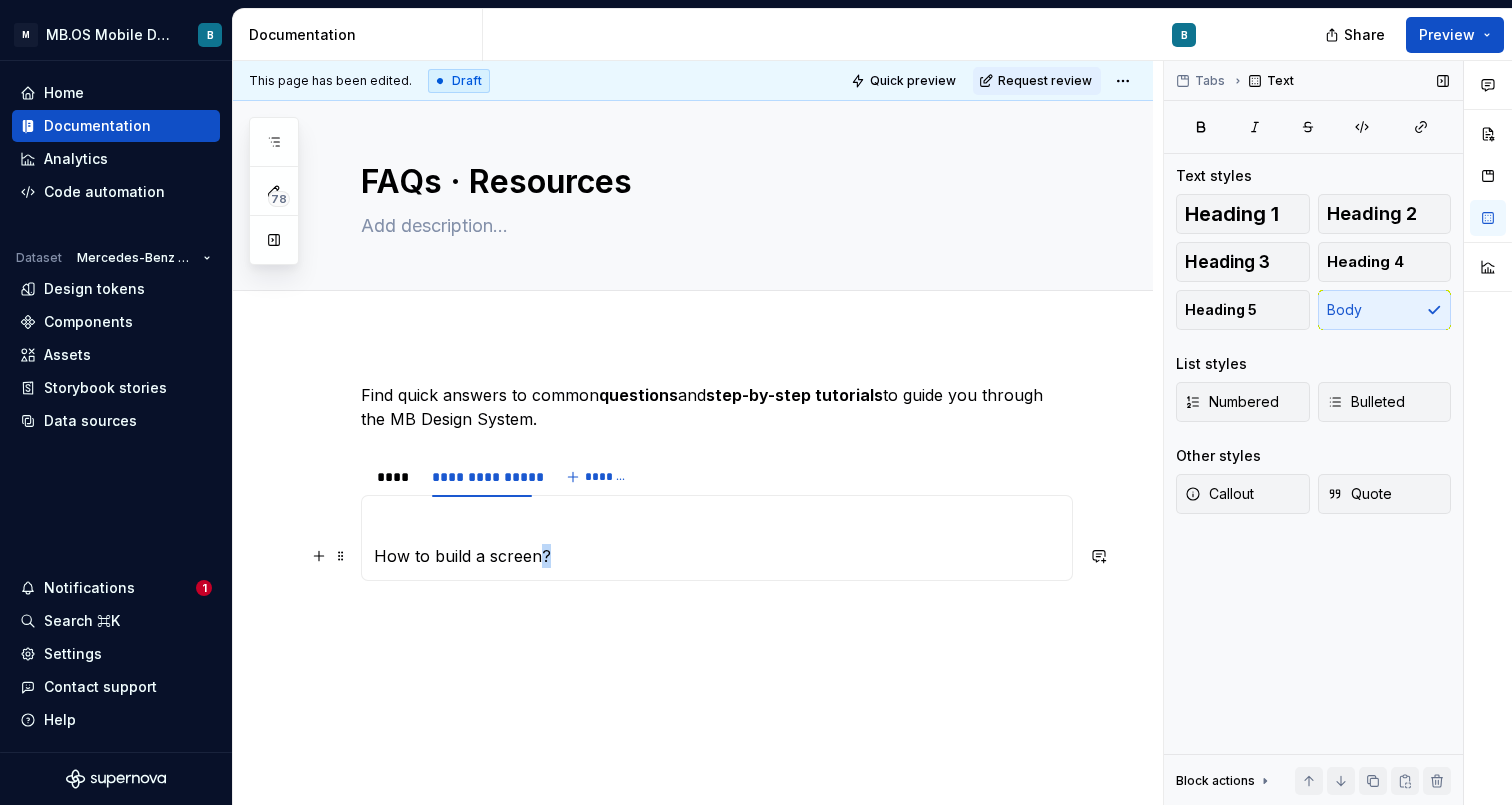 click on "How to build a screen?" at bounding box center [717, 556] 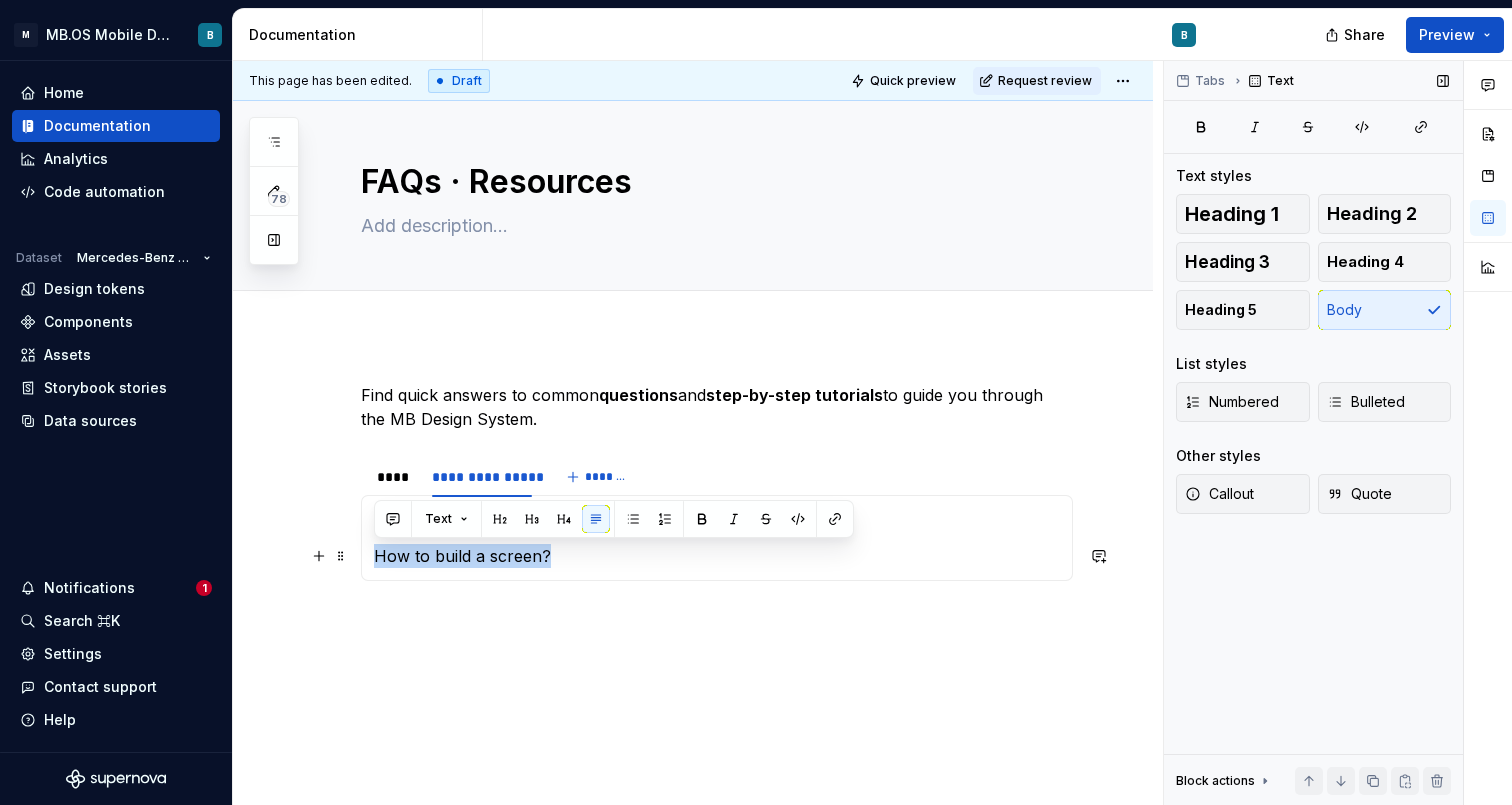 click on "How to build a screen?" at bounding box center (717, 556) 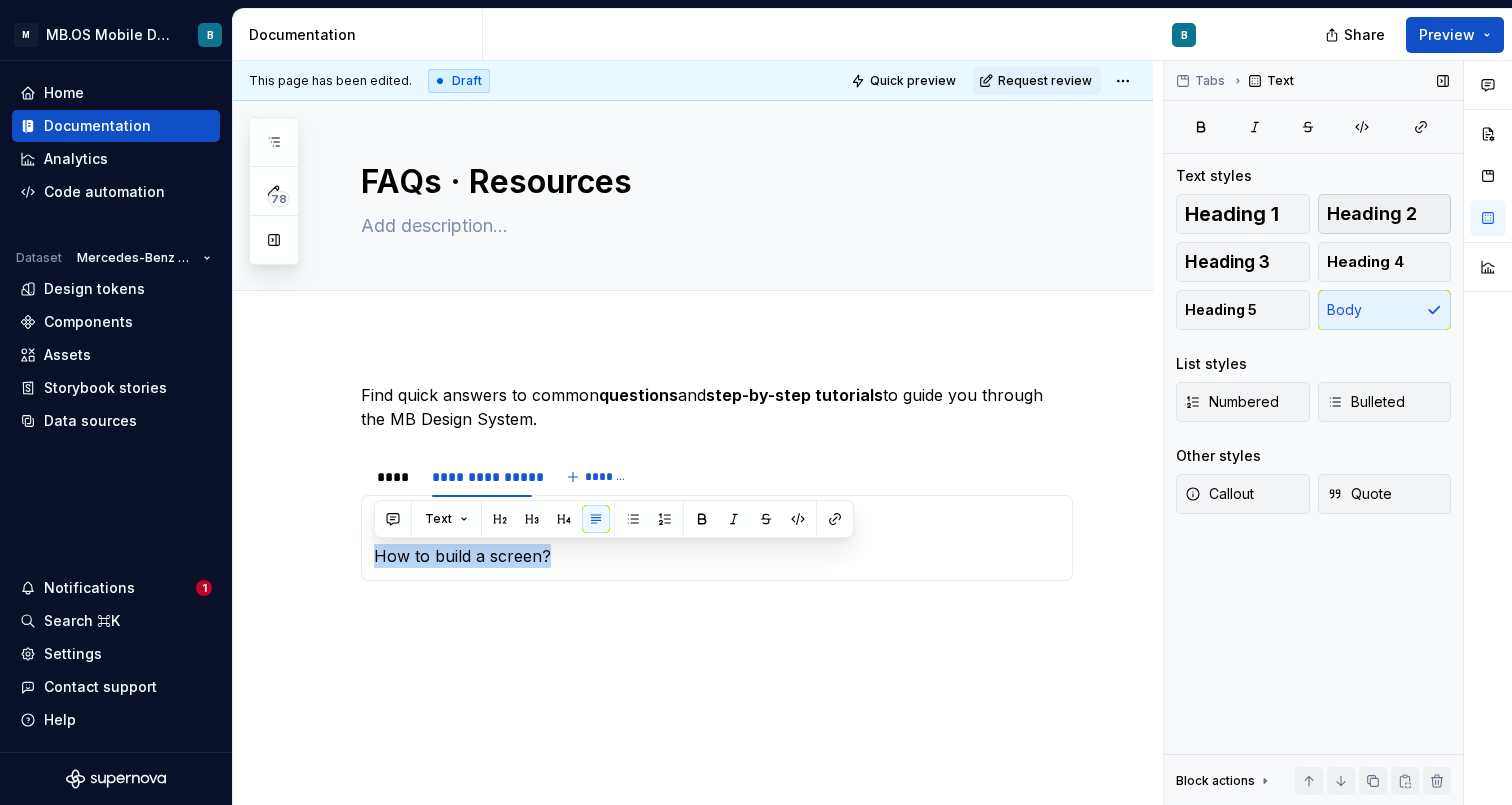 click on "Heading 2" at bounding box center [1372, 214] 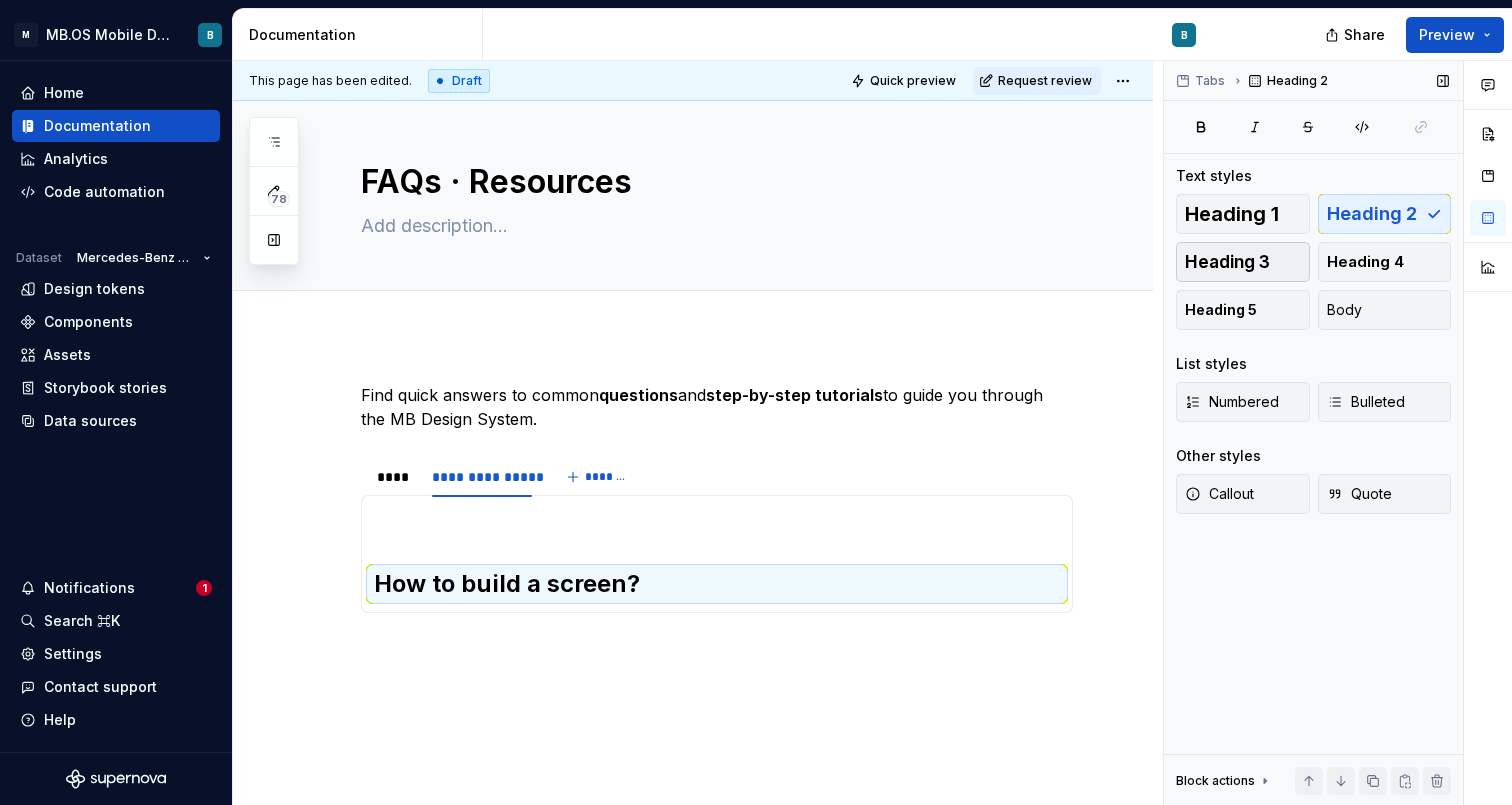 click on "Heading 3" at bounding box center (1227, 262) 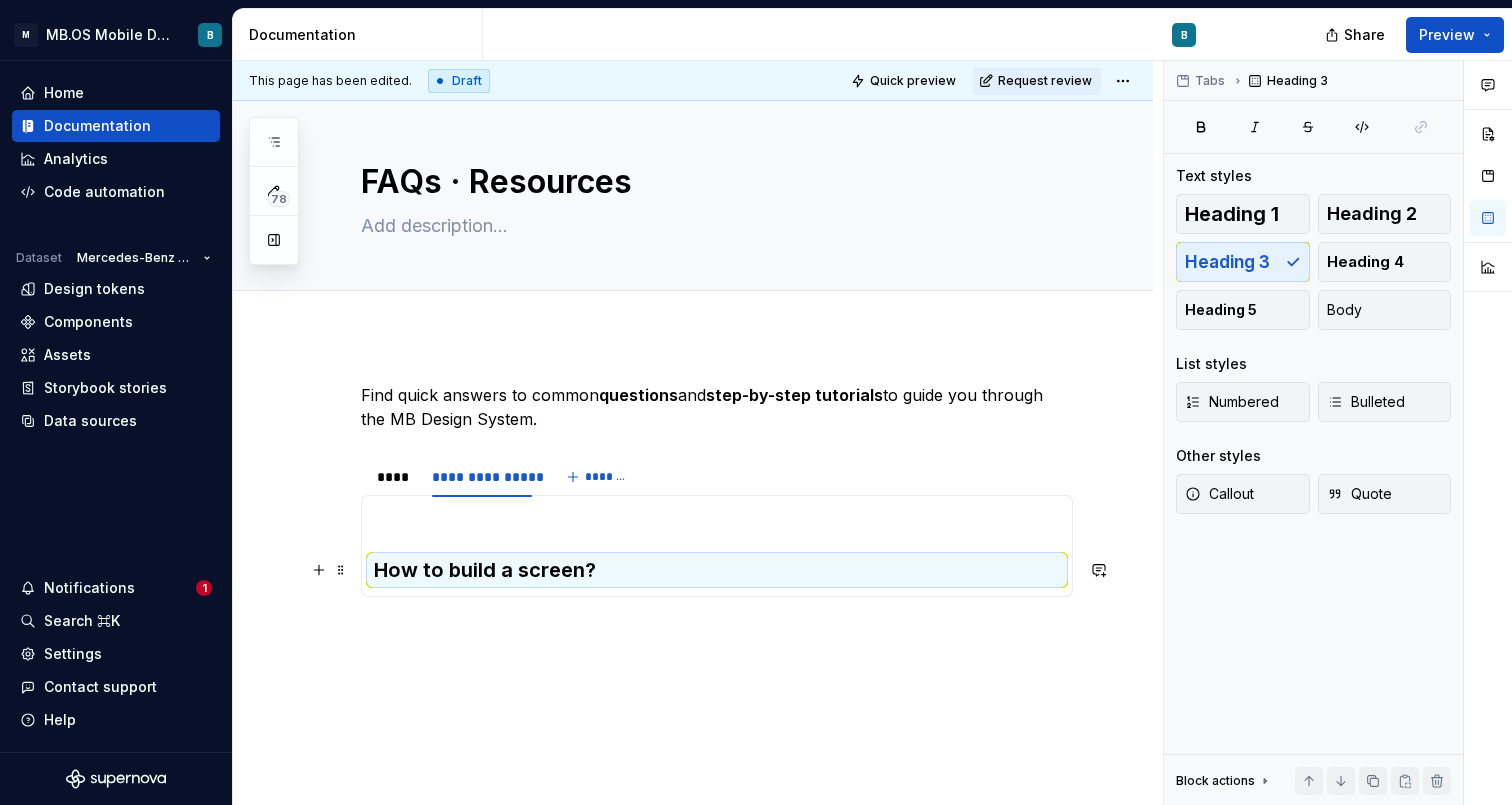 click on "How to build a screen?" at bounding box center [717, 546] 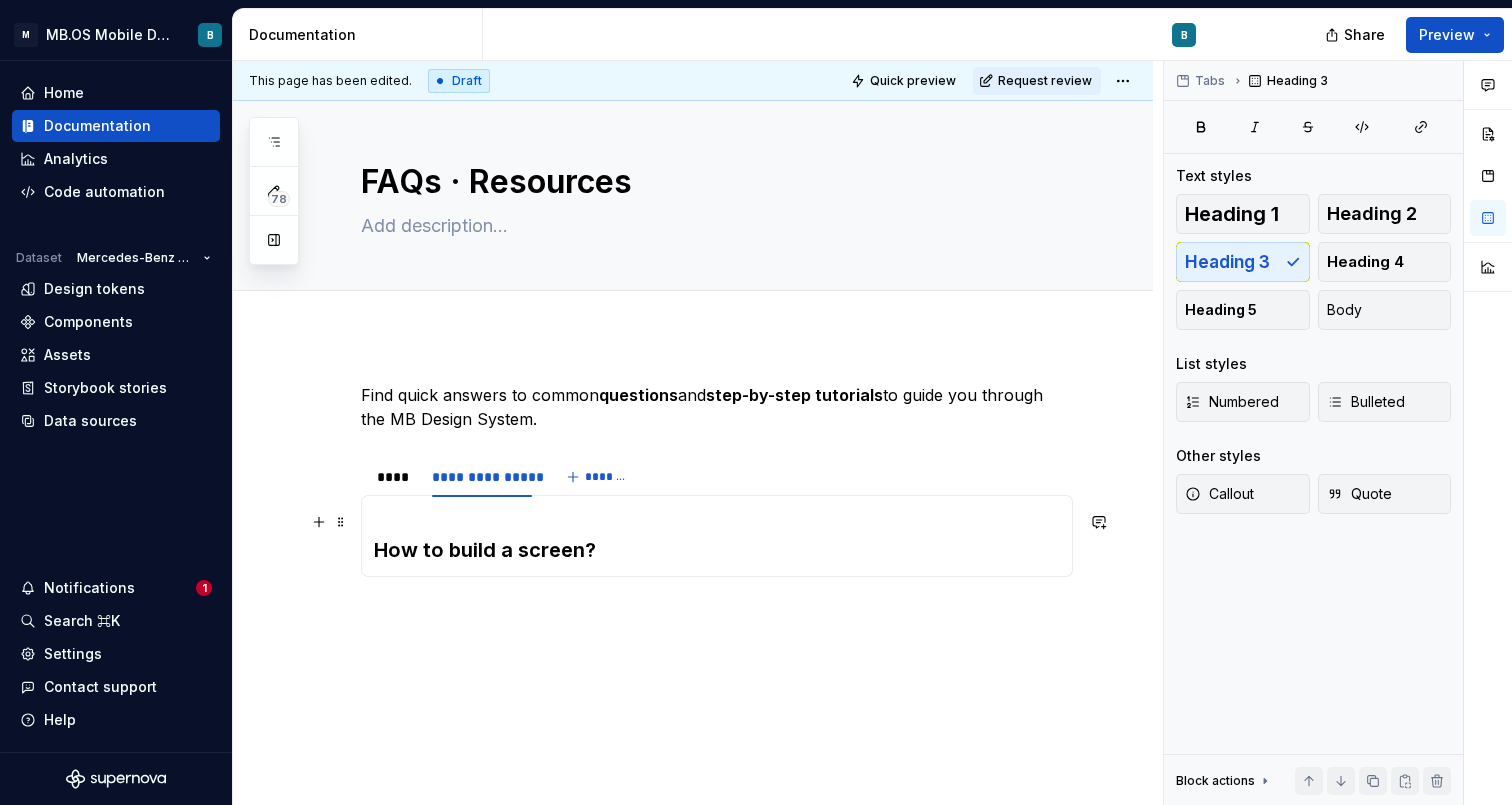 click on "How to build a screen?" at bounding box center [717, 536] 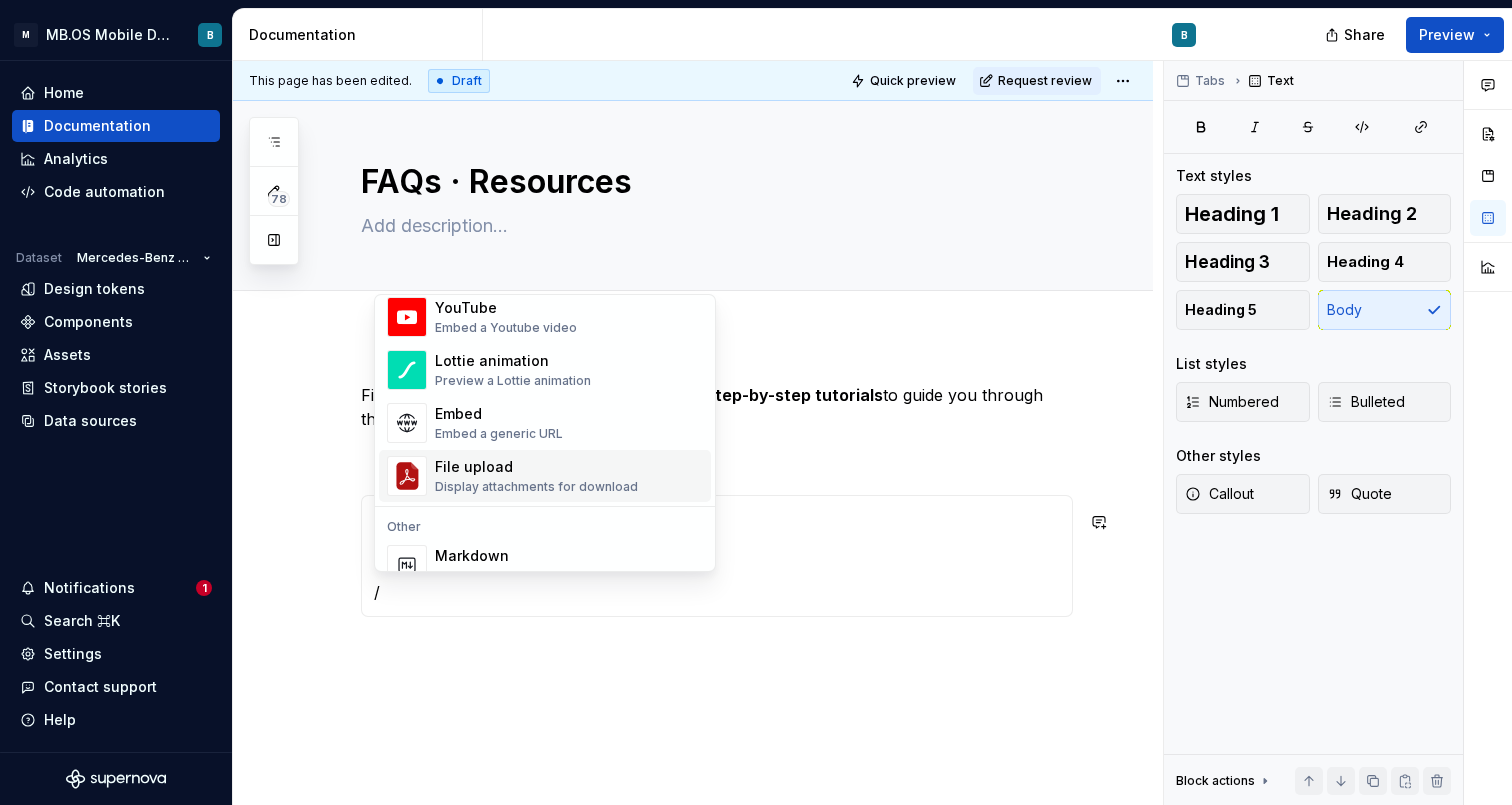 scroll, scrollTop: 1046, scrollLeft: 0, axis: vertical 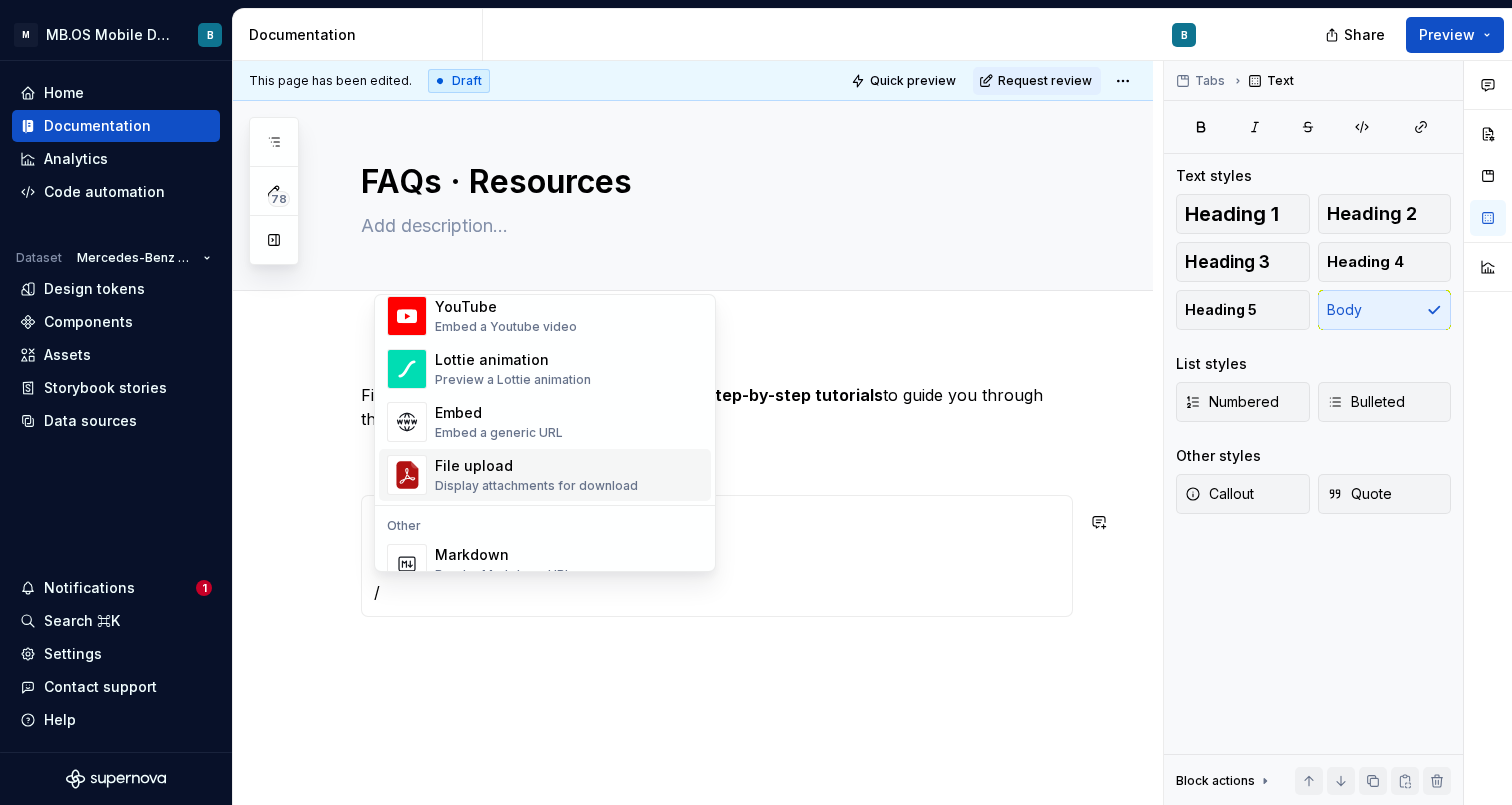click on "File upload" at bounding box center (536, 466) 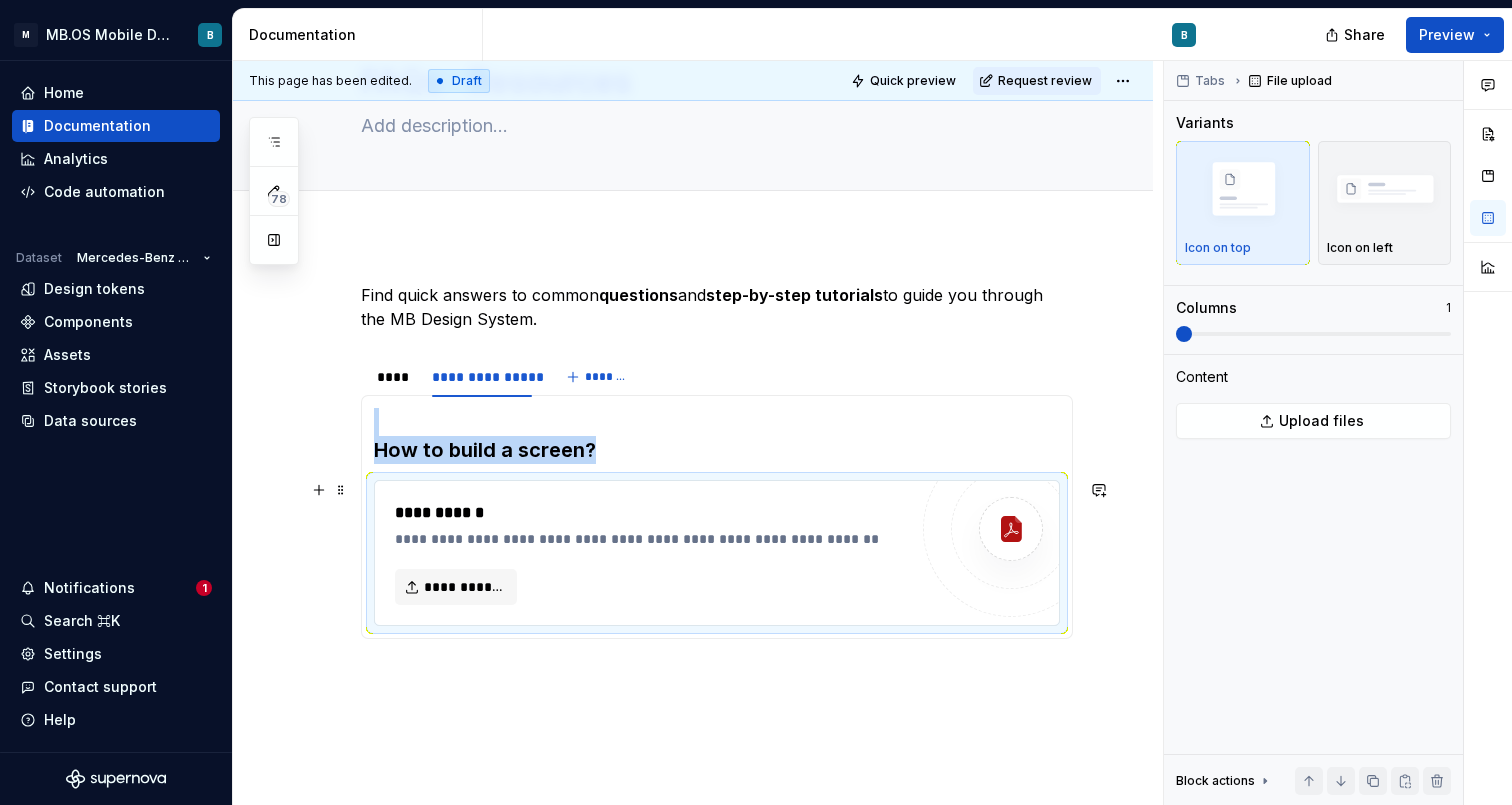 scroll, scrollTop: 109, scrollLeft: 0, axis: vertical 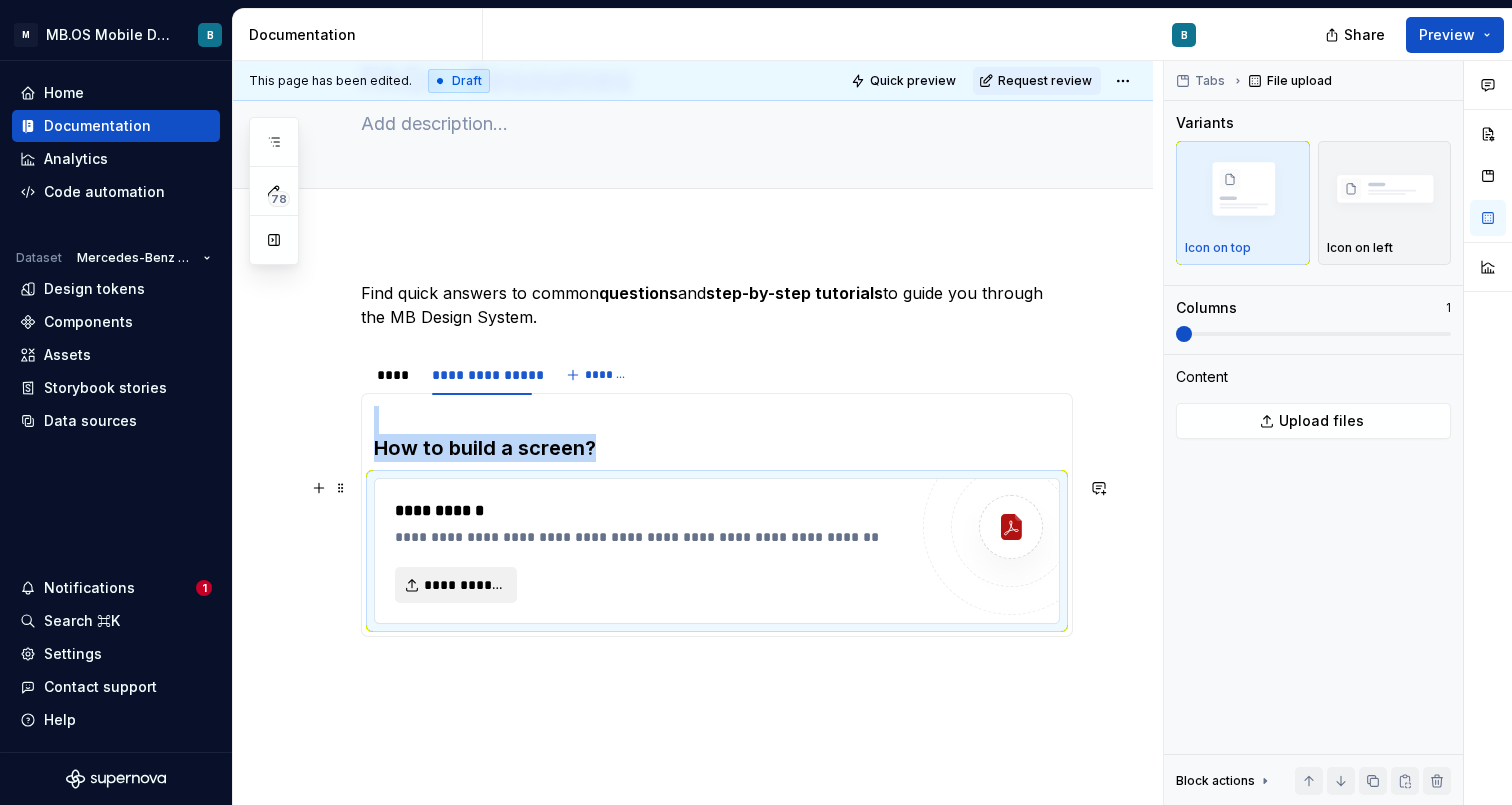 click on "**********" at bounding box center [464, 585] 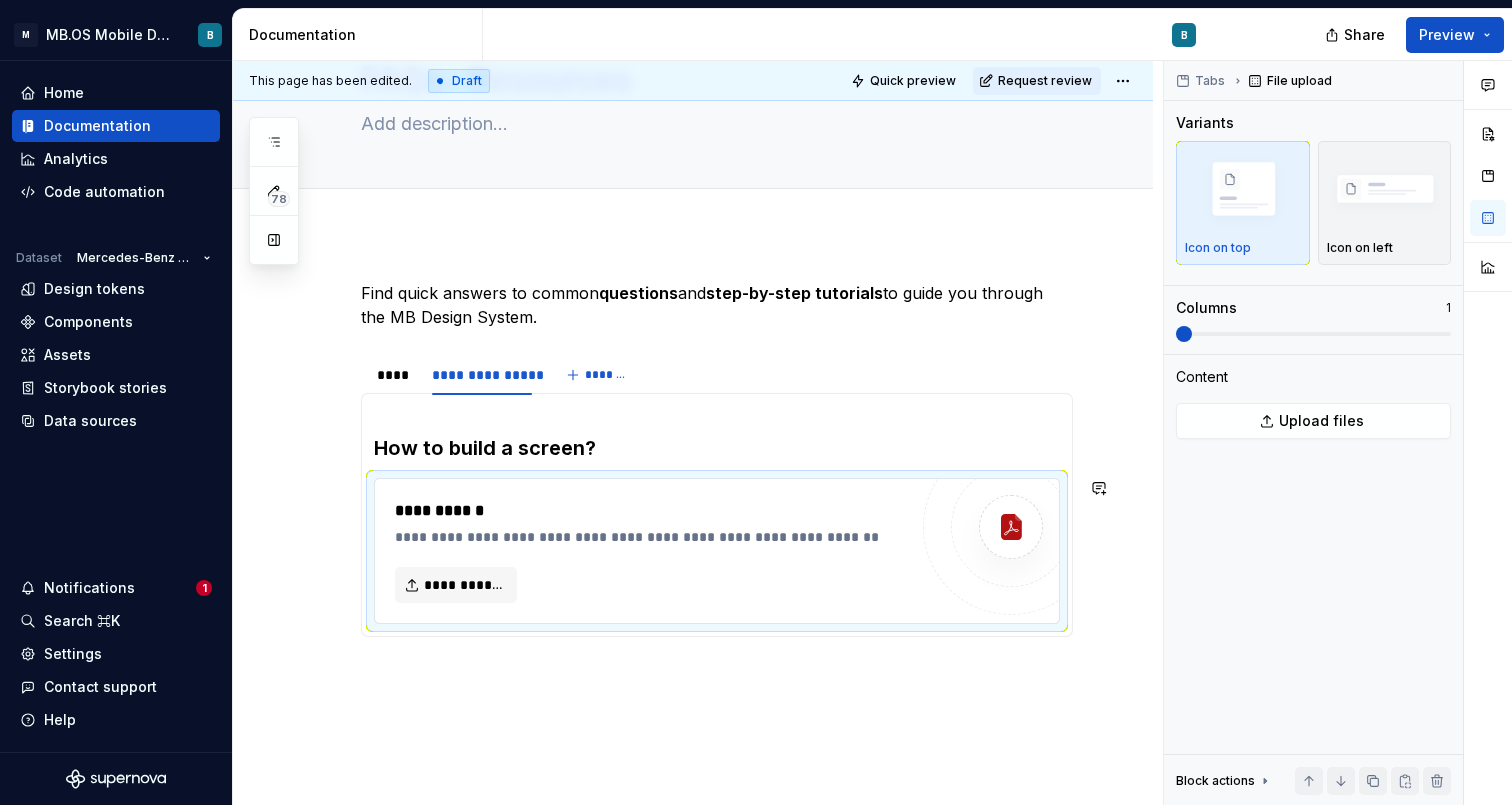 scroll, scrollTop: 92, scrollLeft: 0, axis: vertical 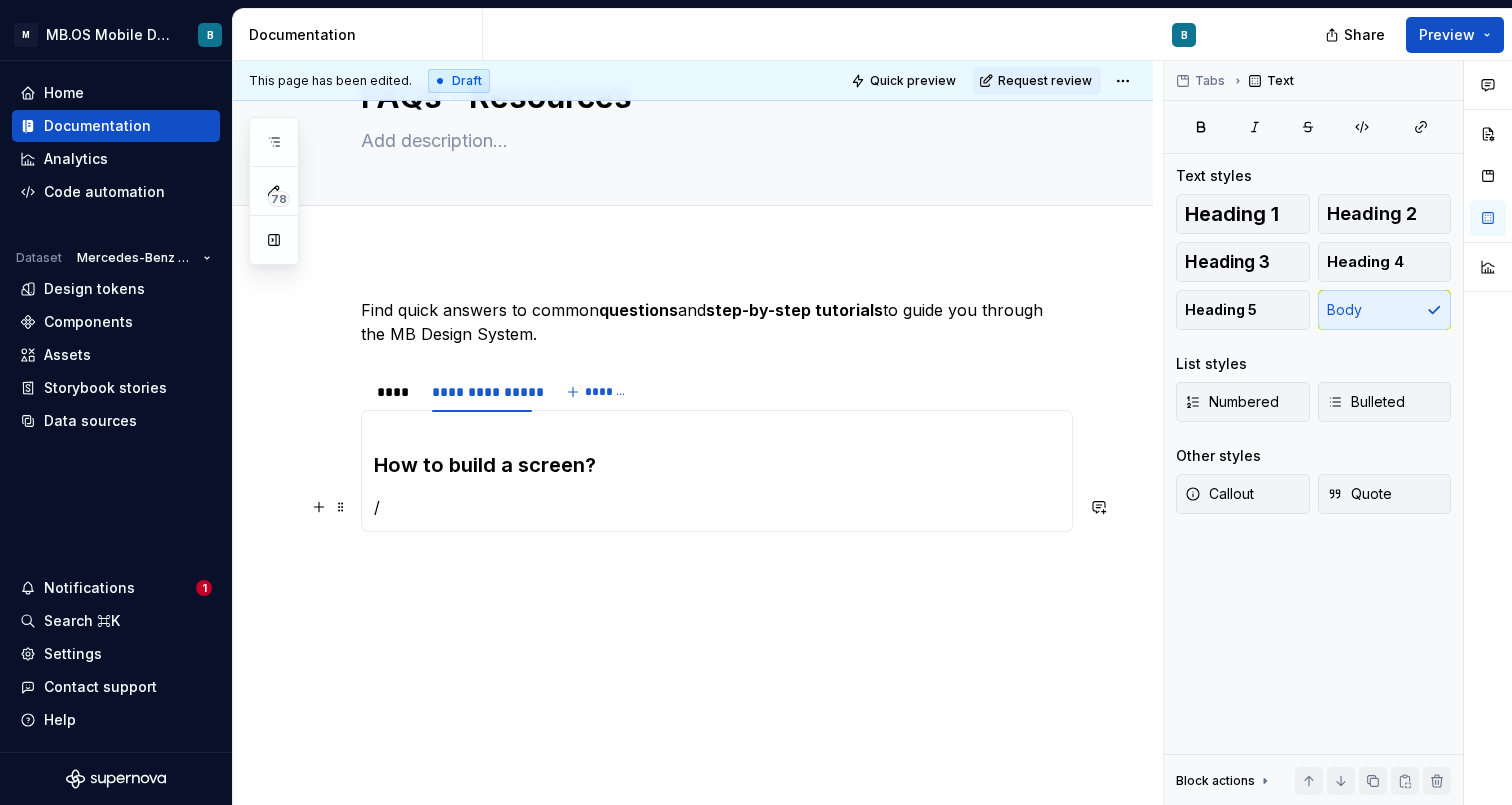click on "/" at bounding box center [717, 507] 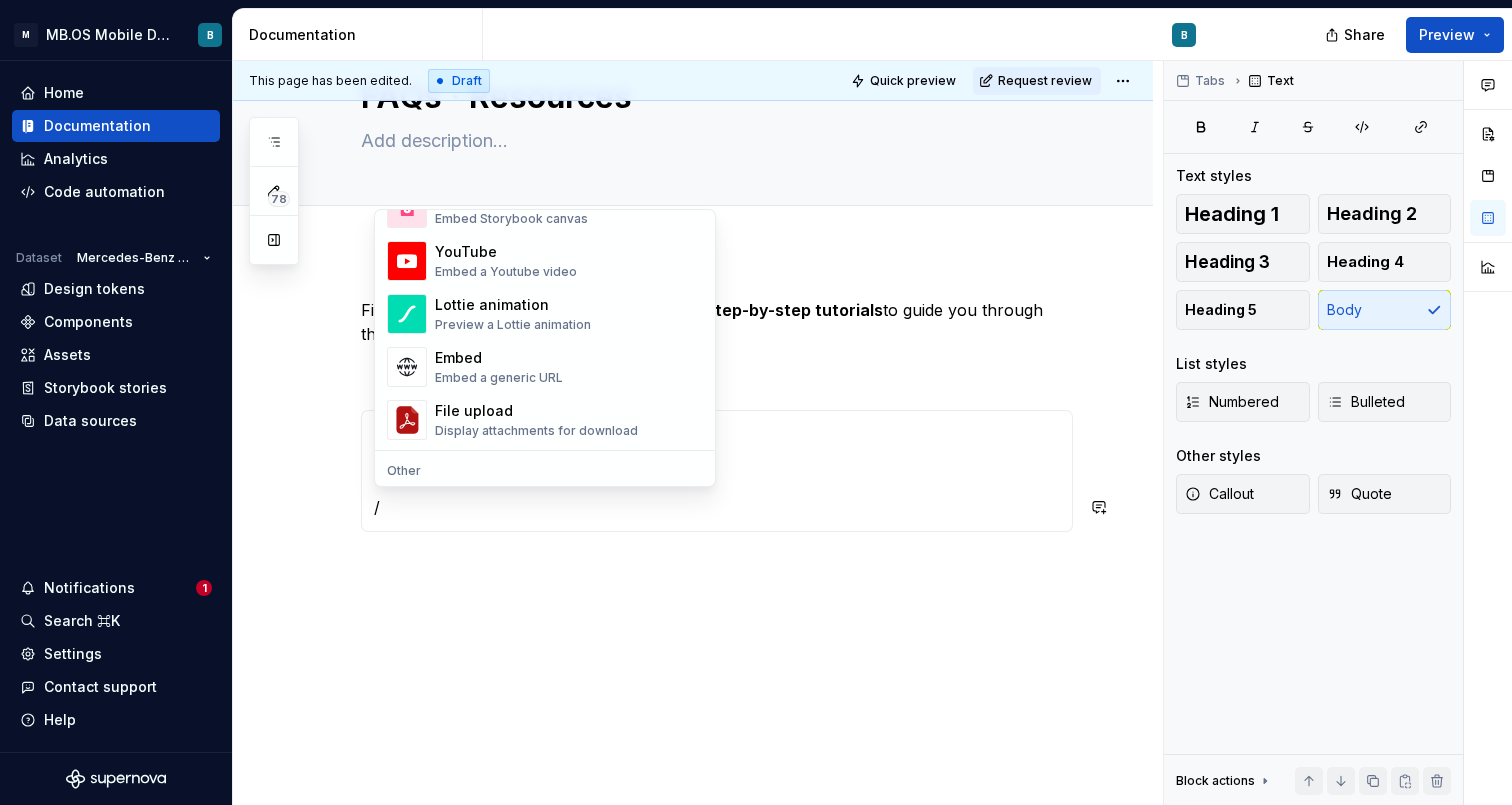 scroll, scrollTop: 1019, scrollLeft: 0, axis: vertical 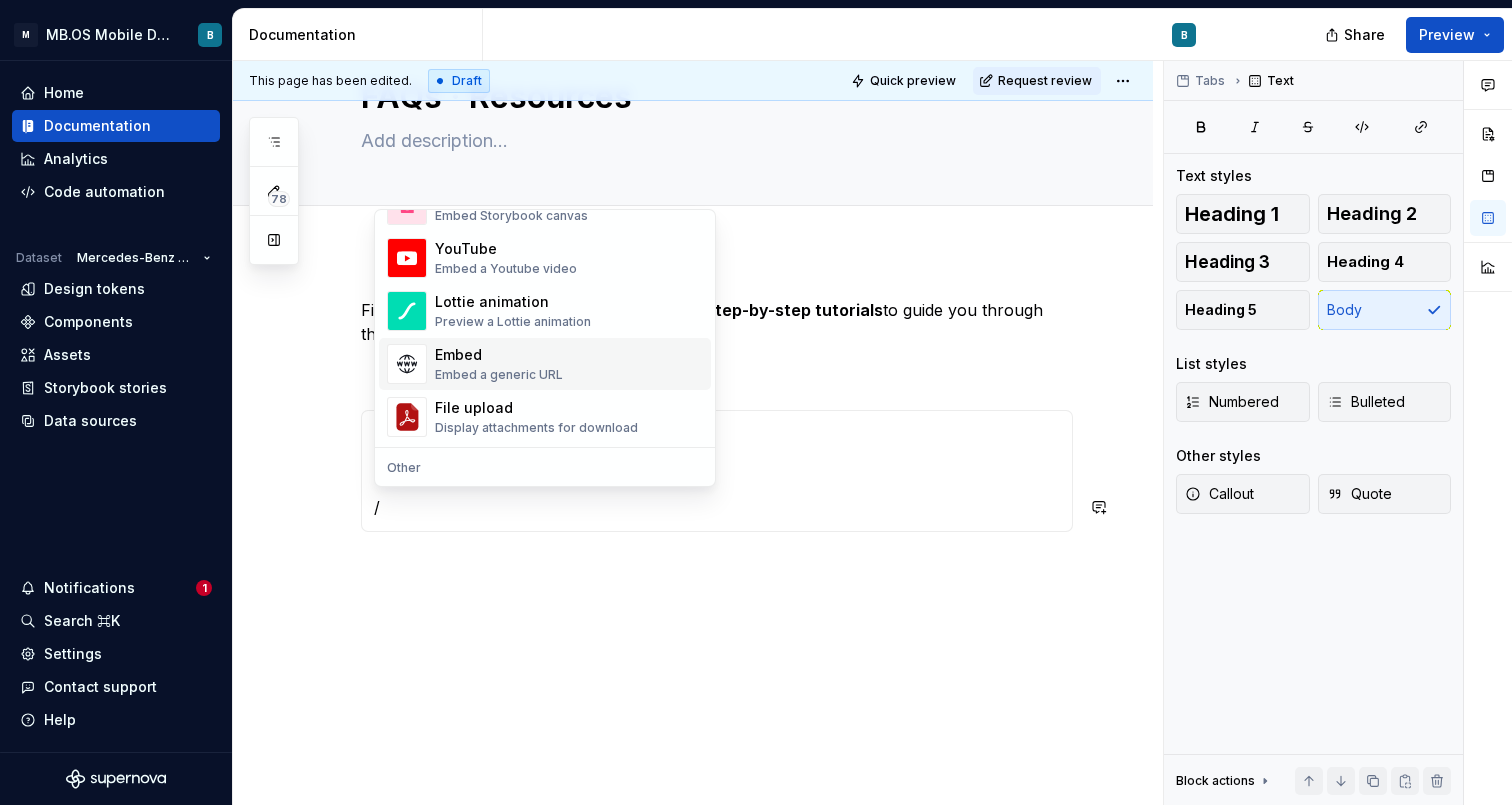 click on "Embed Embed a generic URL" at bounding box center (569, 364) 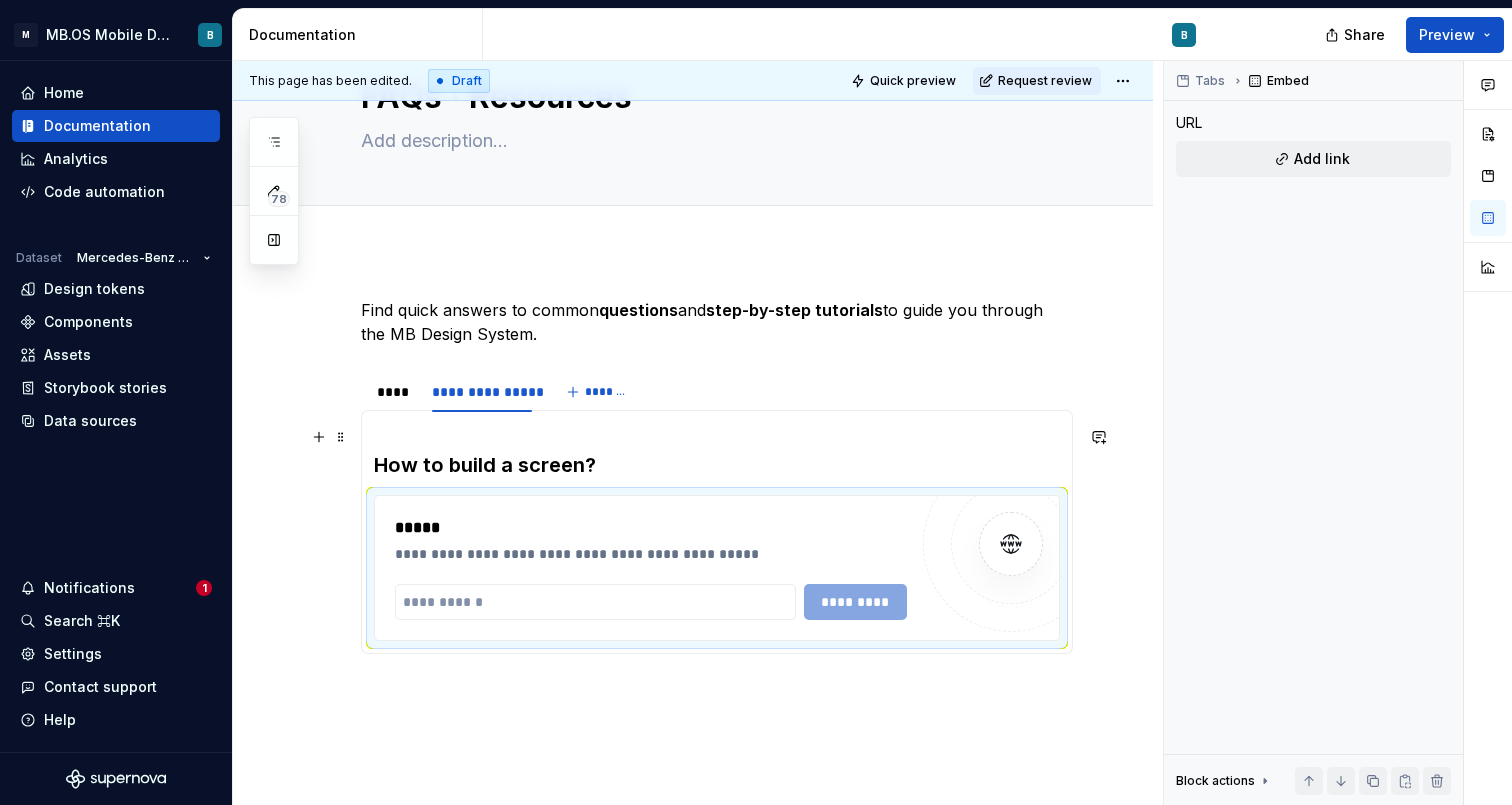 type on "*" 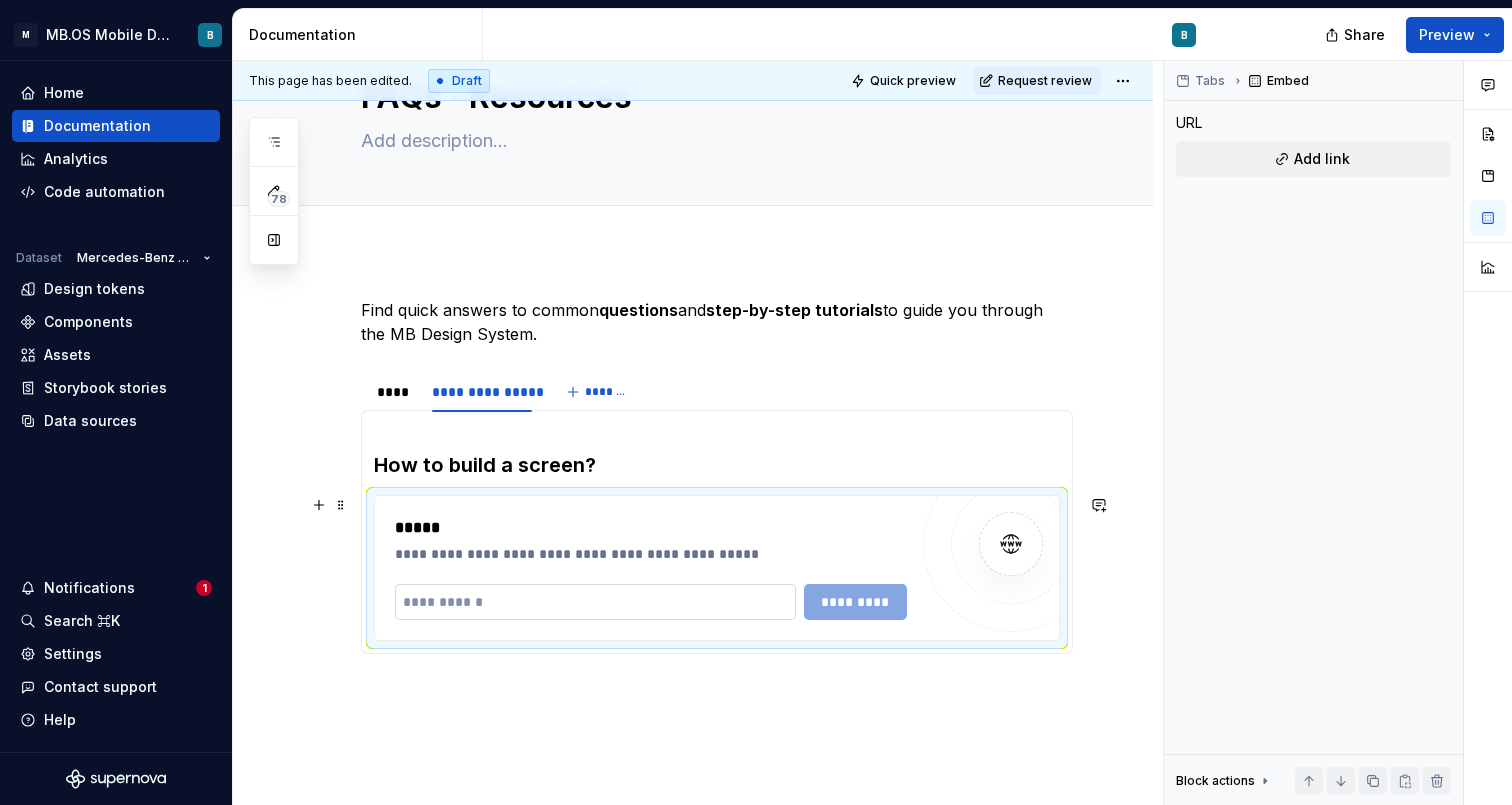 click at bounding box center [595, 602] 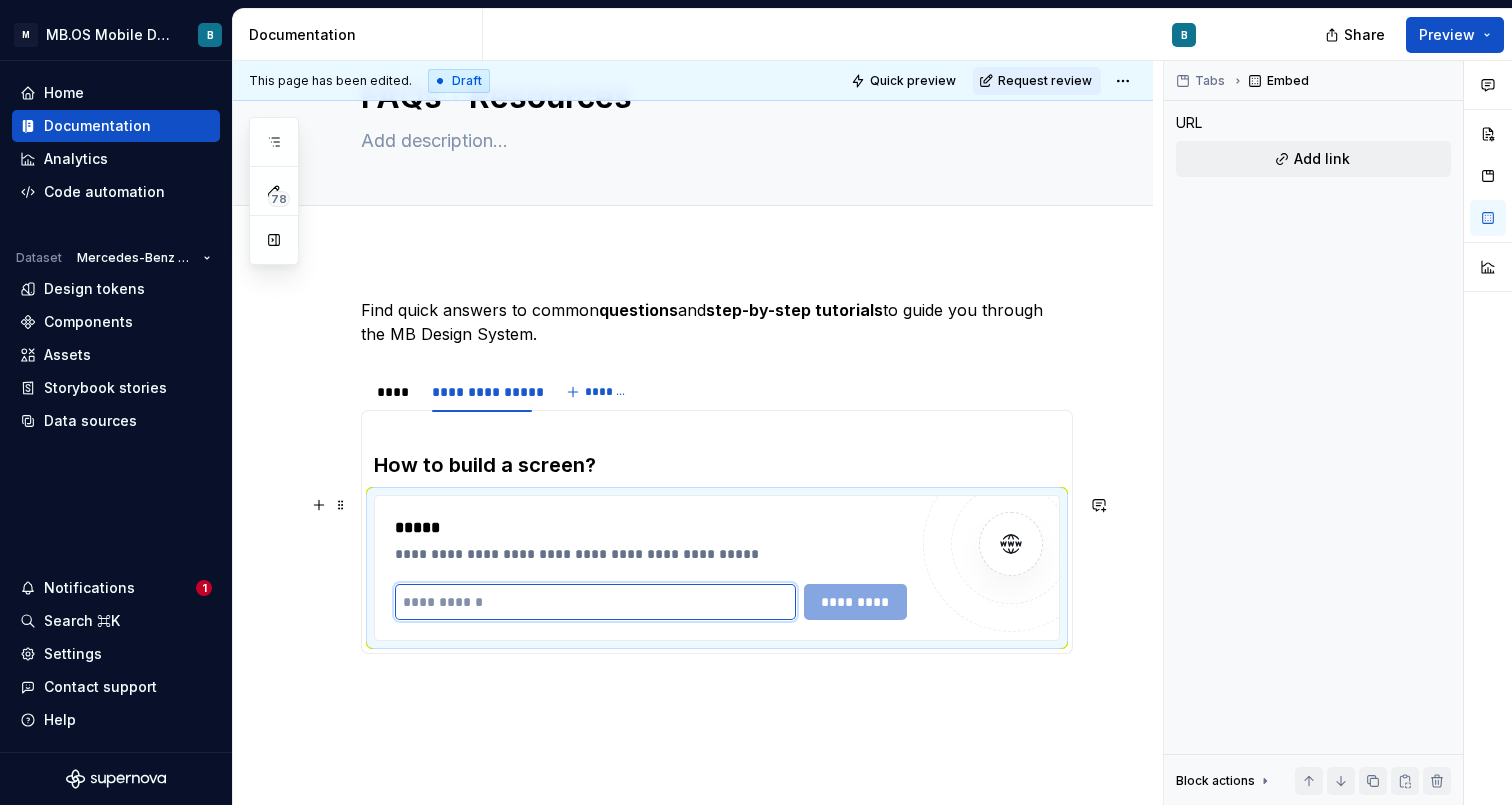 click at bounding box center [595, 602] 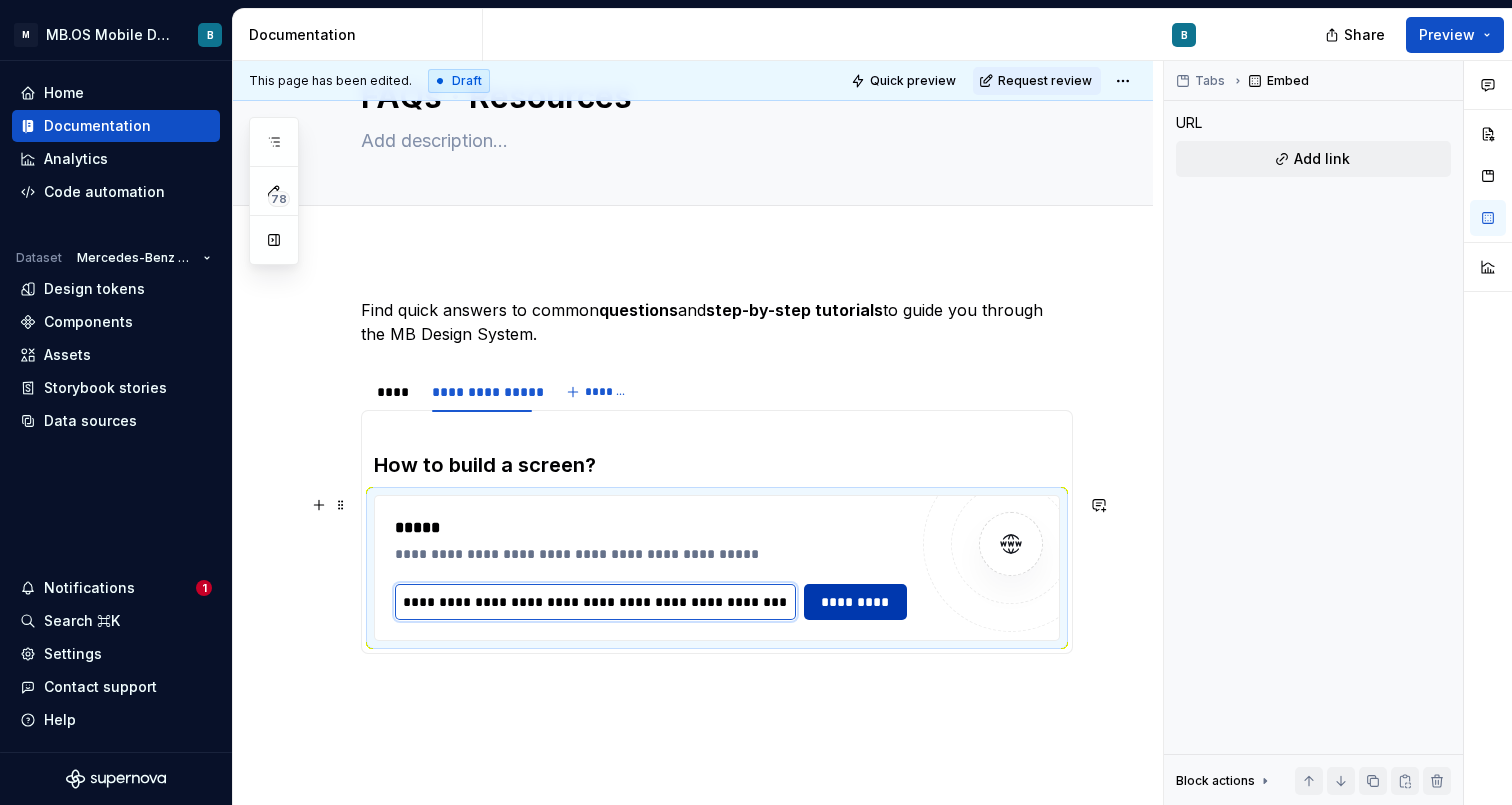type on "**********" 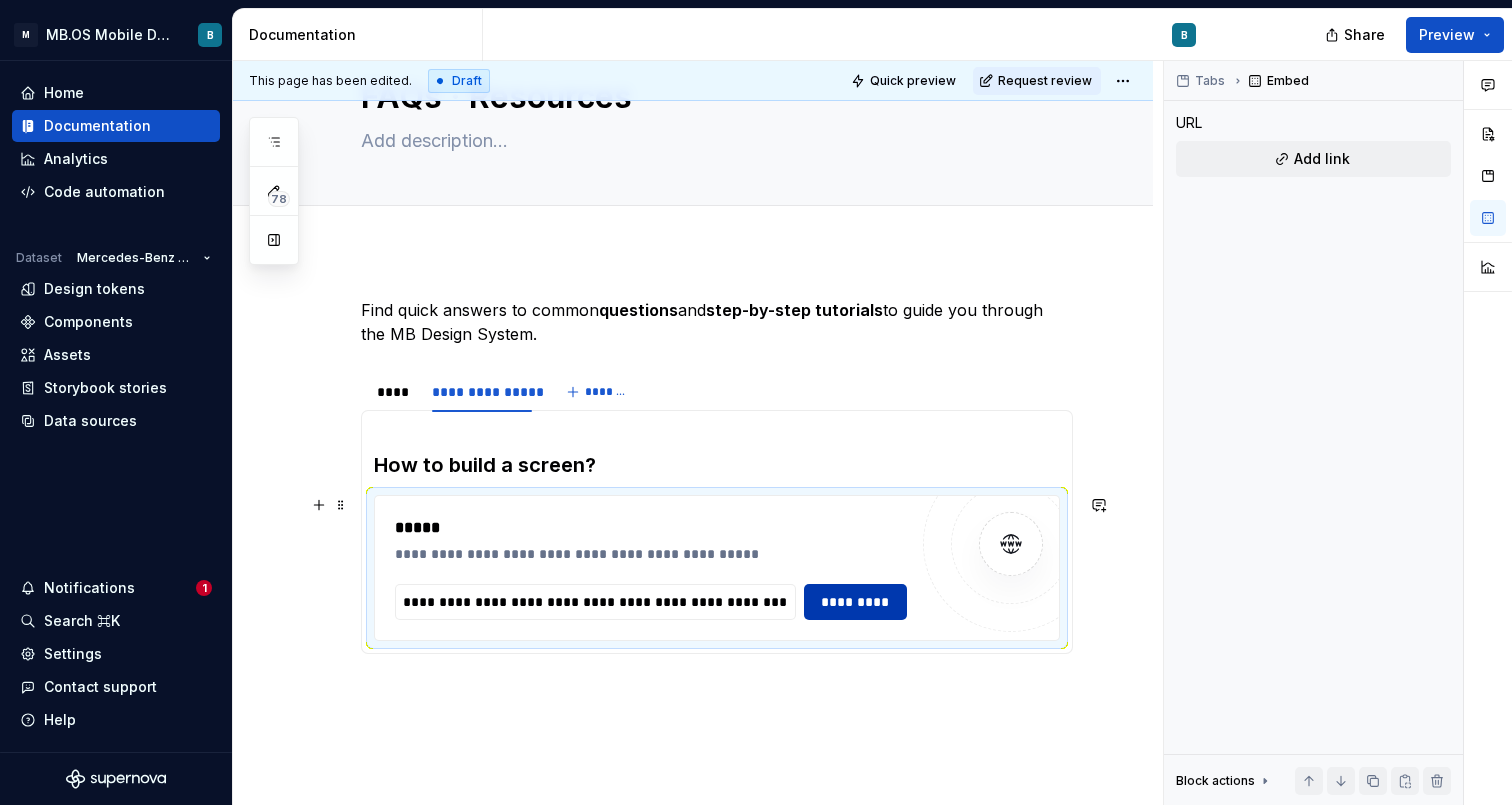 click on "*********" at bounding box center (856, 602) 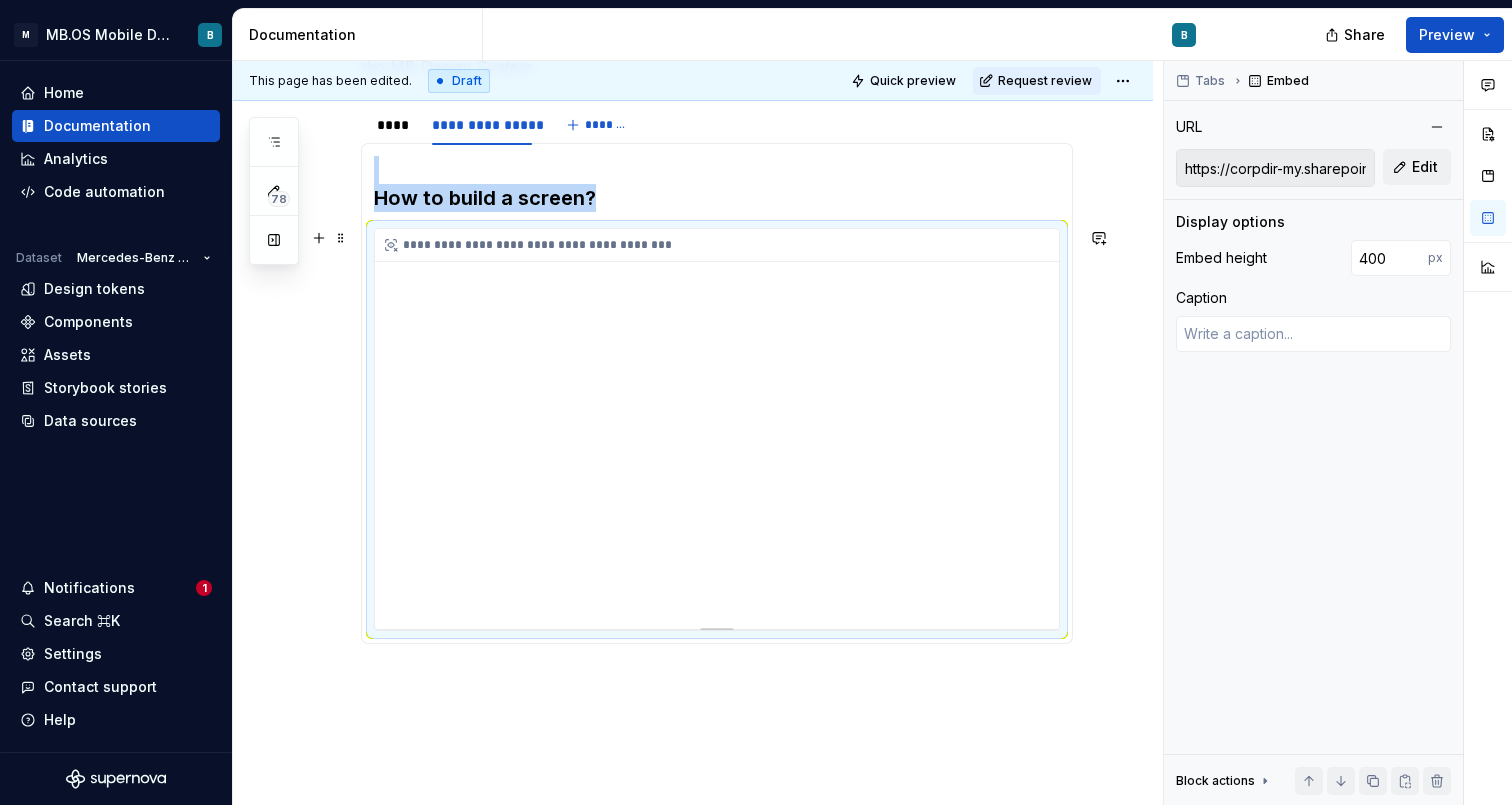 scroll, scrollTop: 318, scrollLeft: 0, axis: vertical 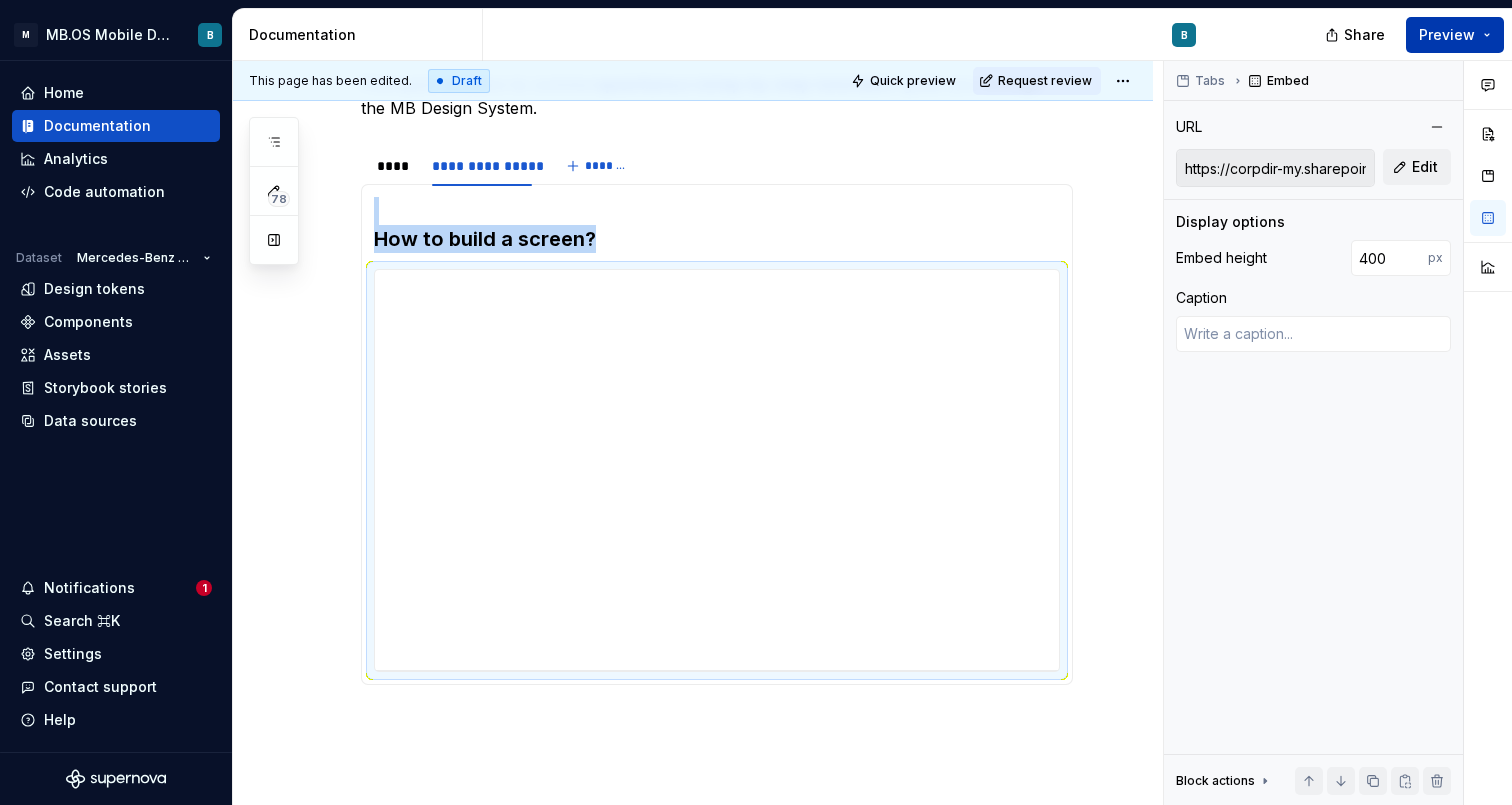 click on "Preview" at bounding box center [1447, 35] 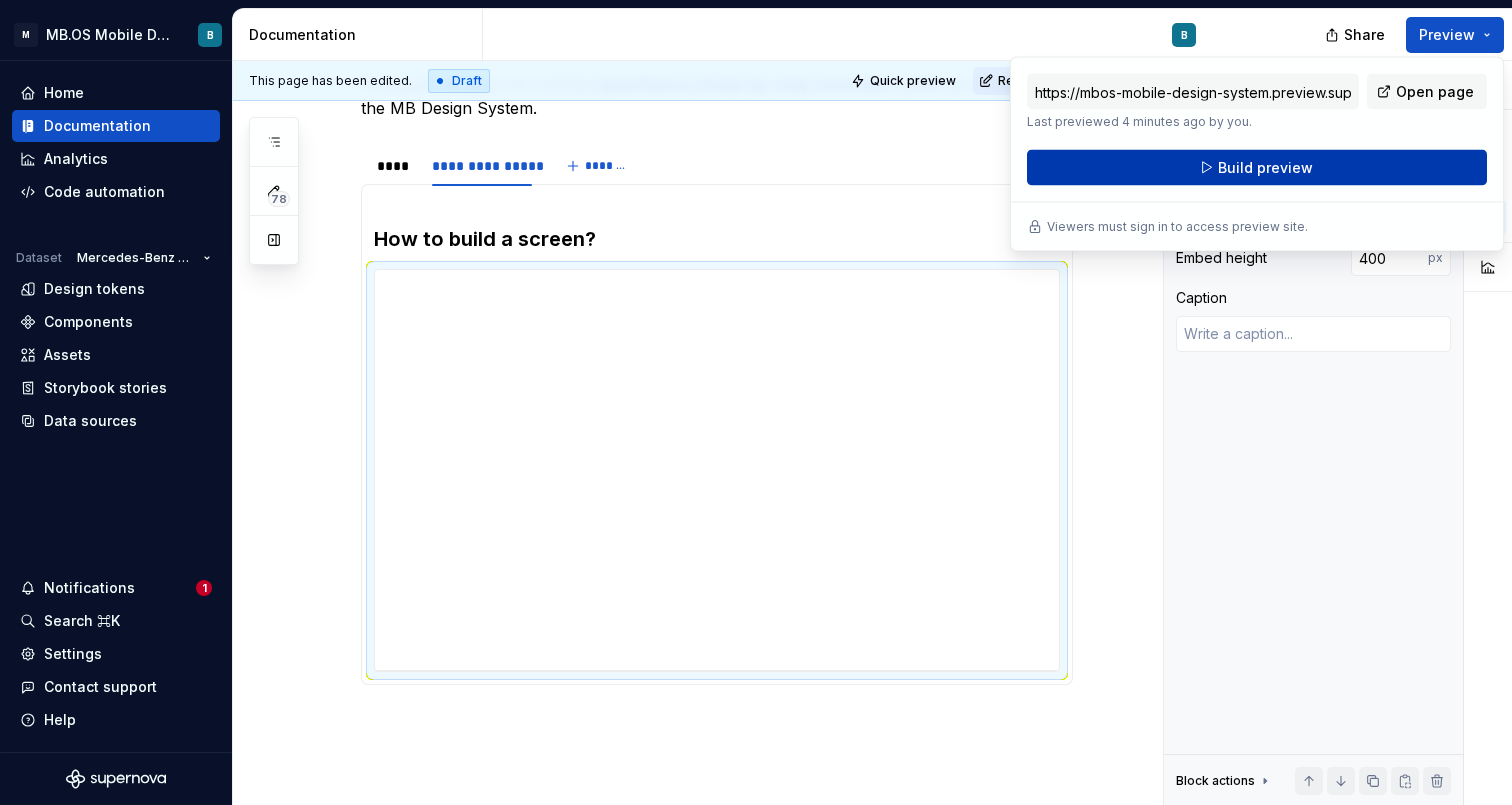 click on "Build preview" at bounding box center [1257, 168] 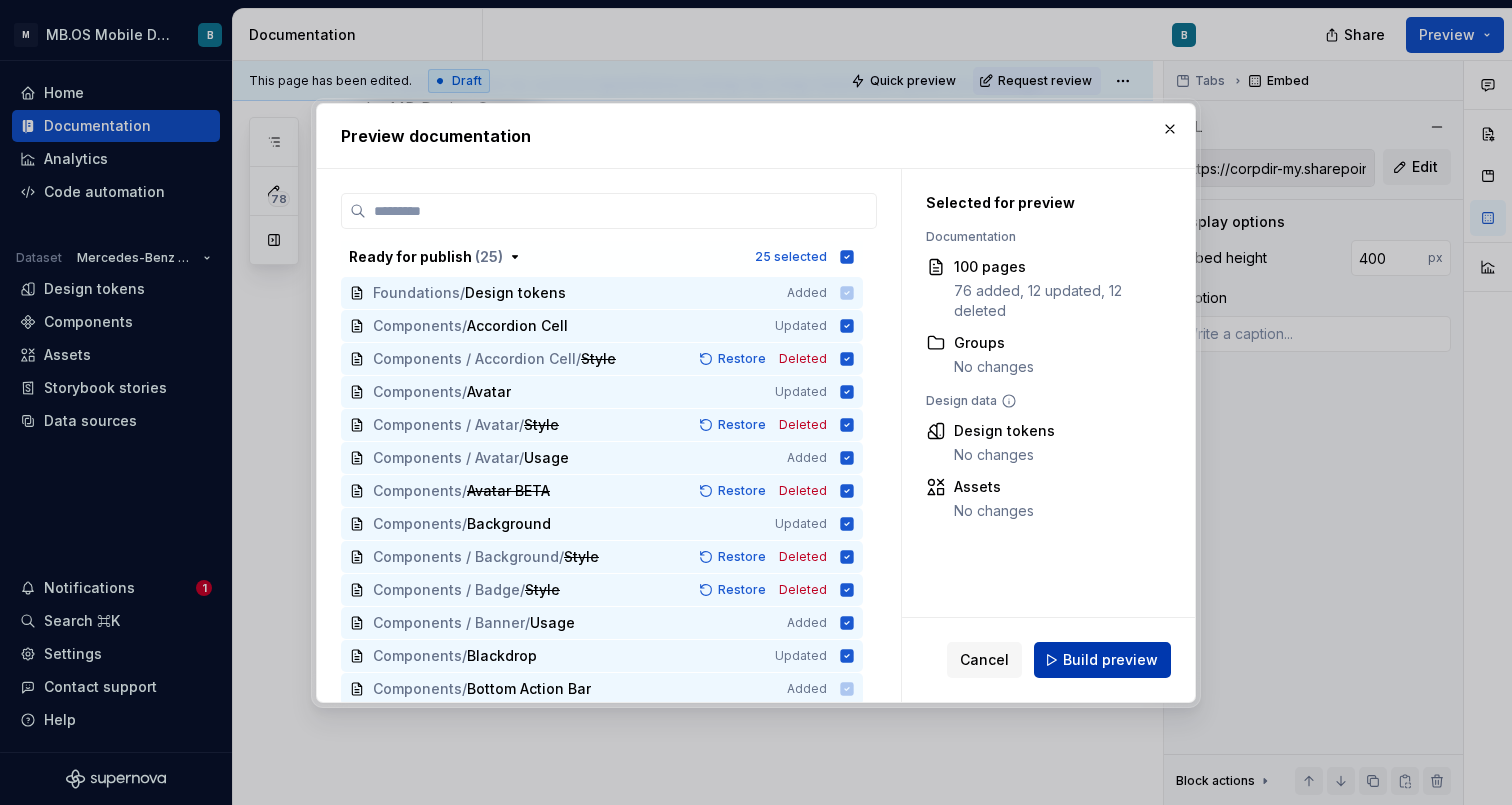 click on "Build preview" at bounding box center (1110, 660) 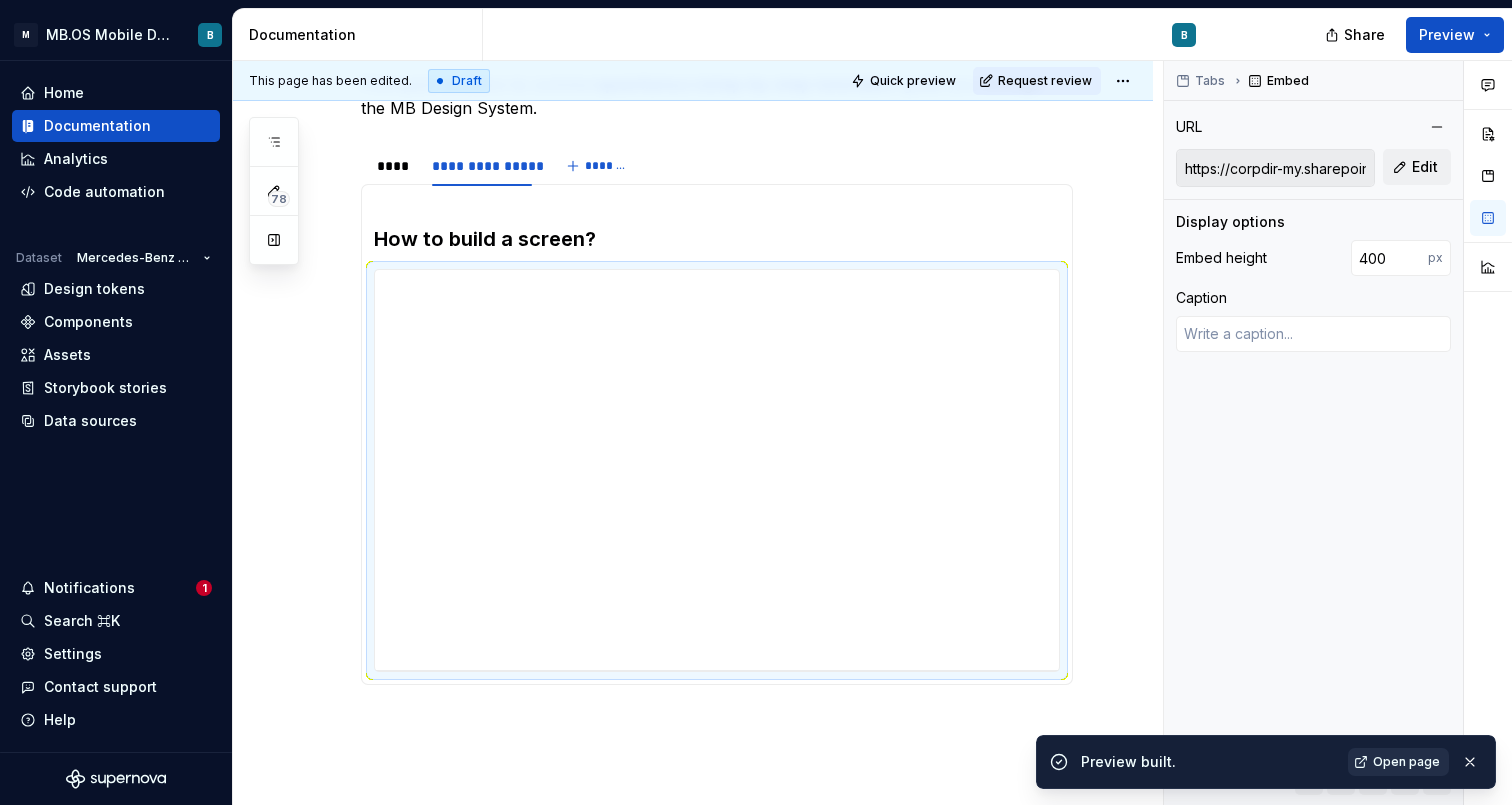 click on "Open page" at bounding box center [1398, 762] 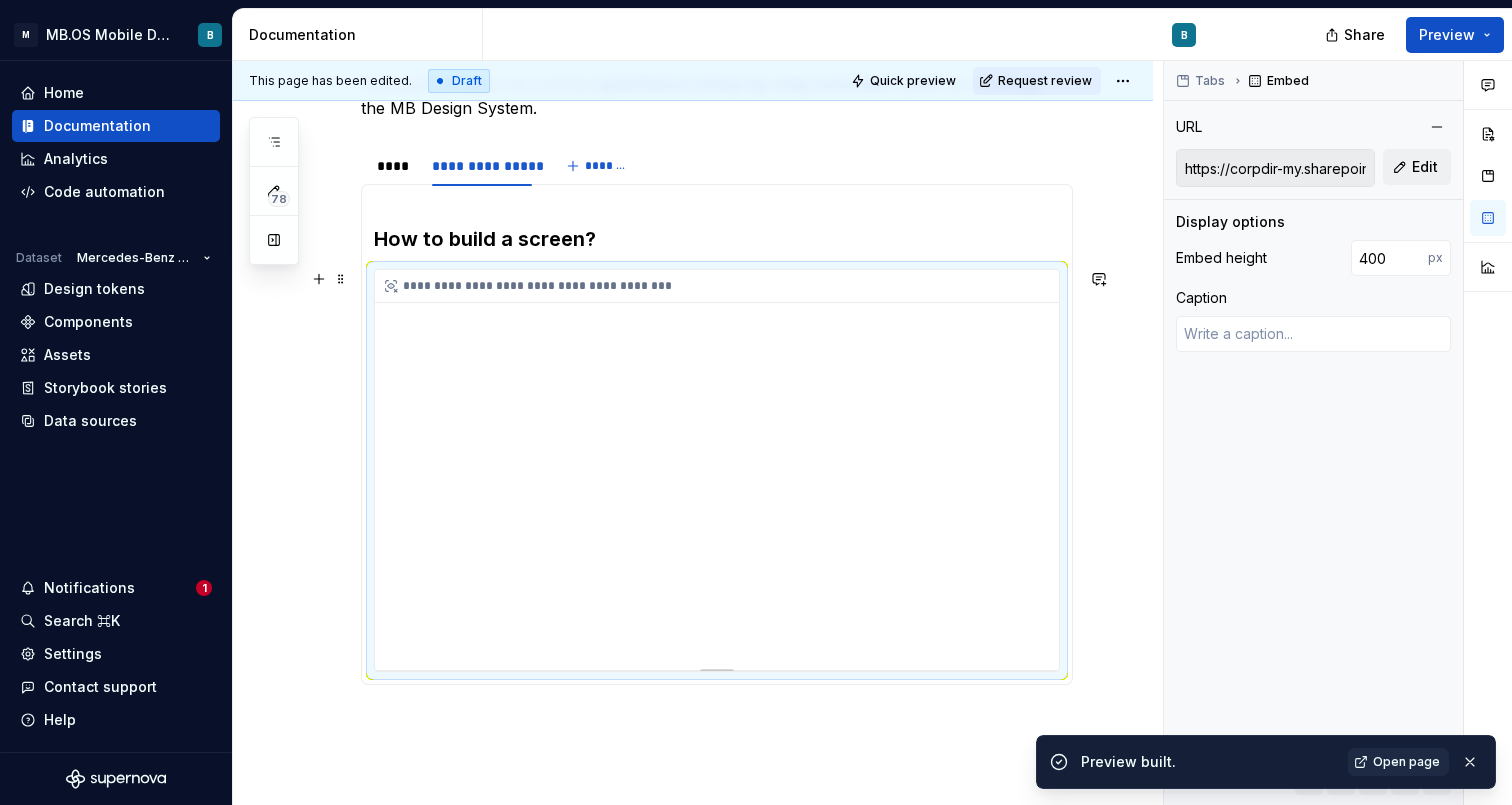 click on "**********" at bounding box center [717, 470] 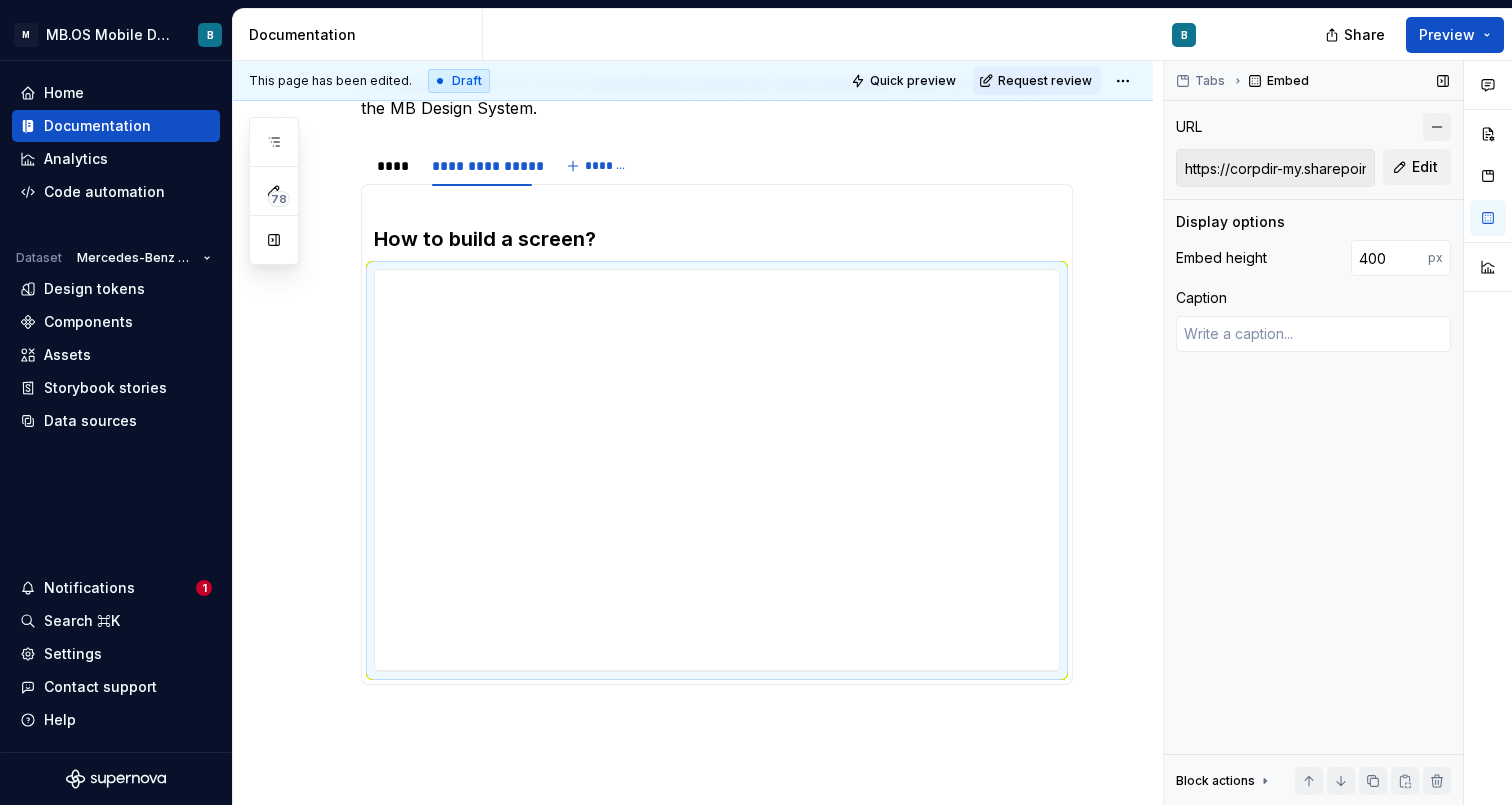 click at bounding box center [1437, 127] 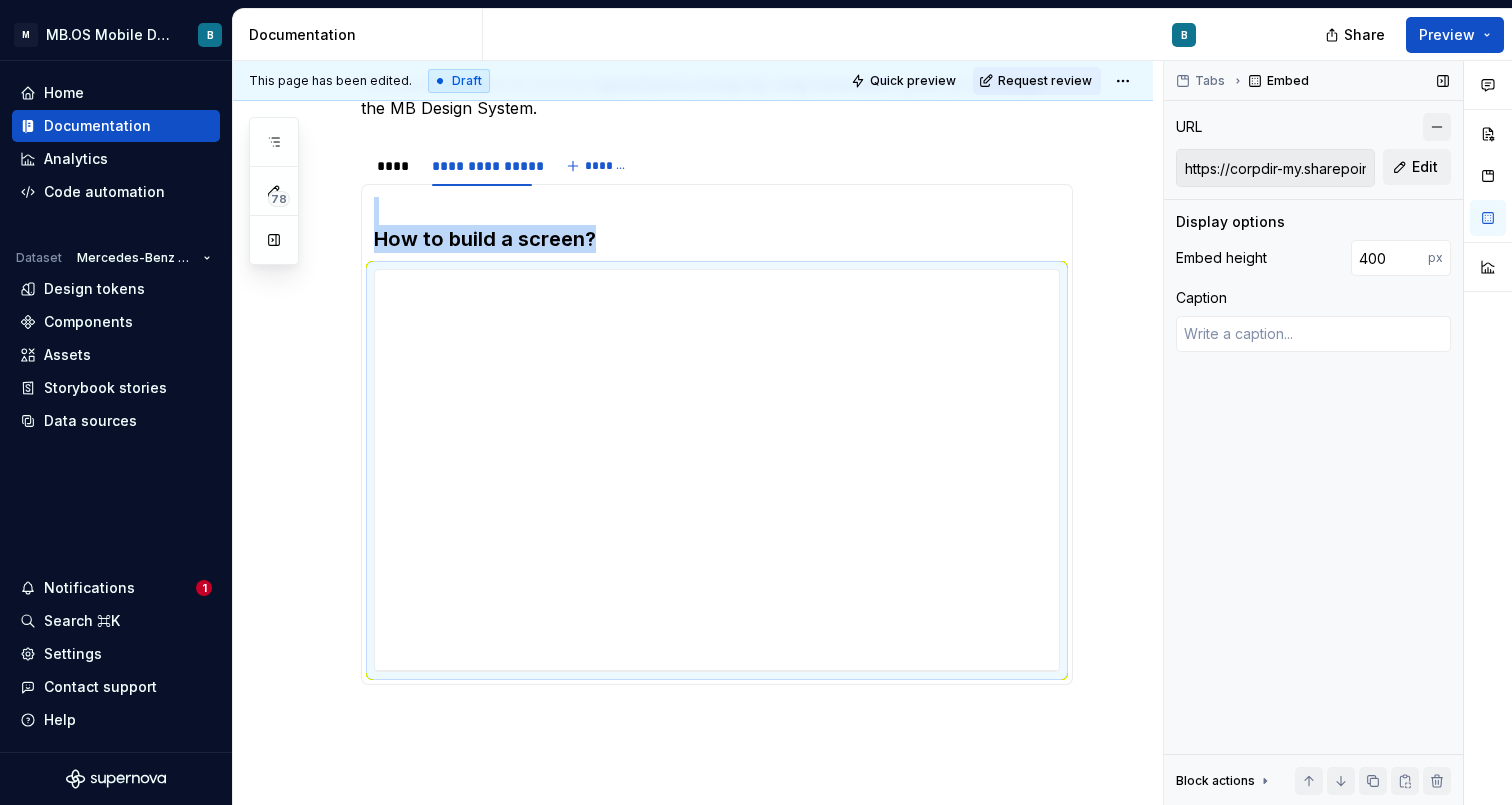 scroll, scrollTop: 128, scrollLeft: 0, axis: vertical 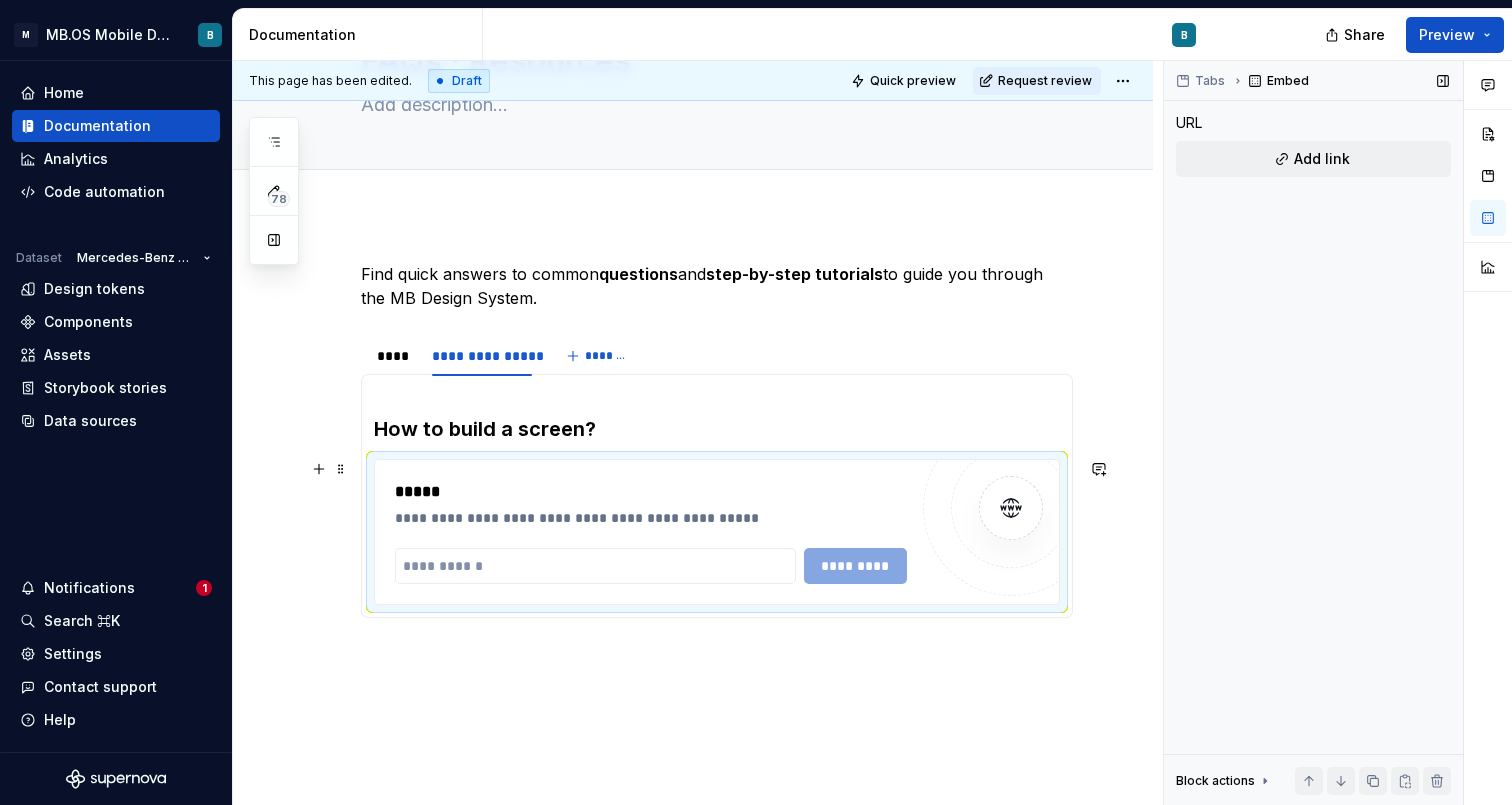 click on "**********" at bounding box center (717, 532) 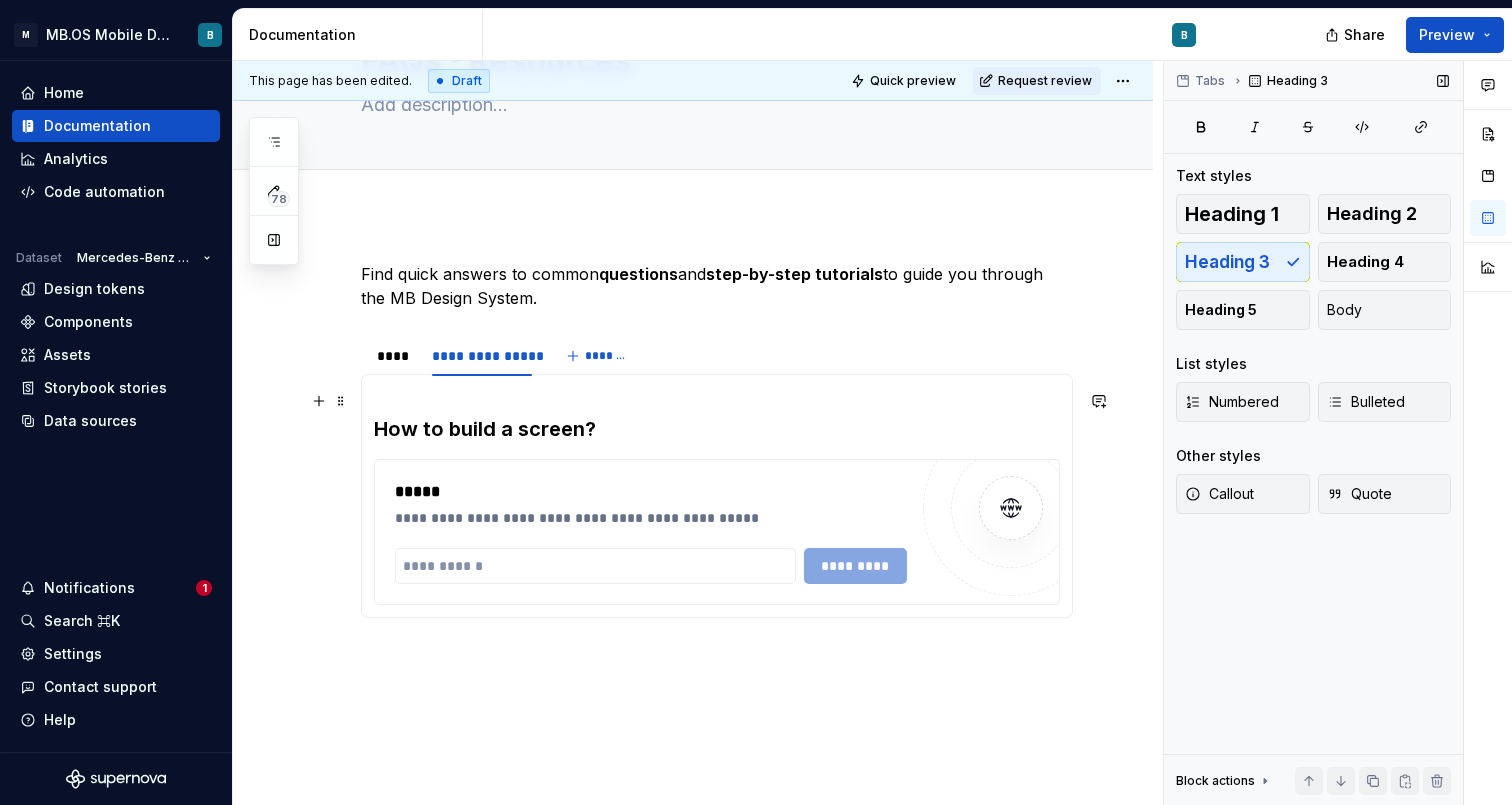 click on "How to build a screen?" at bounding box center (717, 415) 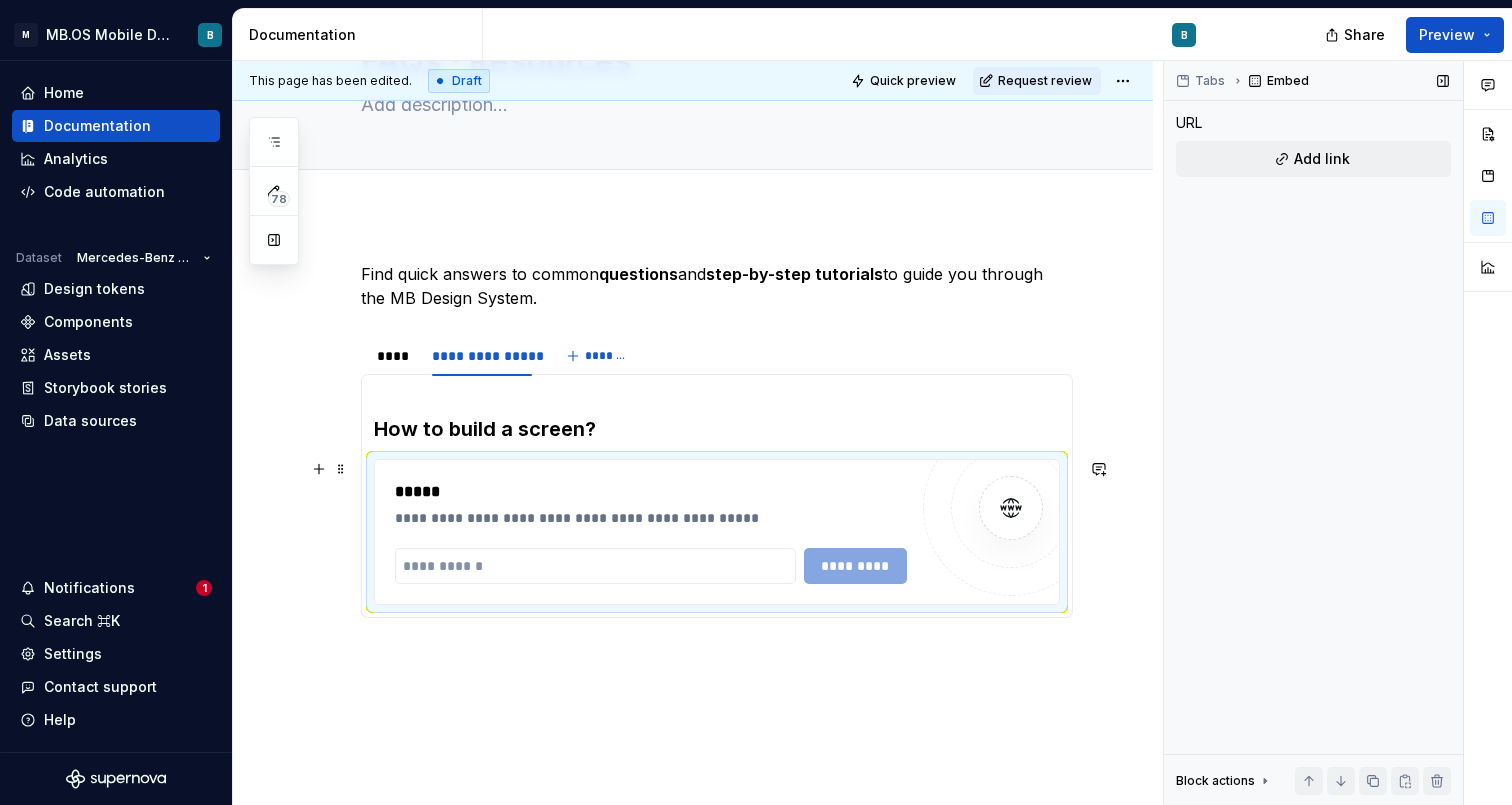 click on "**********" at bounding box center (717, 532) 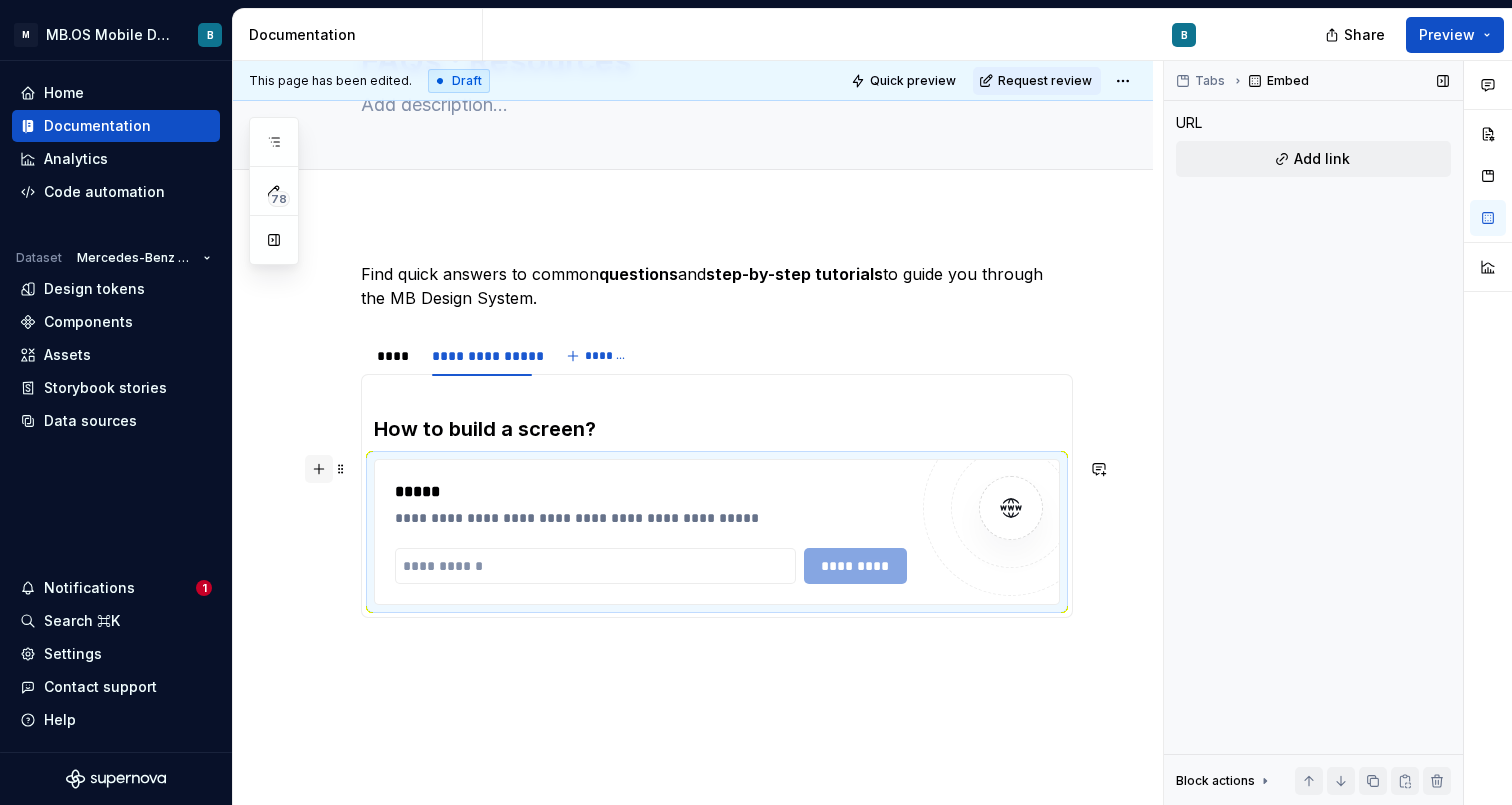 click at bounding box center (319, 469) 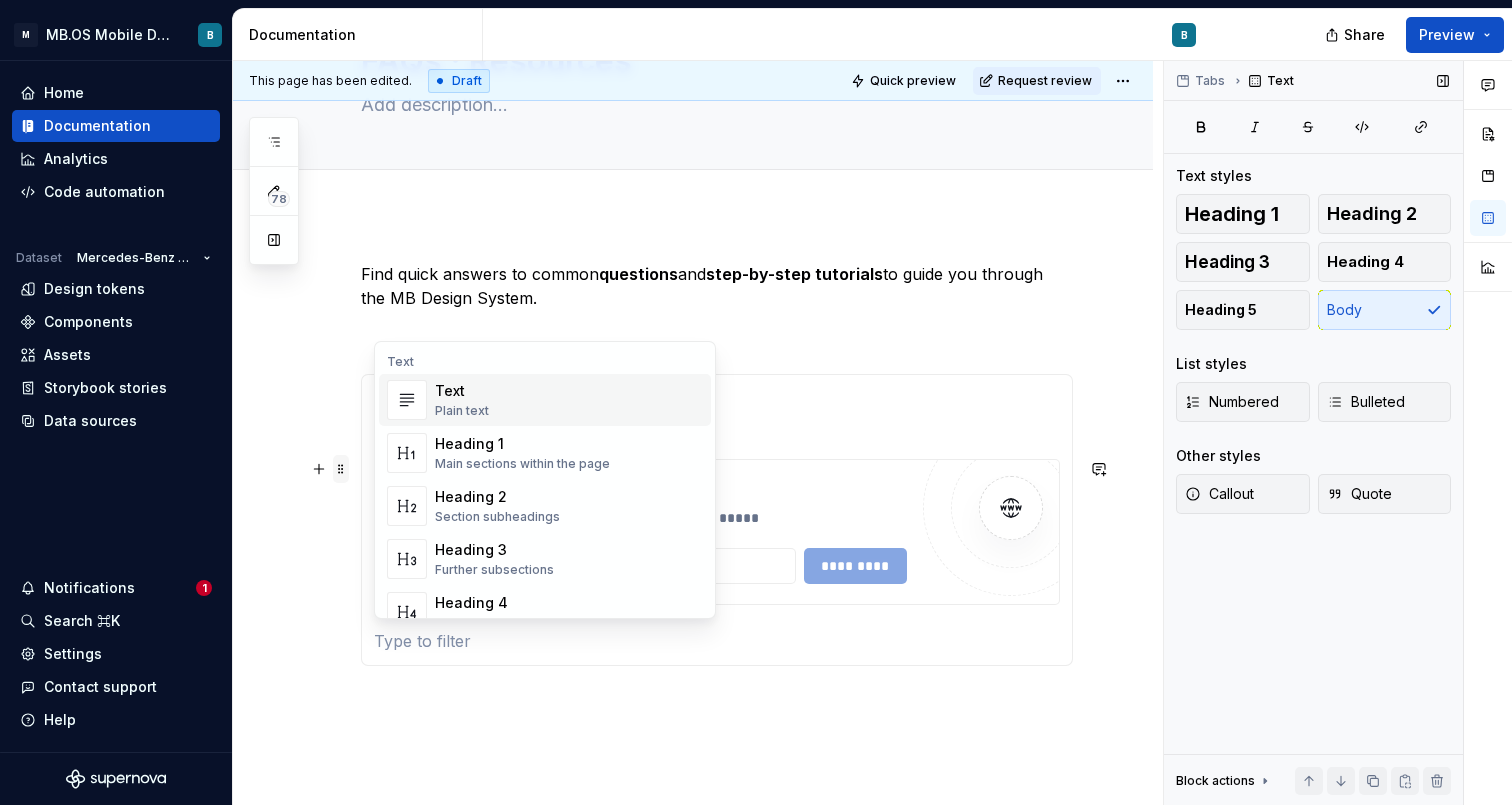 click at bounding box center [341, 469] 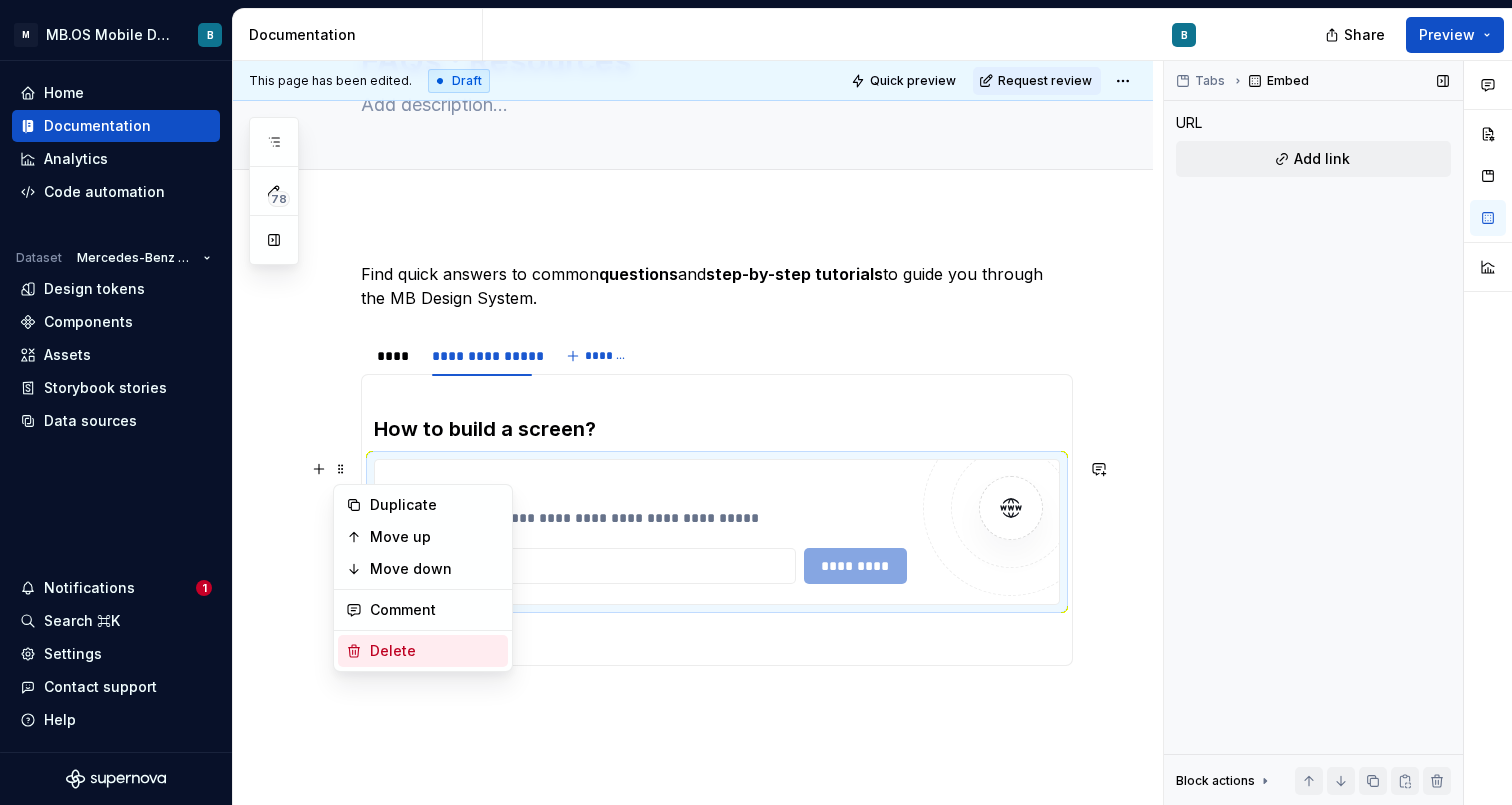 click on "Delete" at bounding box center [435, 651] 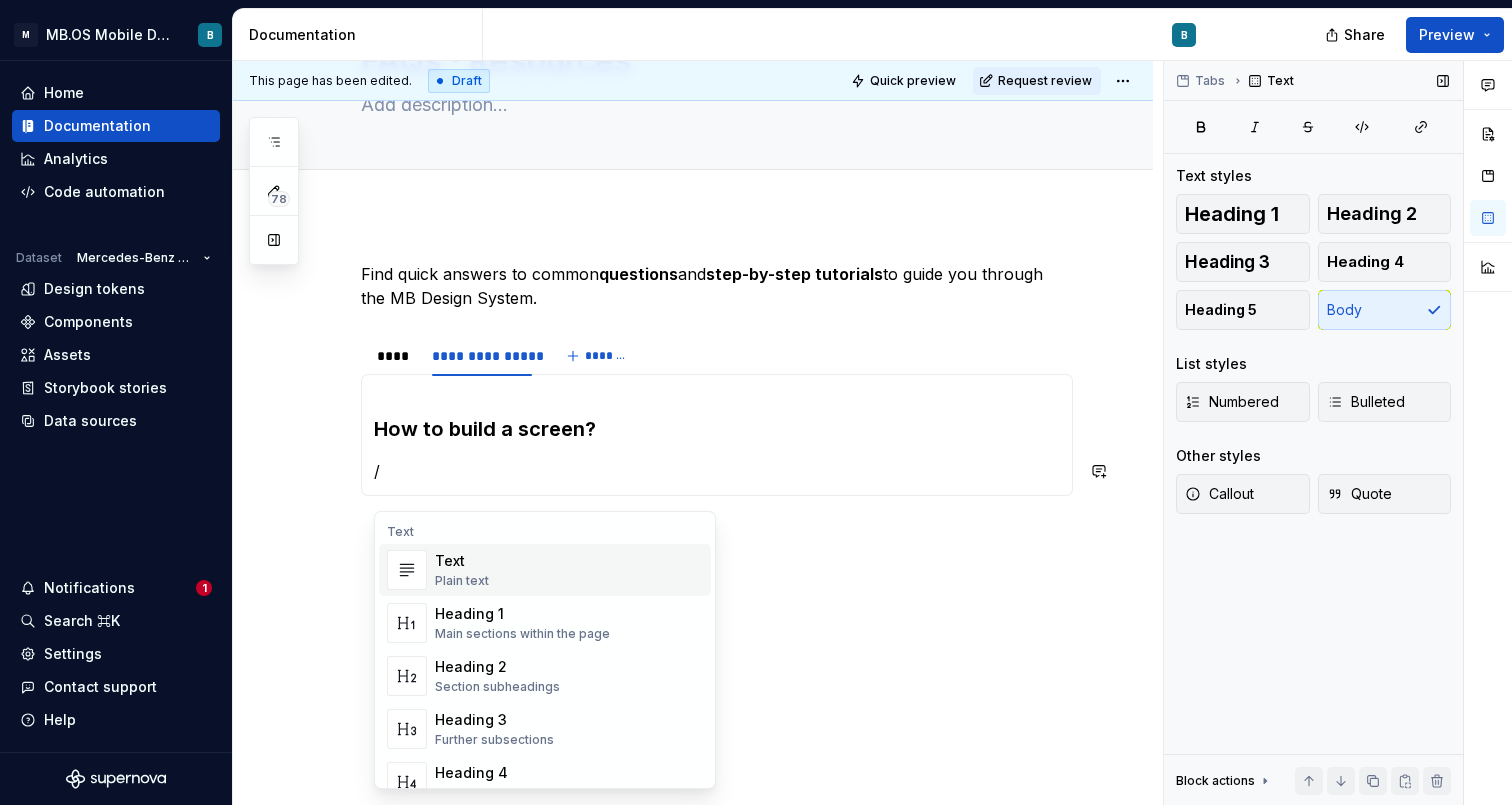 scroll, scrollTop: 108, scrollLeft: 0, axis: vertical 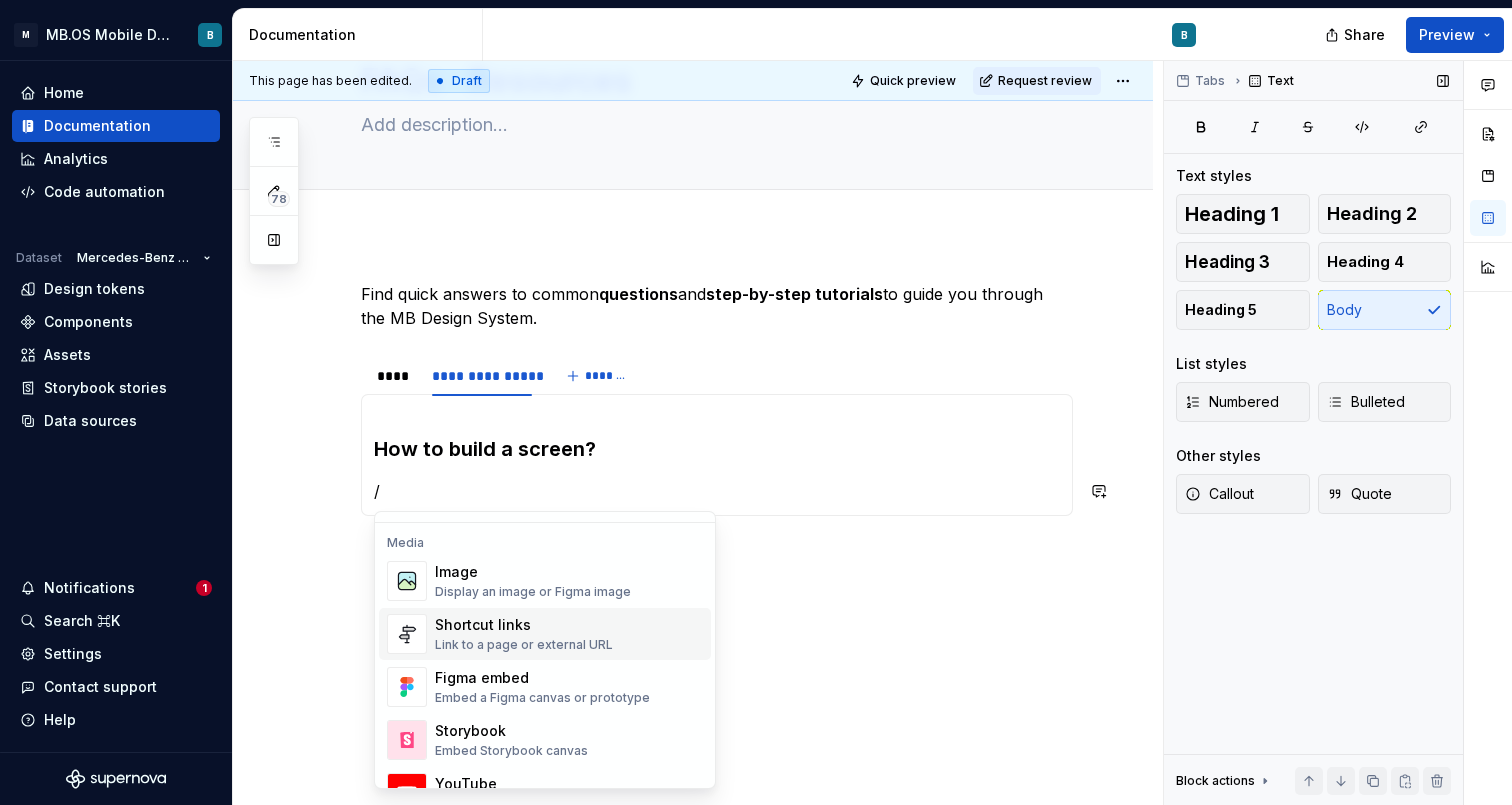 click on "Shortcut links" at bounding box center [524, 625] 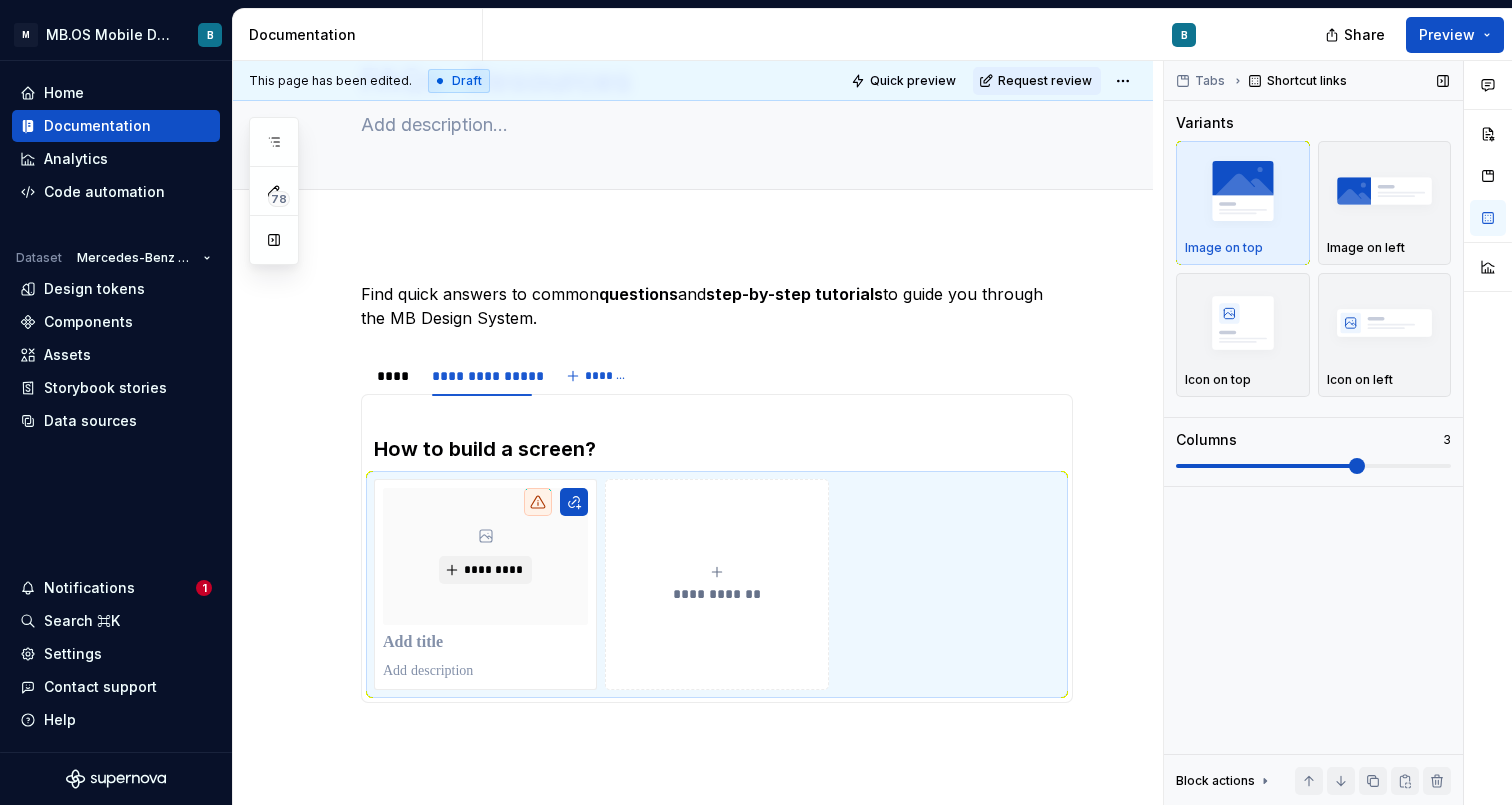scroll, scrollTop: 124, scrollLeft: 0, axis: vertical 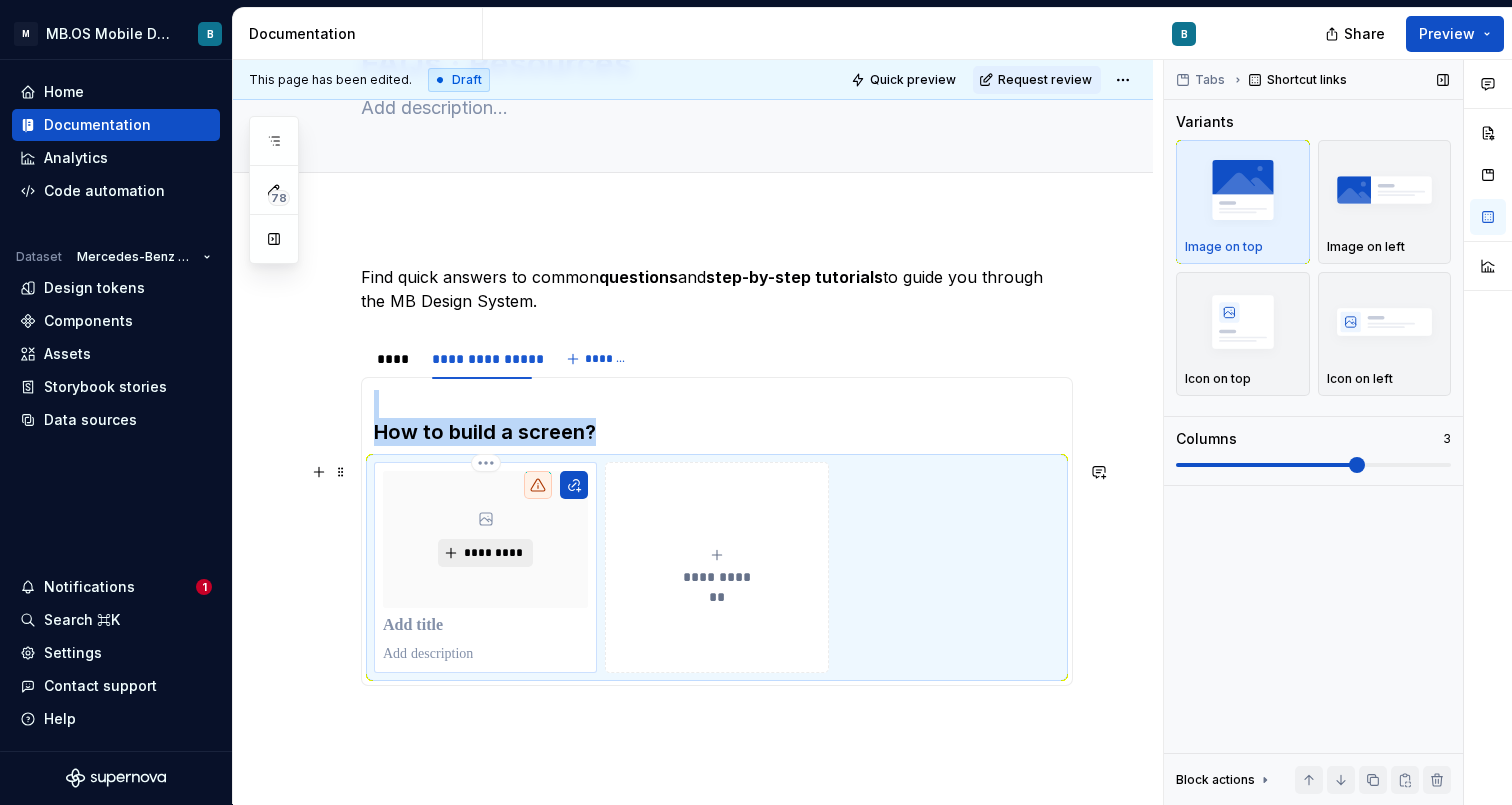 click on "*********" at bounding box center [493, 553] 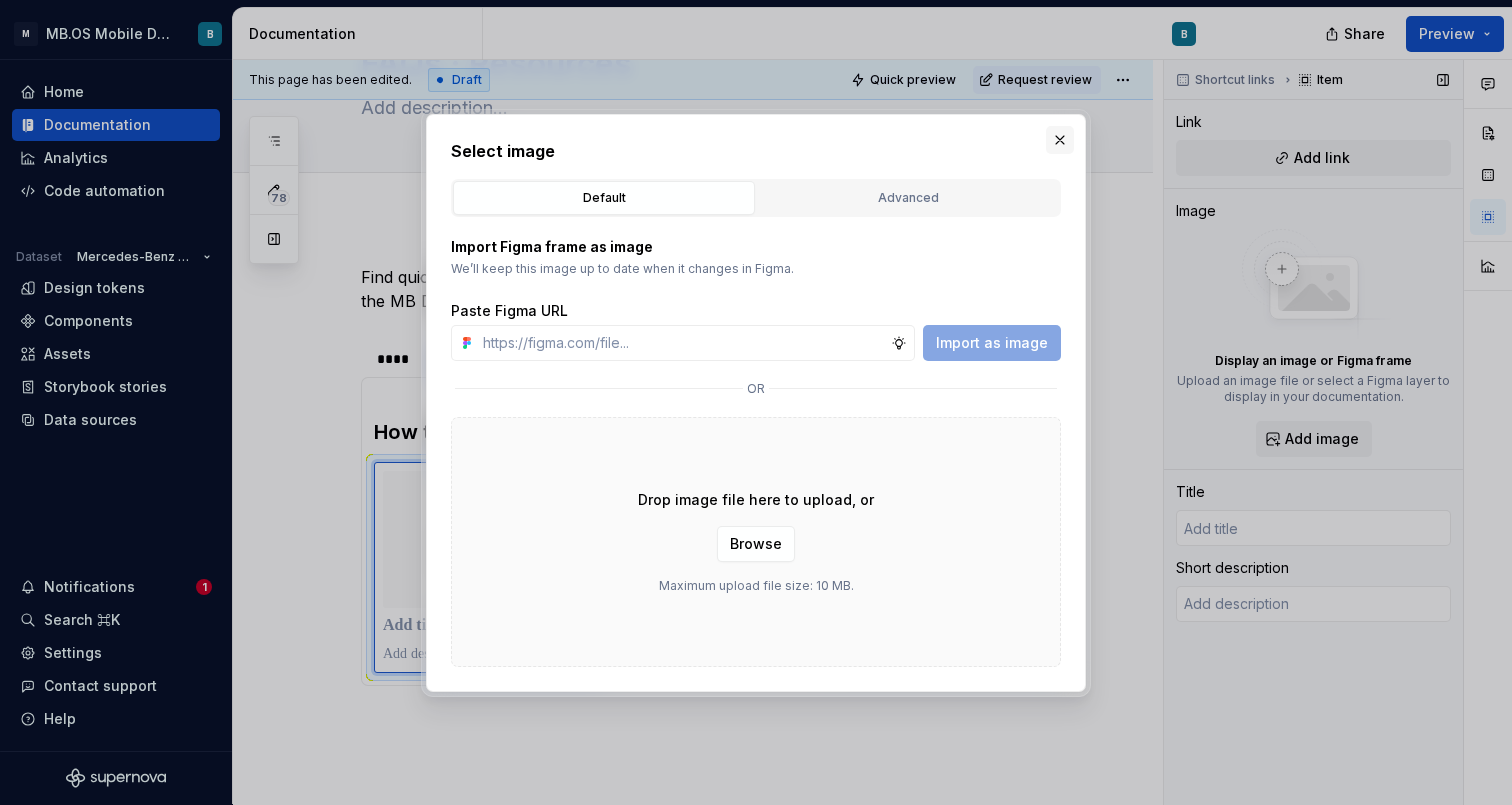 click at bounding box center [1060, 140] 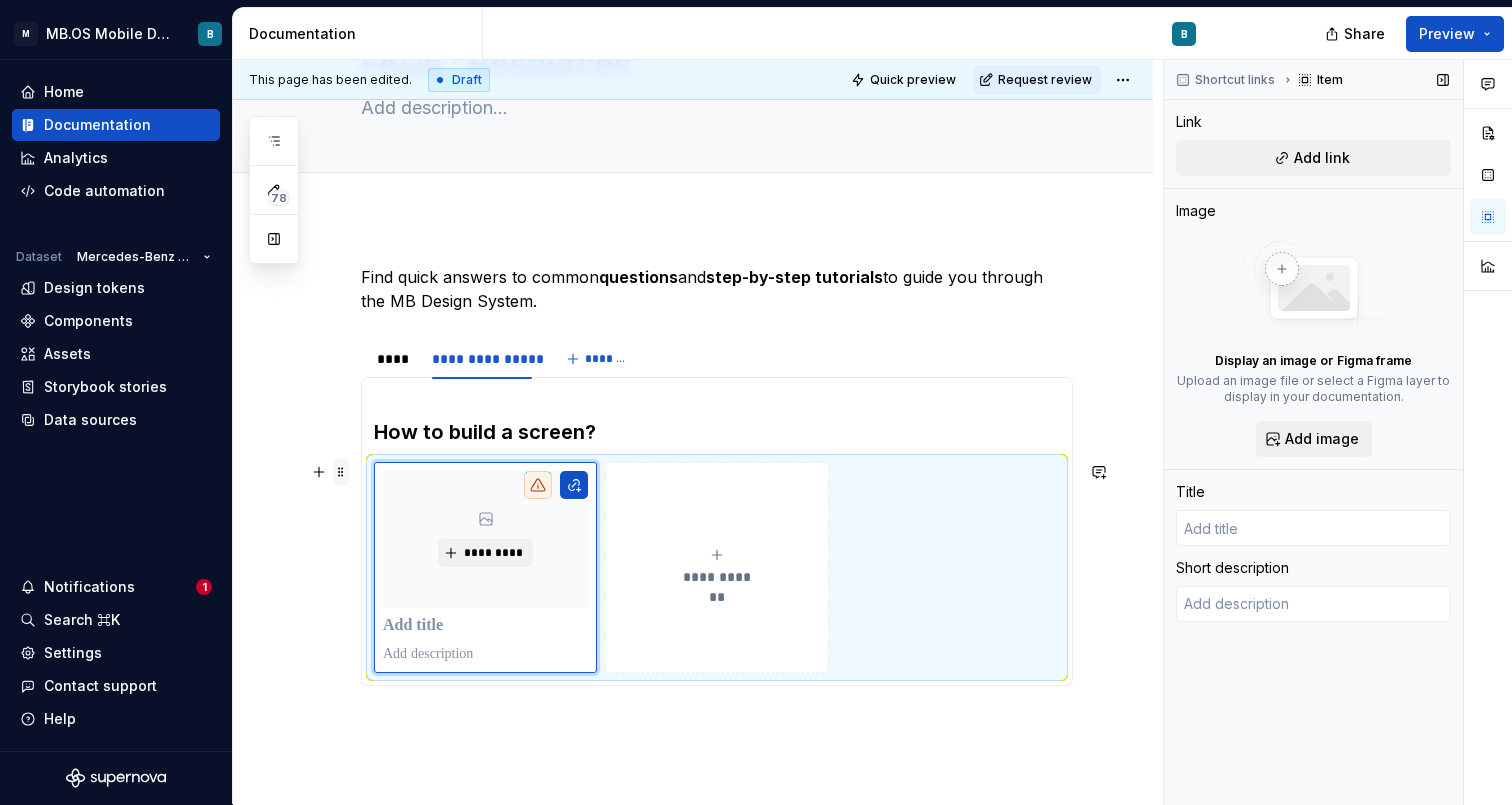 click at bounding box center (341, 472) 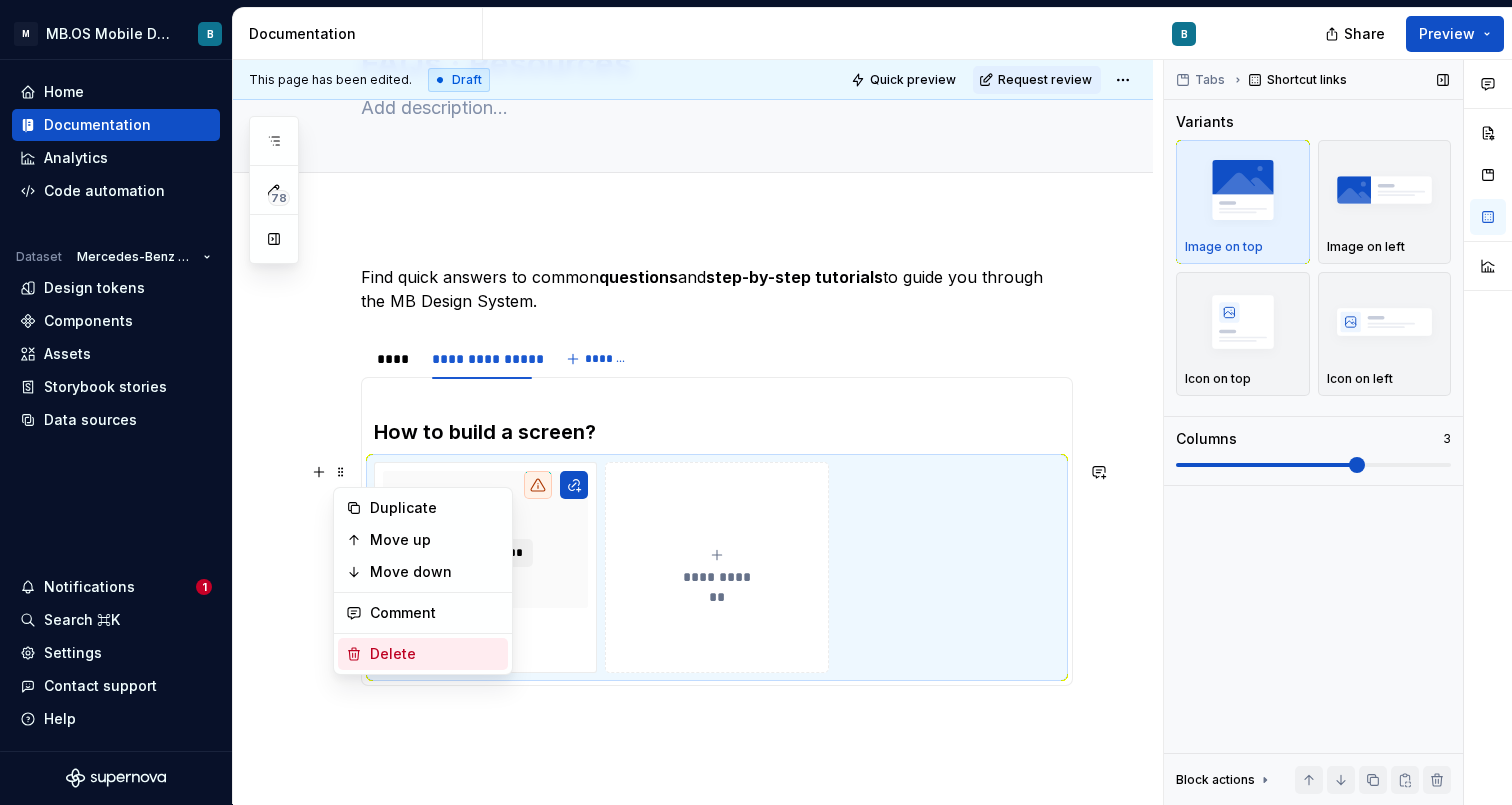 click on "Delete" at bounding box center [435, 654] 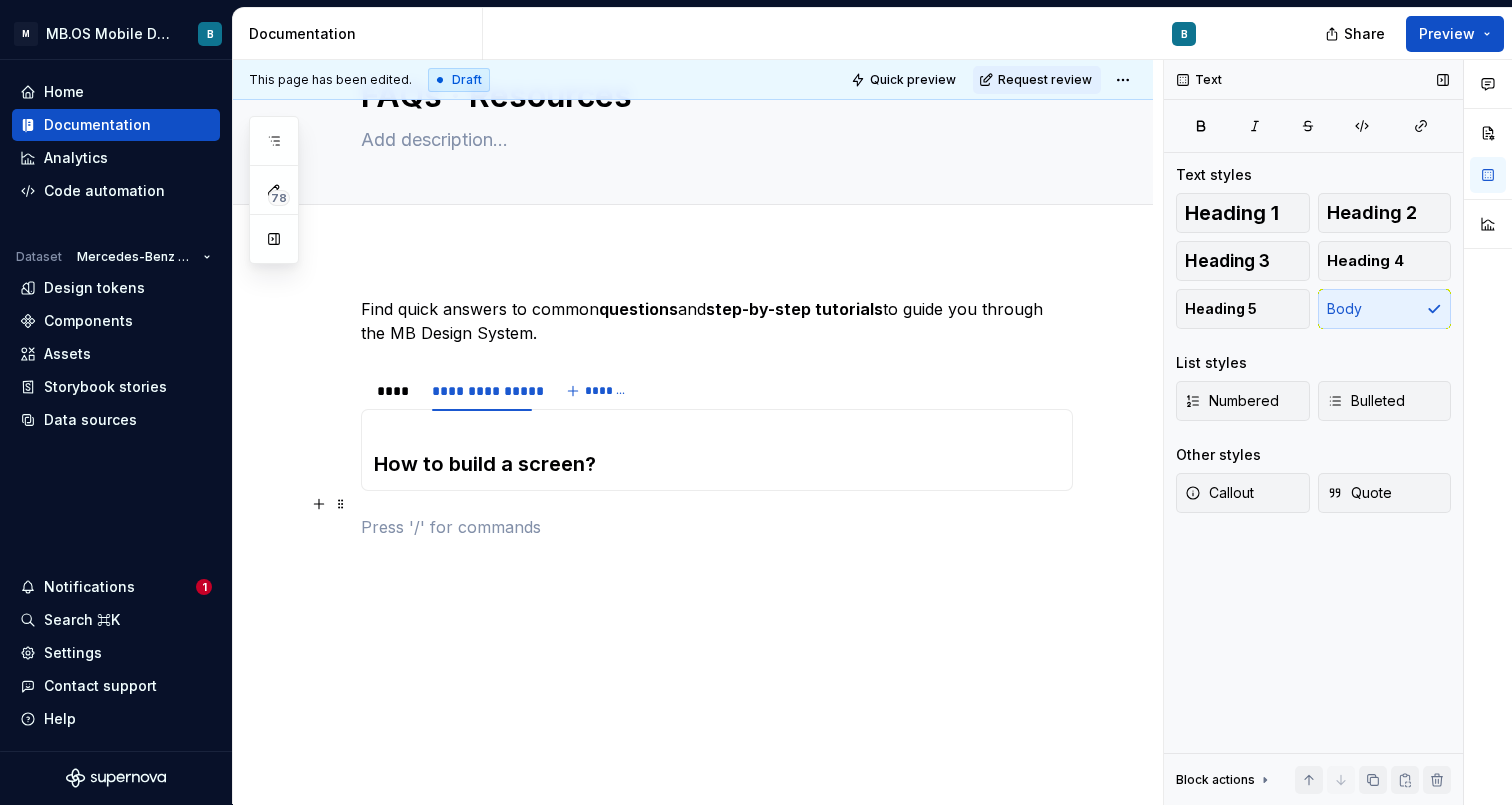 scroll, scrollTop: 92, scrollLeft: 0, axis: vertical 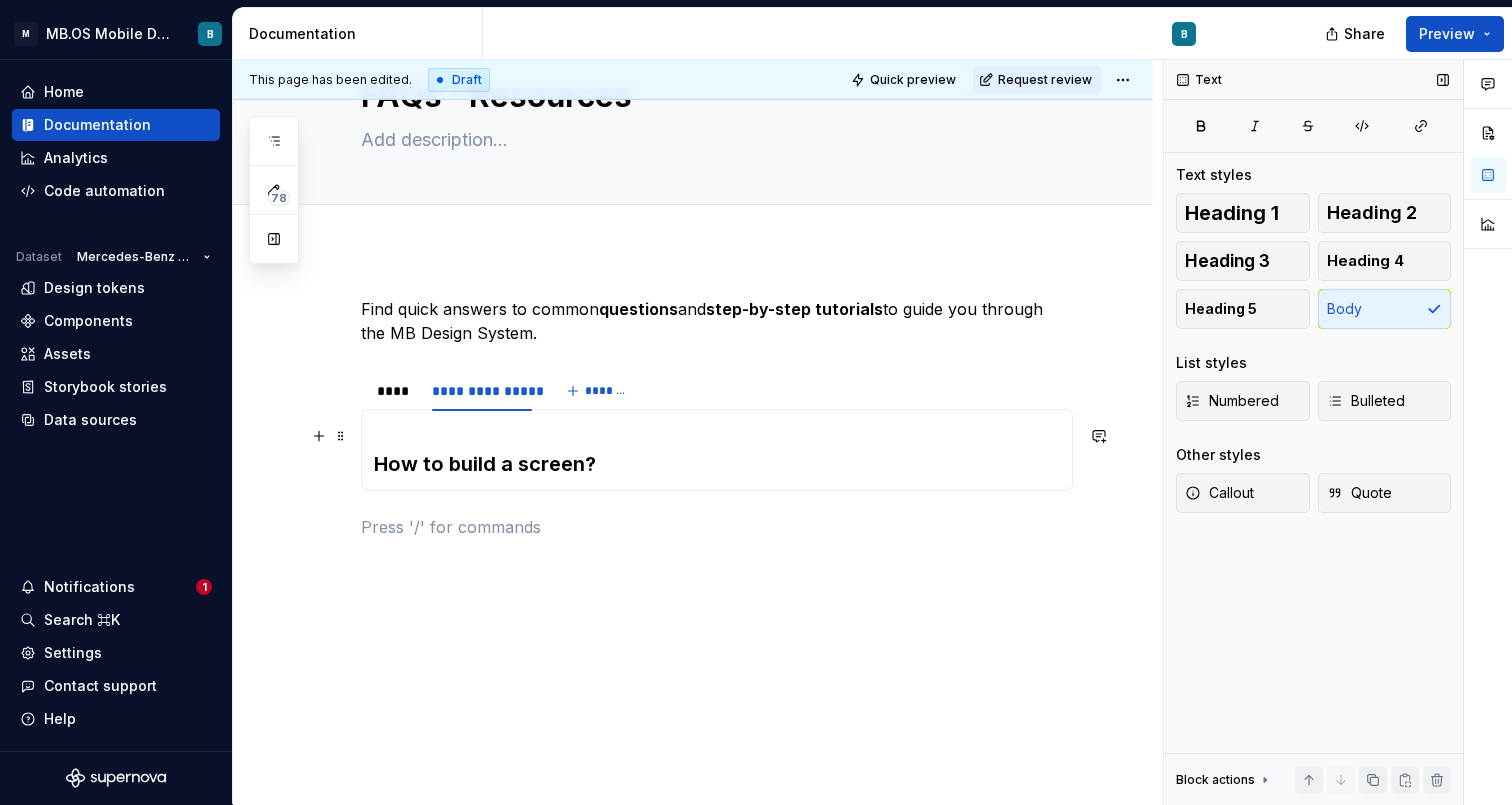 click on "How to build a screen?" at bounding box center [717, 450] 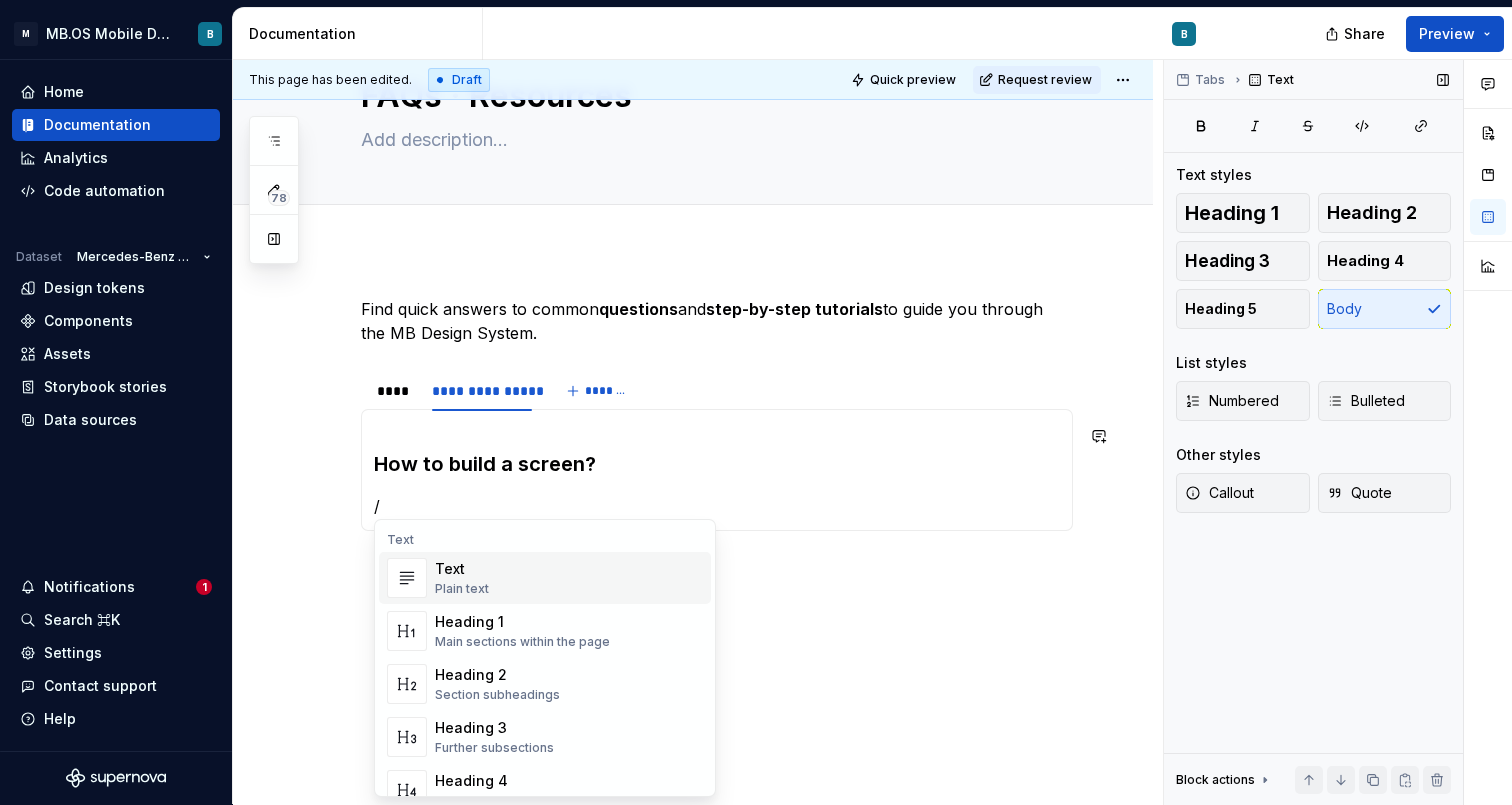 scroll, scrollTop: 104, scrollLeft: 0, axis: vertical 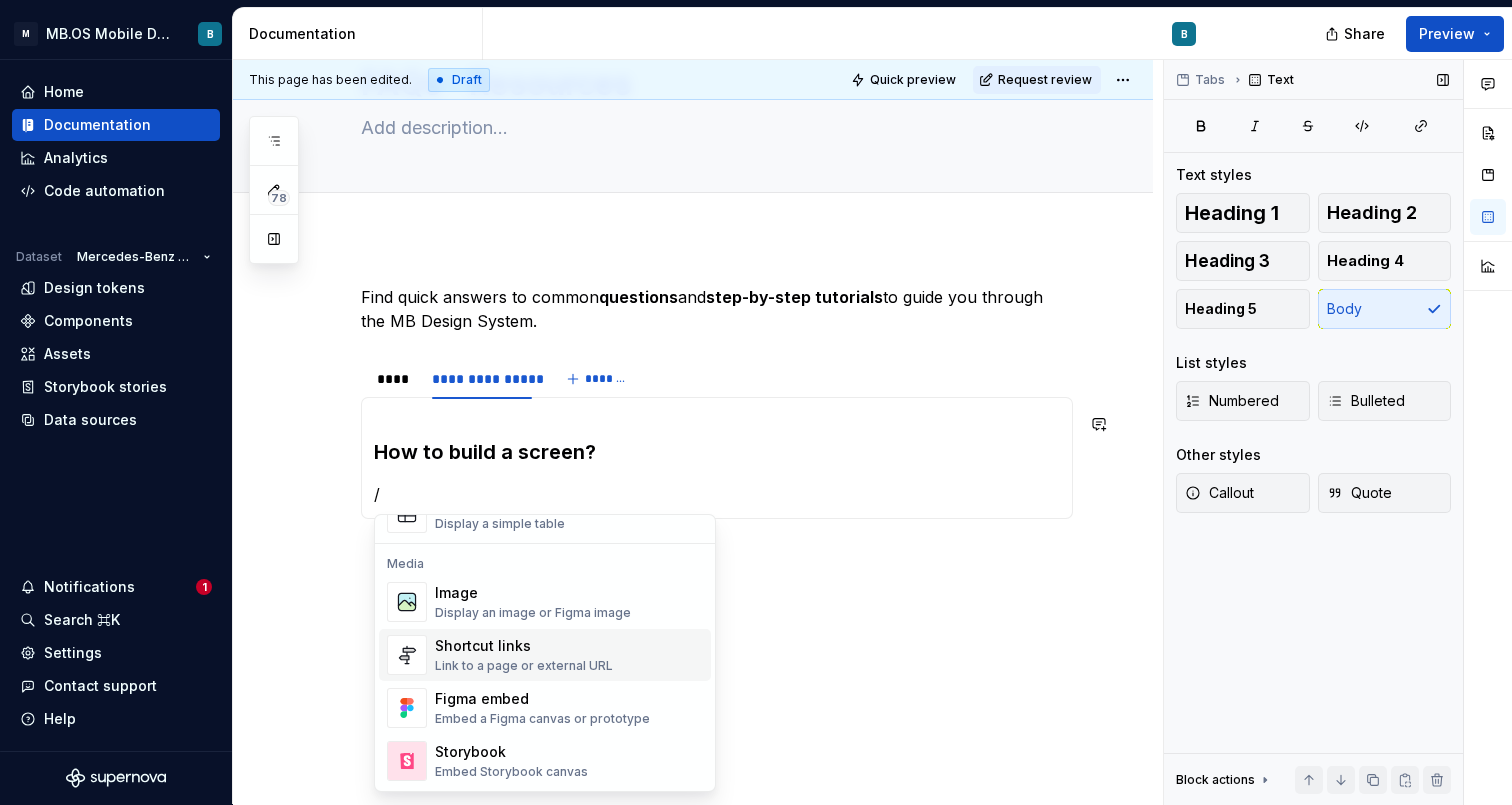 click on "Shortcut links" at bounding box center (524, 646) 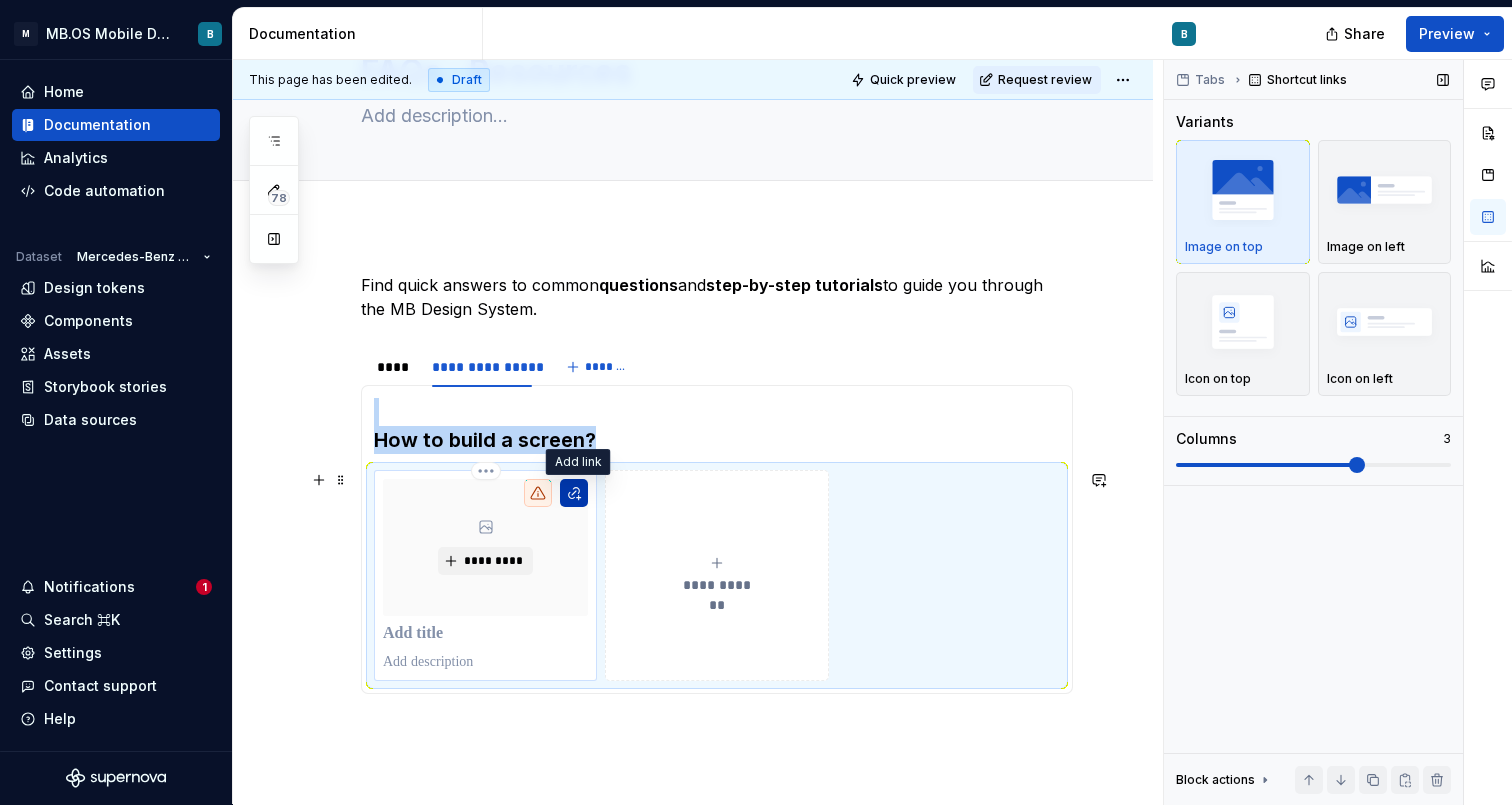 click at bounding box center (574, 493) 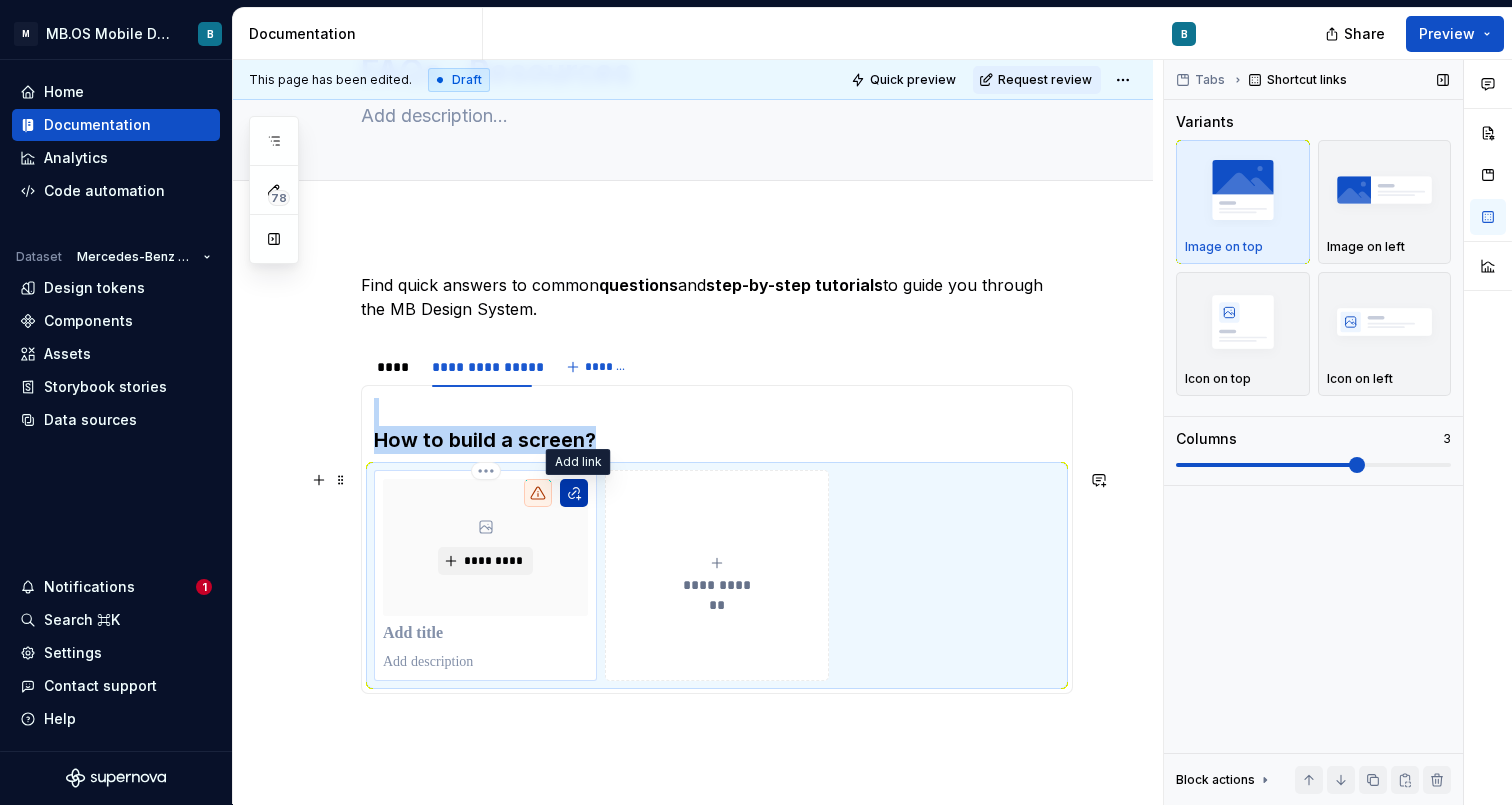 type on "*" 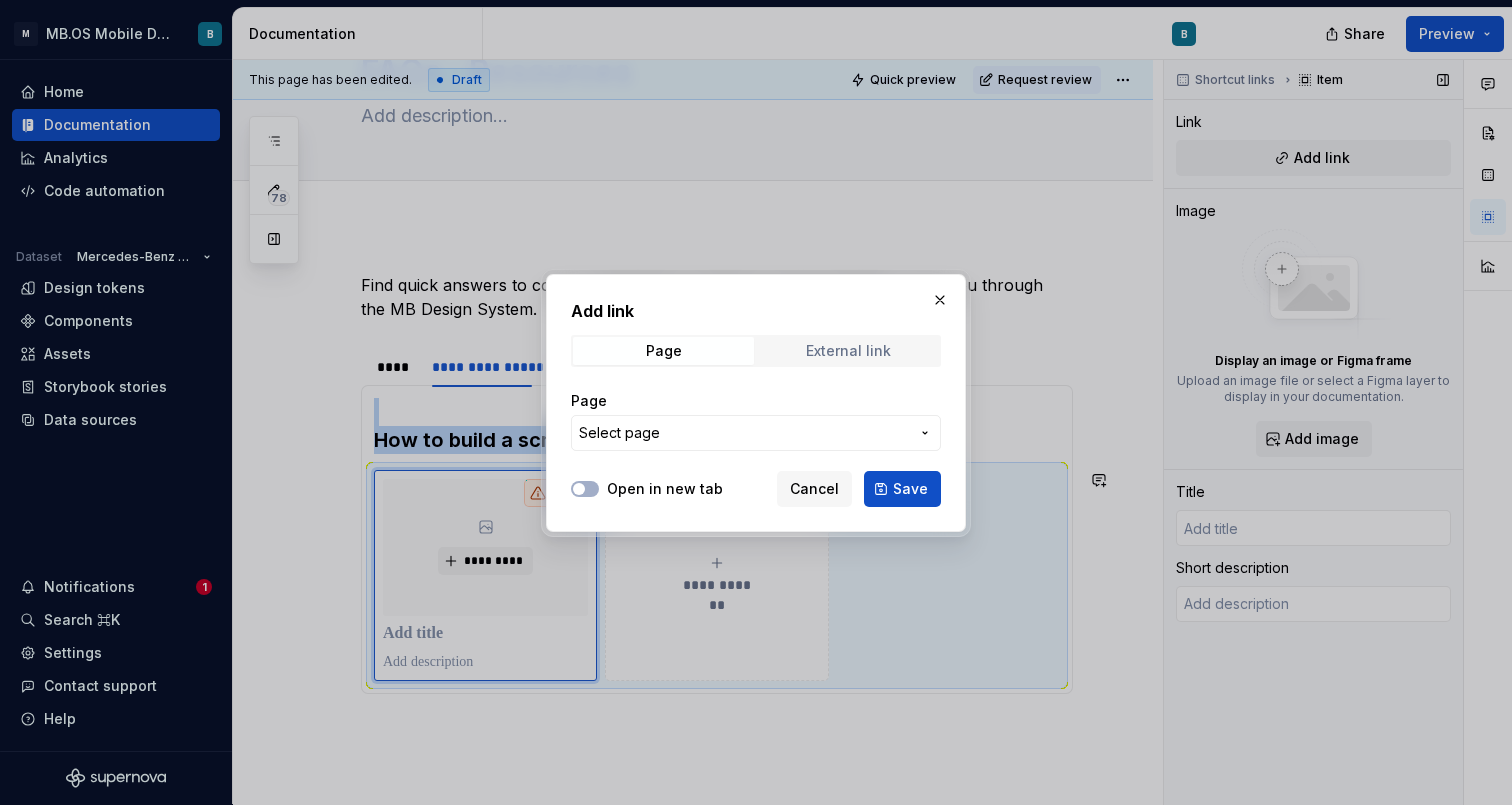 click on "External link" at bounding box center [848, 351] 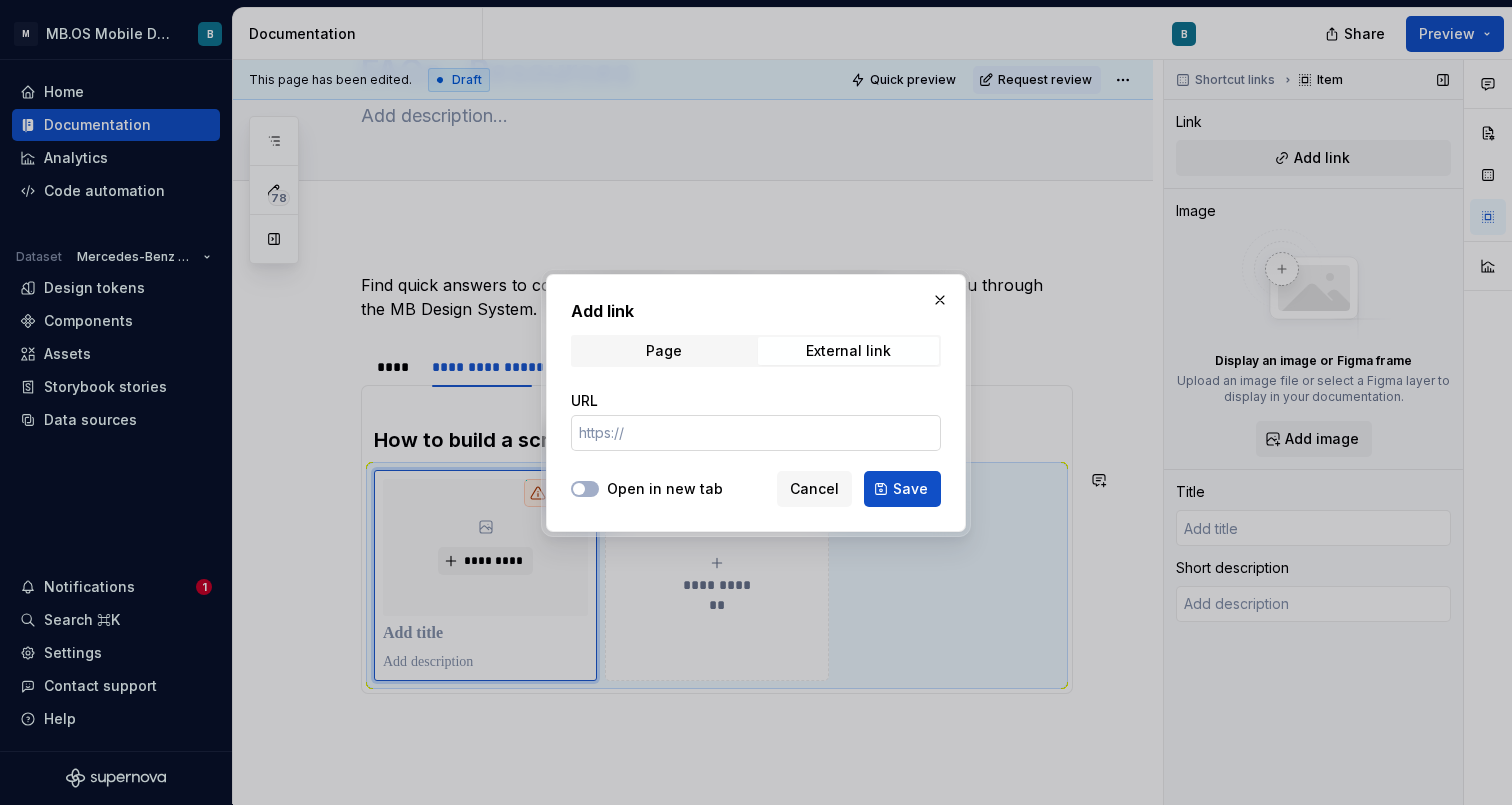 click on "URL" at bounding box center [756, 433] 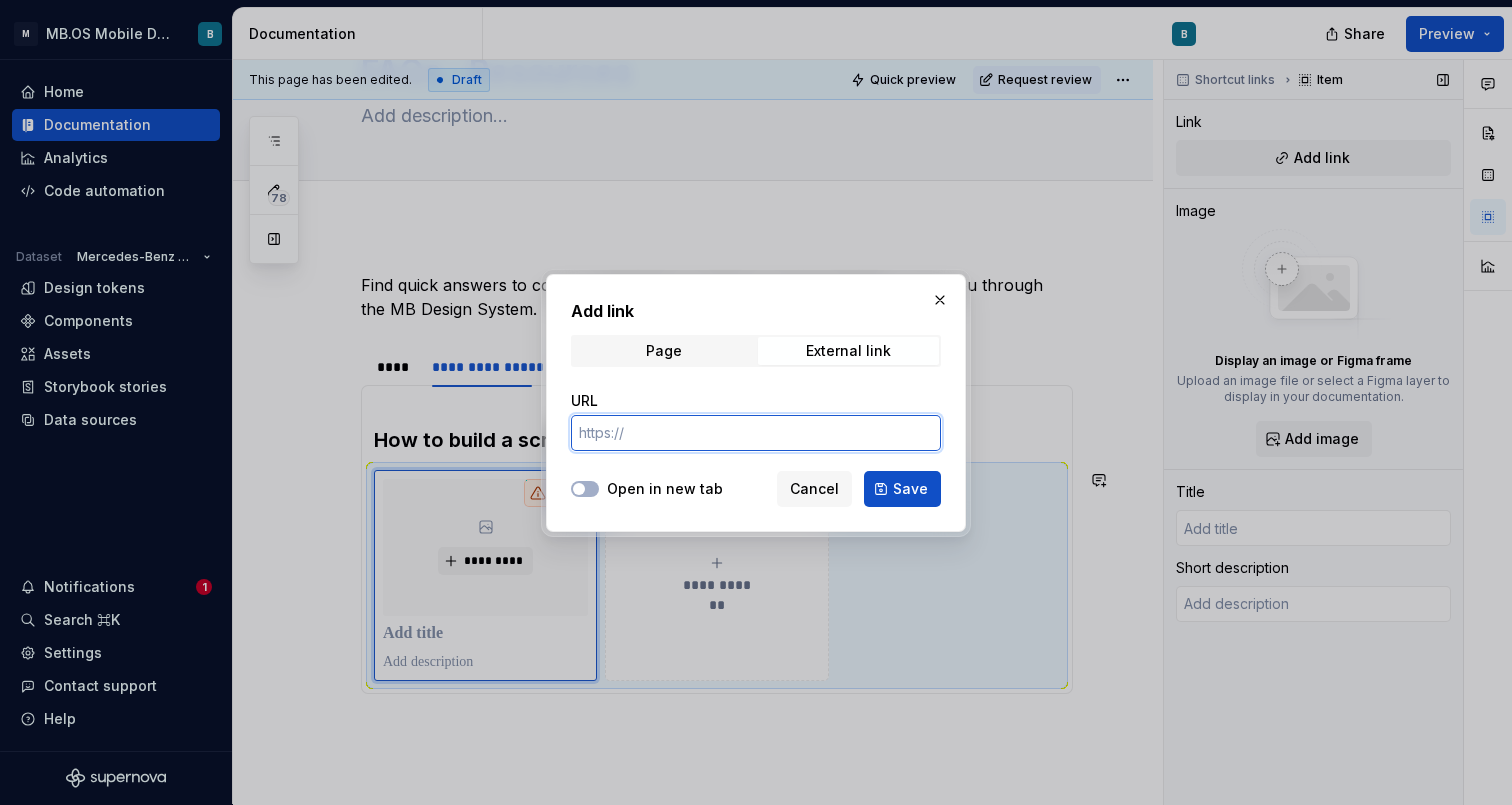 paste on "https://corpdir-my.sharepoint.com/:v:/g/personal/bcravio_emea_corpdir_net/EaToJQ8Zo_lDg81IJZvh06IBl2VENIBMzRdq8Gq5in7tbA?nav=eyJyZWZlcnJhbEluZm8iOnsicmVmZXJyYWxBcHAiOiJPbmVEcml2ZUZvckJ1c2luZXNzIiwicmVmZXJyYWxBcHBQbGF0Zm9ybSI6IldlYiIsInJlZmVycmFsTW9kZSI6InZpZXciLCJyZWZlcnJhbFZpZXciOiJNeUZpbGVzTGlua0NvcHkifX0&e=gghOMS" 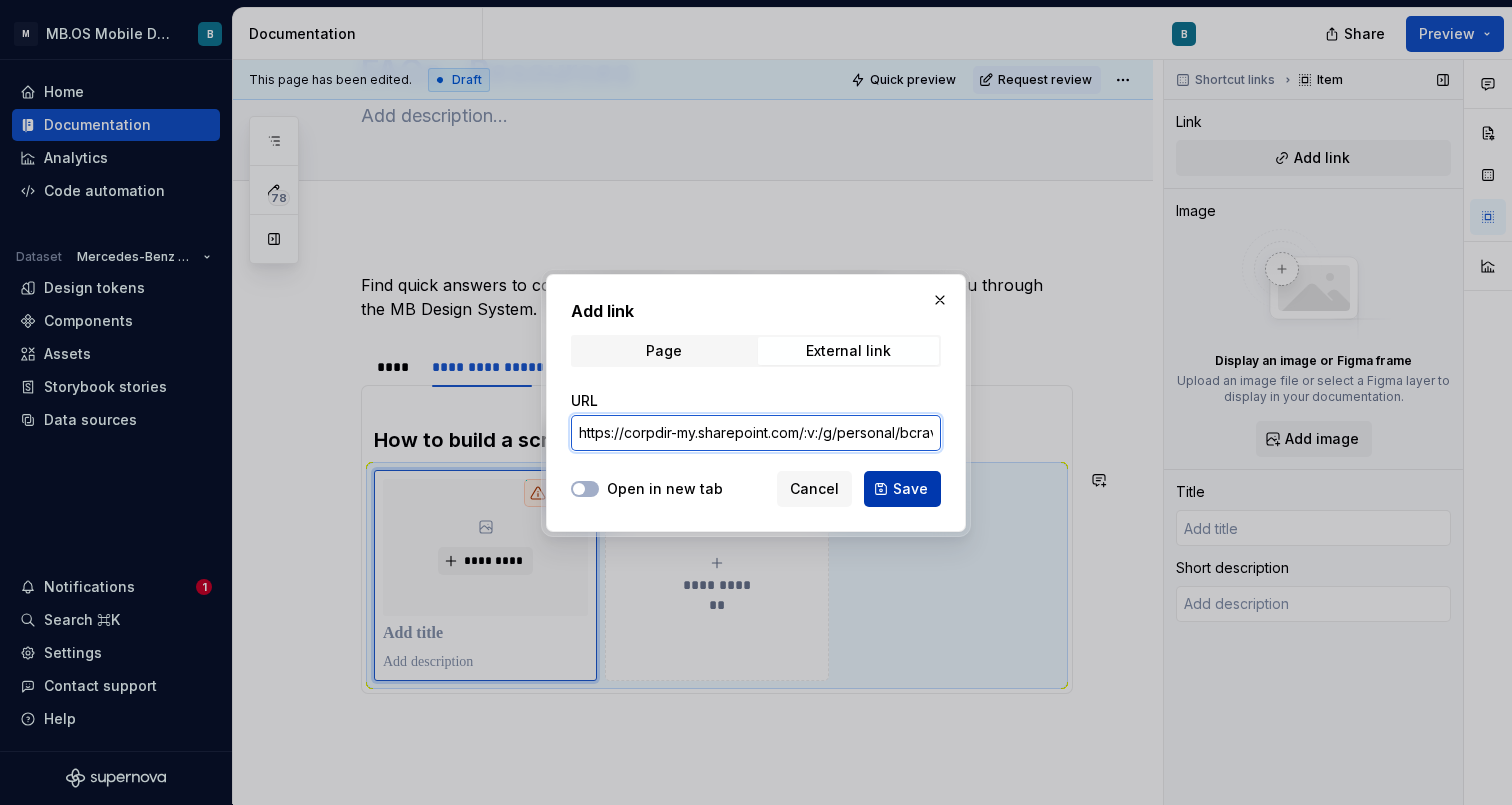 type on "https://corpdir-my.sharepoint.com/:v:/g/personal/bcravio_emea_corpdir_net/EaToJQ8Zo_lDg81IJZvh06IBl2VENIBMzRdq8Gq5in7tbA?nav=eyJyZWZlcnJhbEluZm8iOnsicmVmZXJyYWxBcHAiOiJPbmVEcml2ZUZvckJ1c2luZXNzIiwicmVmZXJyYWxBcHBQbGF0Zm9ybSI6IldlYiIsInJlZmVycmFsTW9kZSI6InZpZXciLCJyZWZlcnJhbFZpZXciOiJNeUZpbGVzTGlua0NvcHkifX0&e=gghOMS" 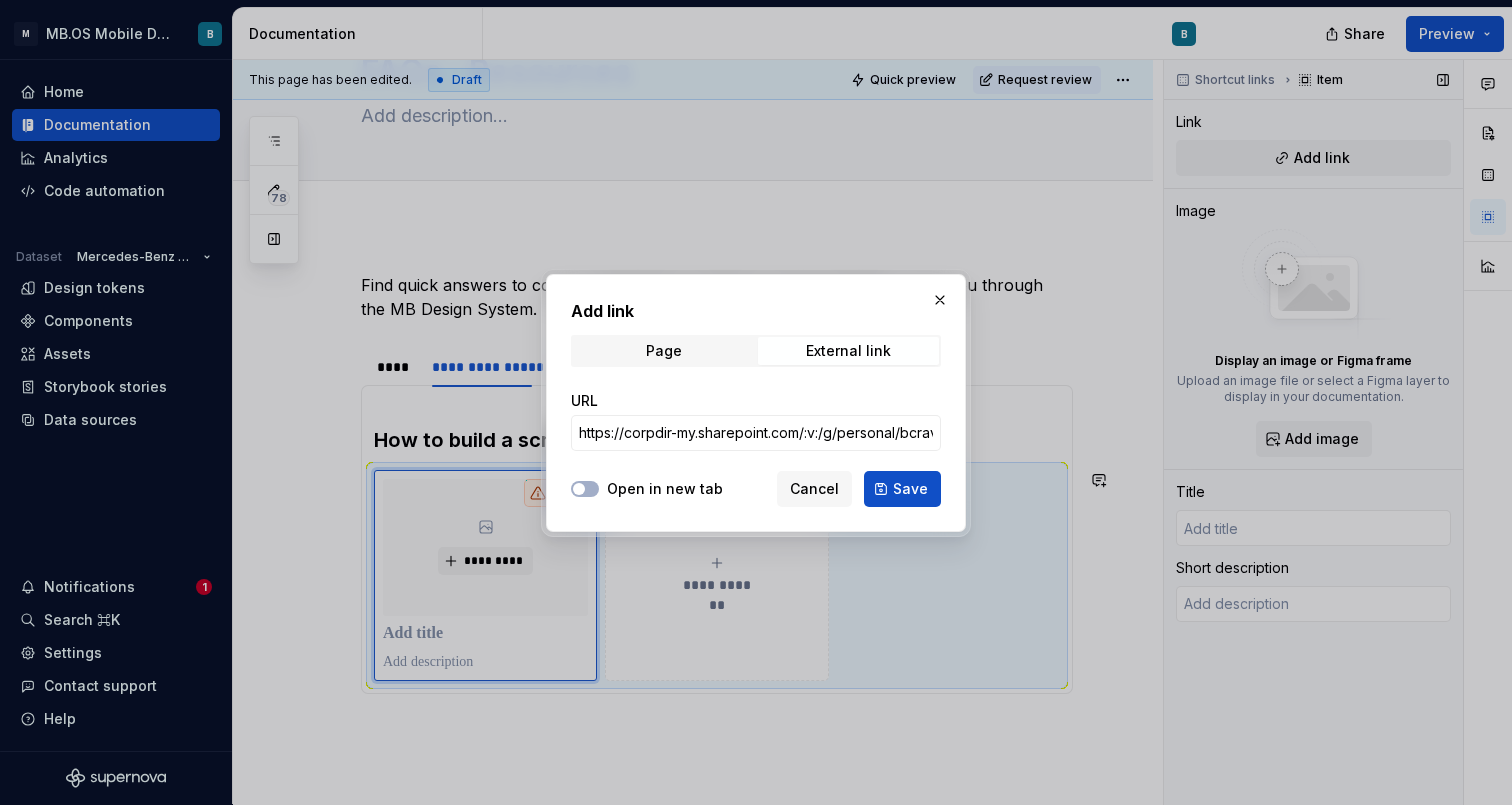 drag, startPoint x: 901, startPoint y: 488, endPoint x: 635, endPoint y: 464, distance: 267.0805 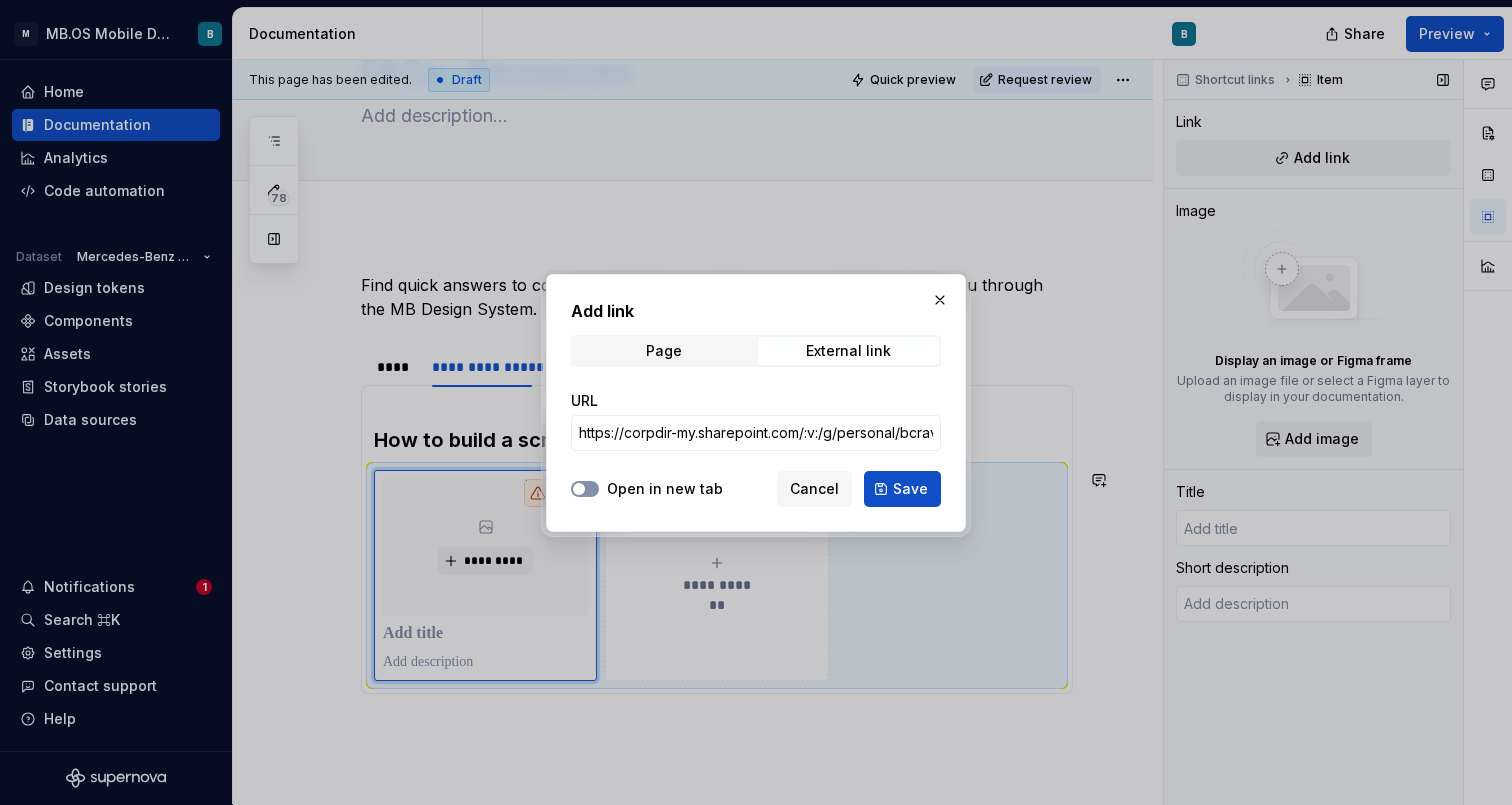click on "Open in new tab" at bounding box center [585, 489] 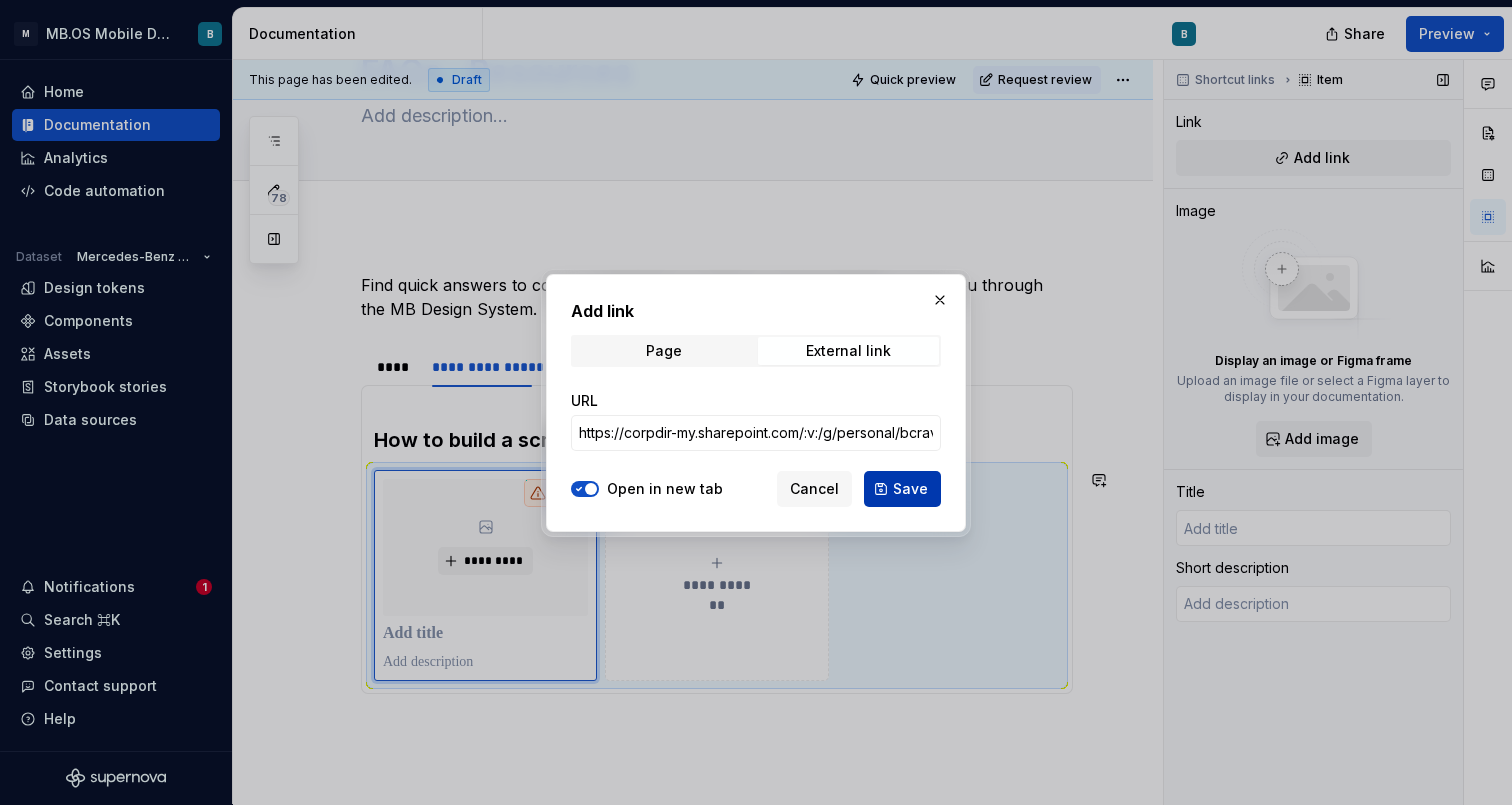 click on "Save" at bounding box center (910, 489) 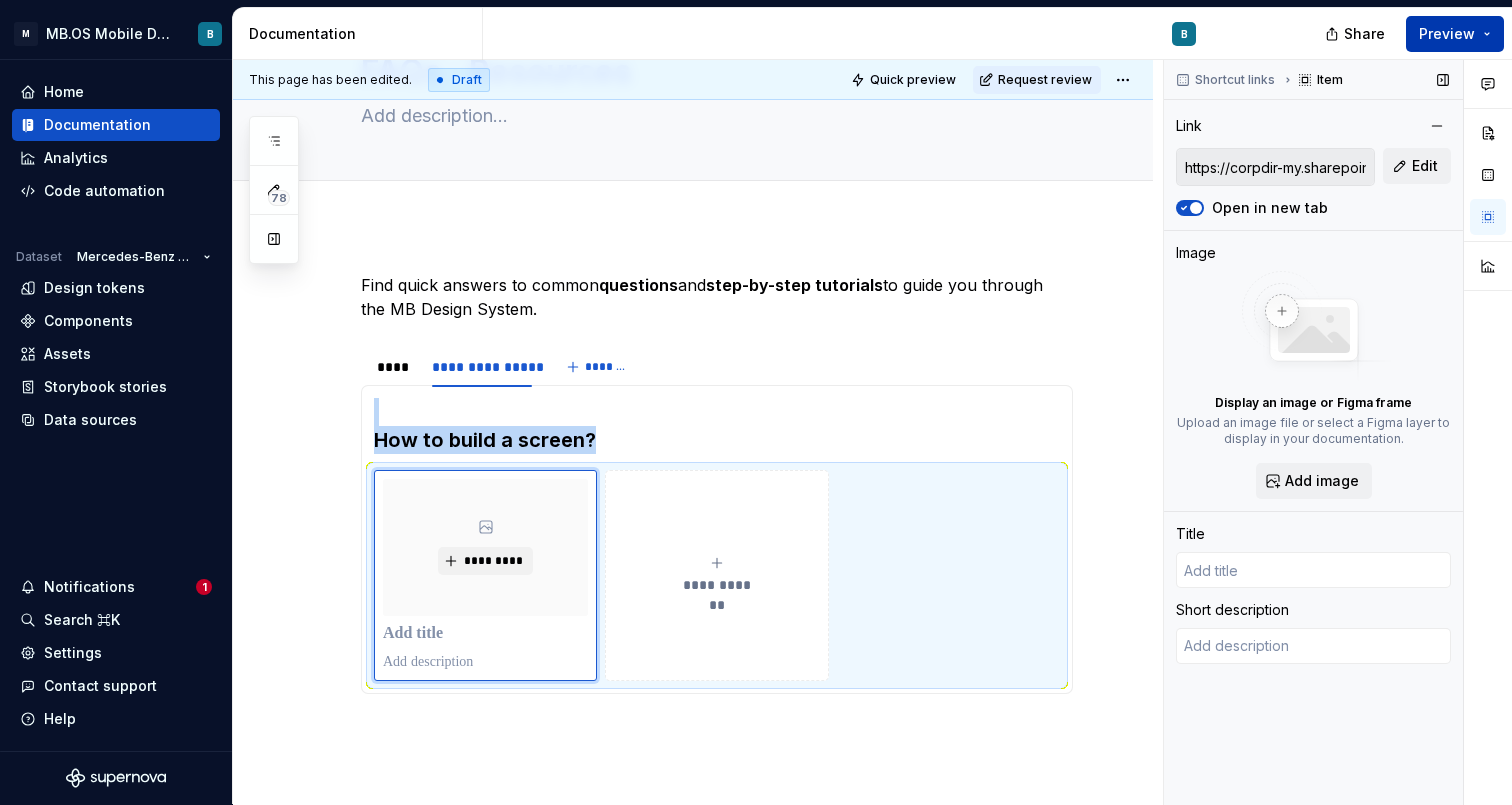 click on "Preview" at bounding box center (1455, 34) 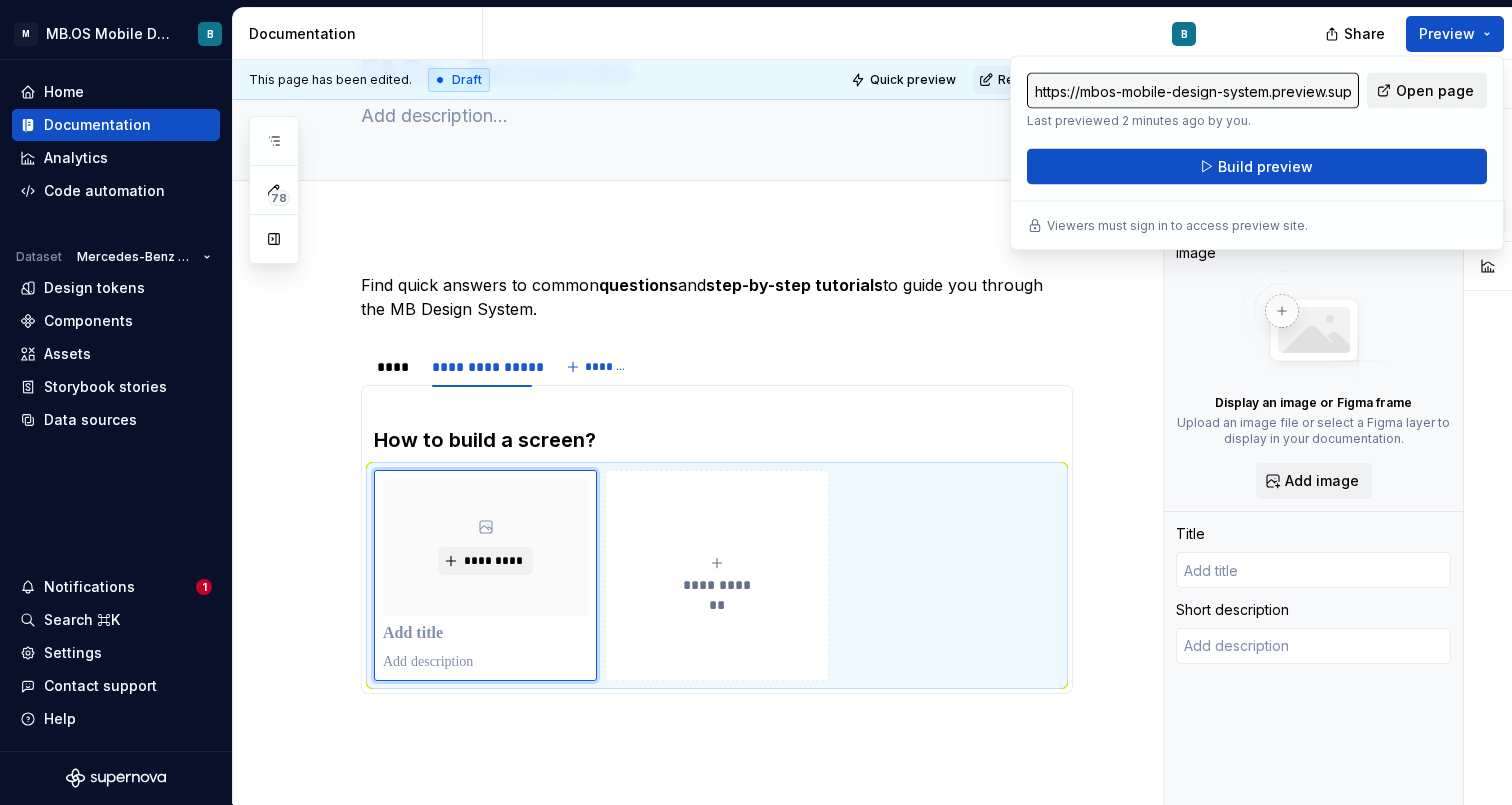 click on "Open page" at bounding box center [1435, 91] 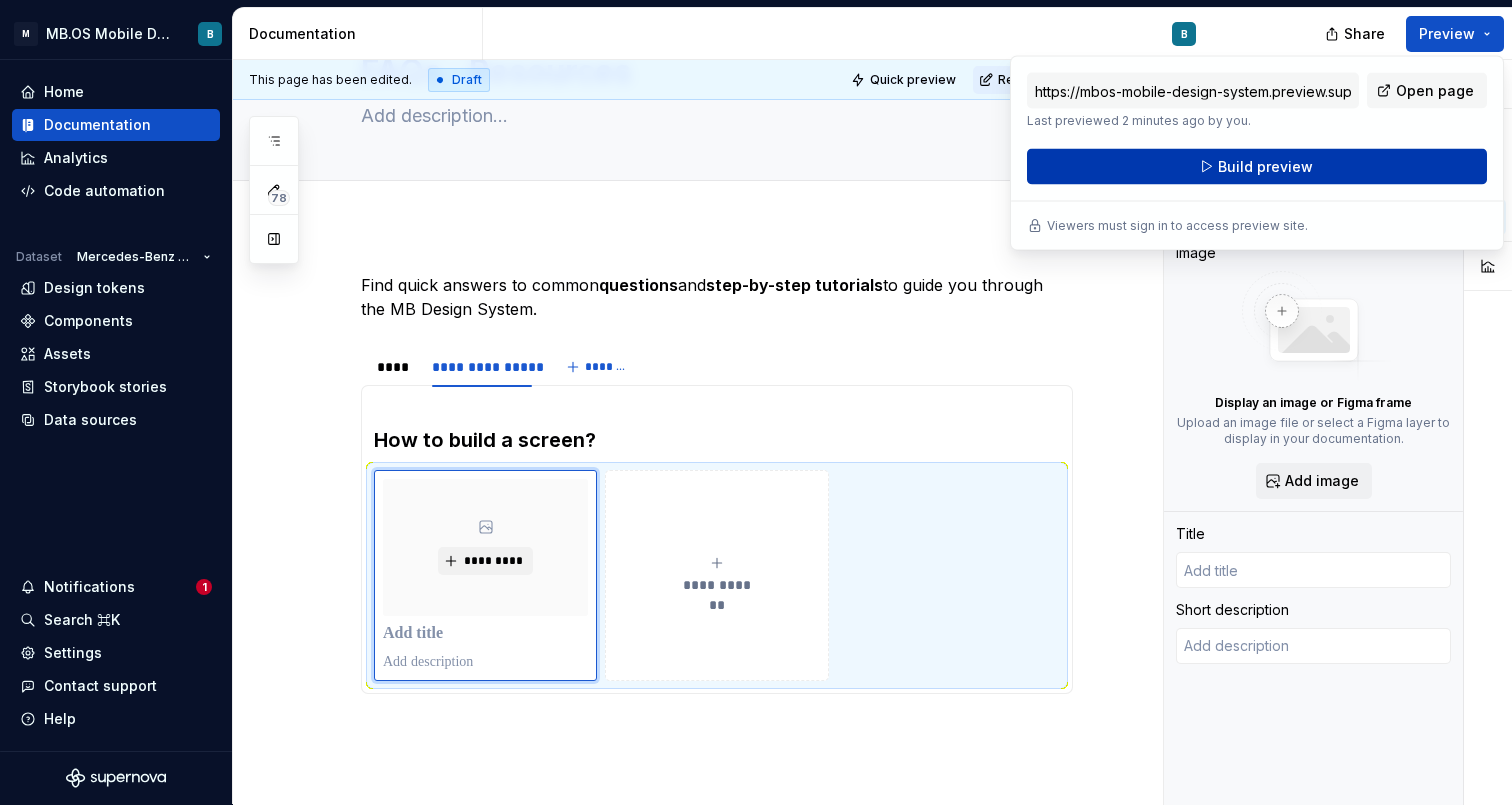 click on "Build preview" at bounding box center [1265, 167] 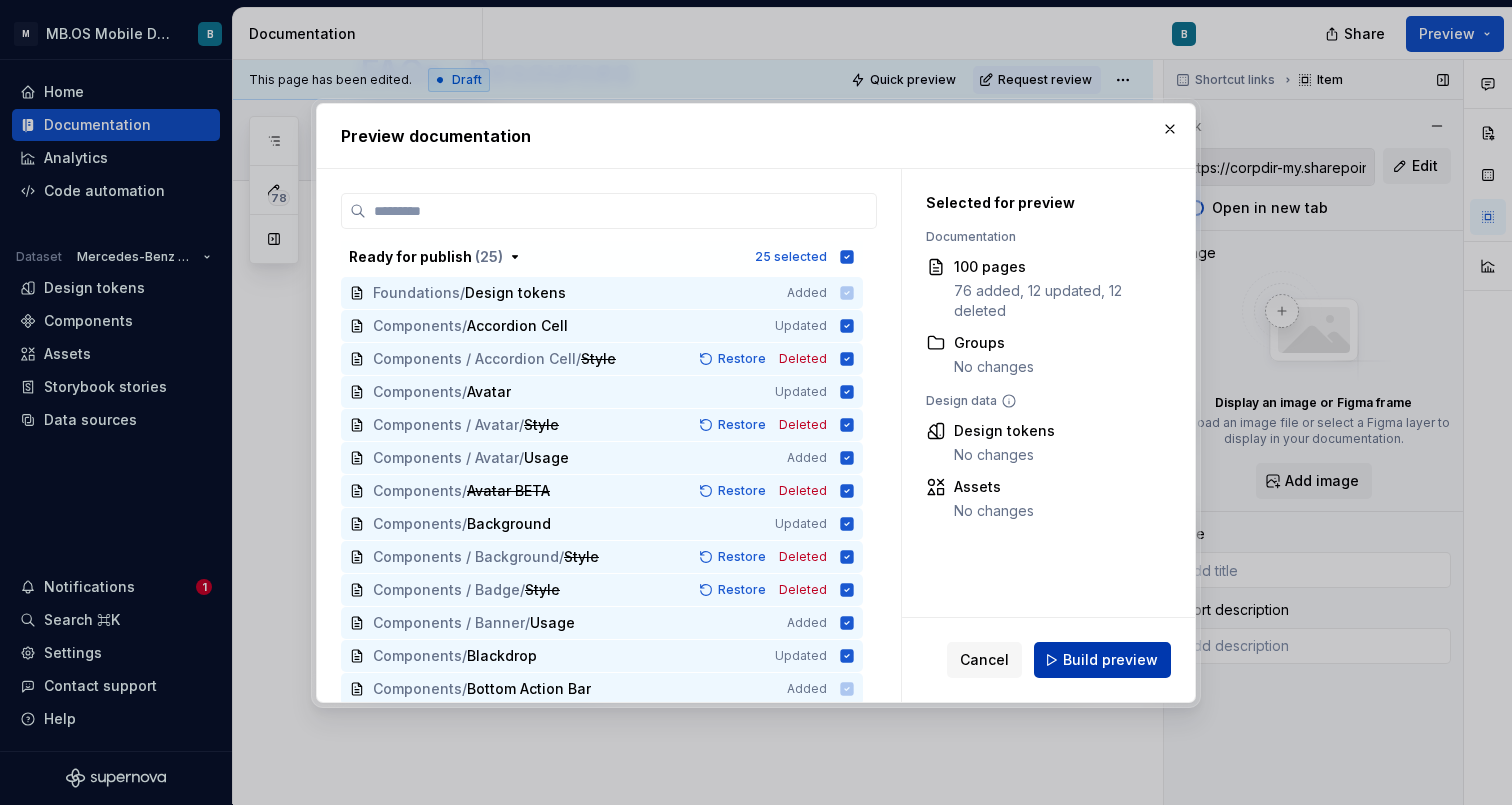 click on "Build preview" at bounding box center [1110, 660] 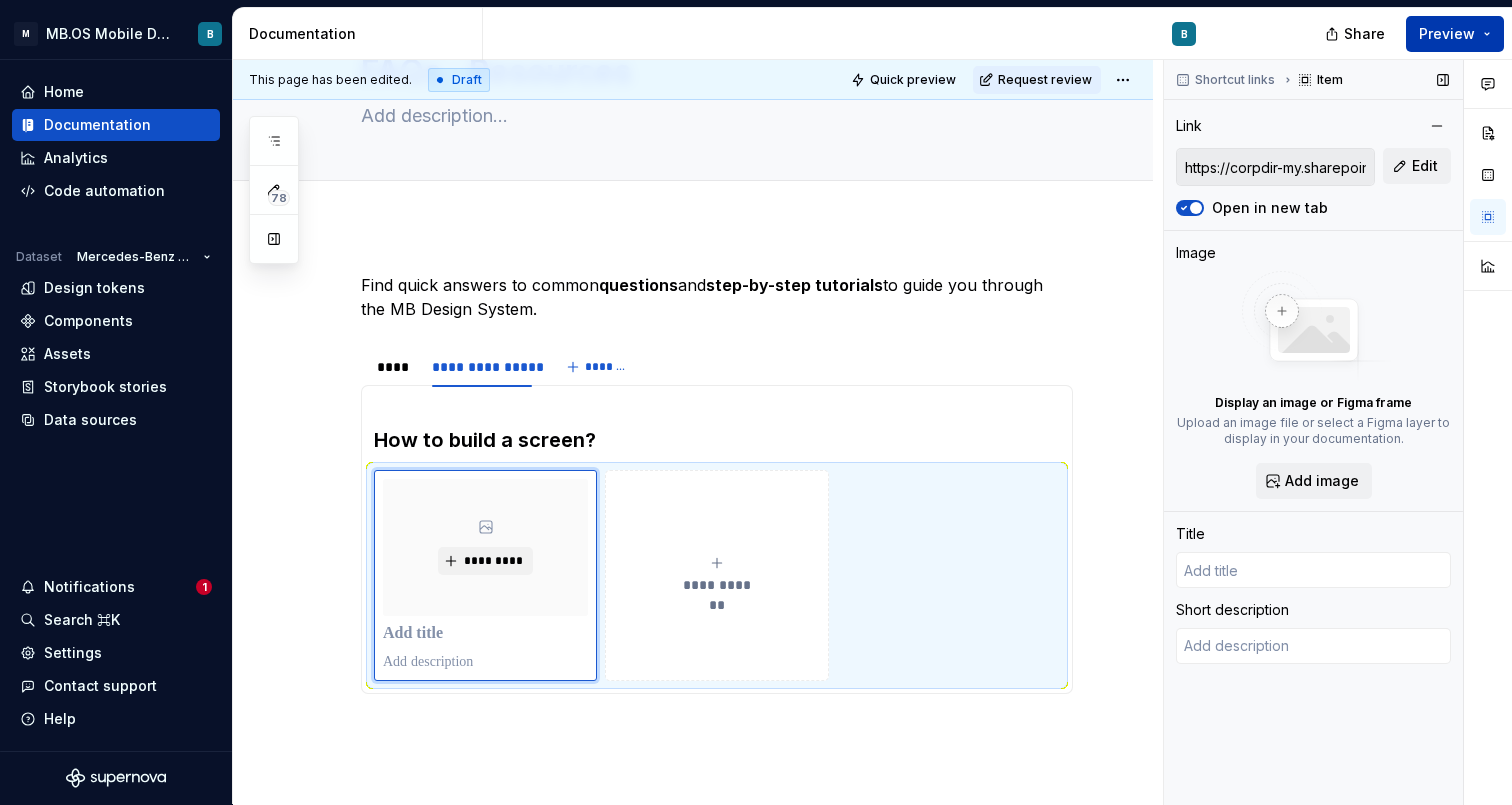 click on "Preview" at bounding box center [1447, 34] 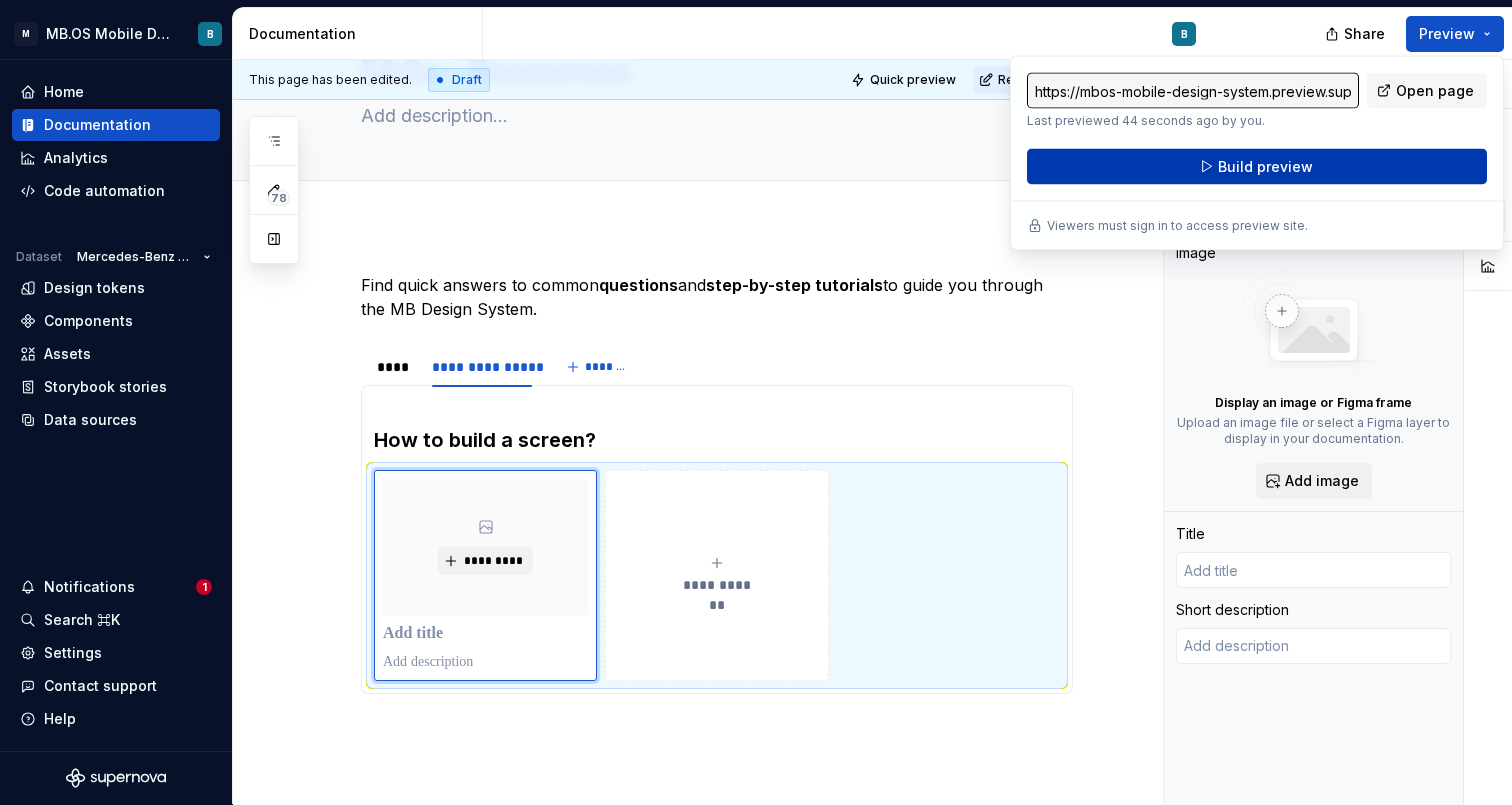 click on "Build preview" at bounding box center [1257, 167] 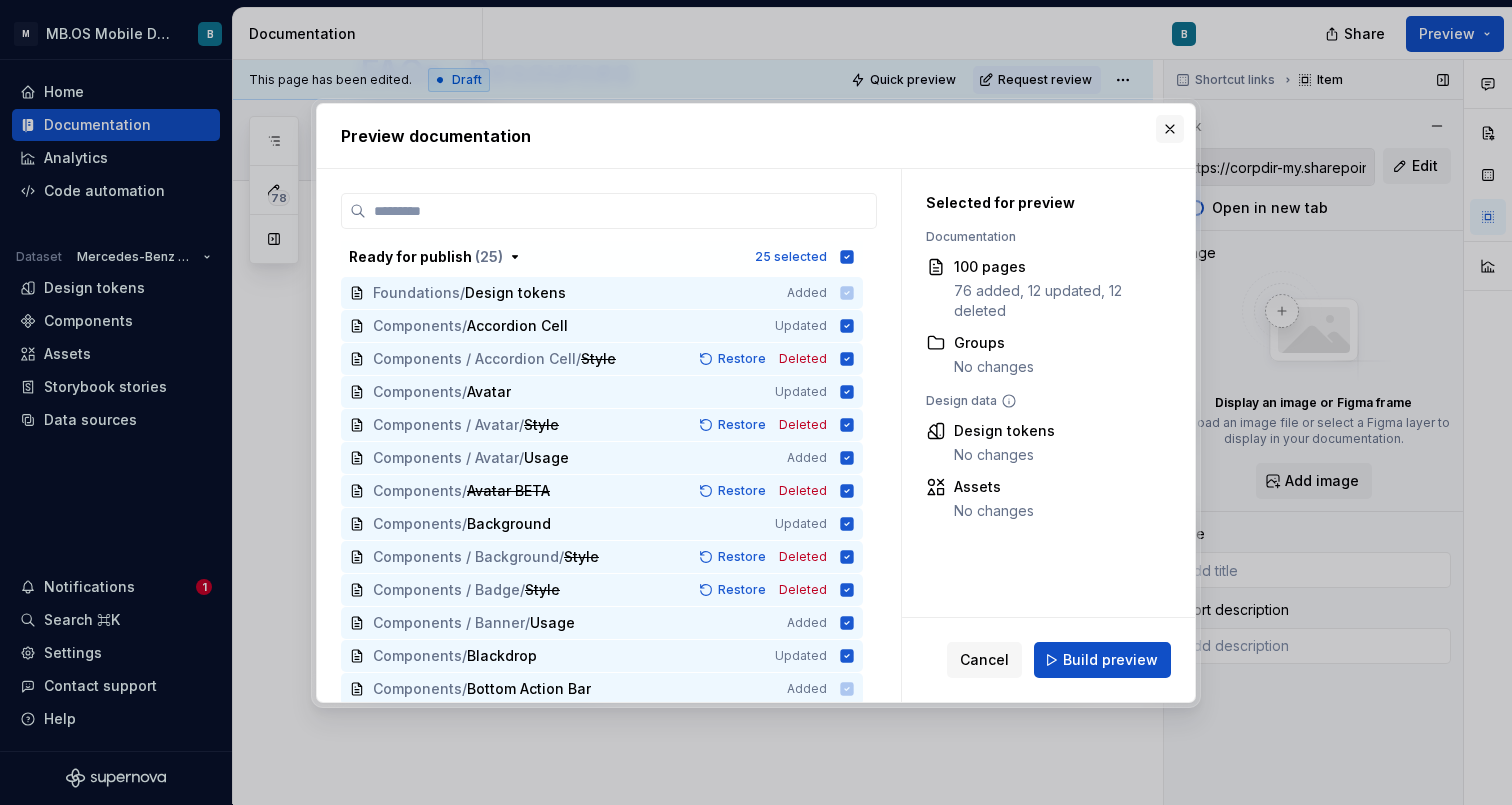 click at bounding box center [1170, 129] 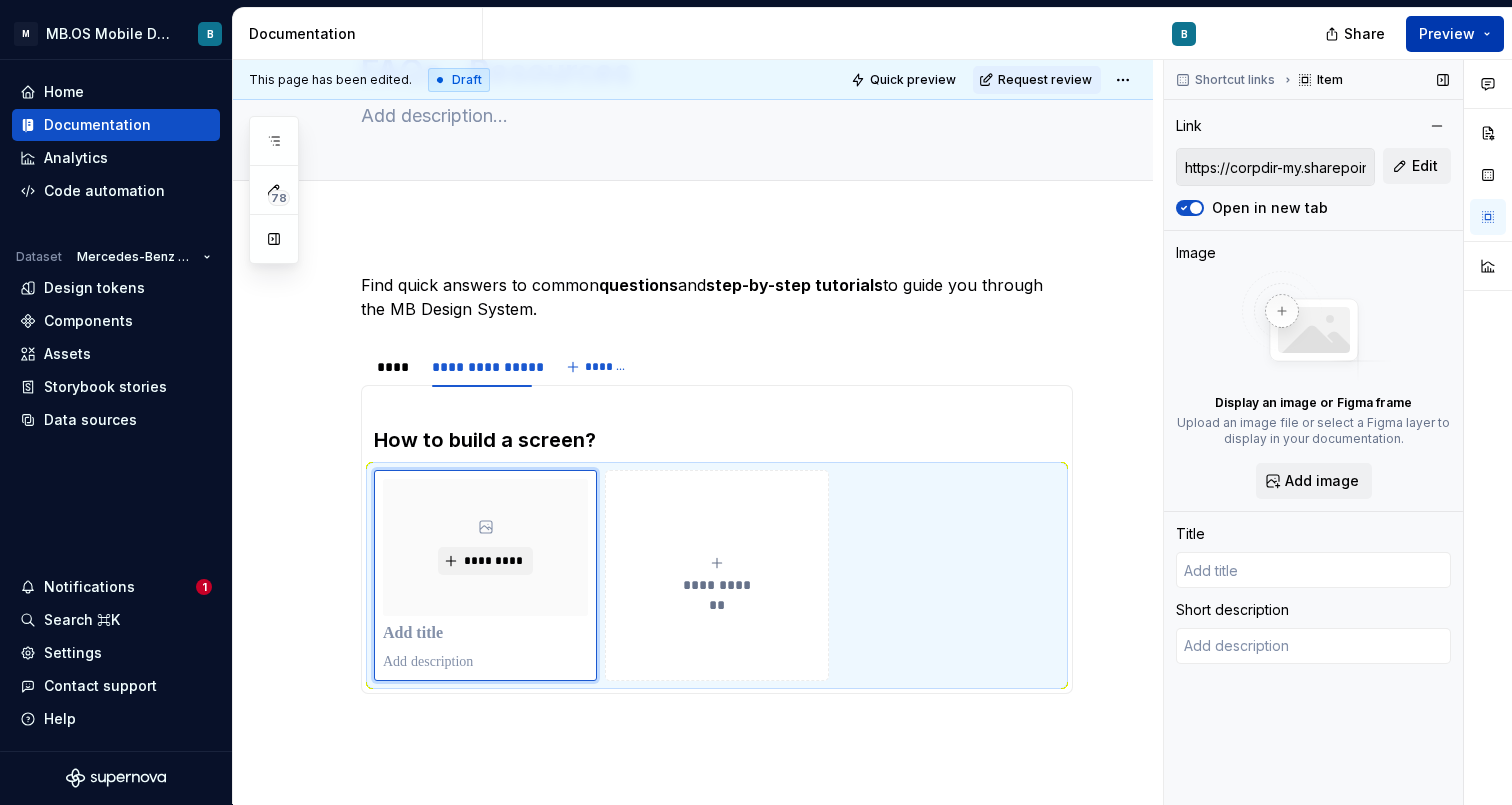 click on "Preview" at bounding box center (1447, 34) 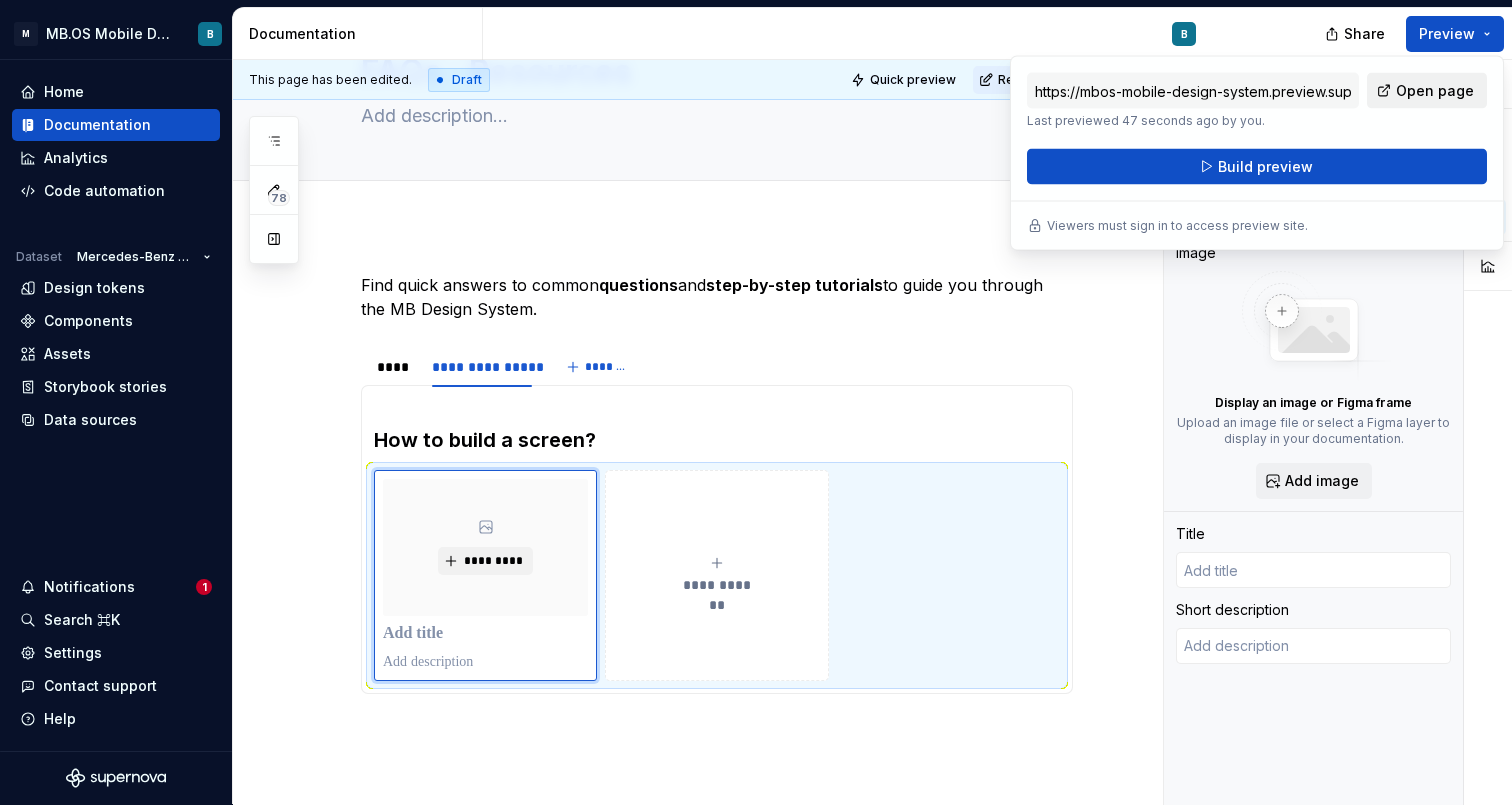 click on "Open page" at bounding box center (1435, 91) 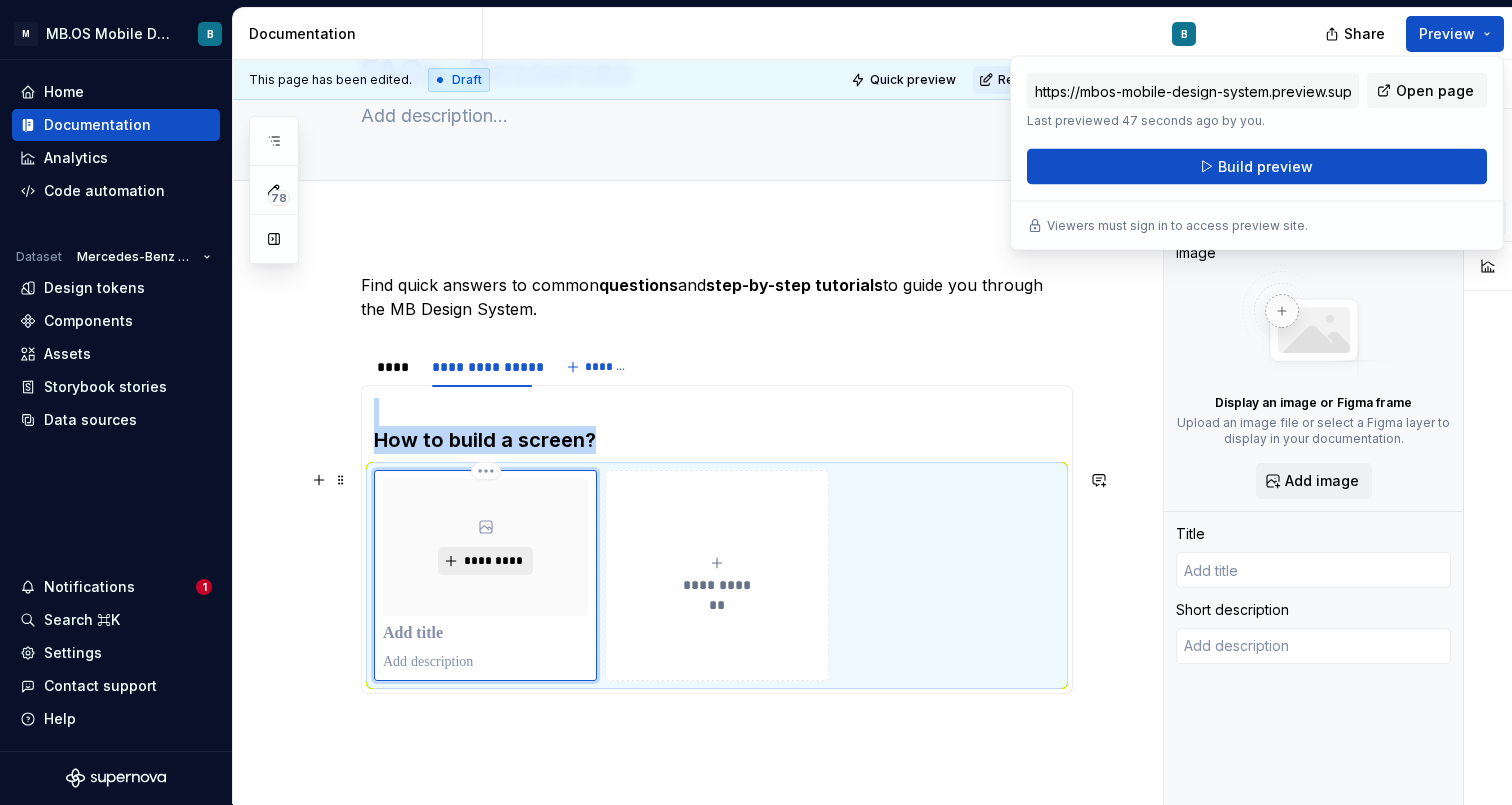 click on "*********" at bounding box center (493, 561) 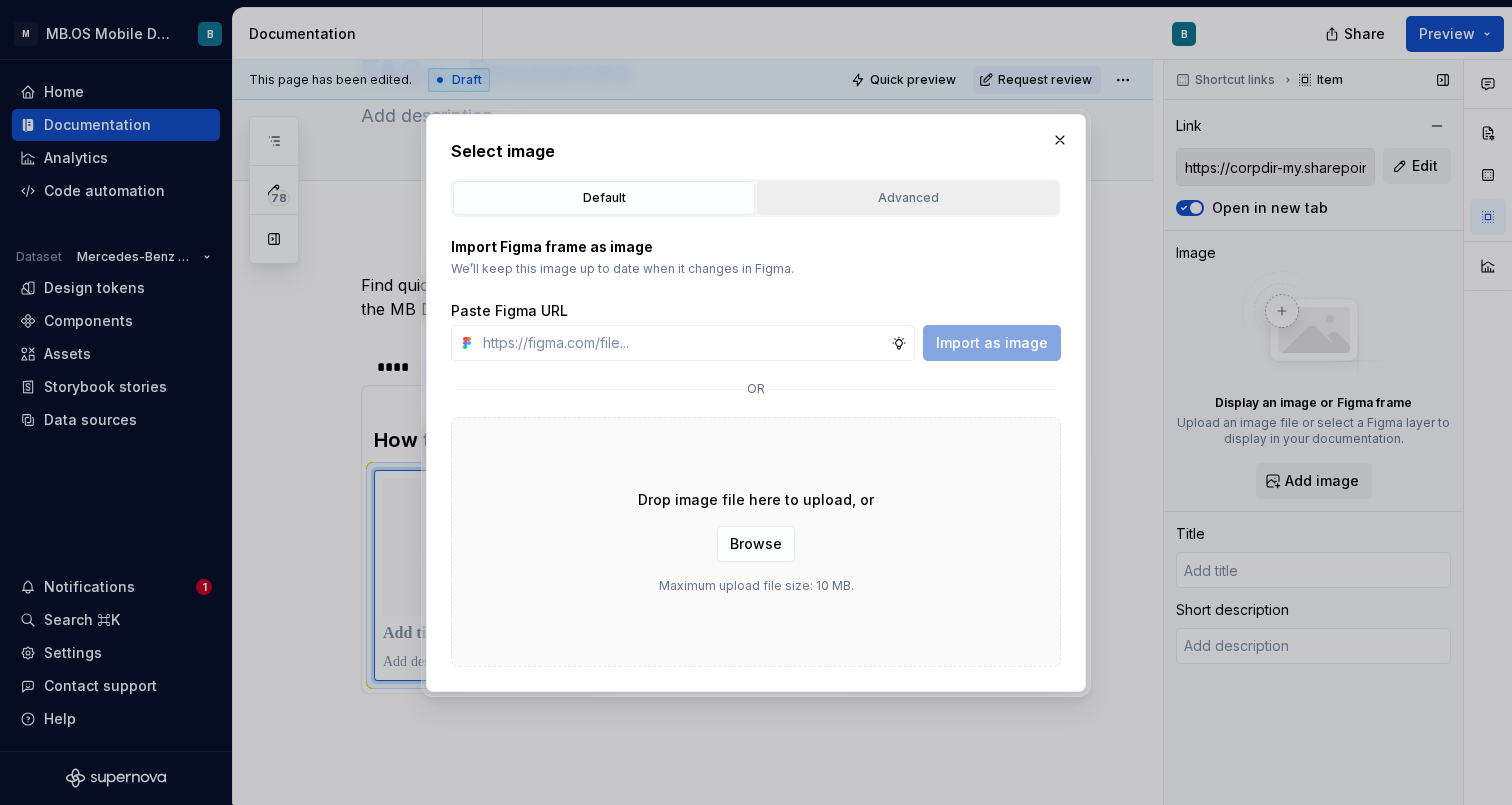 click on "Advanced" at bounding box center [908, 198] 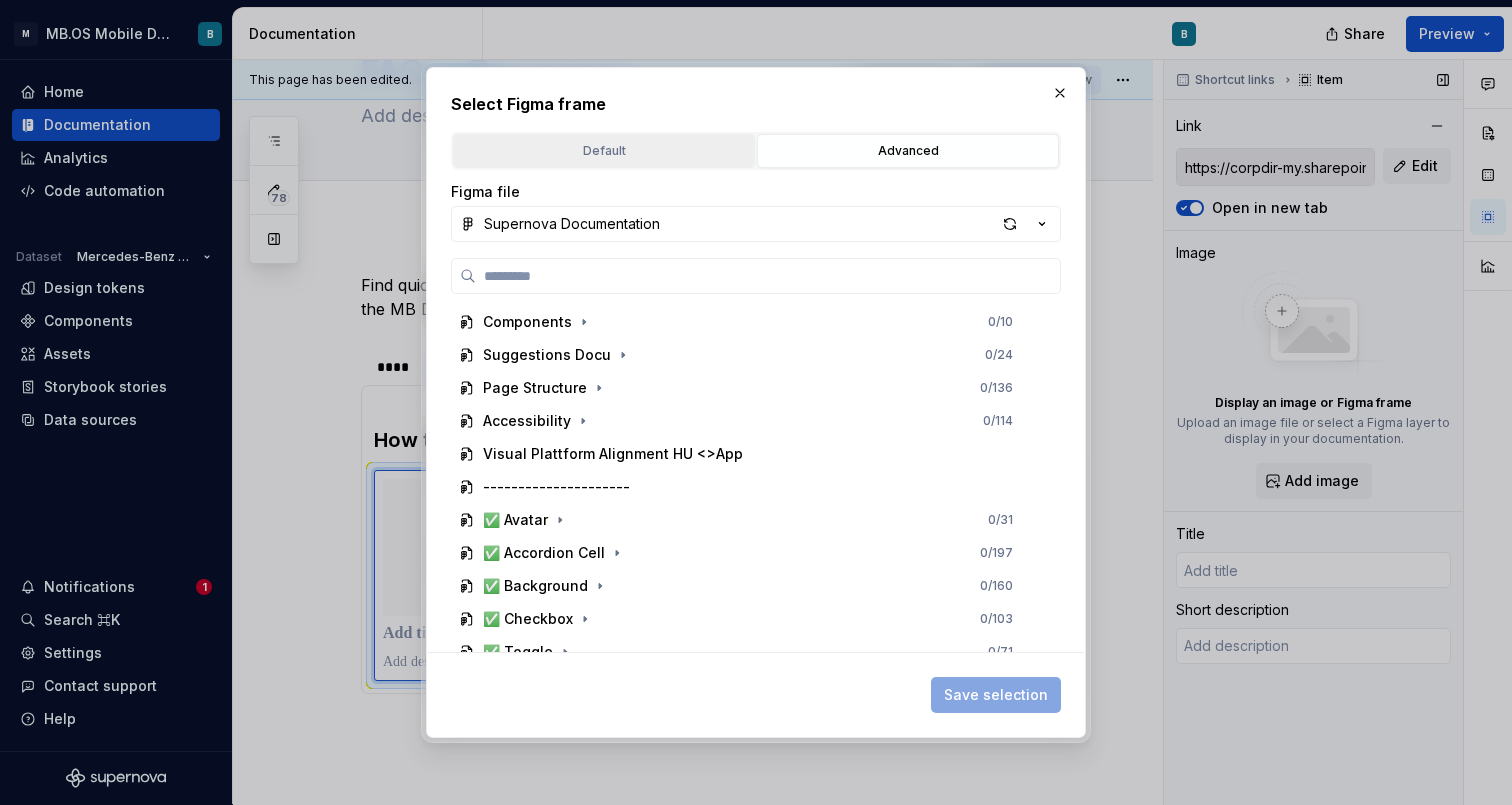 click on "Default" at bounding box center [604, 151] 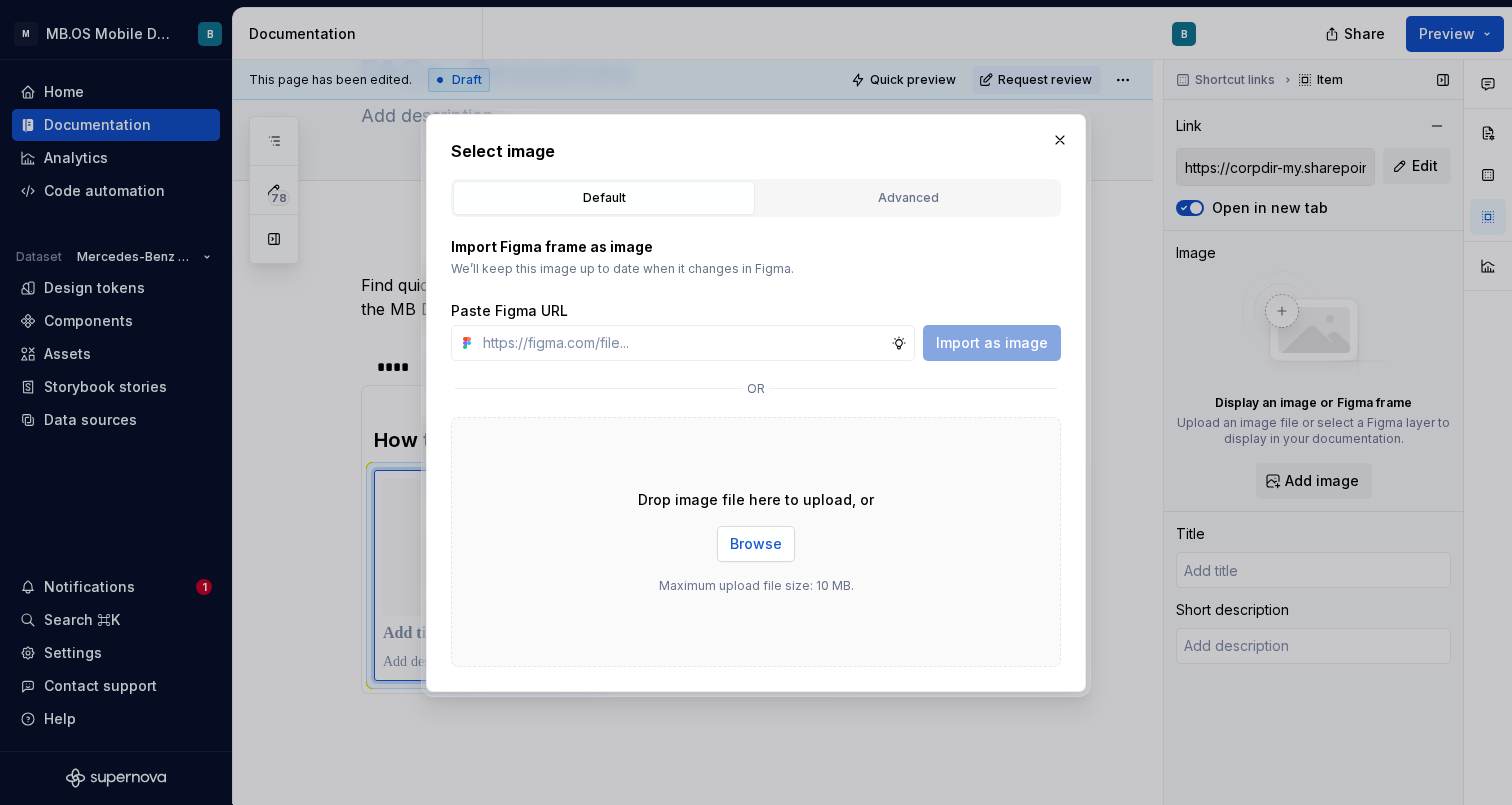 click on "Browse" at bounding box center (756, 544) 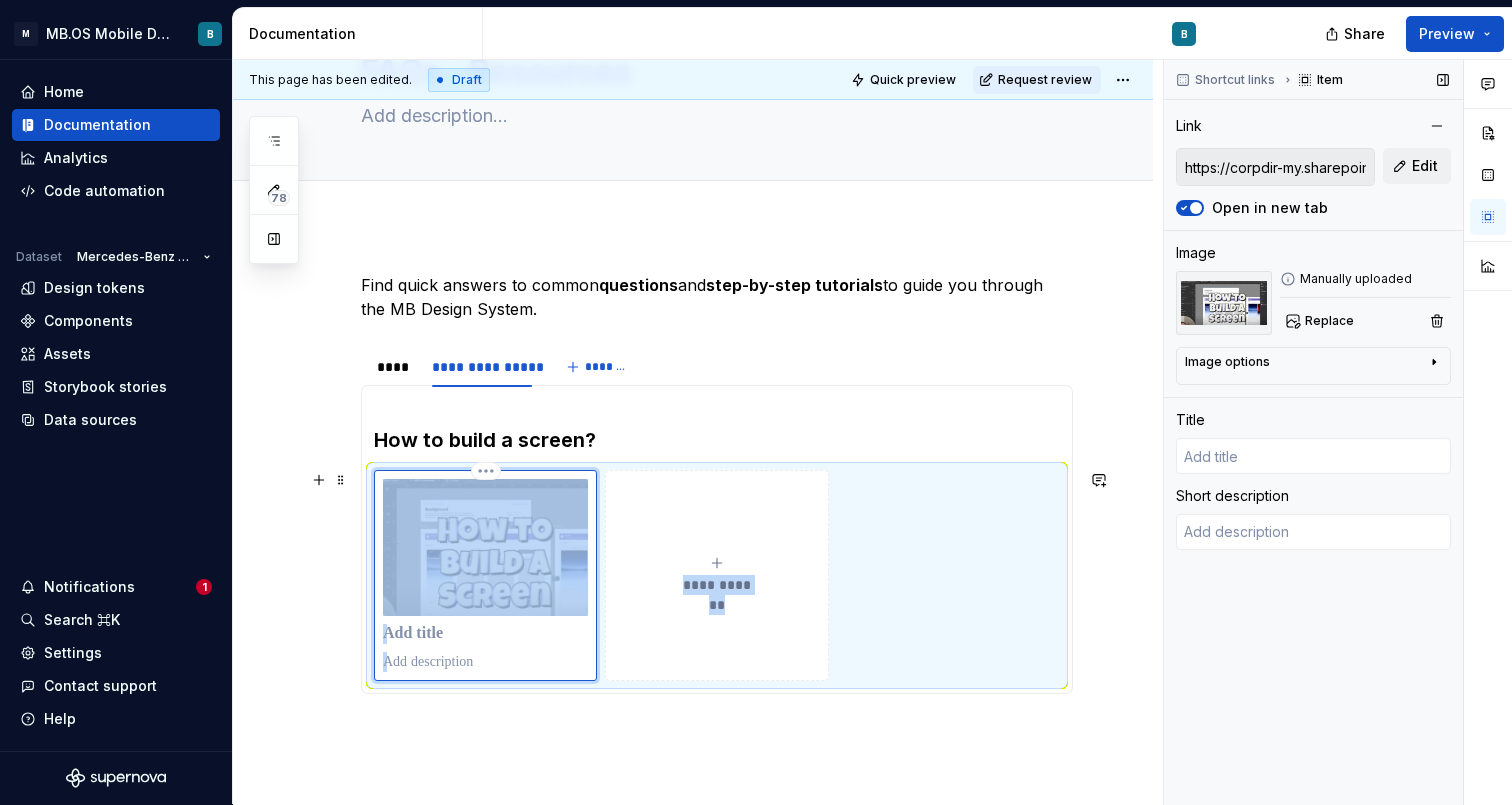 click at bounding box center (485, 634) 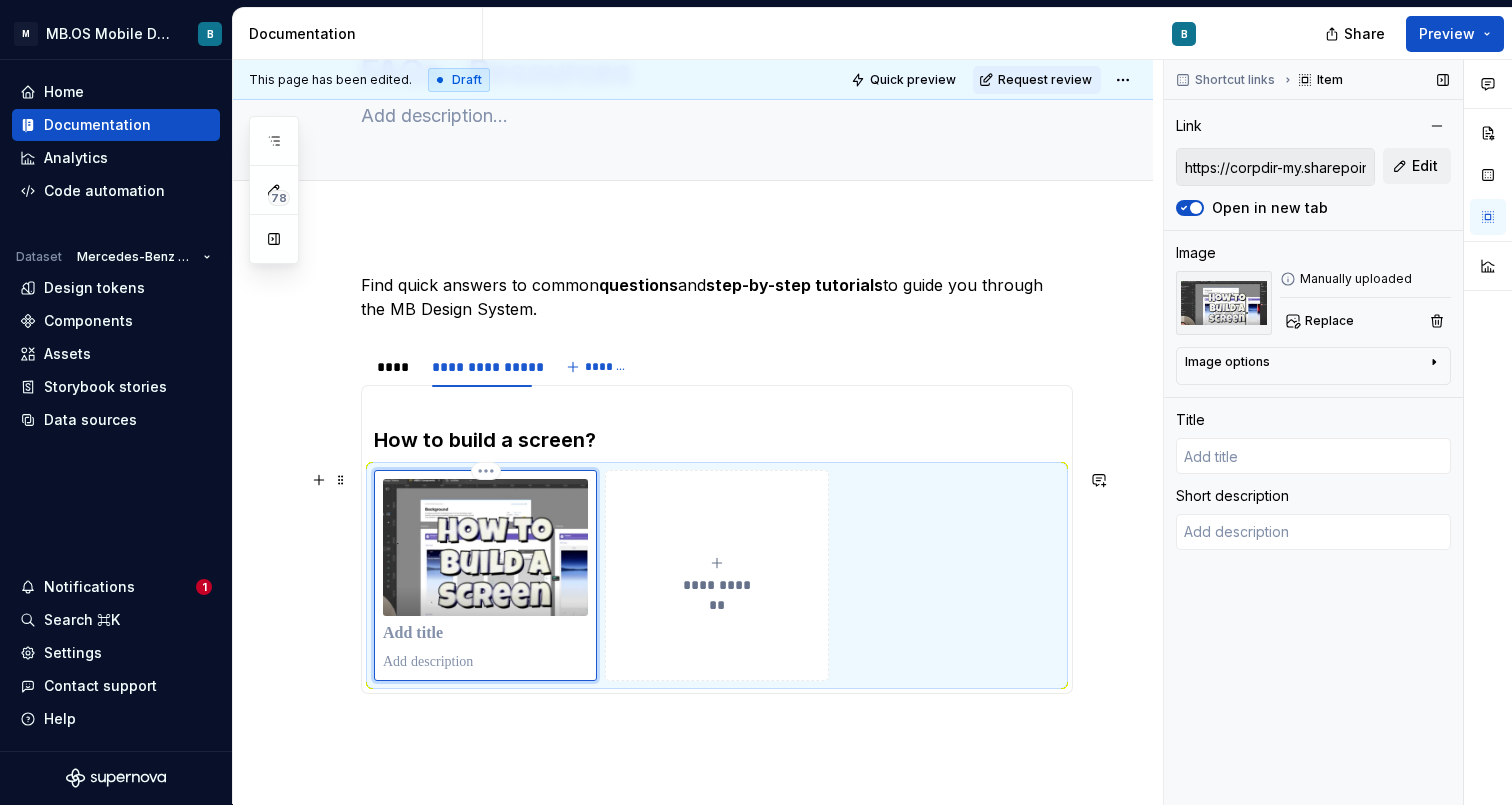 type on "*" 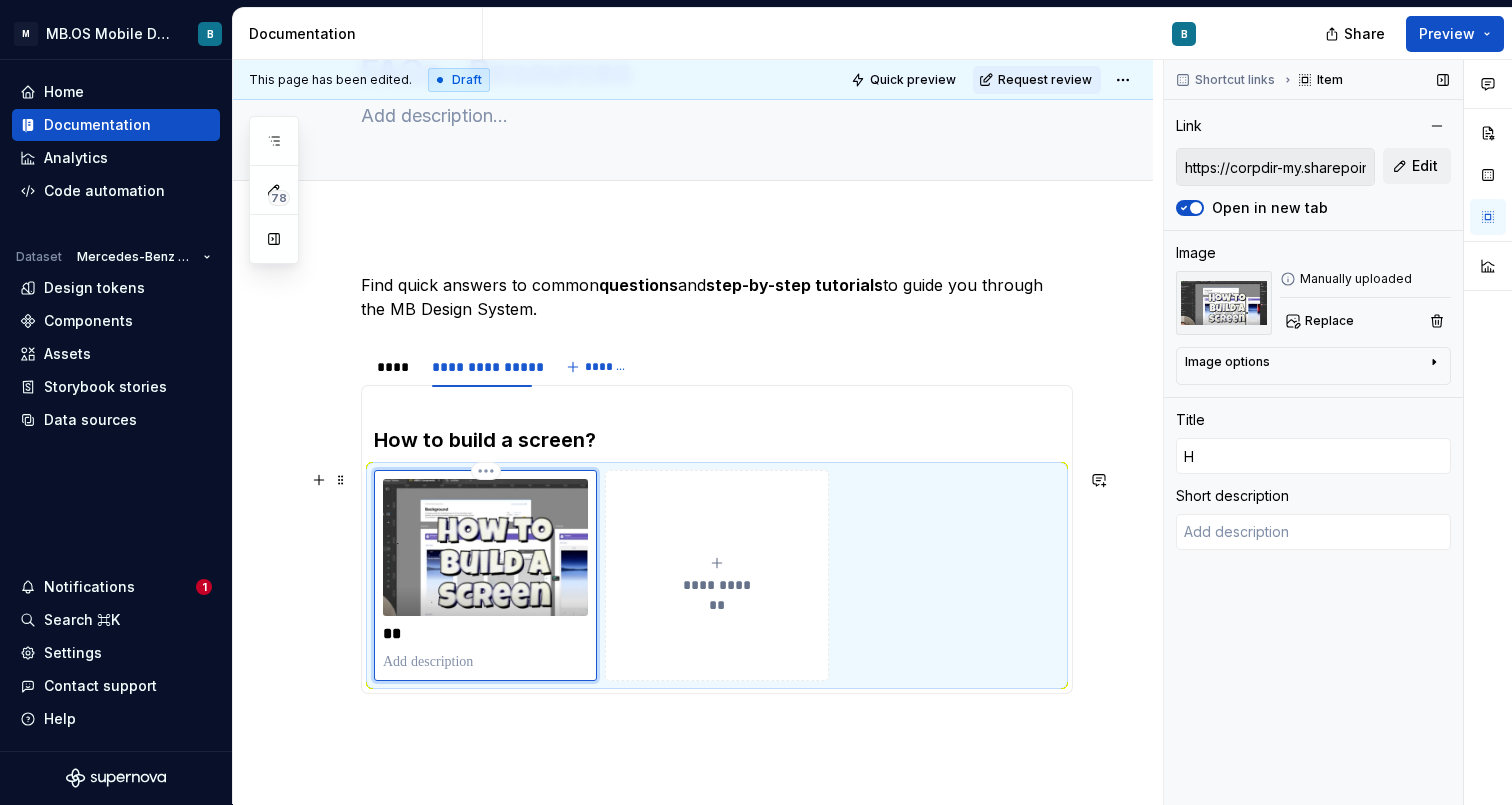 type on "*" 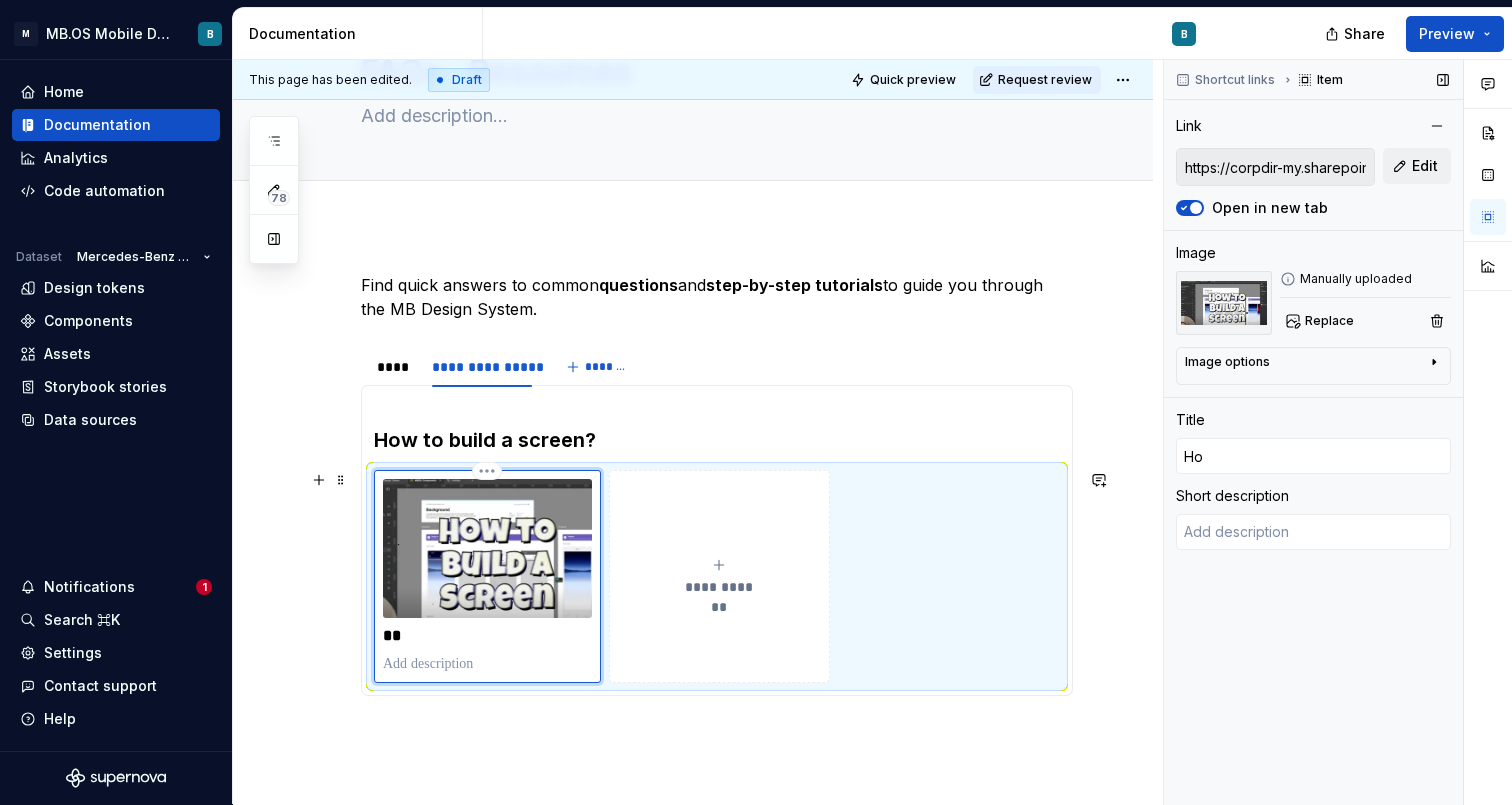 type on "*" 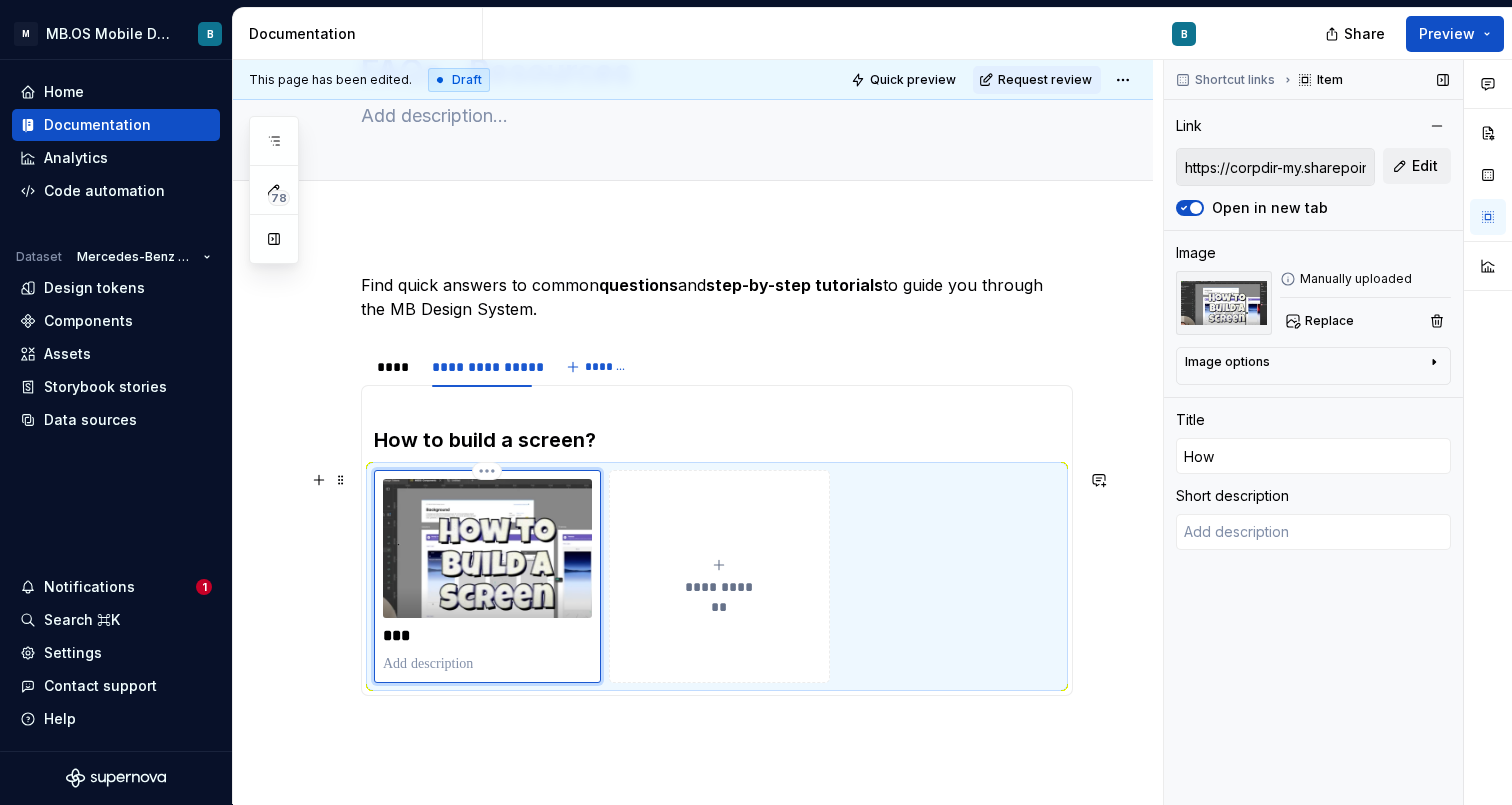 type on "*" 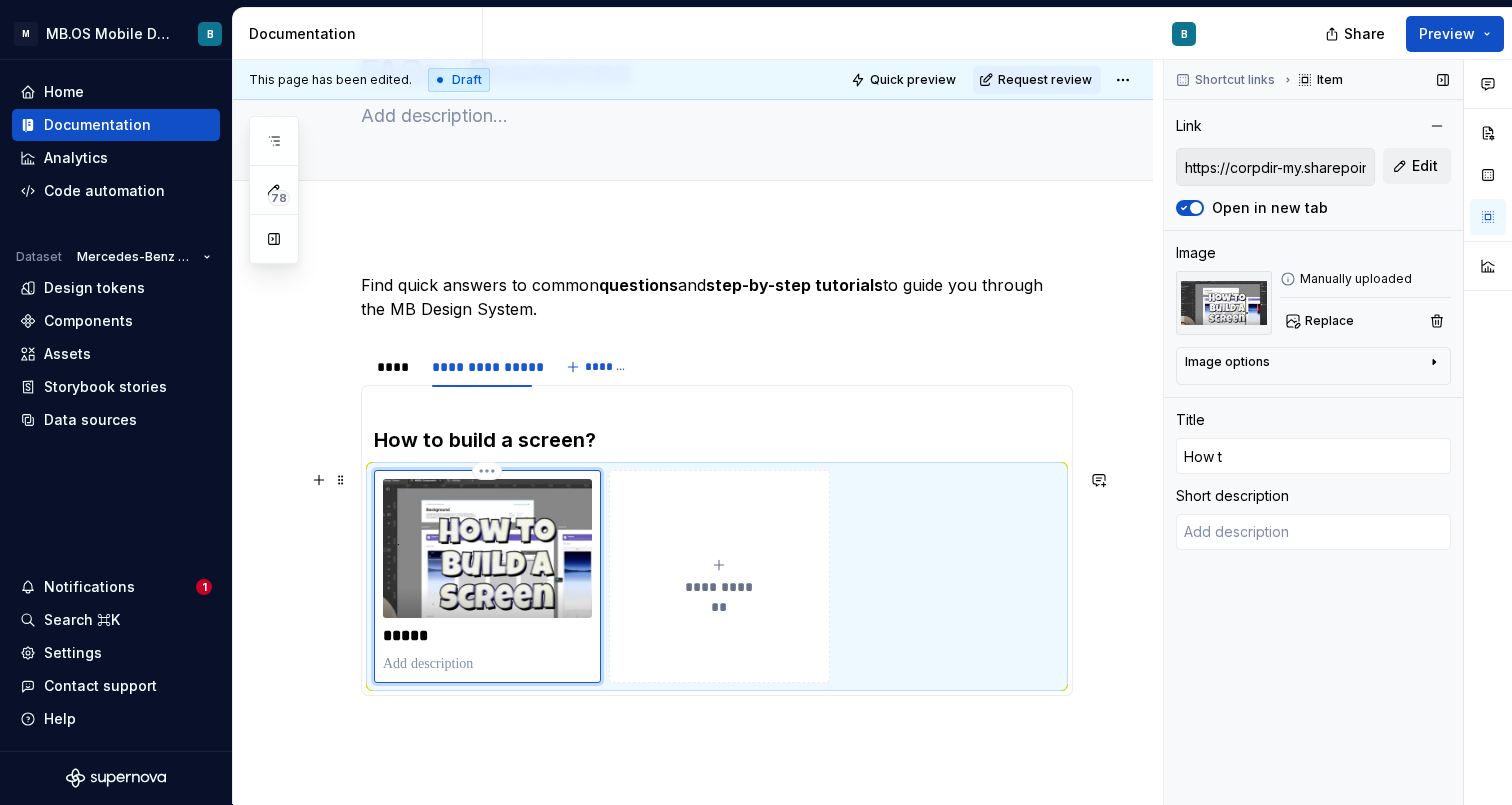 type on "*" 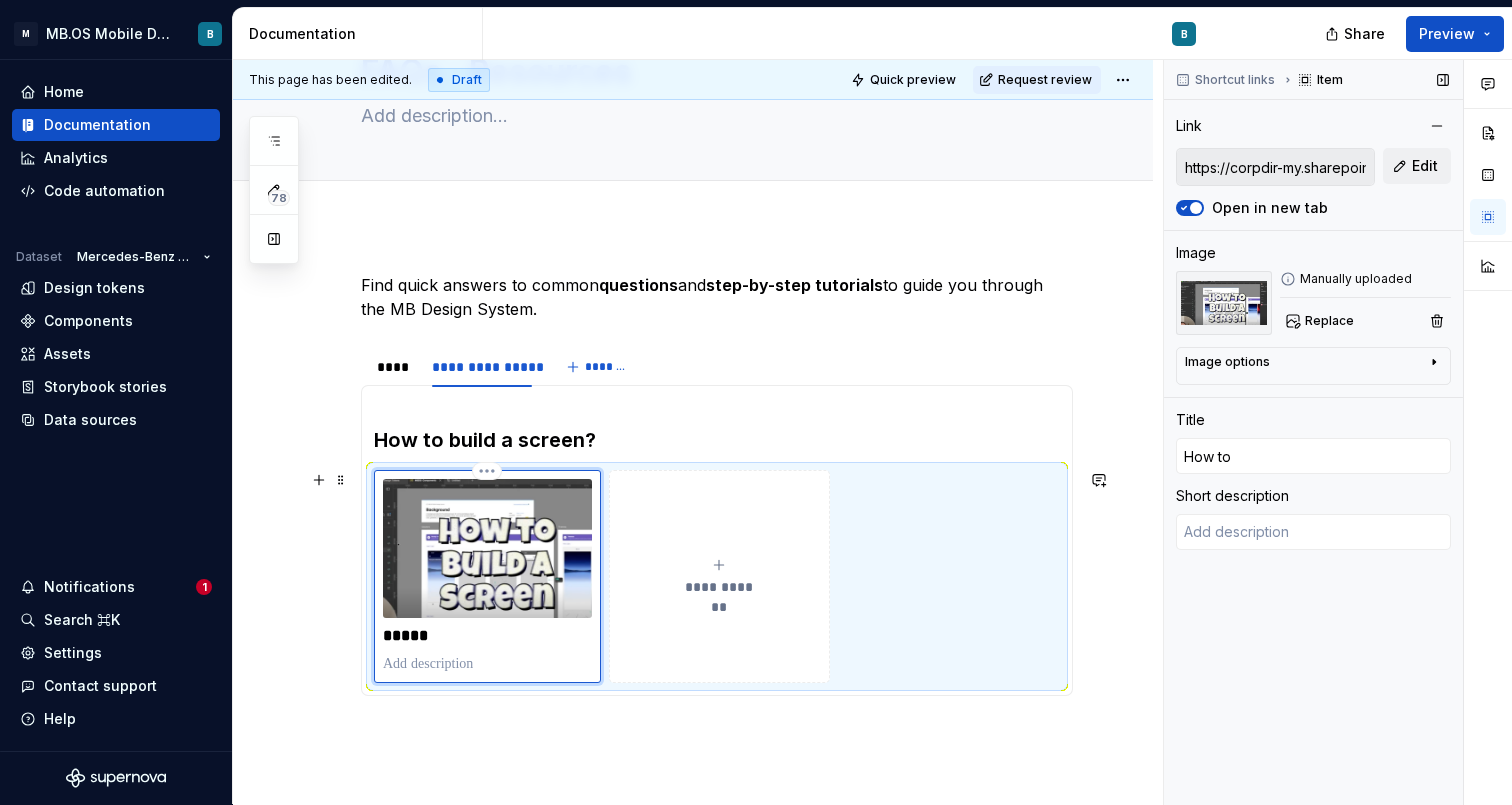 type on "*" 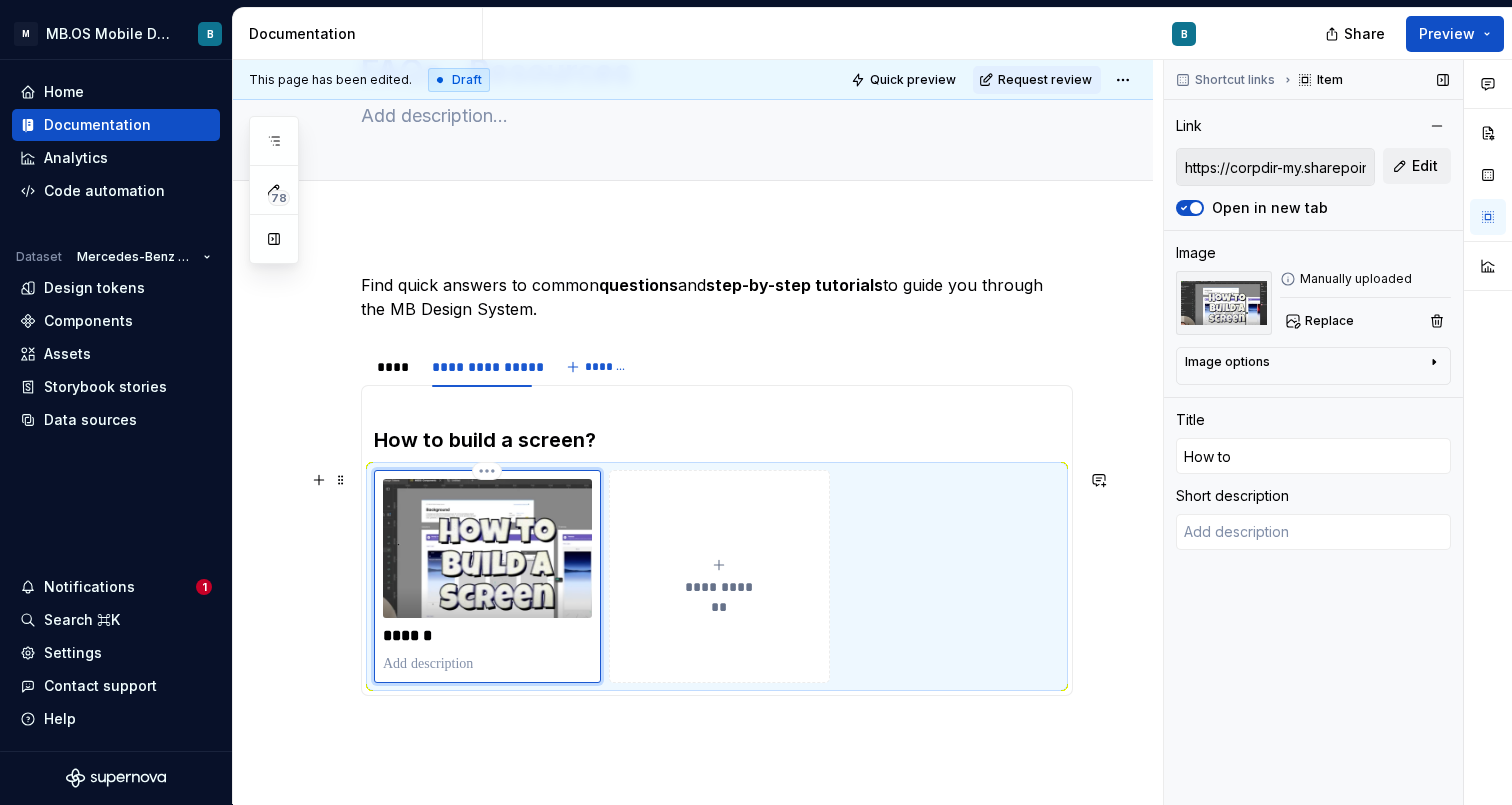 type on "*" 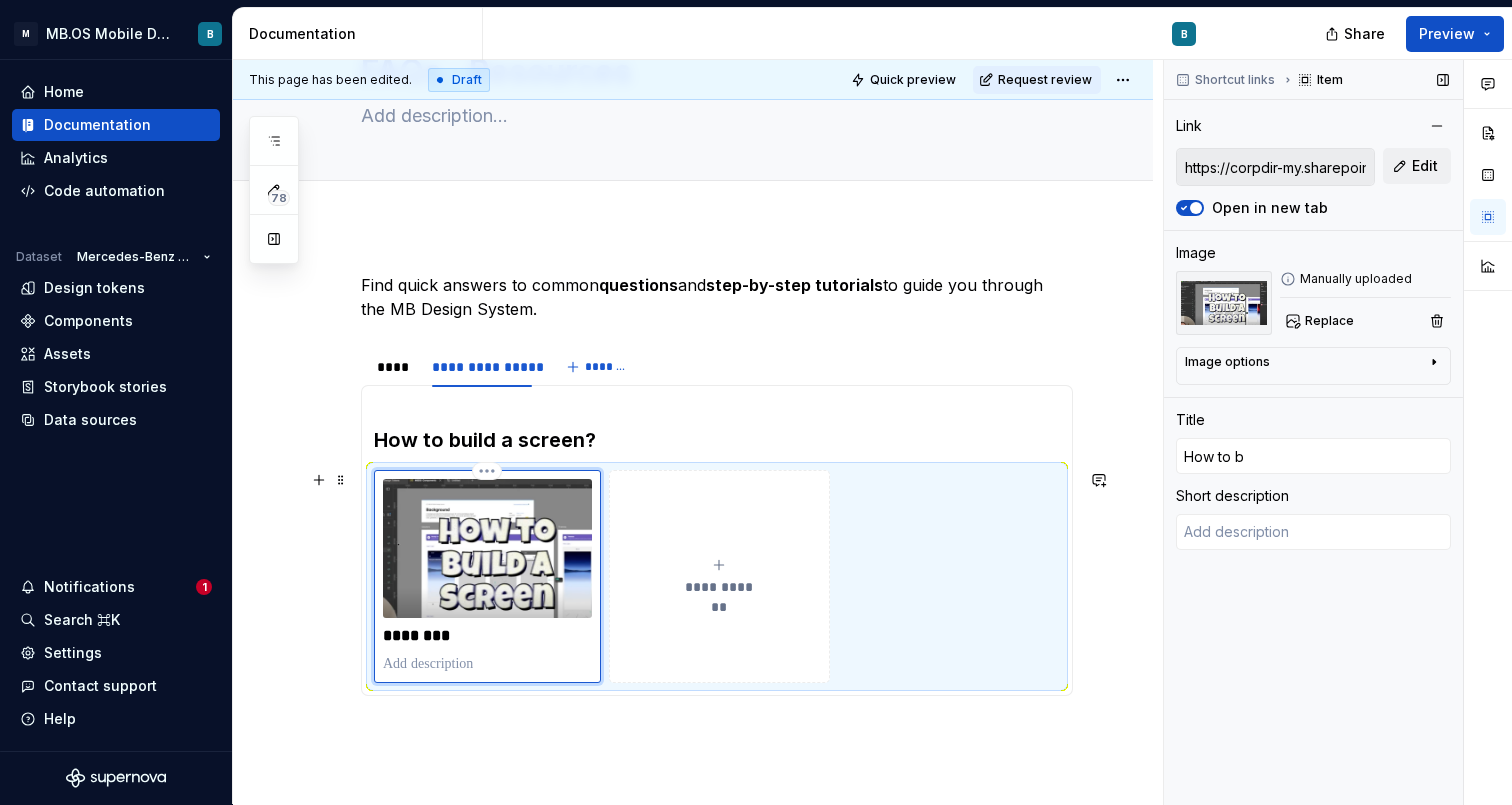 type on "*" 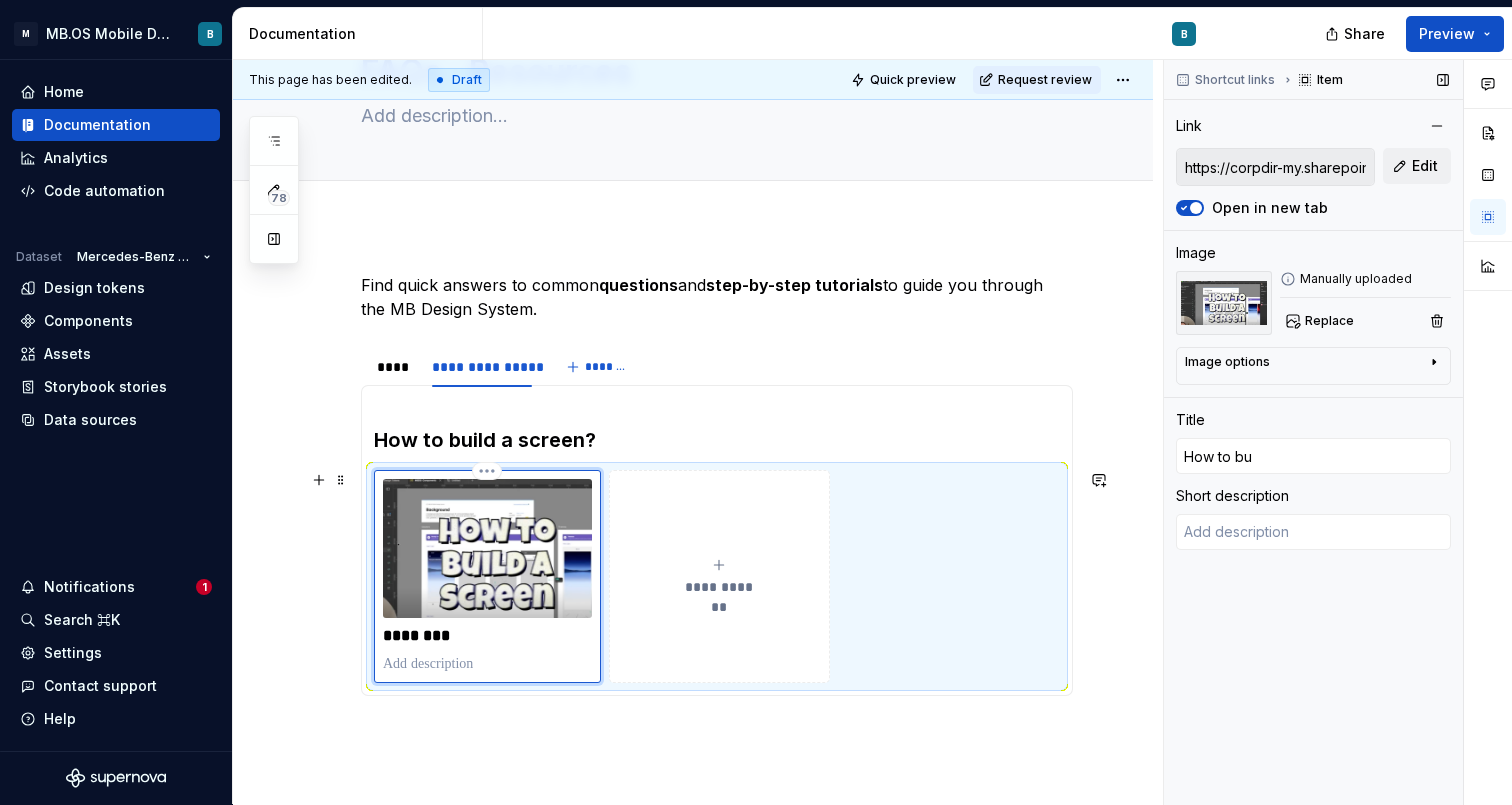 type on "*" 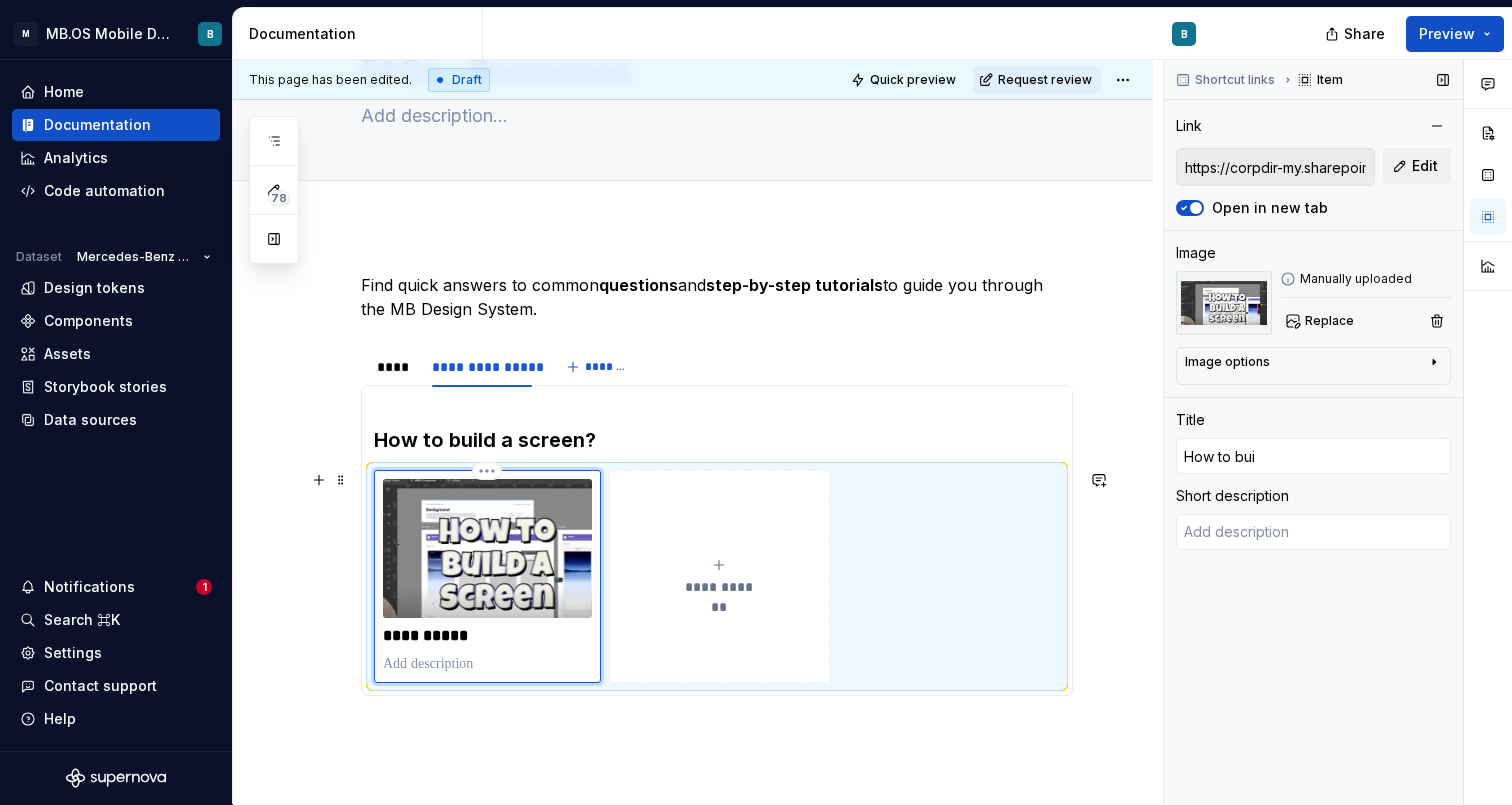 type on "*" 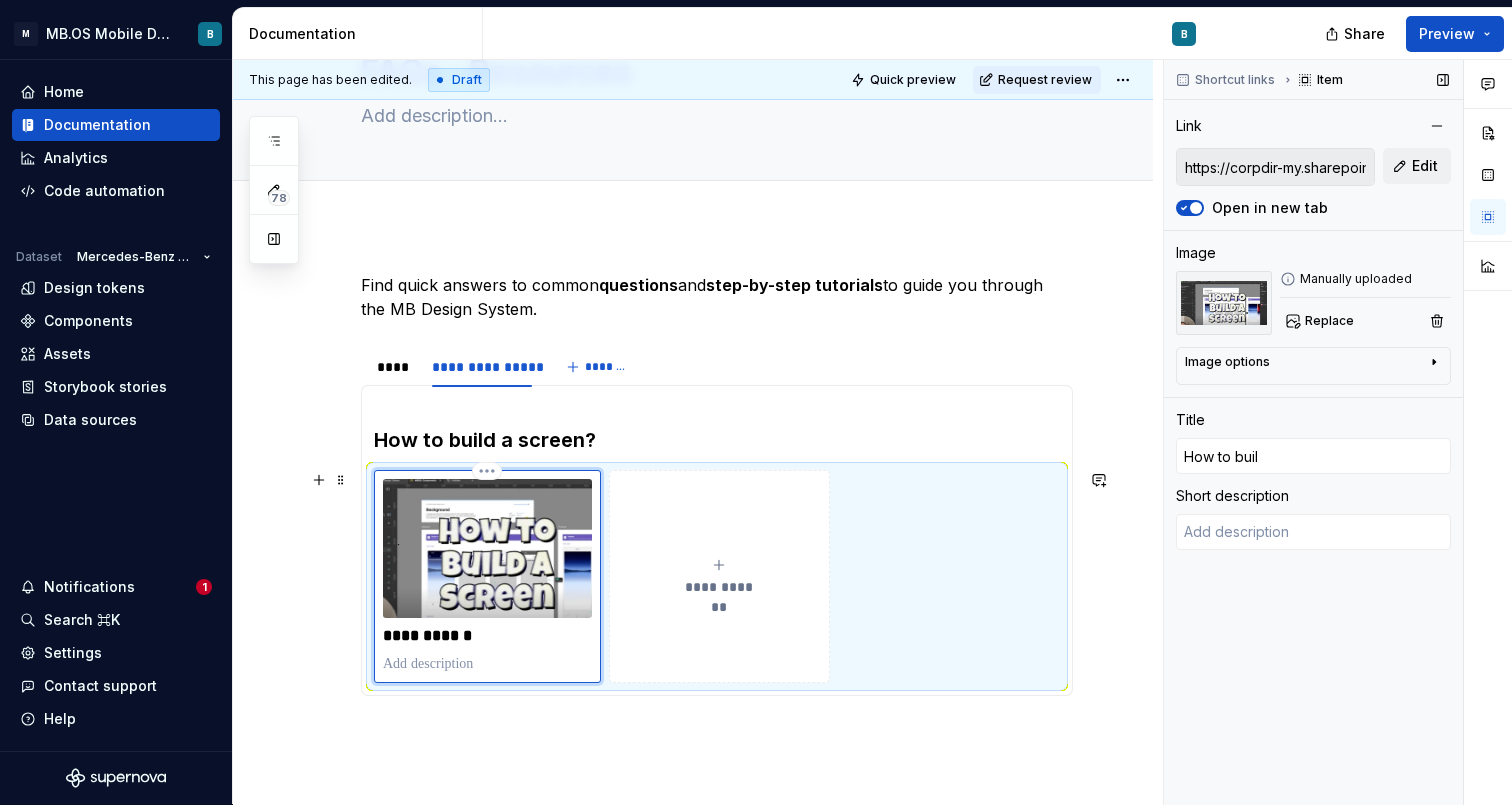 type on "*" 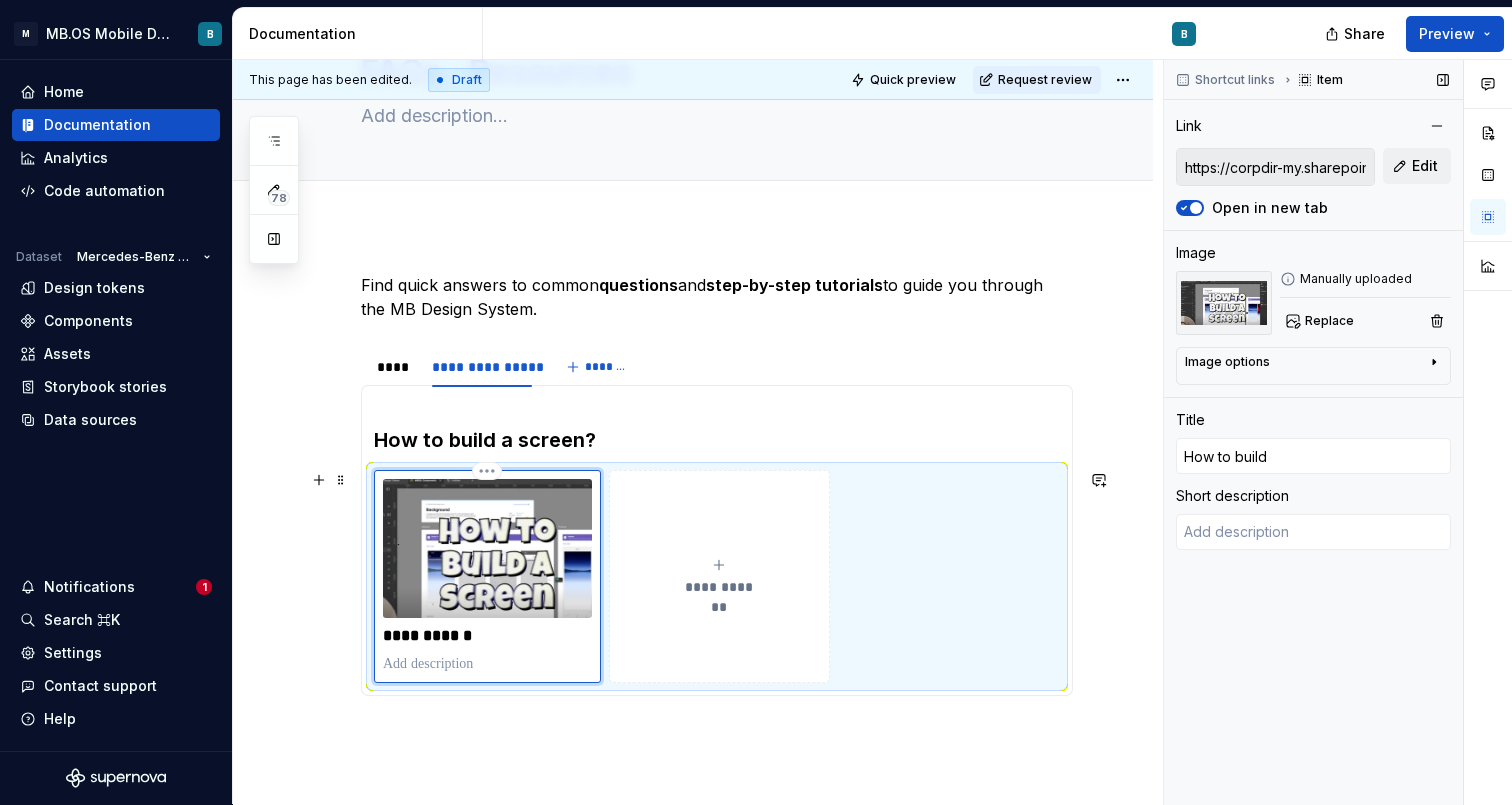 type on "*" 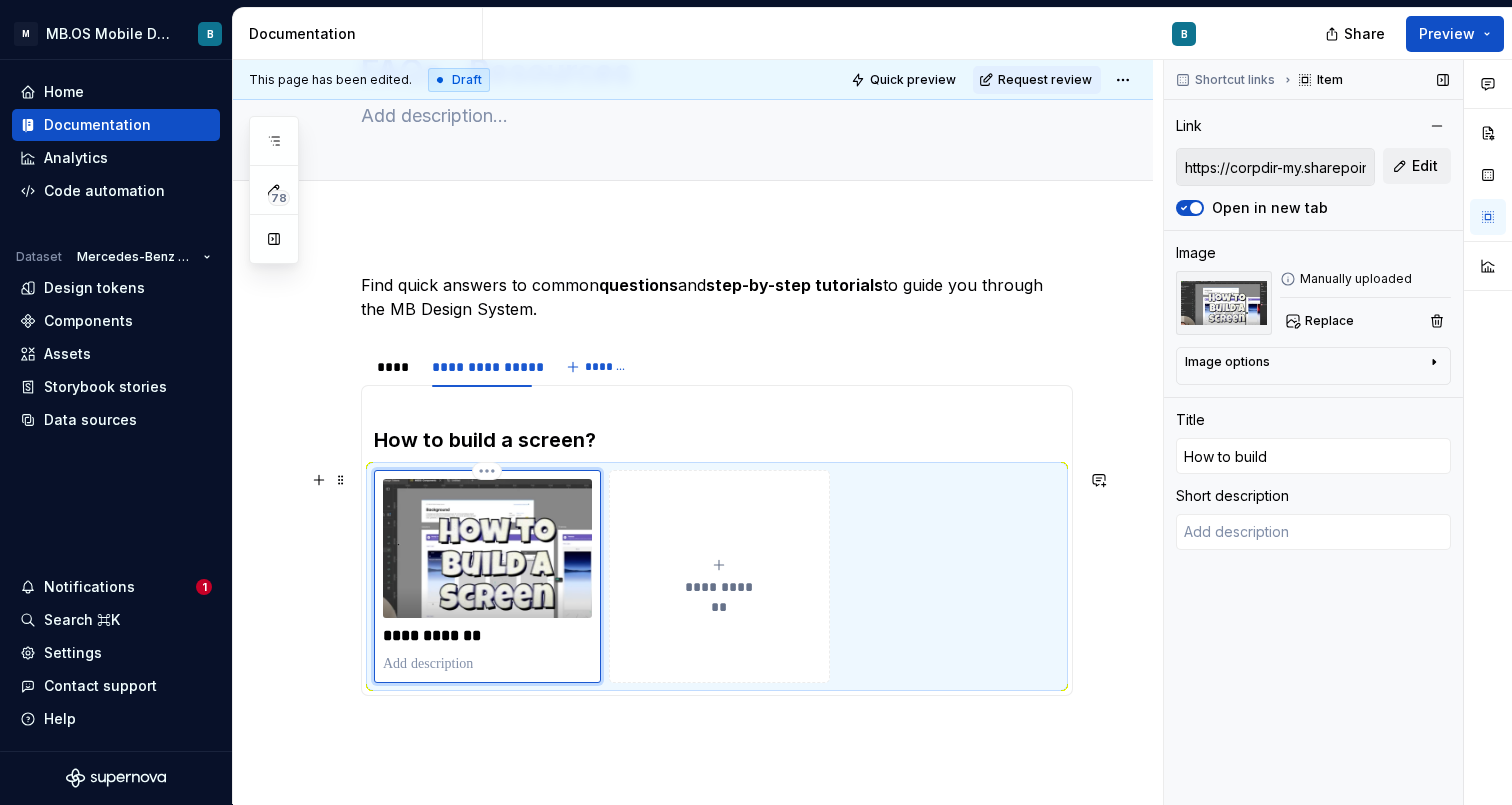 type on "*" 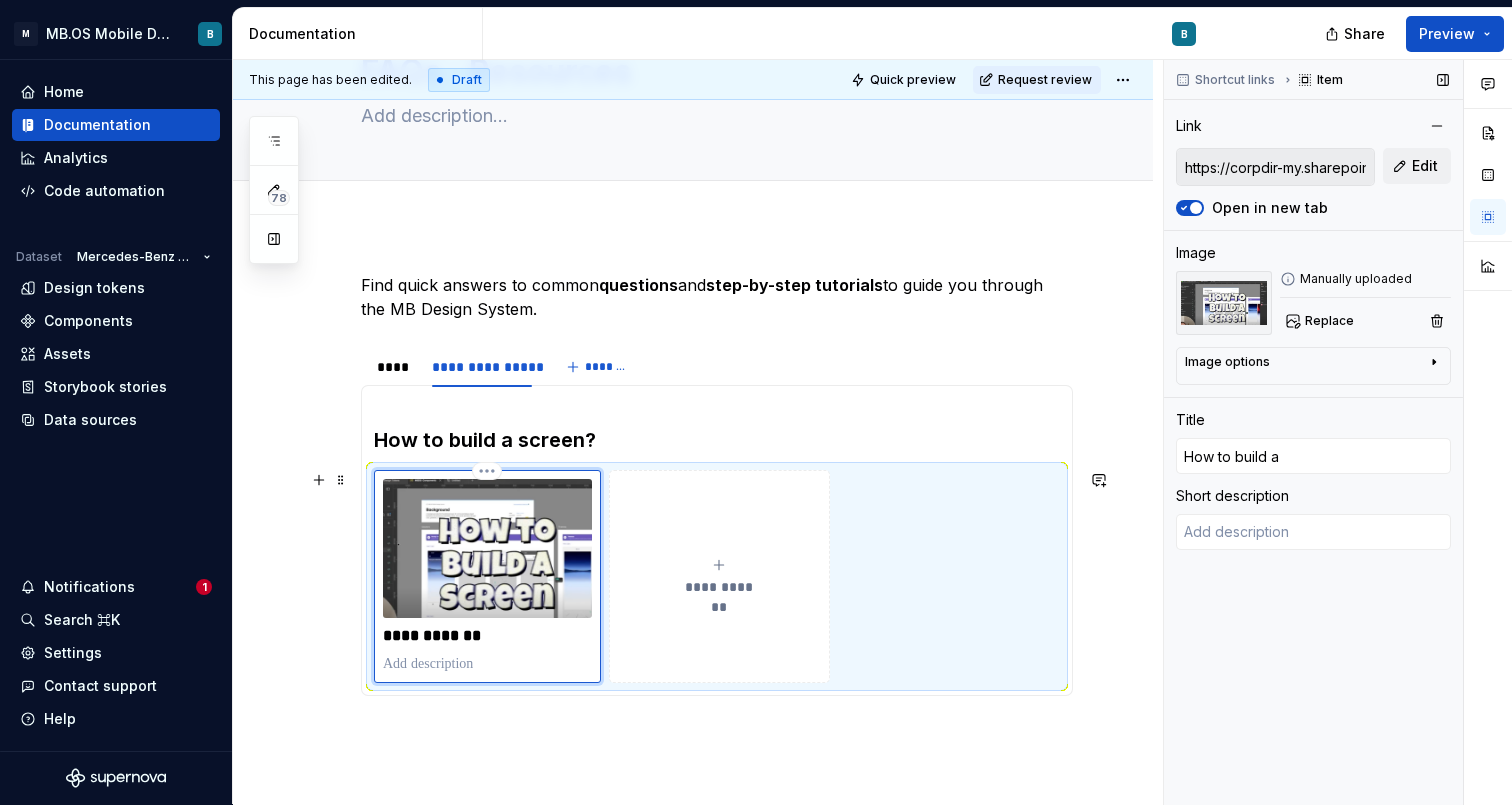 type on "*" 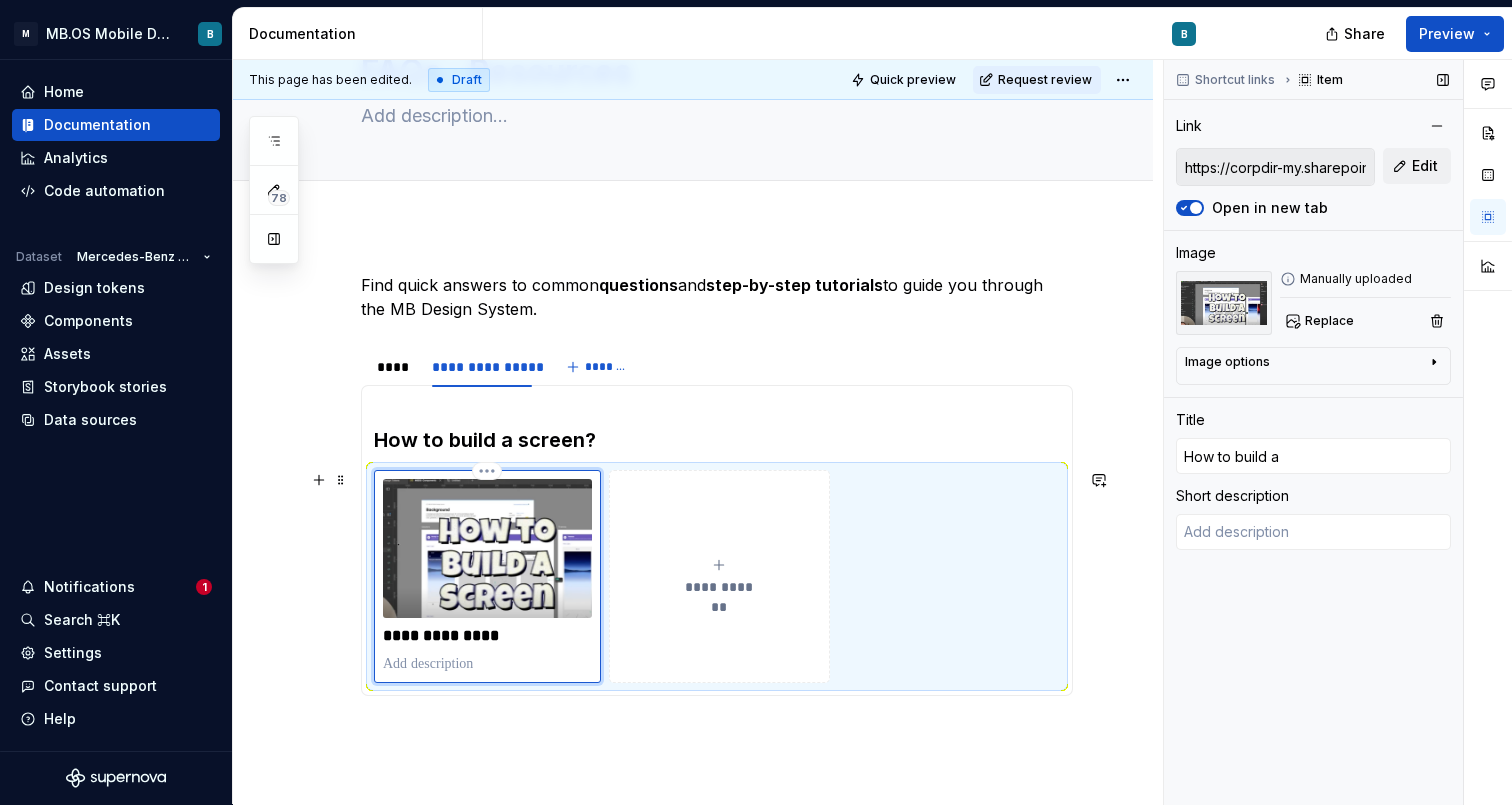 type on "*" 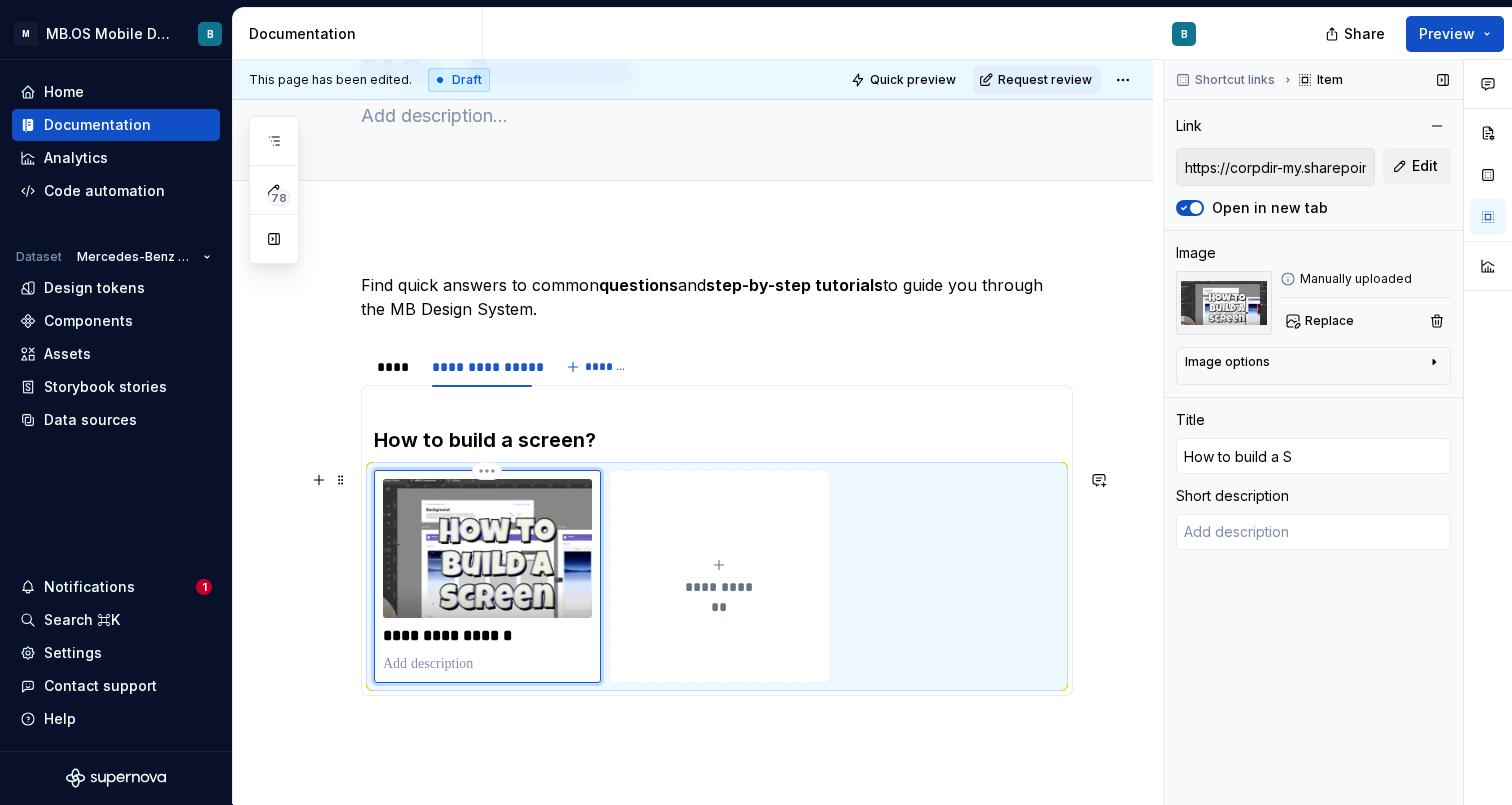type on "*" 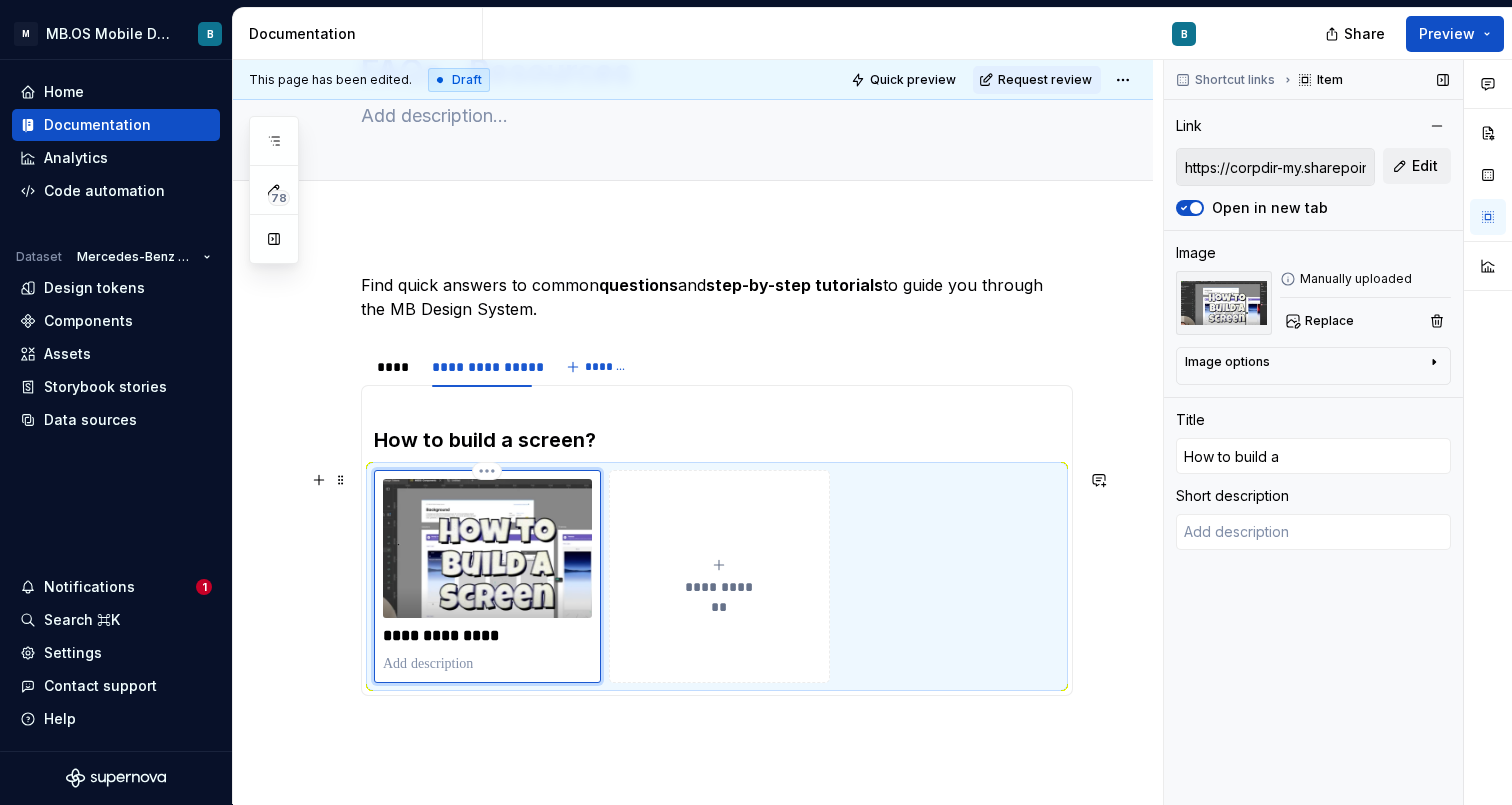 type on "*" 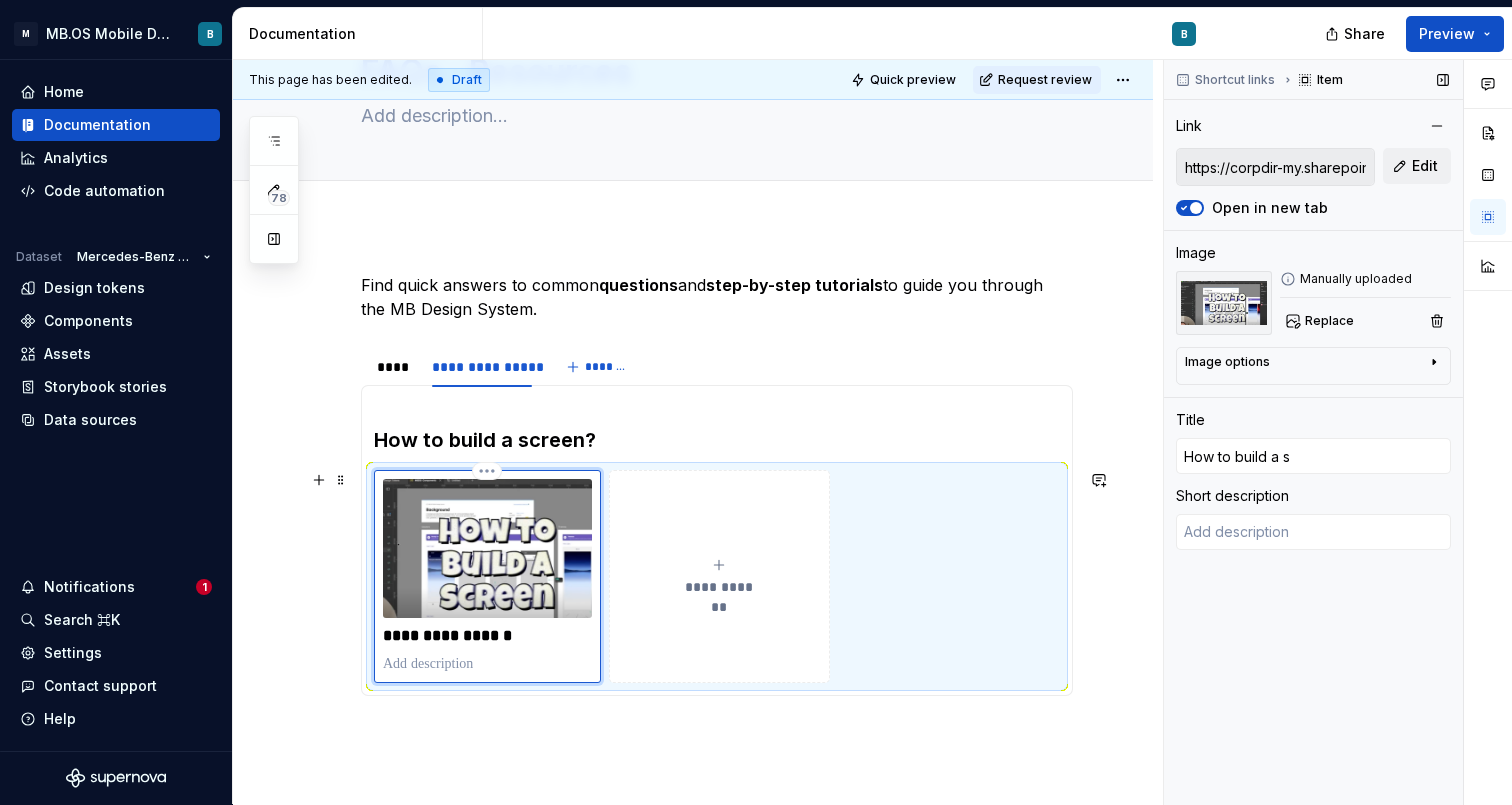 type on "*" 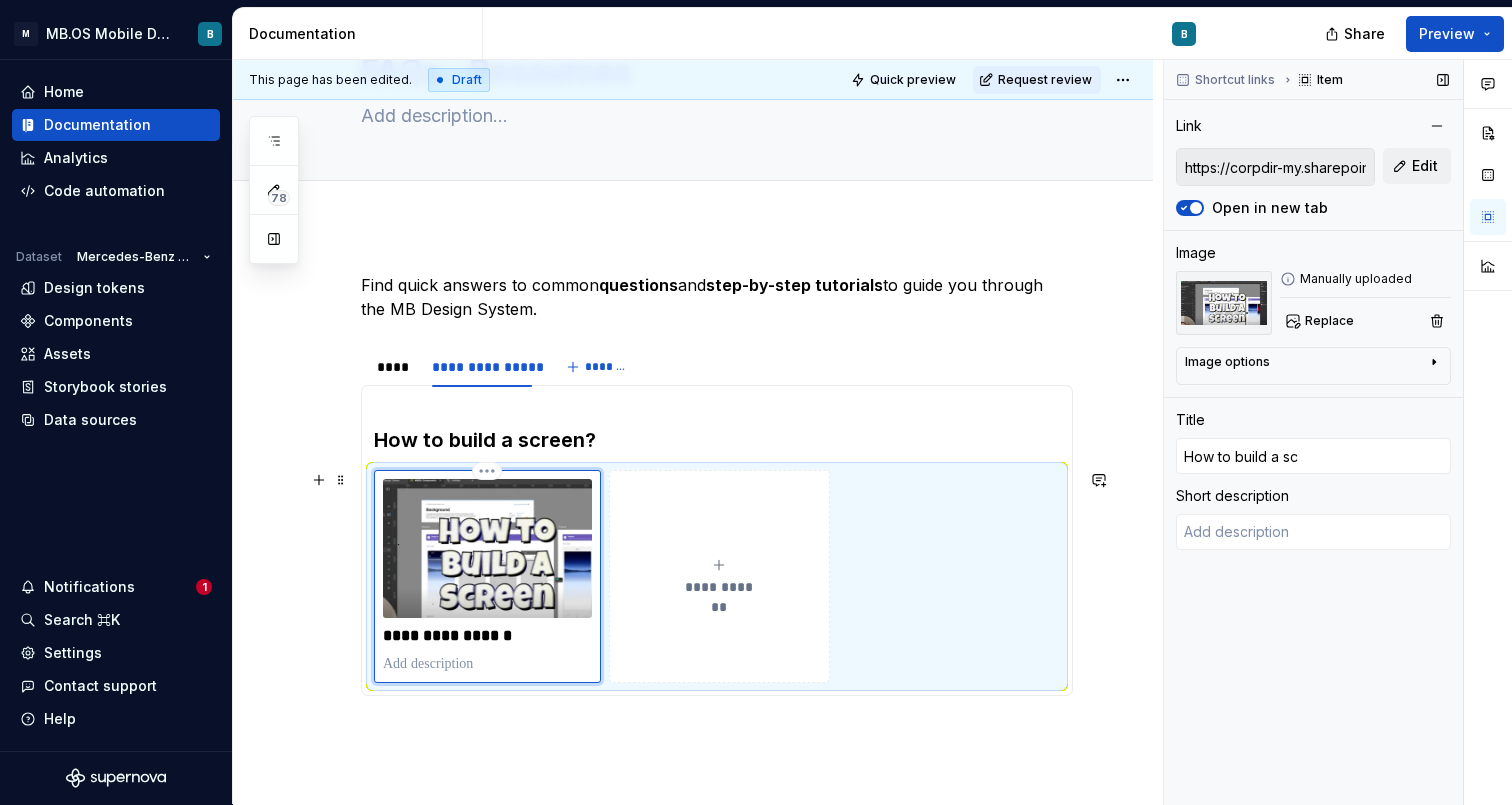 type on "*" 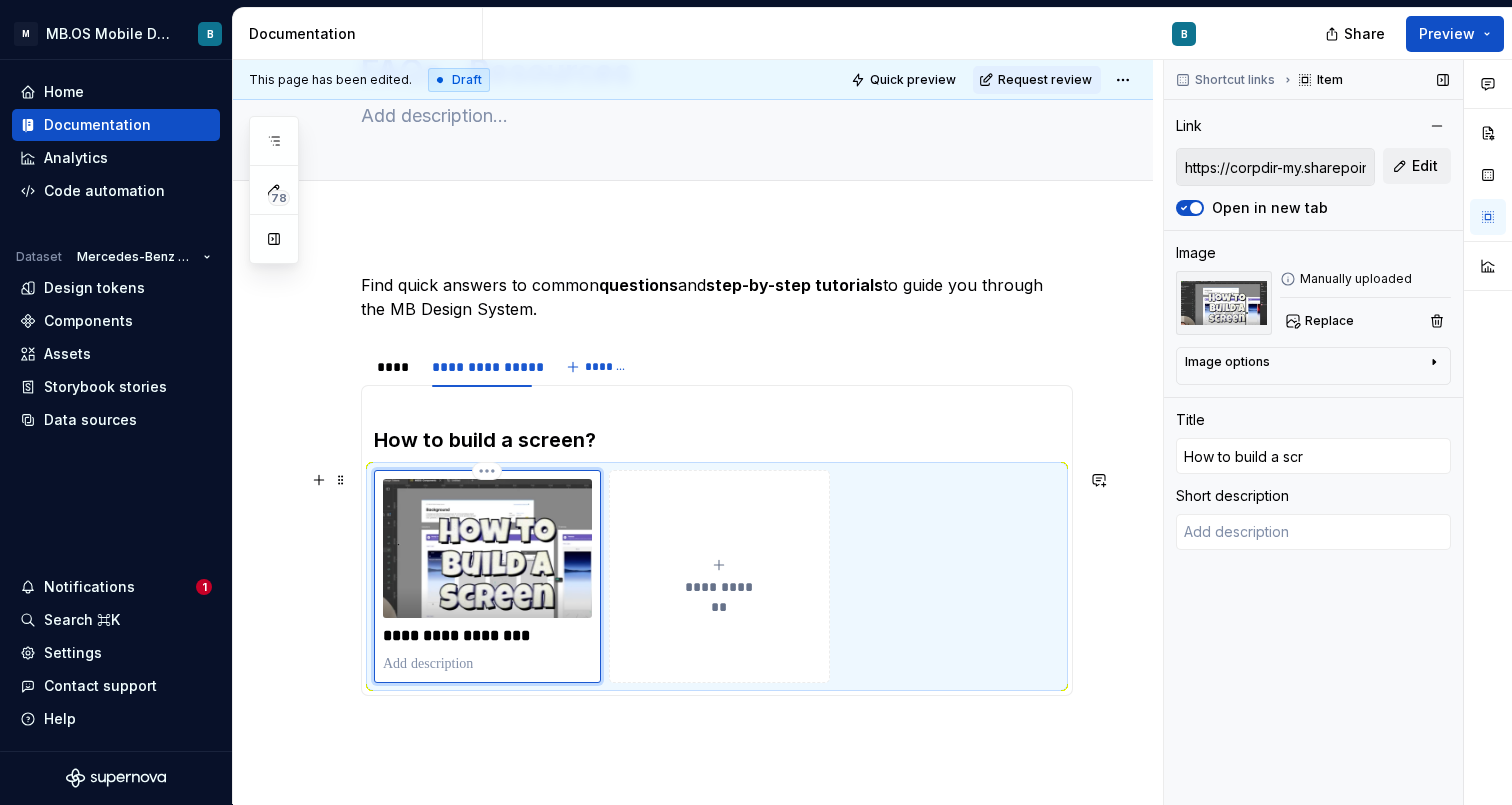 type on "*" 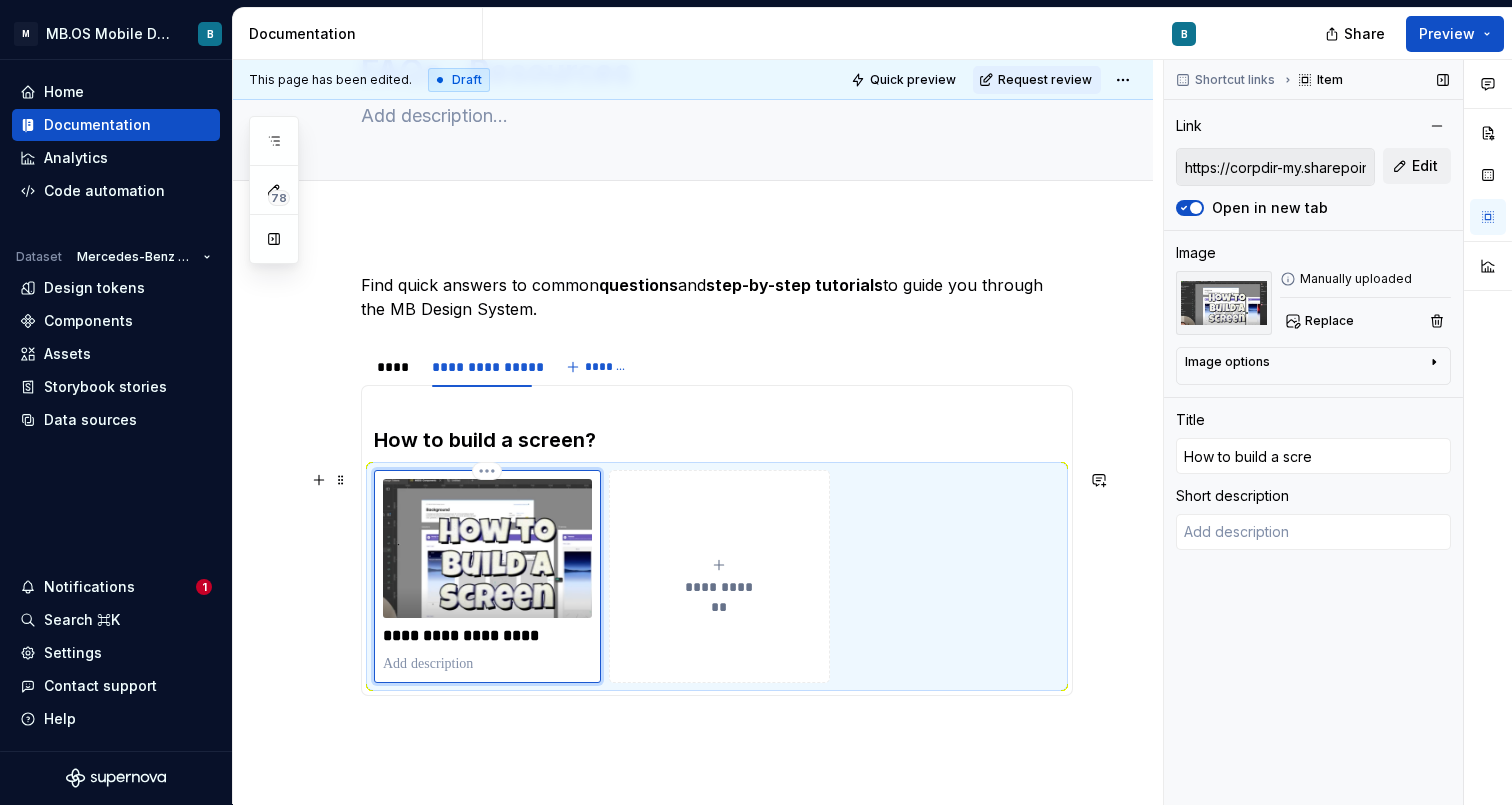 type on "*" 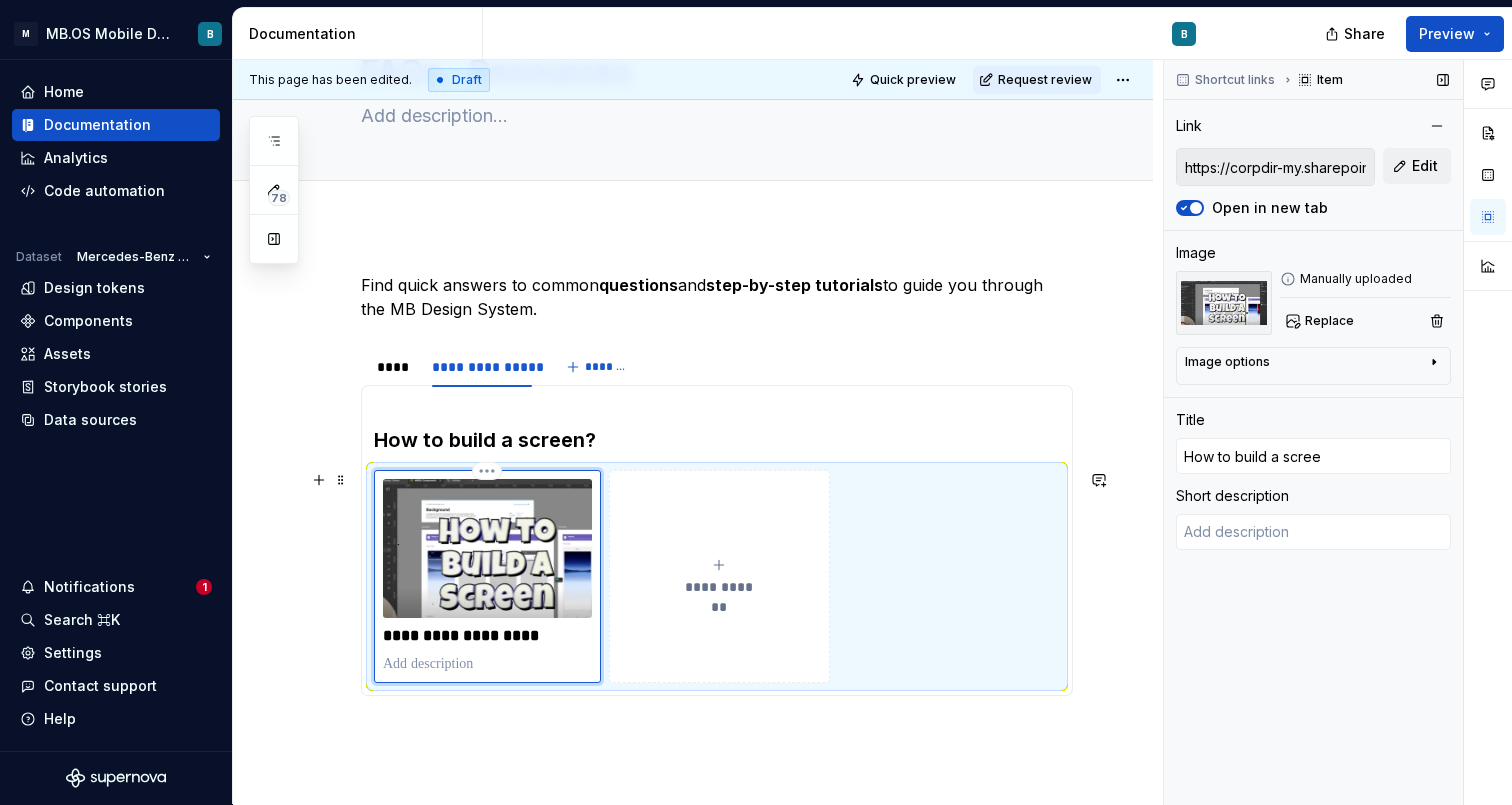type on "*" 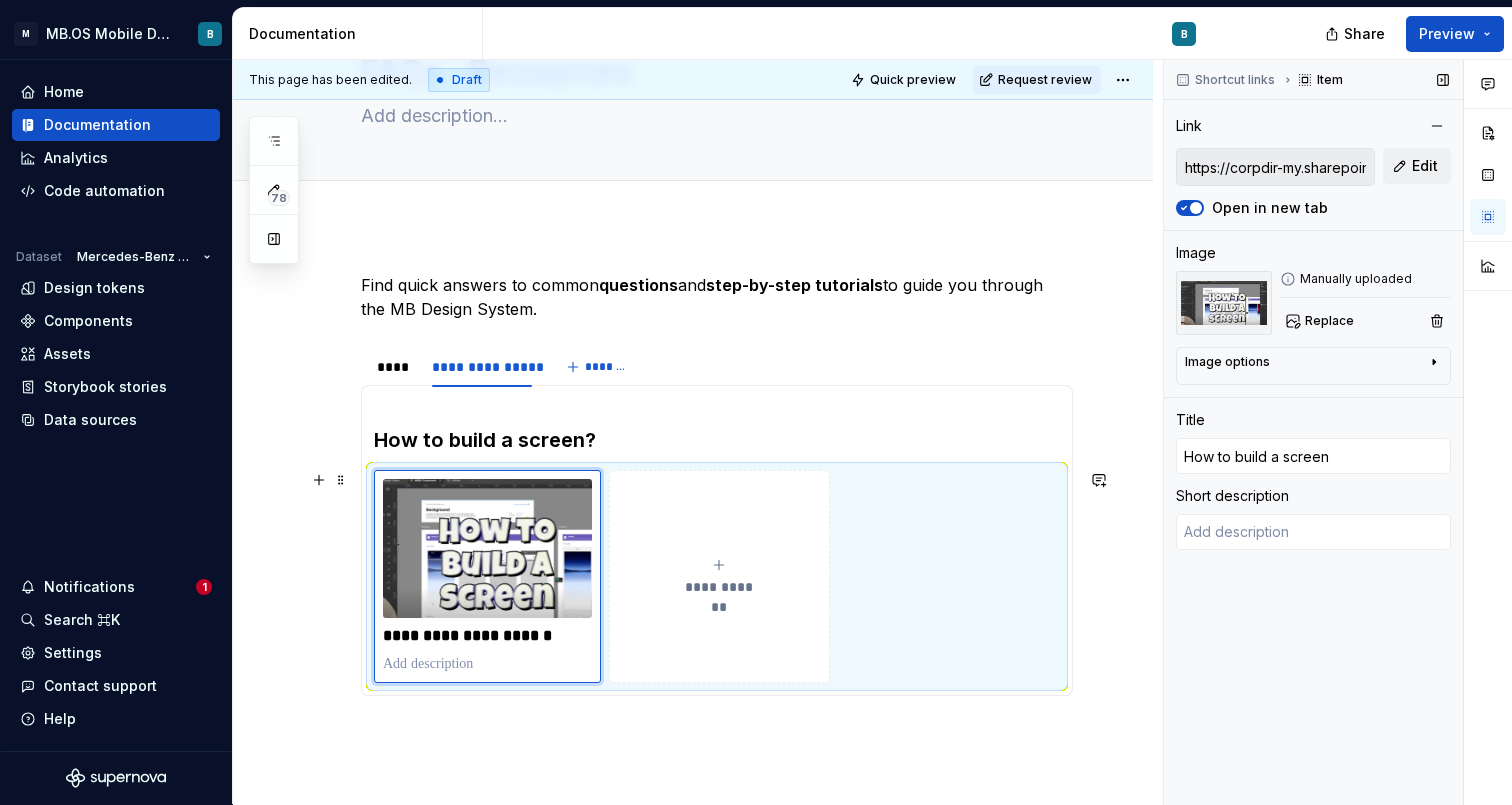click on "**********" at bounding box center (693, 617) 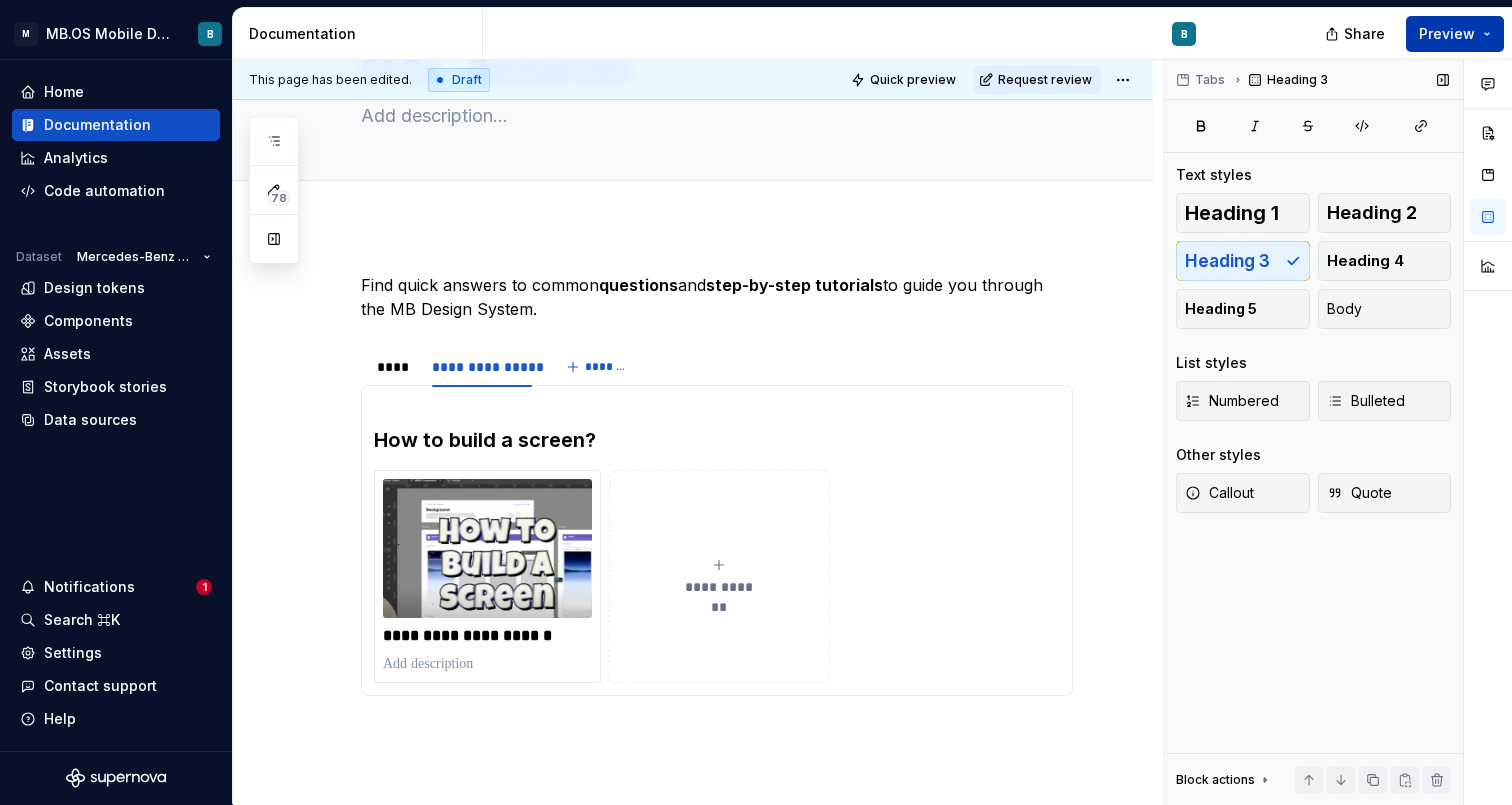 click on "Preview" at bounding box center [1455, 34] 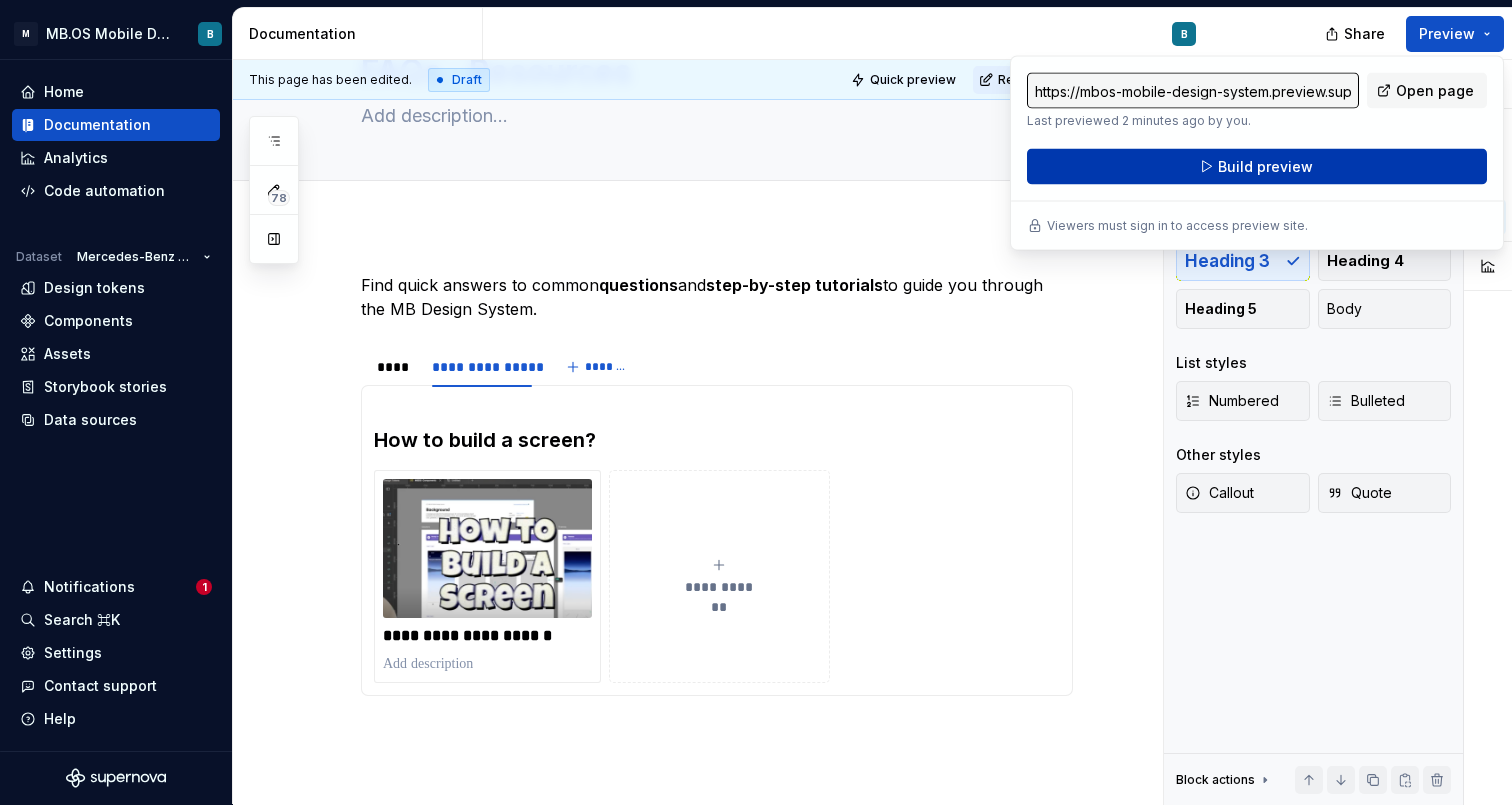 click on "Build preview" at bounding box center (1257, 167) 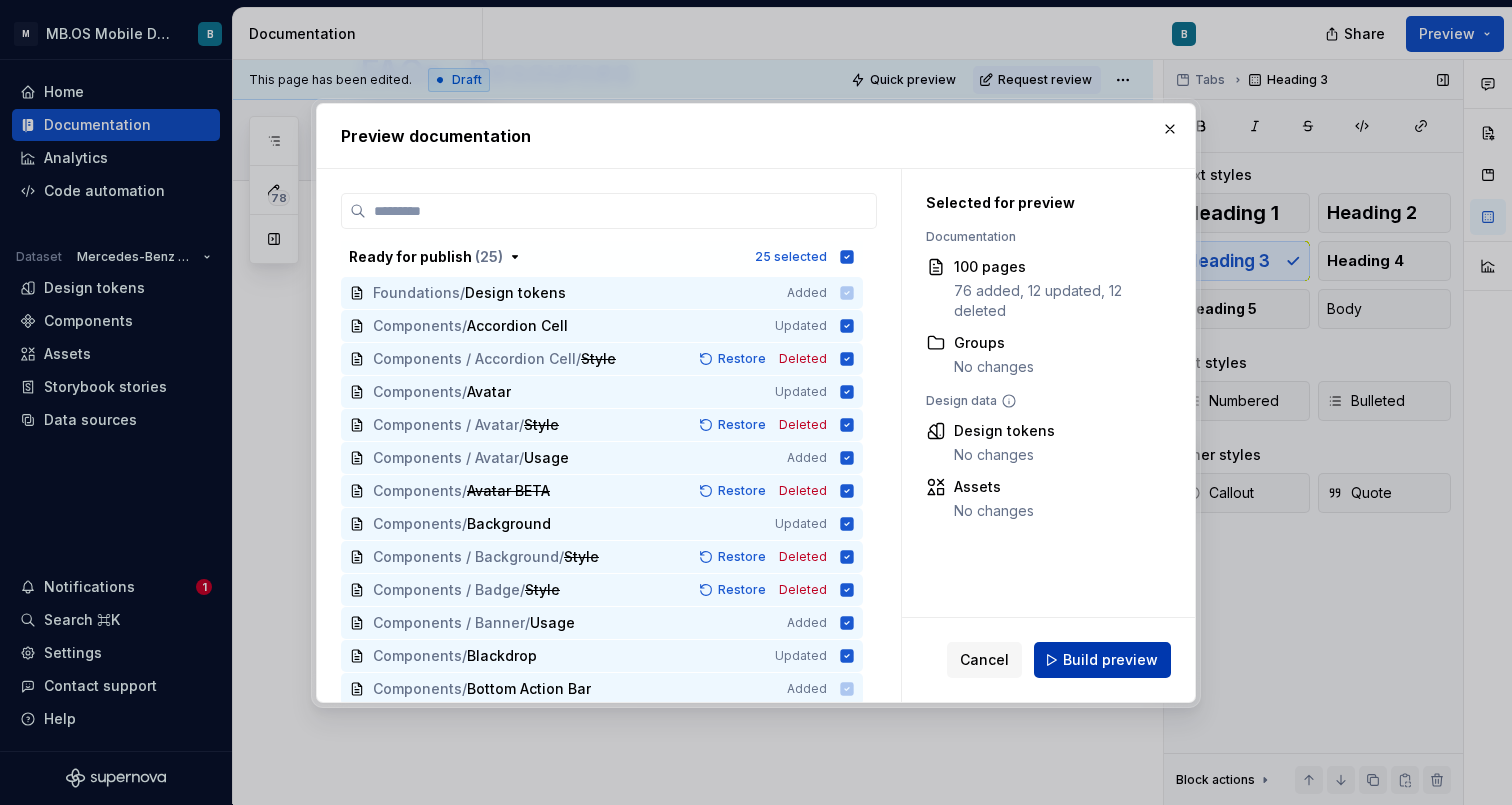 click on "Build preview" at bounding box center (1110, 660) 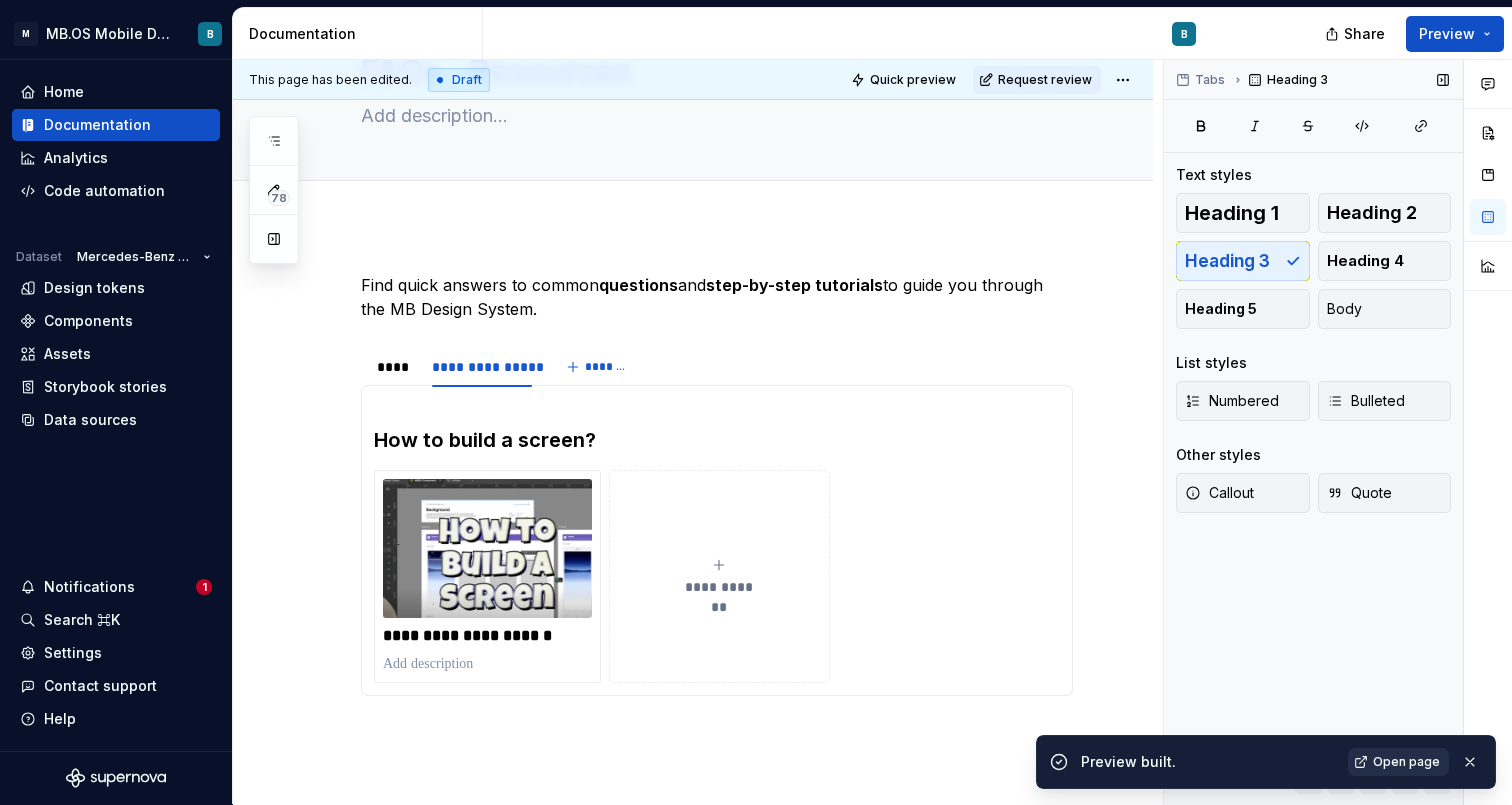 click on "Open page" at bounding box center [1406, 762] 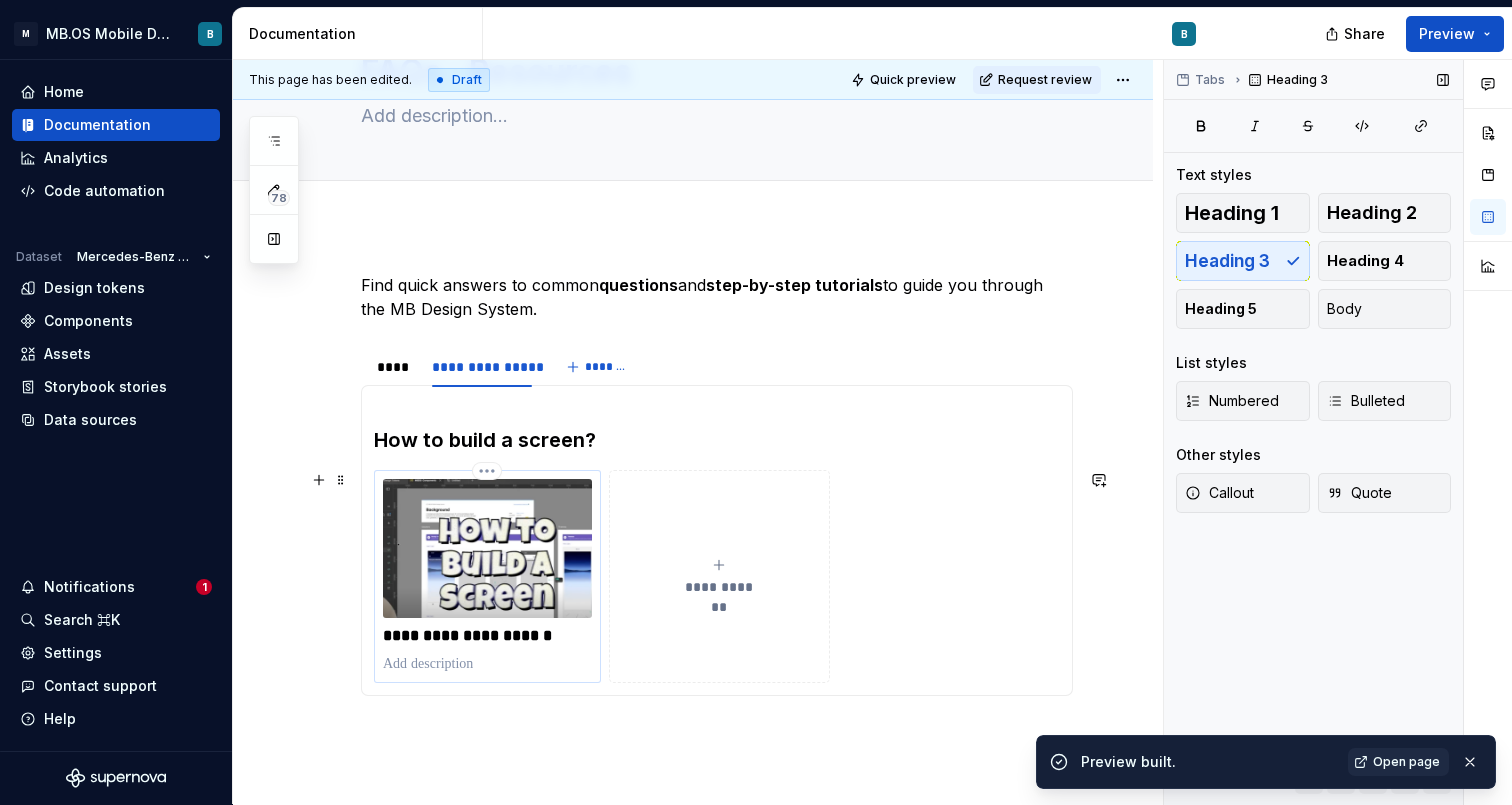 click on "**********" at bounding box center [487, 636] 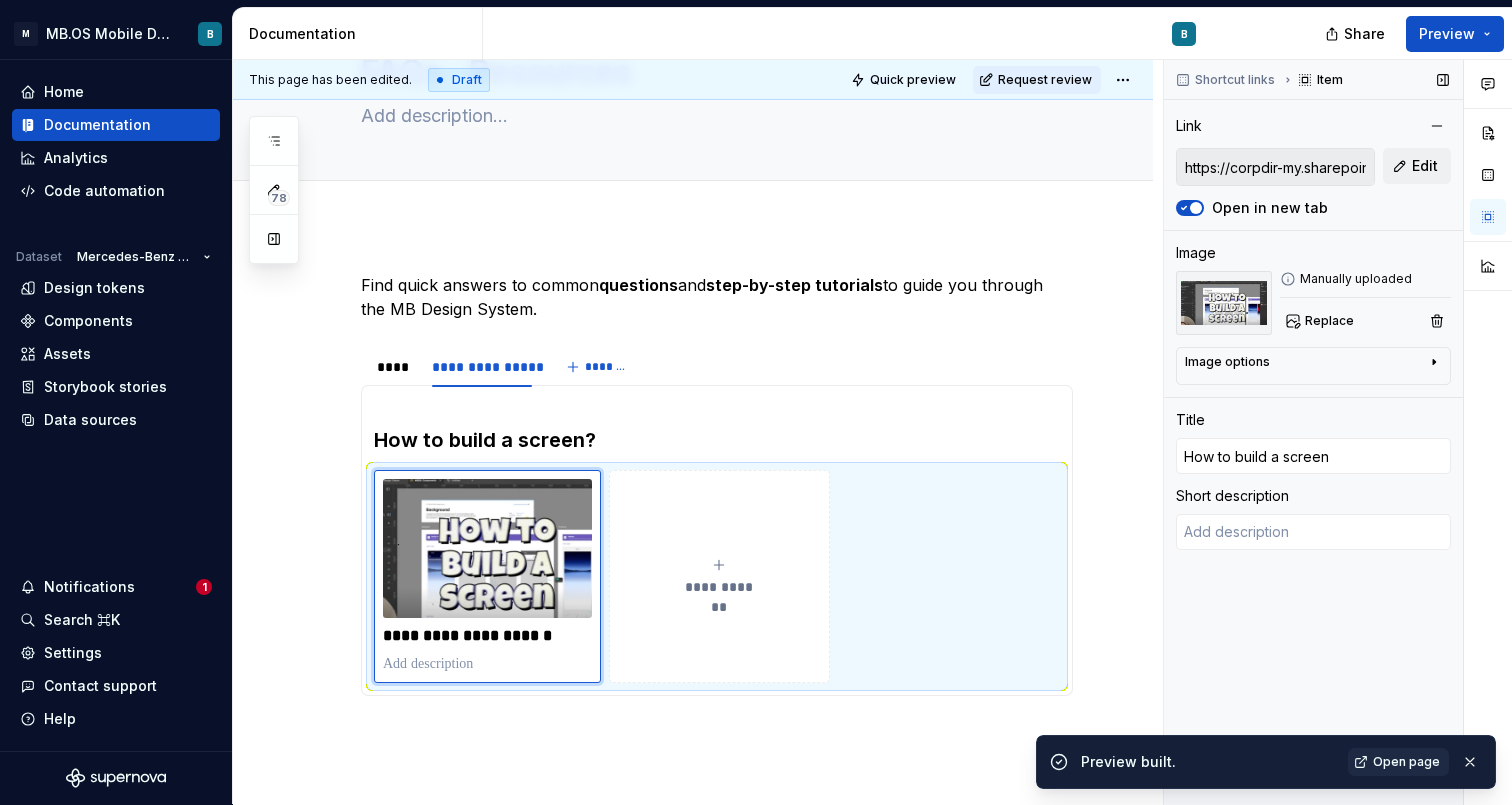 click 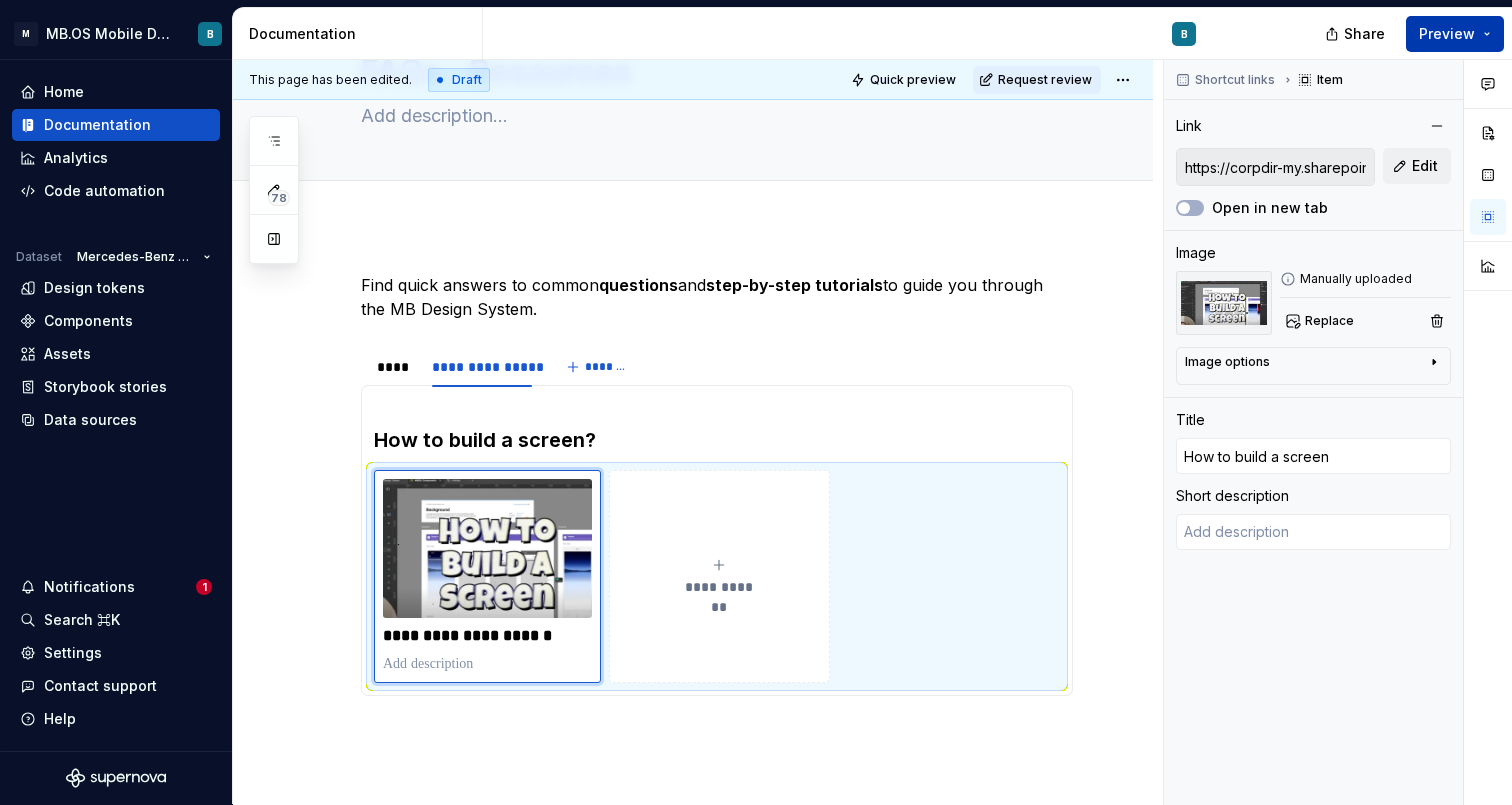 click on "Preview" at bounding box center [1447, 34] 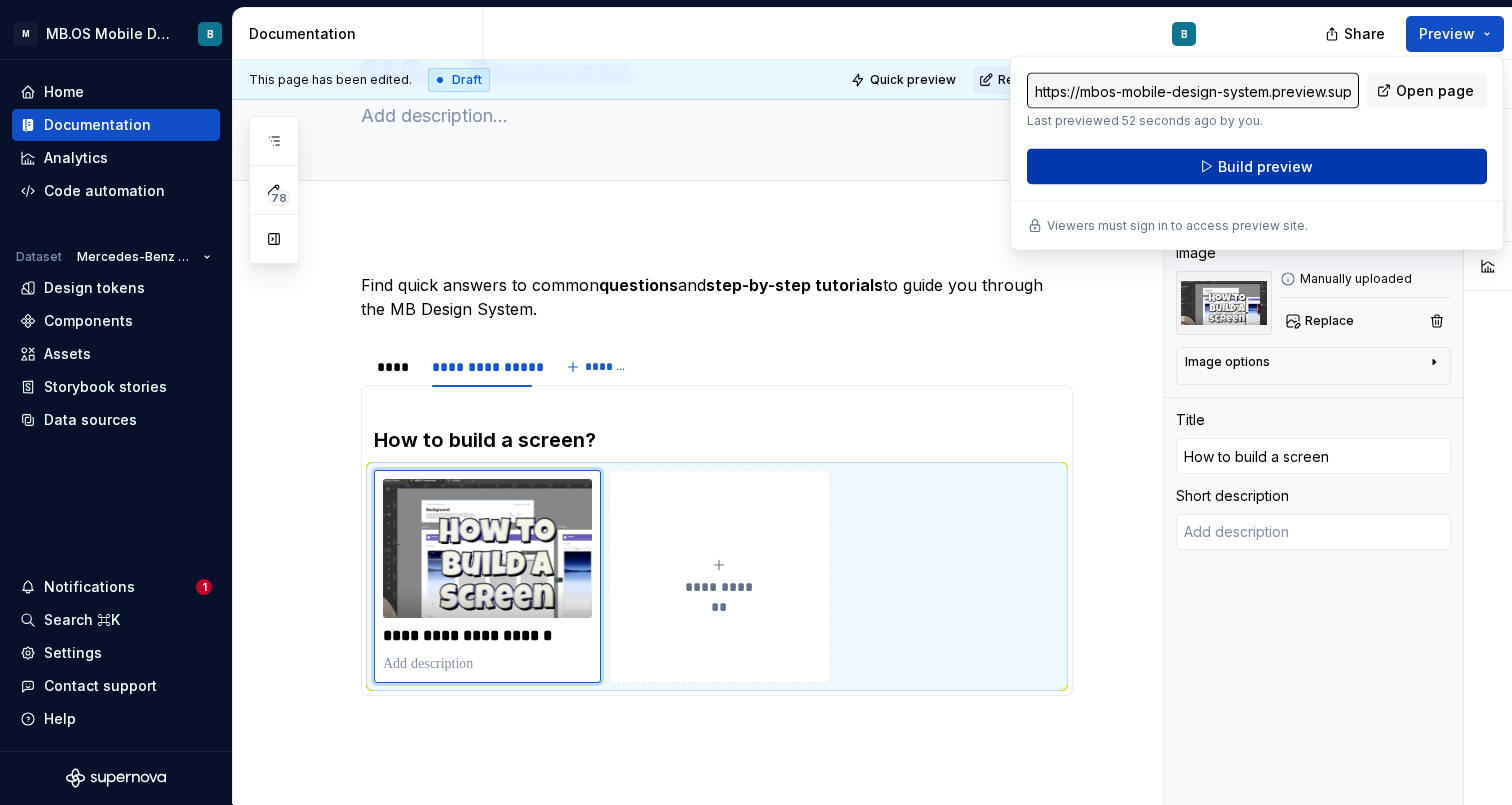 click on "Build preview" at bounding box center (1265, 167) 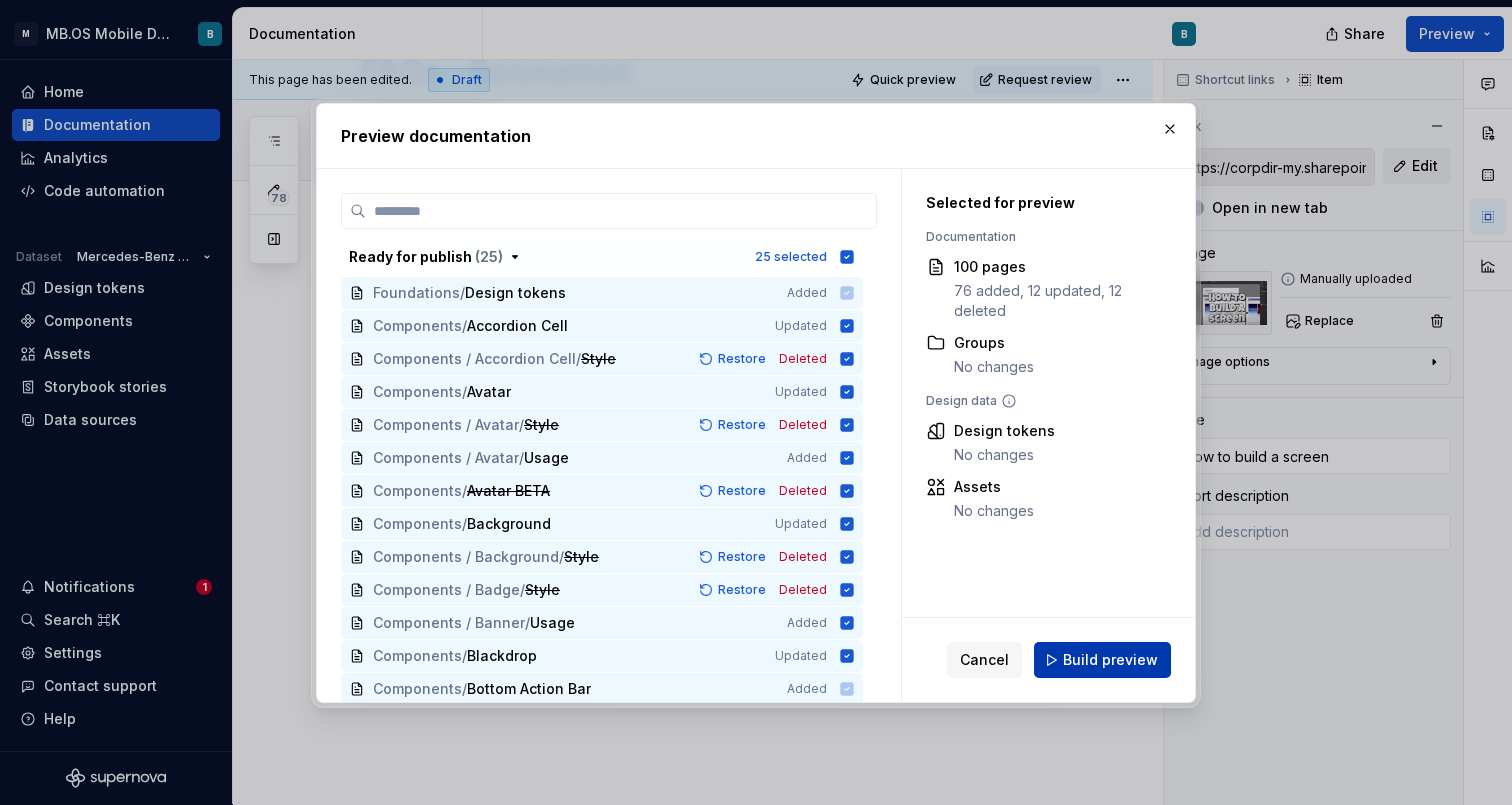 click on "Build preview" at bounding box center (1110, 660) 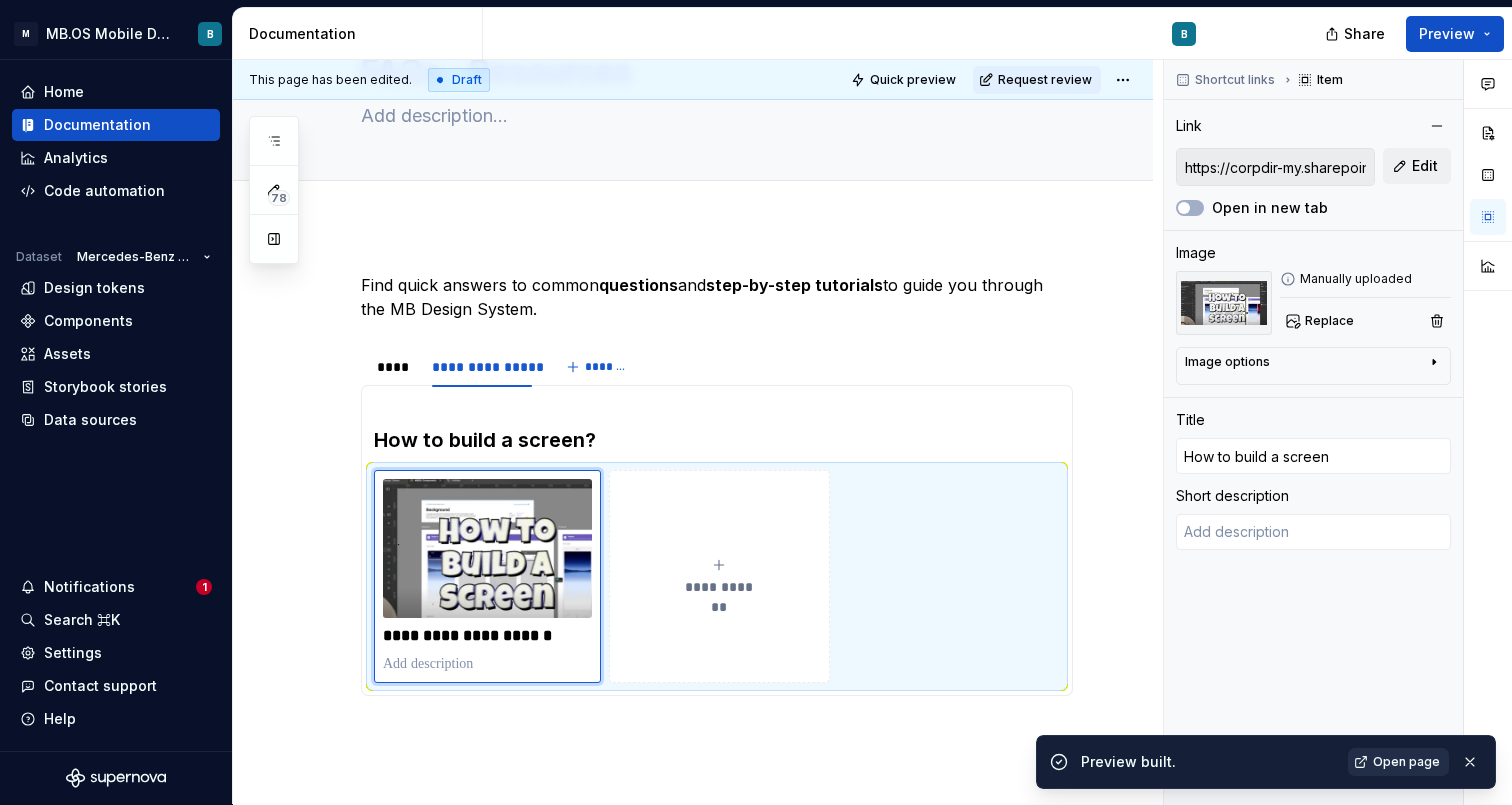 click on "Open page" at bounding box center (1398, 762) 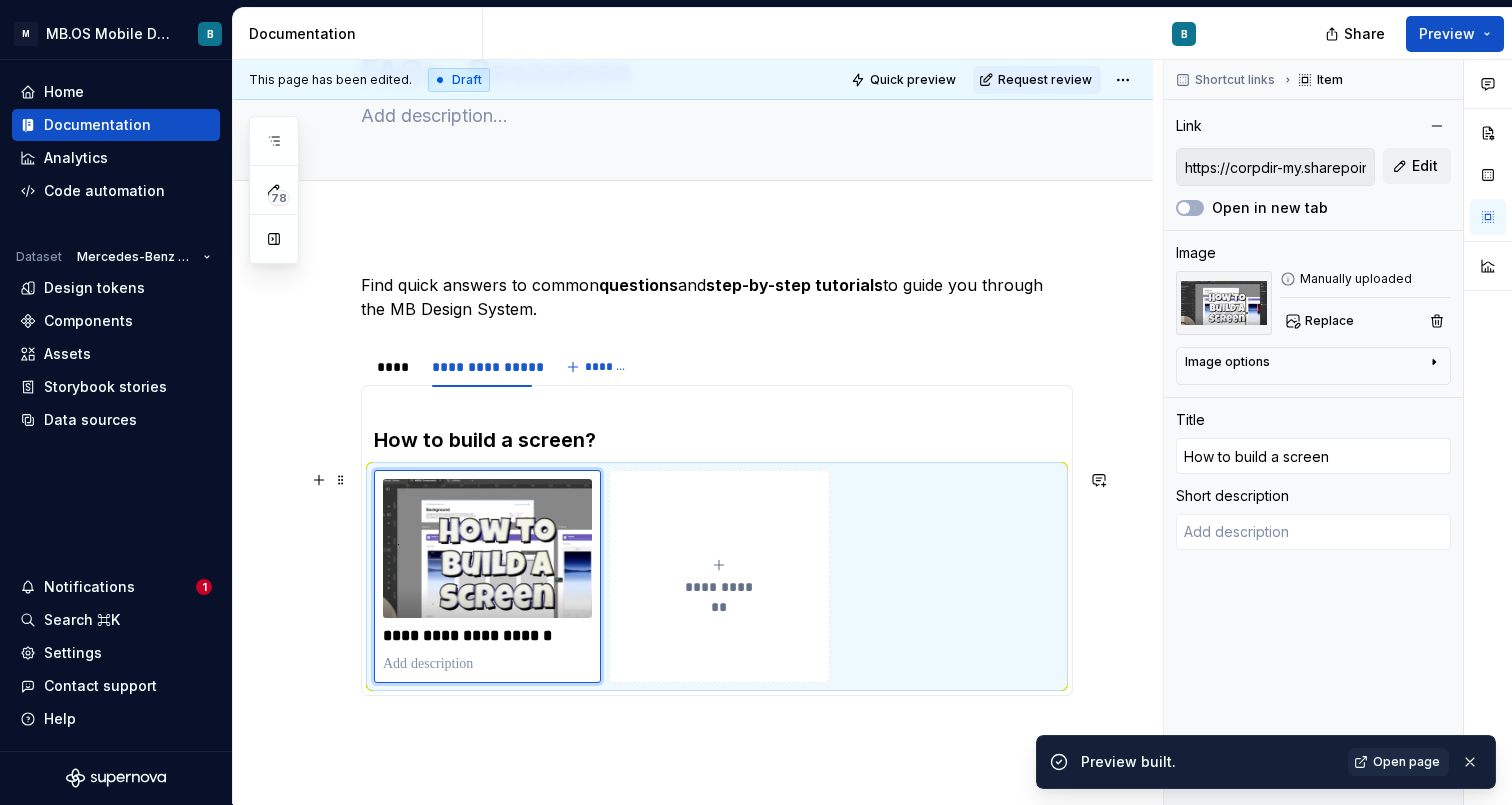 click on "**********" at bounding box center [693, 617] 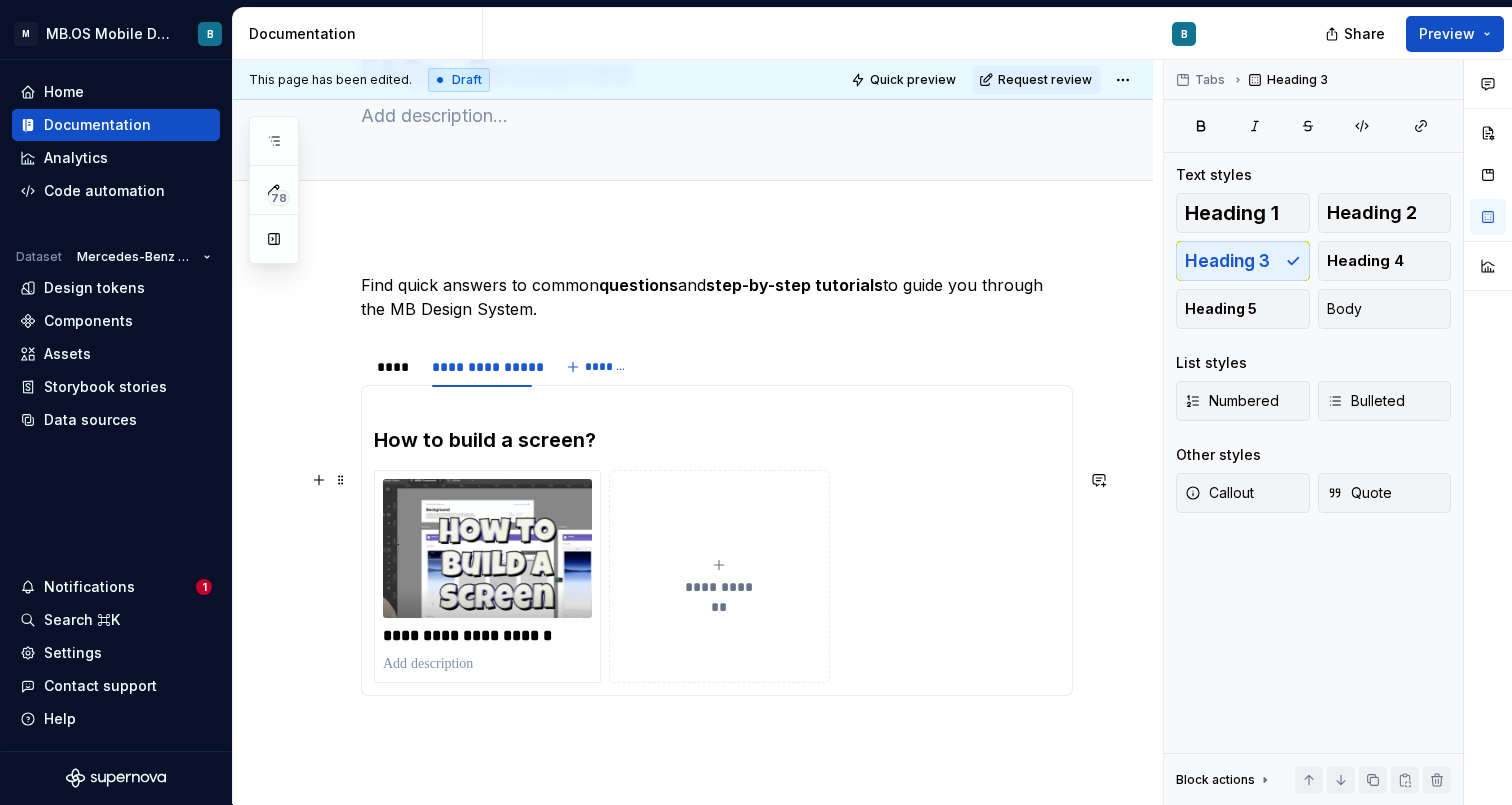 click on "**********" at bounding box center [717, 576] 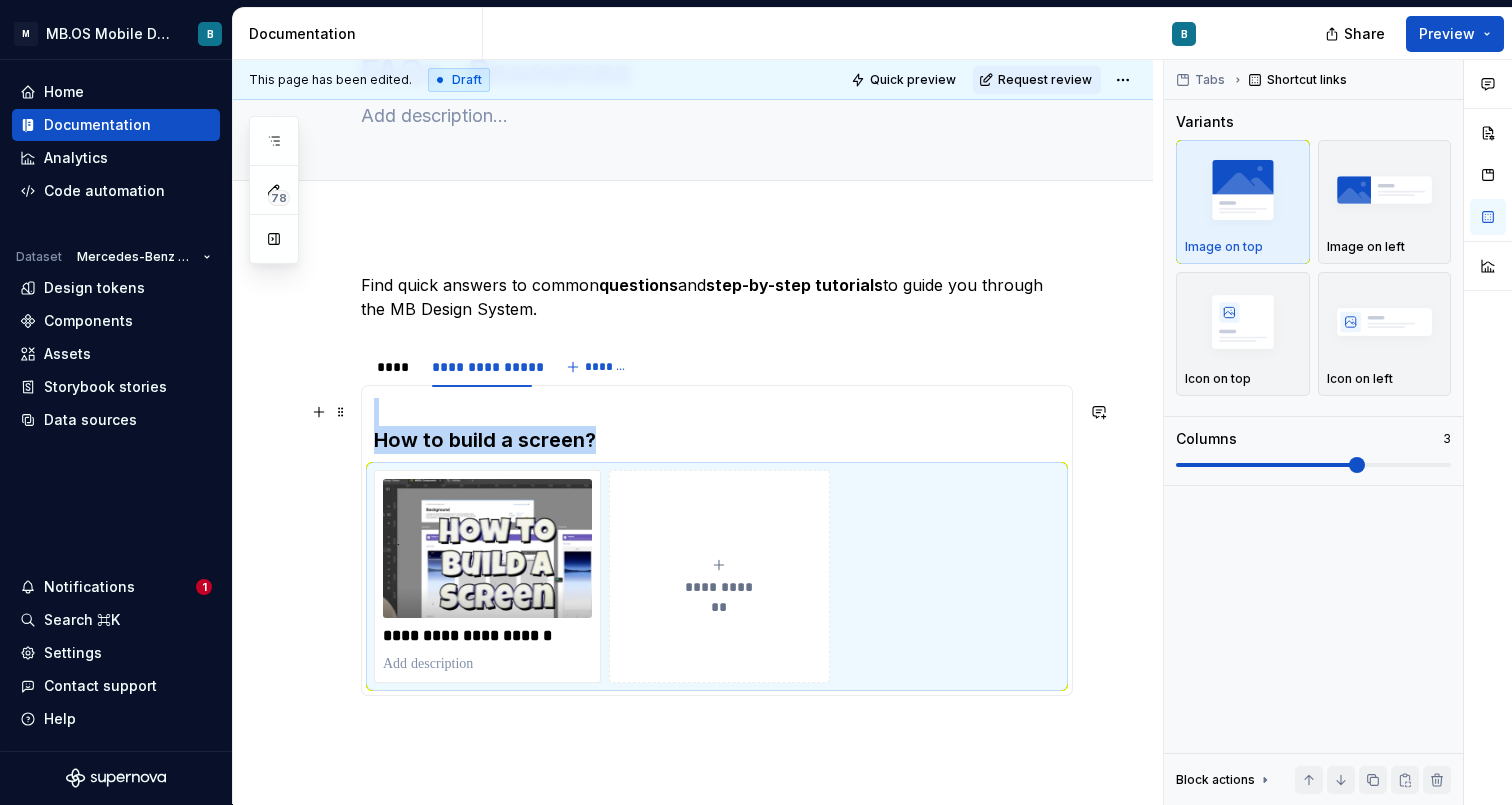 click on "How to build a screen?" at bounding box center (717, 426) 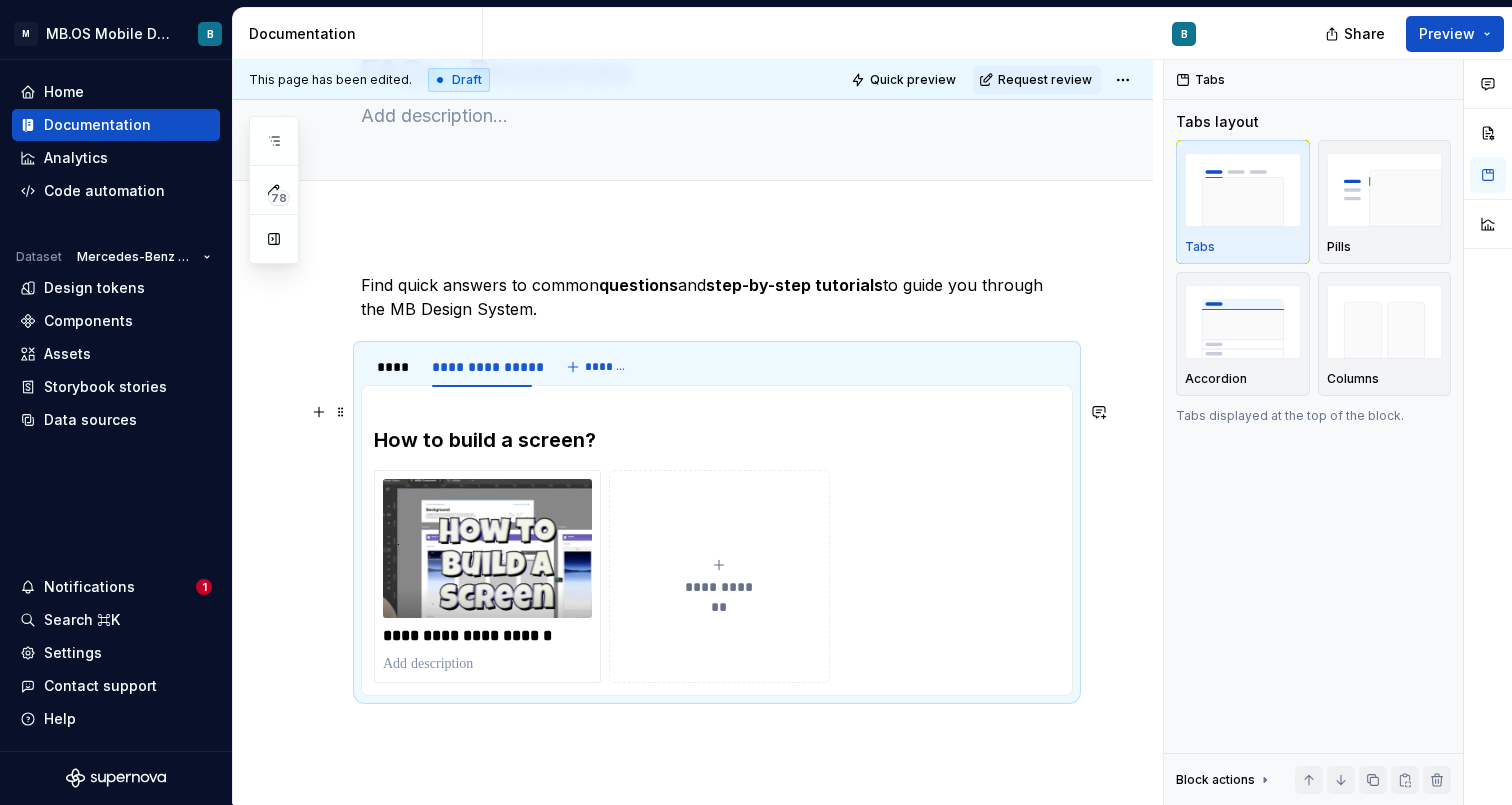 click on "How to build a screen?" at bounding box center (717, 426) 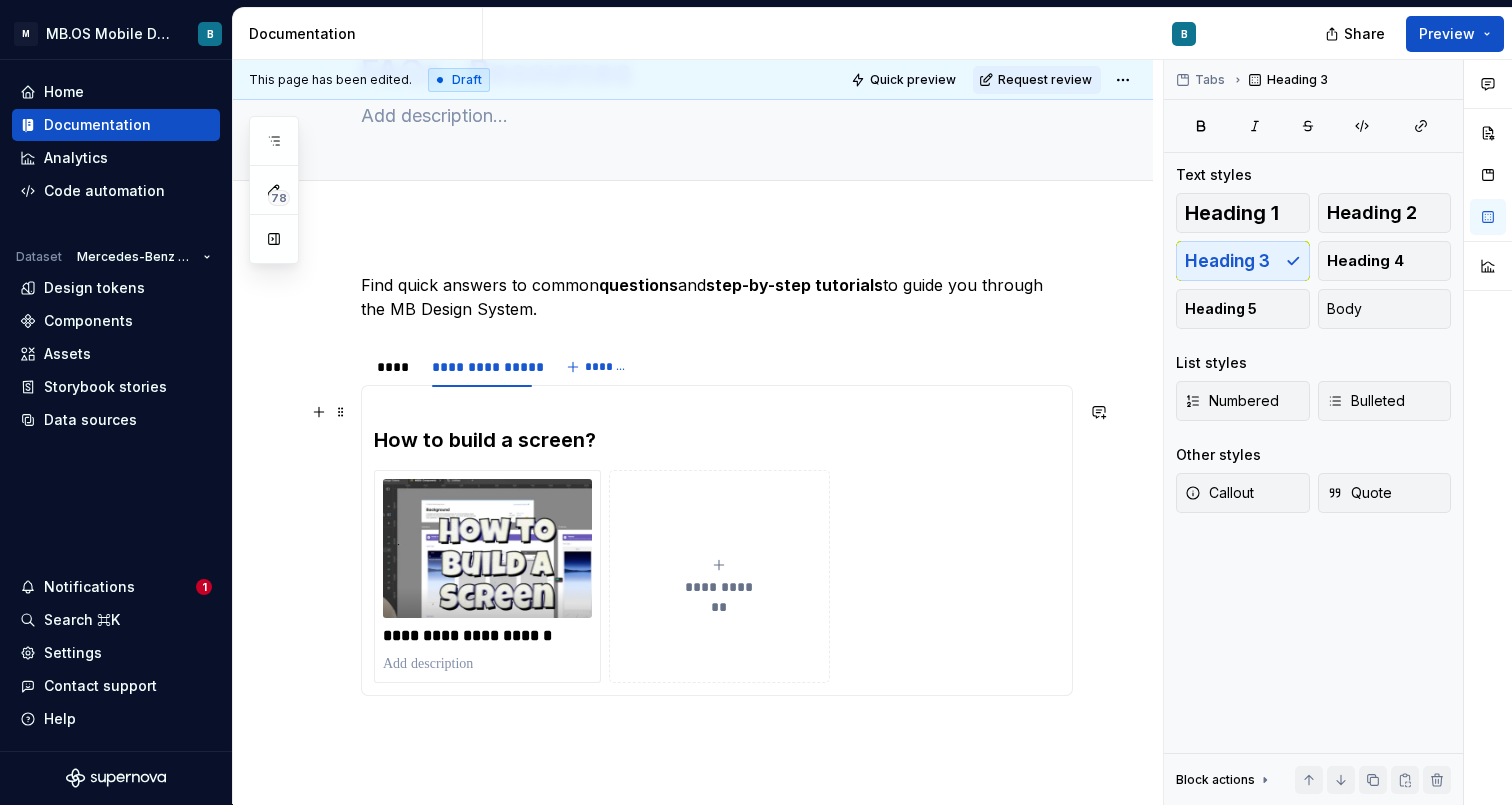 click on "How to build a screen?" at bounding box center (717, 426) 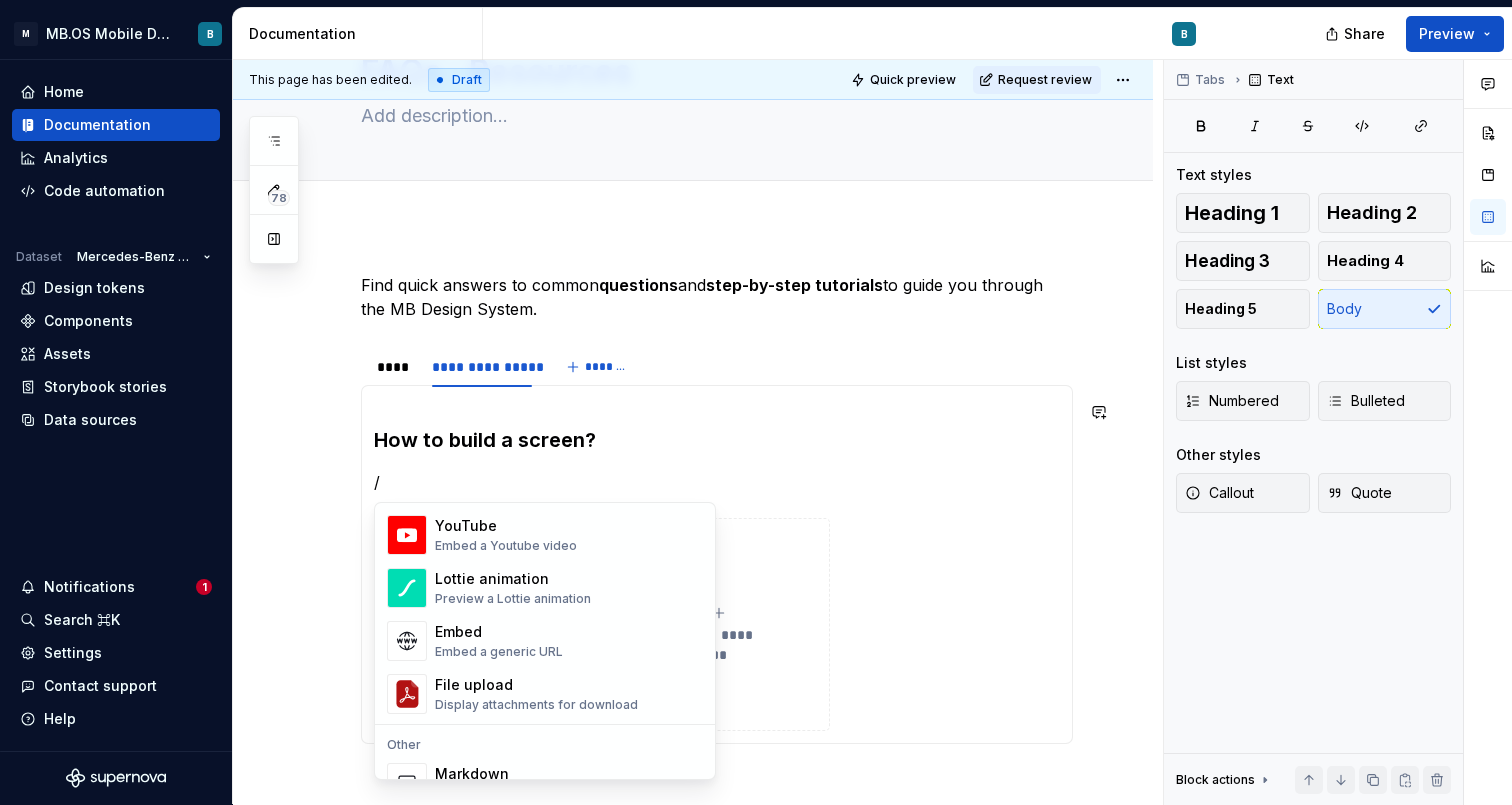 scroll, scrollTop: 1053, scrollLeft: 0, axis: vertical 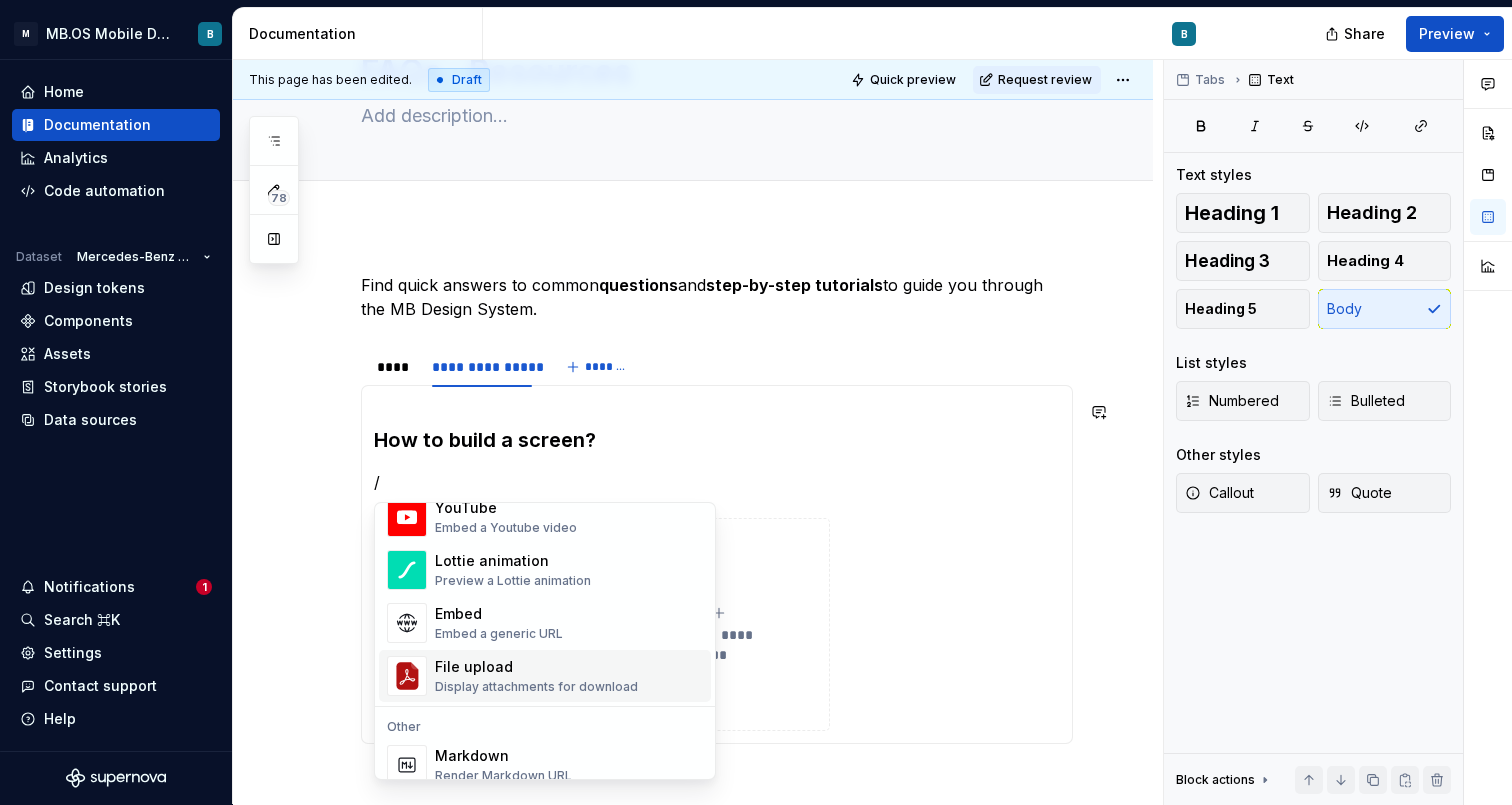 click on "File upload" at bounding box center (536, 667) 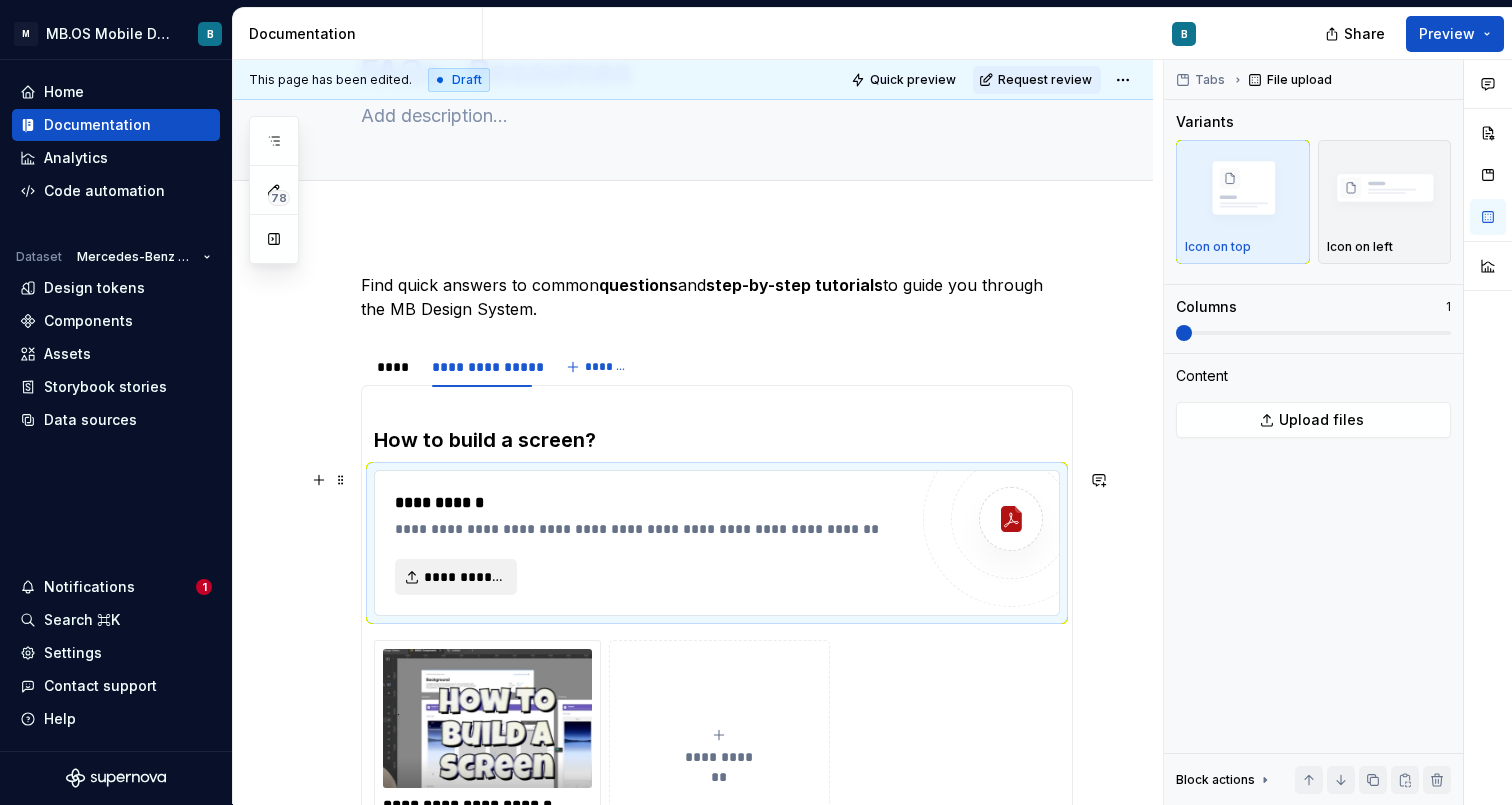click on "**********" at bounding box center (464, 577) 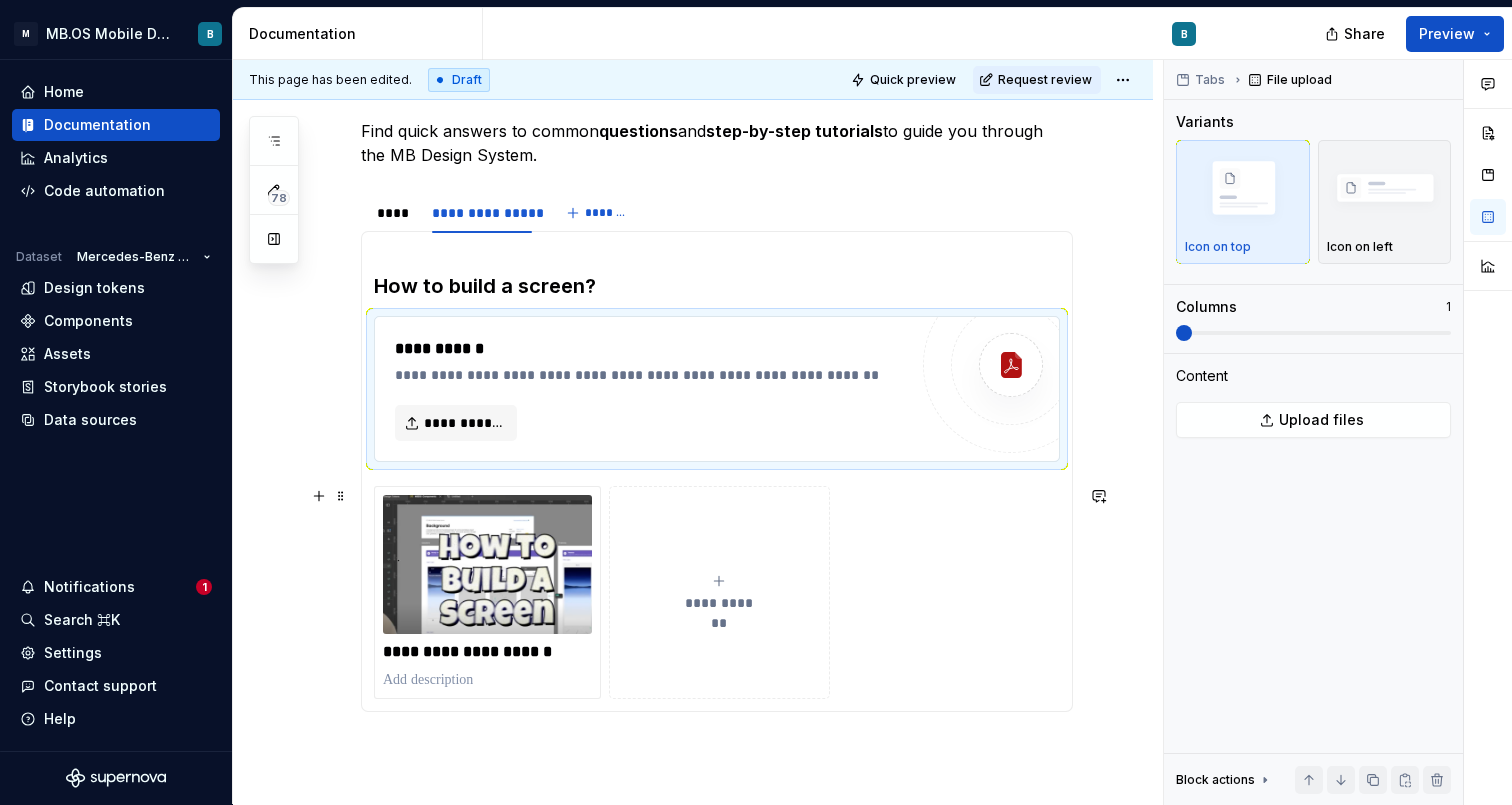 scroll, scrollTop: 268, scrollLeft: 0, axis: vertical 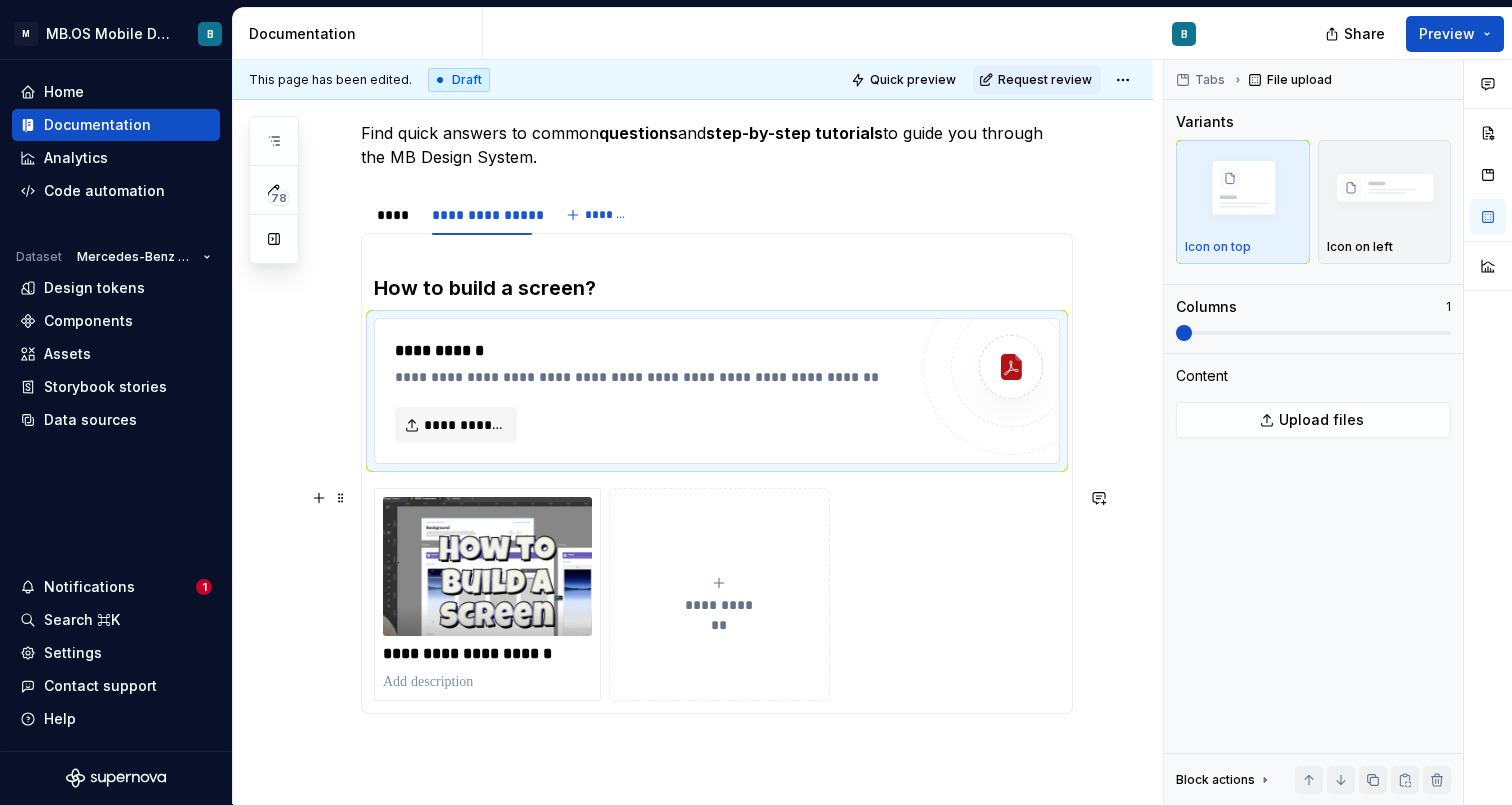 click on "**********" at bounding box center (717, 594) 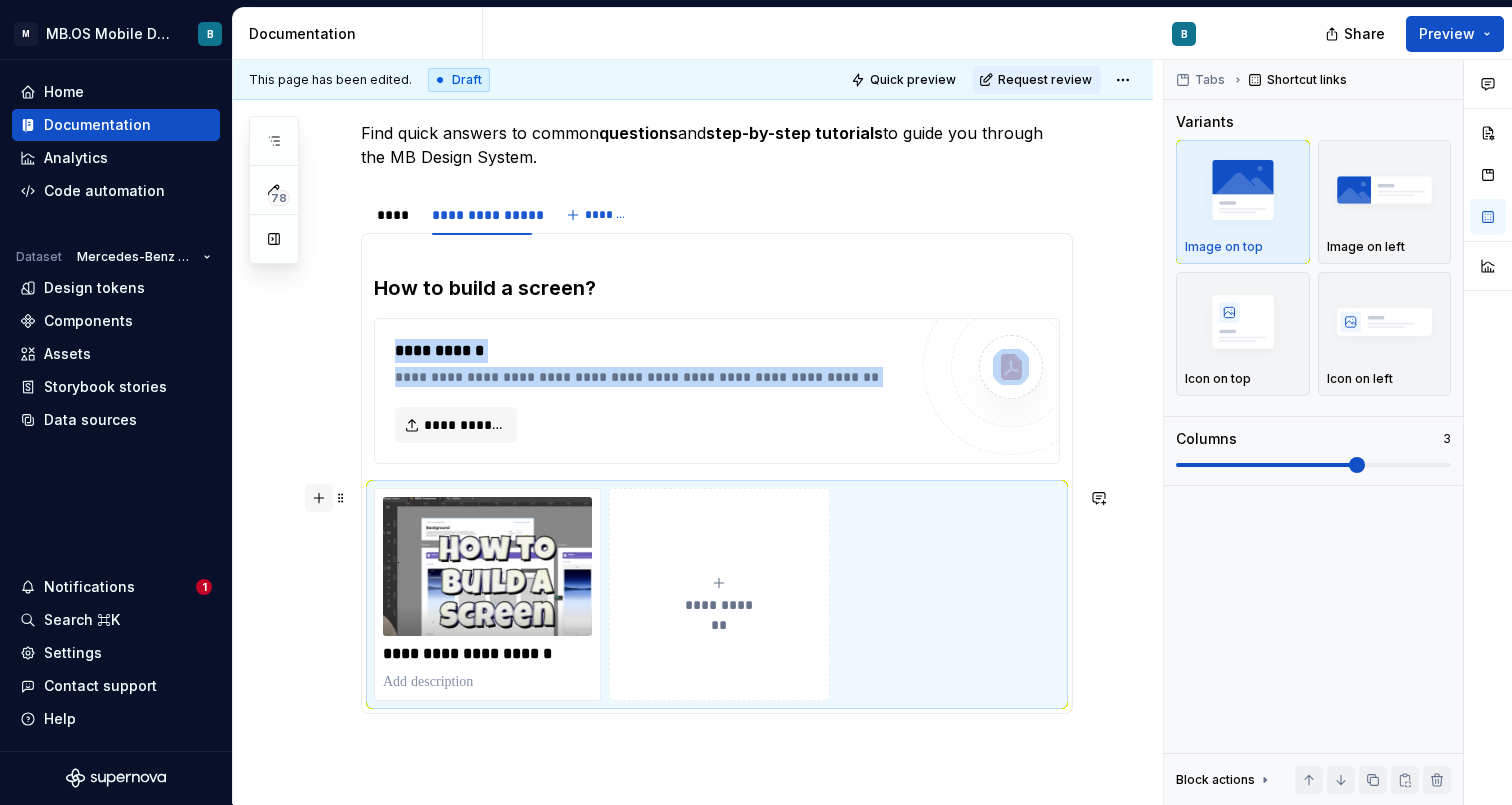 click at bounding box center [319, 498] 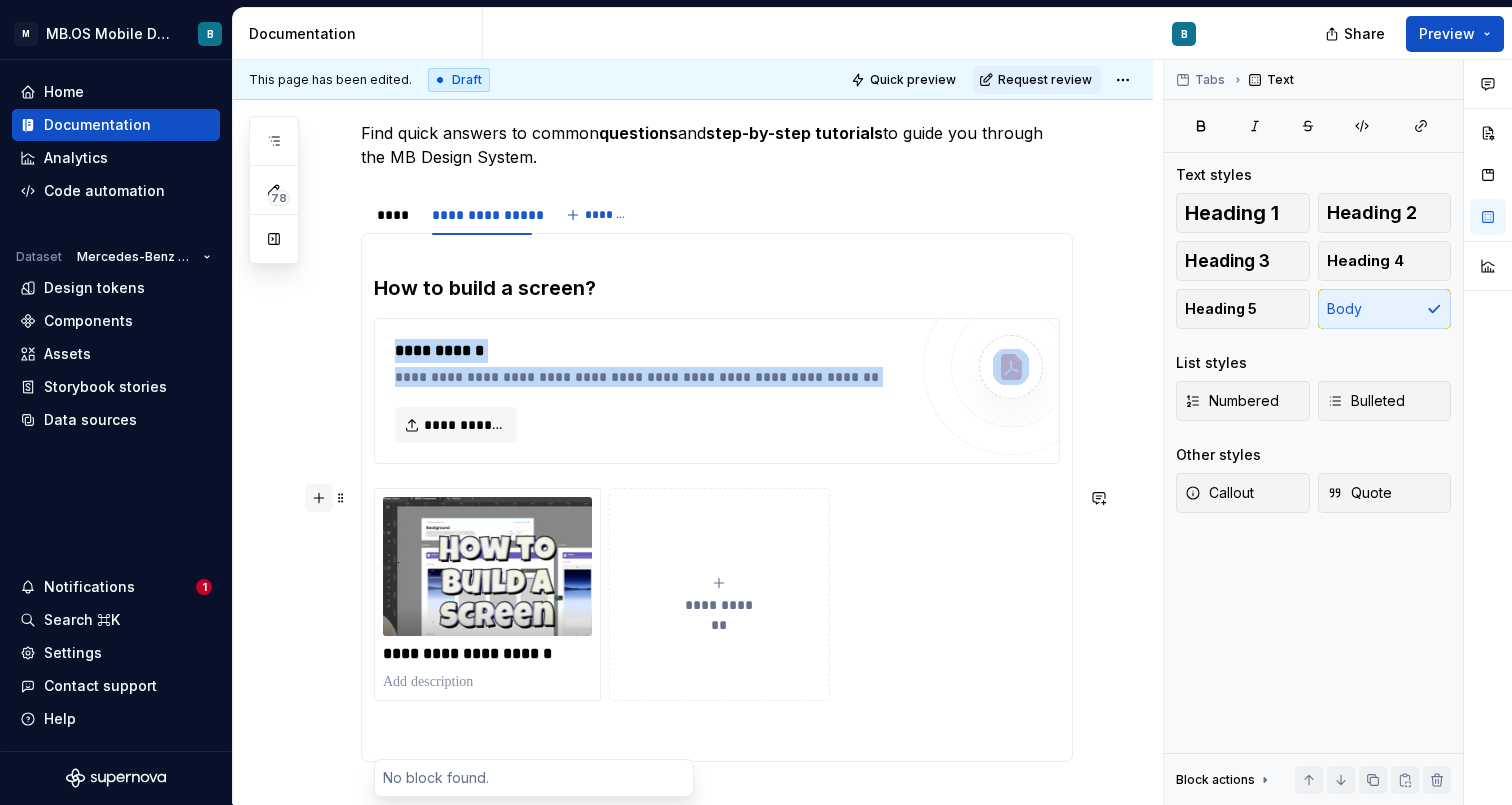 scroll, scrollTop: 65, scrollLeft: 0, axis: vertical 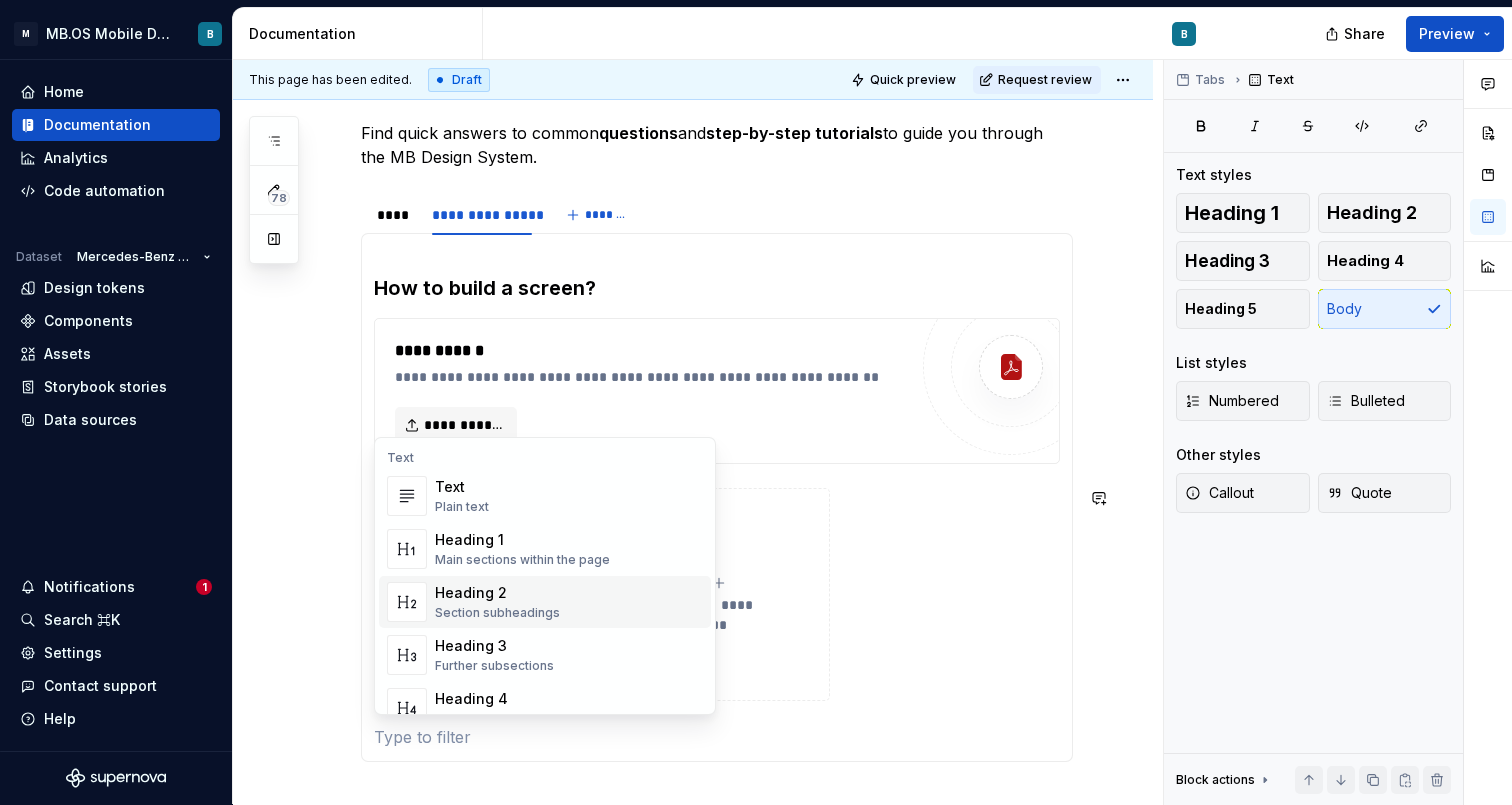 click on "**********" at bounding box center (698, 432) 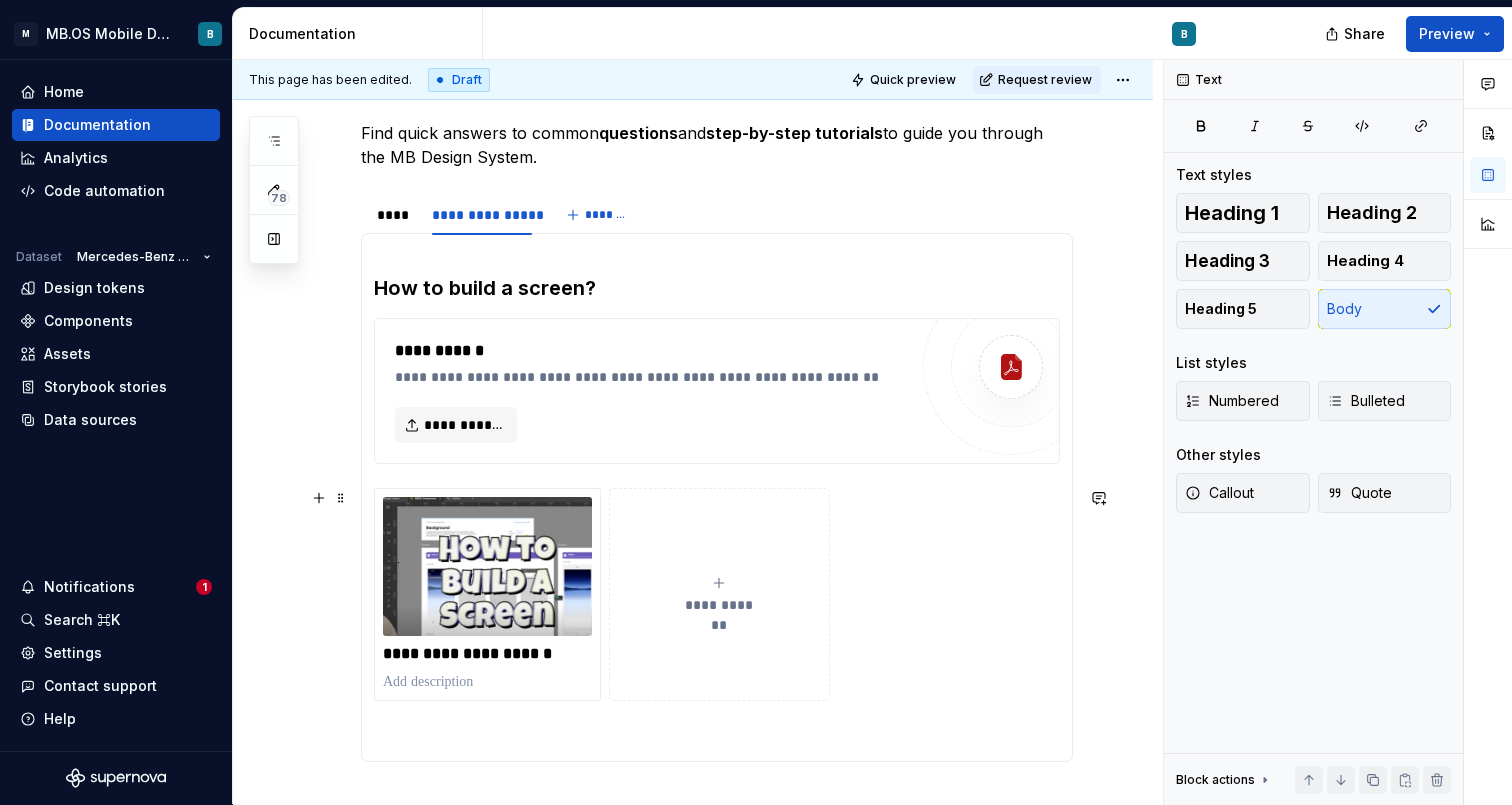 click on "**********" at bounding box center [693, 574] 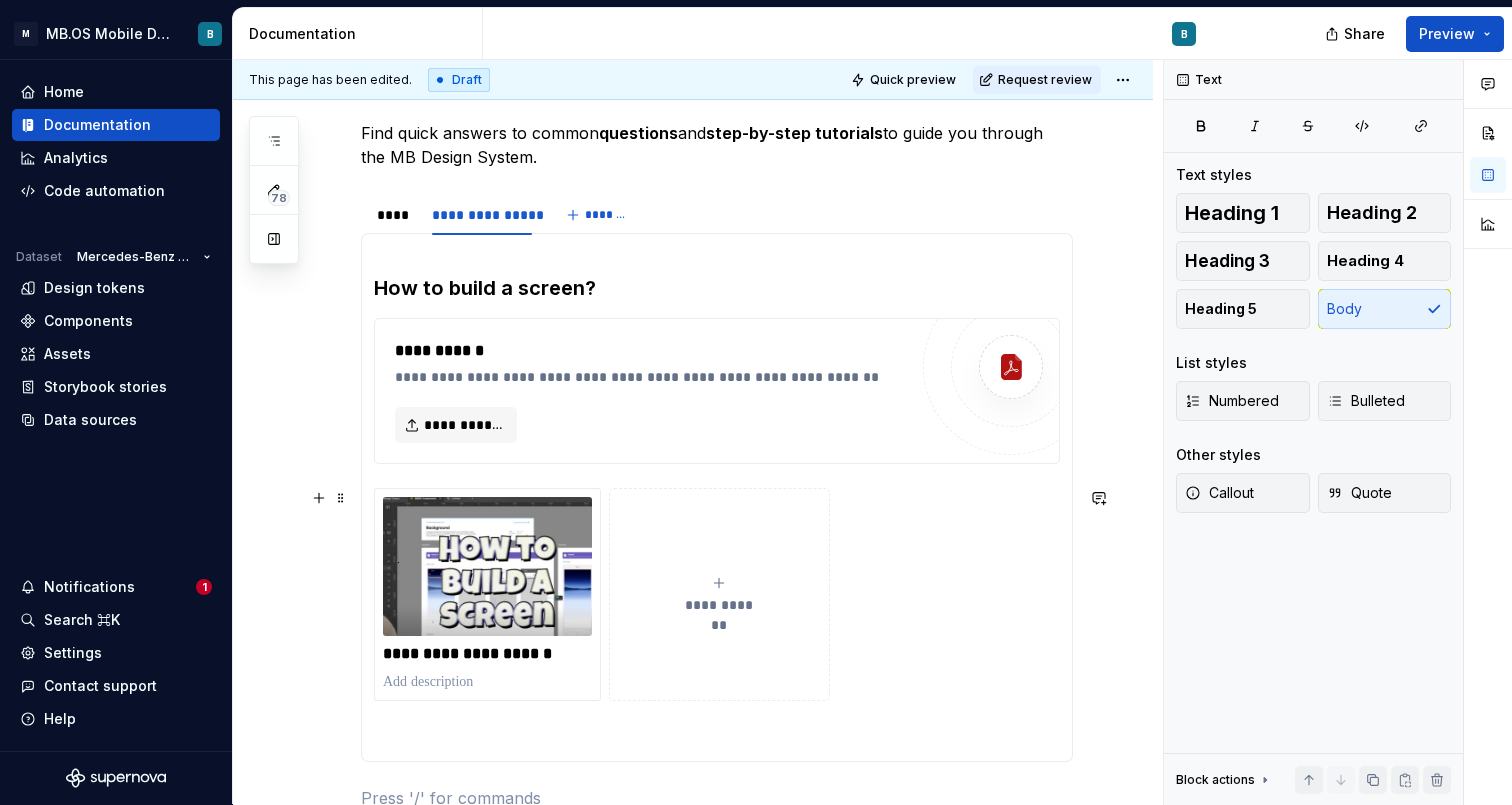 scroll, scrollTop: 276, scrollLeft: 0, axis: vertical 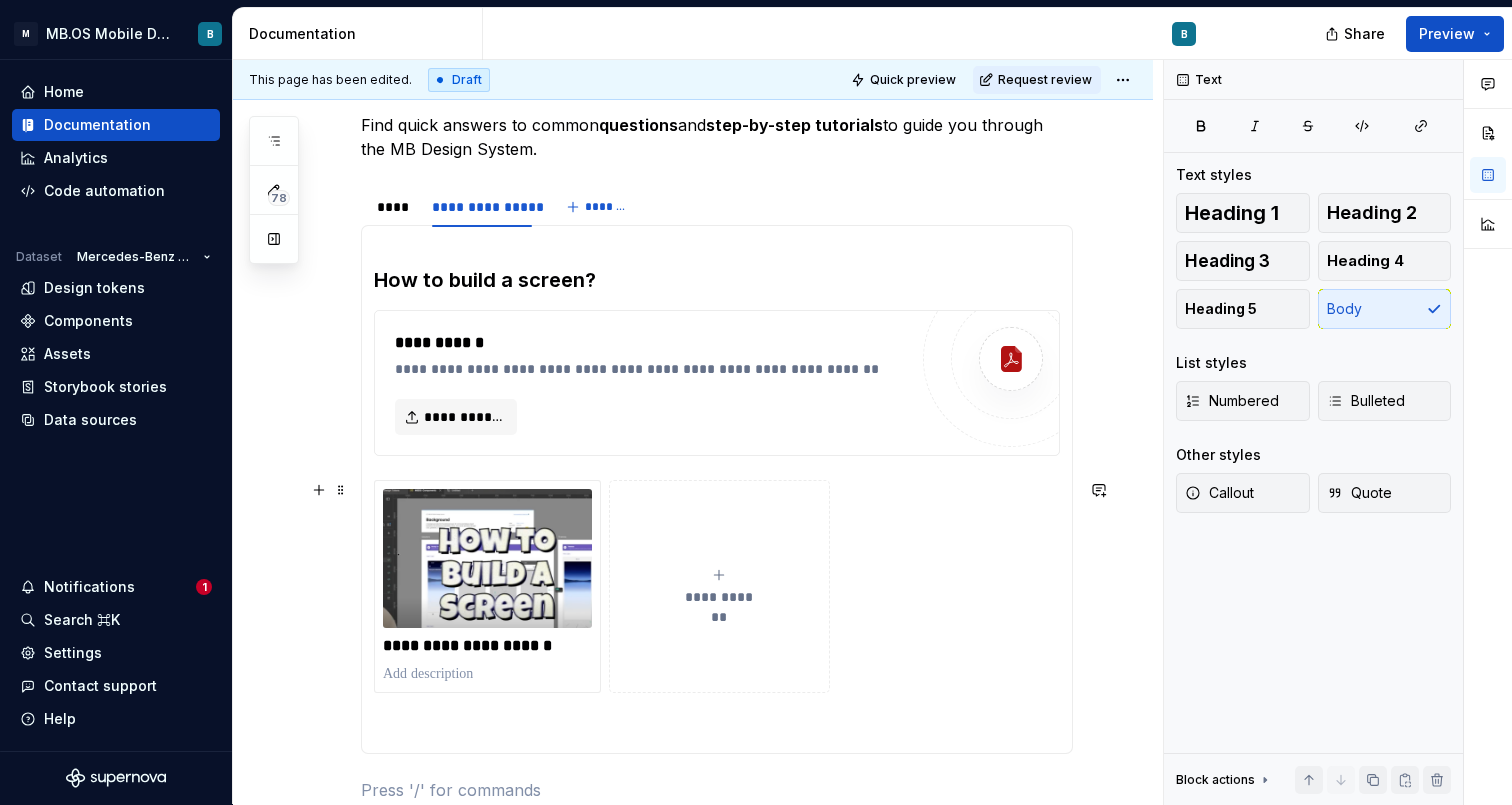 click on "**********" at bounding box center (693, 566) 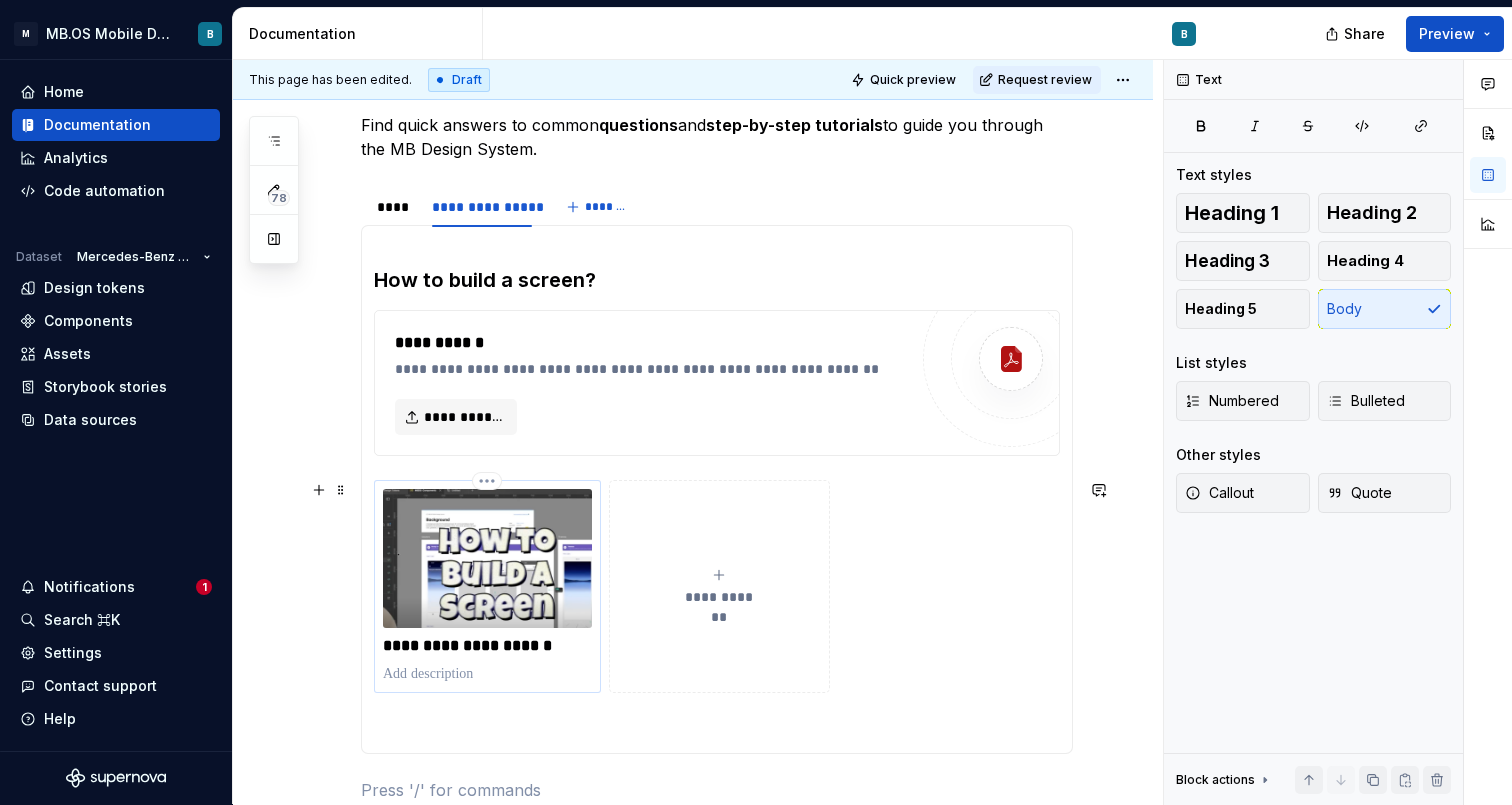 click at bounding box center (487, 558) 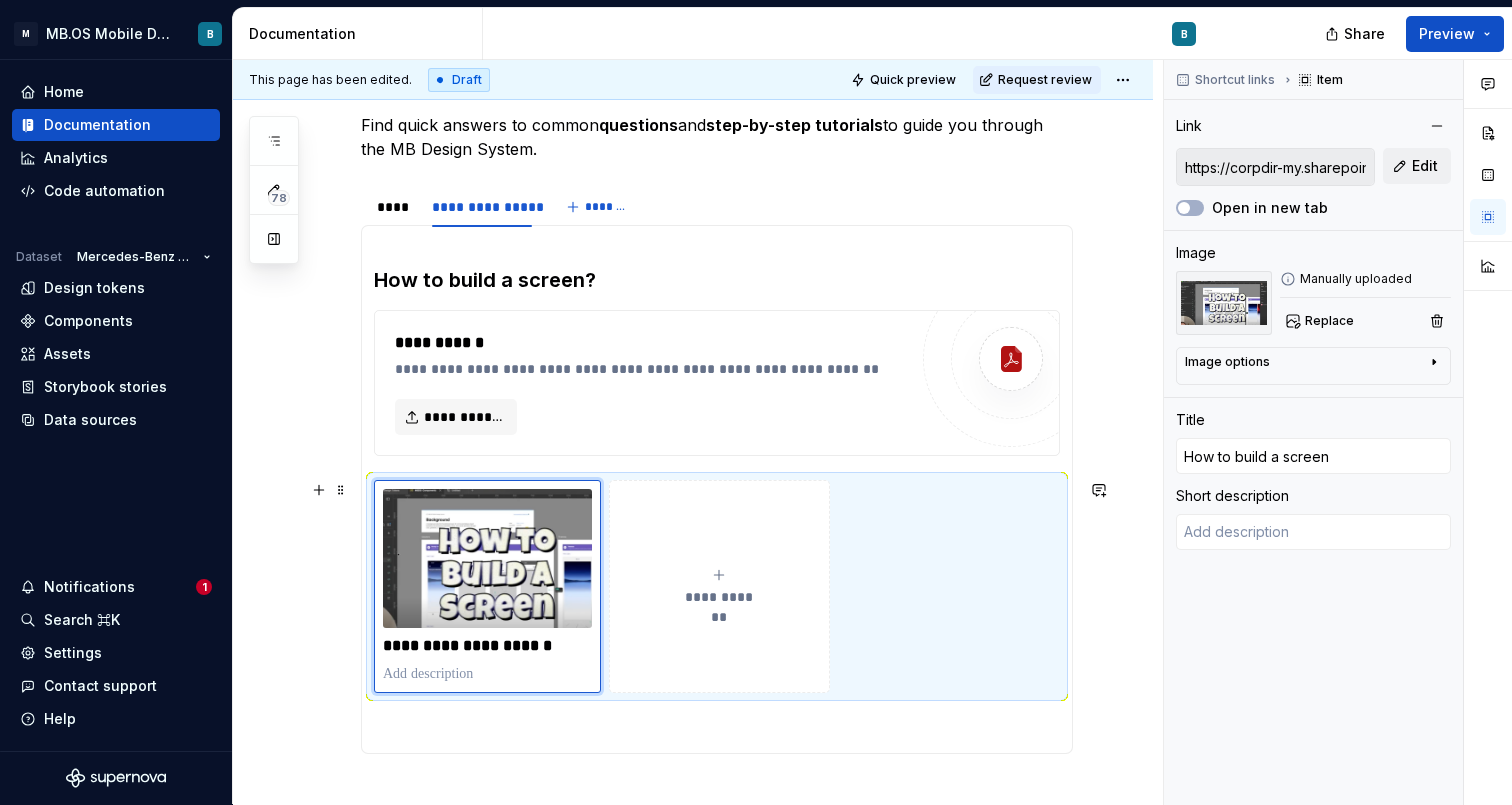click on "**********" at bounding box center [693, 566] 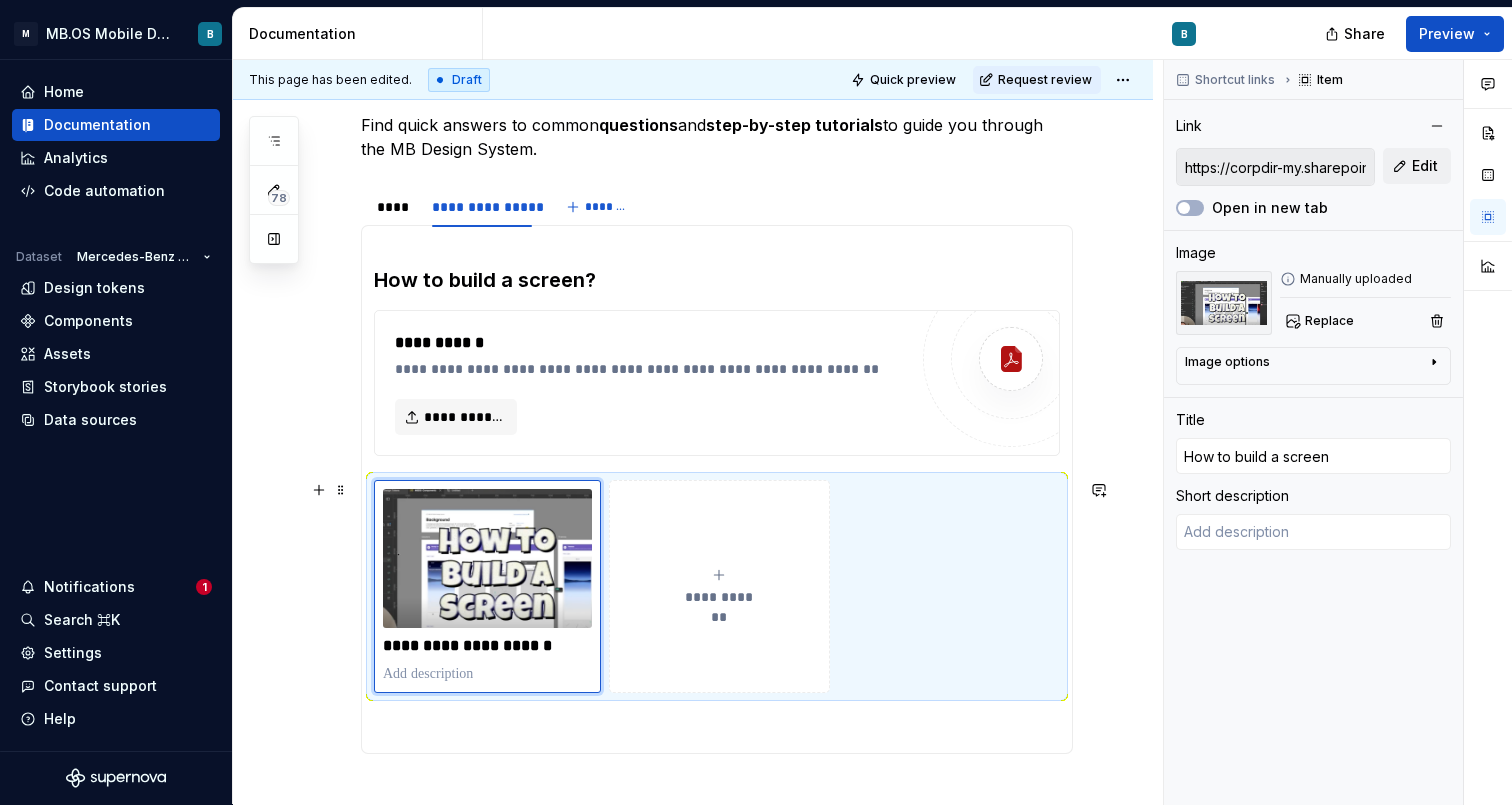 click on "**********" at bounding box center (693, 566) 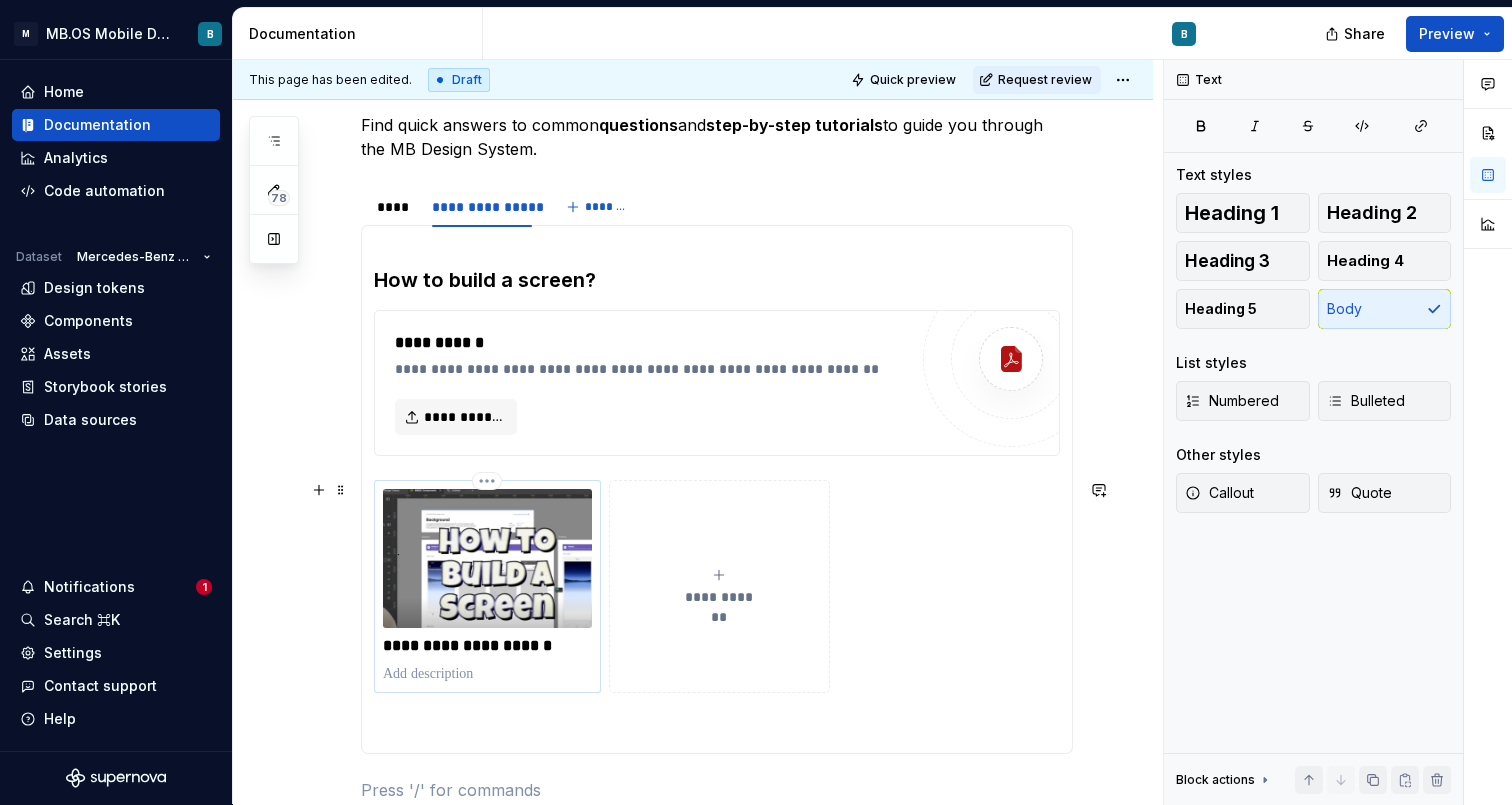 type on "*" 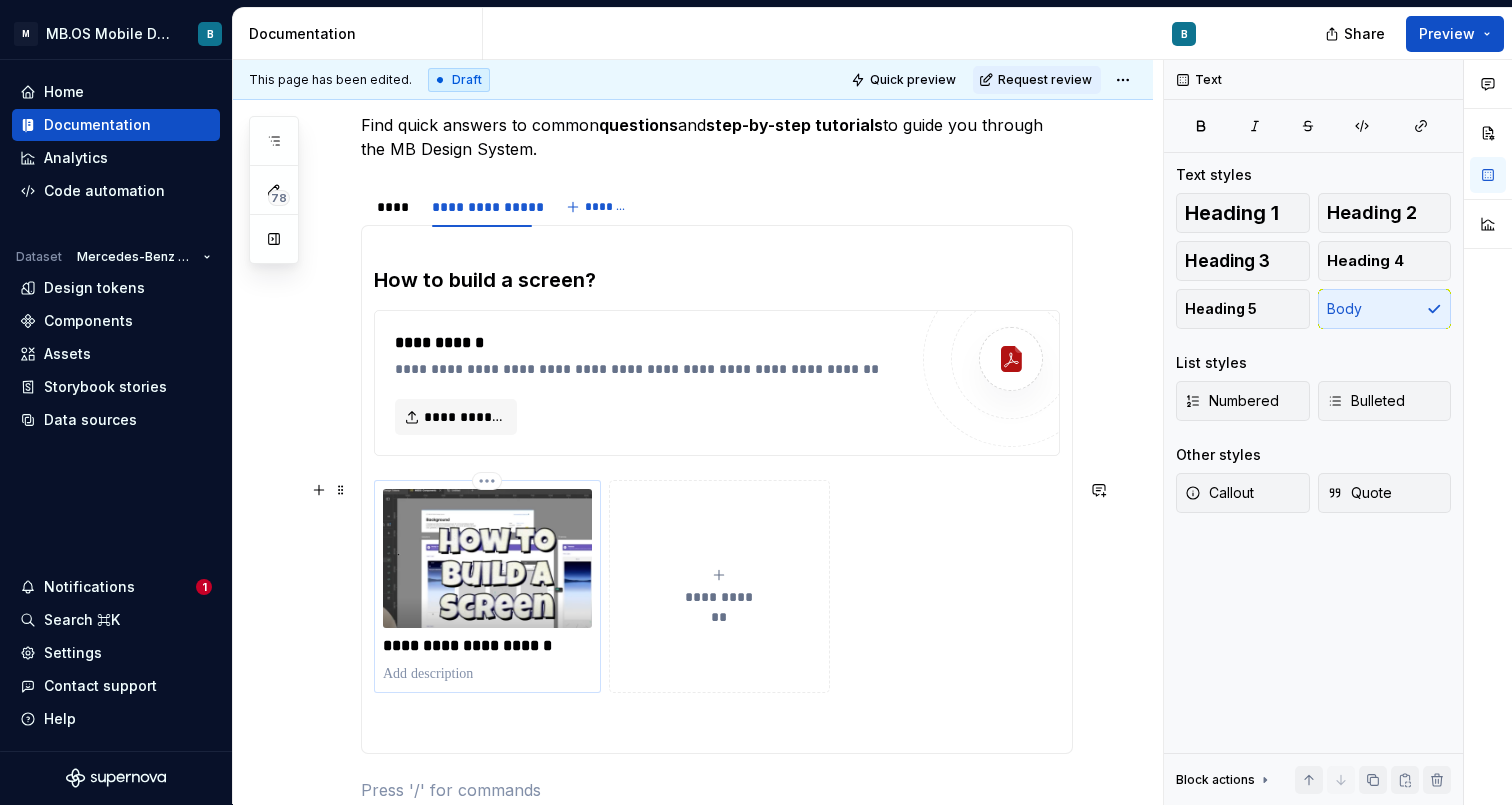click at bounding box center [487, 558] 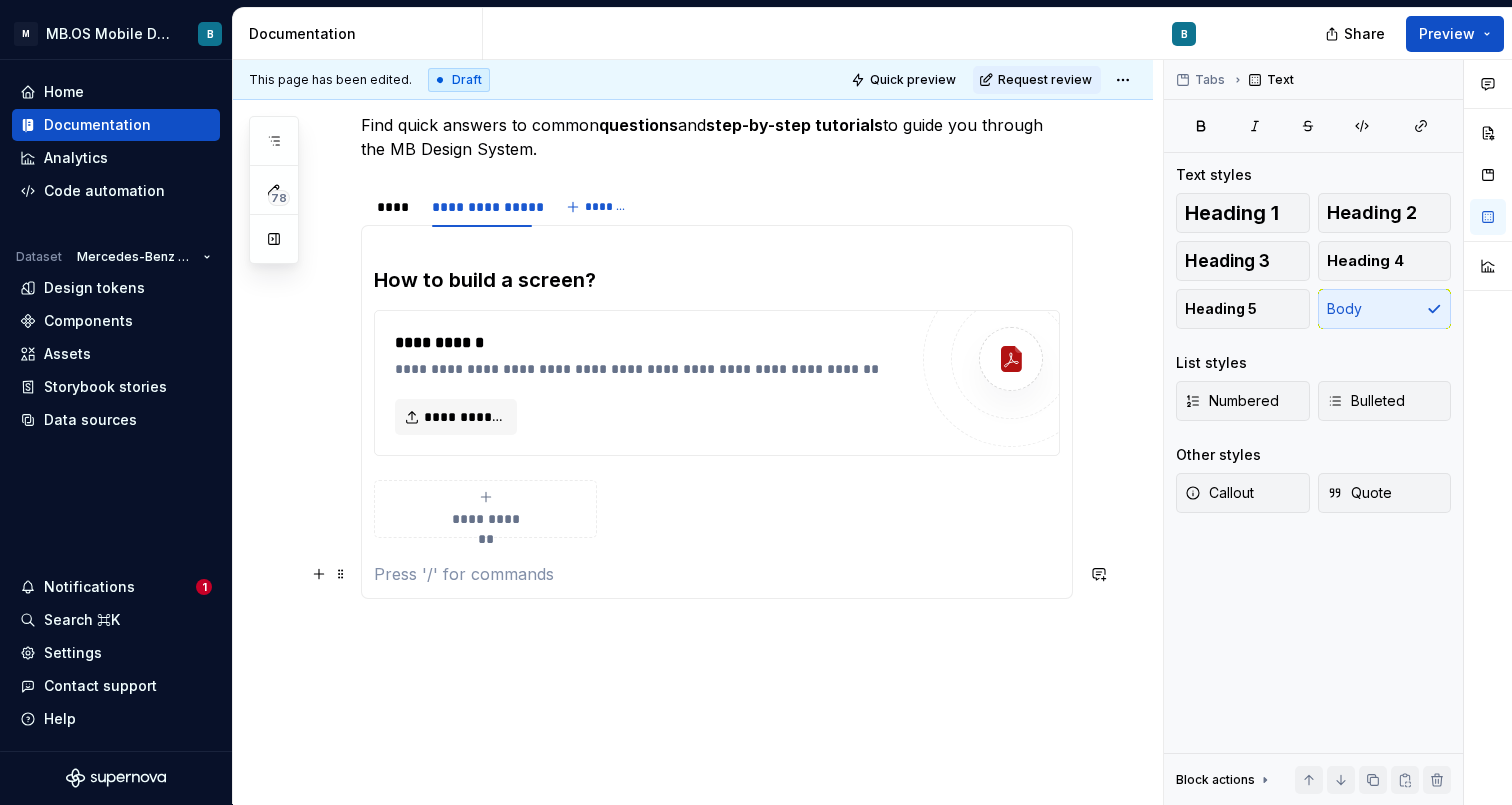 click at bounding box center [717, 574] 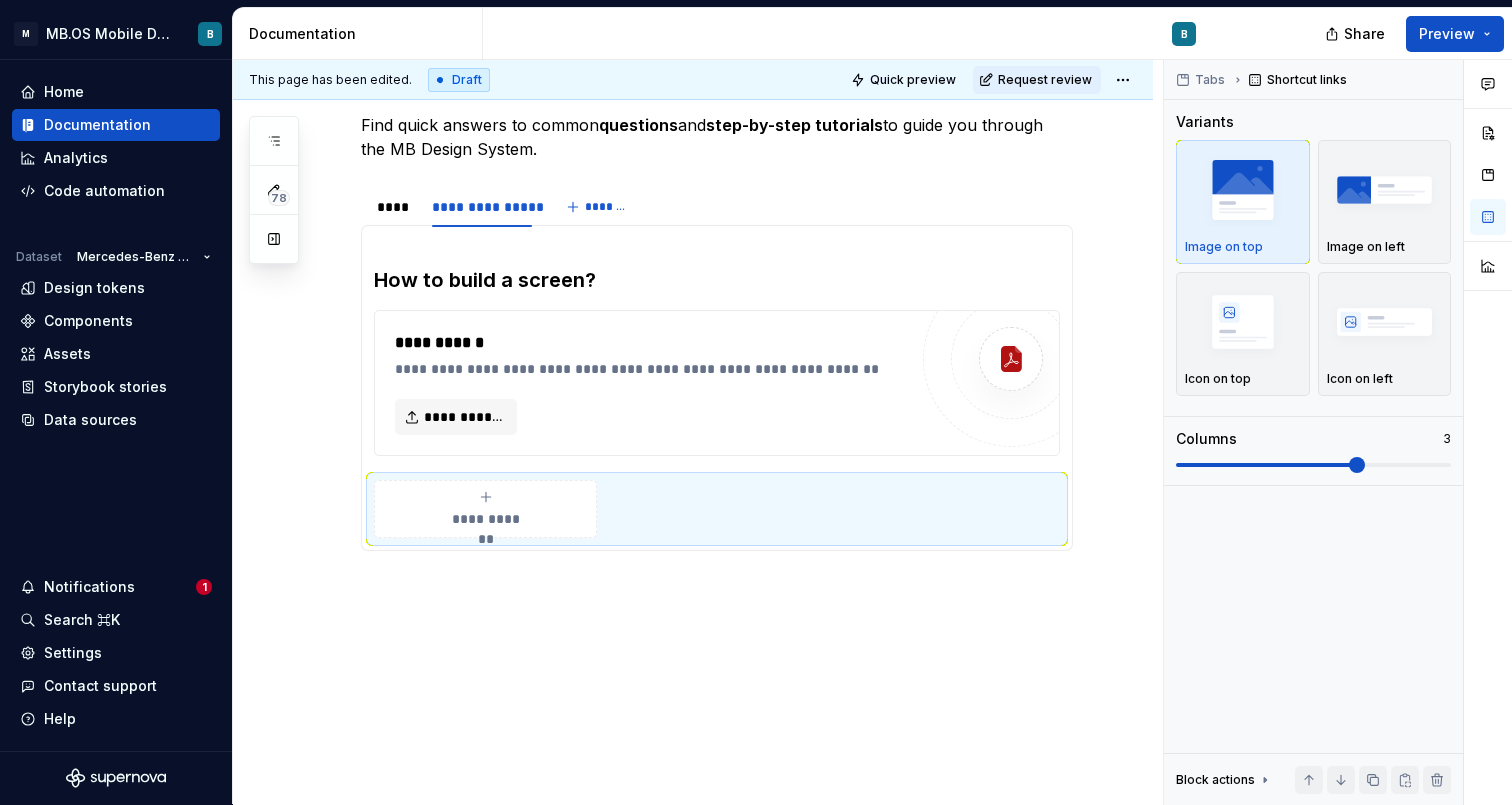 scroll, scrollTop: 254, scrollLeft: 0, axis: vertical 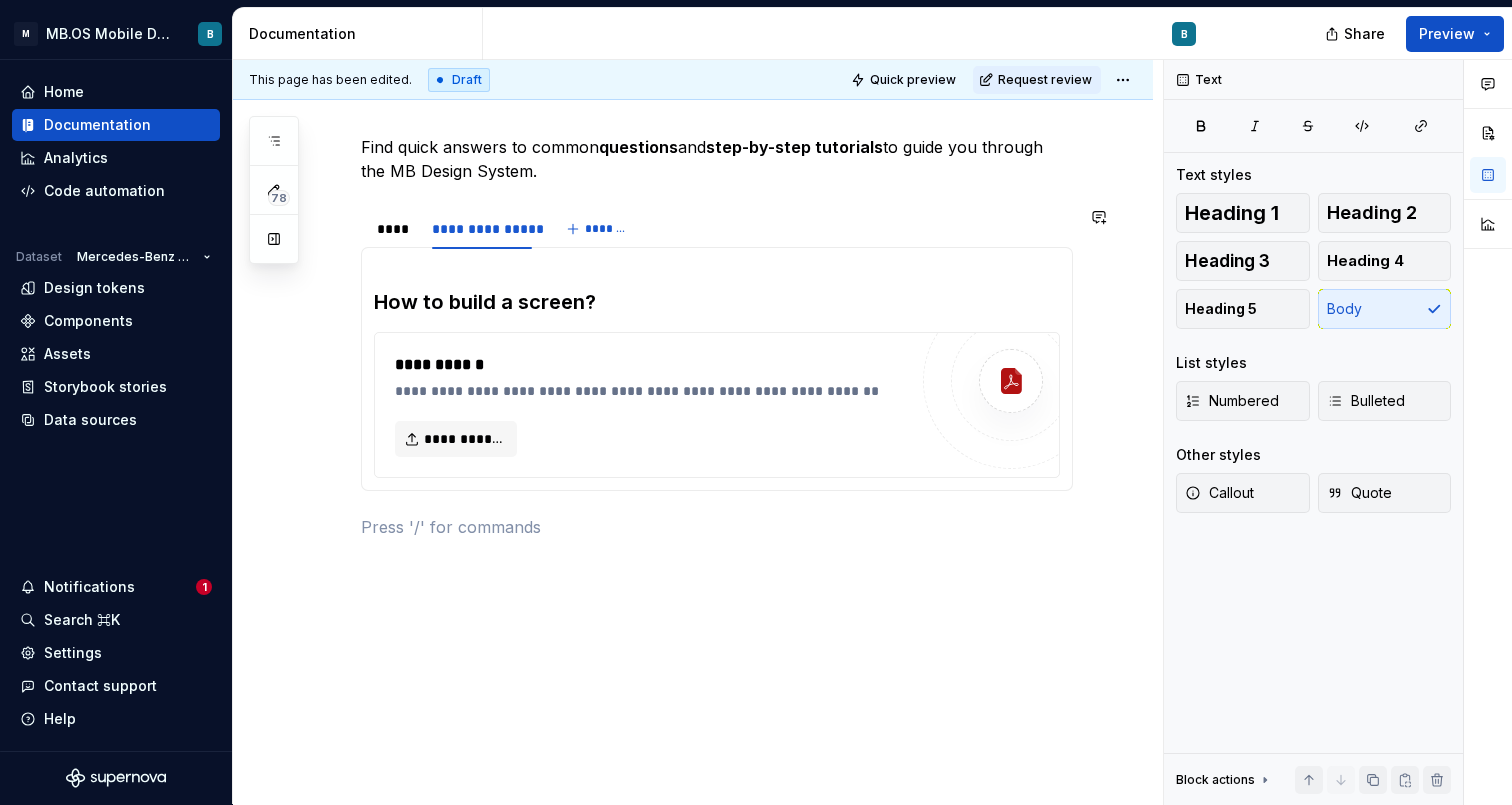 click at bounding box center (717, 527) 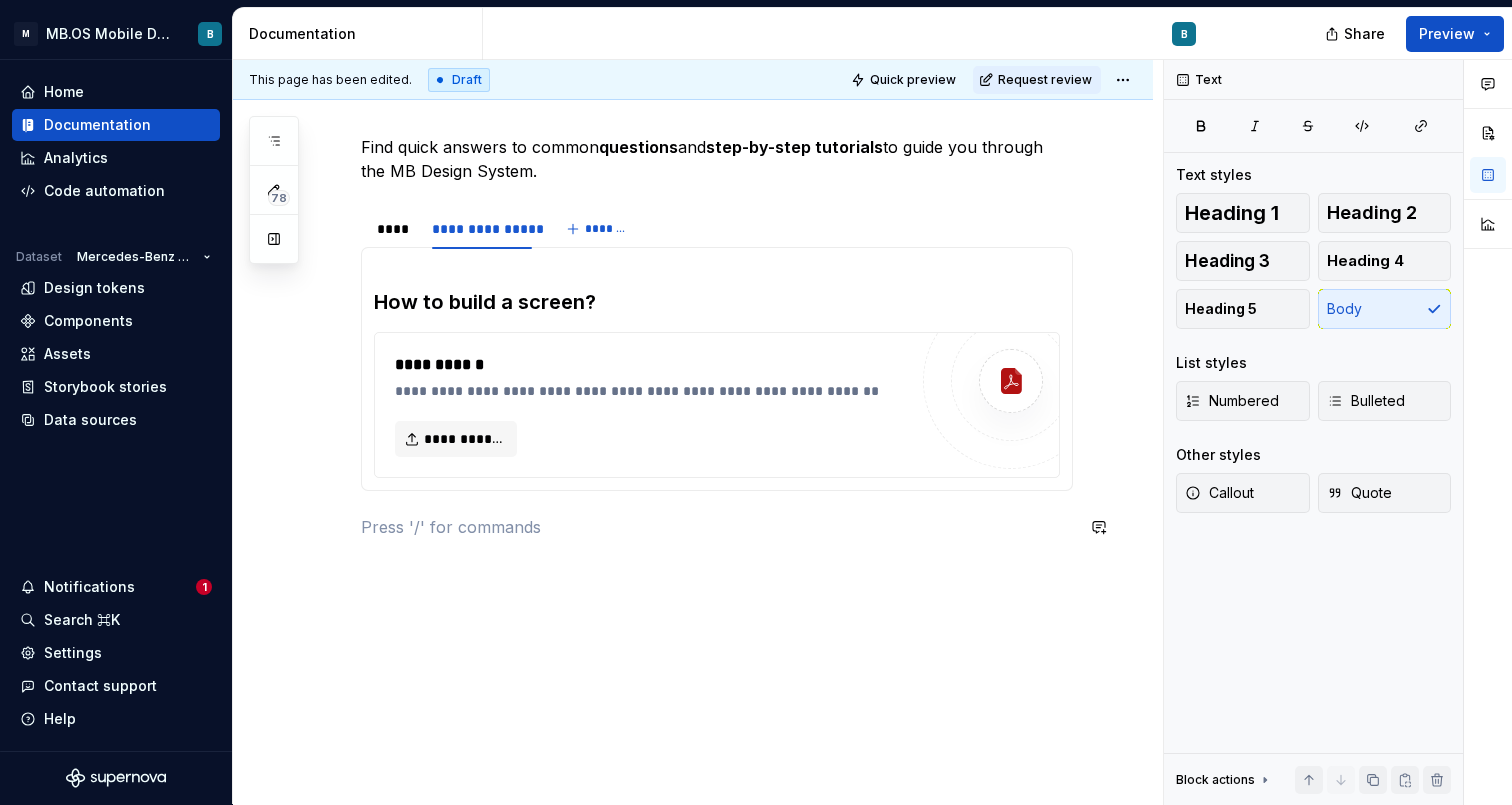 click on "**********" at bounding box center (717, 349) 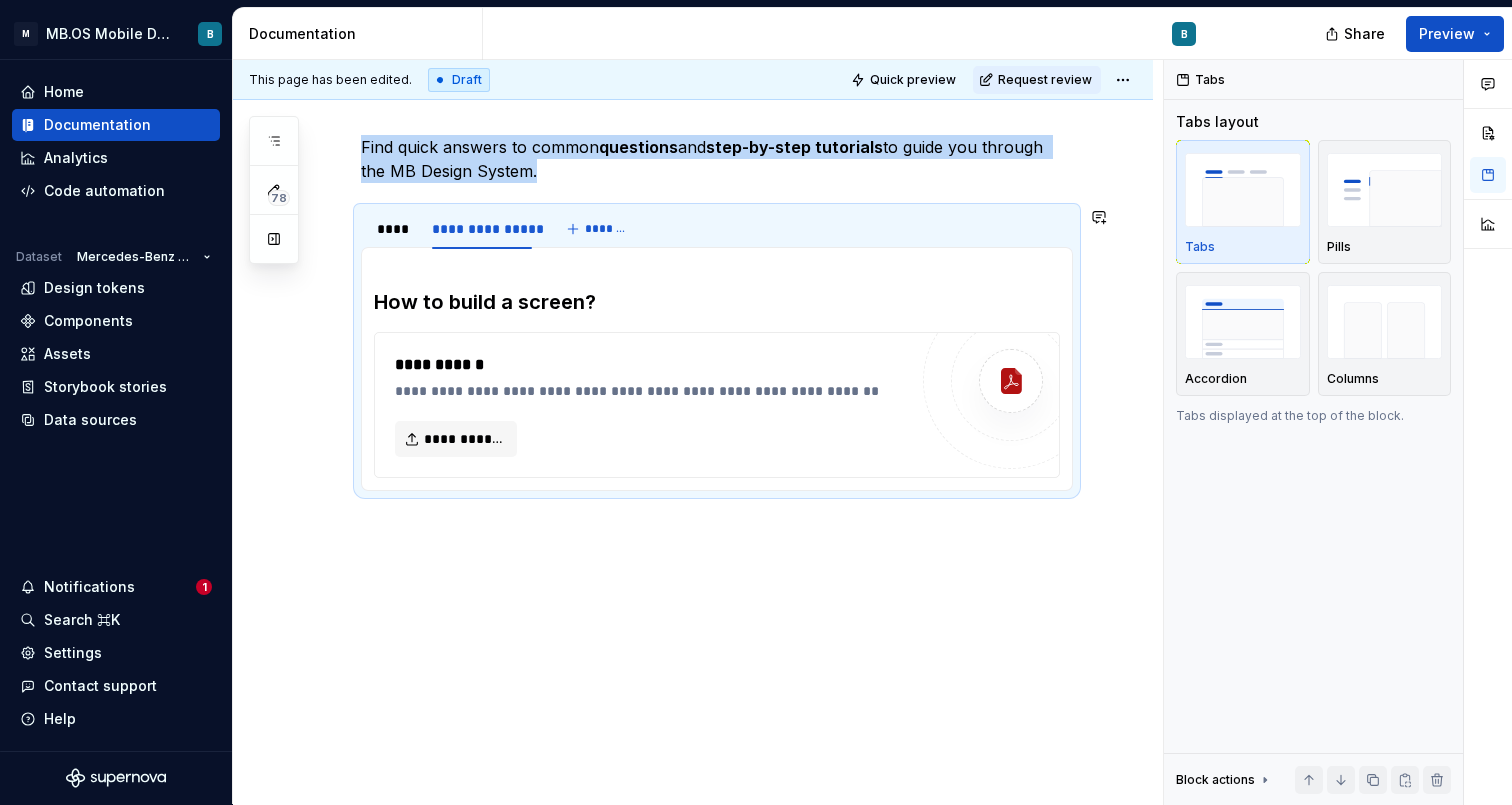 click on "**********" at bounding box center (717, 337) 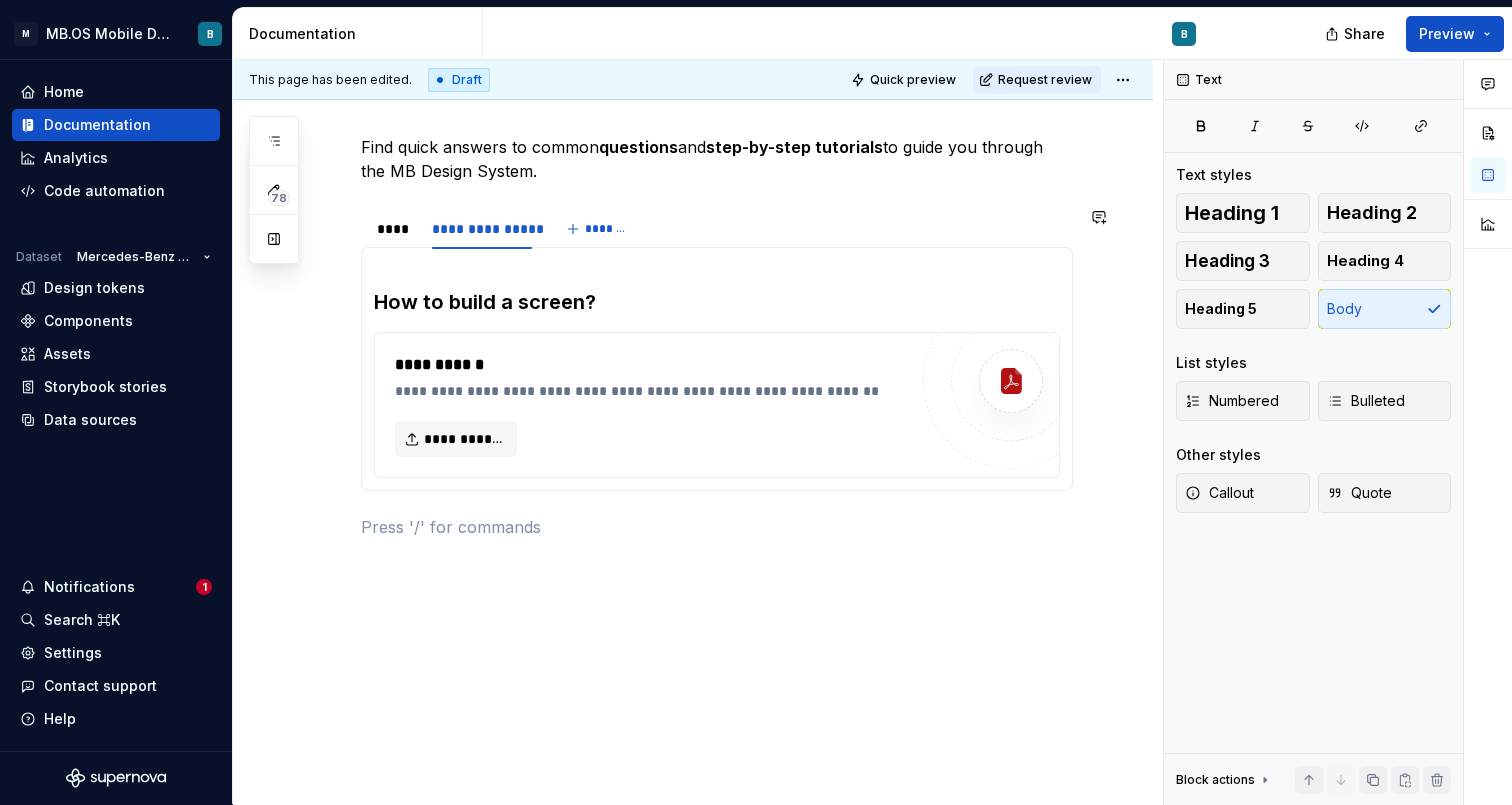 click on "**********" at bounding box center [717, 337] 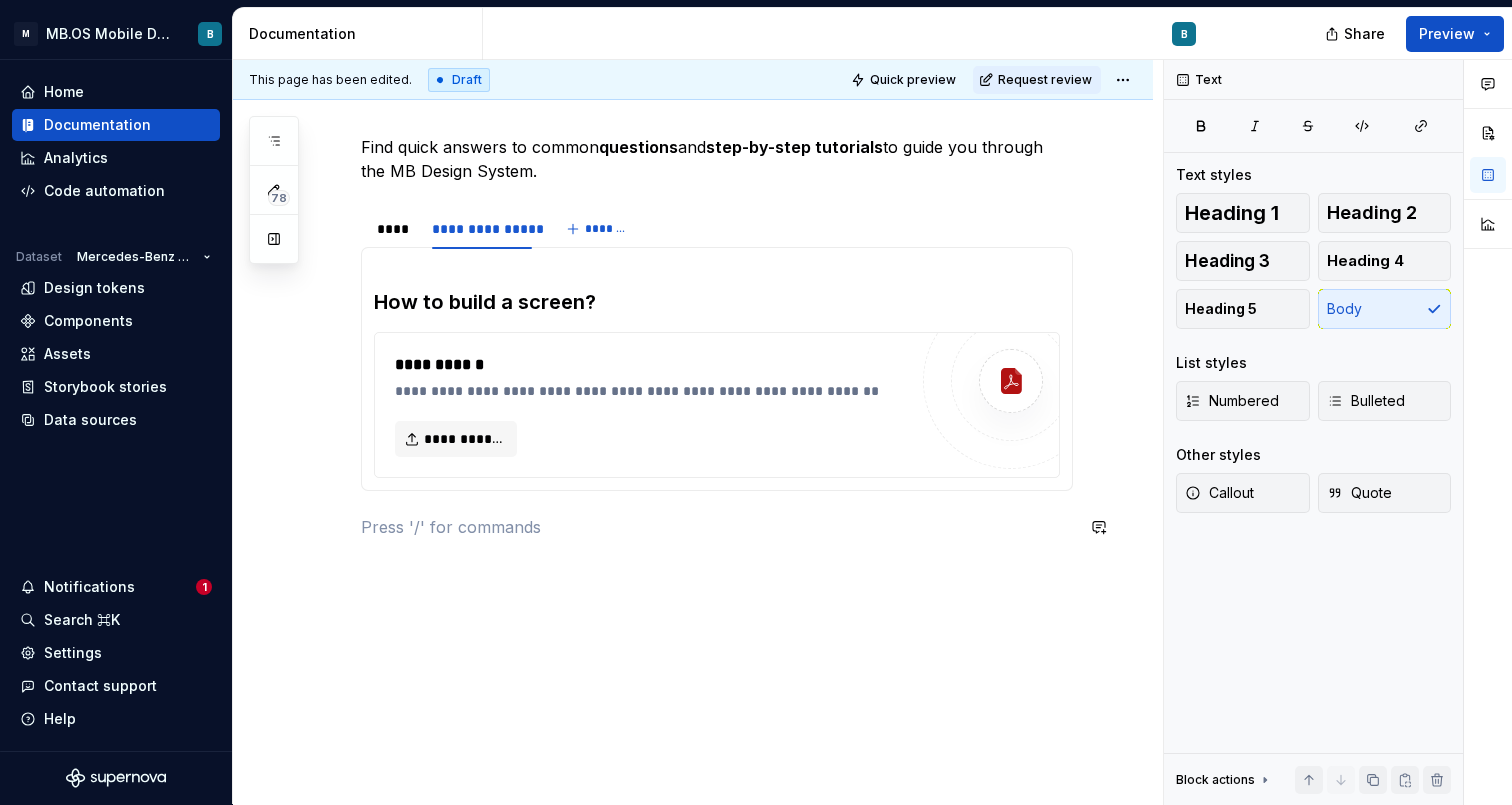 click on "**********" at bounding box center (698, 432) 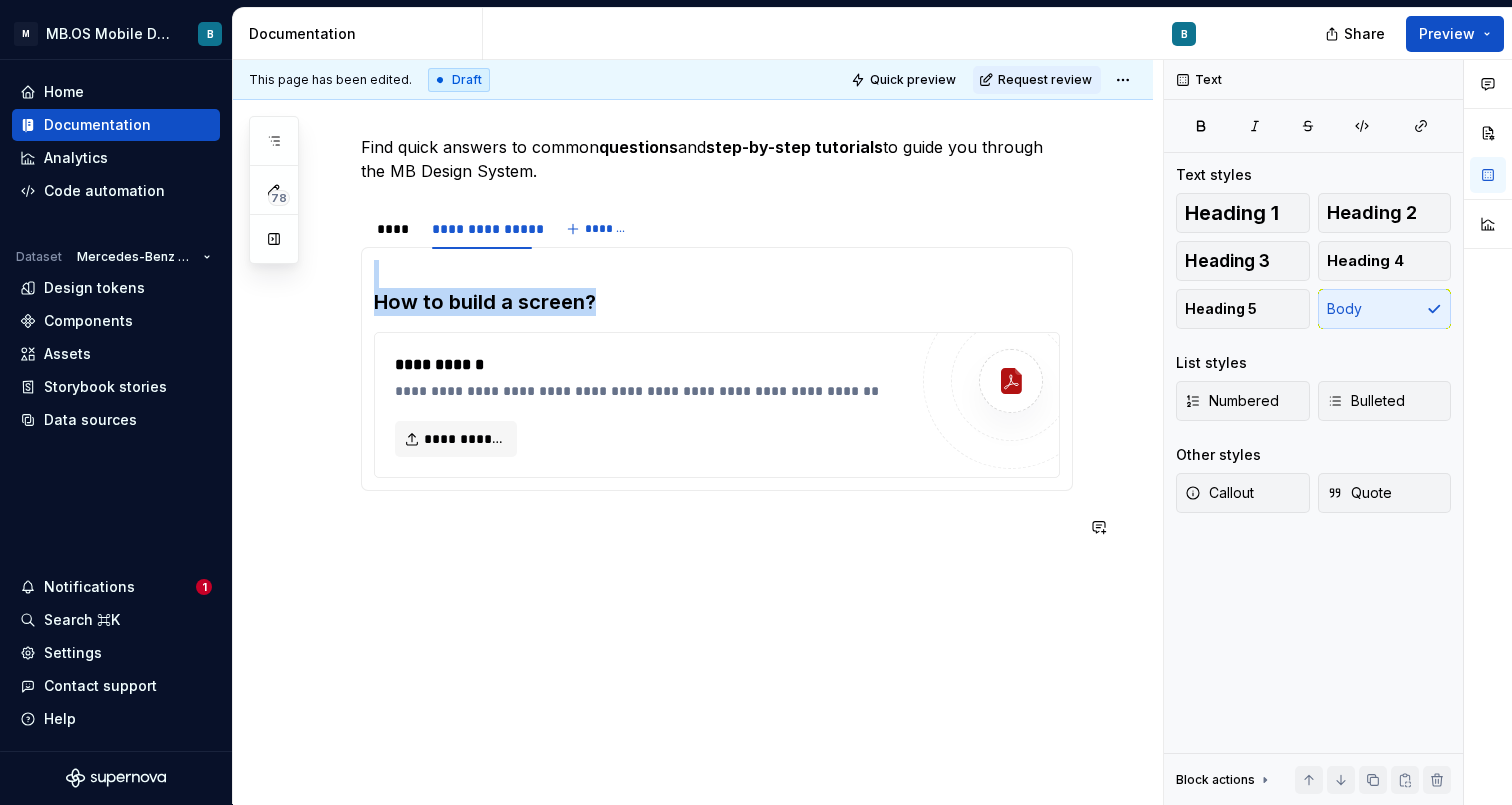 click on "**********" at bounding box center [651, 439] 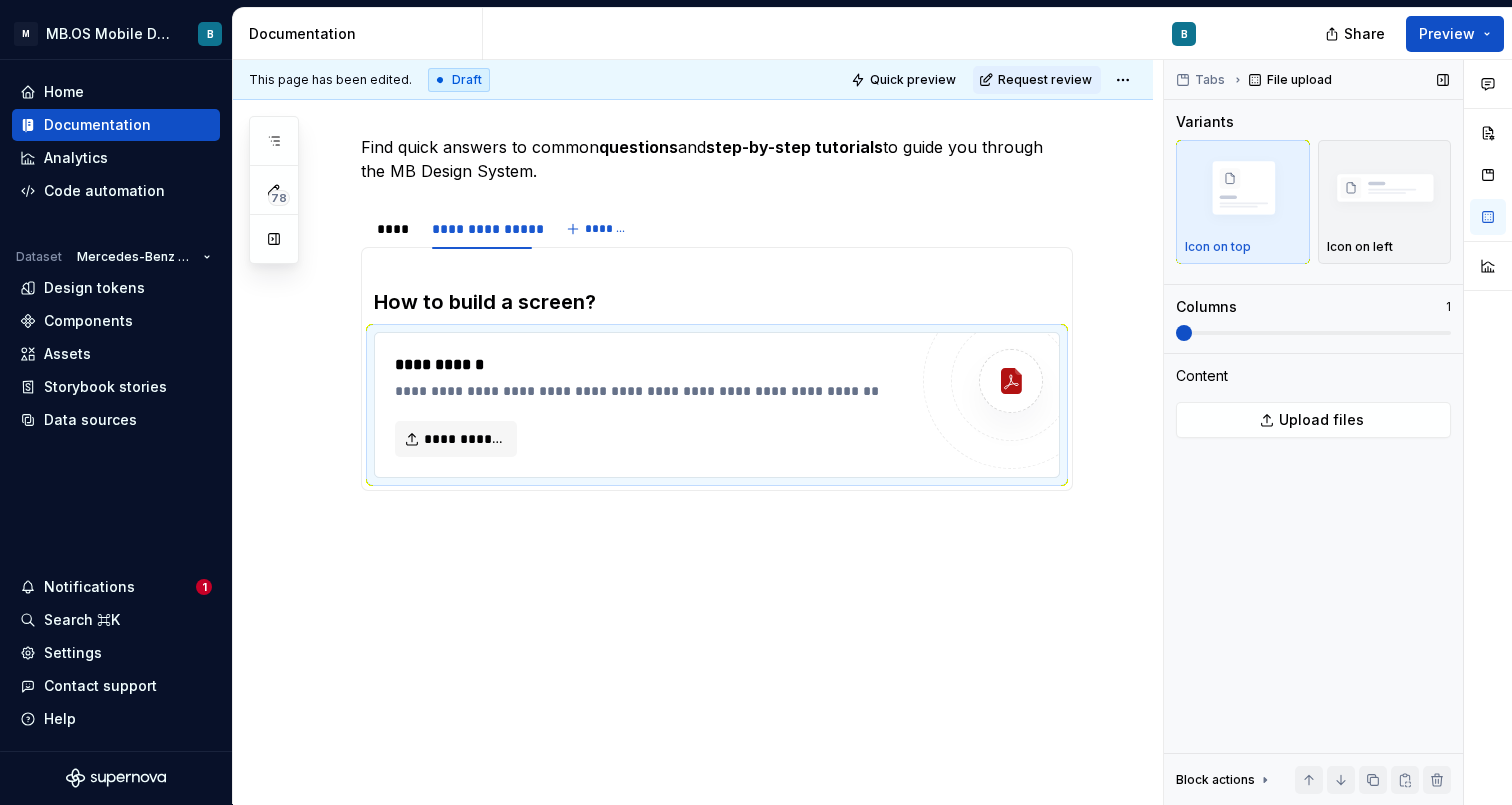 click on "Tabs File upload Variants Icon on top Icon on left Columns 1 Content Upload files Block actions Move up Move down Duplicate Copy (⌘C) Cut (⌘X) Delete" at bounding box center (1313, 432) 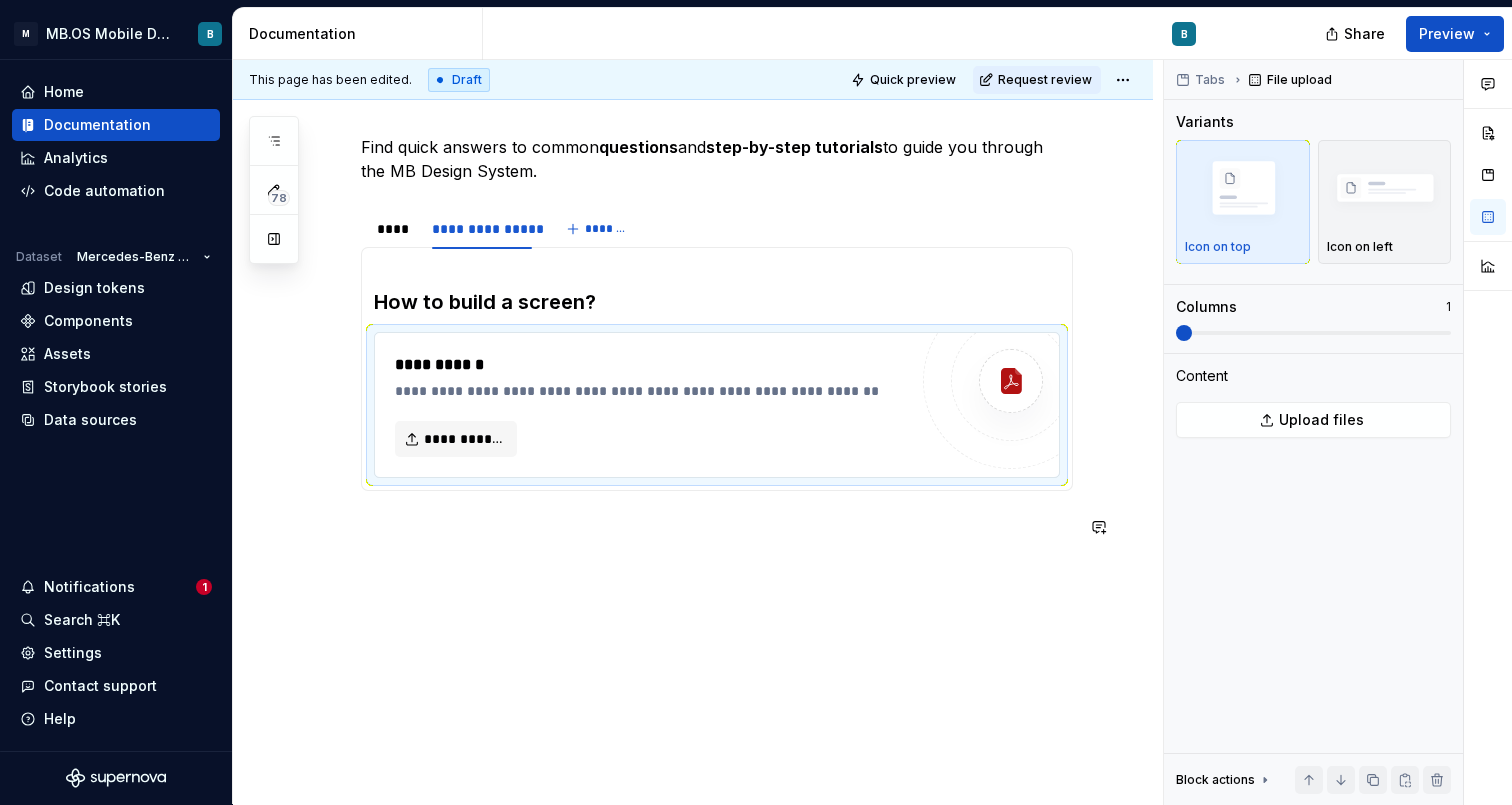 click on "**********" at bounding box center [693, 446] 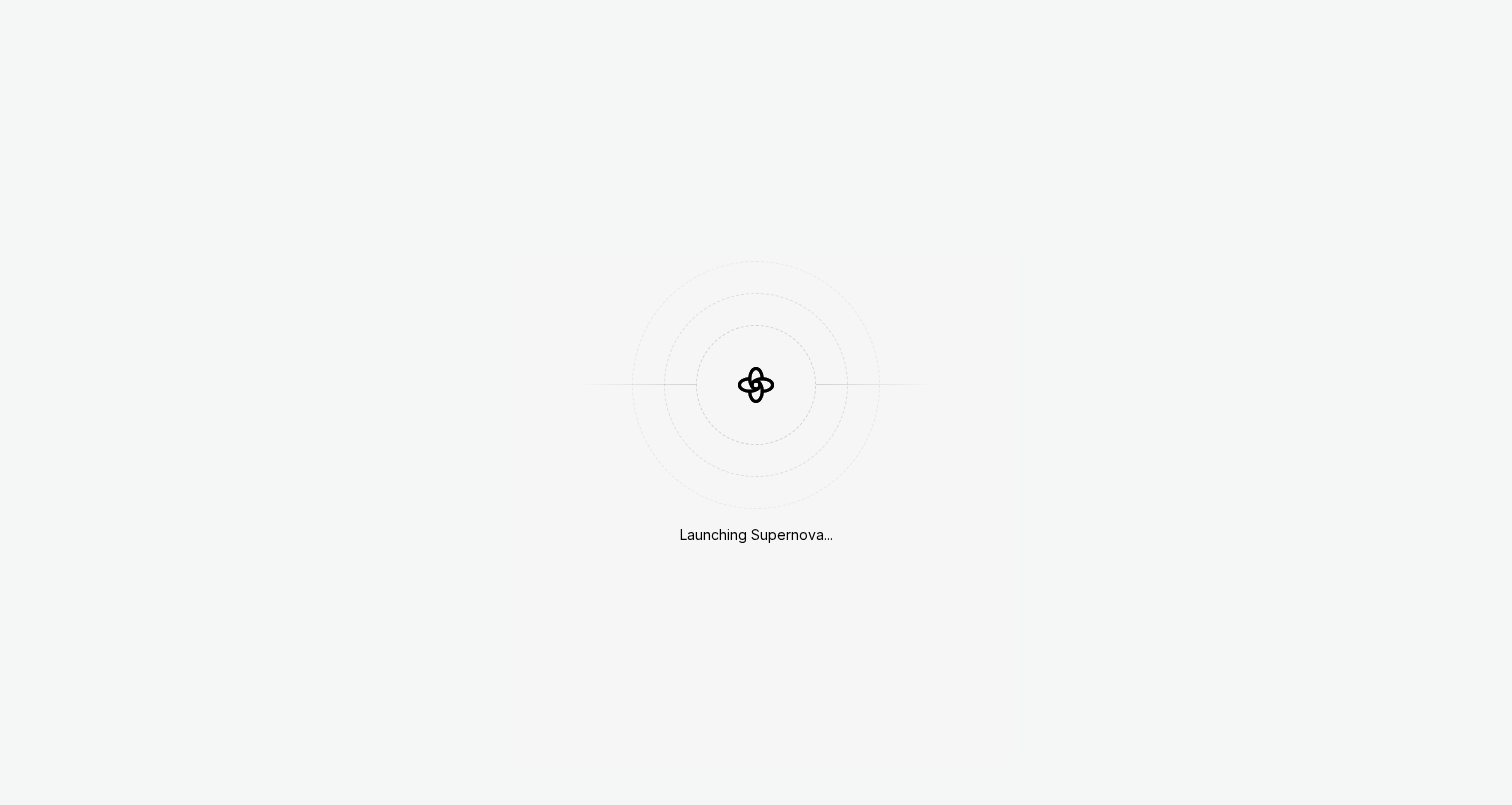 scroll, scrollTop: 0, scrollLeft: 0, axis: both 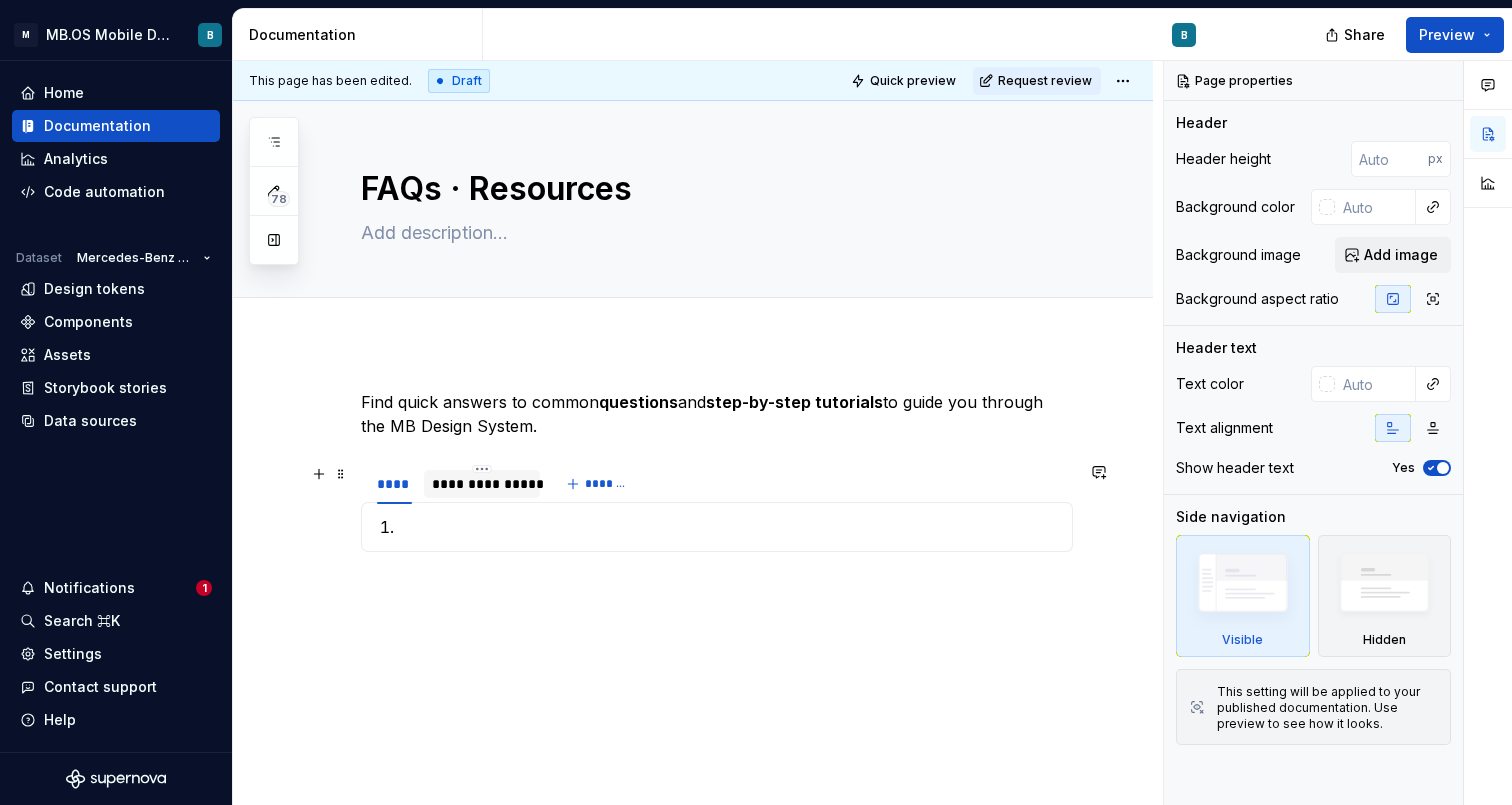 click on "**********" at bounding box center [482, 484] 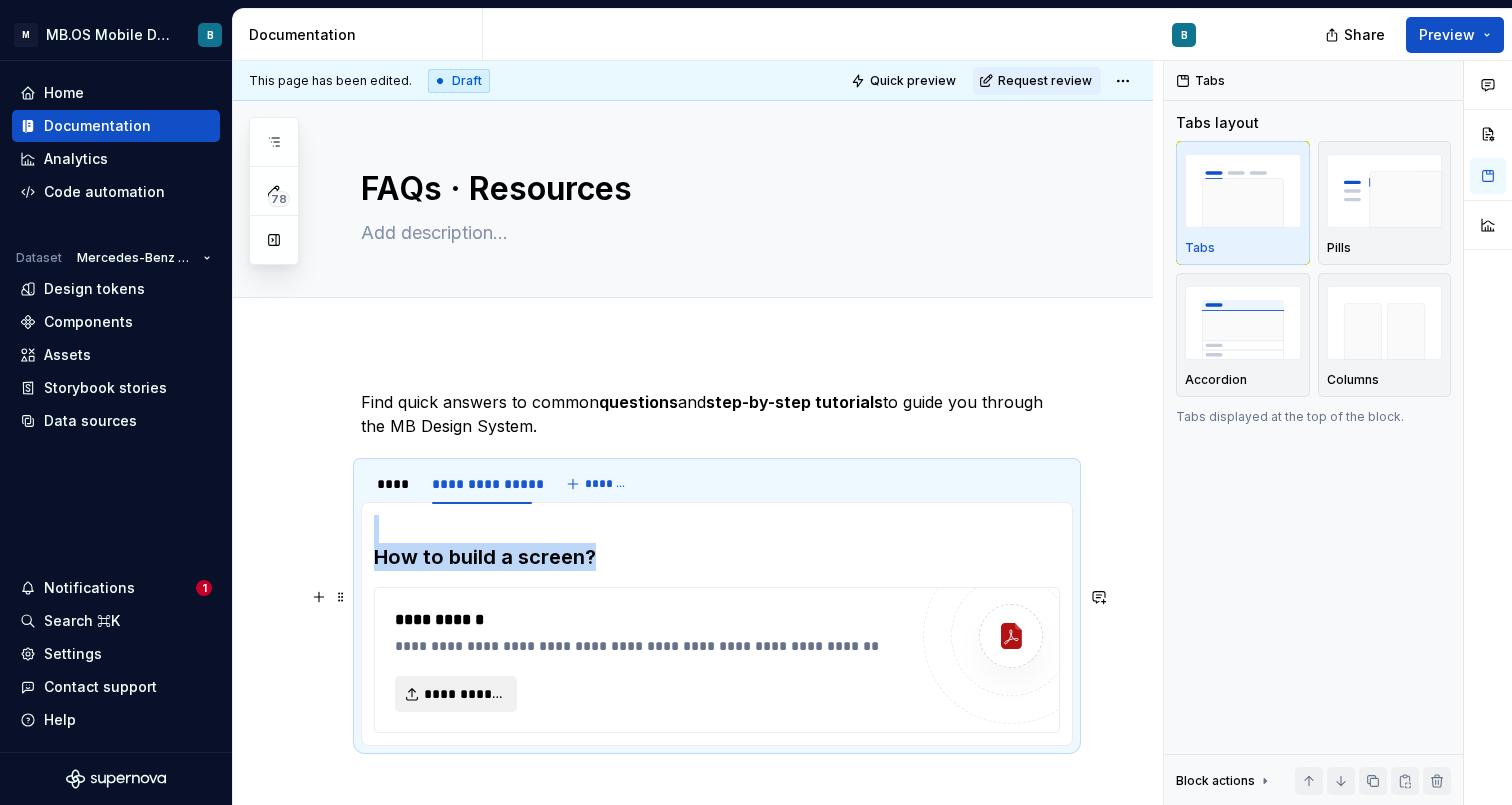 click on "**********" at bounding box center (456, 694) 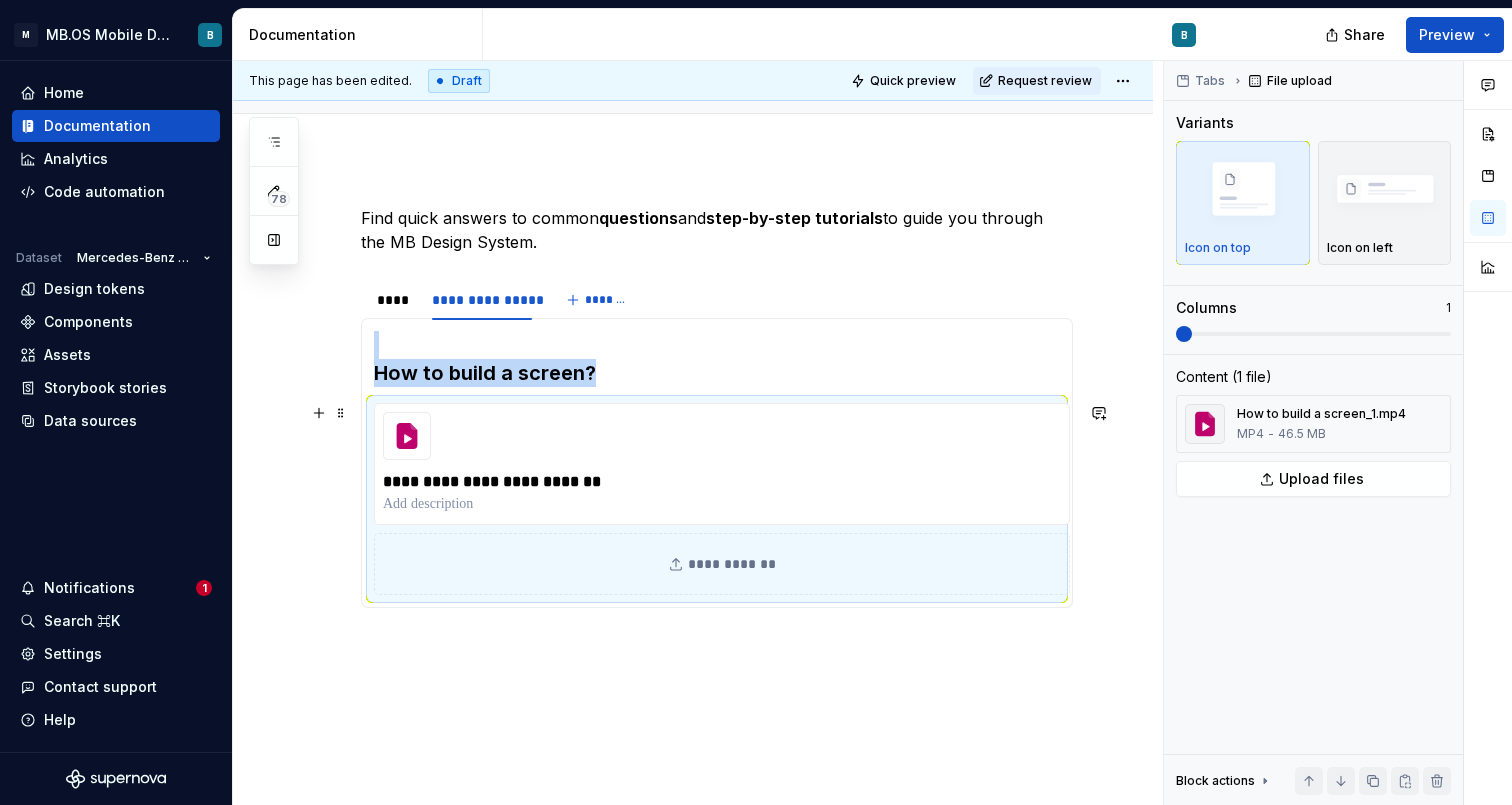 scroll, scrollTop: 186, scrollLeft: 0, axis: vertical 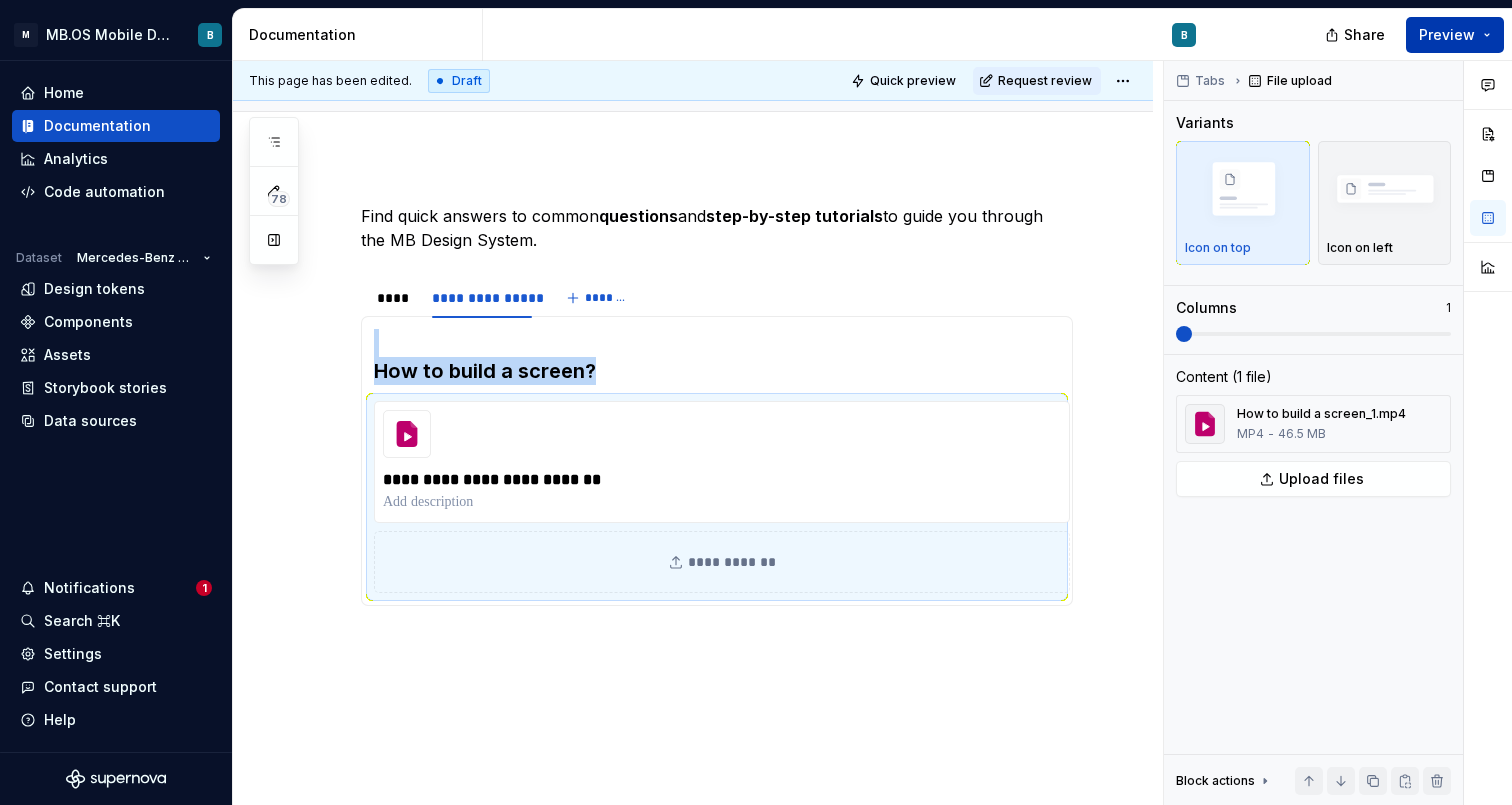 click on "Preview" at bounding box center (1447, 35) 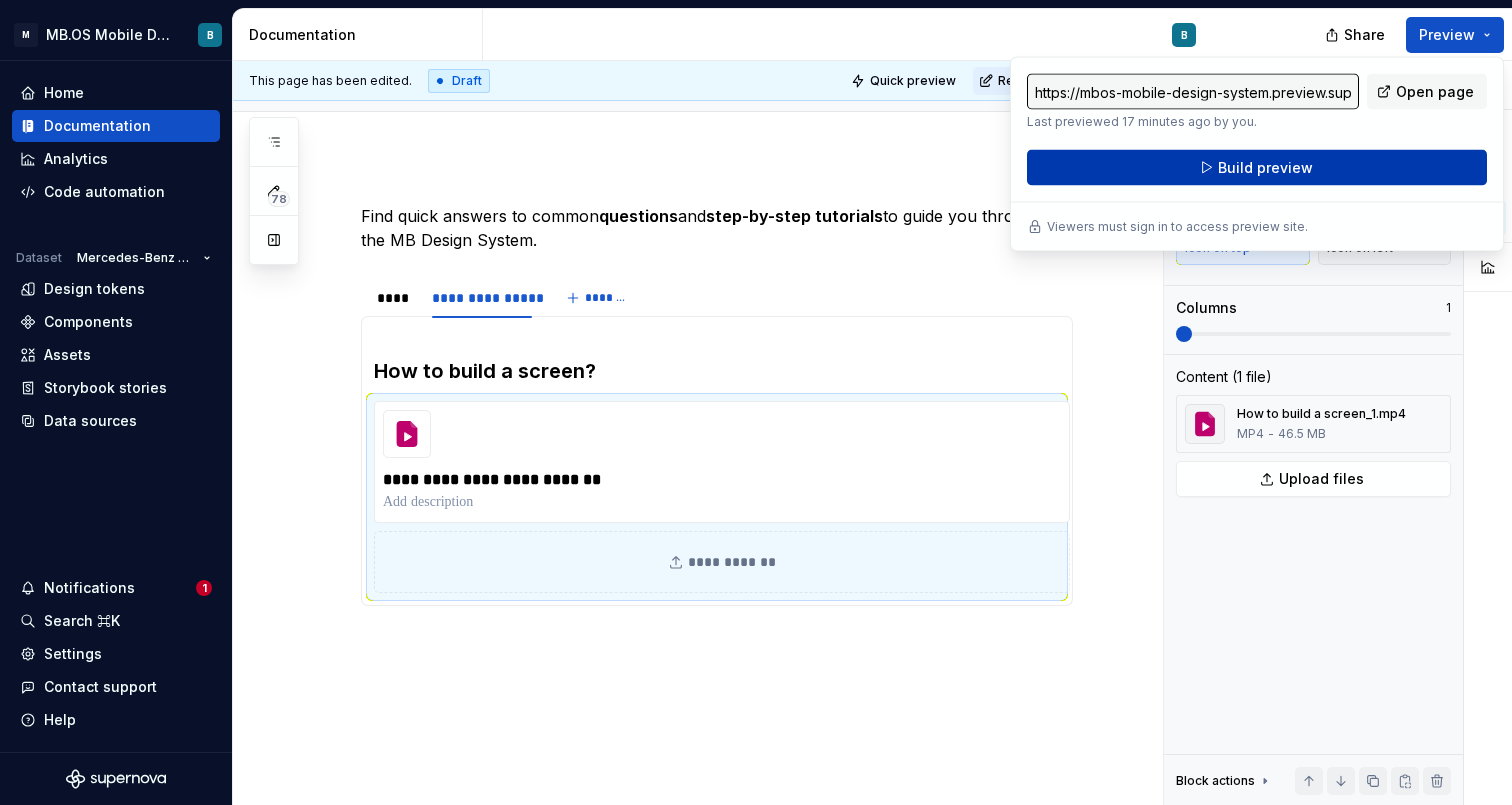 click on "Build preview" at bounding box center (1265, 168) 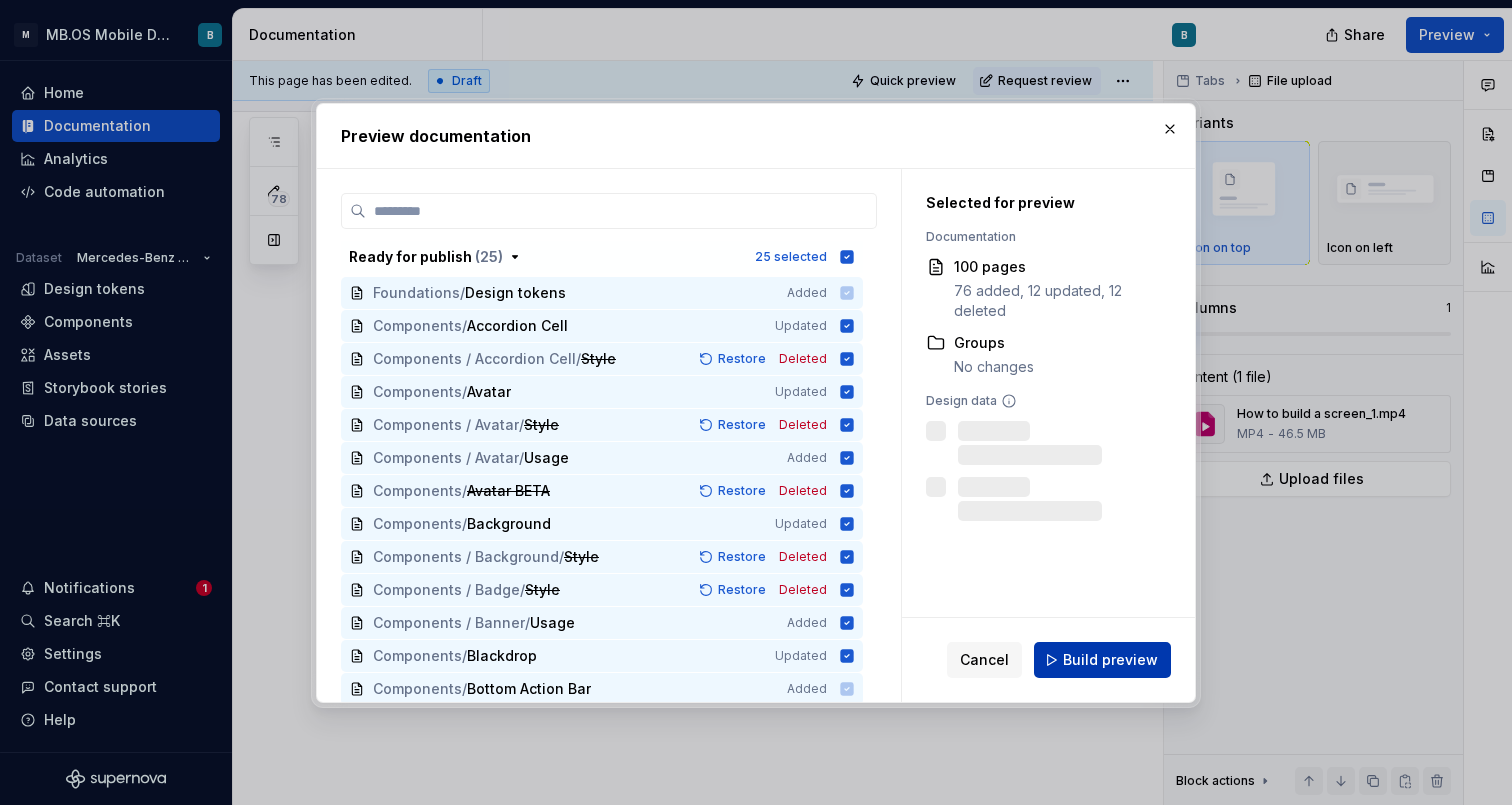 click on "Build preview" at bounding box center (1110, 660) 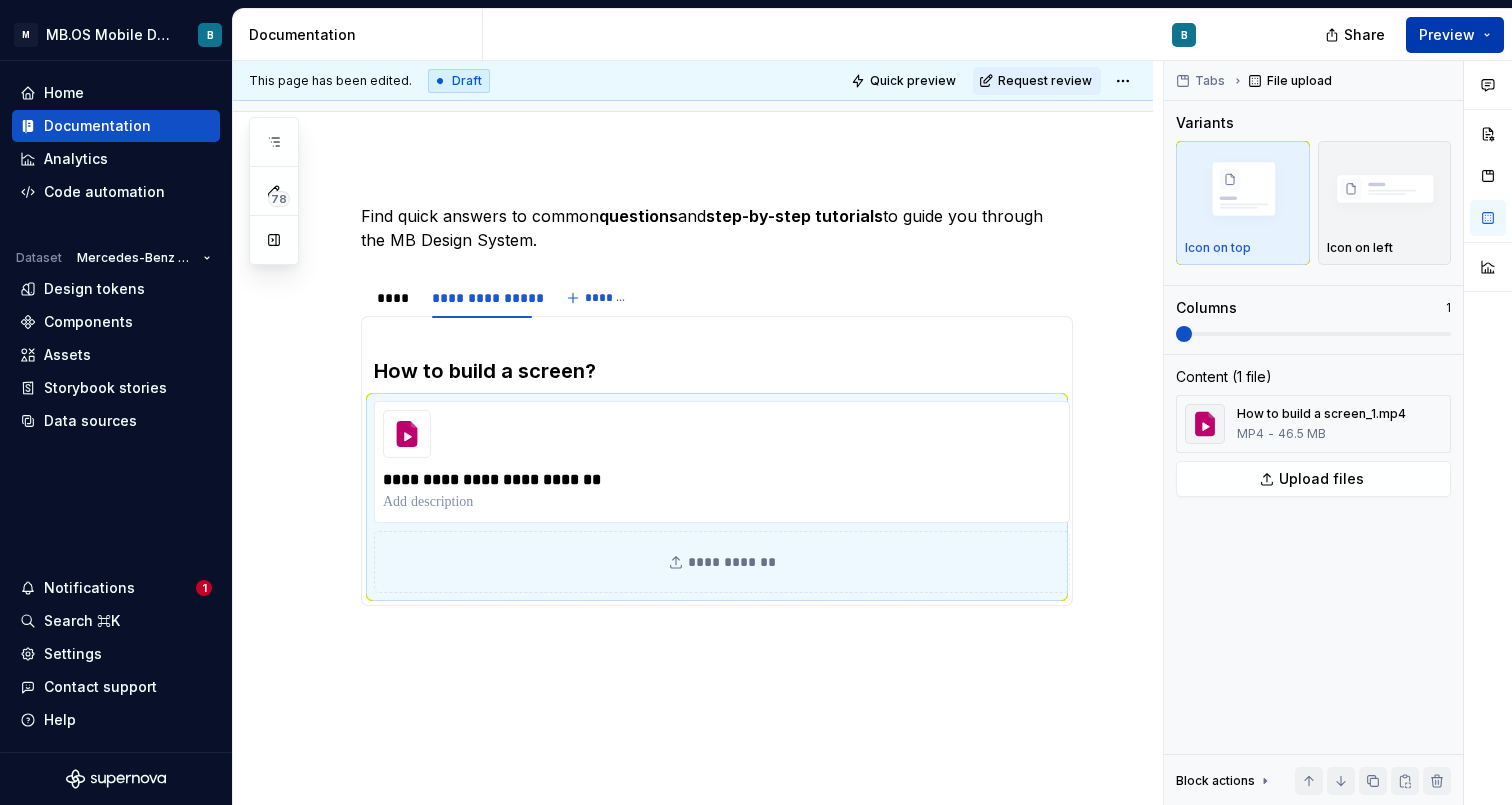 click on "Preview" at bounding box center (1447, 35) 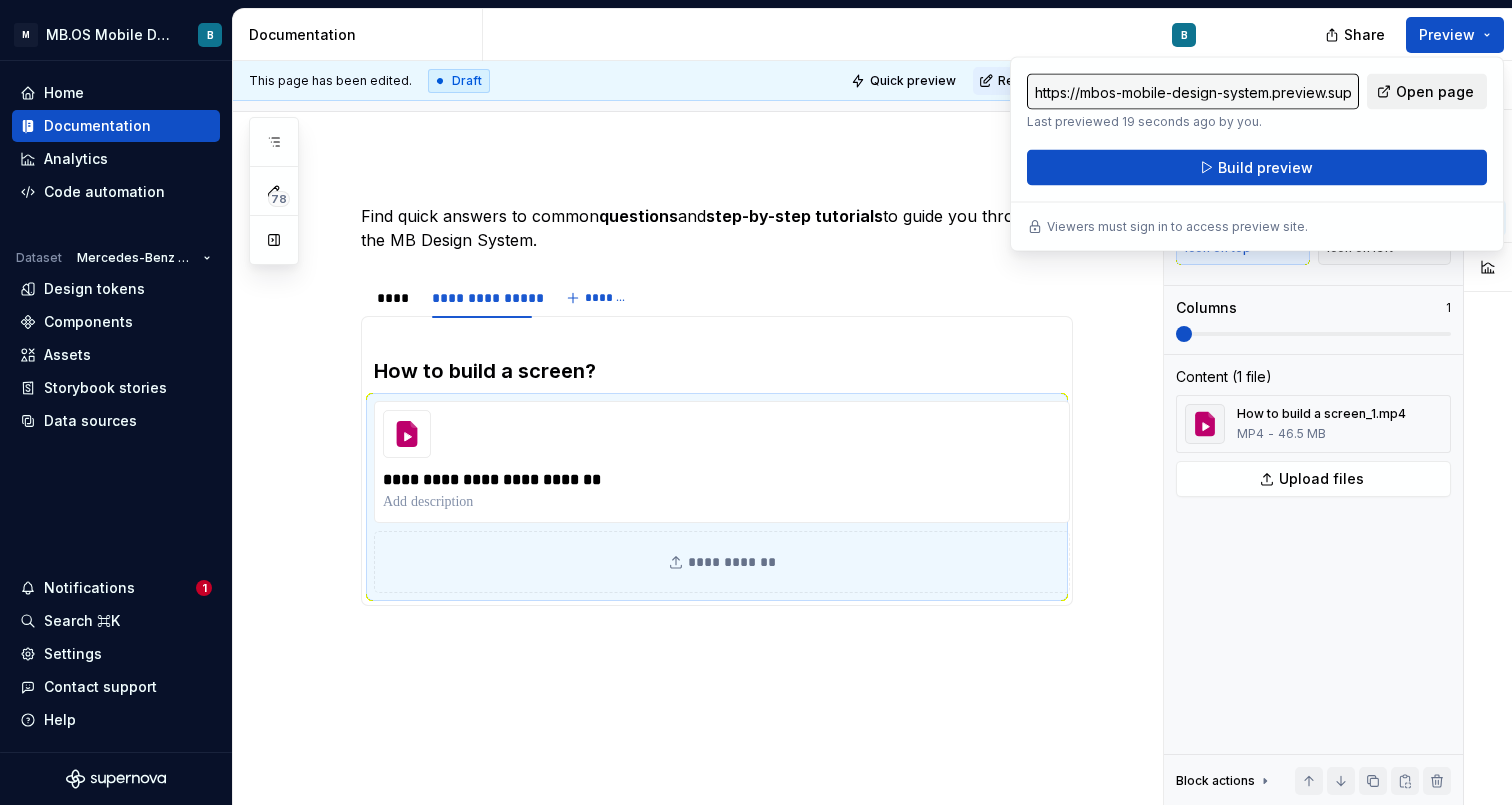 click on "Open page" at bounding box center (1435, 92) 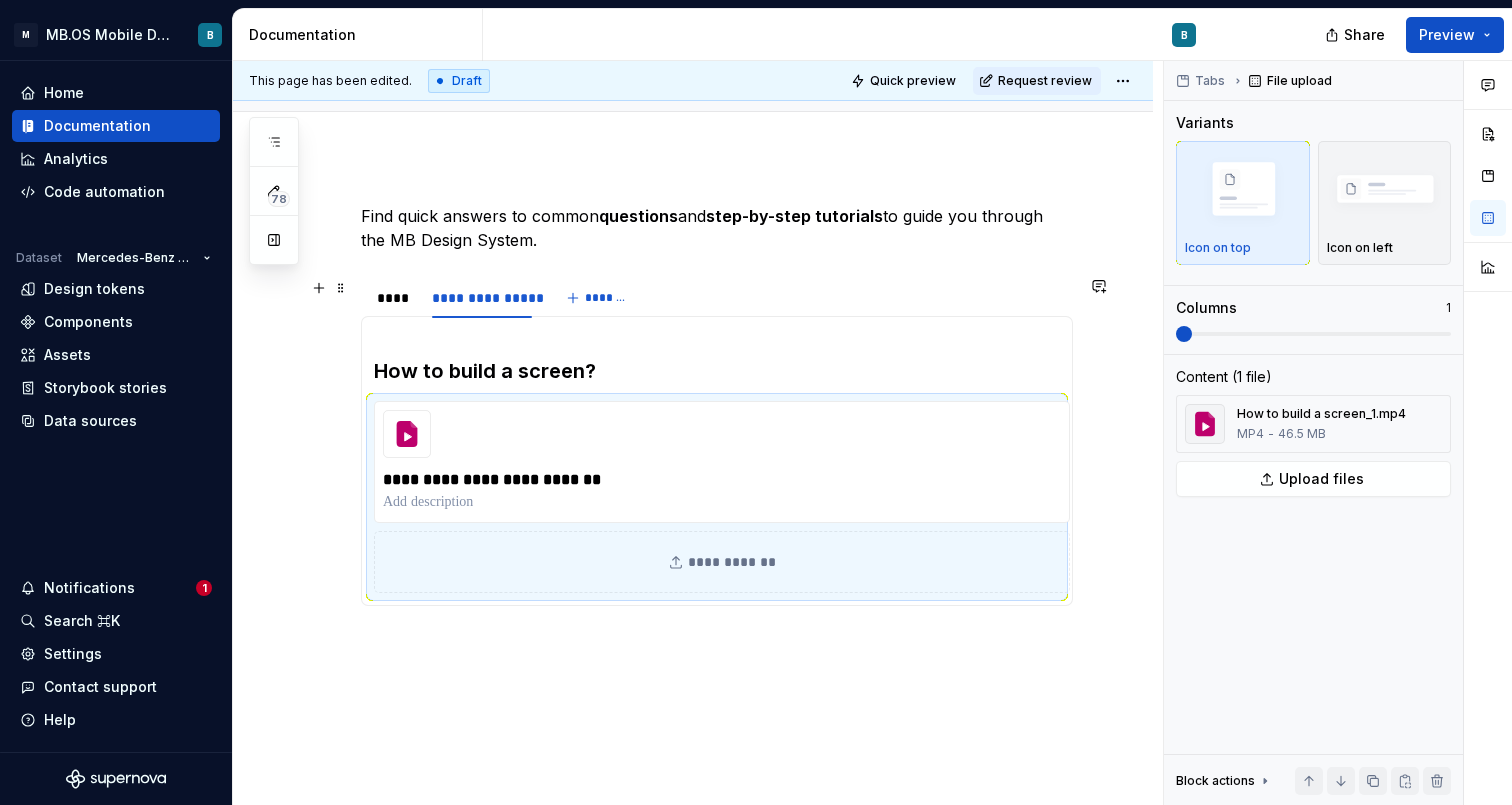 click on "**********" at bounding box center (717, 298) 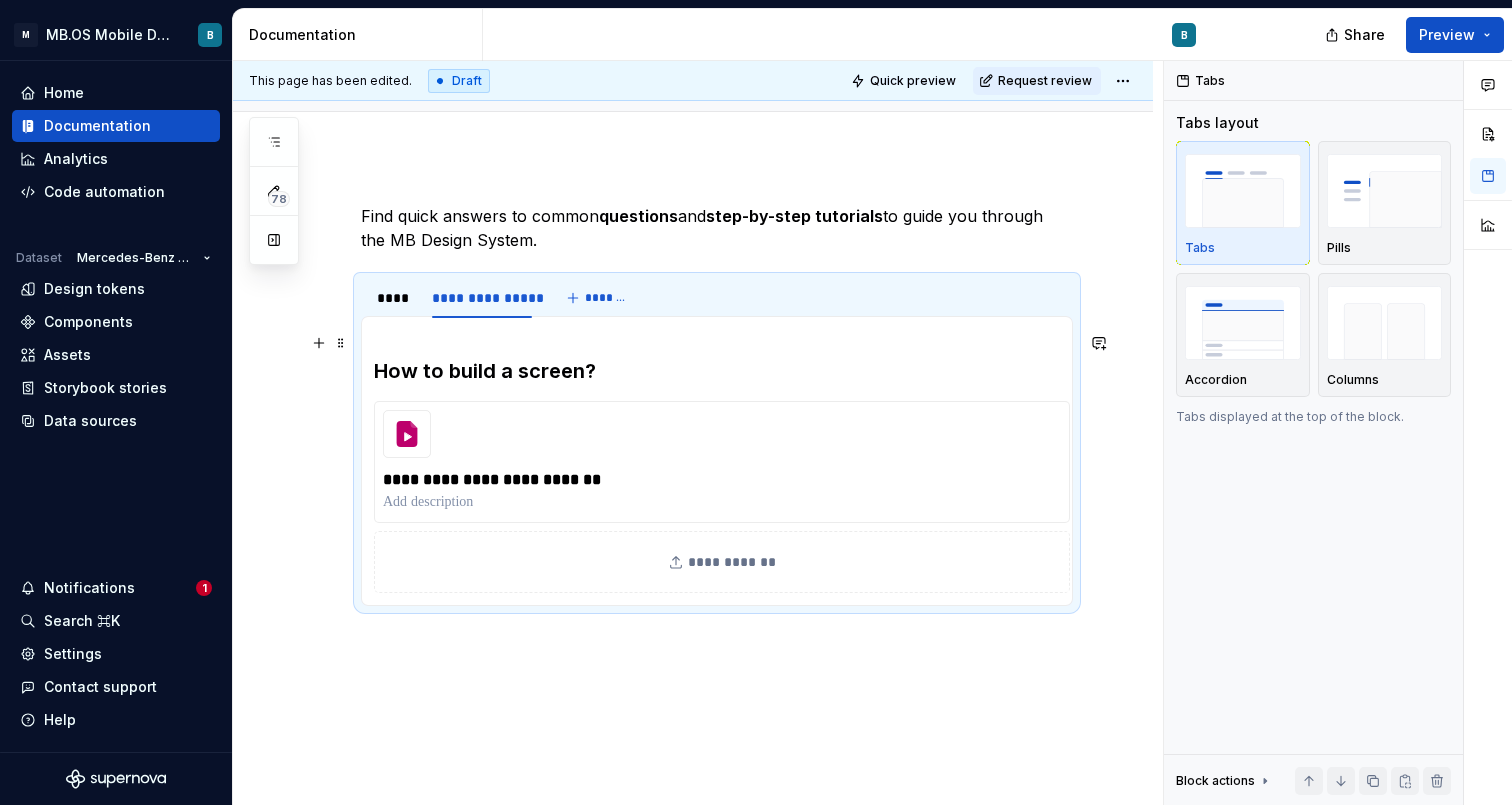 click on "**********" at bounding box center (693, 538) 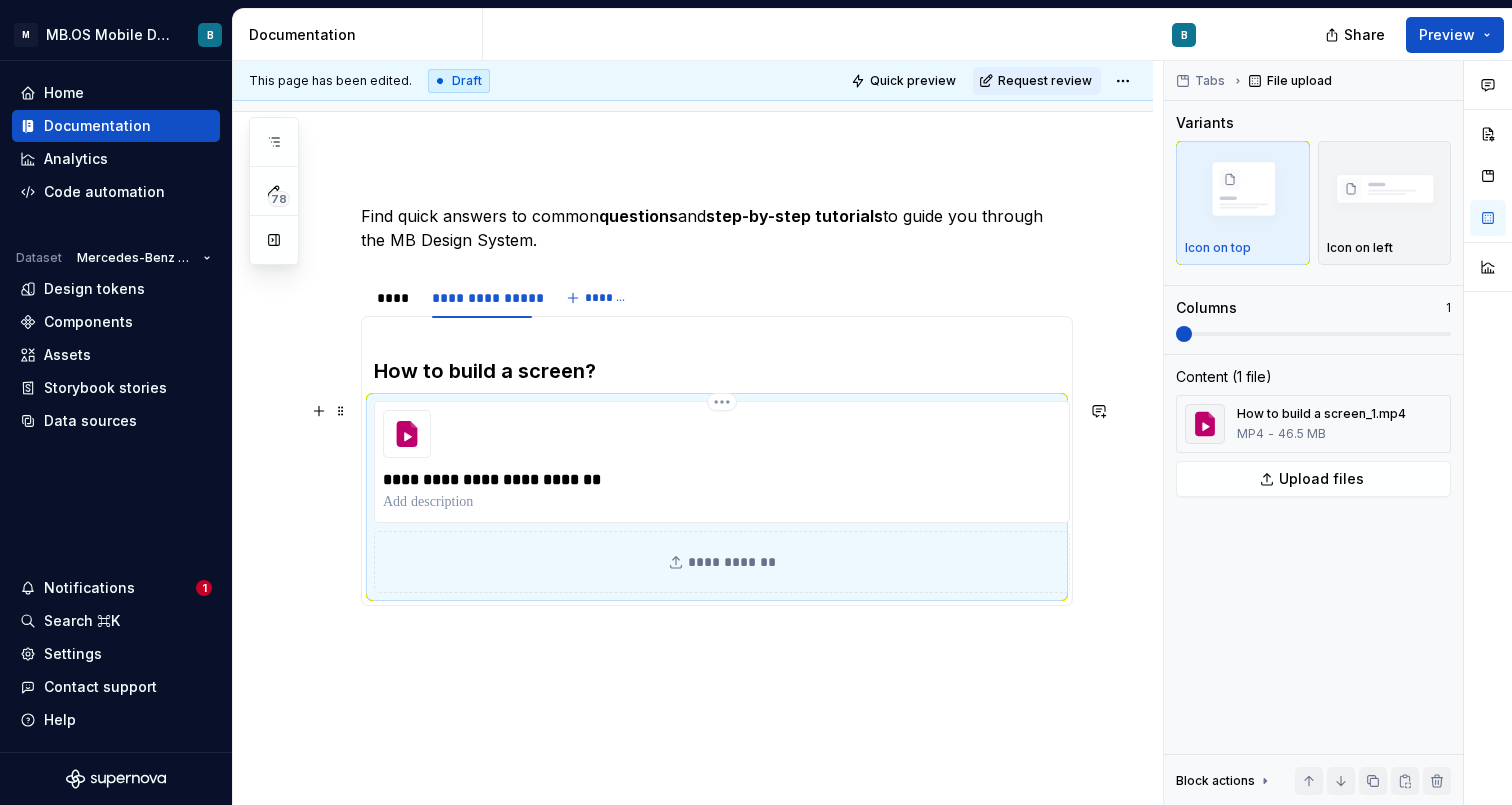 click on "**********" at bounding box center [722, 462] 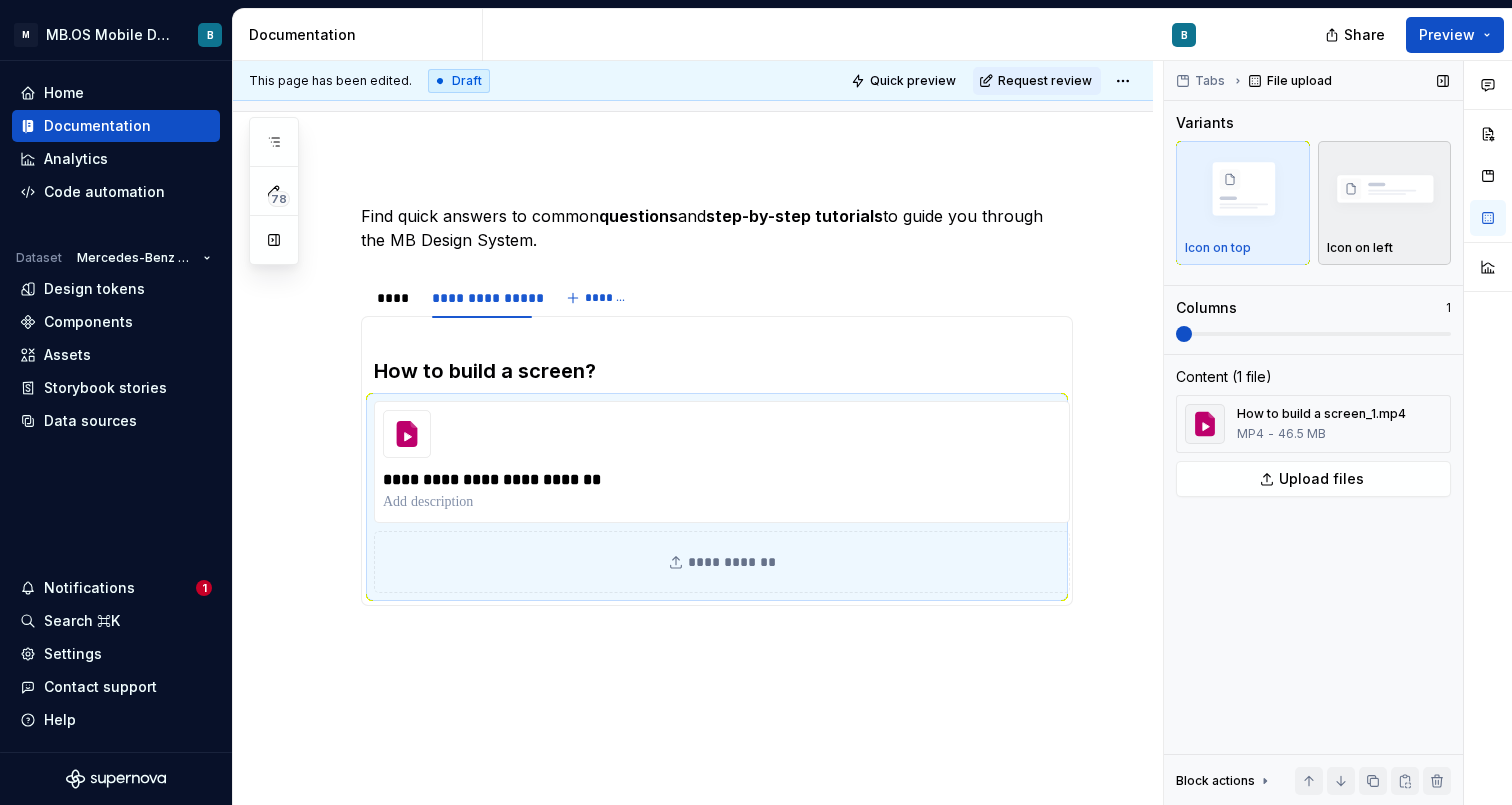 click at bounding box center (1385, 191) 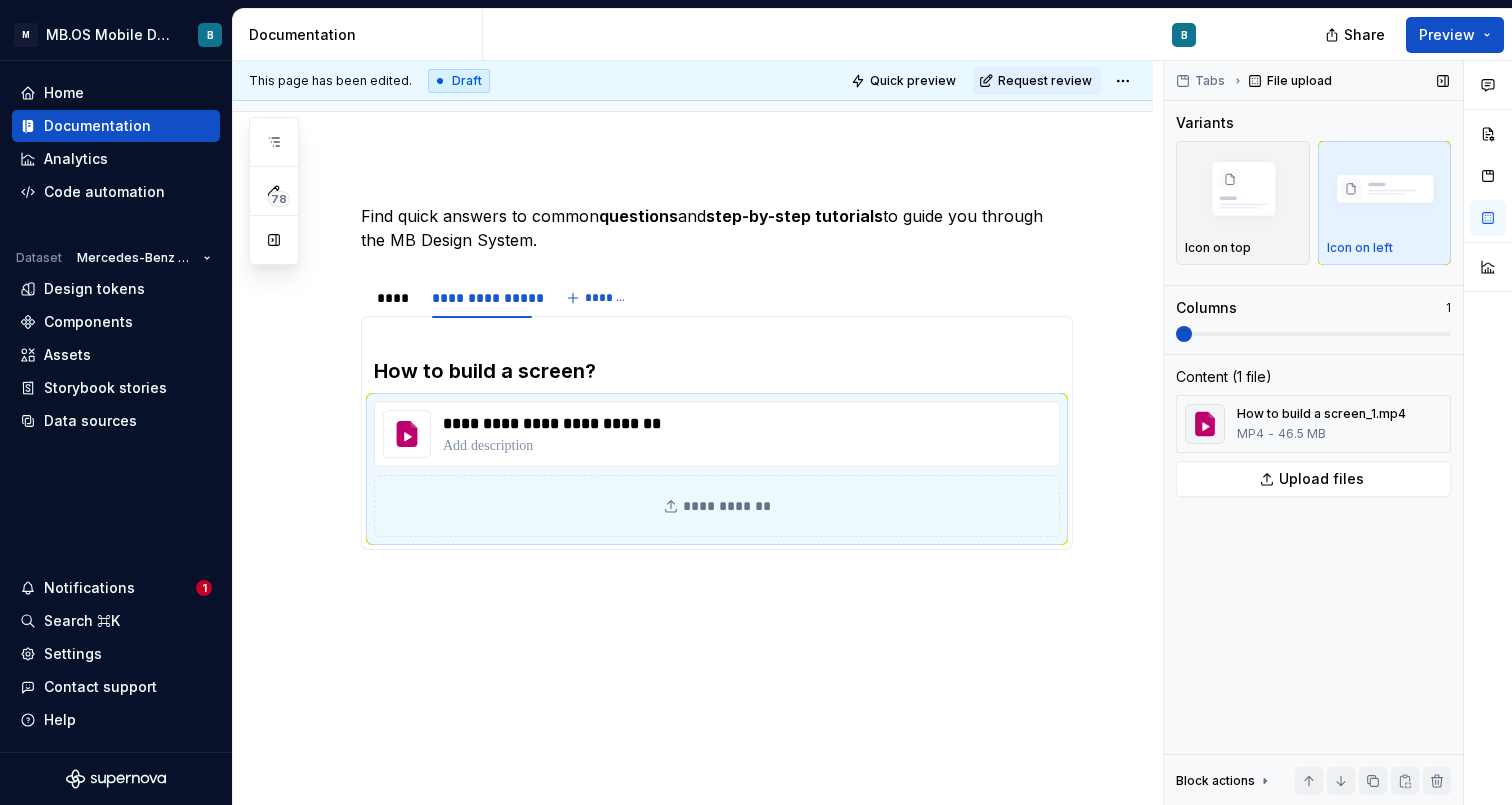 scroll, scrollTop: 128, scrollLeft: 0, axis: vertical 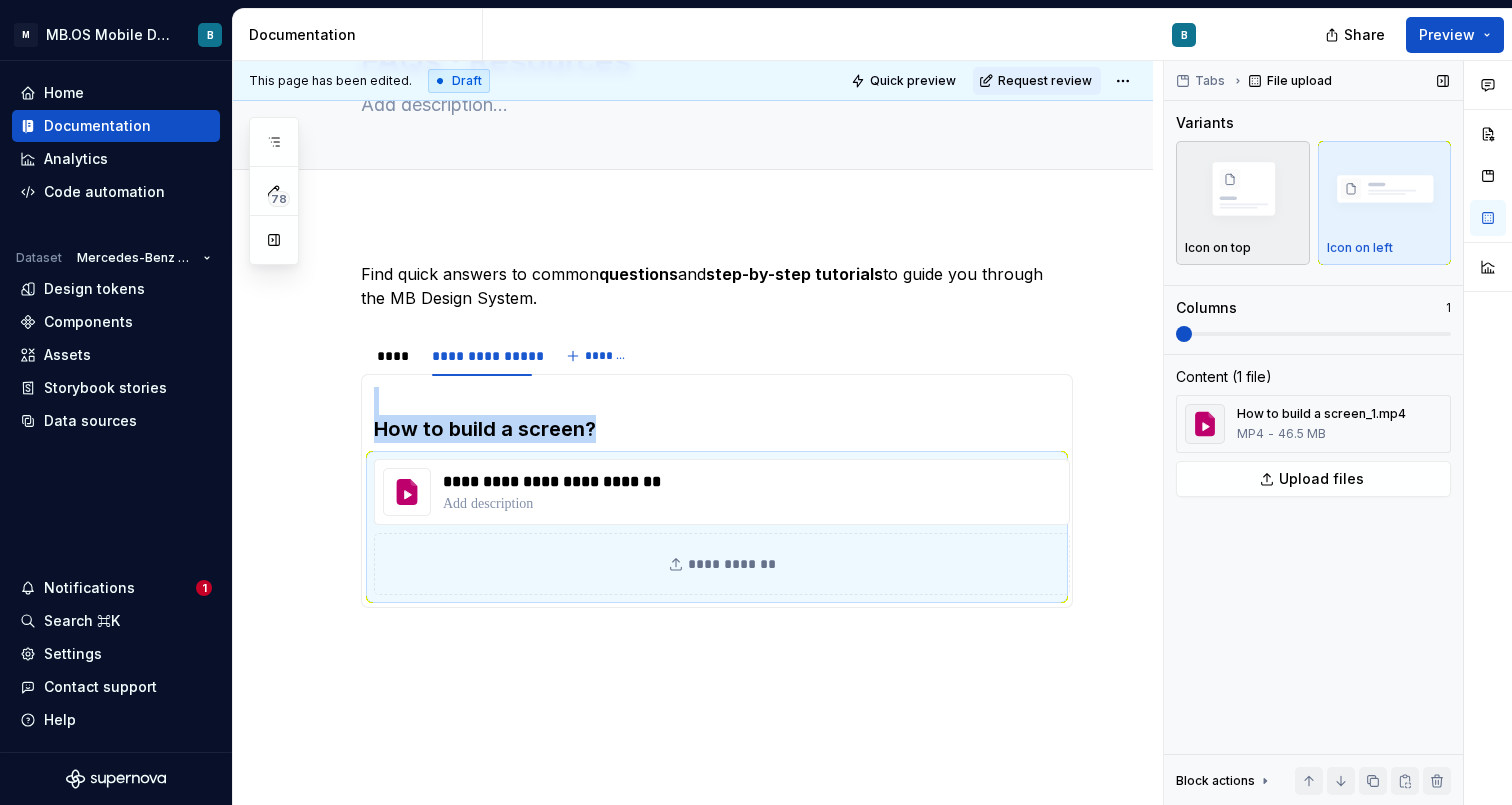 click at bounding box center (1243, 191) 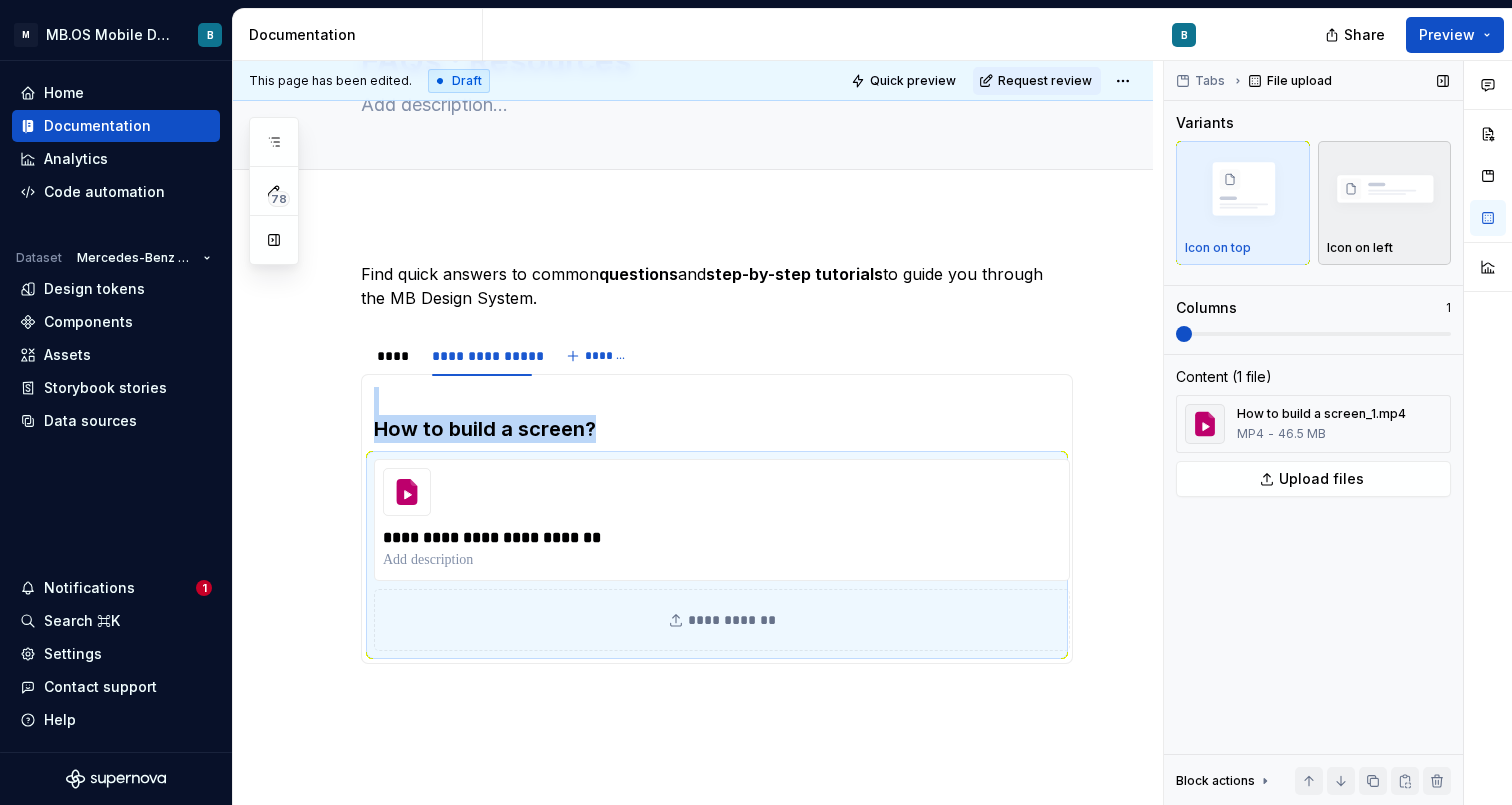click at bounding box center (1385, 191) 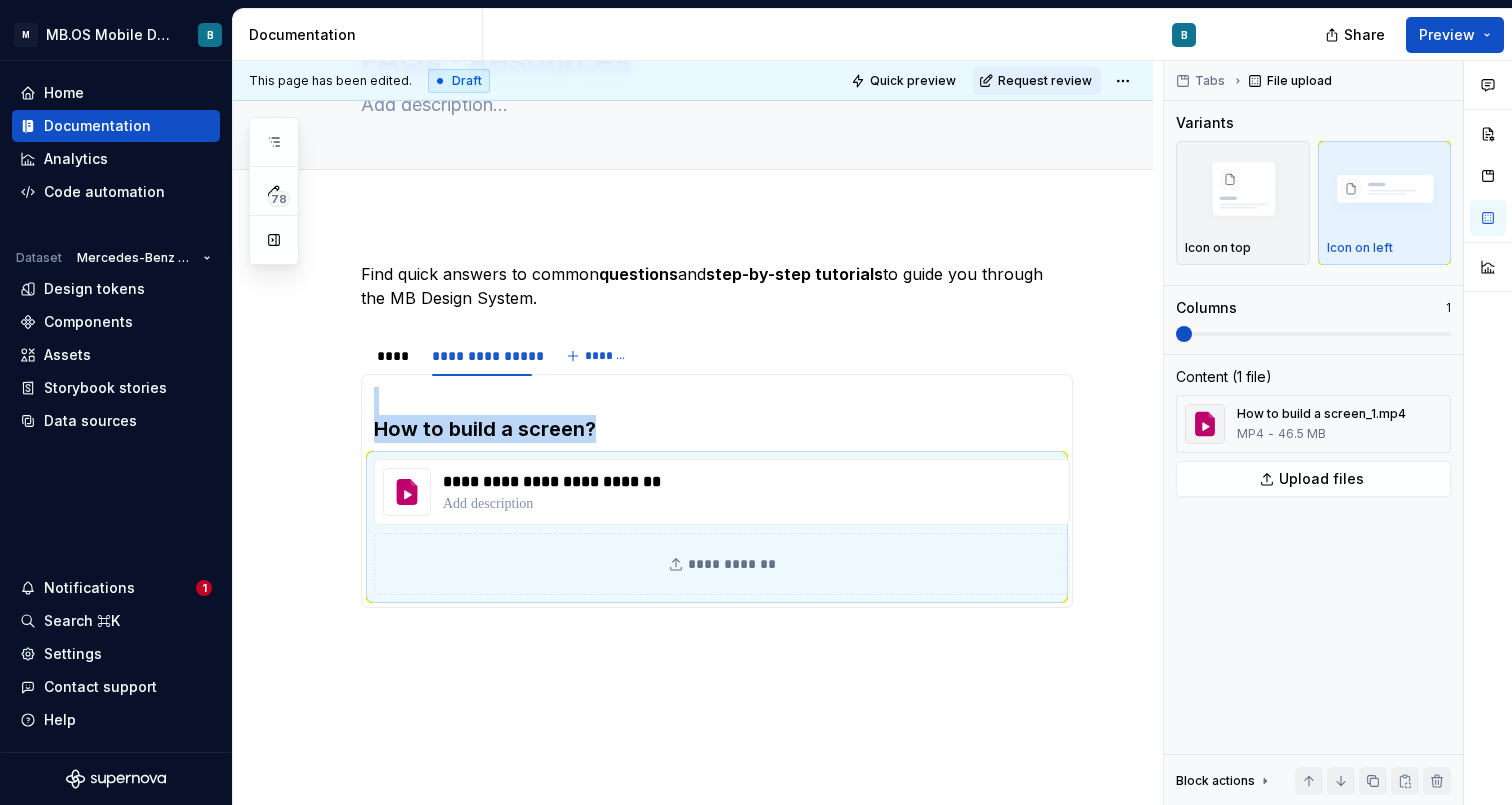 type on "*" 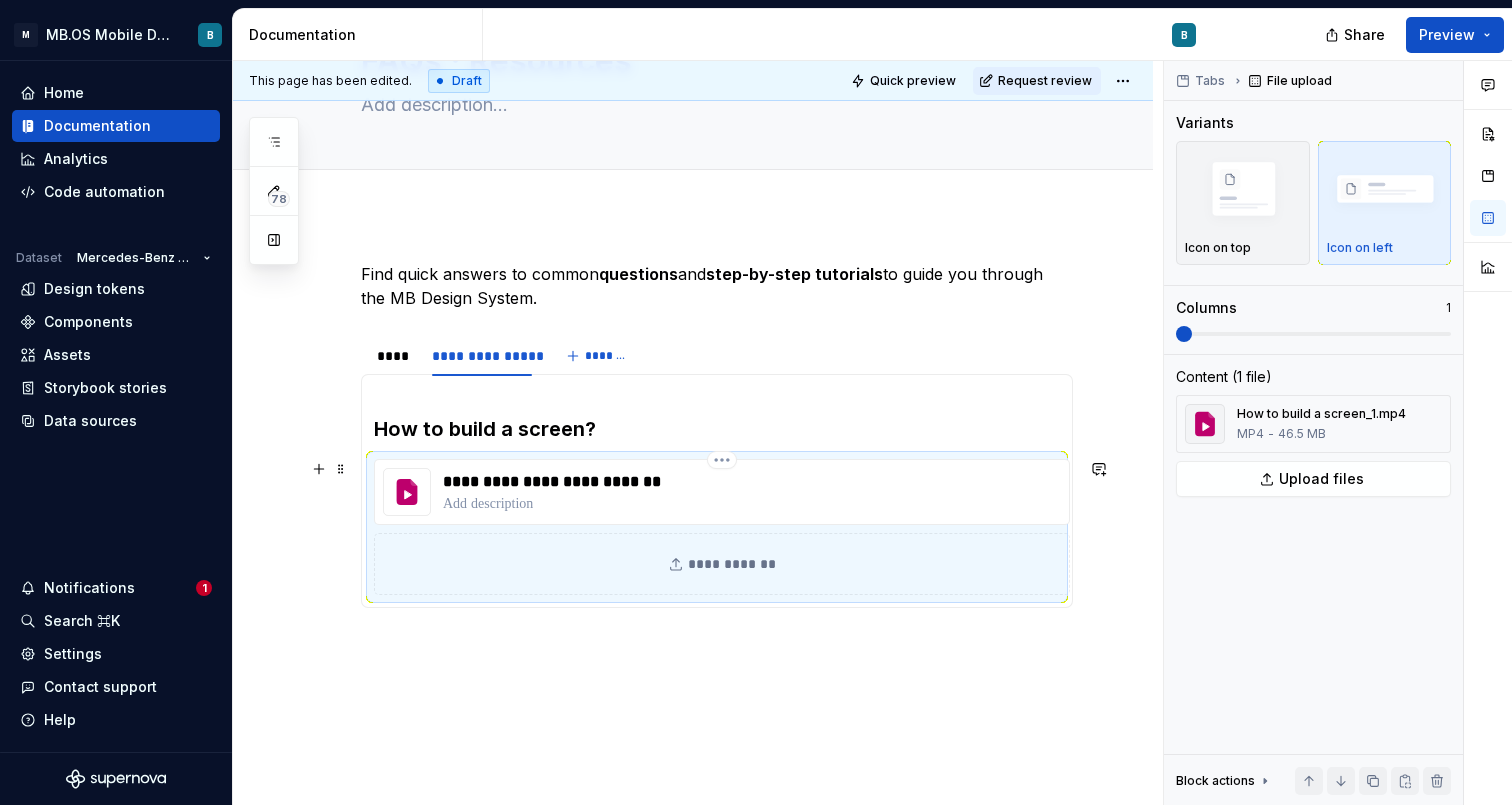 click on "**********" at bounding box center (722, 492) 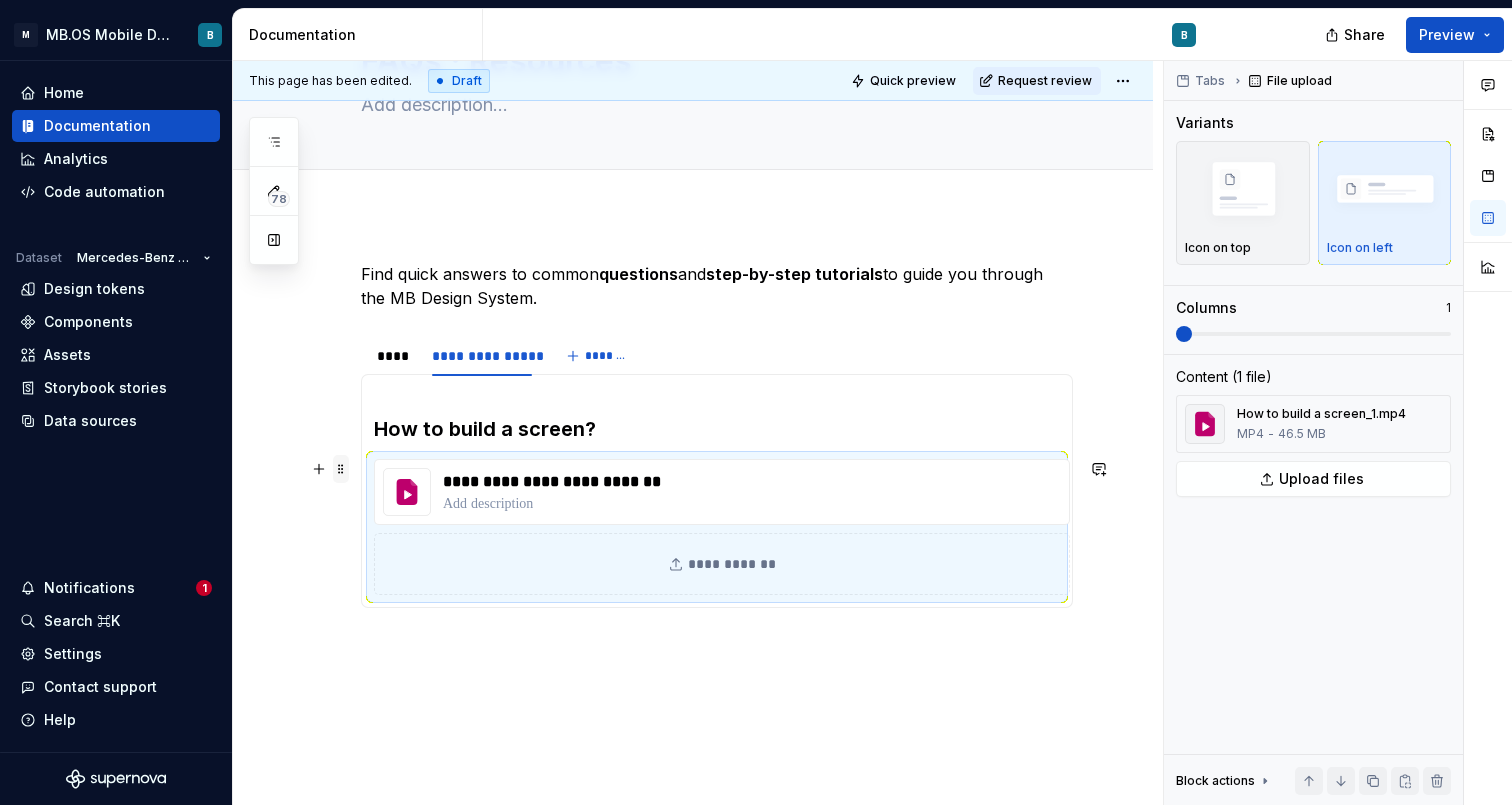 click at bounding box center [341, 469] 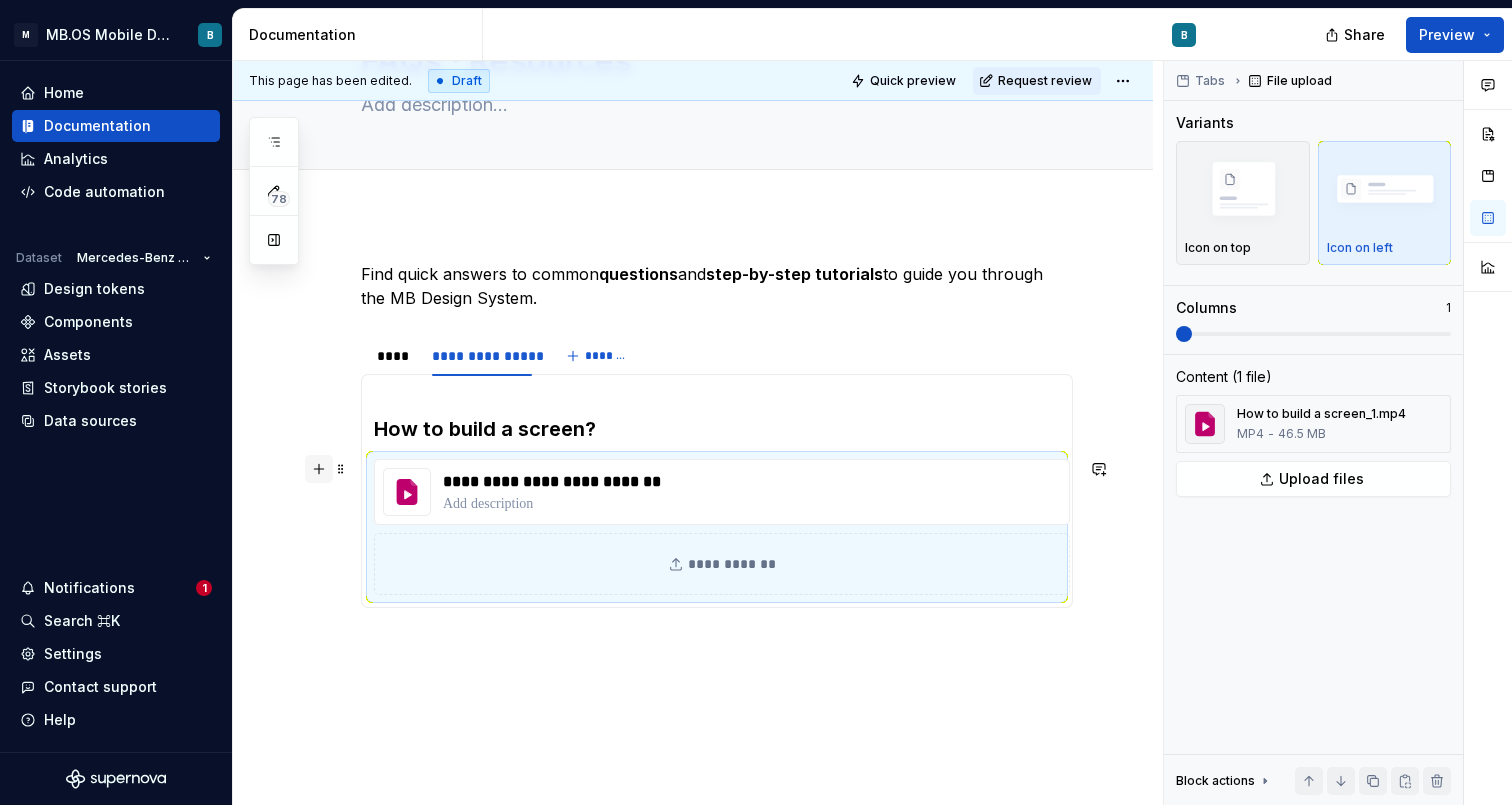 click at bounding box center [319, 469] 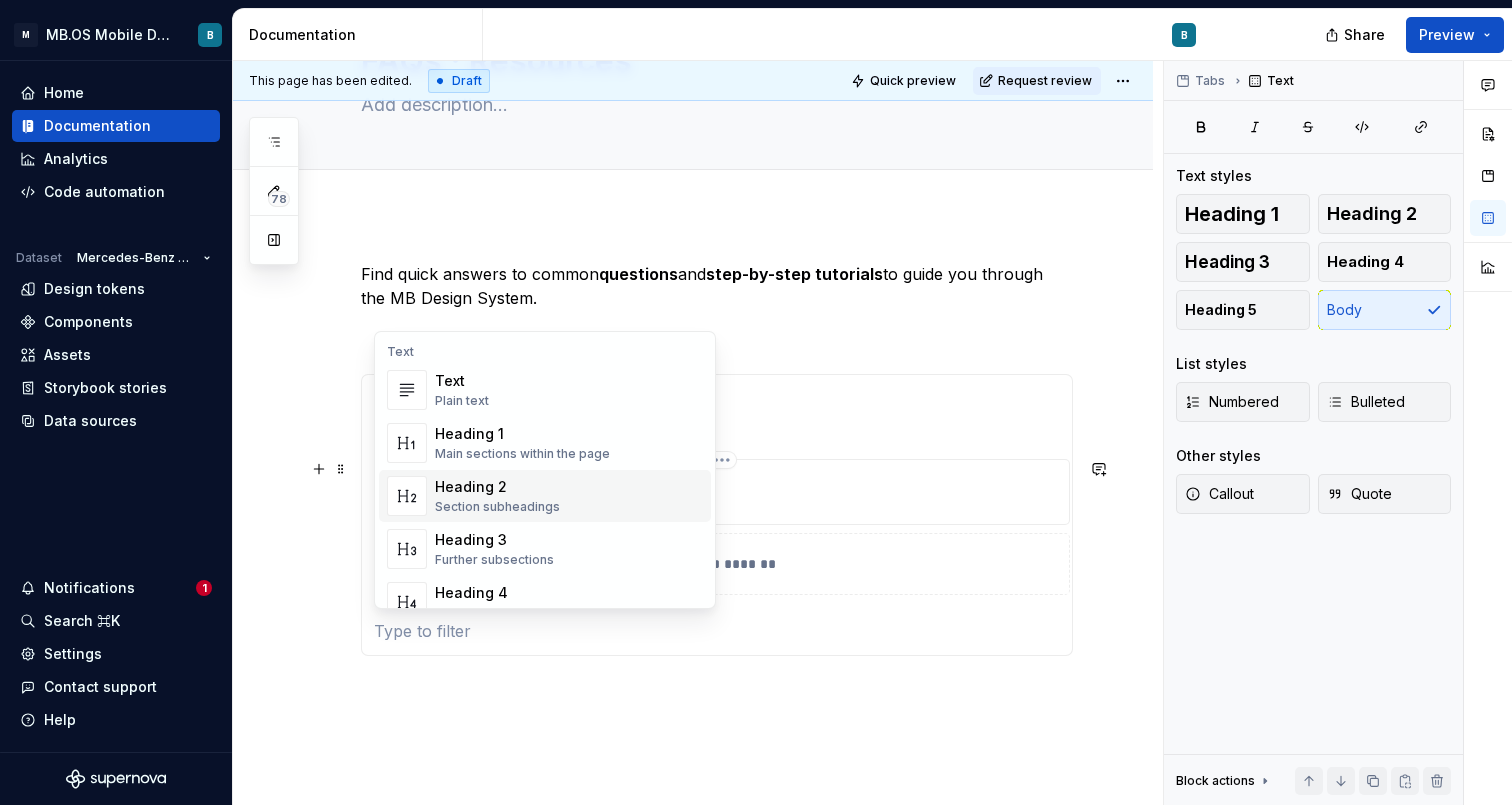 click on "**********" at bounding box center (722, 492) 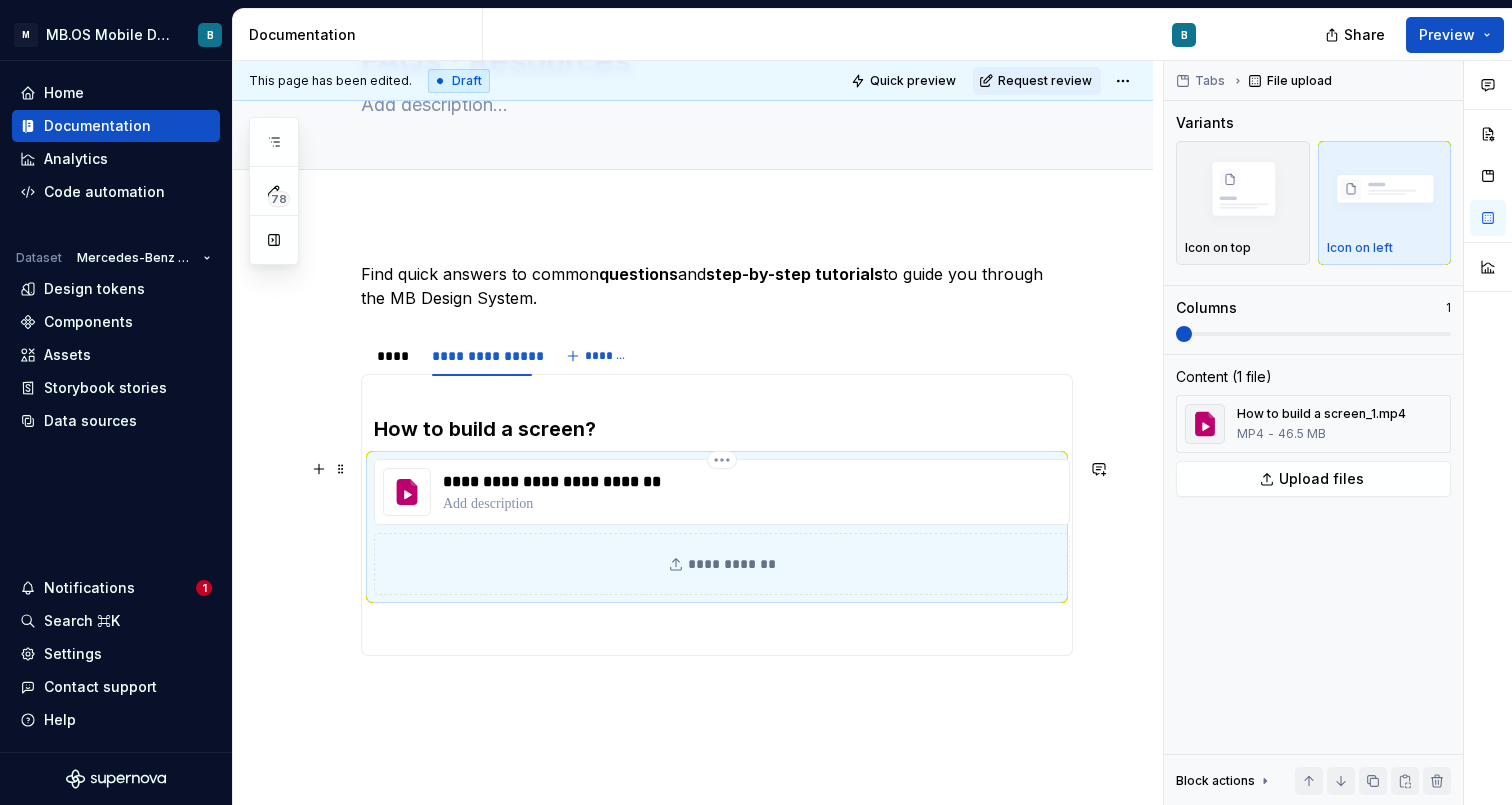 type 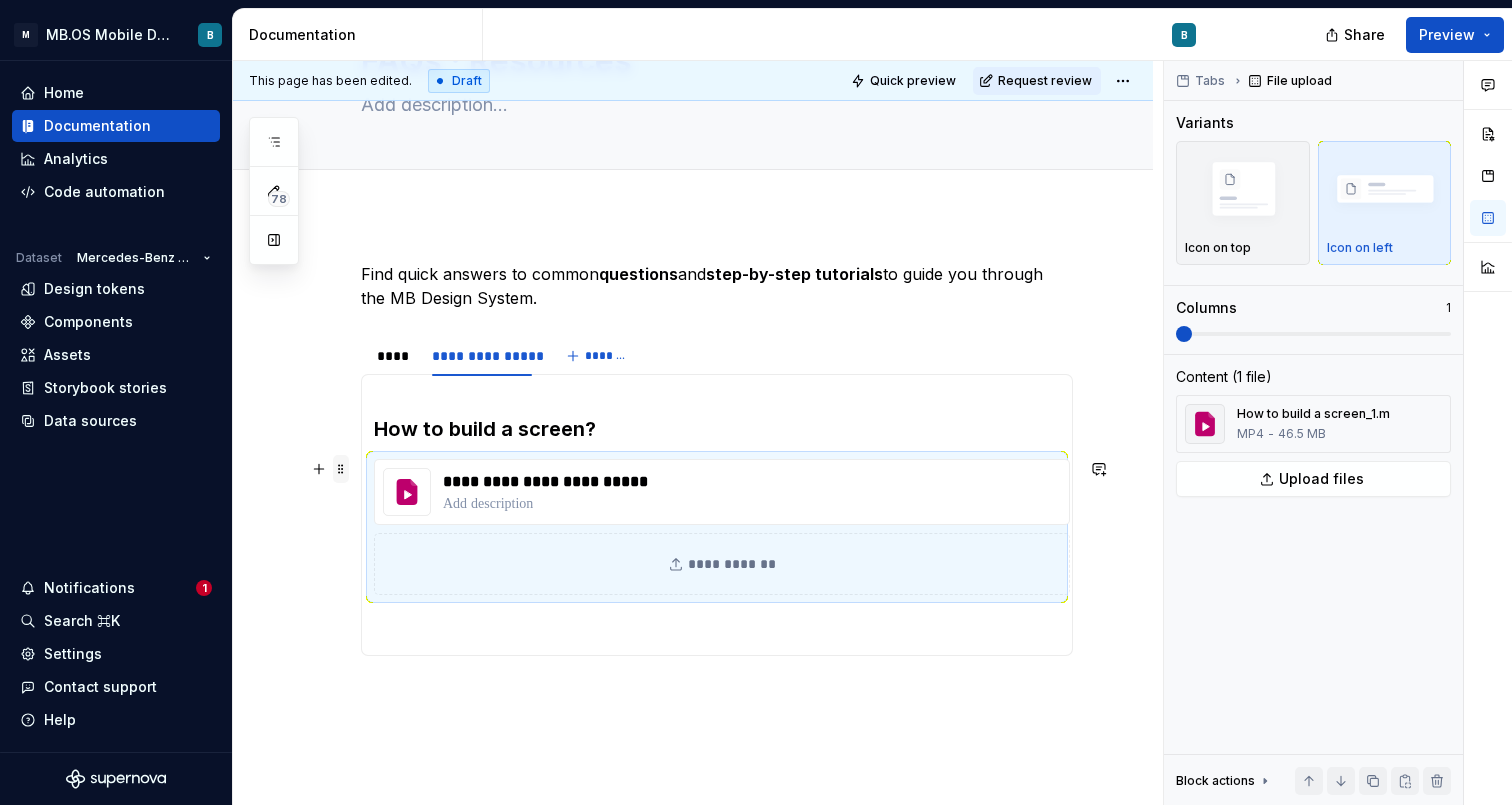 click at bounding box center [341, 469] 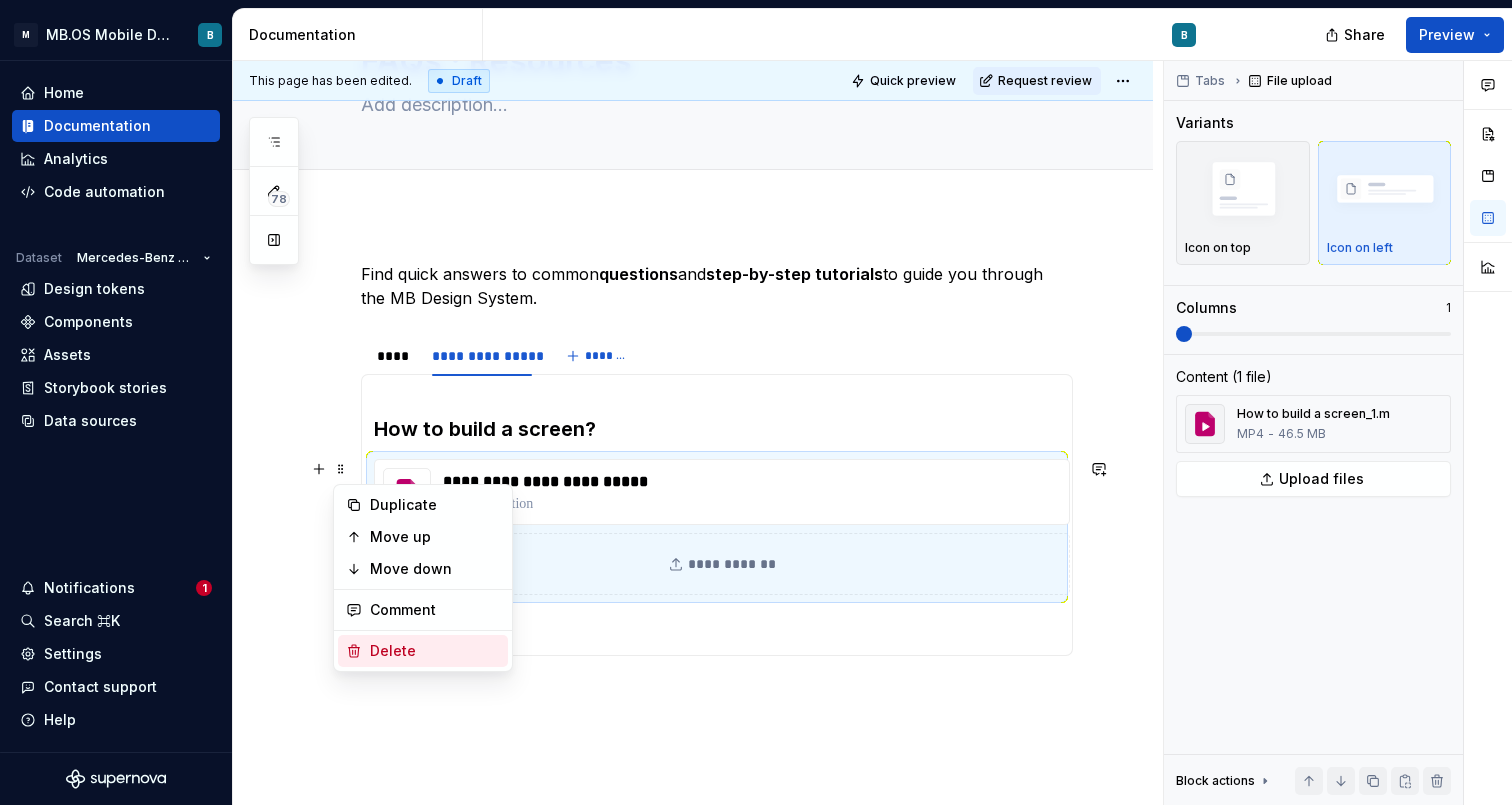 click on "Delete" at bounding box center [435, 651] 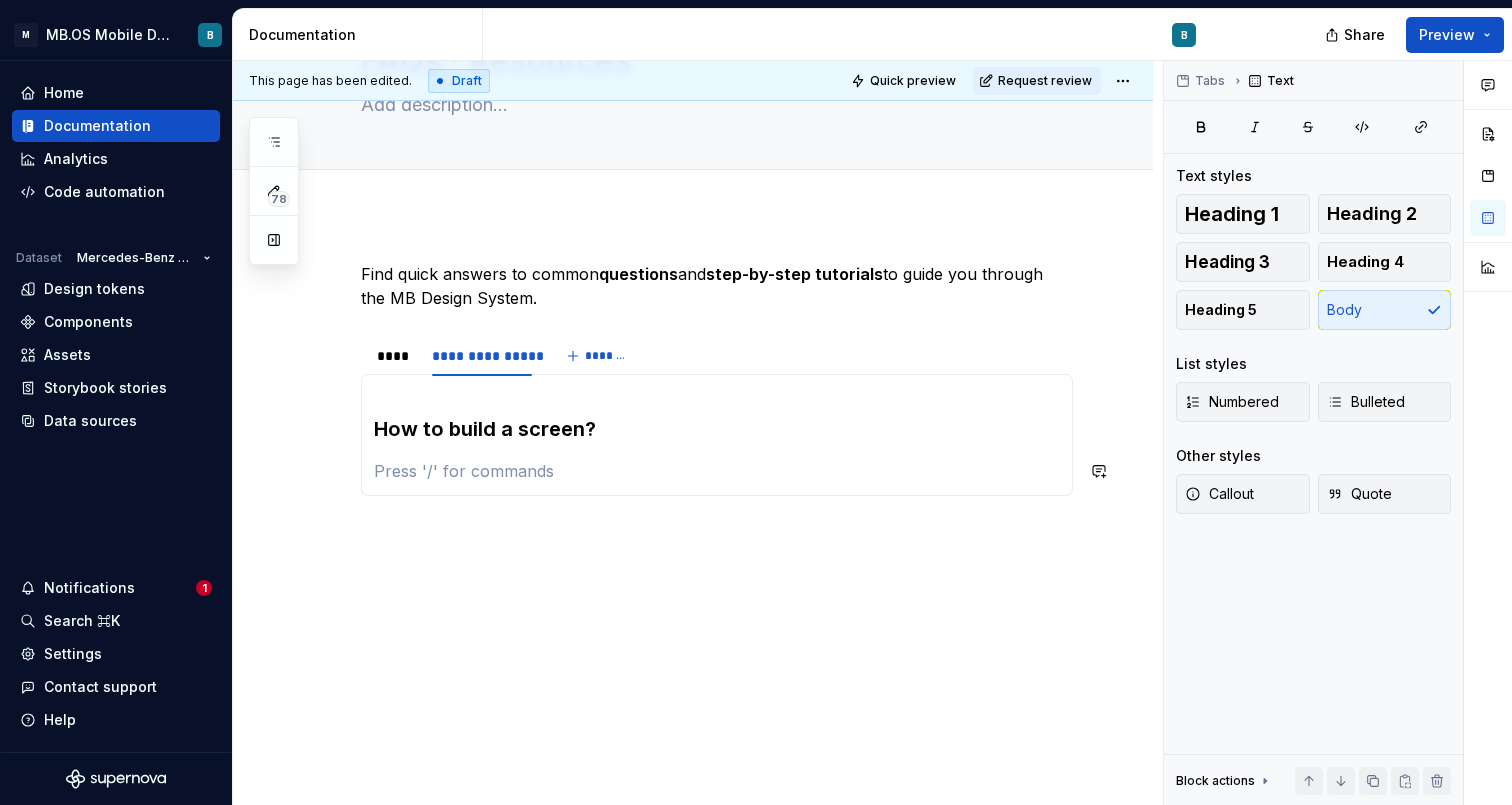 scroll, scrollTop: 108, scrollLeft: 0, axis: vertical 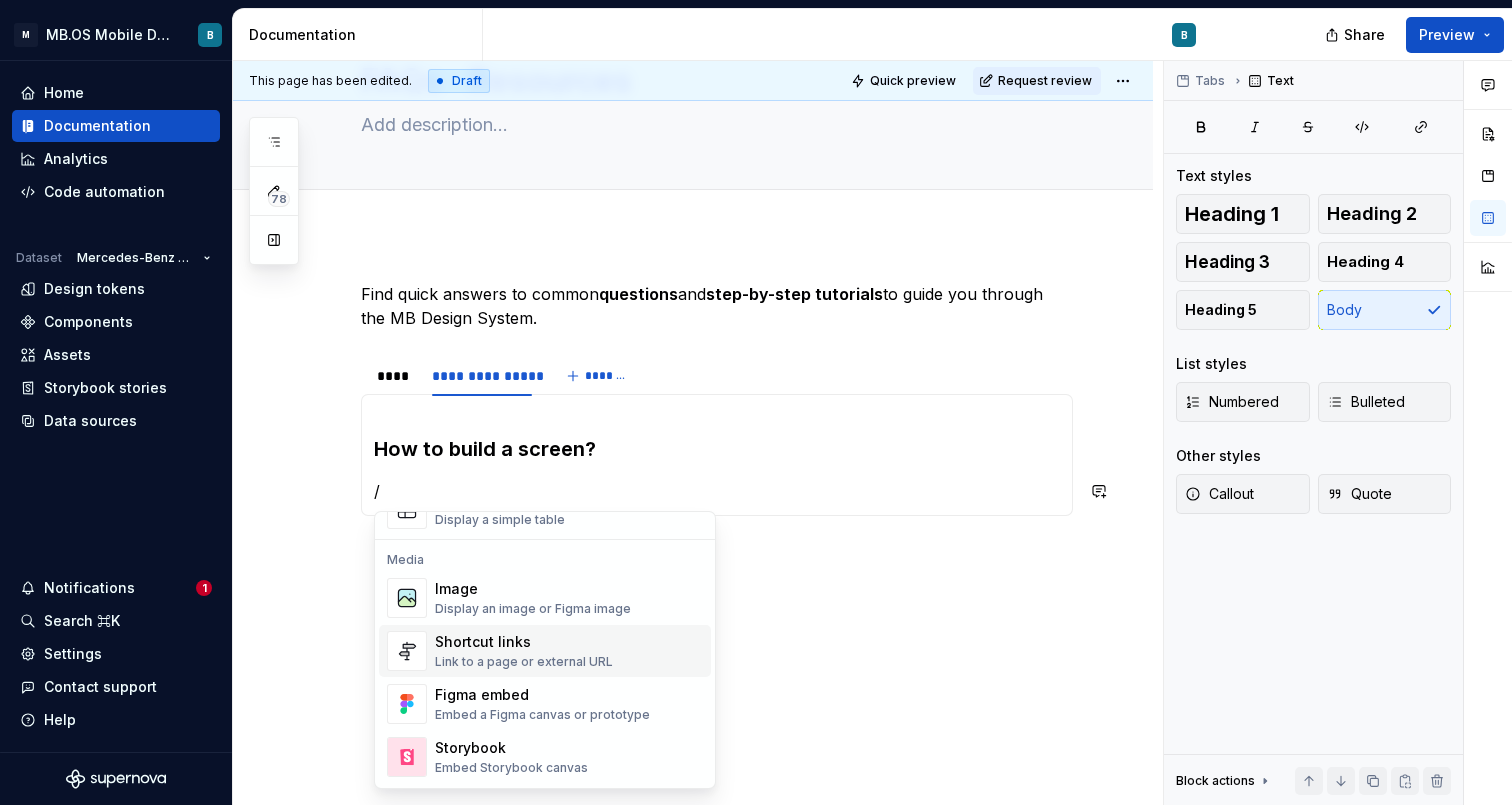 click on "Shortcut links" at bounding box center (524, 642) 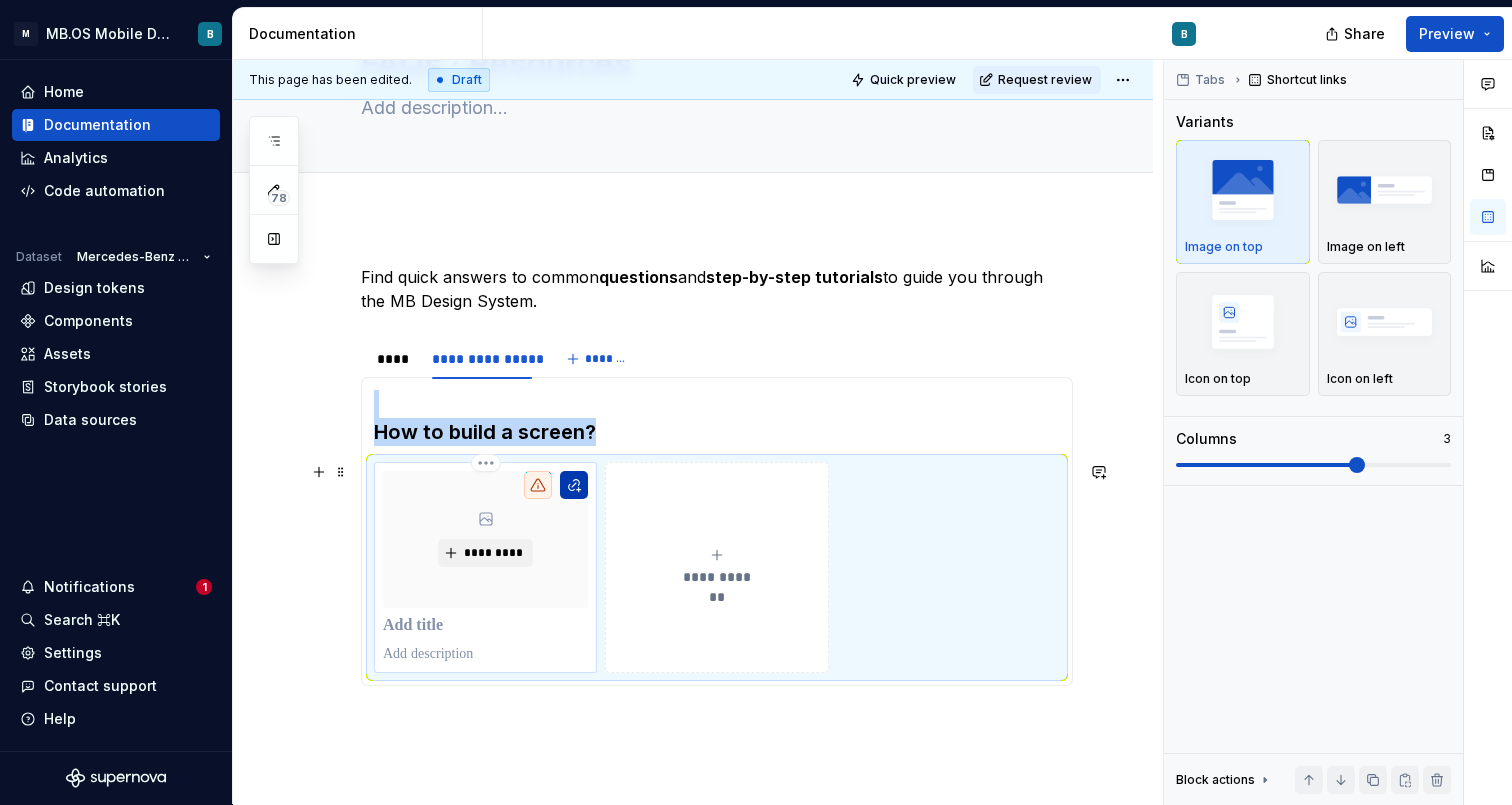 click at bounding box center (574, 485) 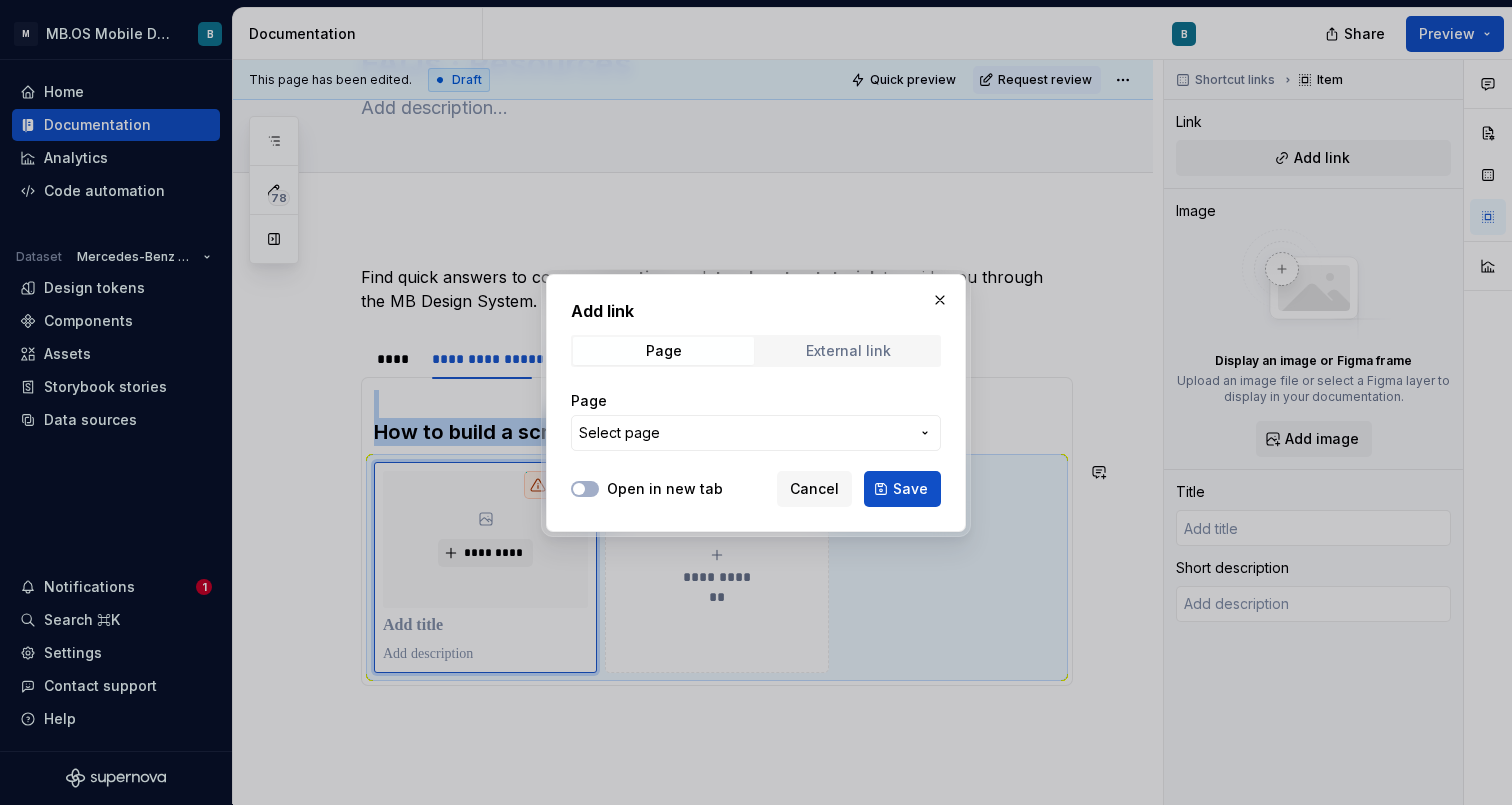 click on "External link" at bounding box center (848, 351) 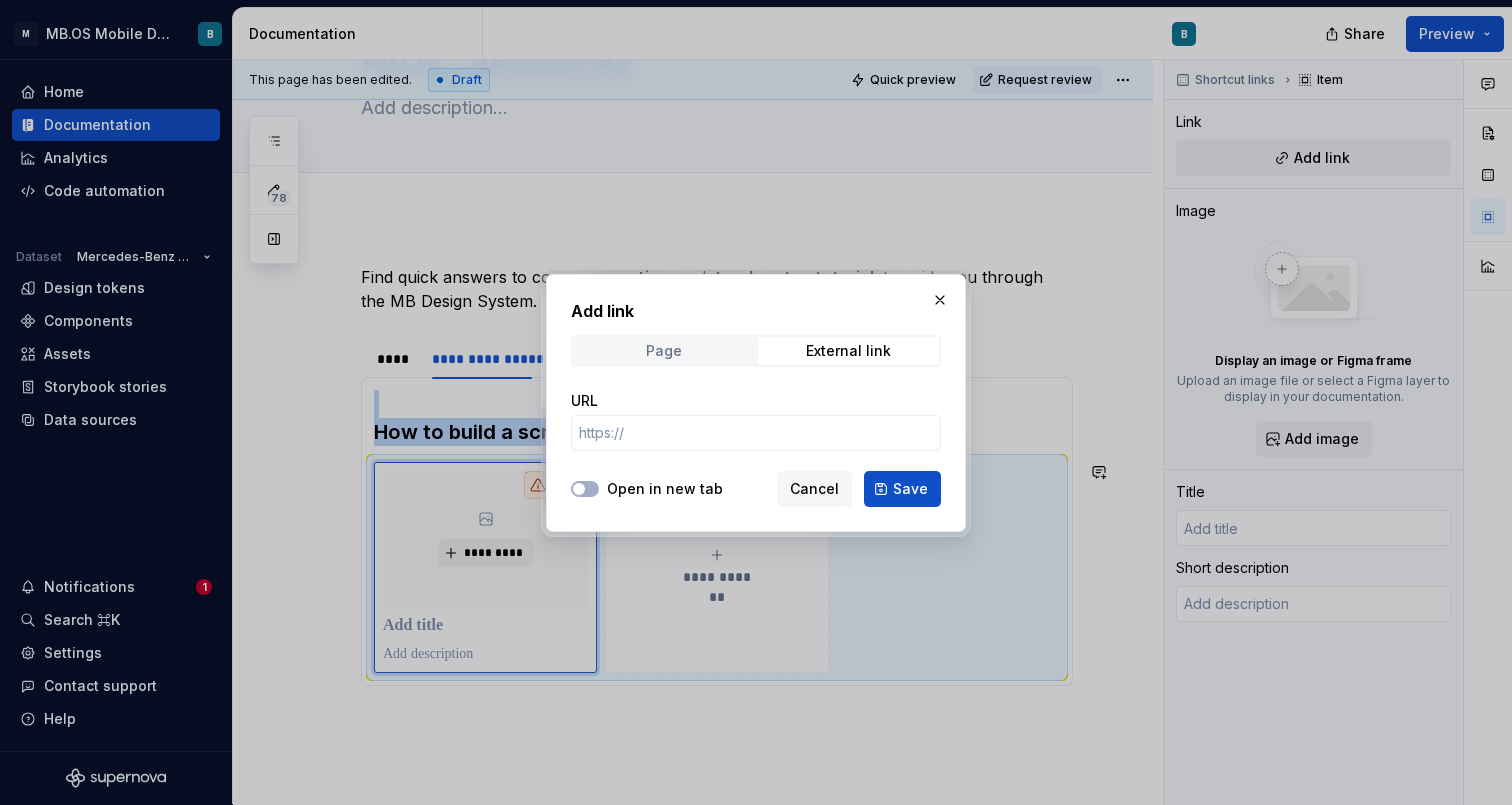 click on "Page" at bounding box center [663, 351] 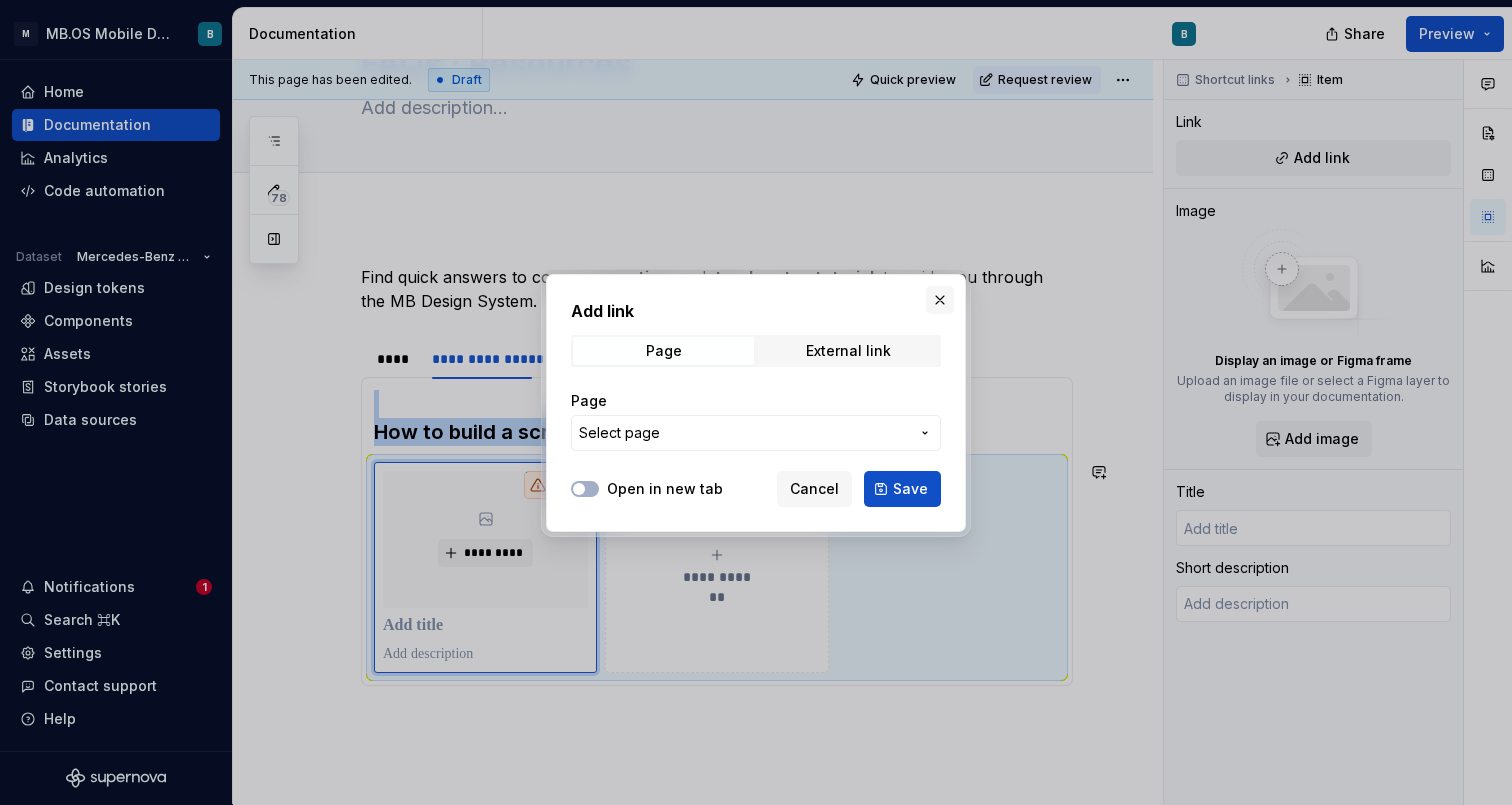click at bounding box center [940, 300] 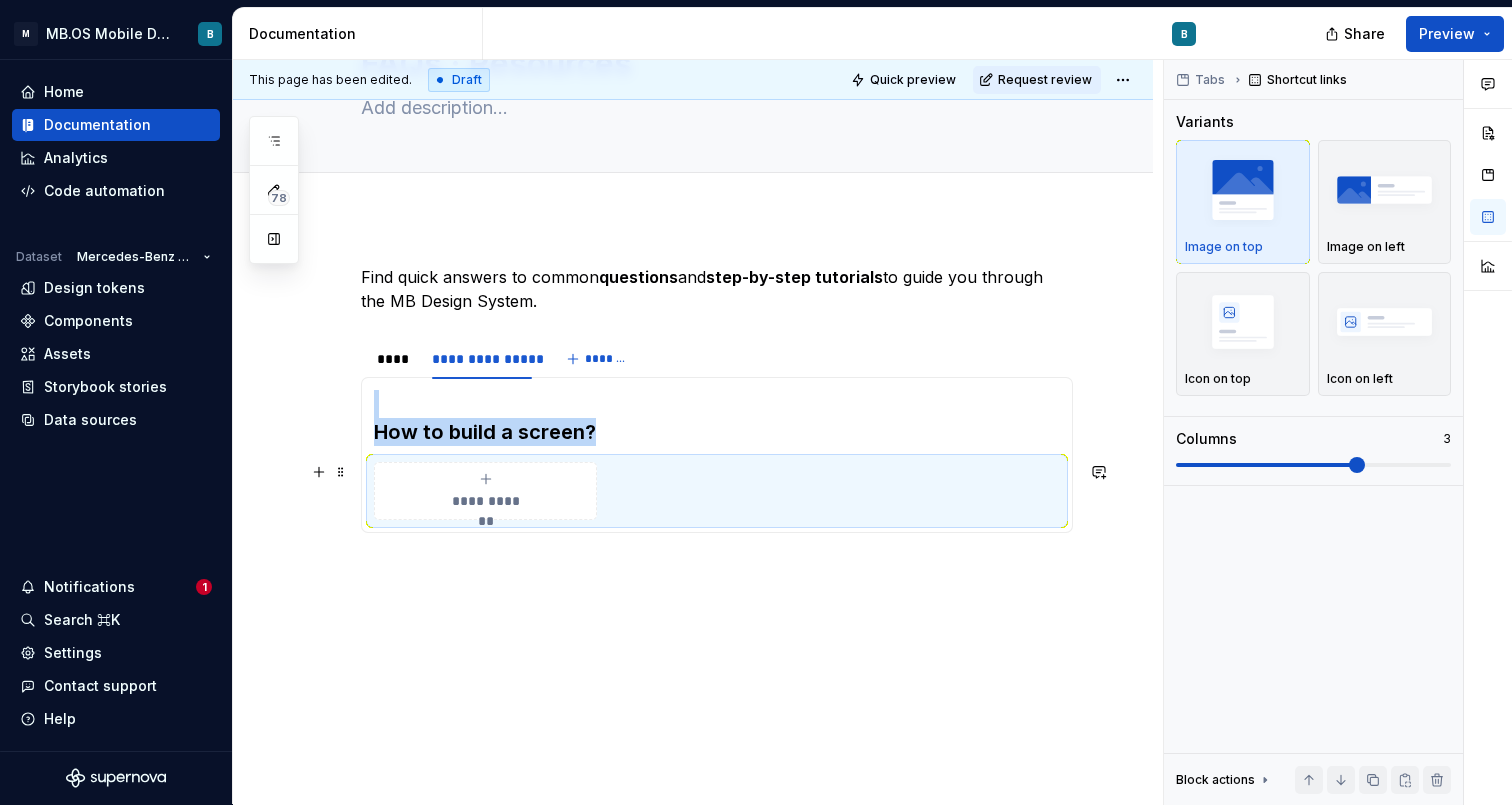 click on "**********" at bounding box center (485, 491) 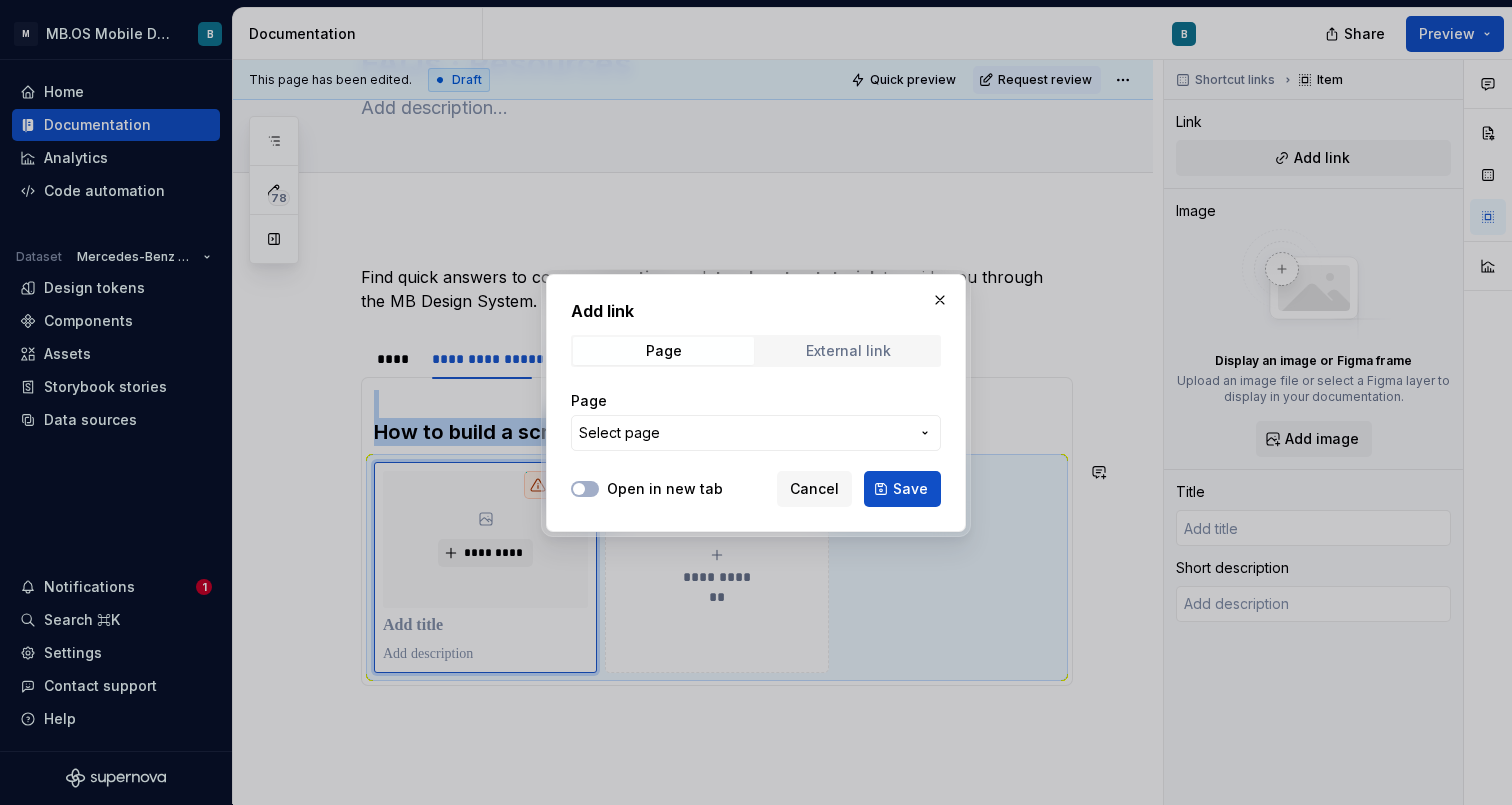 click on "External link" at bounding box center [848, 351] 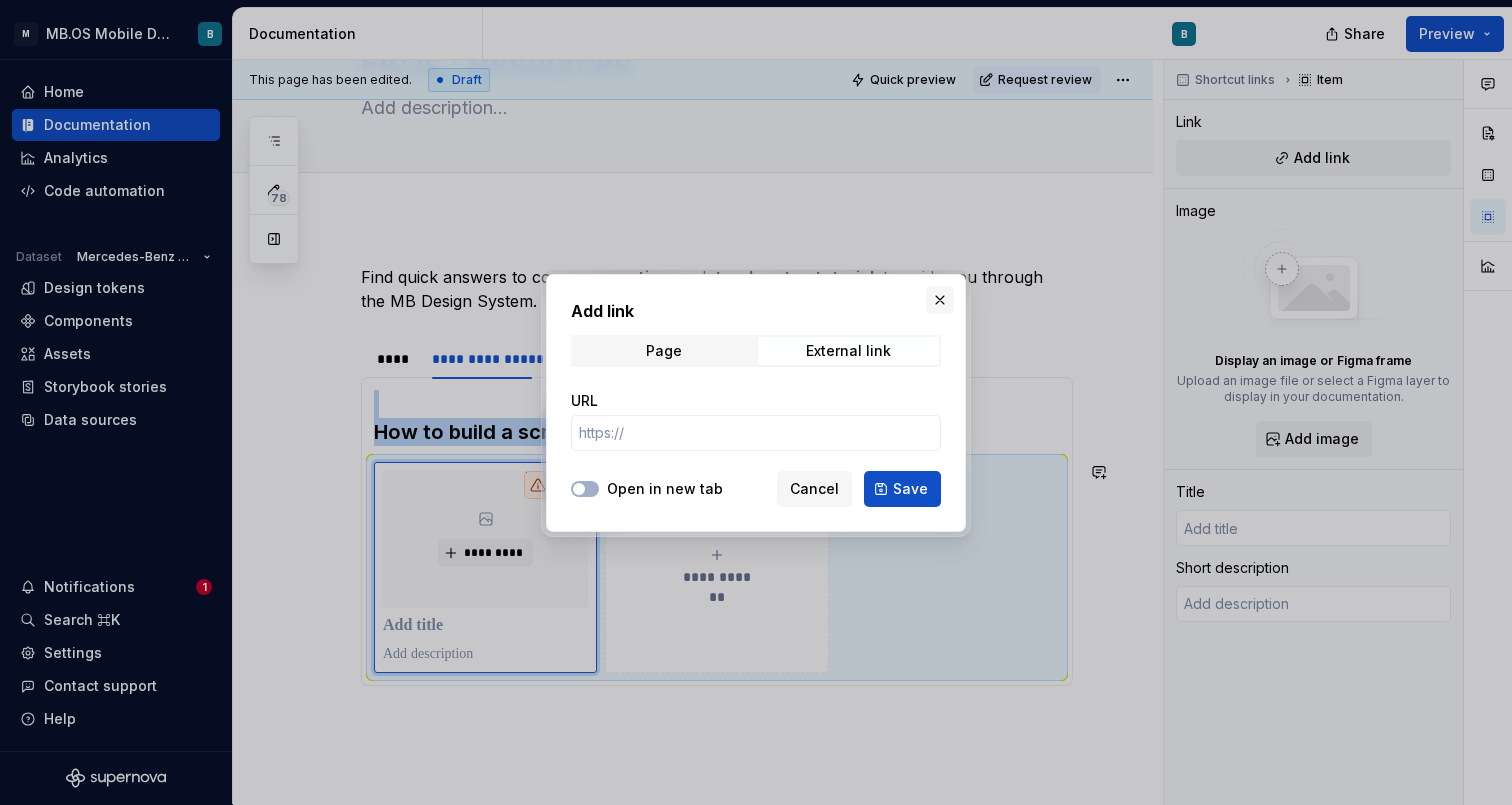 click at bounding box center (940, 300) 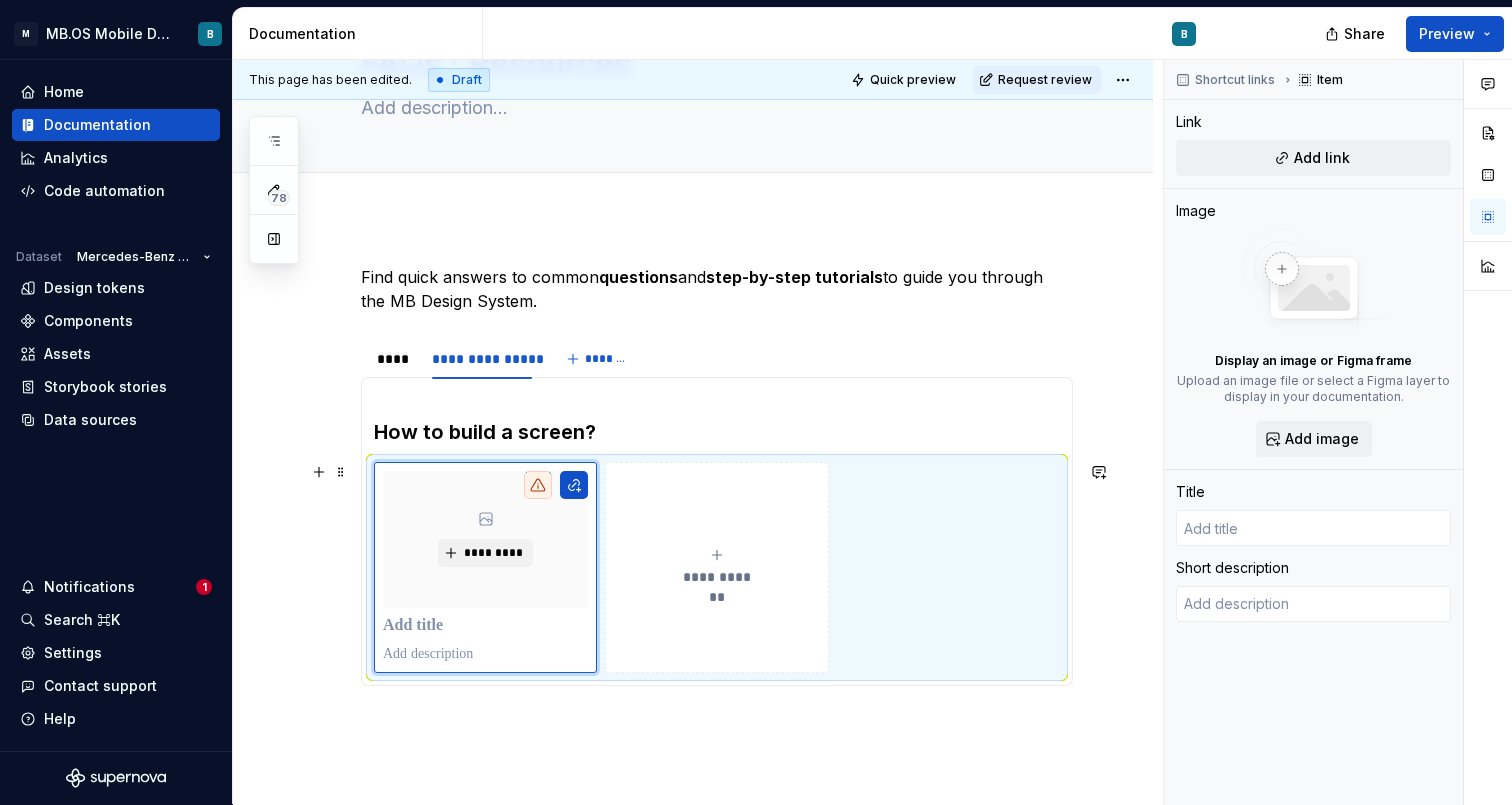 click on "**********" at bounding box center [717, 567] 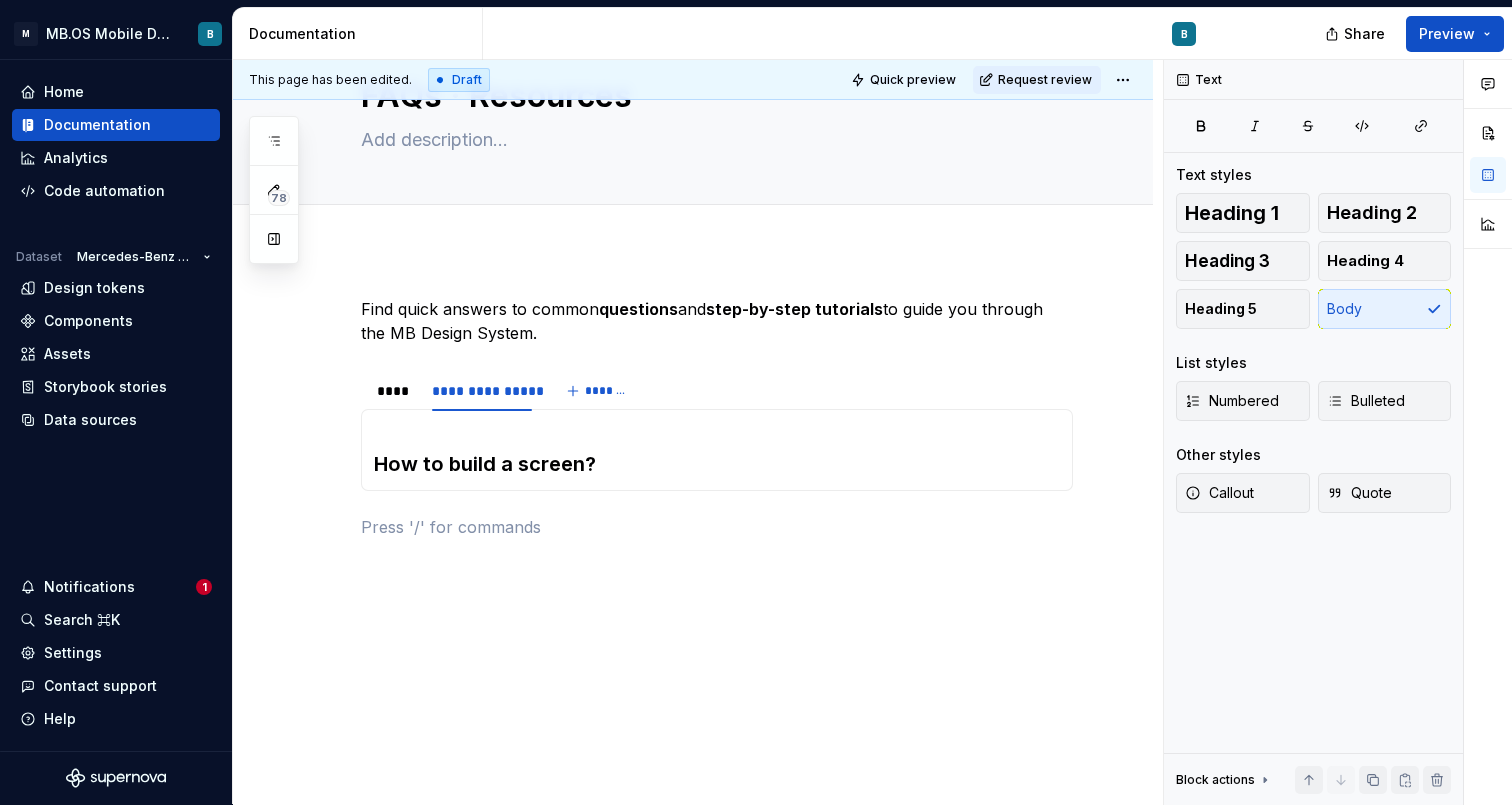 scroll, scrollTop: 92, scrollLeft: 0, axis: vertical 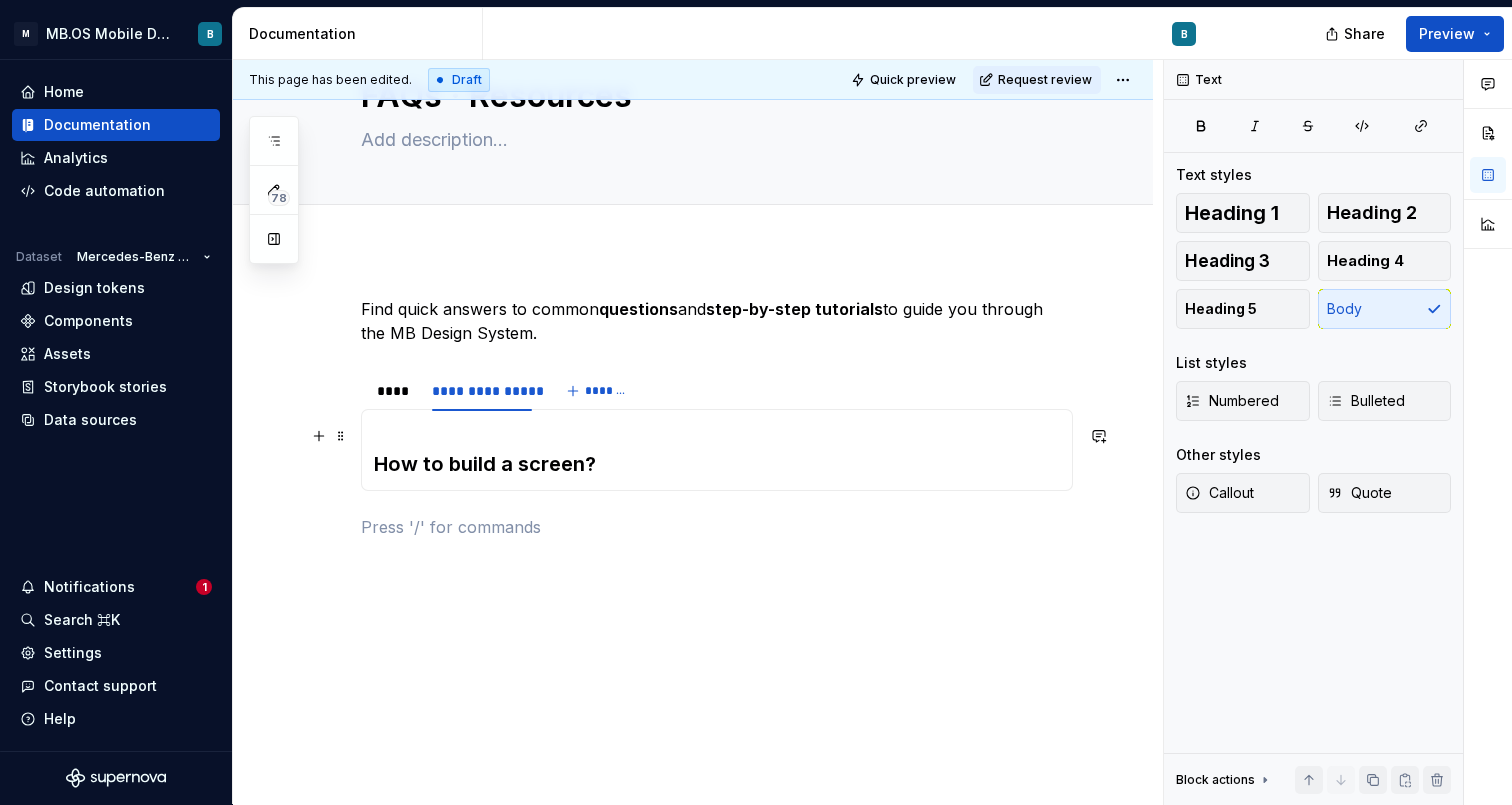 click on "How to build a screen?" at bounding box center [717, 450] 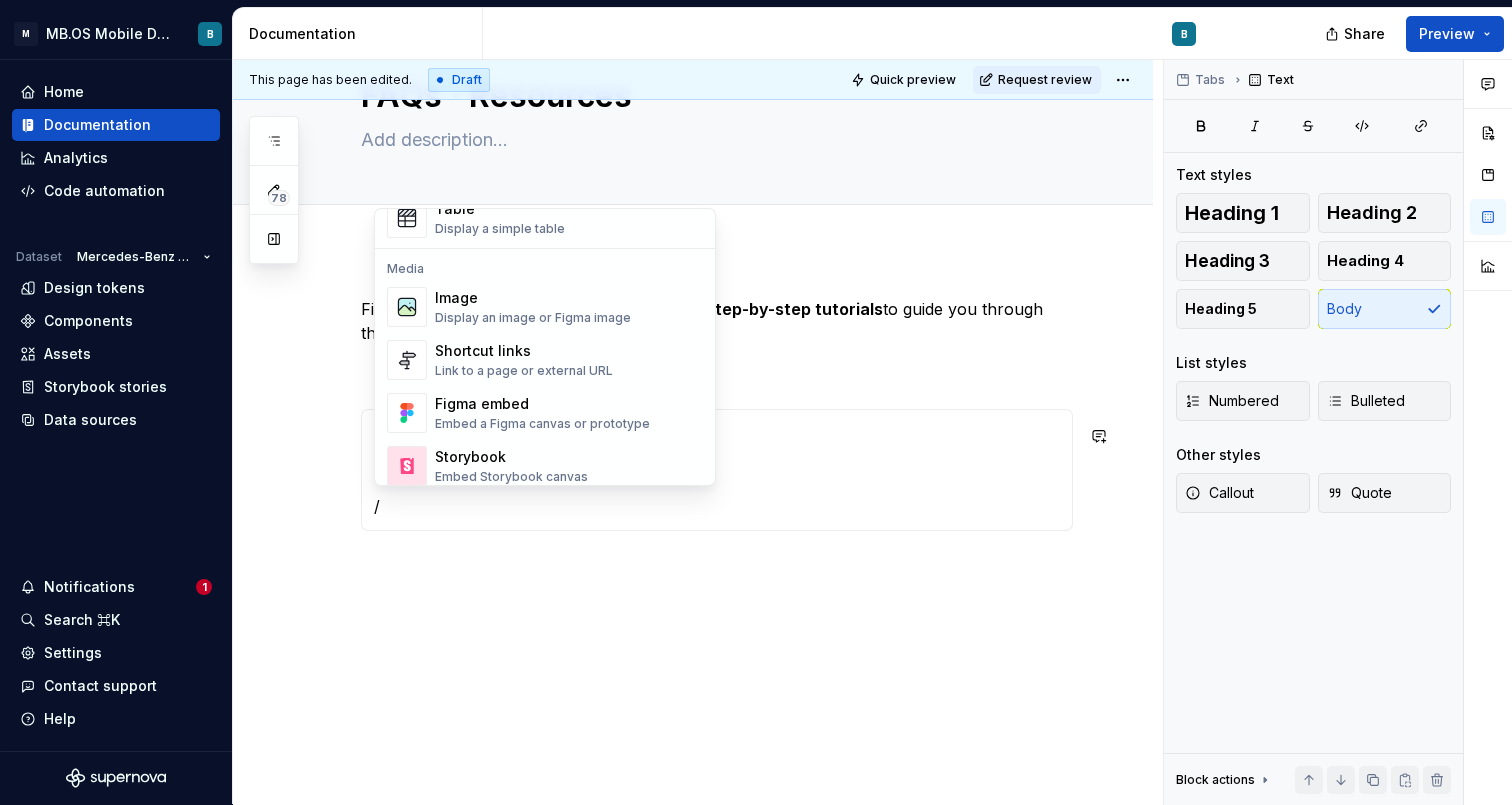 scroll, scrollTop: 806, scrollLeft: 0, axis: vertical 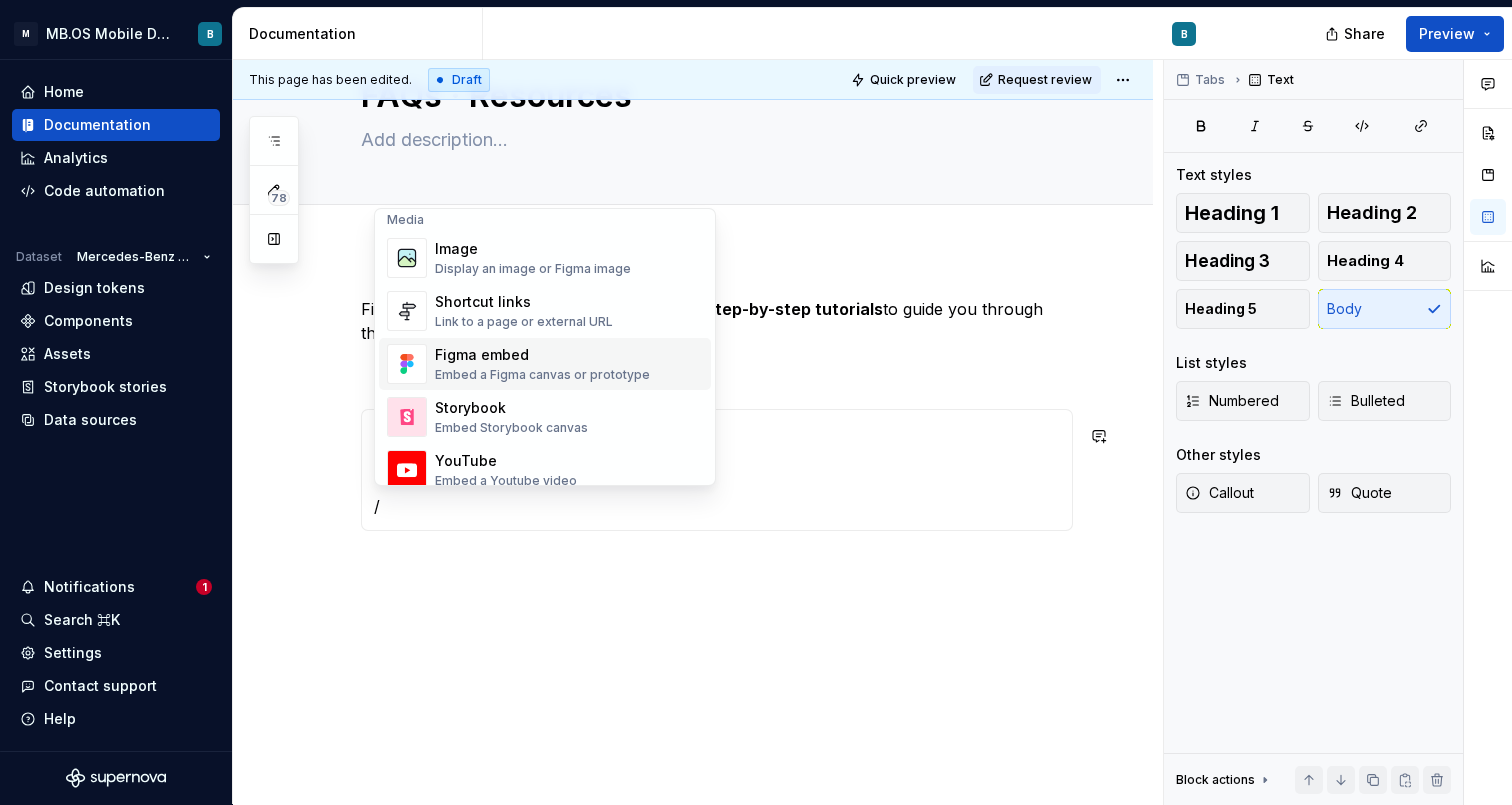 click on "Figma embed" at bounding box center [542, 355] 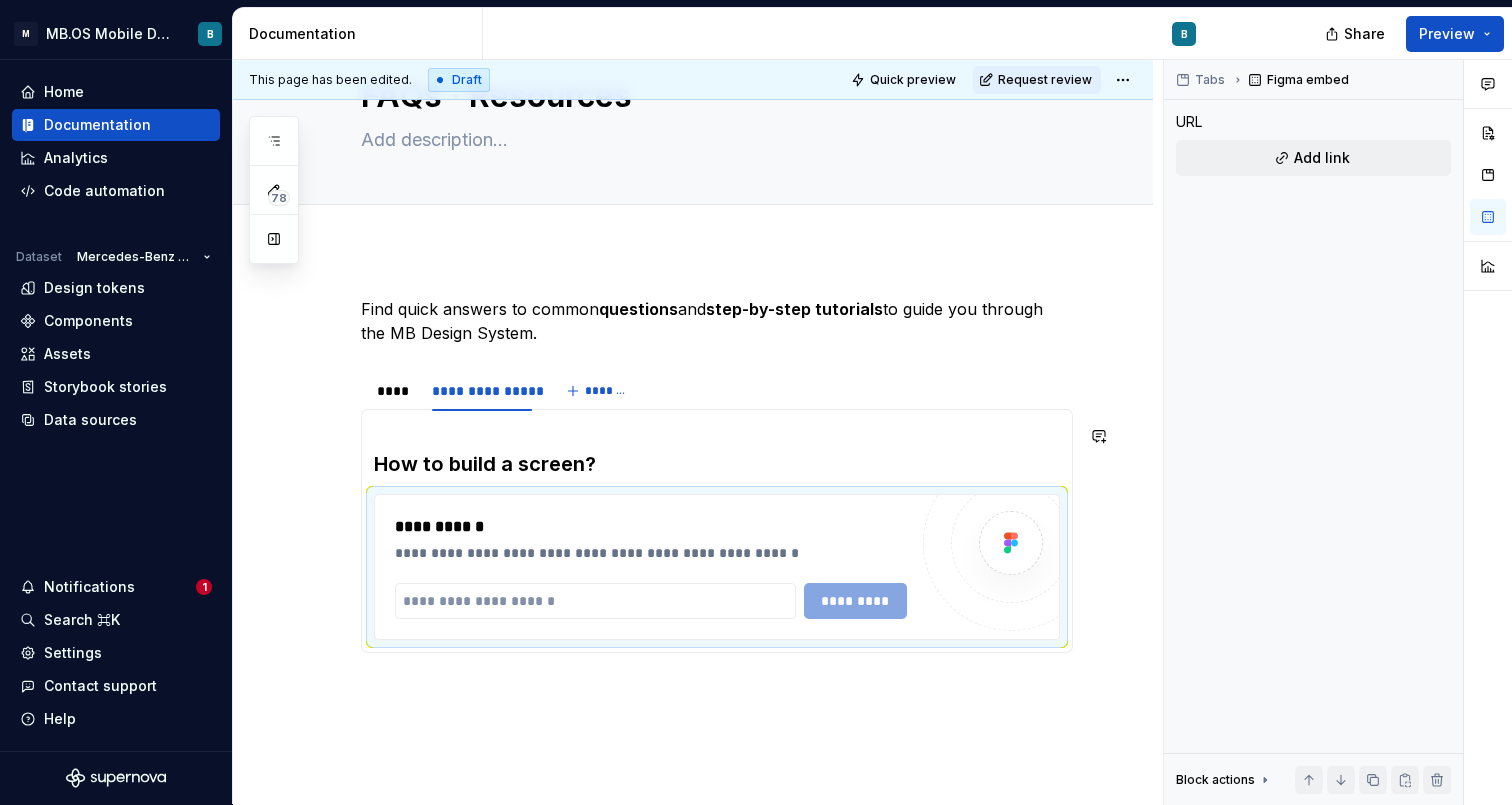 type on "*" 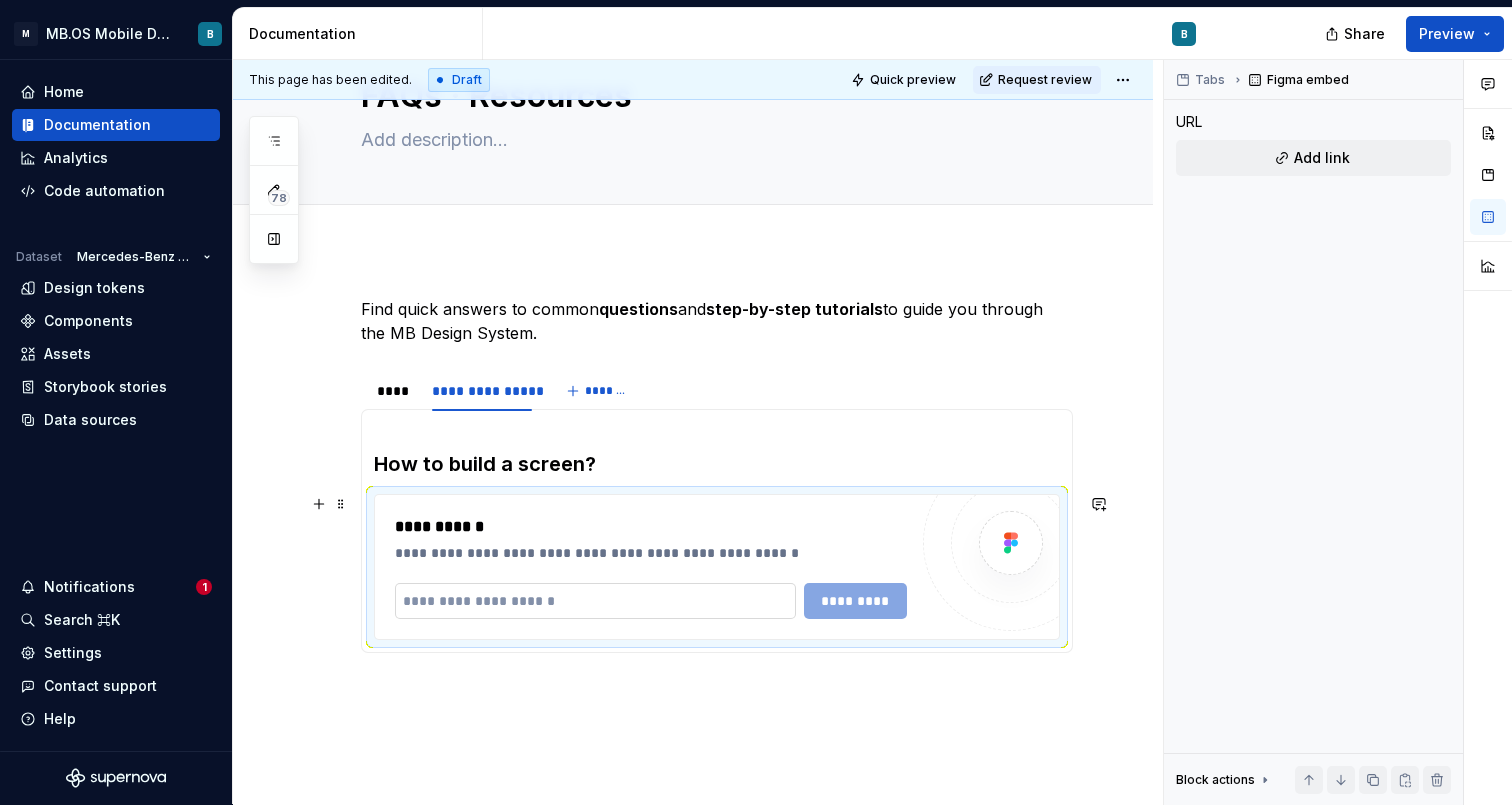 click at bounding box center (595, 601) 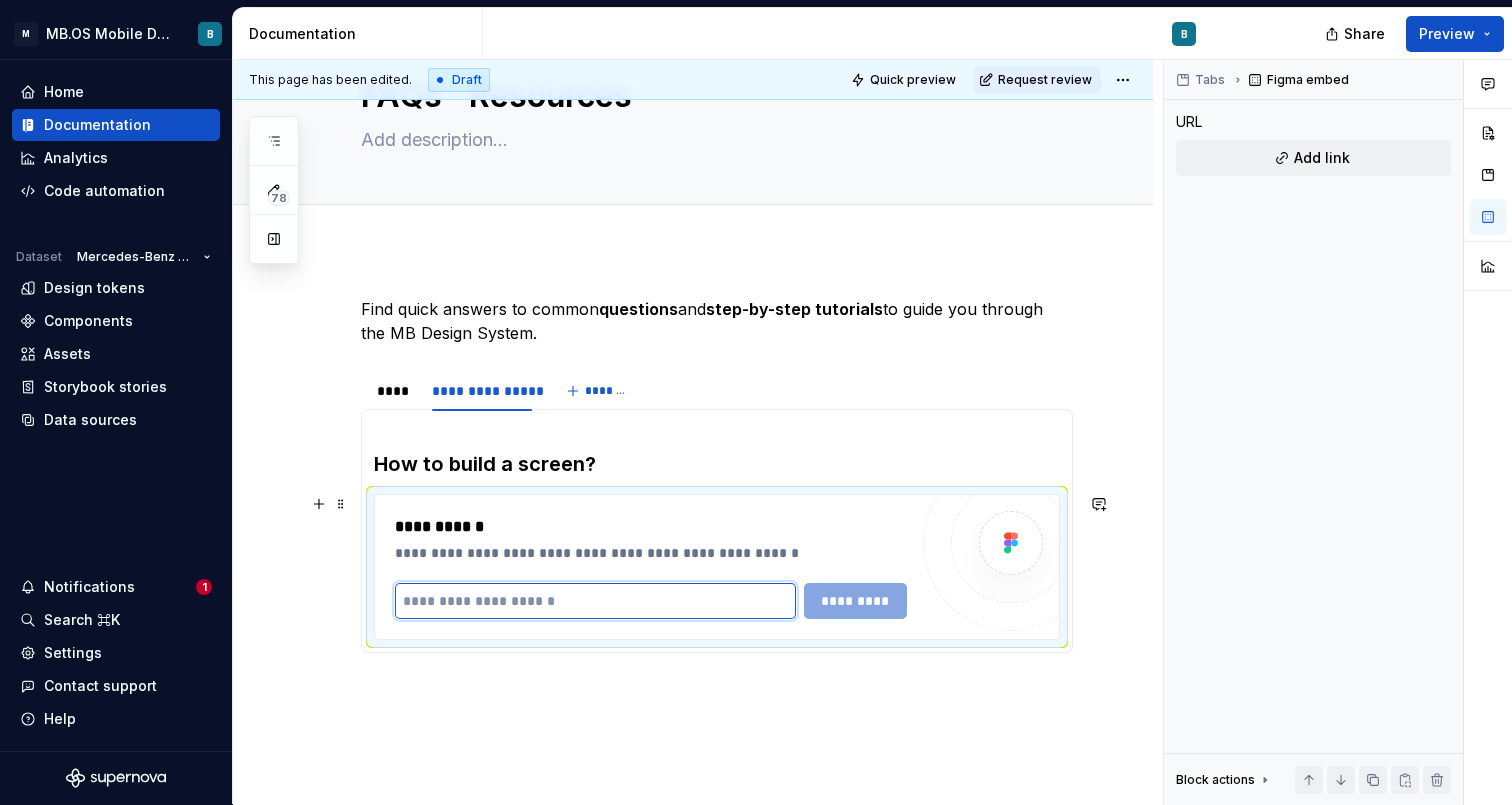 click at bounding box center (595, 601) 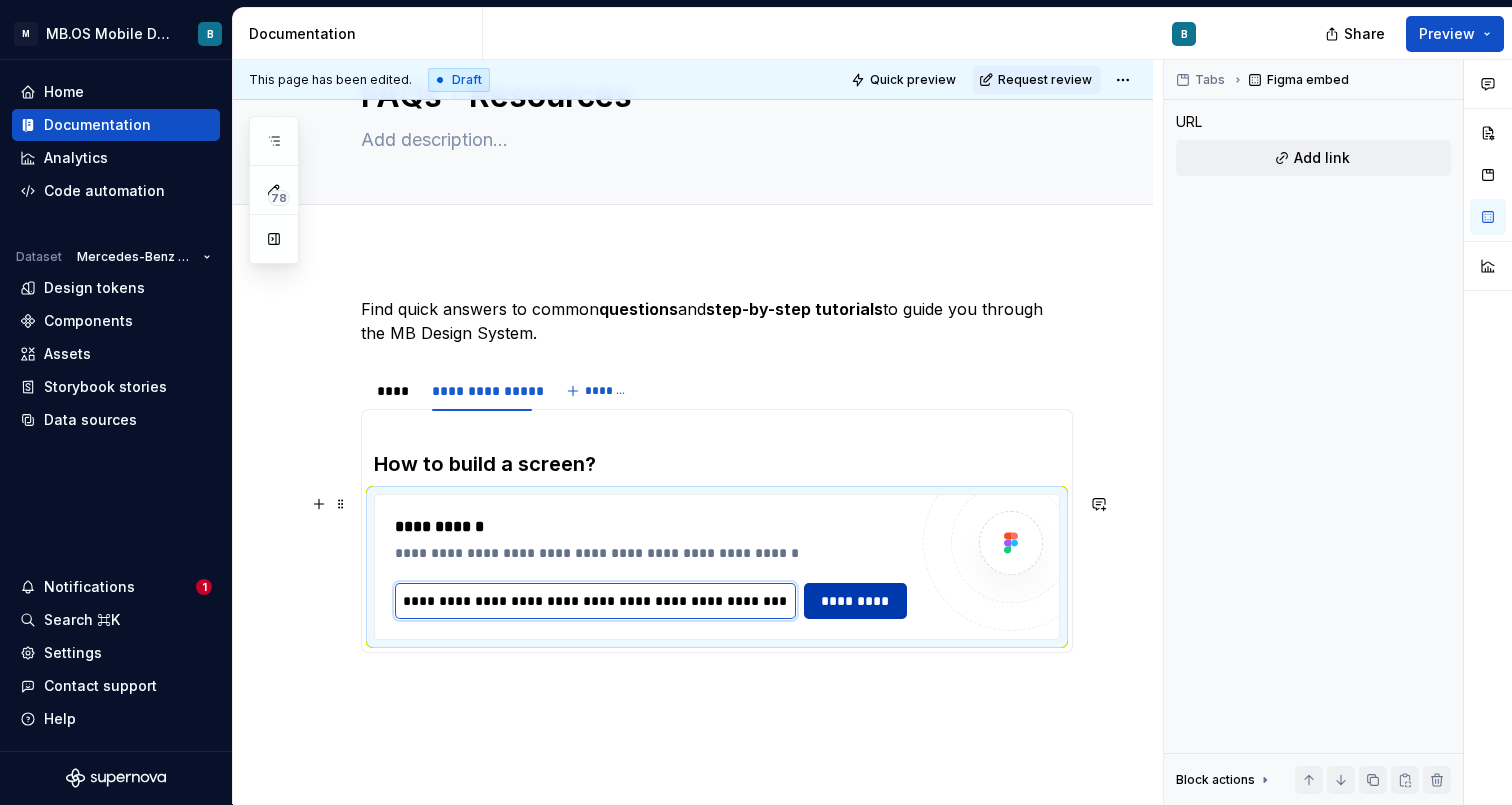 type on "**********" 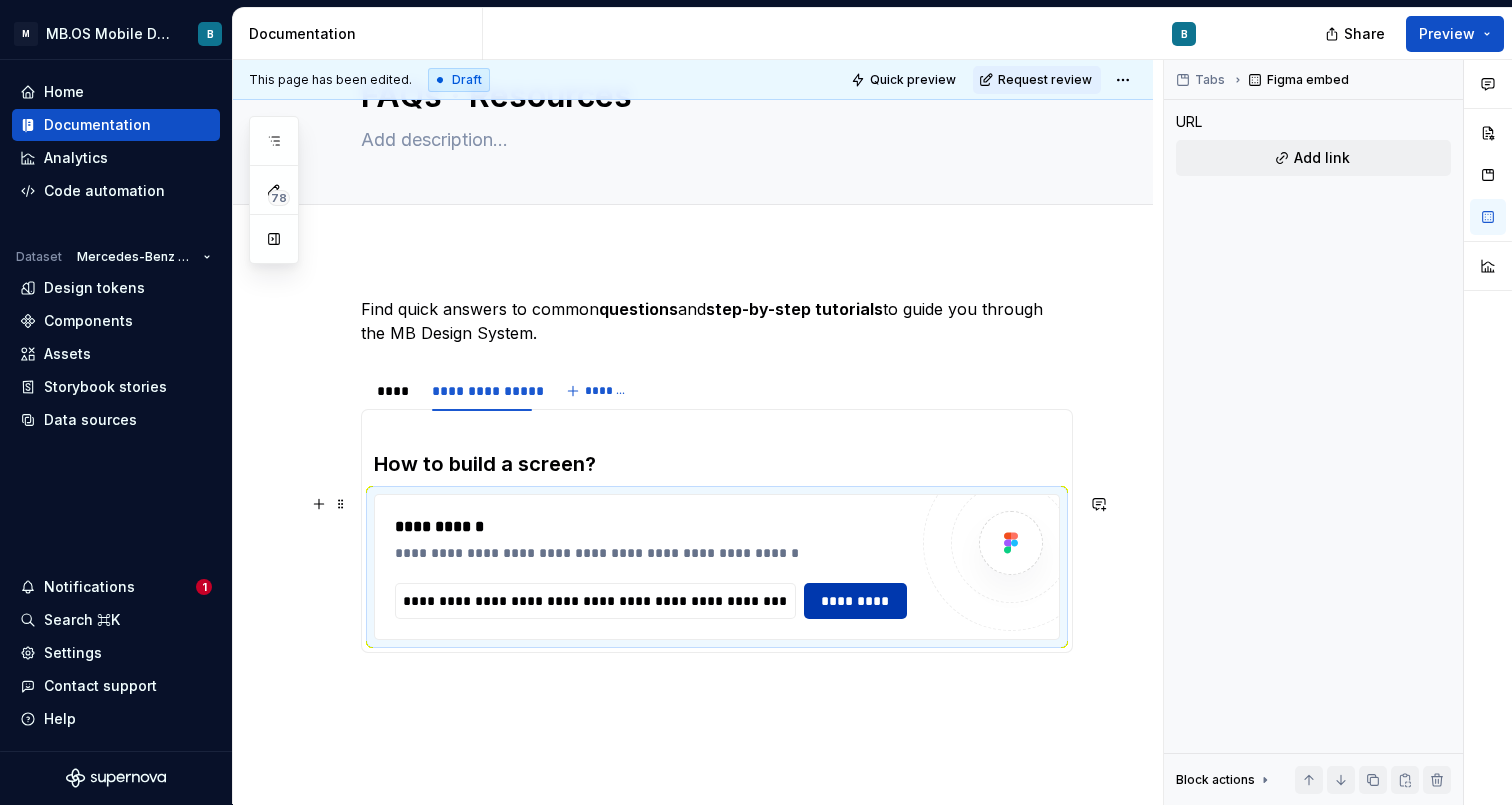 click on "*********" at bounding box center (856, 601) 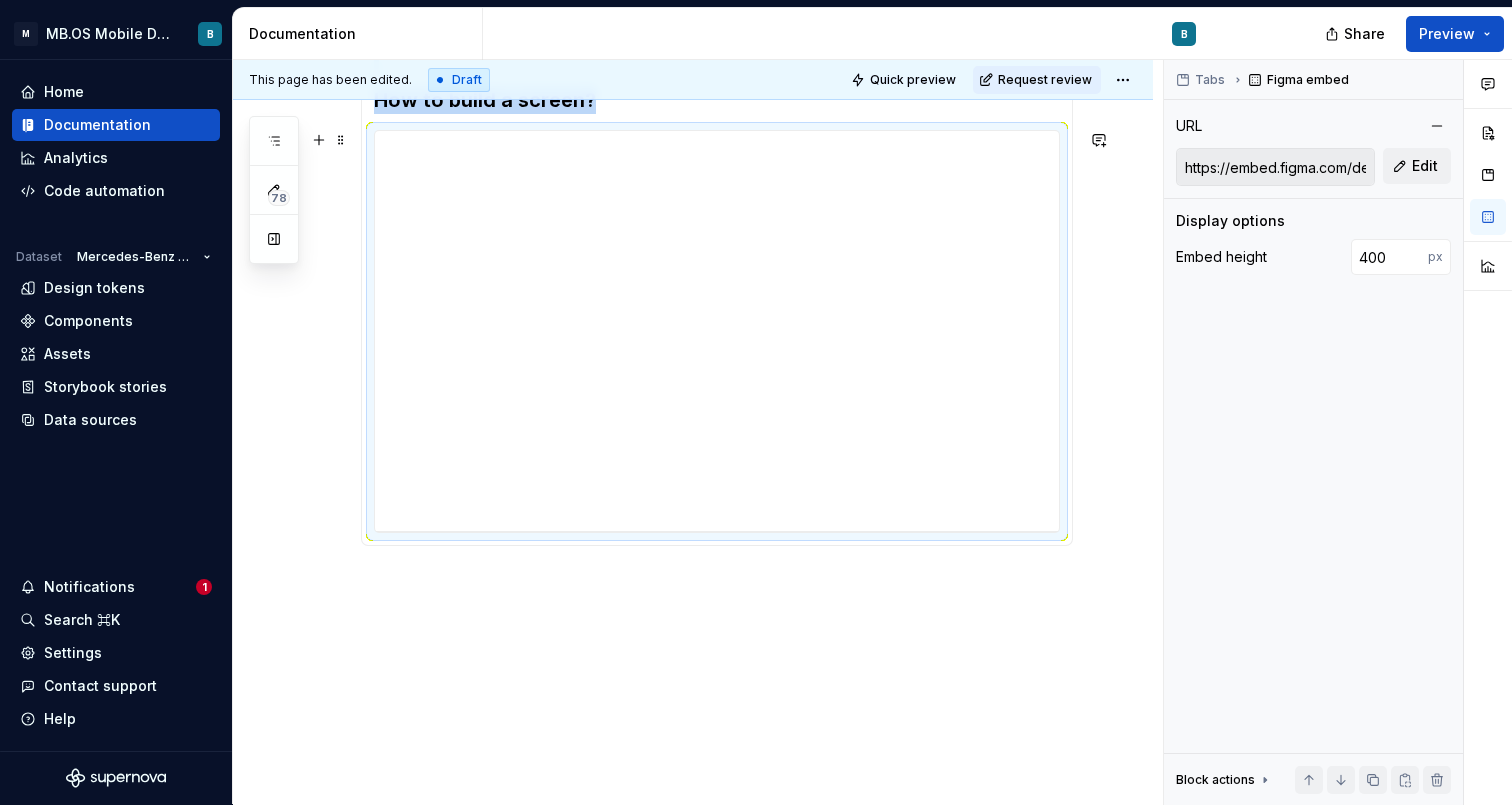 scroll, scrollTop: 299, scrollLeft: 0, axis: vertical 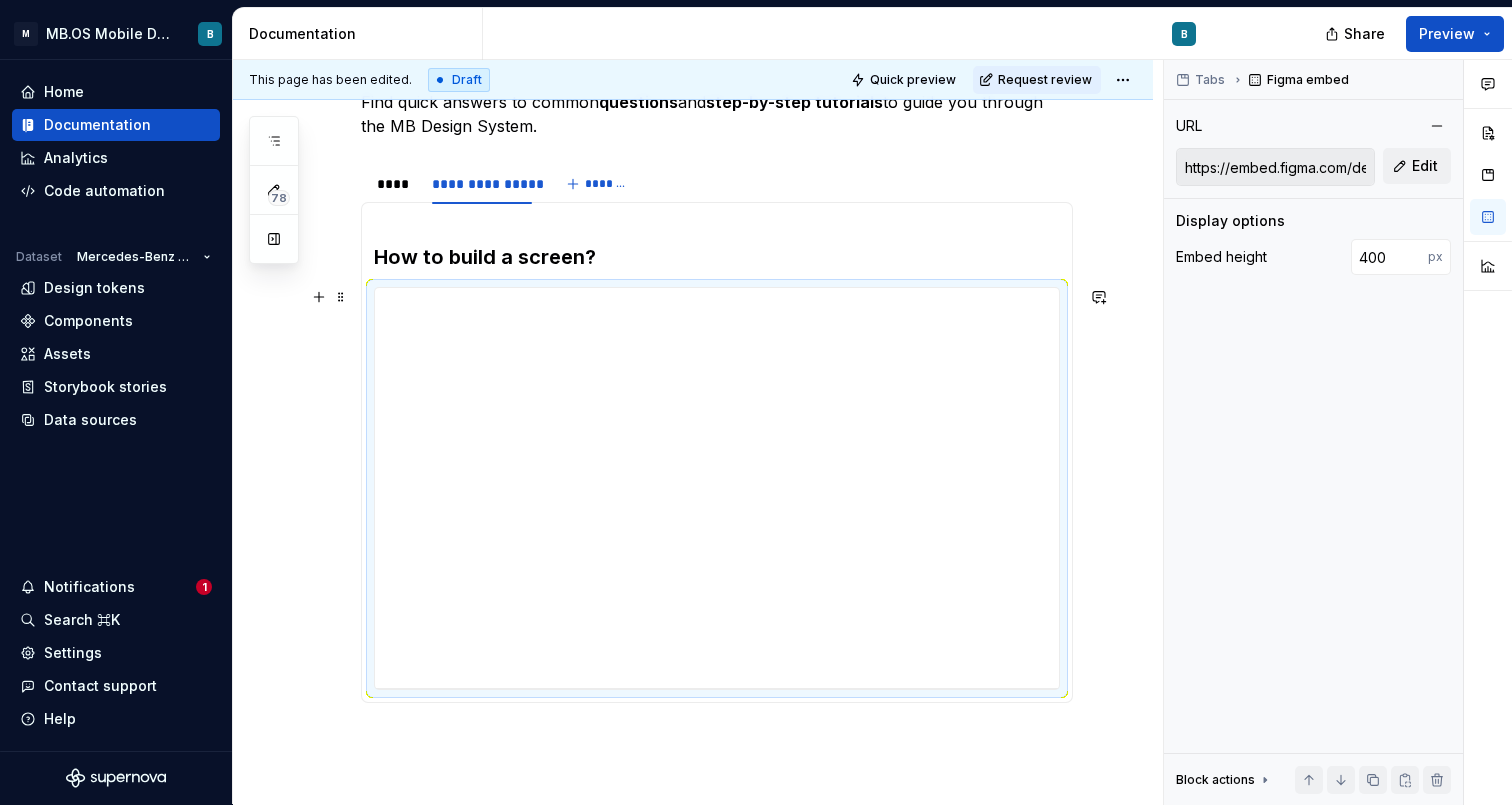 click on "**********" at bounding box center (717, 452) 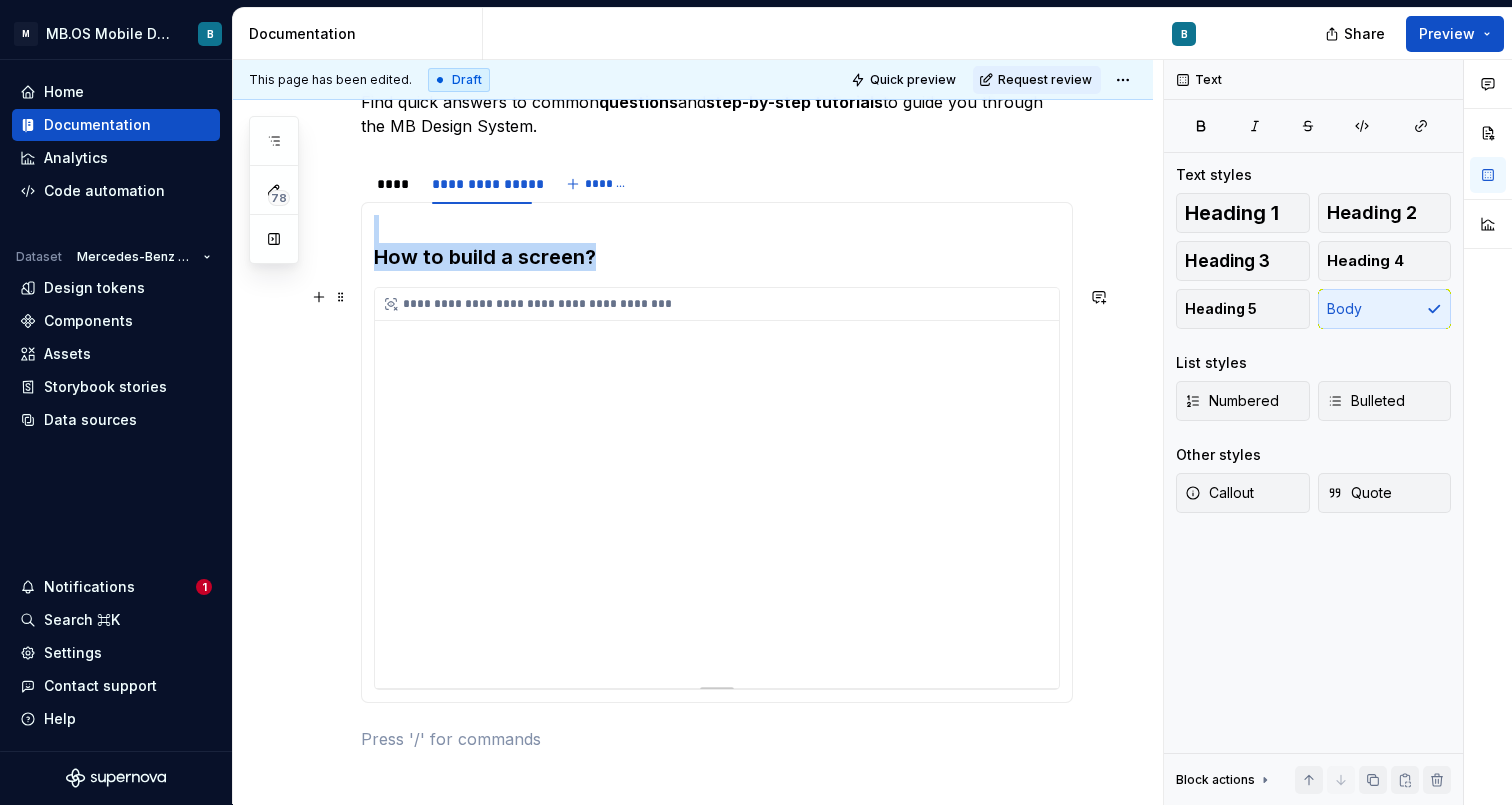 click on "**********" at bounding box center [722, 304] 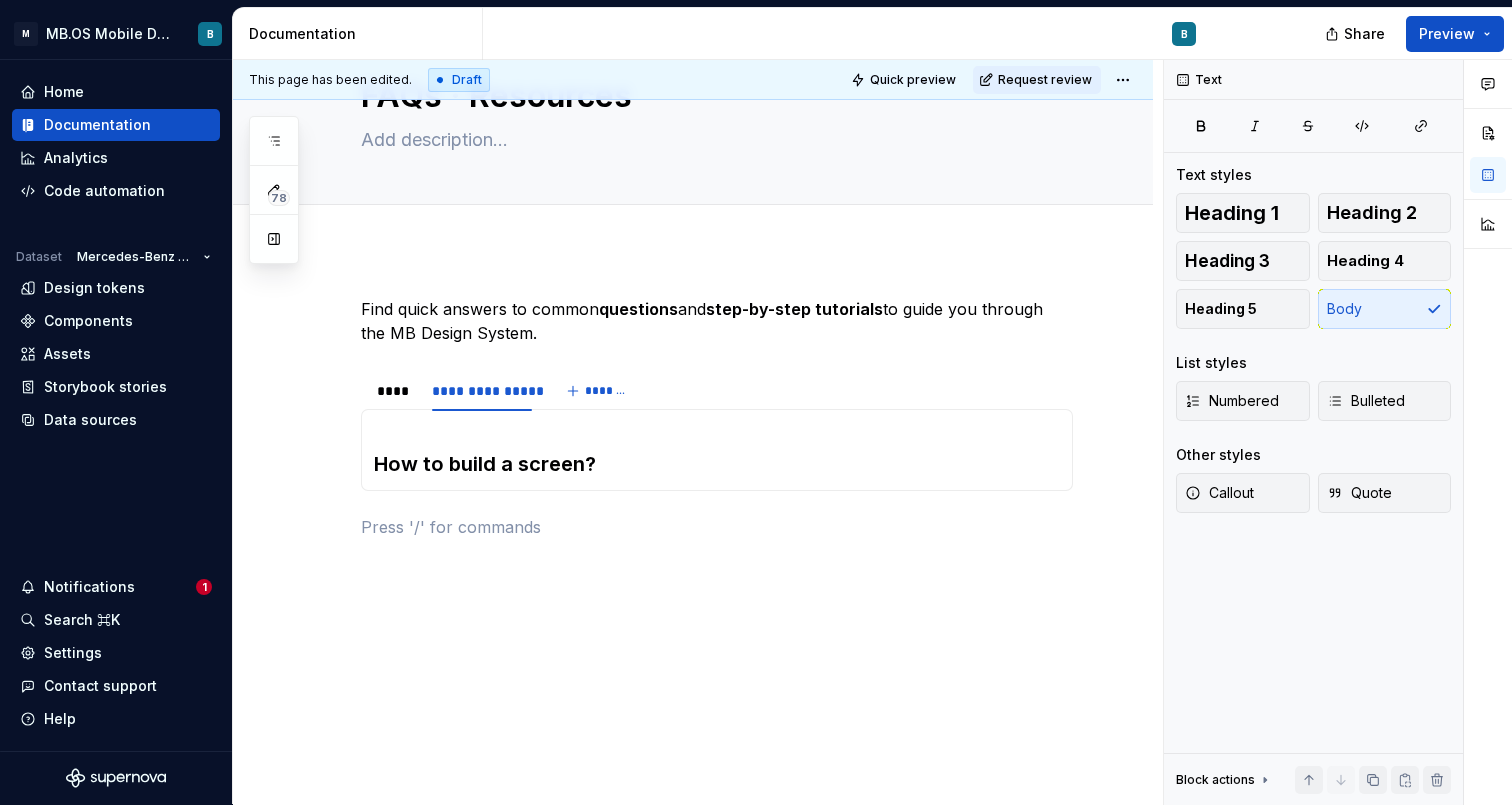 scroll, scrollTop: 92, scrollLeft: 0, axis: vertical 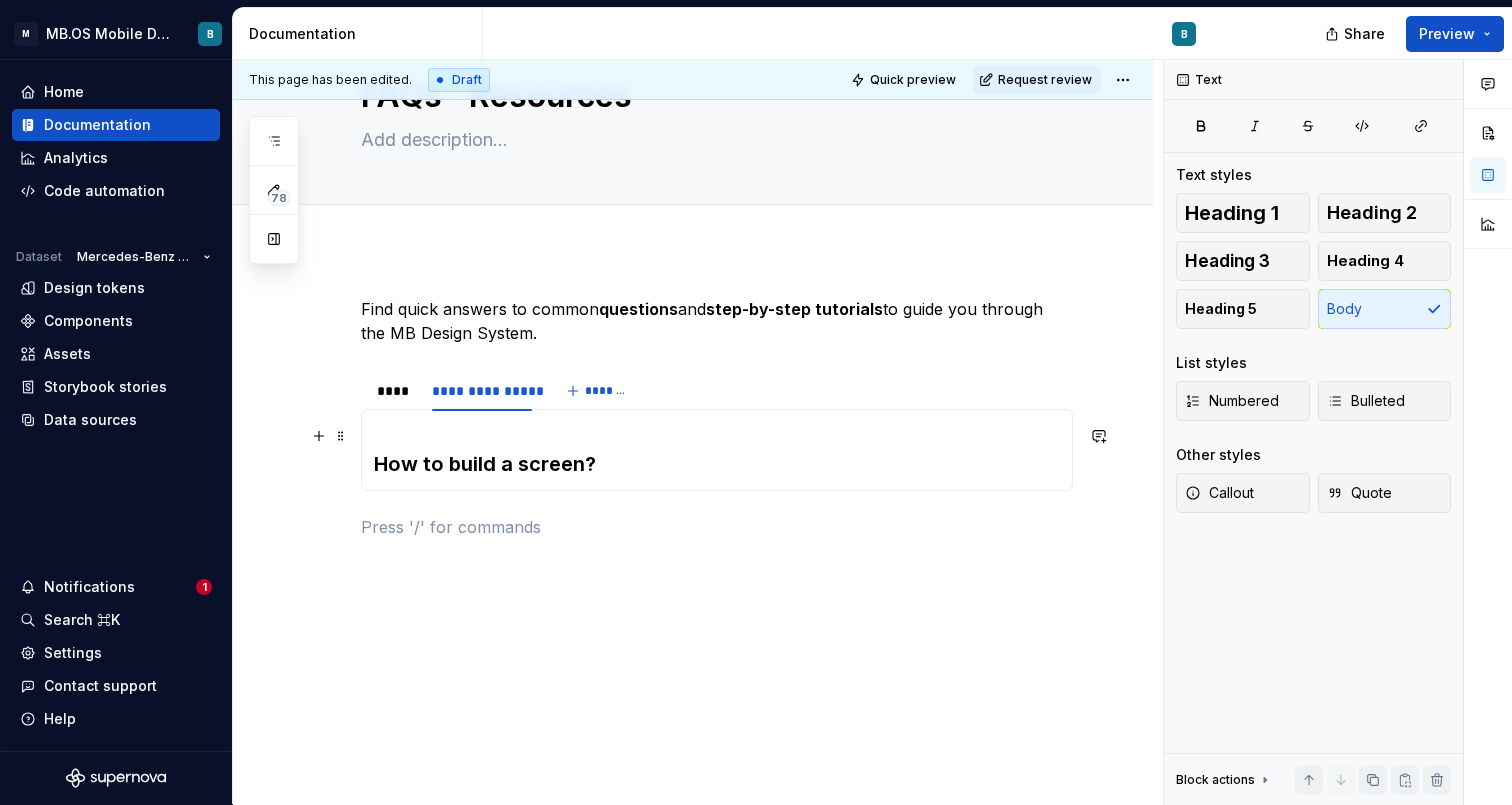 click on "How to build a screen?" at bounding box center (717, 450) 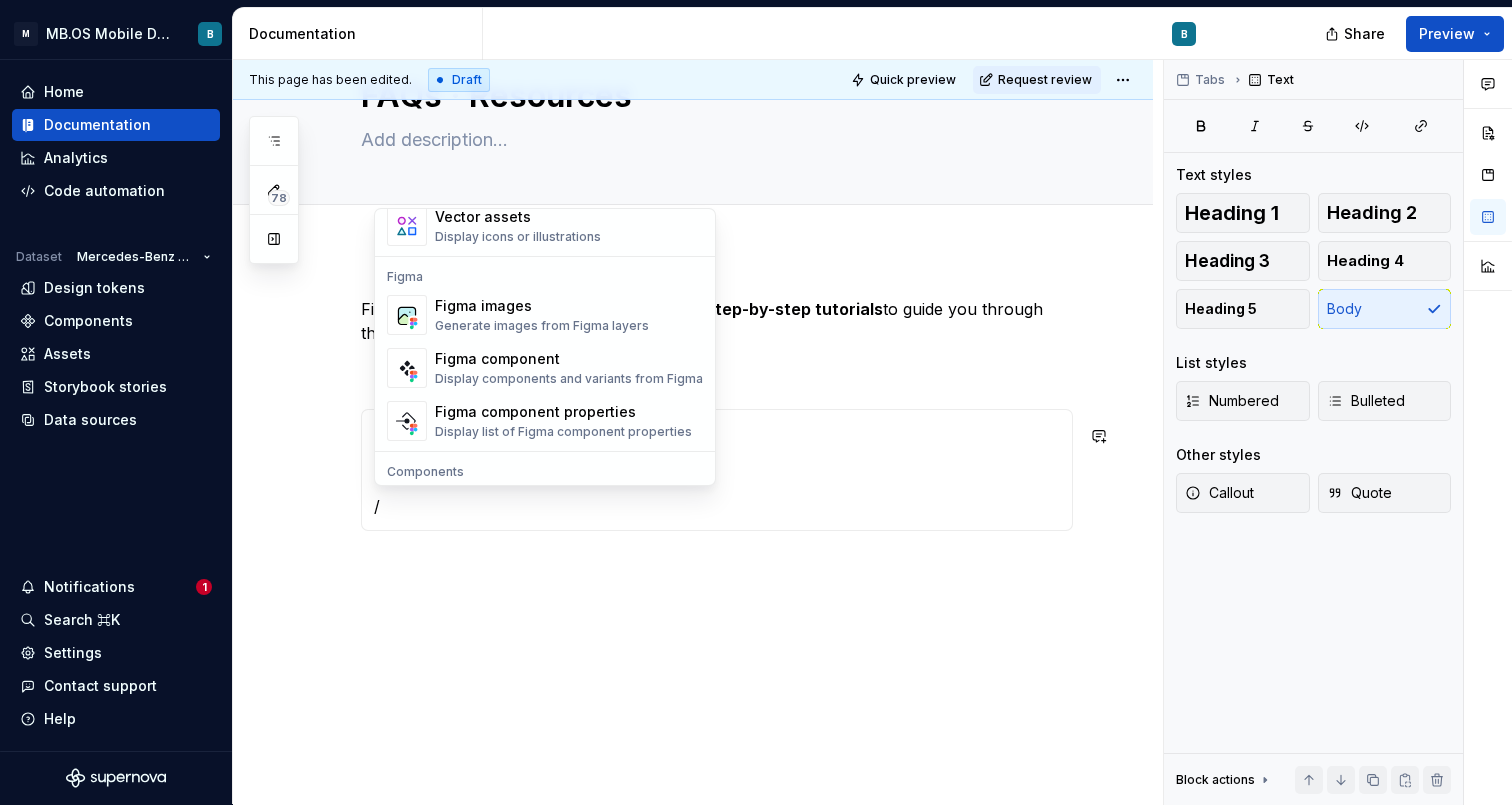 scroll, scrollTop: 1770, scrollLeft: 0, axis: vertical 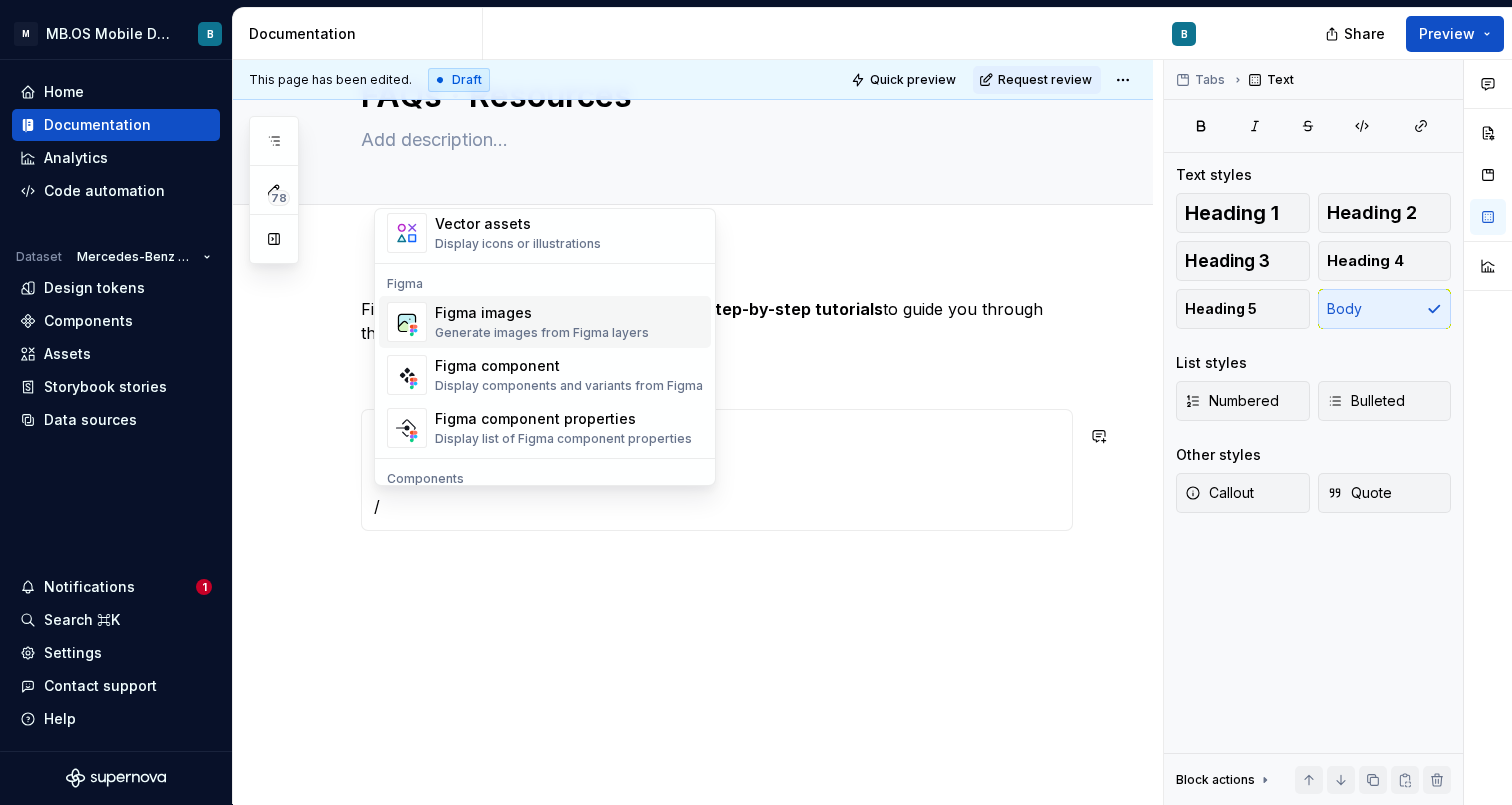 click on "Figma images" at bounding box center (542, 313) 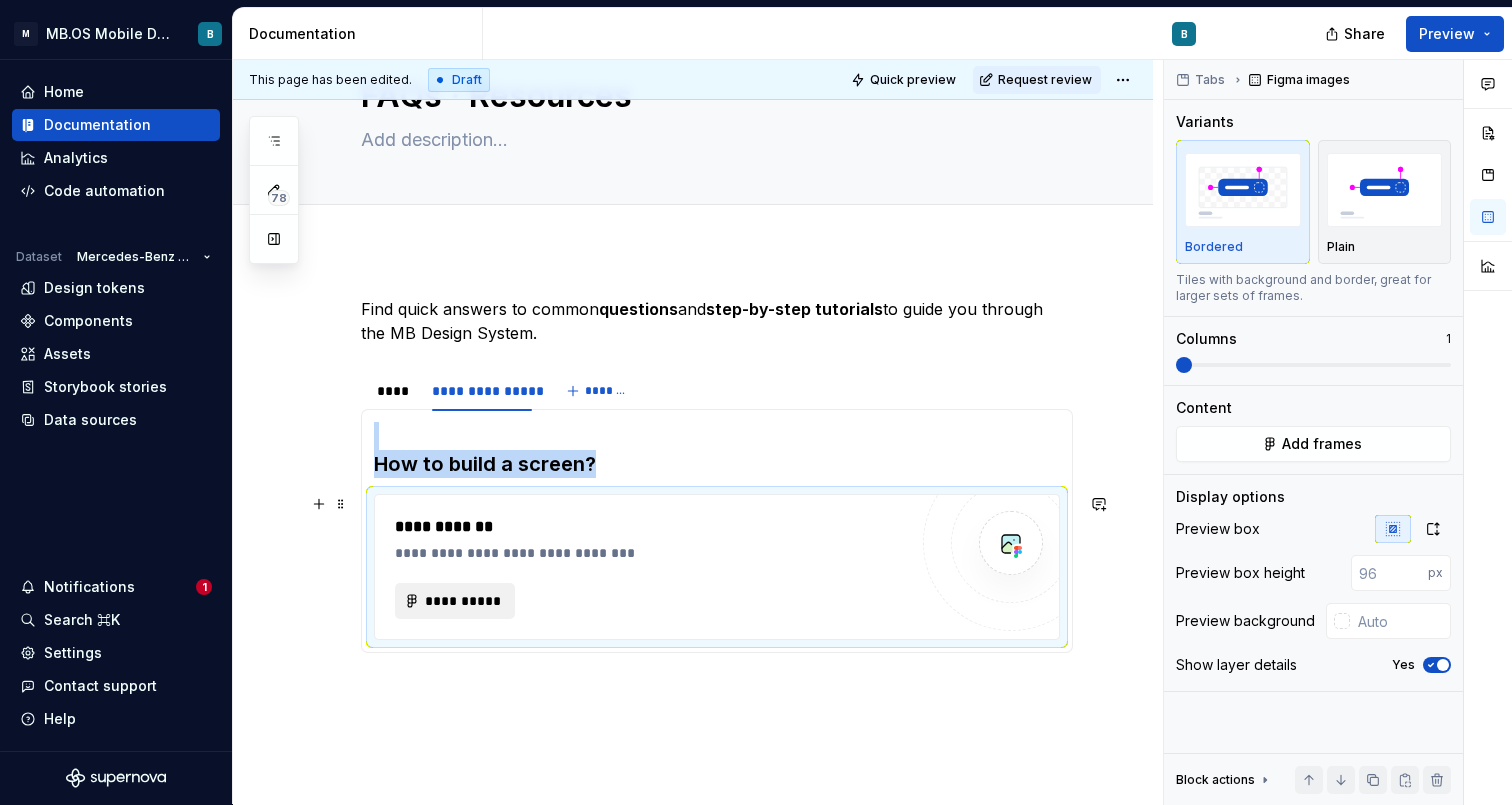 click on "**********" at bounding box center [463, 601] 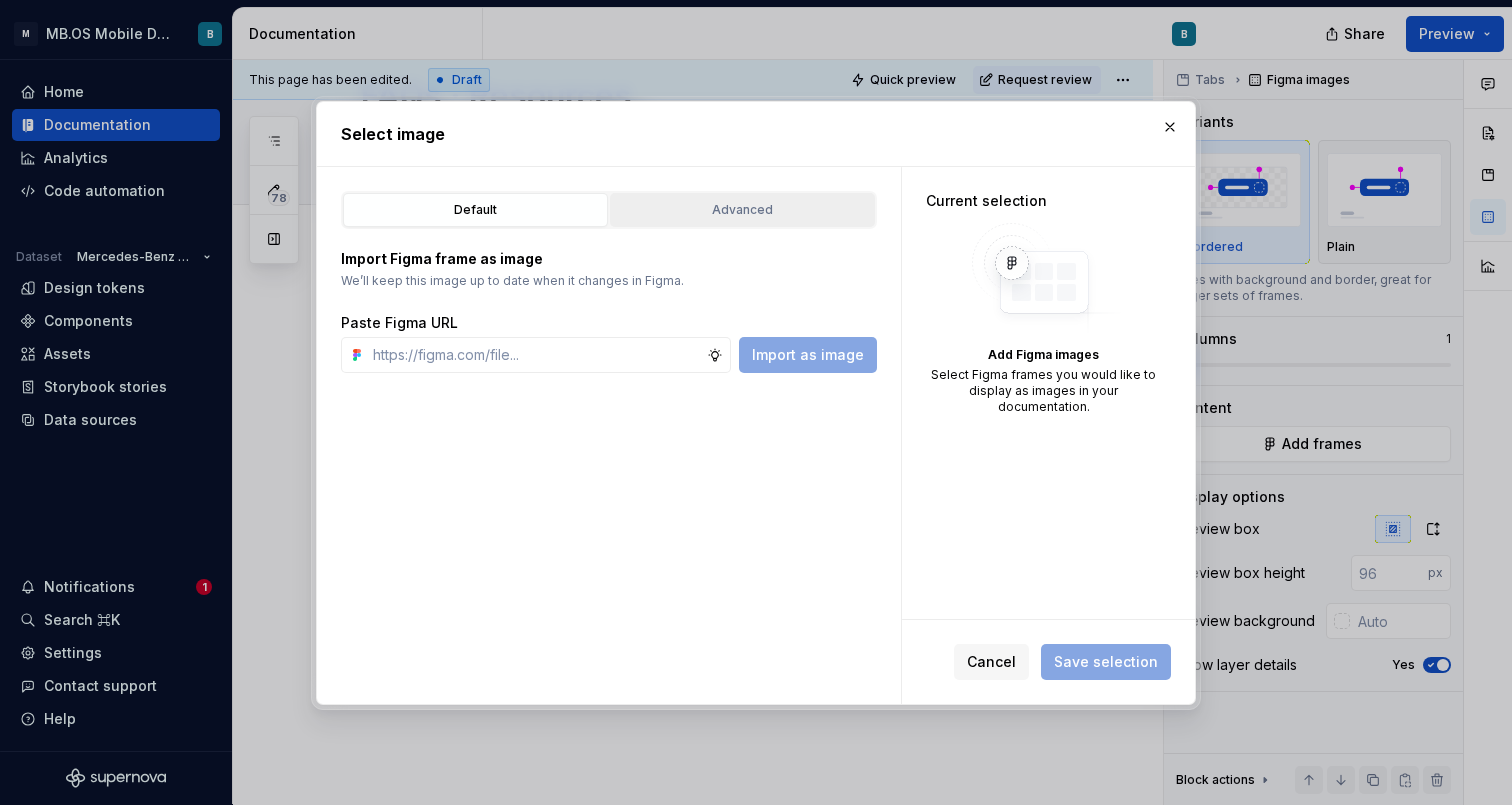 click on "Advanced" at bounding box center (742, 210) 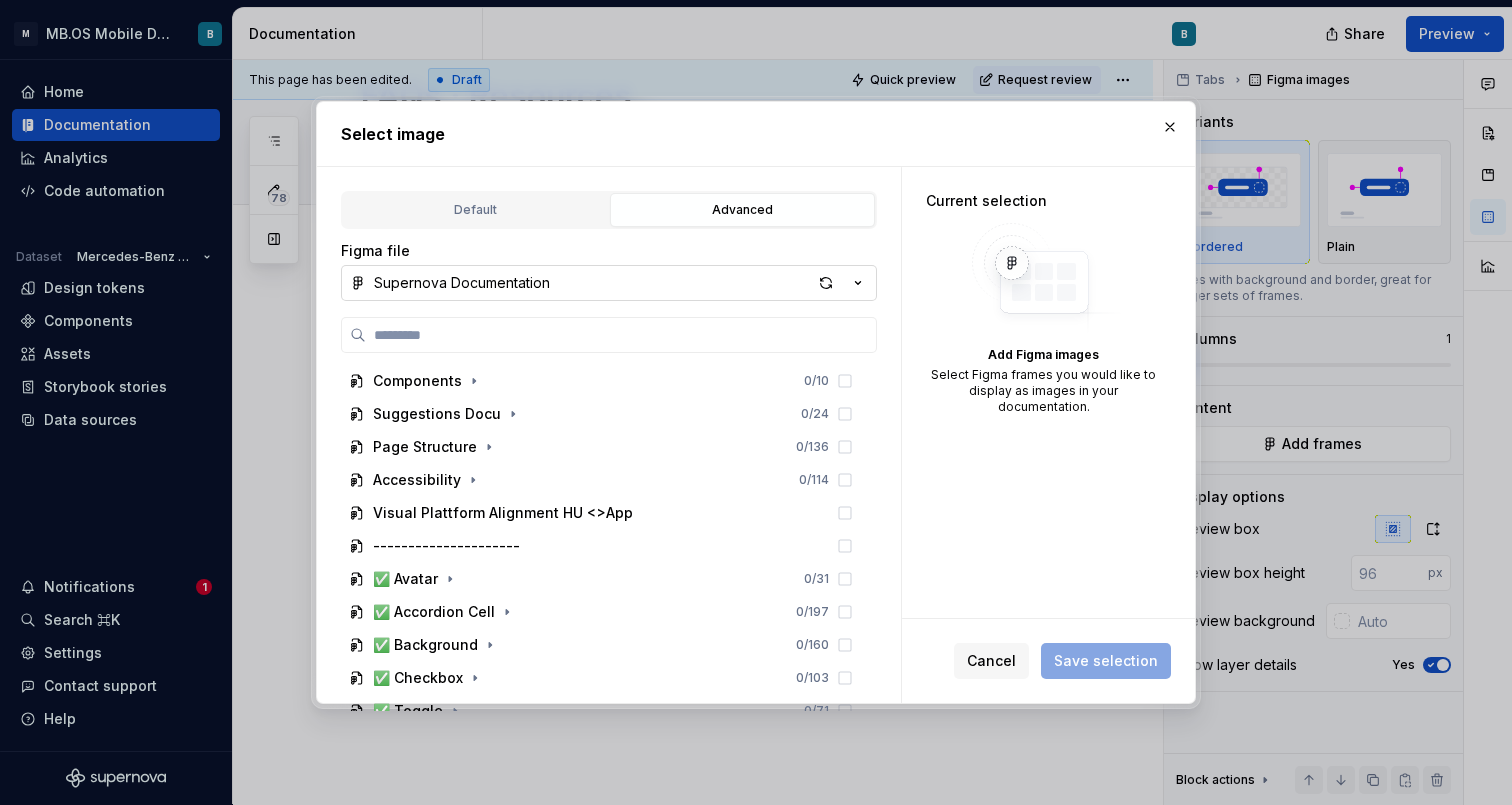 click on "Supernova Documentation" at bounding box center [609, 283] 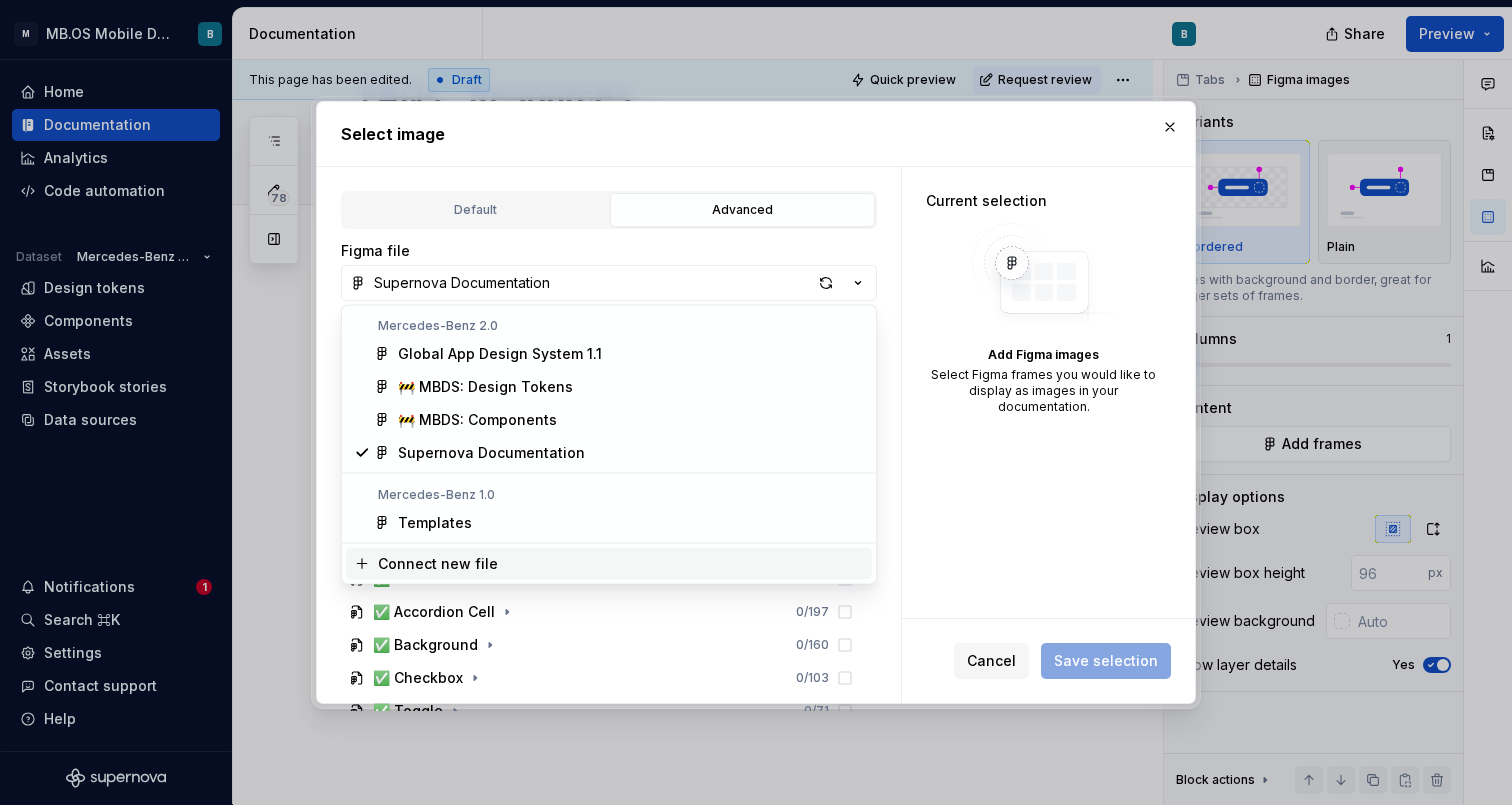 click on "Connect new file" at bounding box center (438, 564) 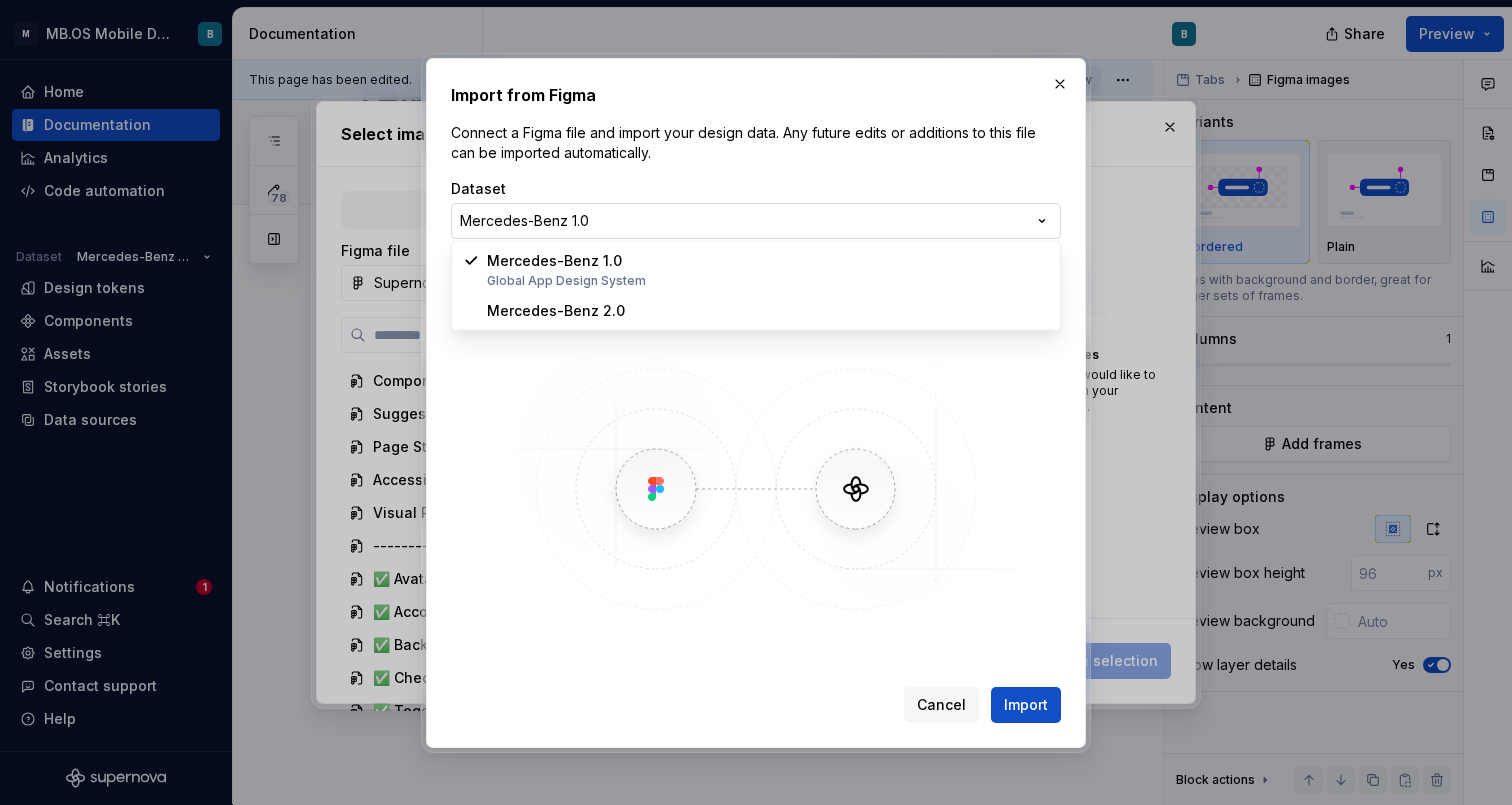 click on "**********" at bounding box center (756, 402) 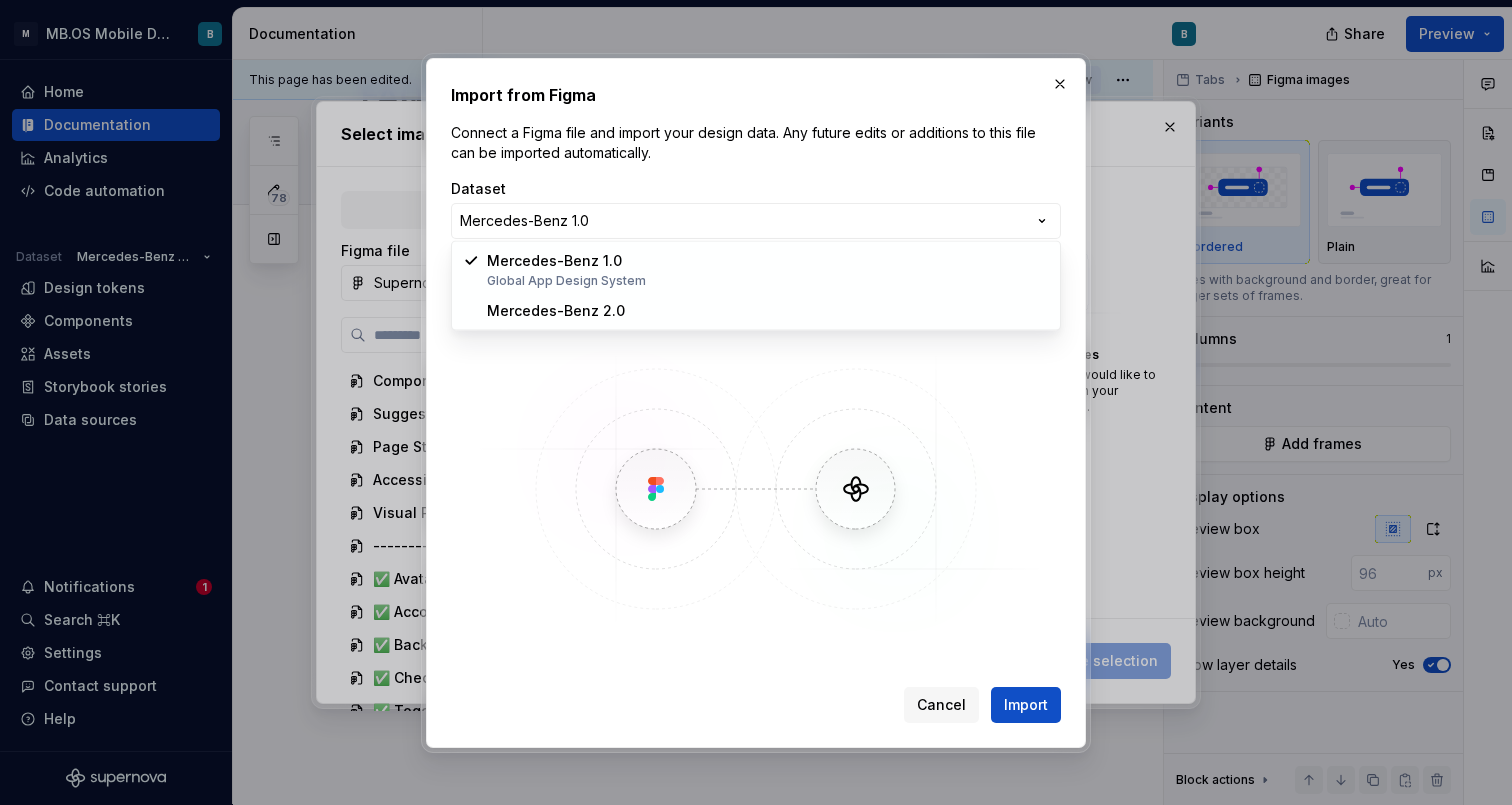 click on "**********" at bounding box center [756, 402] 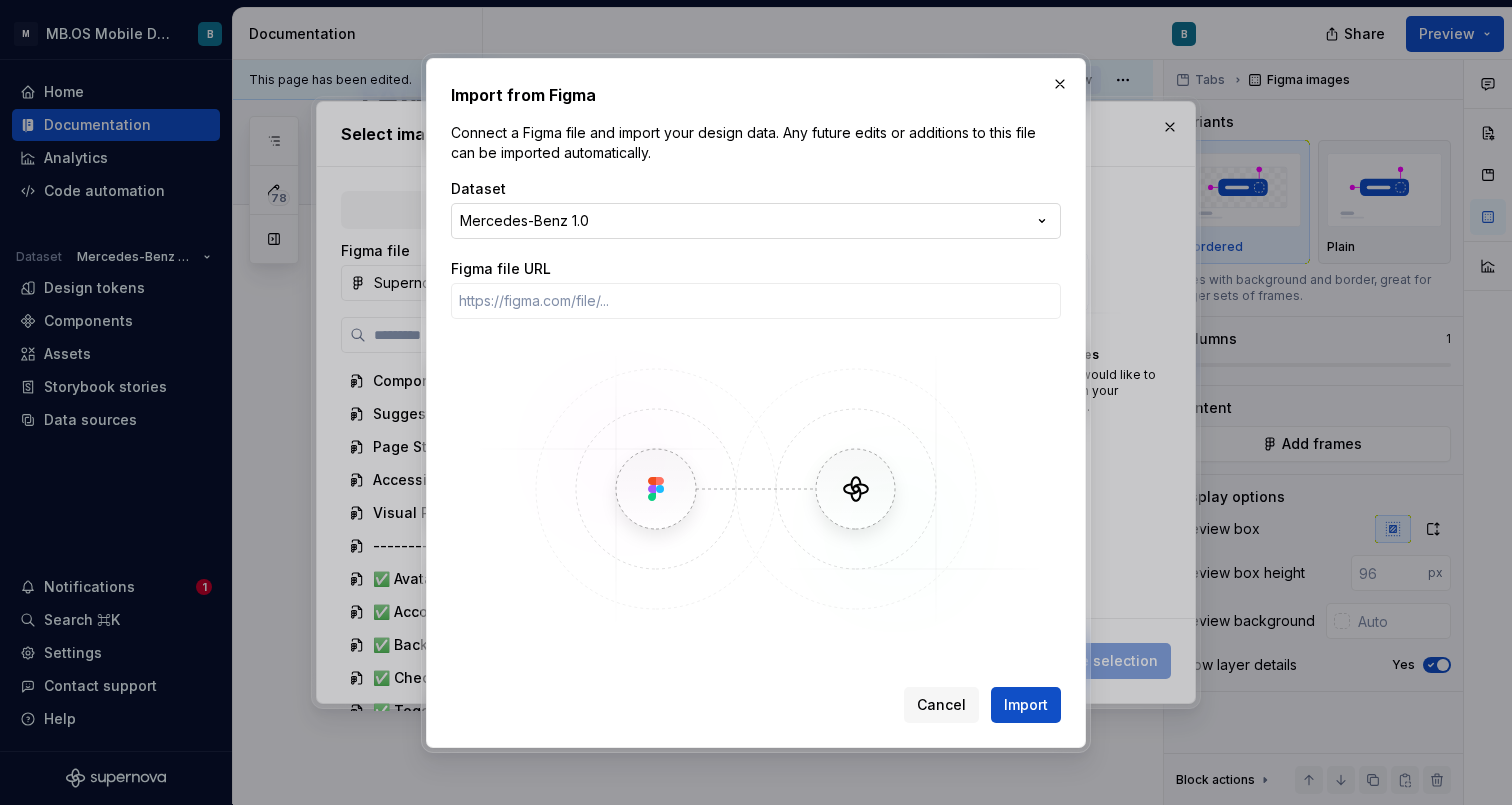 click on "**********" at bounding box center [756, 402] 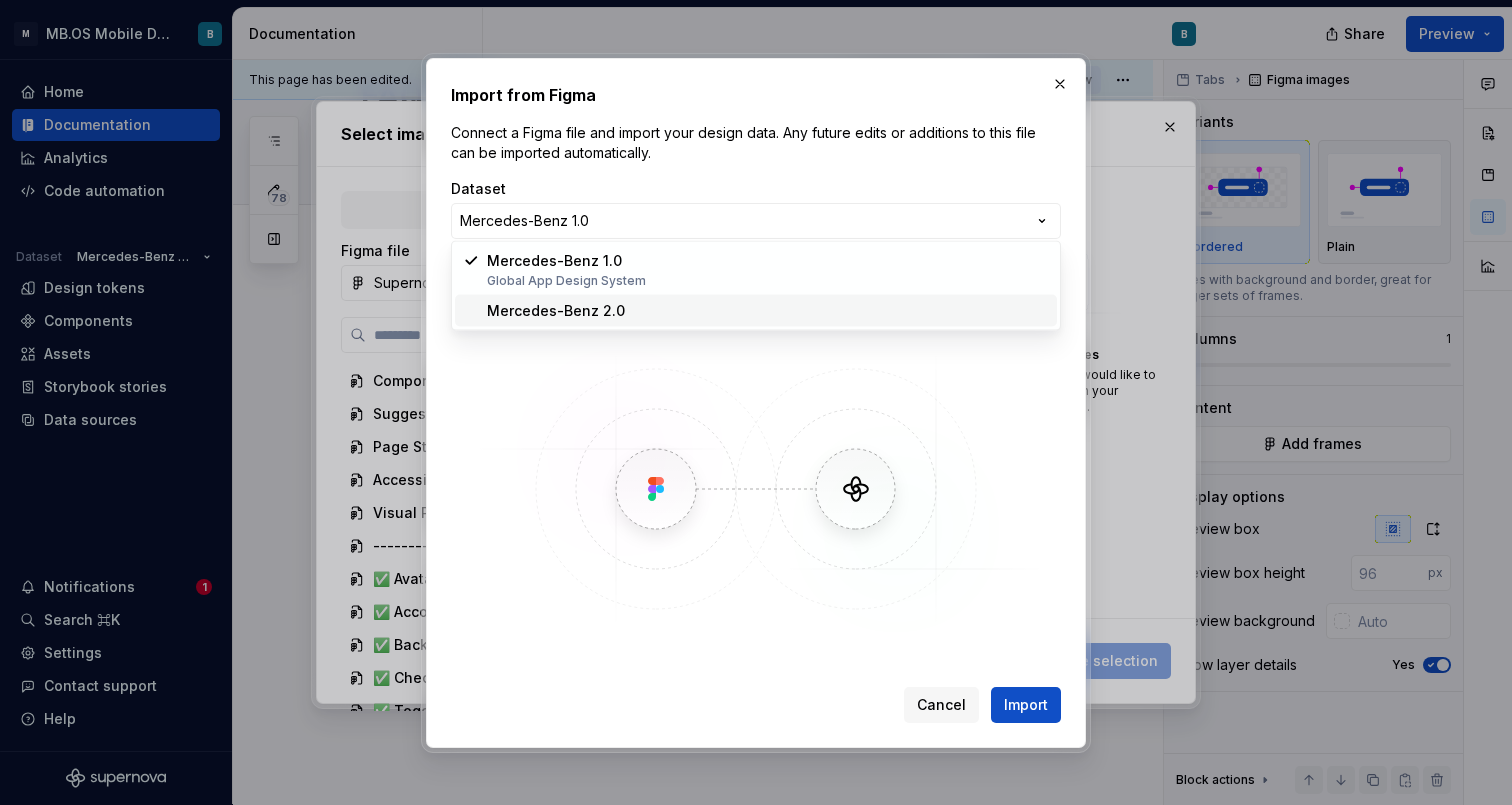 select on "**********" 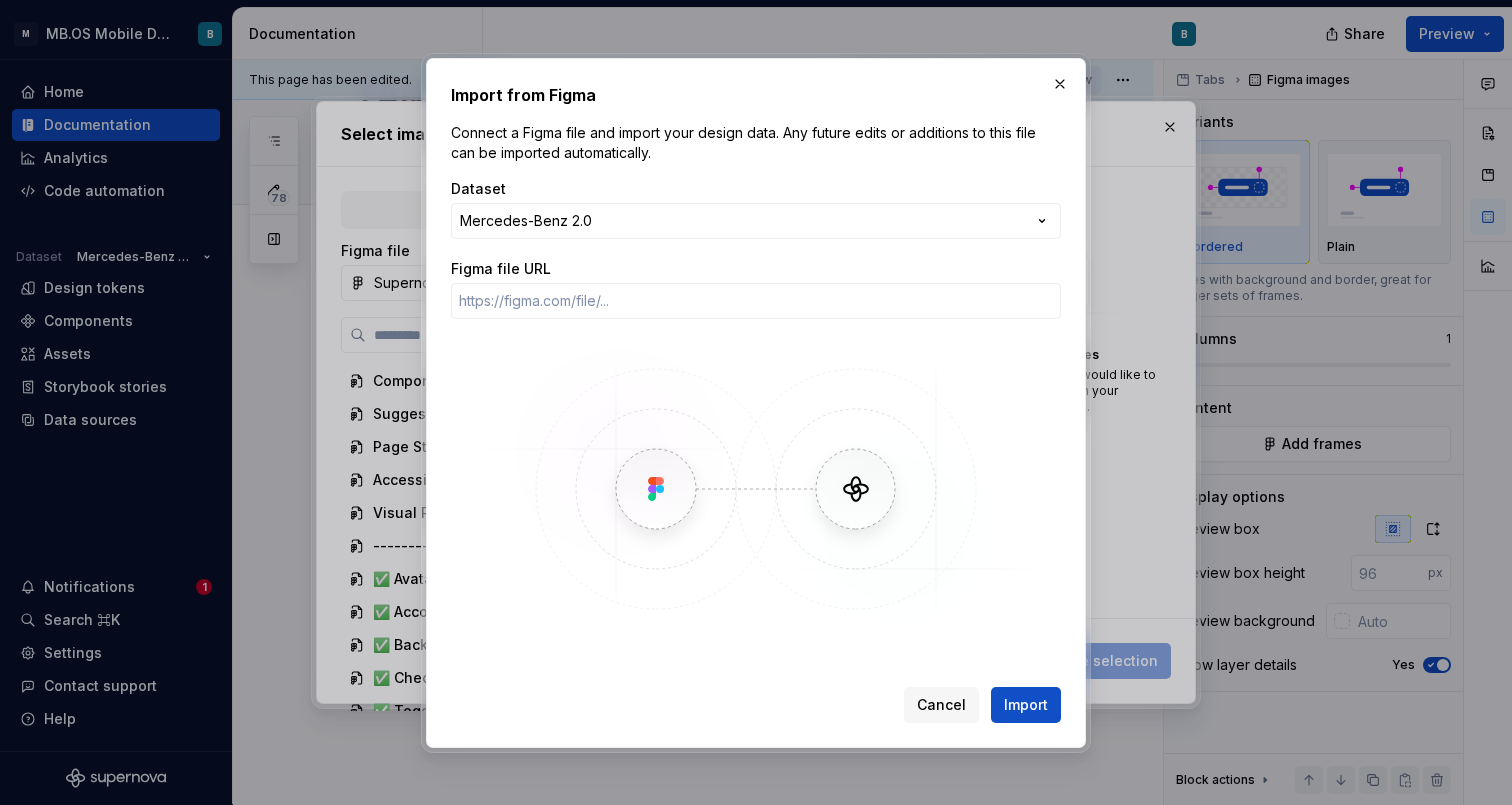 click on "**********" at bounding box center [756, 403] 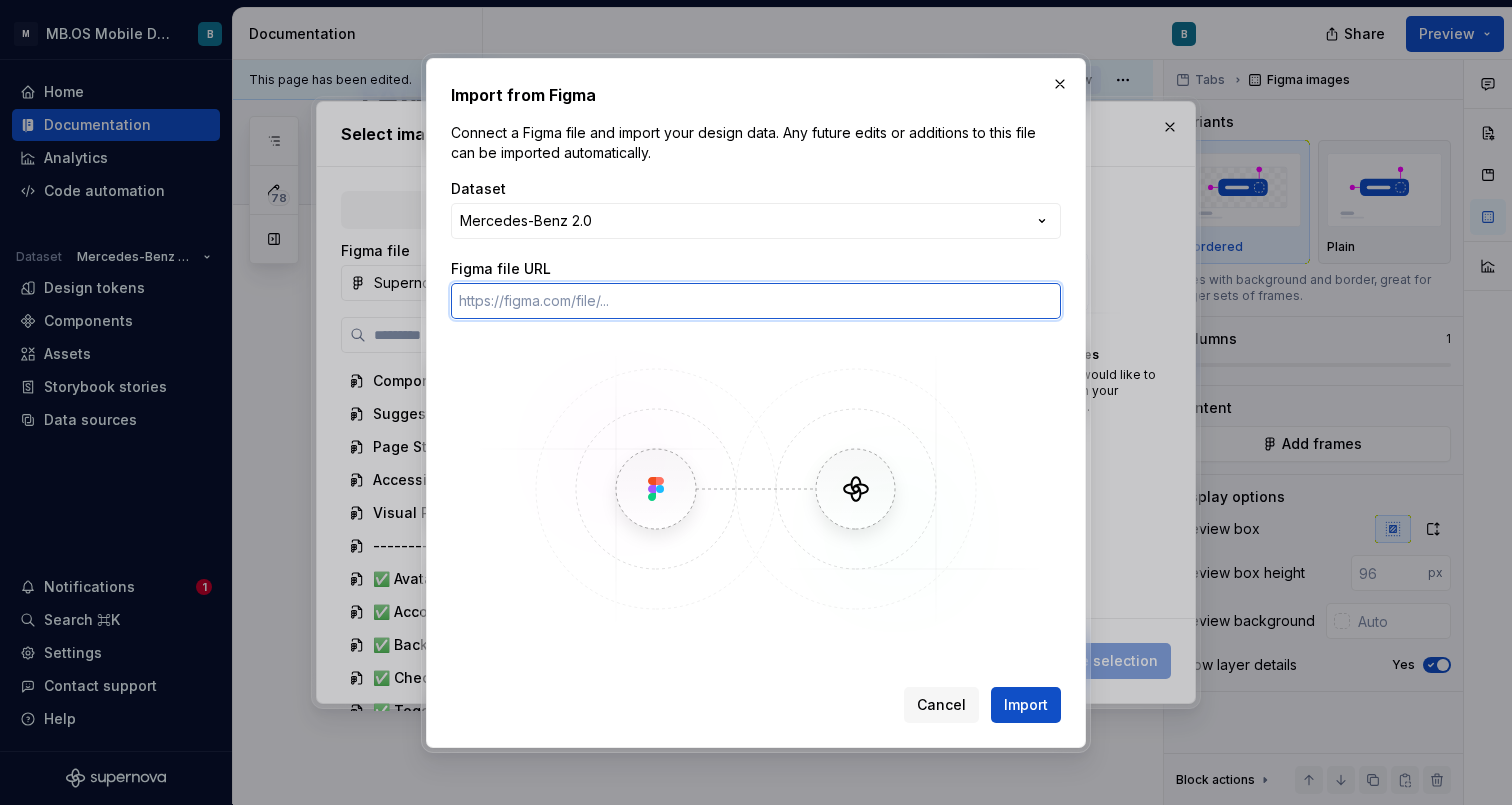 click on "Figma file URL" at bounding box center [756, 301] 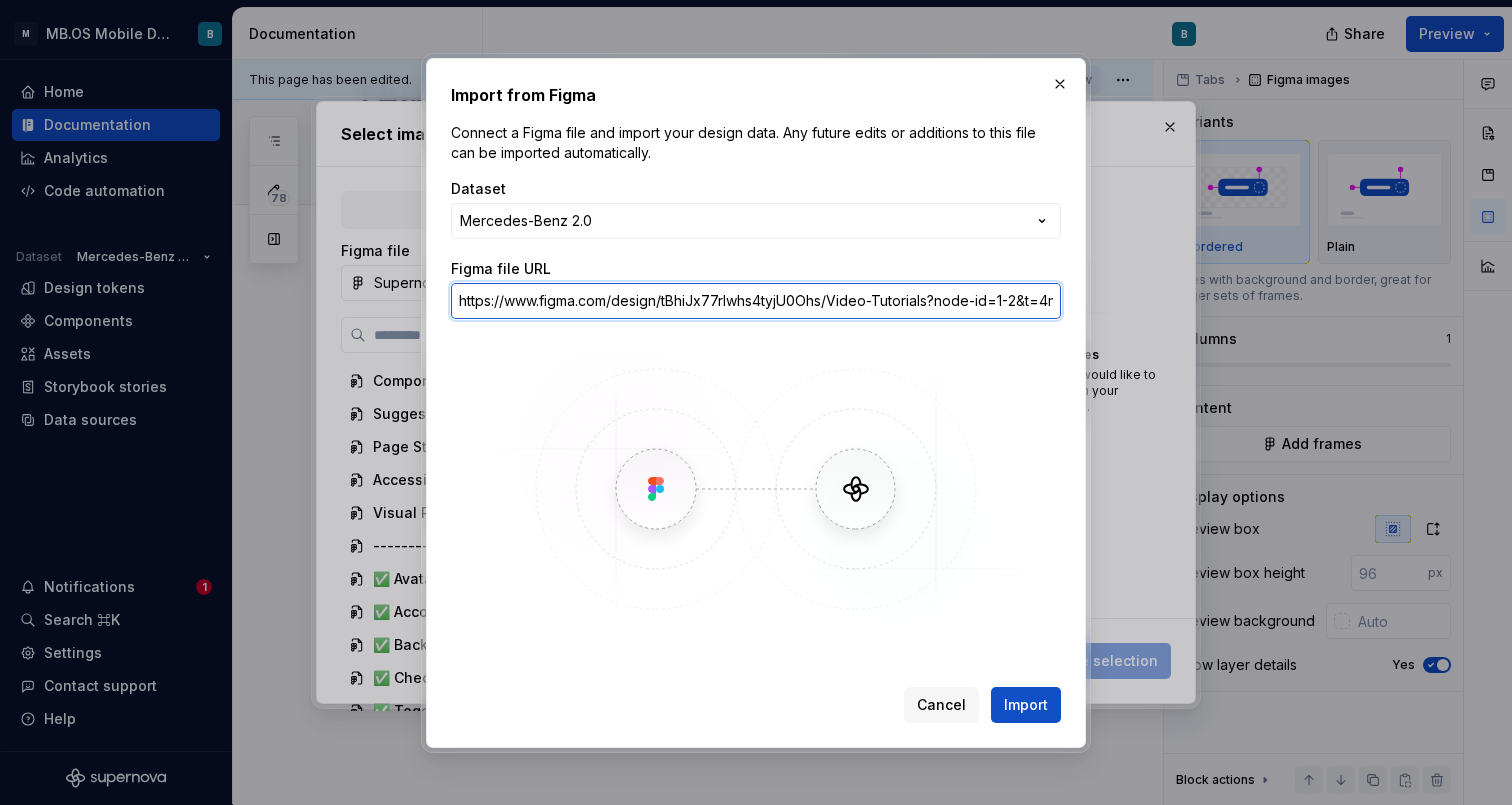 type on "*" 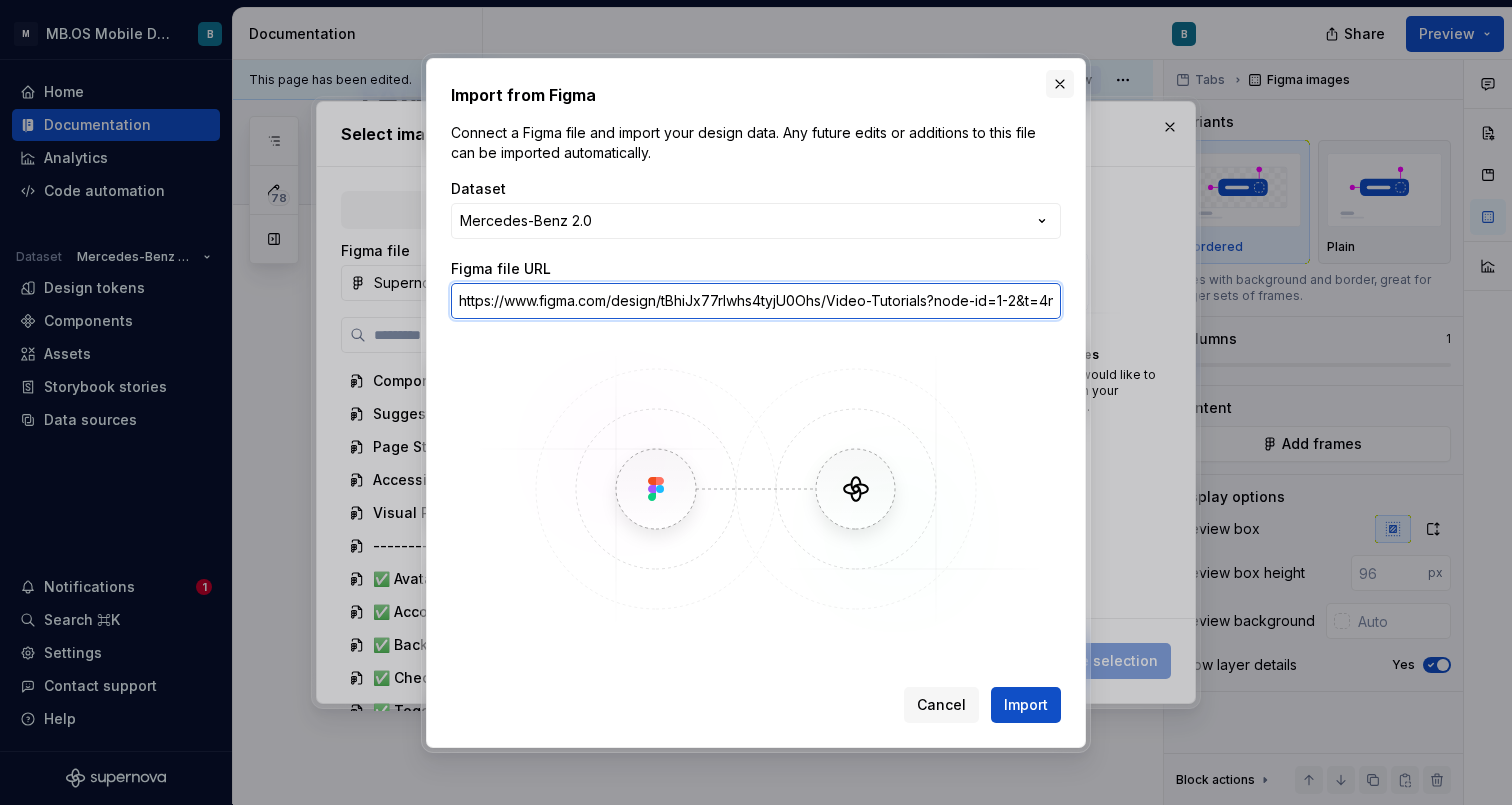 type on "https://www.figma.com/design/tBhiJx77rlwhs4tyjU0Ohs/Video-Tutorials?node-id=1-2&t=4no0yNeGDas1mwYS-1" 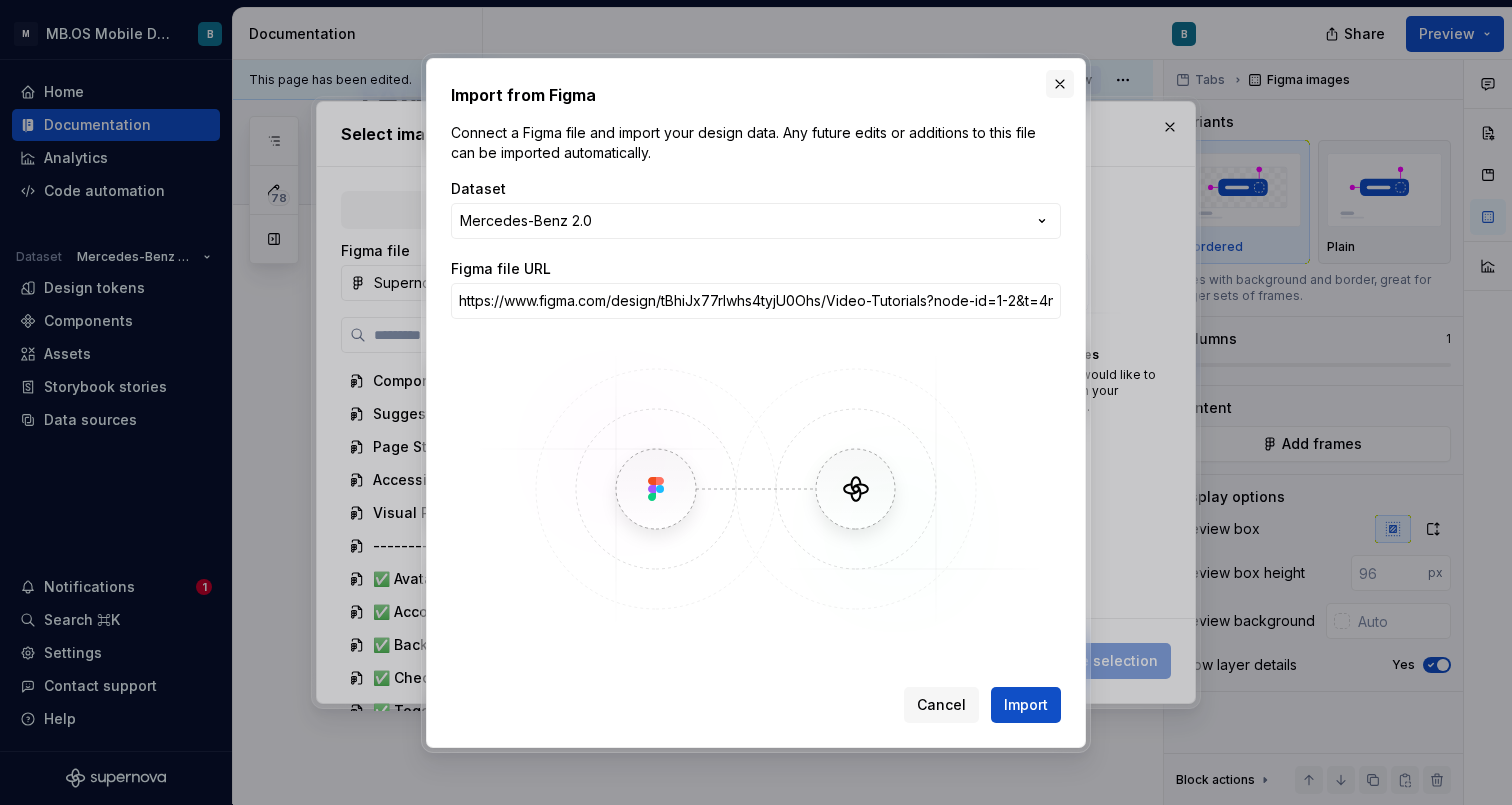 click at bounding box center [1060, 84] 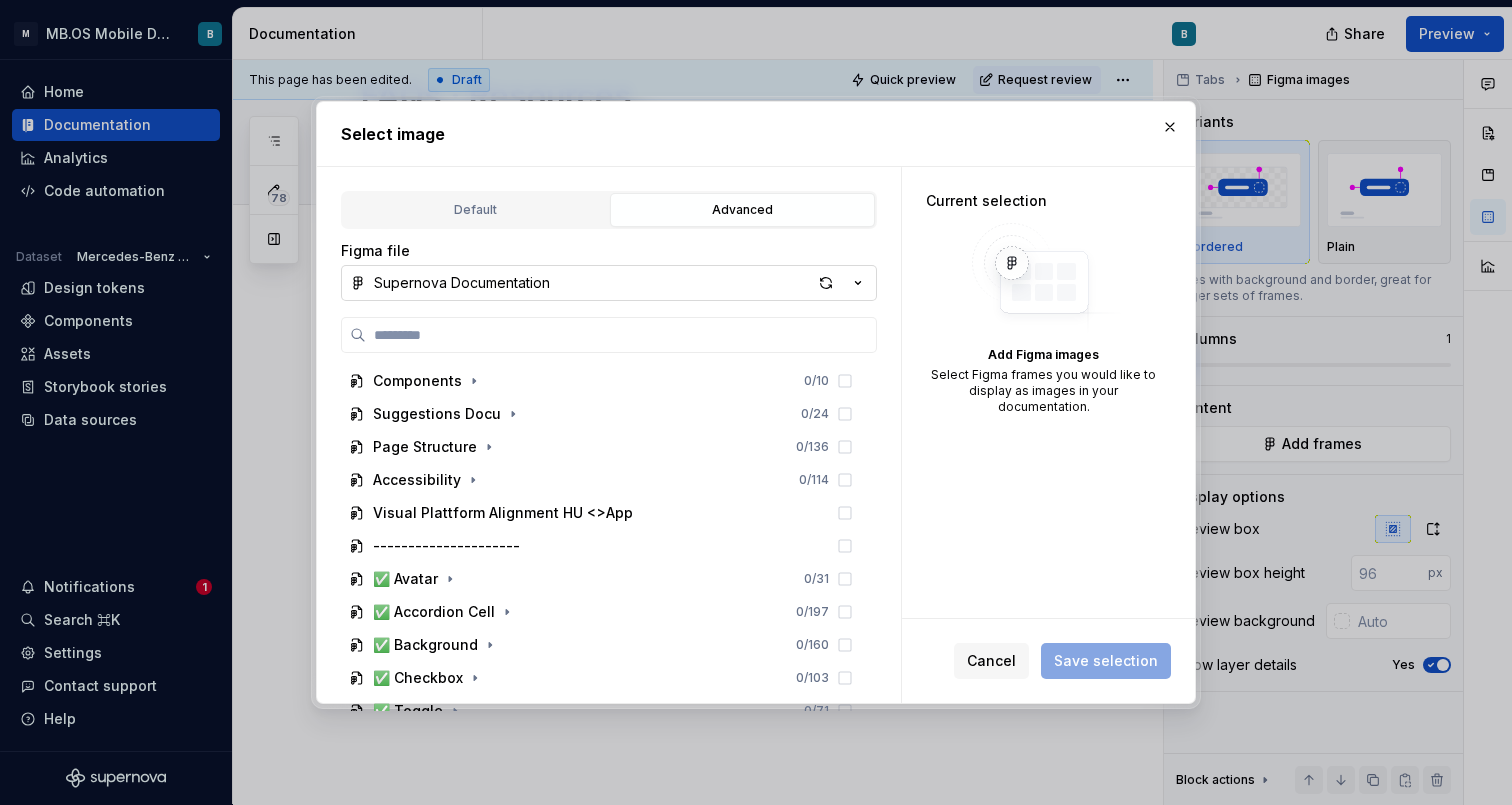 click 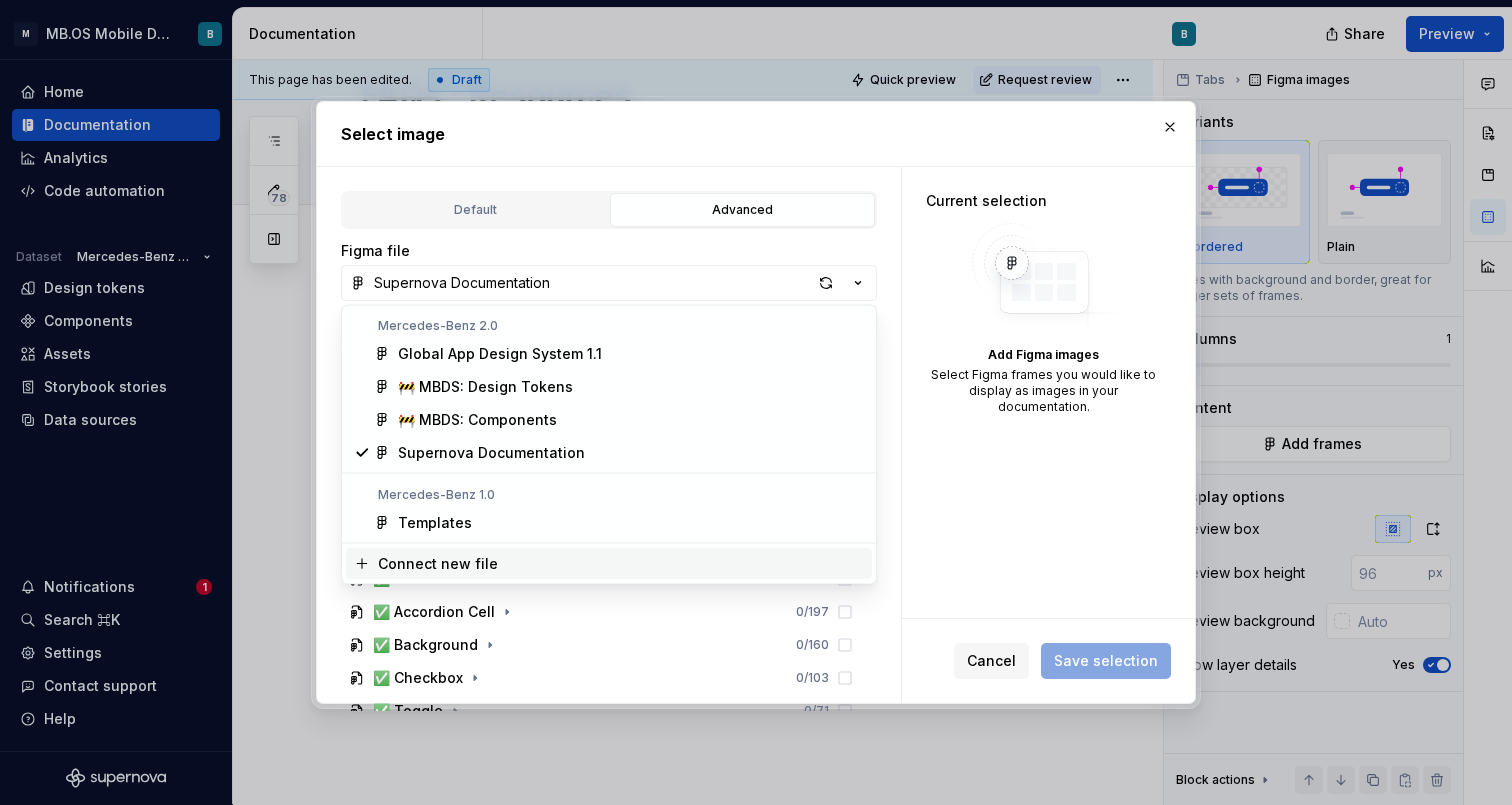 click on "Connect new file" at bounding box center (438, 564) 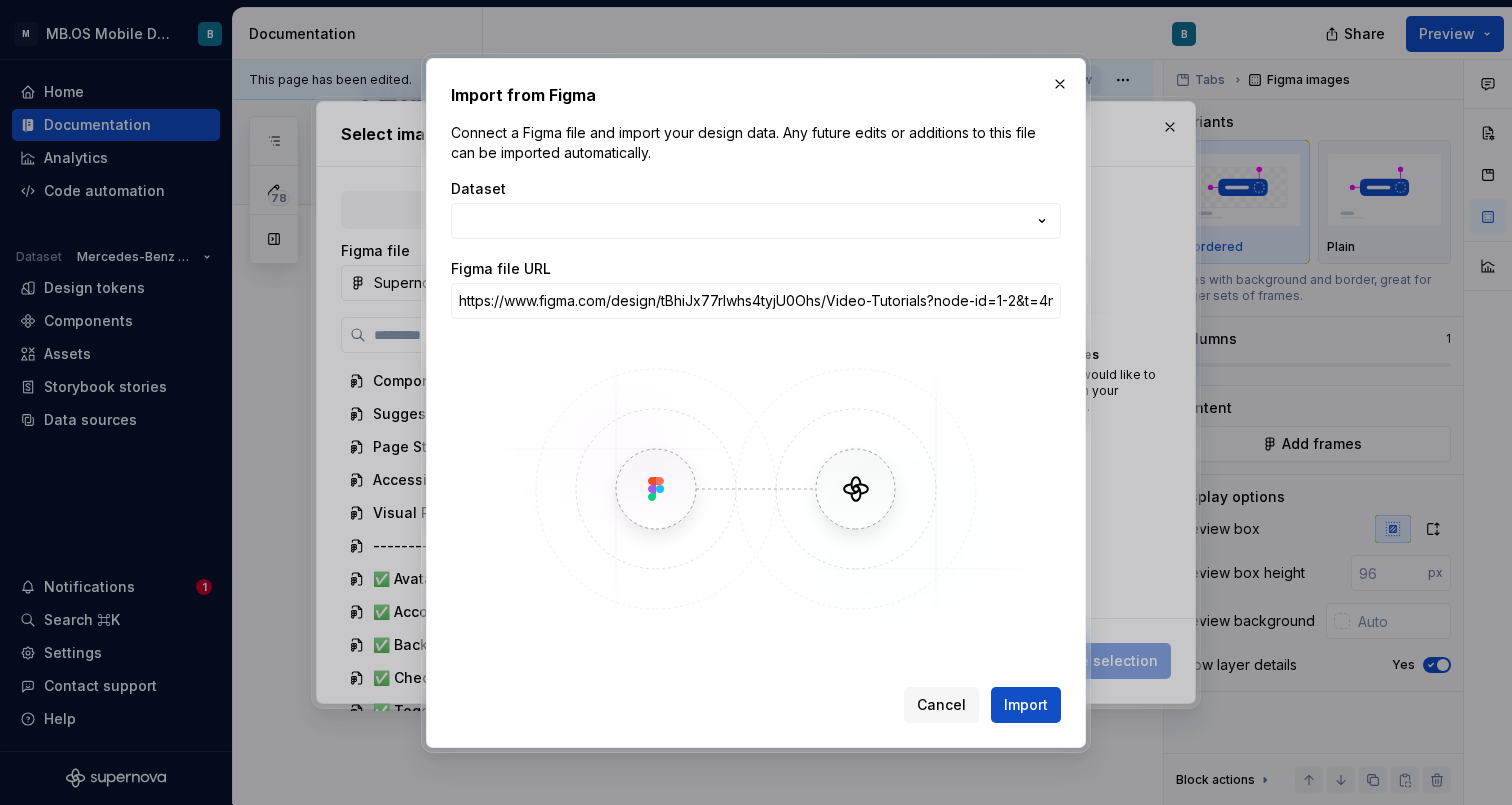 type on "*" 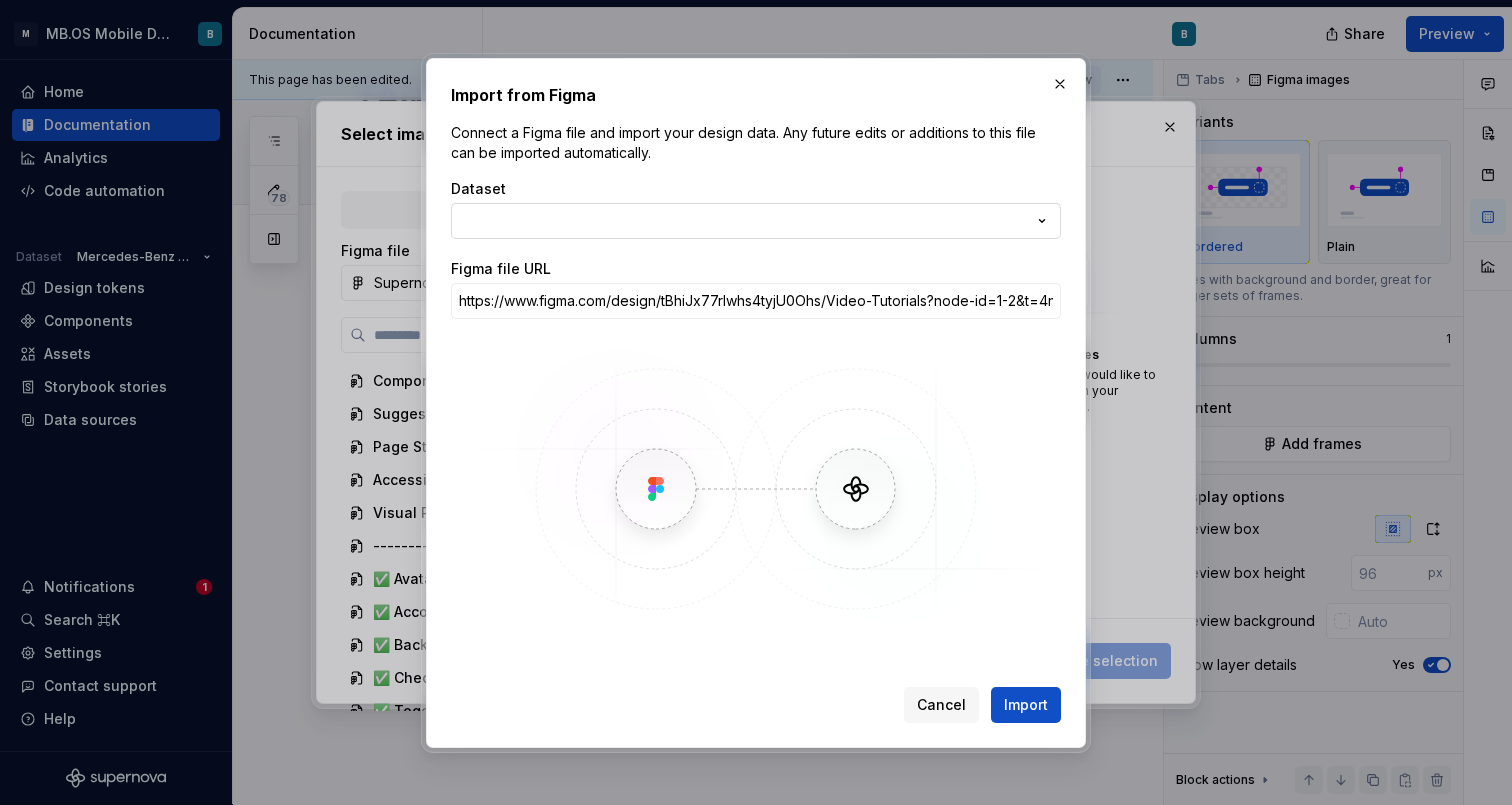 click on "**********" at bounding box center (756, 402) 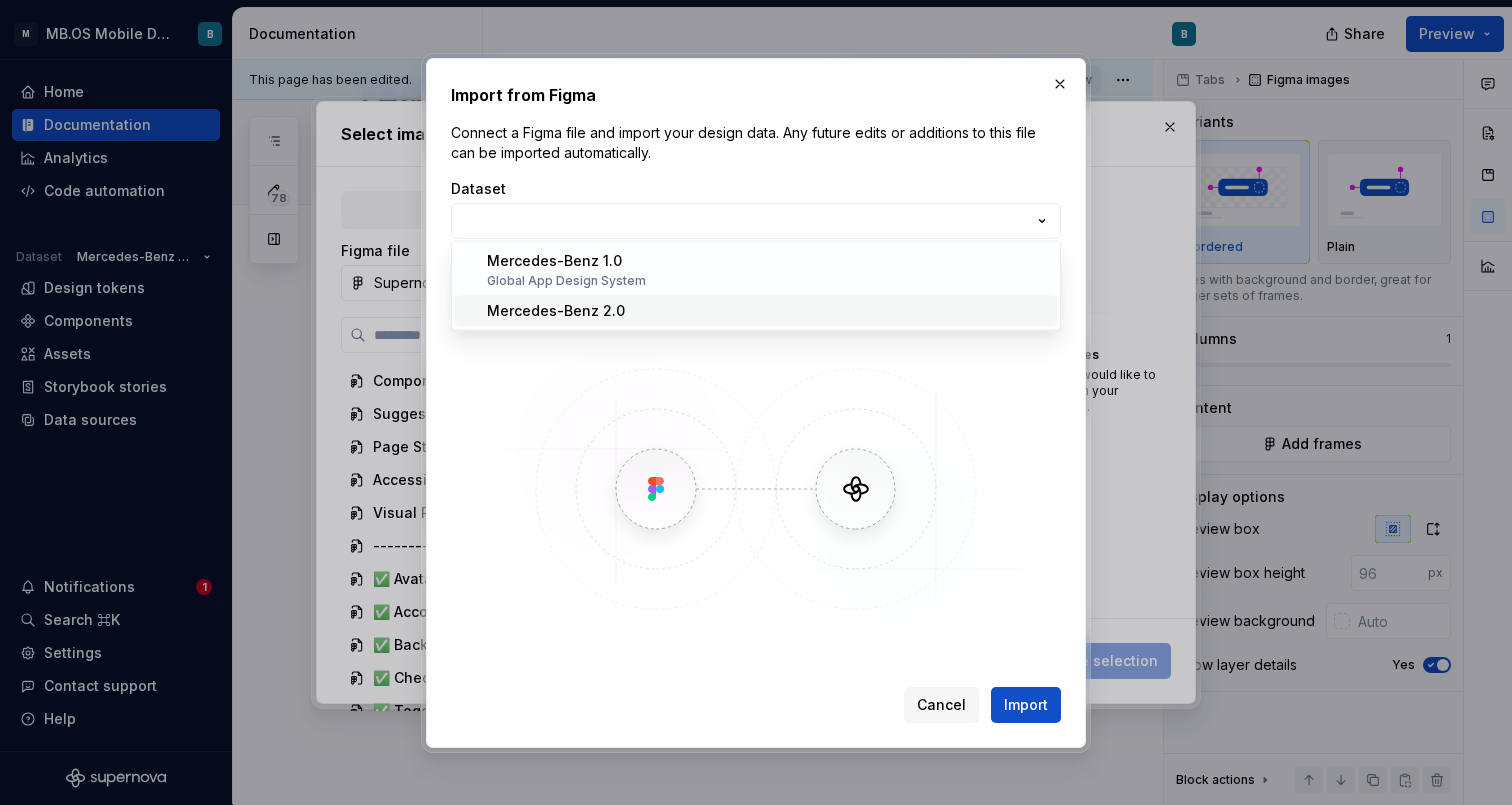 select on "**********" 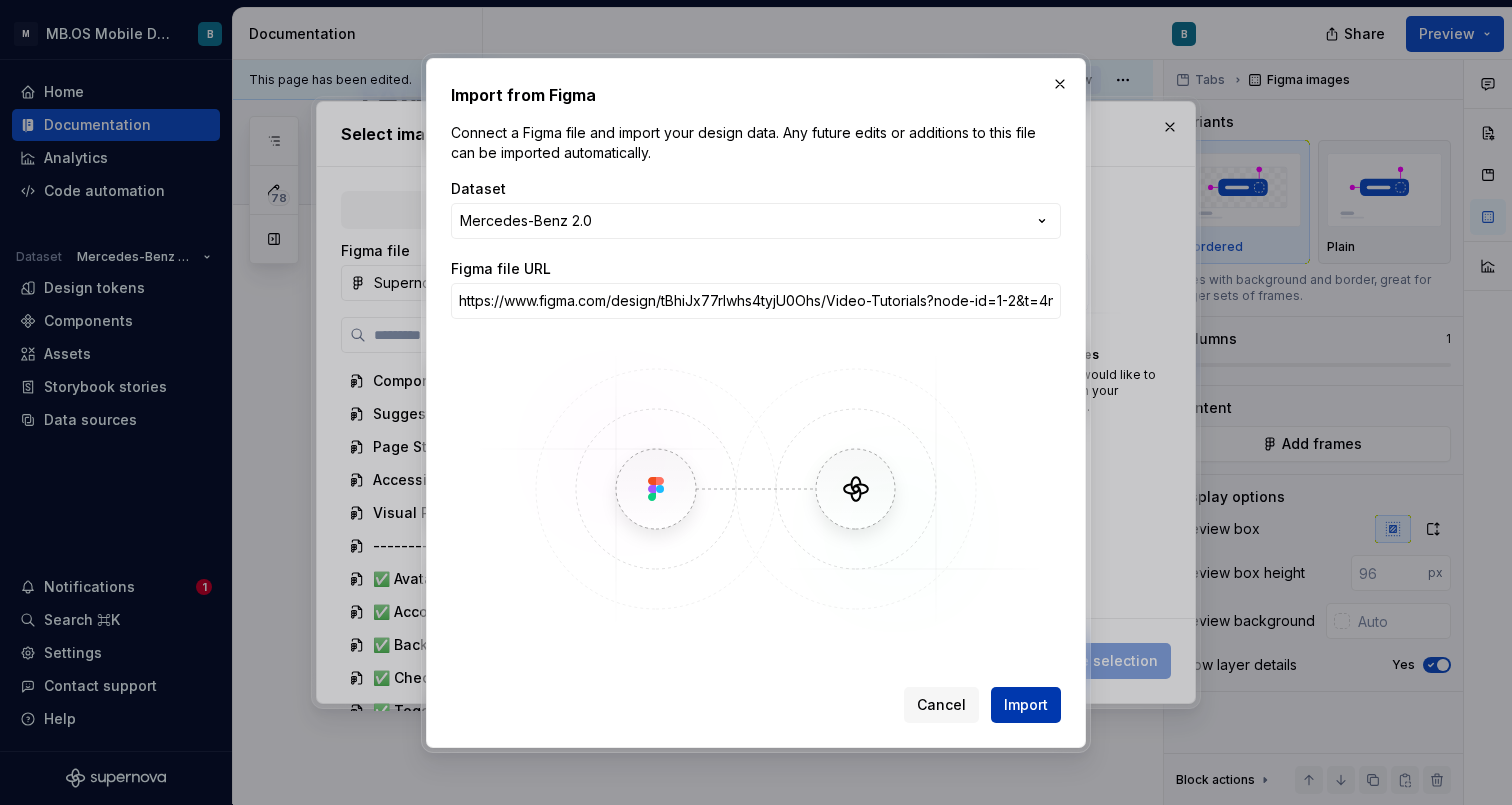 click on "Import" at bounding box center [1026, 705] 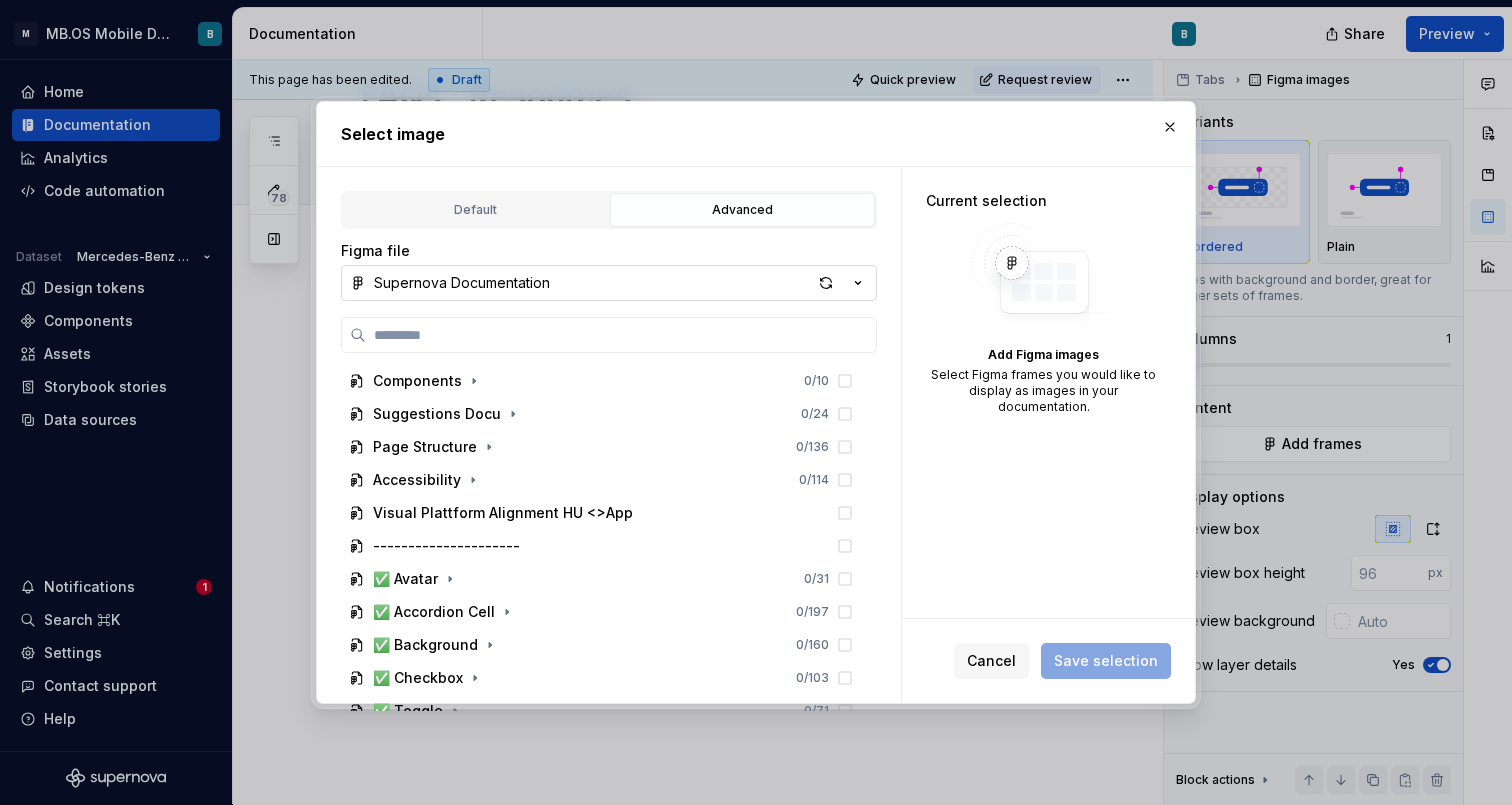 click 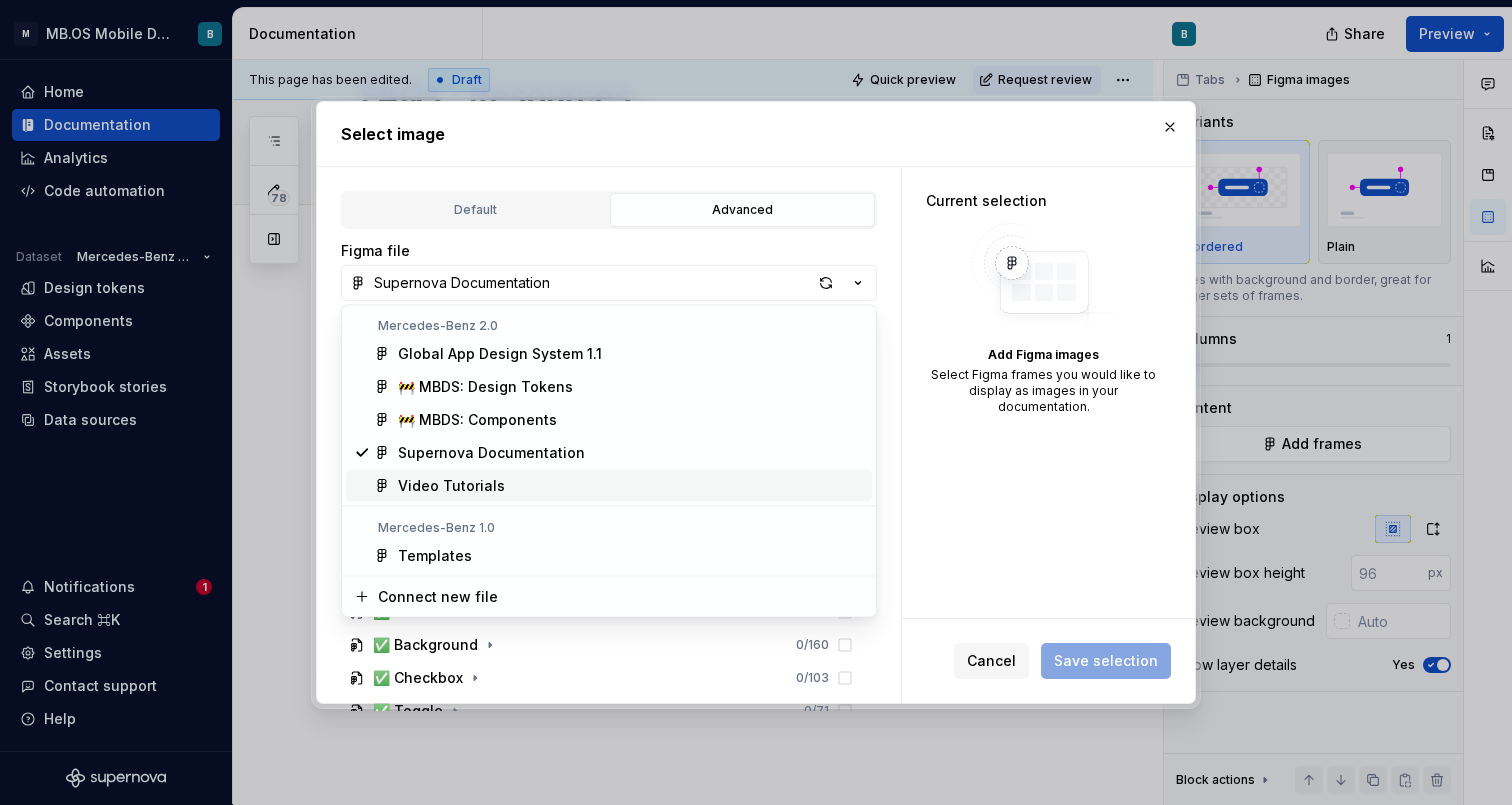 click on "Video Tutorials" at bounding box center [631, 486] 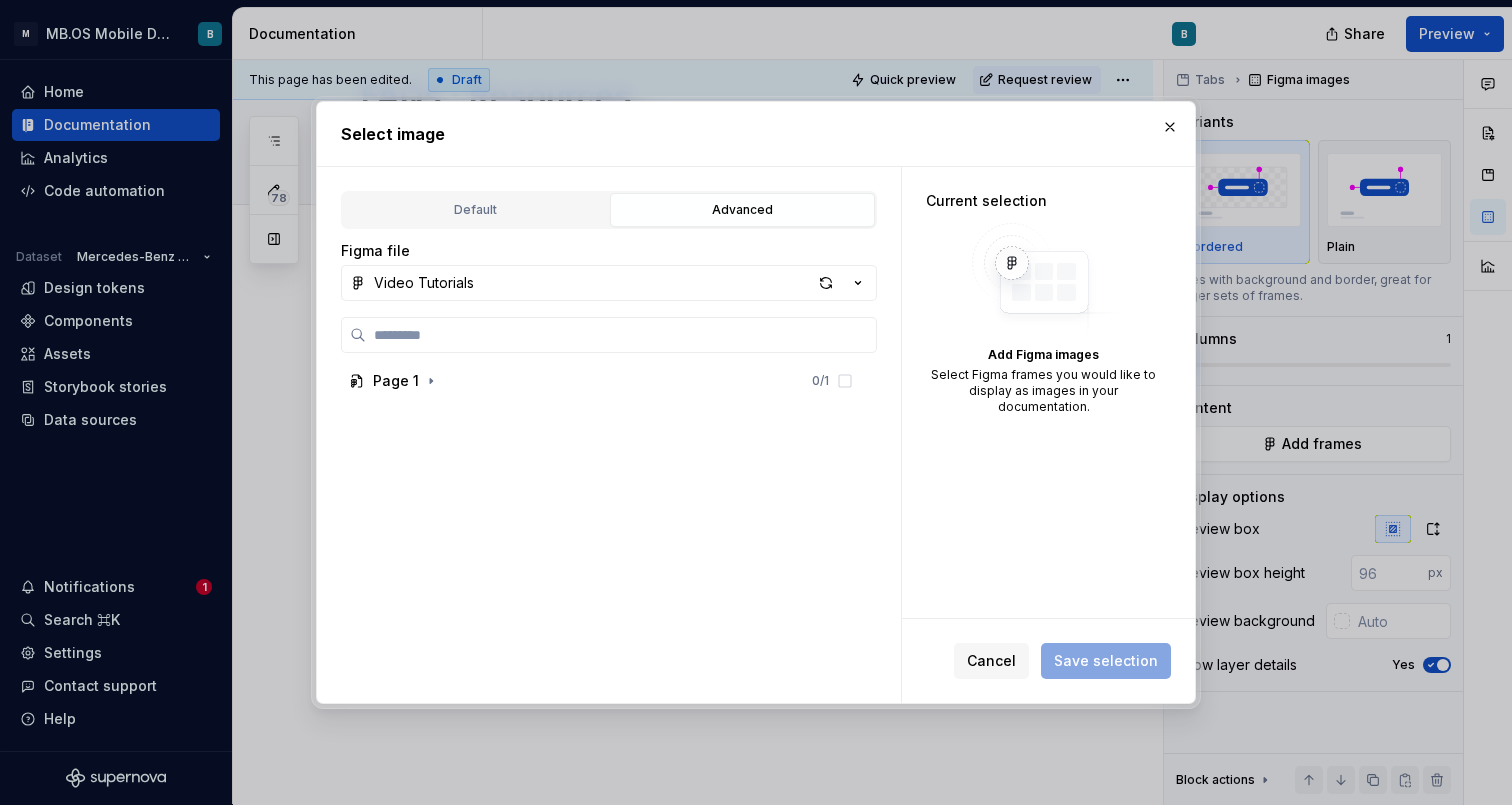 click on "Page 1 0 / 1" at bounding box center [603, 538] 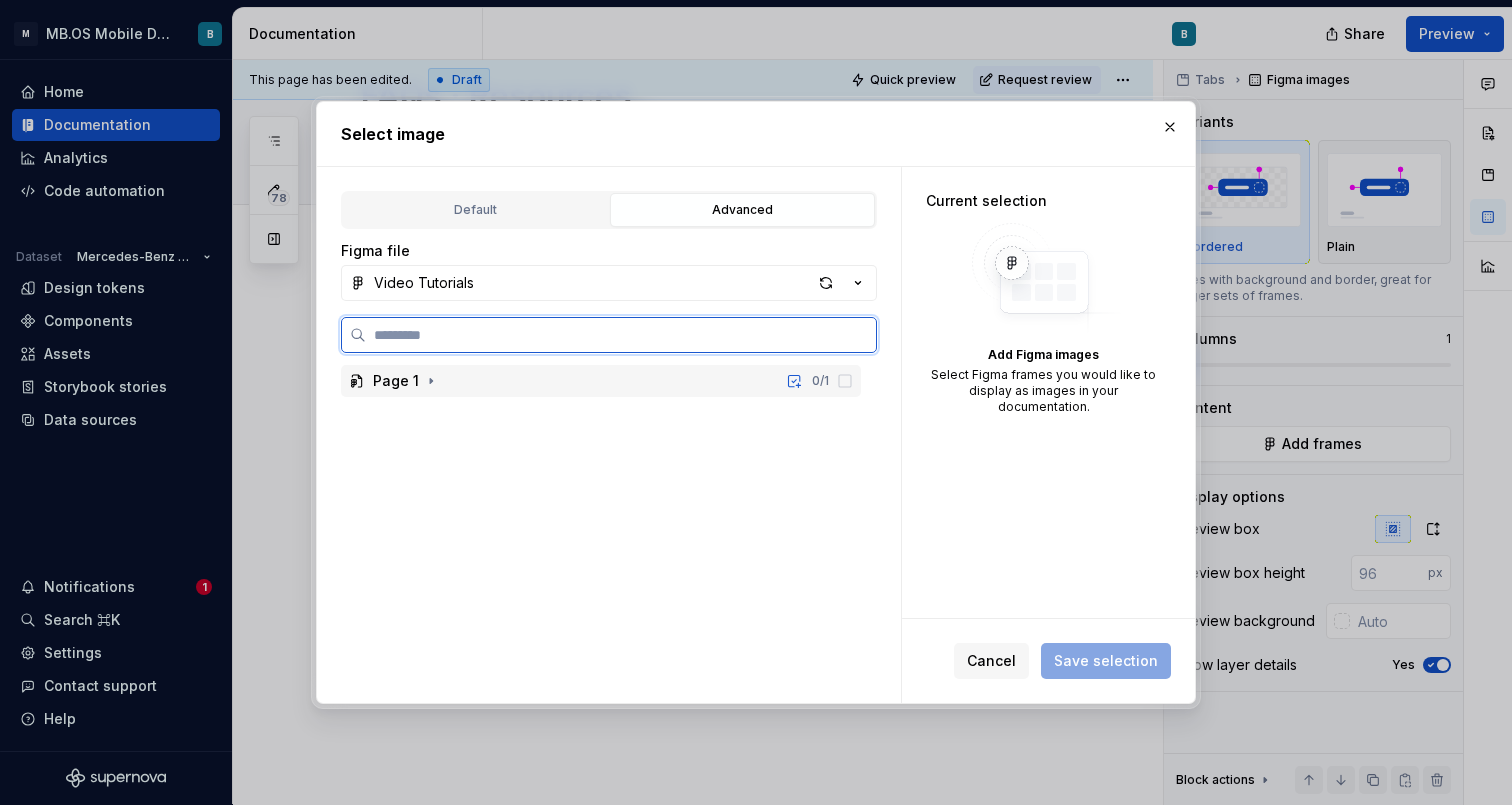 click on "Page 1 0 / 1" at bounding box center [601, 381] 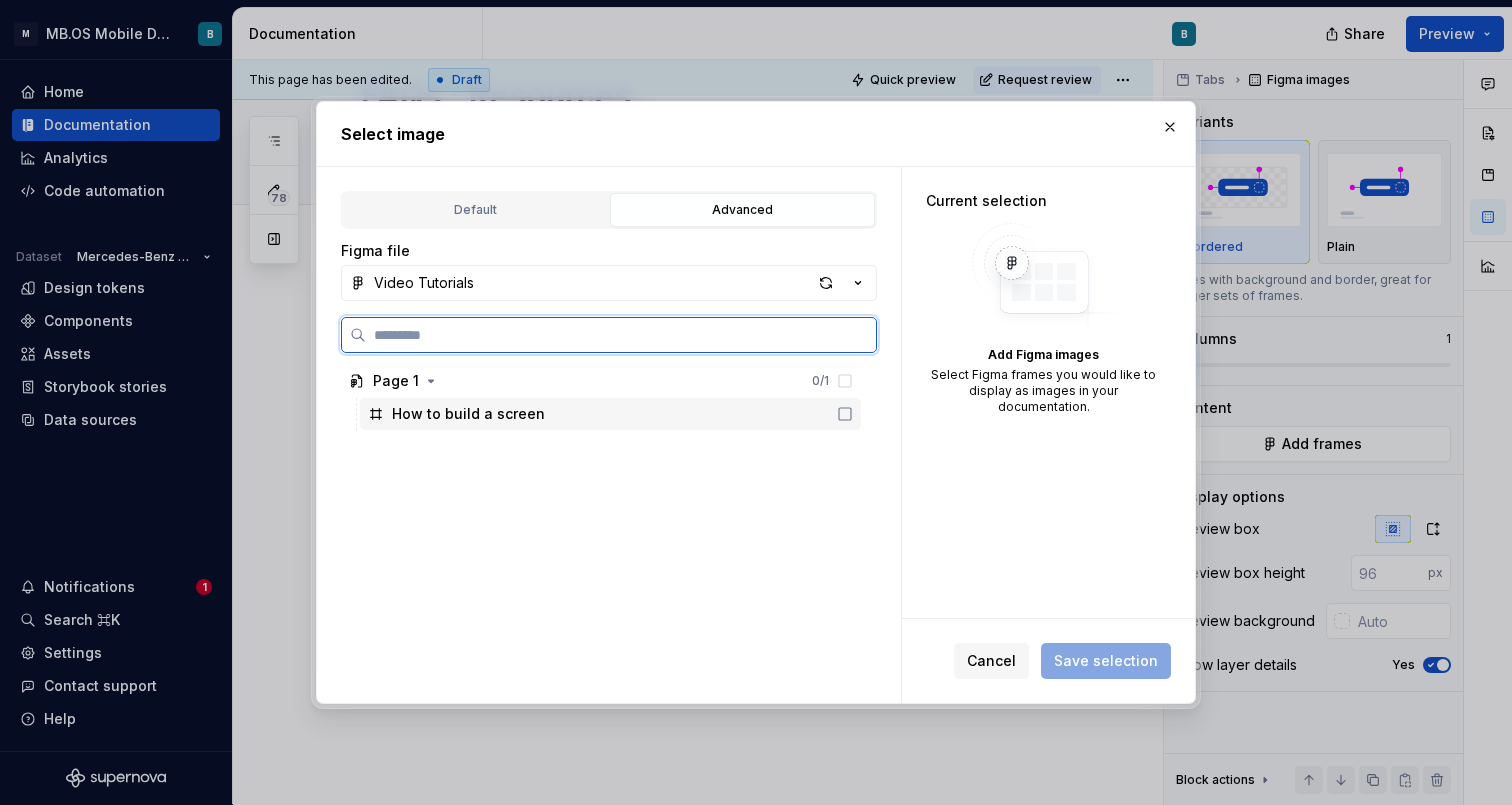 click on "How to build a screen" at bounding box center [468, 414] 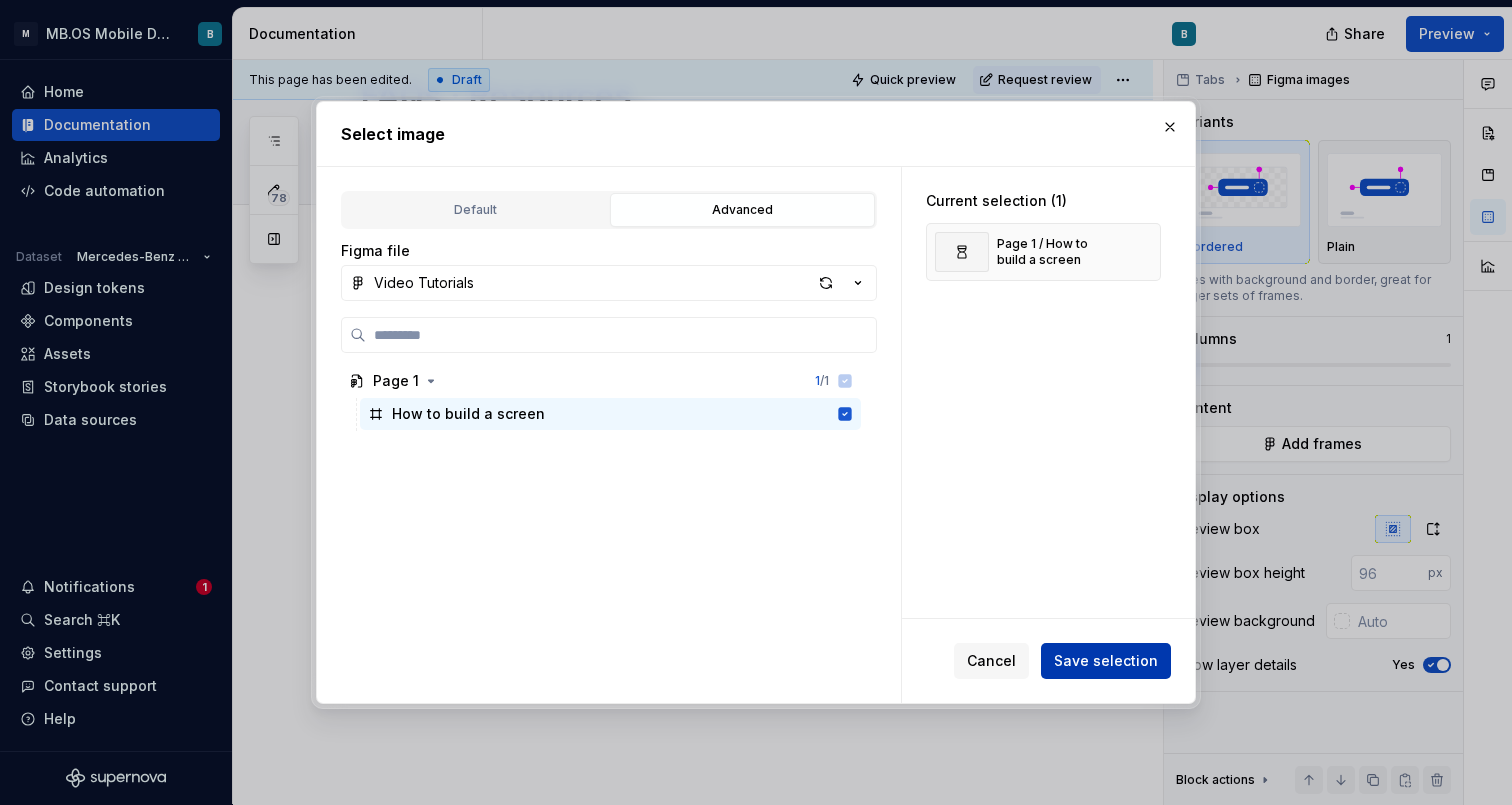click on "Save selection" at bounding box center [1106, 661] 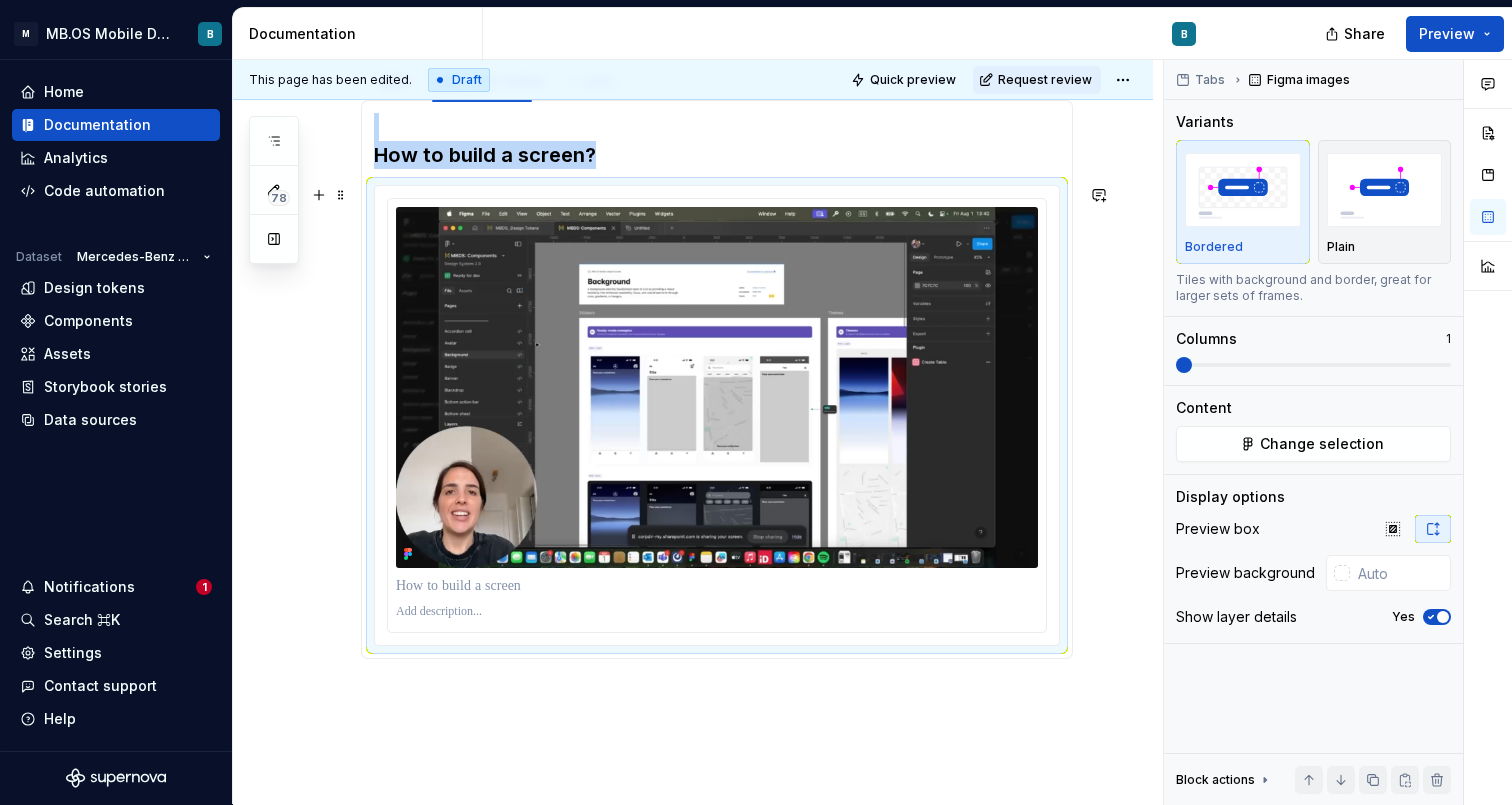 scroll, scrollTop: 394, scrollLeft: 0, axis: vertical 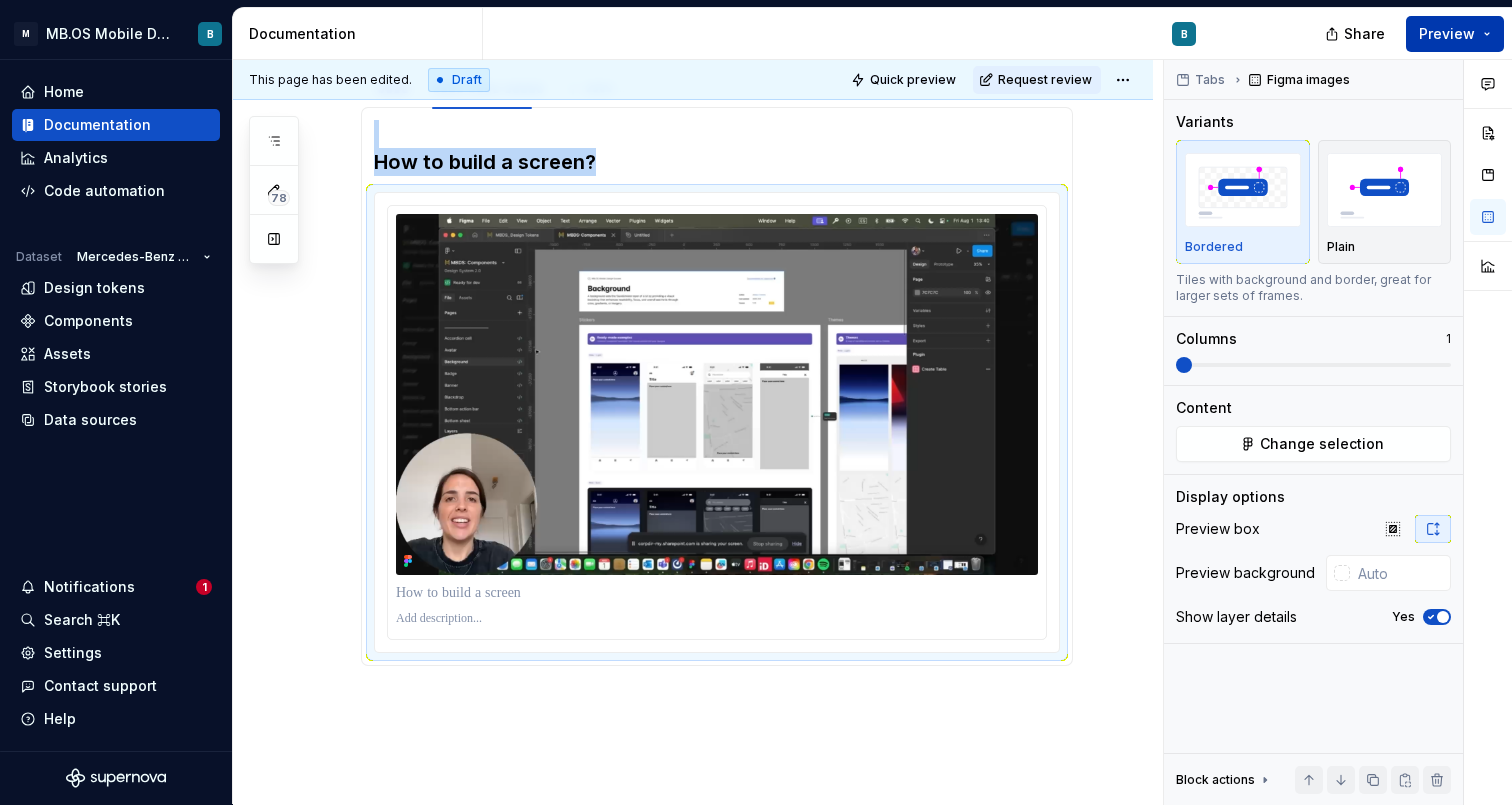 click on "Preview" at bounding box center [1455, 34] 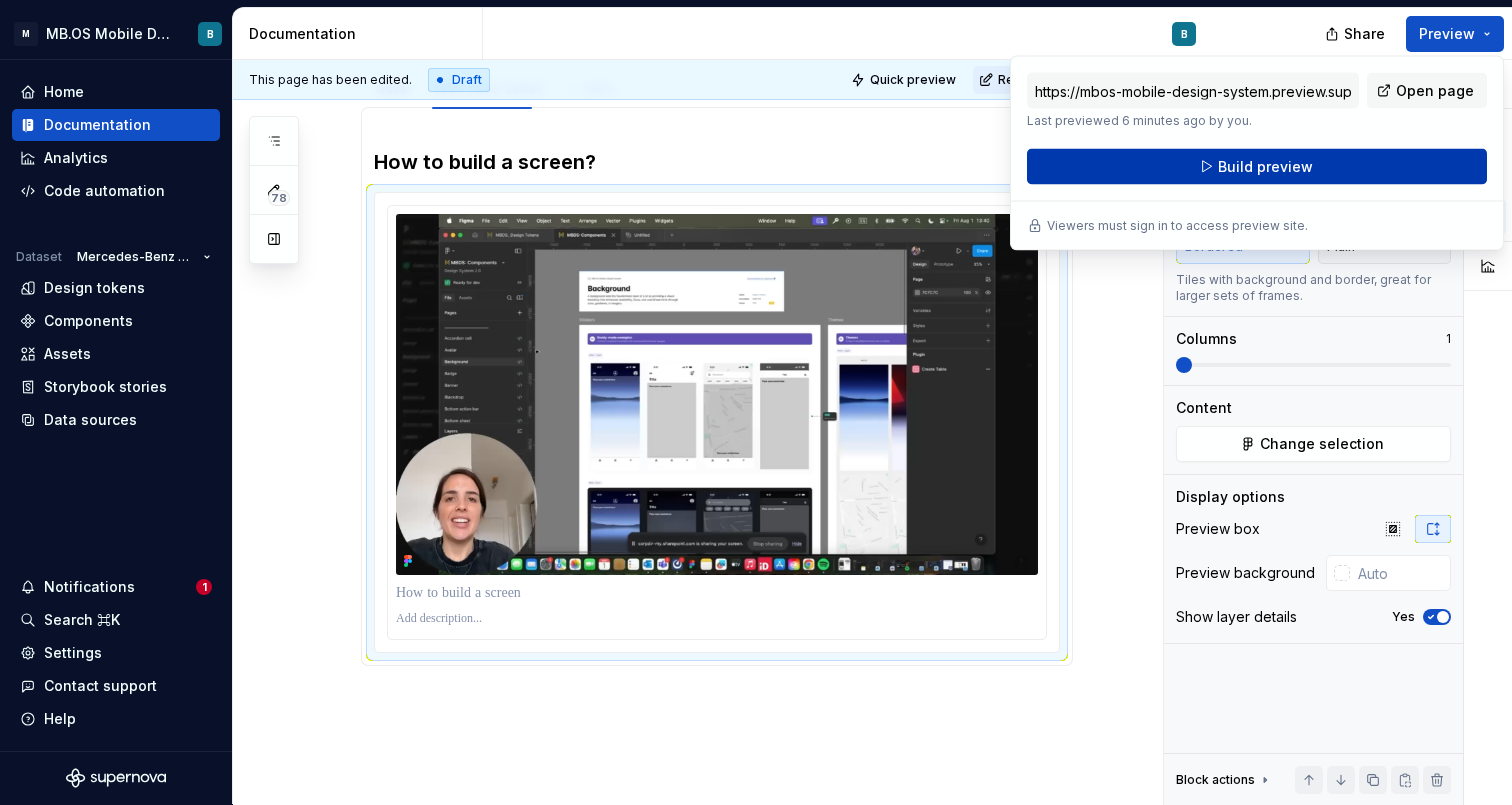 click on "Build preview" at bounding box center [1265, 167] 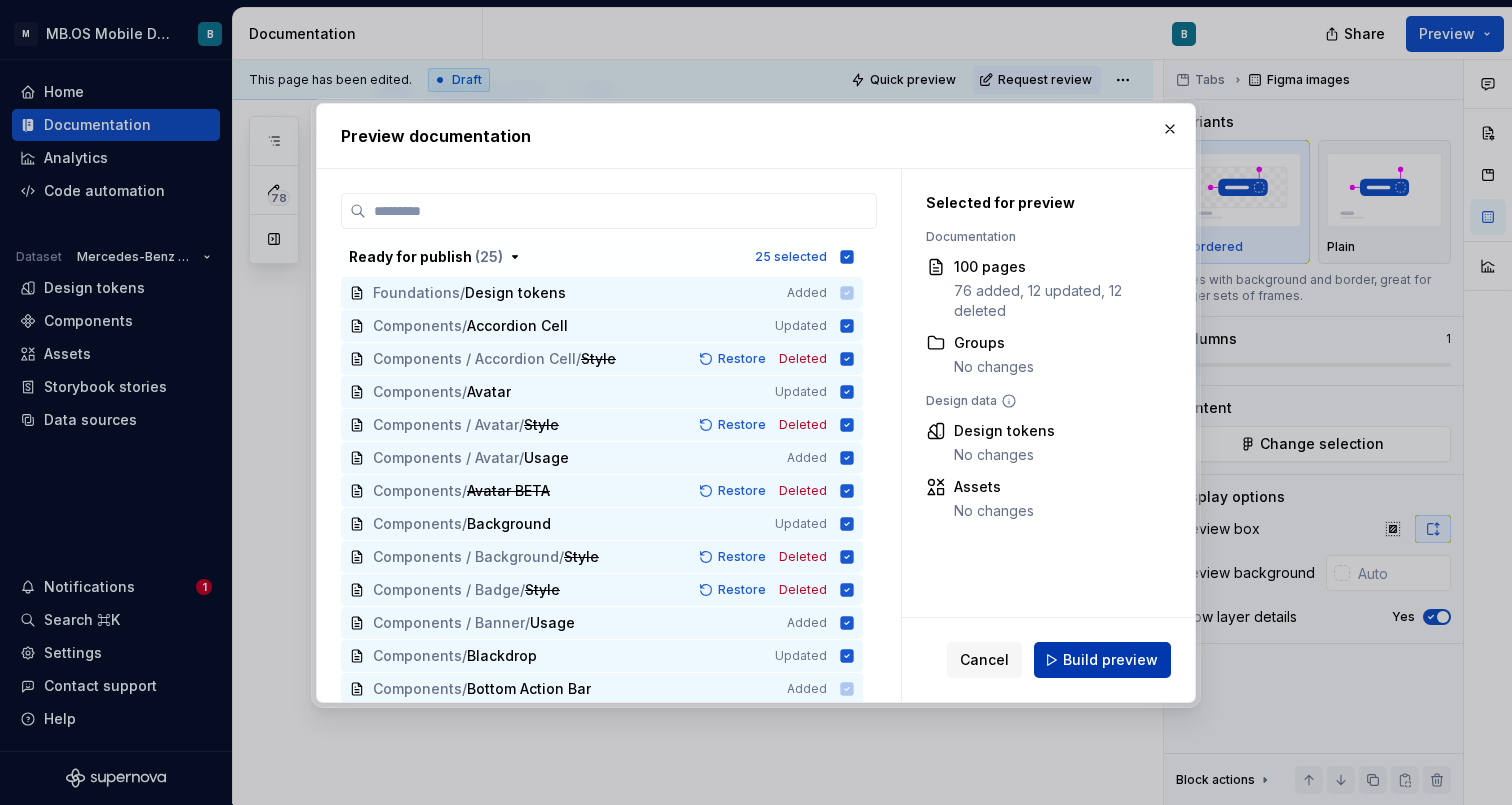 click on "Build preview" at bounding box center [1110, 660] 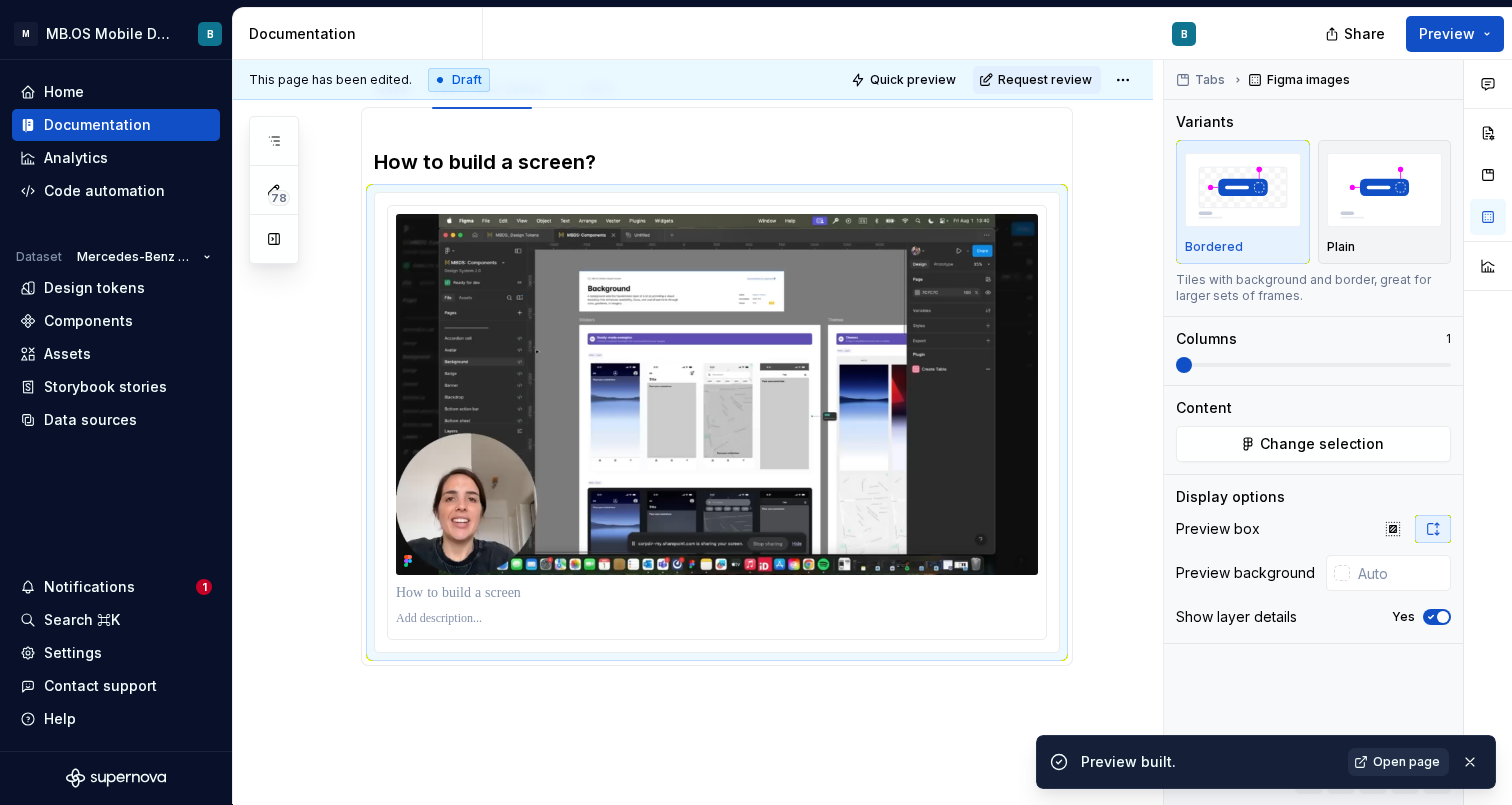 click on "Open page" at bounding box center (1406, 762) 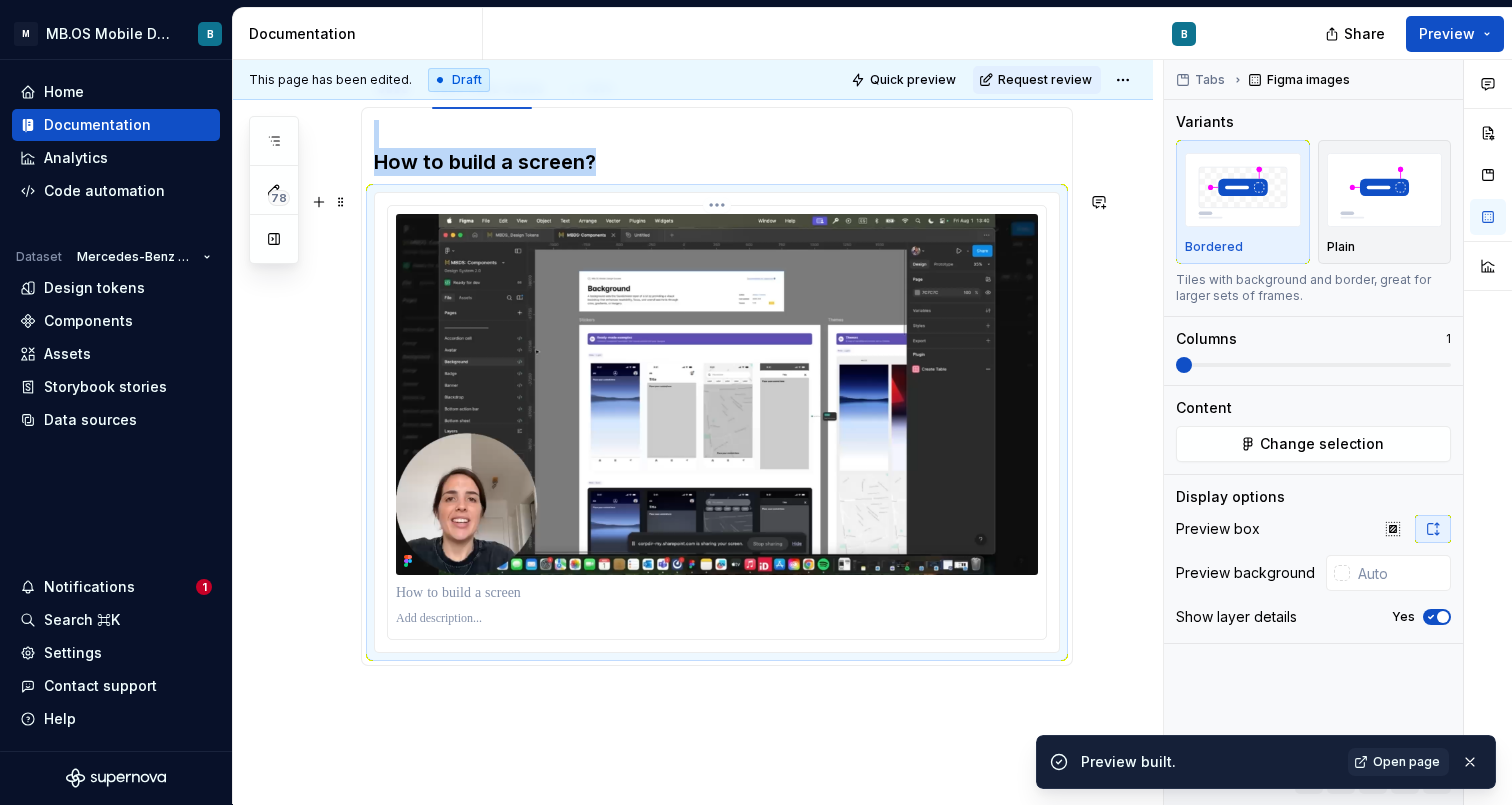 click at bounding box center [717, 394] 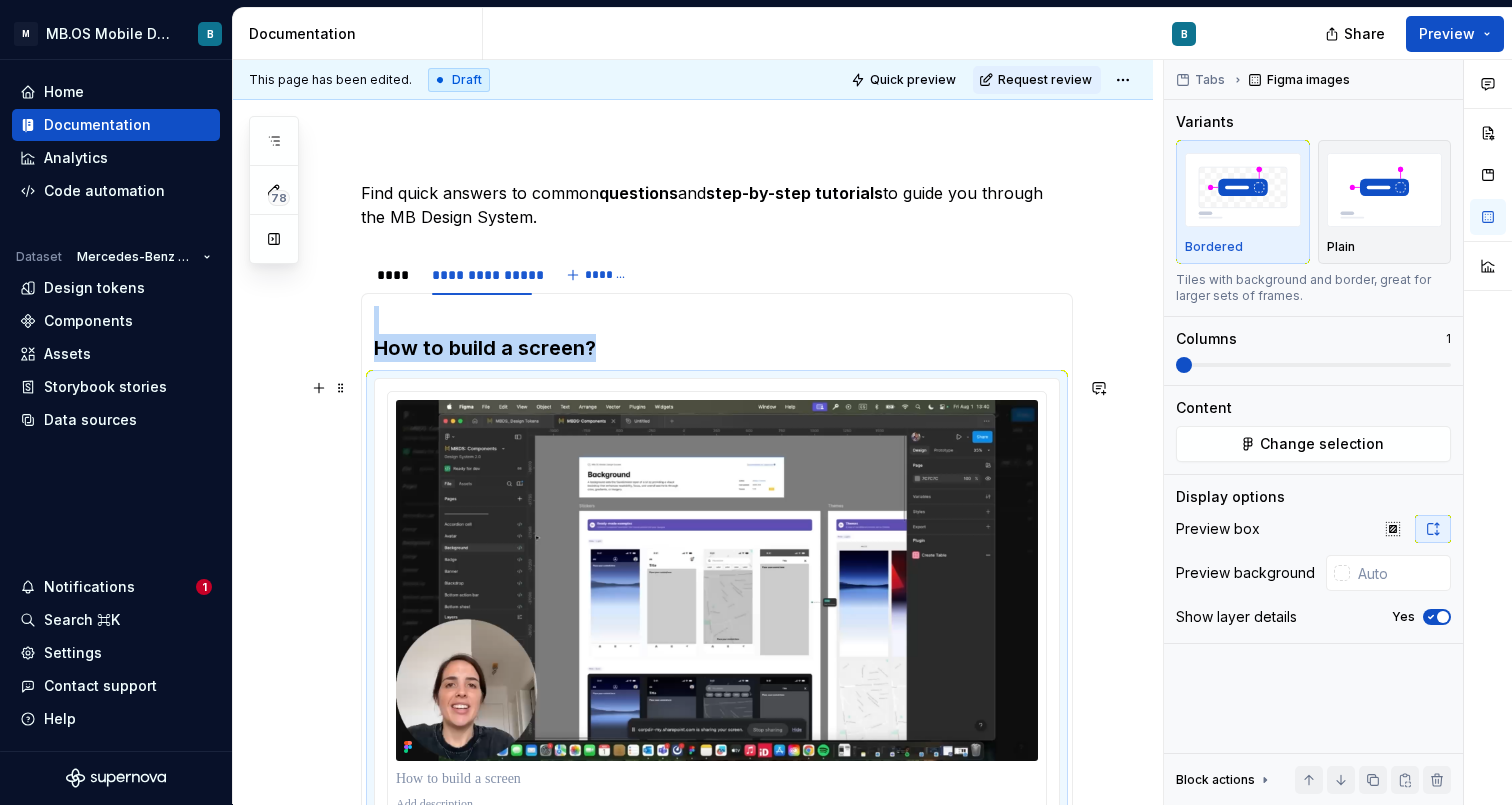 scroll, scrollTop: 290, scrollLeft: 0, axis: vertical 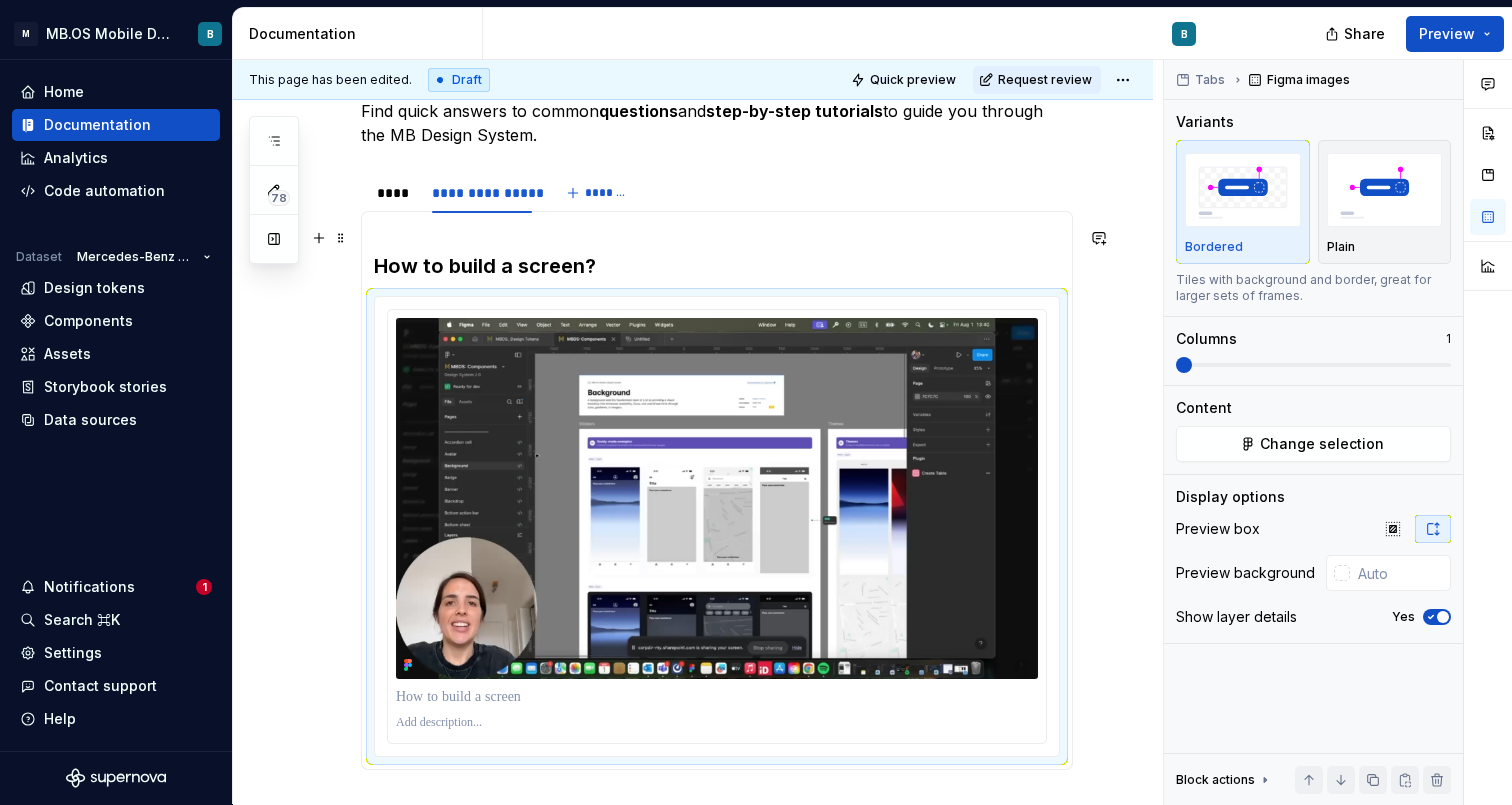 click on "How to build a screen?" at bounding box center (717, 252) 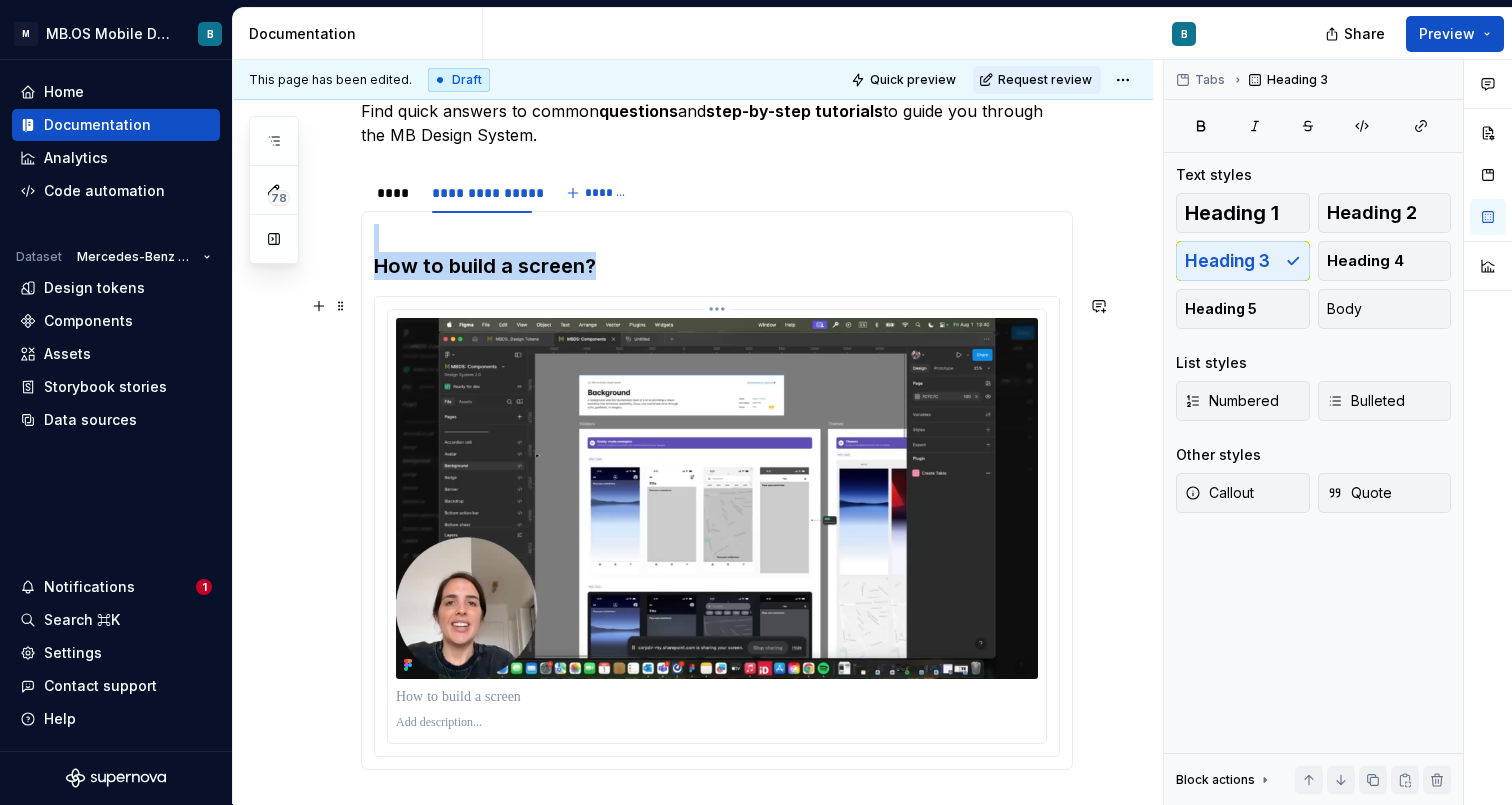 click at bounding box center [717, 526] 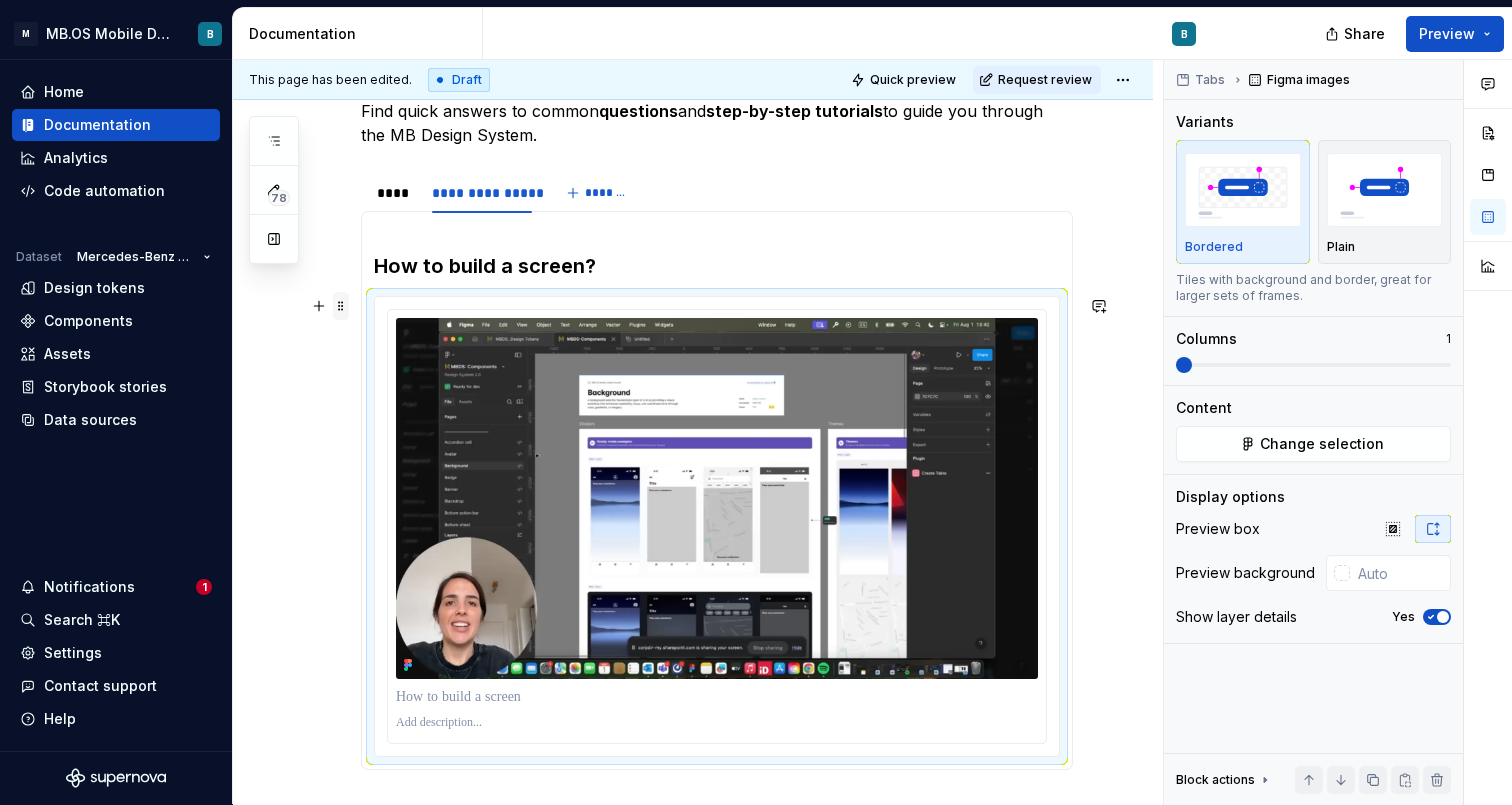 click at bounding box center (341, 306) 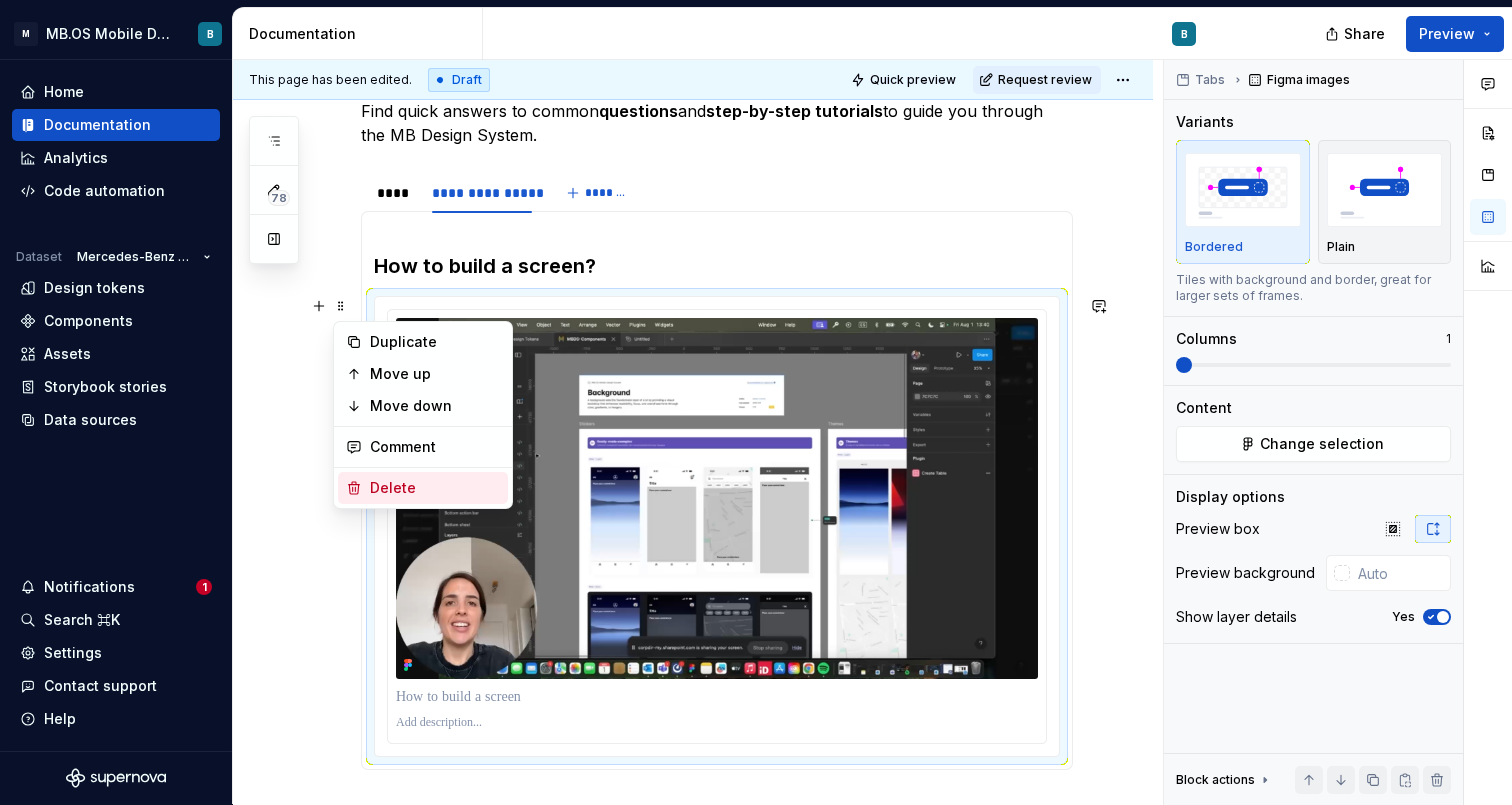 click on "Delete" at bounding box center [423, 488] 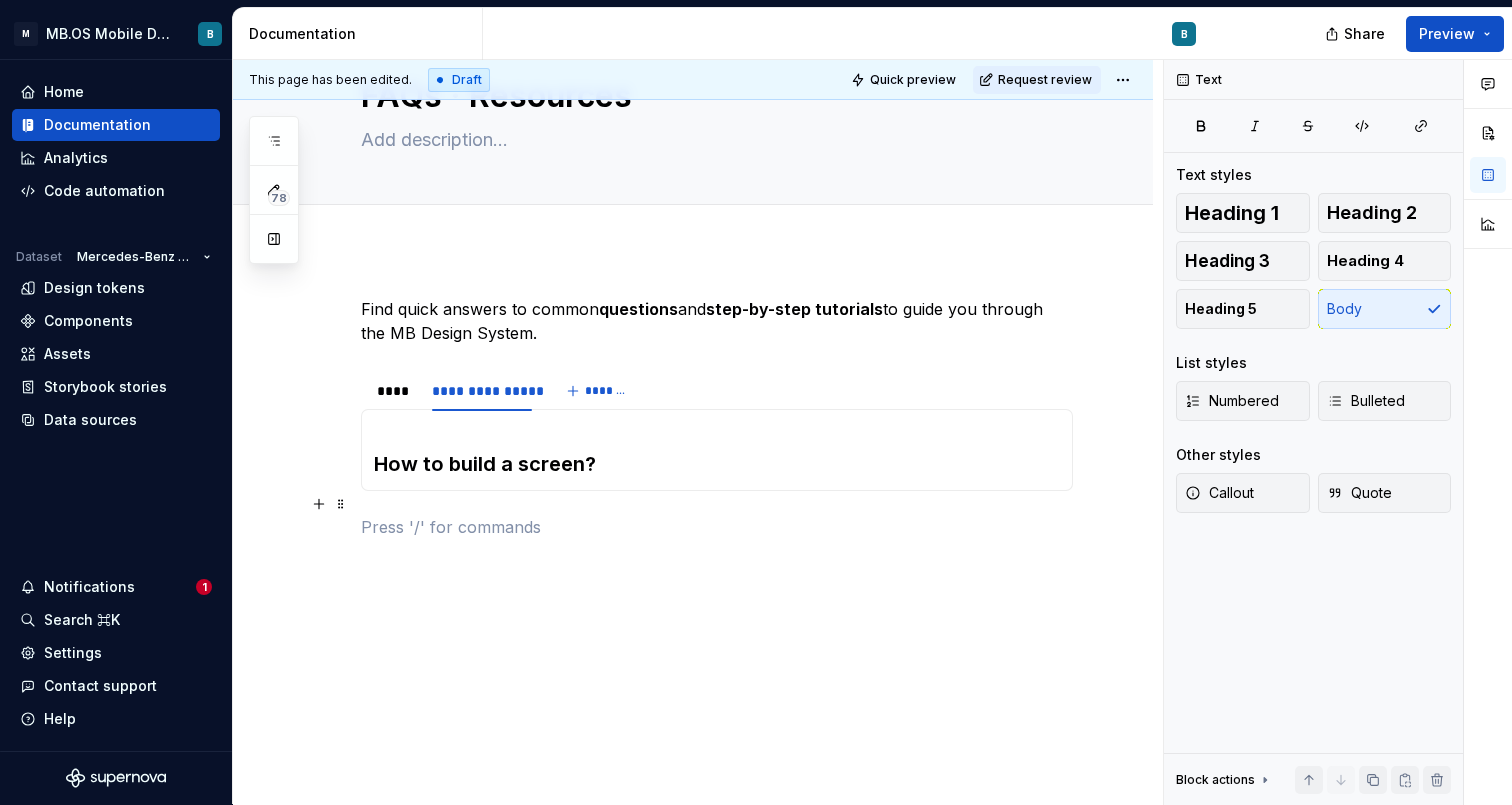 scroll, scrollTop: 92, scrollLeft: 0, axis: vertical 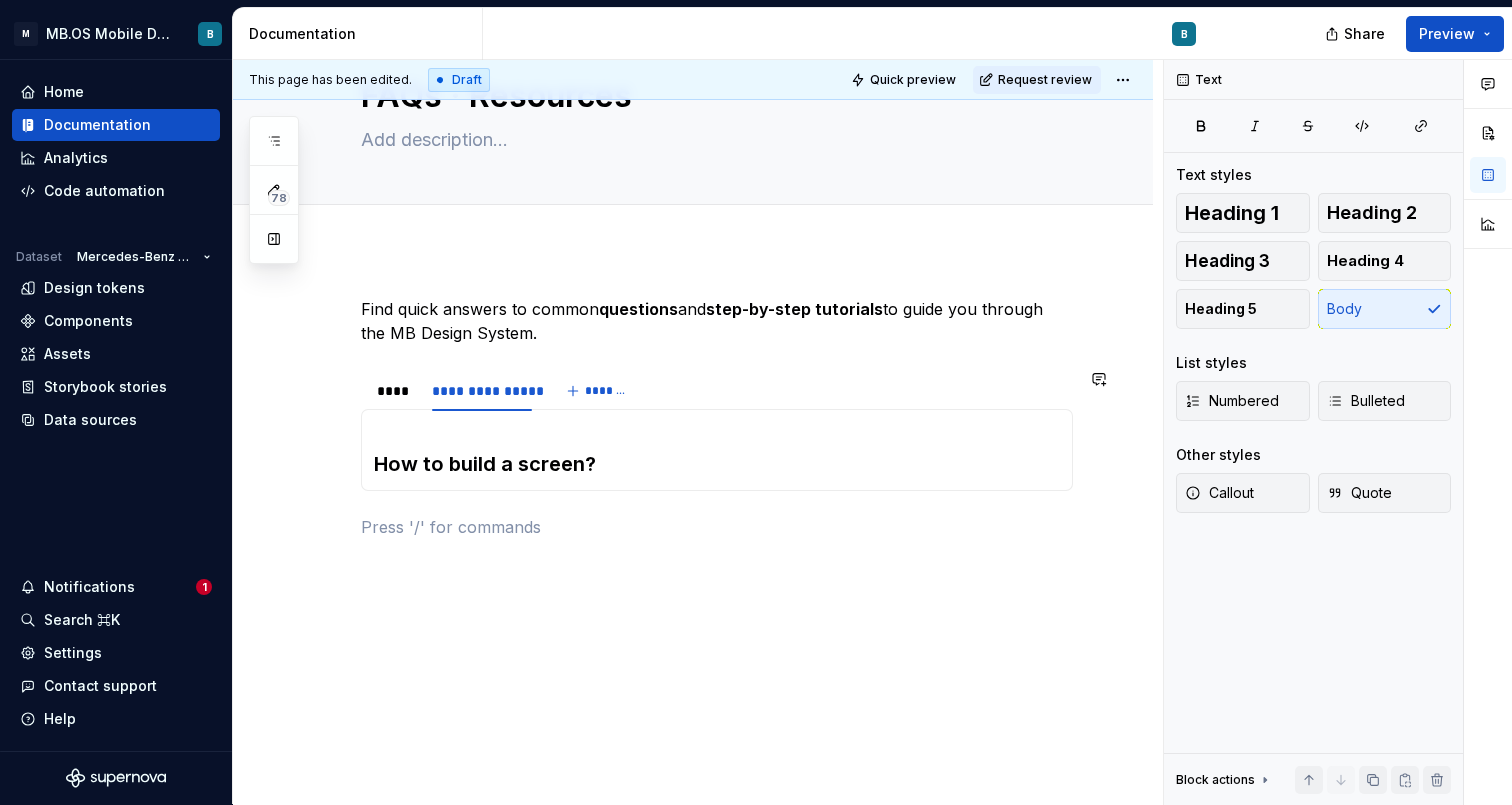 click on "How to build a screen?" at bounding box center [717, 450] 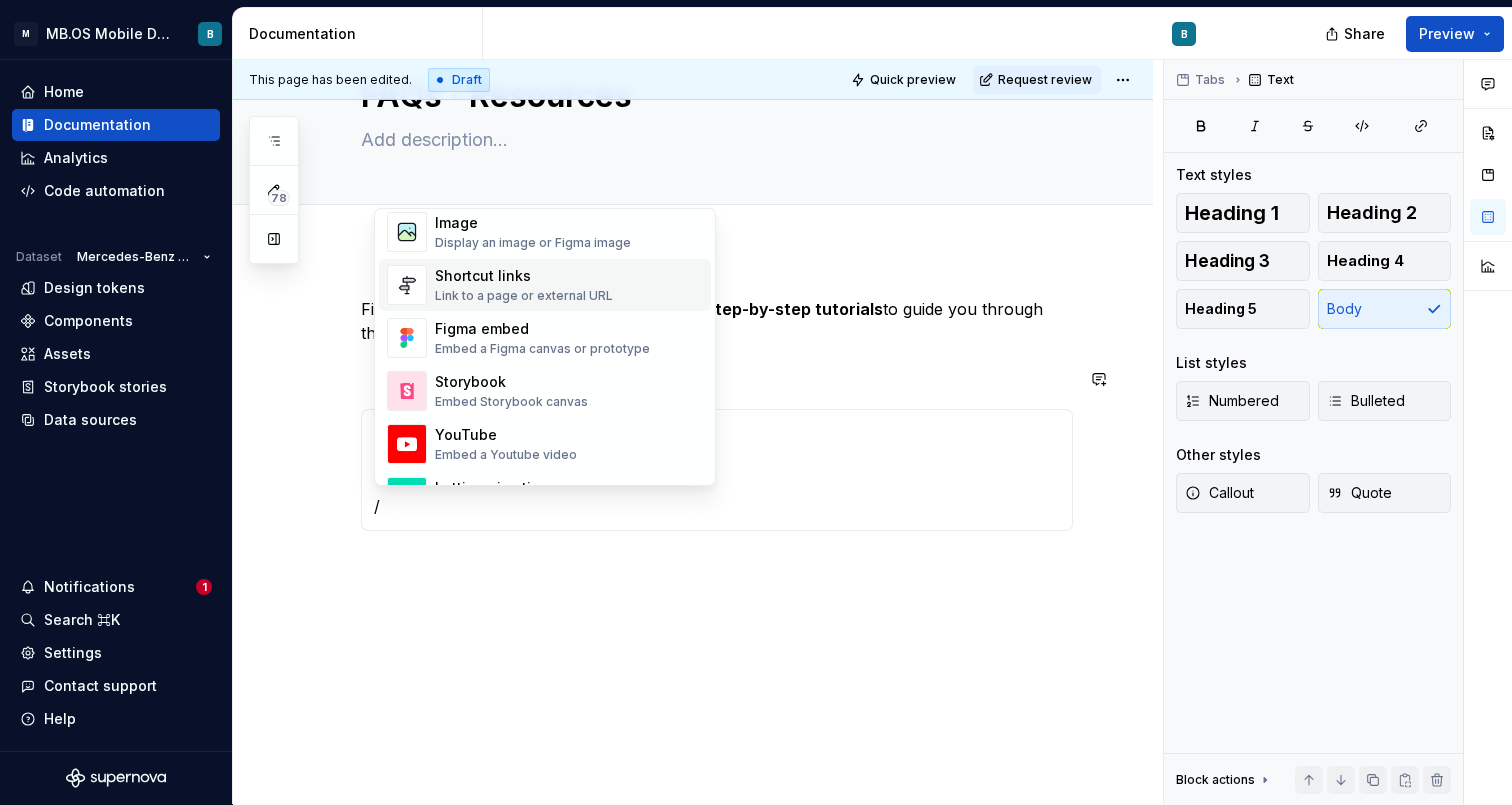 scroll, scrollTop: 842, scrollLeft: 0, axis: vertical 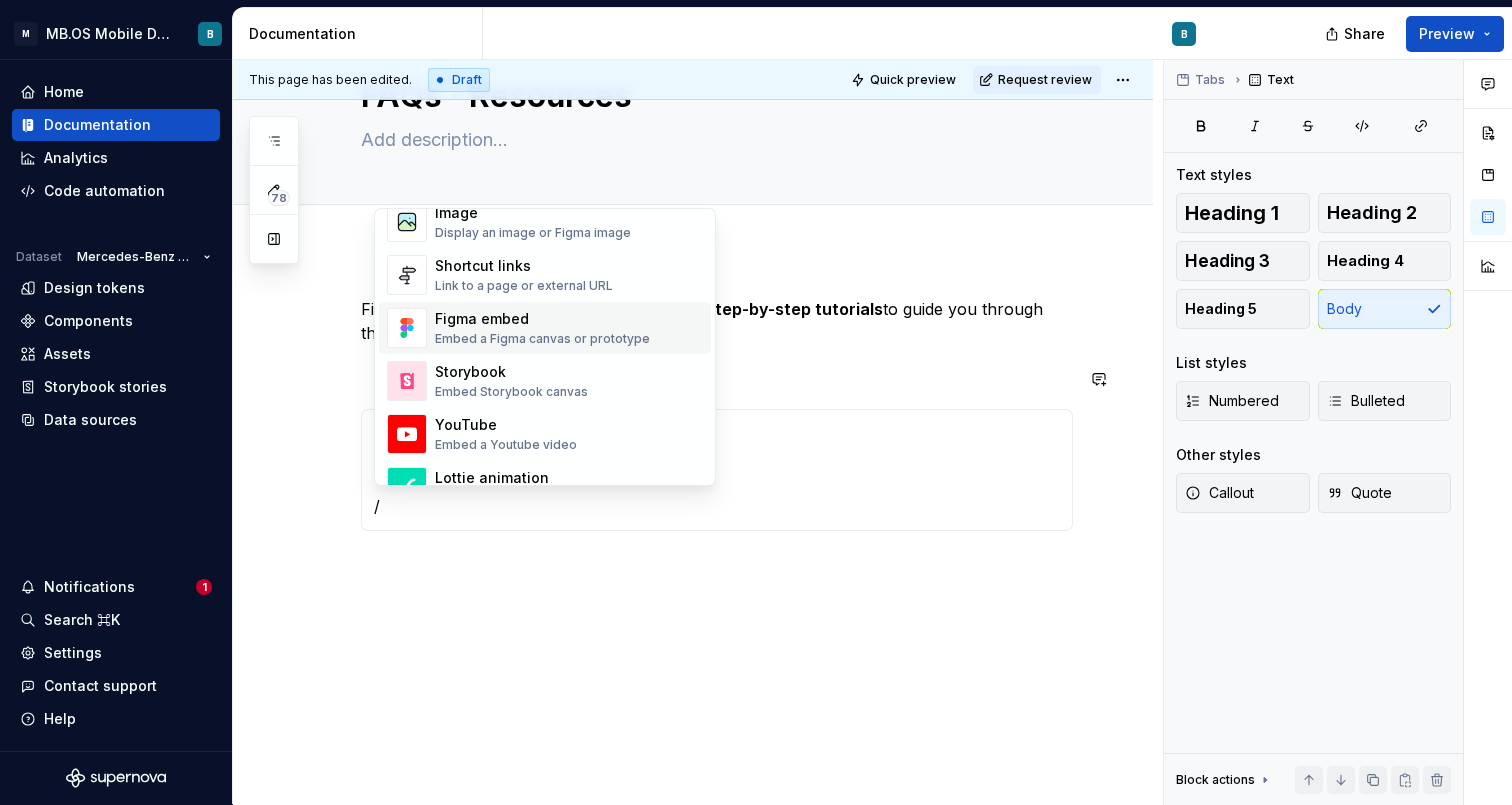 click on "Figma embed" at bounding box center [542, 319] 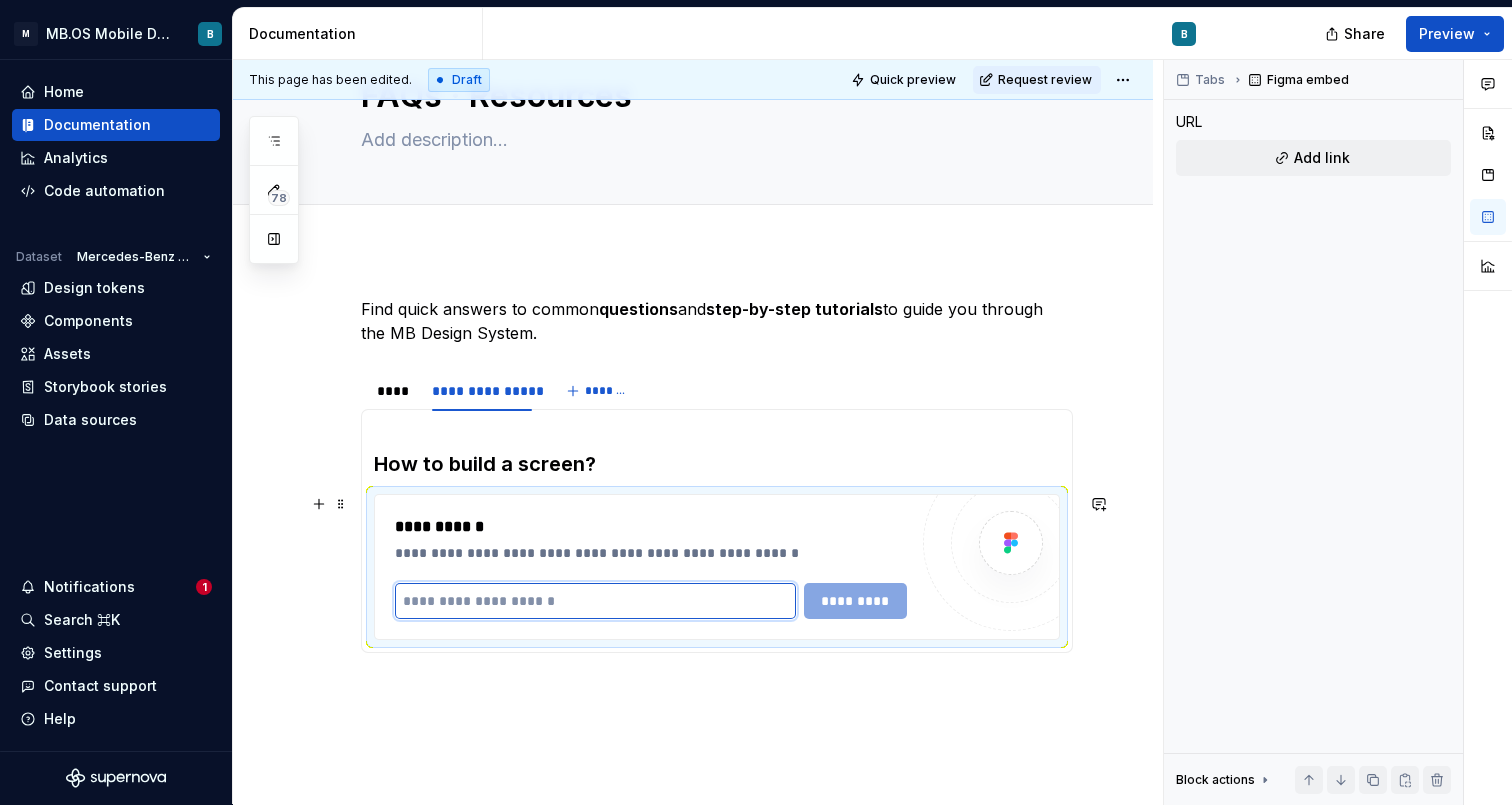 click at bounding box center (595, 601) 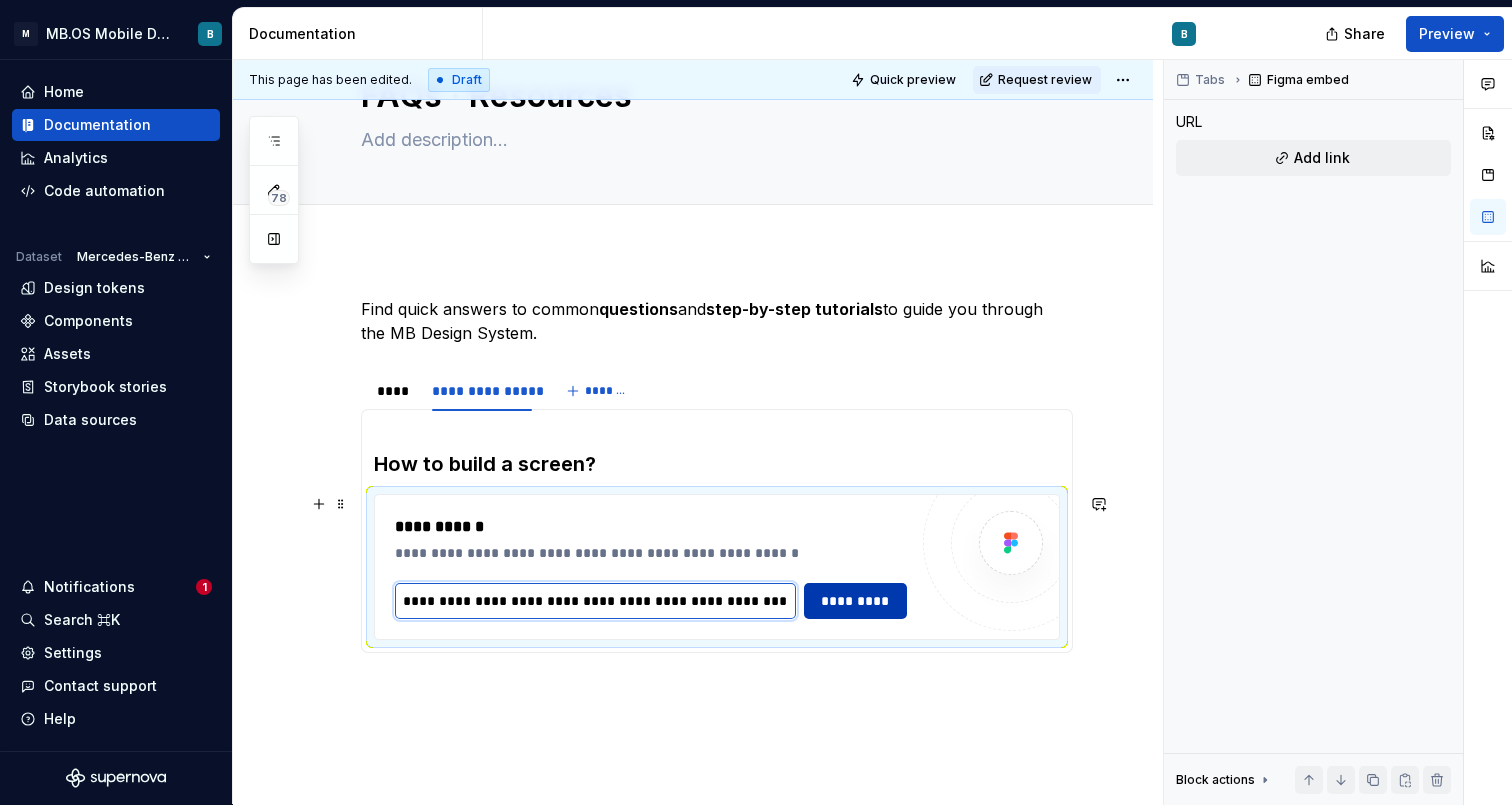 type on "**********" 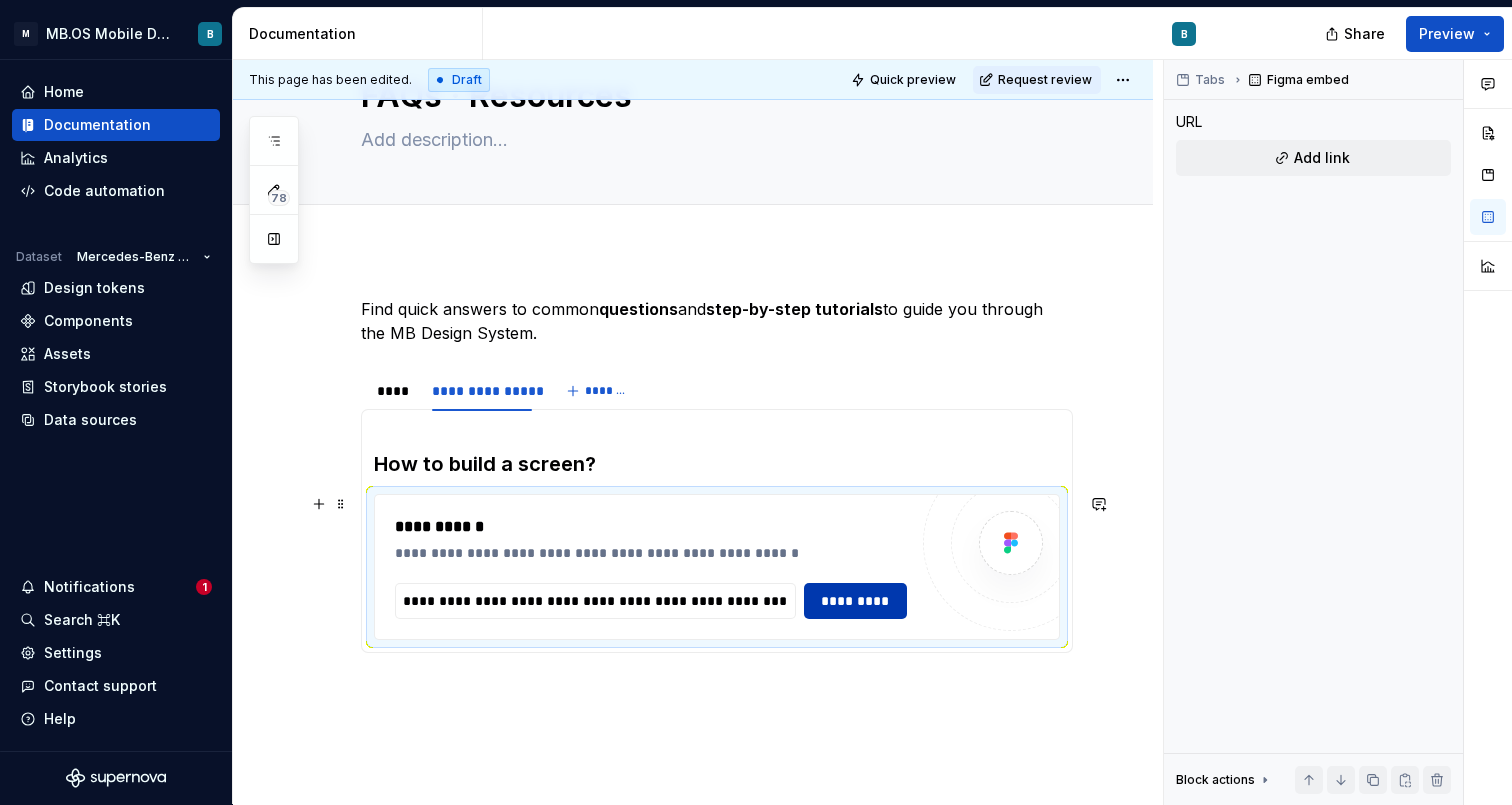 click on "*********" at bounding box center (856, 601) 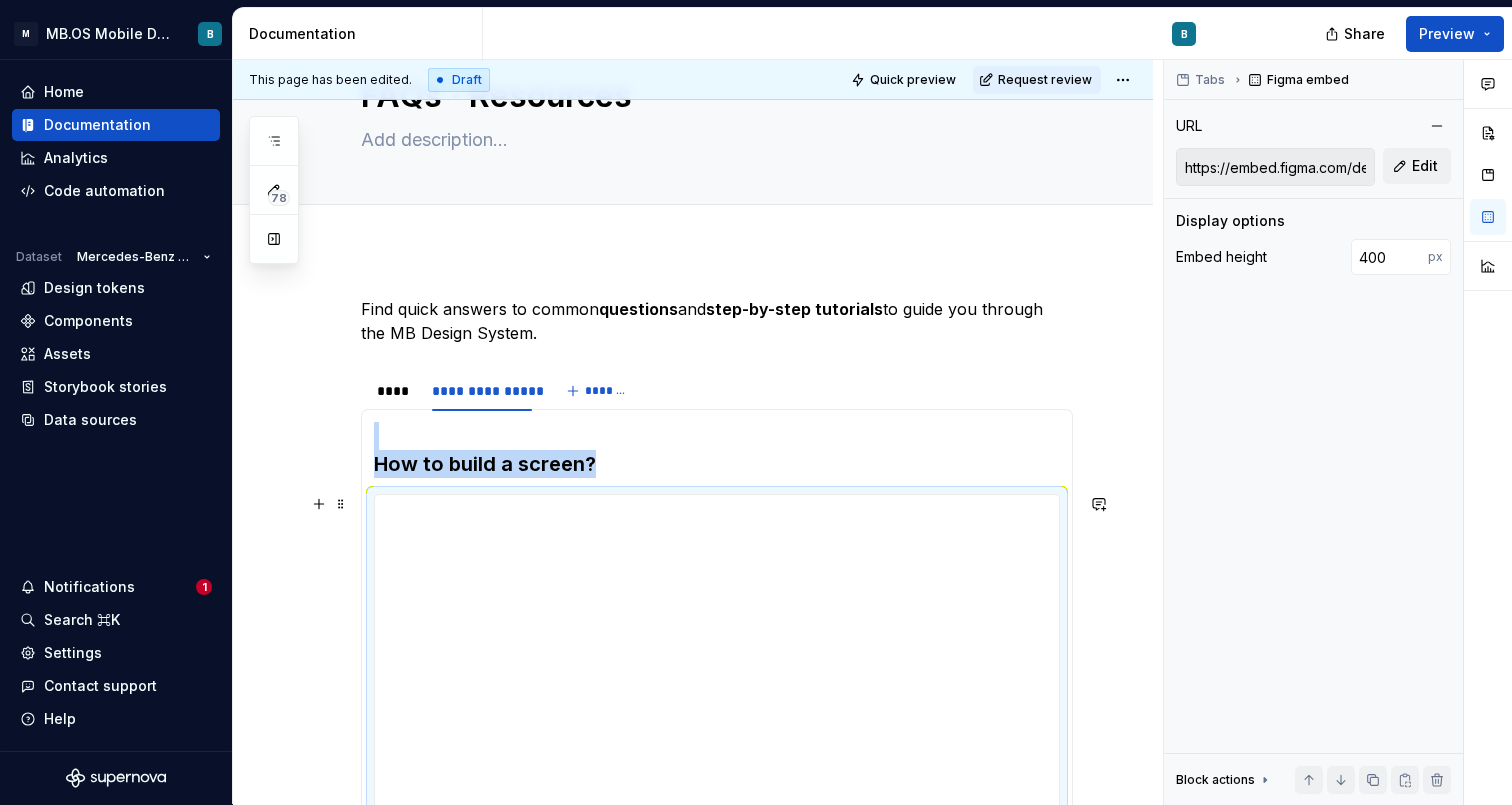 scroll, scrollTop: 184, scrollLeft: 0, axis: vertical 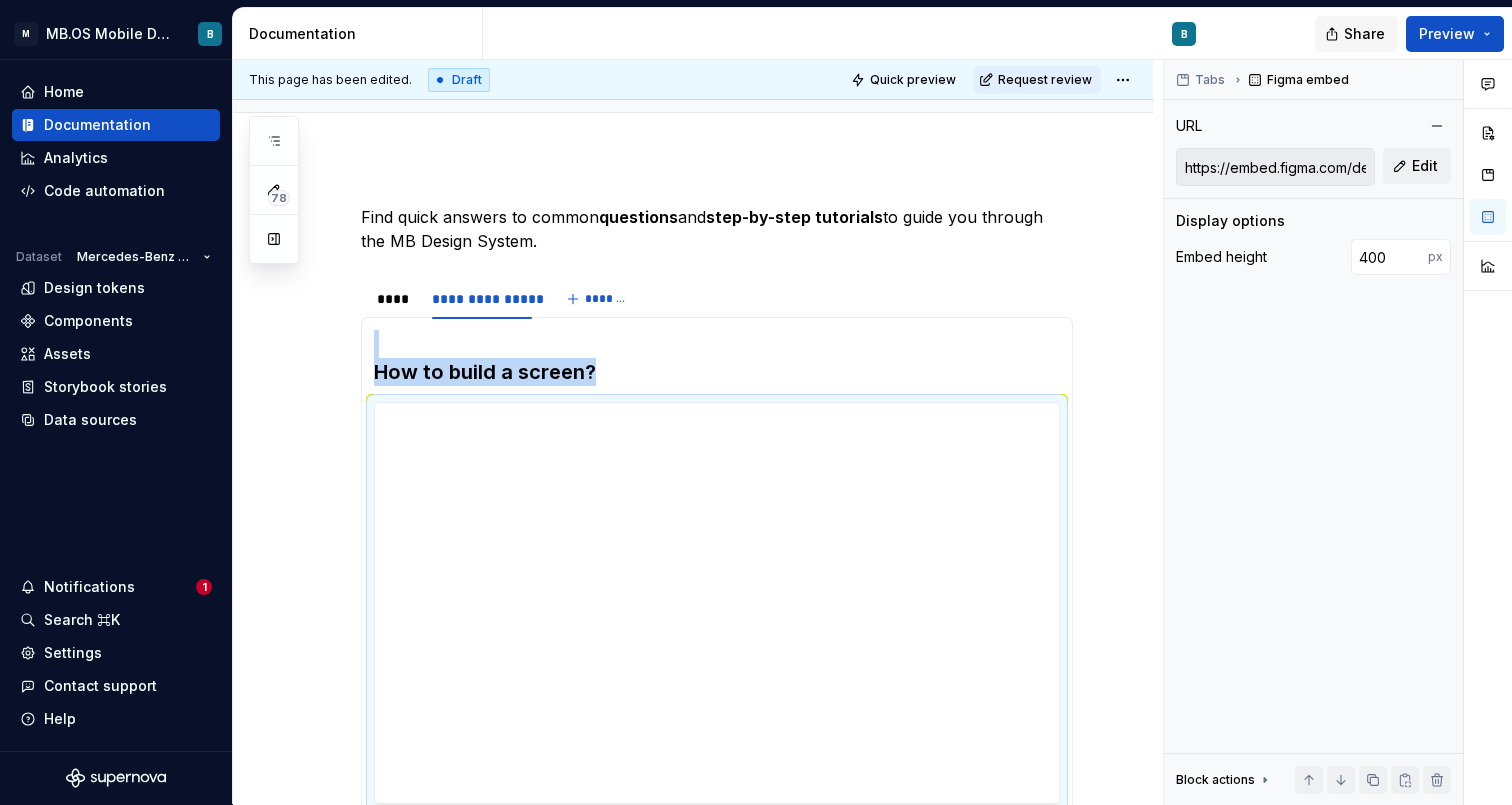 click on "Share" at bounding box center (1356, 34) 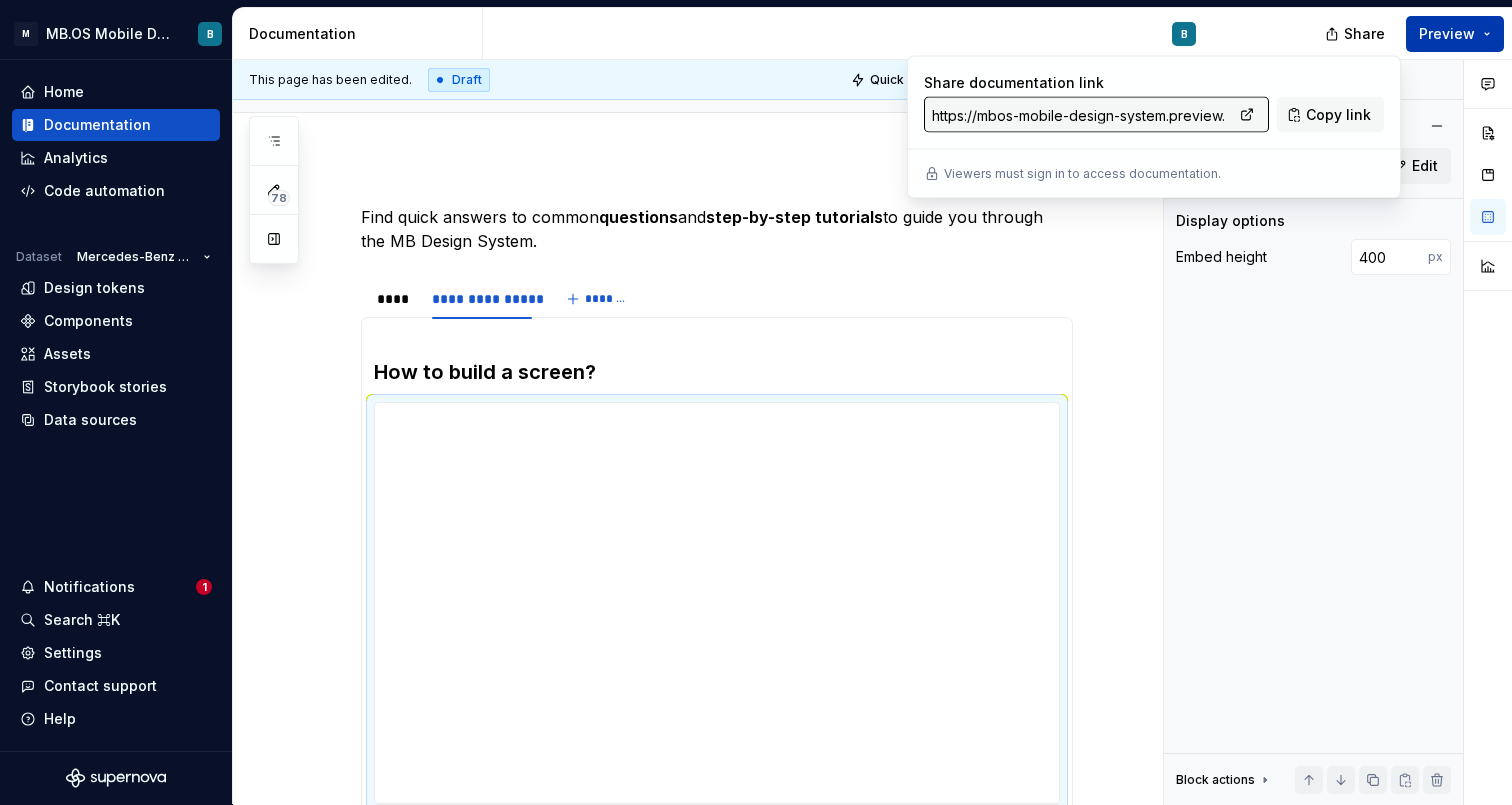 click on "Preview" at bounding box center (1455, 34) 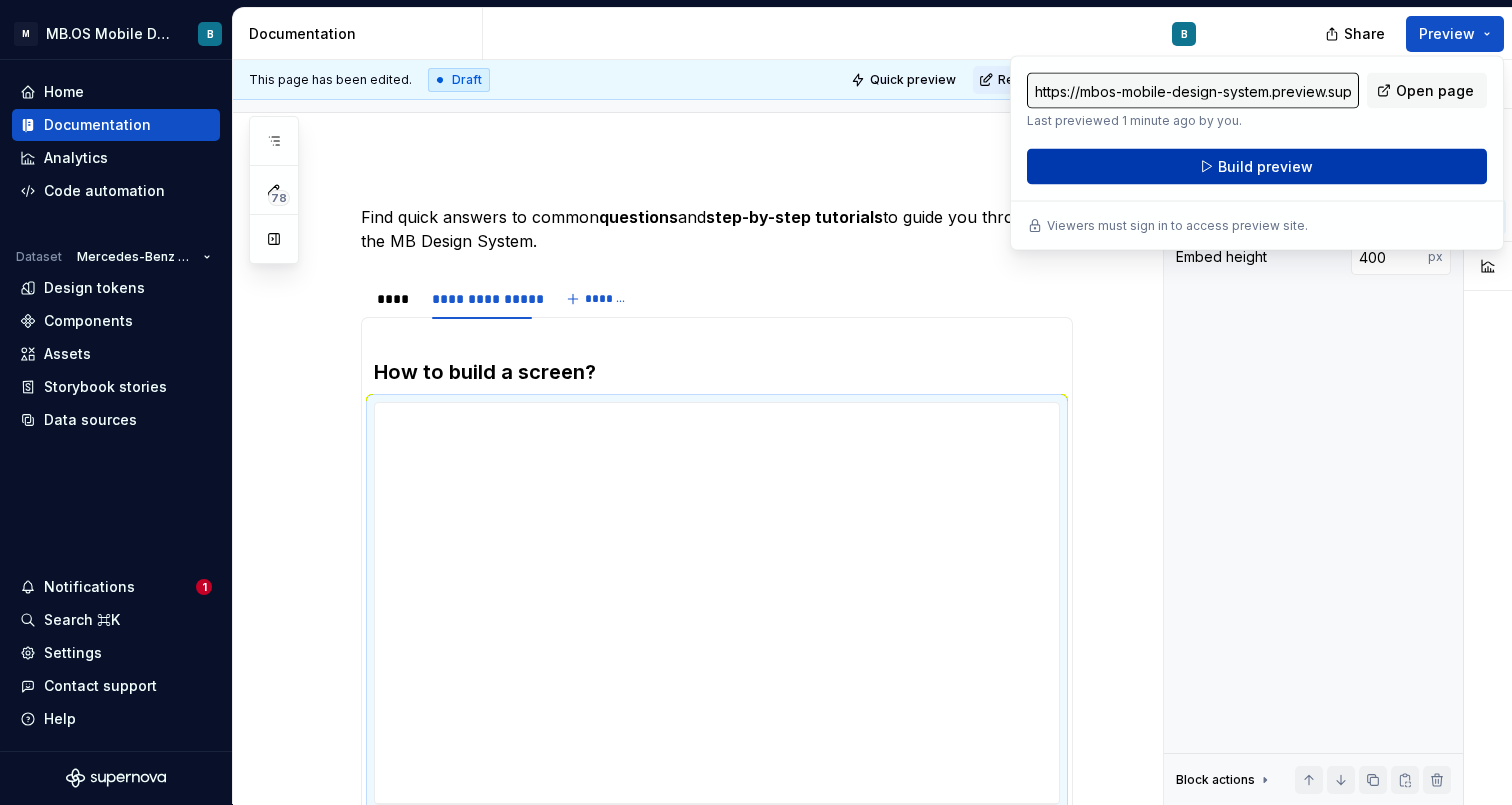 click on "Build preview" at bounding box center [1265, 167] 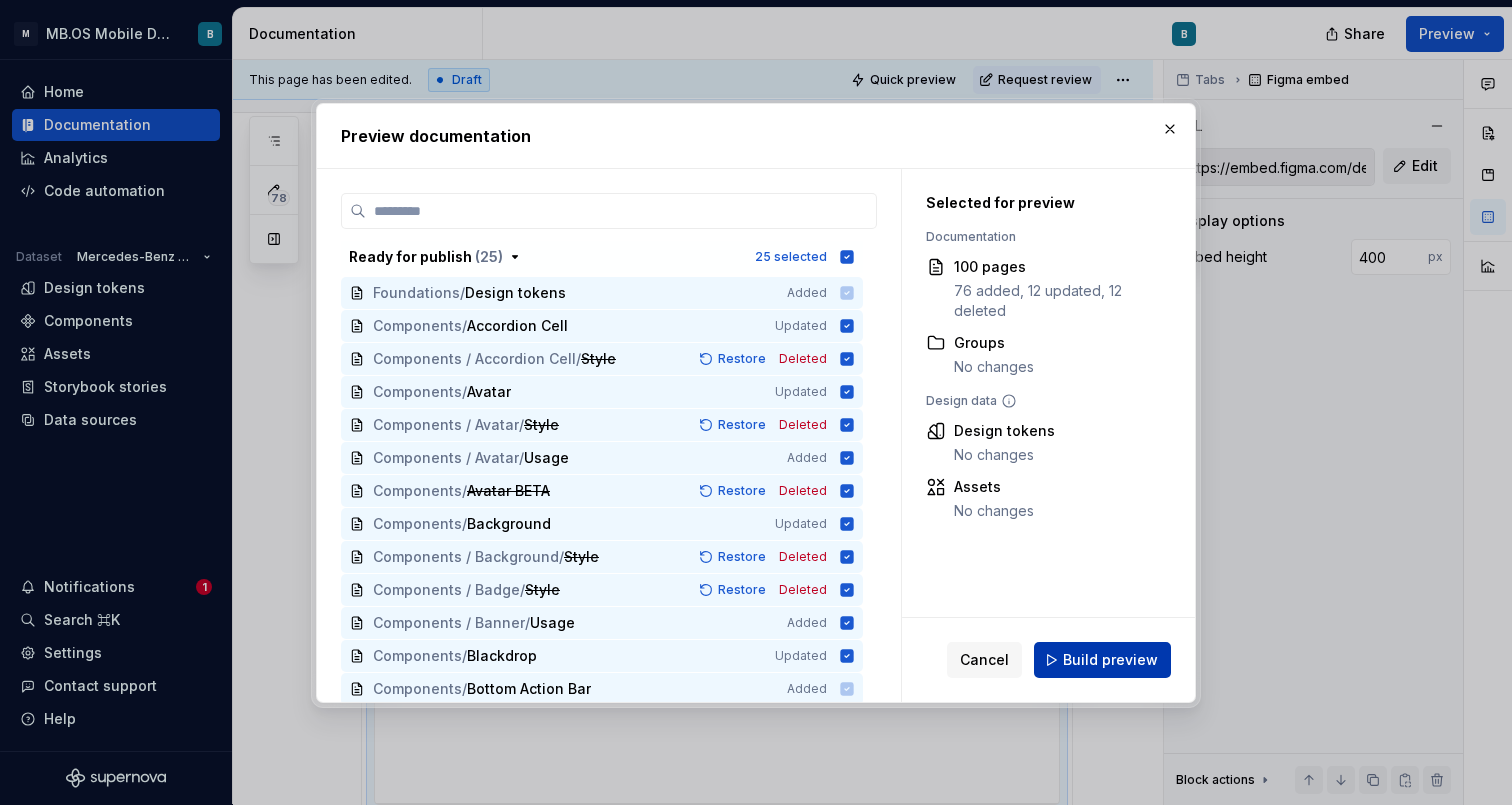 click on "Build preview" at bounding box center [1110, 660] 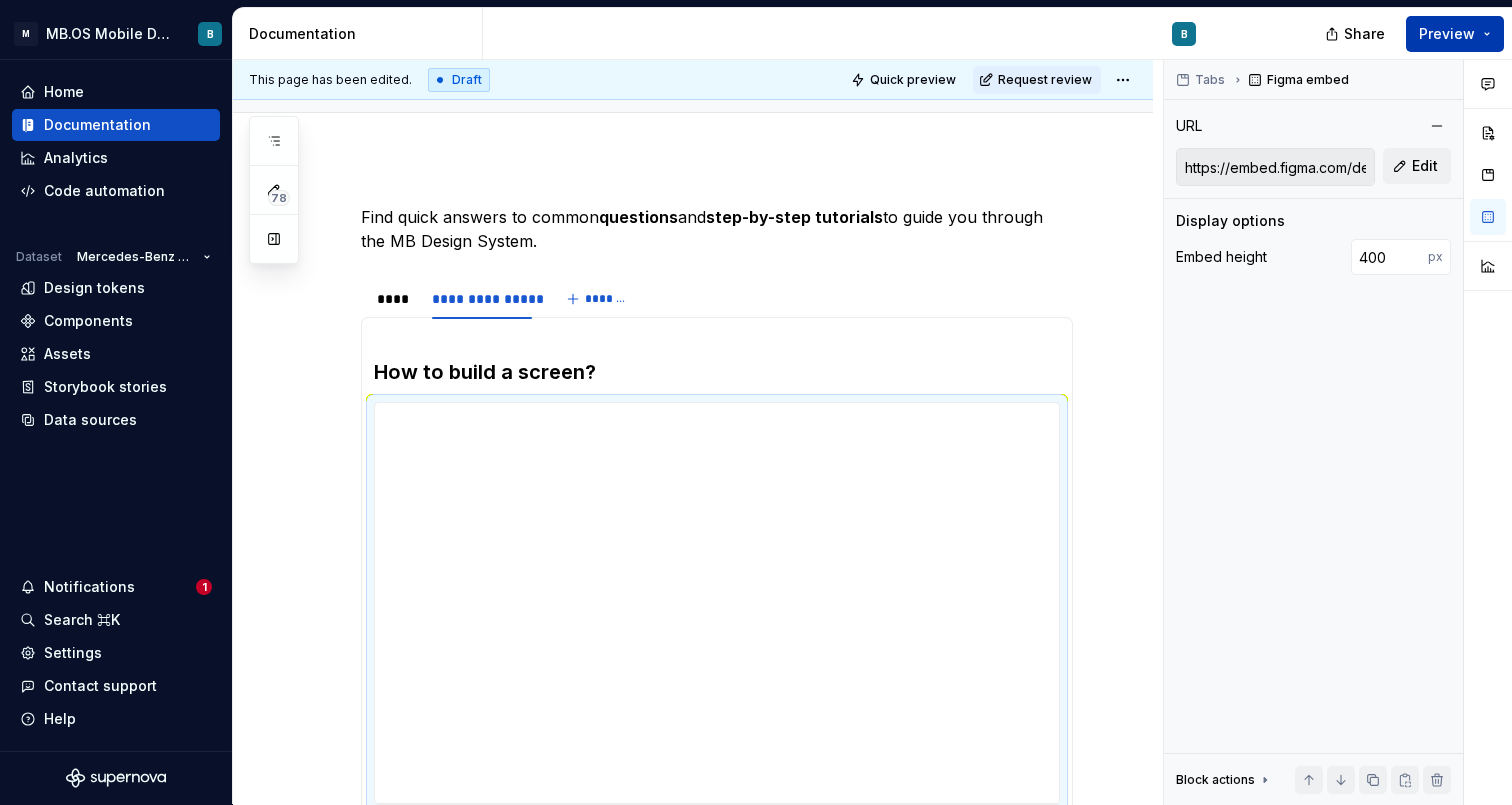 click on "Preview" at bounding box center (1447, 34) 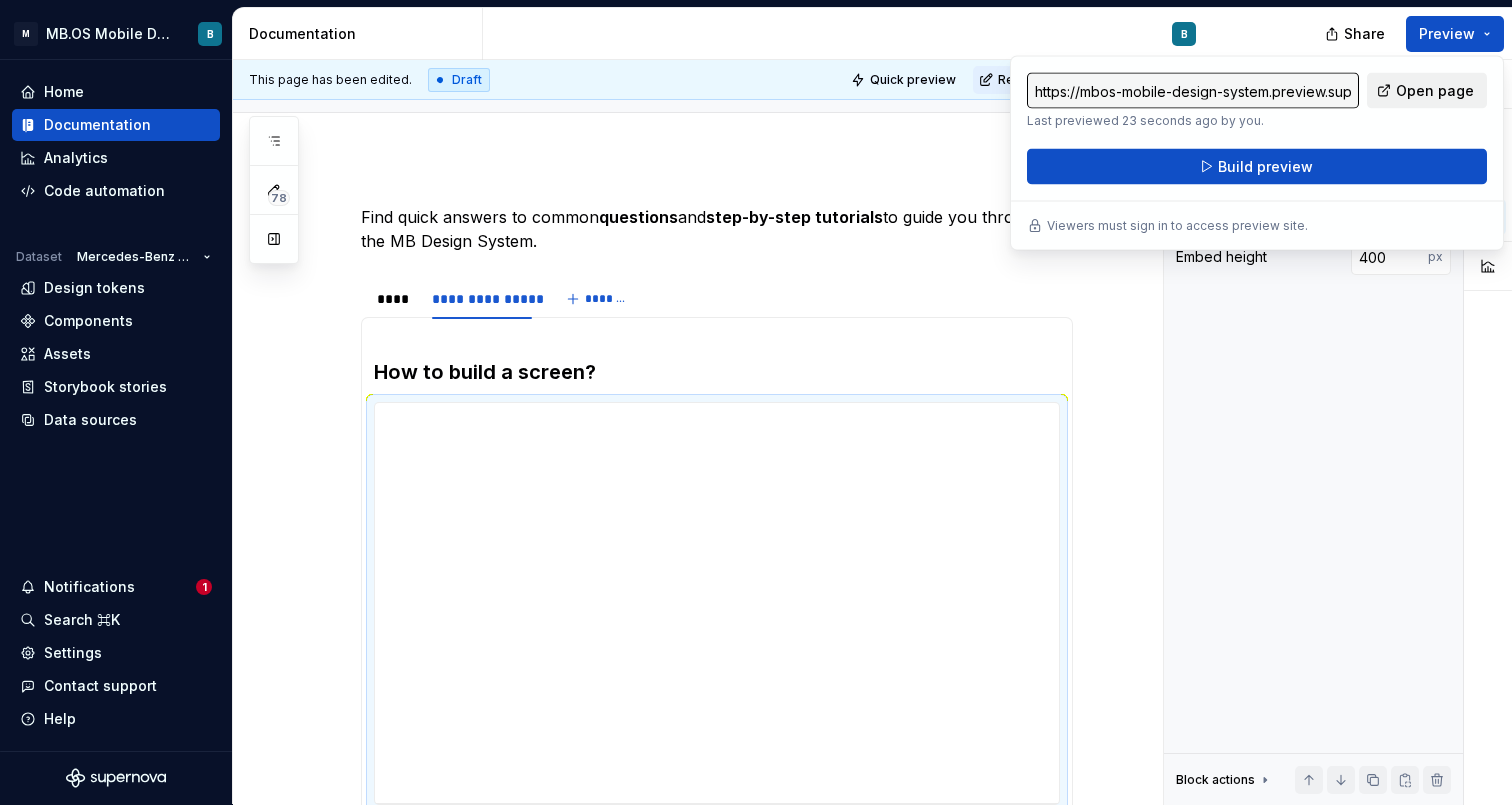 click on "Open page" at bounding box center [1435, 91] 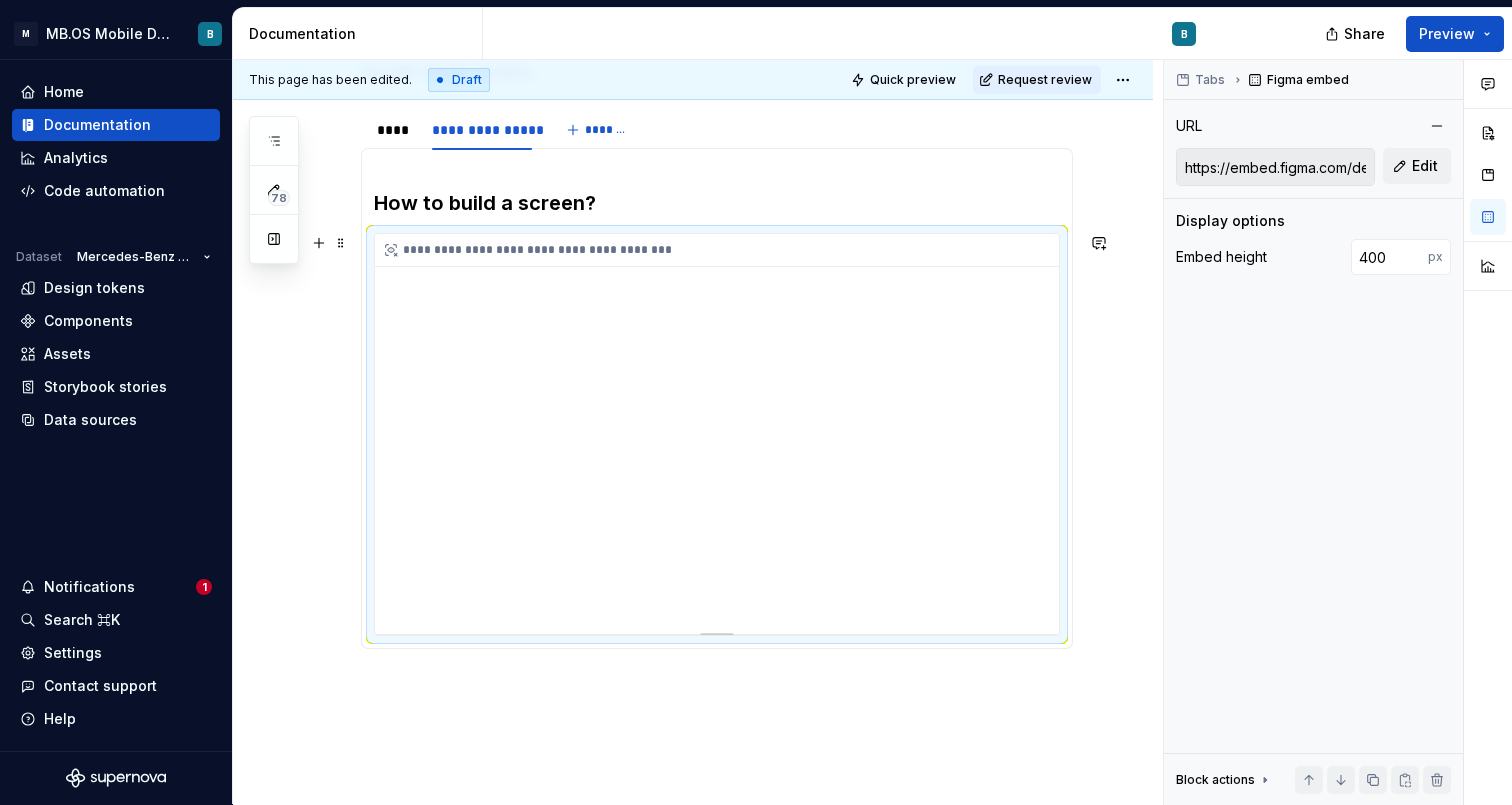 click on "**********" at bounding box center (717, 434) 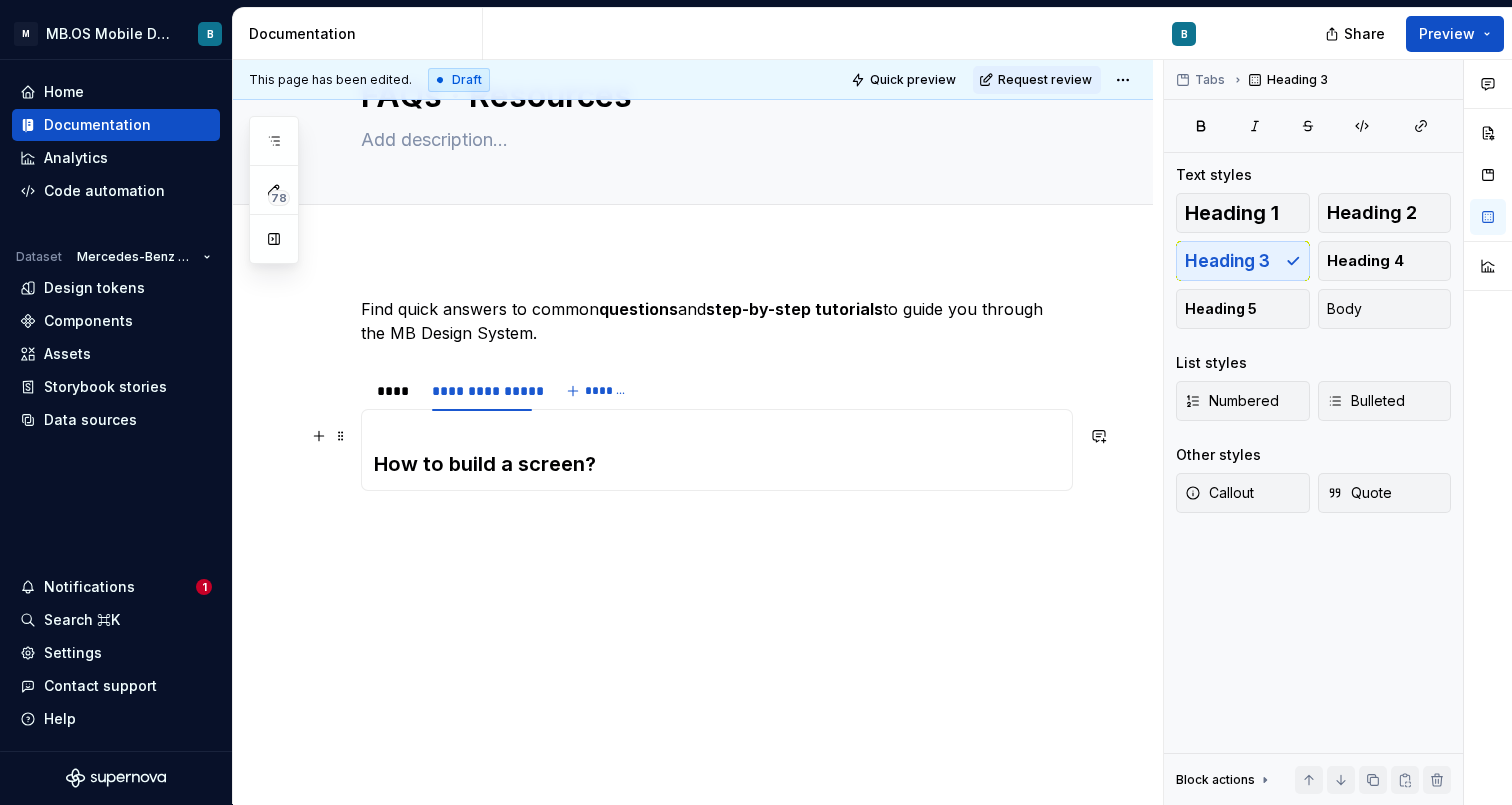 click on "How to build a screen?" at bounding box center [717, 450] 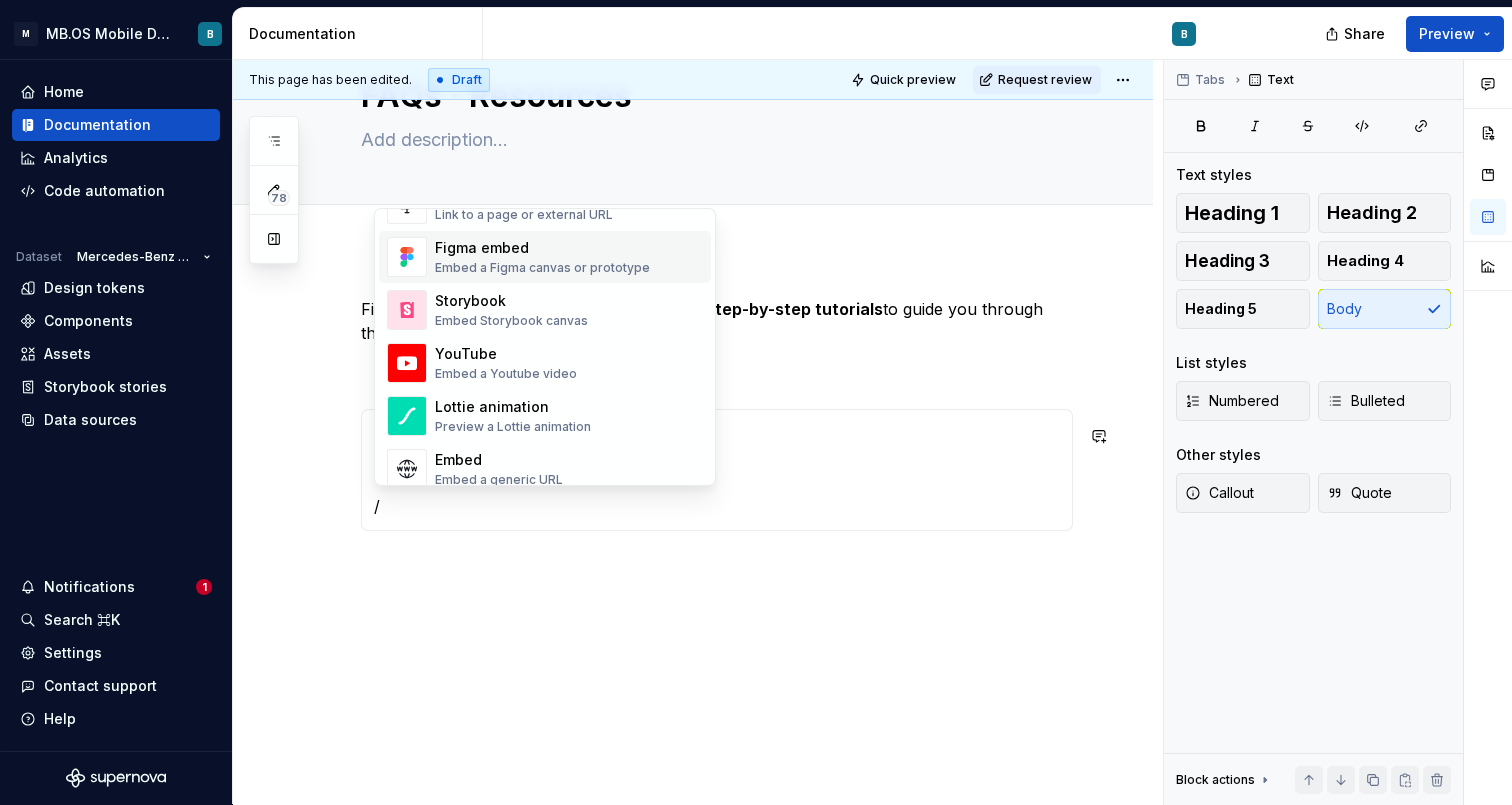 scroll, scrollTop: 915, scrollLeft: 0, axis: vertical 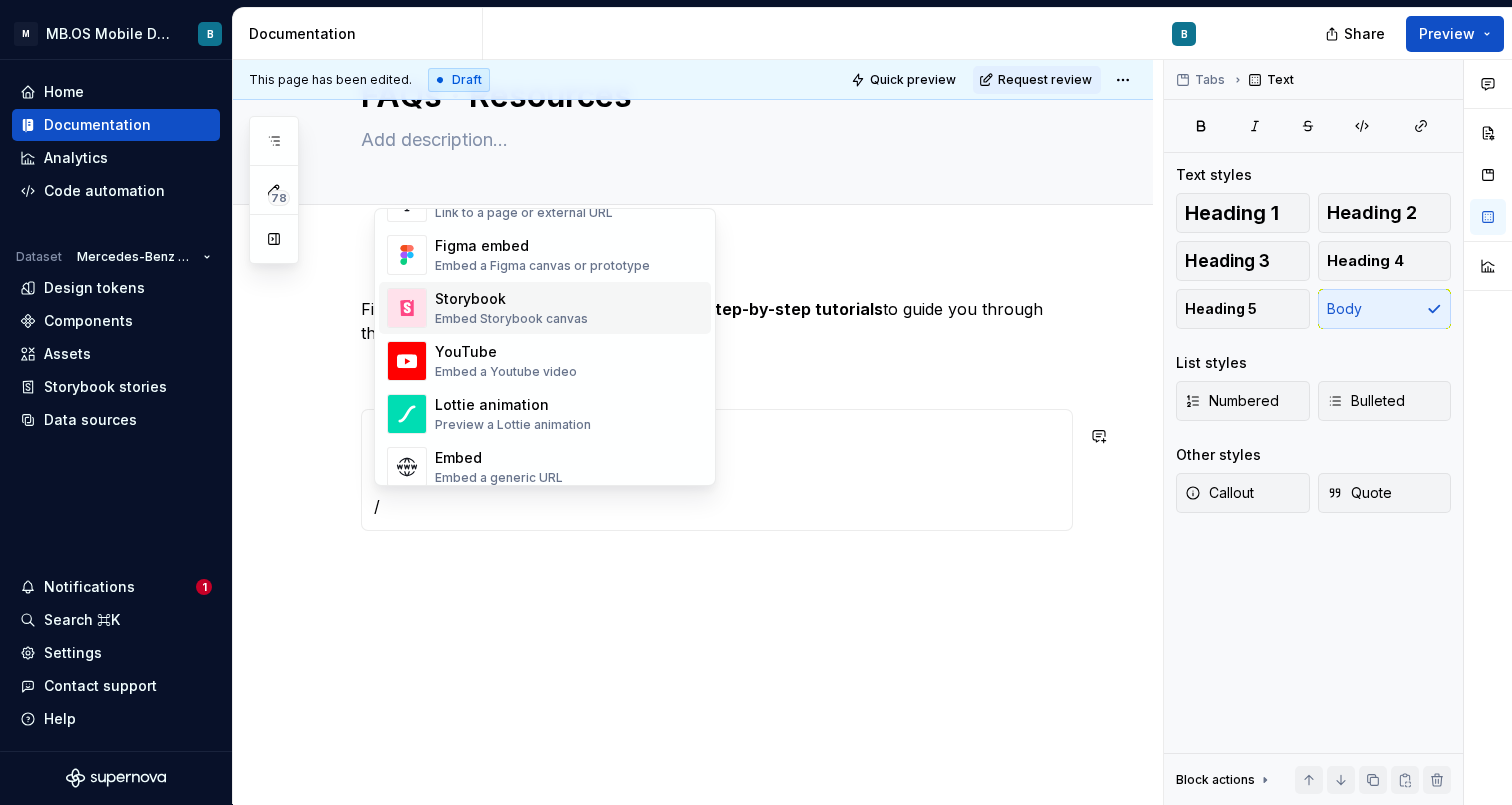 click on "Storybook" at bounding box center [511, 299] 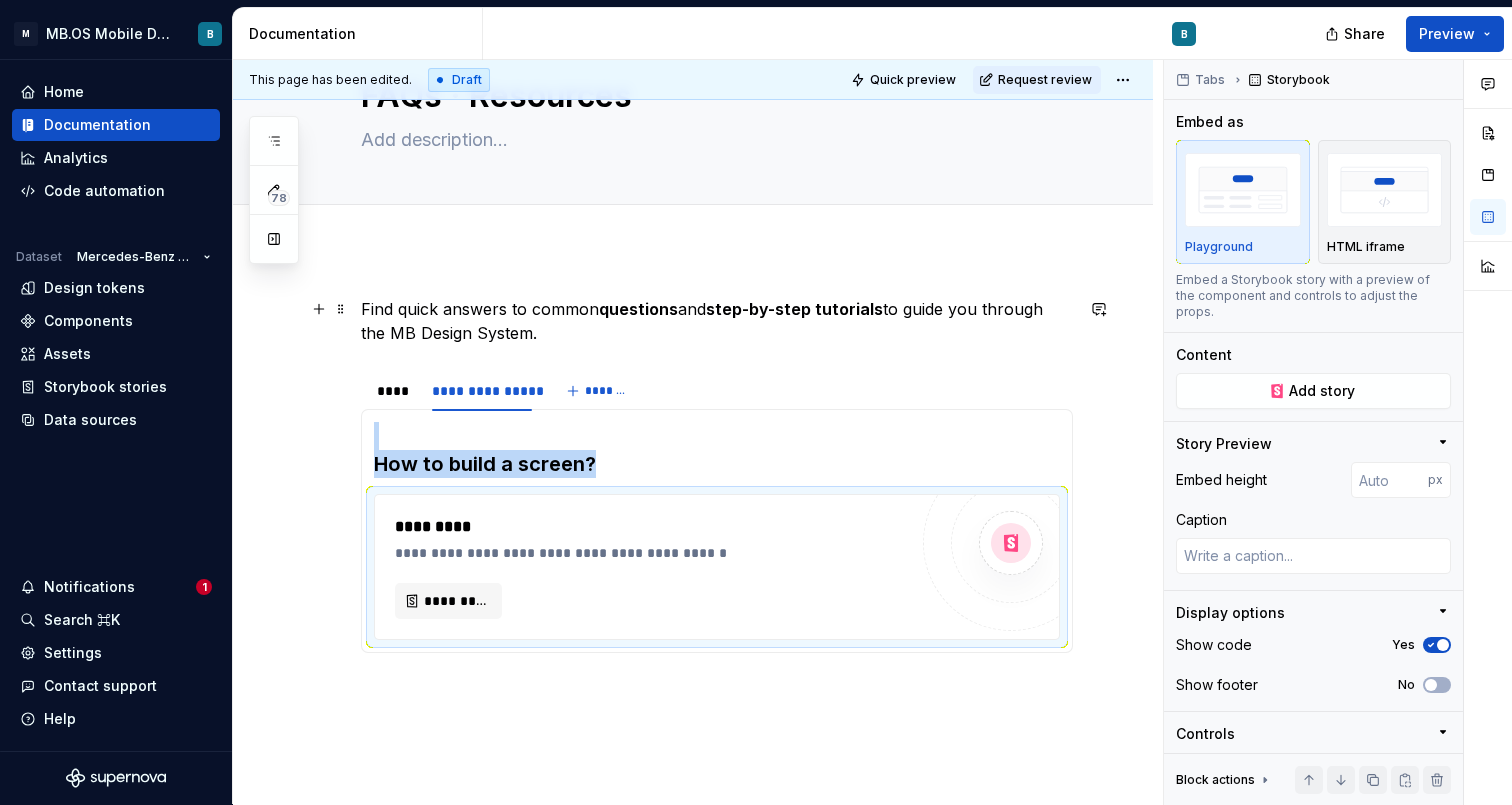 type on "*" 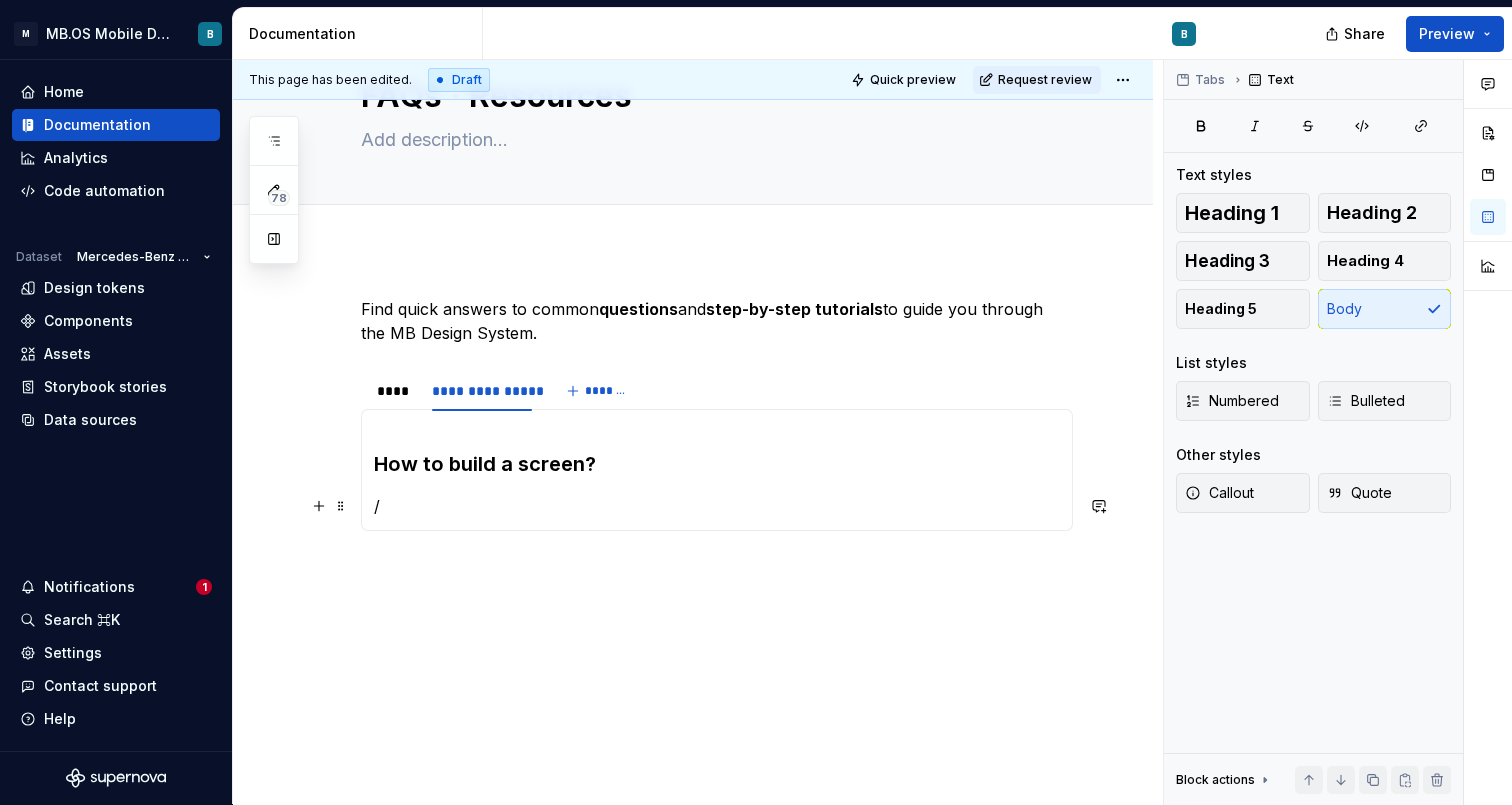 click on "/" at bounding box center [717, 506] 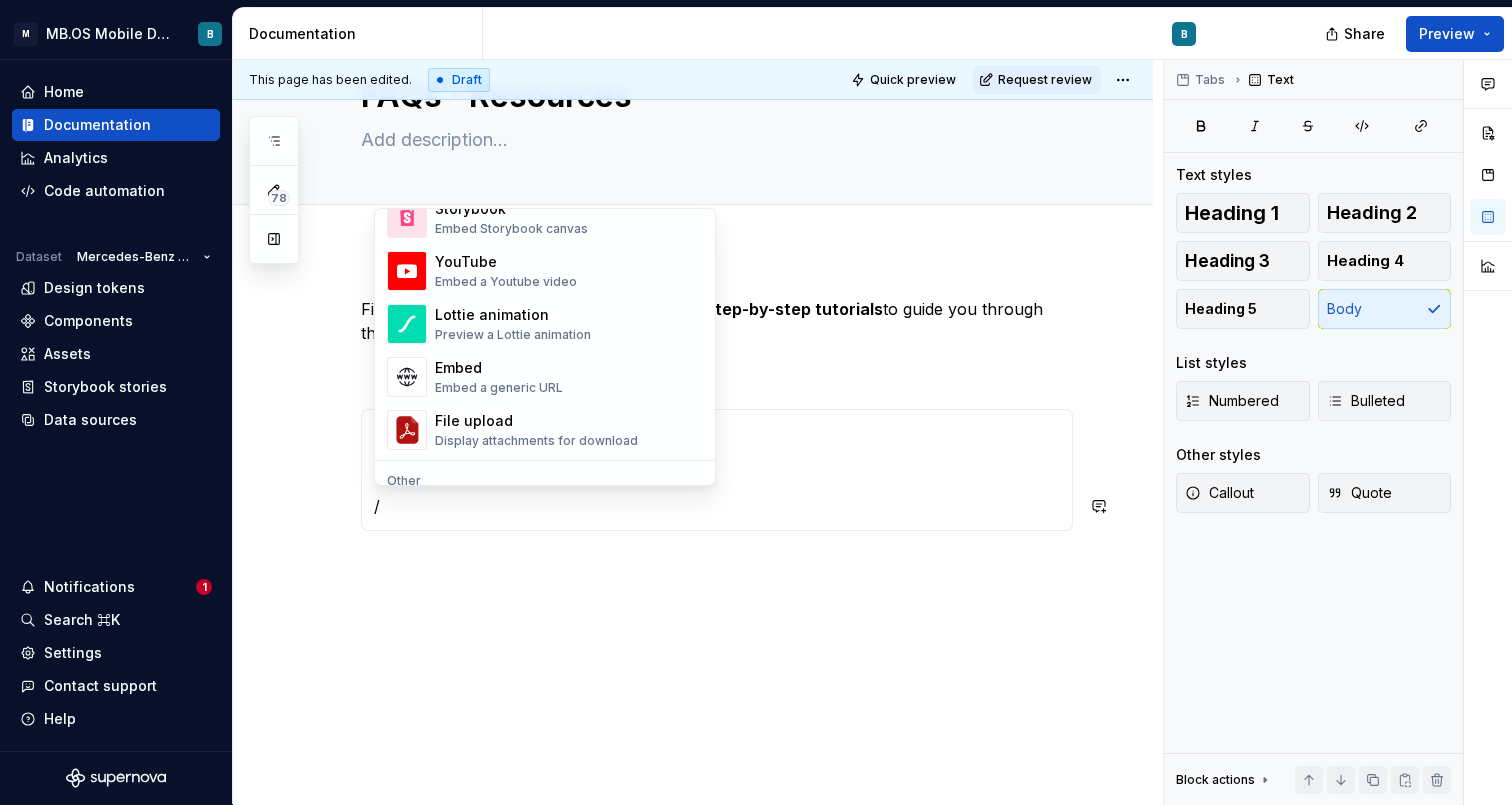 scroll, scrollTop: 1019, scrollLeft: 0, axis: vertical 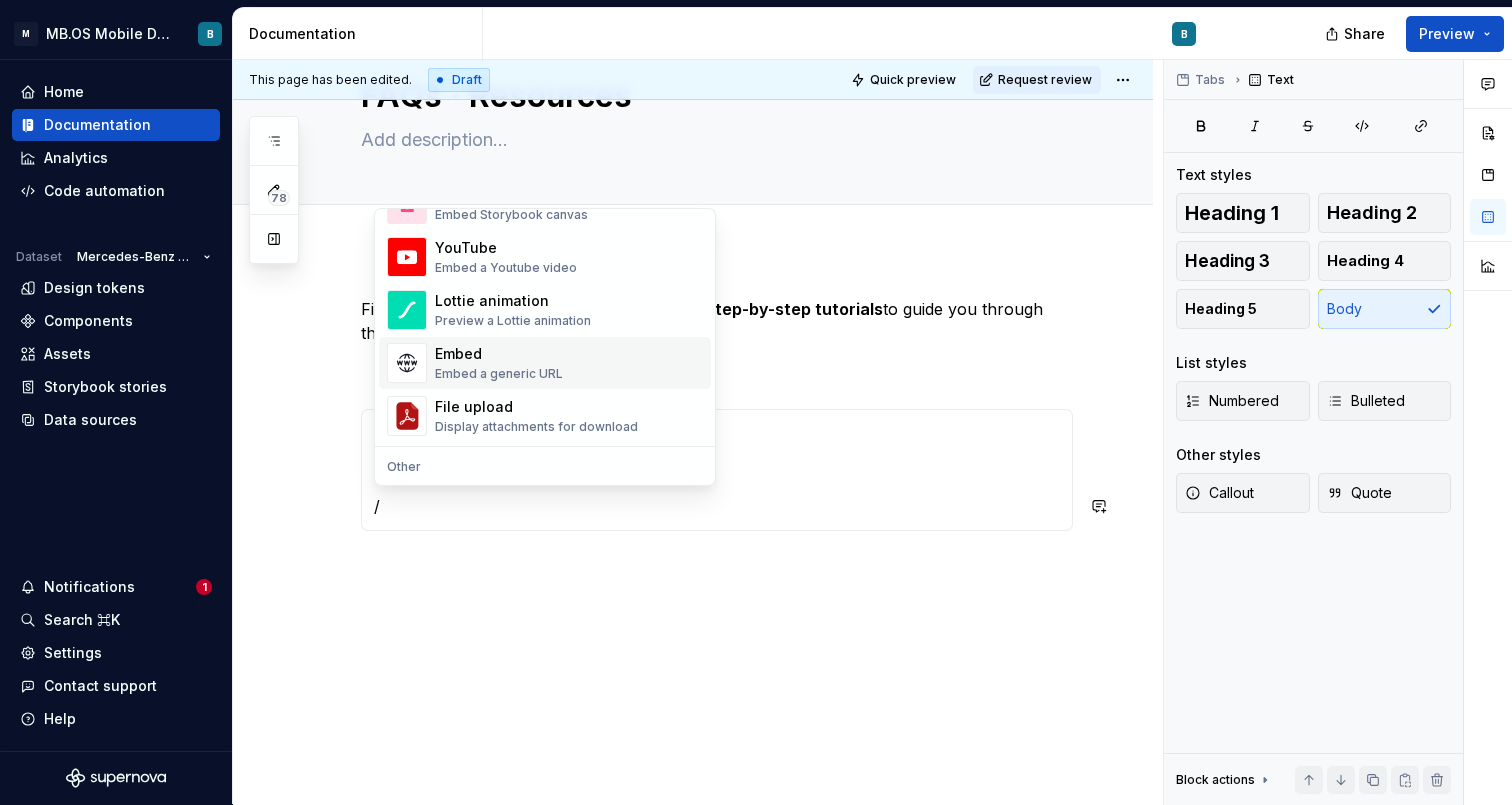 click on "Embed" at bounding box center [499, 354] 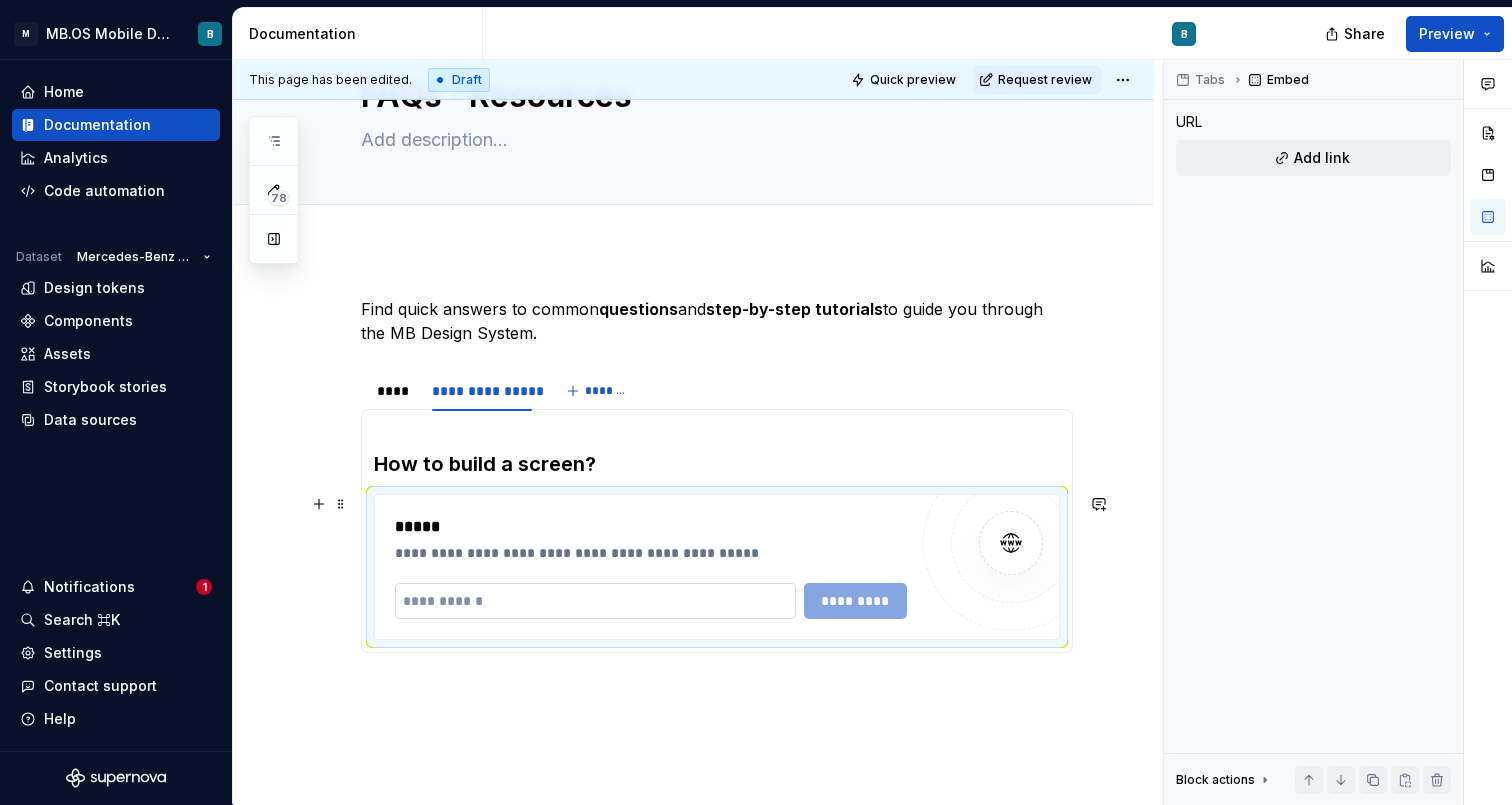 click at bounding box center [595, 601] 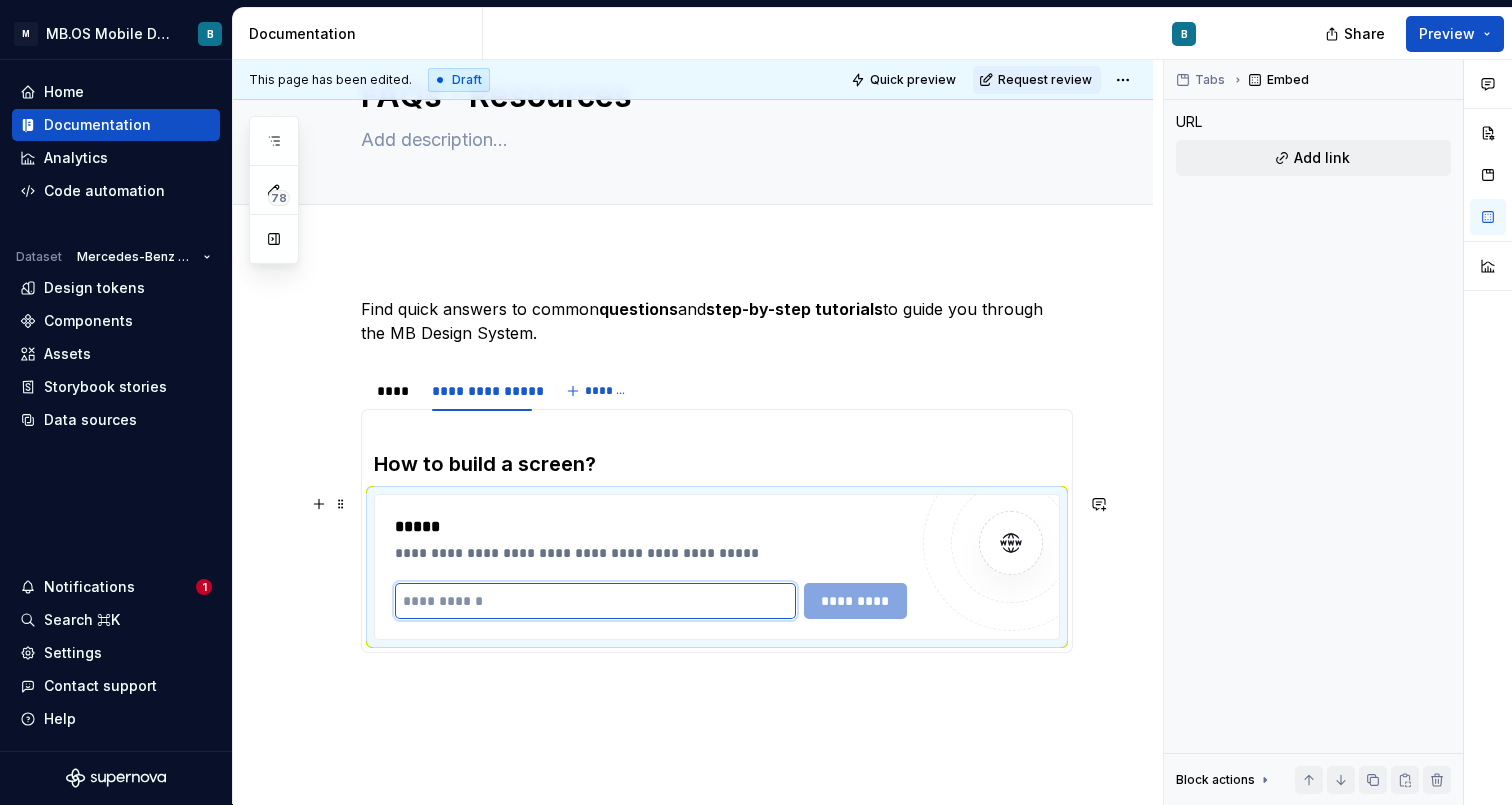 paste on "**********" 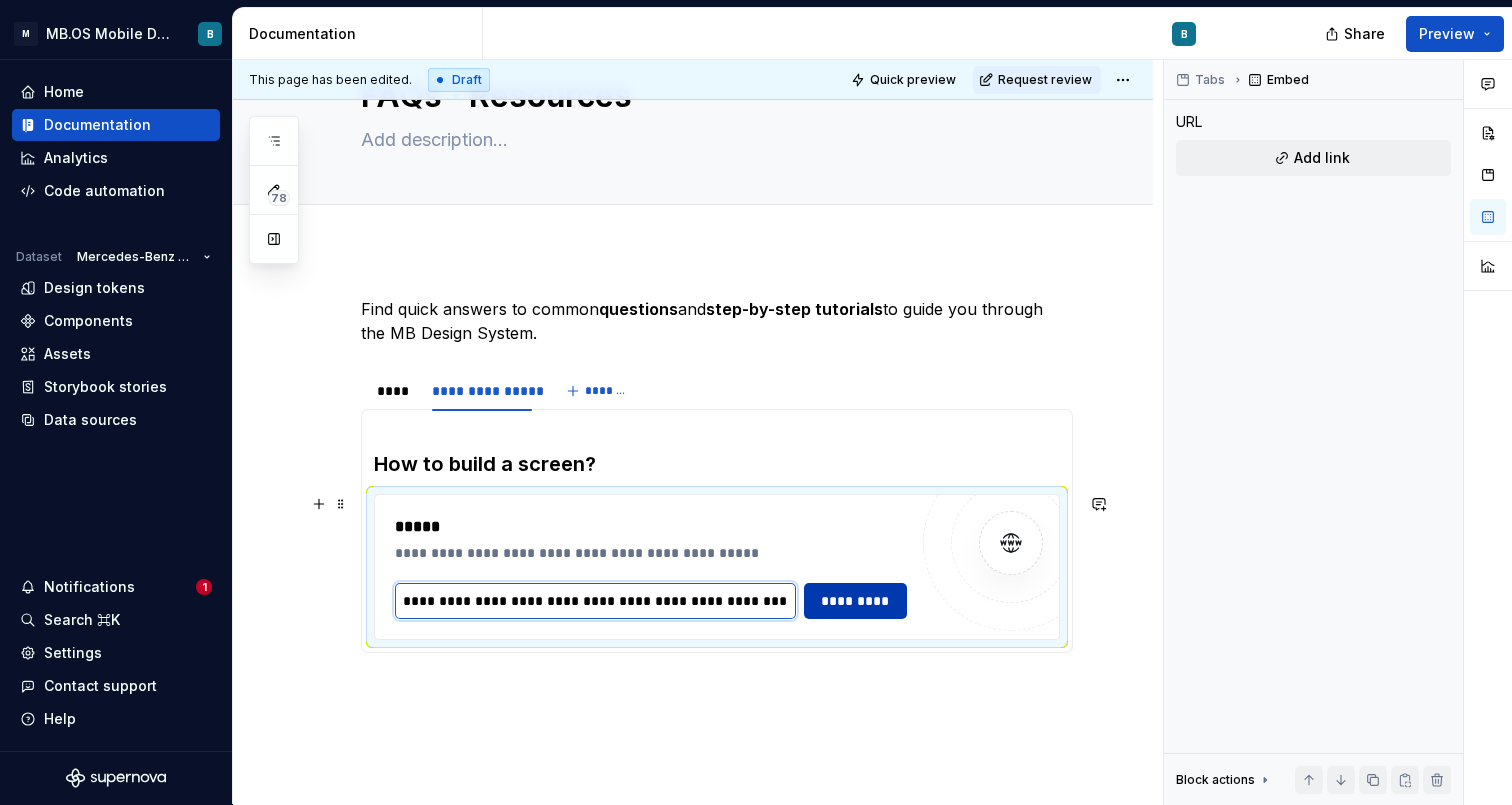 type on "**********" 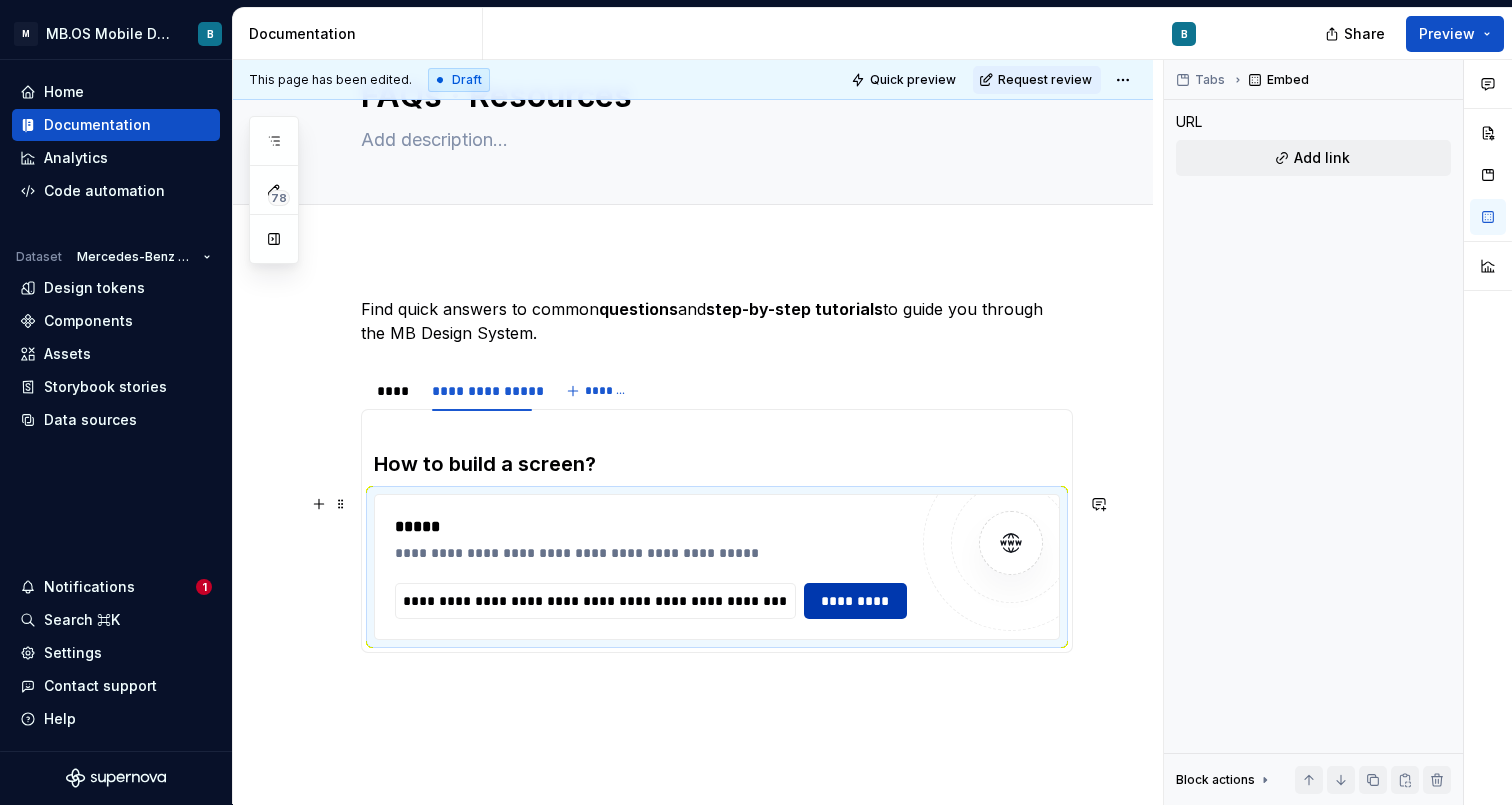 click on "*********" at bounding box center (856, 601) 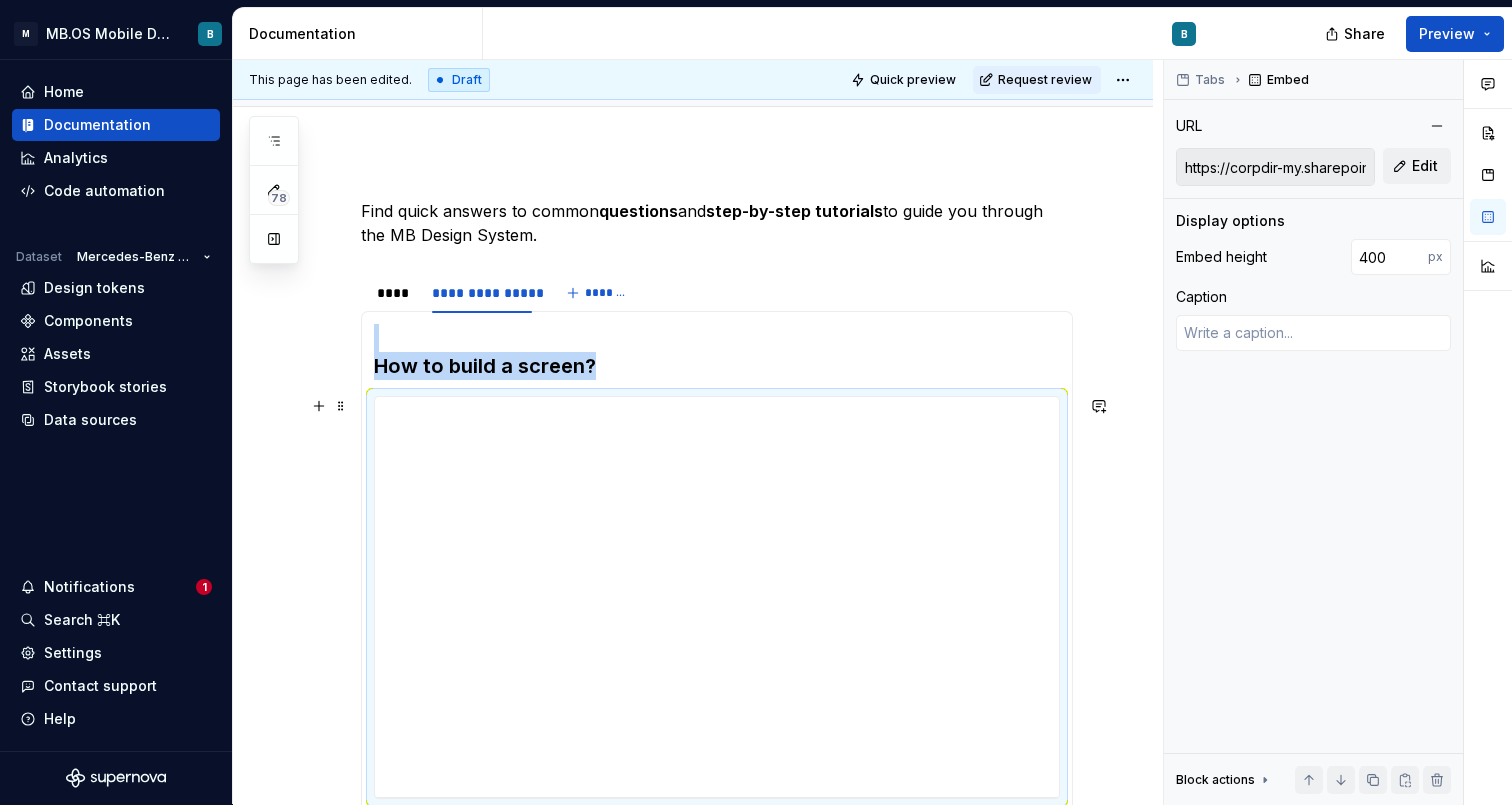 scroll, scrollTop: 168, scrollLeft: 0, axis: vertical 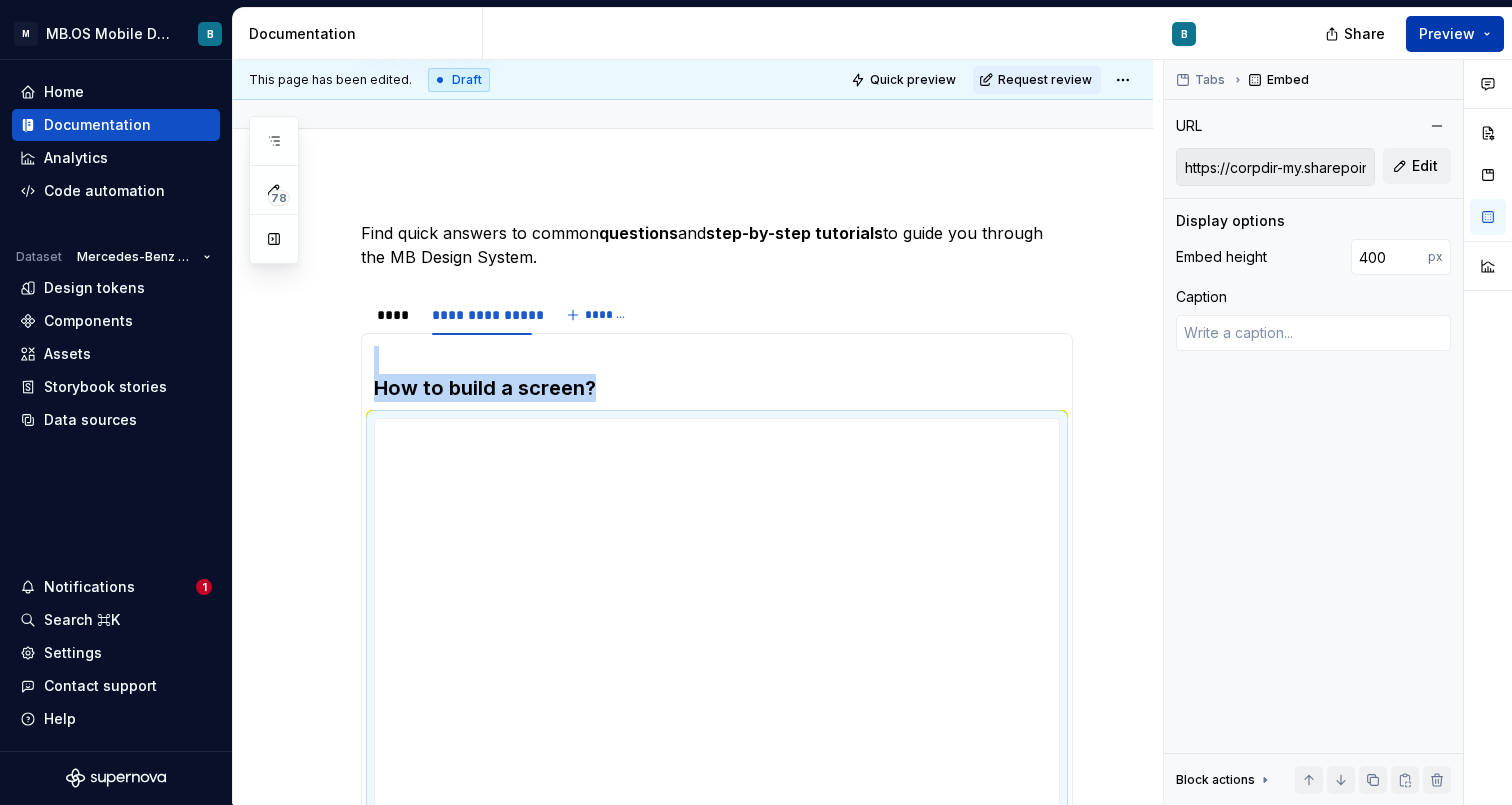click on "Preview" at bounding box center (1447, 34) 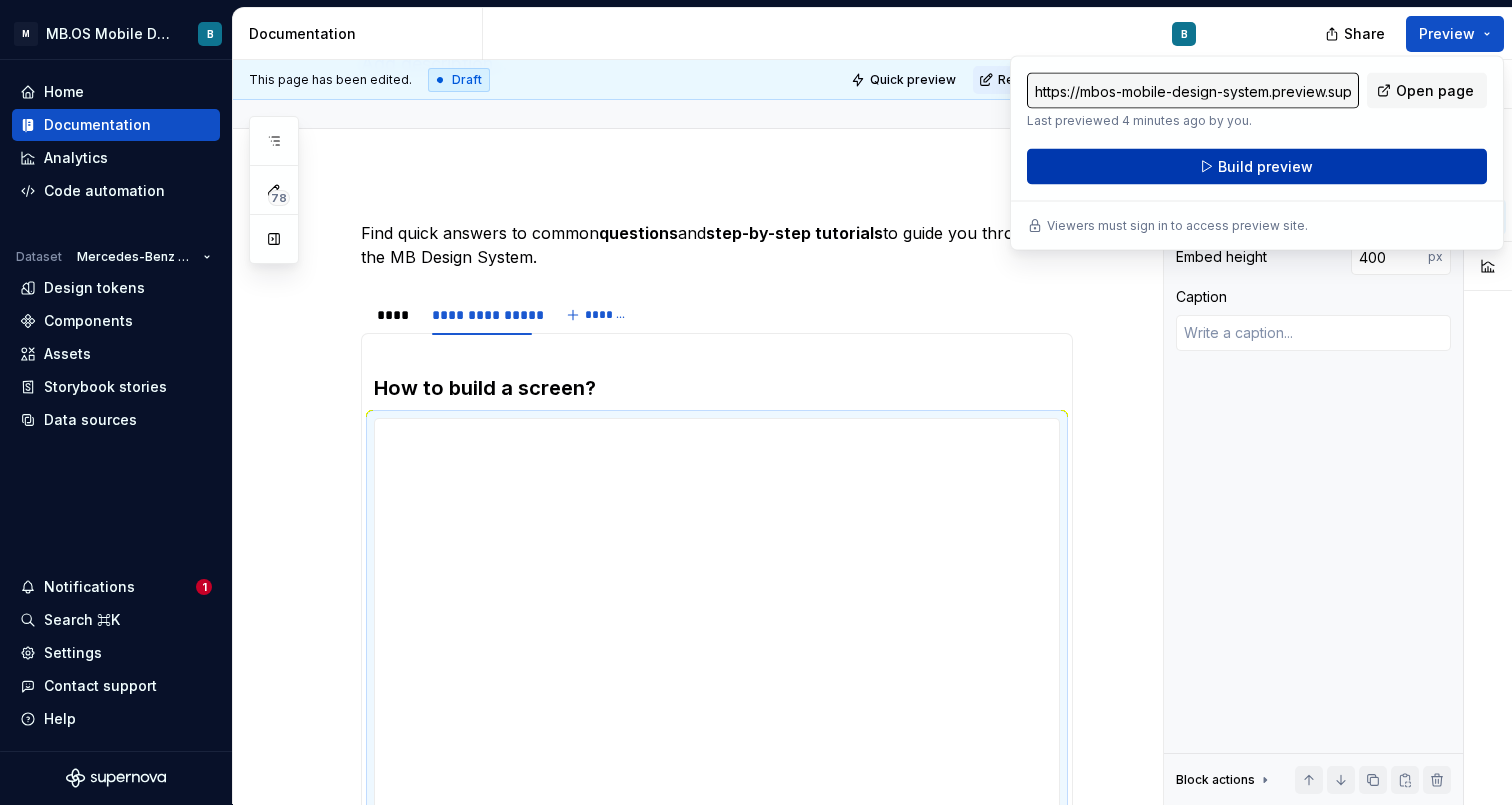 click on "Build preview" at bounding box center [1265, 167] 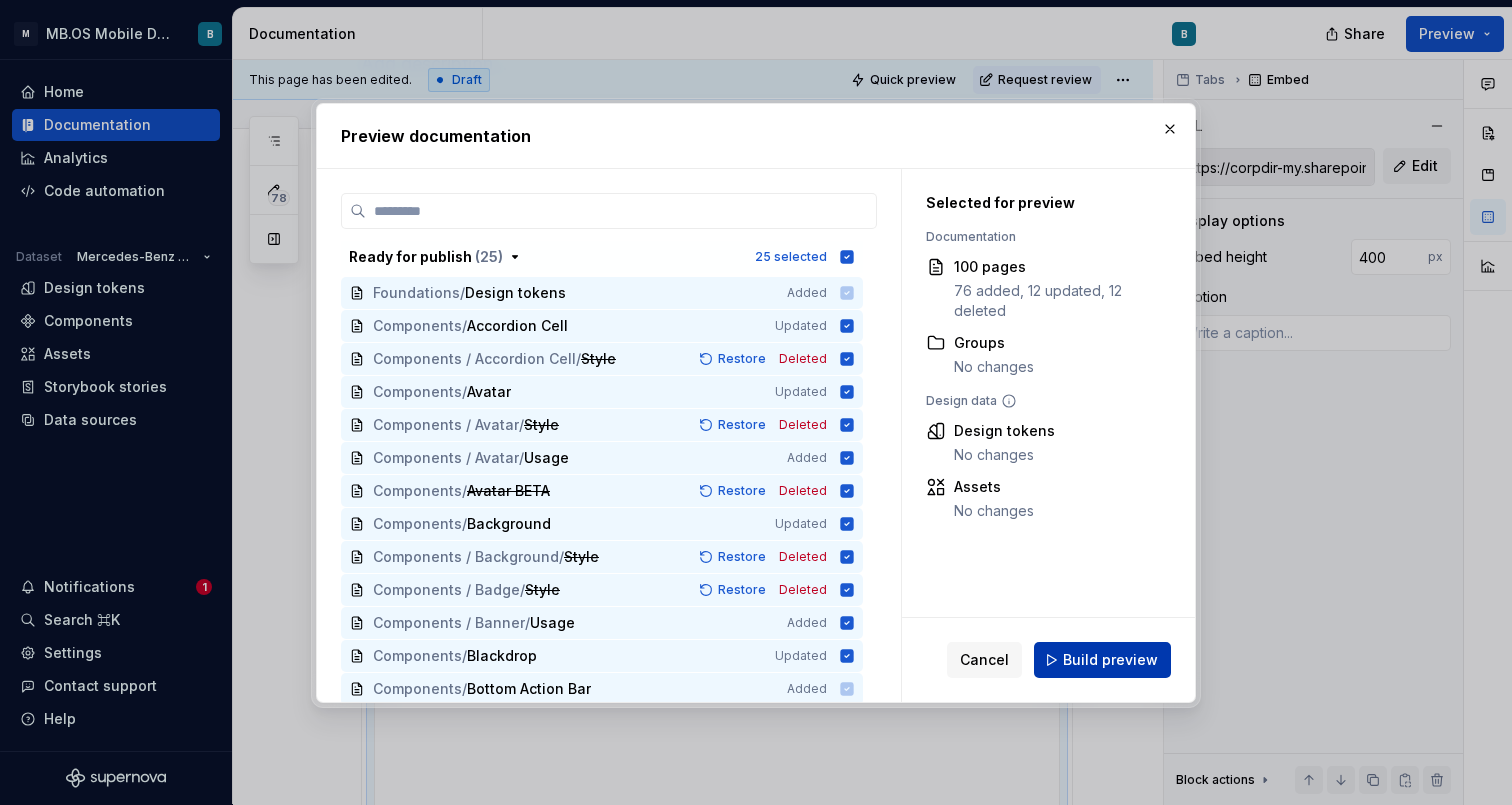 click on "Build preview" at bounding box center [1110, 660] 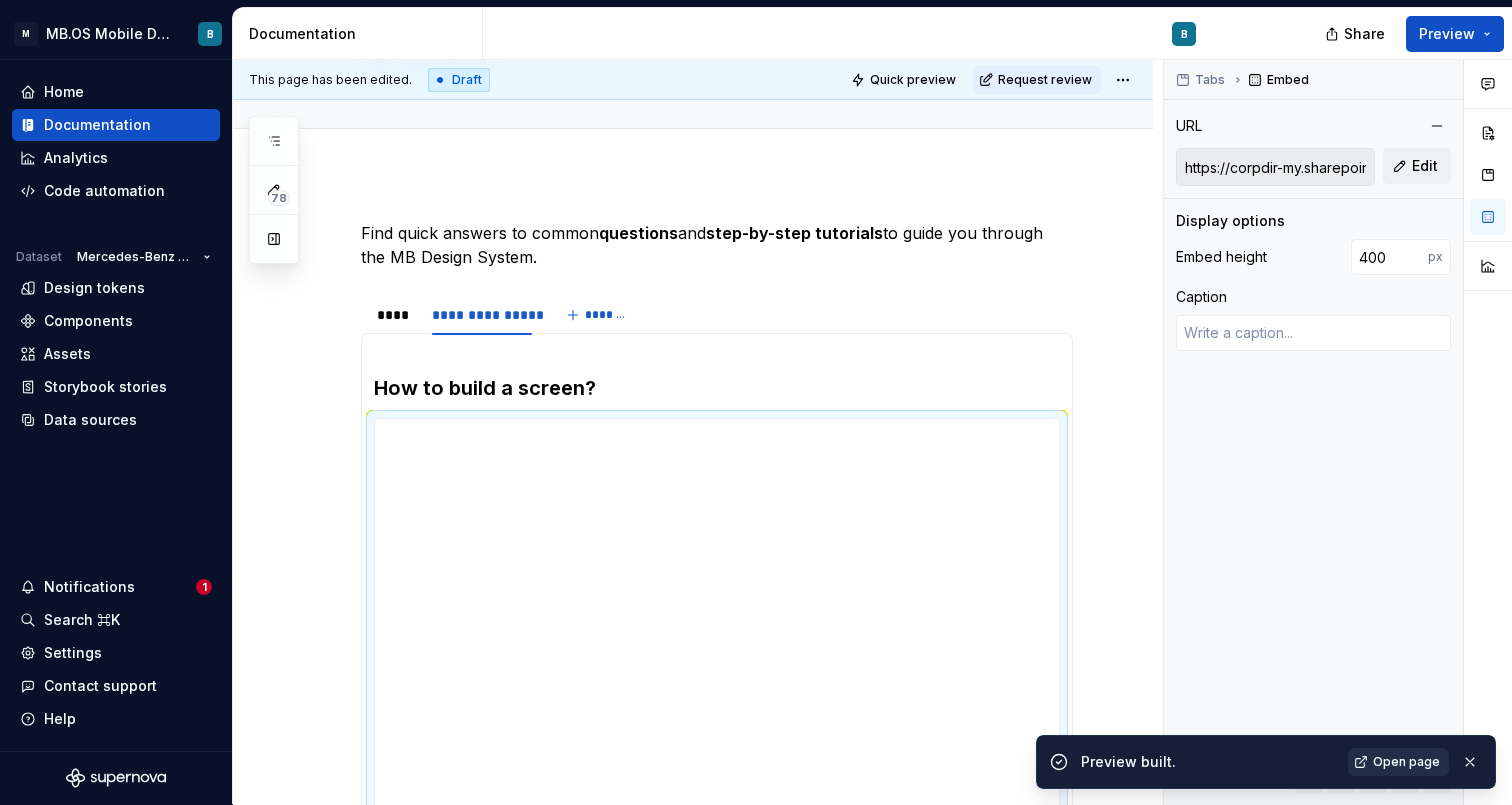 click on "Open page" at bounding box center (1406, 762) 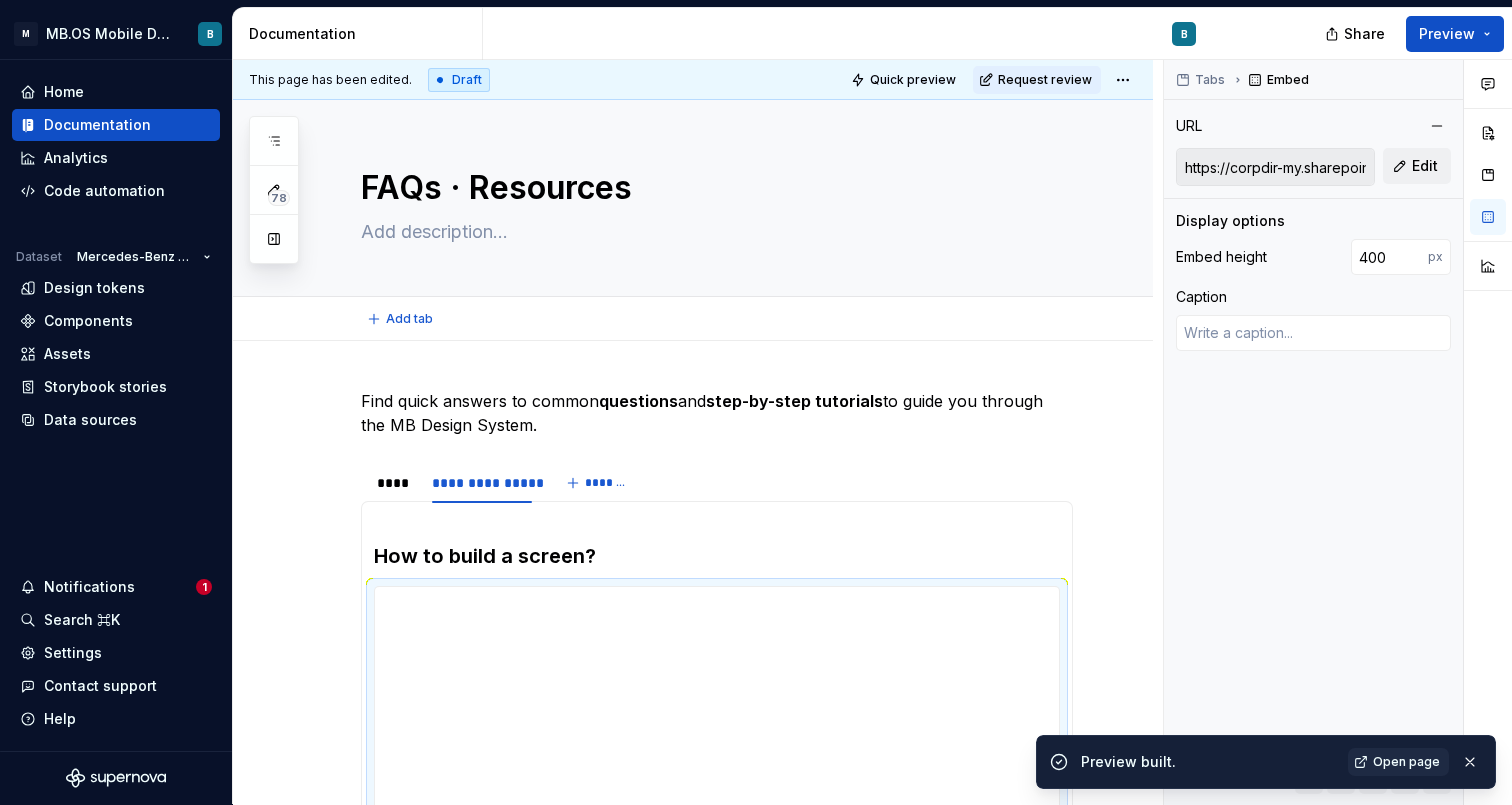 scroll, scrollTop: 0, scrollLeft: 0, axis: both 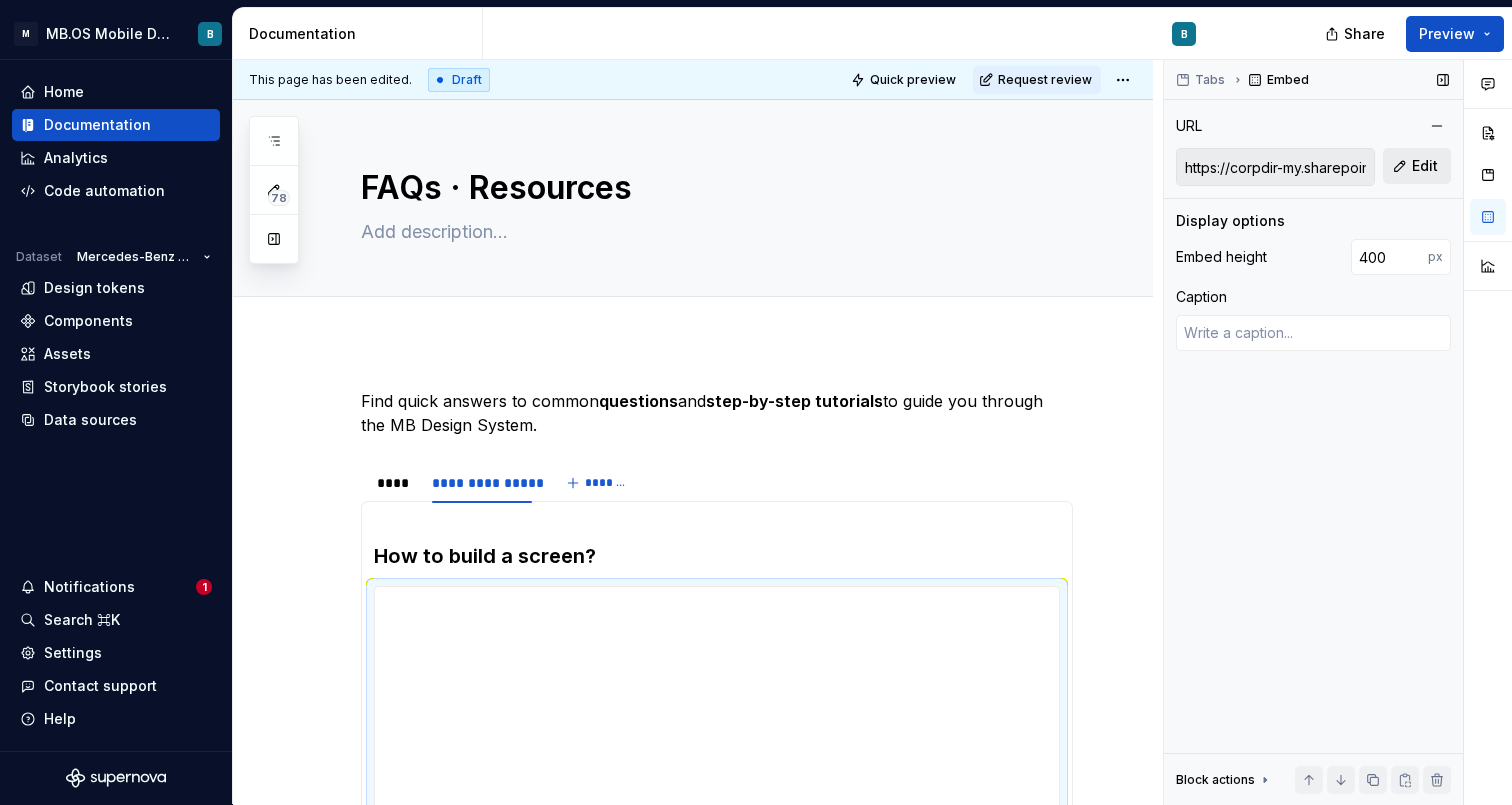 click on "Edit" at bounding box center (1425, 166) 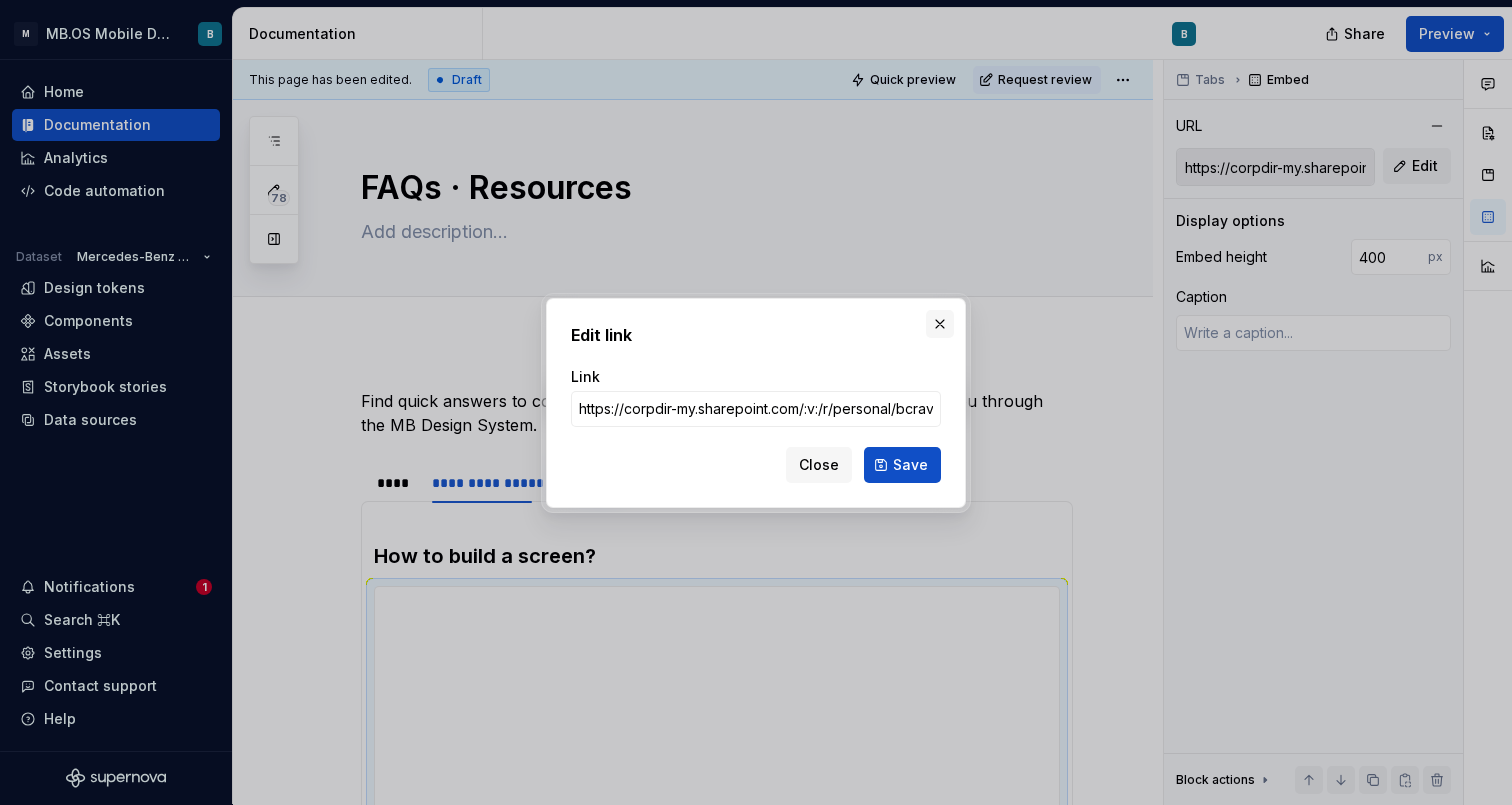 click at bounding box center [940, 324] 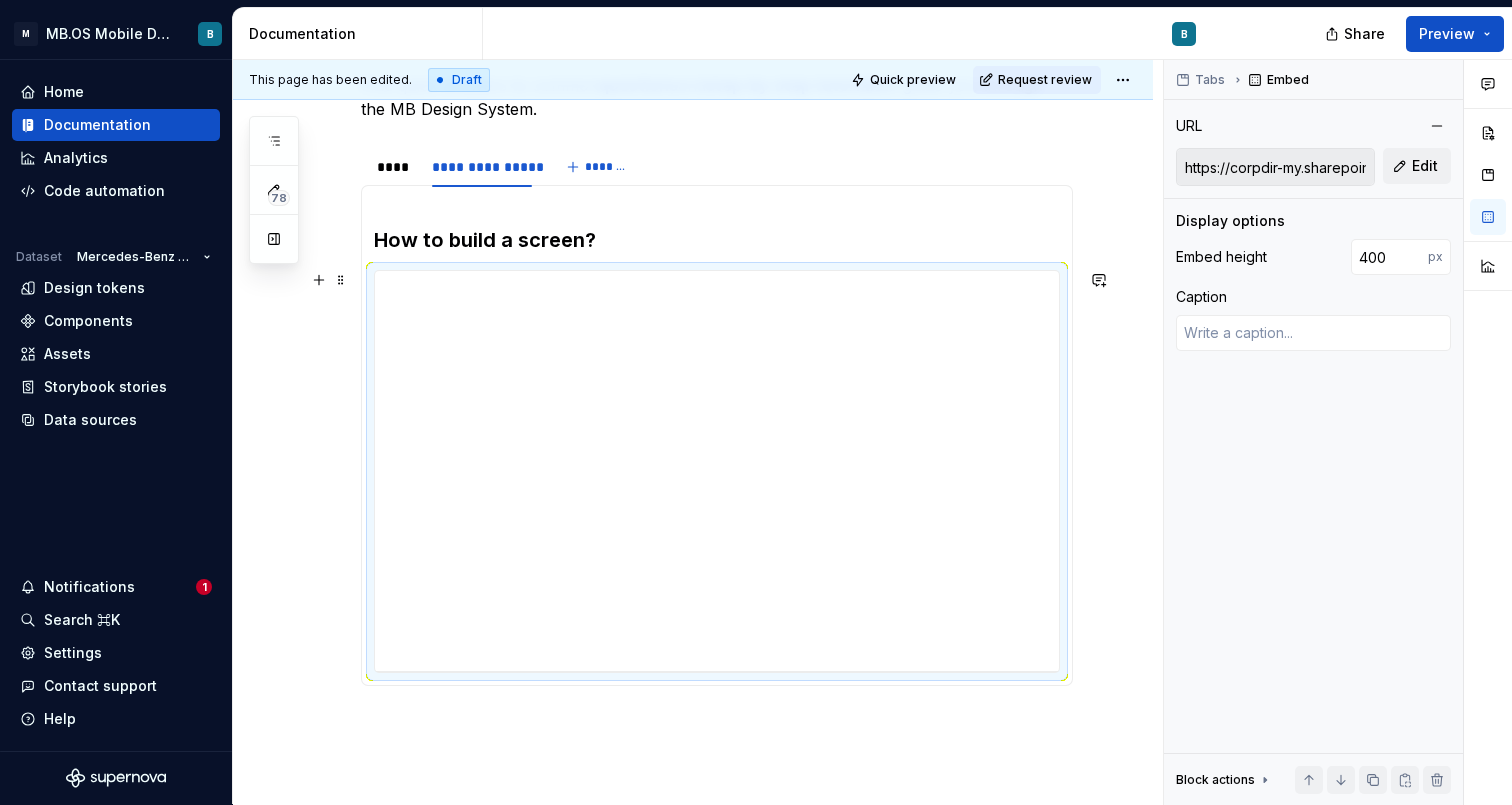 scroll, scrollTop: 244, scrollLeft: 0, axis: vertical 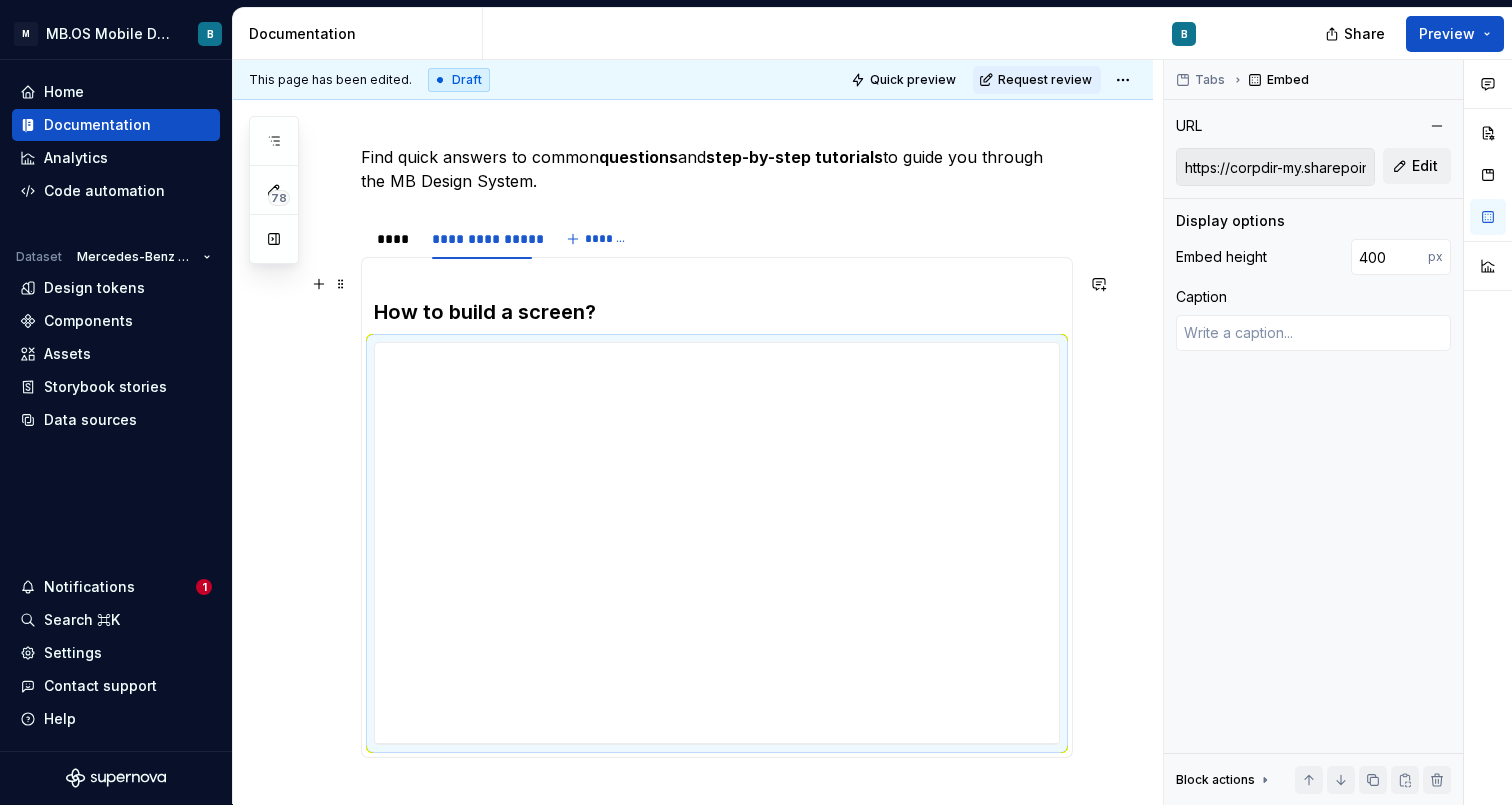 click on "How to build a screen?" at bounding box center (717, 298) 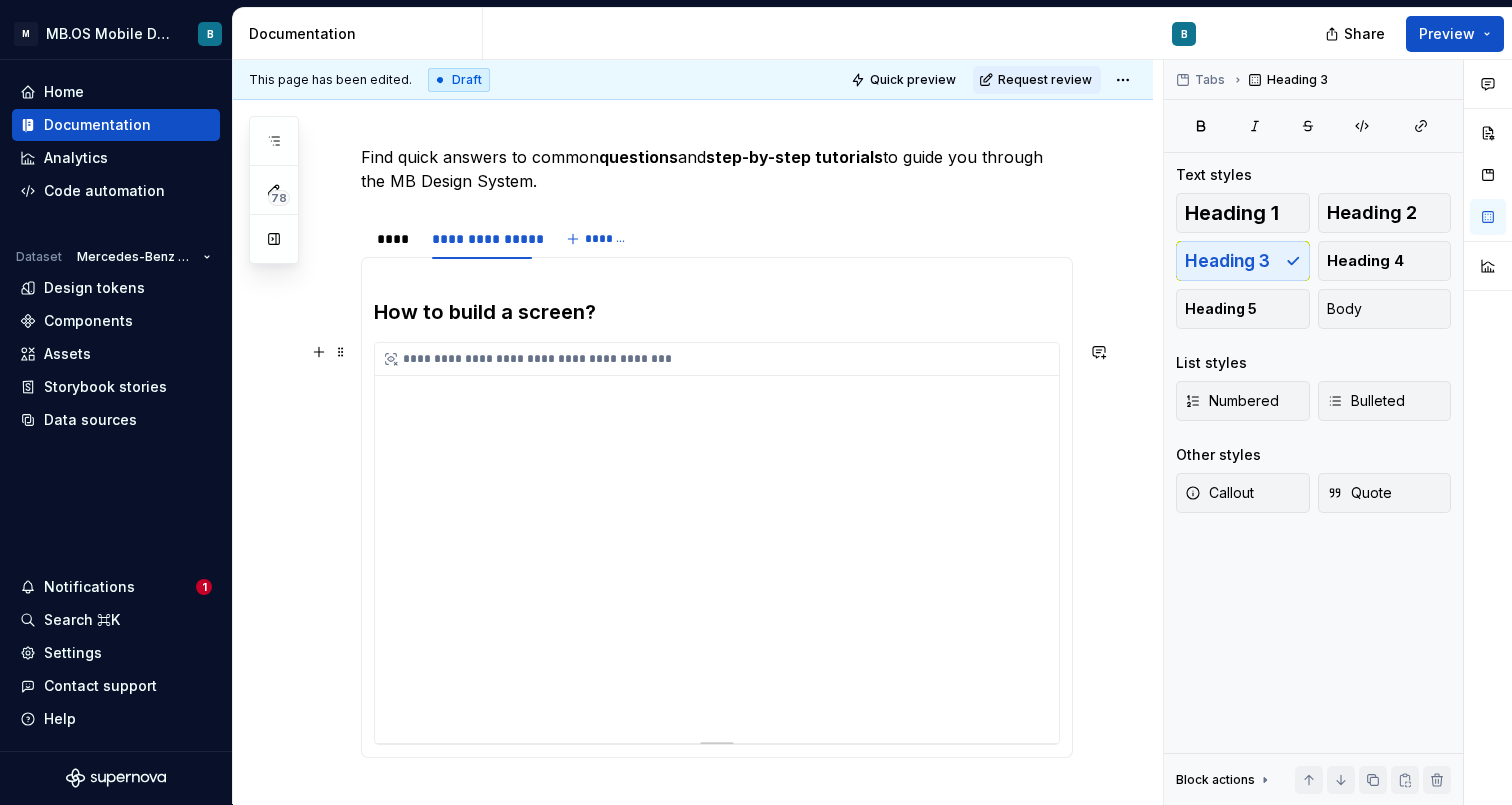 click on "**********" at bounding box center (722, 359) 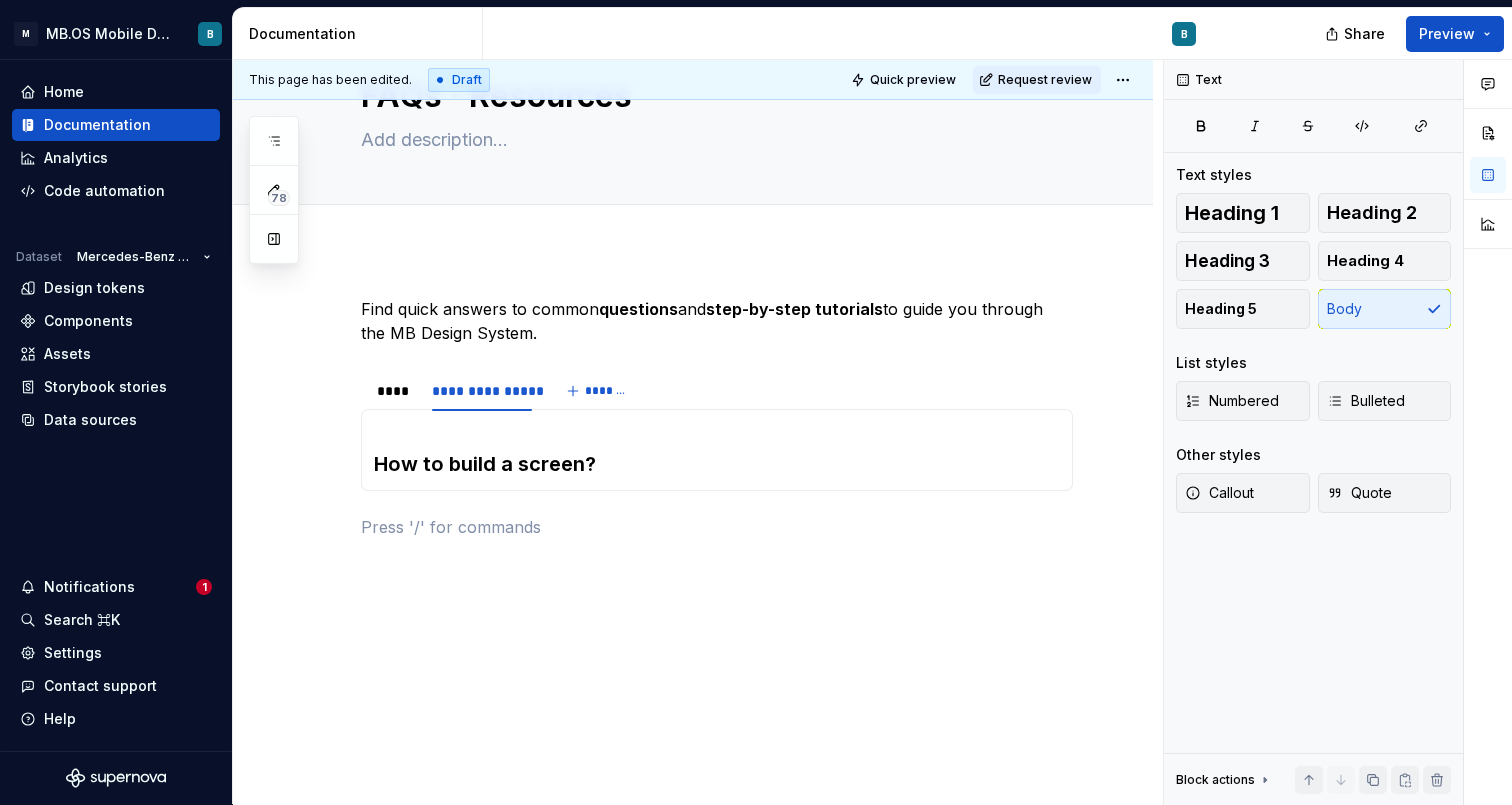 scroll, scrollTop: 92, scrollLeft: 0, axis: vertical 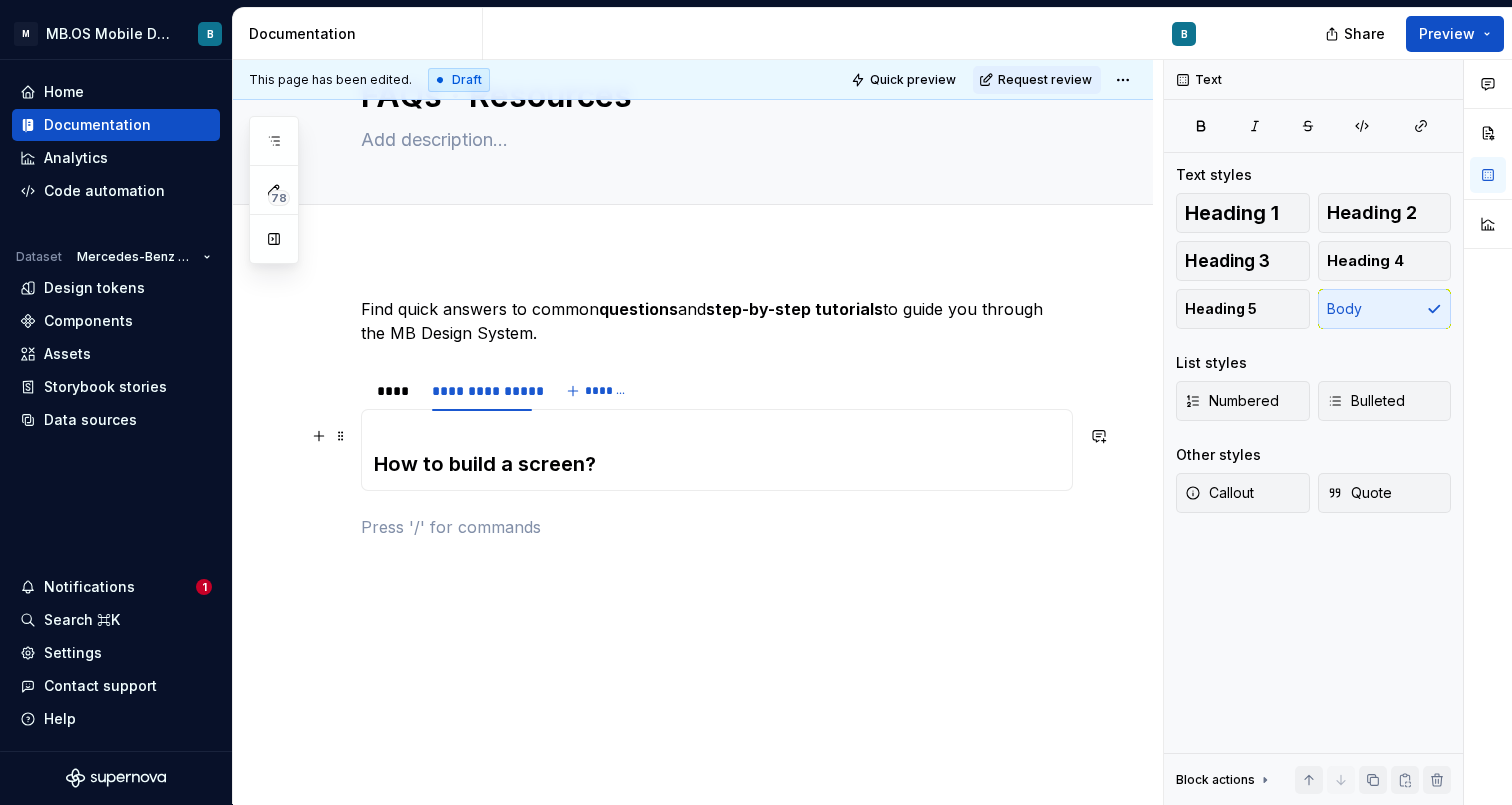 click on "How to build a screen?" at bounding box center [717, 450] 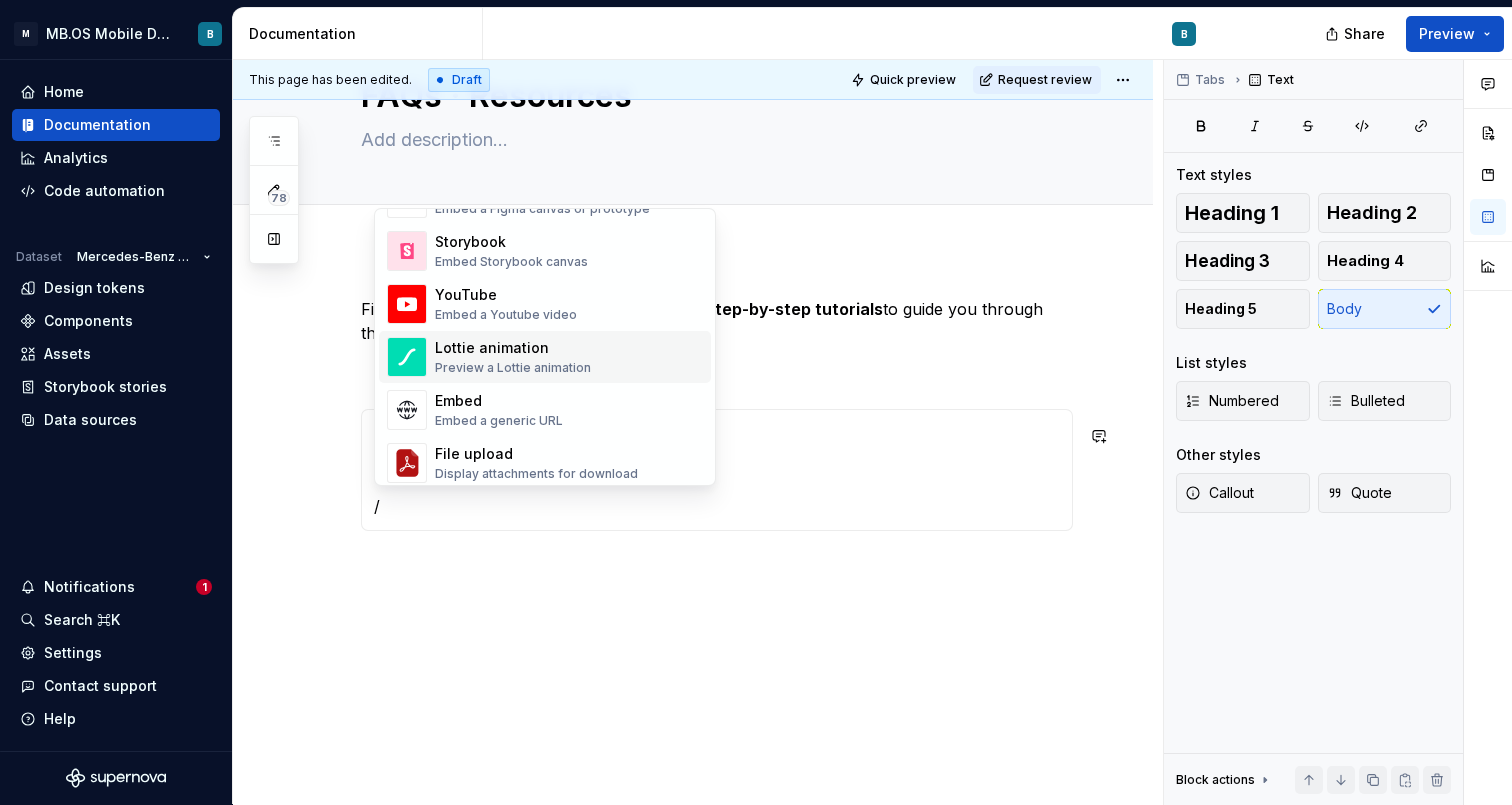 scroll, scrollTop: 967, scrollLeft: 0, axis: vertical 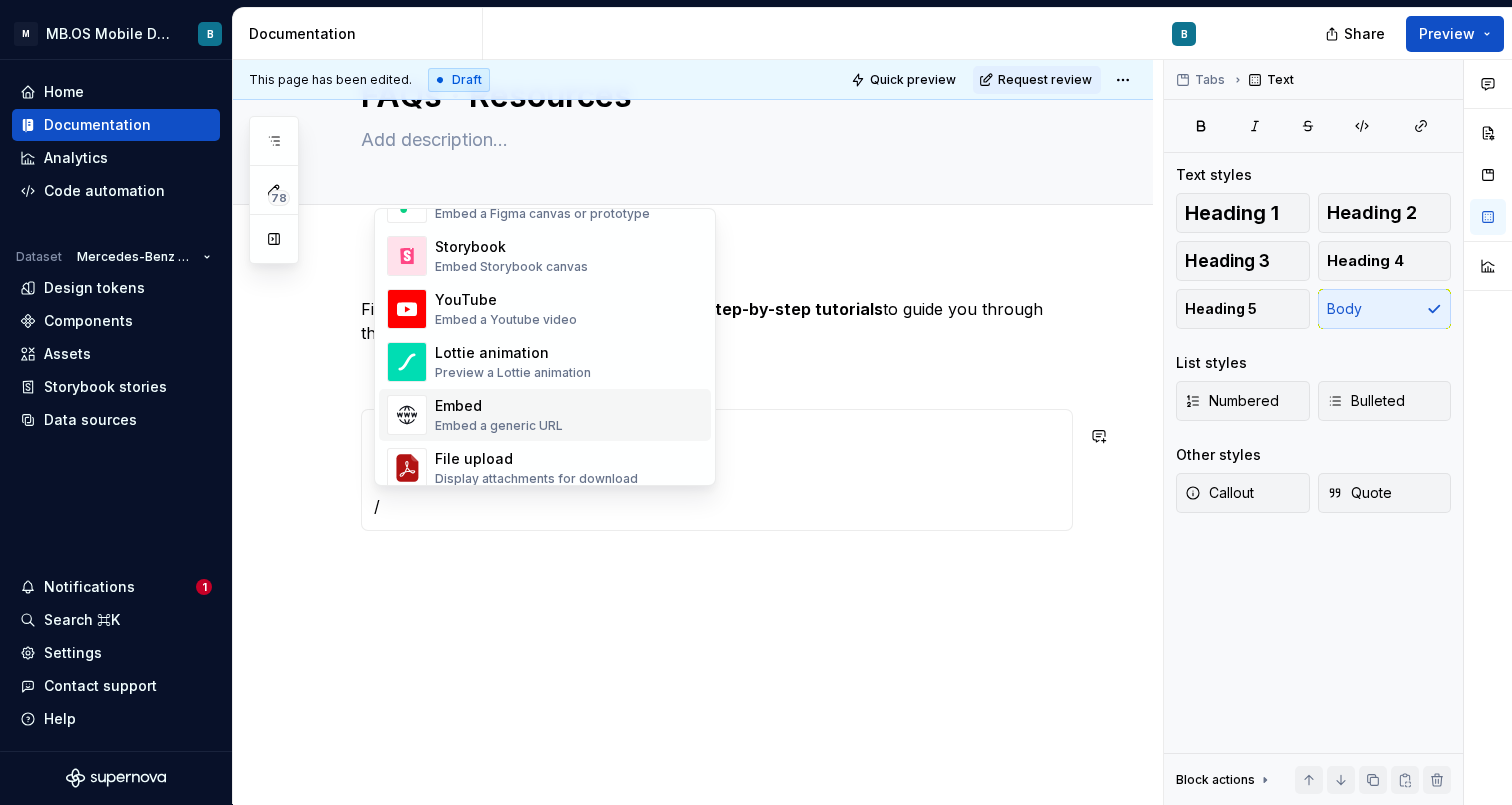 click on "Embed" at bounding box center (499, 406) 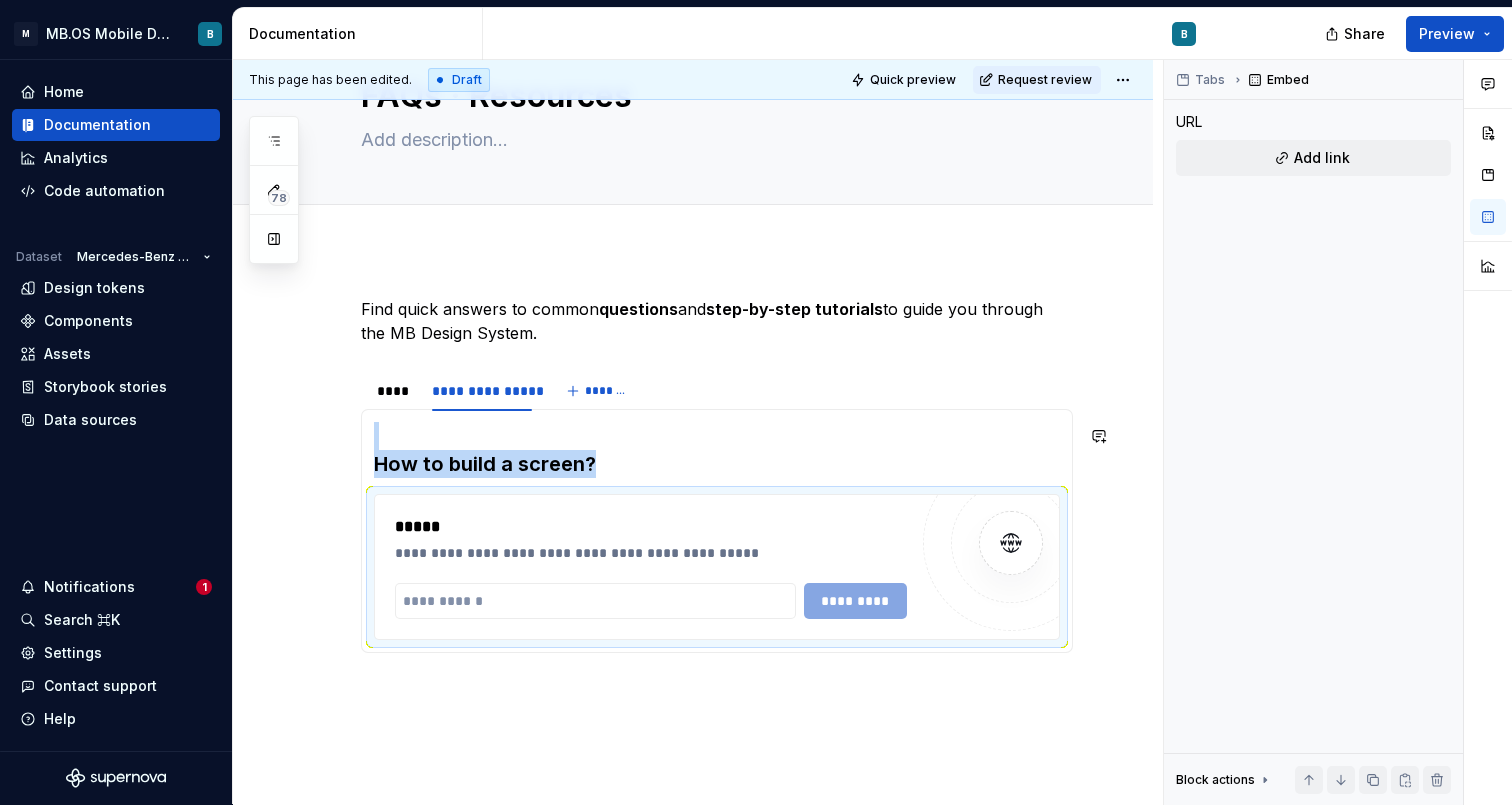 type on "*" 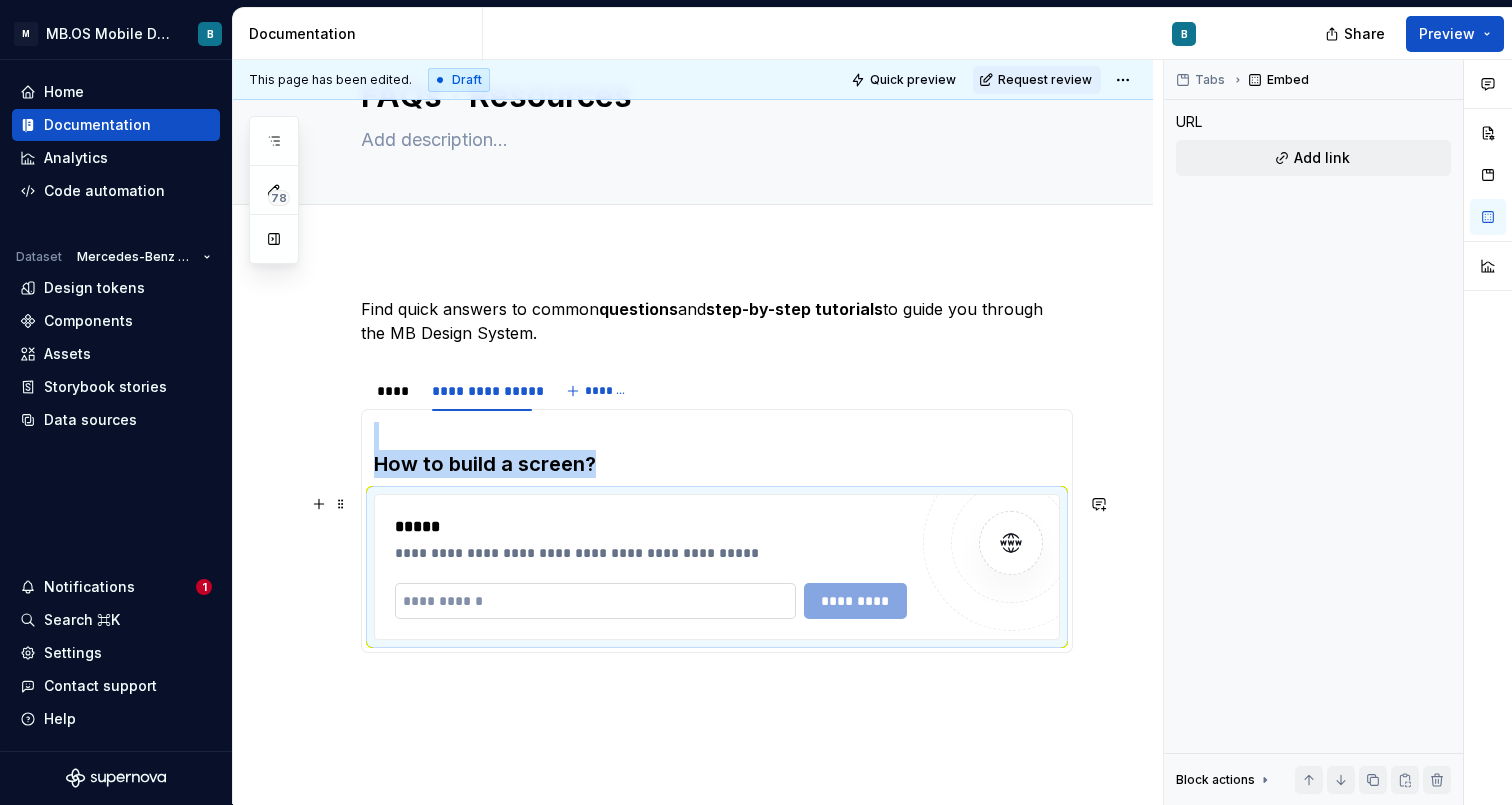 click at bounding box center (595, 601) 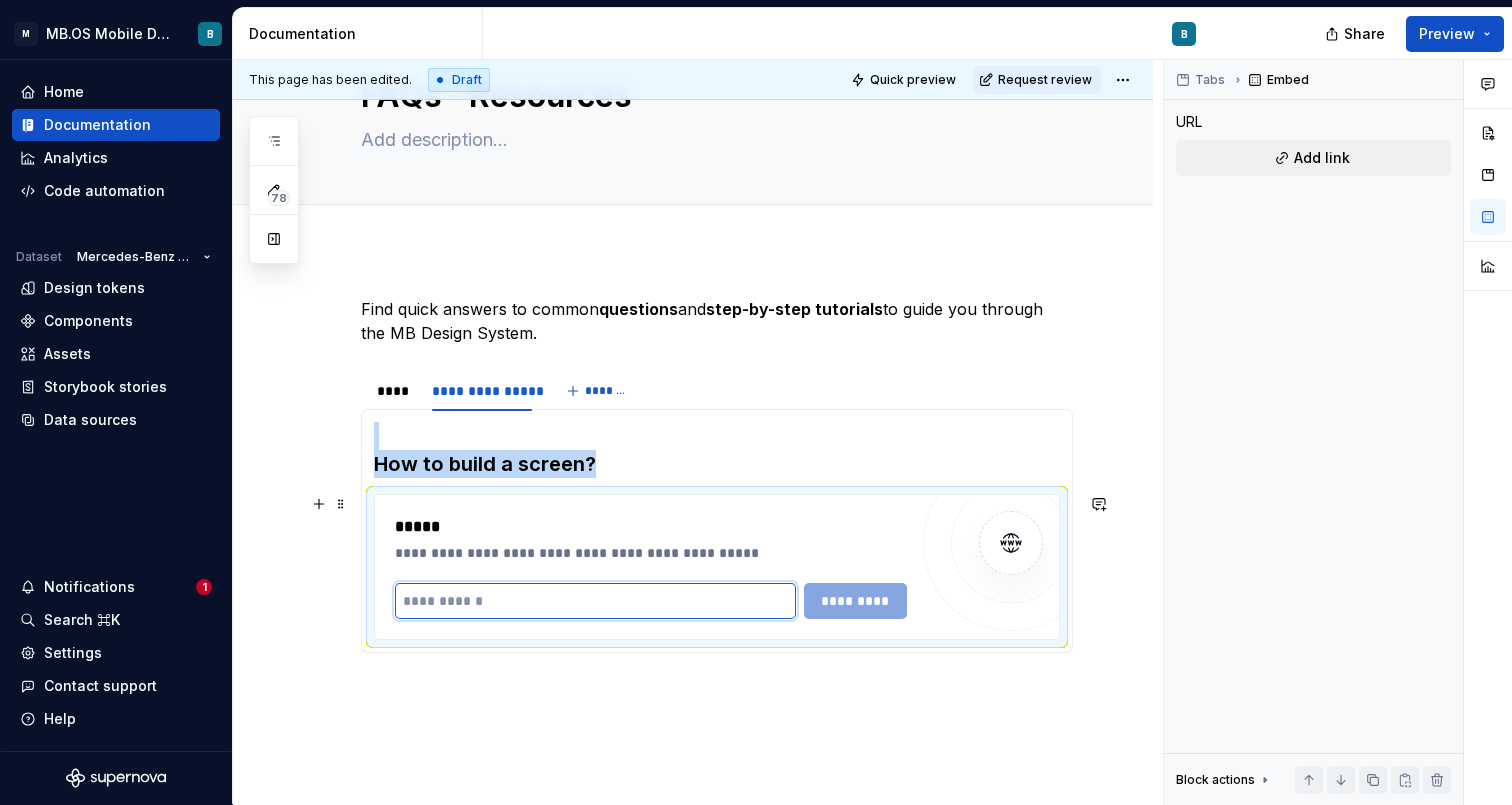 paste on "**********" 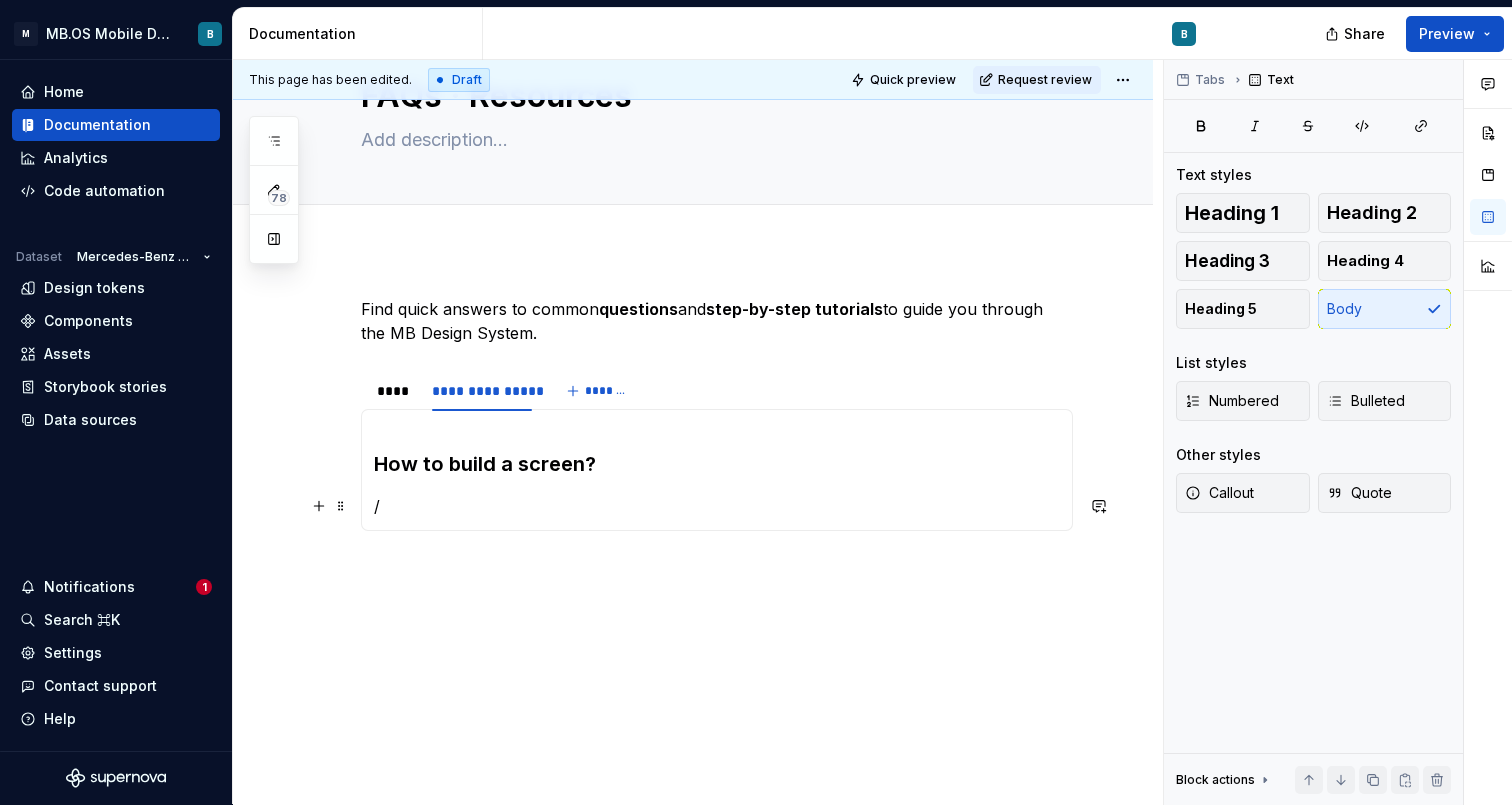 click on "/" at bounding box center (717, 506) 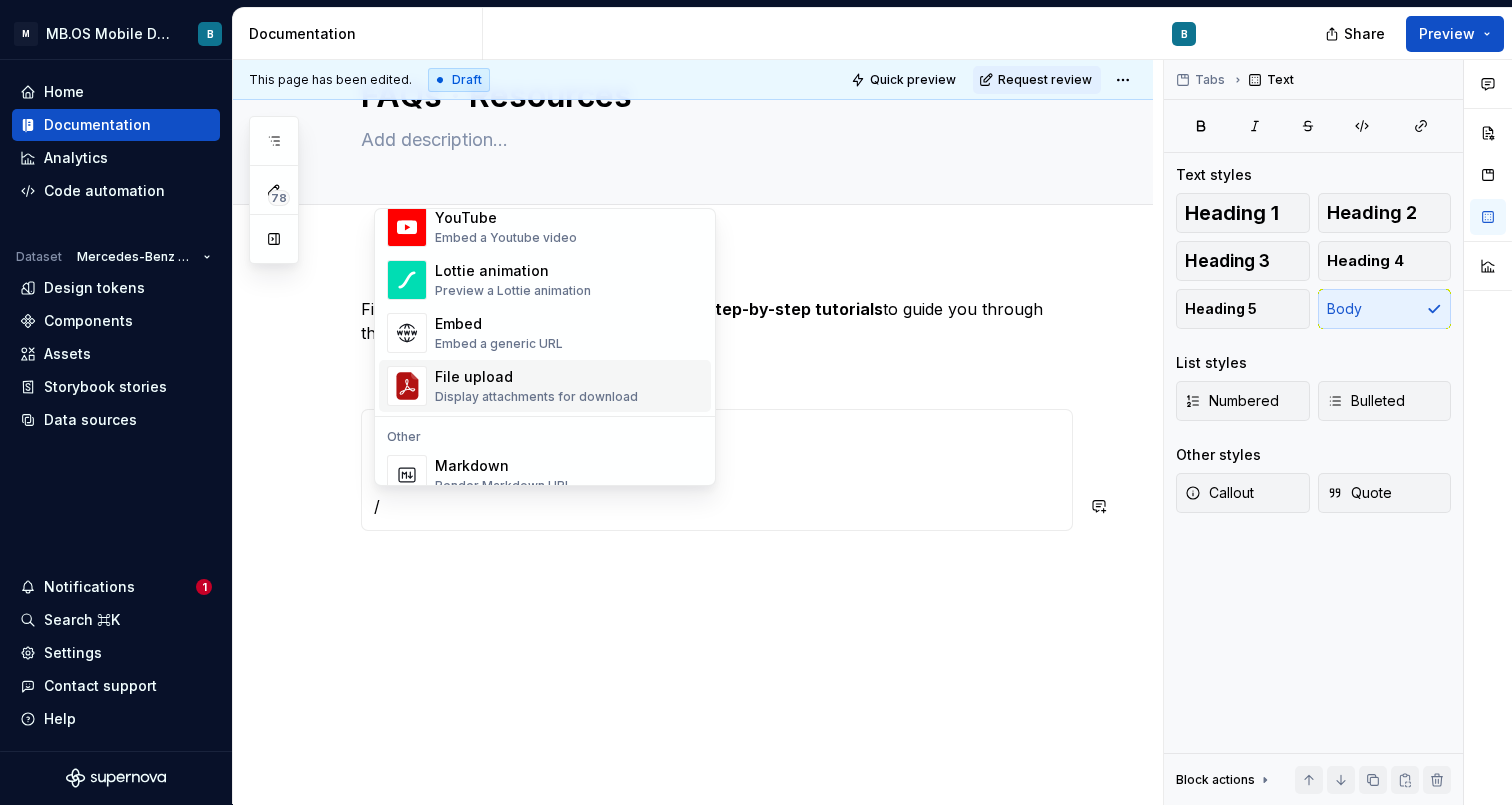 scroll, scrollTop: 1043, scrollLeft: 0, axis: vertical 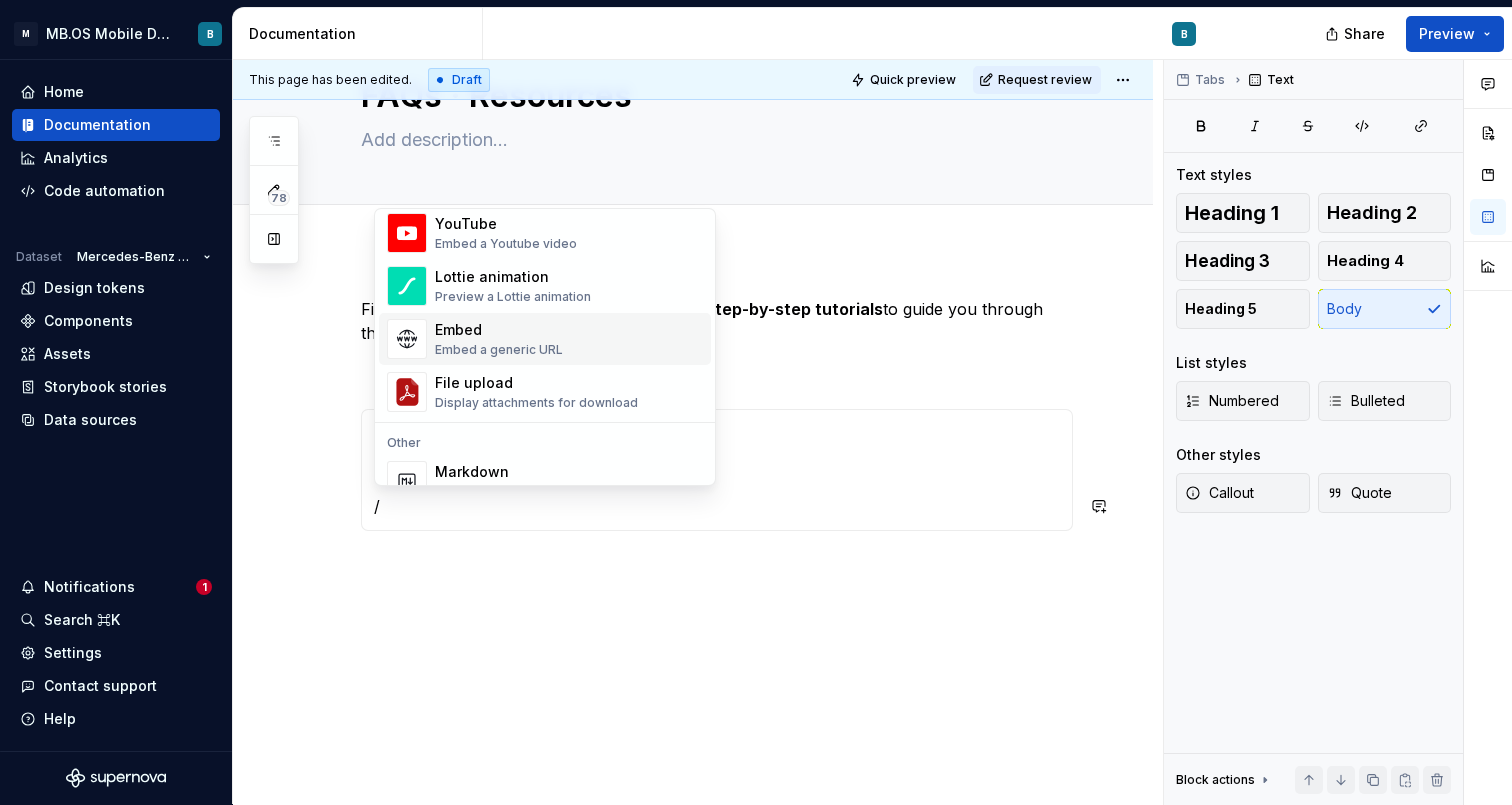 click on "Embed" at bounding box center [499, 330] 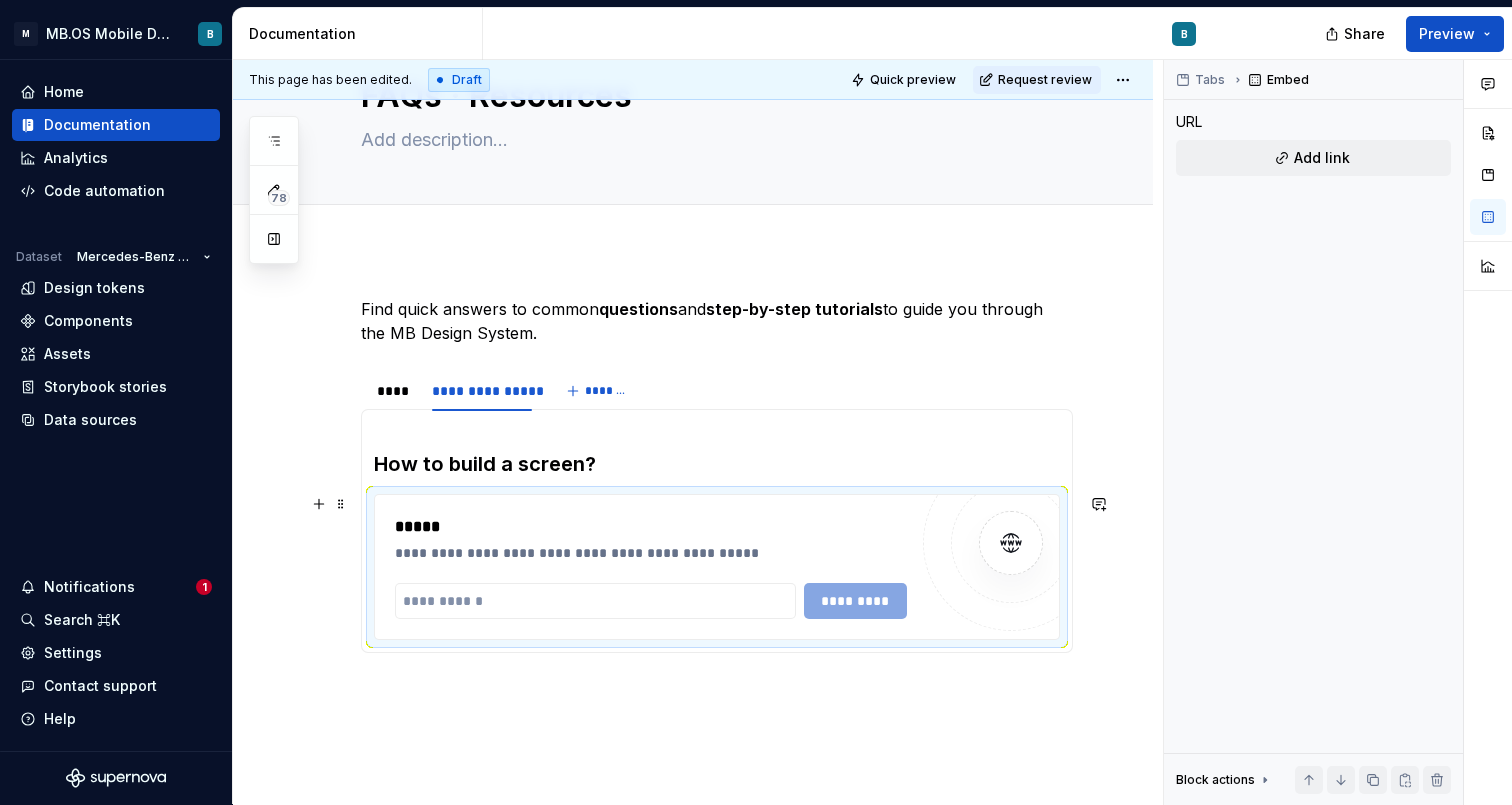 type on "*" 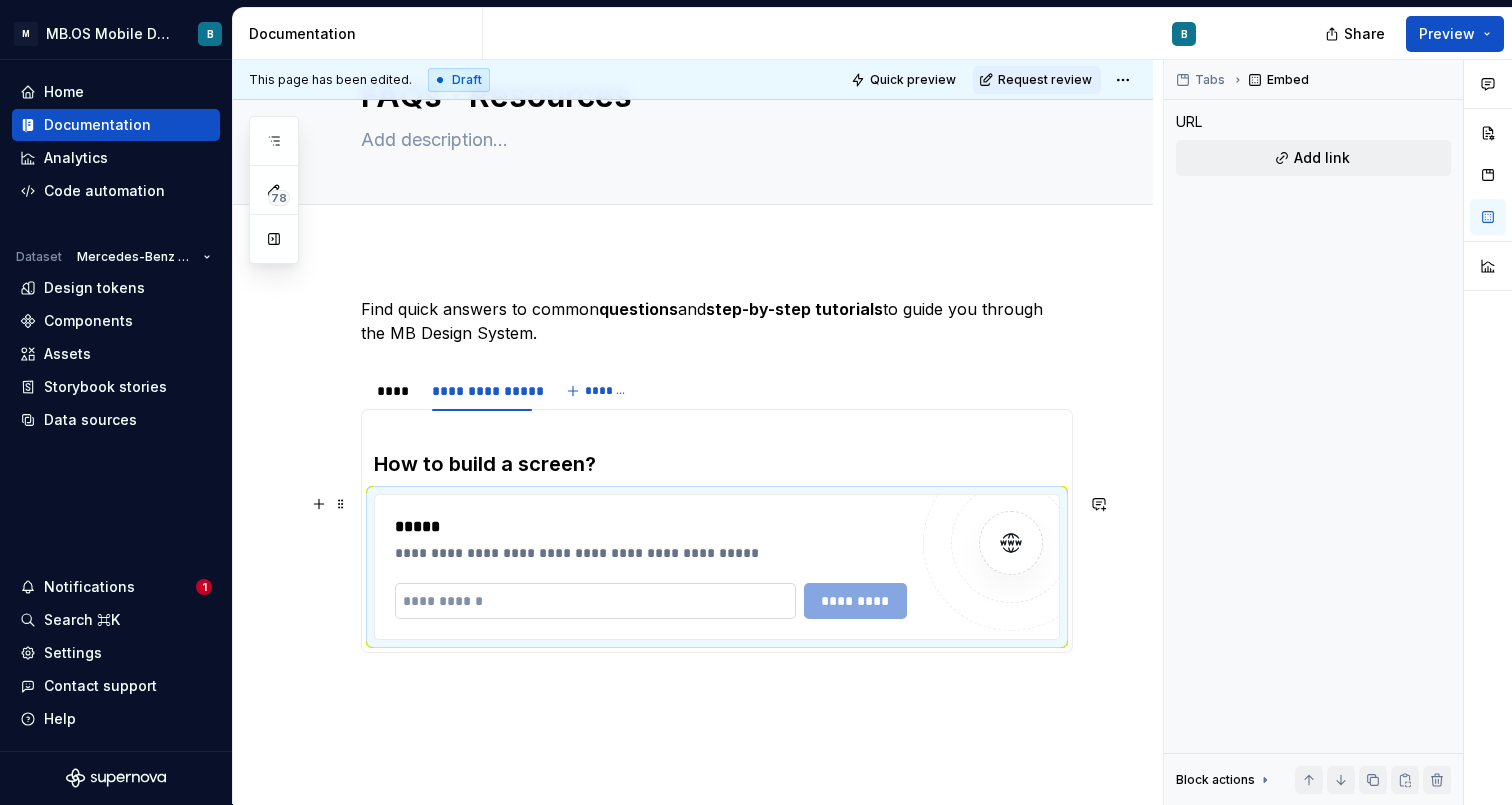 click at bounding box center [595, 601] 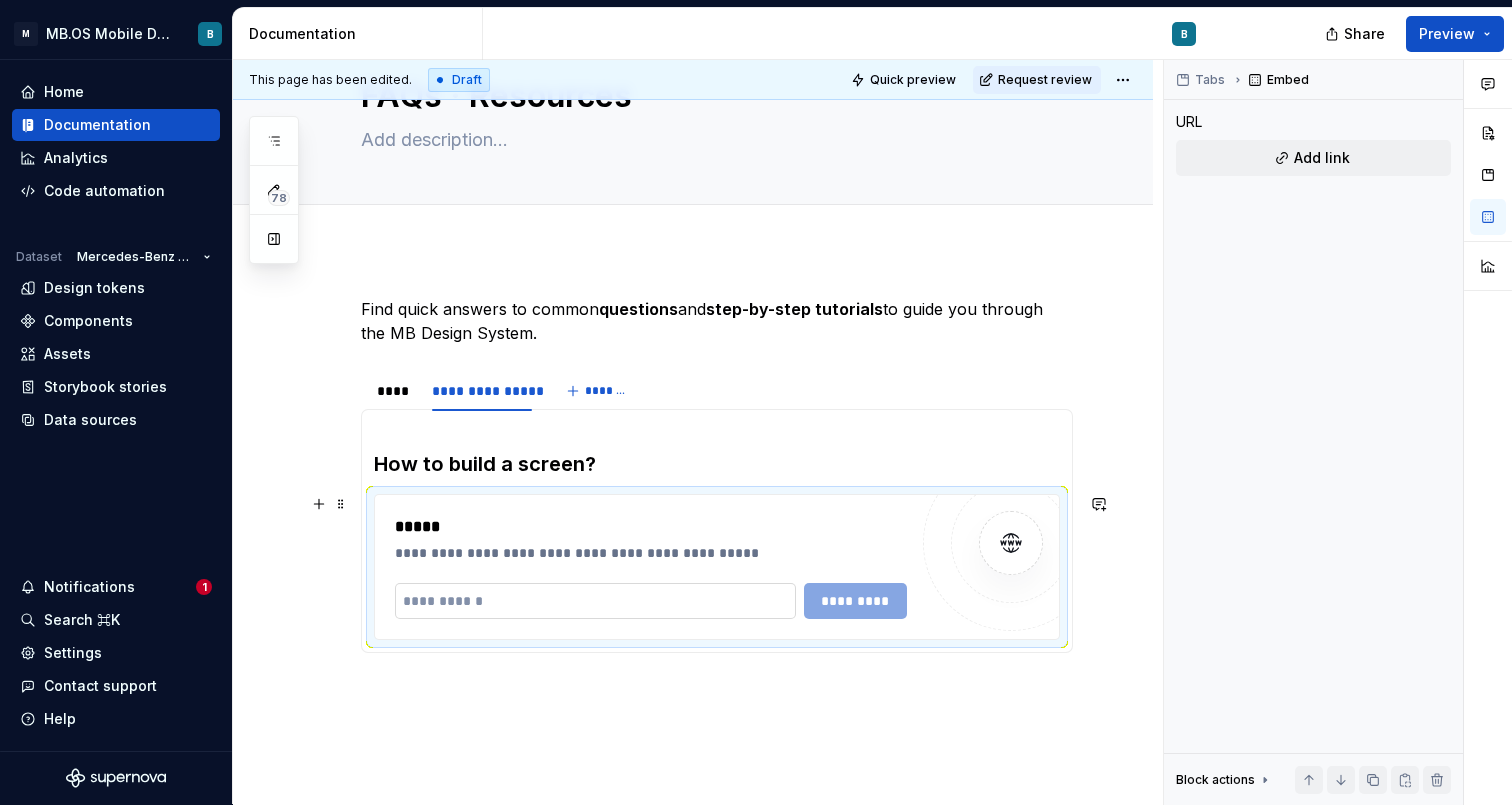 click at bounding box center (595, 601) 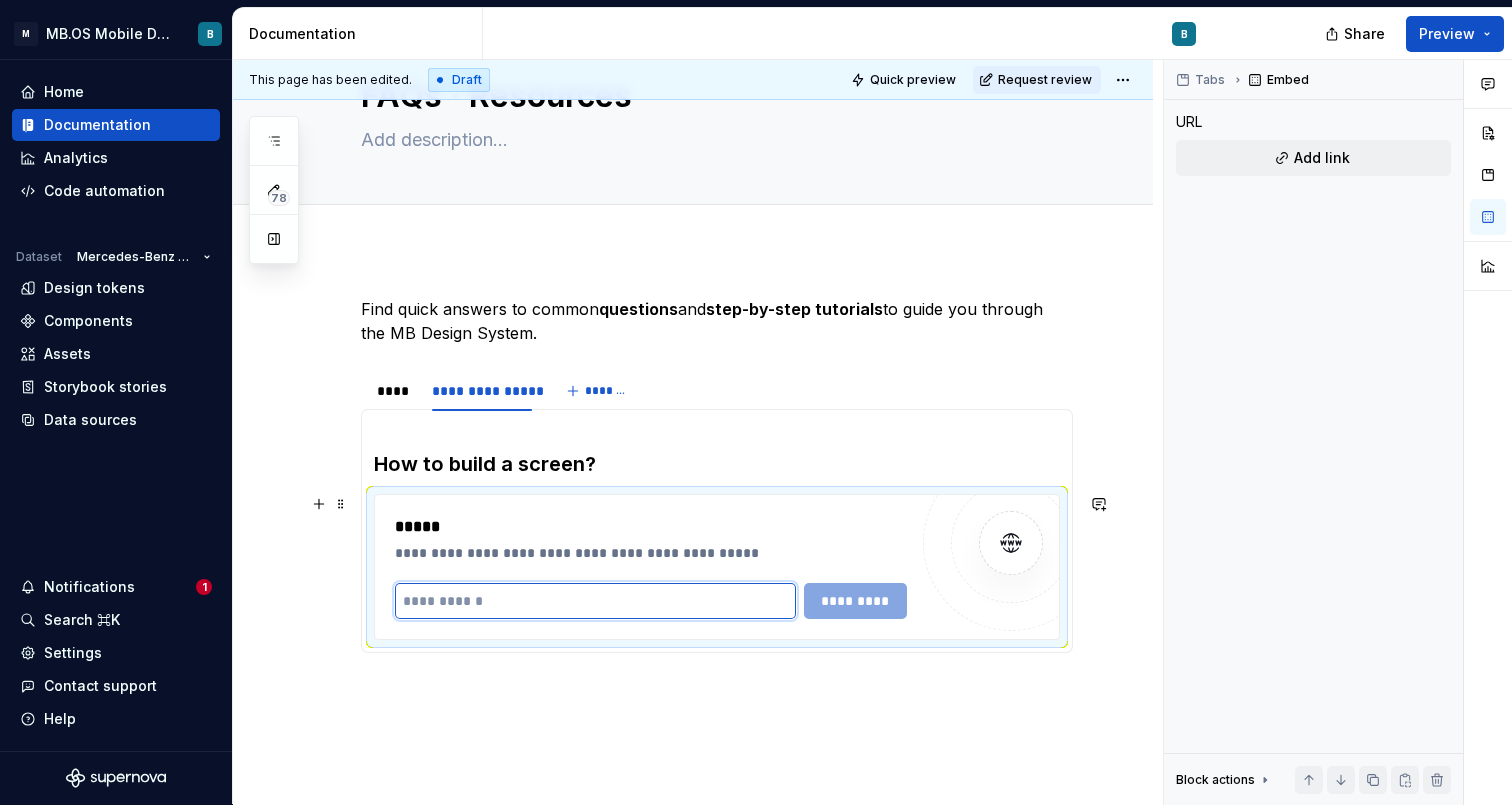 paste on "**********" 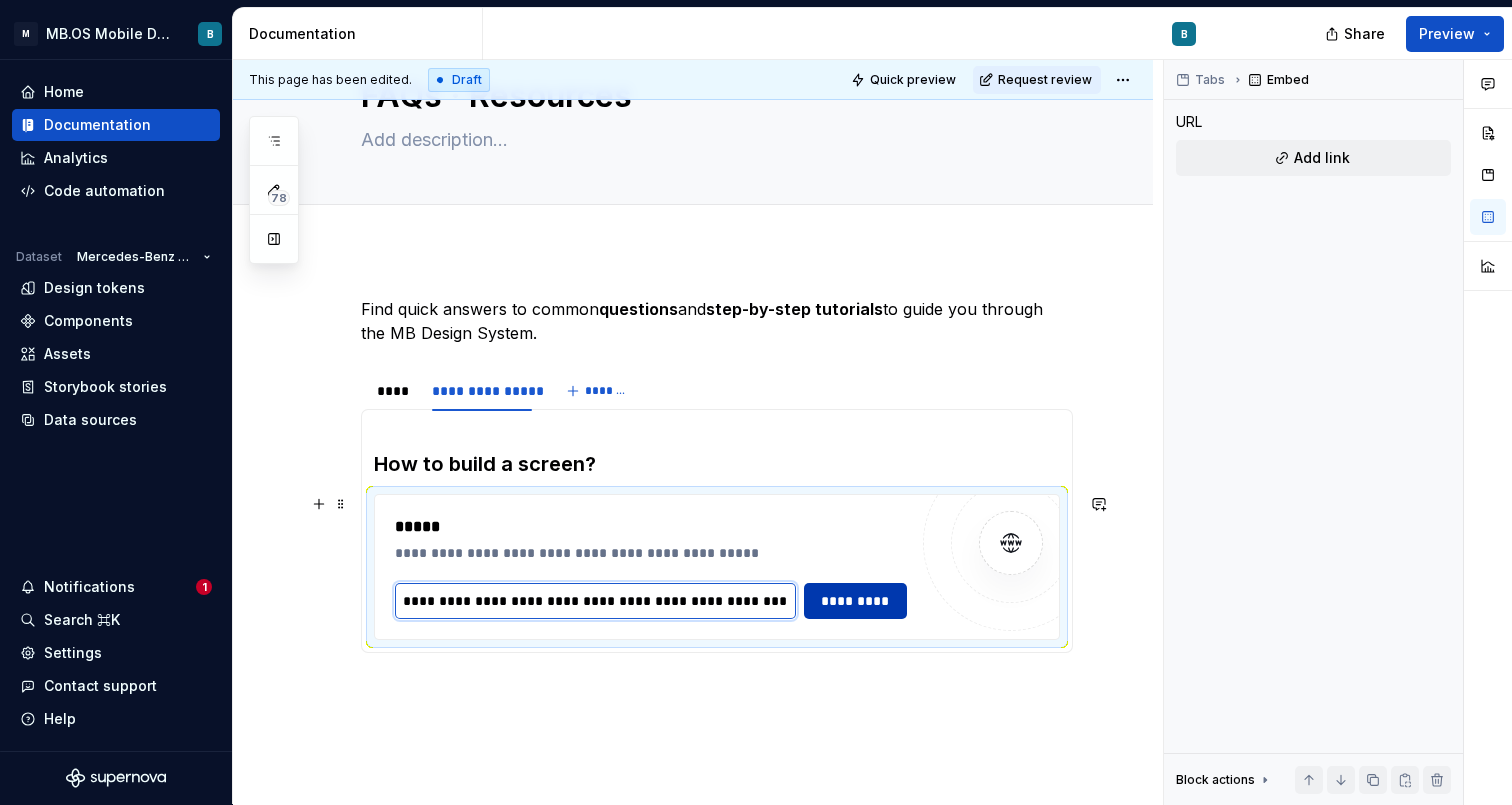 type on "**********" 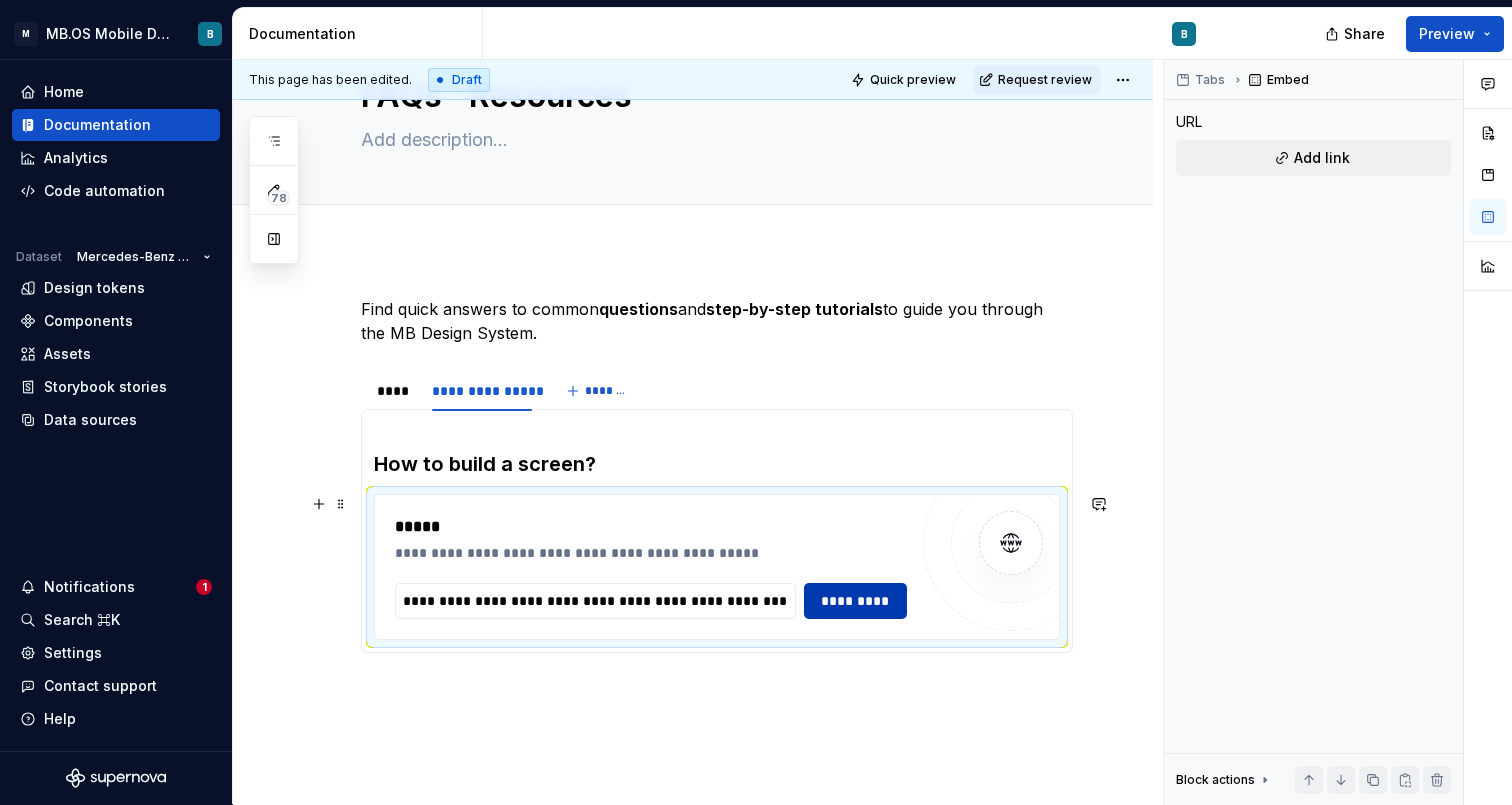 click on "*********" at bounding box center (856, 601) 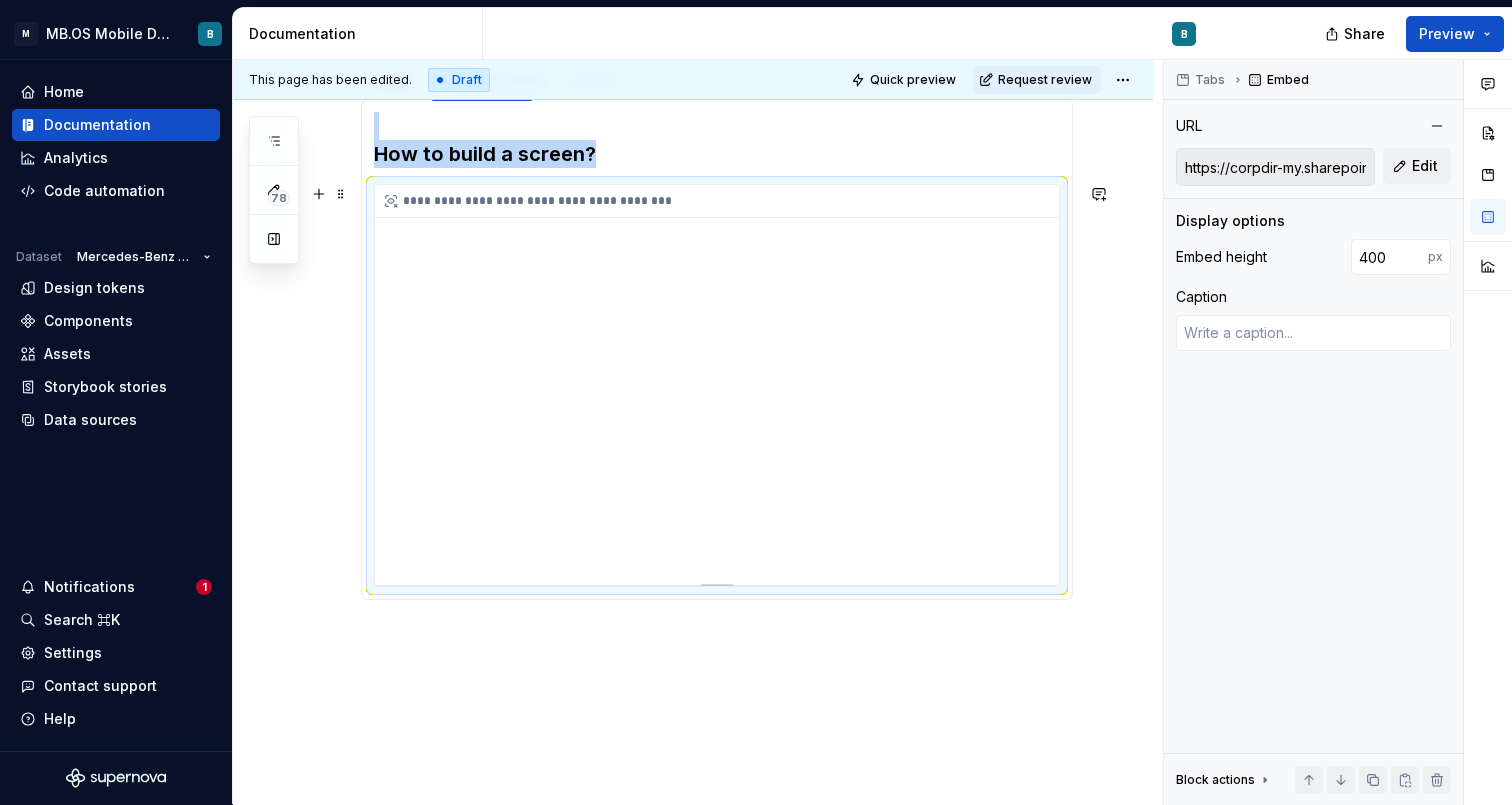 scroll, scrollTop: 389, scrollLeft: 0, axis: vertical 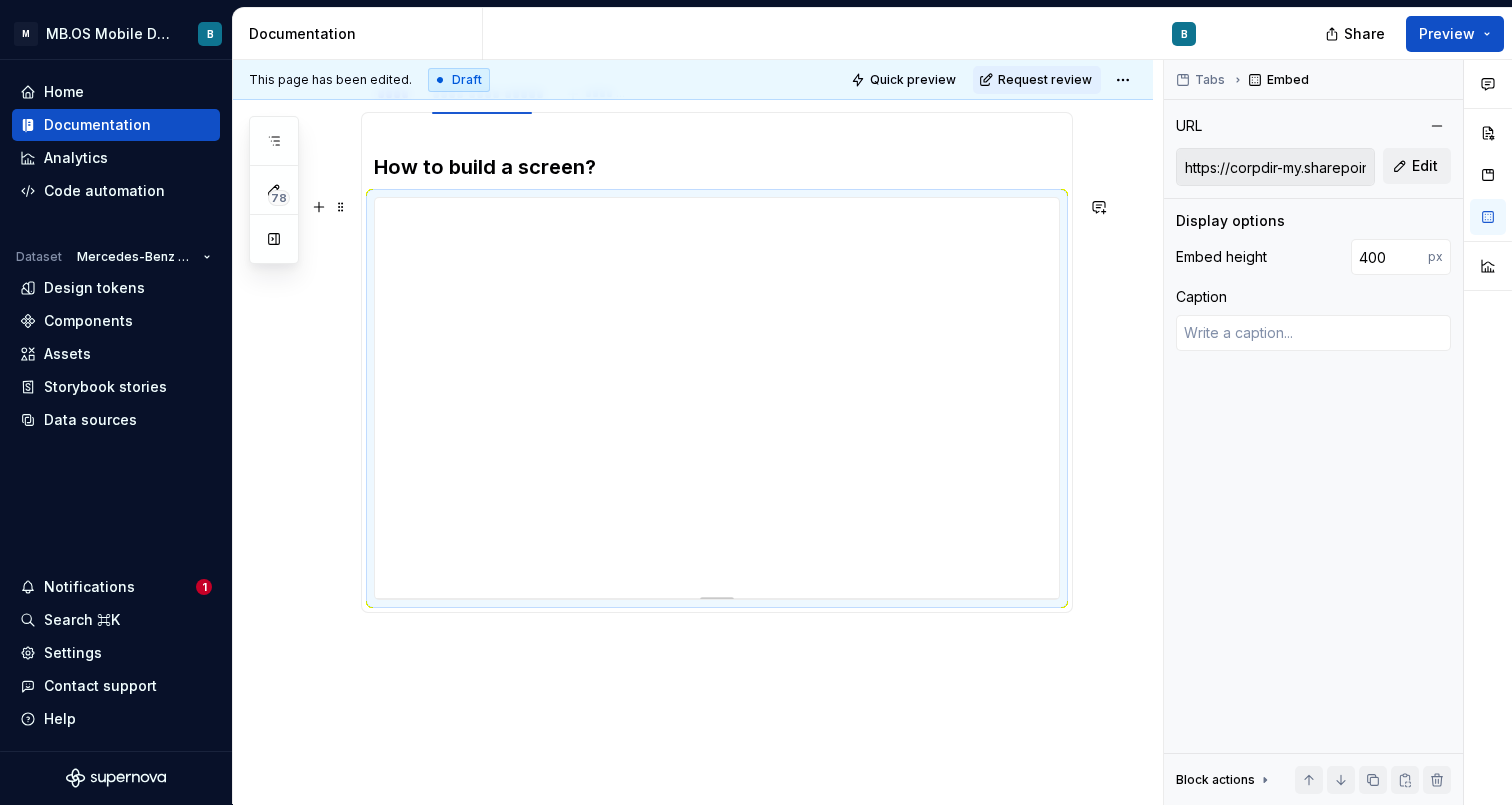 click at bounding box center (717, 596) 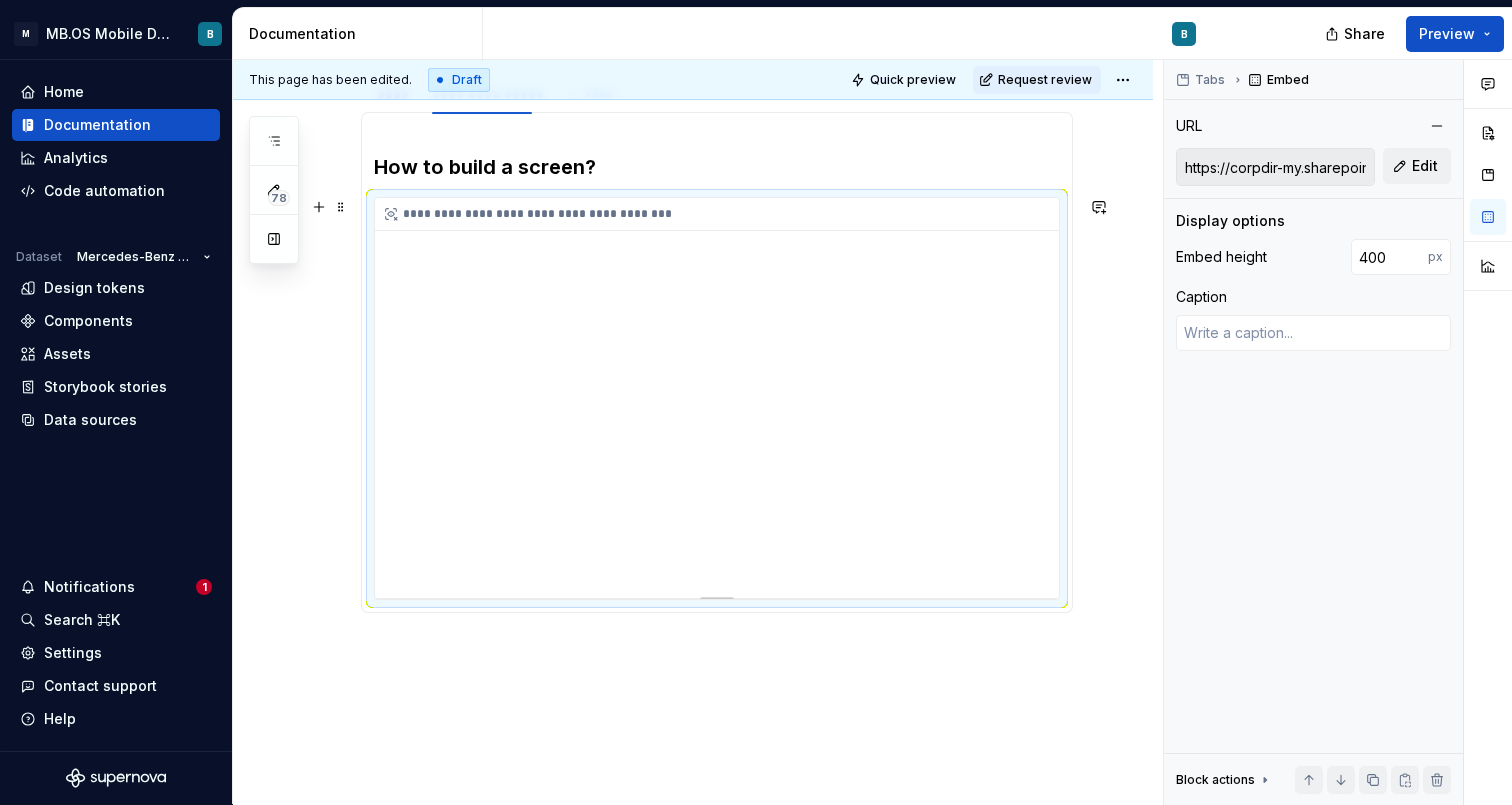 click on "**********" at bounding box center (722, 214) 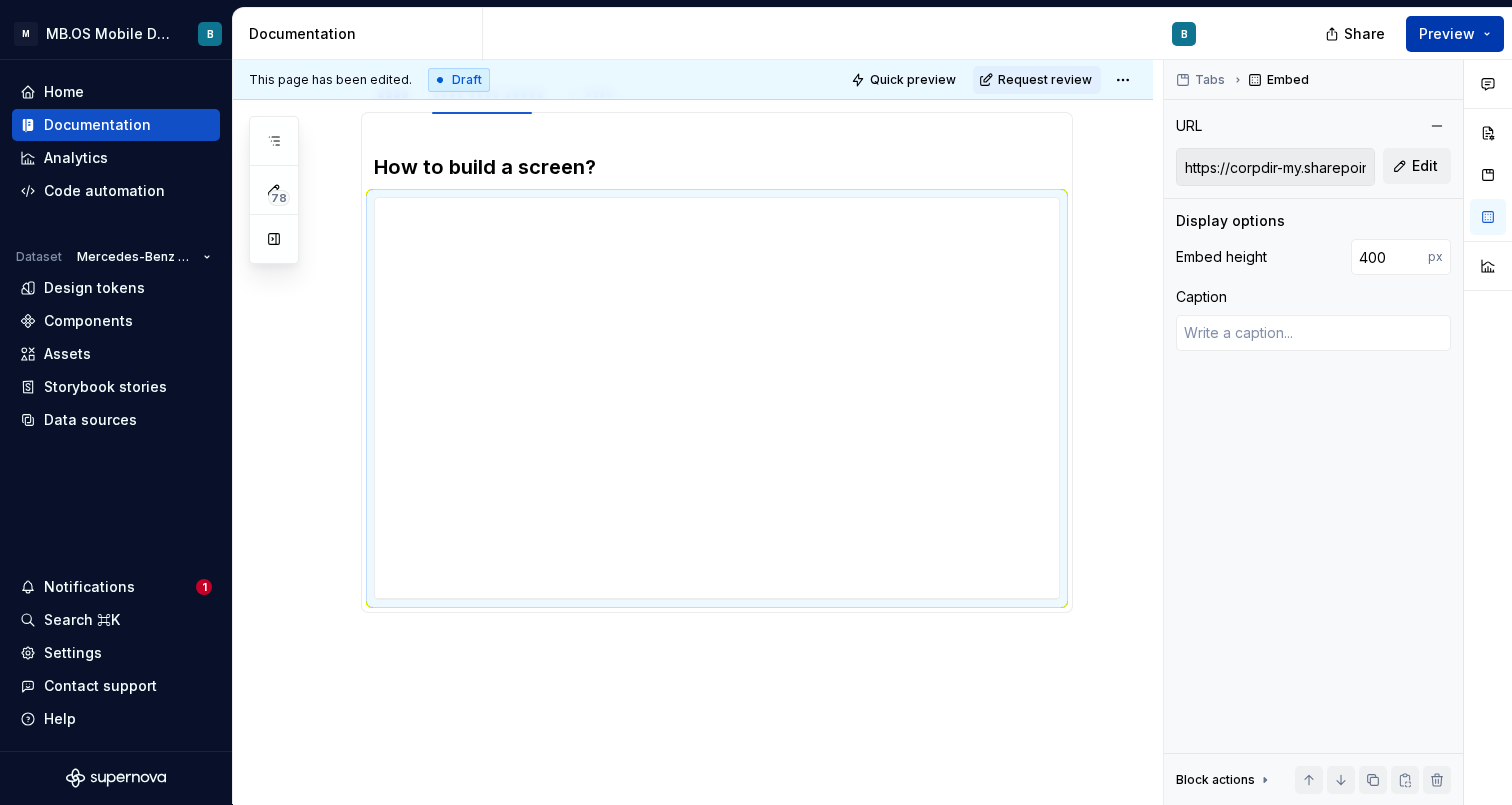 click on "Preview" at bounding box center (1447, 34) 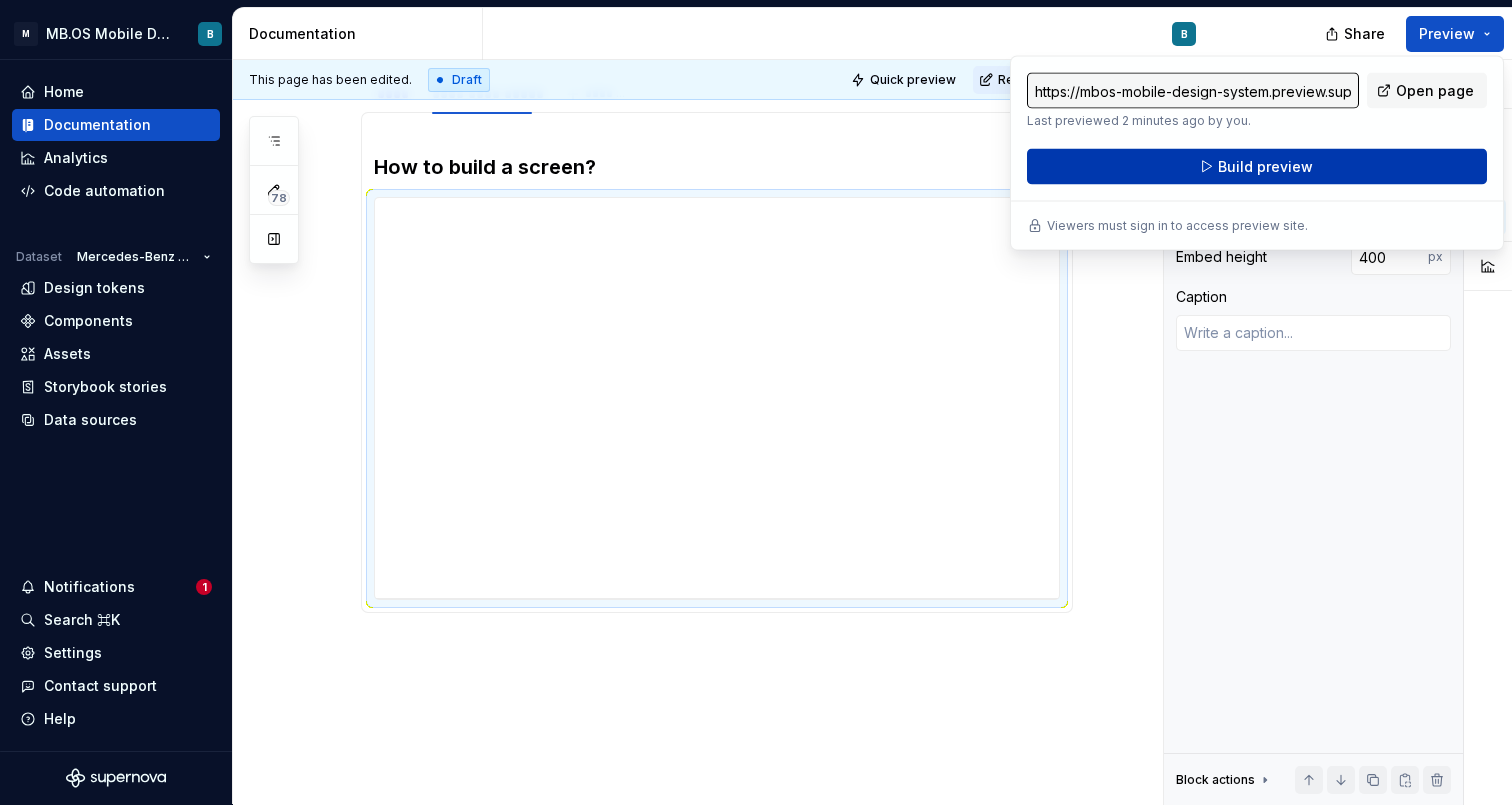 click on "Build preview" at bounding box center (1265, 167) 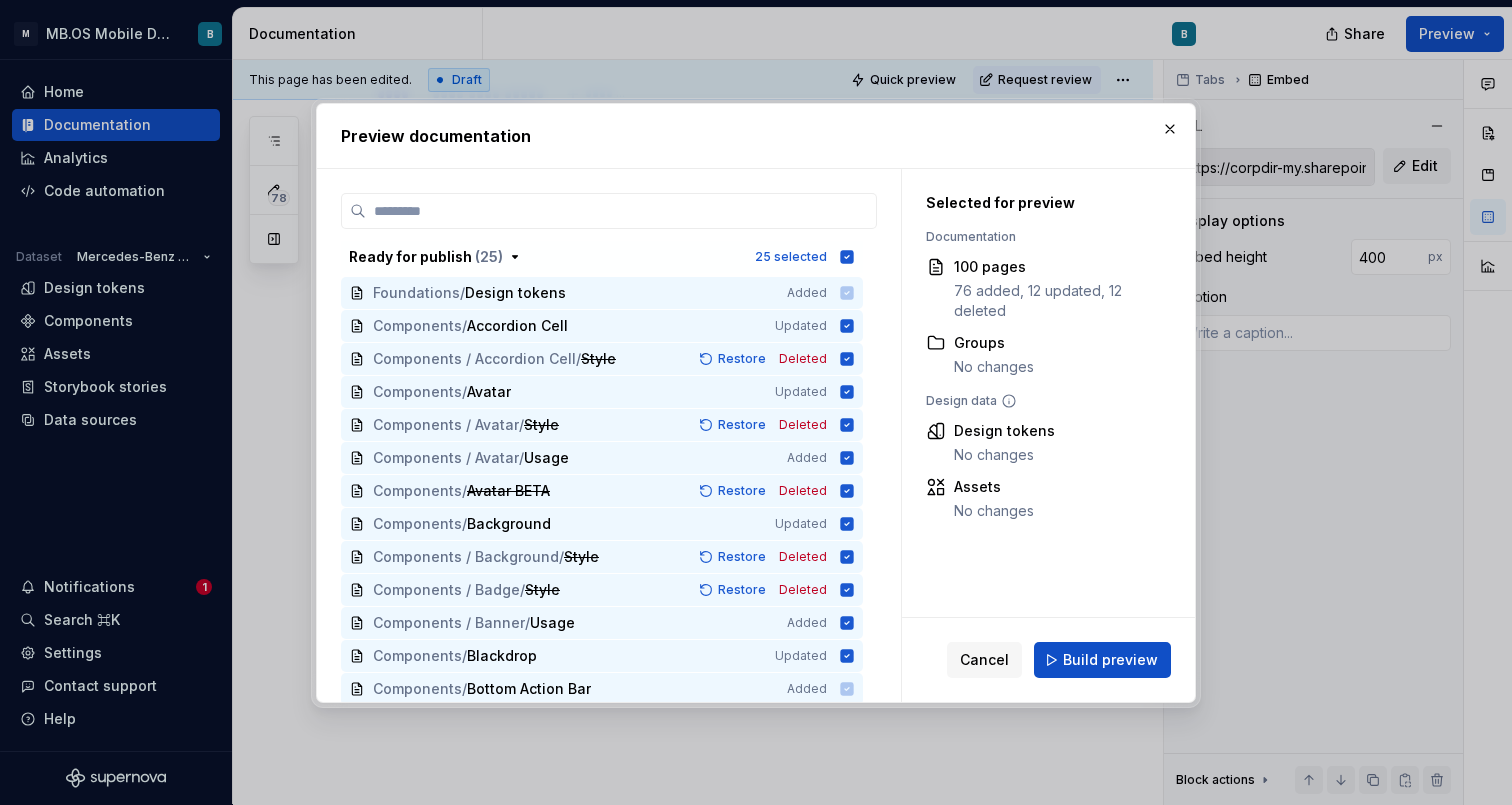click on "Cancel Build preview" at bounding box center (1048, 660) 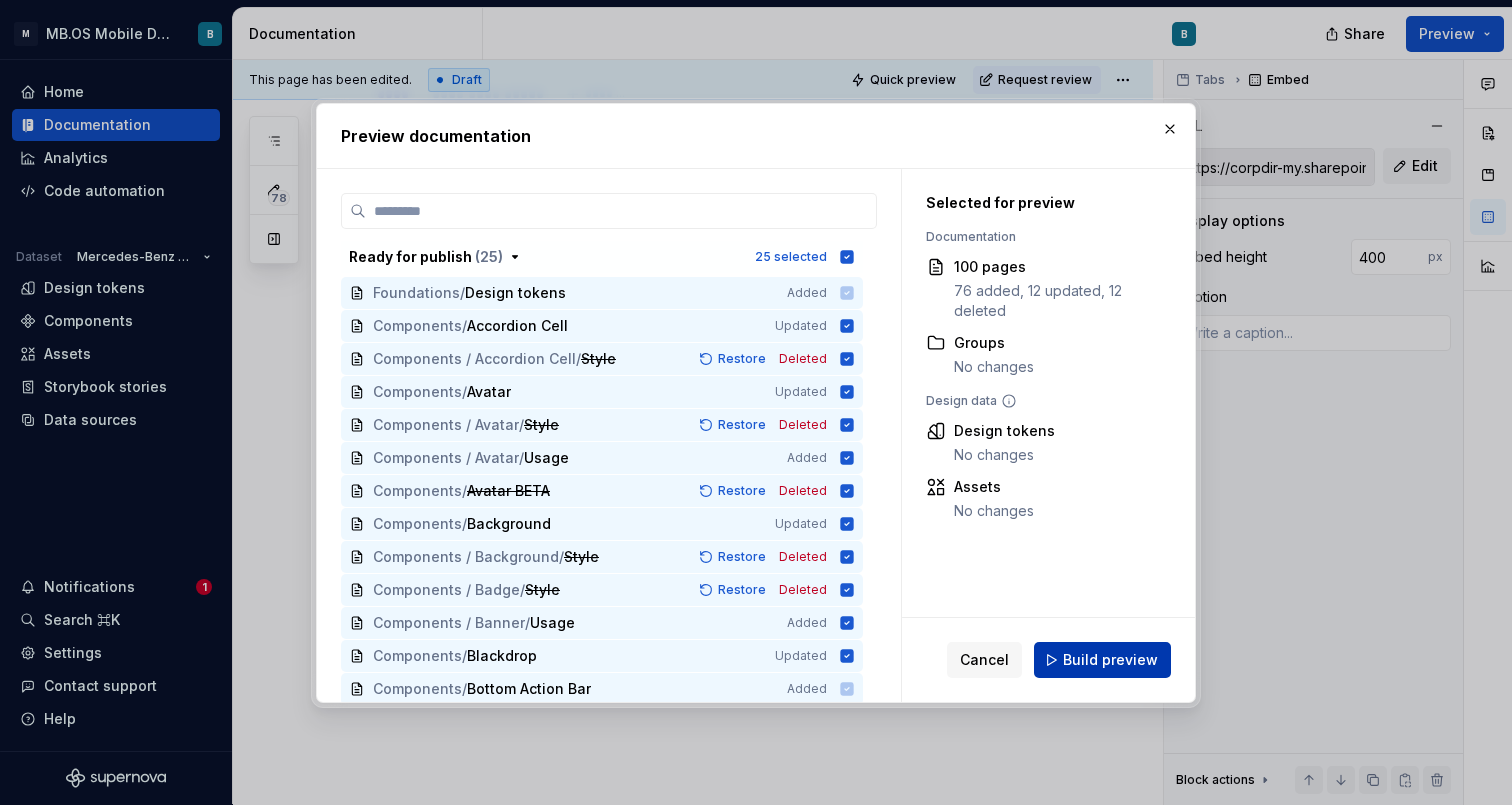 click on "Build preview" at bounding box center (1110, 660) 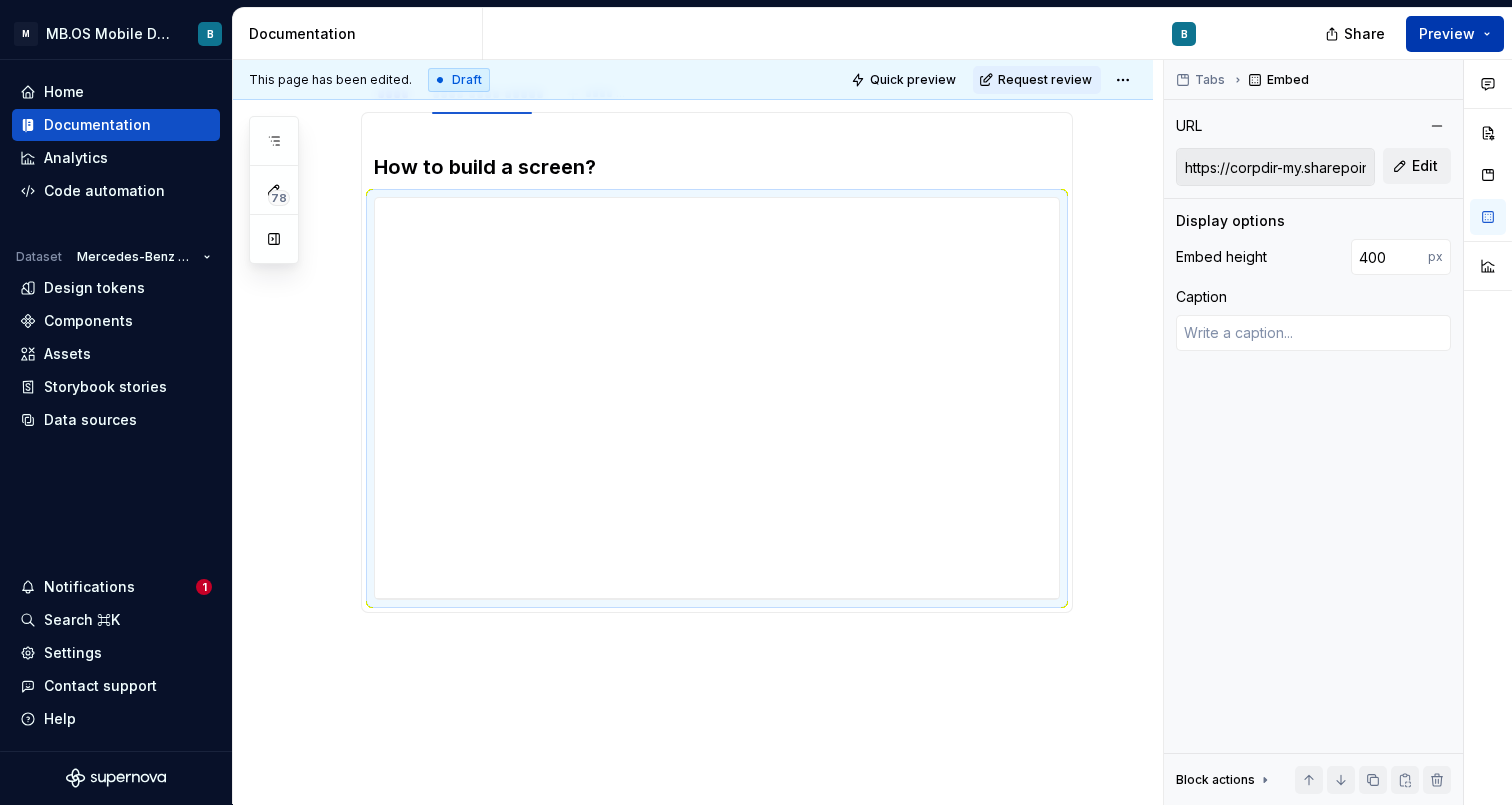 click on "Preview" at bounding box center [1455, 34] 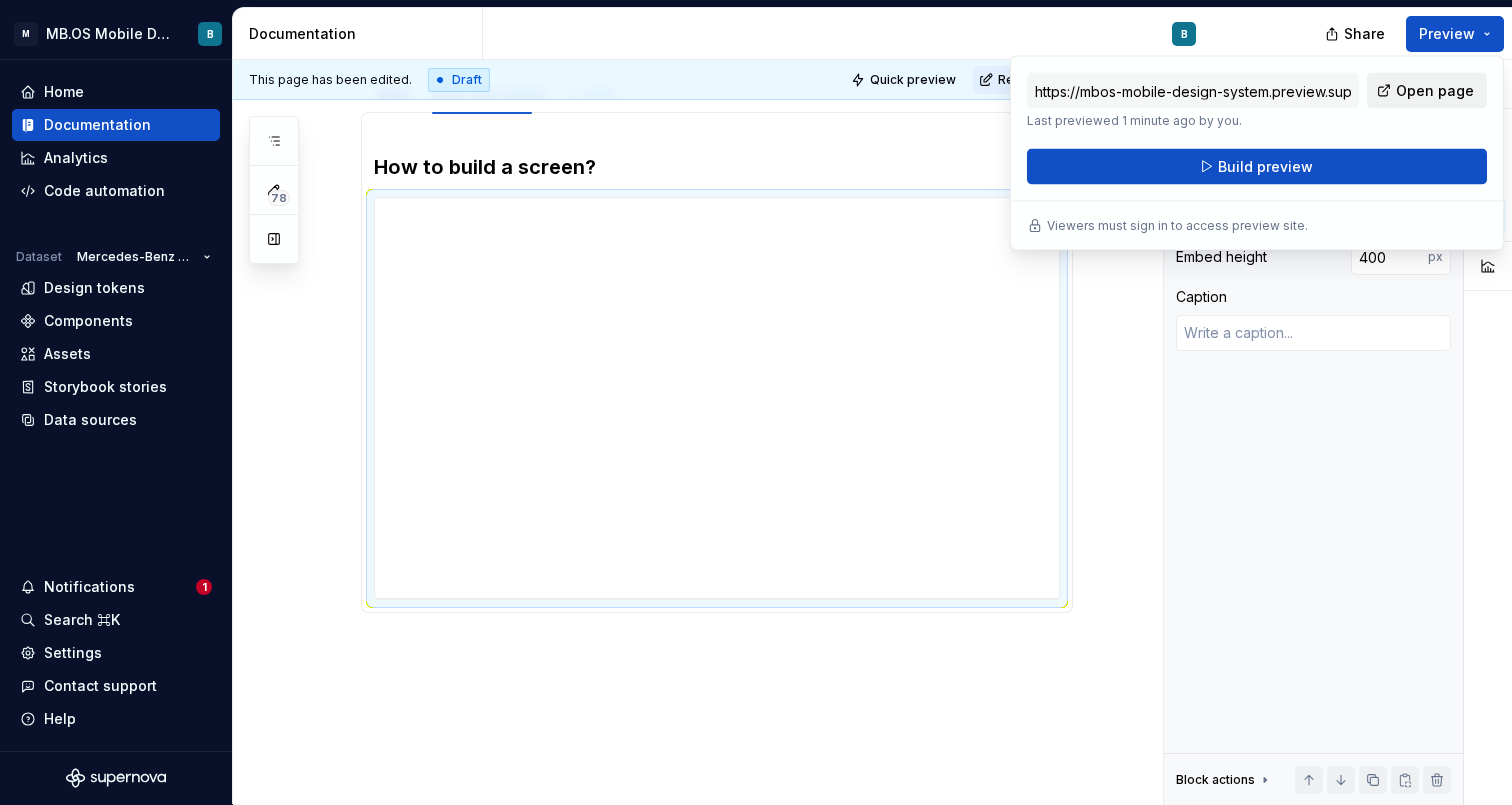 click on "Open page" at bounding box center [1435, 91] 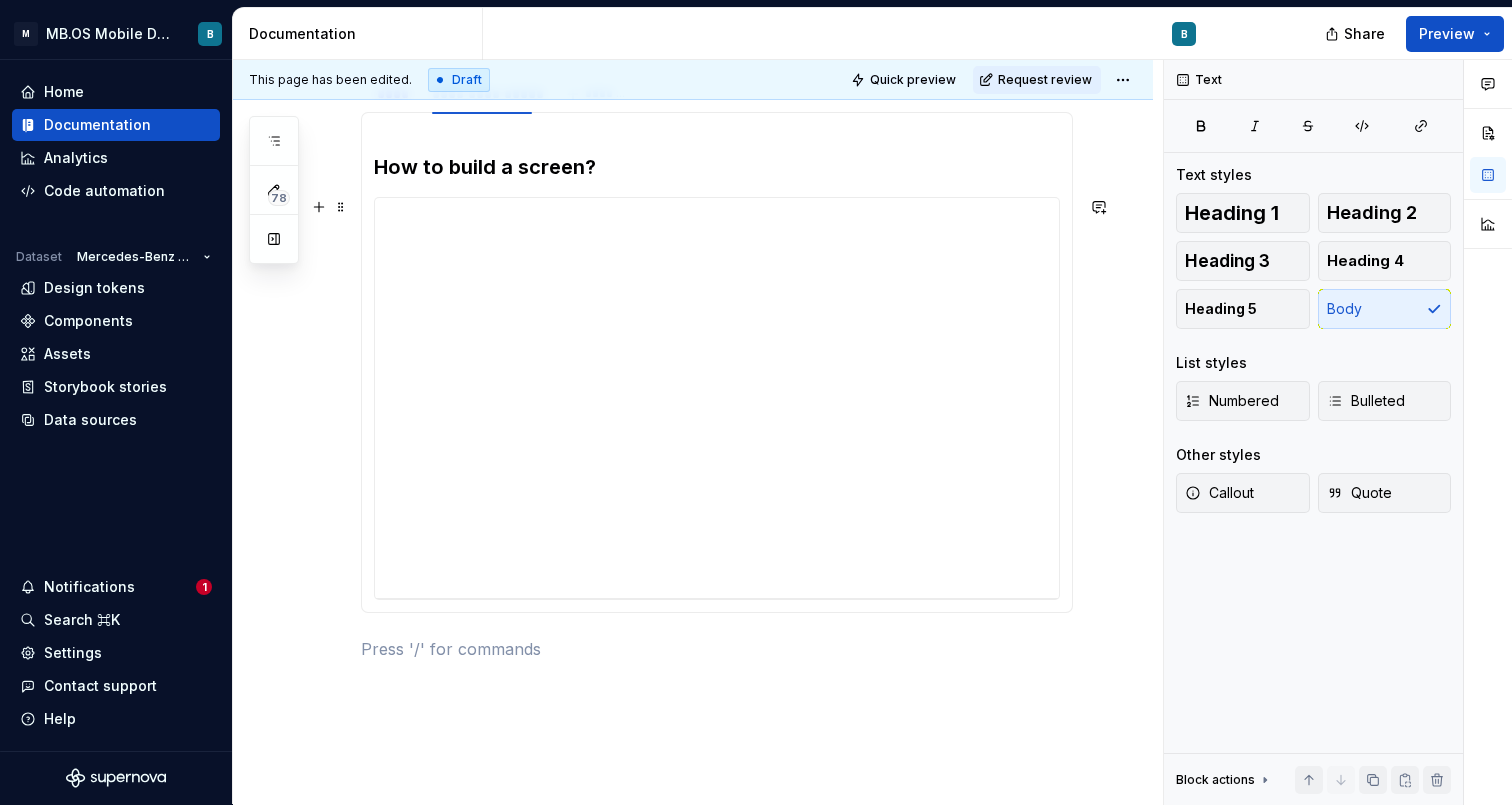 click on "**********" at bounding box center [693, 439] 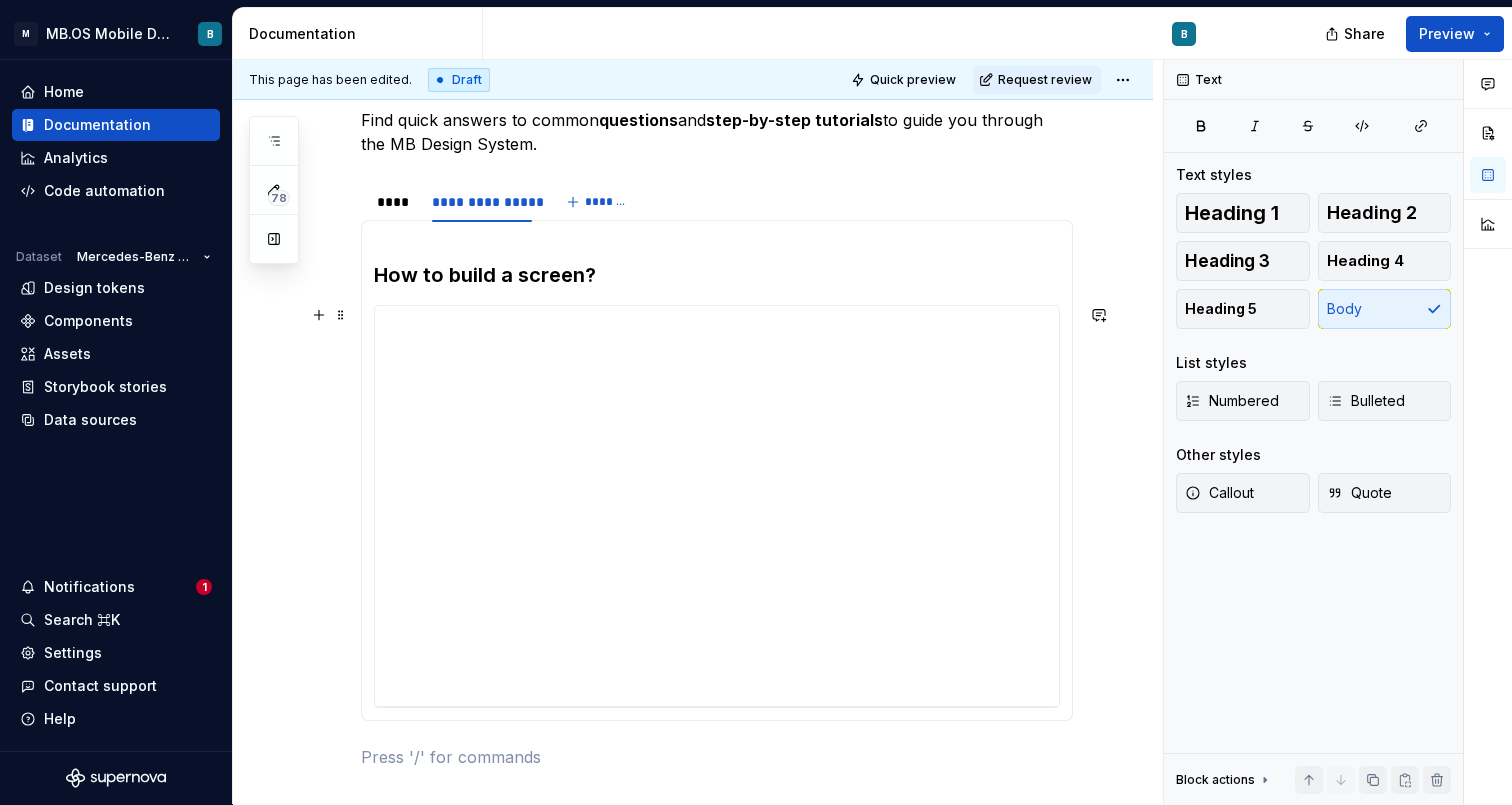 scroll, scrollTop: 231, scrollLeft: 0, axis: vertical 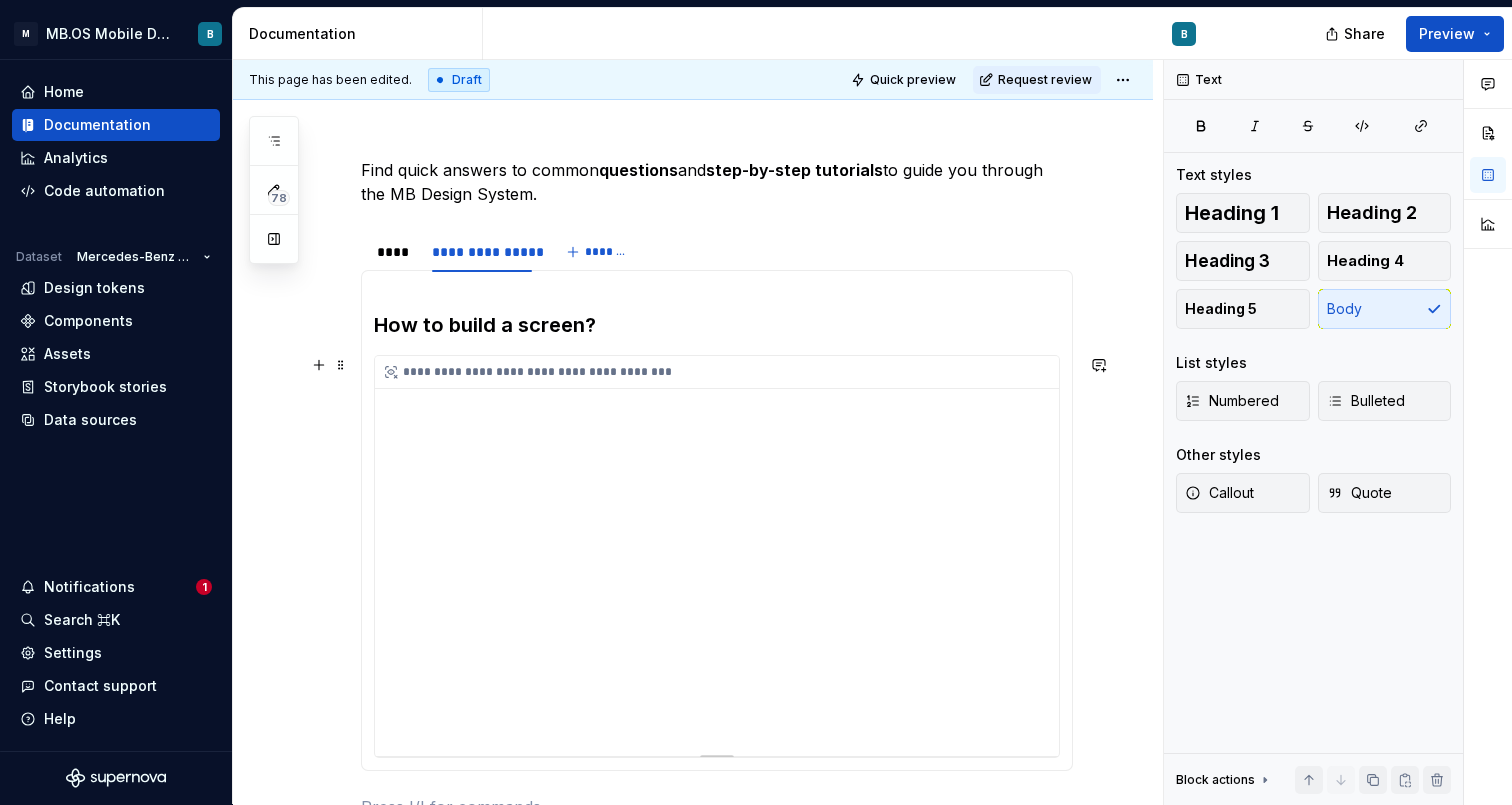 click on "**********" at bounding box center [717, 556] 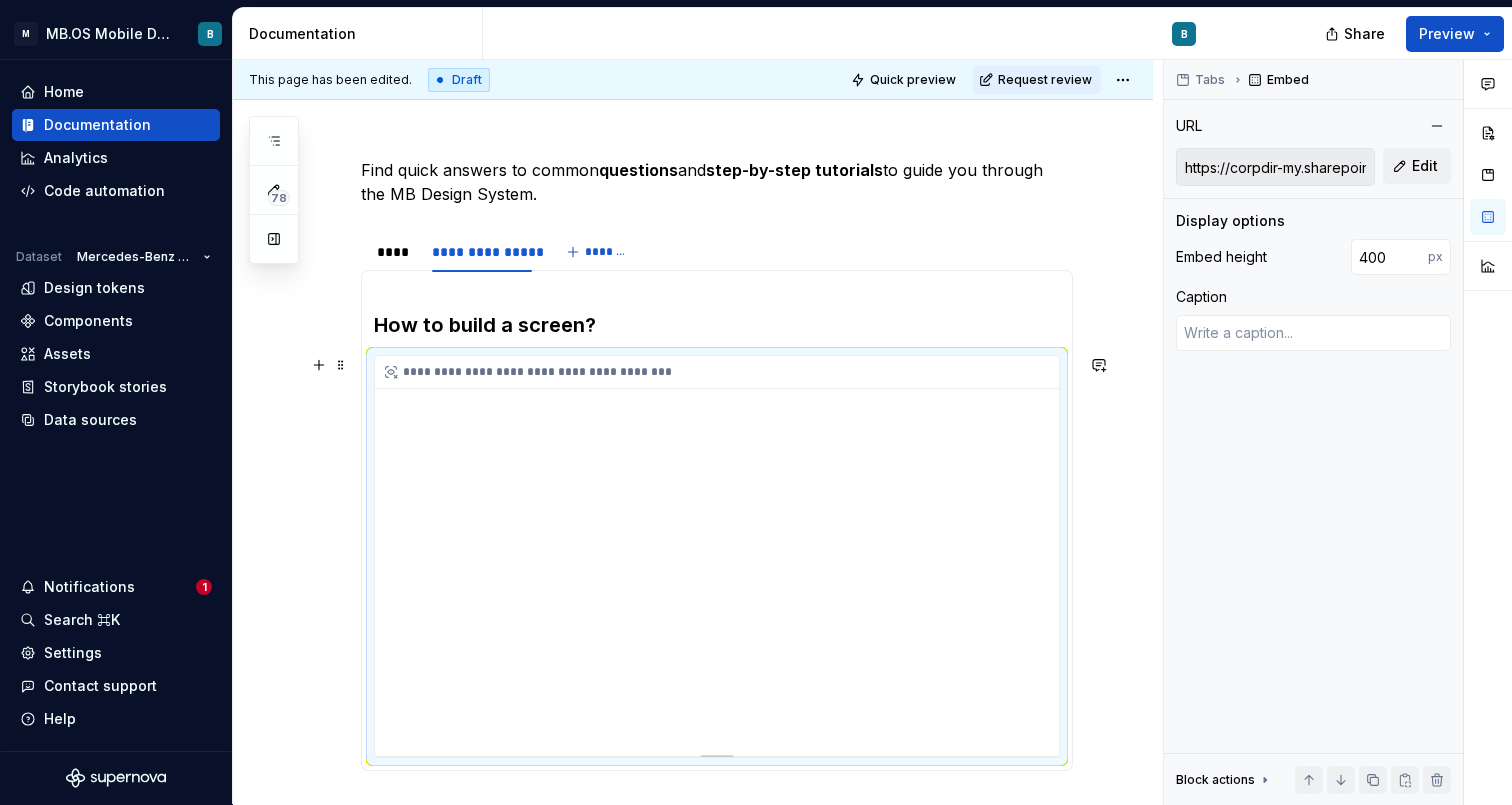 scroll, scrollTop: 92, scrollLeft: 0, axis: vertical 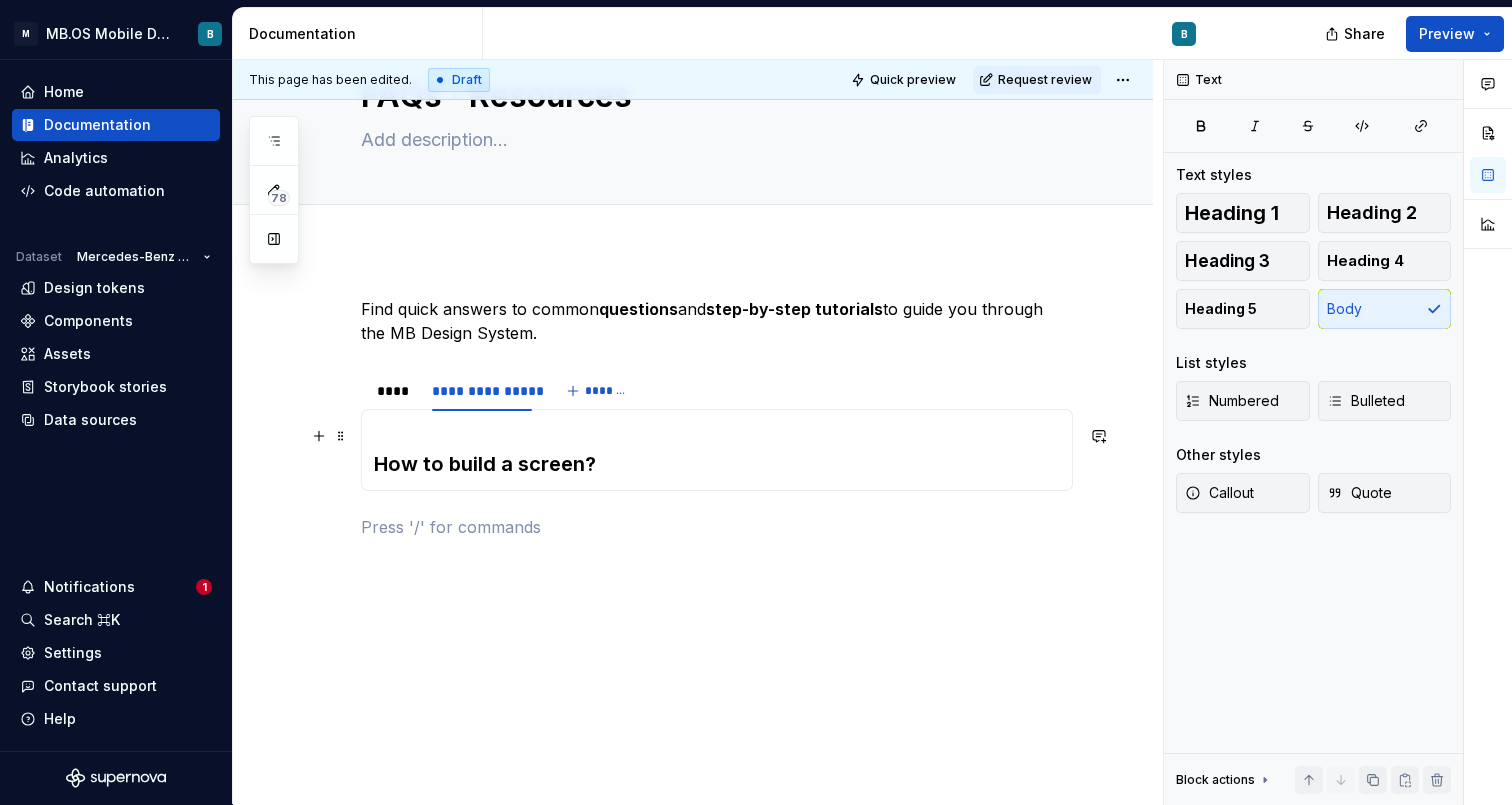 click on "How to build a screen?" at bounding box center [717, 450] 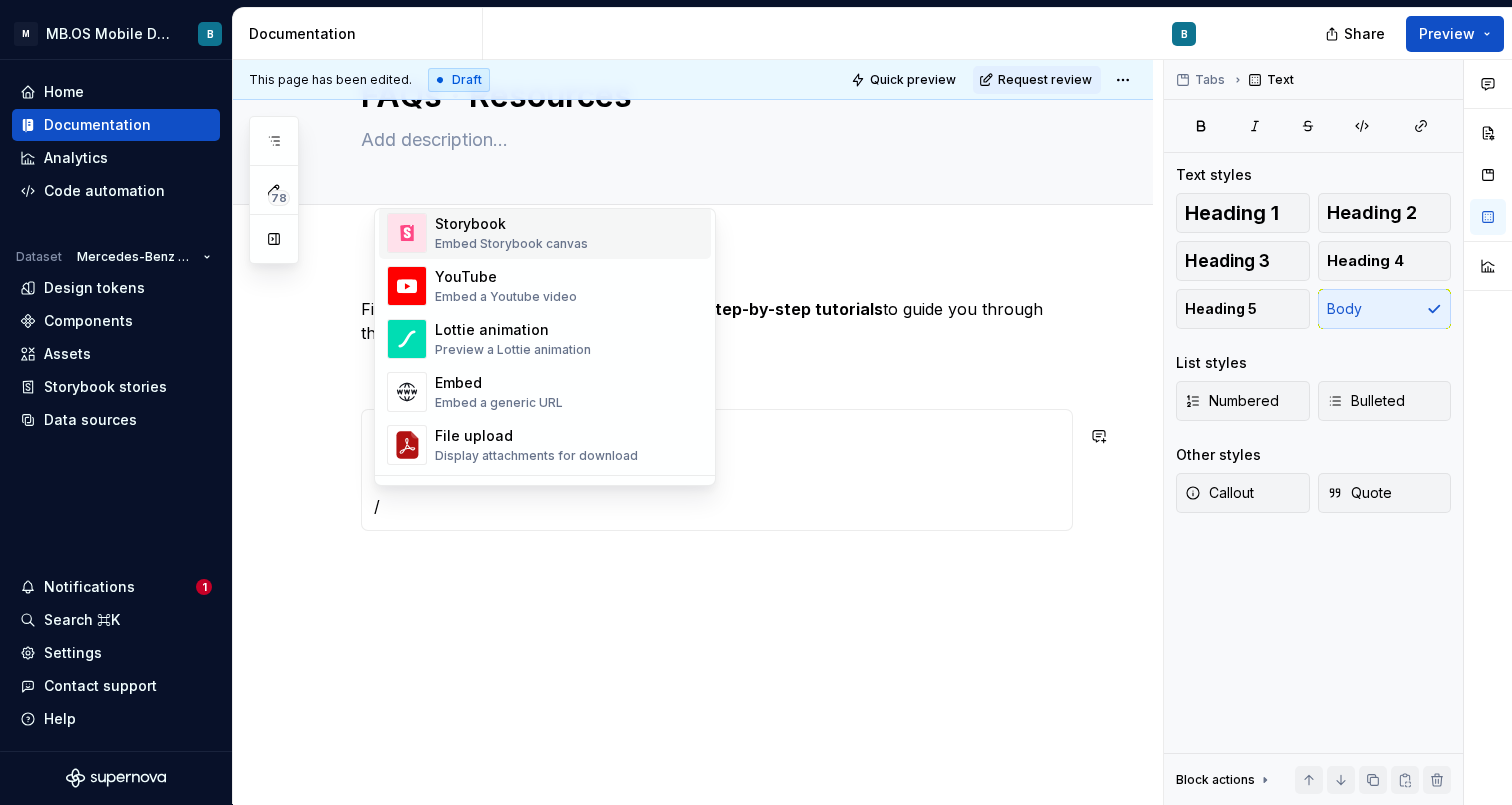 scroll, scrollTop: 1034, scrollLeft: 0, axis: vertical 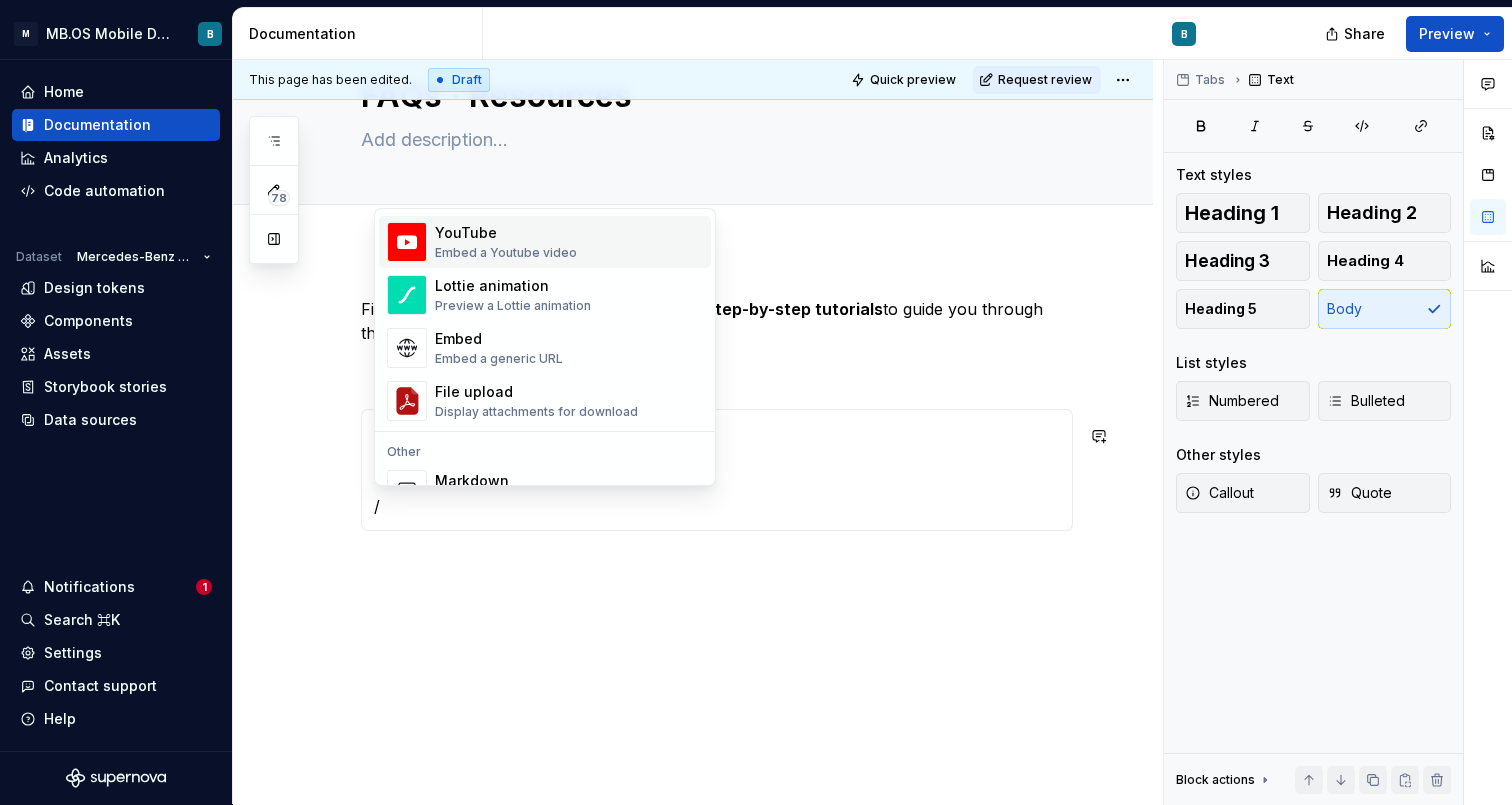click on "YouTube Embed a Youtube video" at bounding box center [506, 242] 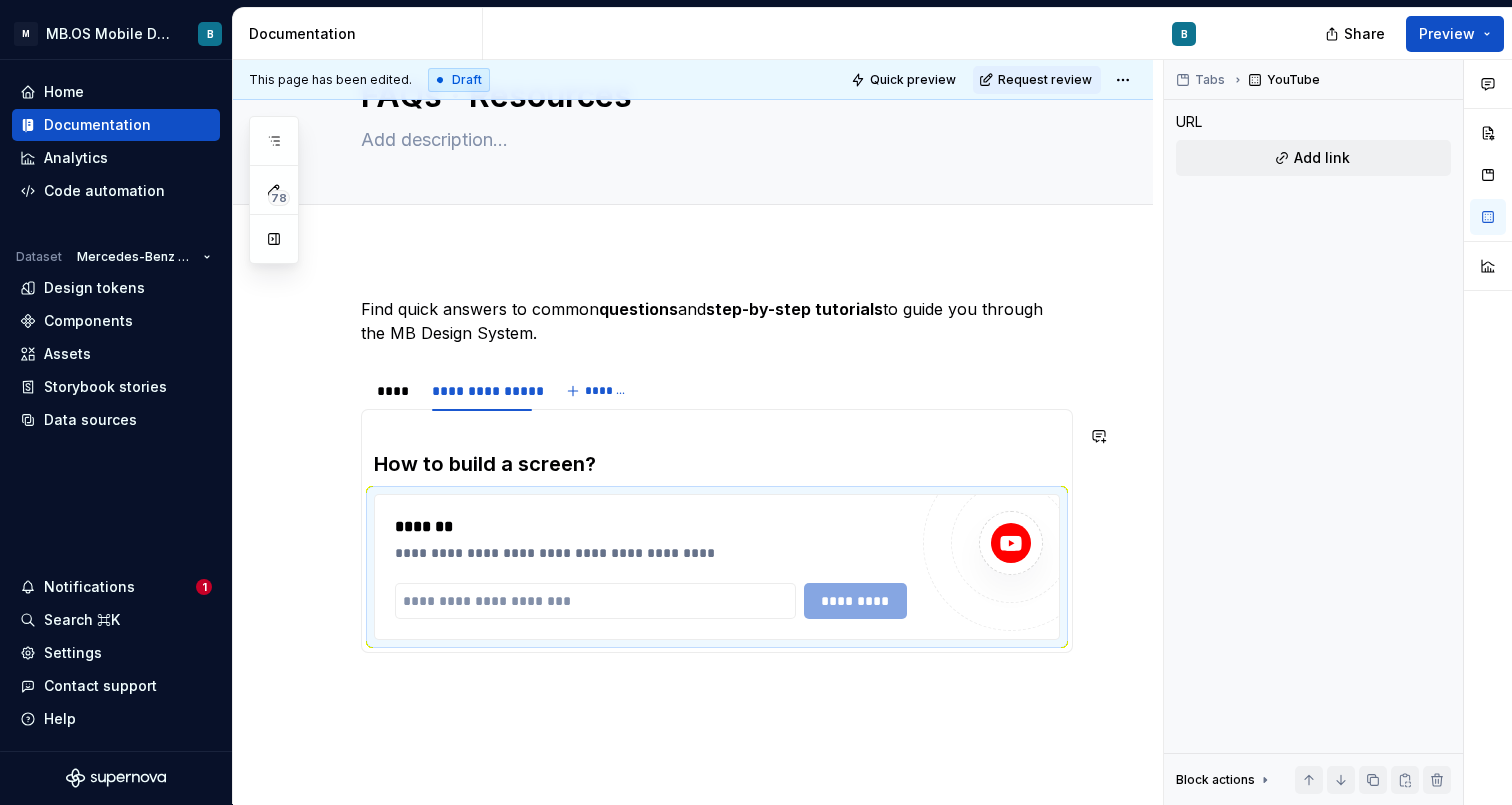 type on "*" 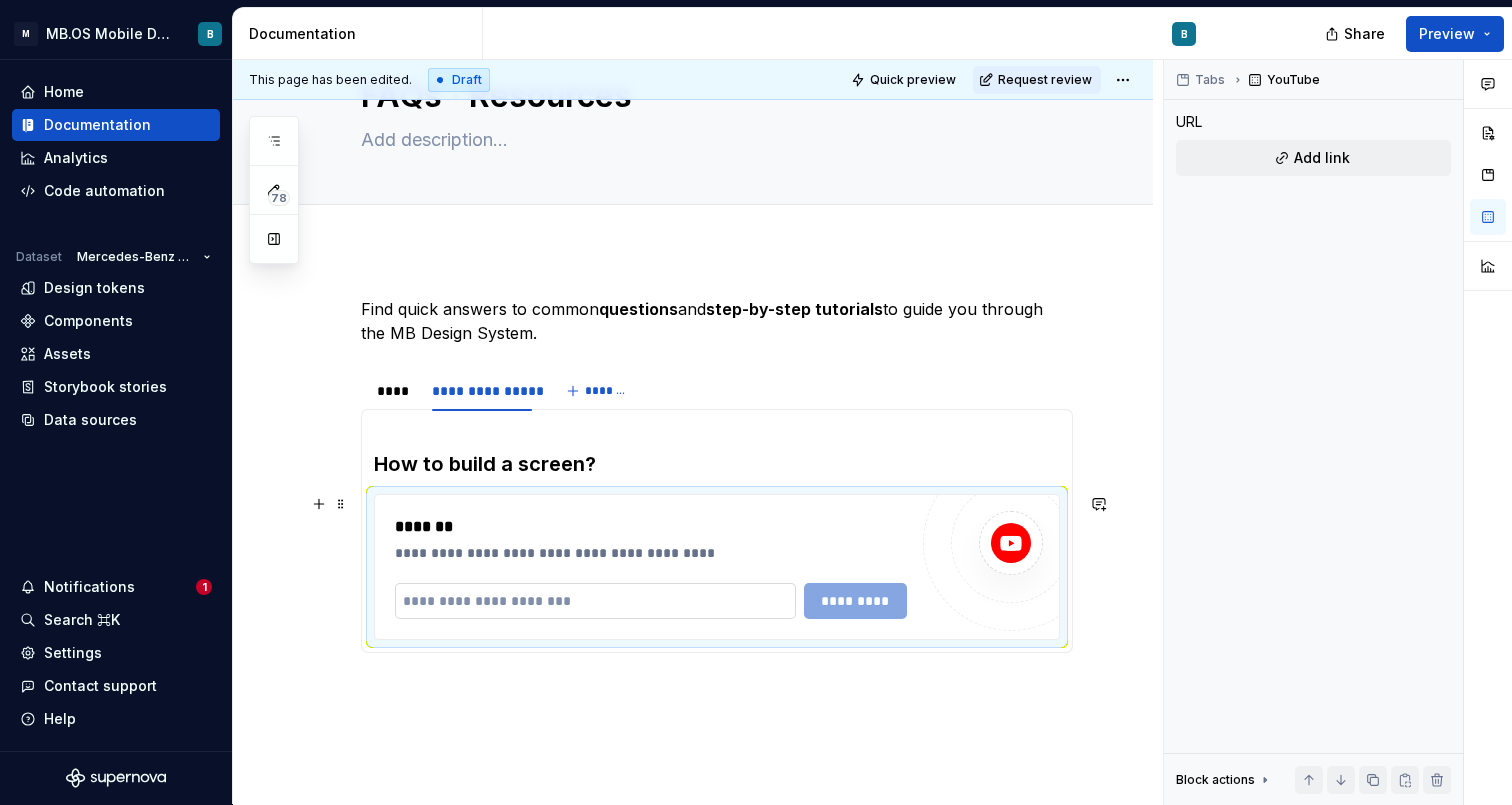 click at bounding box center (595, 601) 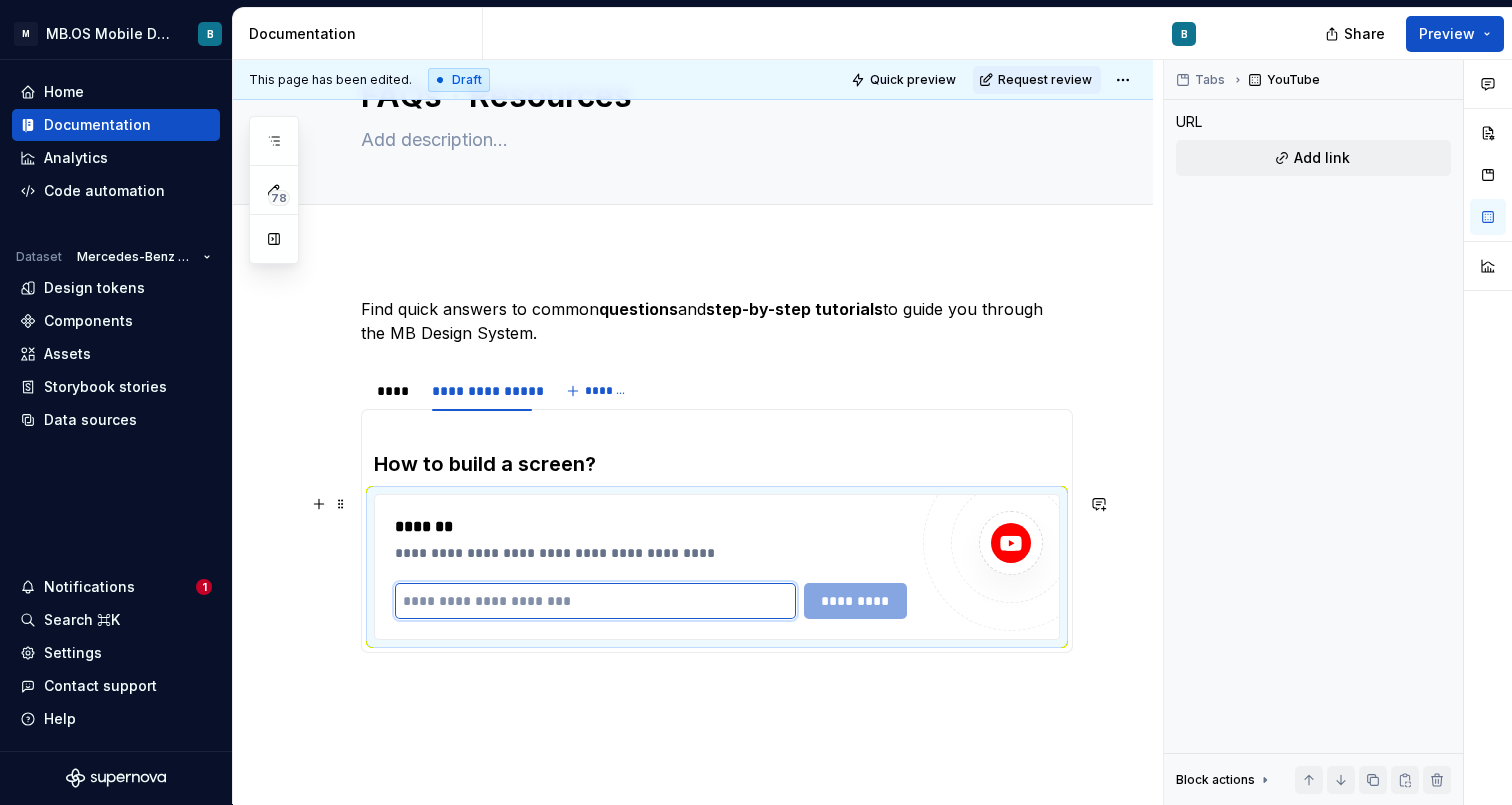 paste on "**********" 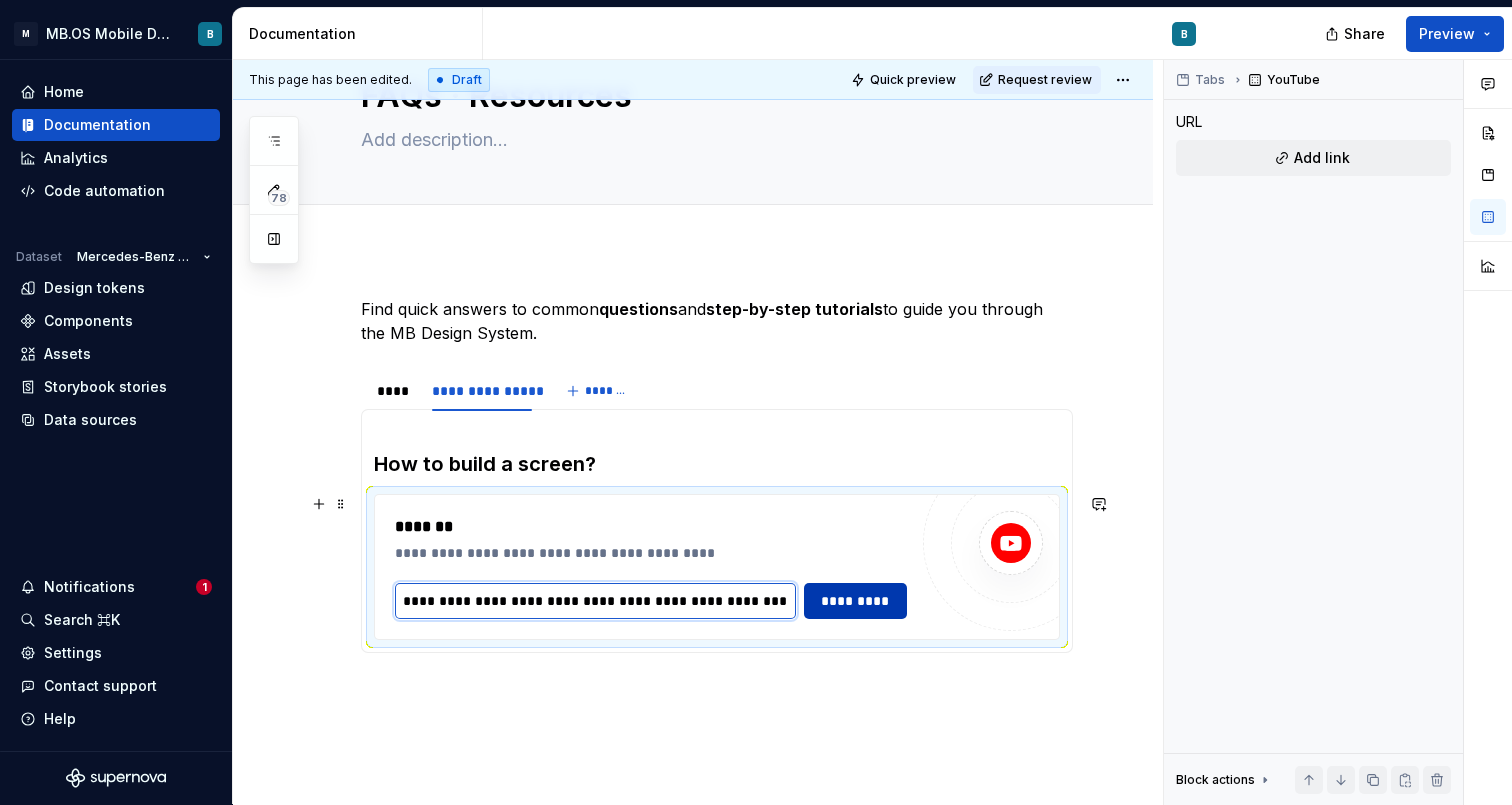 type on "**********" 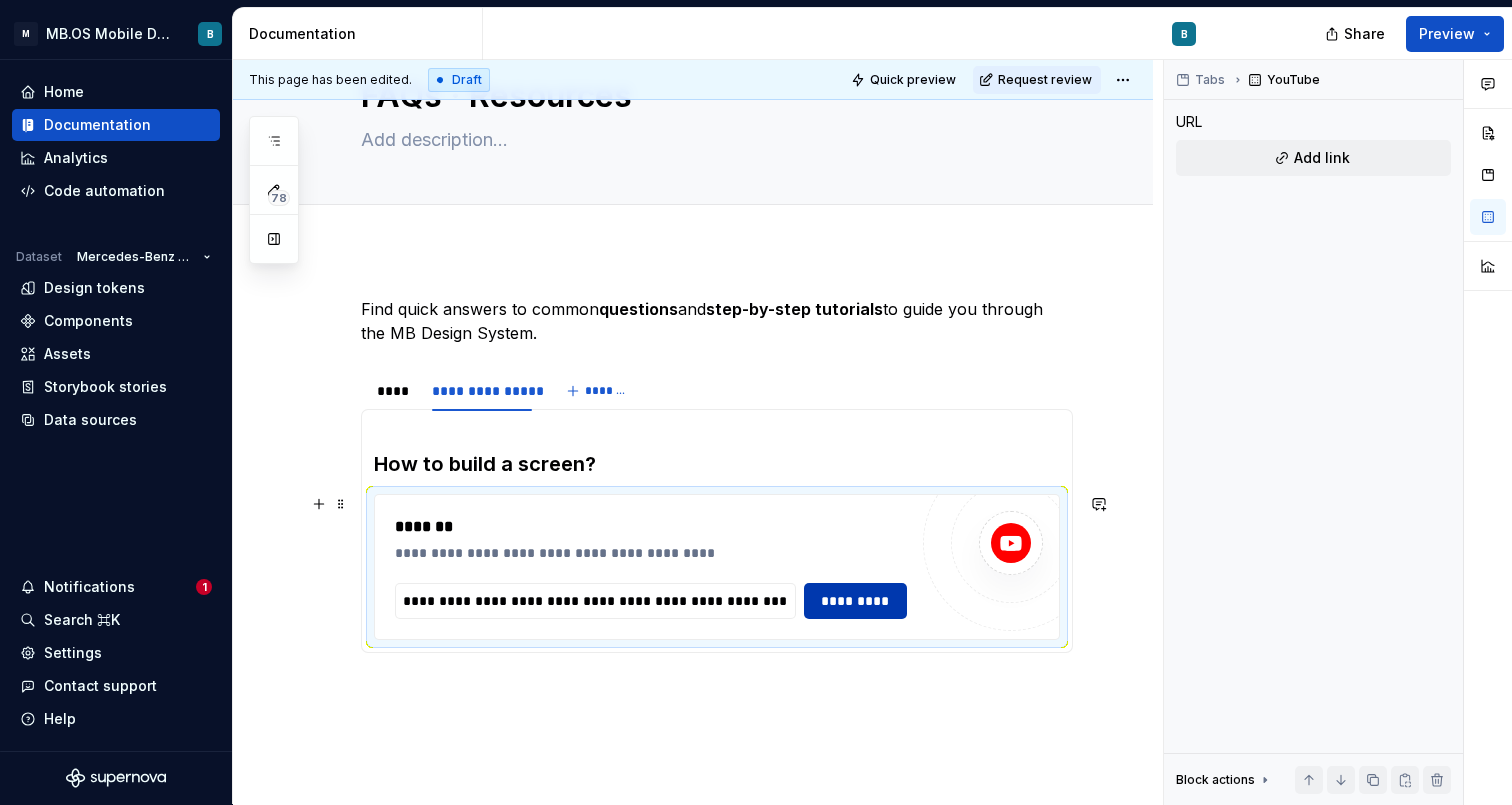 click on "*********" at bounding box center [856, 601] 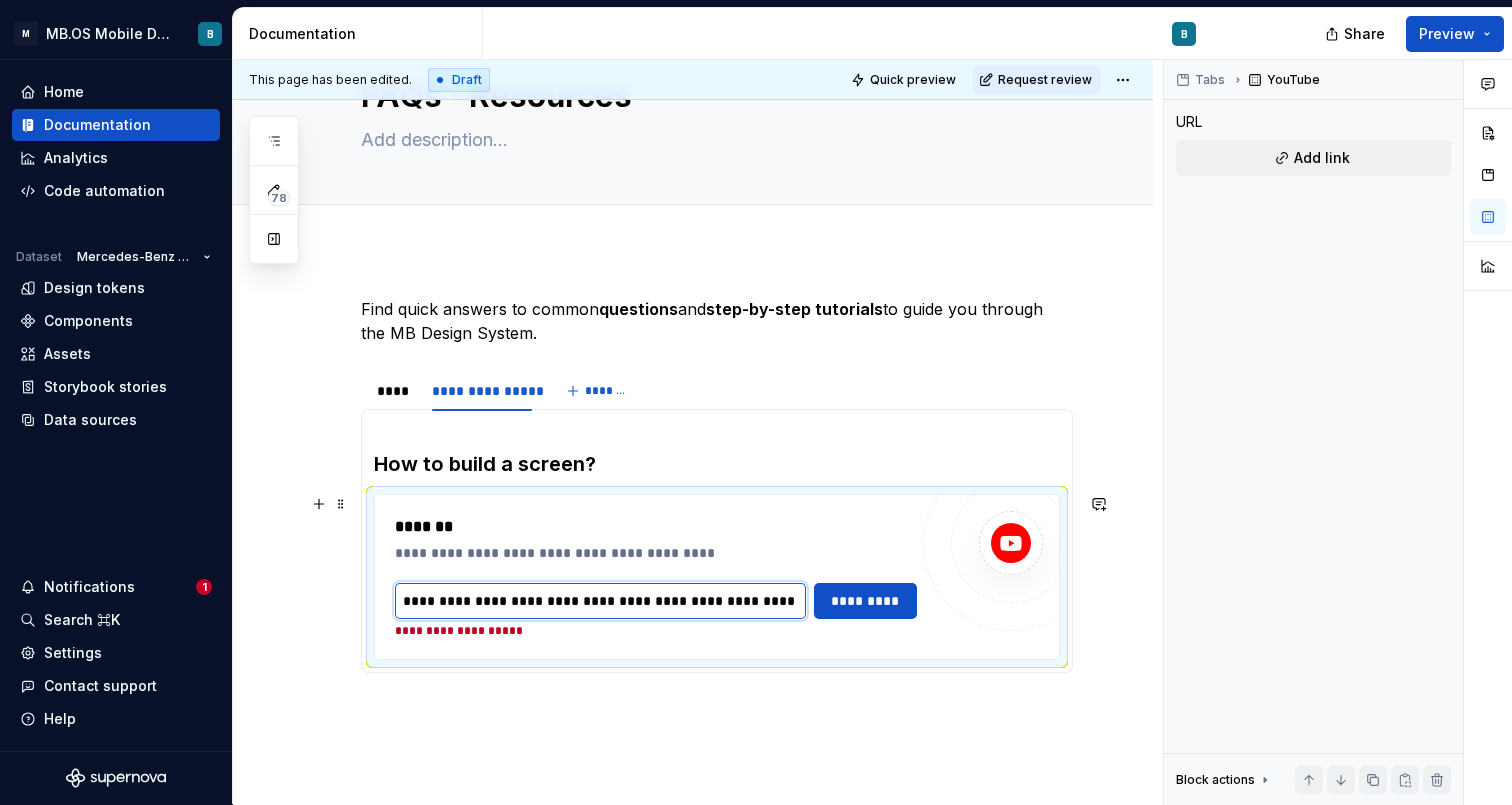 click on "**********" at bounding box center (600, 601) 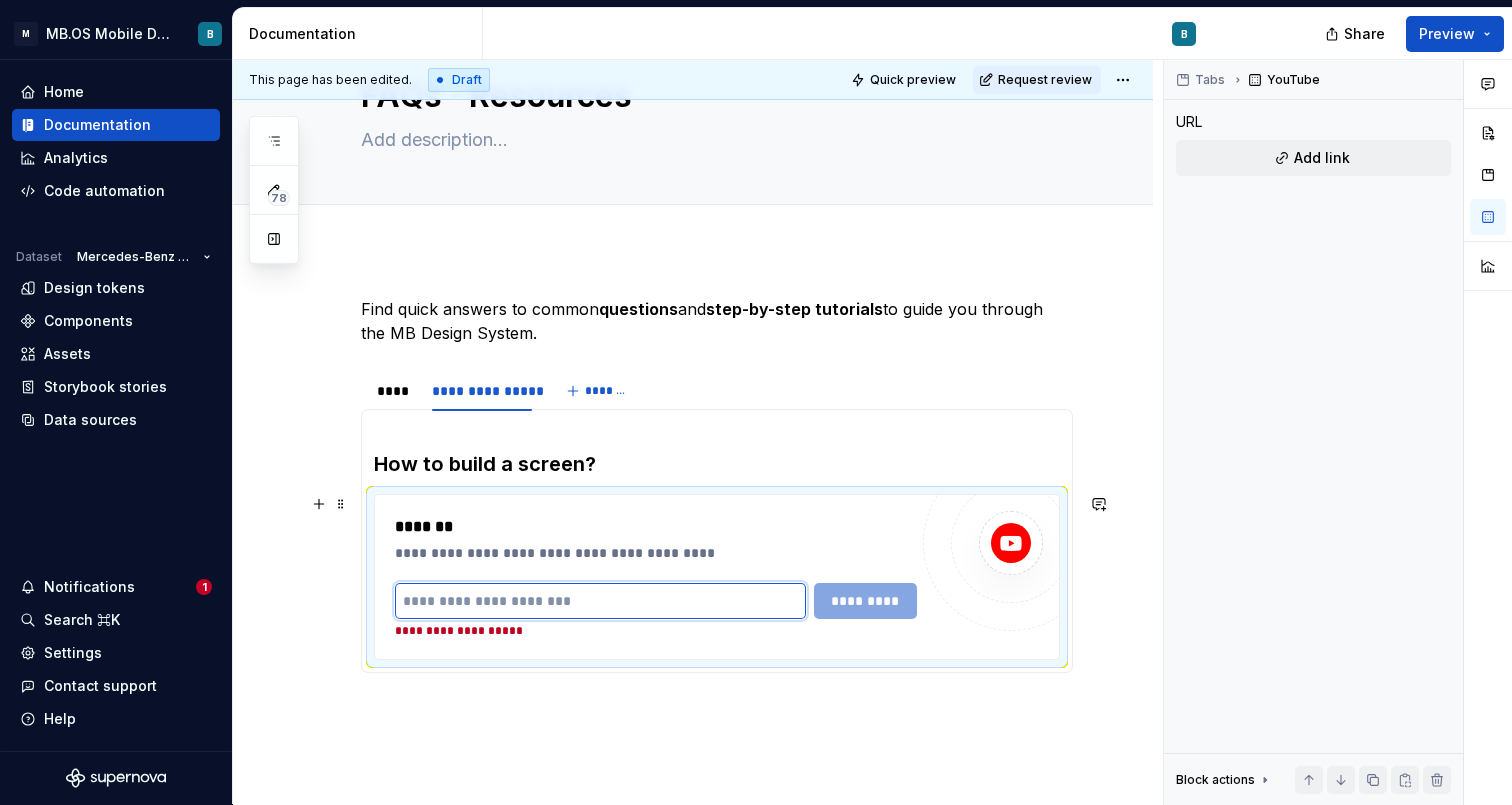 type 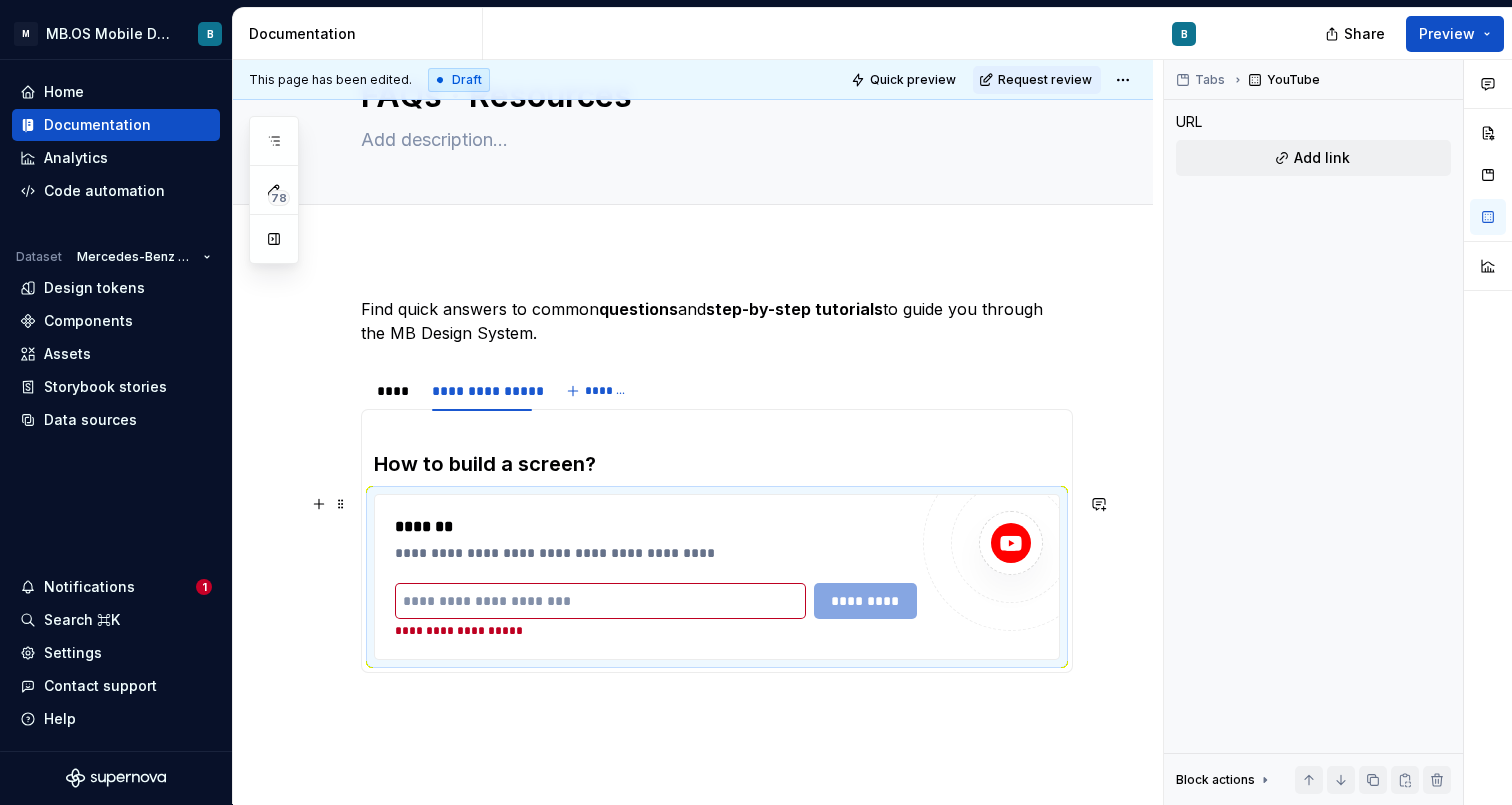 click at bounding box center [1011, 543] 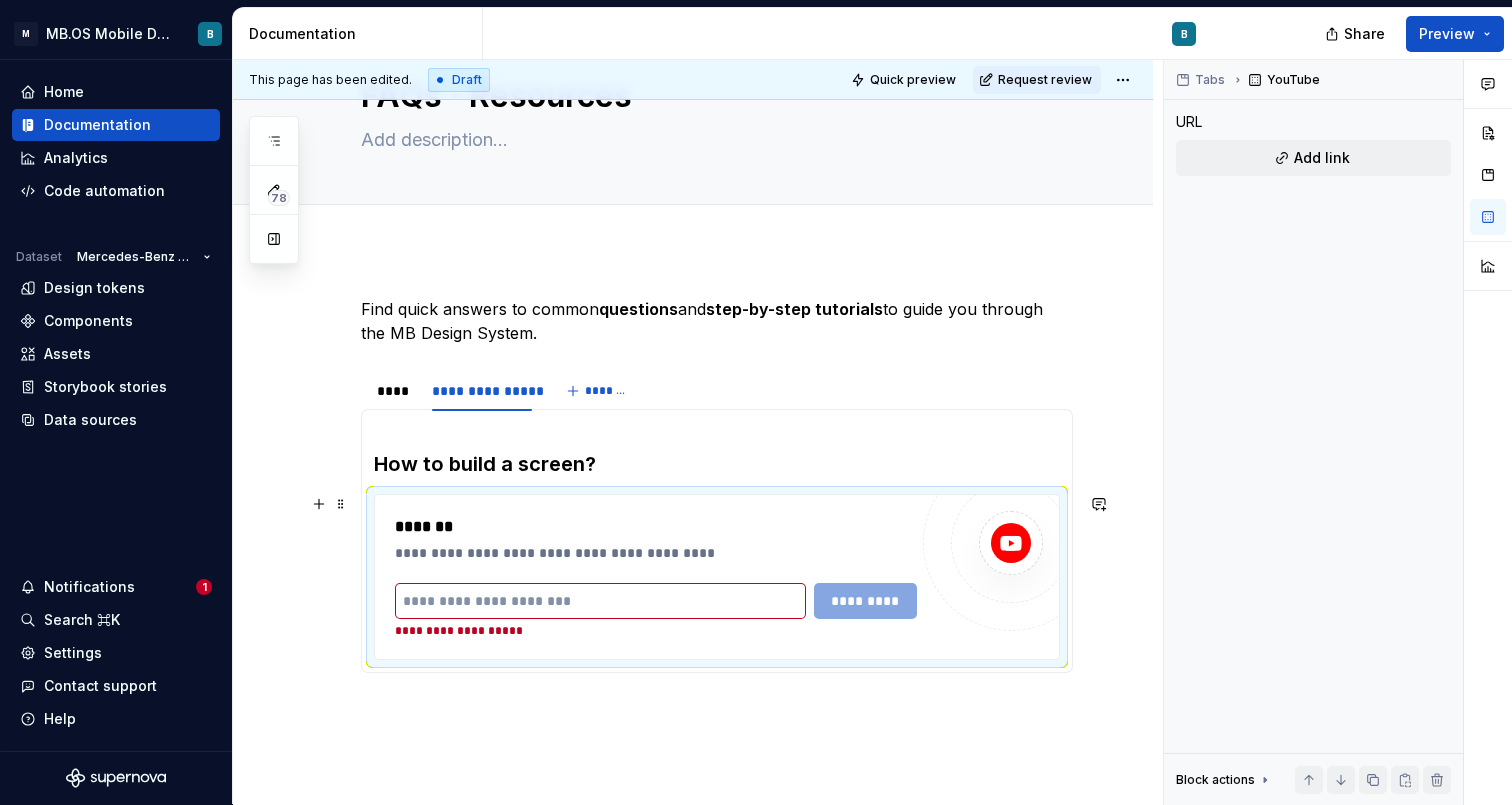 click on "**********" at bounding box center (717, 577) 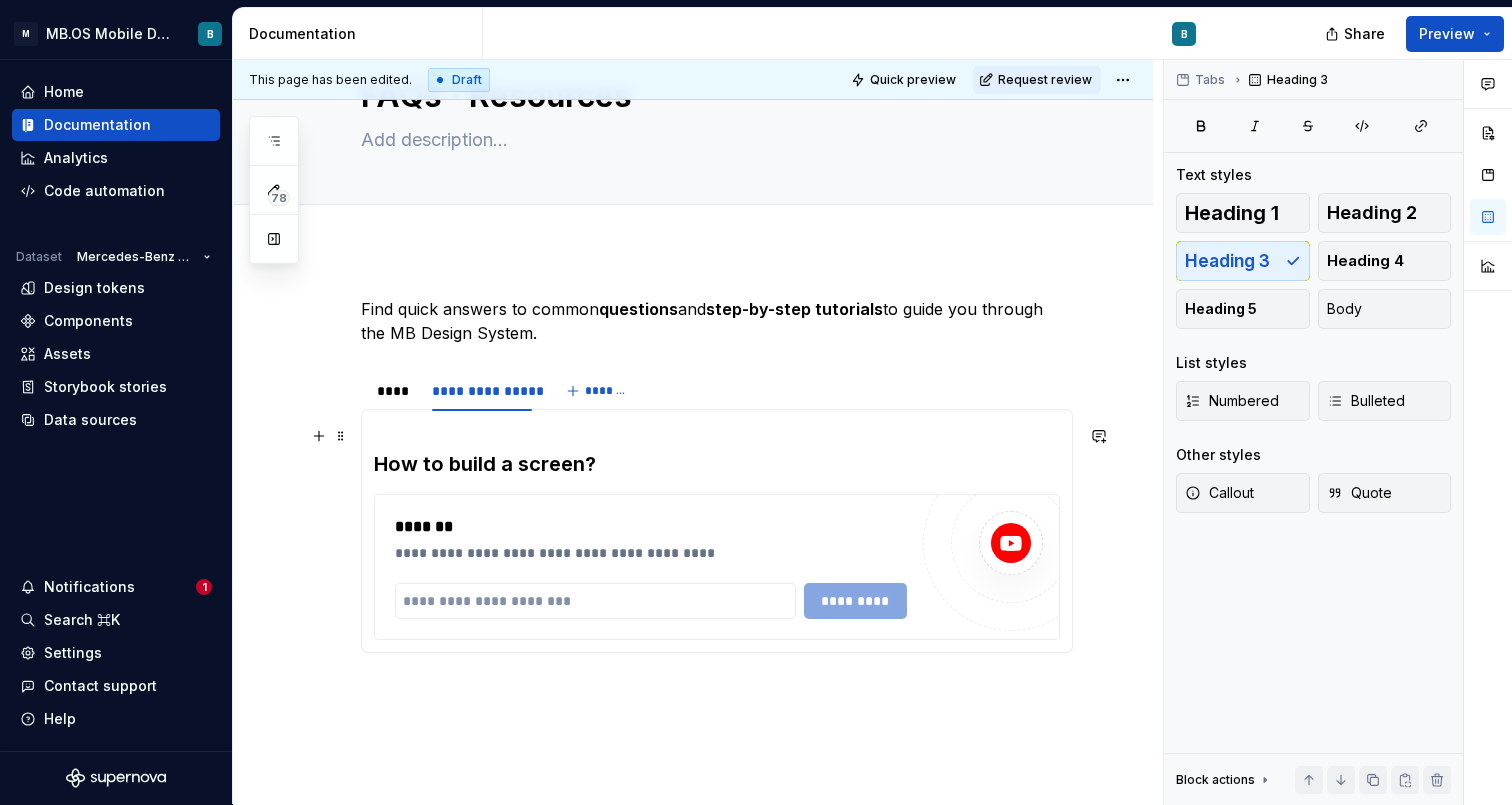 click on "How to build a screen?" at bounding box center [717, 450] 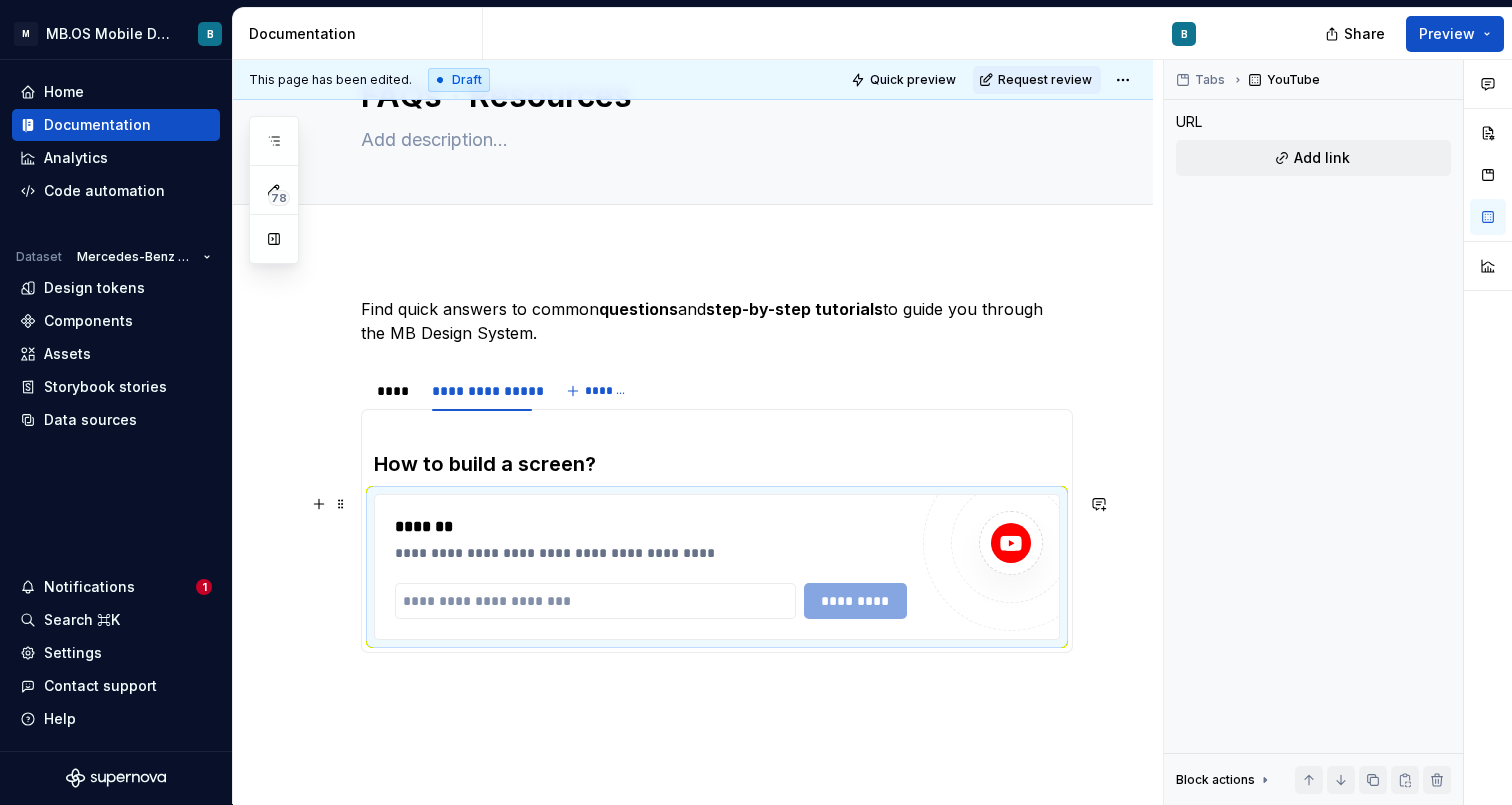 click on "**********" at bounding box center (717, 567) 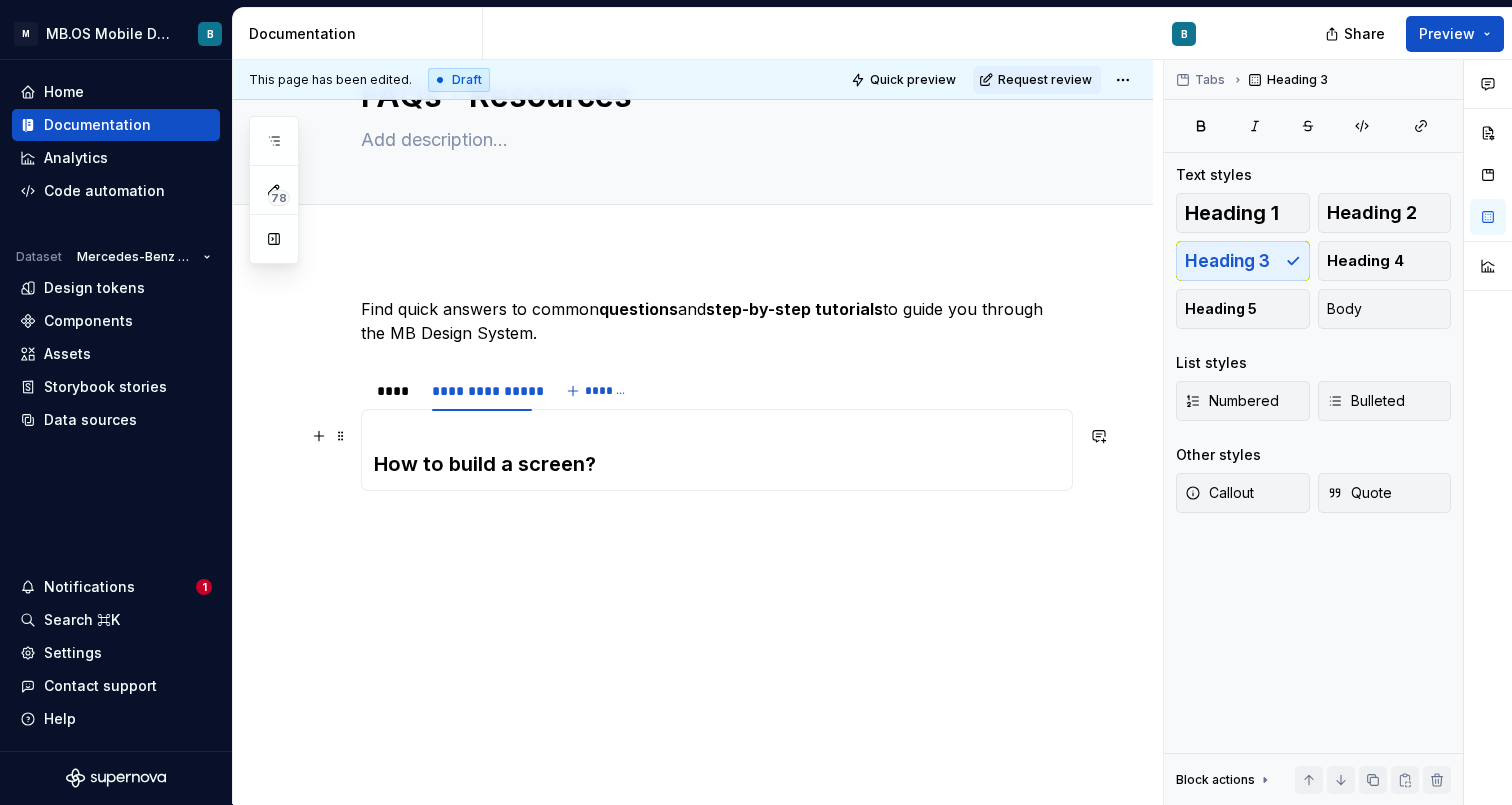 click on "How to build a screen?" at bounding box center [717, 450] 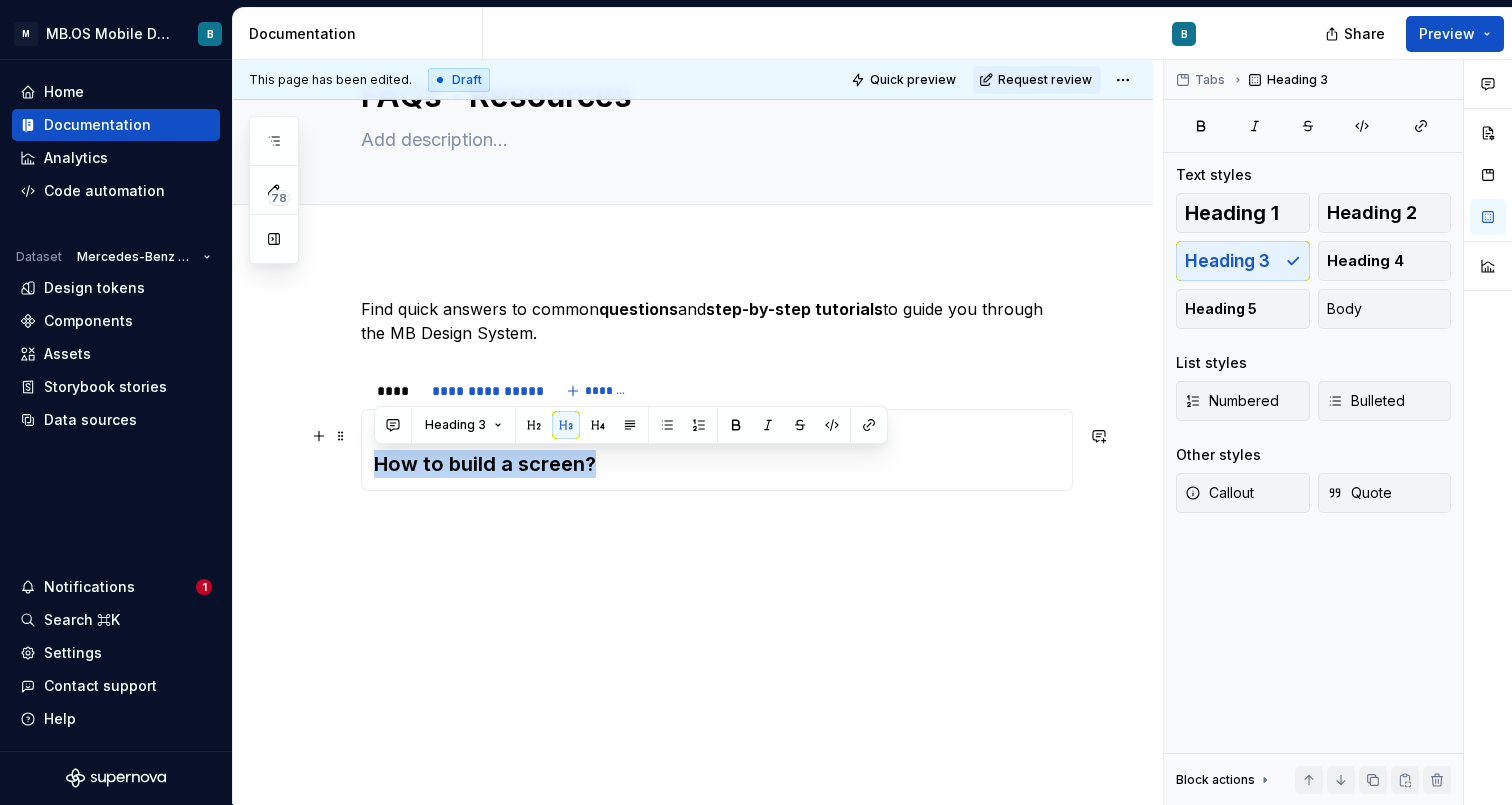 drag, startPoint x: 598, startPoint y: 464, endPoint x: 372, endPoint y: 462, distance: 226.00885 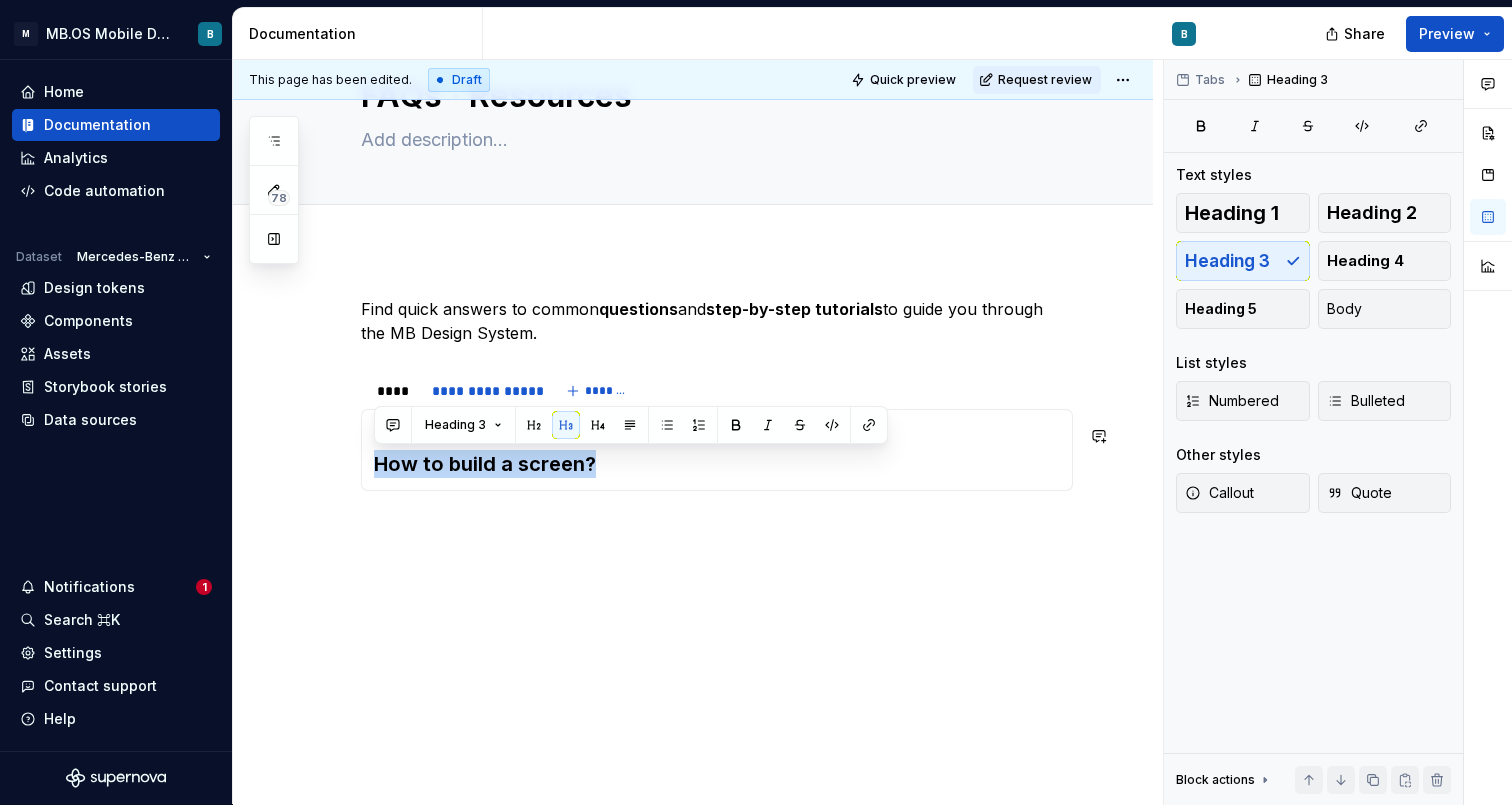 copy on "How to build a screen?" 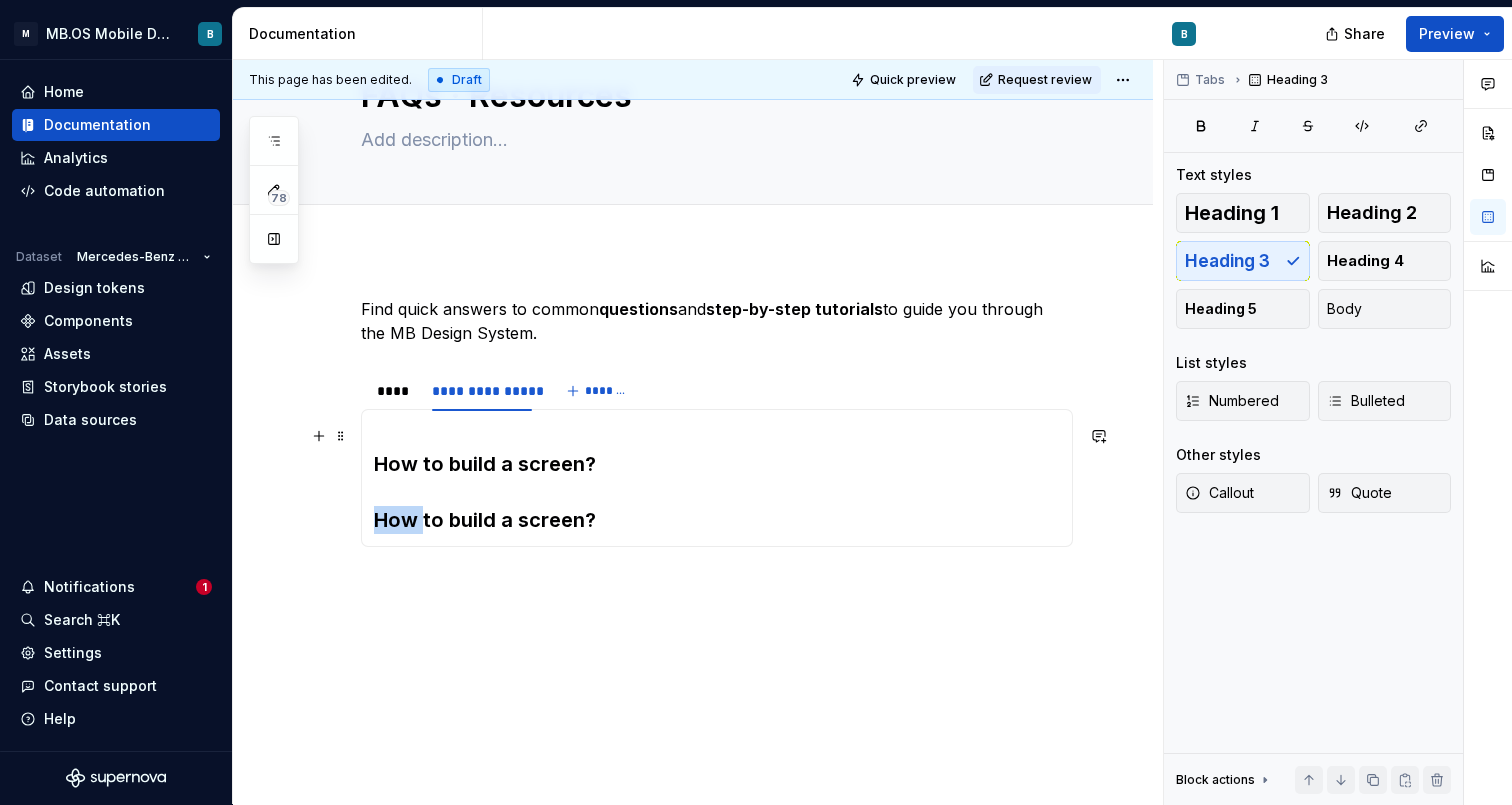 click on "How to build a screen? How to build a screen?" at bounding box center (717, 478) 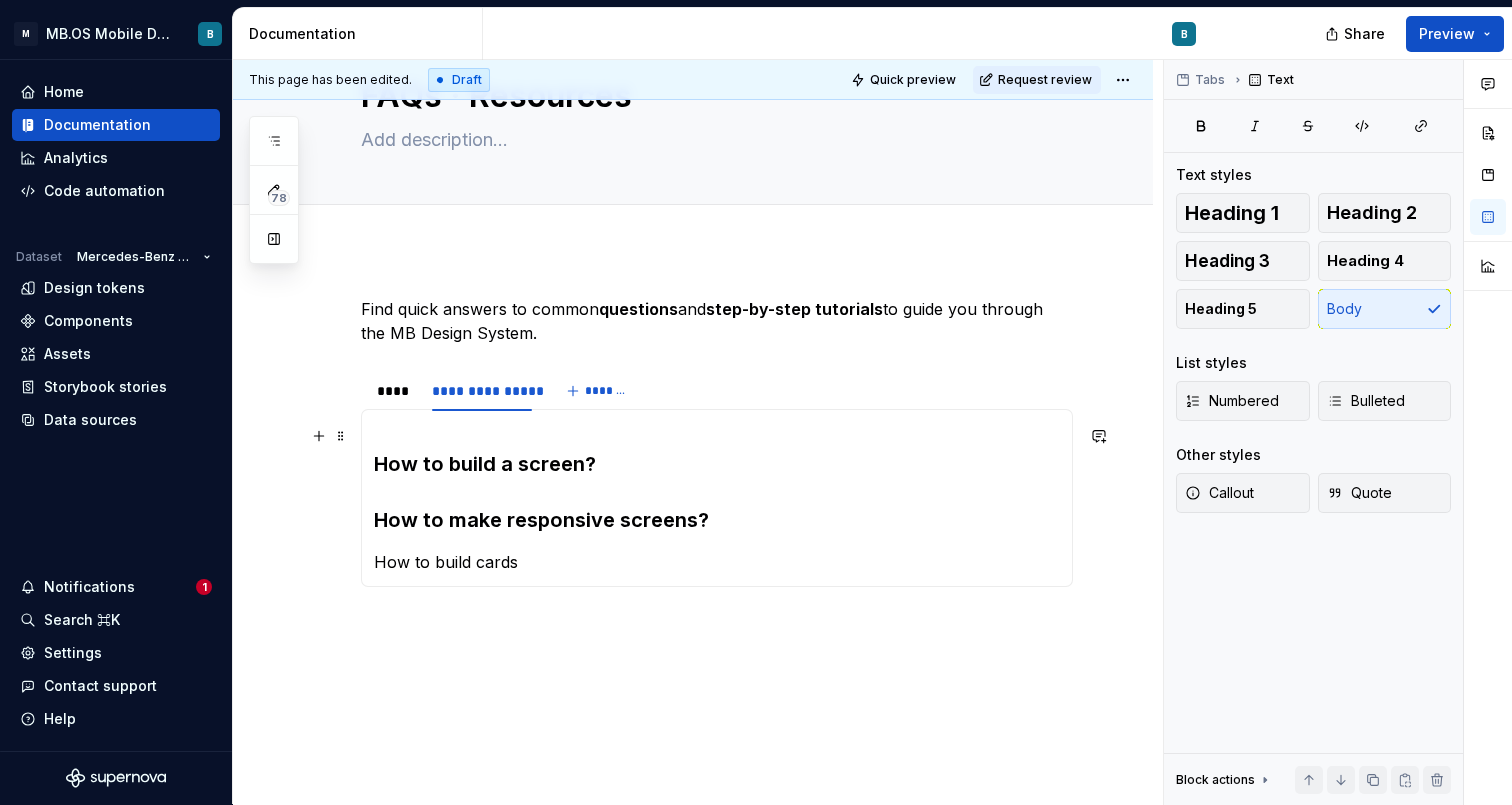 click on "How to build a screen? How to make responsive screens?" at bounding box center [717, 478] 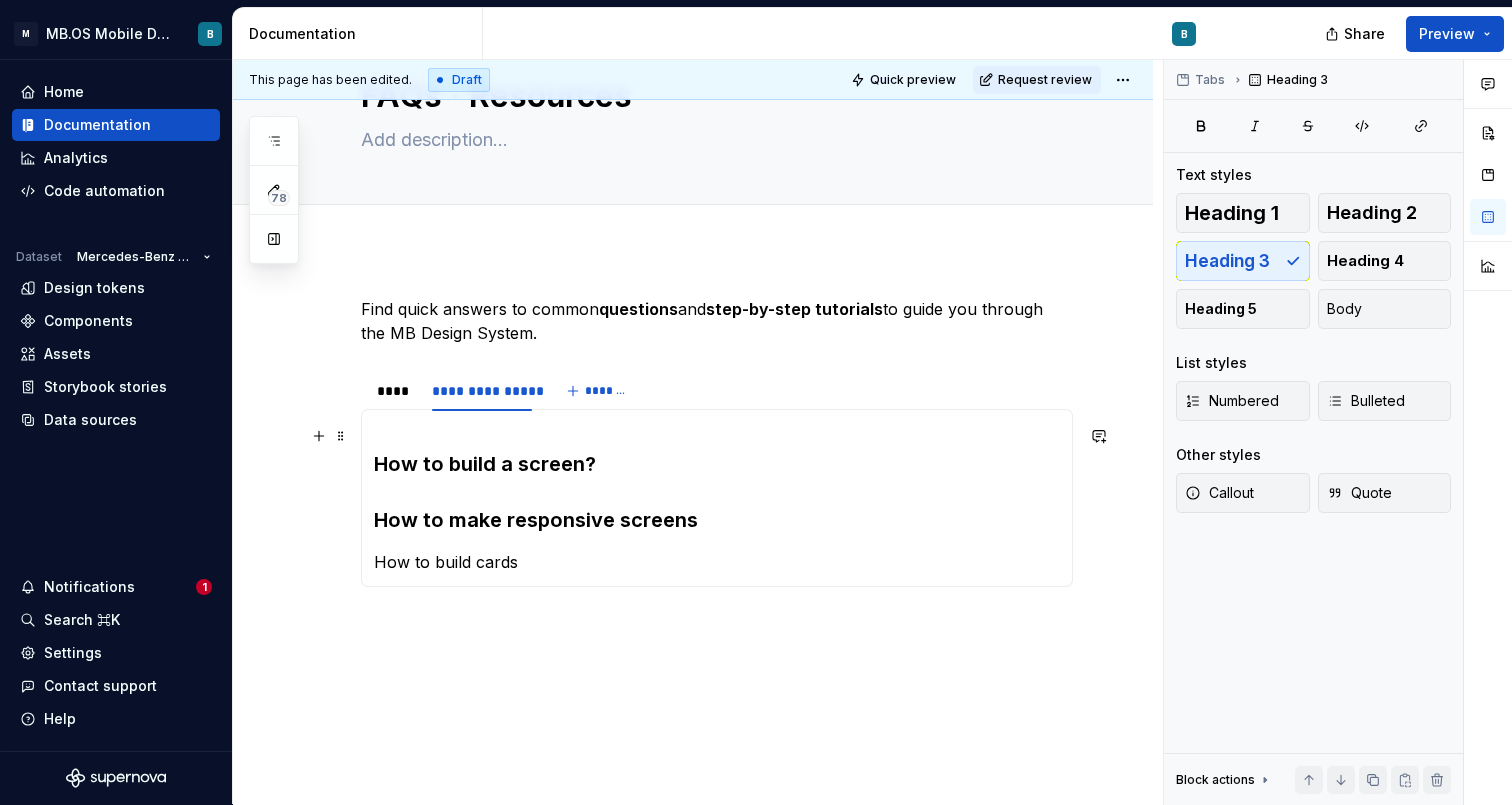 click on "How to build a screen? How to make responsive screens" at bounding box center [717, 478] 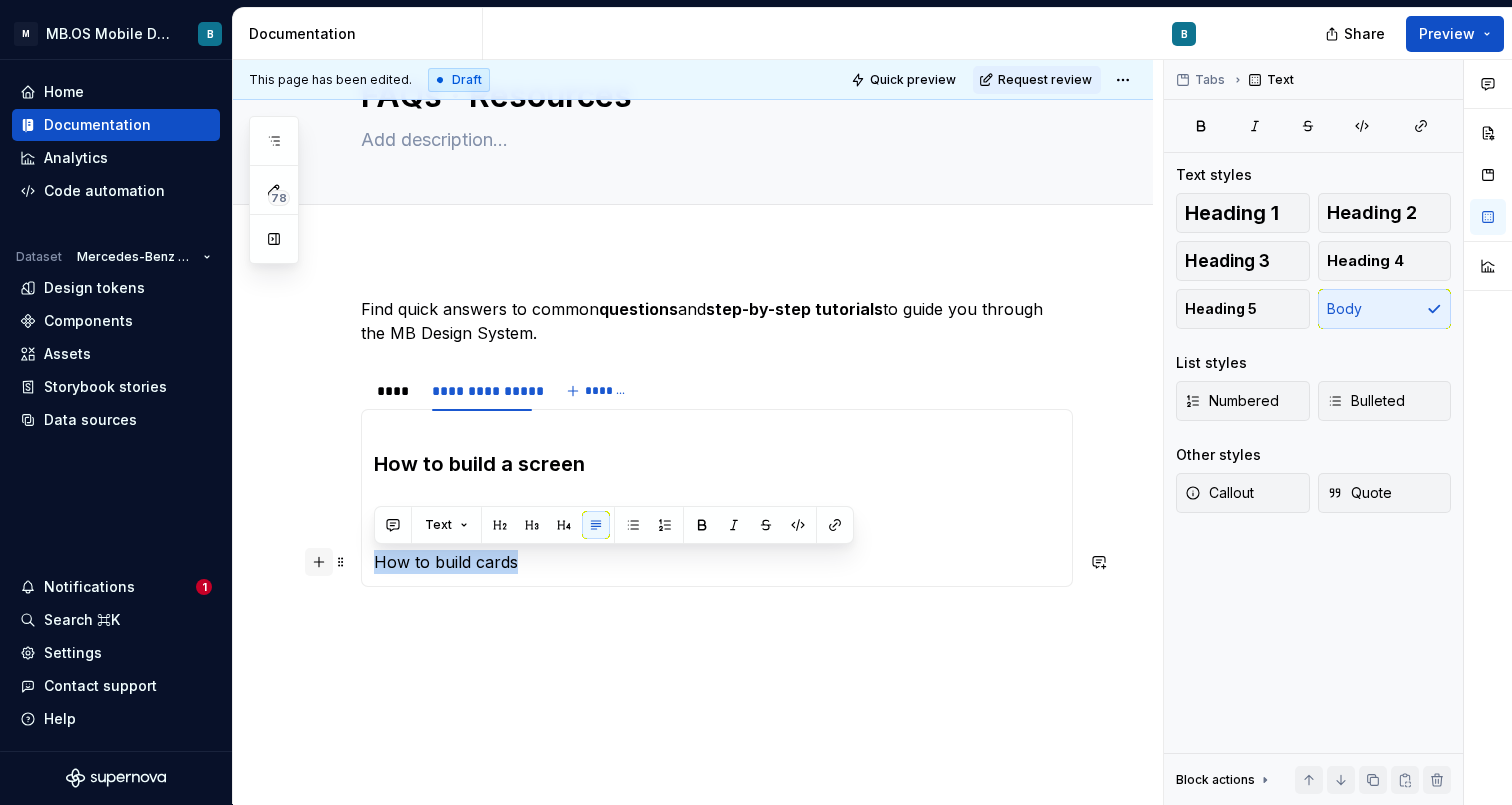drag, startPoint x: 536, startPoint y: 567, endPoint x: 321, endPoint y: 567, distance: 215 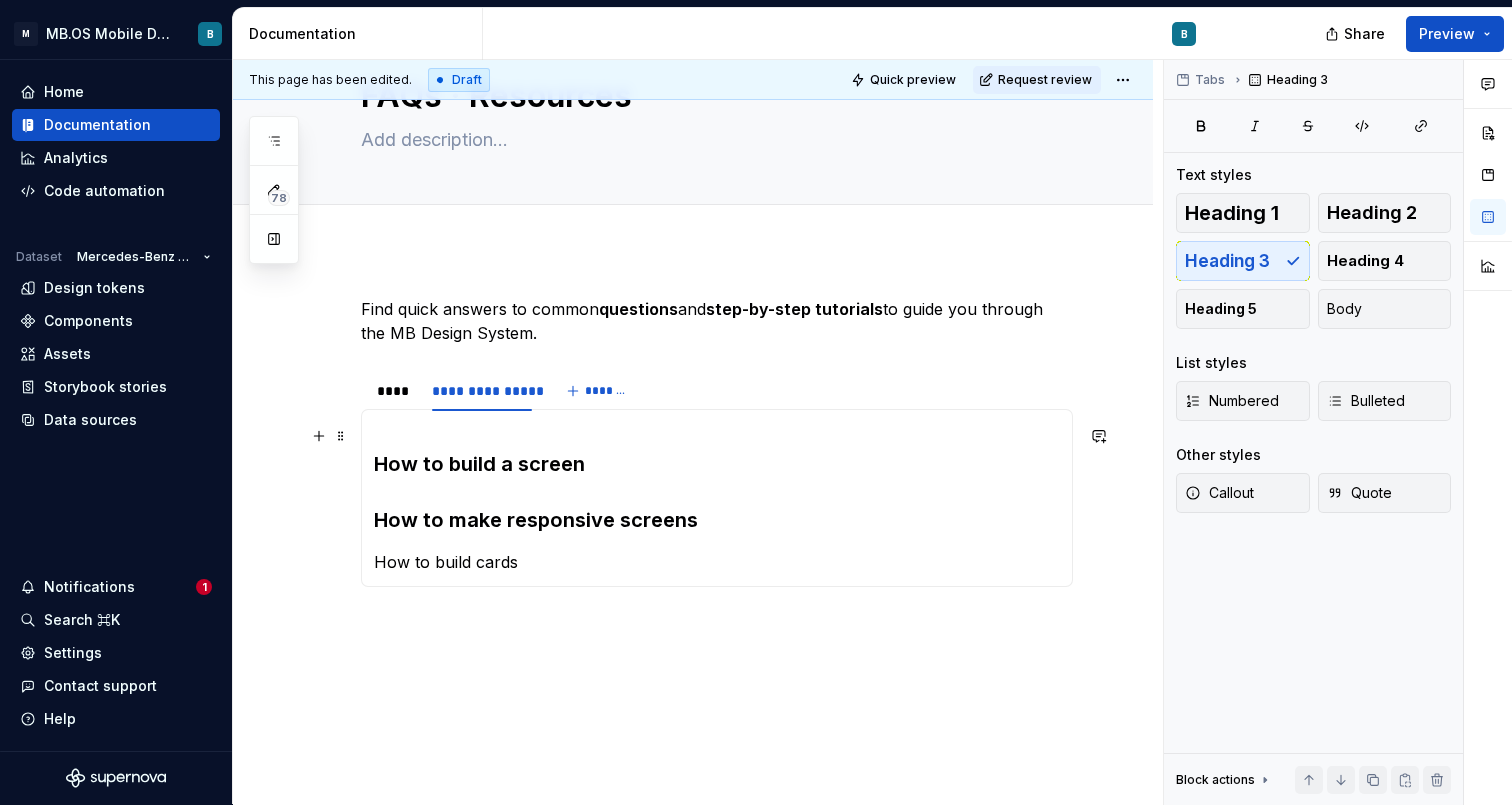click on "How to build a screen How to make responsive screens" at bounding box center [717, 478] 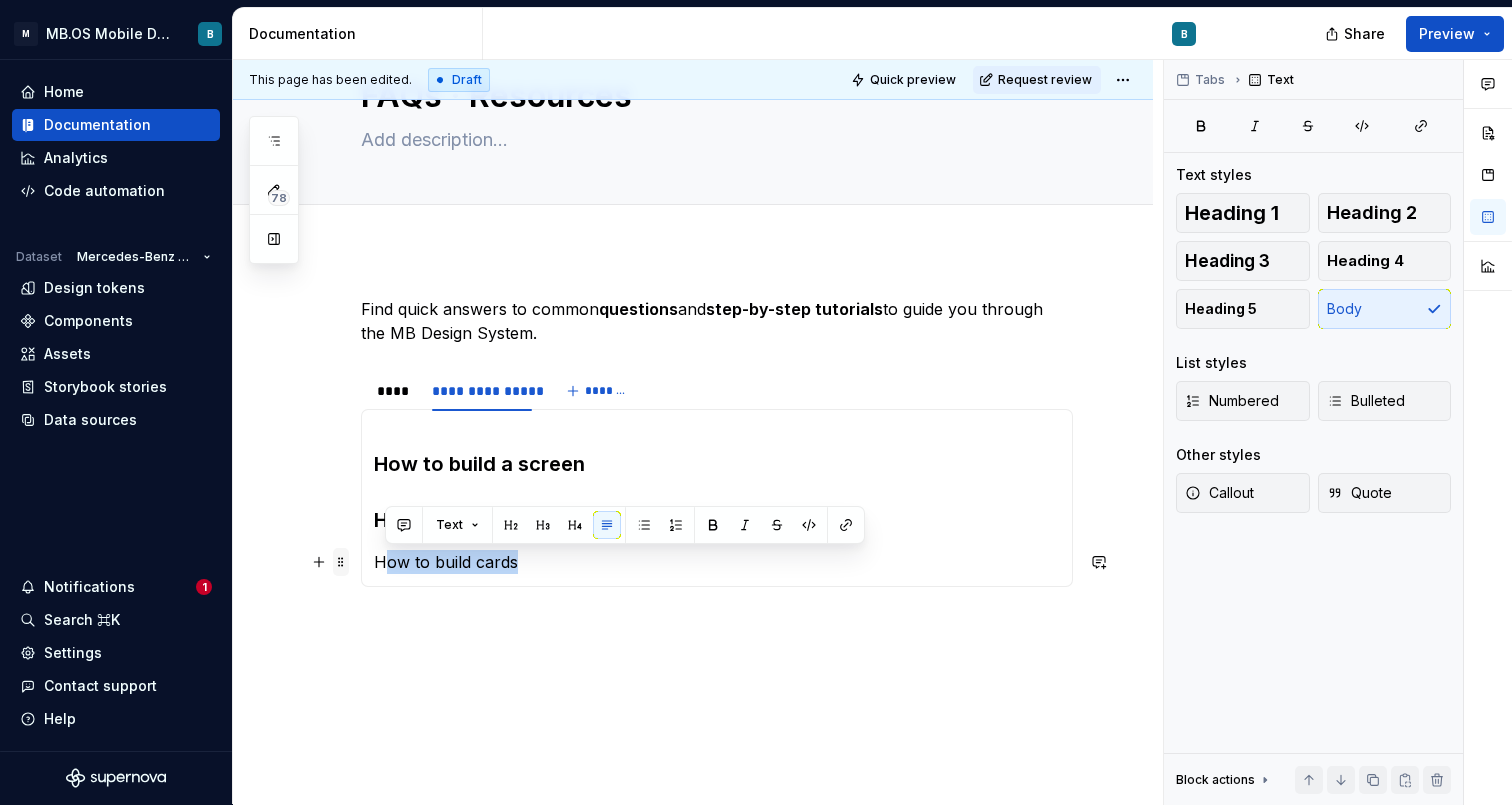 drag, startPoint x: 532, startPoint y: 567, endPoint x: 341, endPoint y: 567, distance: 191 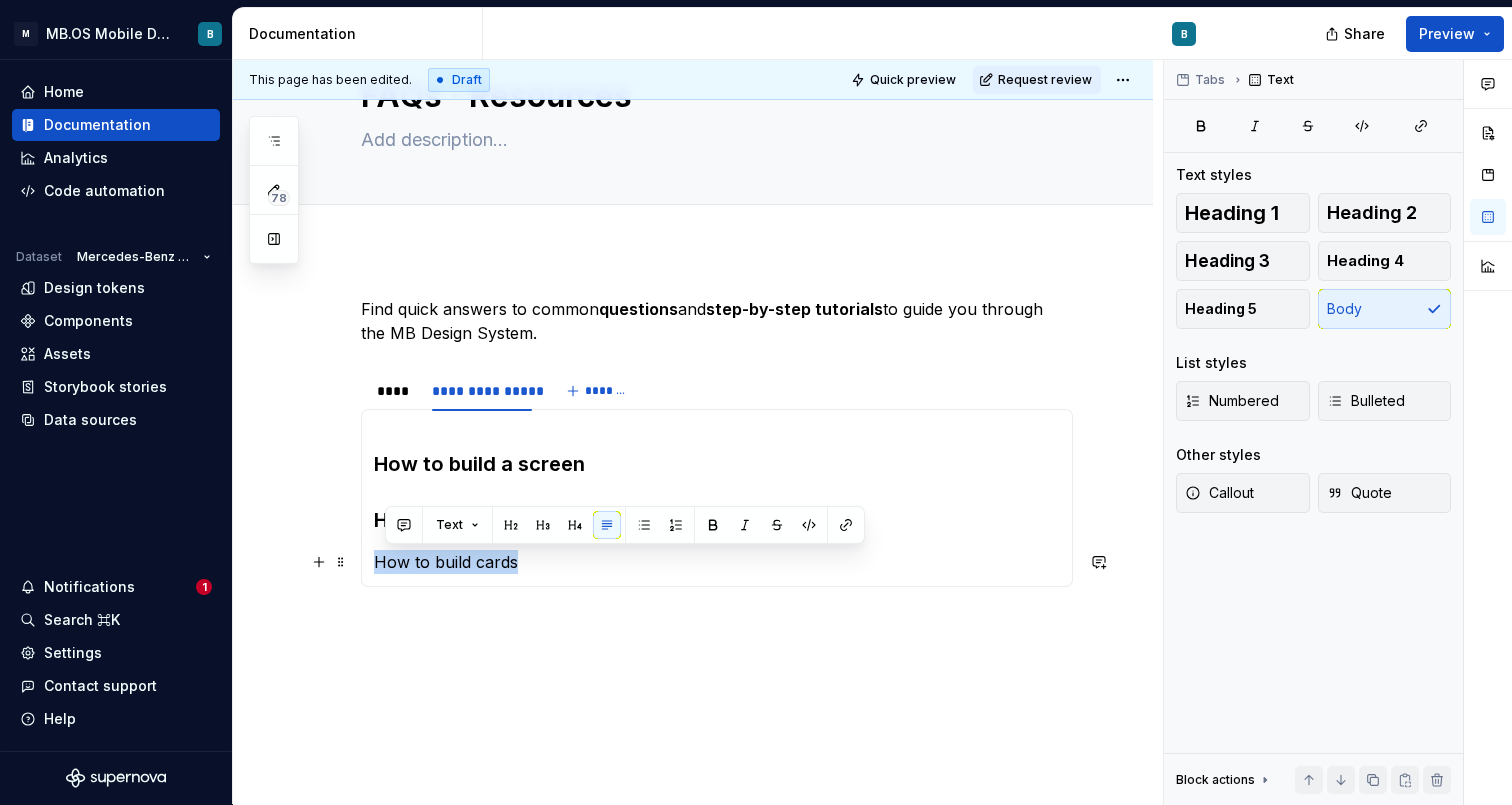 click on "How to build cards" at bounding box center [717, 562] 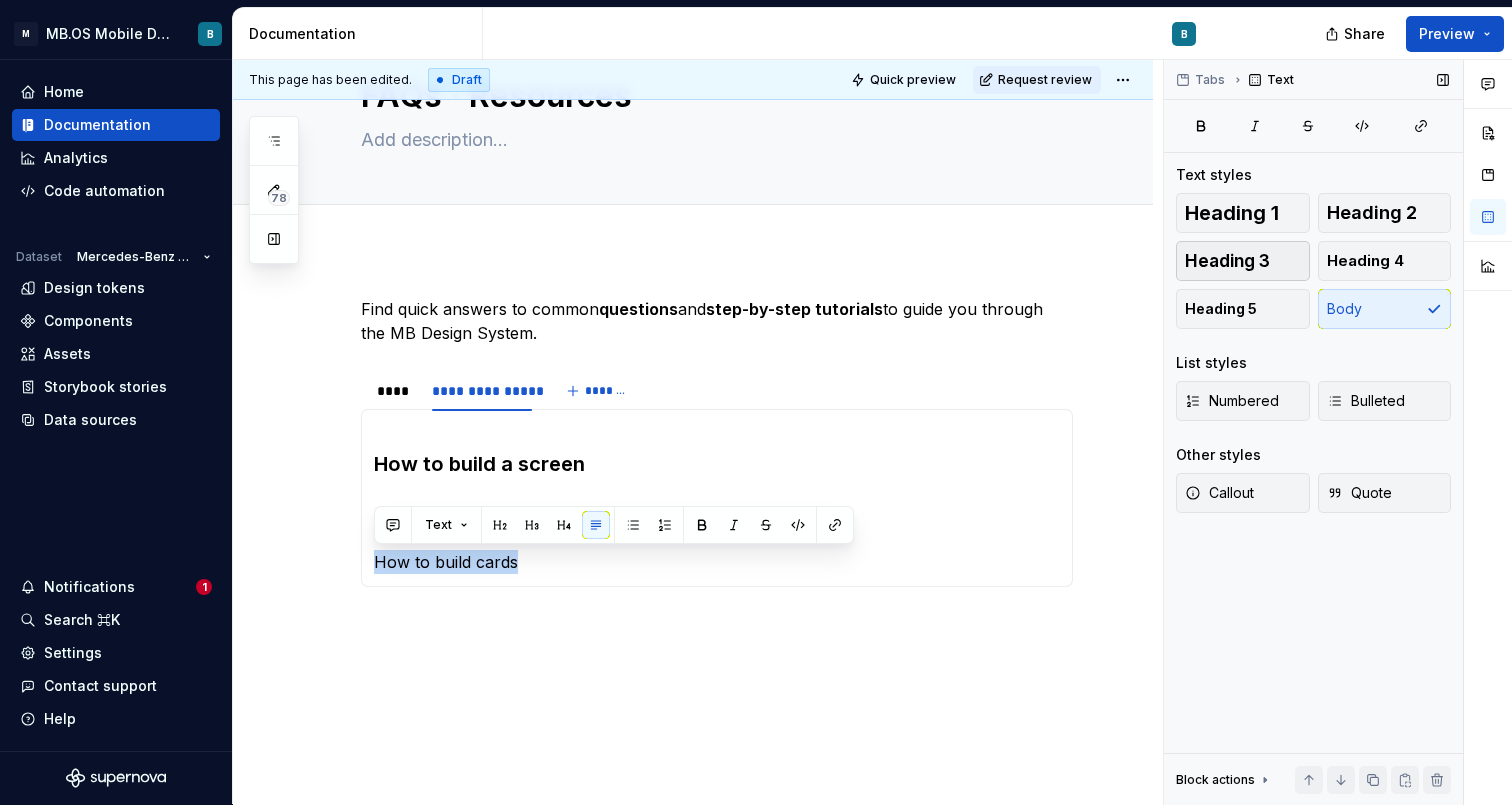 click on "Heading 3" at bounding box center [1243, 261] 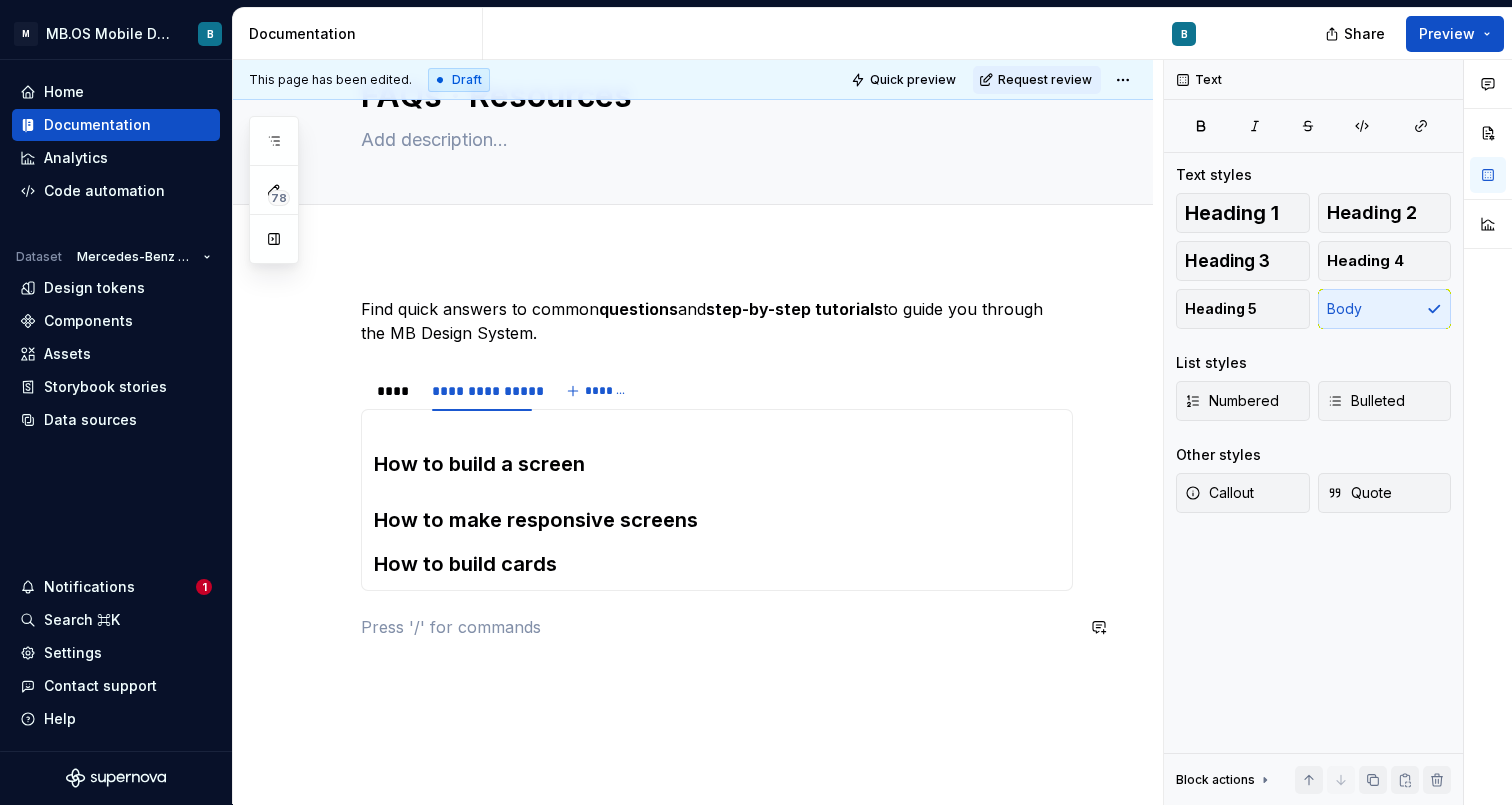 click on "**********" at bounding box center [693, 577] 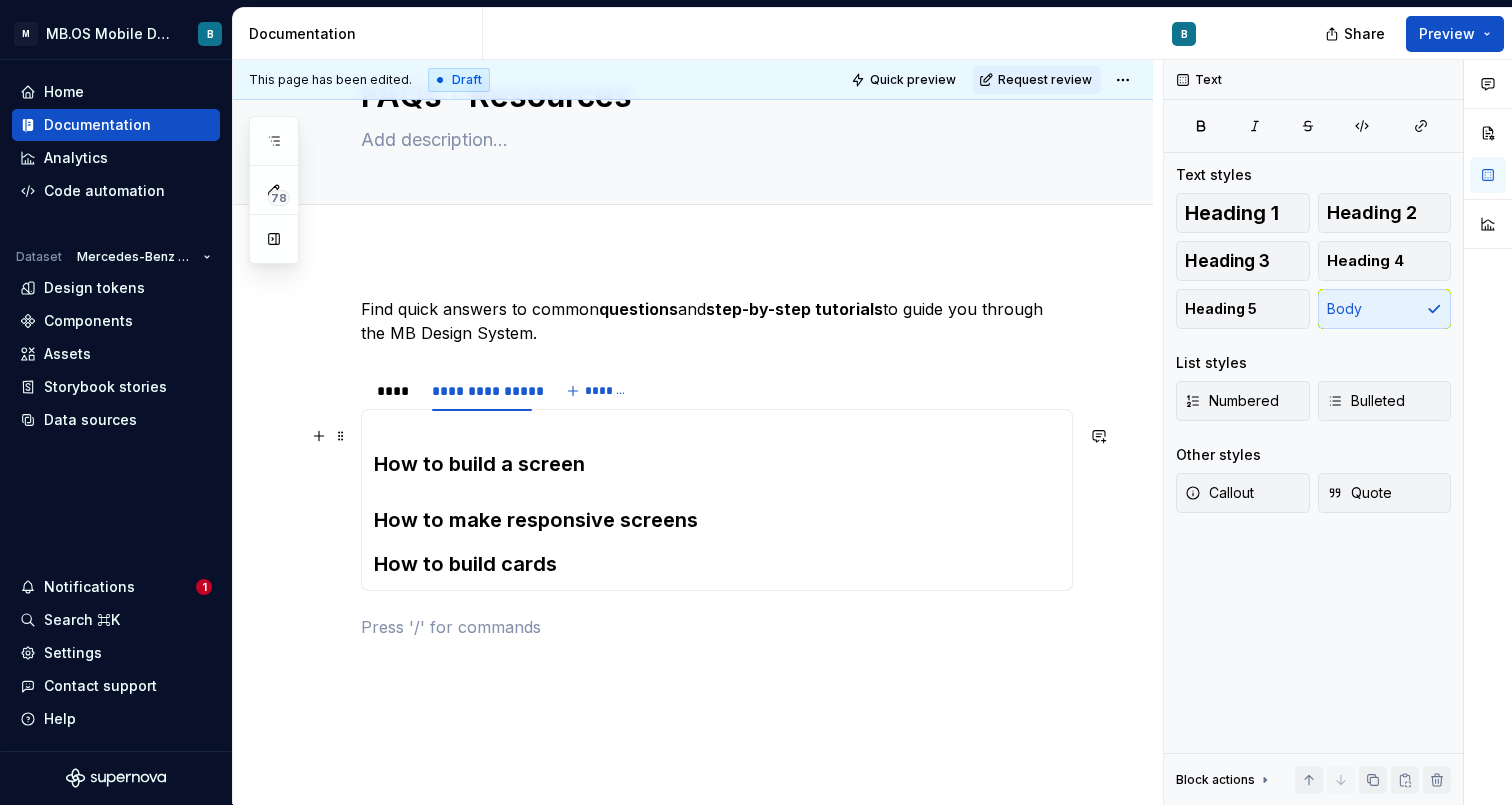 click on "How to build a screen How to make responsive screens" at bounding box center (717, 478) 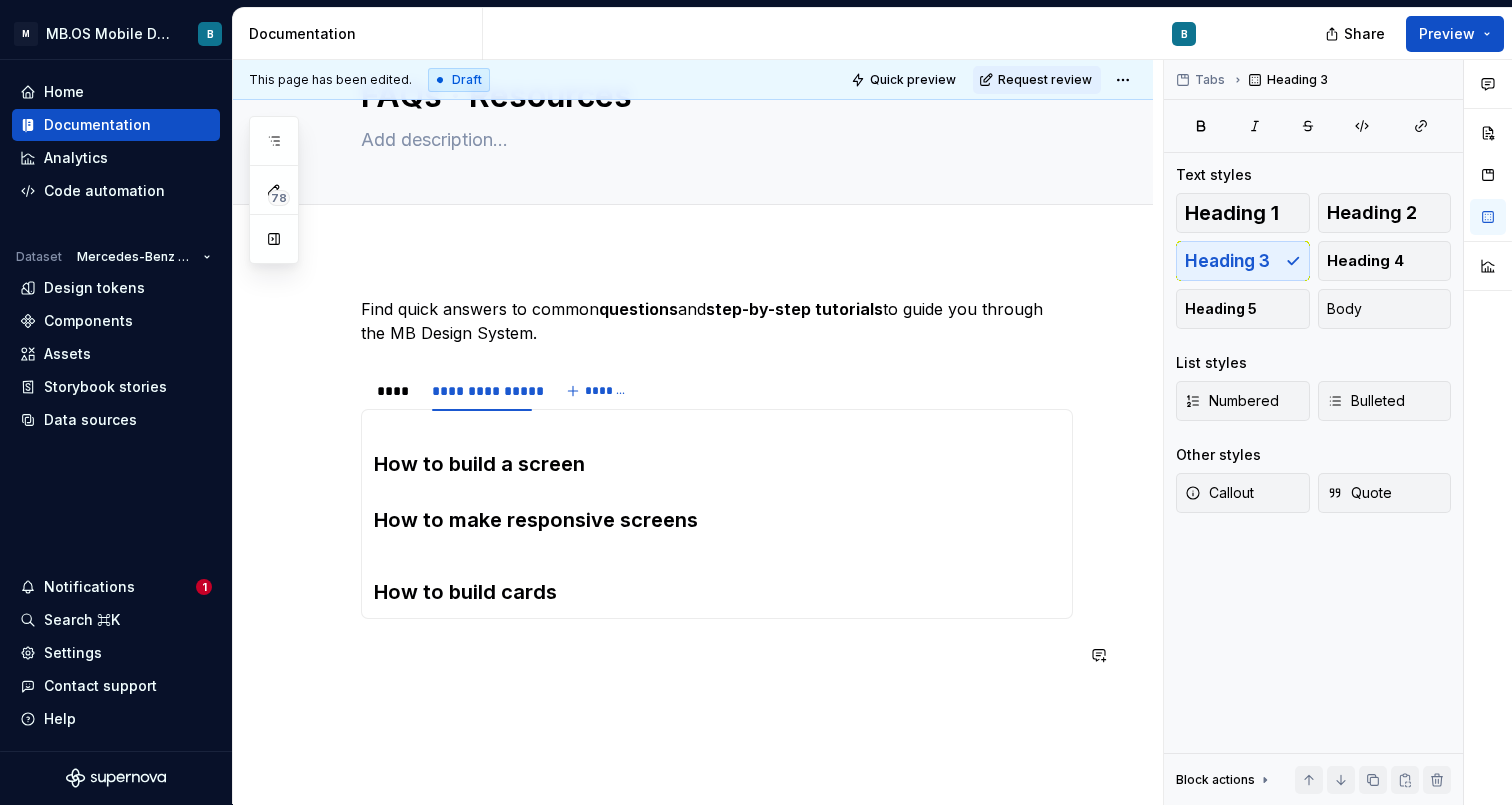 click on "**********" at bounding box center [698, 432] 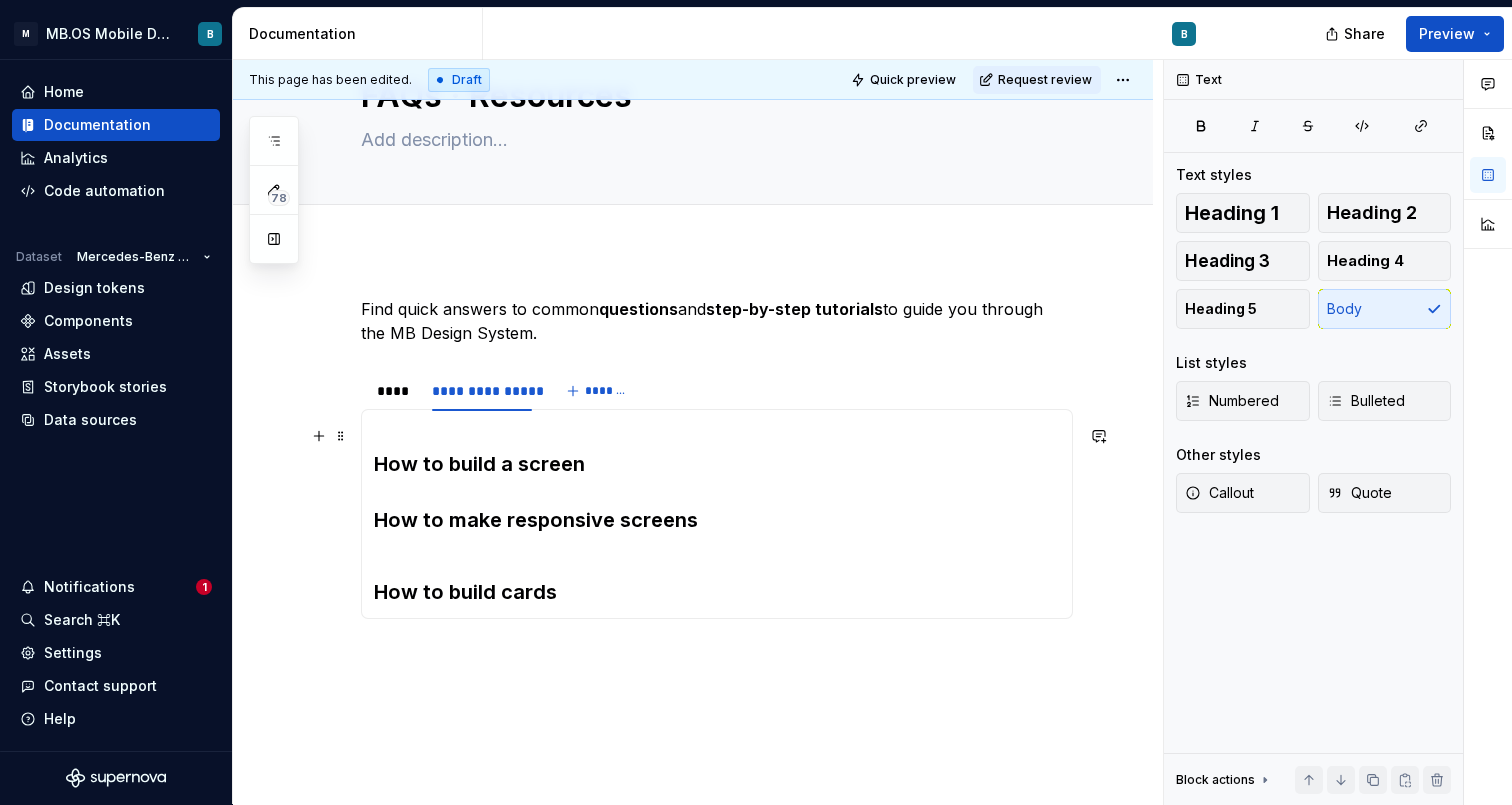 click on "How to build a screen How to make responsive screens" at bounding box center (717, 492) 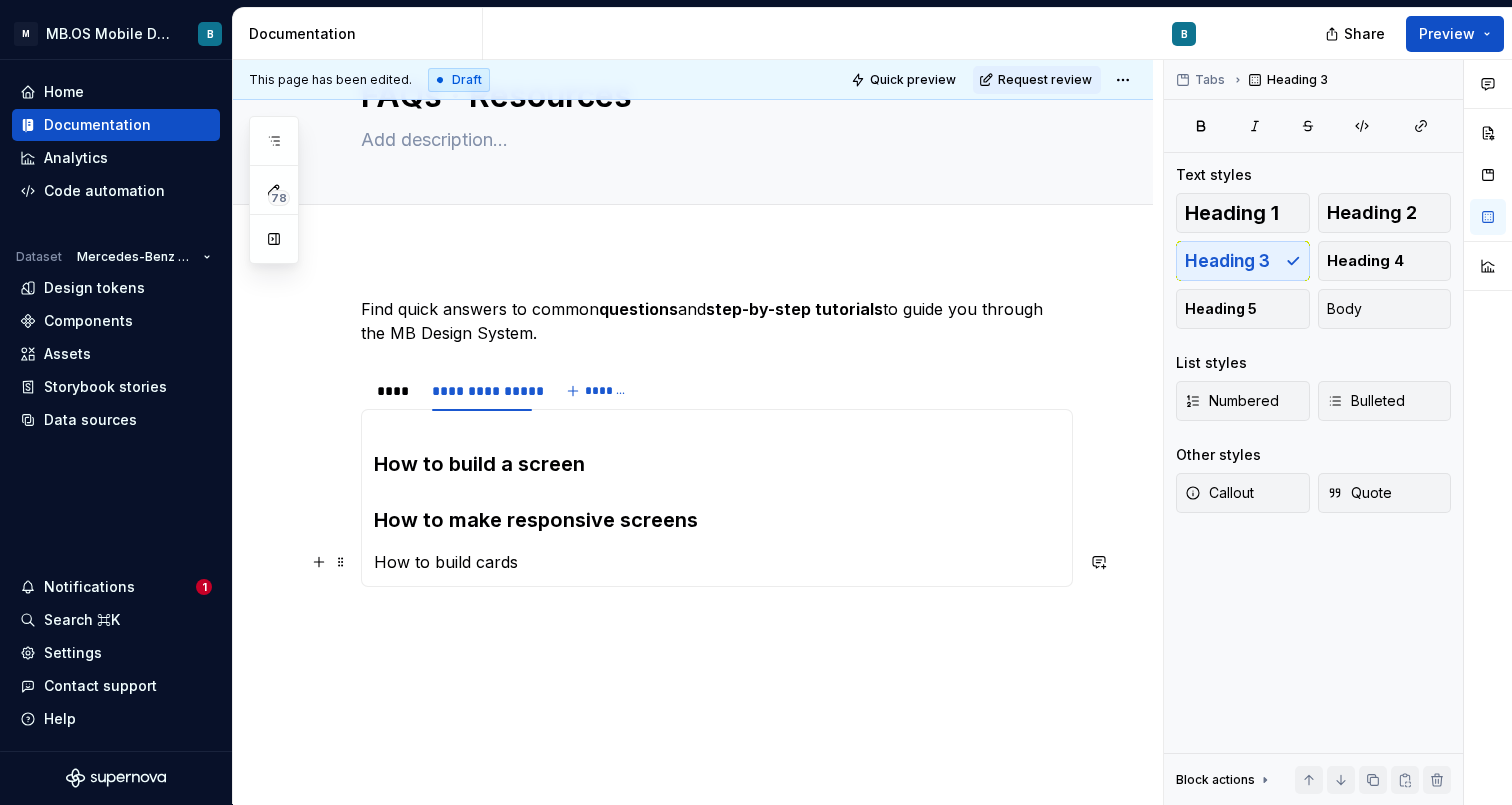 click on "How to build cards" at bounding box center [717, 562] 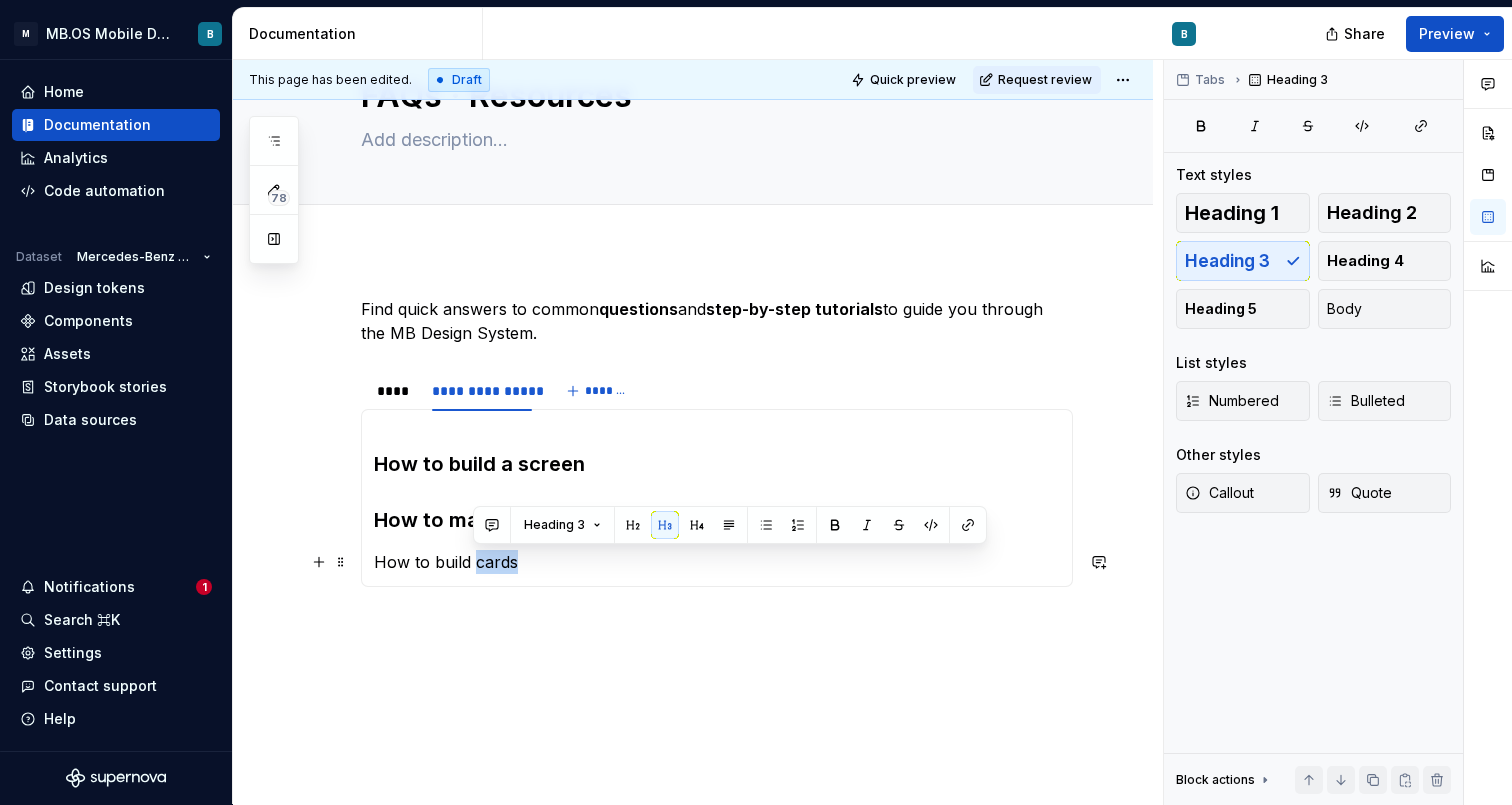 click on "How to build cards" at bounding box center (717, 562) 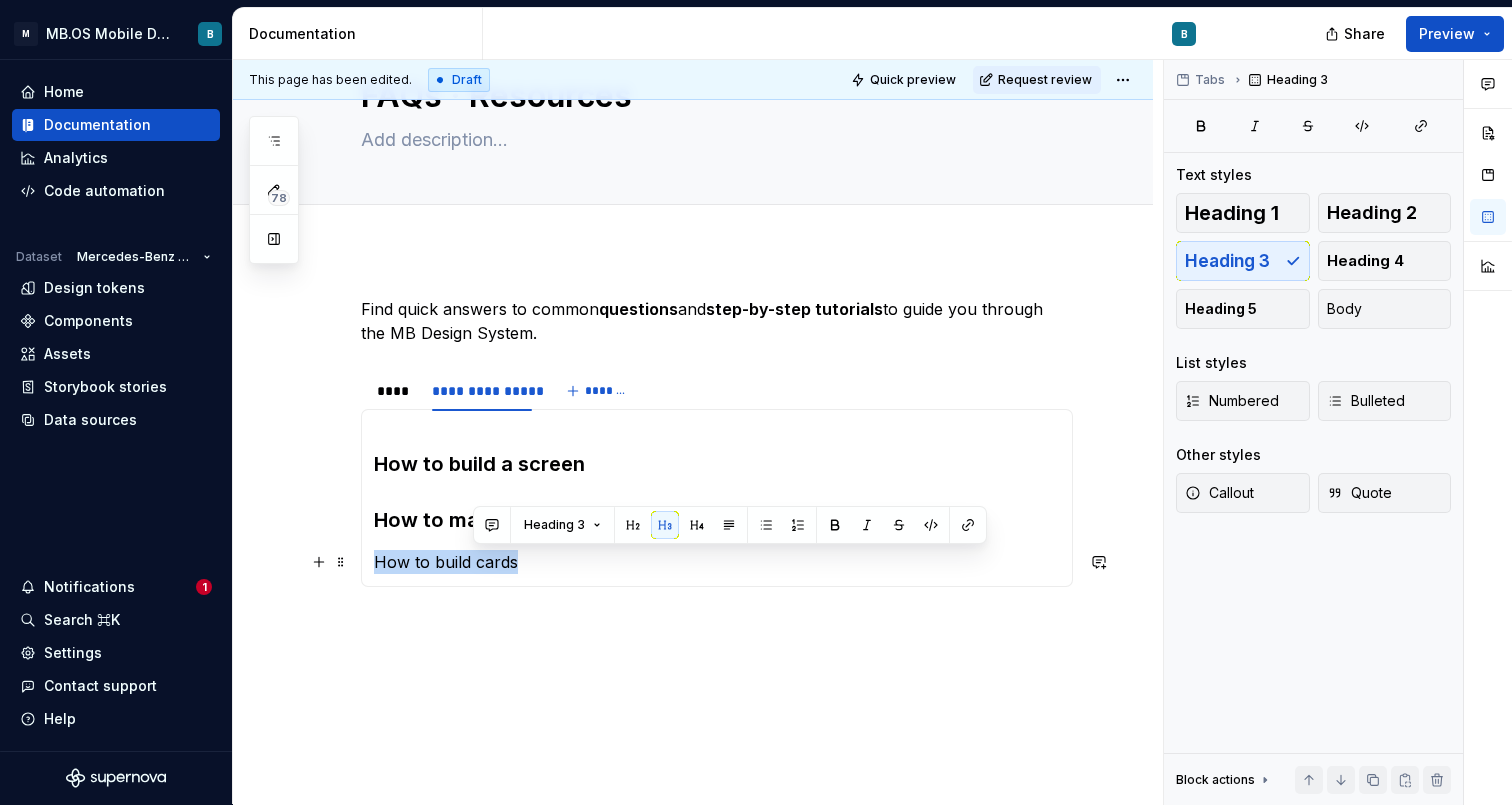 click on "How to build cards" at bounding box center [717, 562] 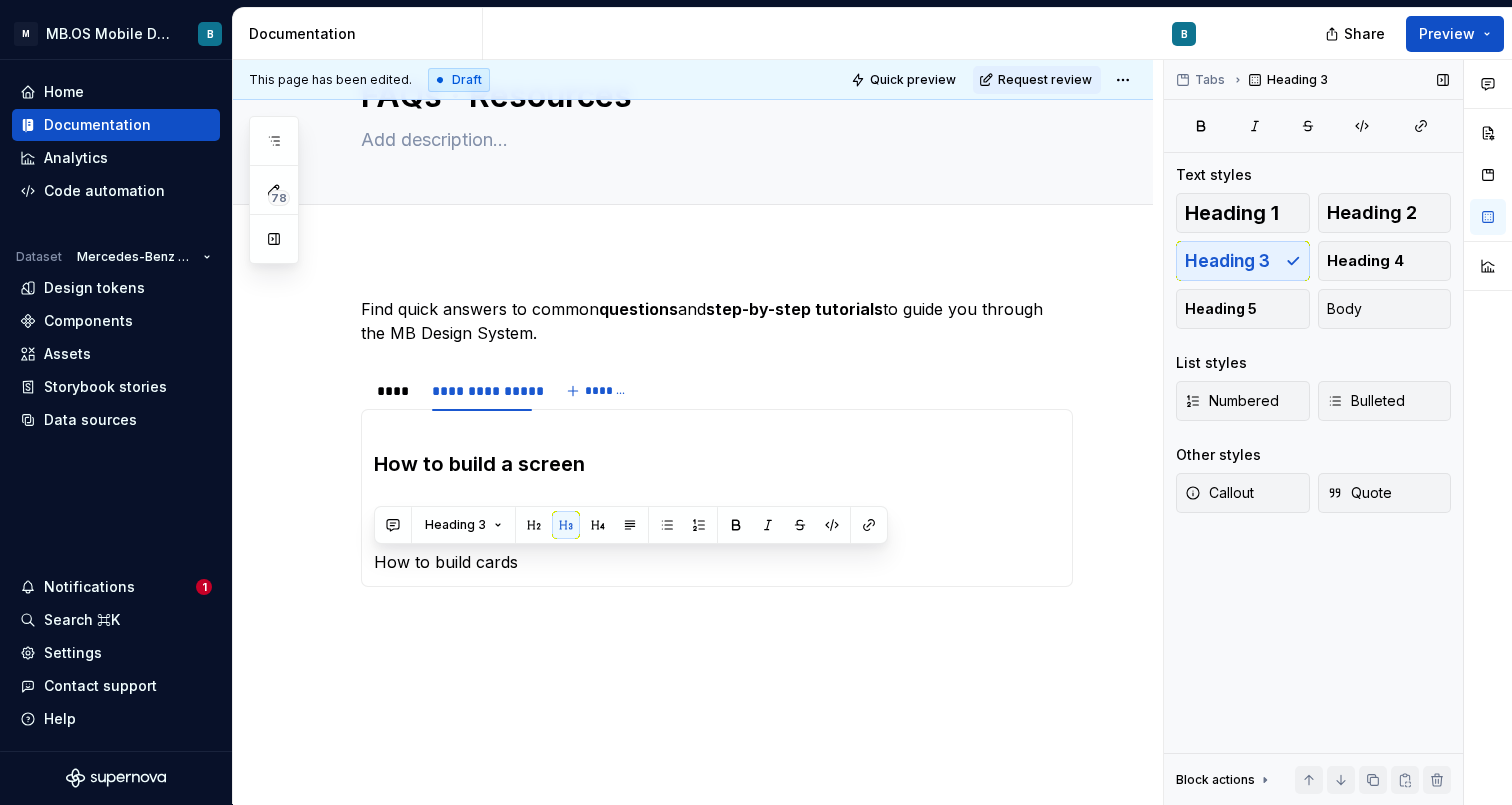 click on "Heading 1 Heading 2 Heading 3 Heading 4 Heading 5 Body" at bounding box center (1313, 261) 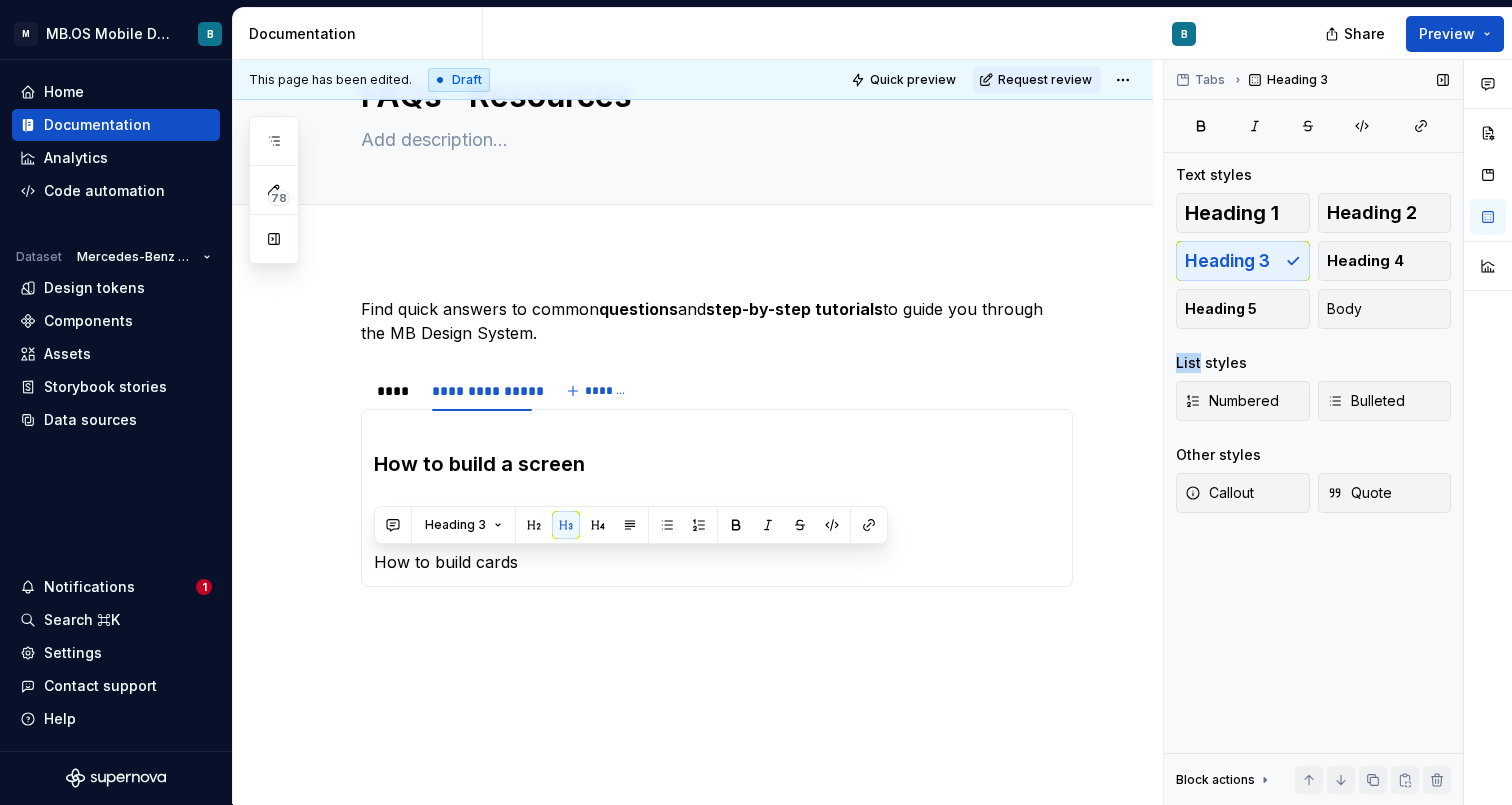 click on "Heading 1 Heading 2 Heading 3 Heading 4 Heading 5 Body" at bounding box center (1313, 261) 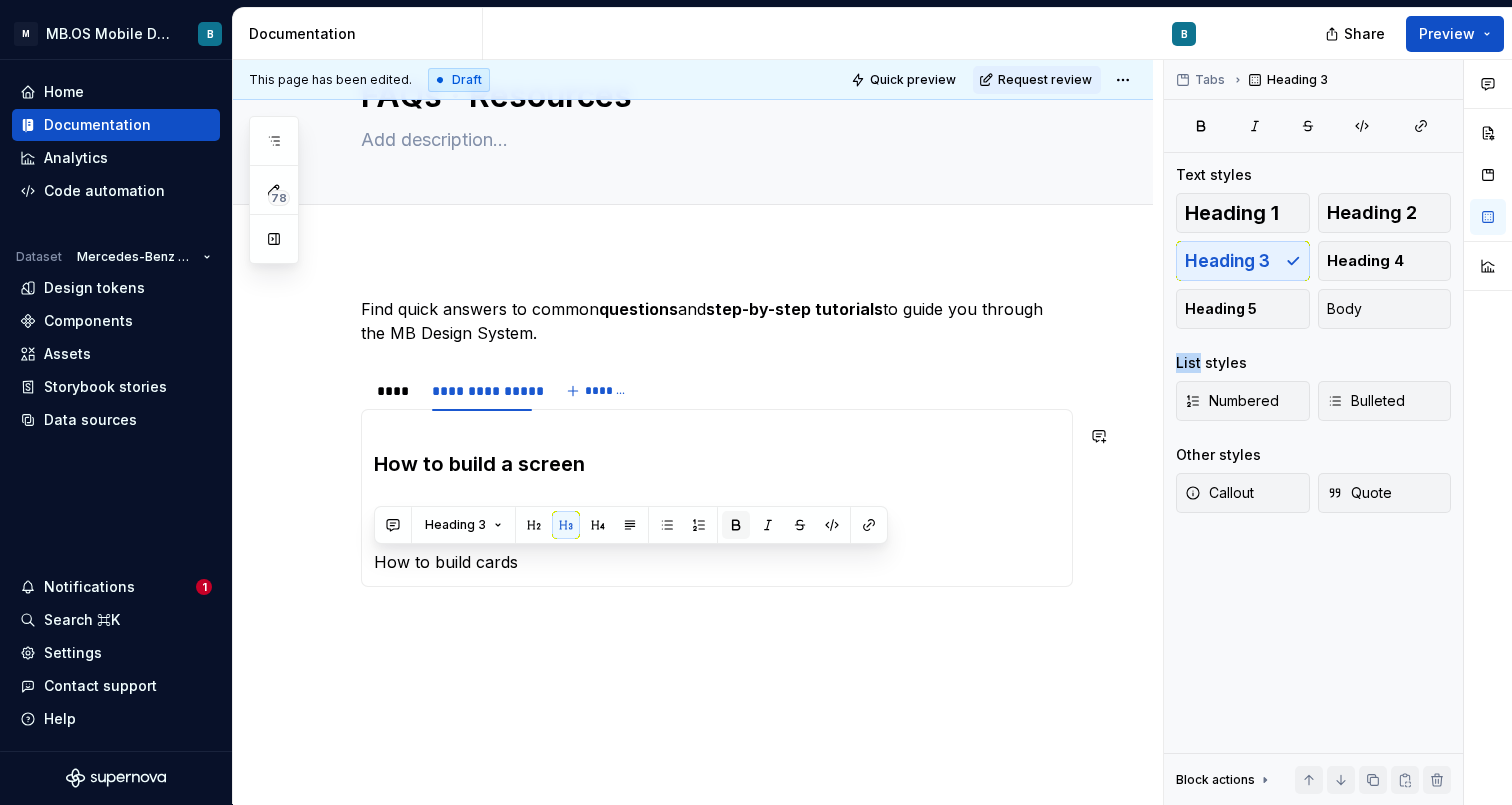 click at bounding box center (736, 525) 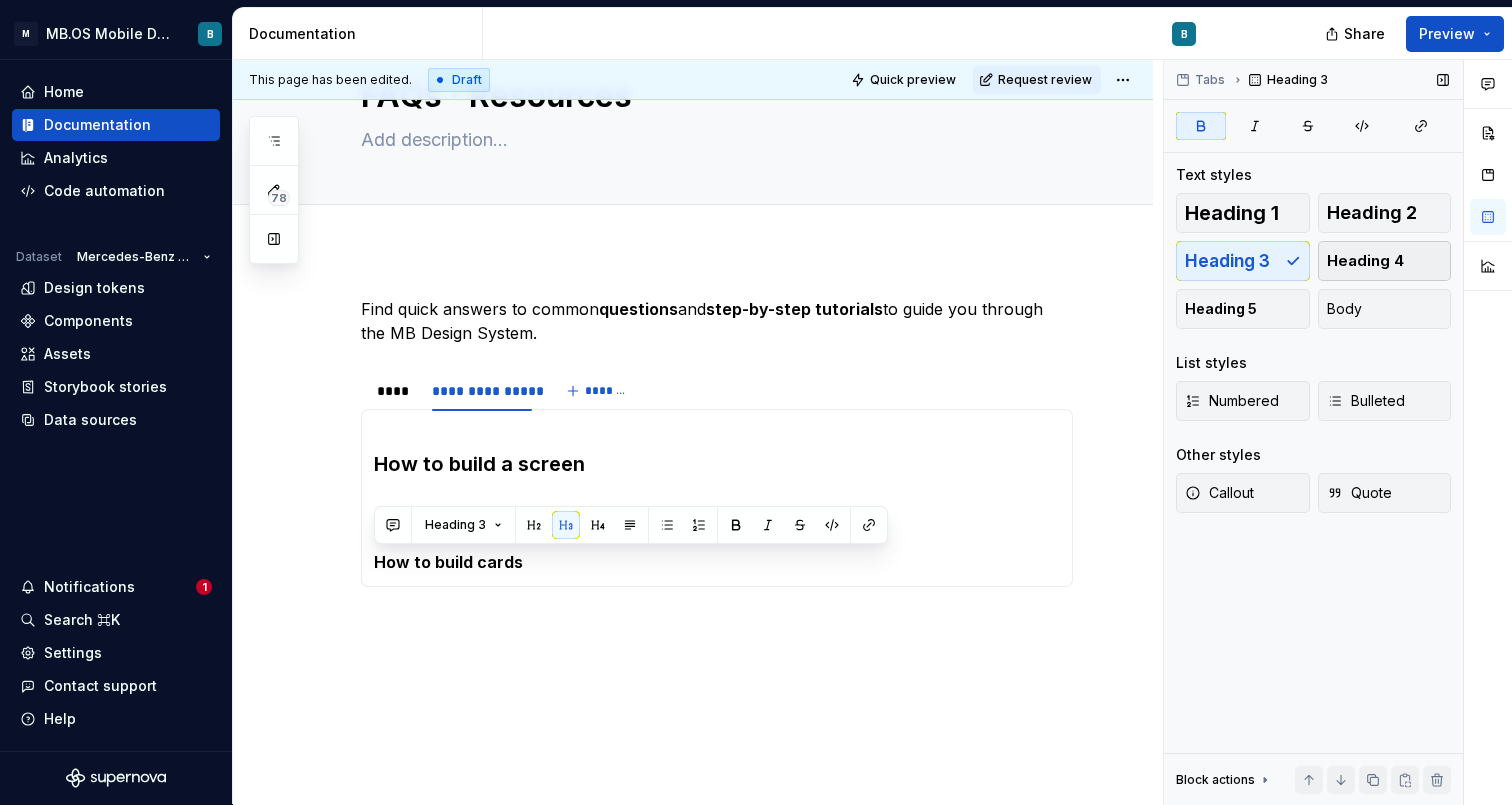 click on "Heading 4" at bounding box center [1365, 261] 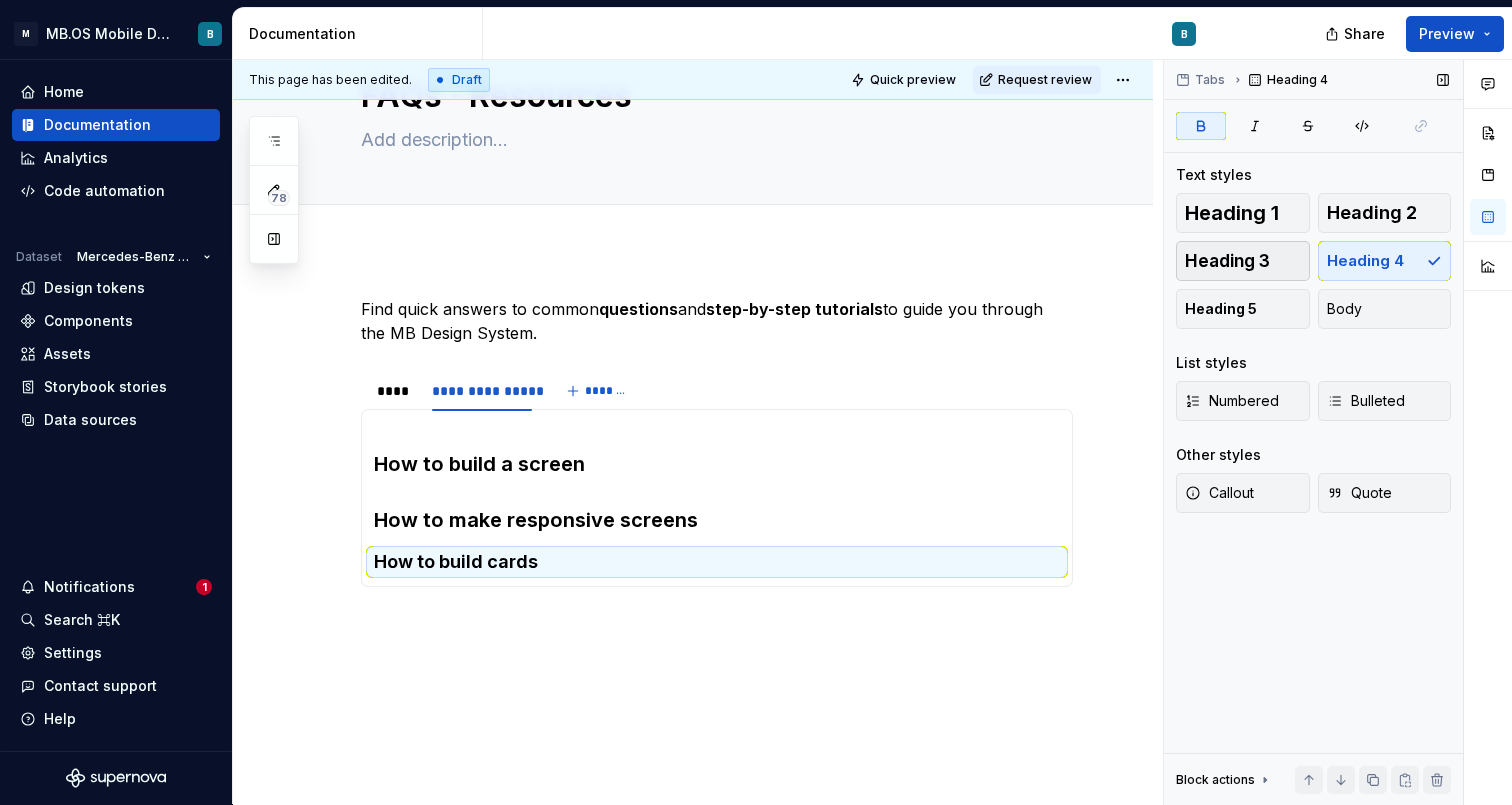 click on "Heading 3" at bounding box center (1243, 261) 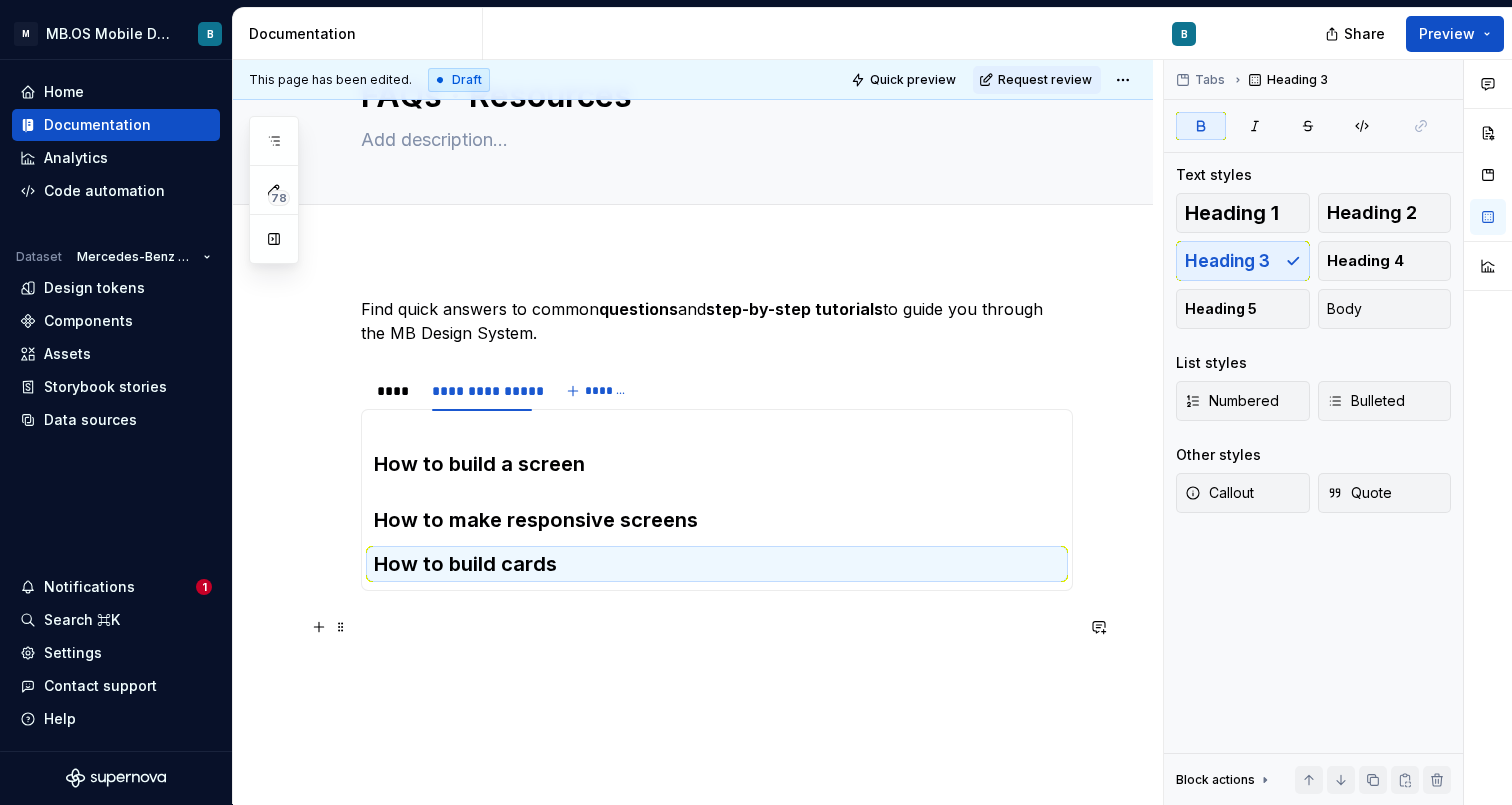 click at bounding box center (717, 627) 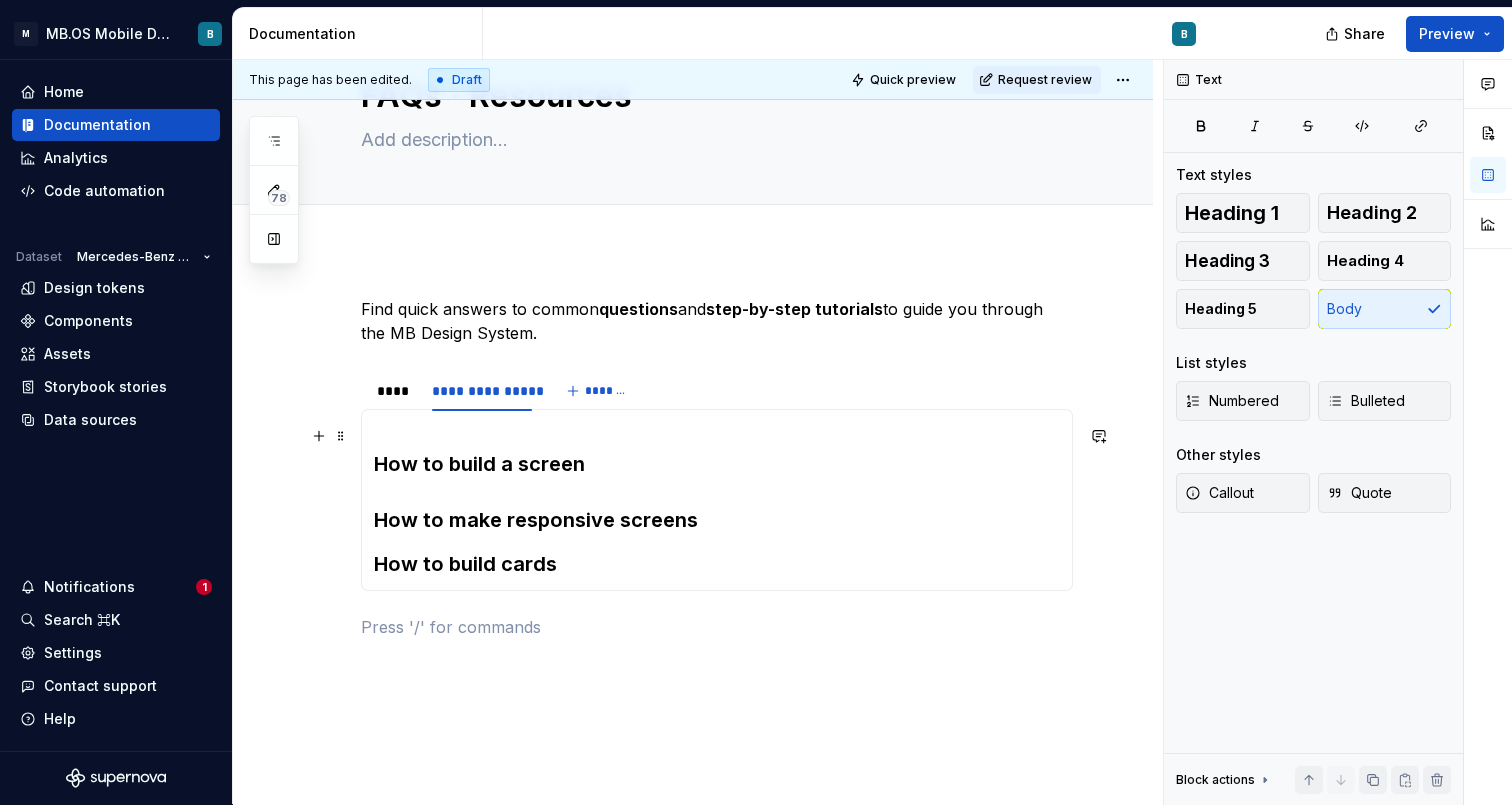 click on "**********" at bounding box center [693, 577] 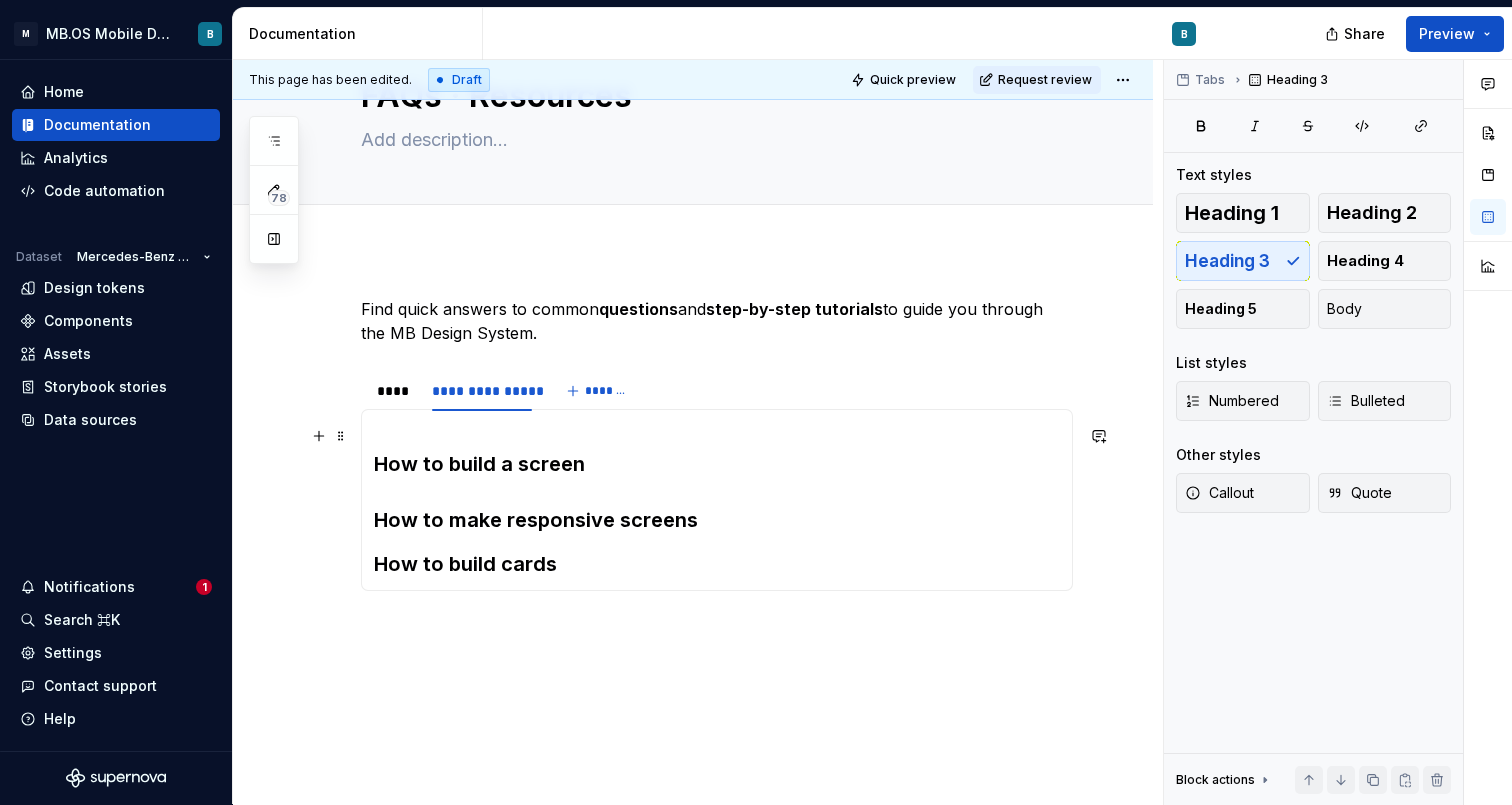 click on "How to build a screen How to make responsive screens" at bounding box center (717, 478) 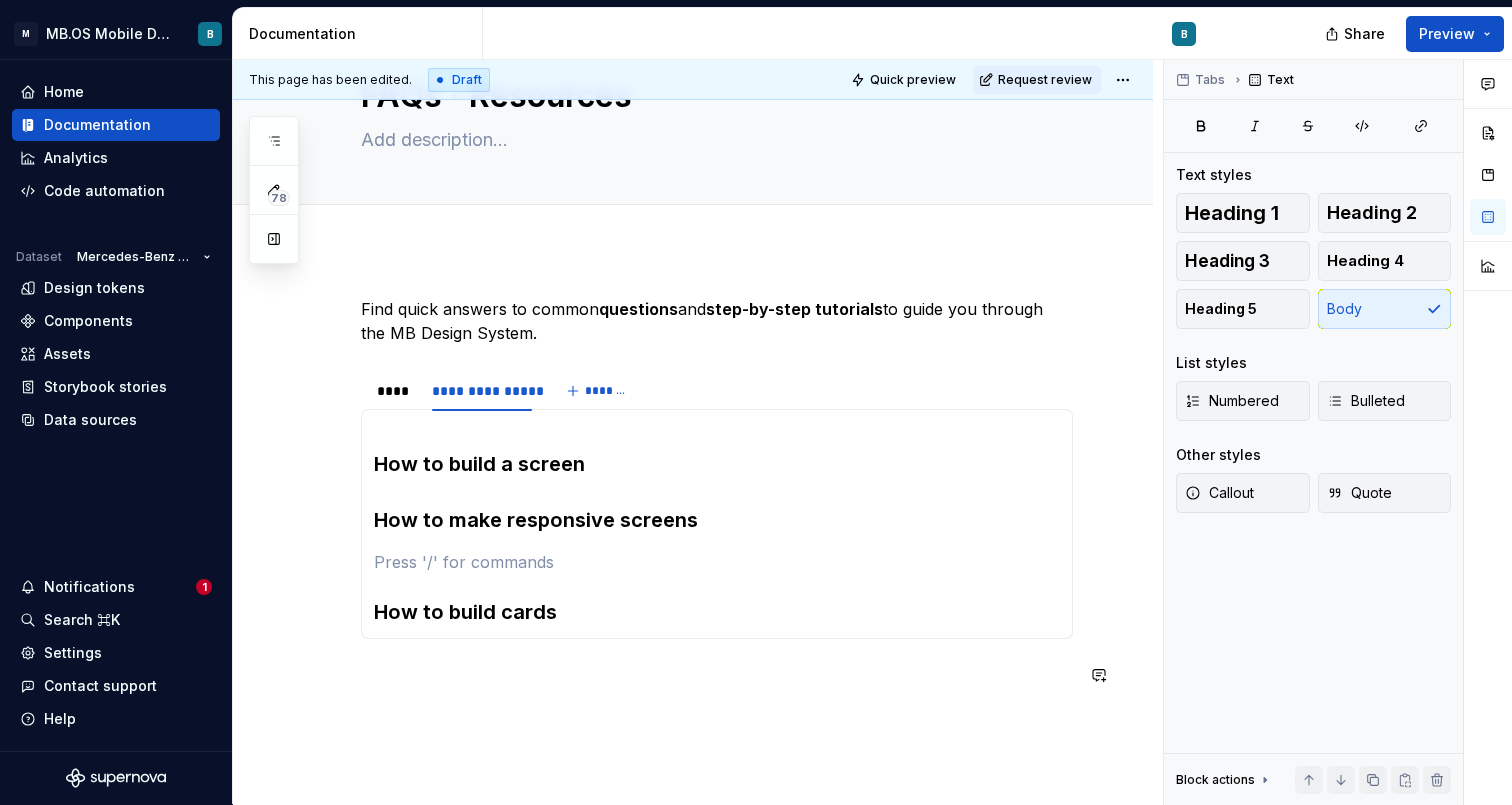 click on "**********" at bounding box center [698, 432] 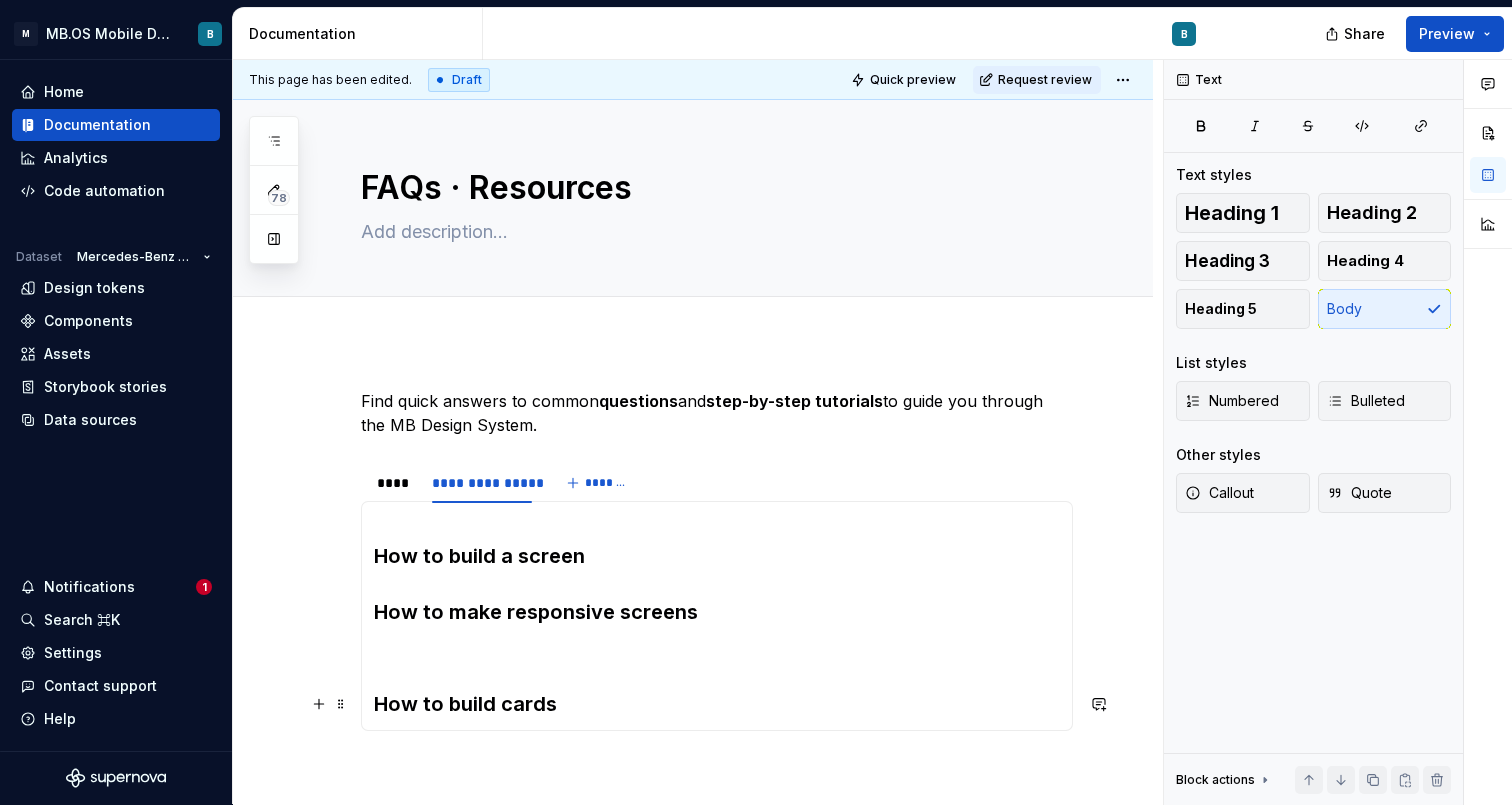 scroll, scrollTop: 0, scrollLeft: 0, axis: both 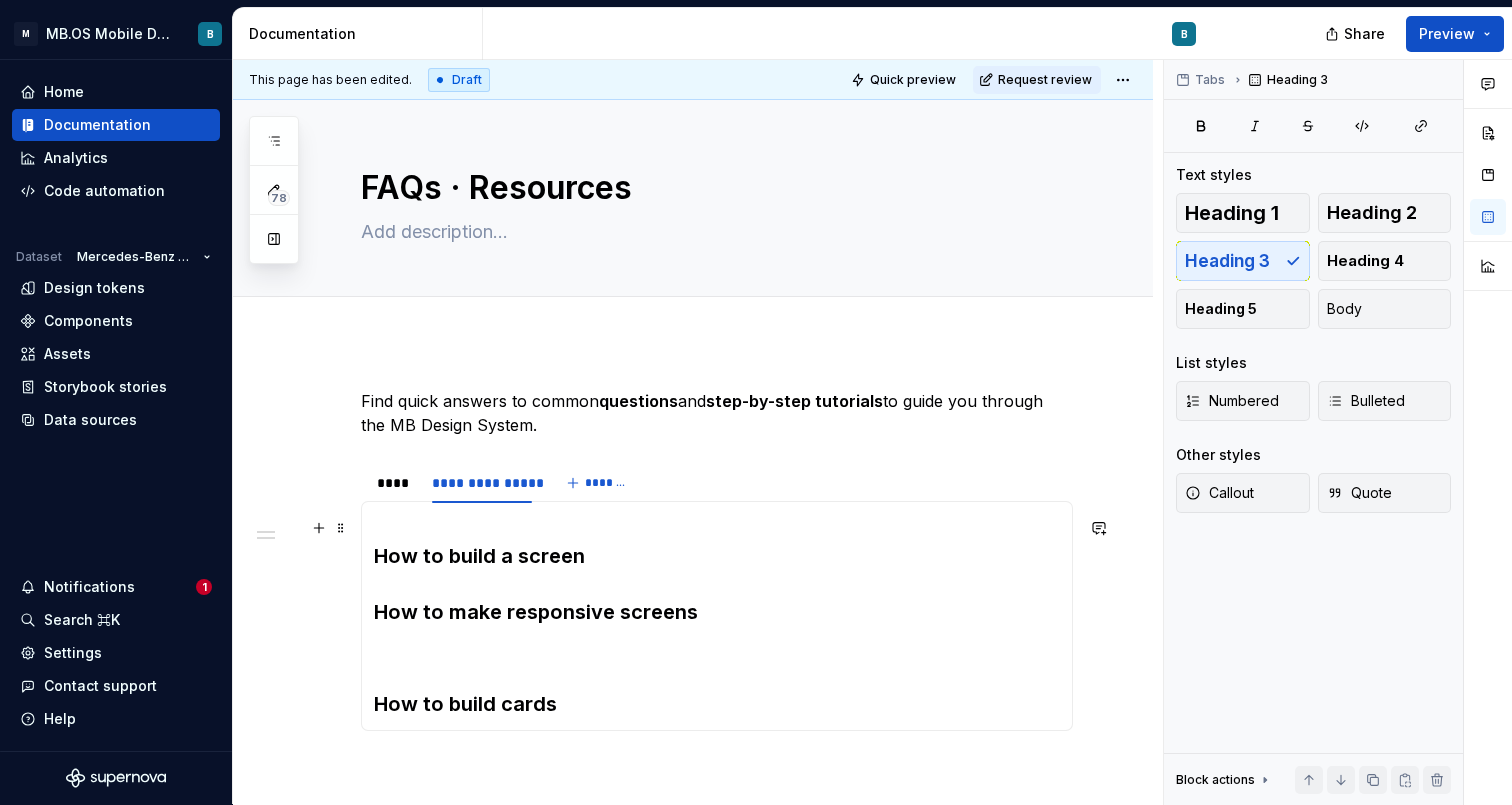 click on "How to build a screen How to make responsive screens" at bounding box center (717, 570) 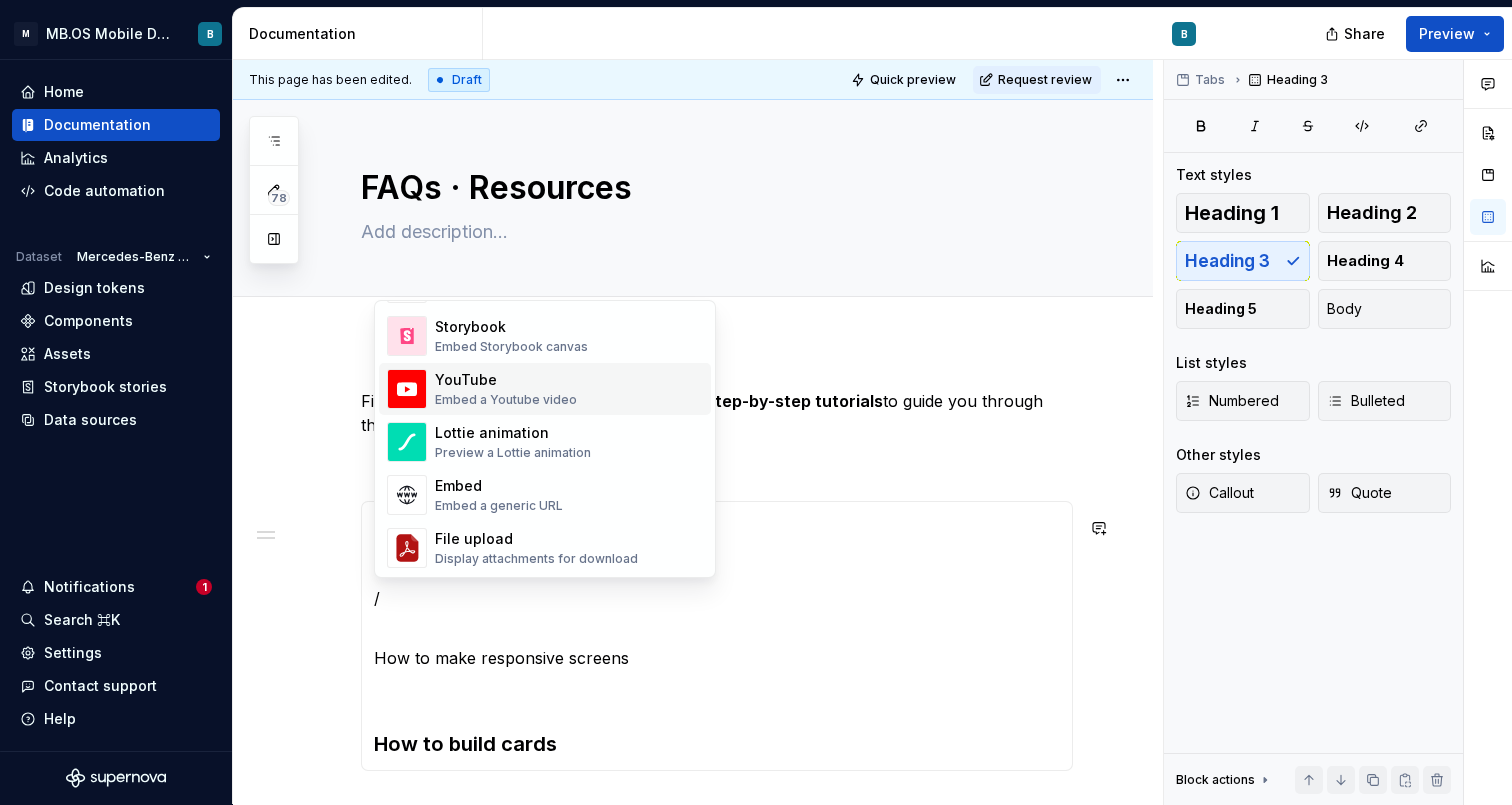 scroll, scrollTop: 981, scrollLeft: 0, axis: vertical 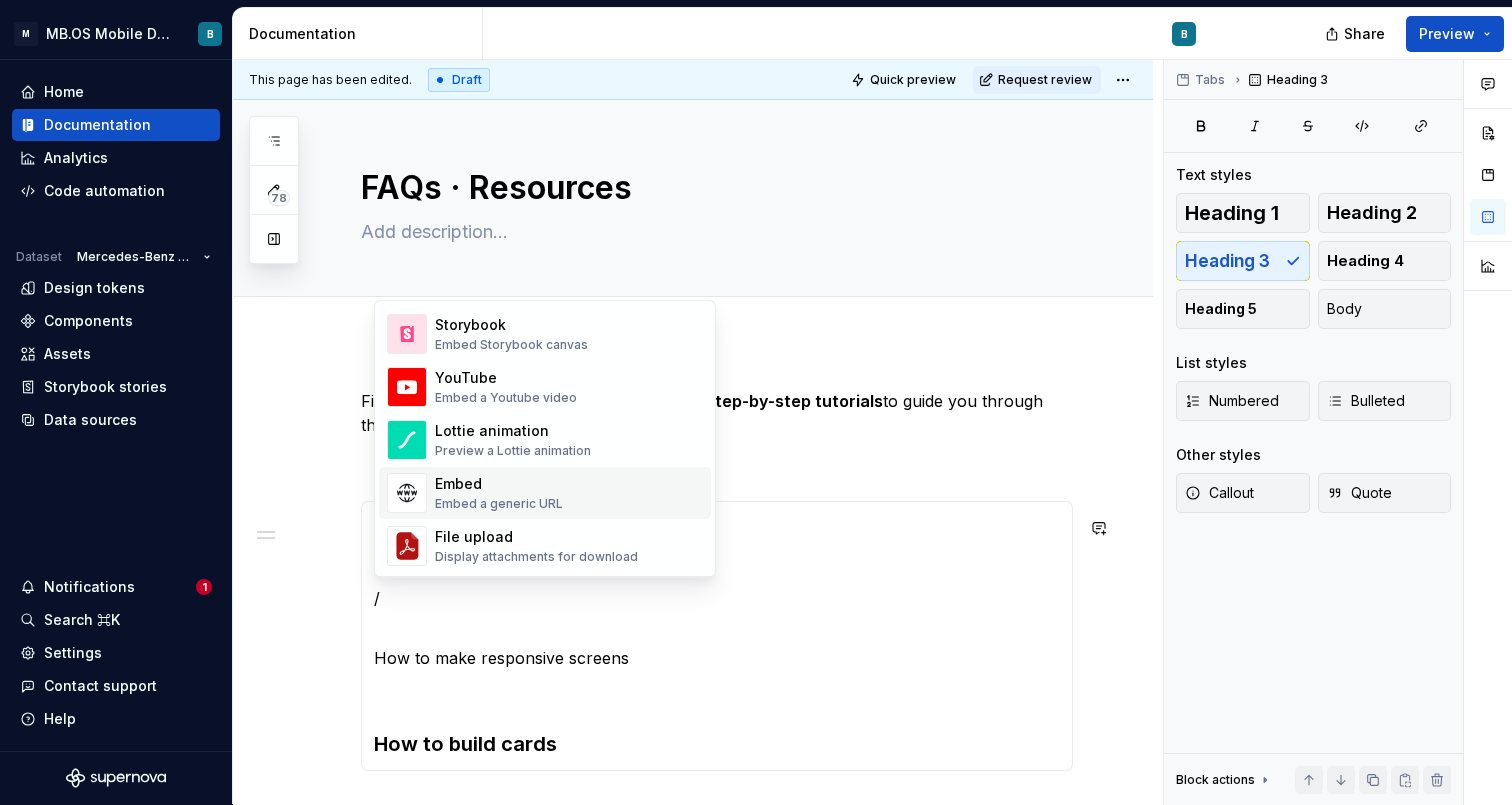 click on "Embed Embed a generic URL" at bounding box center [569, 493] 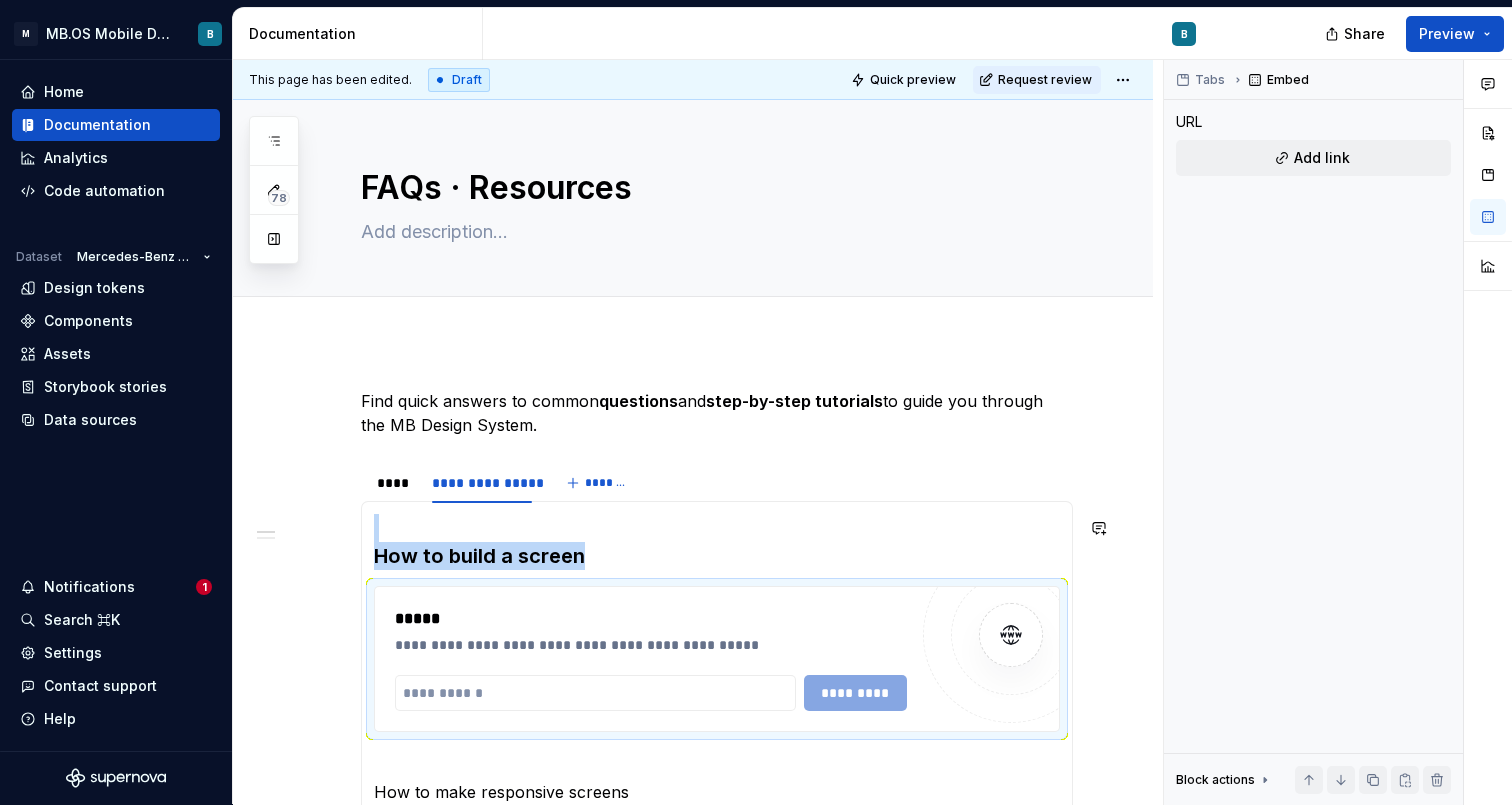 type on "*" 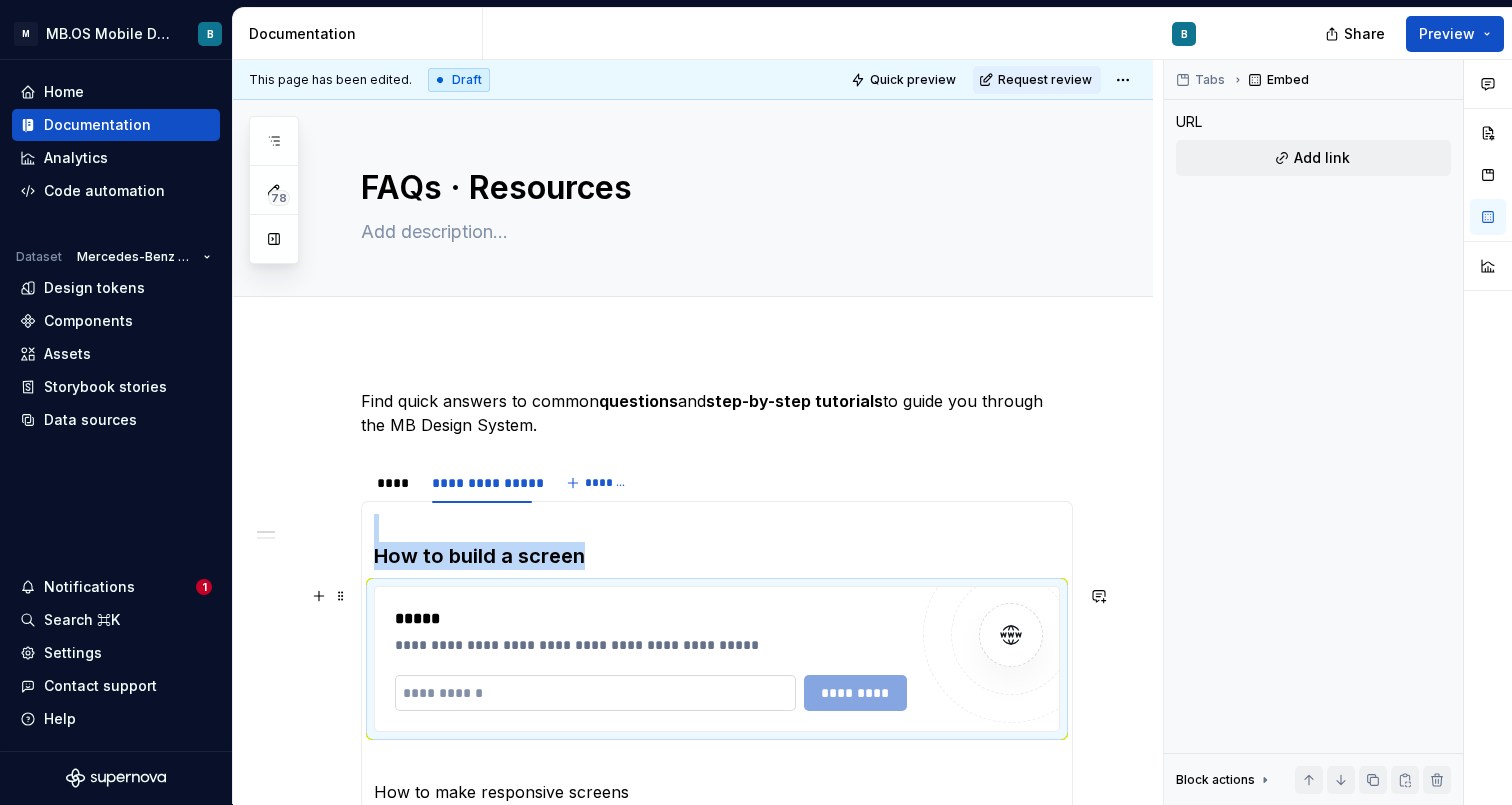 click at bounding box center [595, 693] 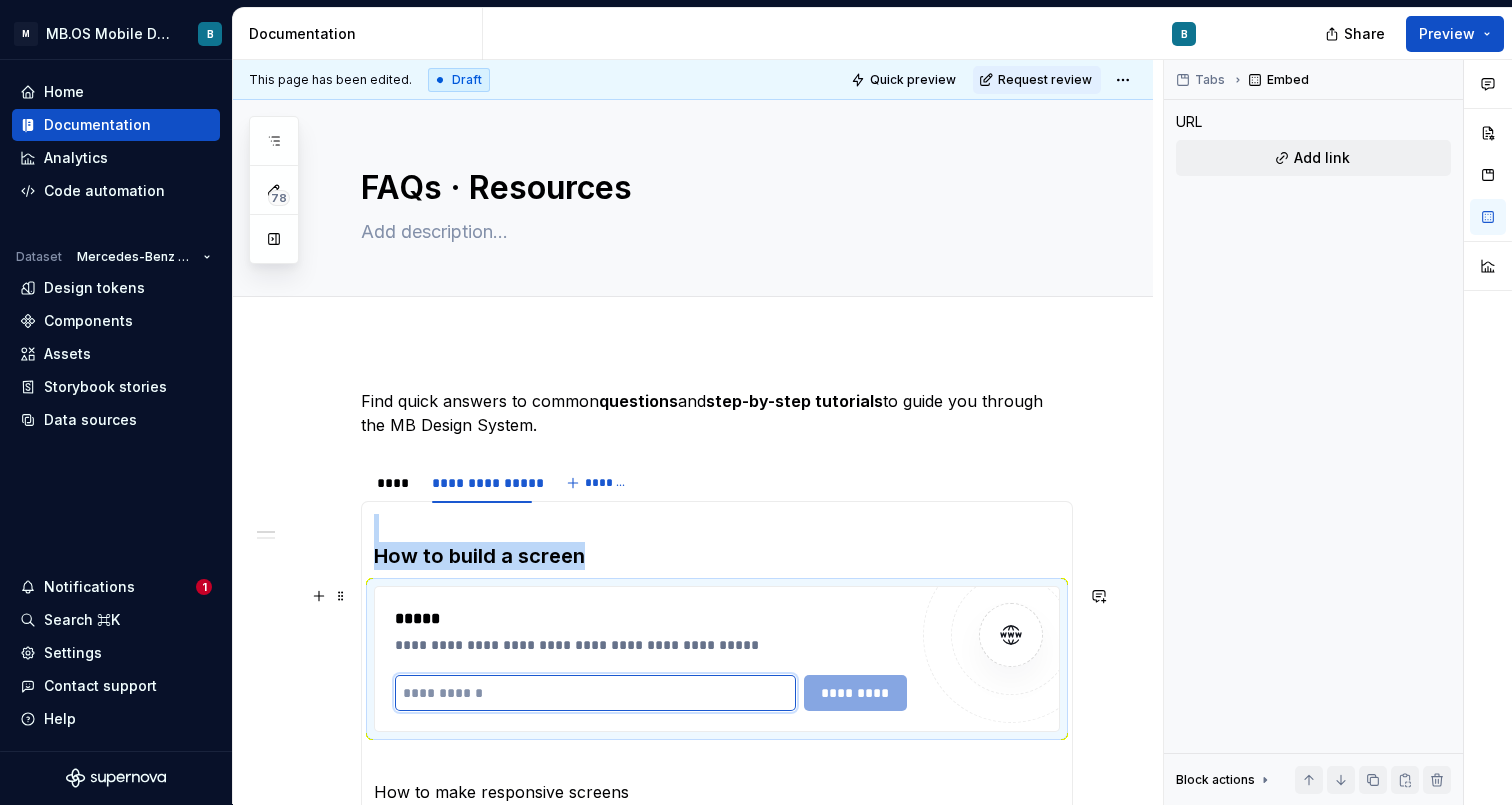 paste on "**********" 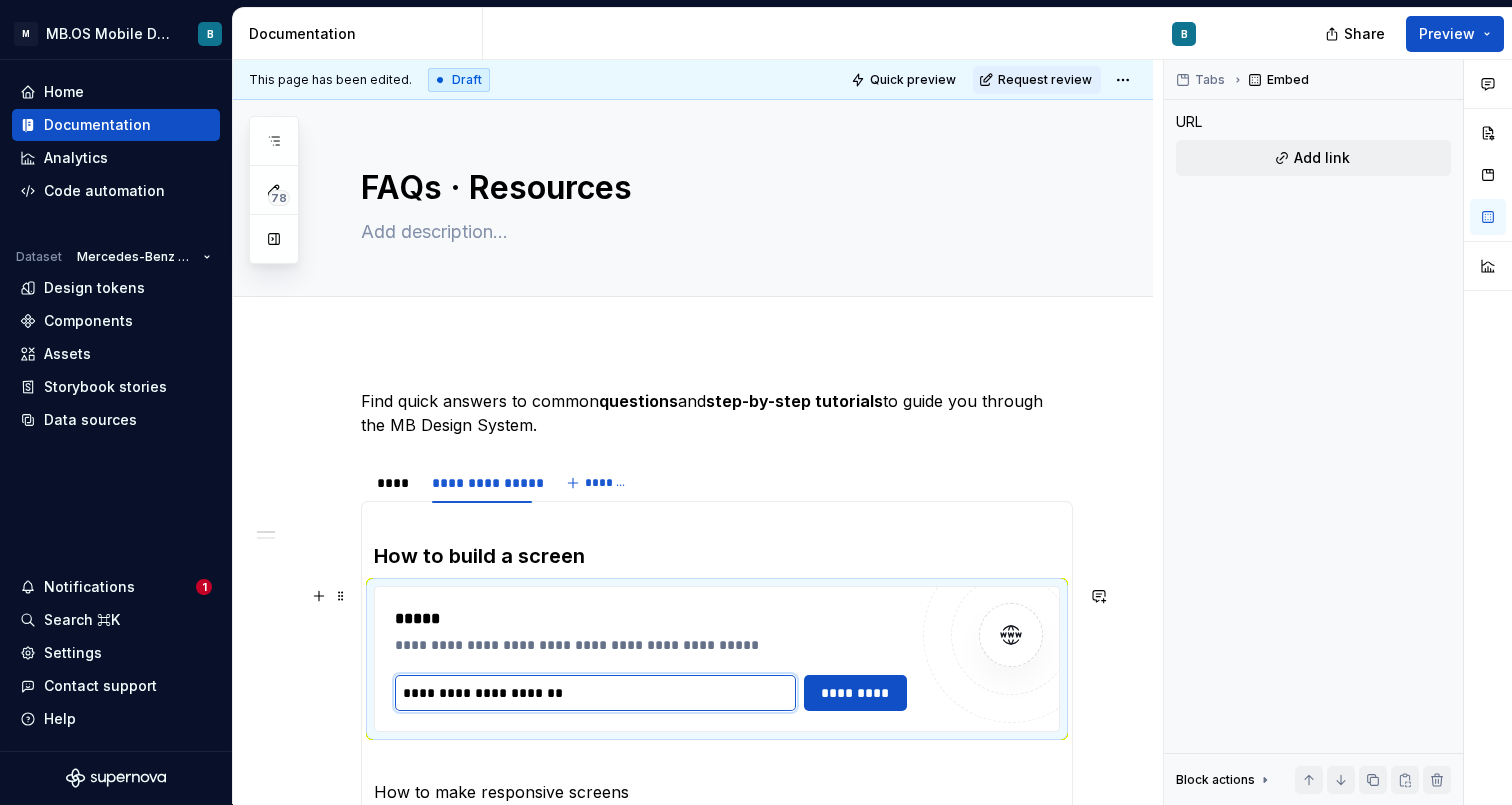 click on "**********" at bounding box center (595, 693) 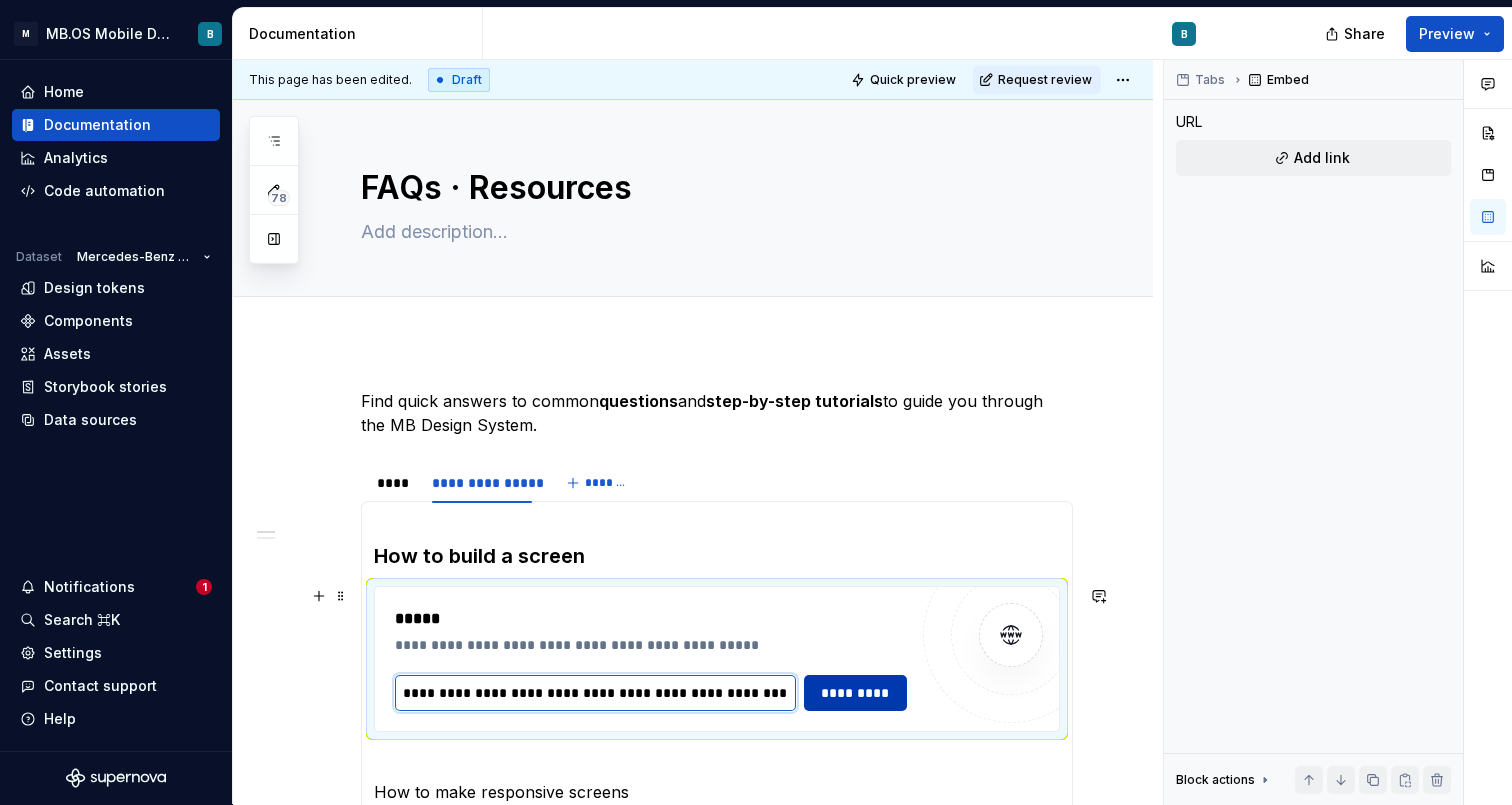type on "**********" 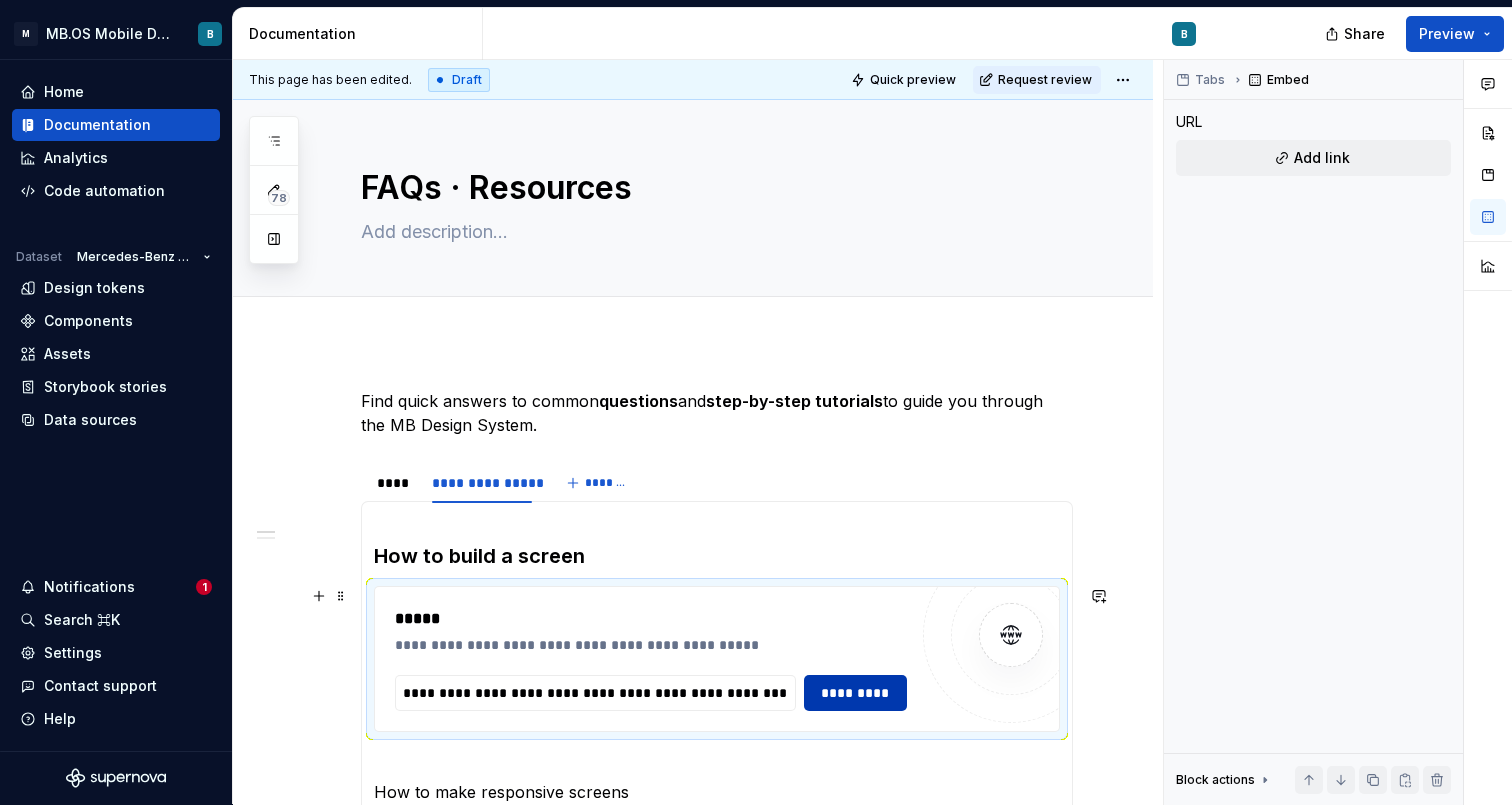 click on "*********" at bounding box center [856, 693] 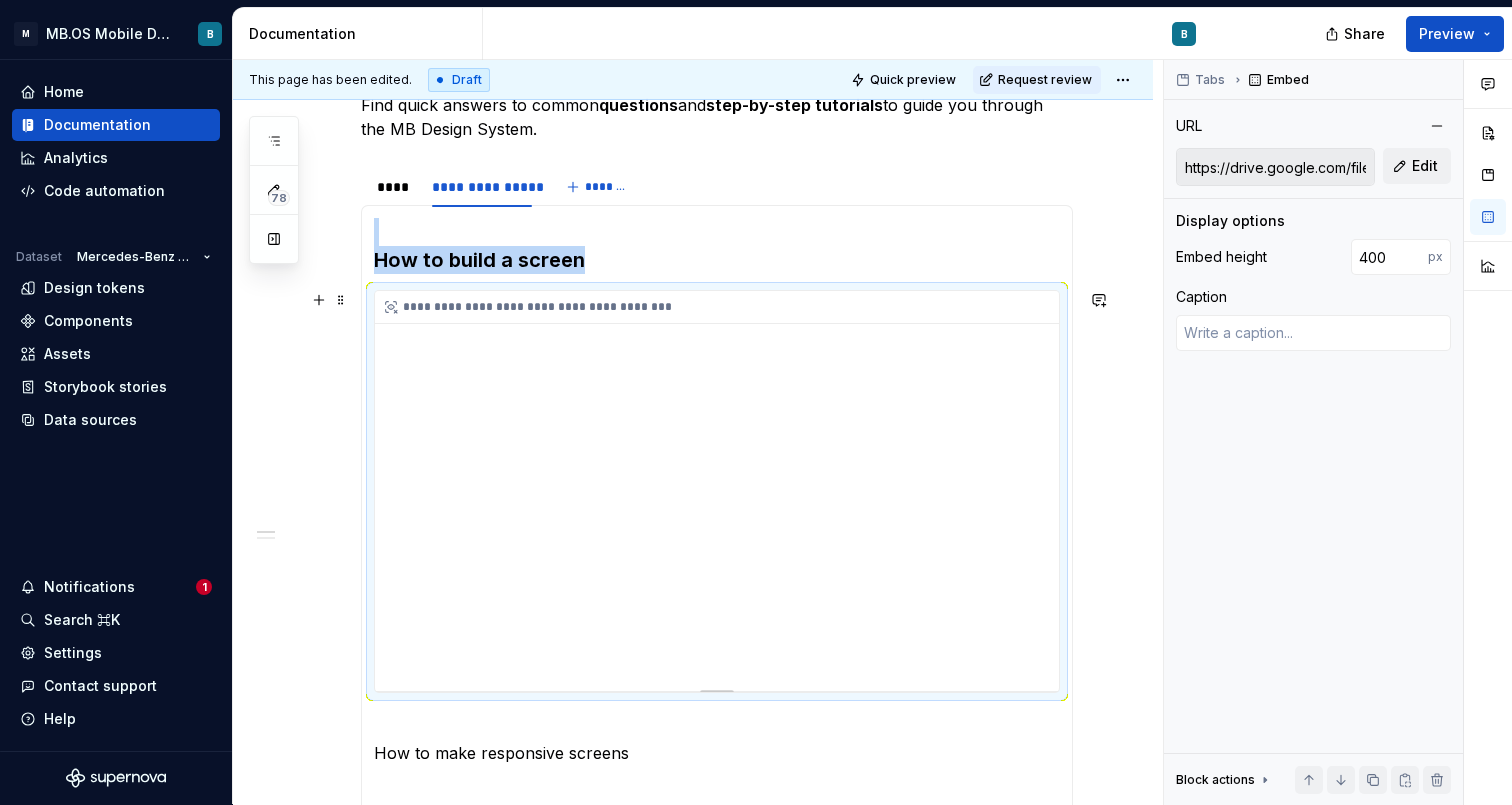 scroll, scrollTop: 357, scrollLeft: 0, axis: vertical 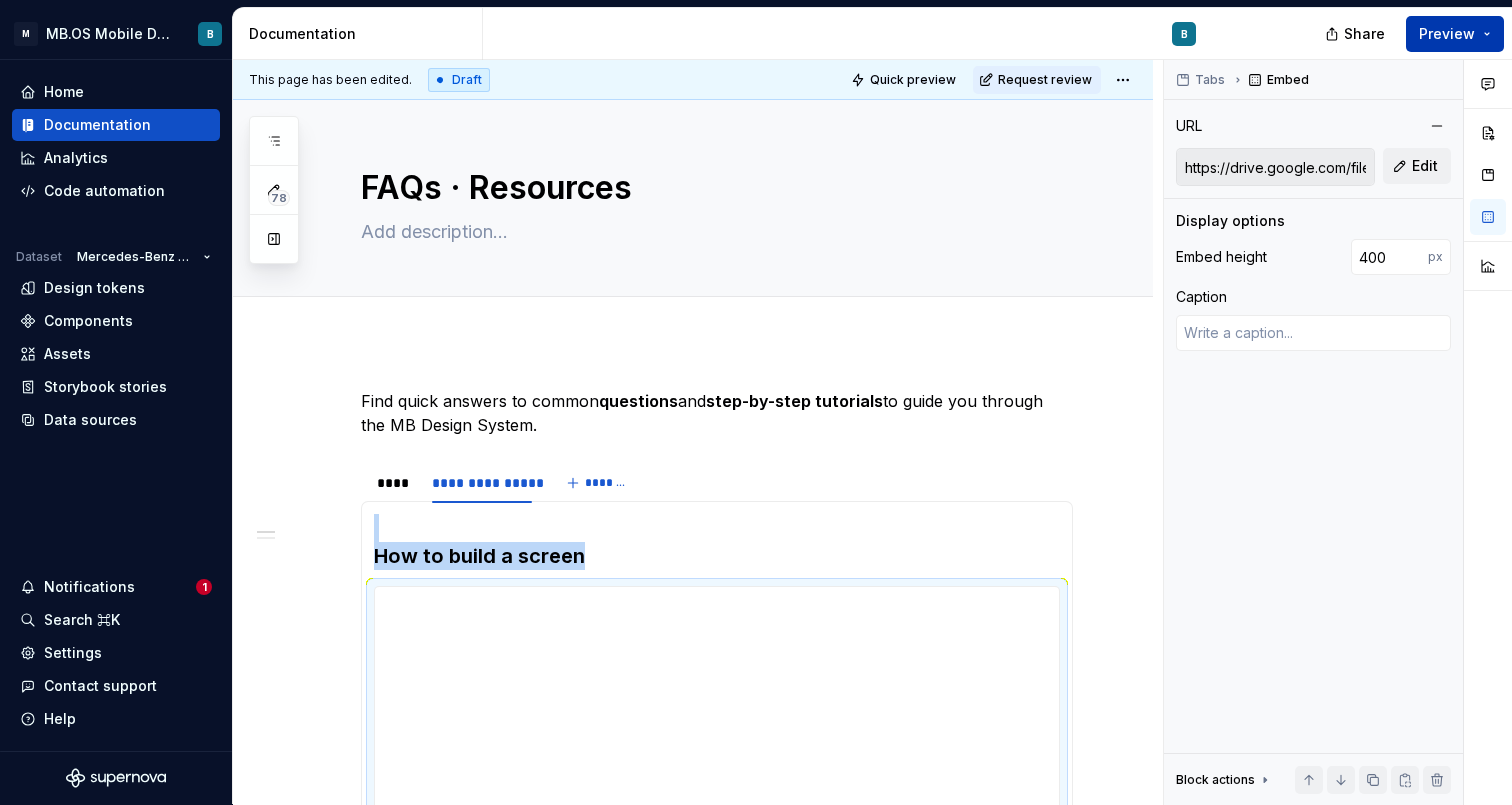 click on "Preview" at bounding box center [1447, 34] 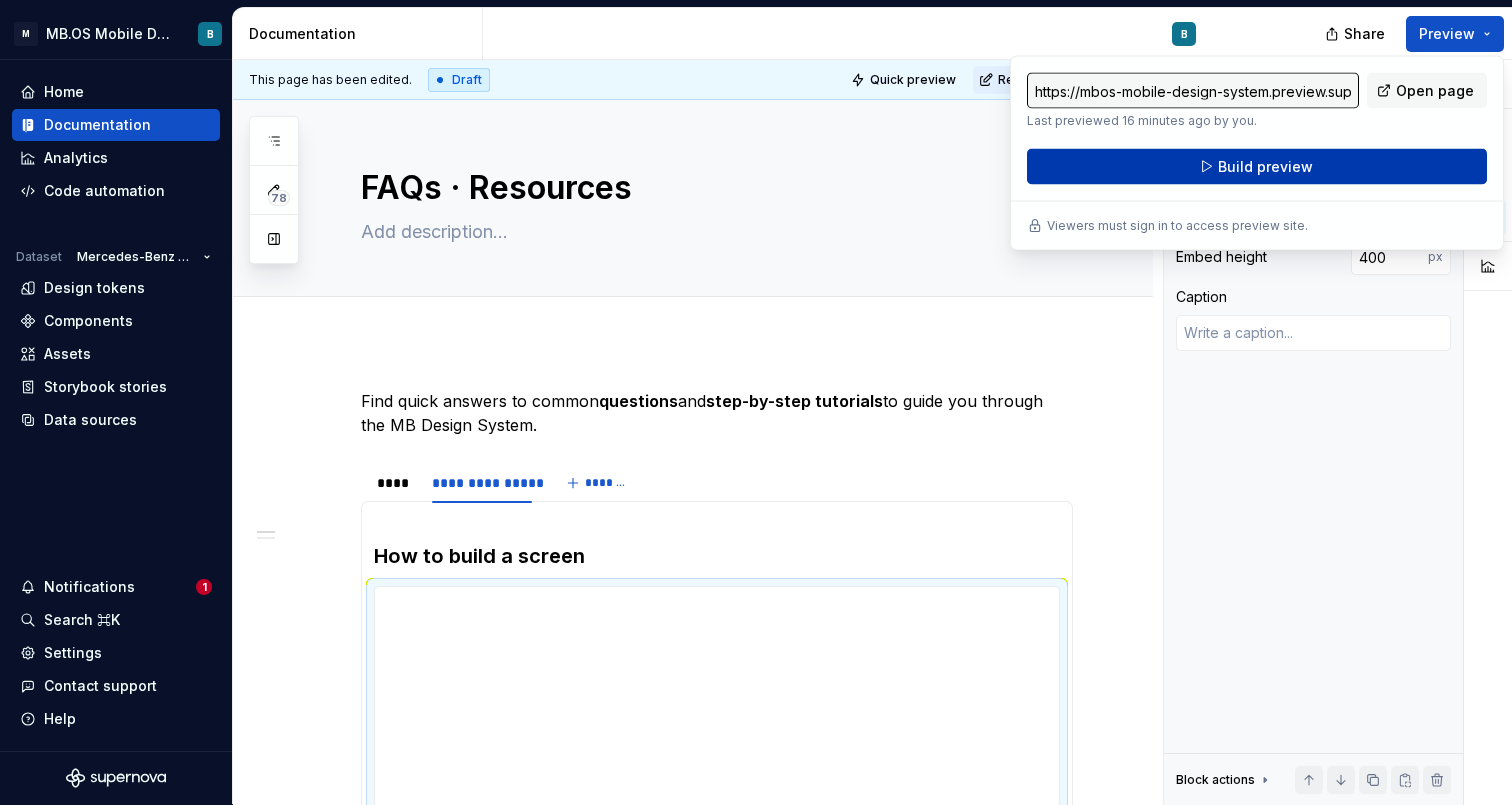 click on "Build preview" at bounding box center [1257, 167] 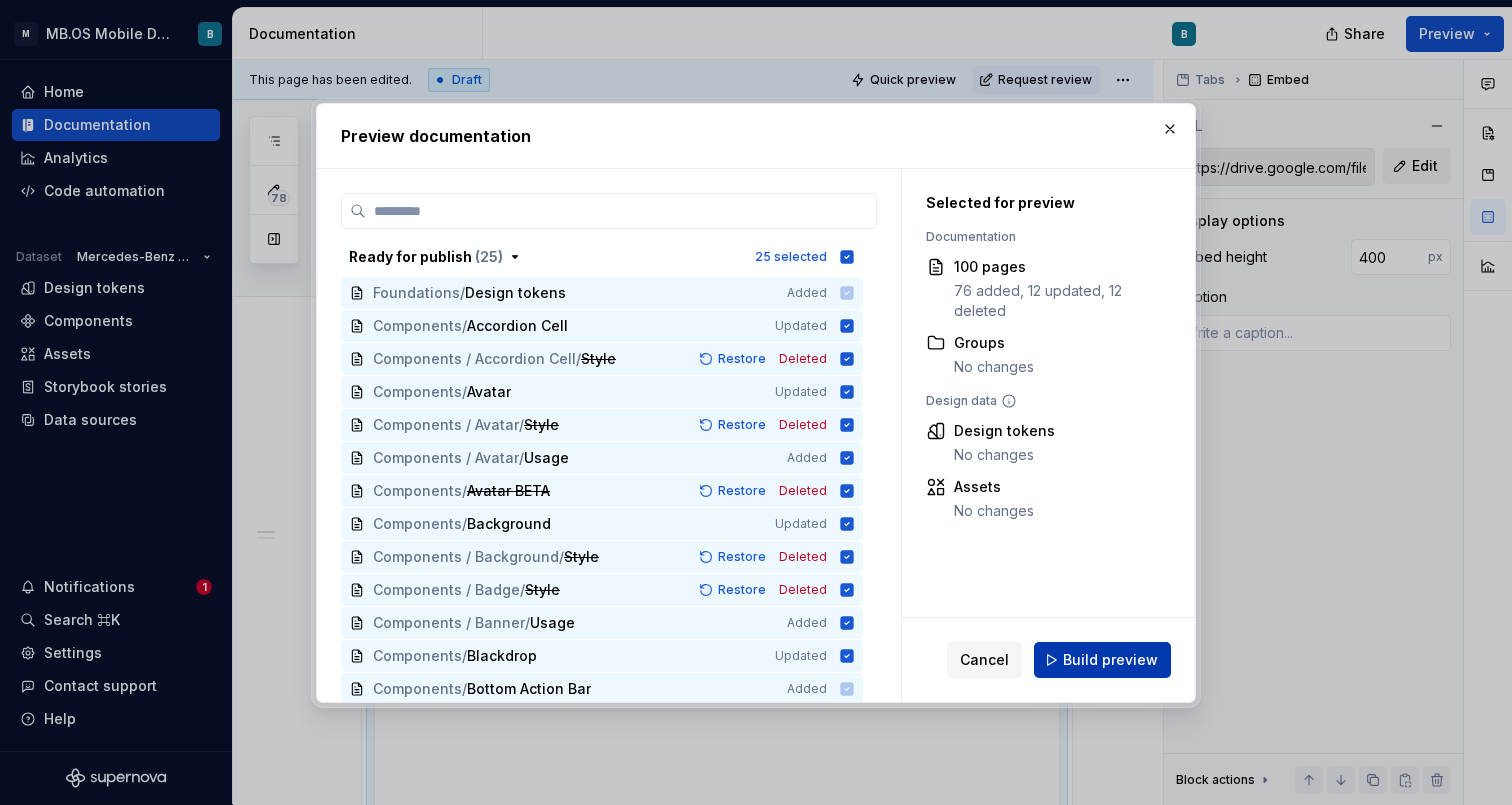 click on "Build preview" at bounding box center [1110, 660] 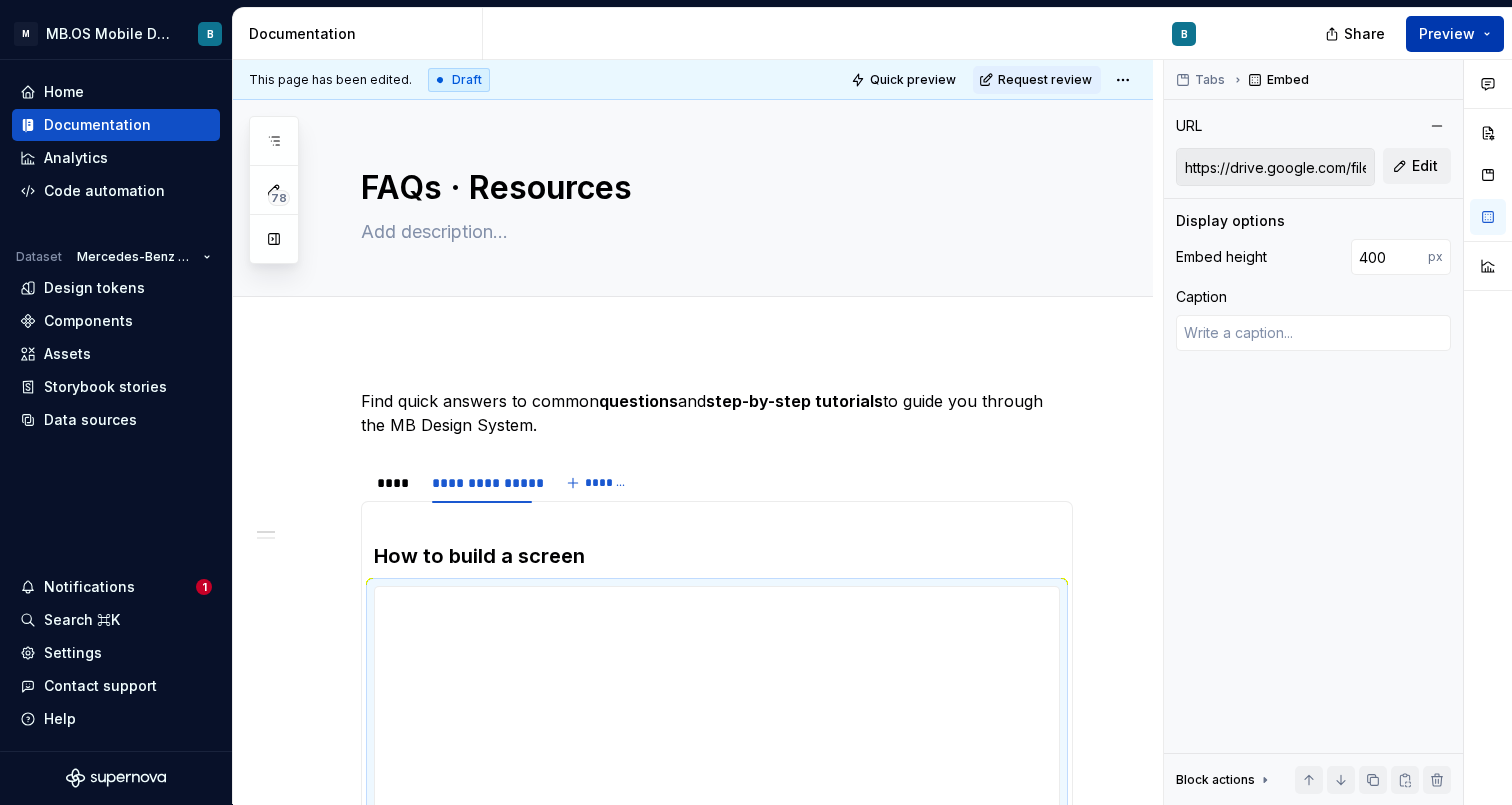 click on "Preview" at bounding box center [1447, 34] 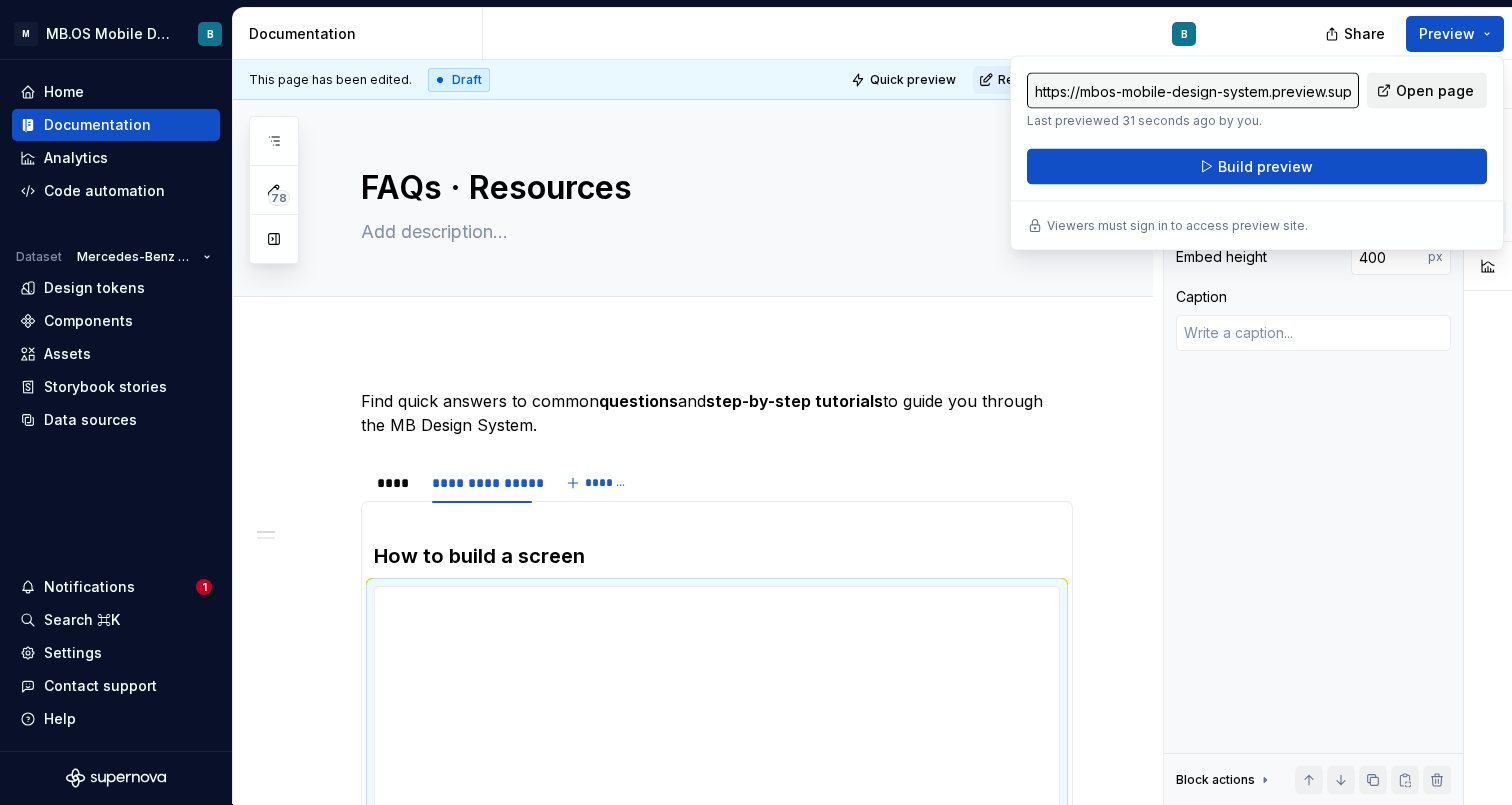 click on "Open page" at bounding box center [1435, 91] 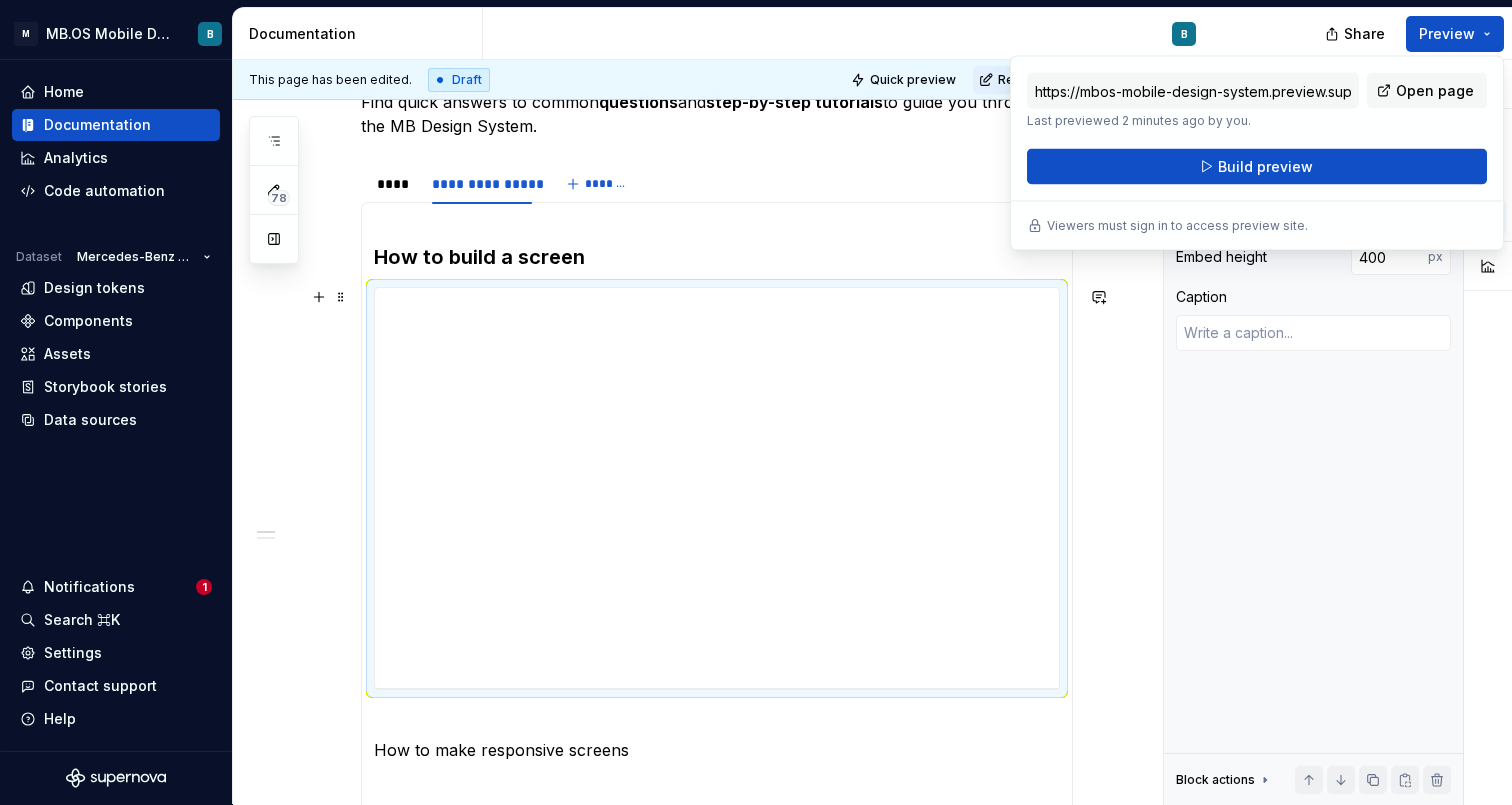scroll, scrollTop: 302, scrollLeft: 0, axis: vertical 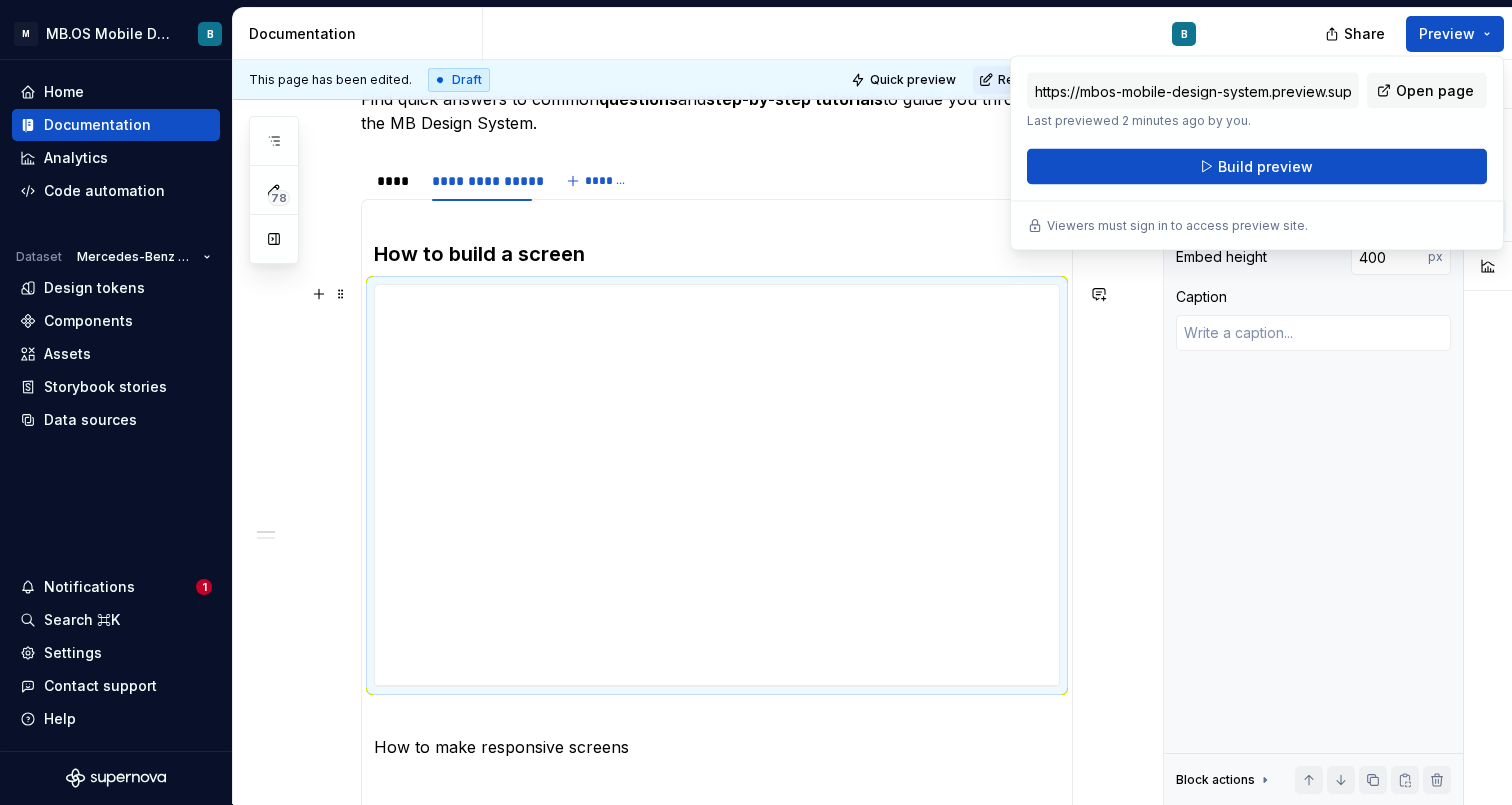 click on "**********" at bounding box center [693, 606] 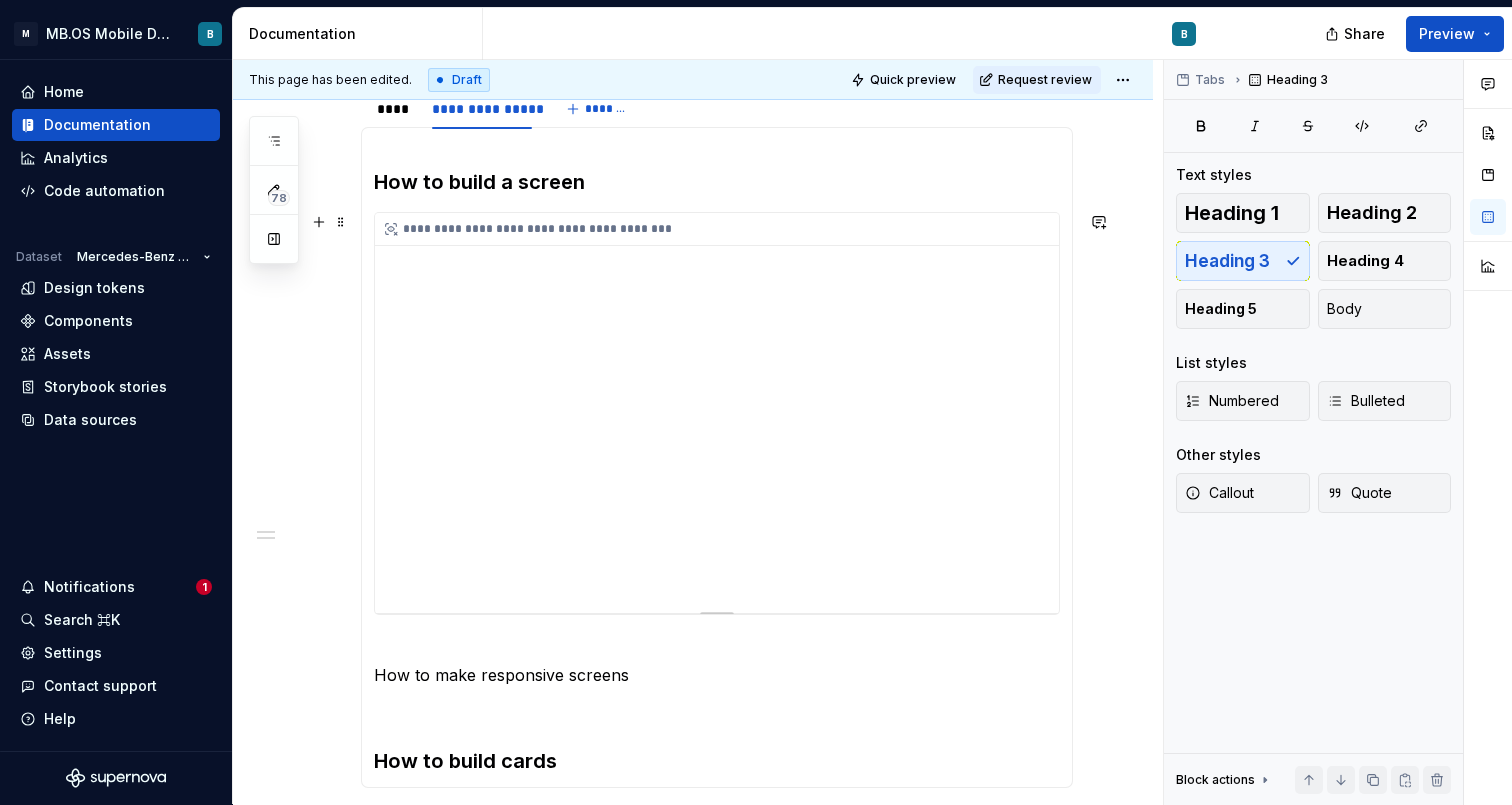 scroll, scrollTop: 452, scrollLeft: 0, axis: vertical 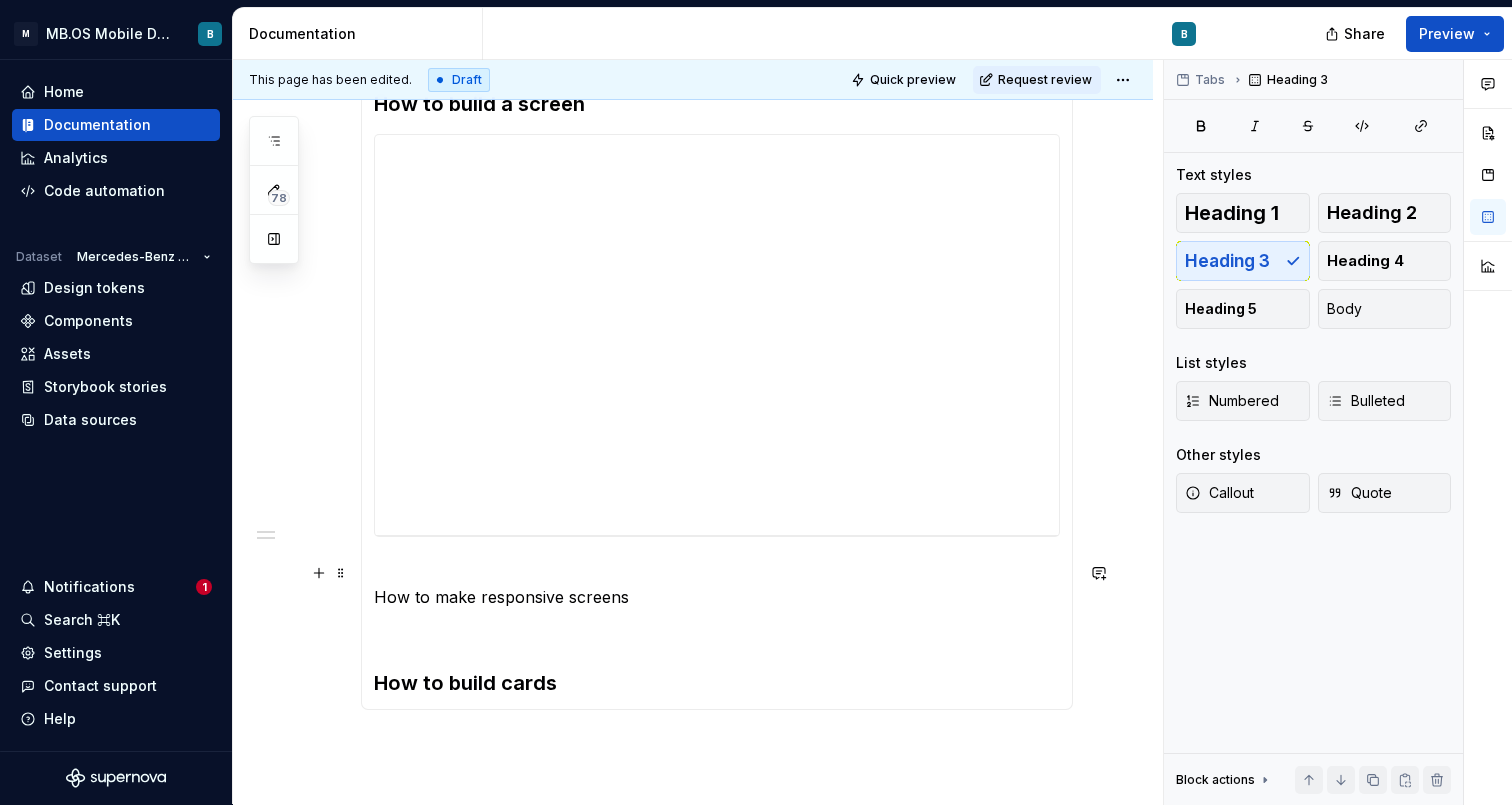 click on "How to make responsive screens" at bounding box center [717, 585] 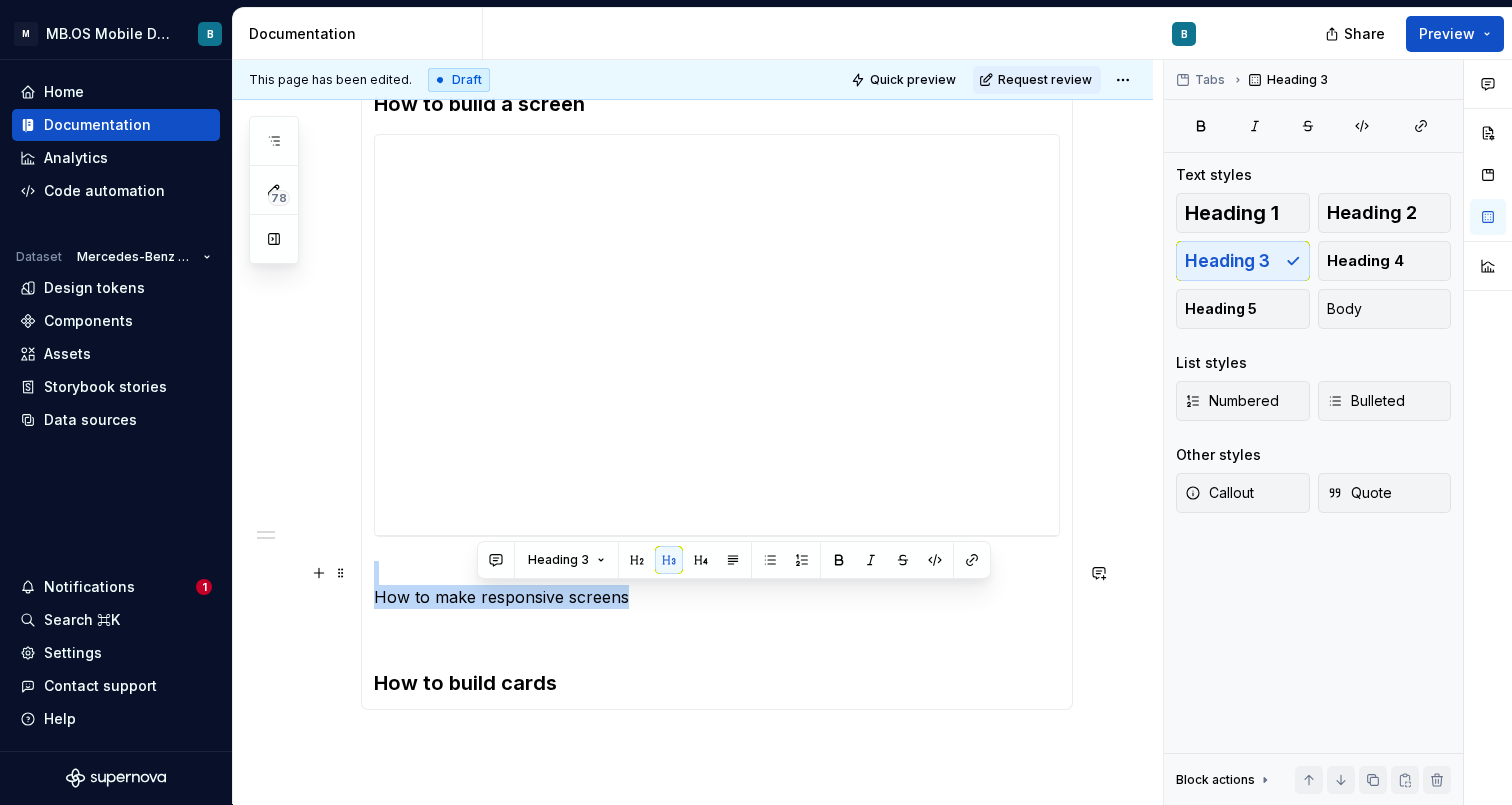 click on "How to make responsive screens" at bounding box center (717, 585) 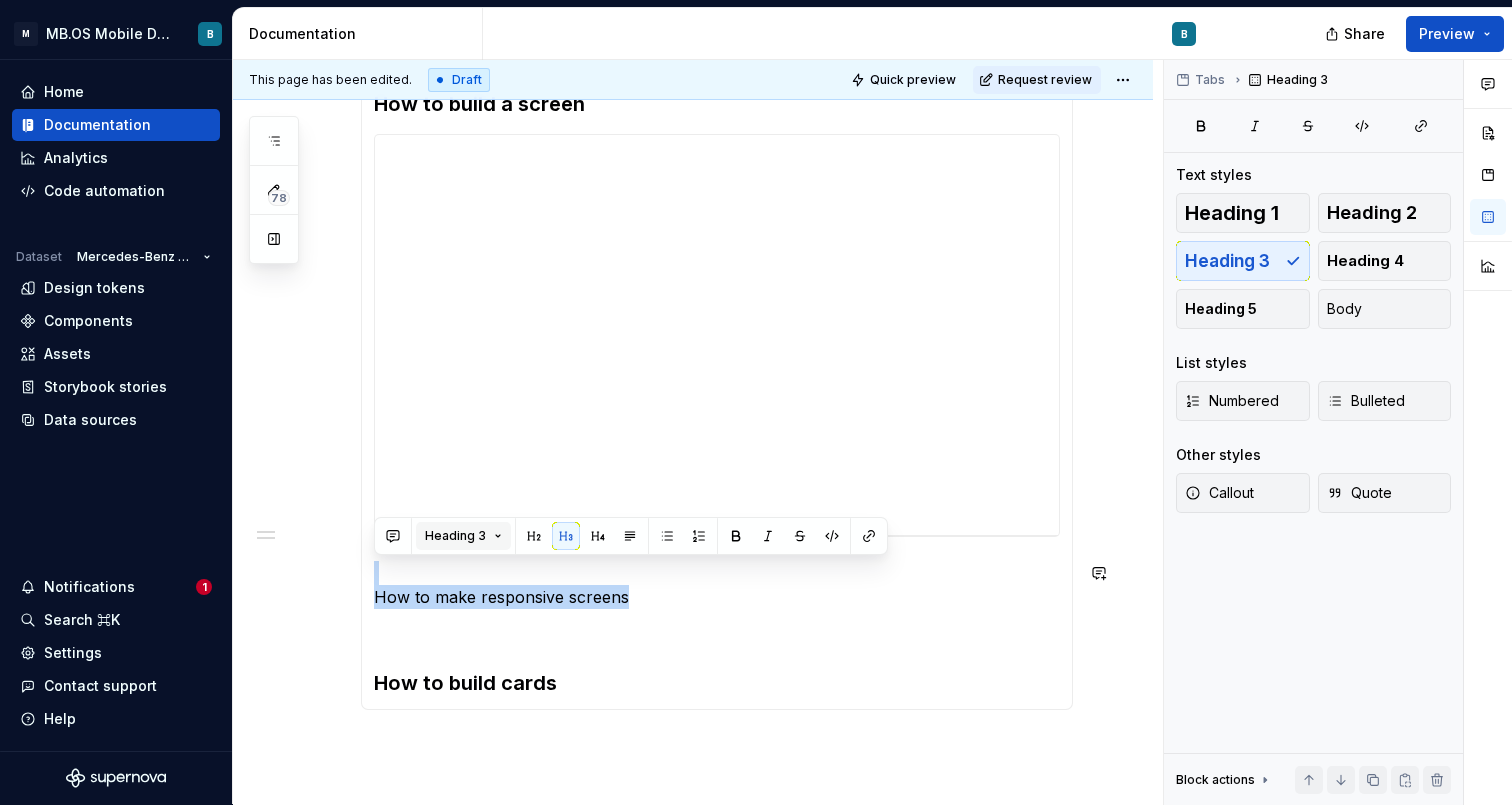 click on "Heading 3" at bounding box center (463, 536) 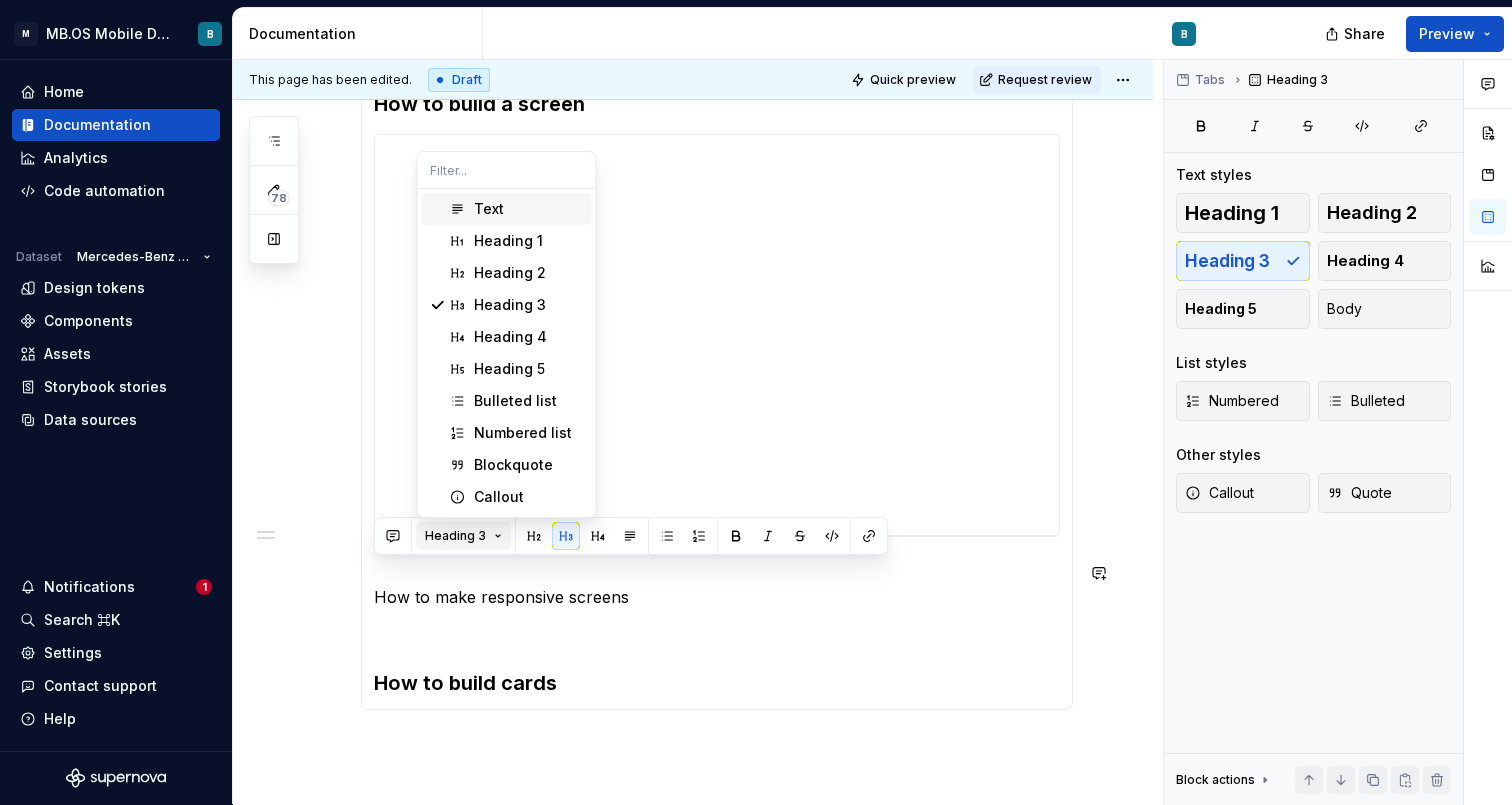 click on "Heading 3" at bounding box center [463, 536] 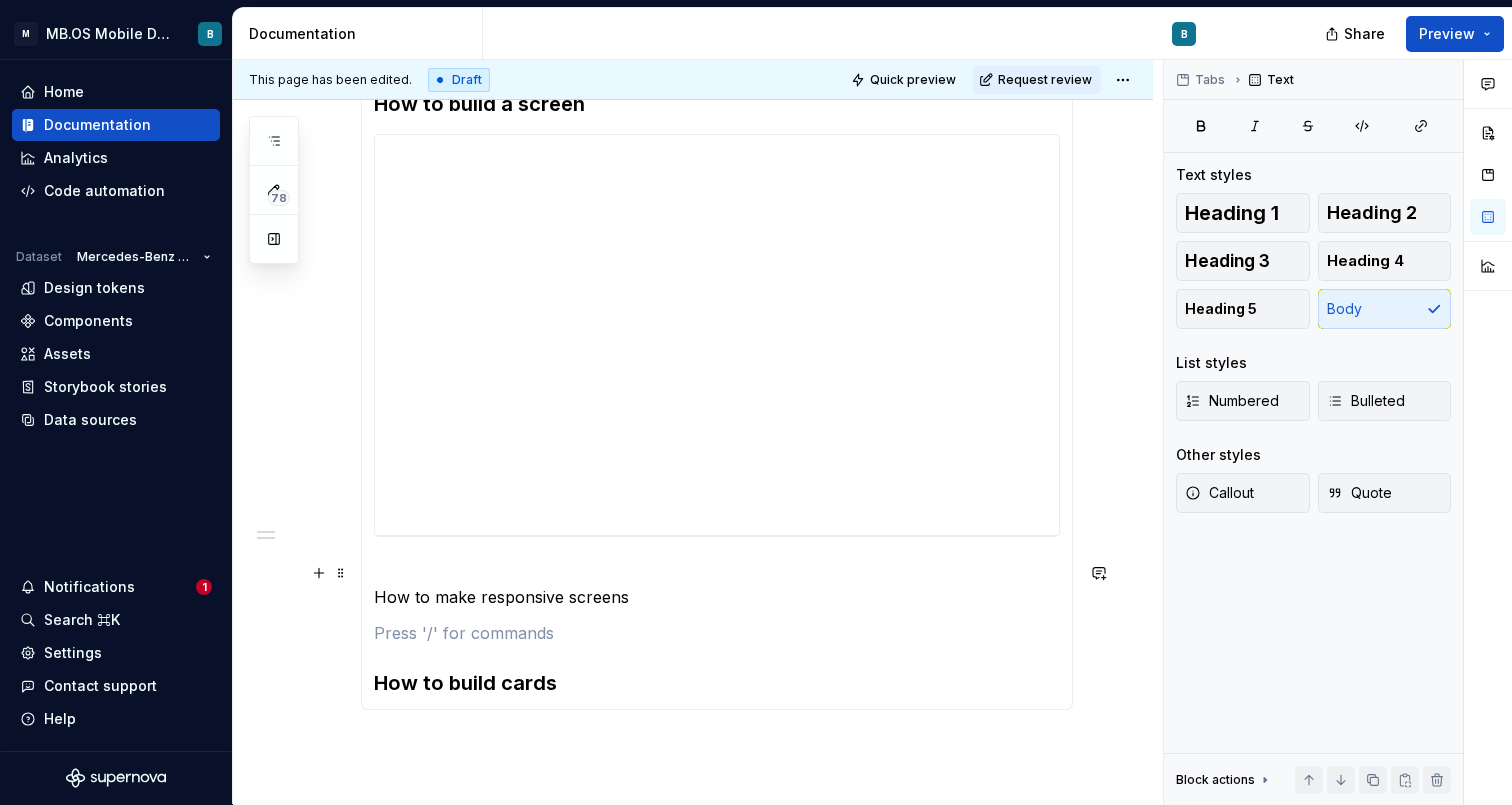 click on "**********" at bounding box center [717, 379] 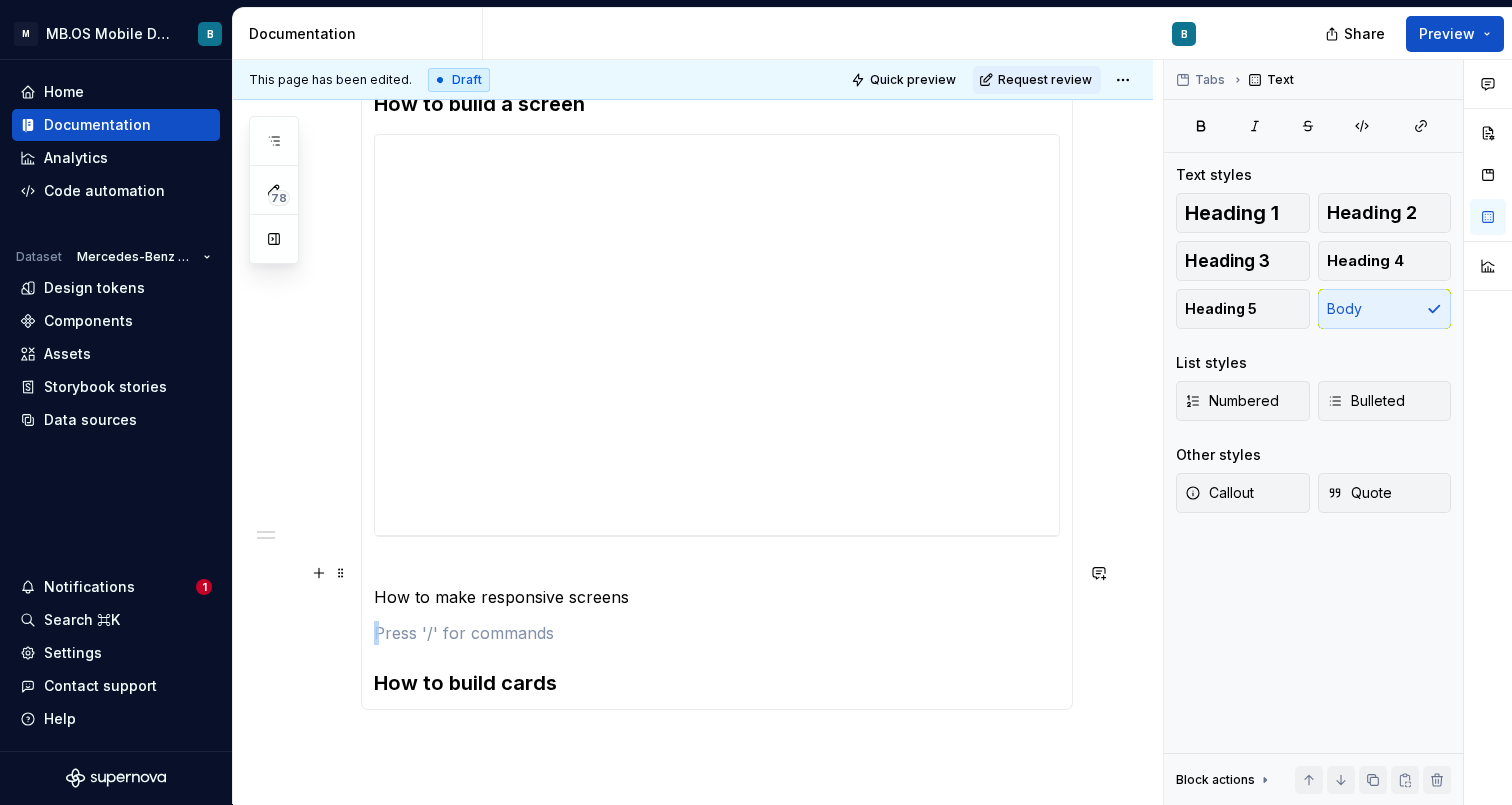 click on "**********" at bounding box center (717, 379) 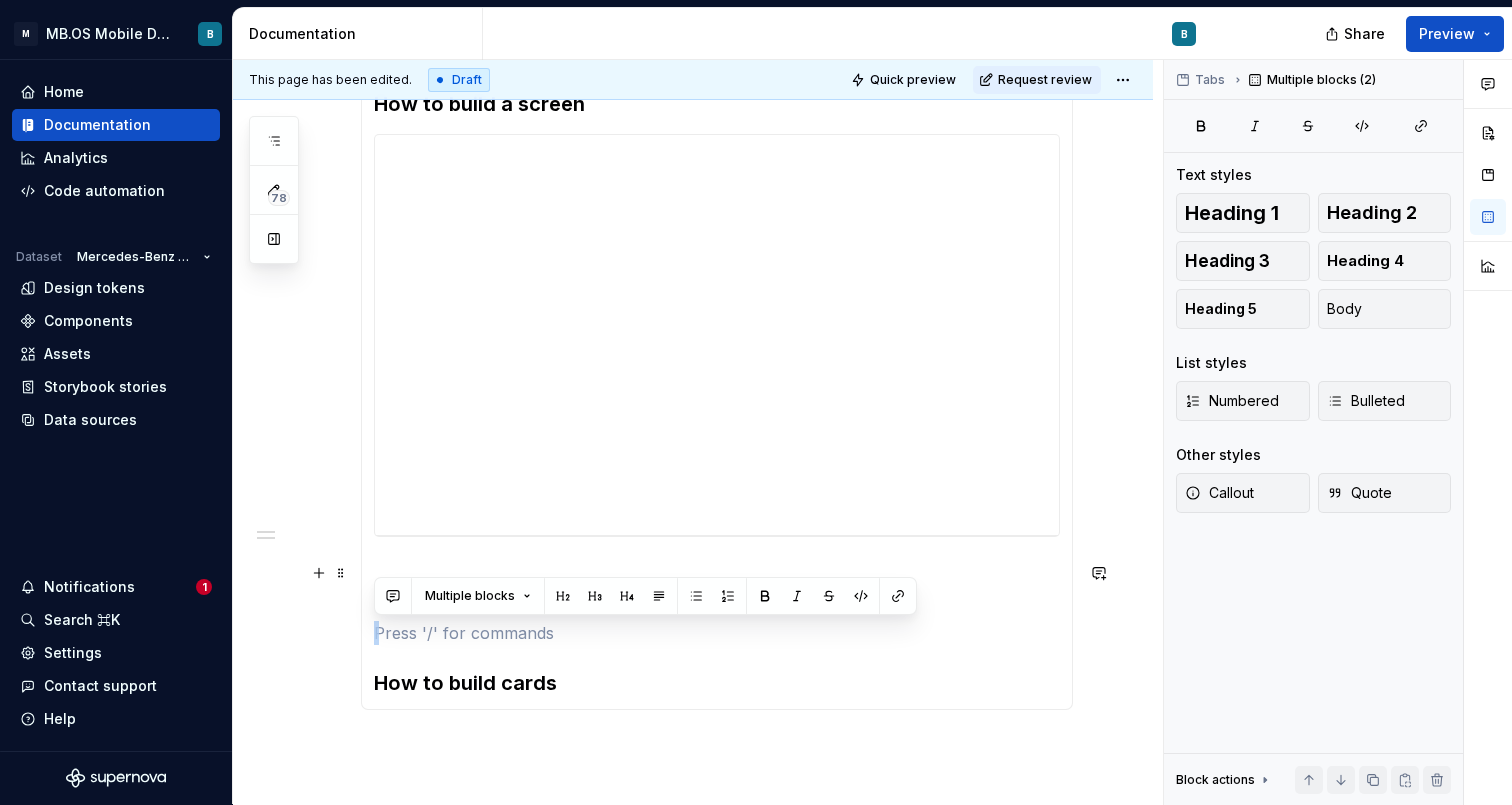 click on "Multiple blocks" at bounding box center [478, 596] 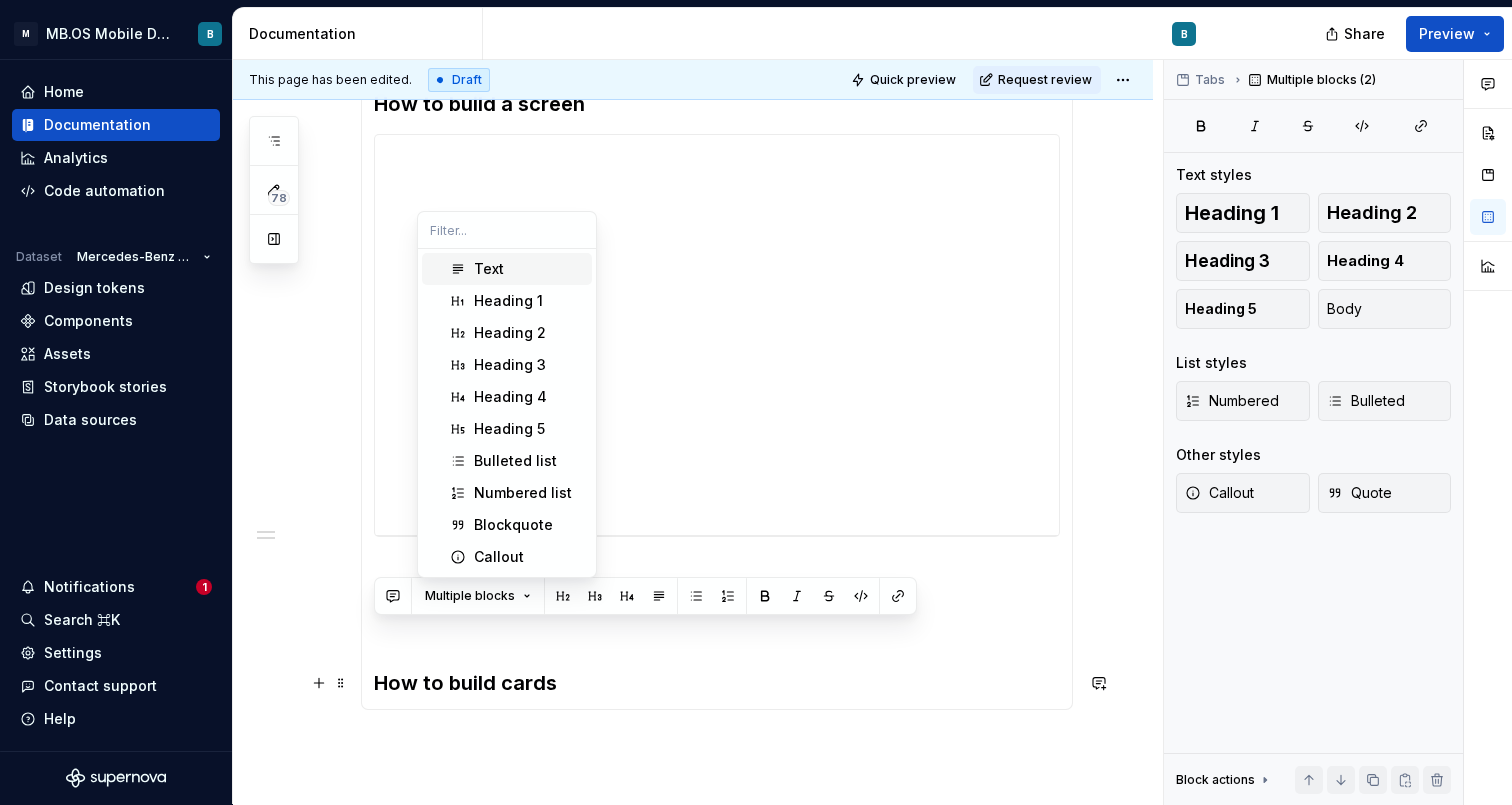 click on "**********" at bounding box center [717, 379] 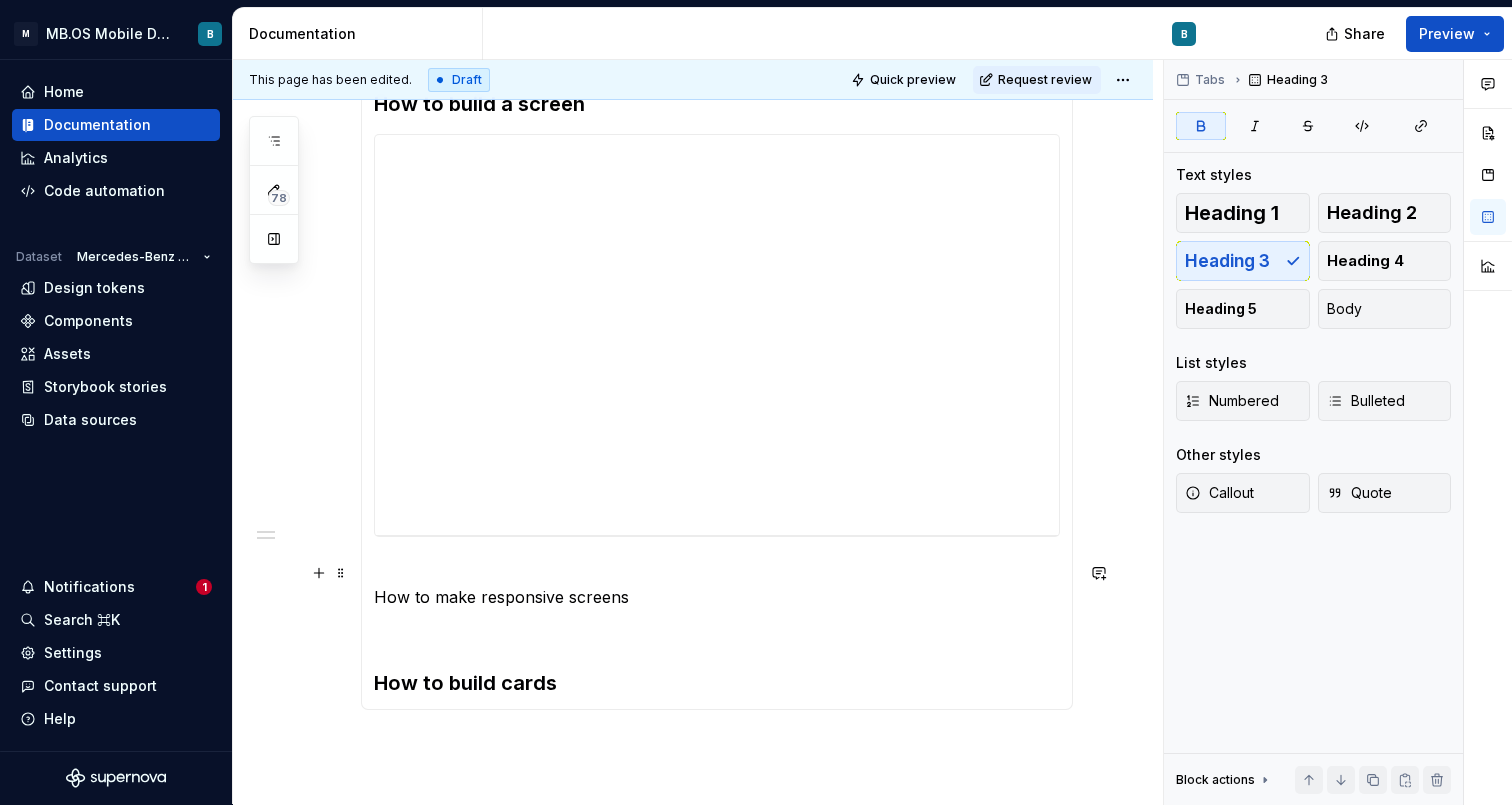 click on "How to make responsive screens" at bounding box center [717, 585] 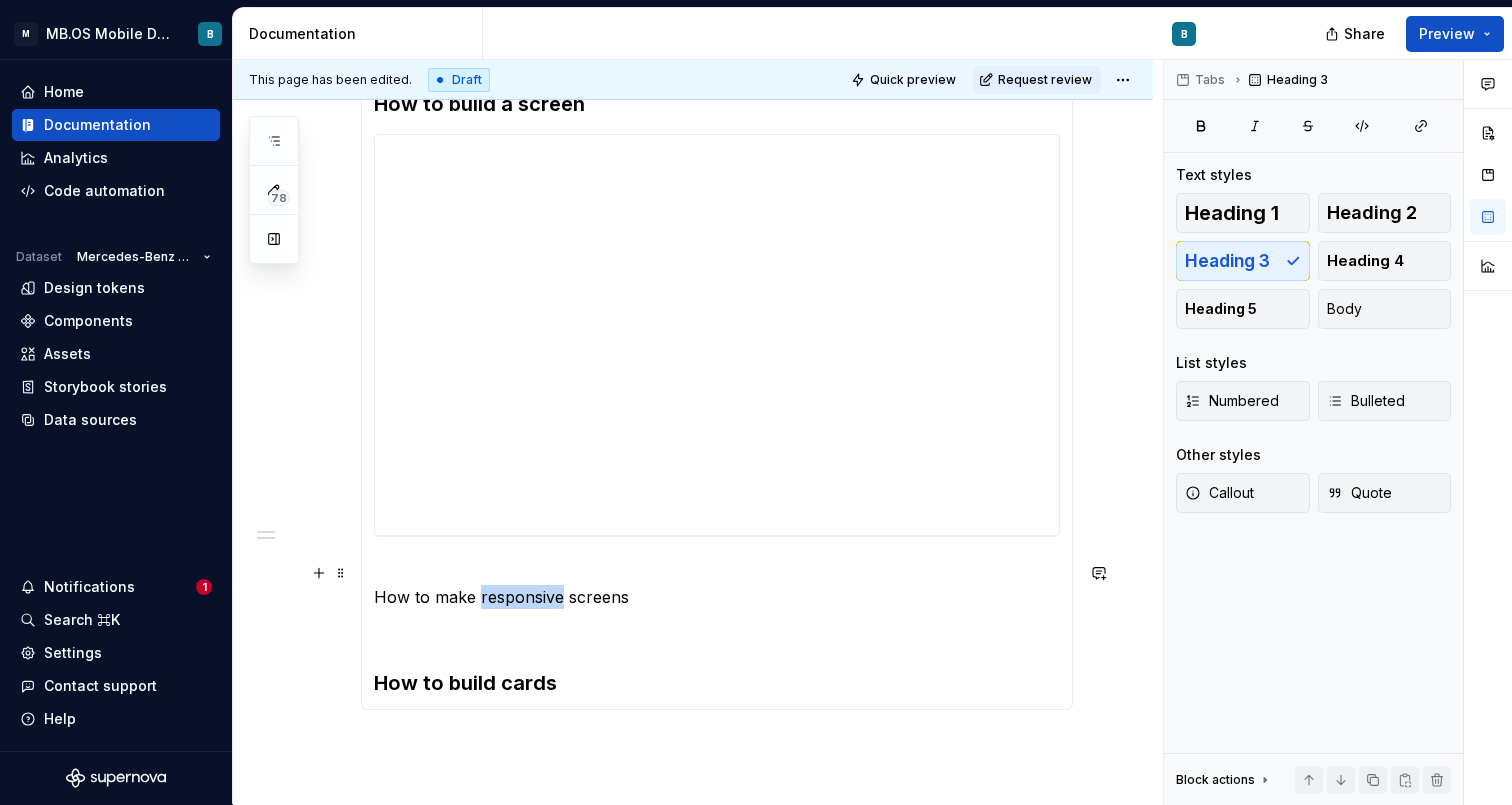 click on "How to make responsive screens" at bounding box center (717, 585) 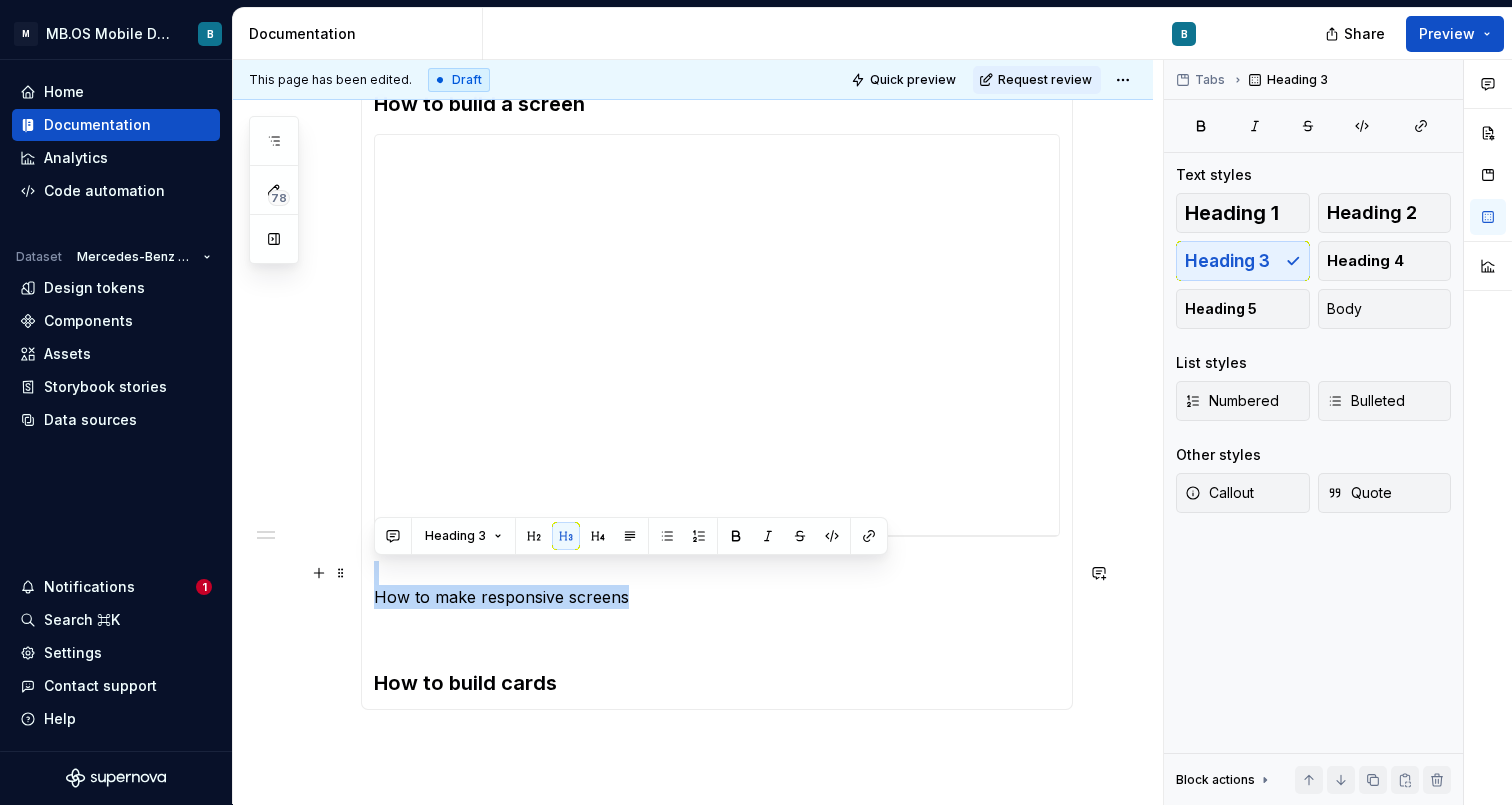 click on "How to make responsive screens" at bounding box center [717, 585] 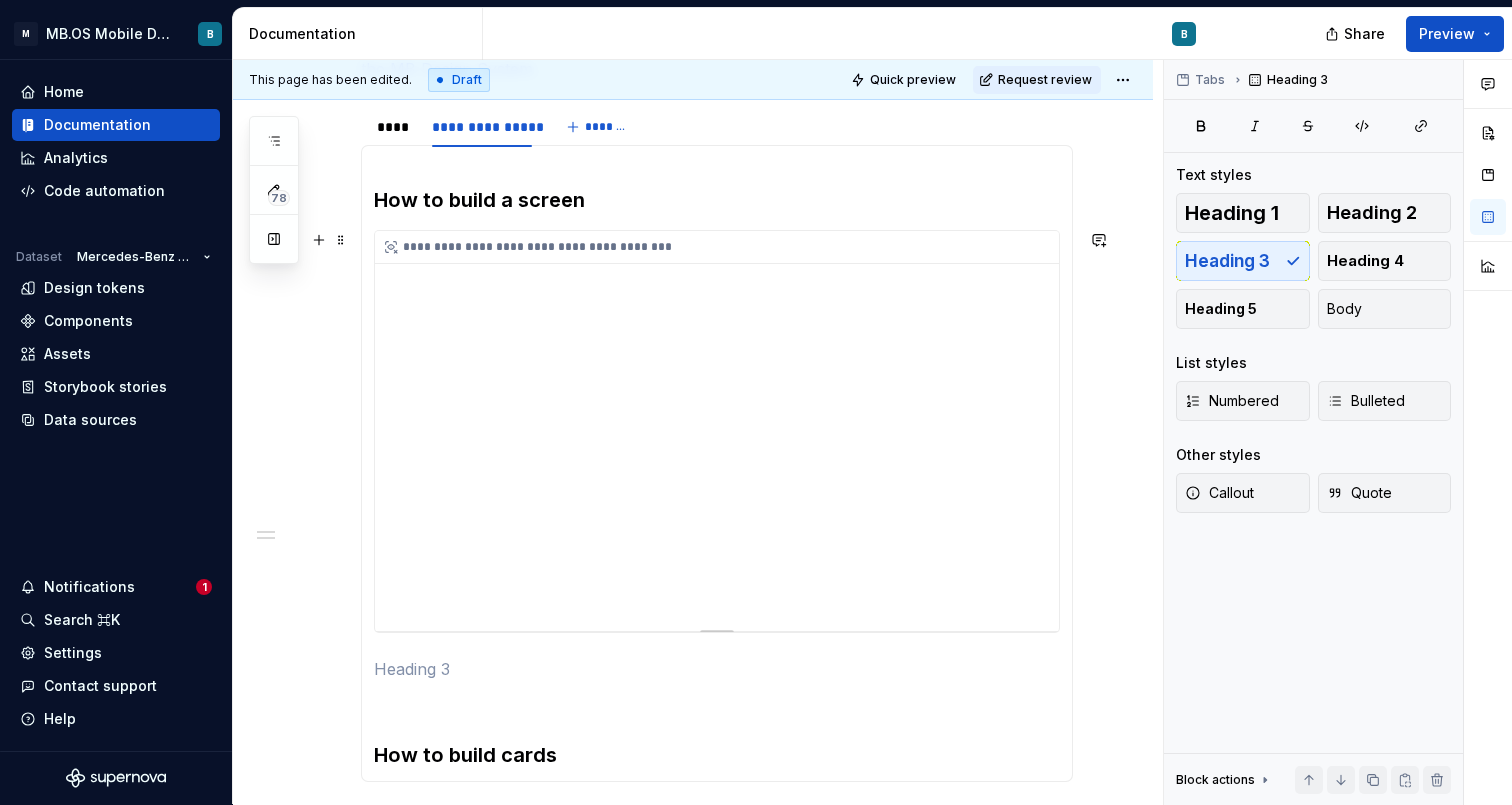 scroll, scrollTop: 334, scrollLeft: 0, axis: vertical 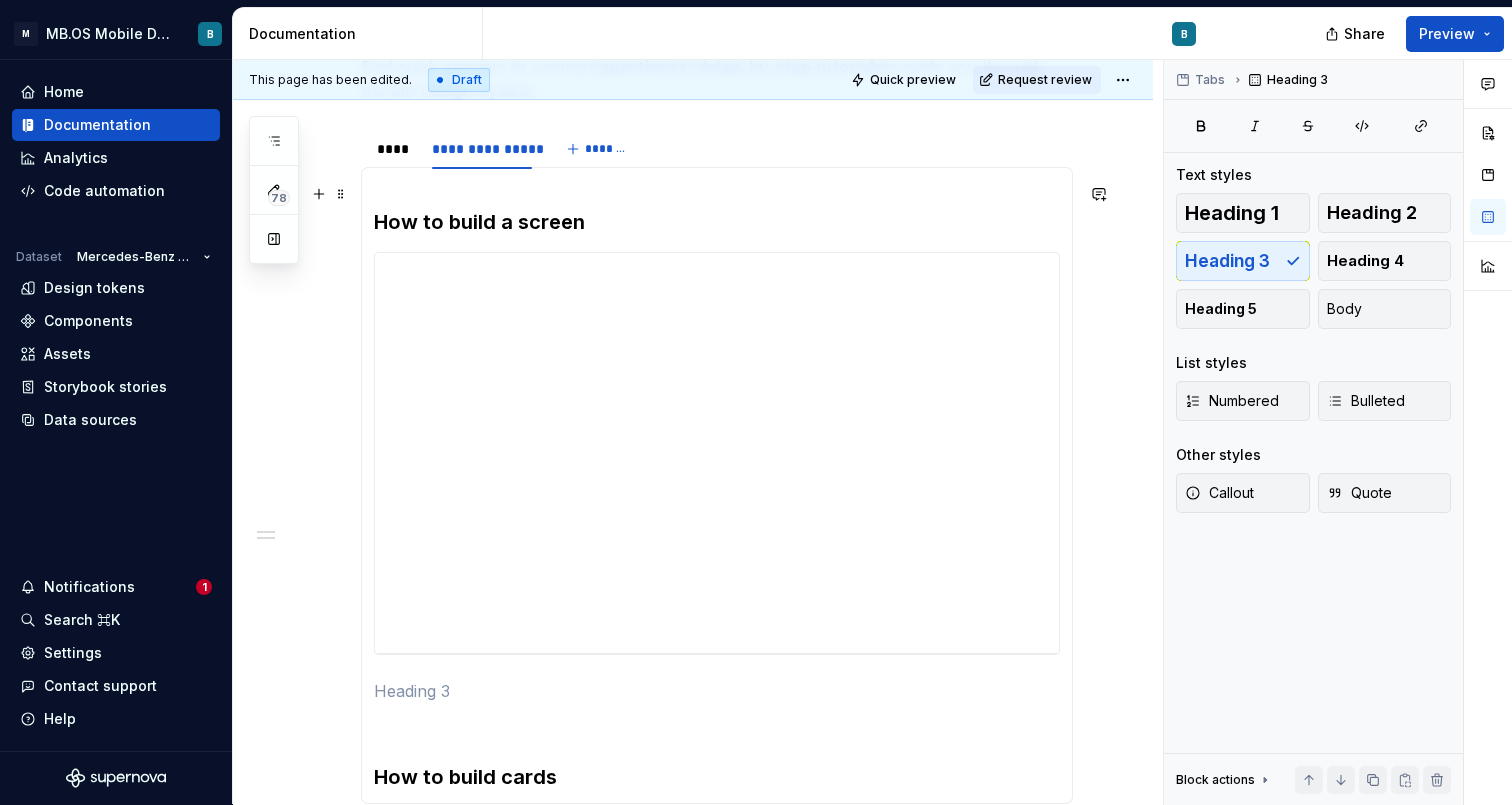 click on "How to build a screen" at bounding box center [717, 208] 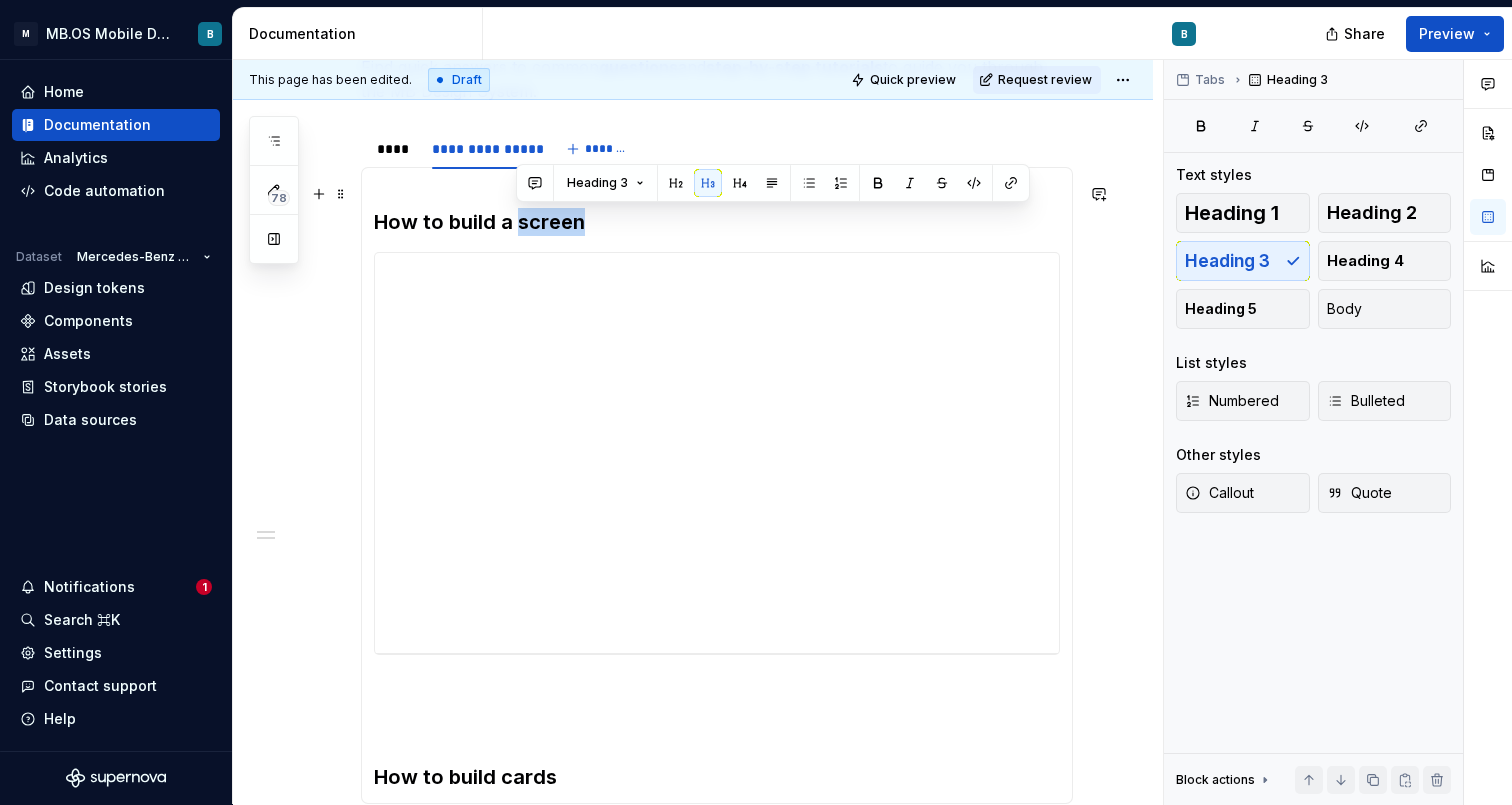 click on "How to build a screen" at bounding box center [717, 208] 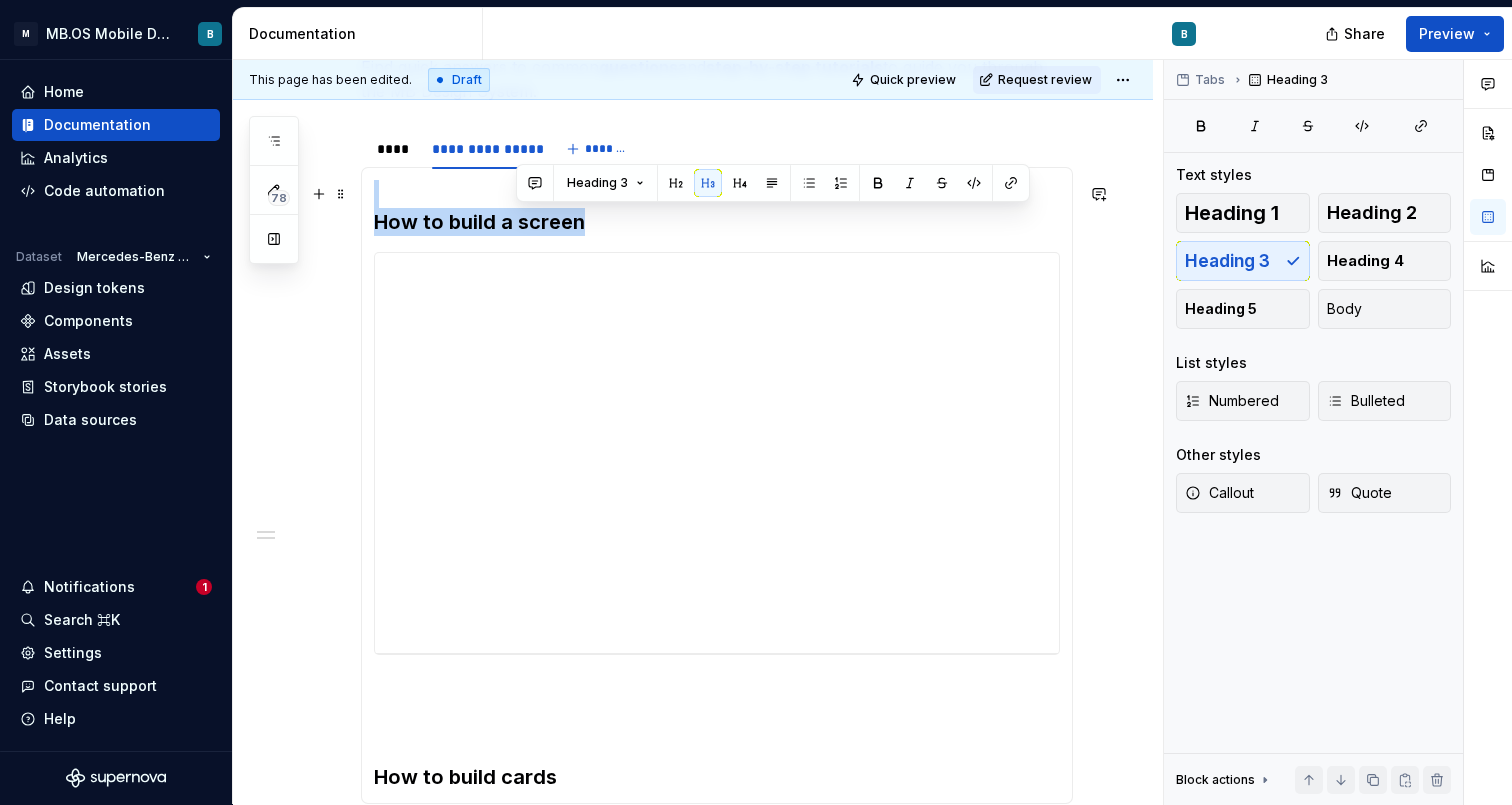 click on "How to build a screen" at bounding box center (717, 208) 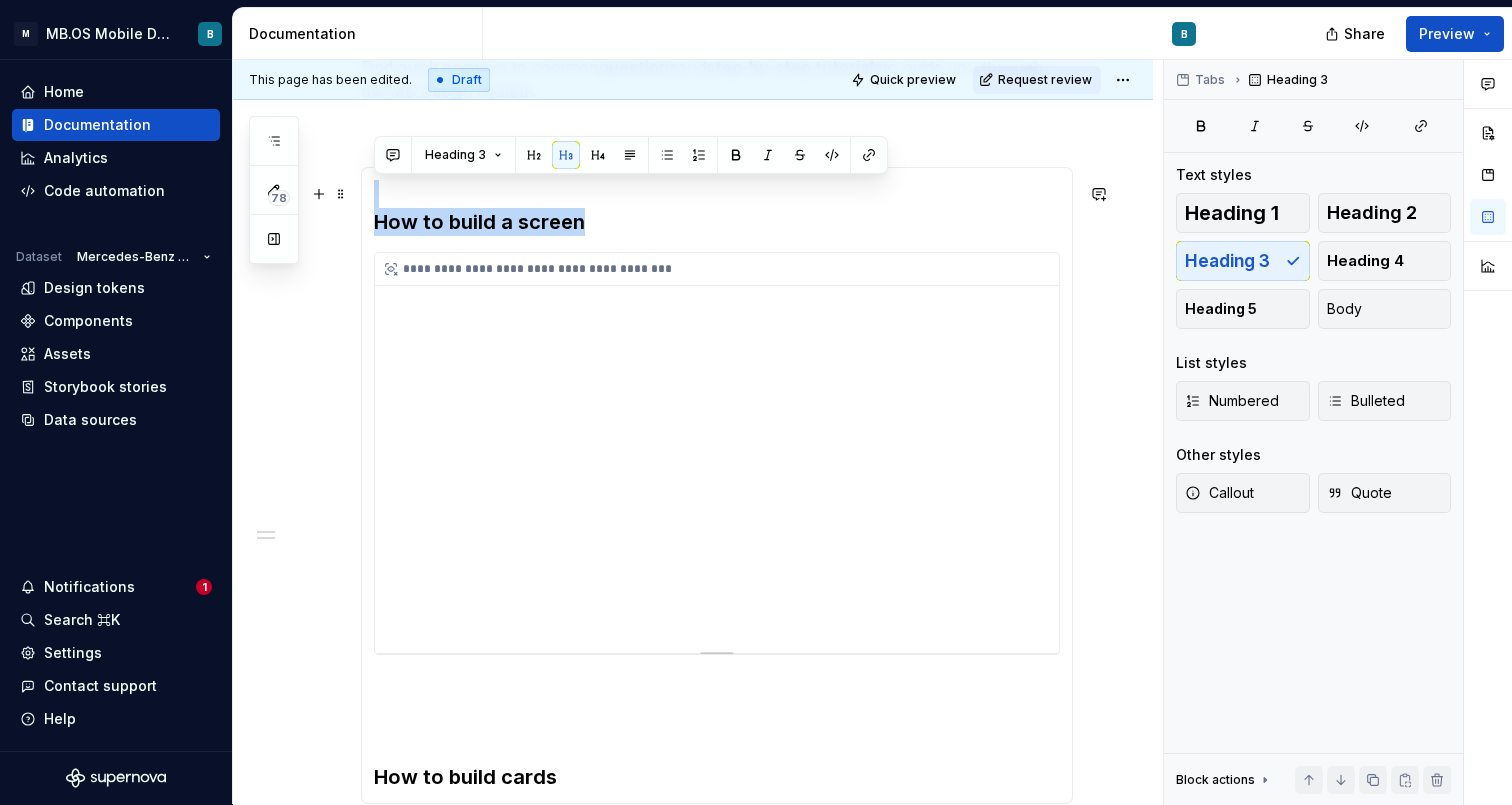 copy on "How to build a screen" 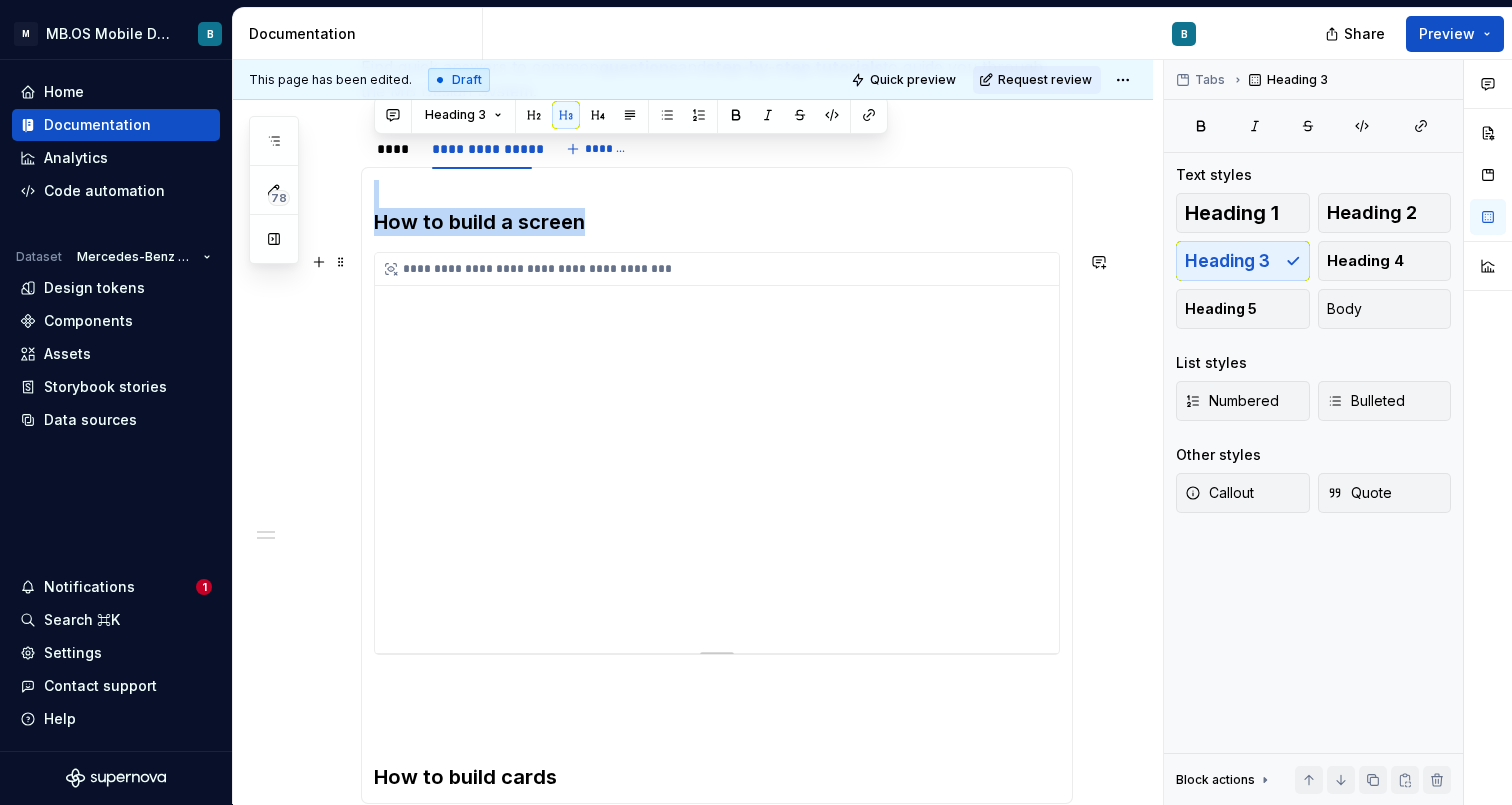 scroll, scrollTop: 525, scrollLeft: 0, axis: vertical 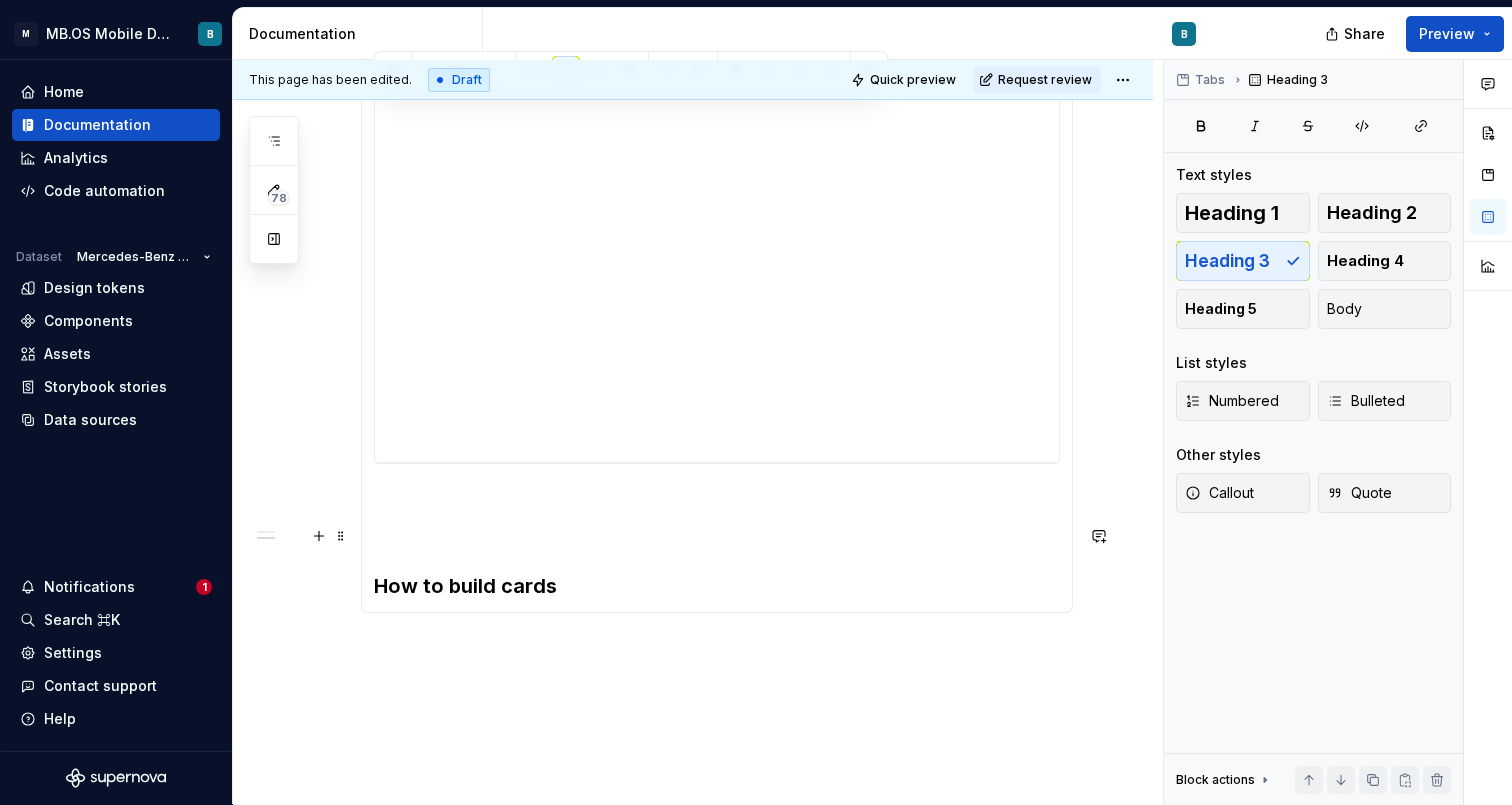 click on "**********" at bounding box center (717, 294) 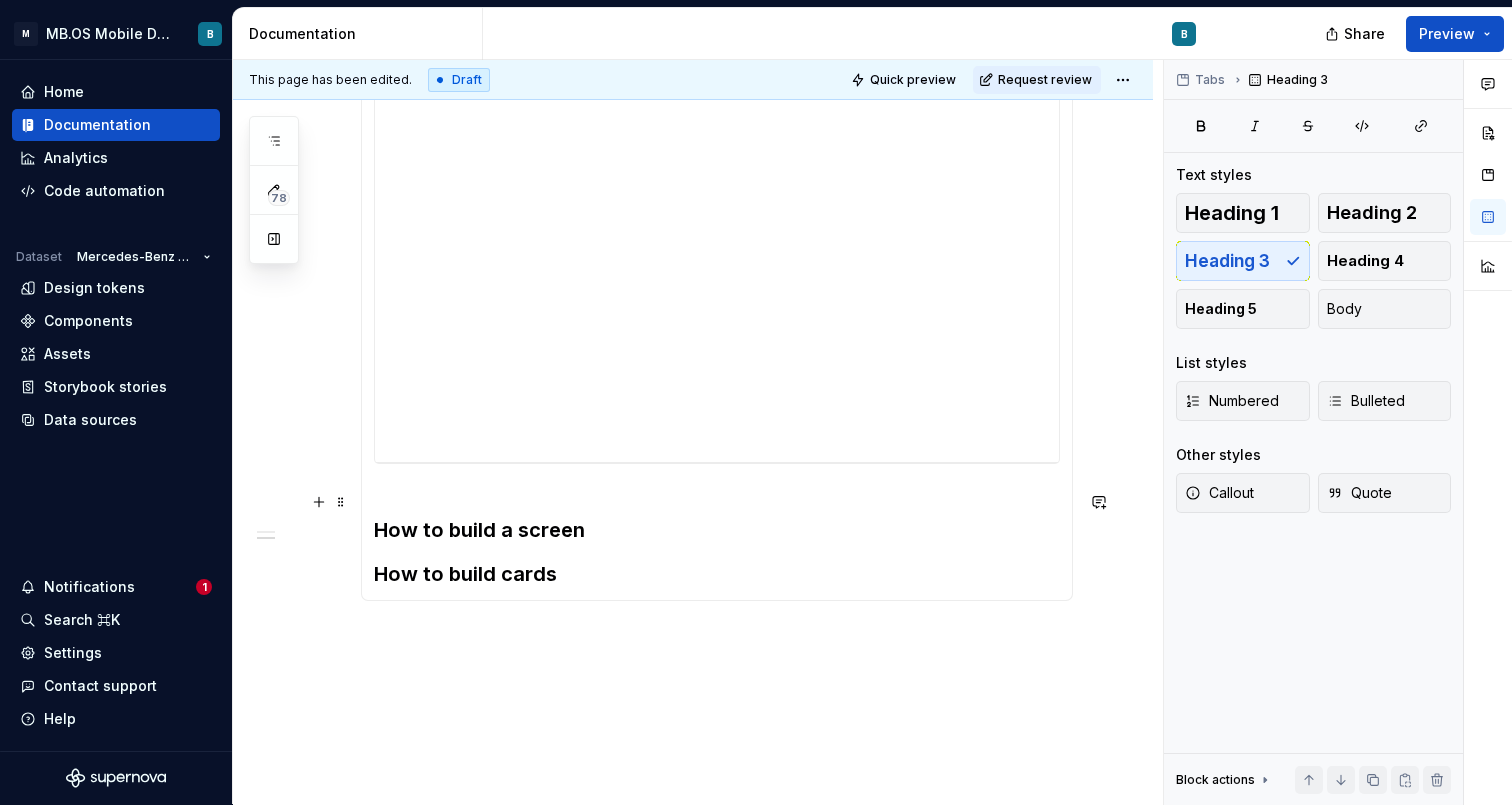 click on "How to build a screen" at bounding box center [717, 516] 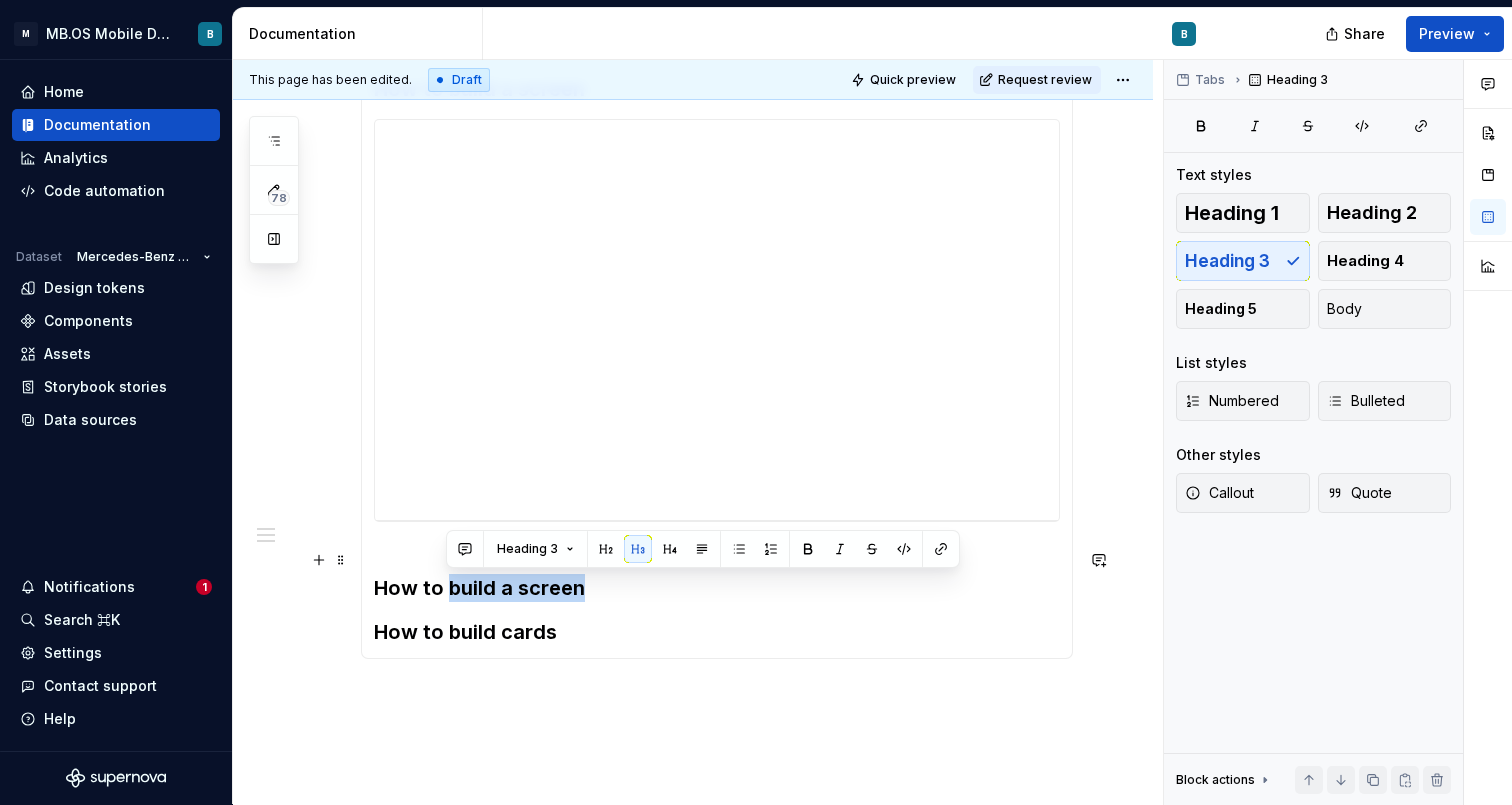 drag, startPoint x: 450, startPoint y: 588, endPoint x: 629, endPoint y: 589, distance: 179.00279 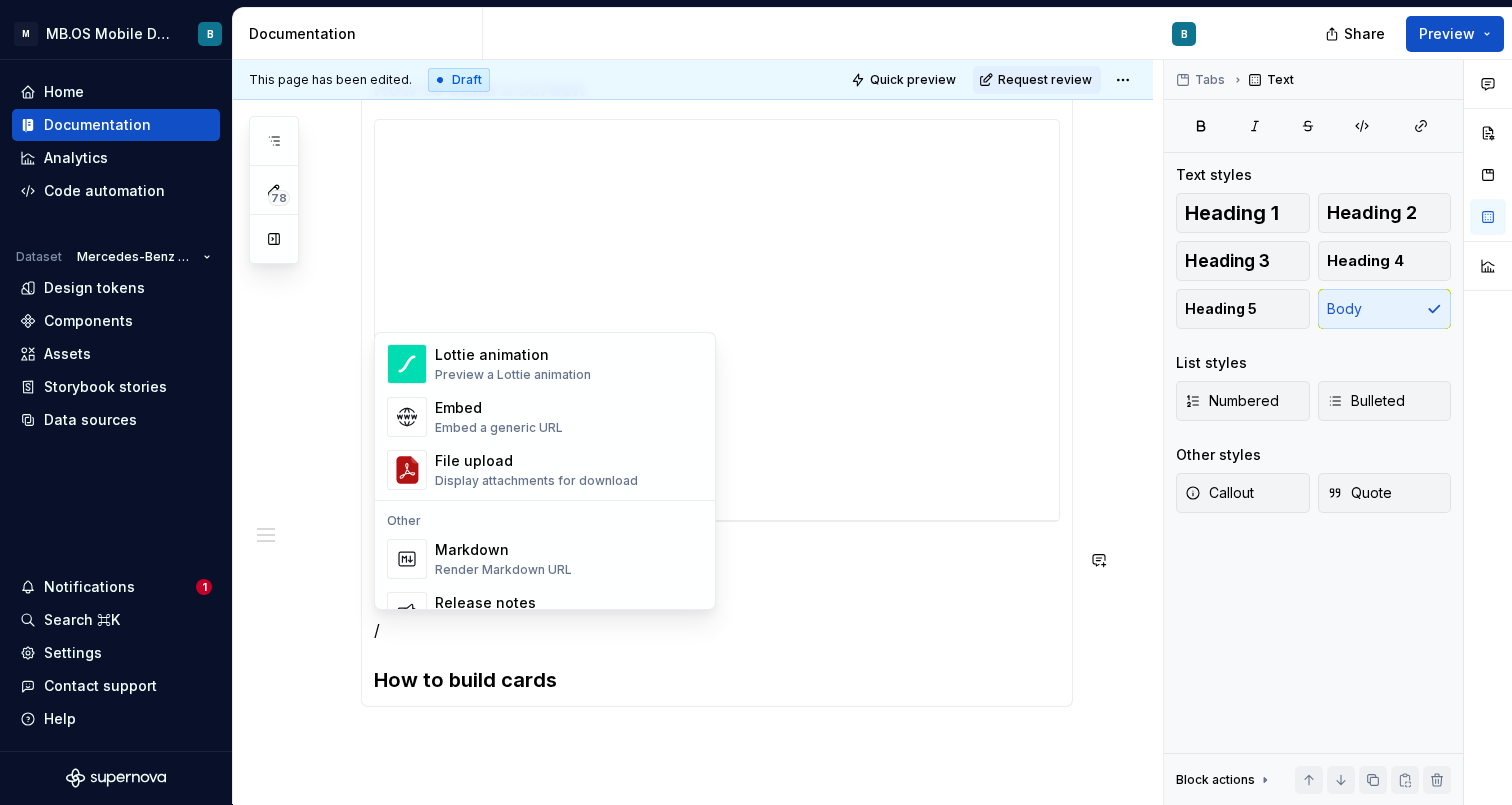 scroll, scrollTop: 1046, scrollLeft: 0, axis: vertical 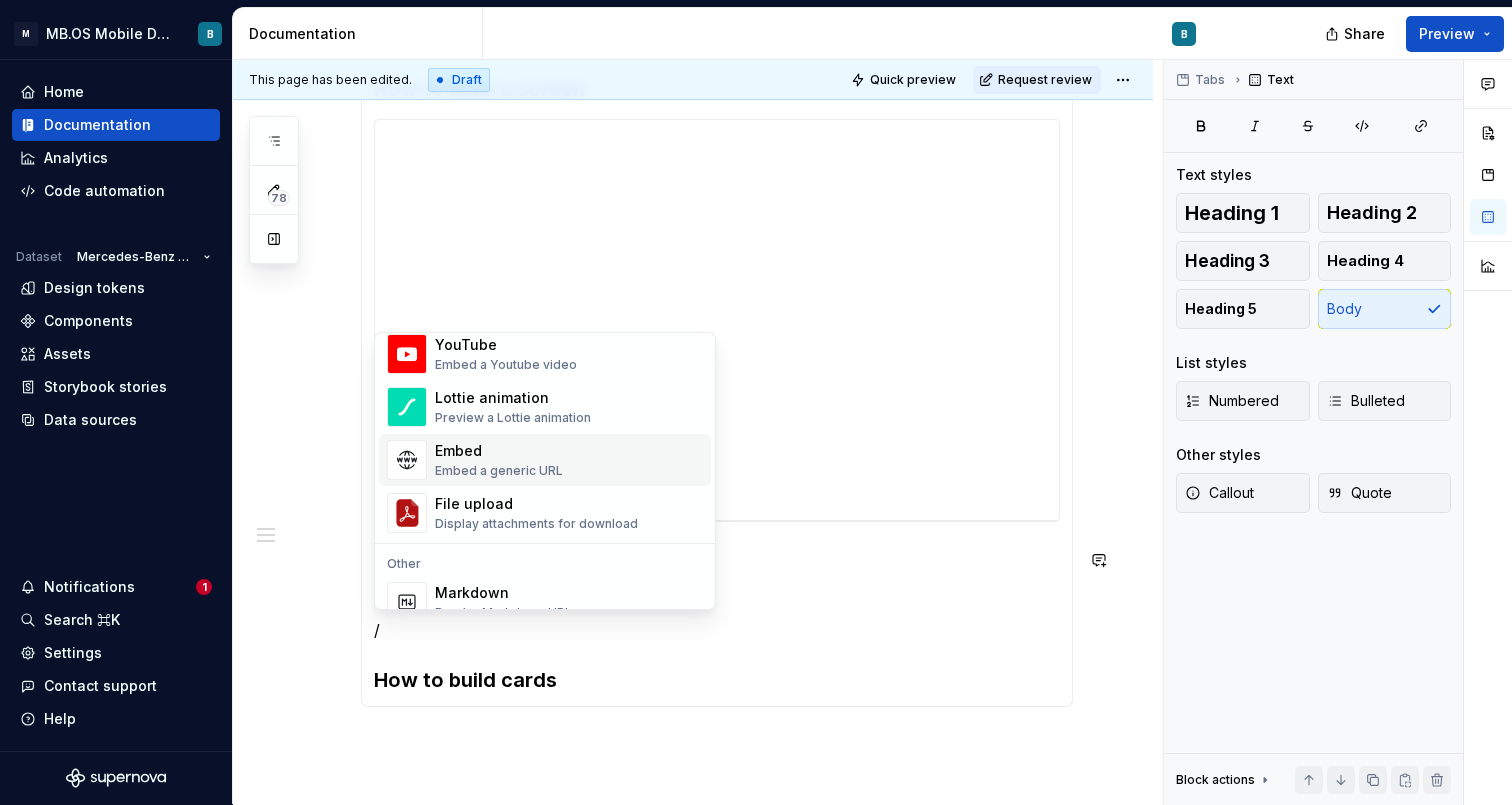 click on "Embed Embed a generic URL" at bounding box center [569, 460] 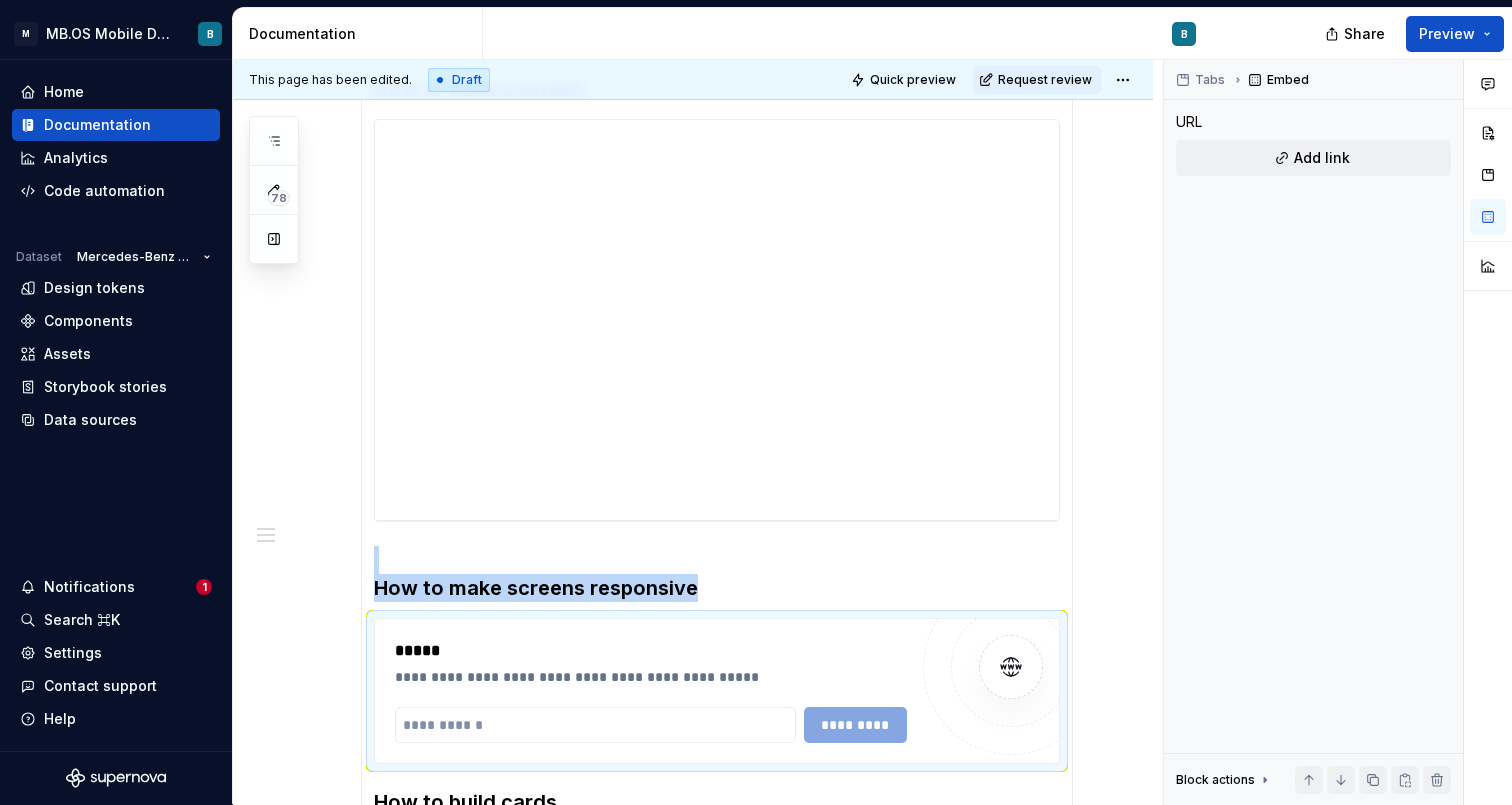 type on "*" 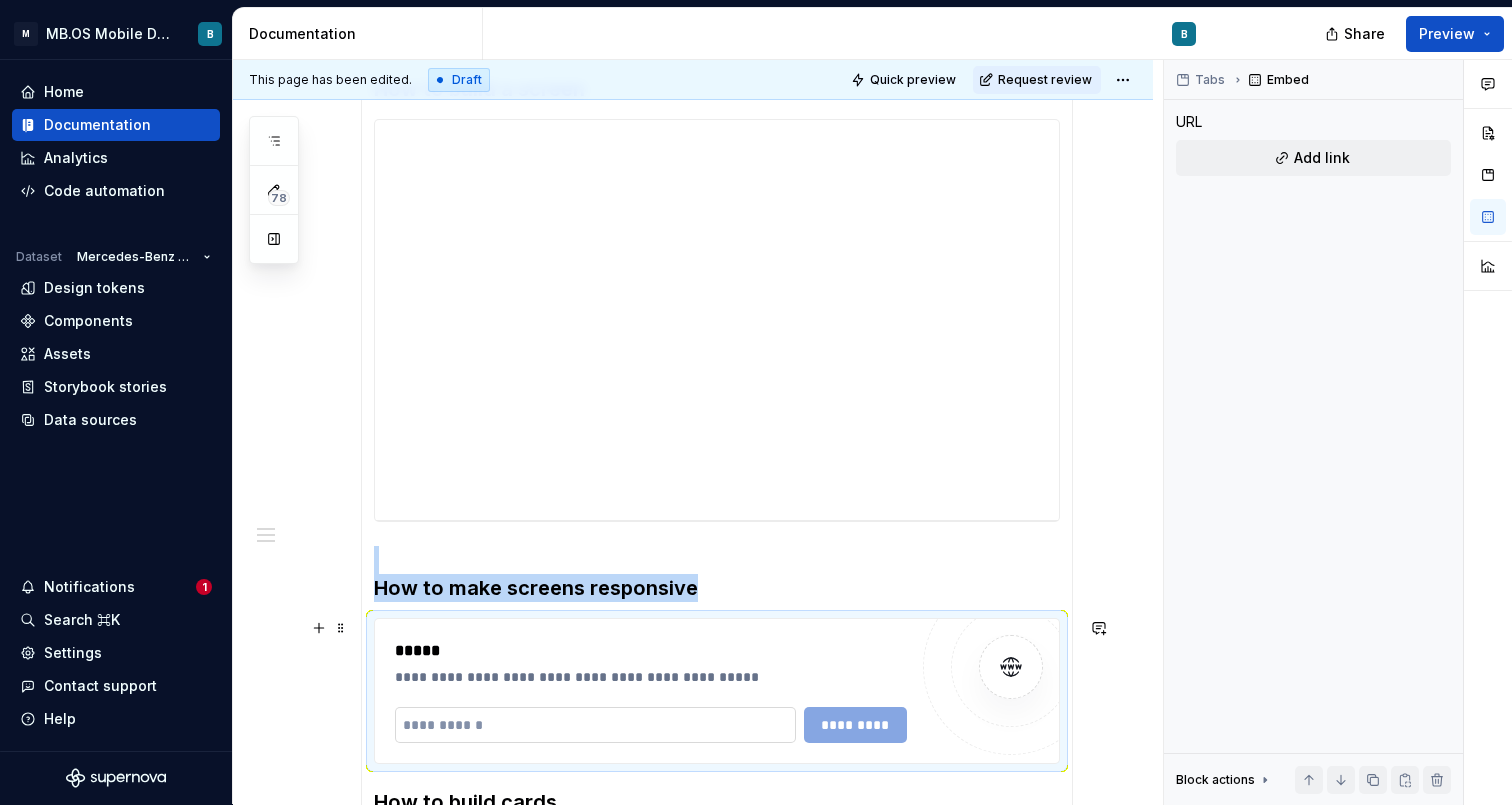 click at bounding box center (595, 725) 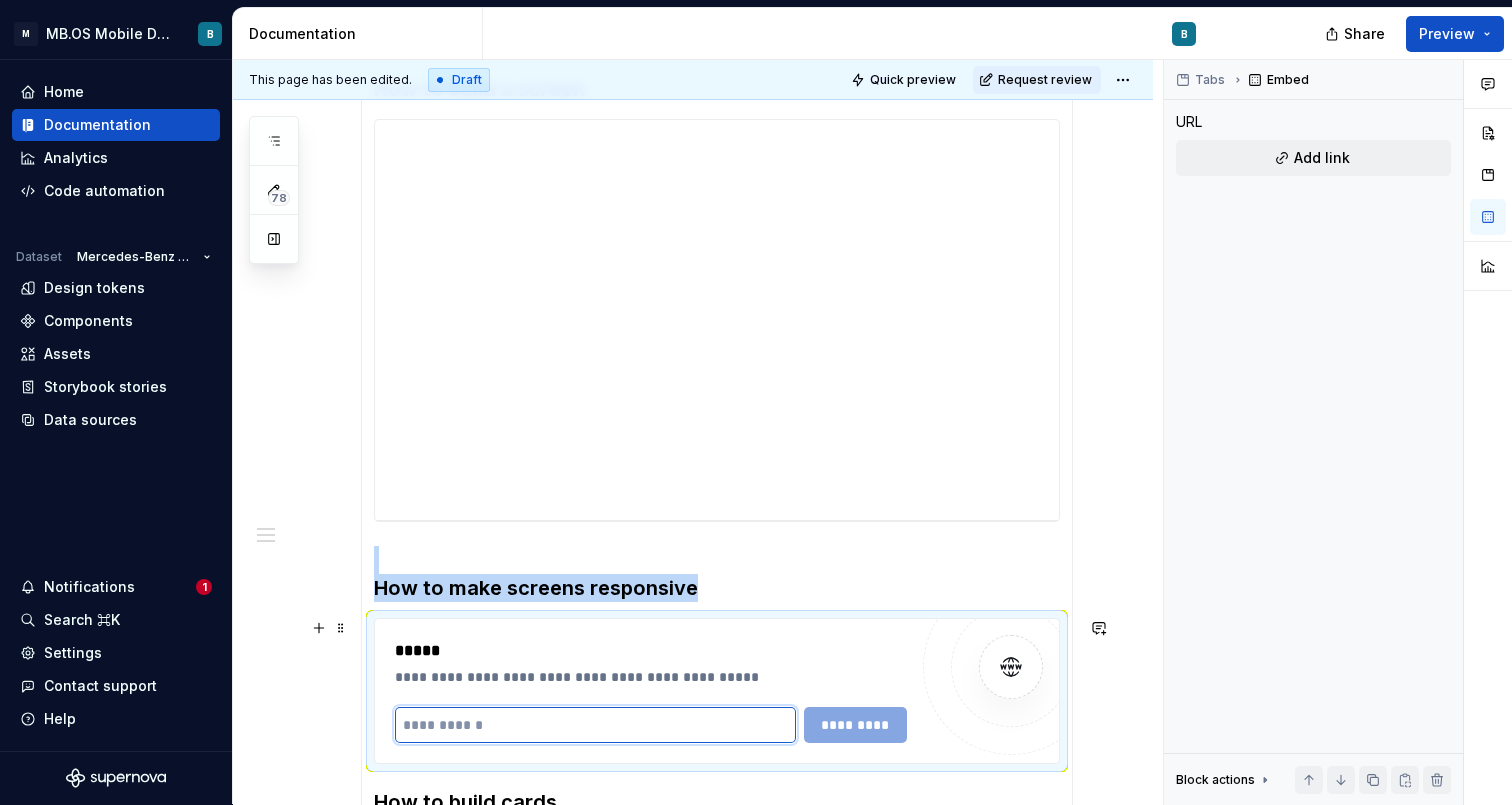 scroll, scrollTop: 496, scrollLeft: 0, axis: vertical 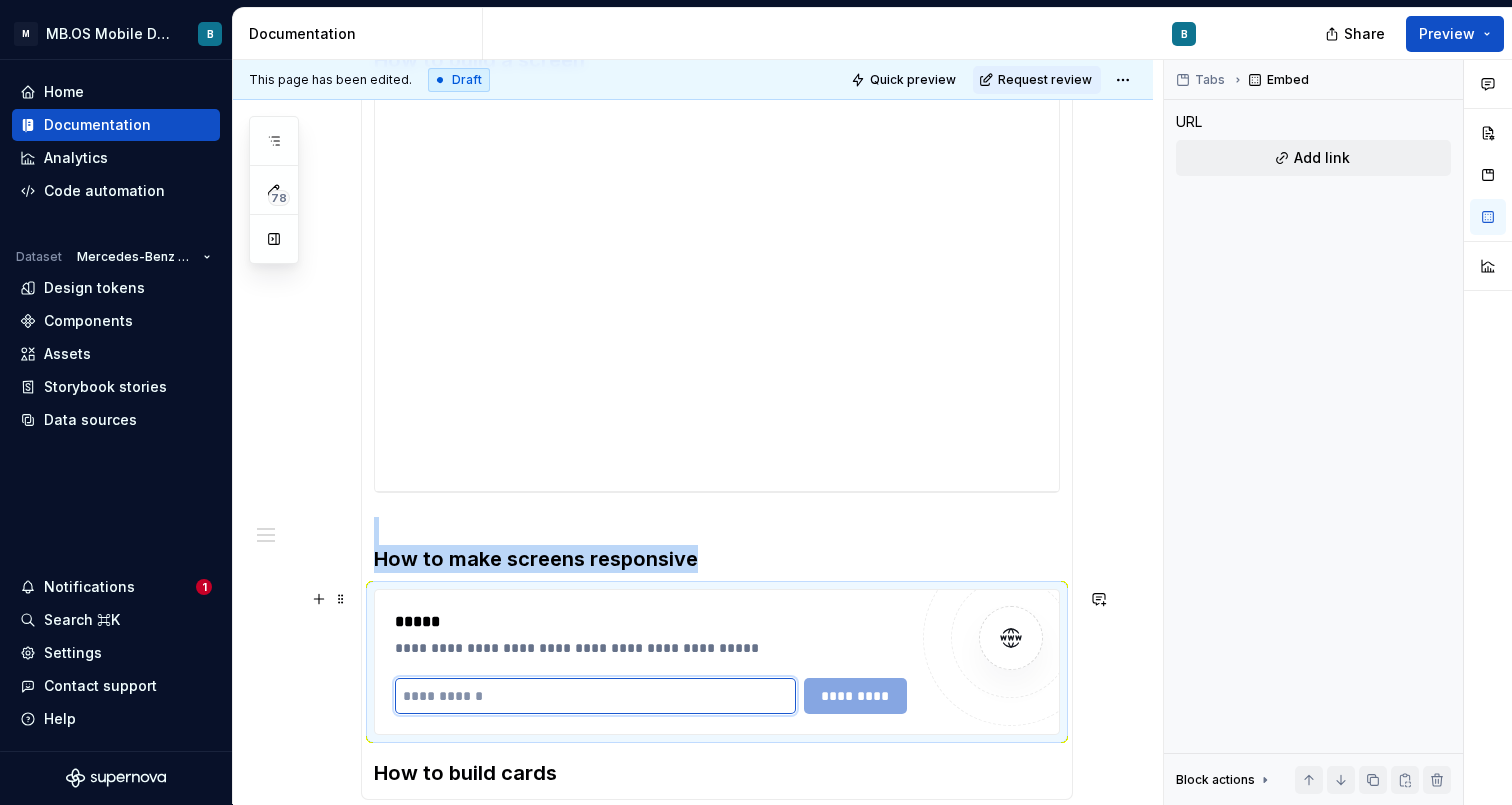 click at bounding box center (595, 696) 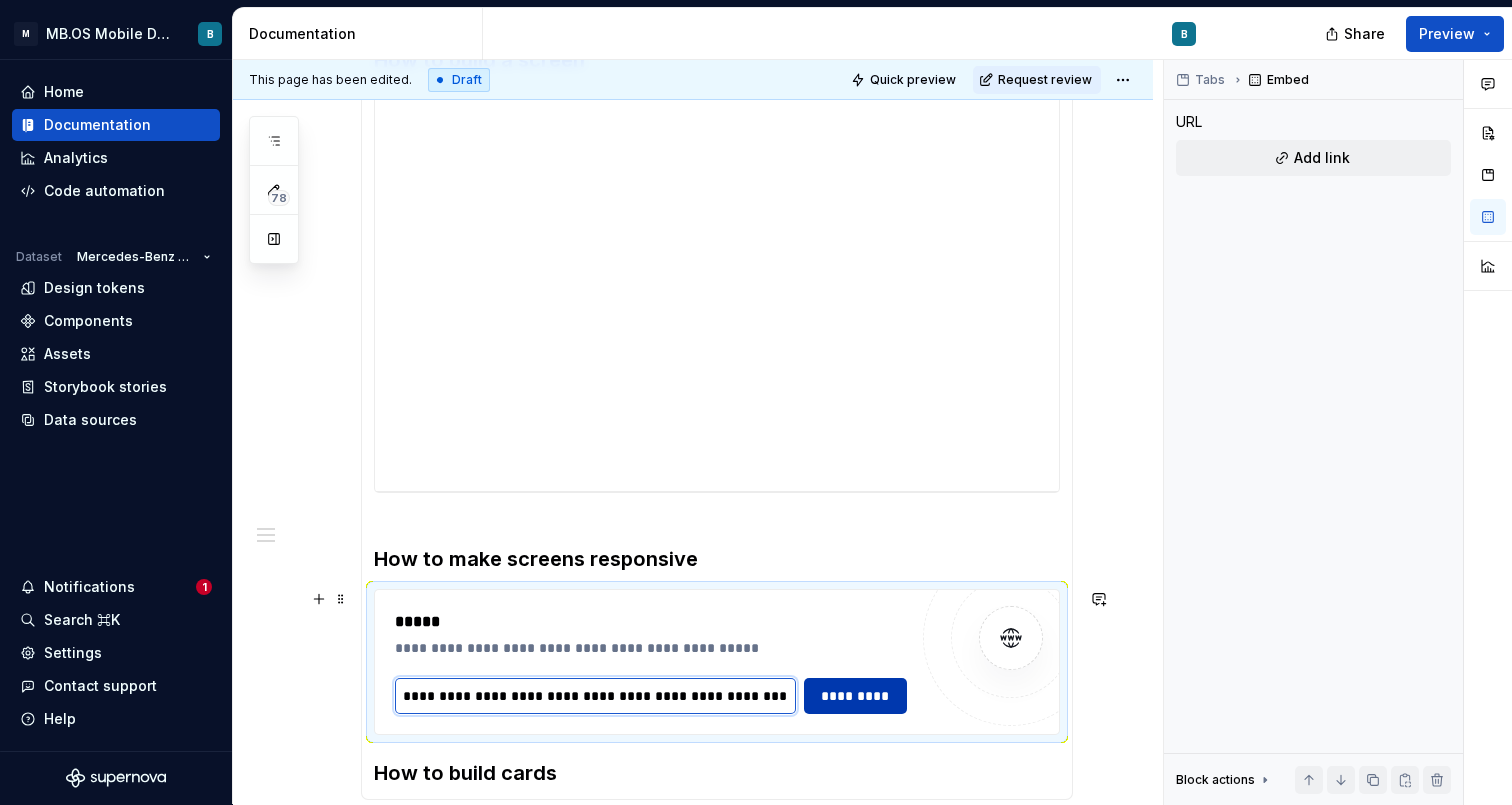 type on "**********" 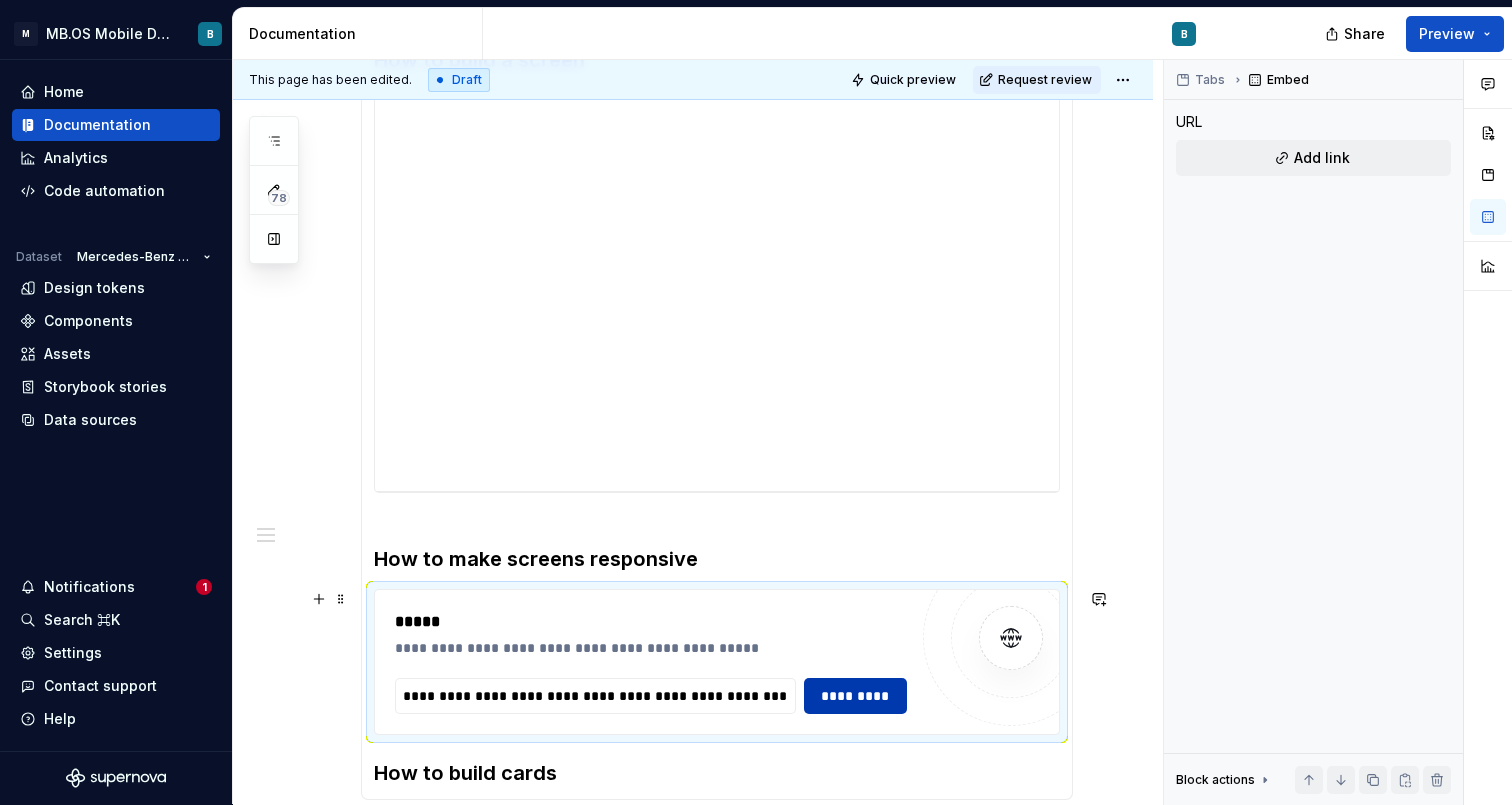 click on "*********" at bounding box center [856, 696] 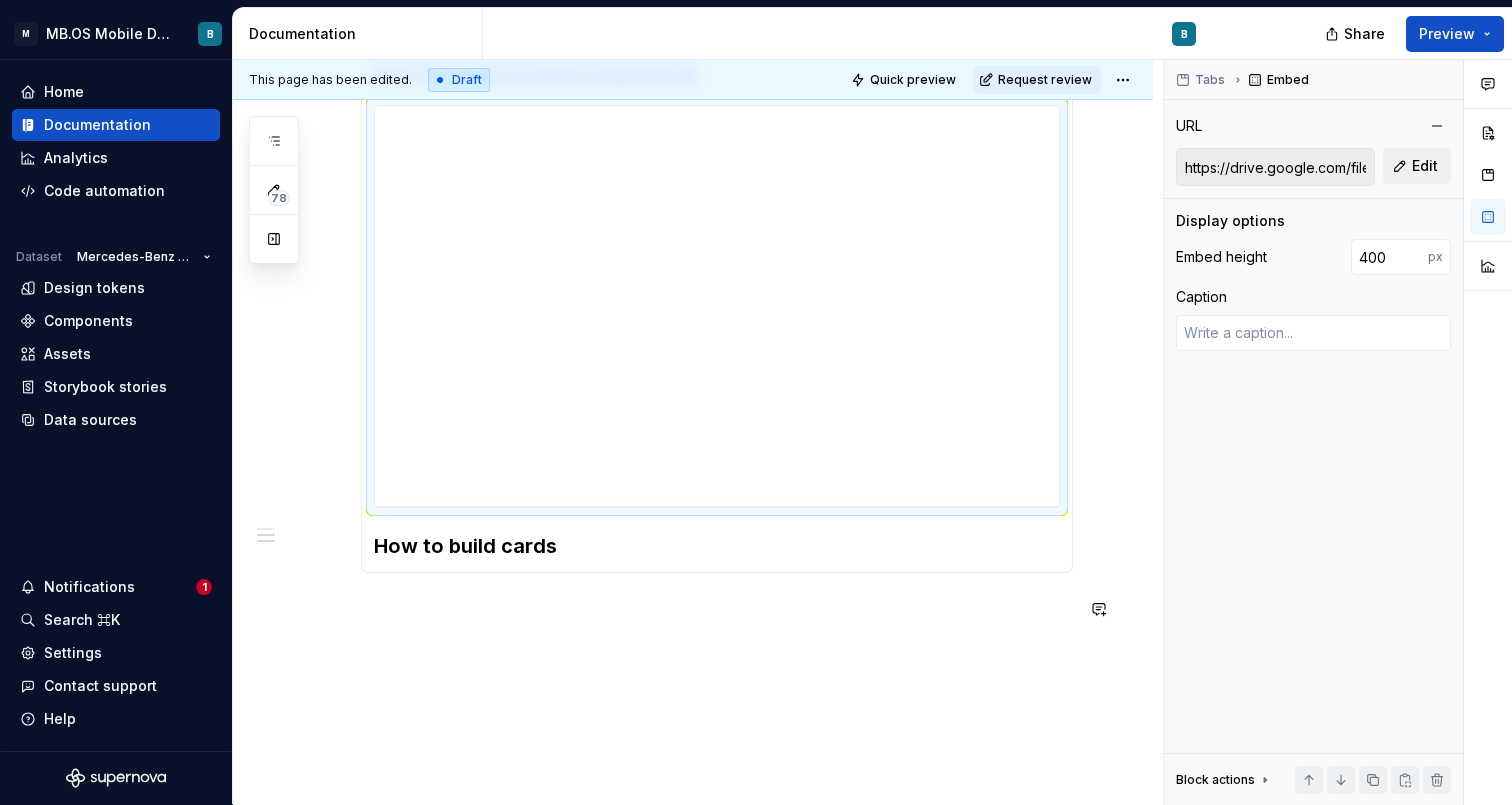 scroll, scrollTop: 984, scrollLeft: 0, axis: vertical 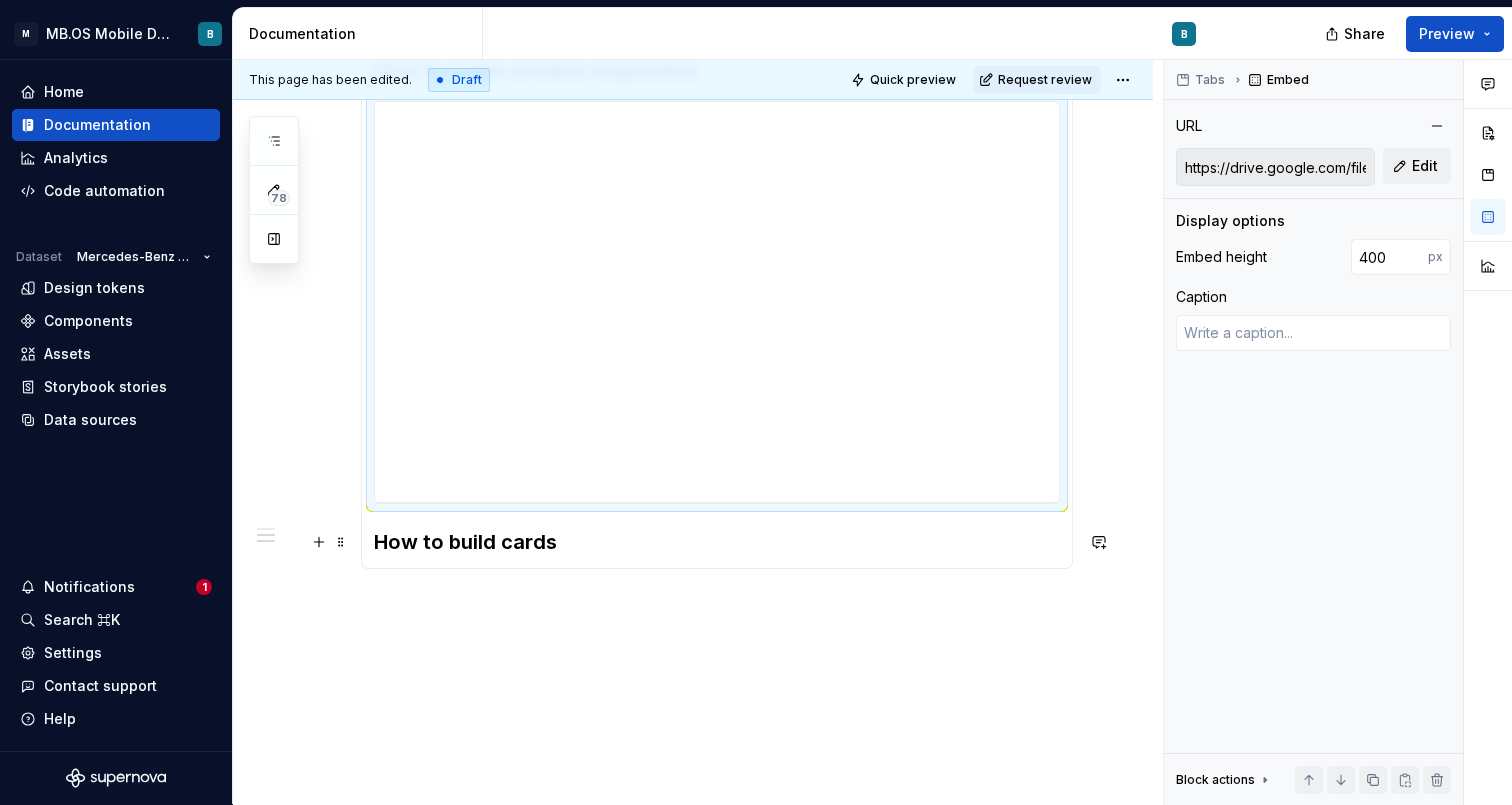 click on "How to build cards" at bounding box center [717, 542] 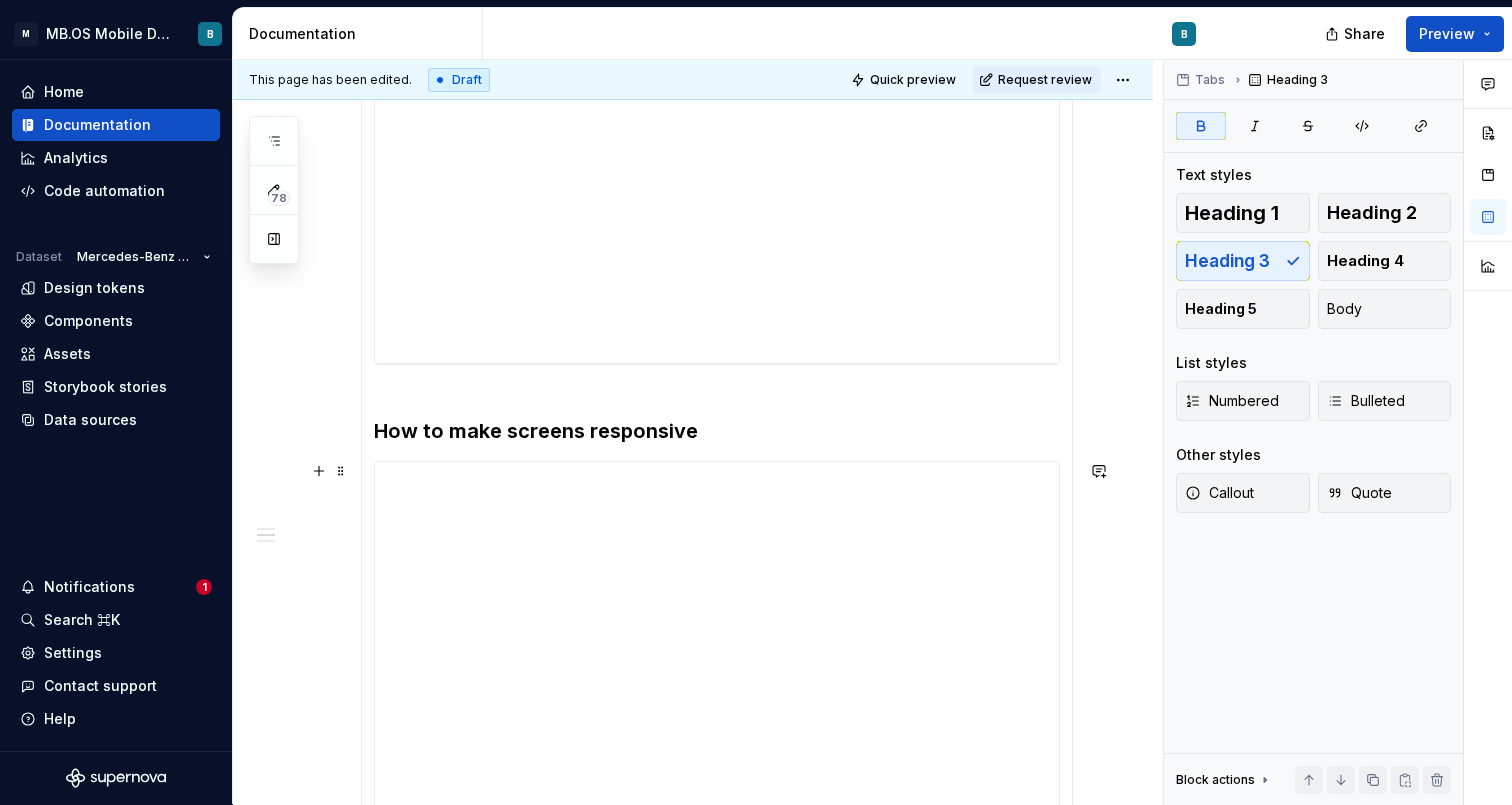 scroll, scrollTop: 654, scrollLeft: 0, axis: vertical 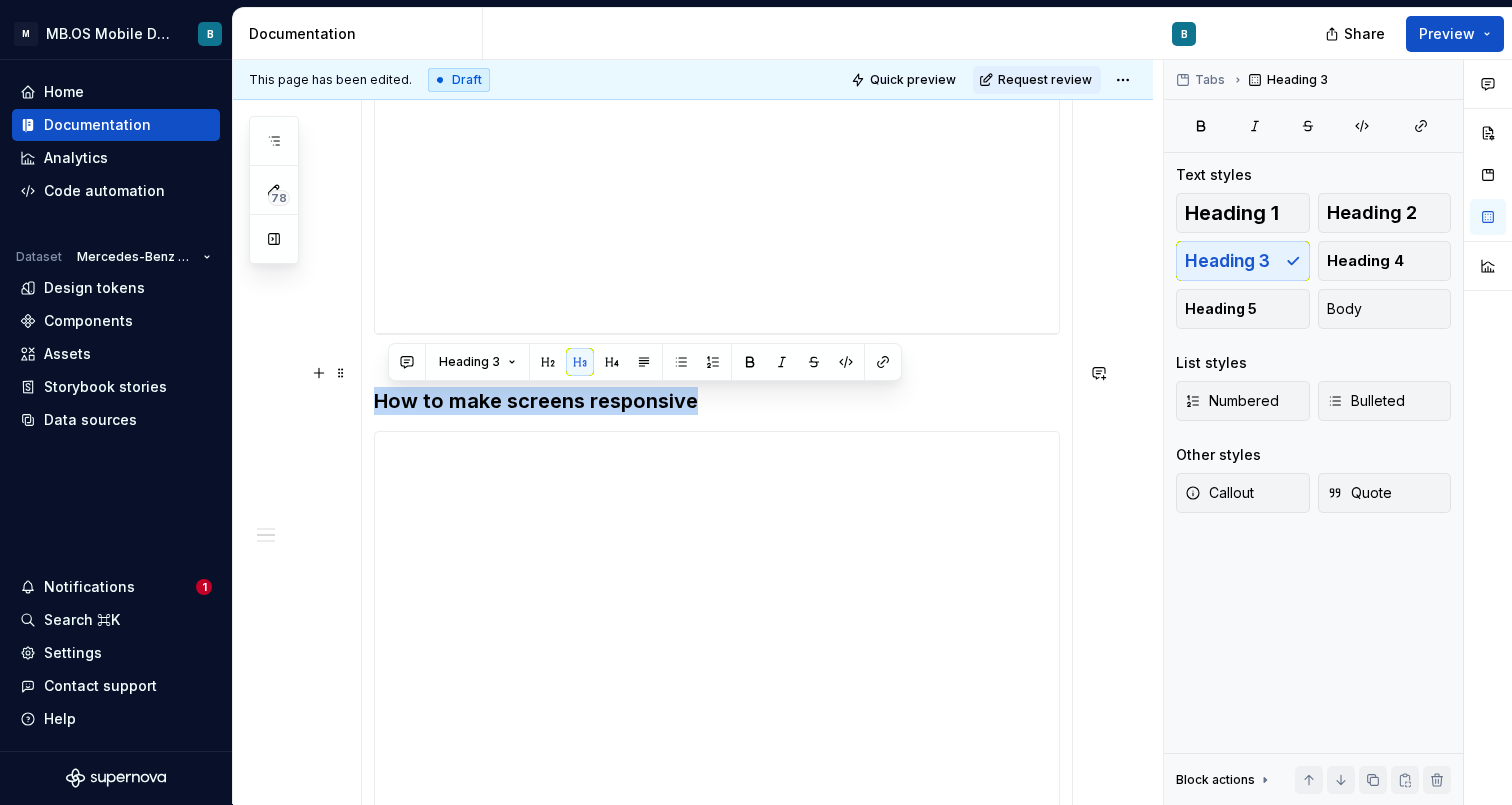 drag, startPoint x: 717, startPoint y: 399, endPoint x: 366, endPoint y: 393, distance: 351.05127 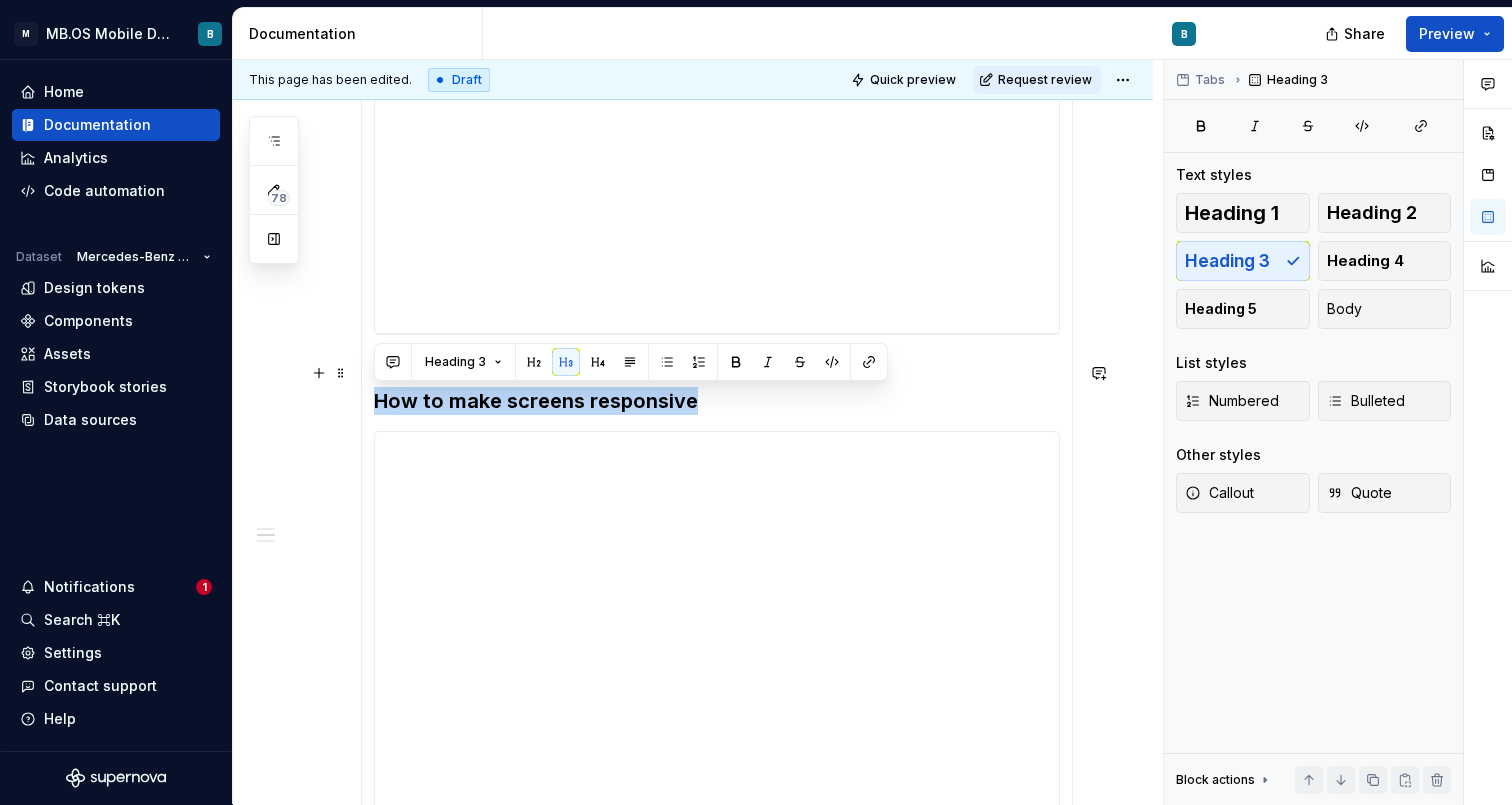 copy on "How to make screens responsive" 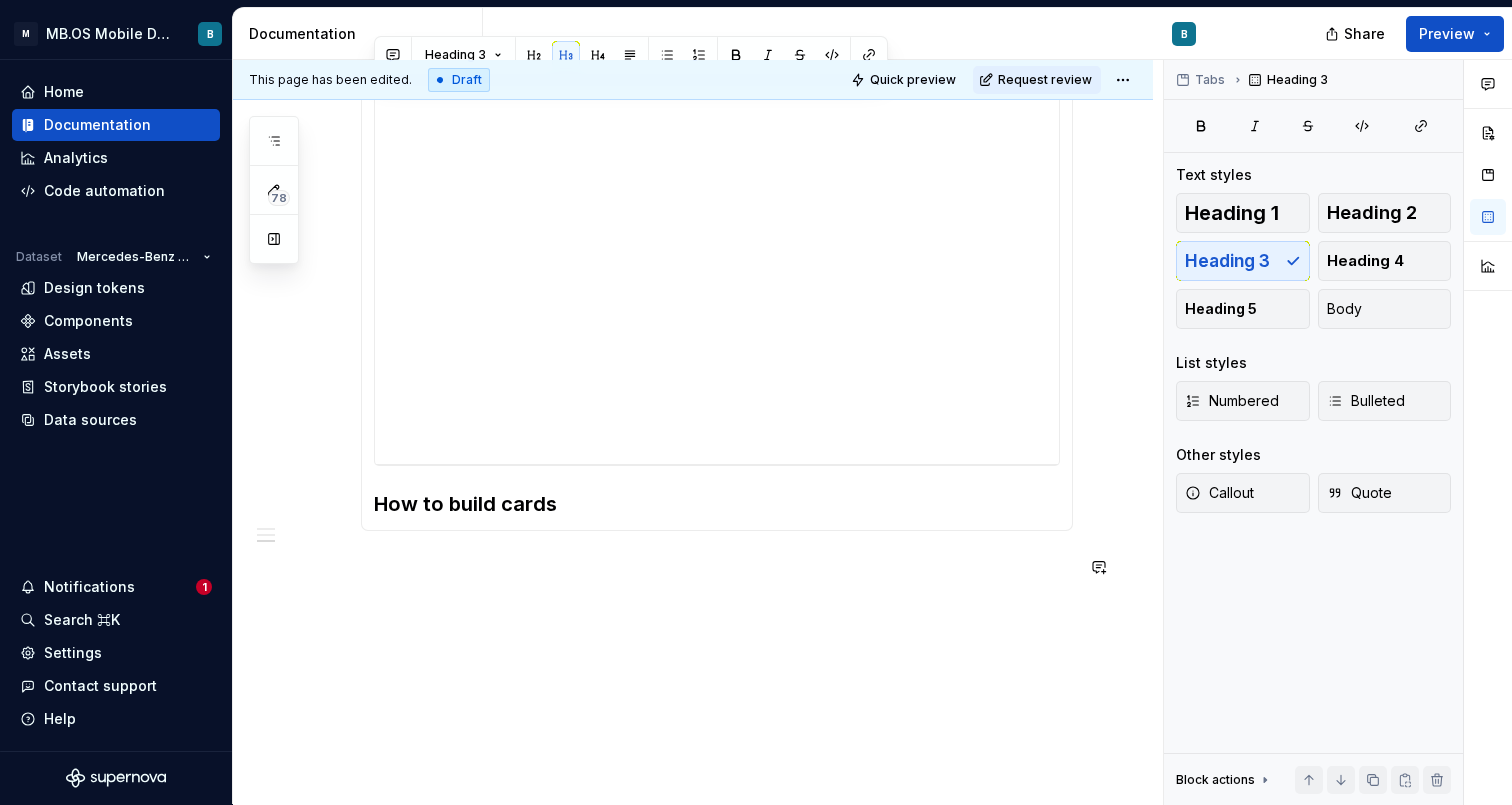 scroll, scrollTop: 1039, scrollLeft: 0, axis: vertical 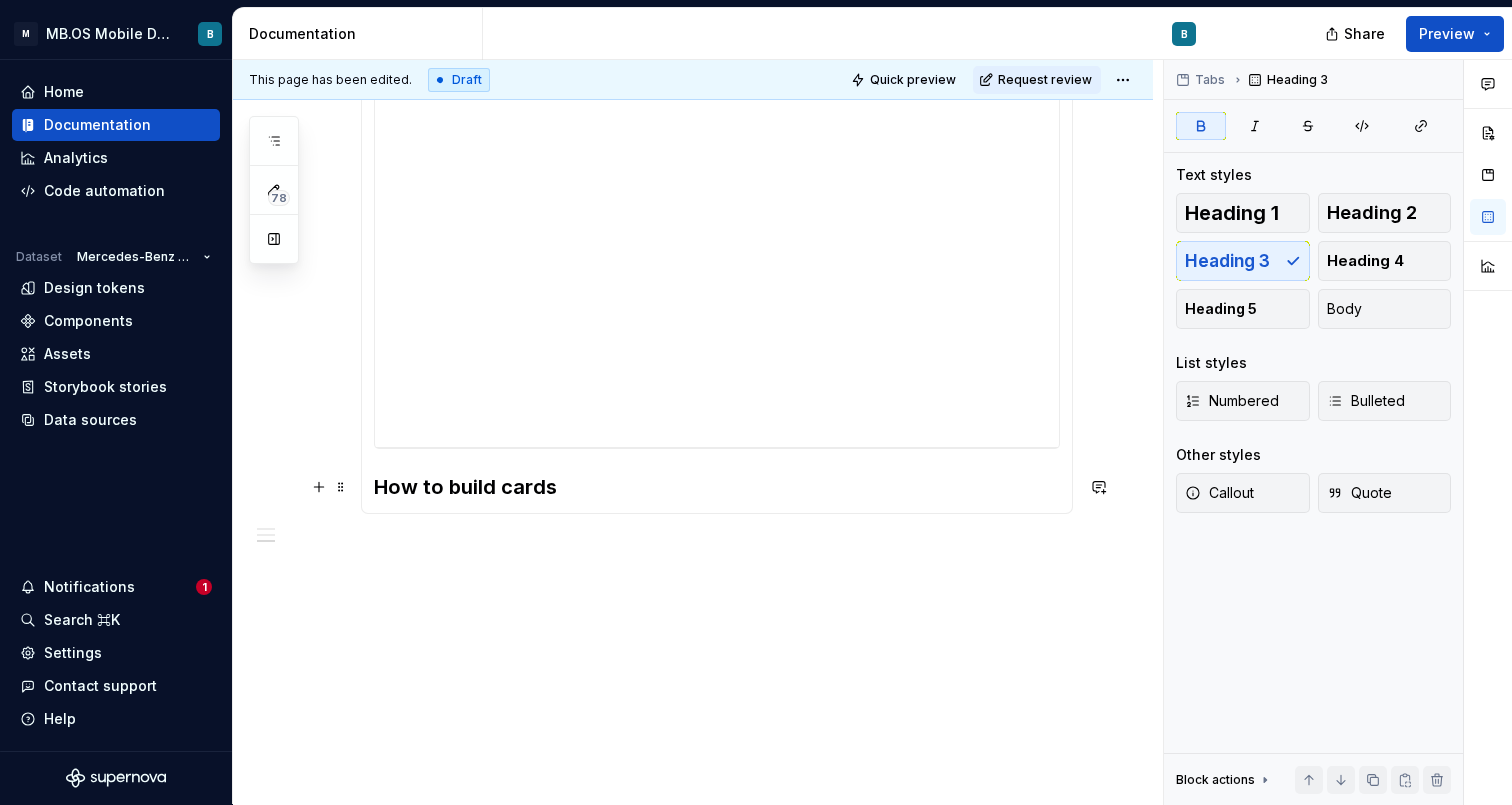 click on "How to build cards" at bounding box center [717, 487] 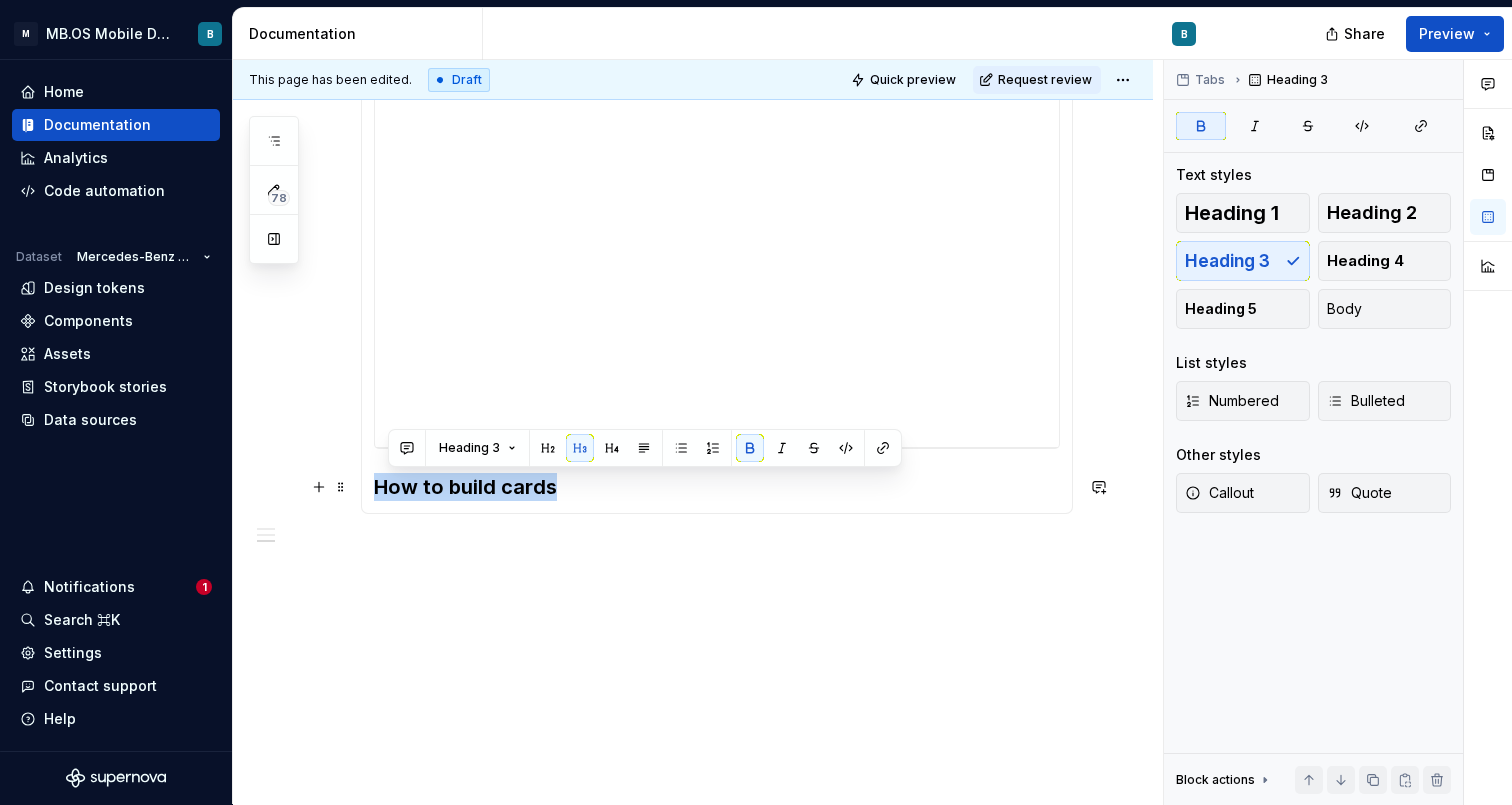 drag, startPoint x: 584, startPoint y: 485, endPoint x: 349, endPoint y: 480, distance: 235.05319 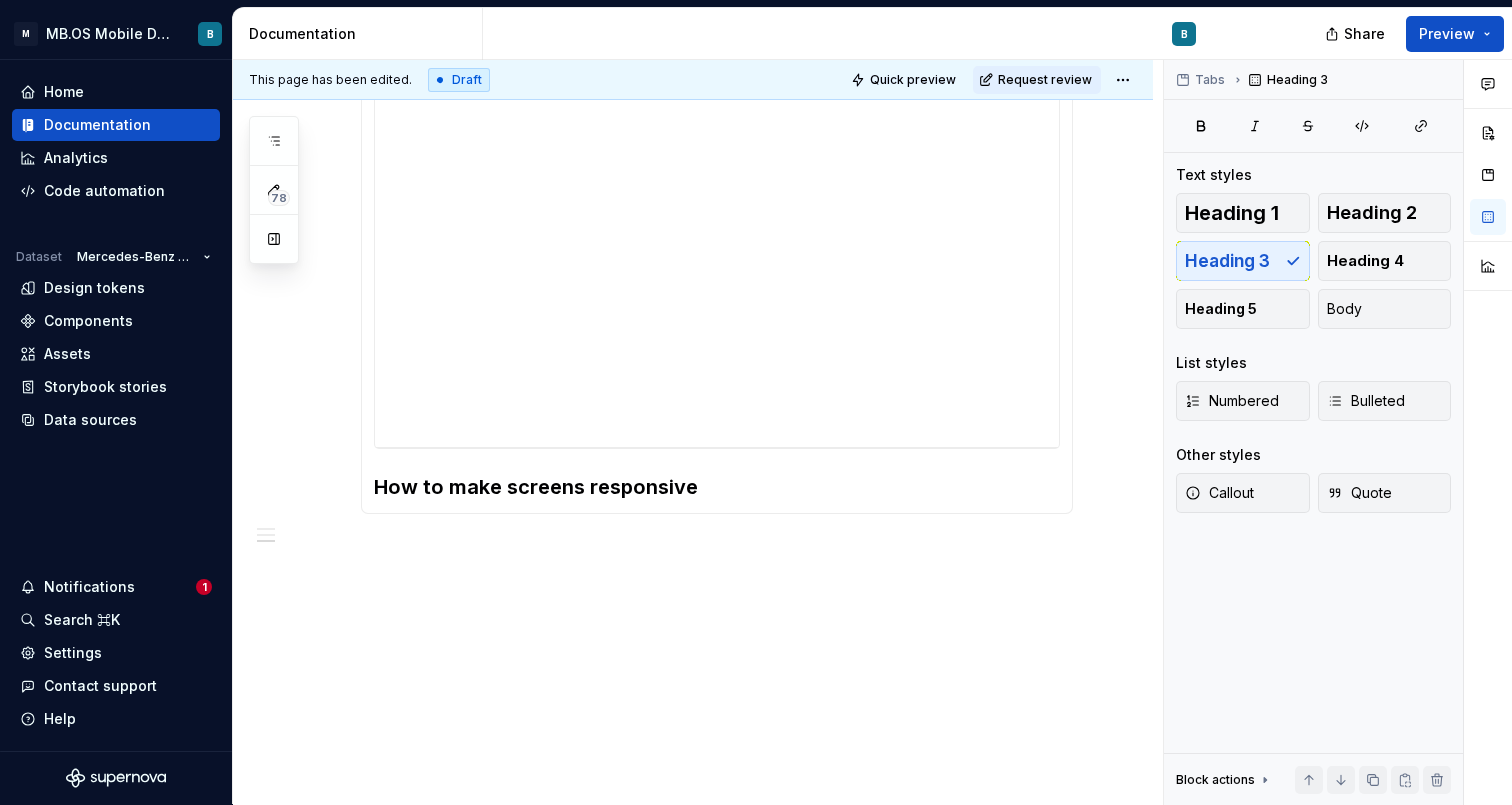 scroll, scrollTop: 1062, scrollLeft: 0, axis: vertical 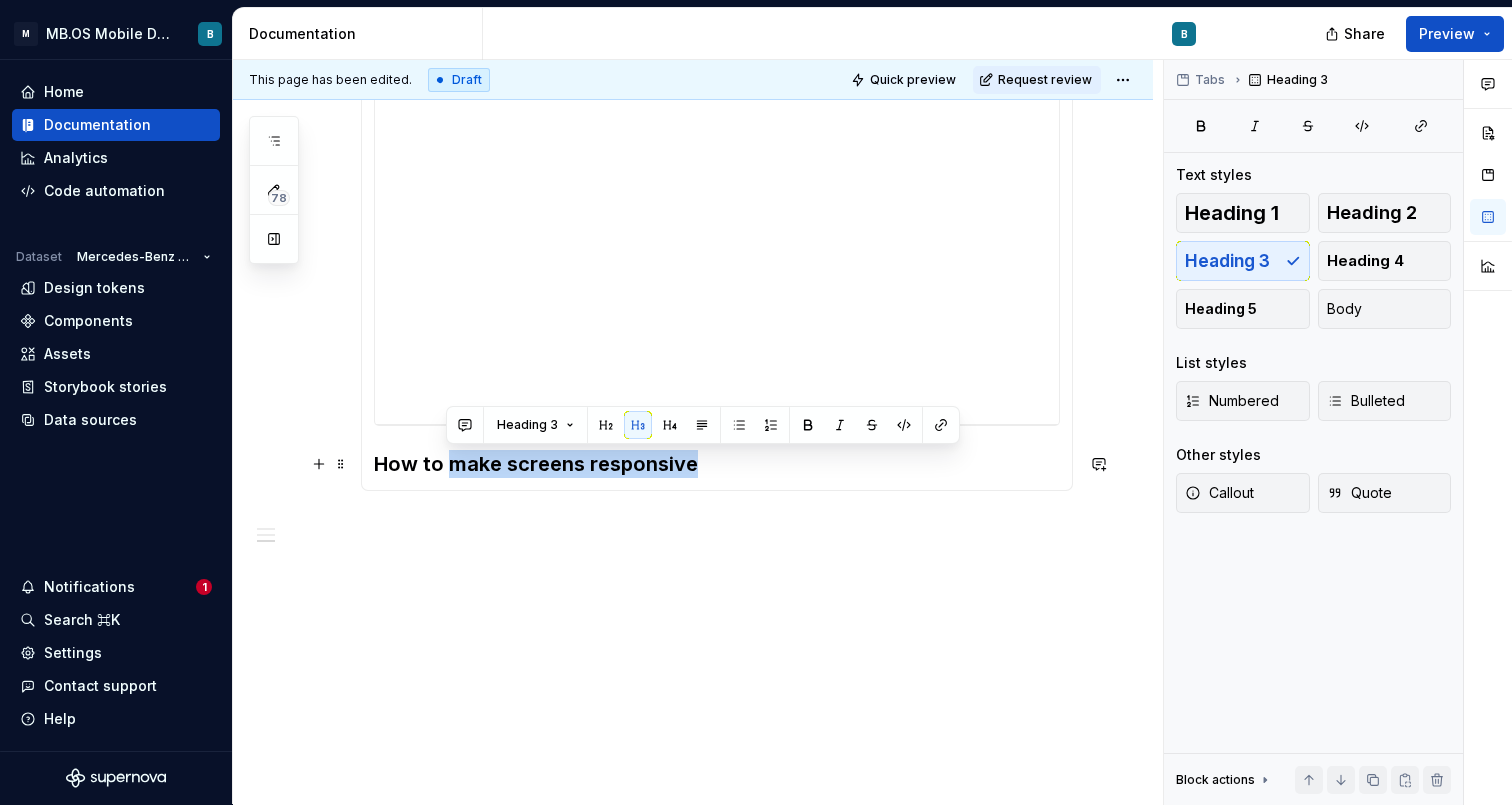 drag, startPoint x: 710, startPoint y: 463, endPoint x: 448, endPoint y: 463, distance: 262 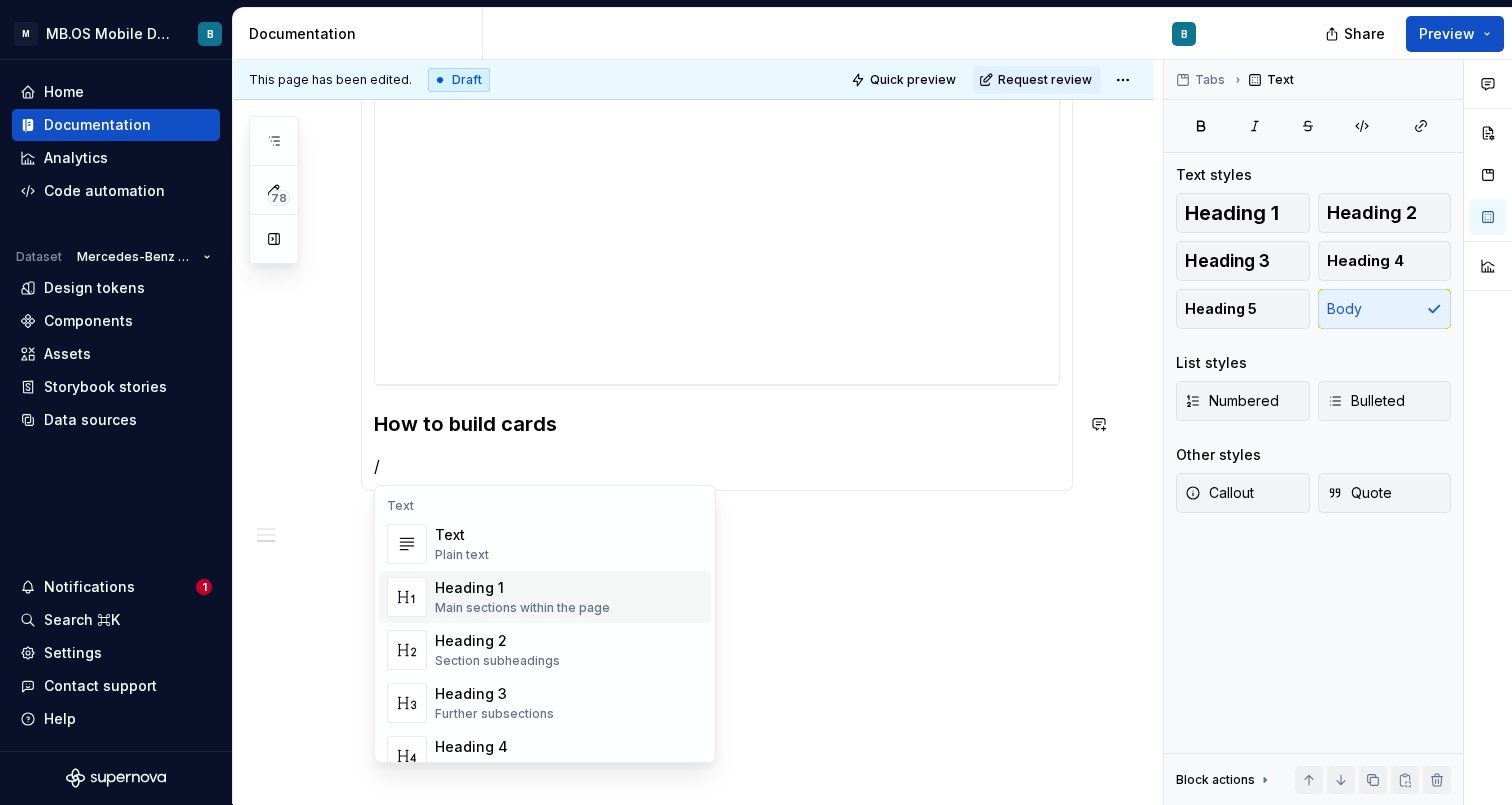 scroll, scrollTop: 1102, scrollLeft: 0, axis: vertical 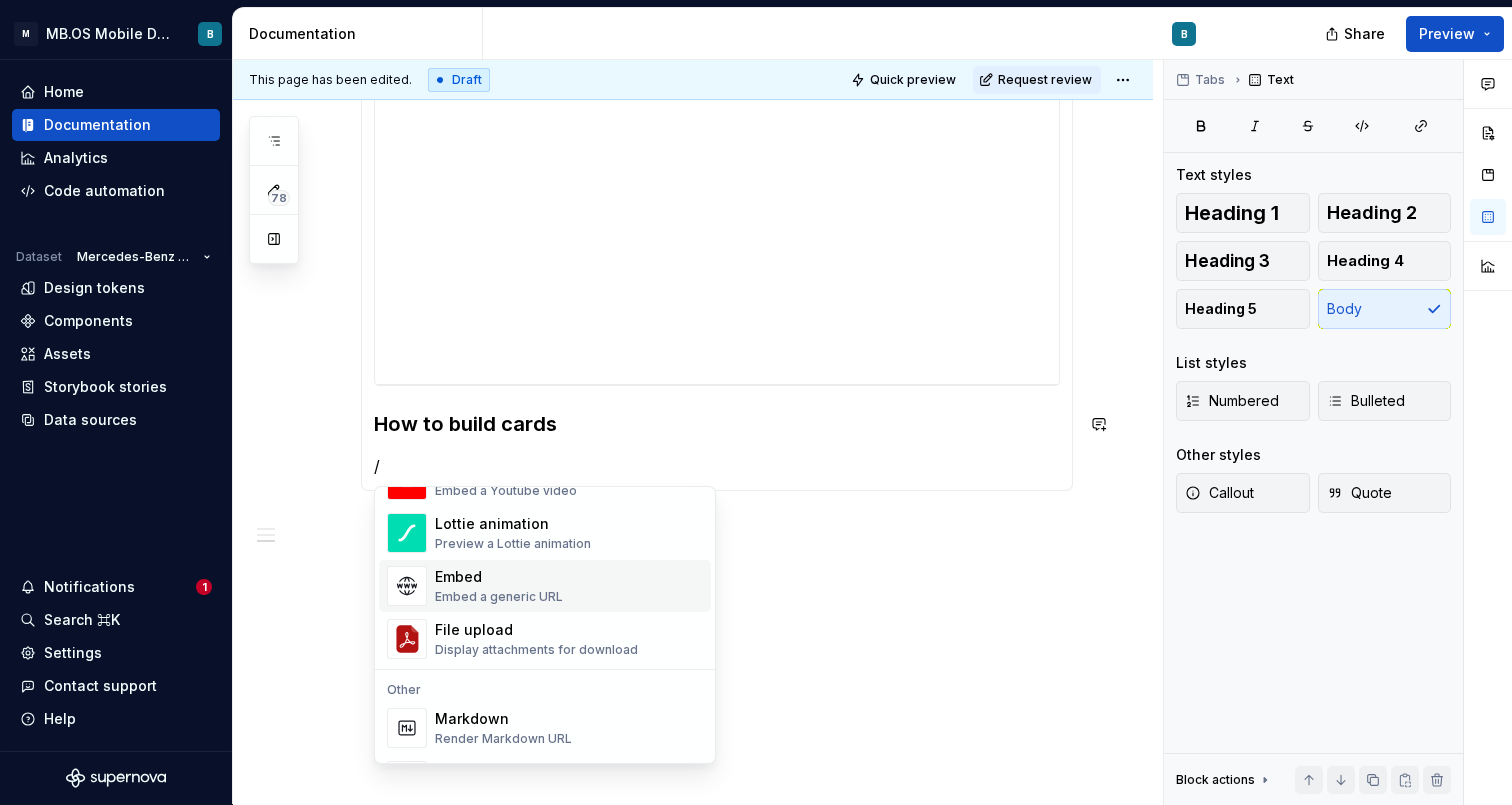 click on "Embed" at bounding box center [499, 577] 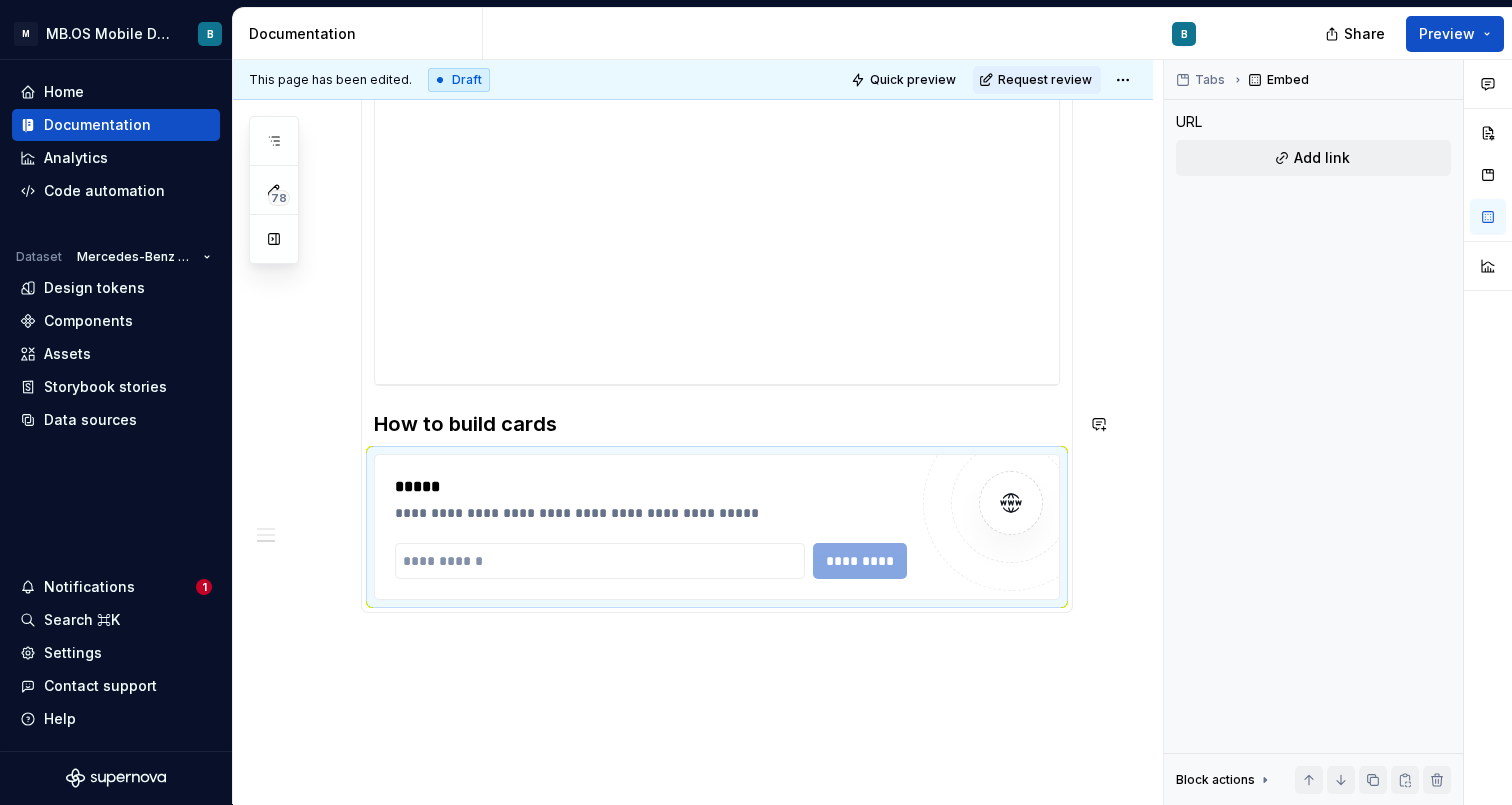scroll, scrollTop: 1142, scrollLeft: 0, axis: vertical 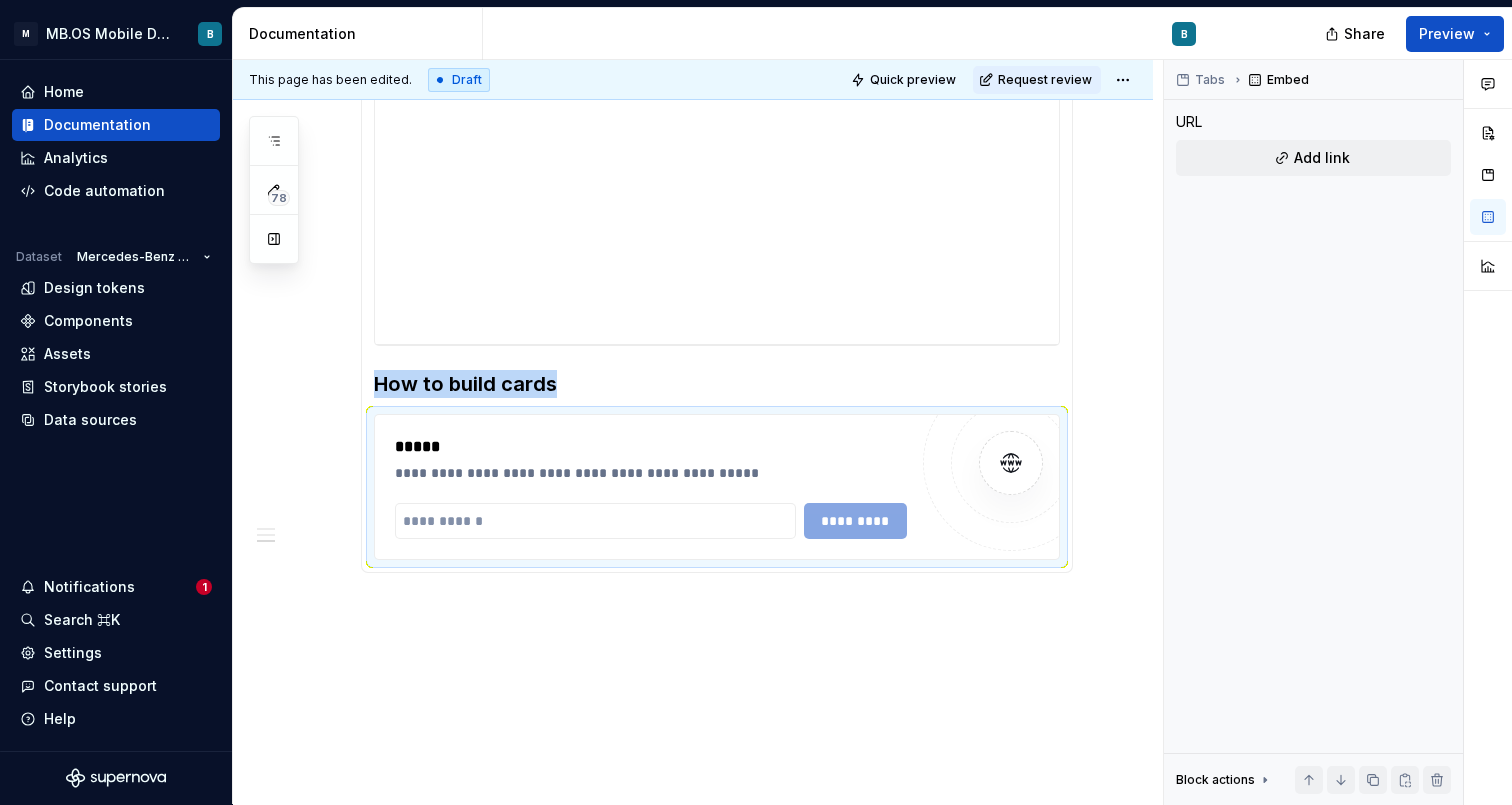 type on "*" 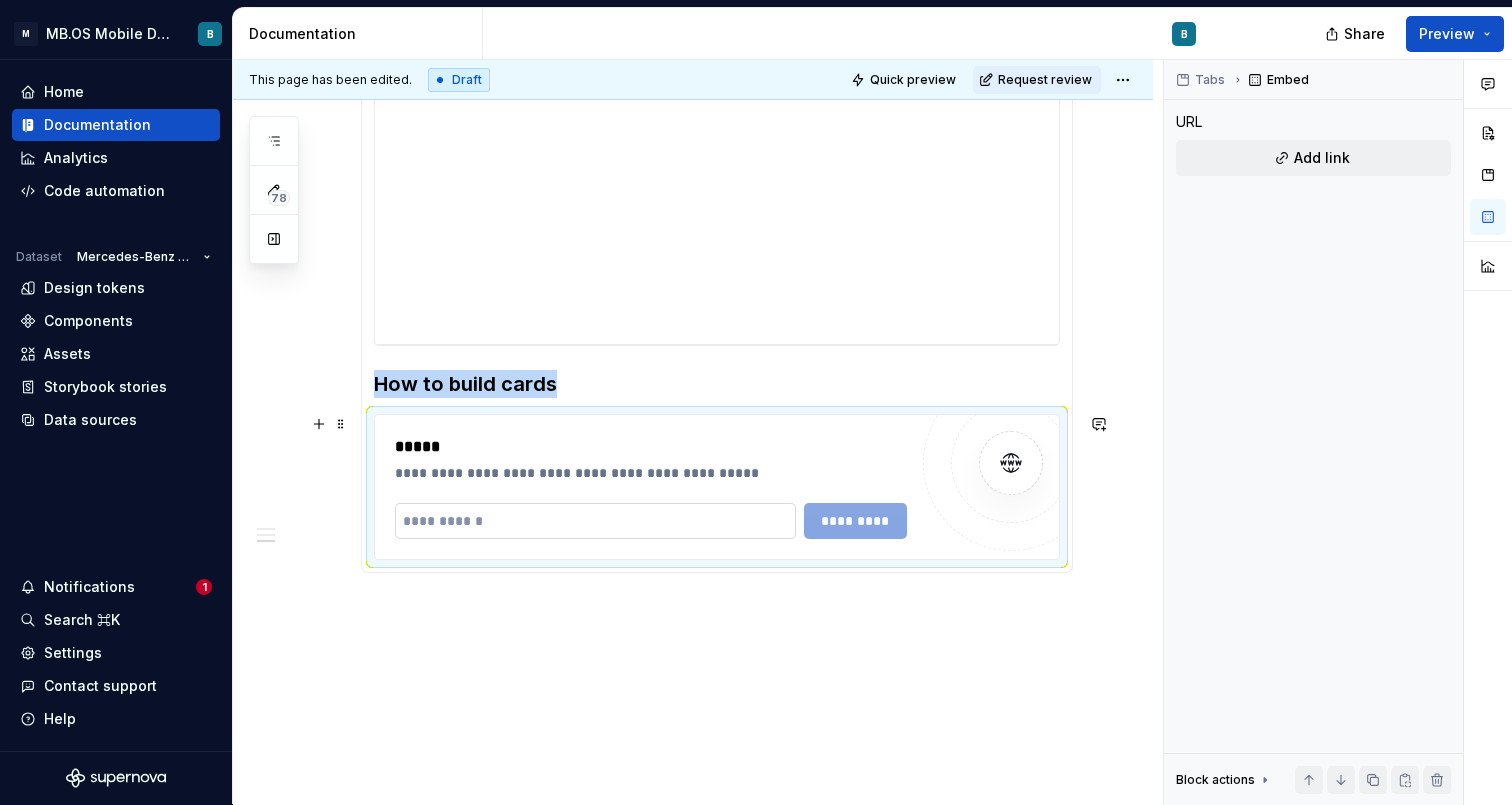 click at bounding box center (595, 521) 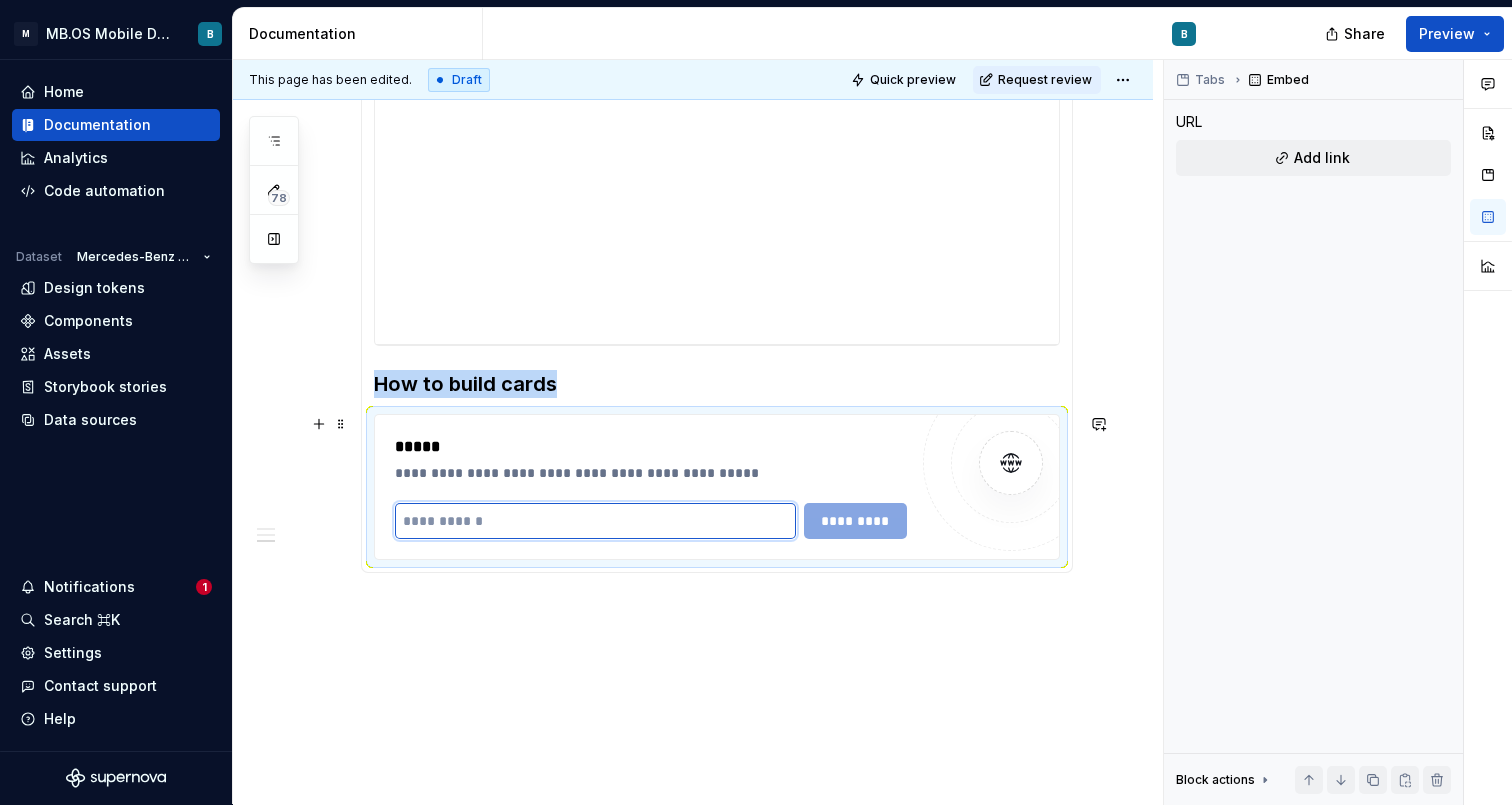 paste on "**********" 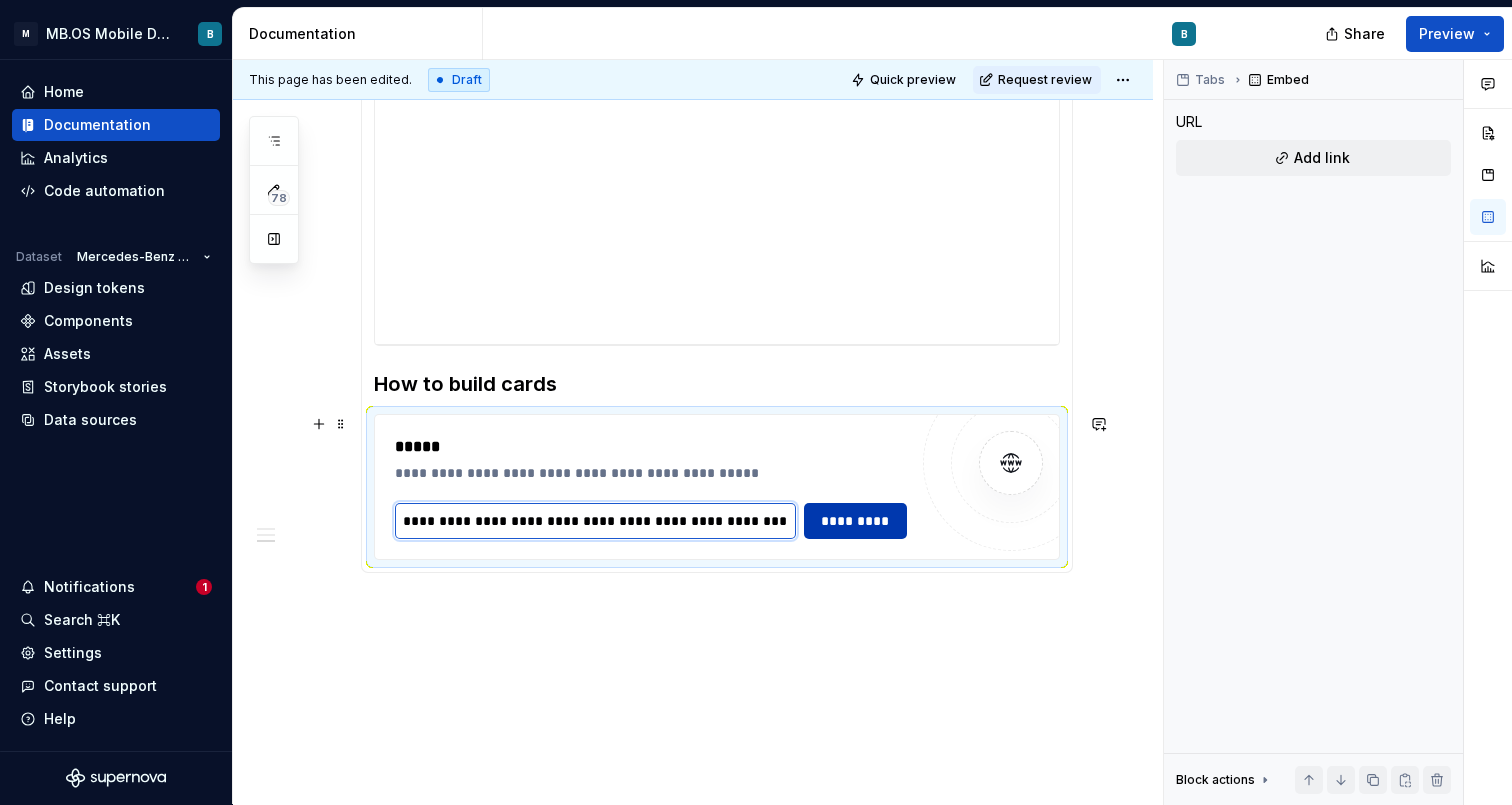 type on "**********" 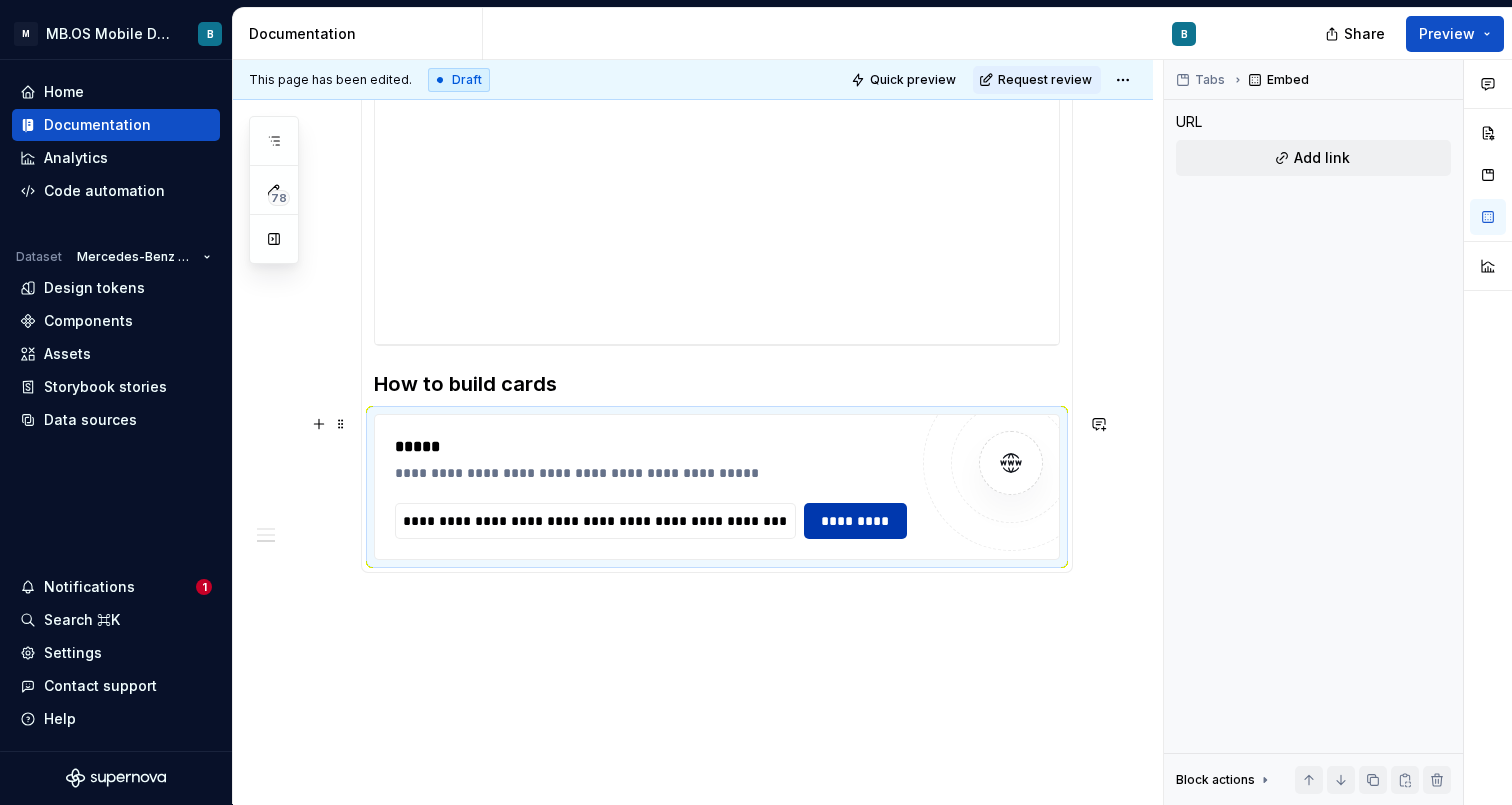 click on "*********" at bounding box center [856, 521] 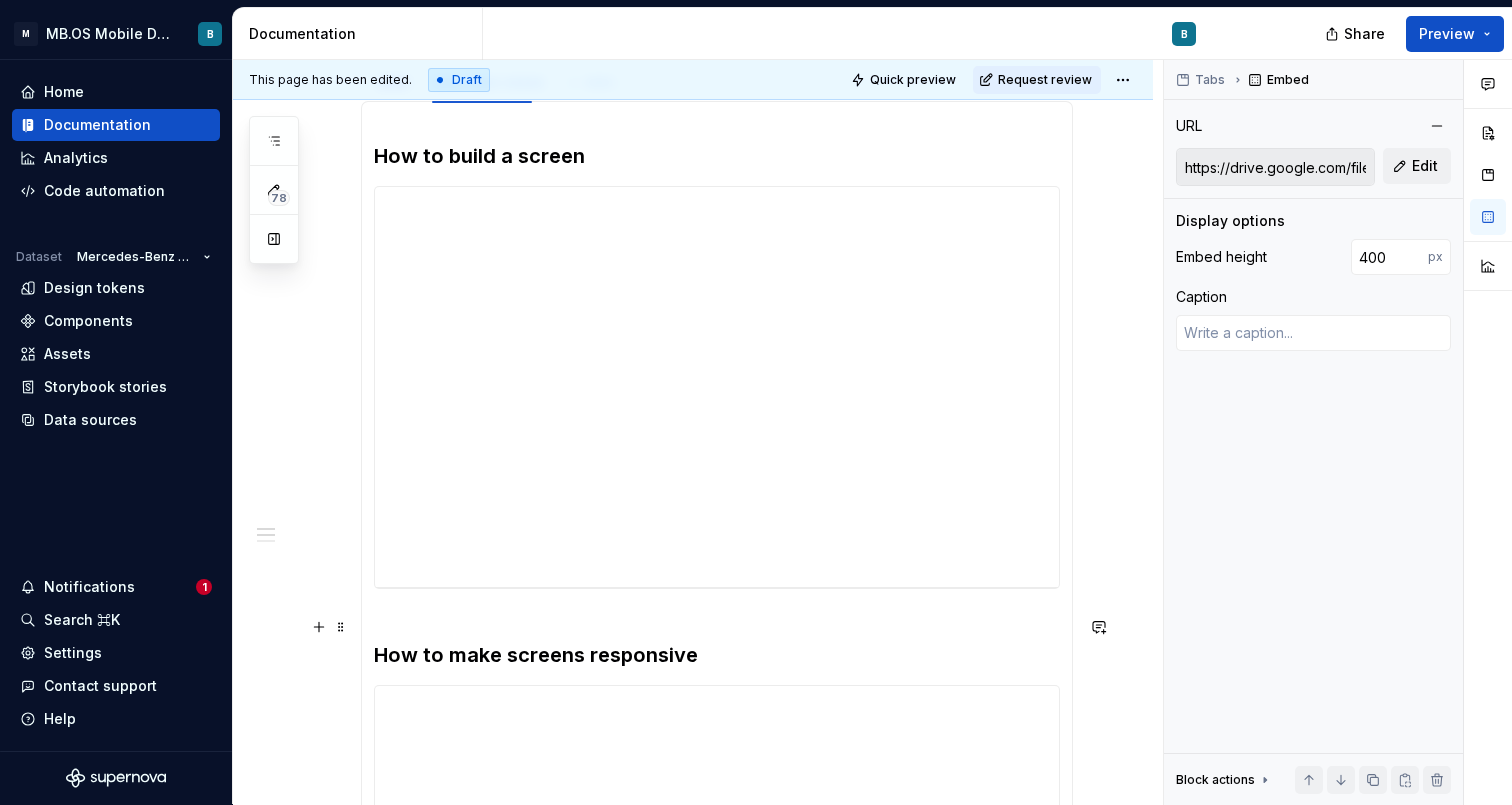 scroll, scrollTop: 341, scrollLeft: 0, axis: vertical 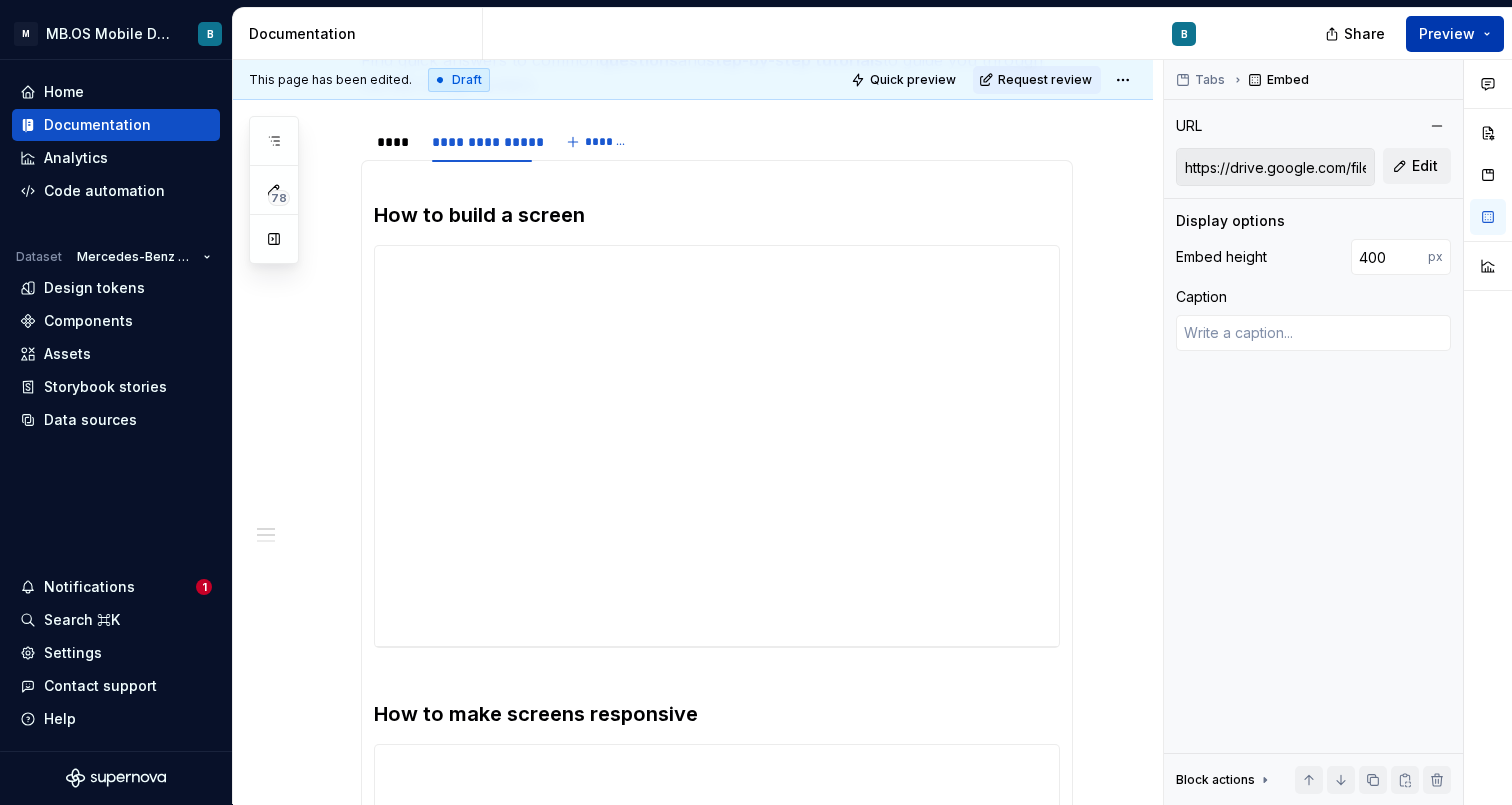 click on "Preview" at bounding box center [1447, 34] 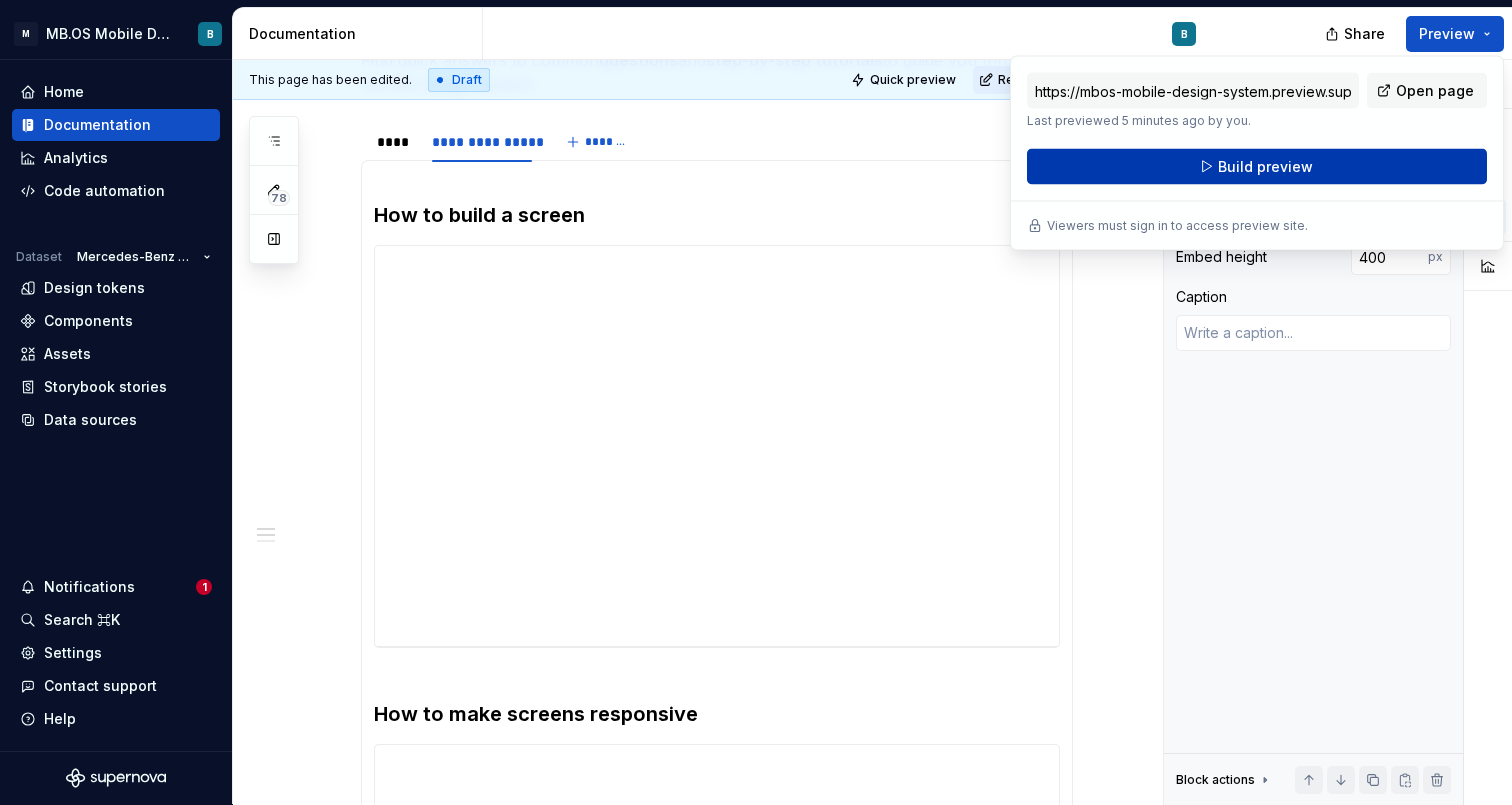 click on "Build preview" at bounding box center [1257, 167] 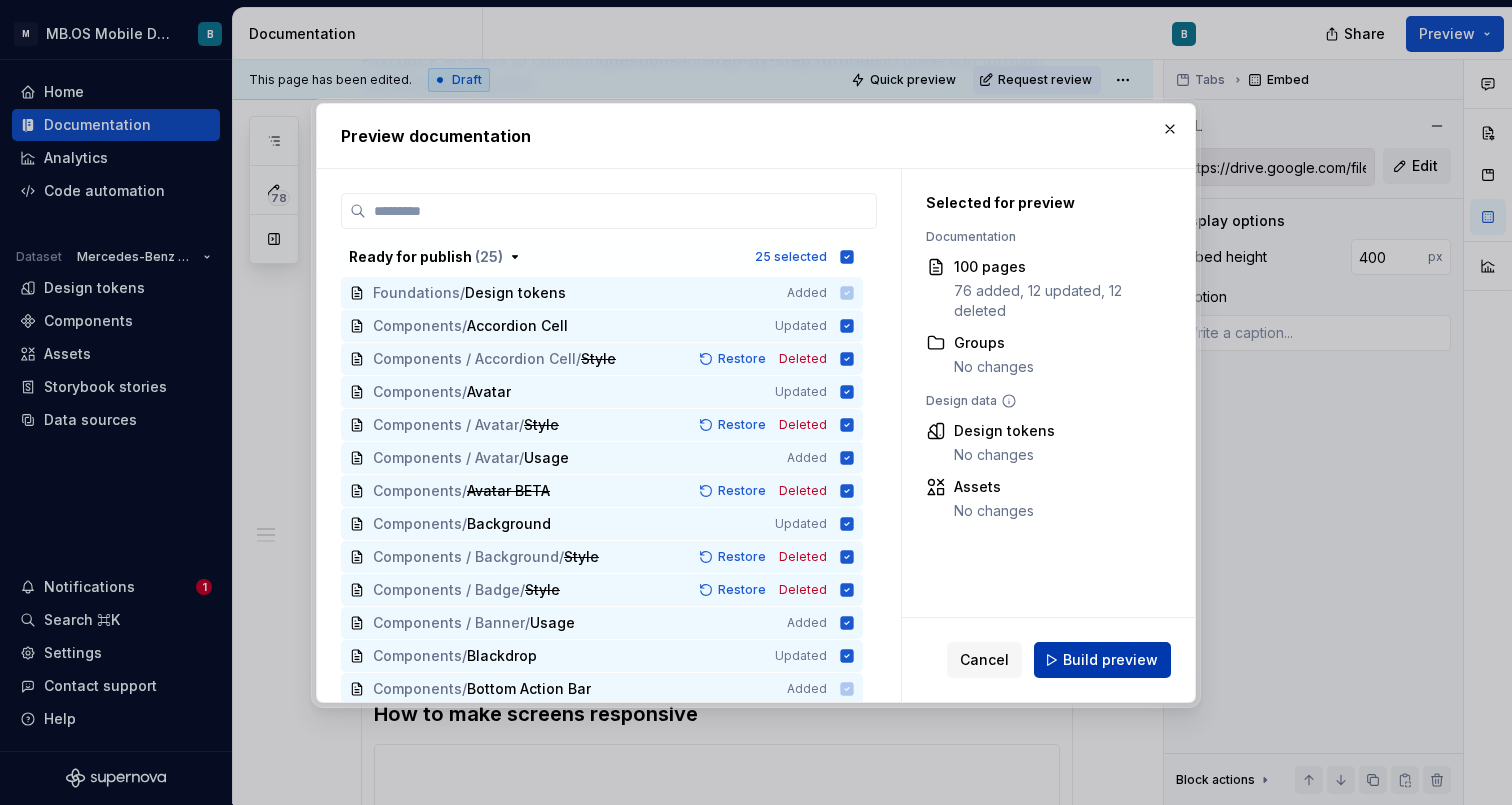 click on "Build preview" at bounding box center (1110, 660) 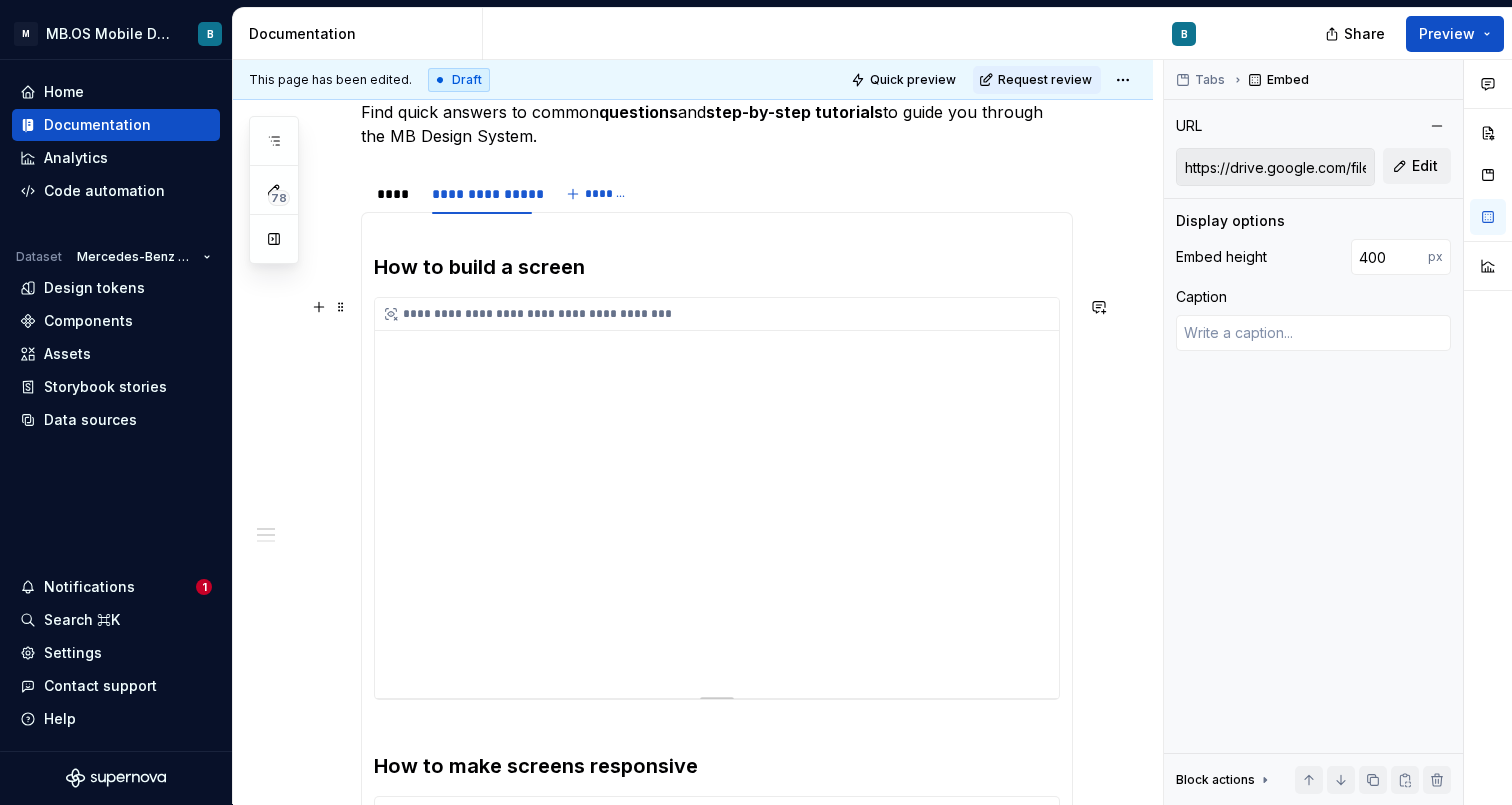 scroll, scrollTop: 303, scrollLeft: 0, axis: vertical 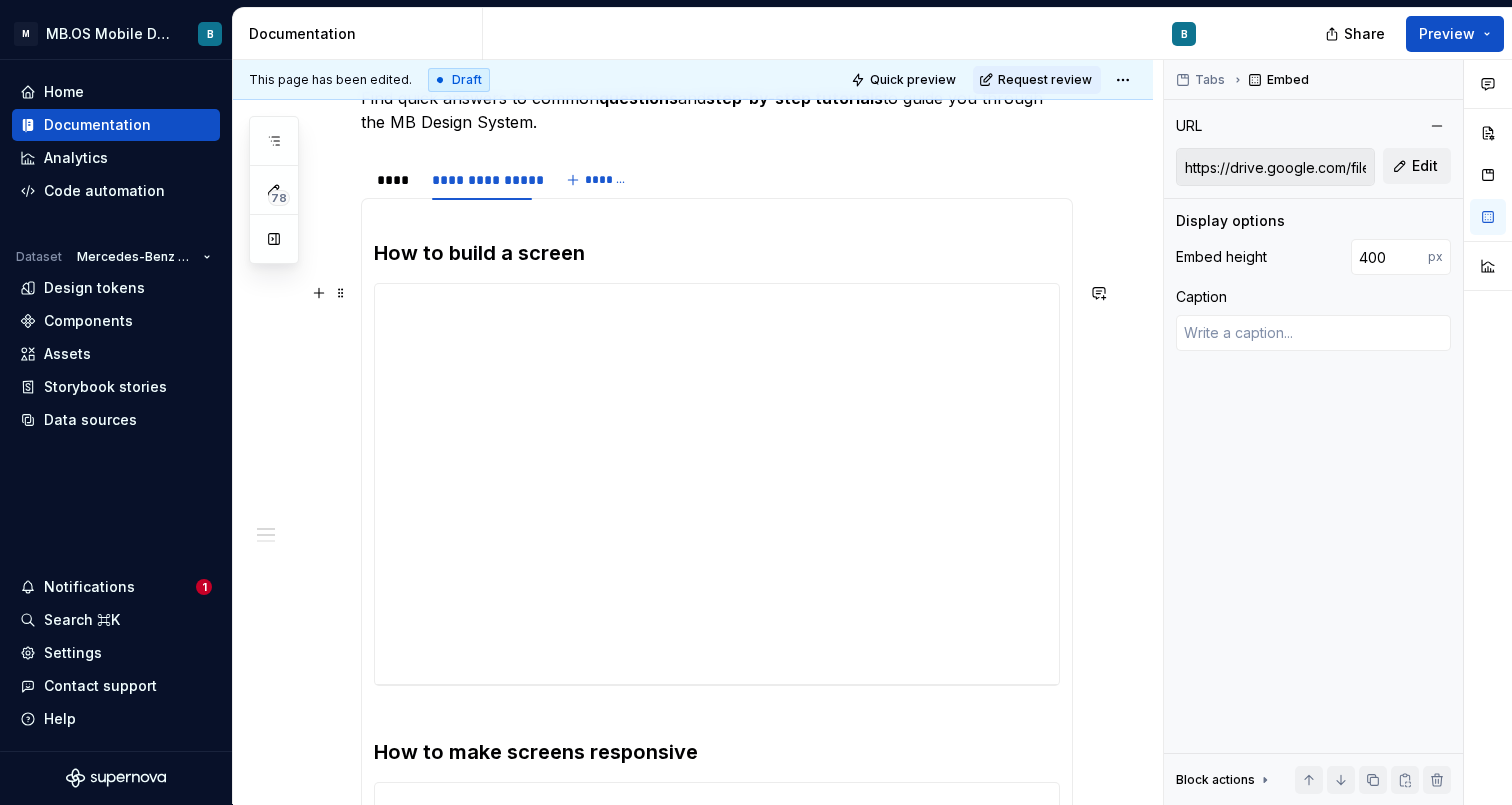 click on "**********" at bounding box center [693, 1010] 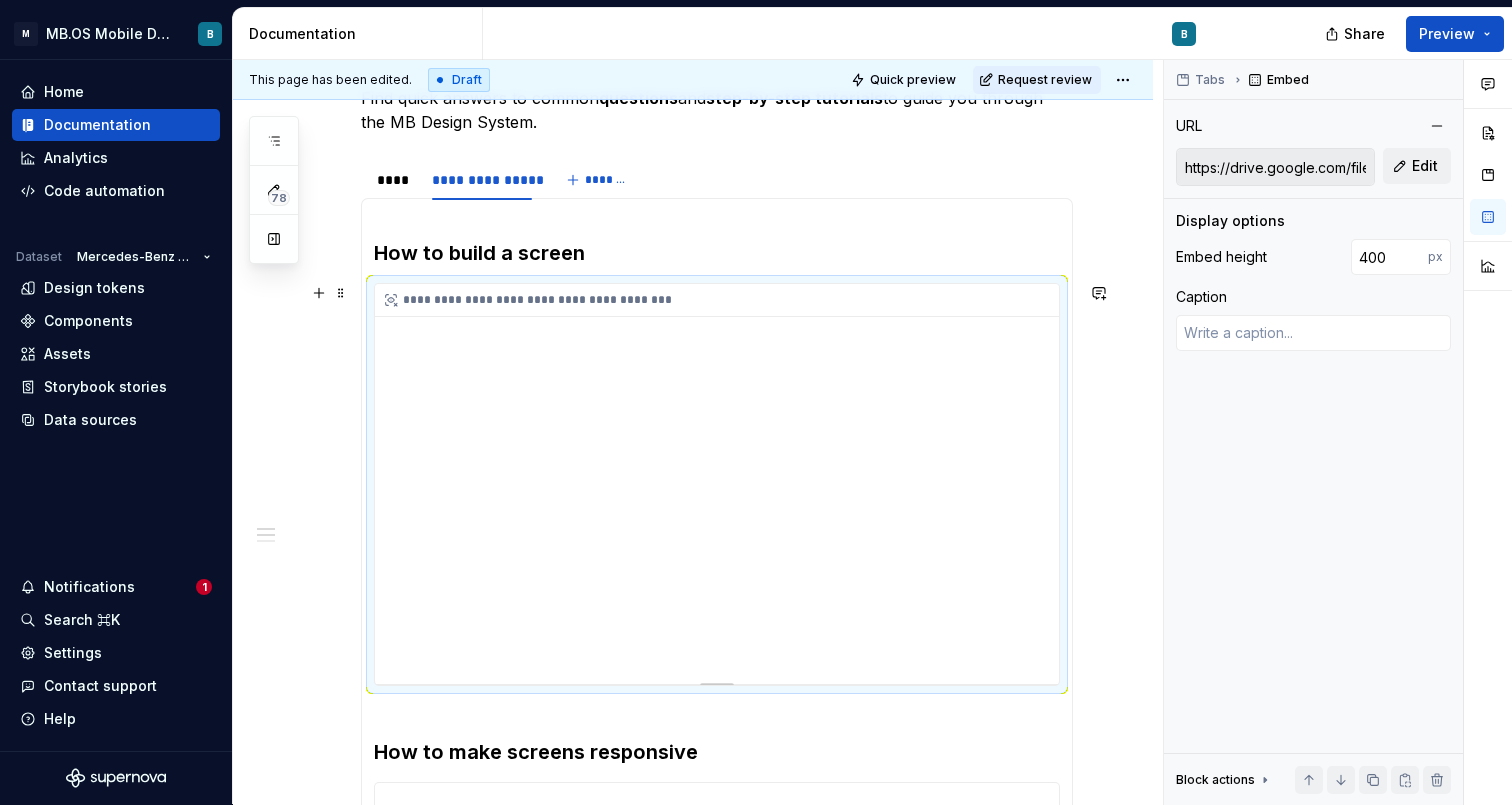 click on "**********" at bounding box center [722, 300] 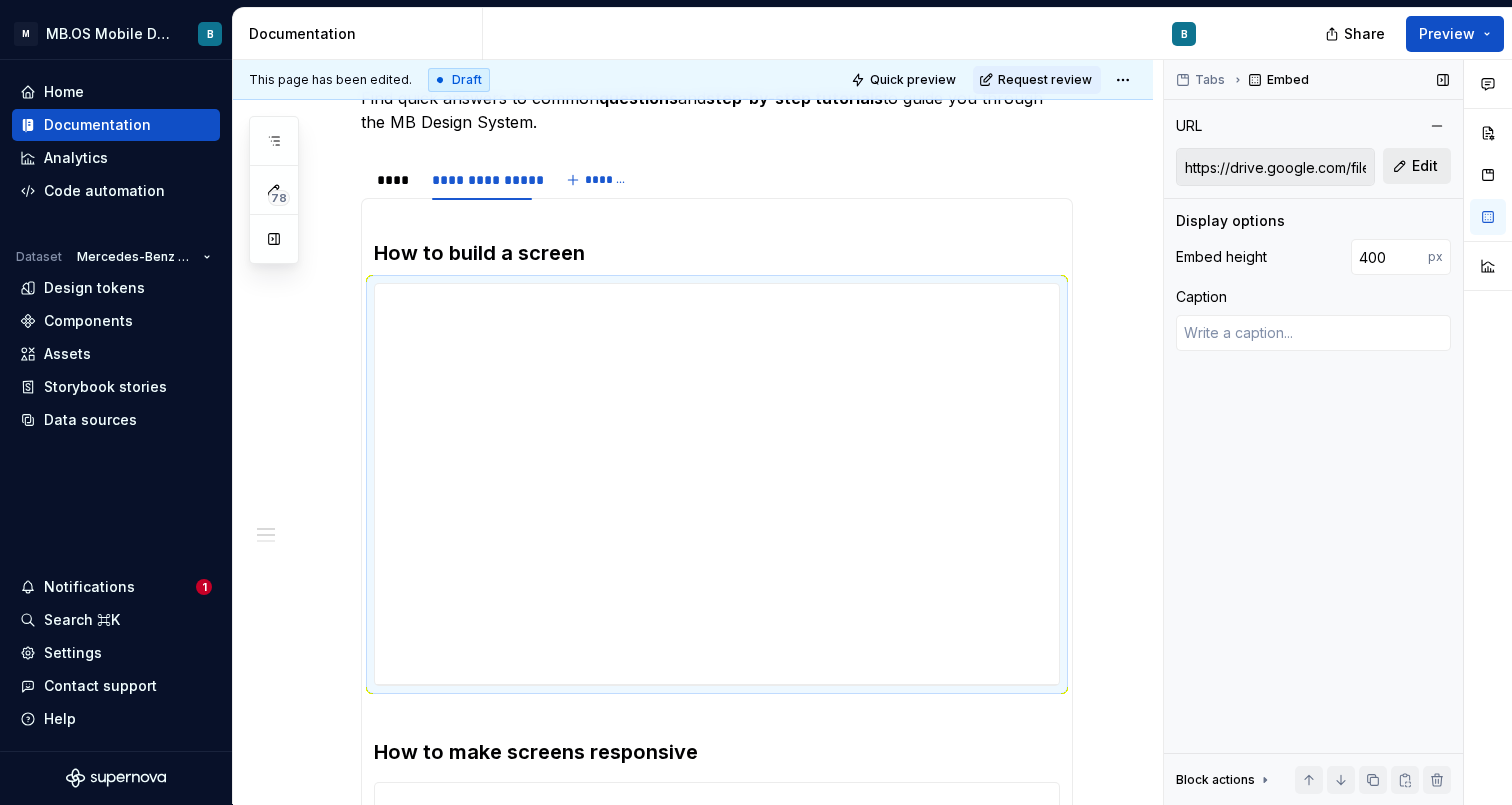 click on "Edit" at bounding box center [1425, 166] 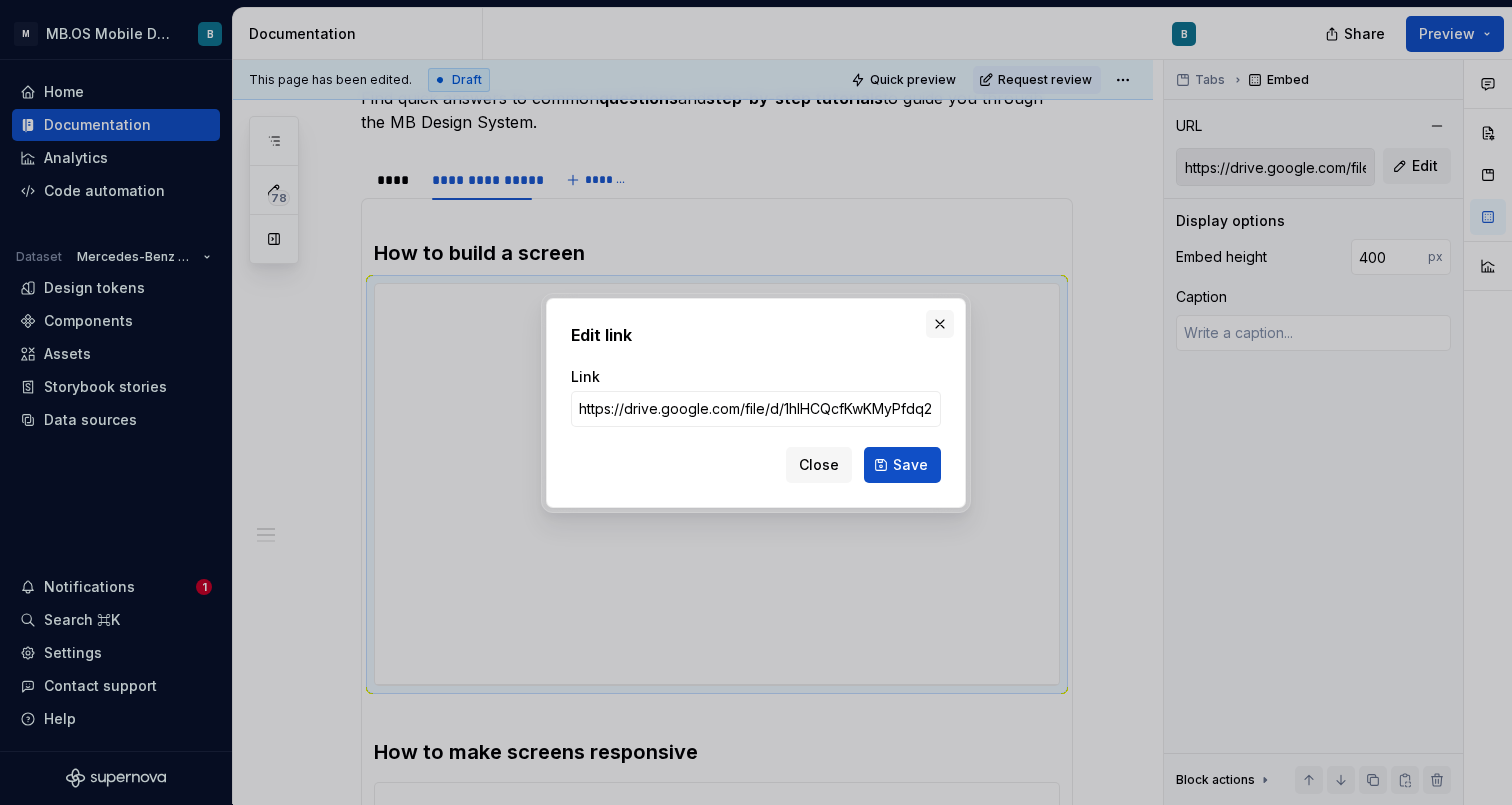 click at bounding box center (940, 324) 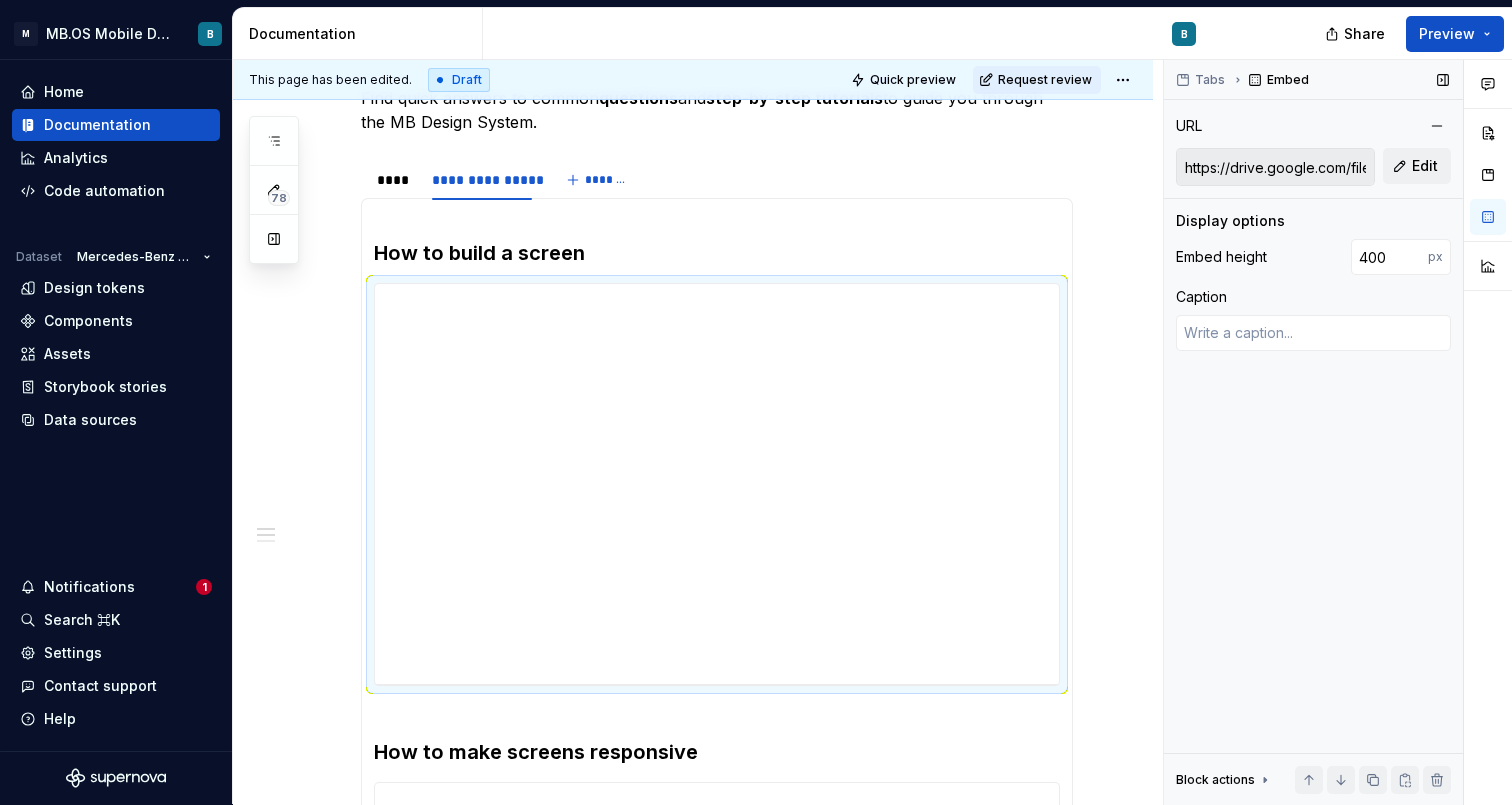 click on "Caption" at bounding box center [1201, 297] 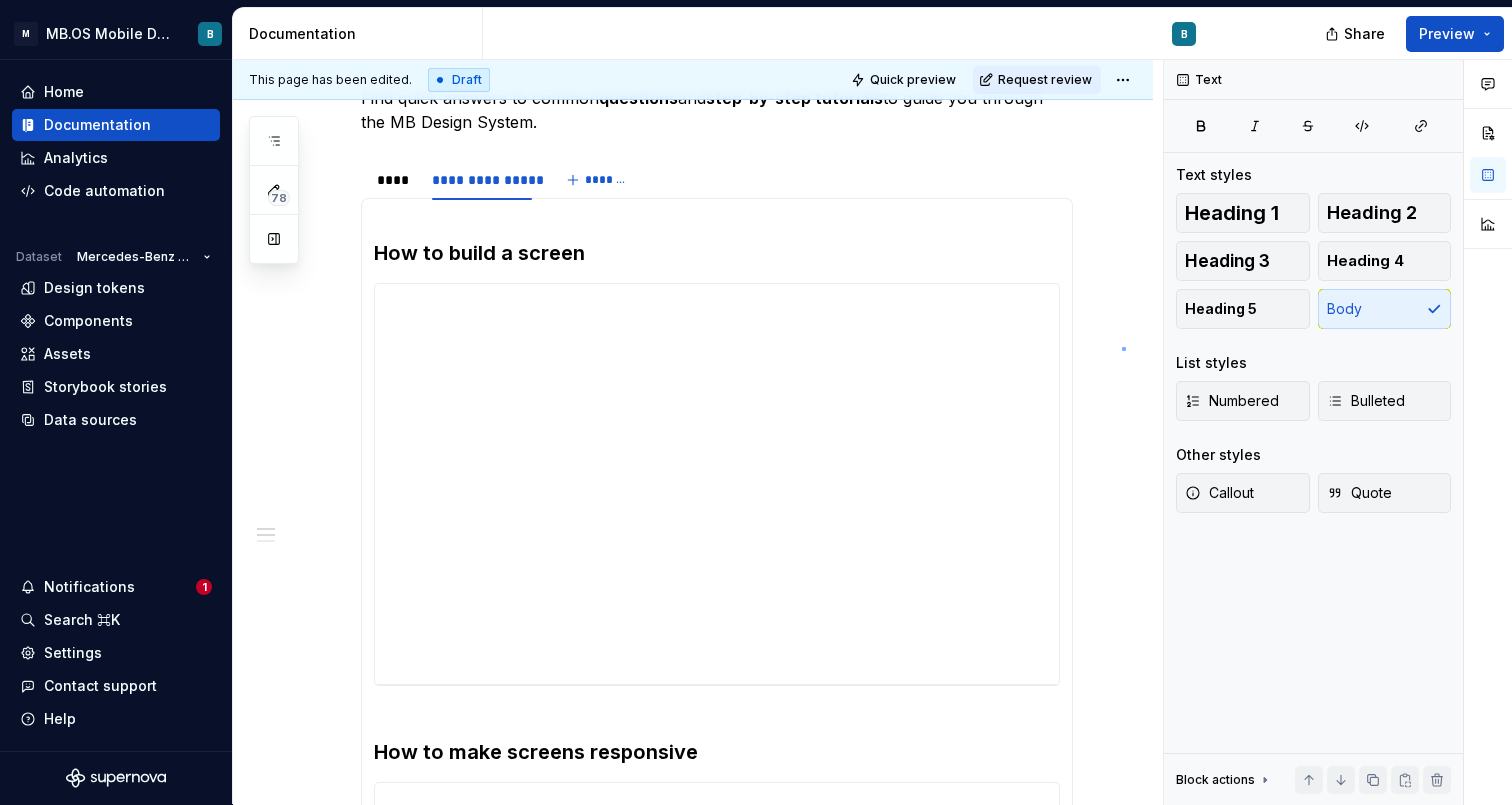 click on "**********" at bounding box center (698, 432) 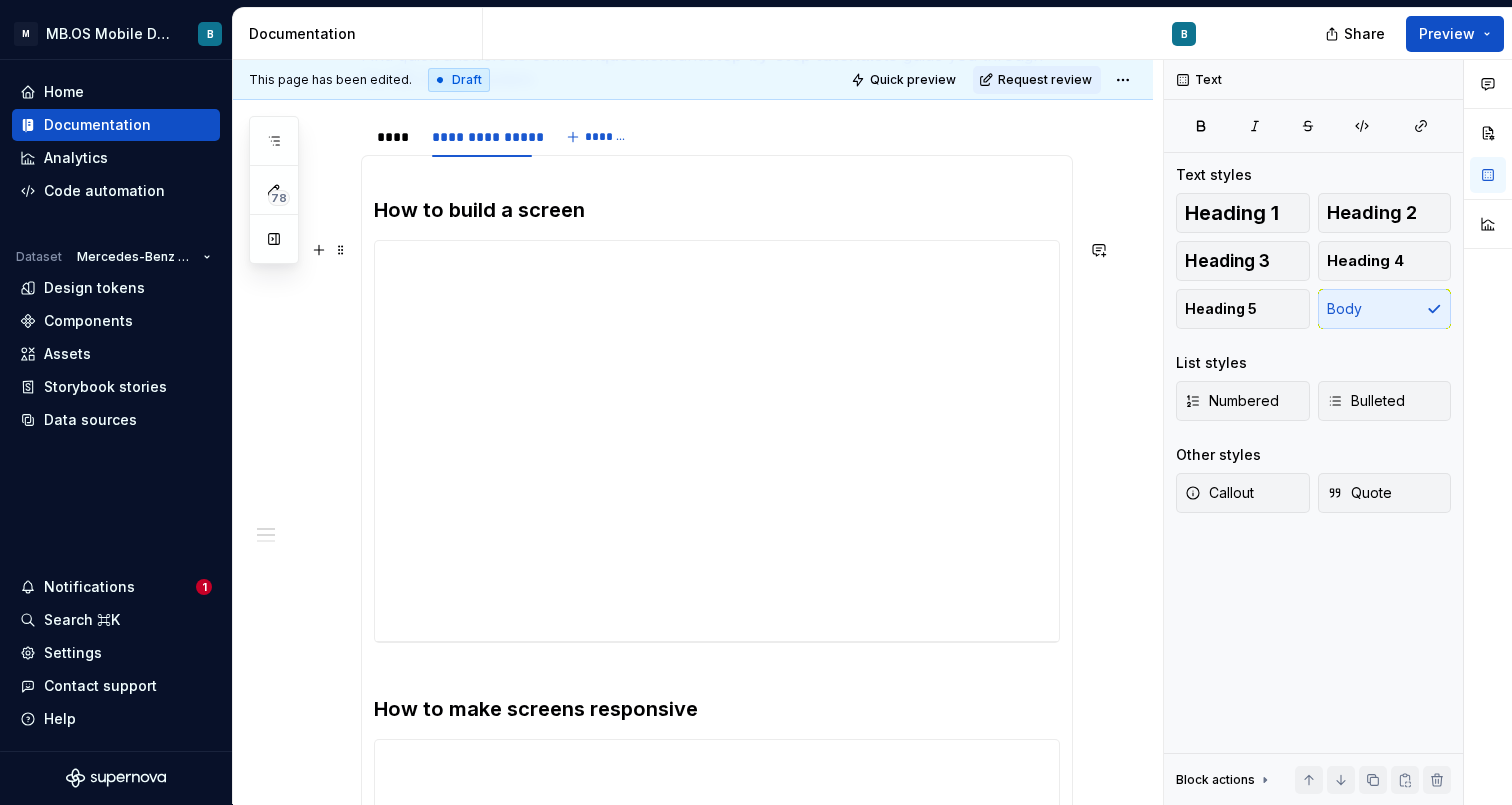 scroll, scrollTop: 371, scrollLeft: 0, axis: vertical 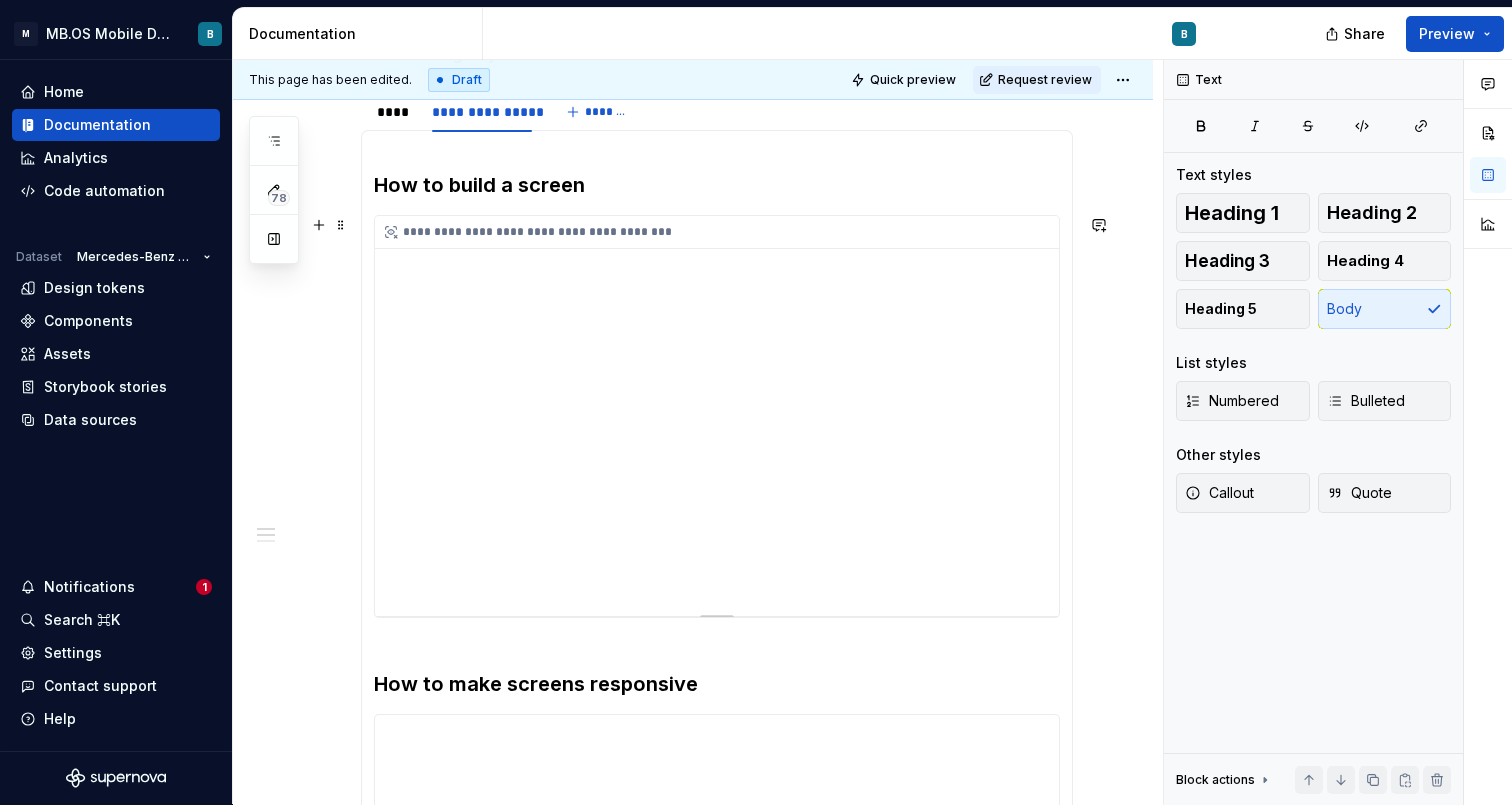 type on "*" 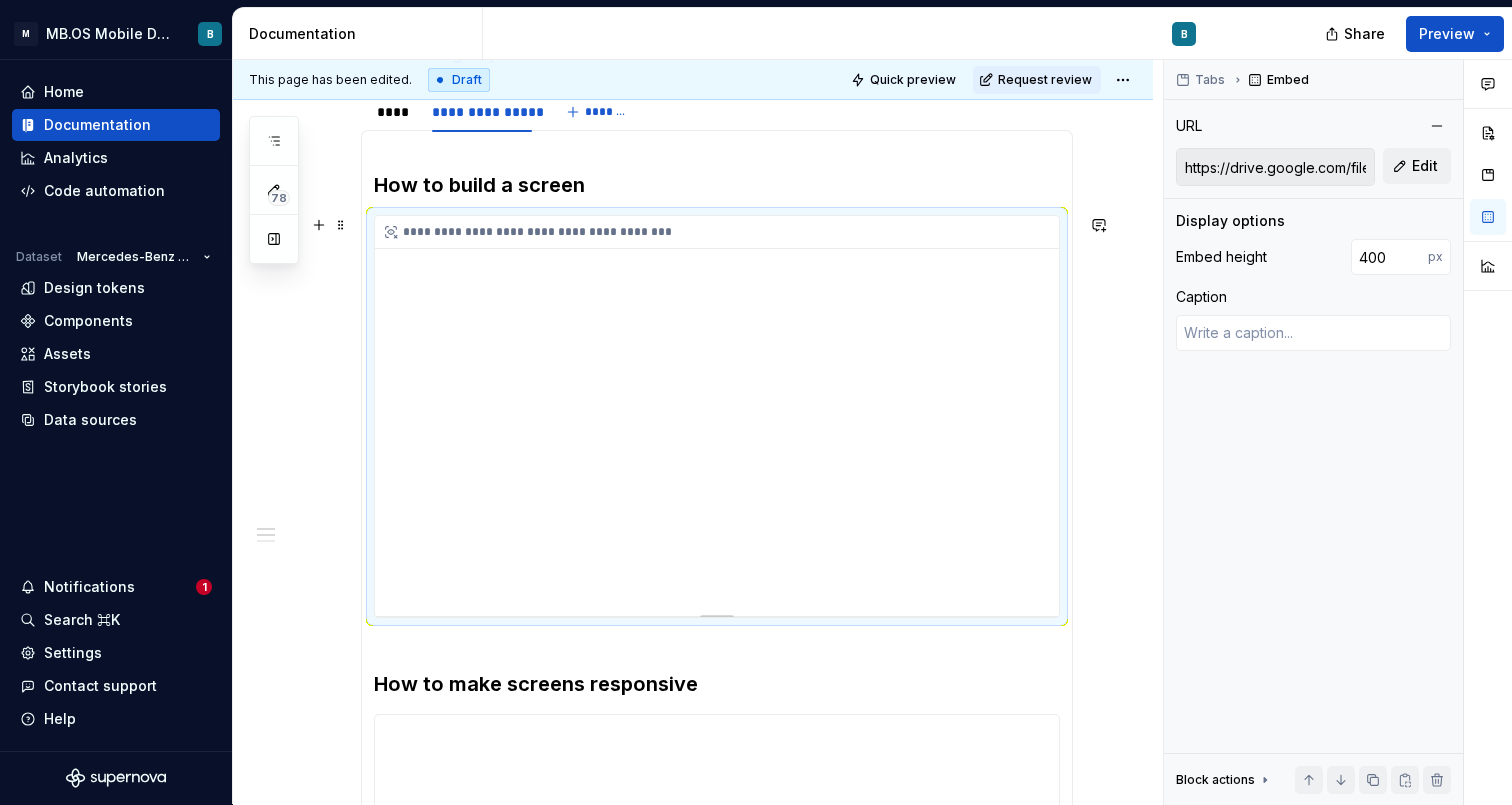 click on "**********" at bounding box center [717, 416] 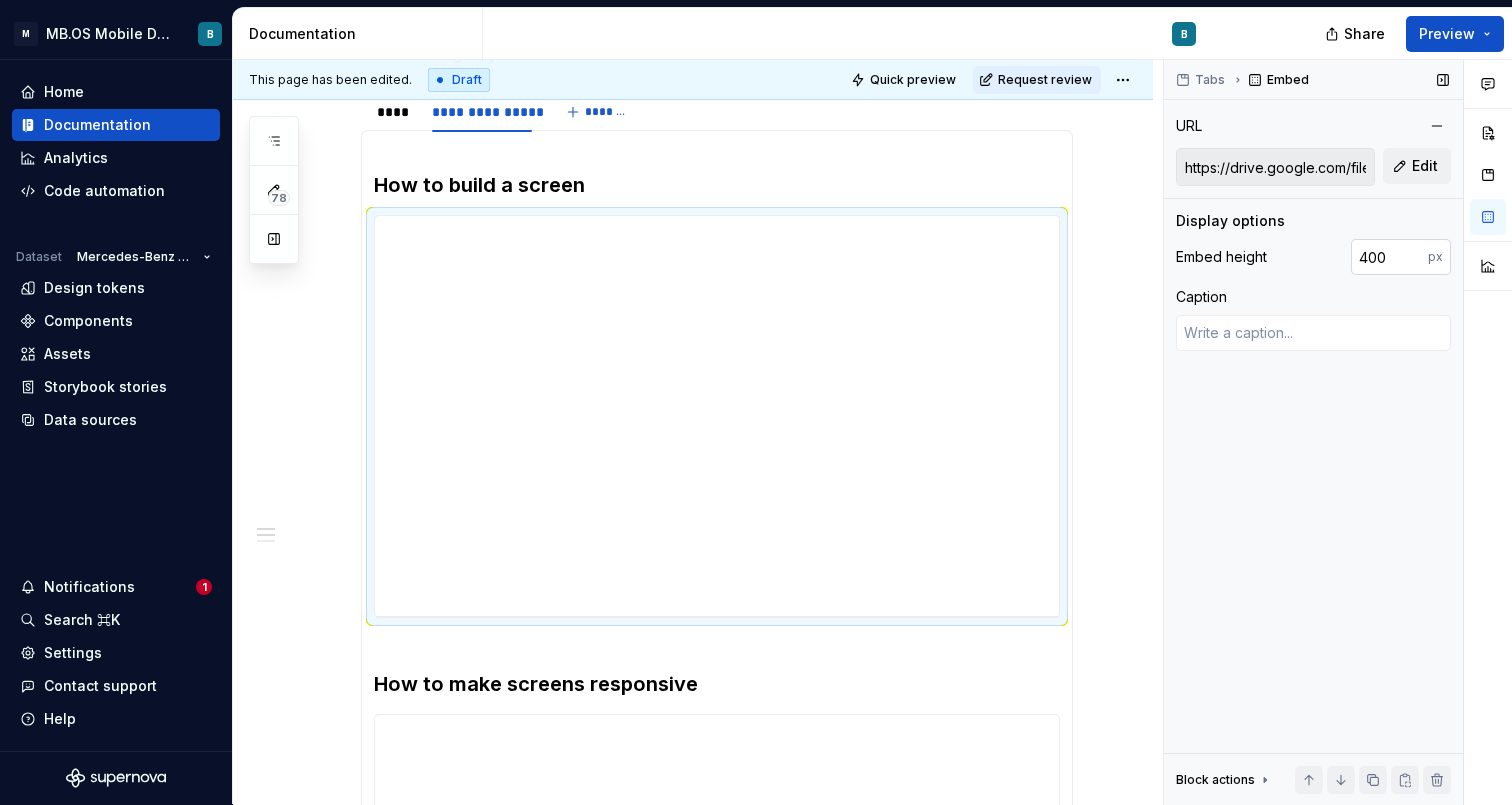 type on "399" 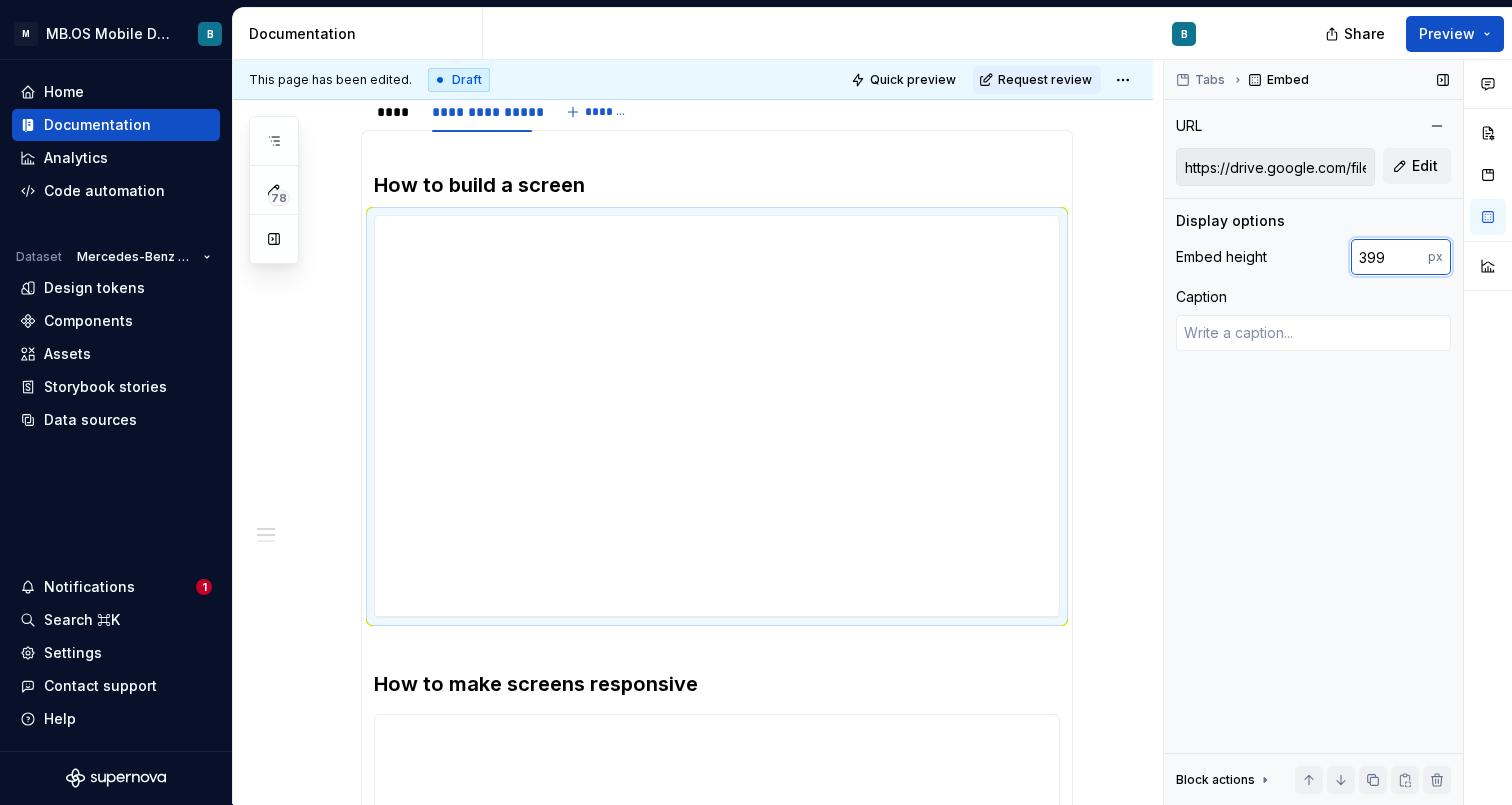 click on "399" at bounding box center [1389, 257] 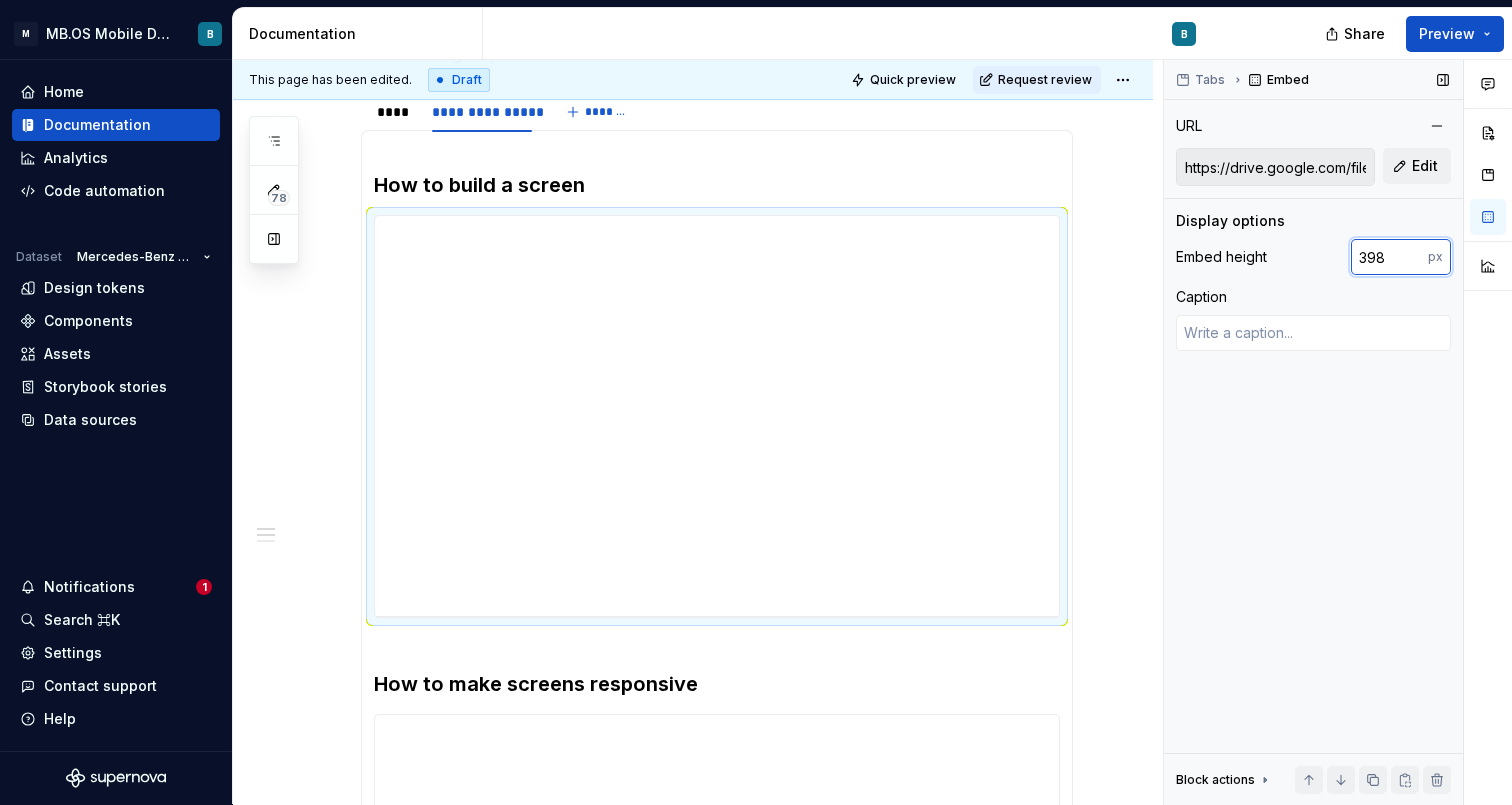 click on "398" at bounding box center (1389, 257) 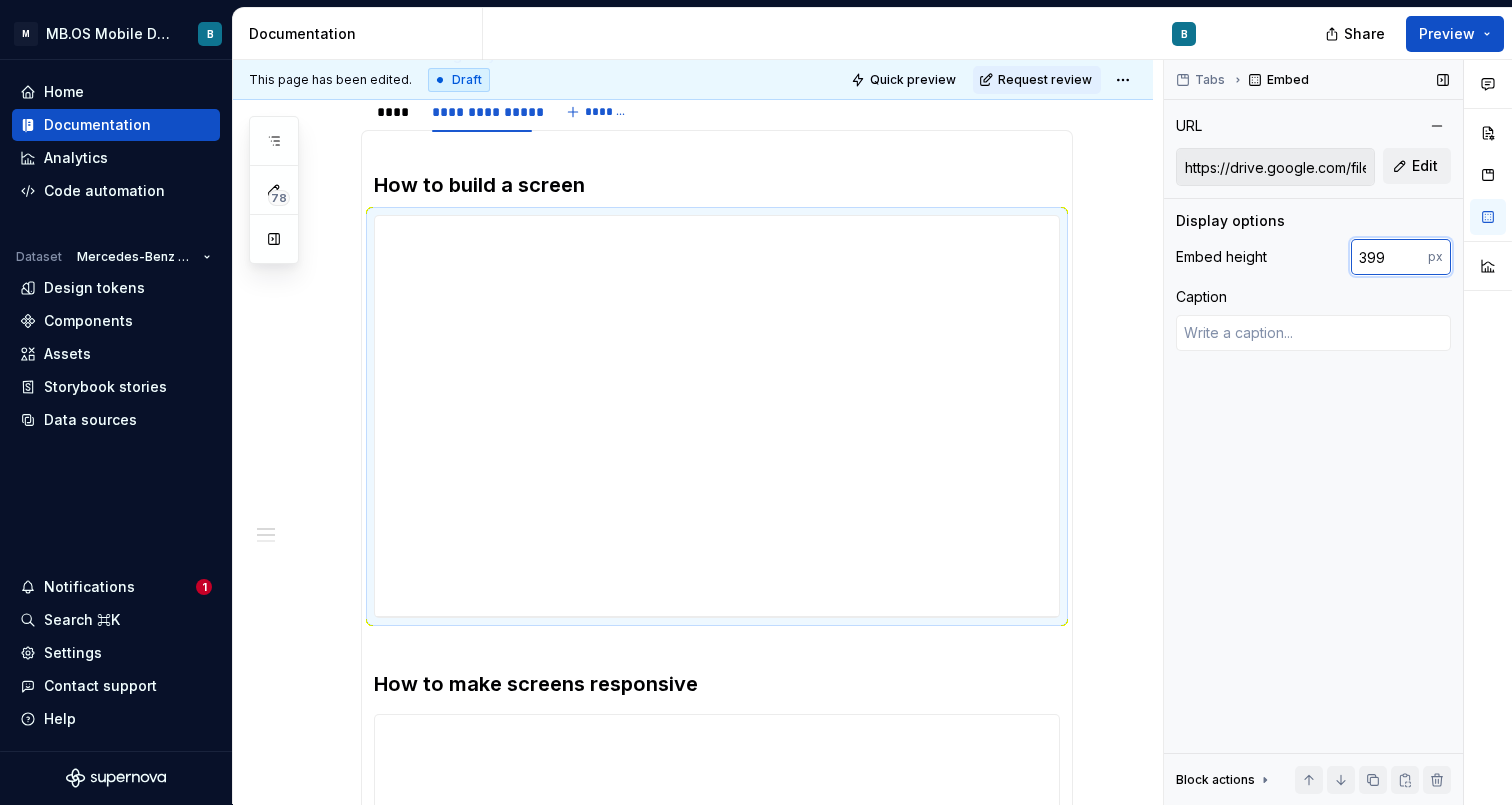 click on "399" at bounding box center [1389, 257] 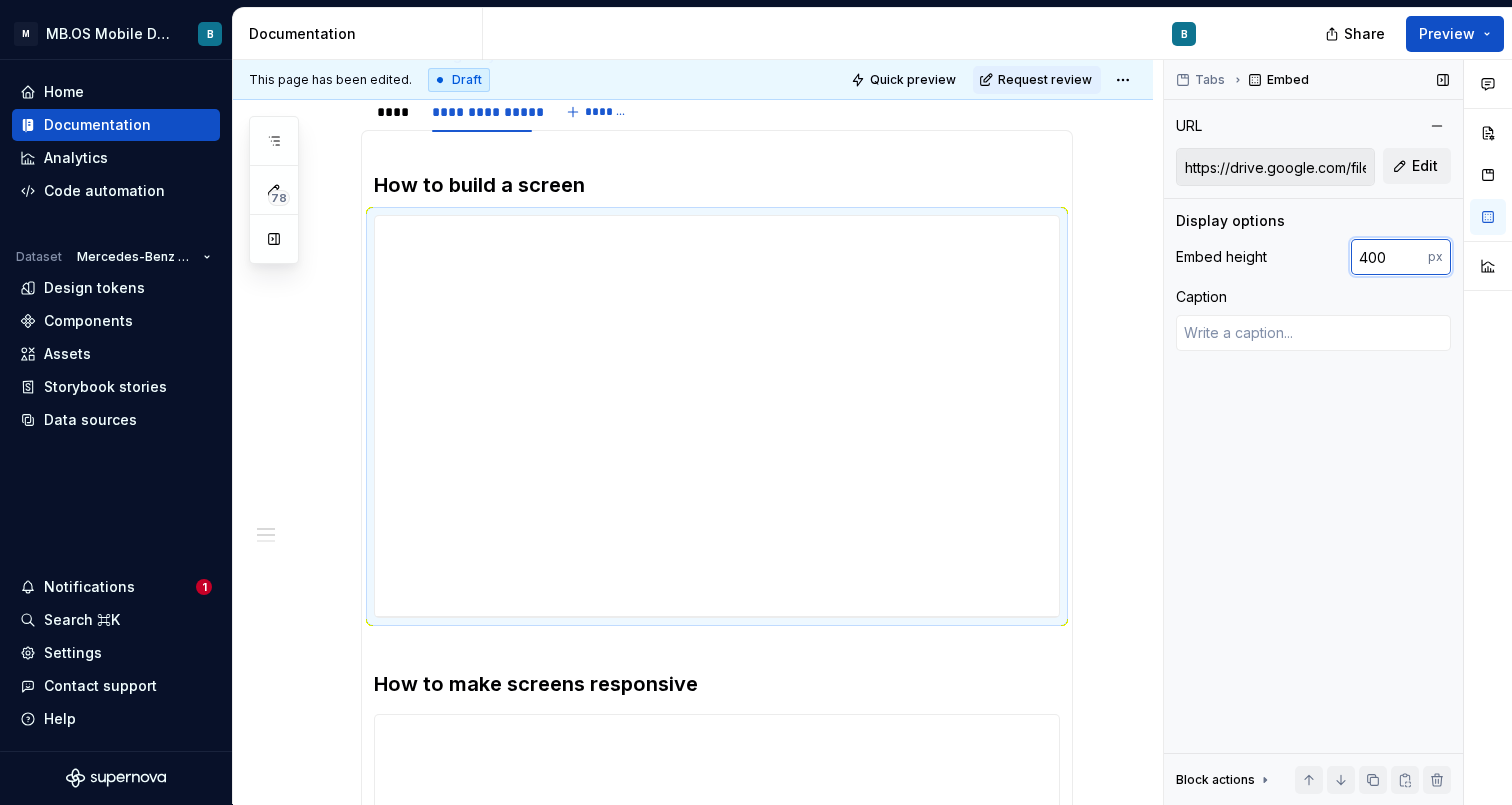 click on "400" at bounding box center (1389, 257) 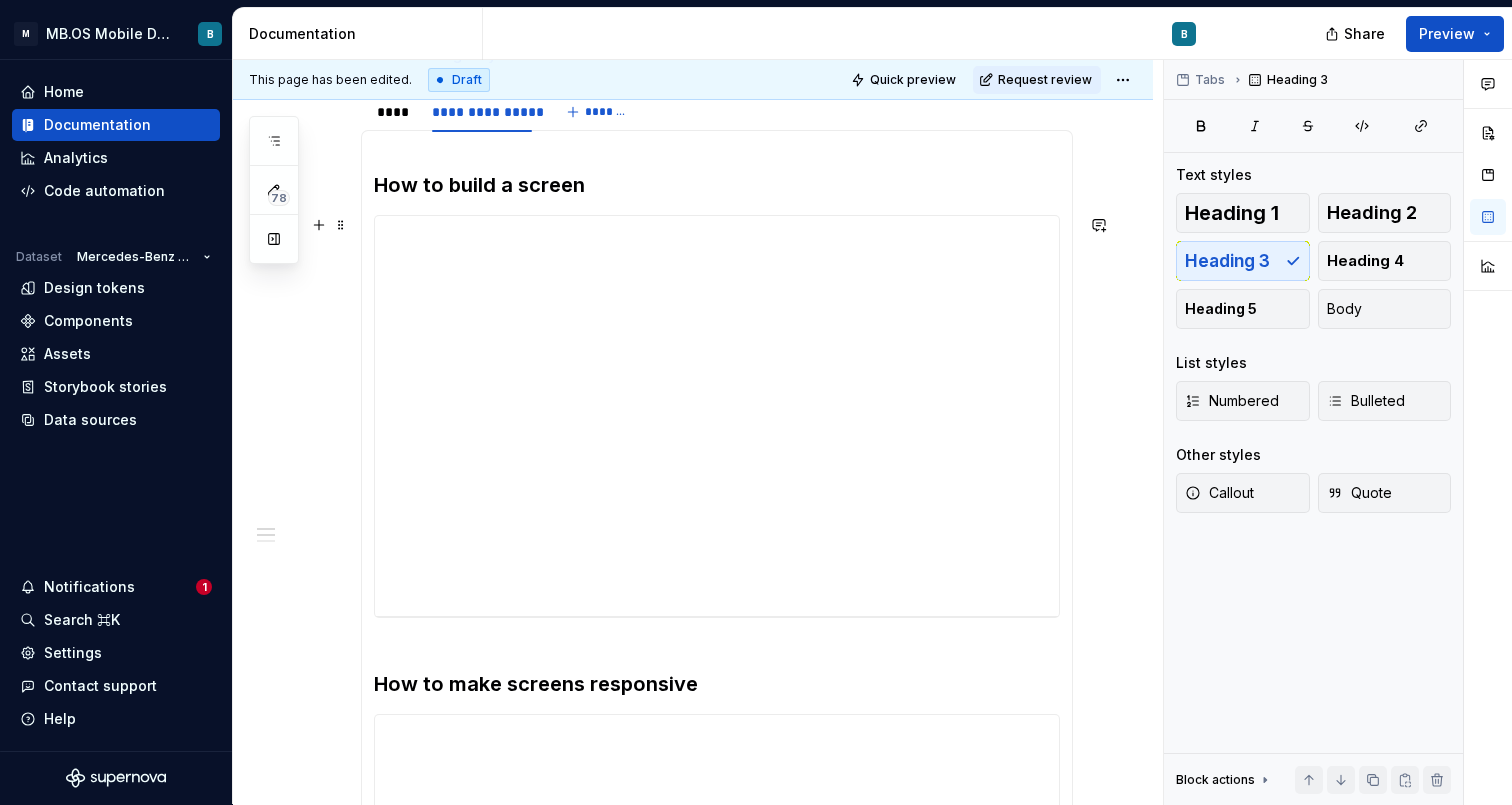 click on "**********" at bounding box center (693, 942) 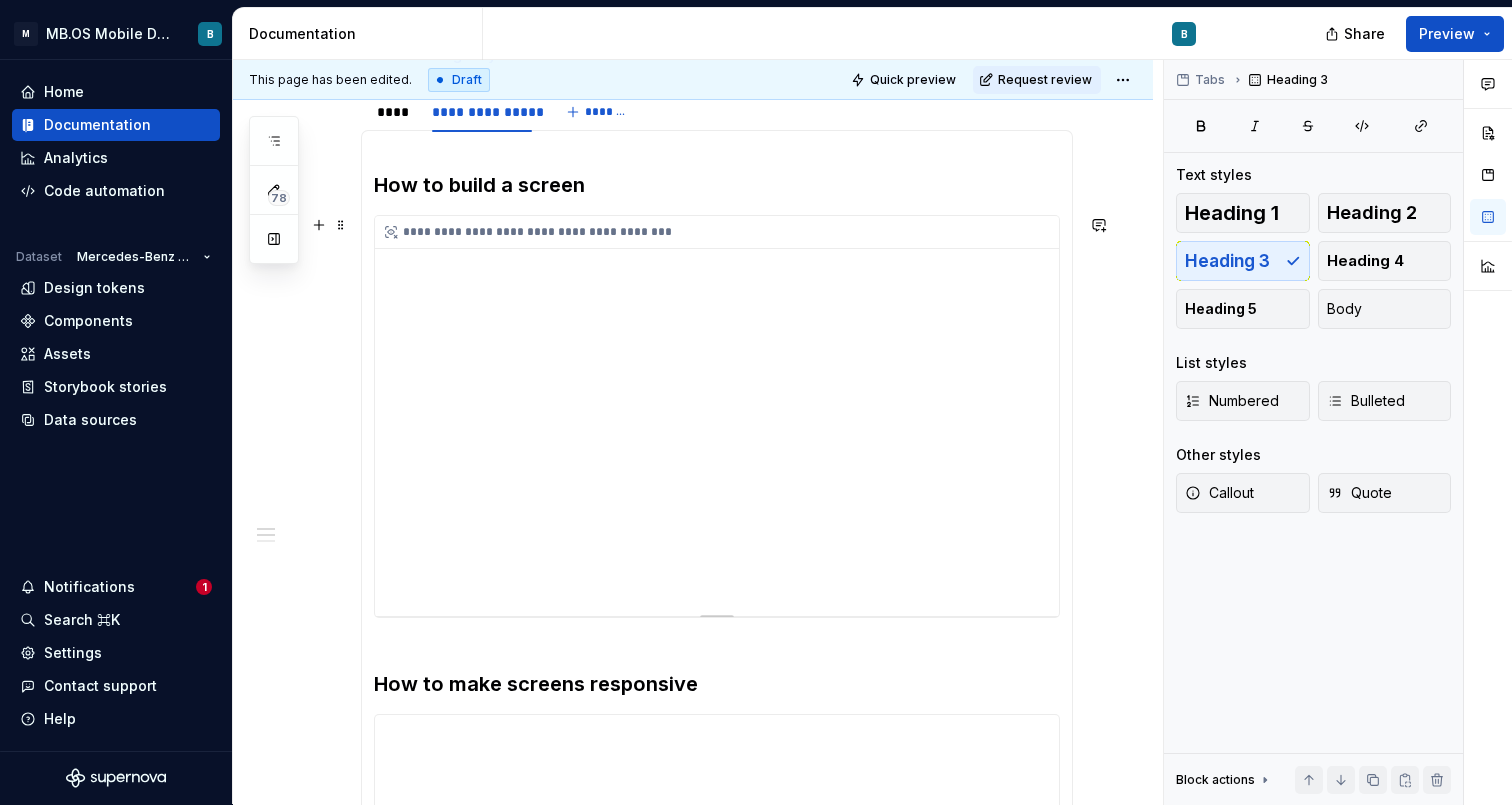 click on "**********" at bounding box center (717, 416) 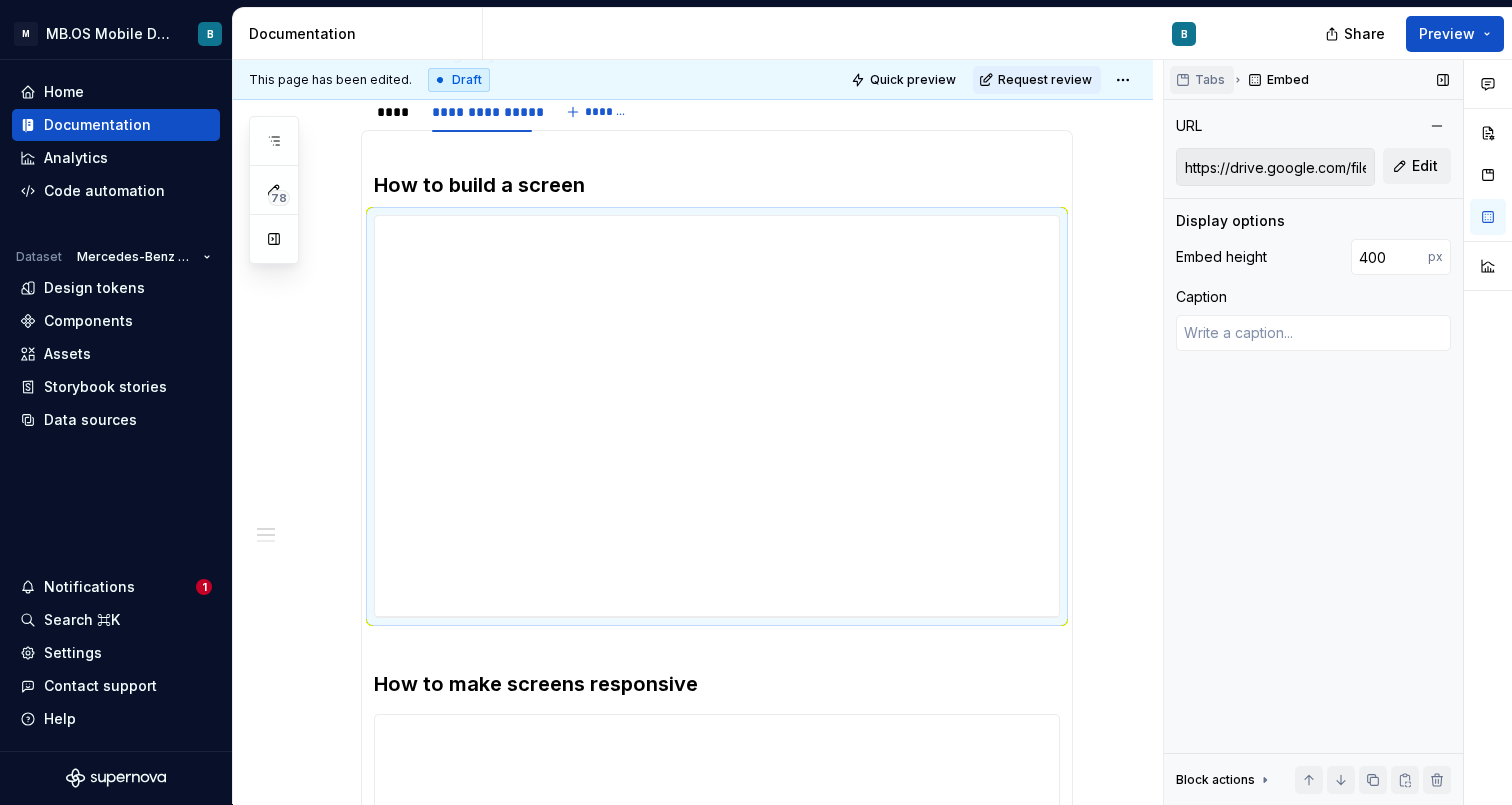 click on "Tabs" at bounding box center [1210, 80] 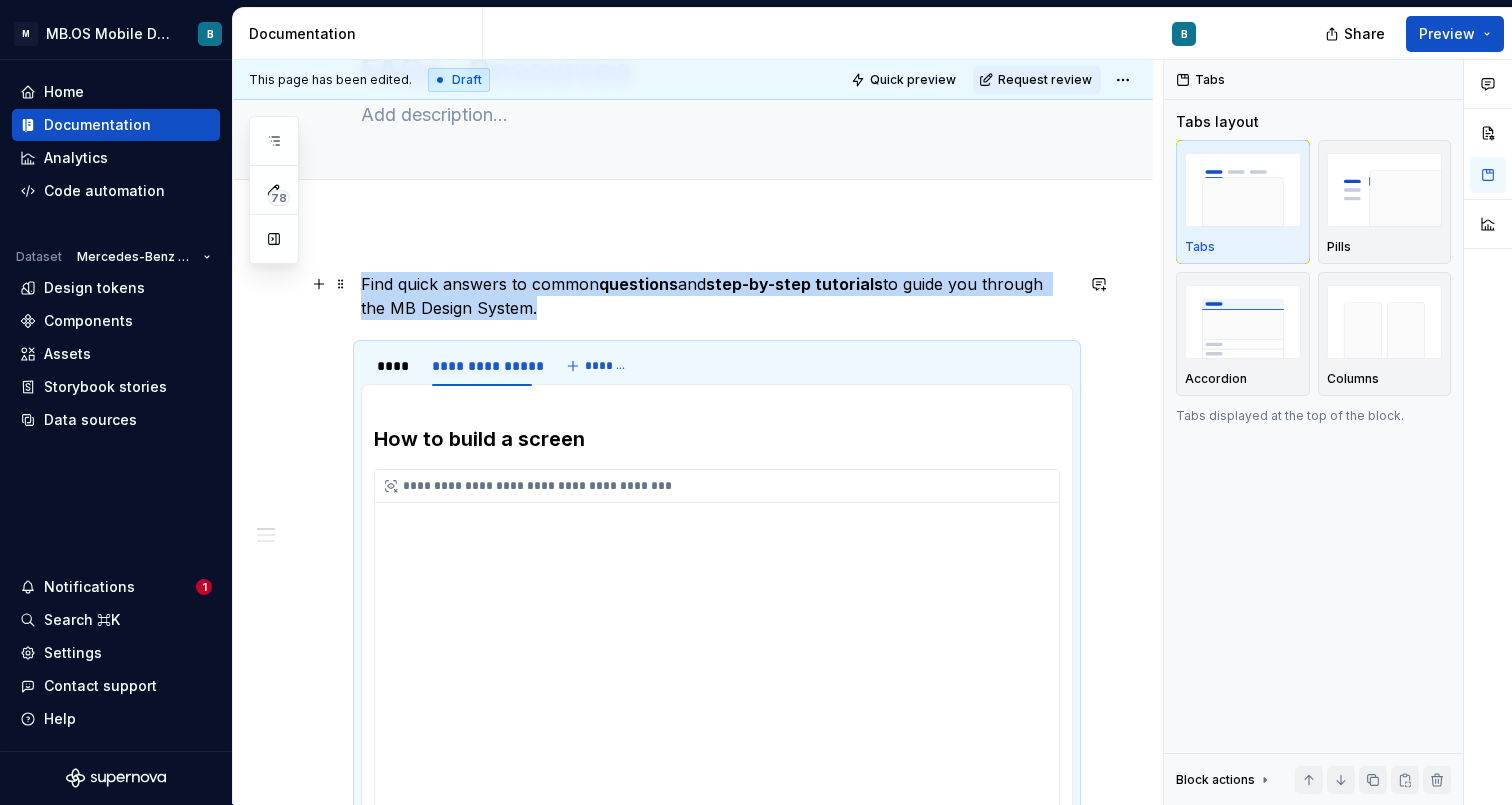 scroll, scrollTop: 118, scrollLeft: 0, axis: vertical 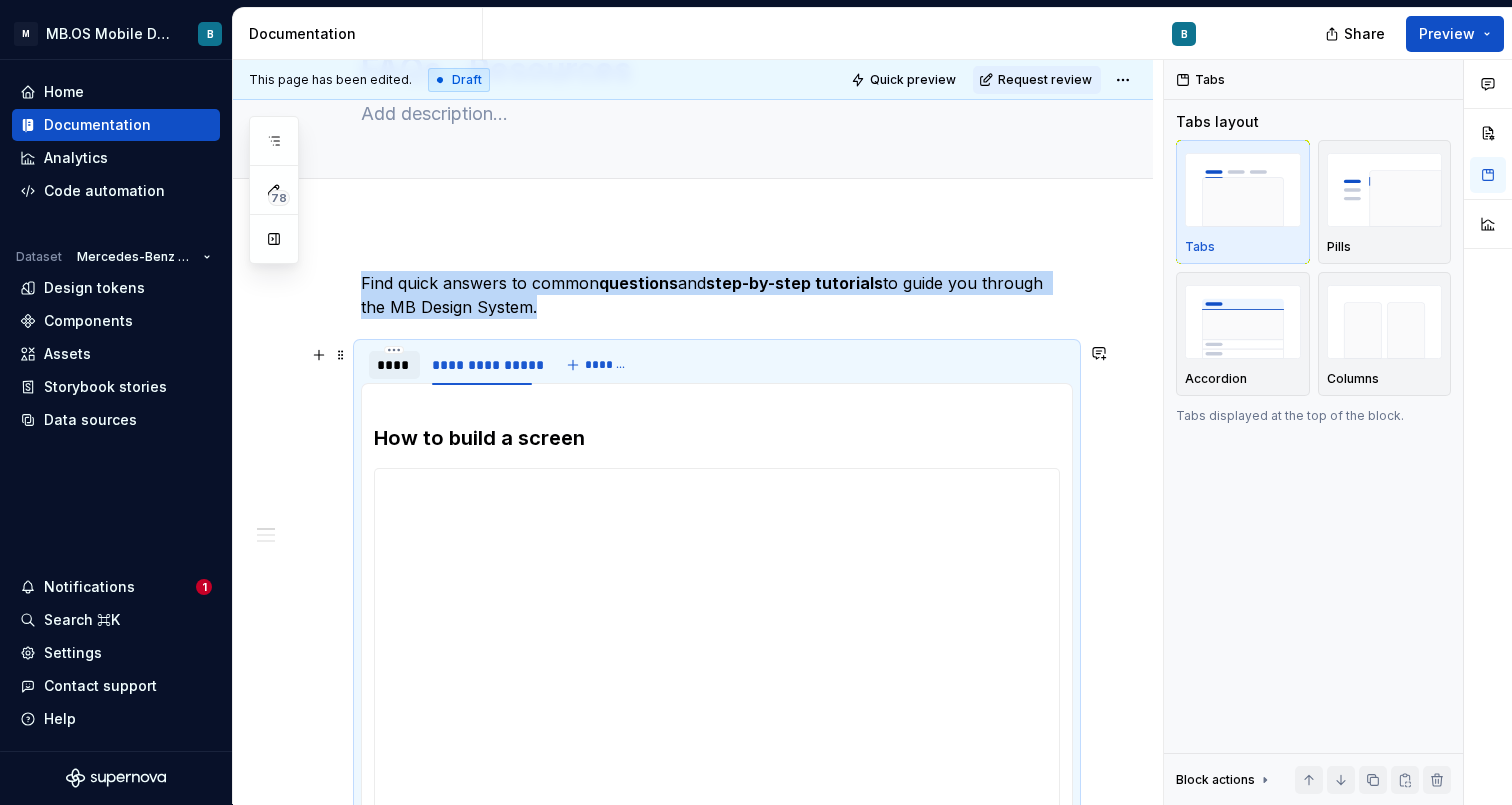 click on "****" at bounding box center (394, 365) 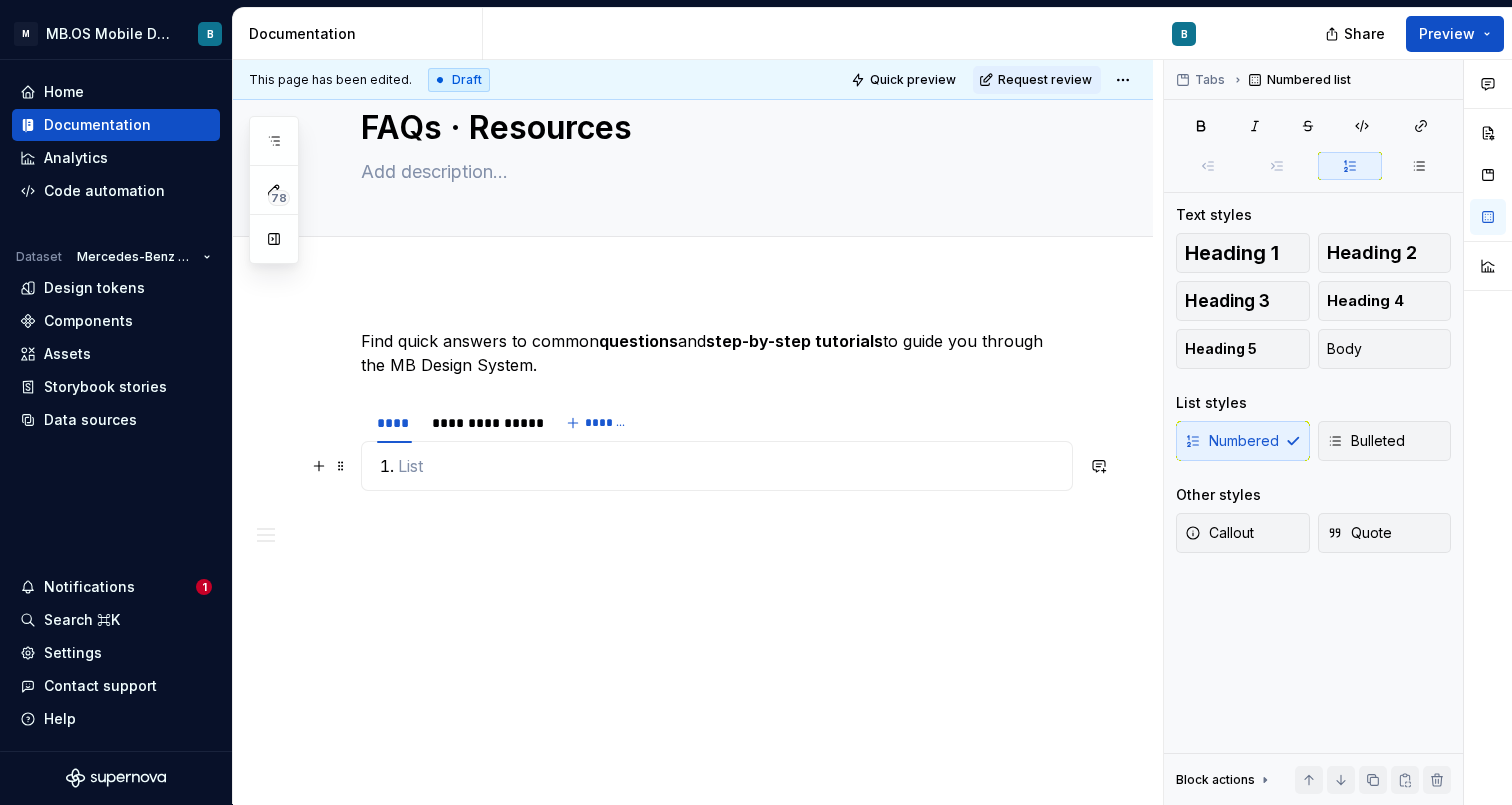 click at bounding box center (729, 466) 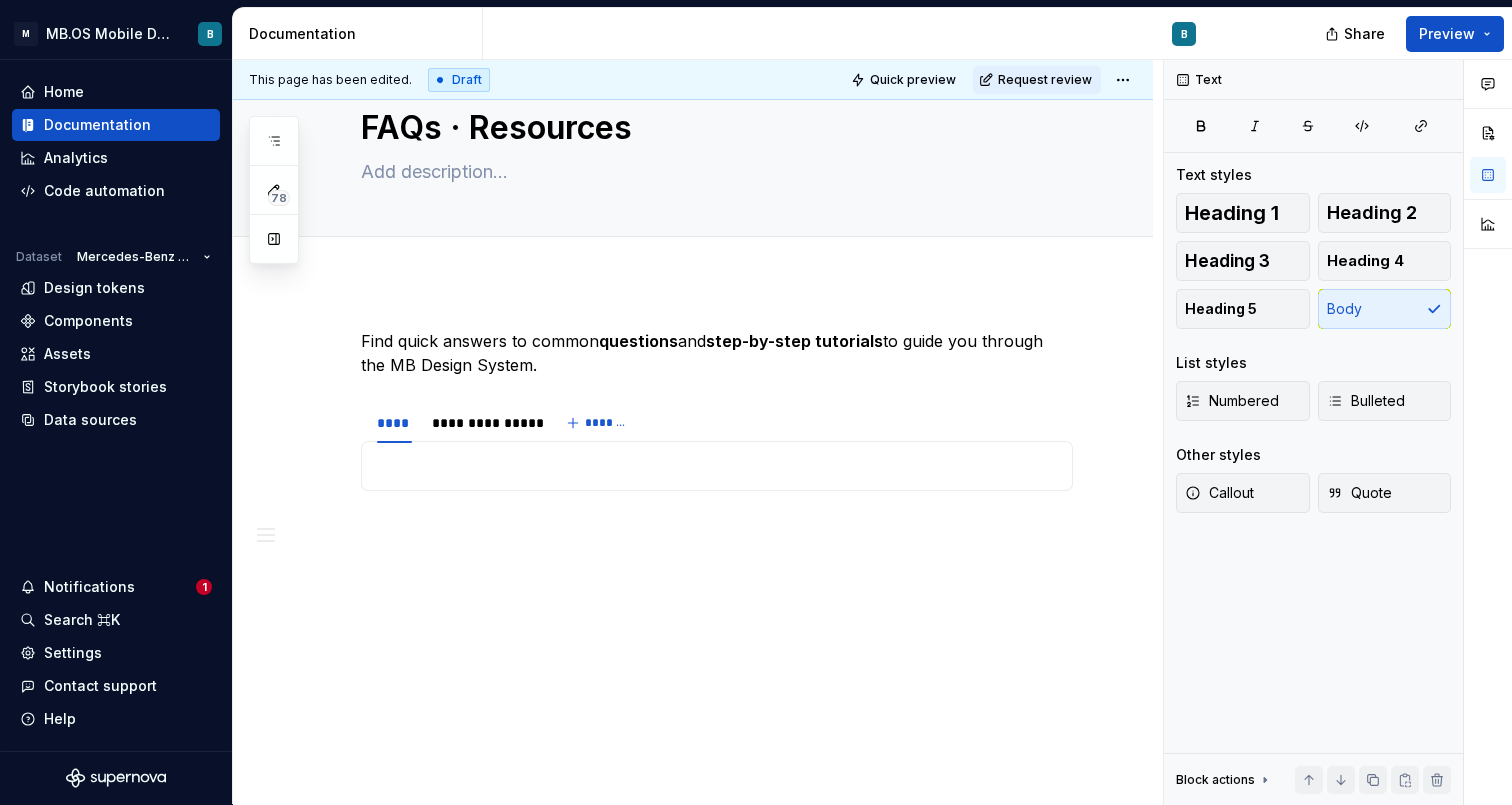 scroll, scrollTop: 60, scrollLeft: 0, axis: vertical 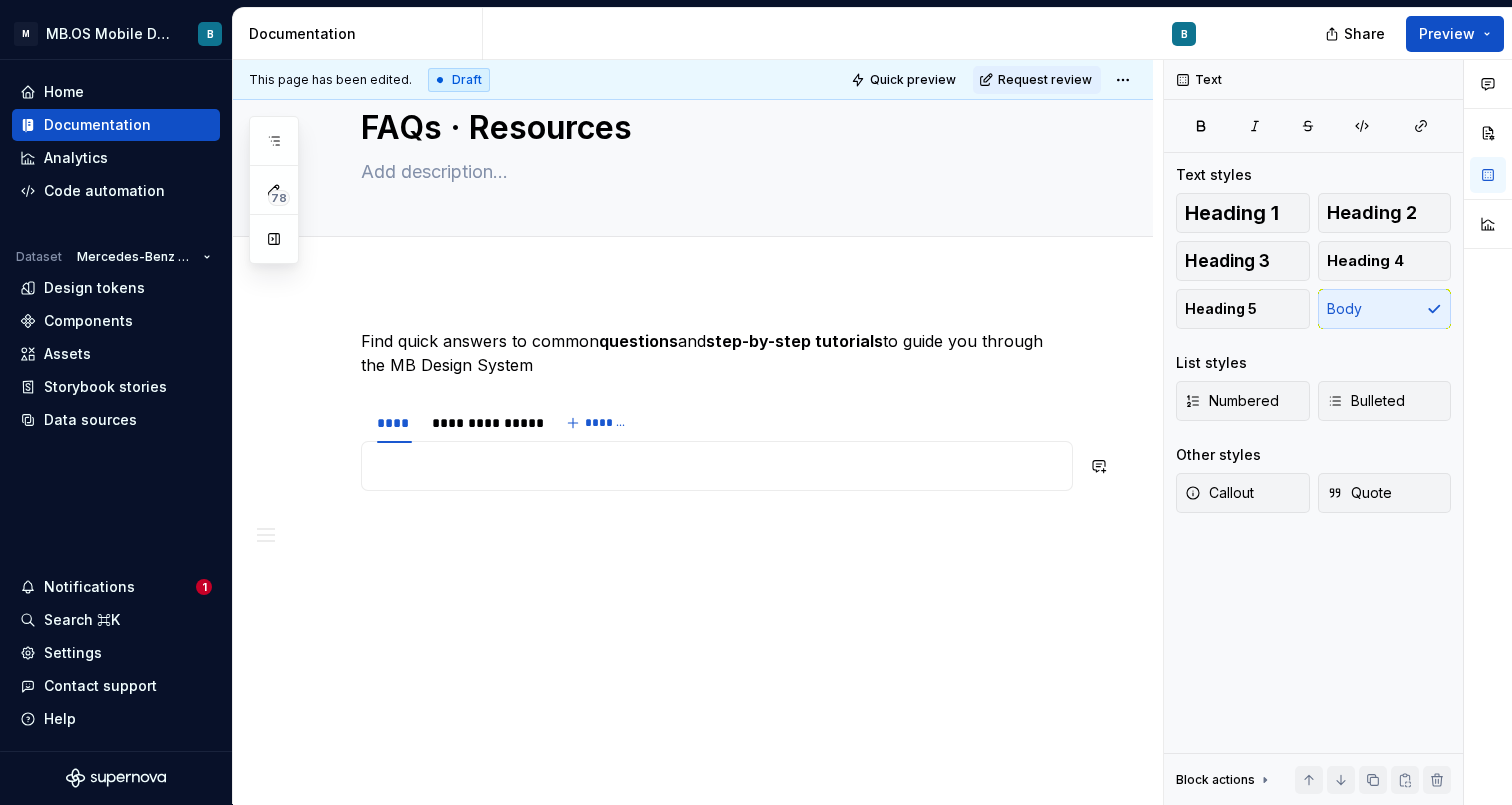 click on "**********" at bounding box center [717, 466] 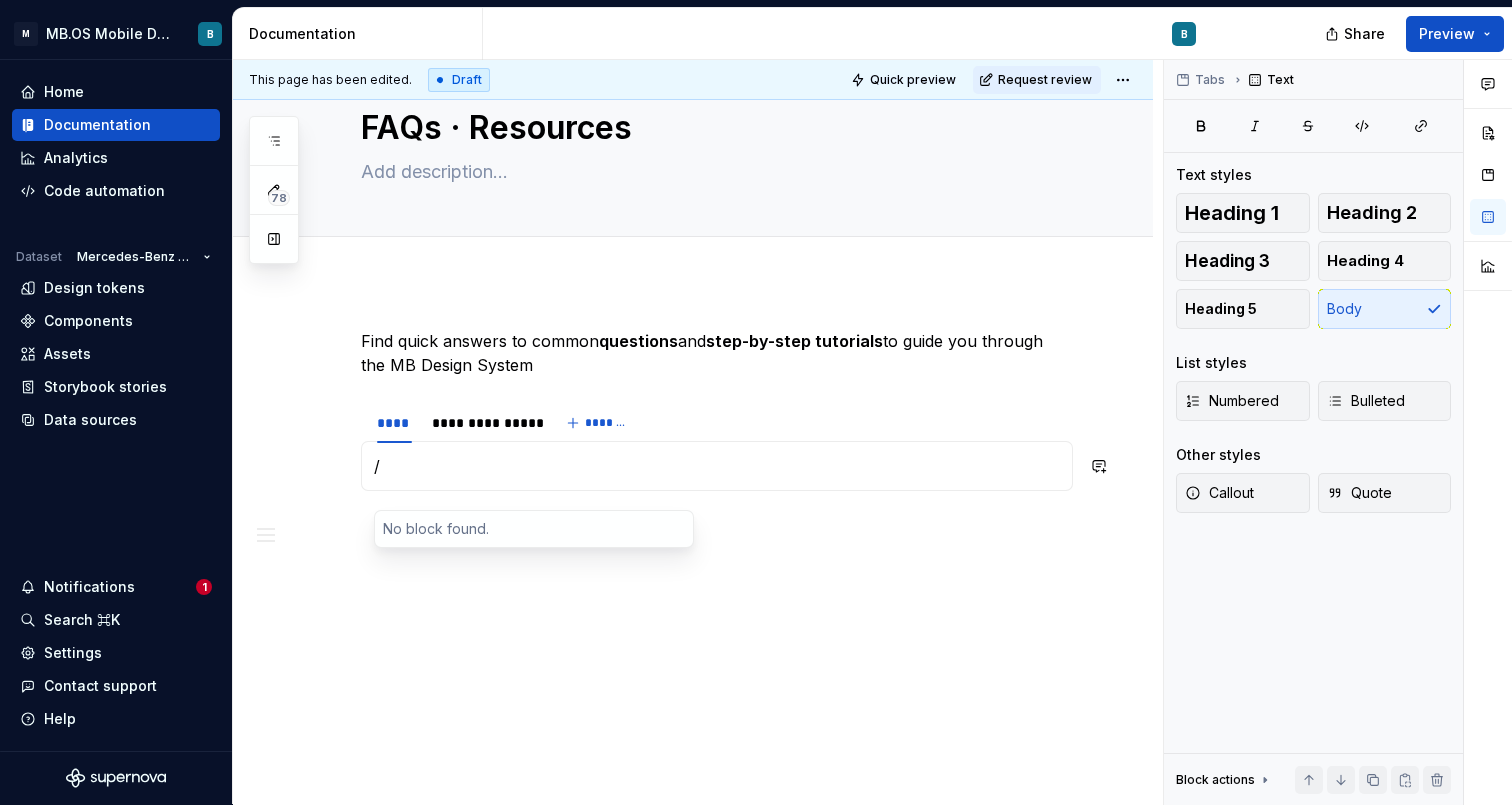 scroll, scrollTop: 36, scrollLeft: 0, axis: vertical 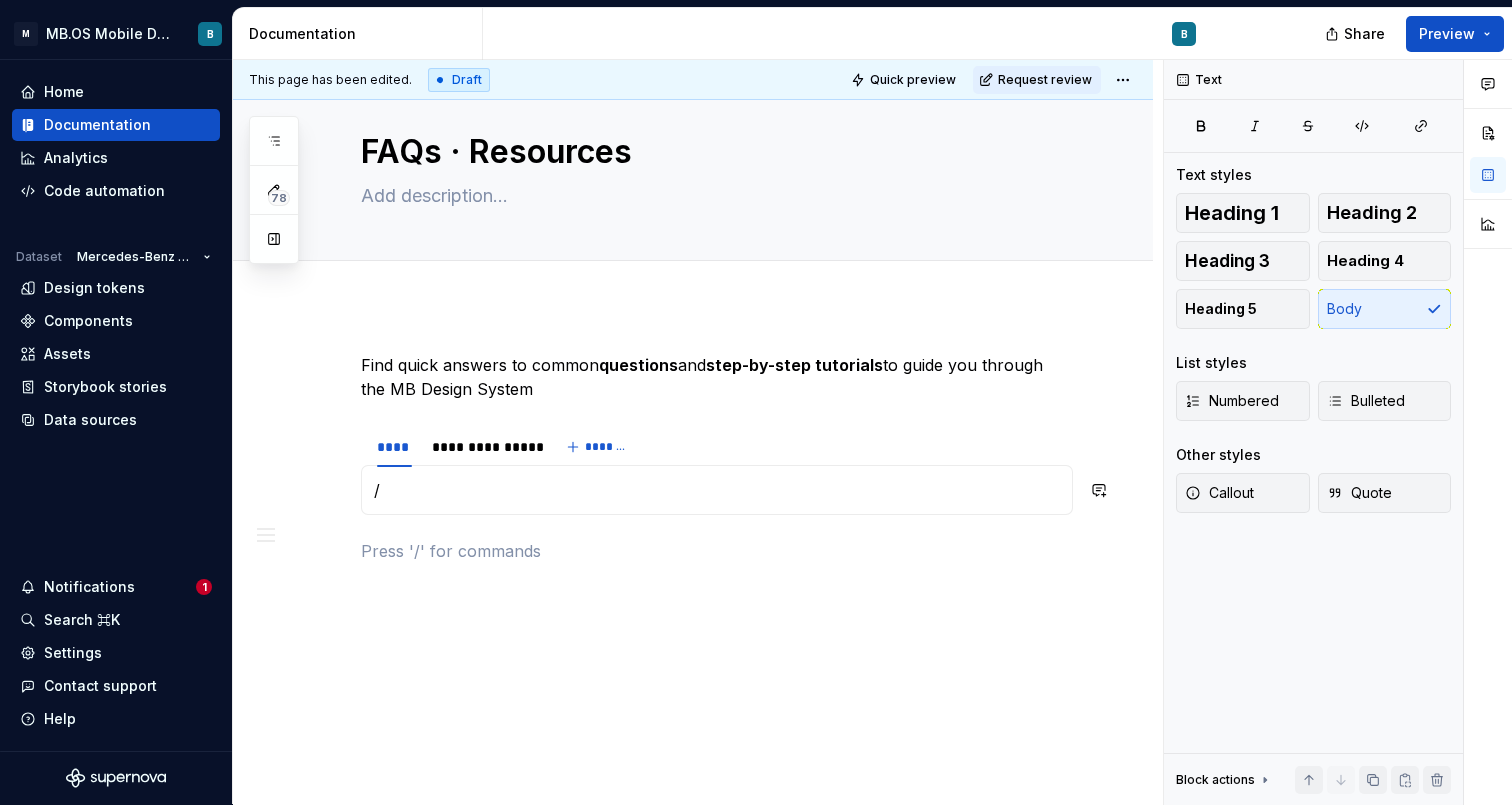 click on "**********" at bounding box center (693, 567) 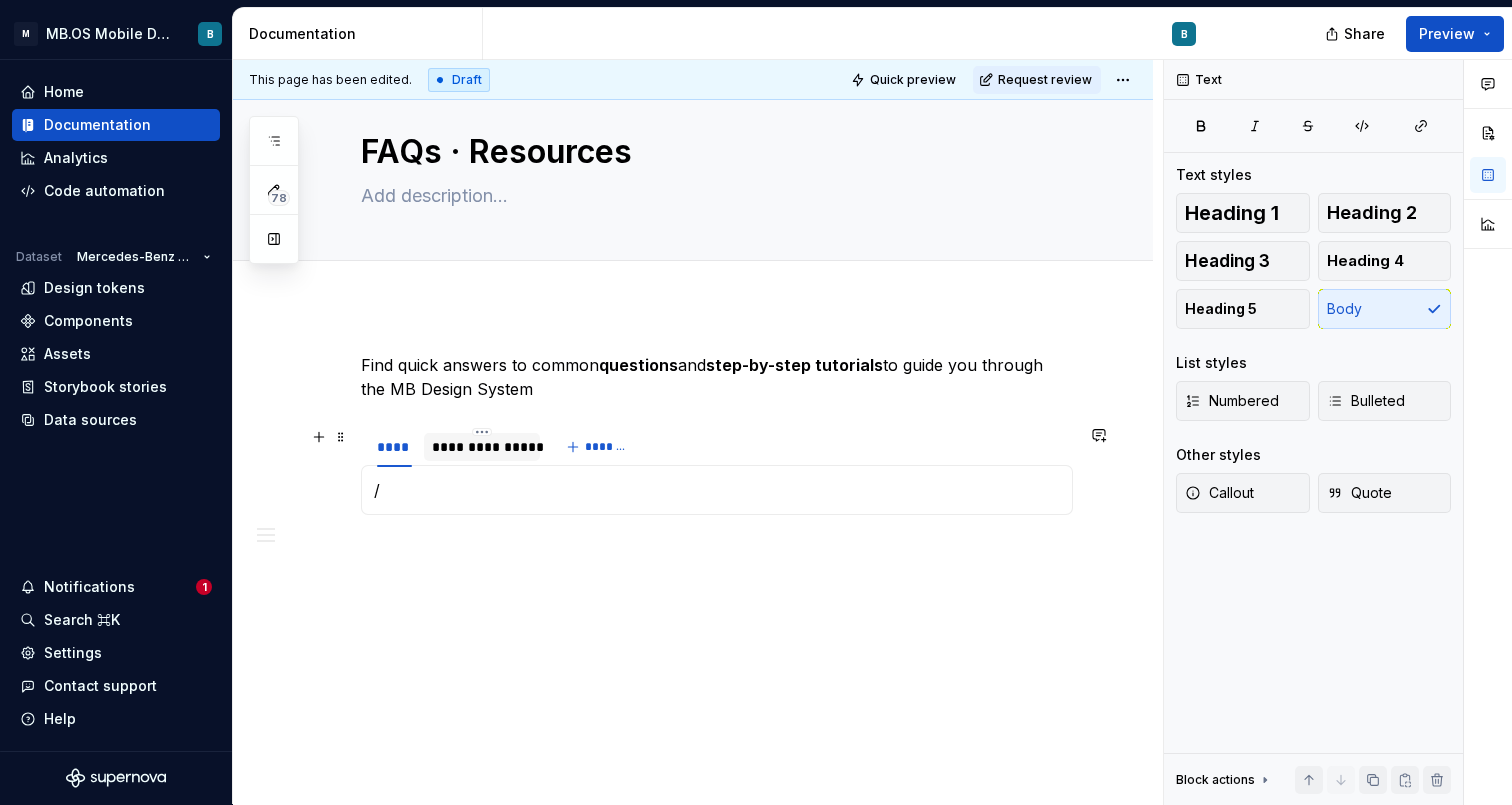 click on "**********" at bounding box center (482, 447) 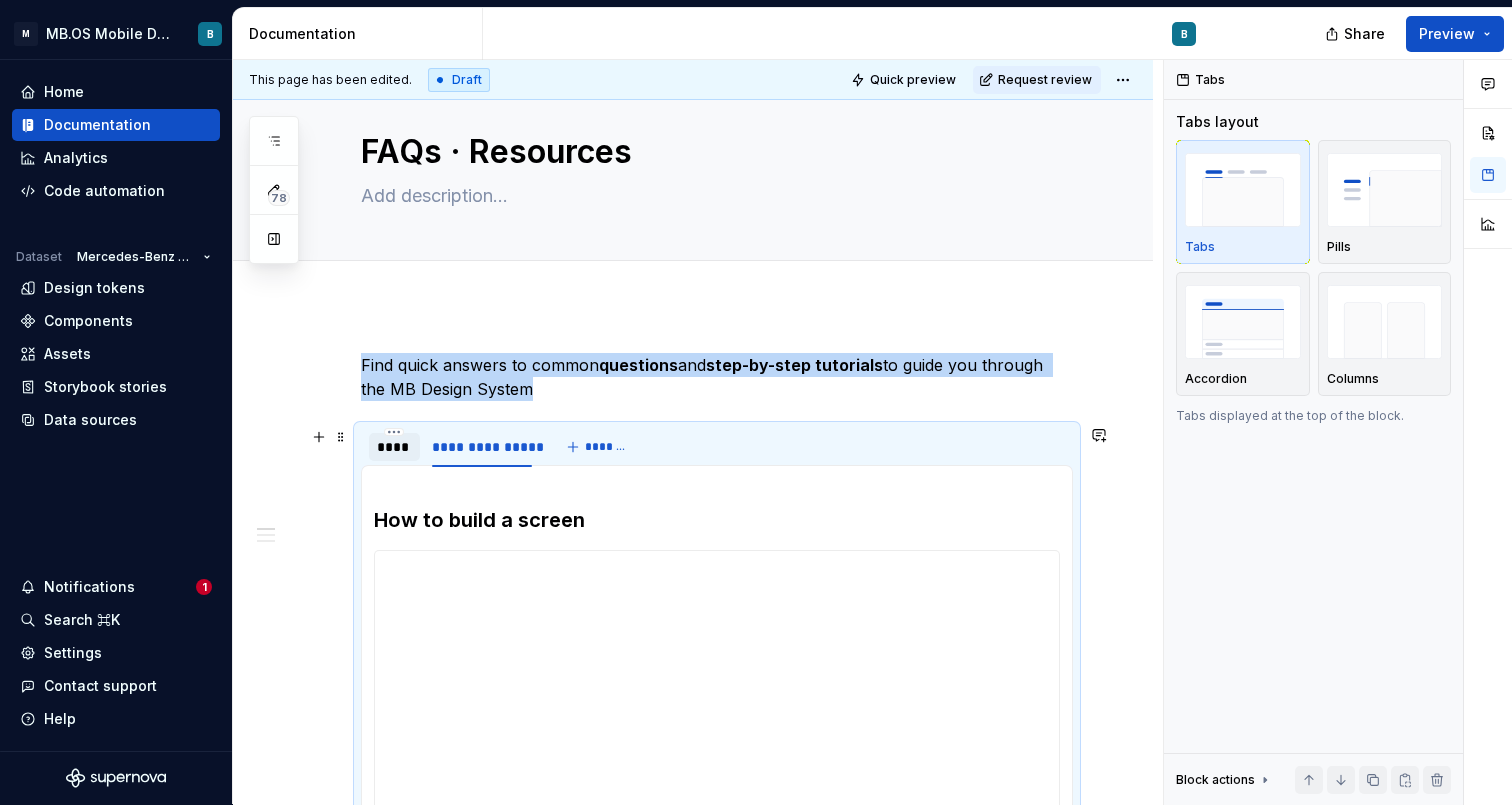 click on "****" at bounding box center (394, 447) 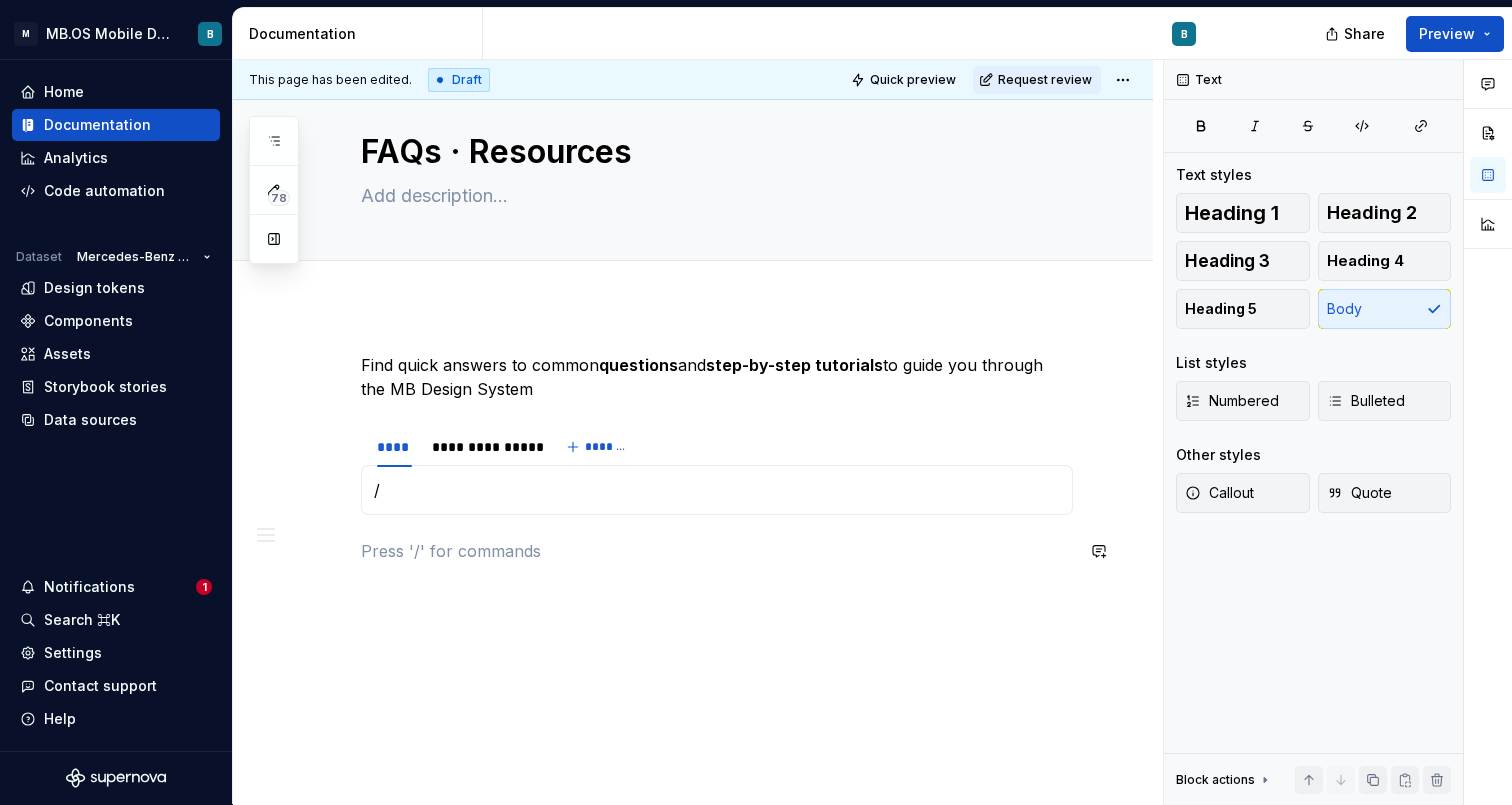 click on "**********" at bounding box center [693, 567] 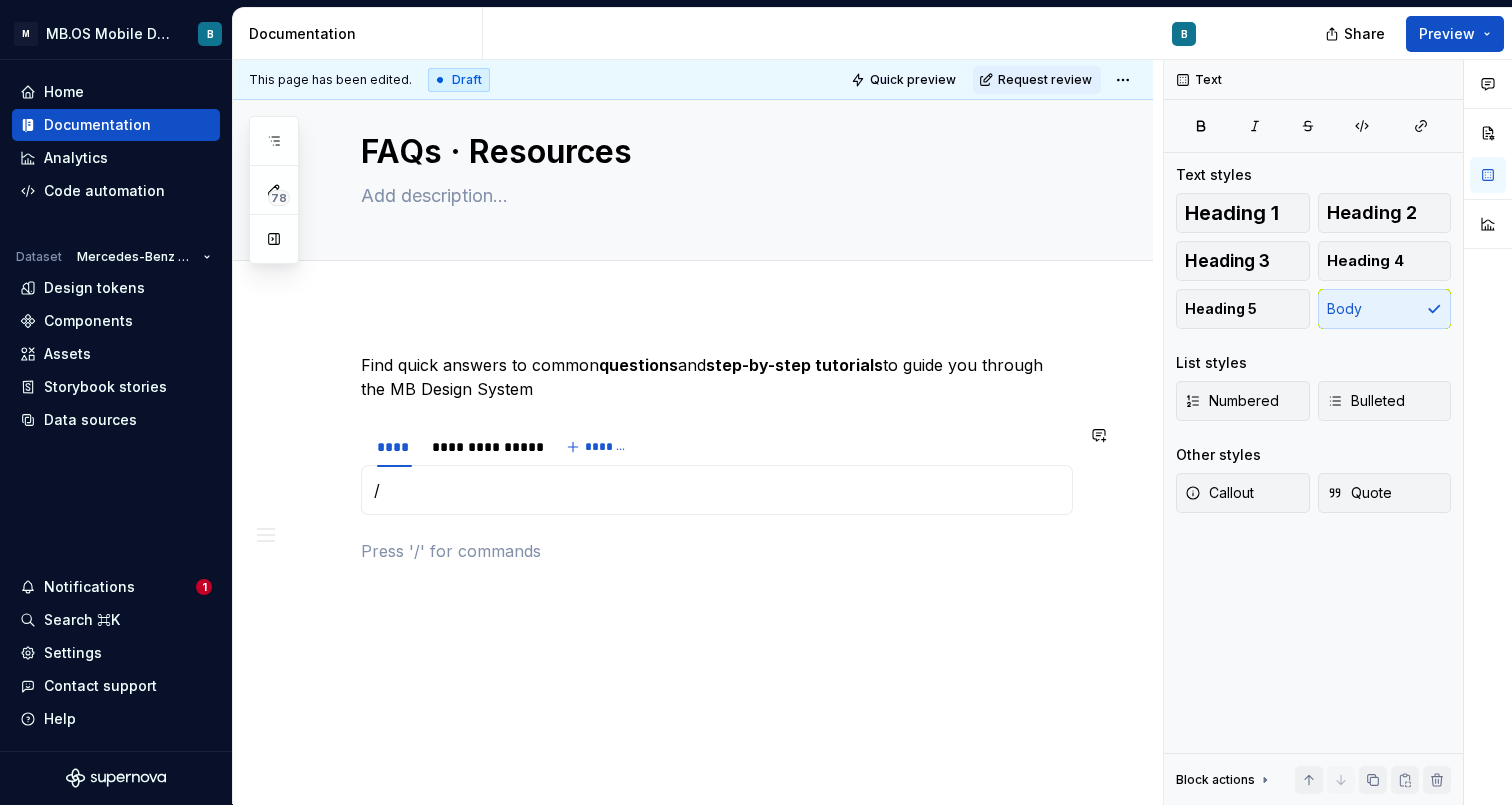 click on "**********" at bounding box center [717, 490] 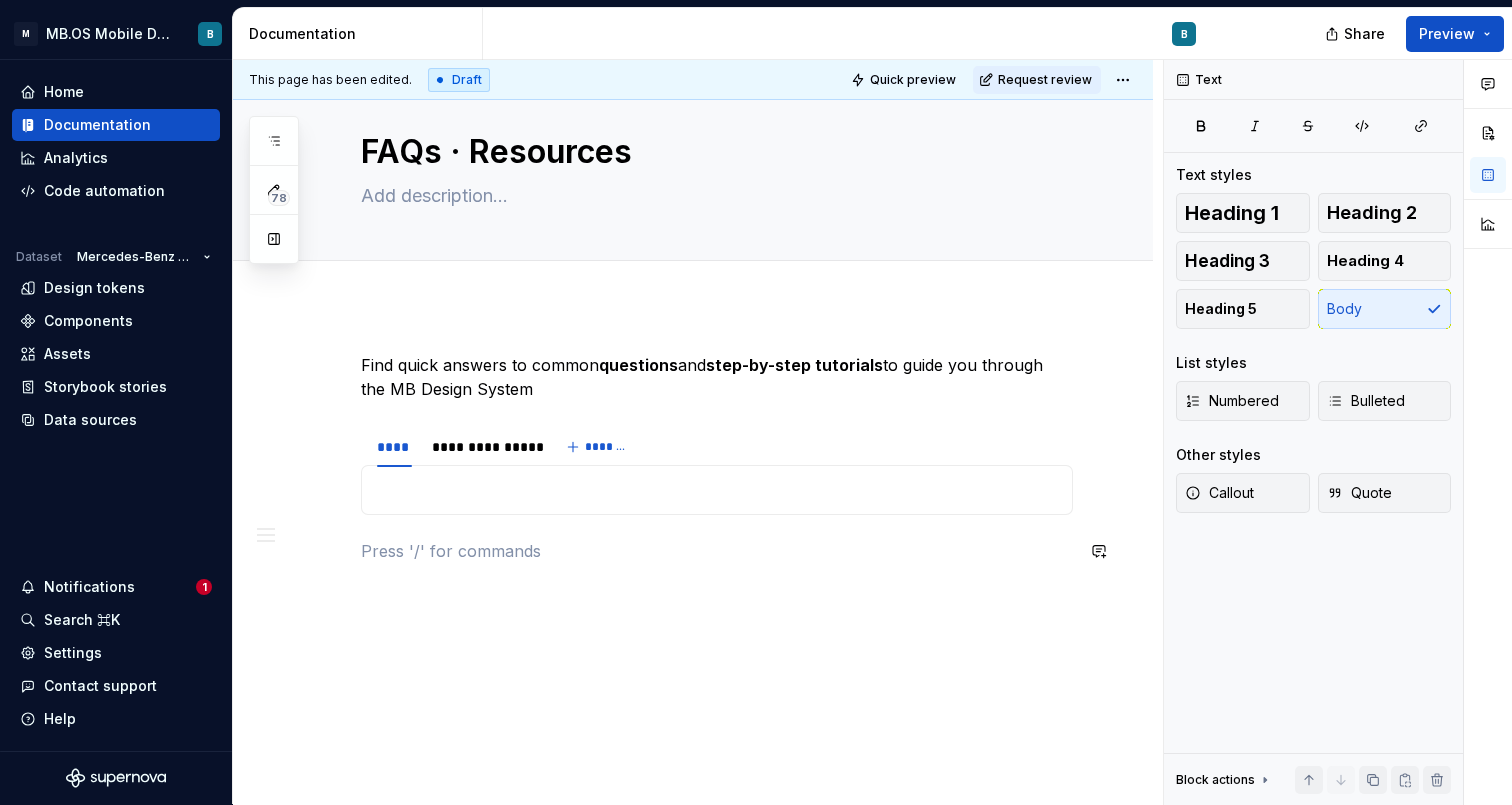 click on "**********" at bounding box center (693, 567) 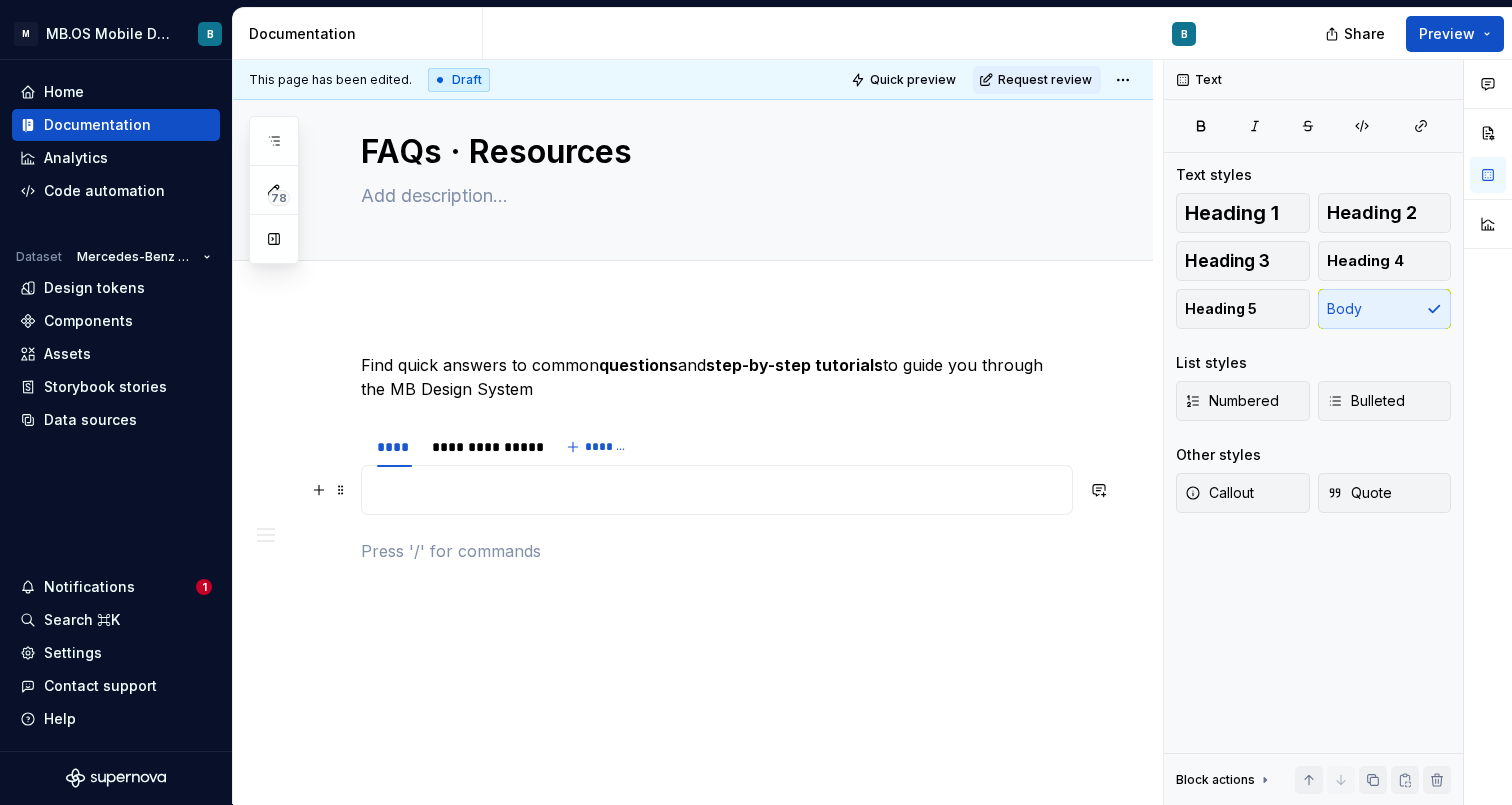 click at bounding box center (717, 490) 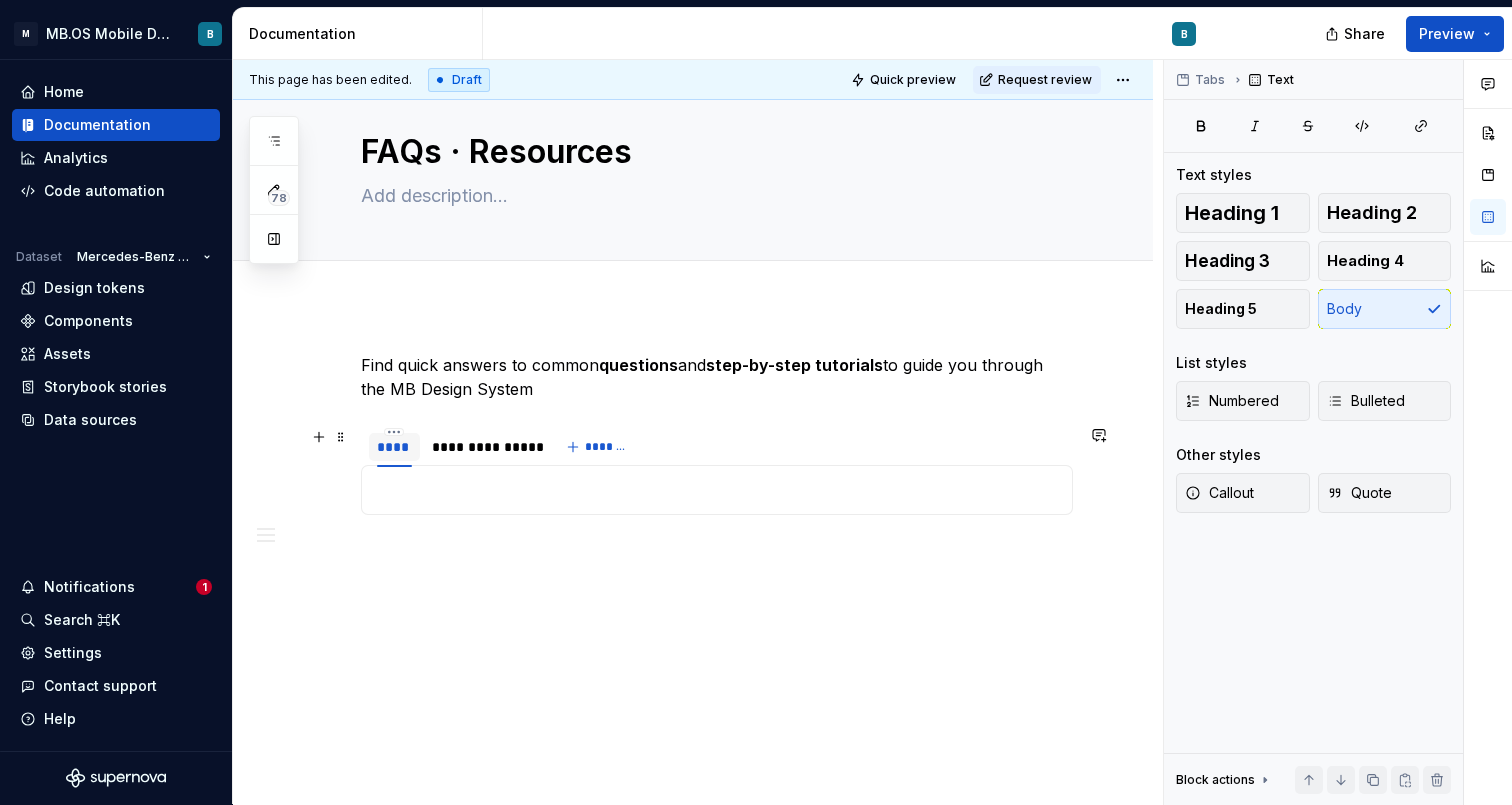 click on "****" at bounding box center (394, 447) 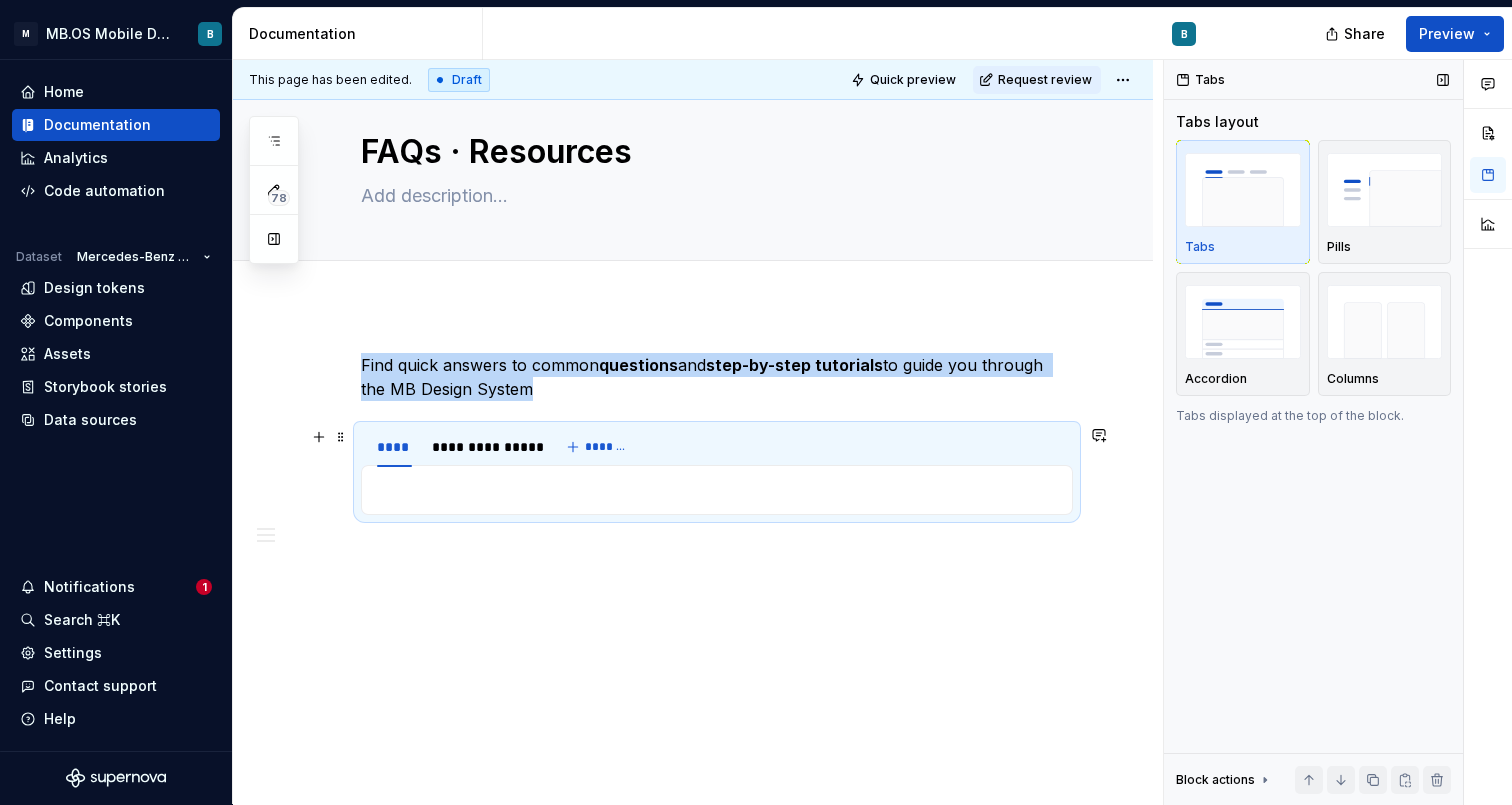 type on "*" 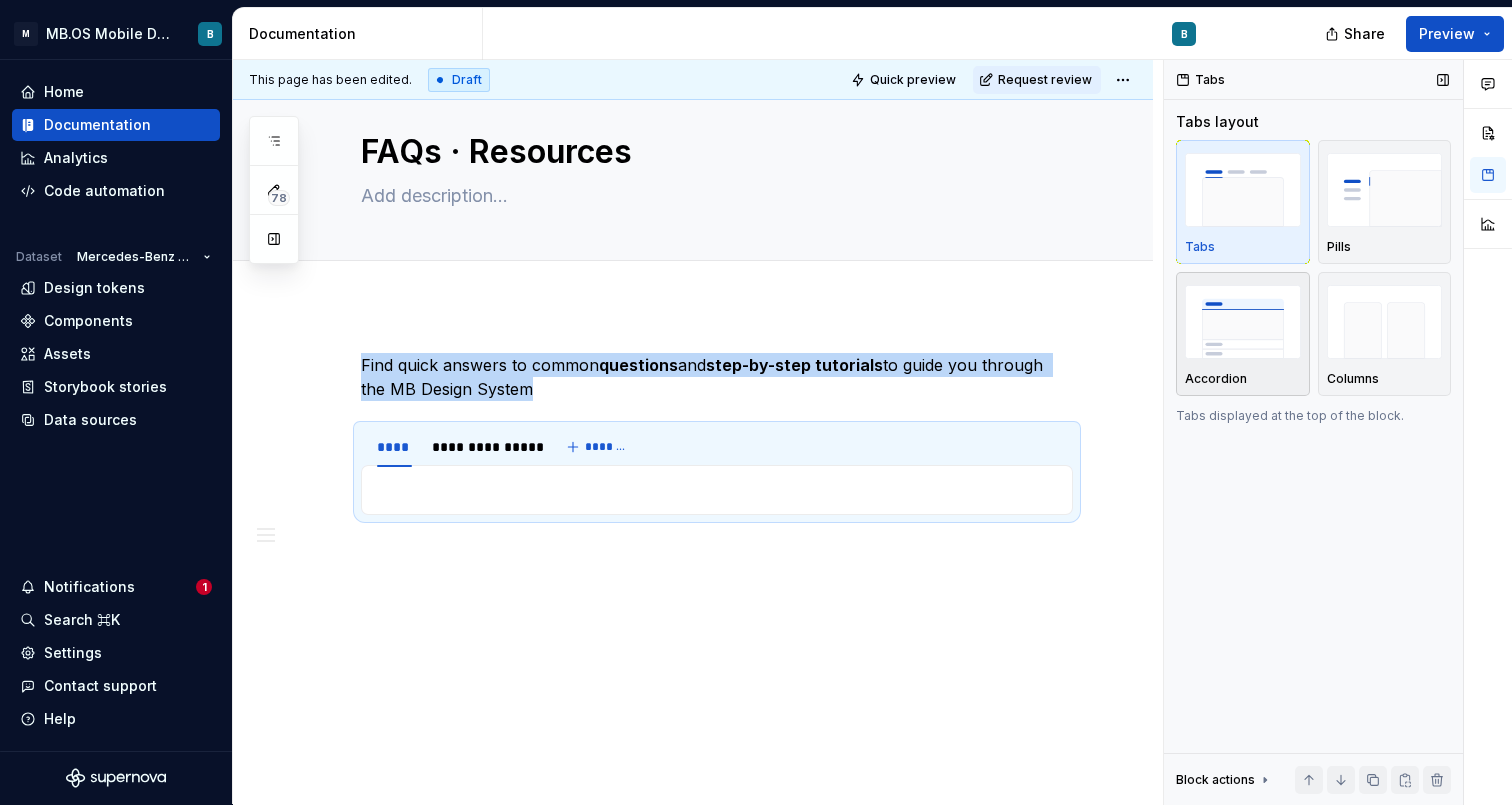 click at bounding box center (1243, 321) 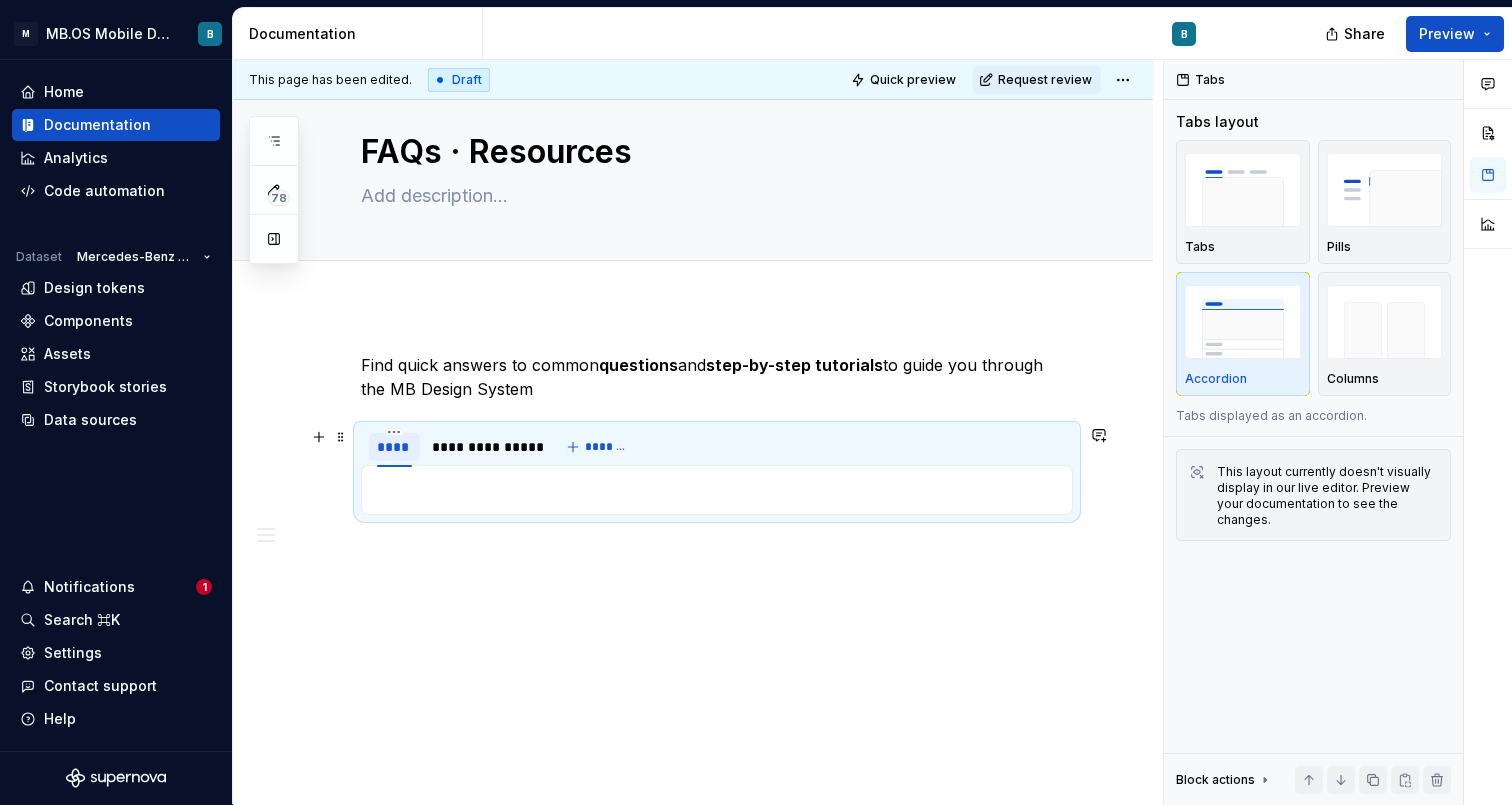 click on "****" at bounding box center [394, 447] 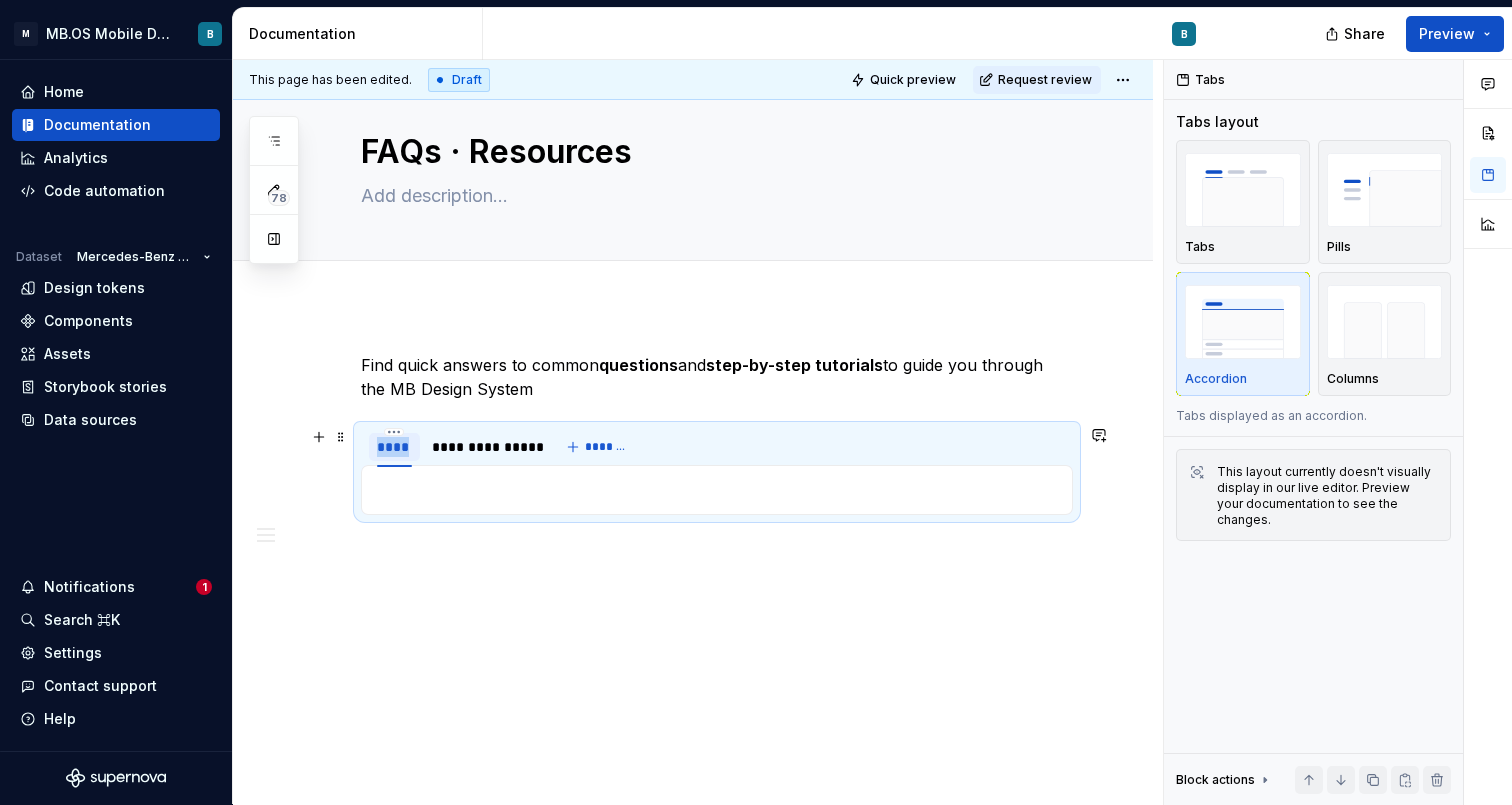 click on "****" at bounding box center [394, 447] 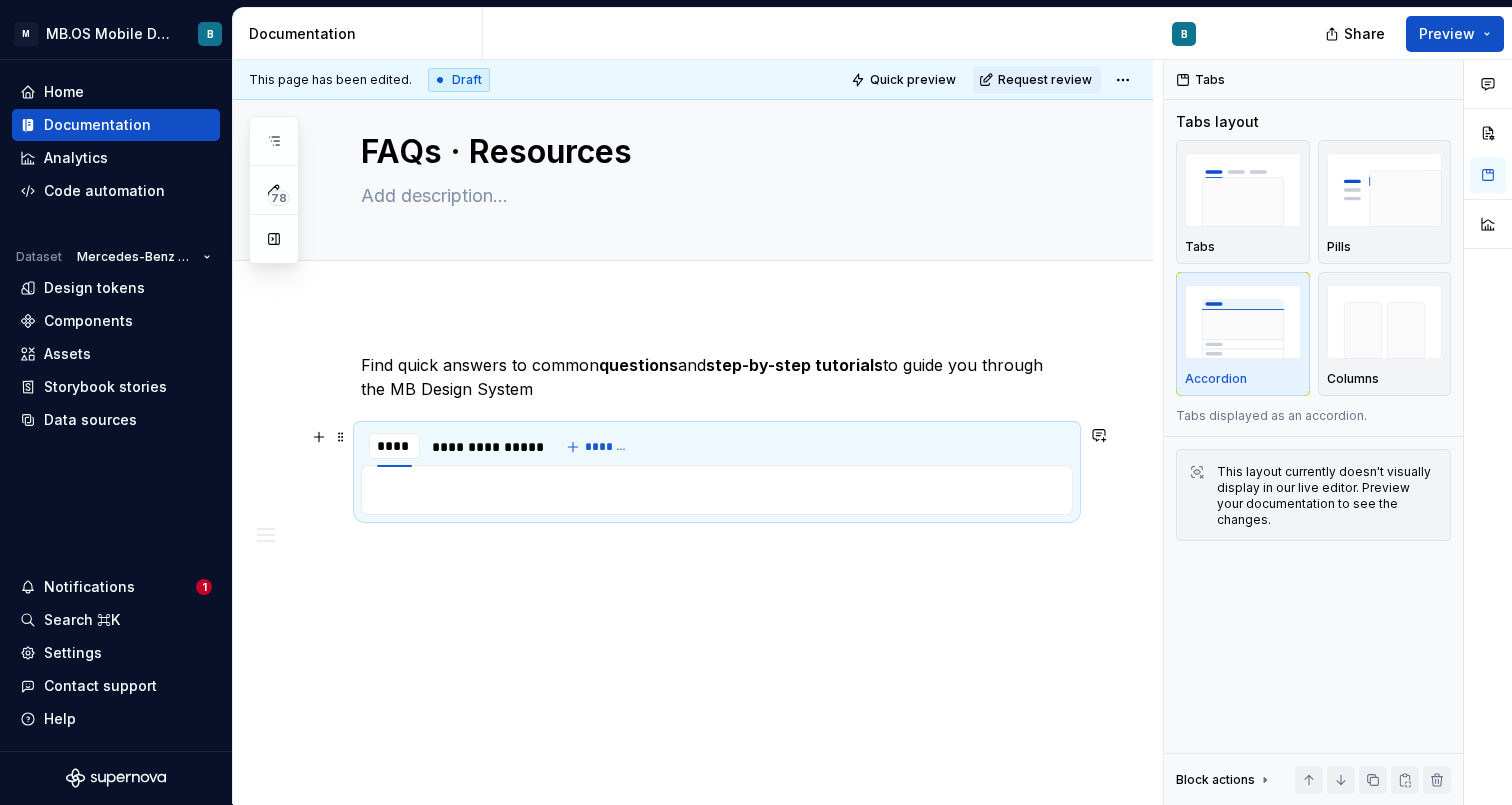 scroll, scrollTop: 0, scrollLeft: 1, axis: horizontal 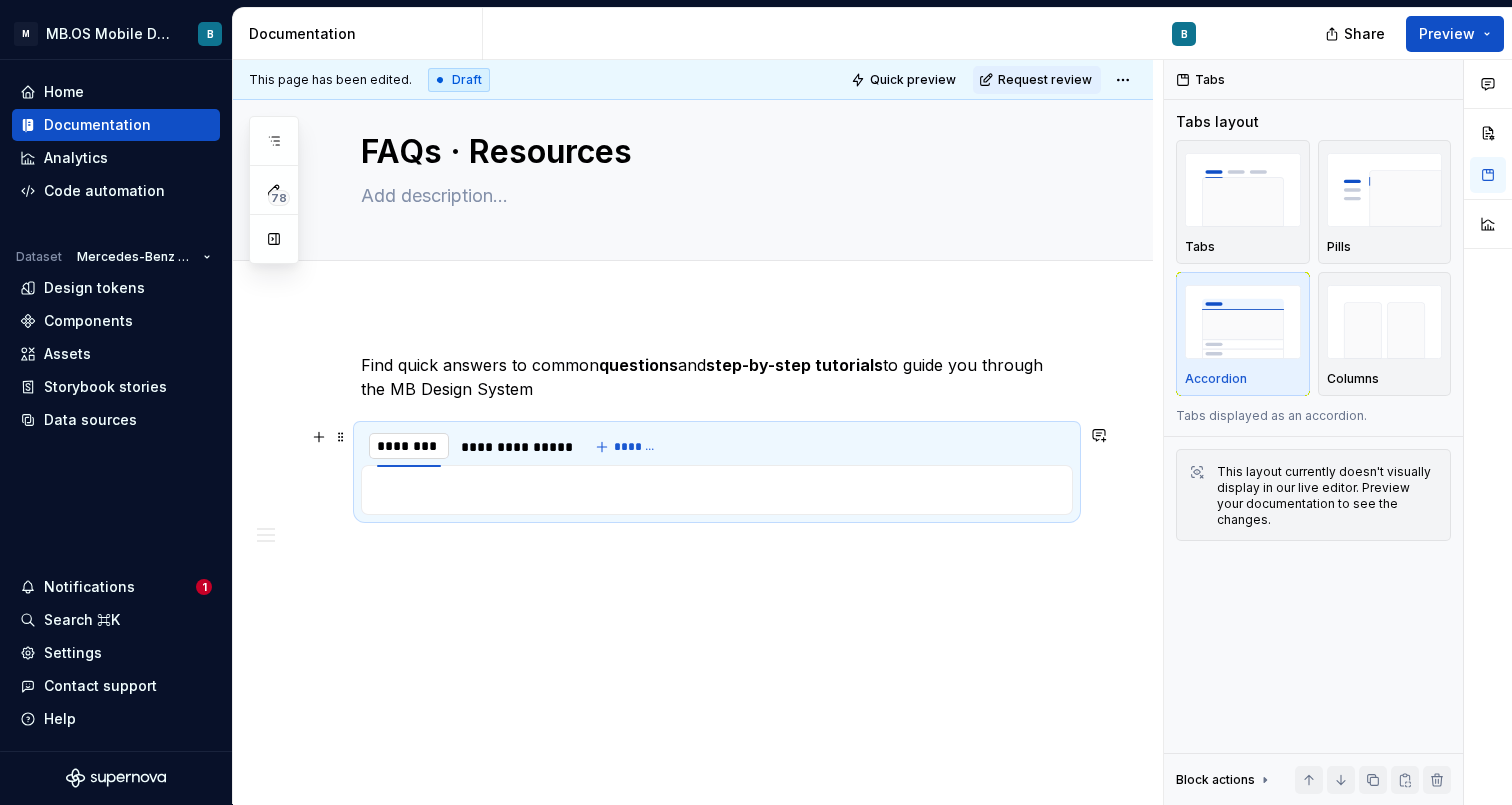 type on "**********" 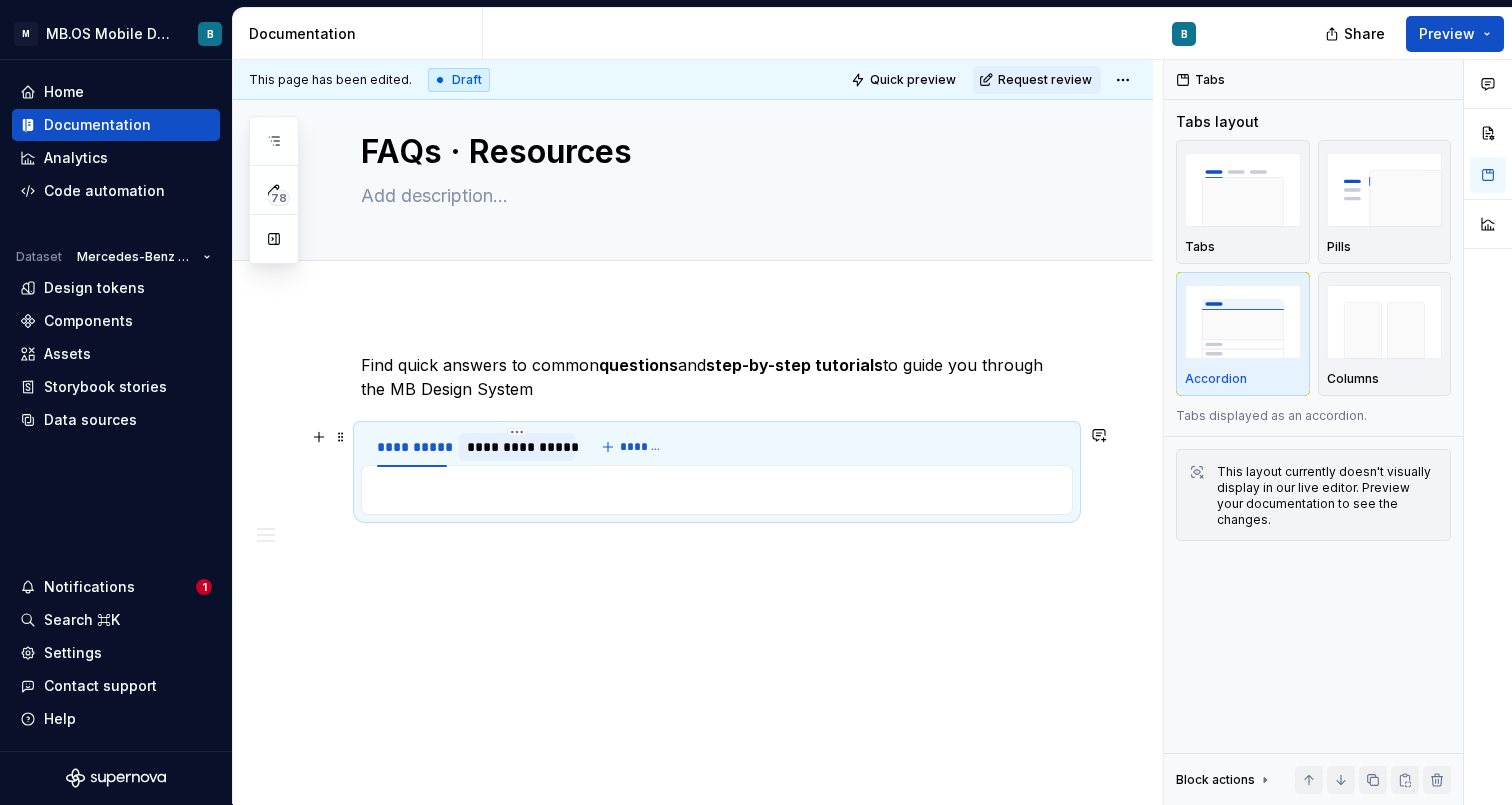 click on "**********" at bounding box center [517, 447] 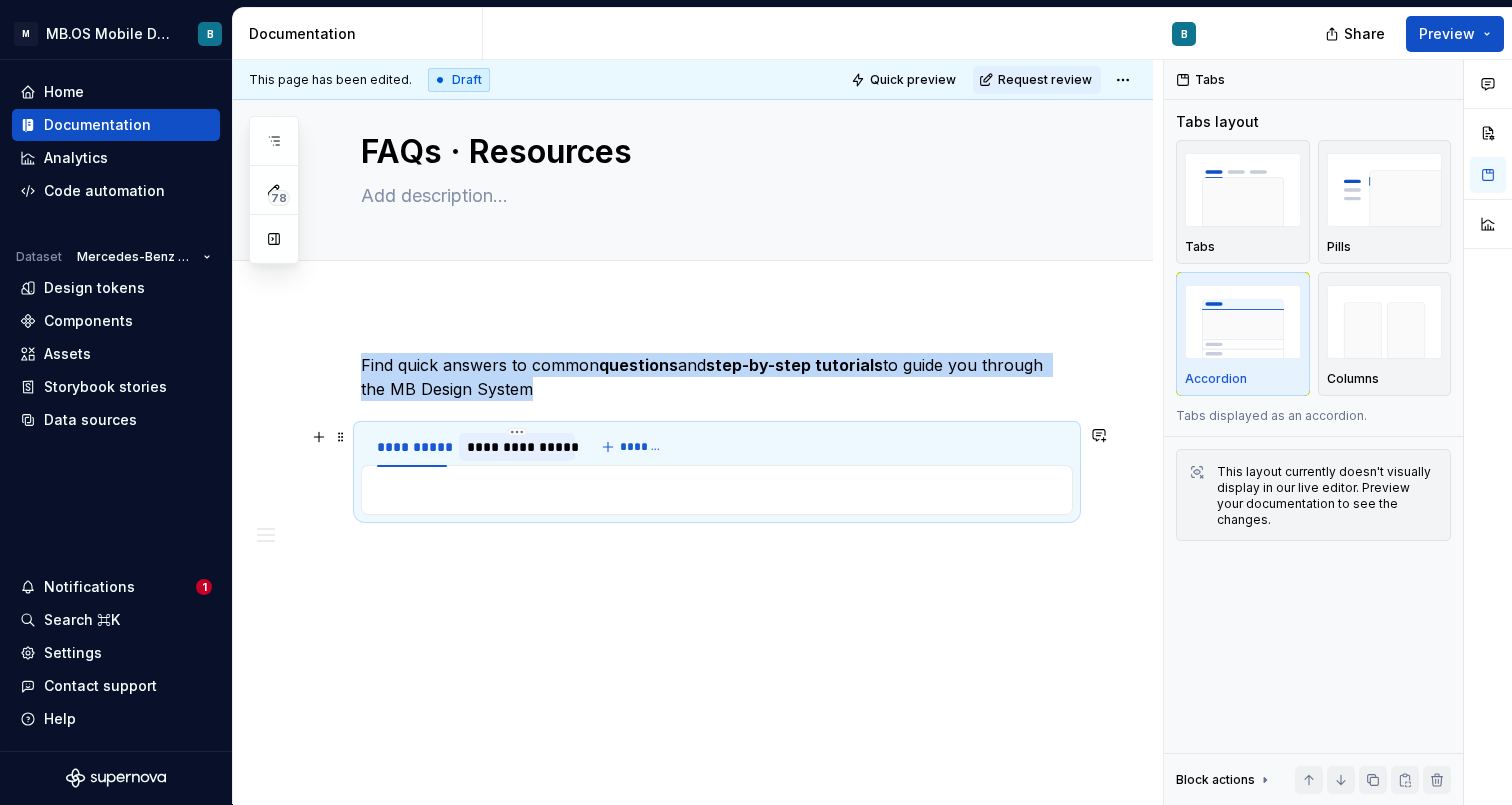 click on "**********" at bounding box center (517, 447) 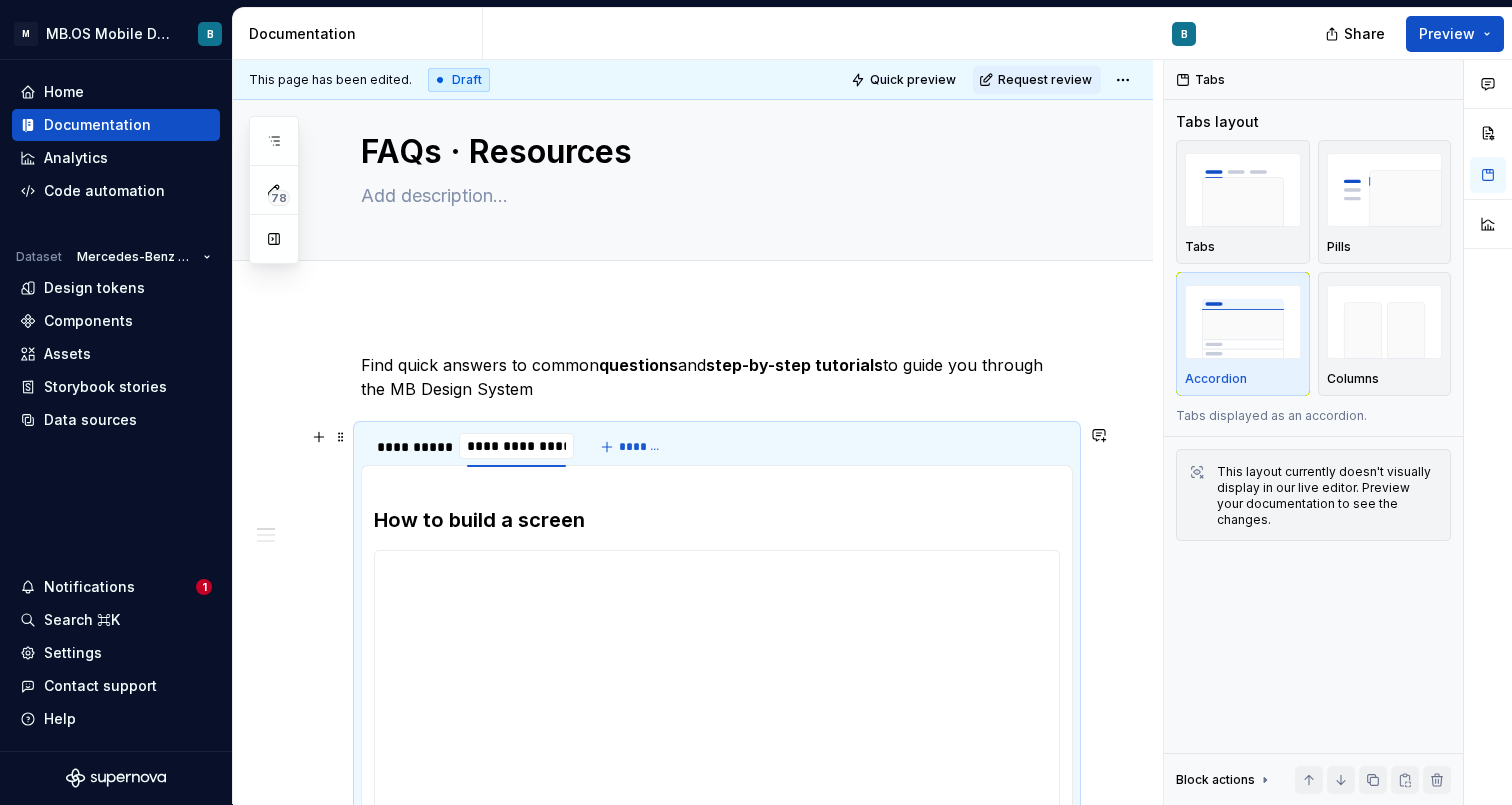 scroll, scrollTop: 0, scrollLeft: 2, axis: horizontal 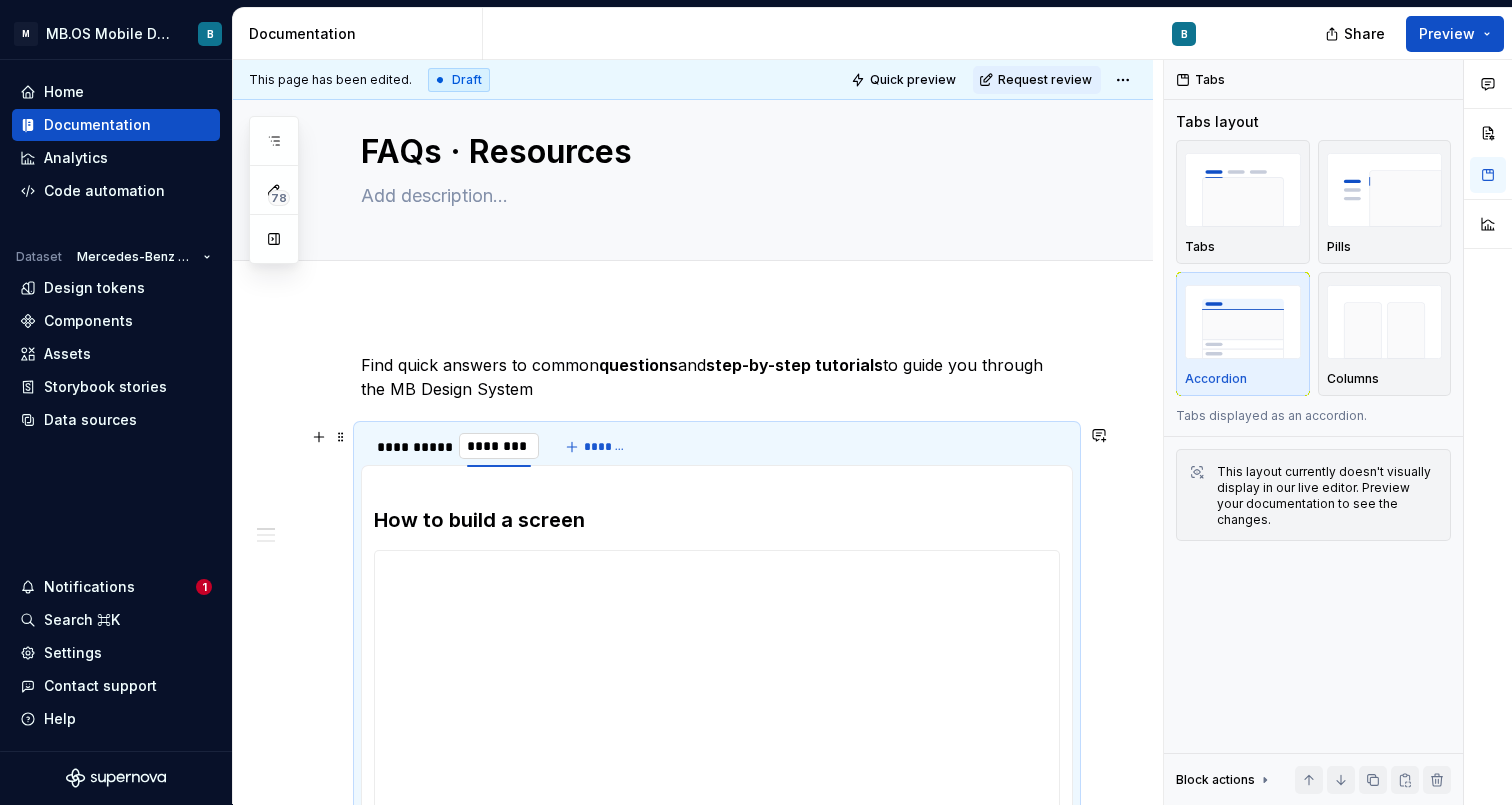 type on "**********" 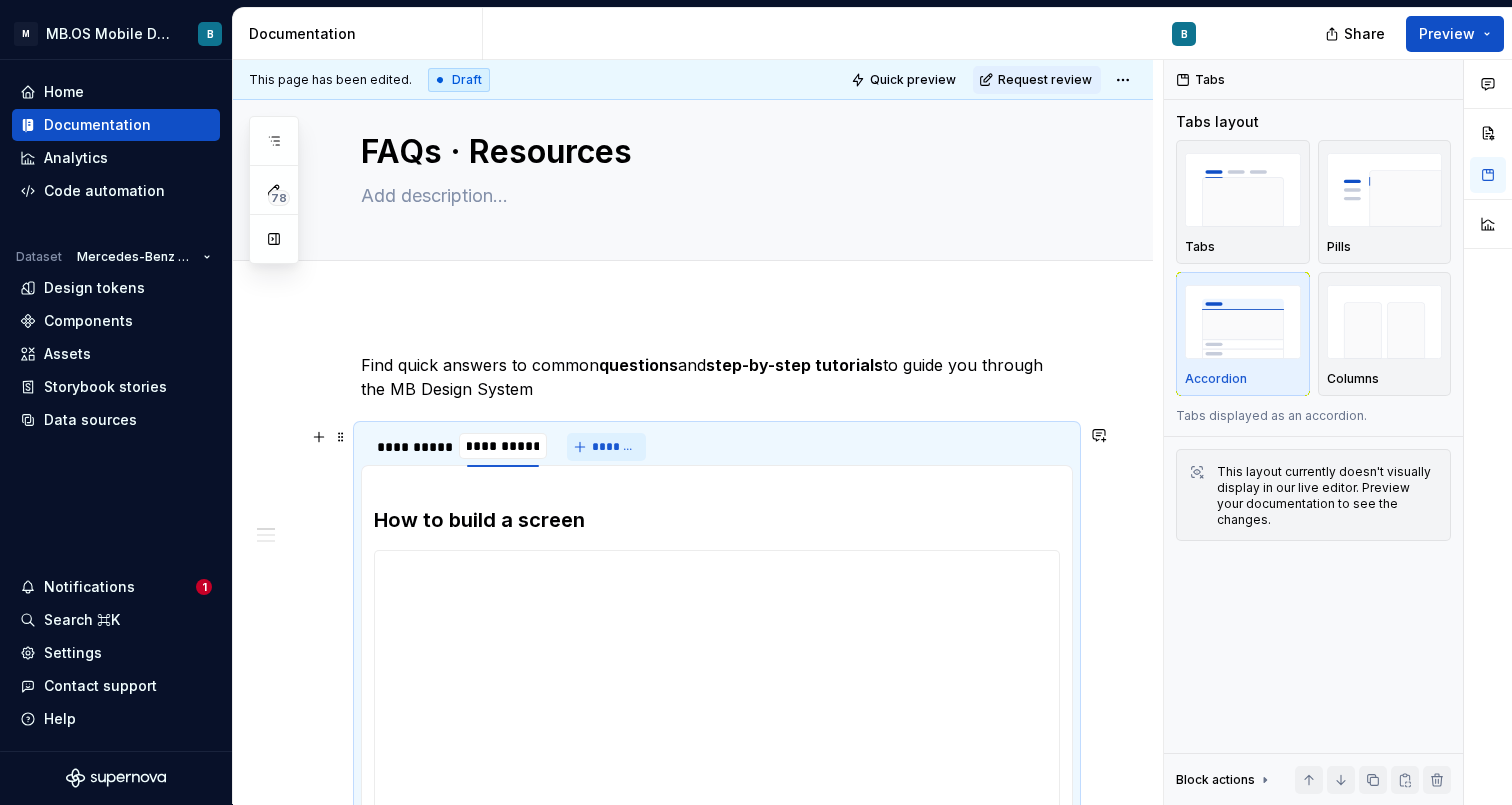 click on "*******" at bounding box center (606, 447) 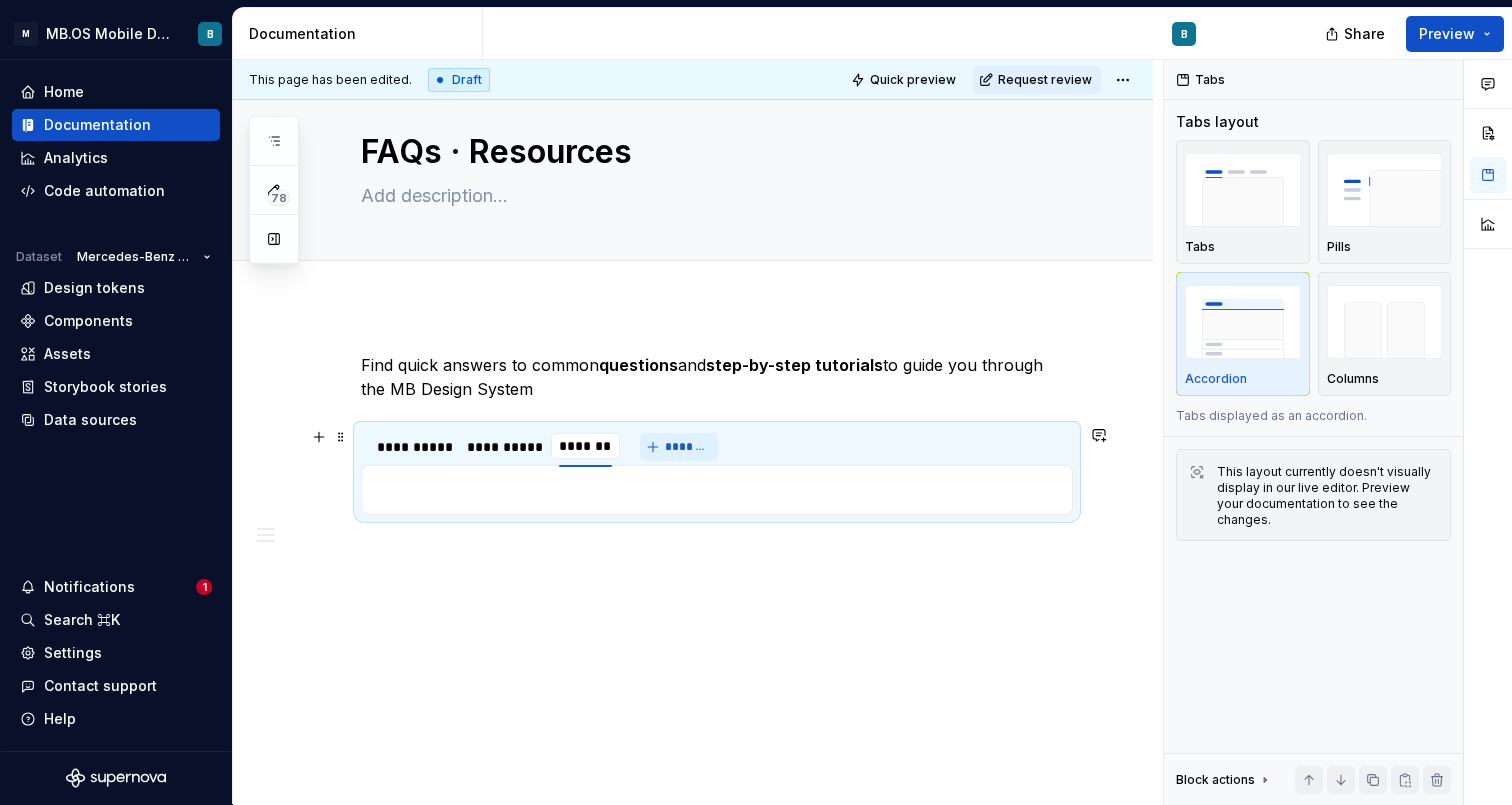 scroll, scrollTop: 0, scrollLeft: 1, axis: horizontal 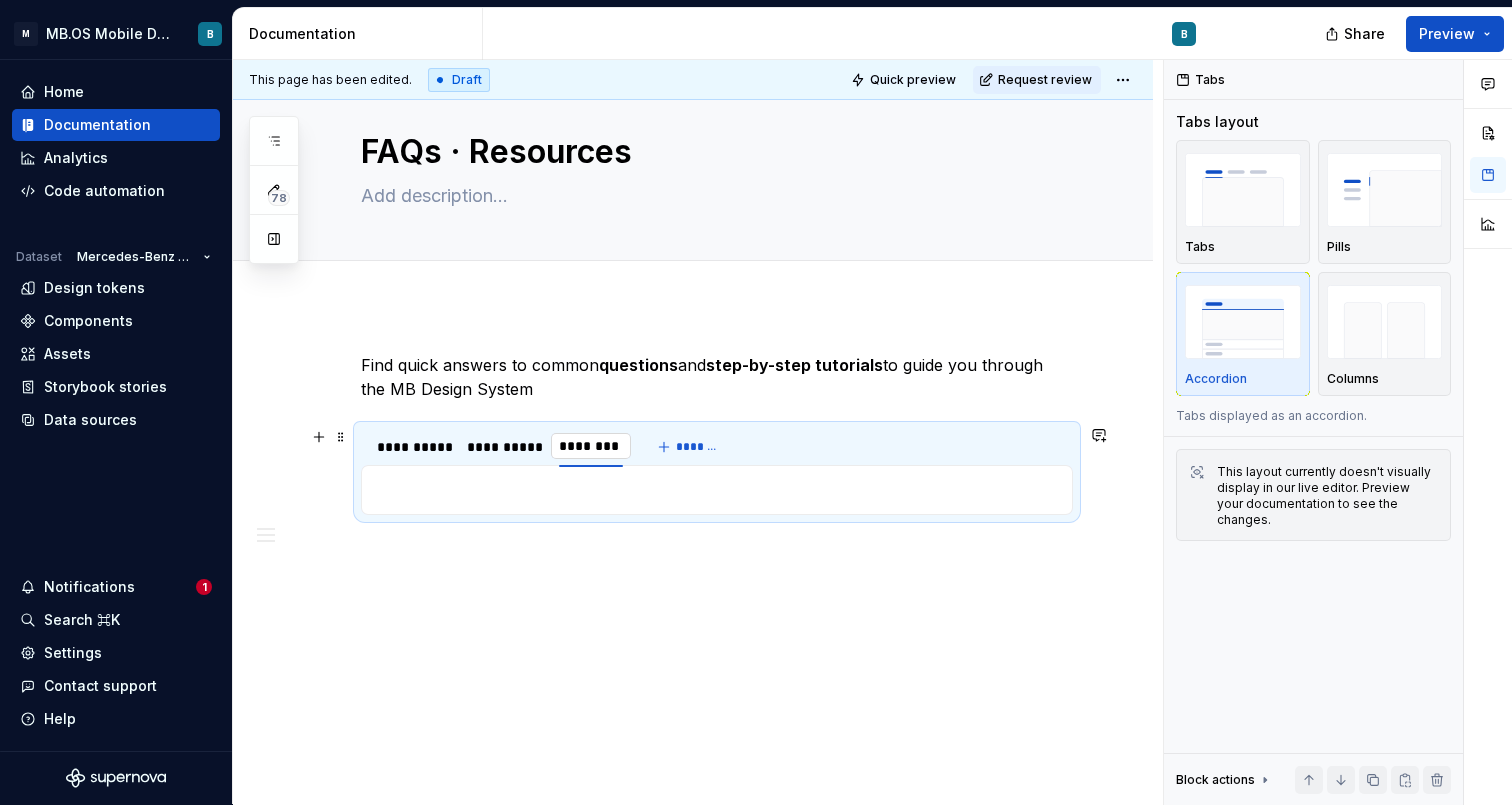 type on "**********" 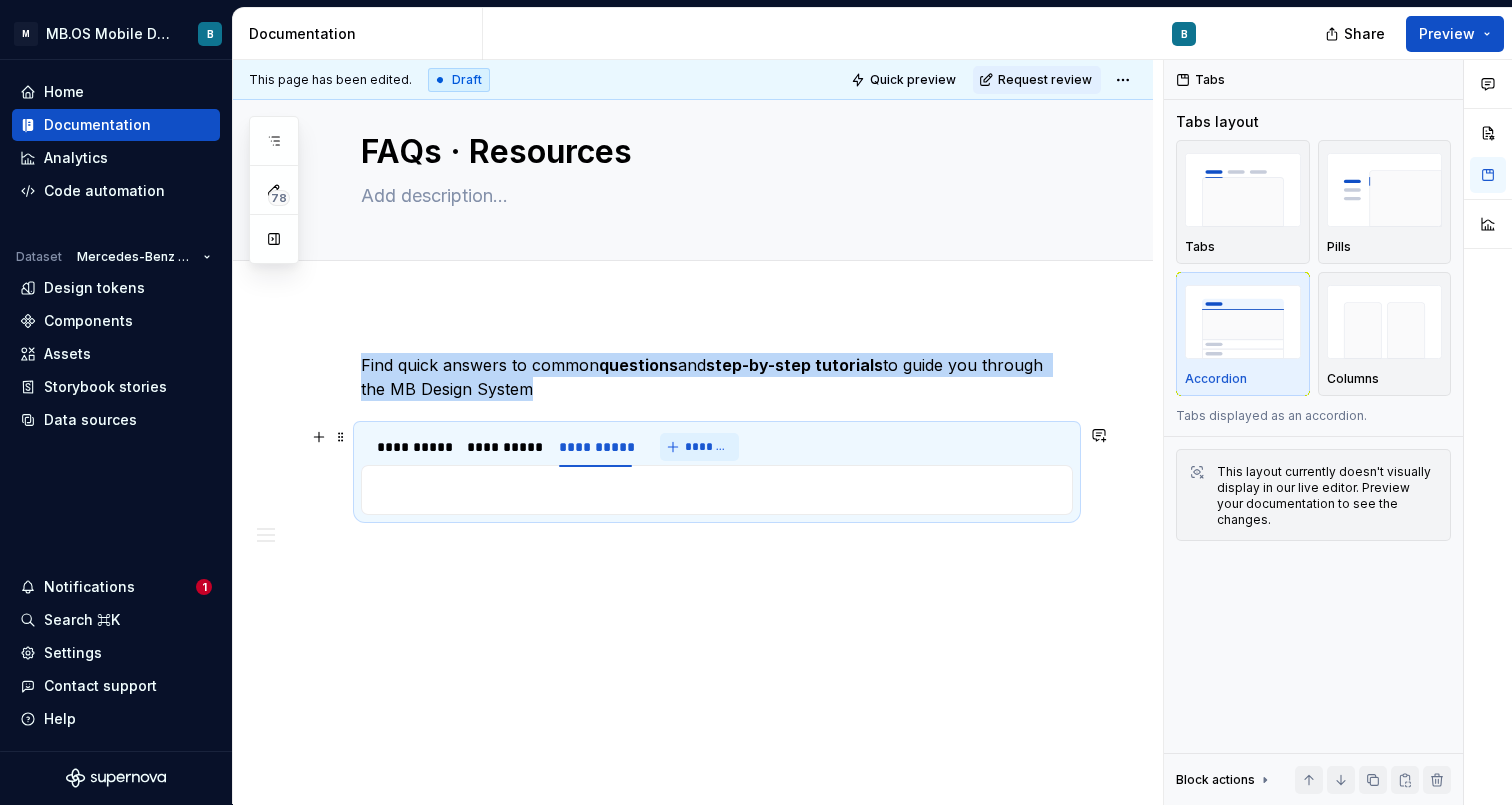 click on "*******" at bounding box center (707, 447) 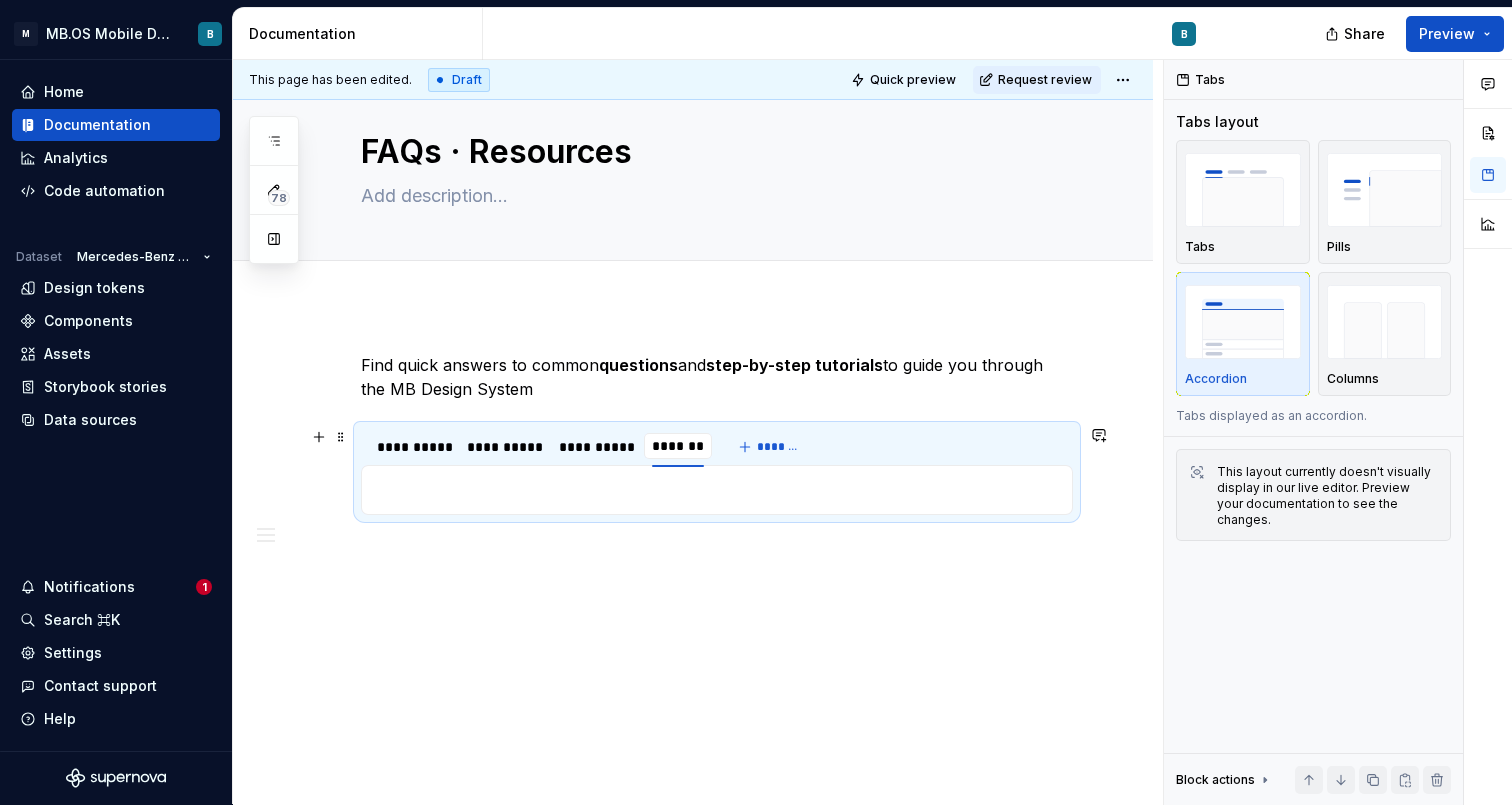 scroll, scrollTop: 0, scrollLeft: 1, axis: horizontal 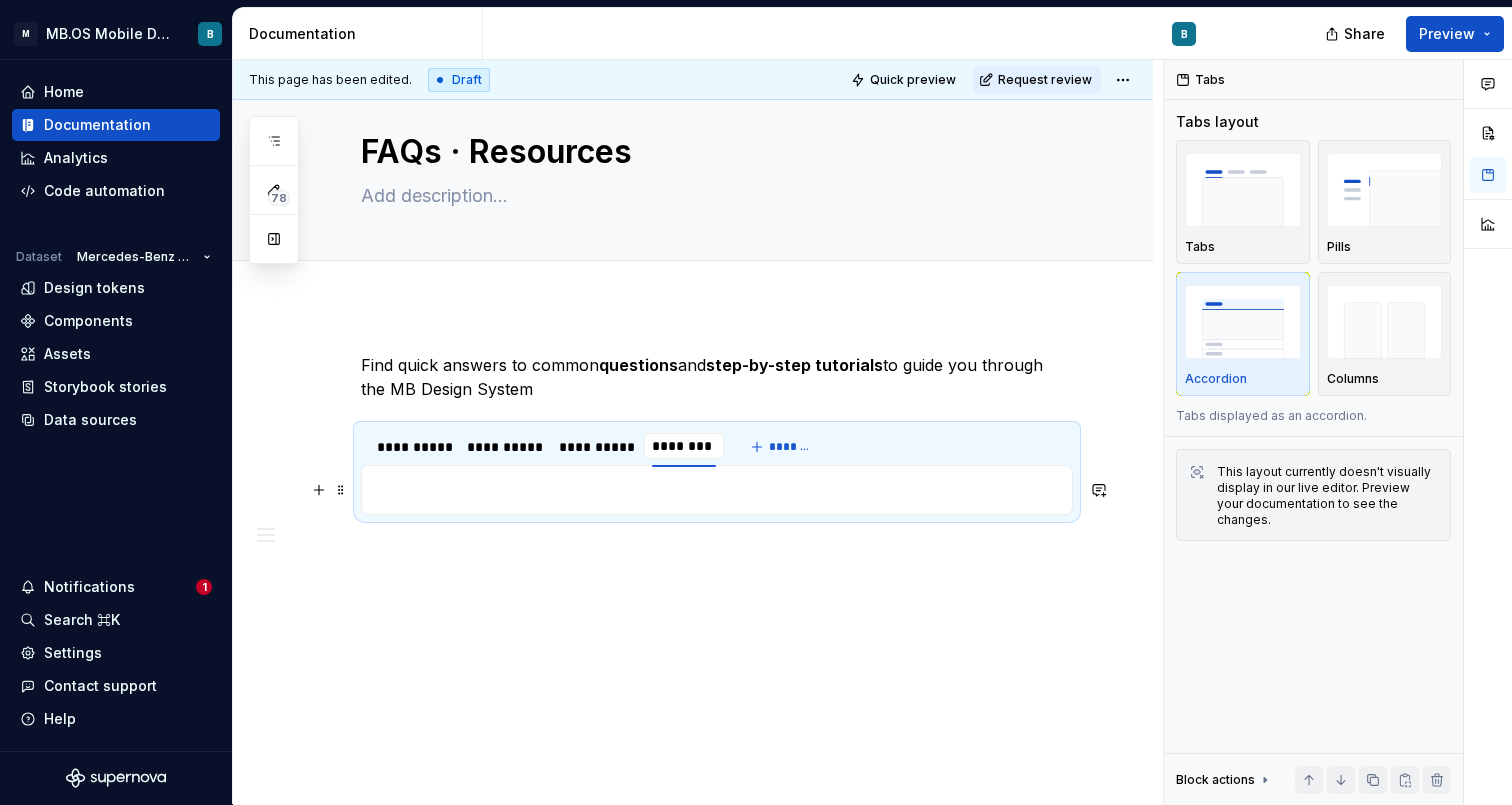 type on "**********" 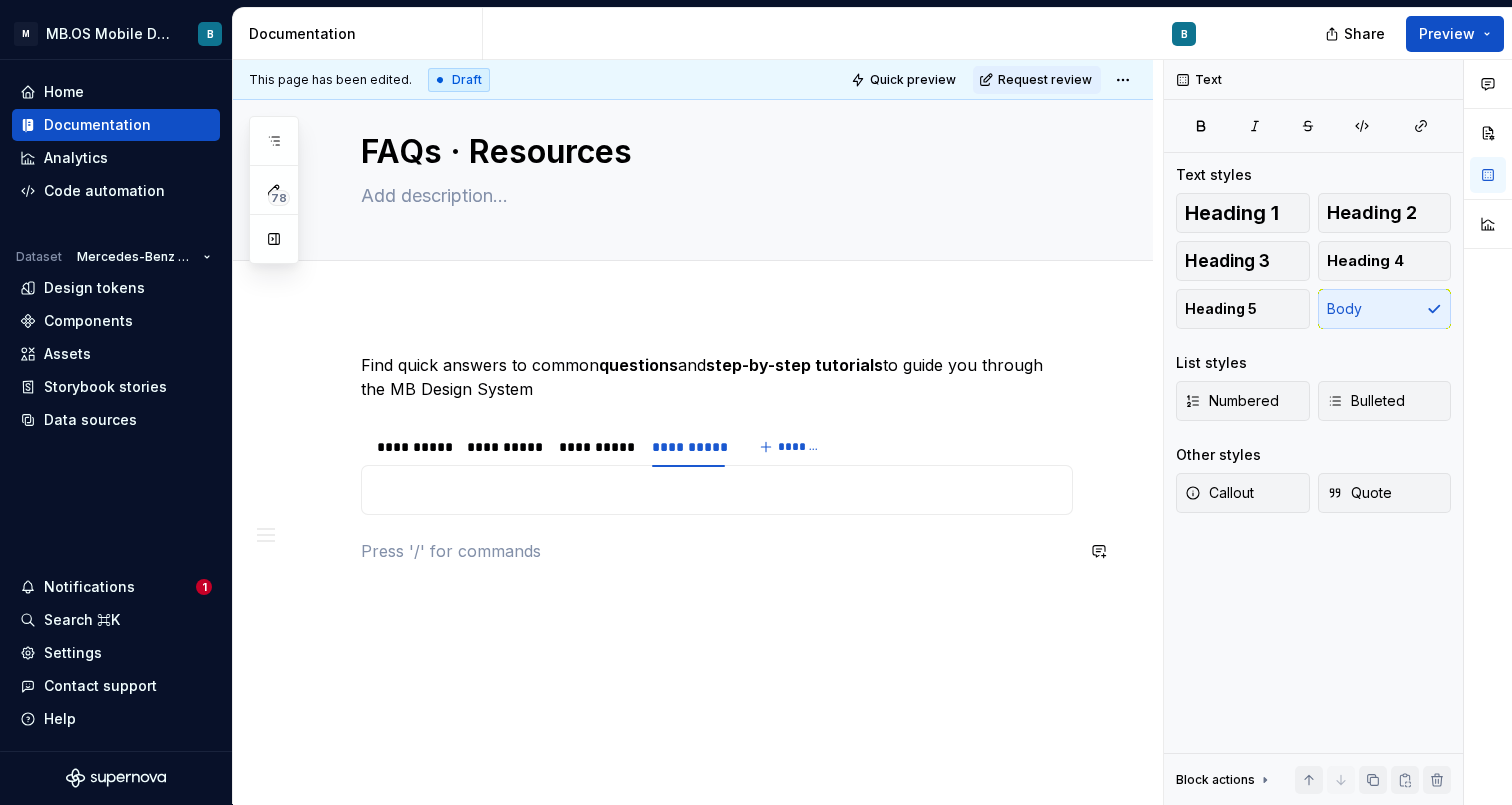 click on "**********" at bounding box center [693, 567] 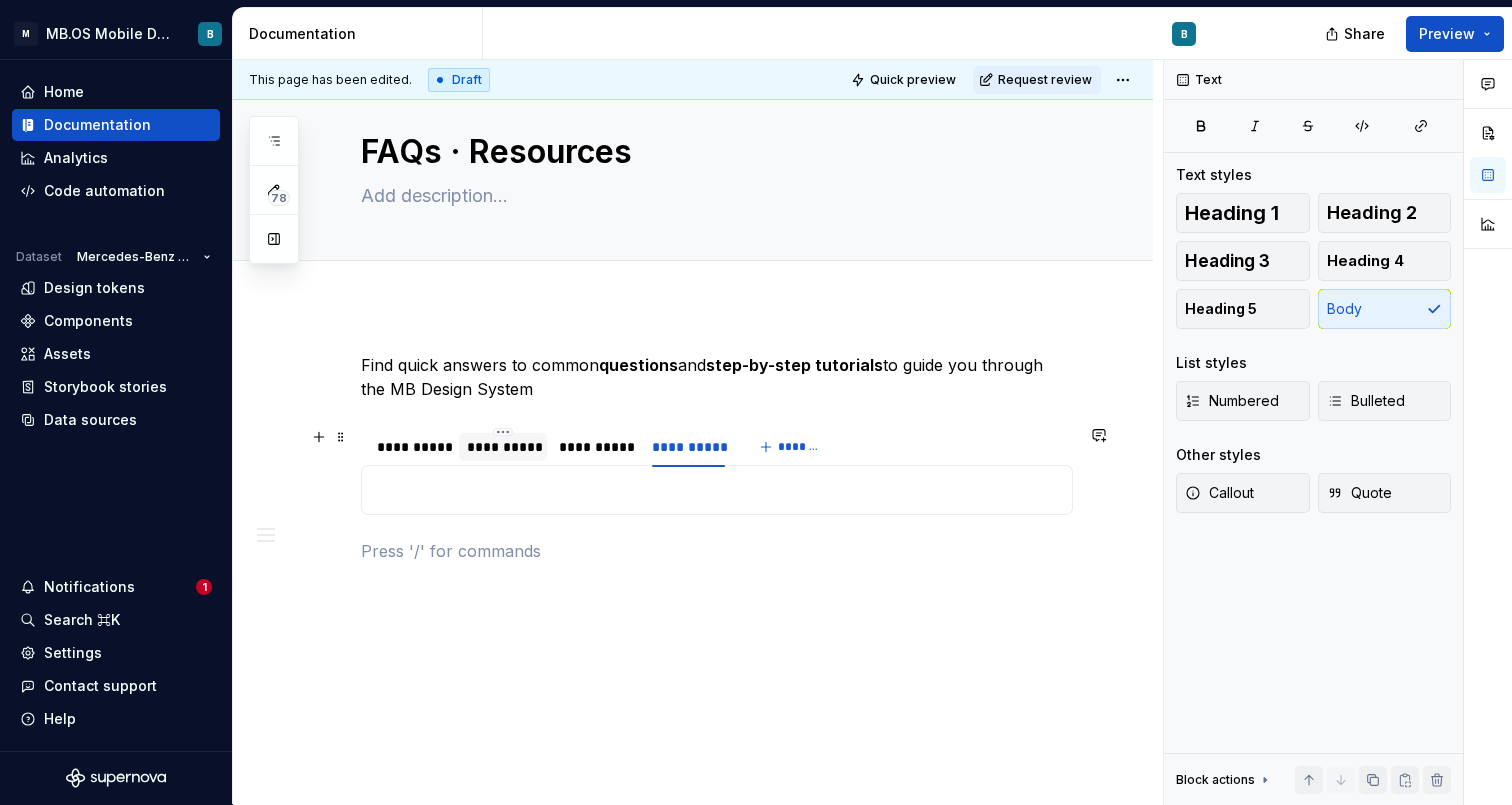 click on "**********" at bounding box center [503, 447] 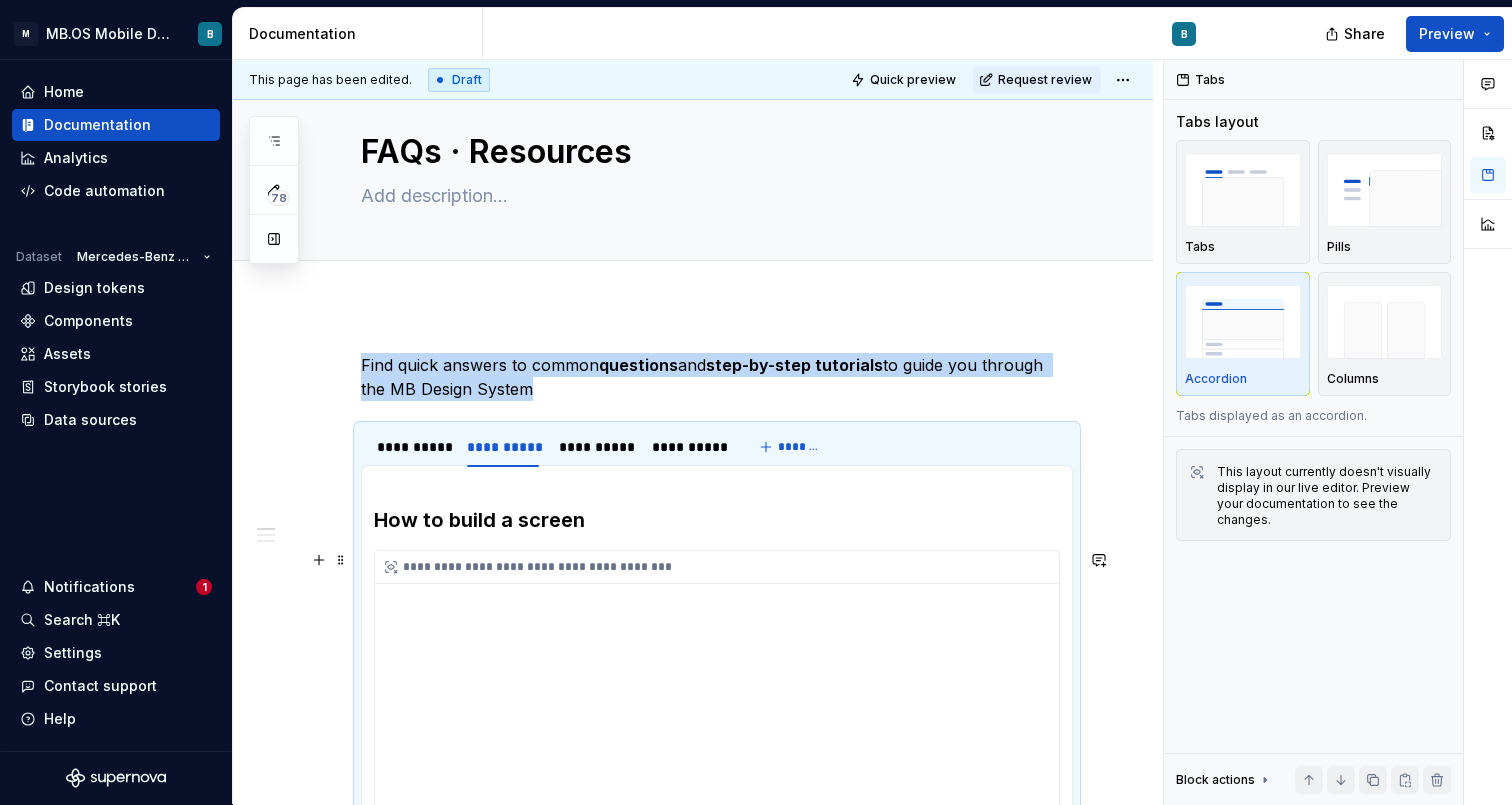scroll, scrollTop: 236, scrollLeft: 0, axis: vertical 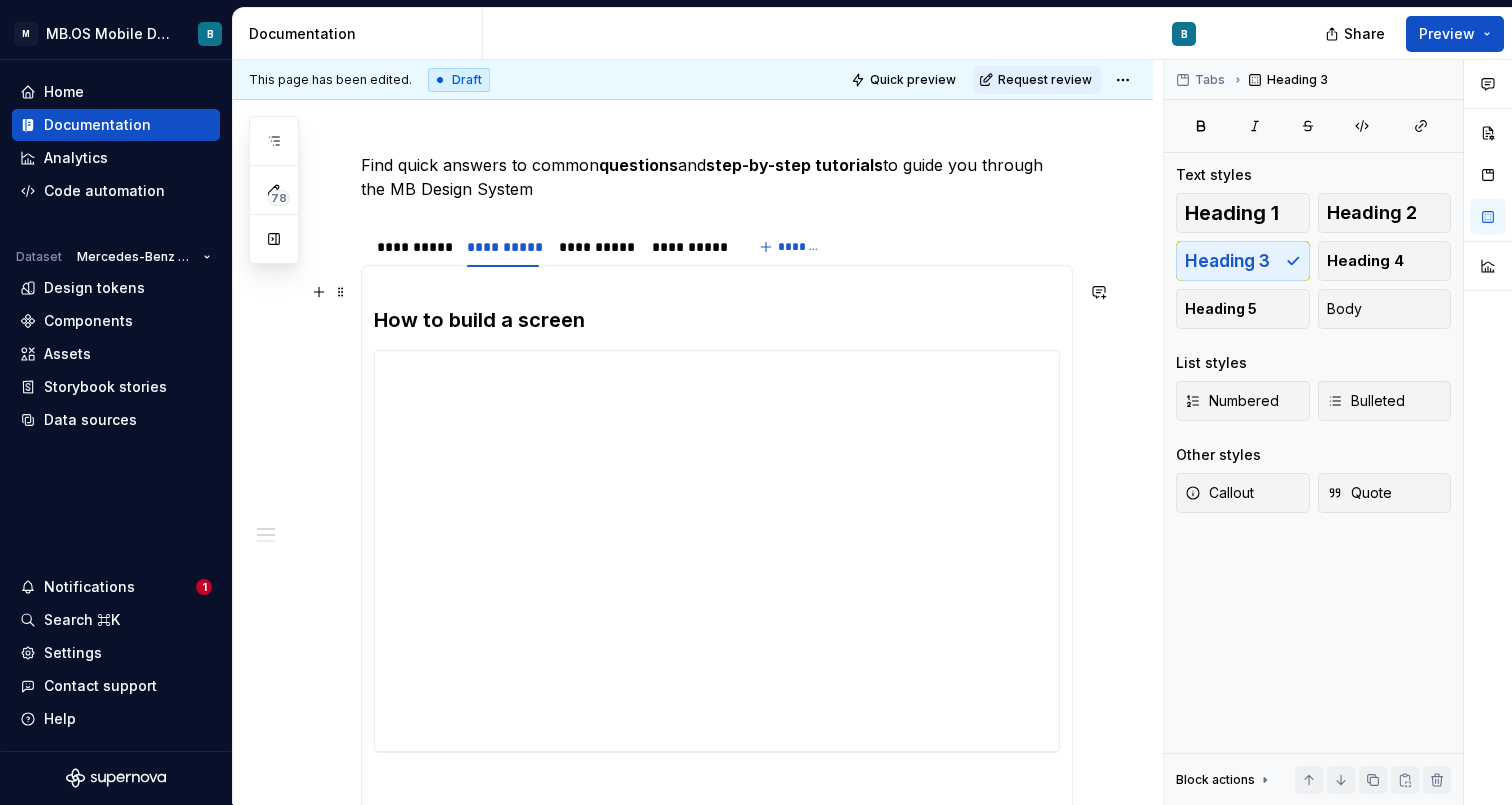 click on "How to build a screen" at bounding box center [717, 306] 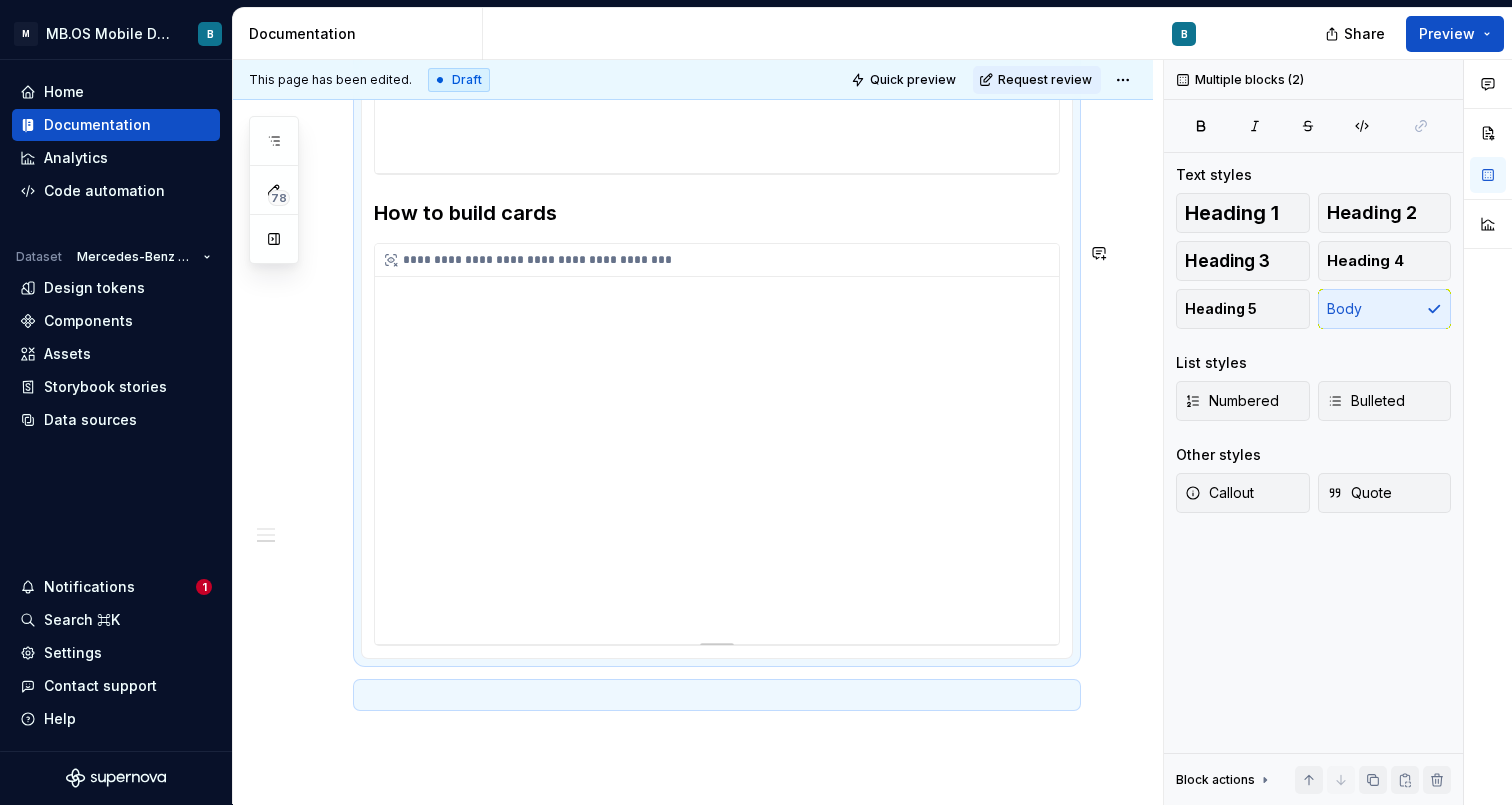 scroll, scrollTop: 0, scrollLeft: 0, axis: both 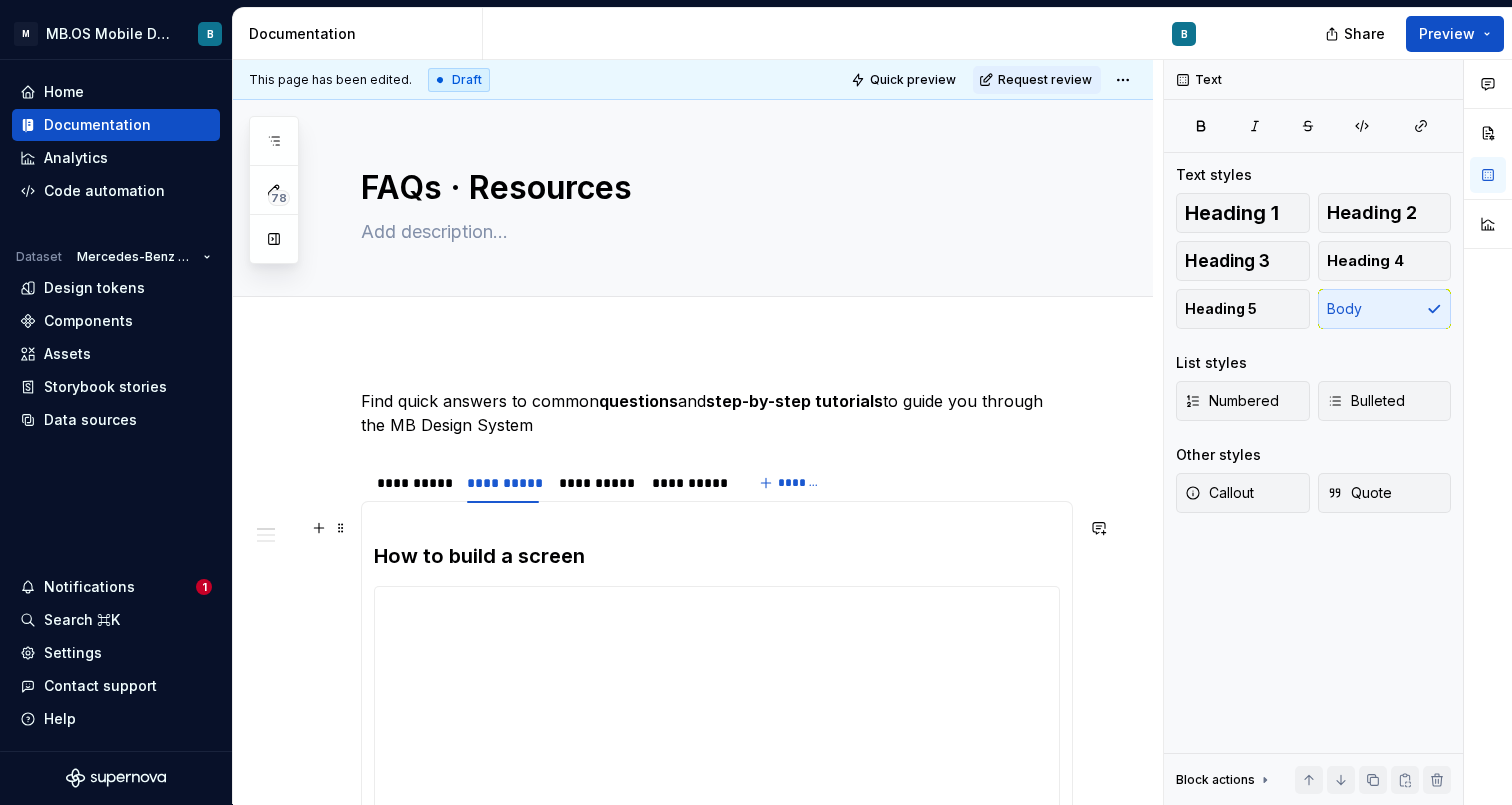 click on "How to build a screen" at bounding box center [717, 542] 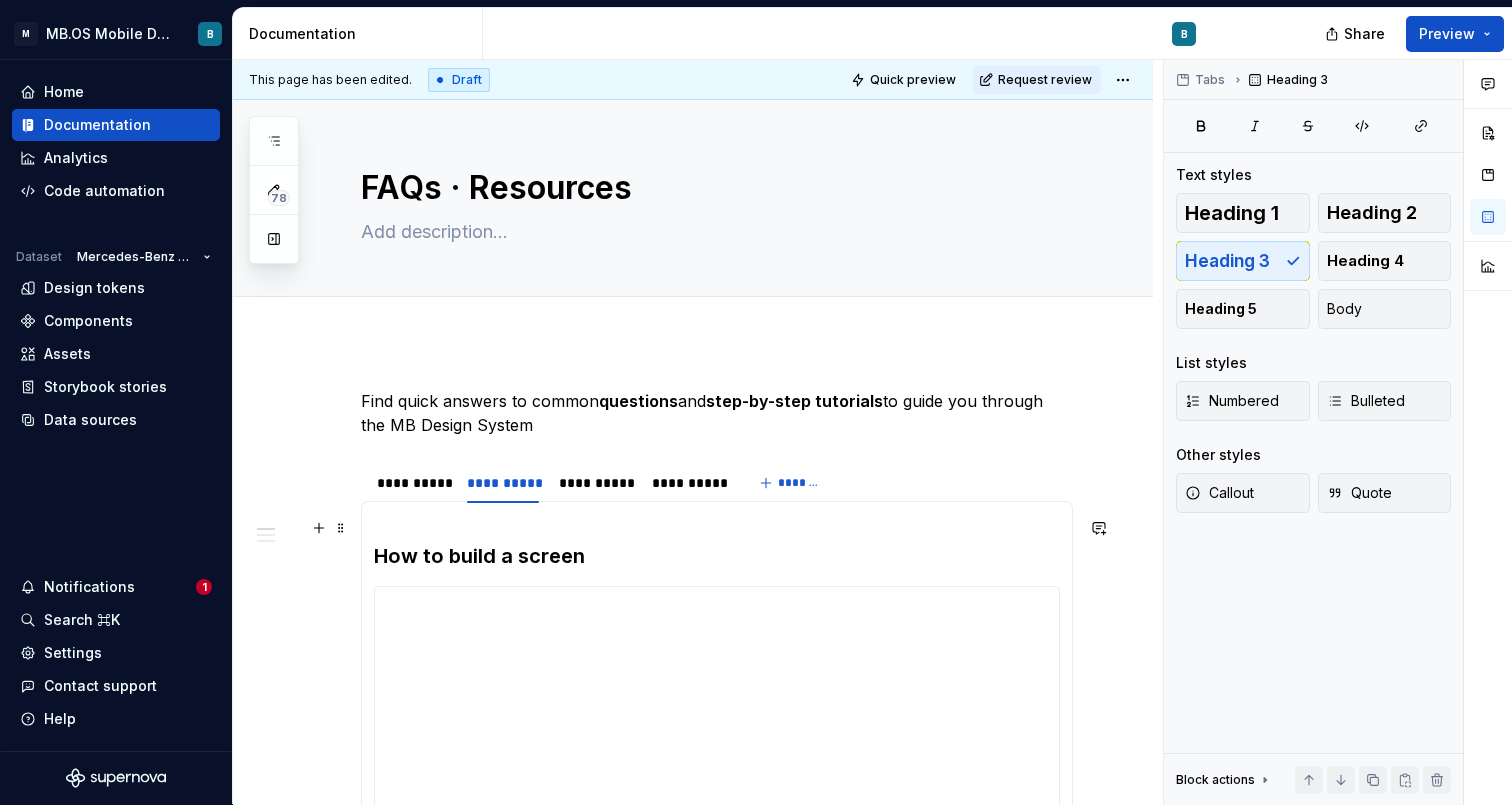 click on "How to build a screen" at bounding box center [717, 542] 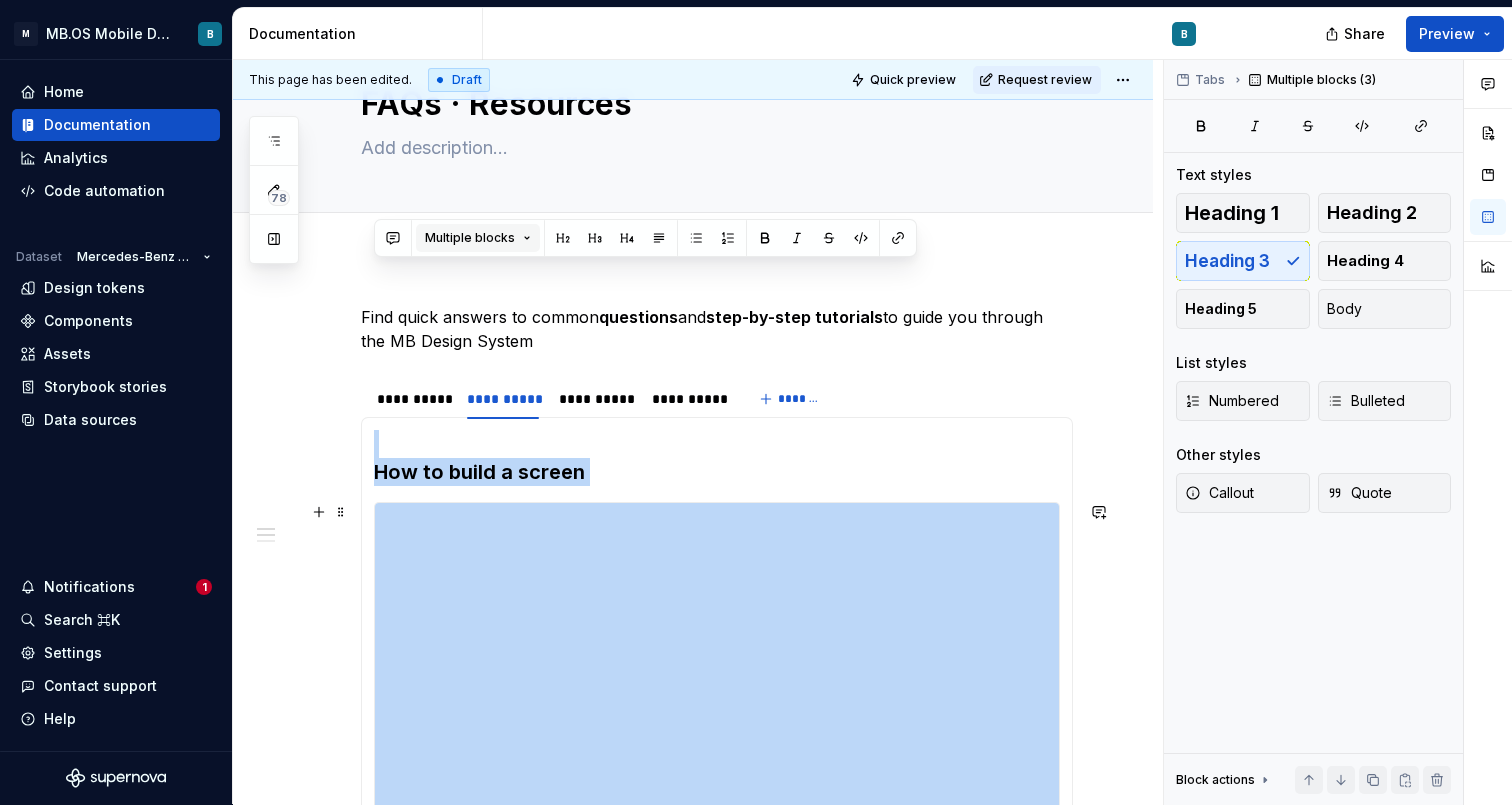 scroll, scrollTop: 9, scrollLeft: 0, axis: vertical 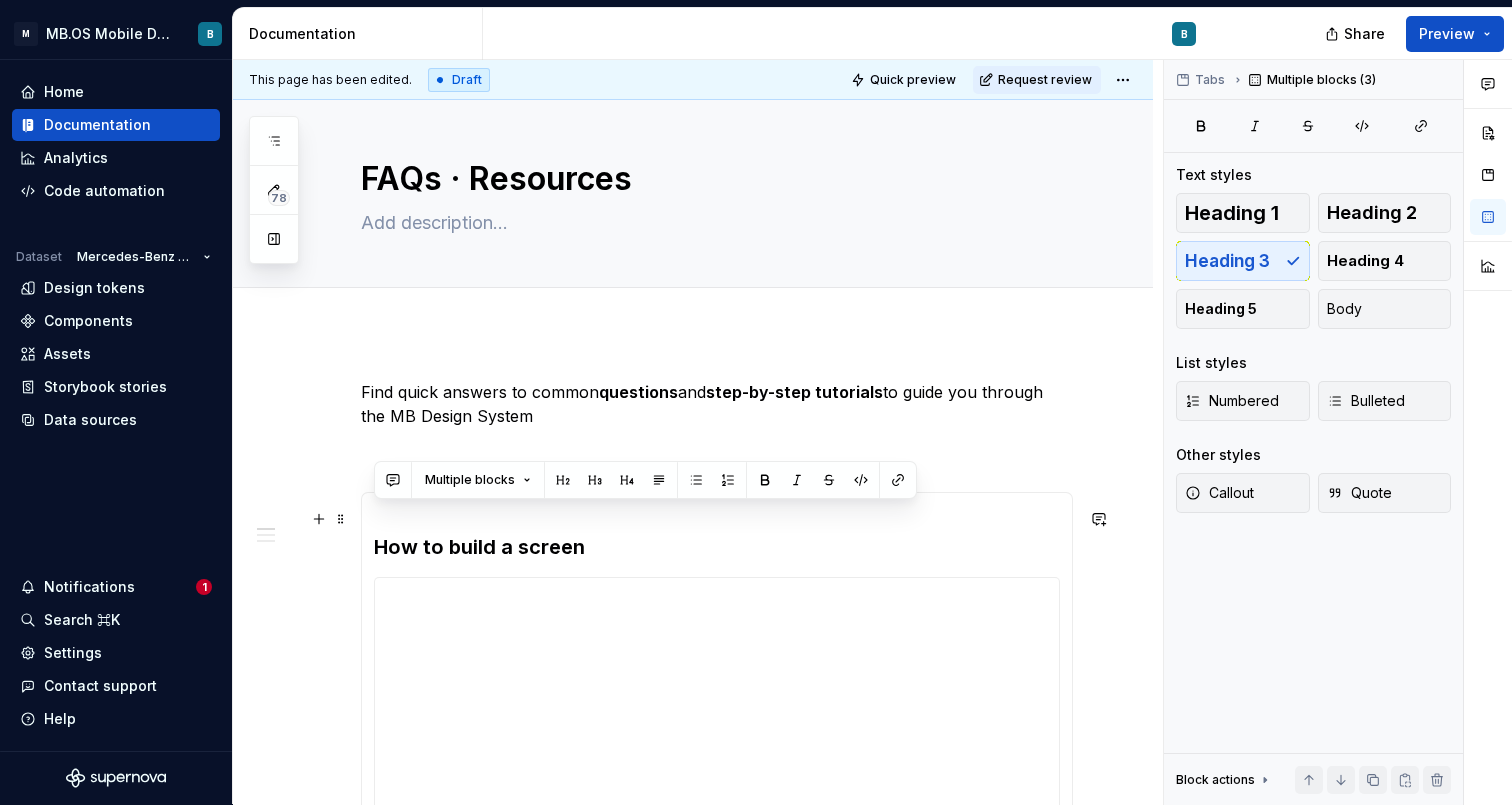click on "How to build a screen" at bounding box center (717, 533) 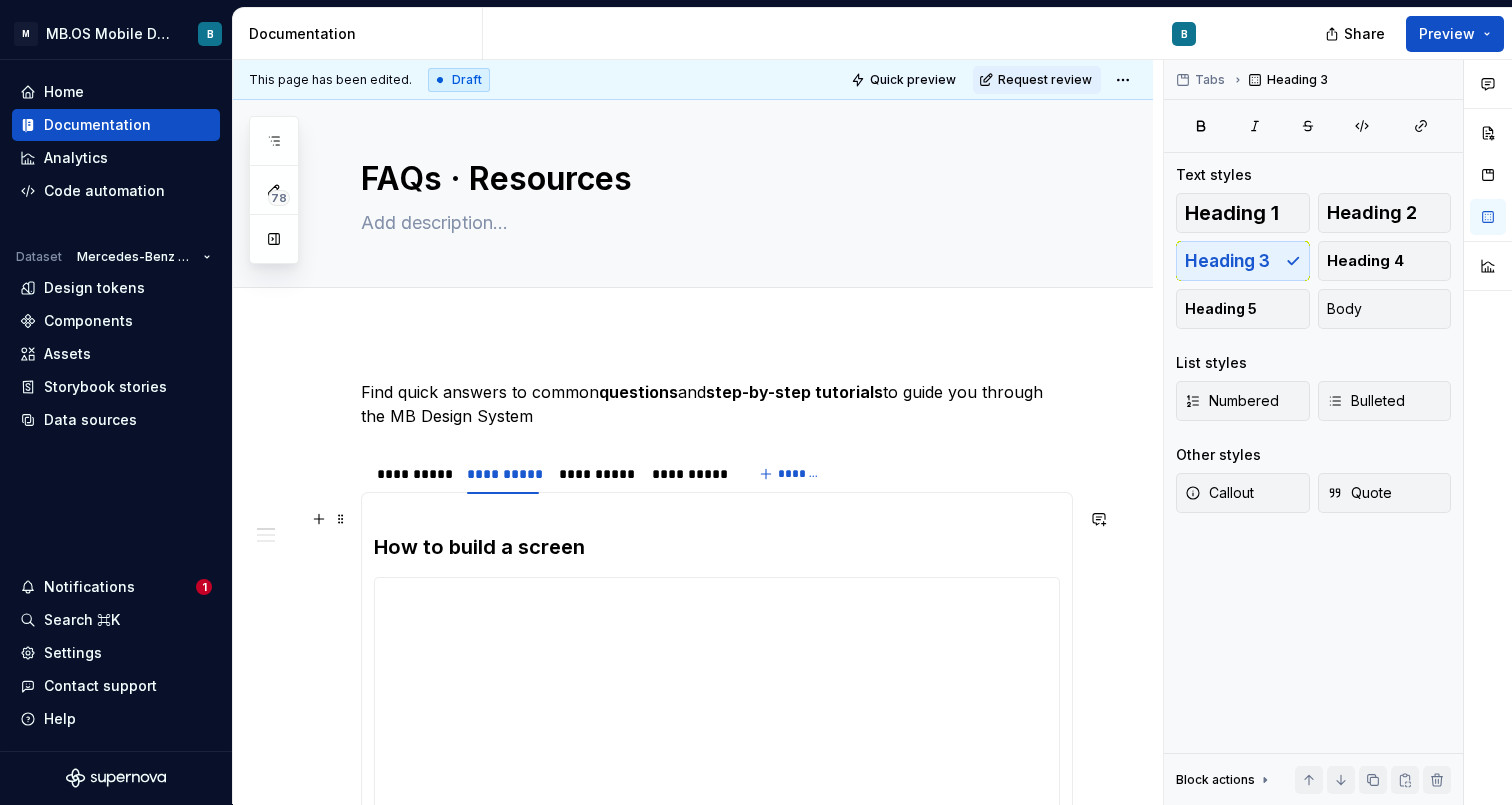 click on "How to build a screen" at bounding box center [717, 533] 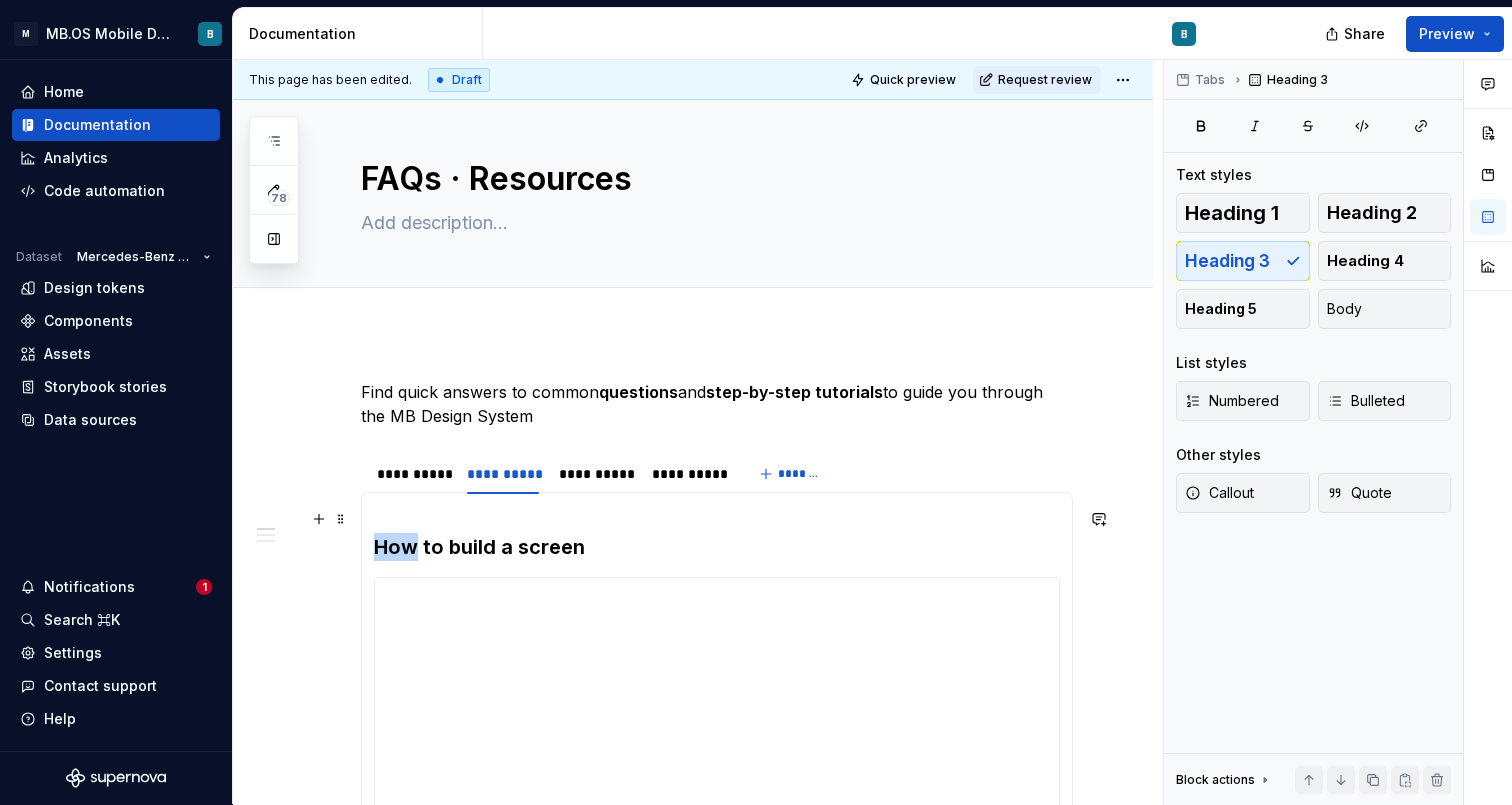 click on "How to build a screen" at bounding box center [717, 533] 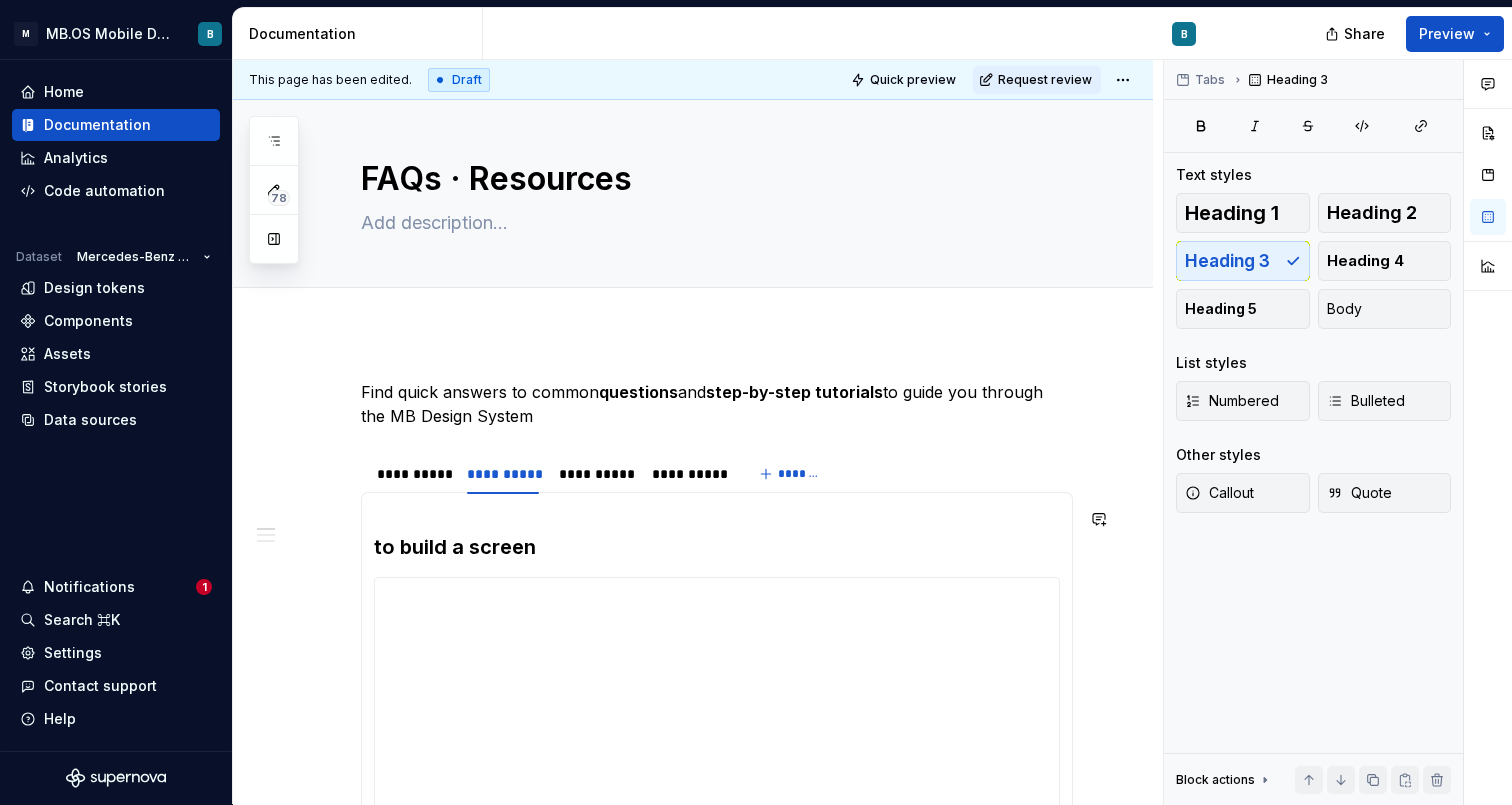 click on "to build a screen" at bounding box center [717, 533] 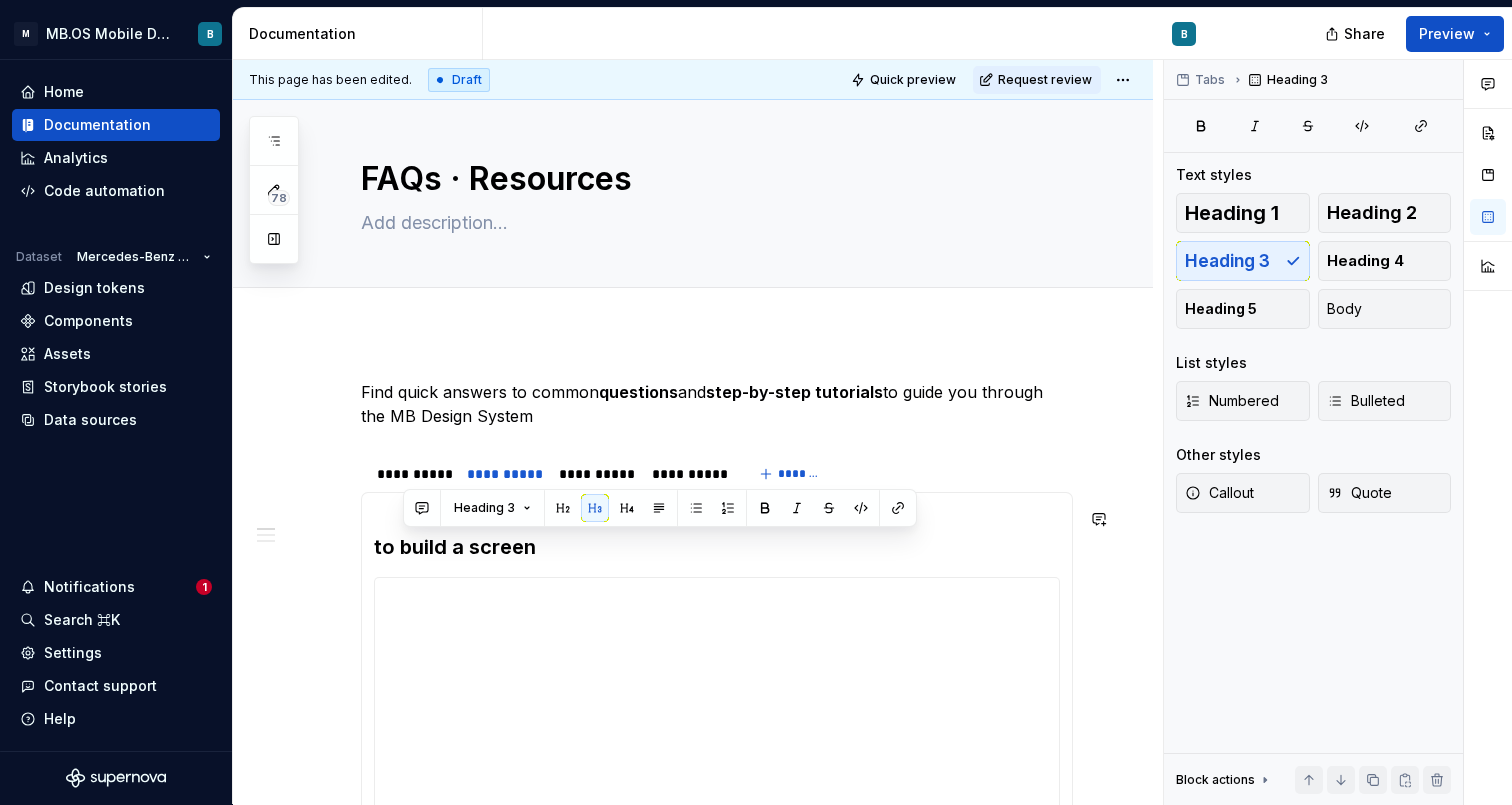 click on "to build a screen" at bounding box center (717, 533) 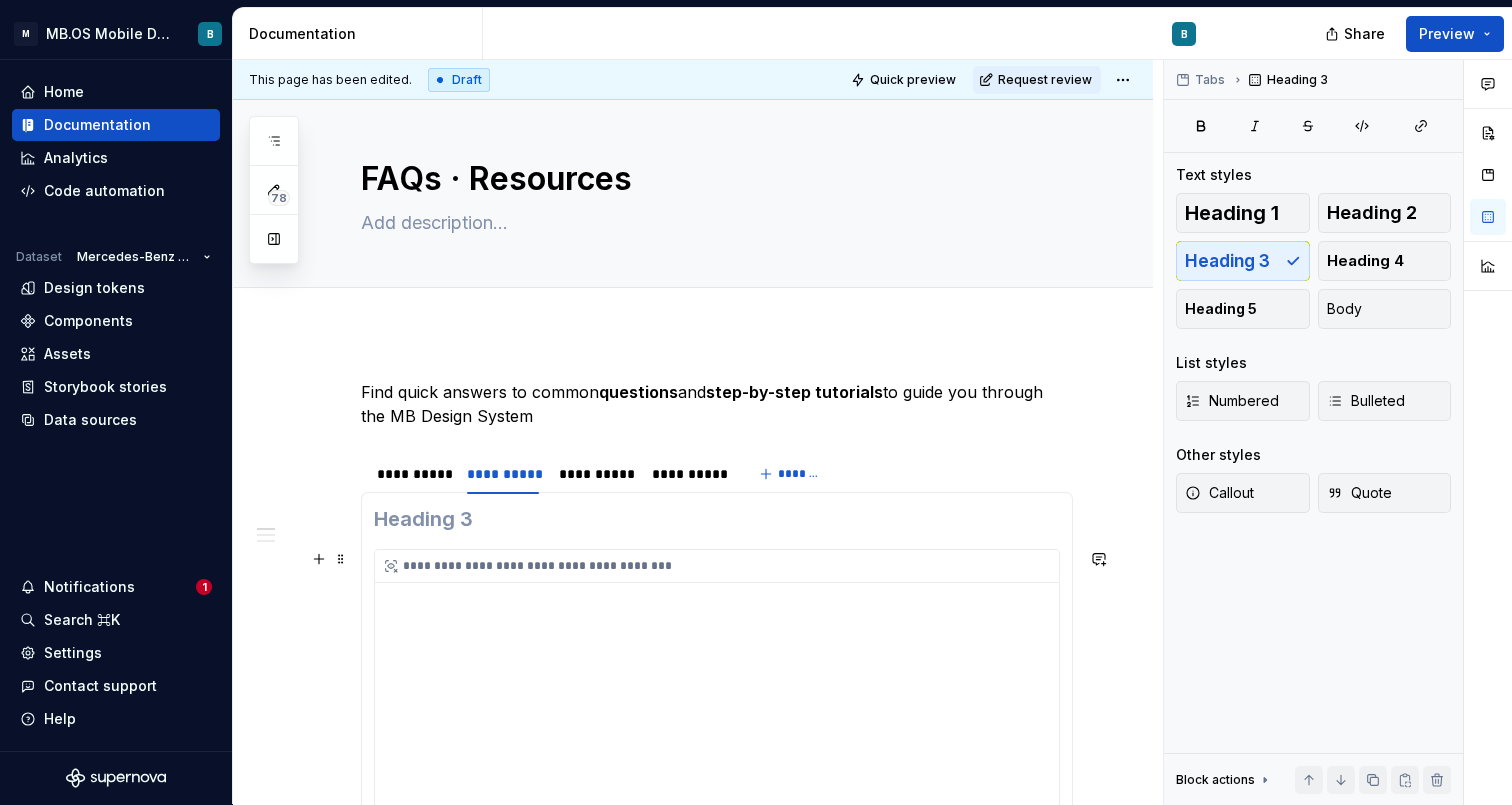 click on "**********" at bounding box center [717, 750] 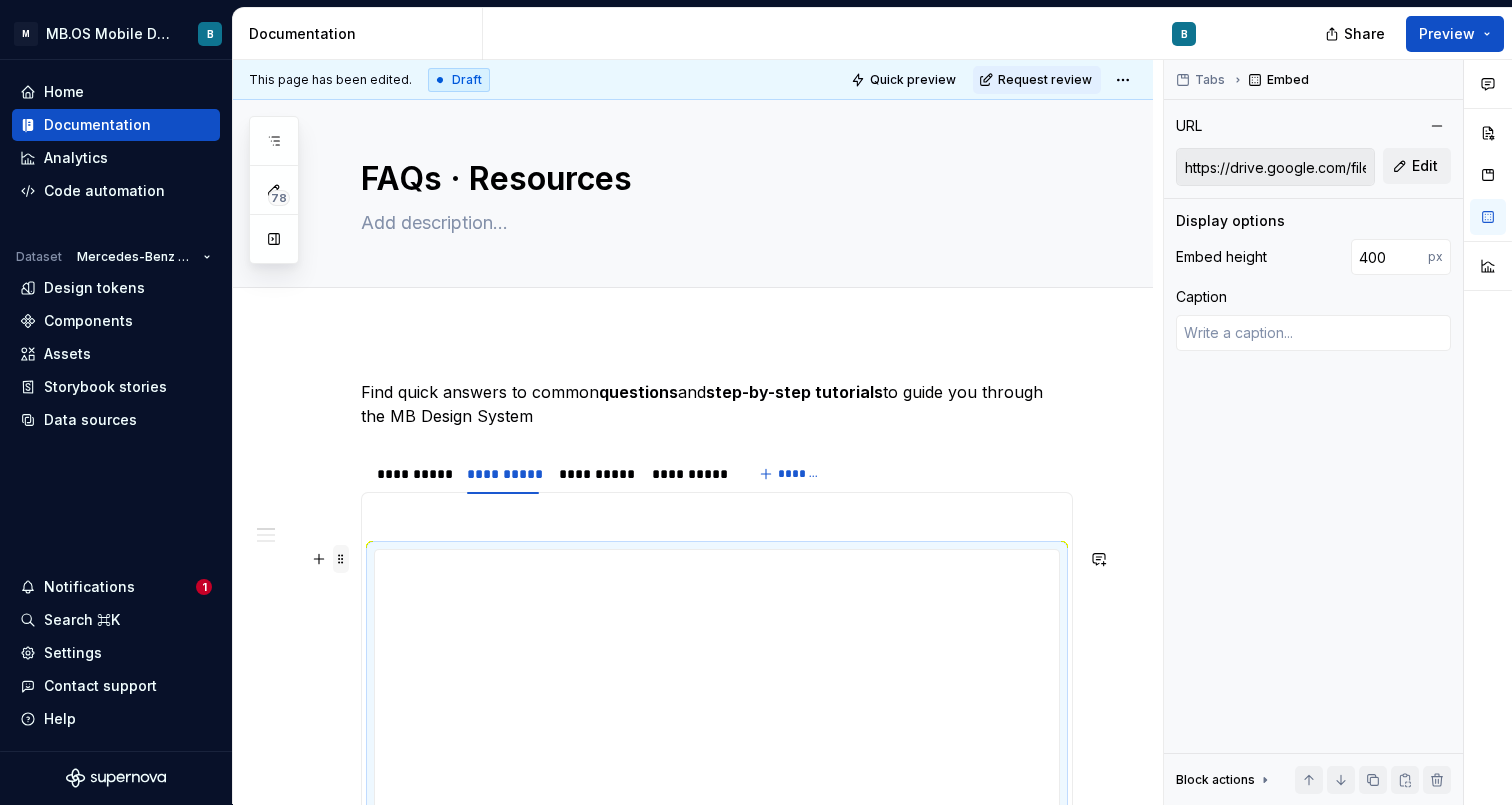 click at bounding box center (341, 559) 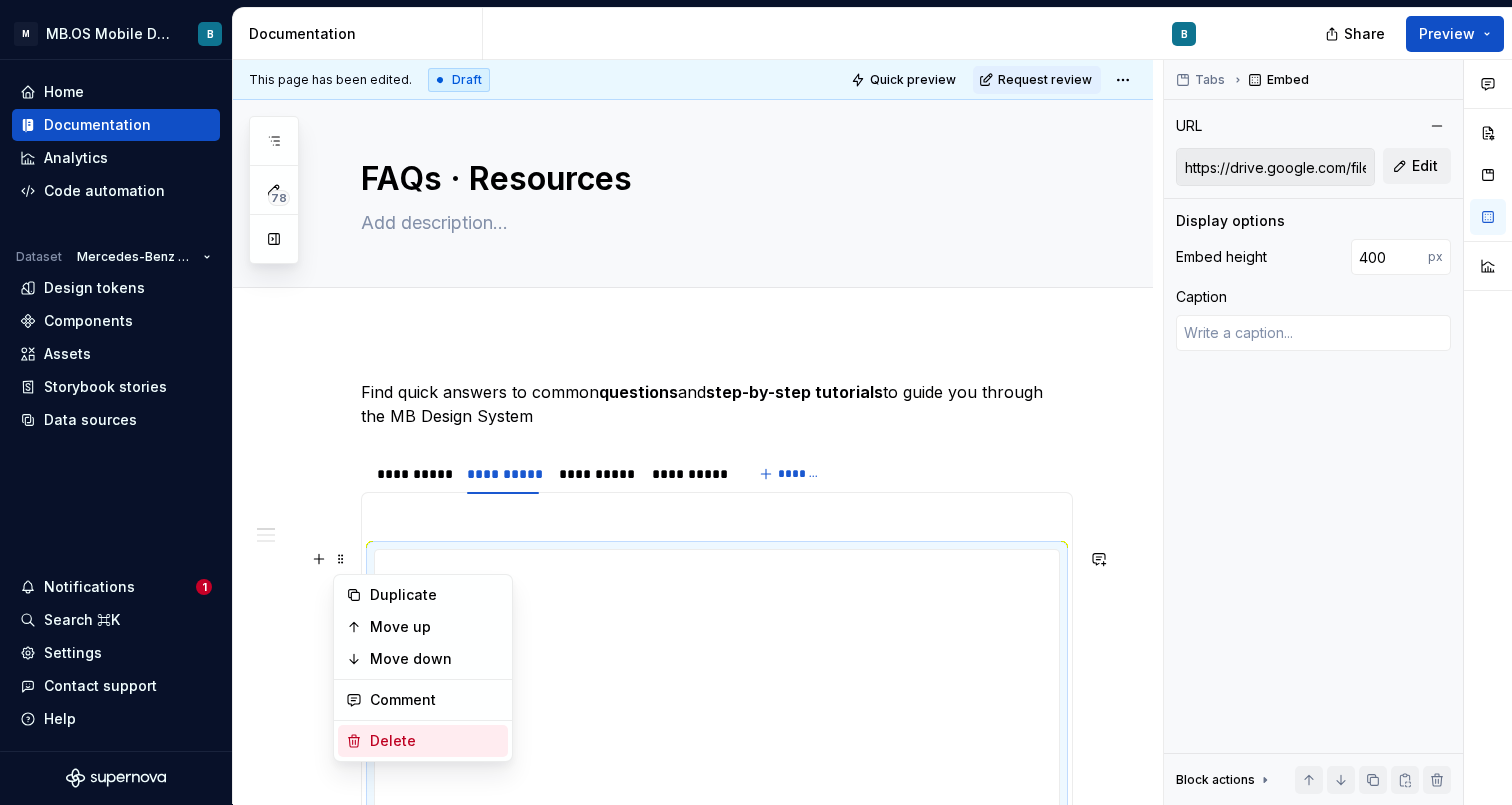 click on "Delete" at bounding box center (435, 741) 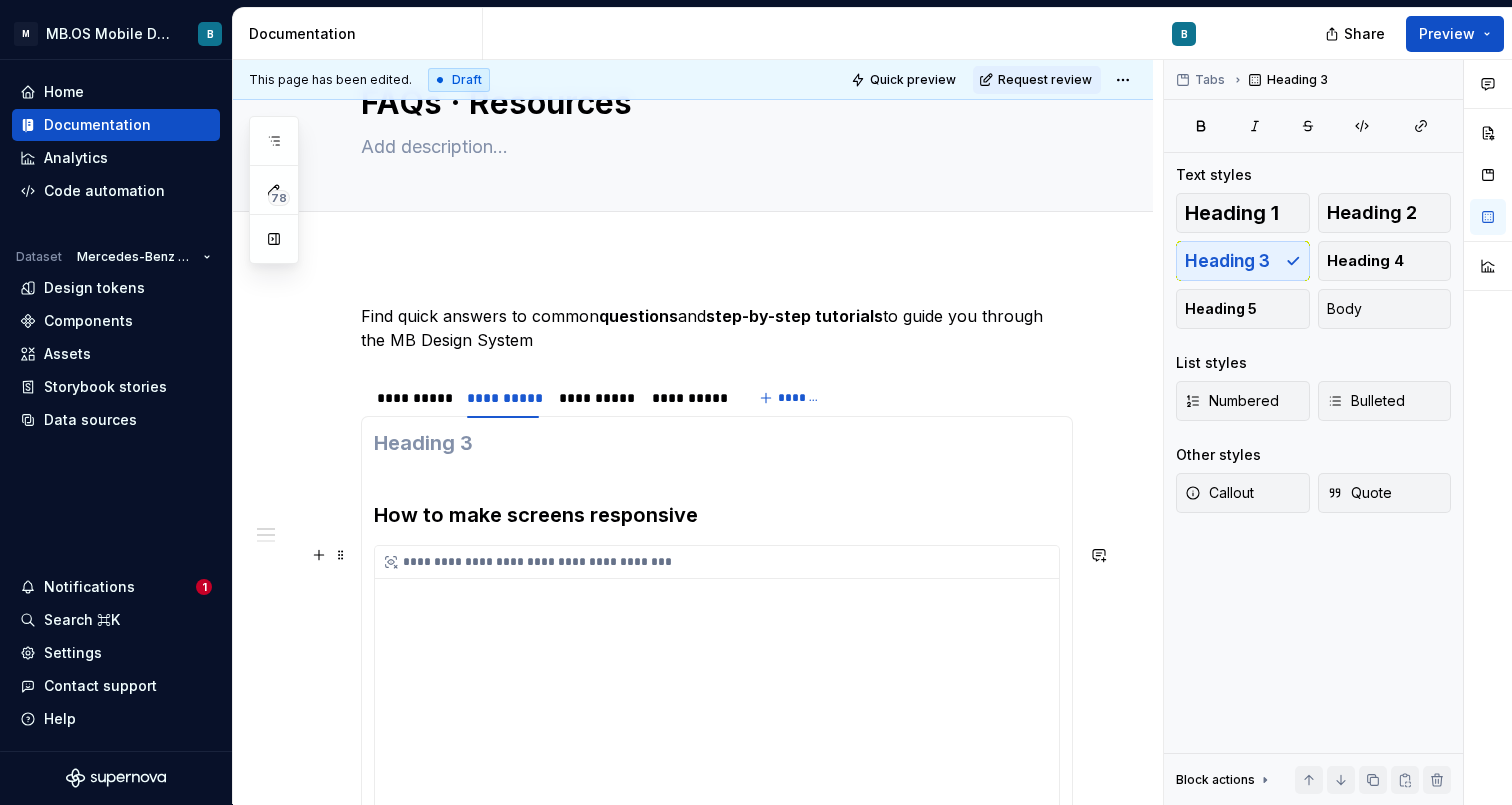 scroll, scrollTop: 102, scrollLeft: 0, axis: vertical 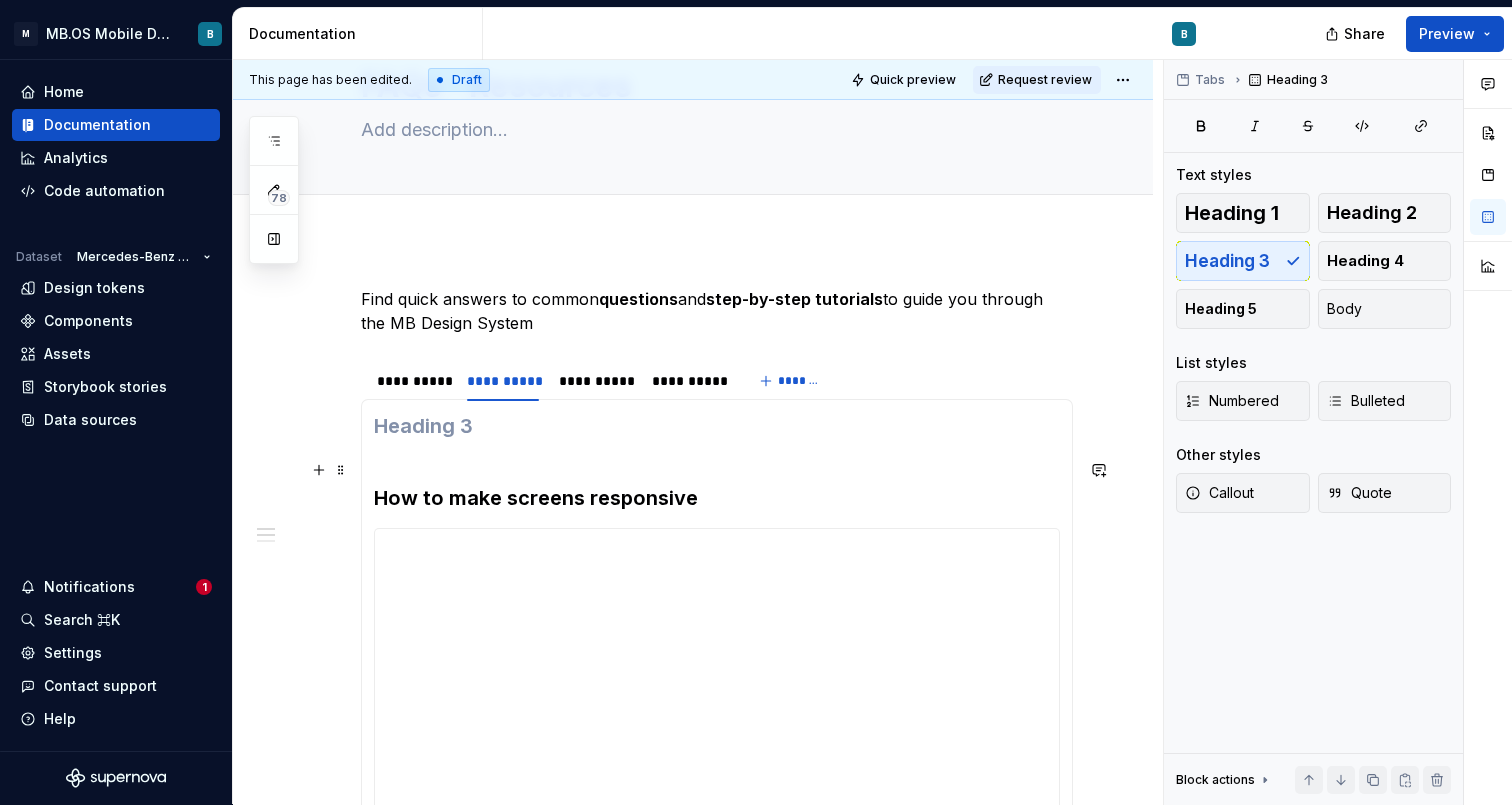 click on "How to make screens responsive" at bounding box center (717, 484) 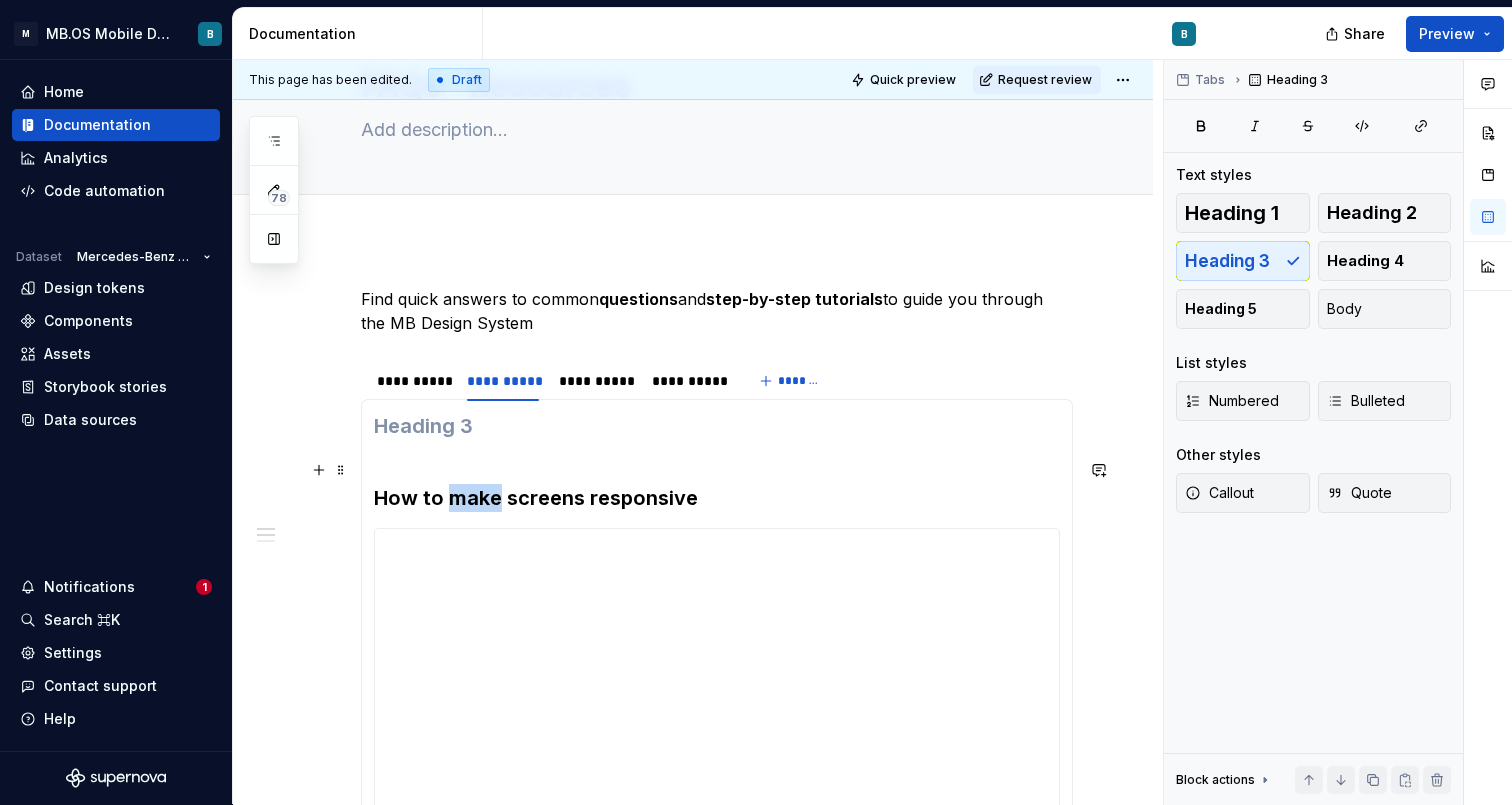 click on "How to make screens responsive" at bounding box center (717, 484) 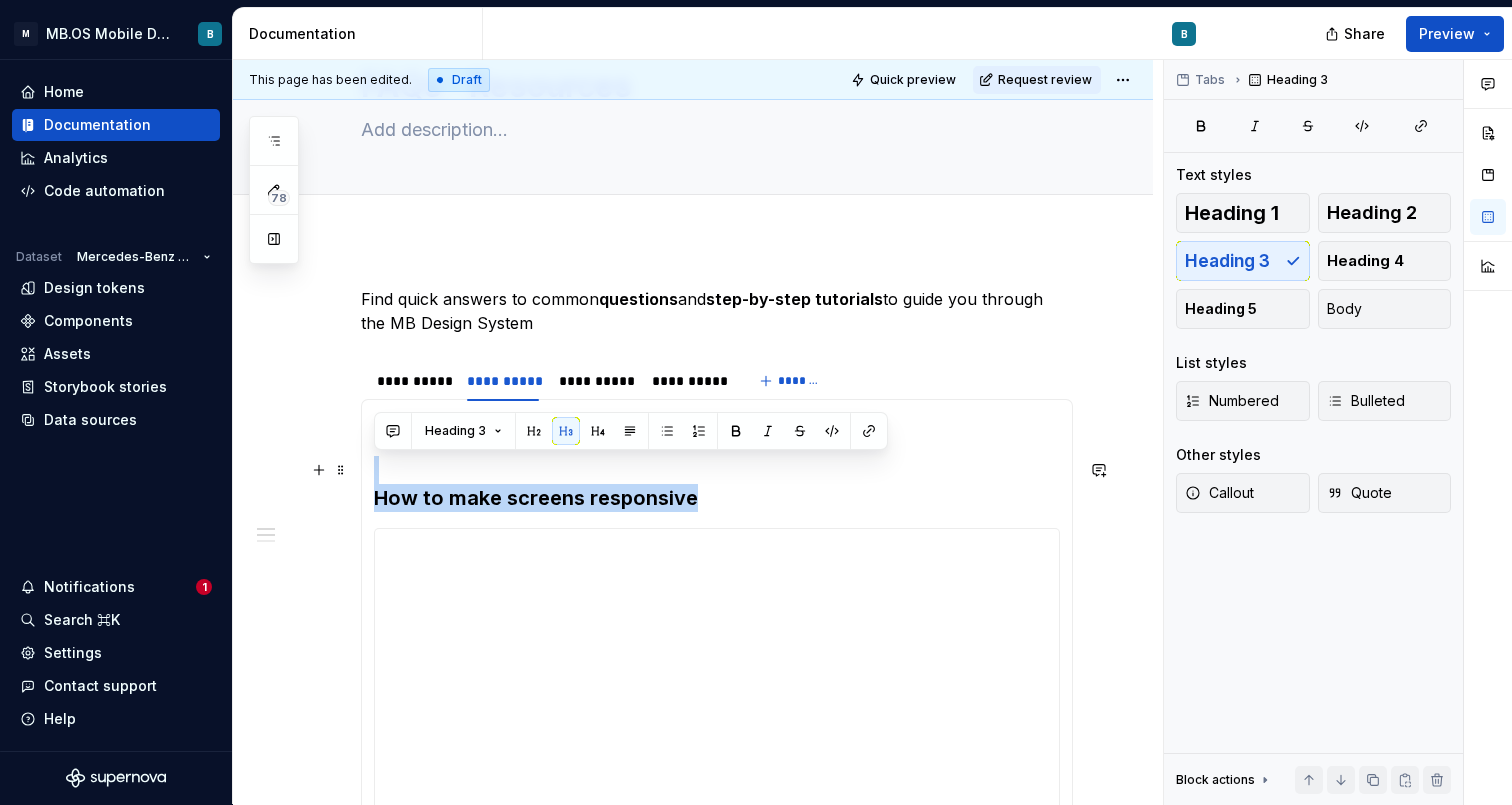 click on "How to make screens responsive" at bounding box center [717, 484] 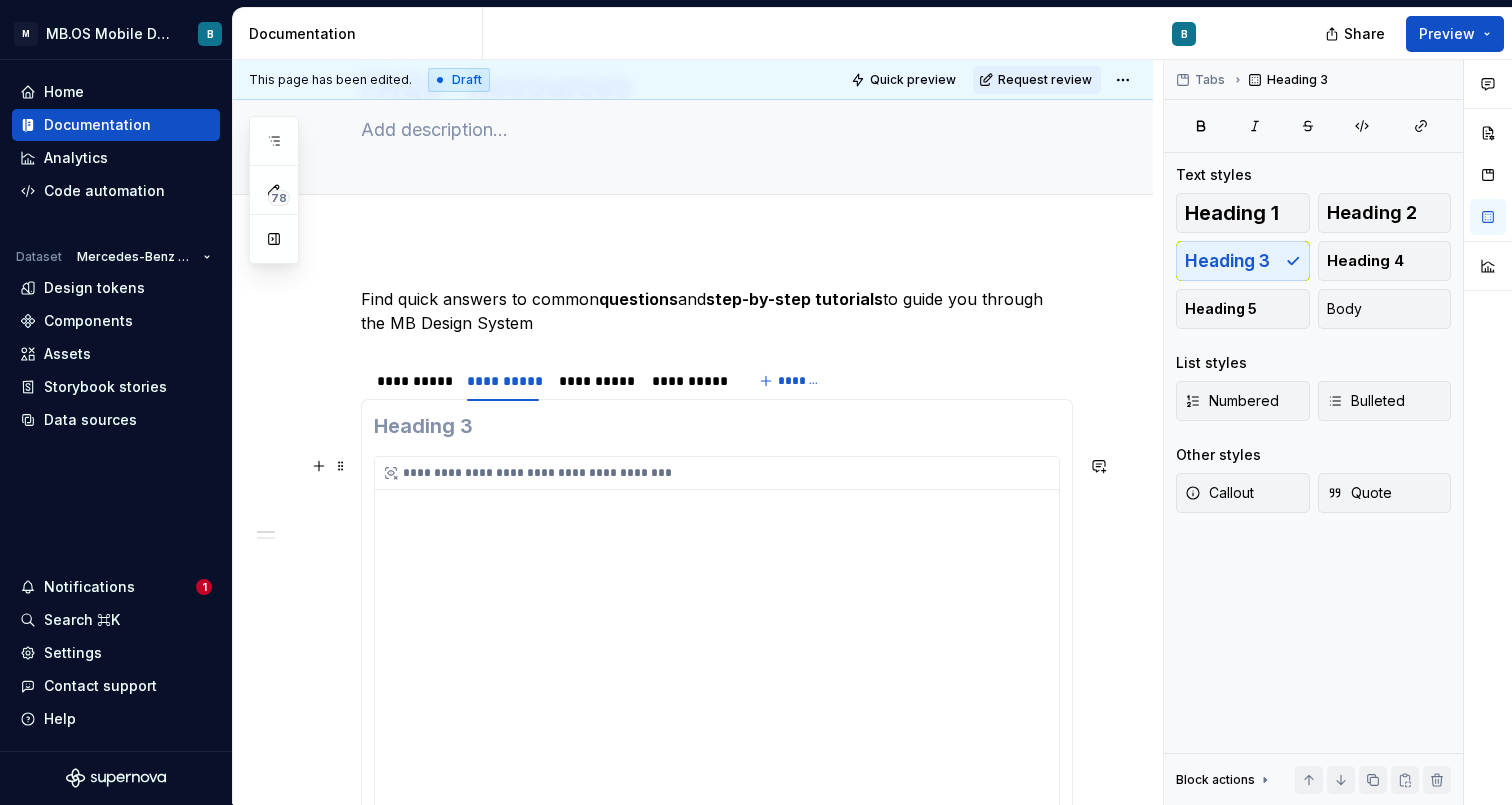 click on "**********" at bounding box center [717, 657] 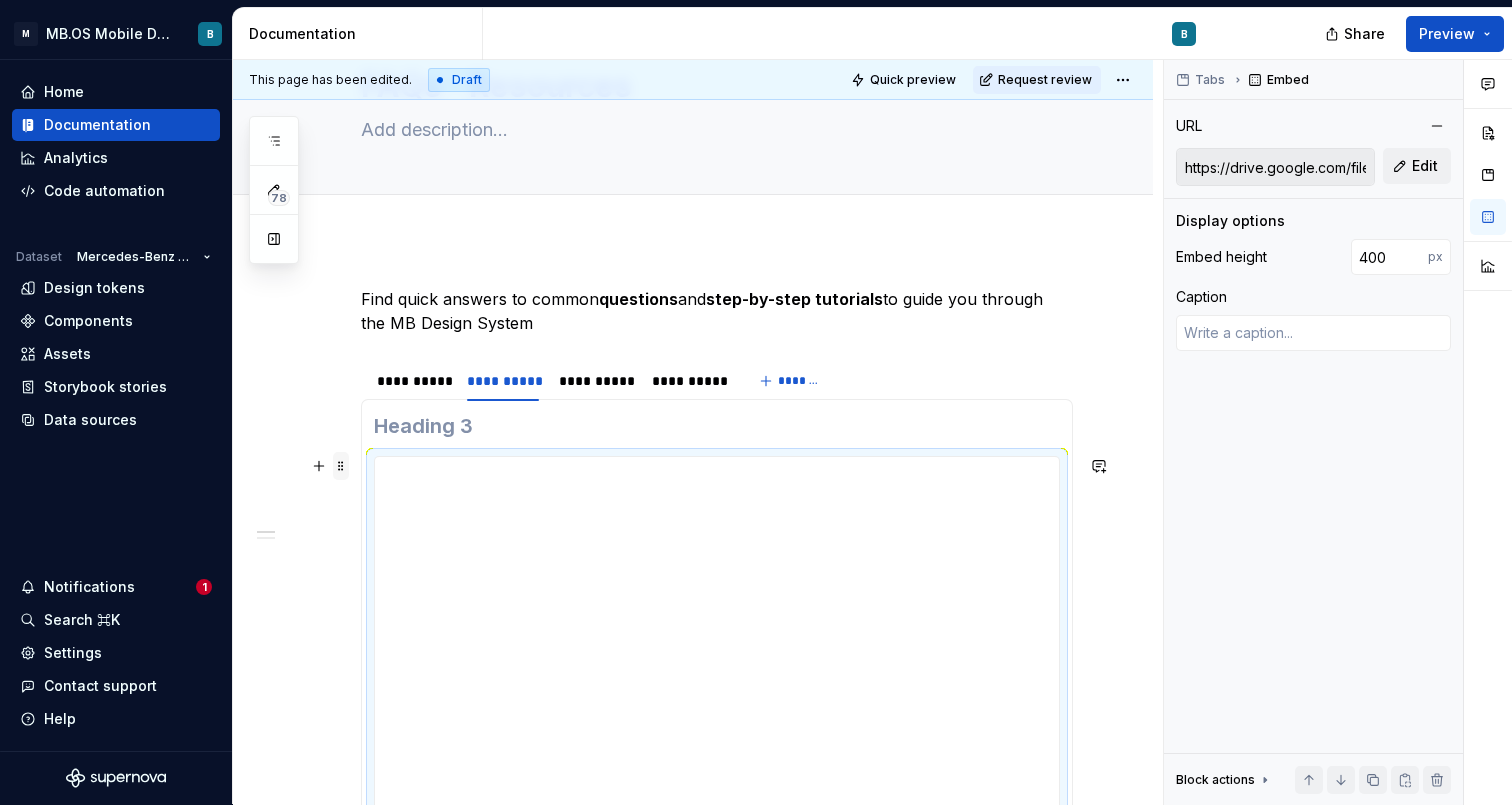 click at bounding box center [341, 466] 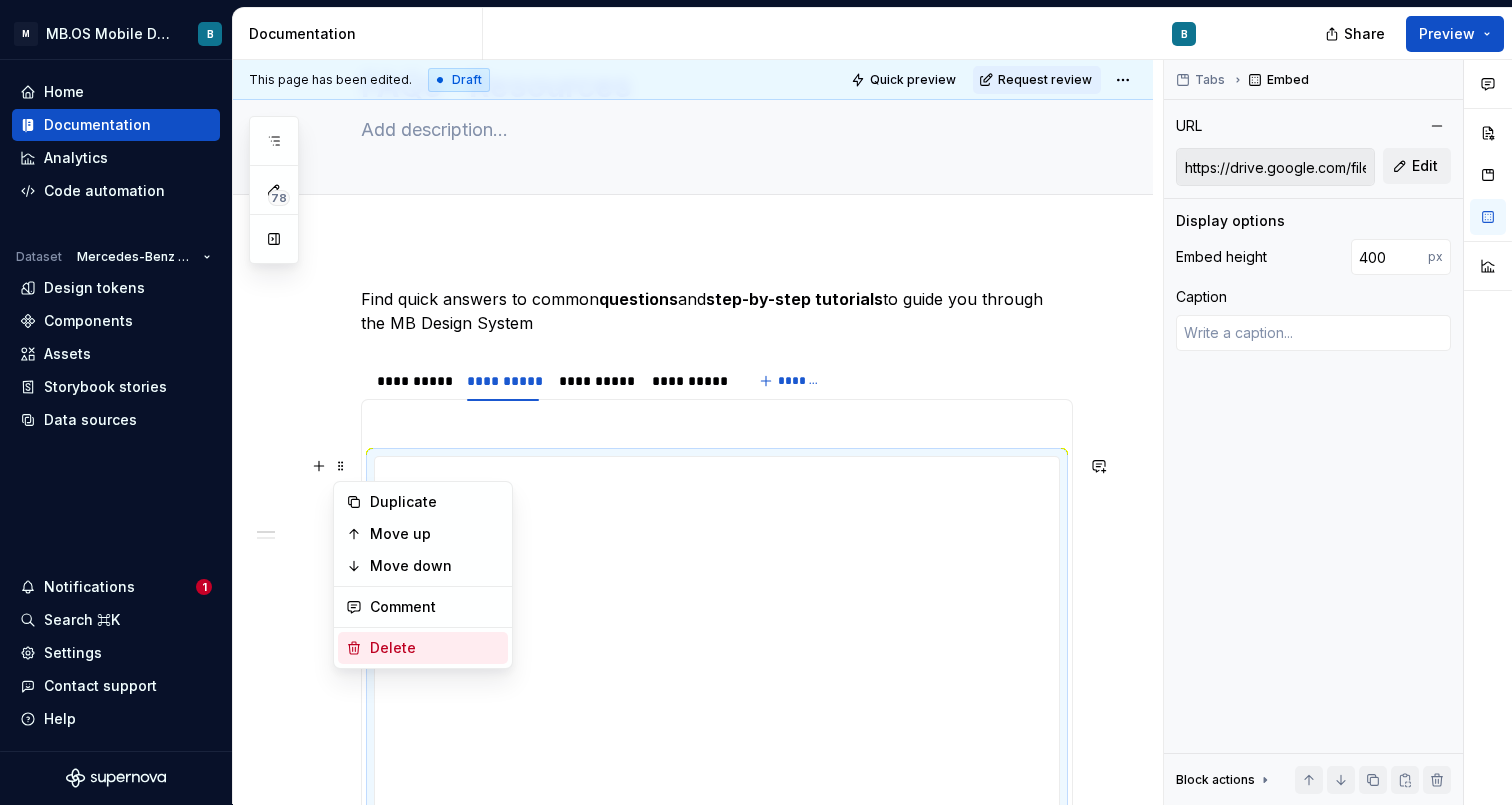 click on "Delete" at bounding box center [423, 648] 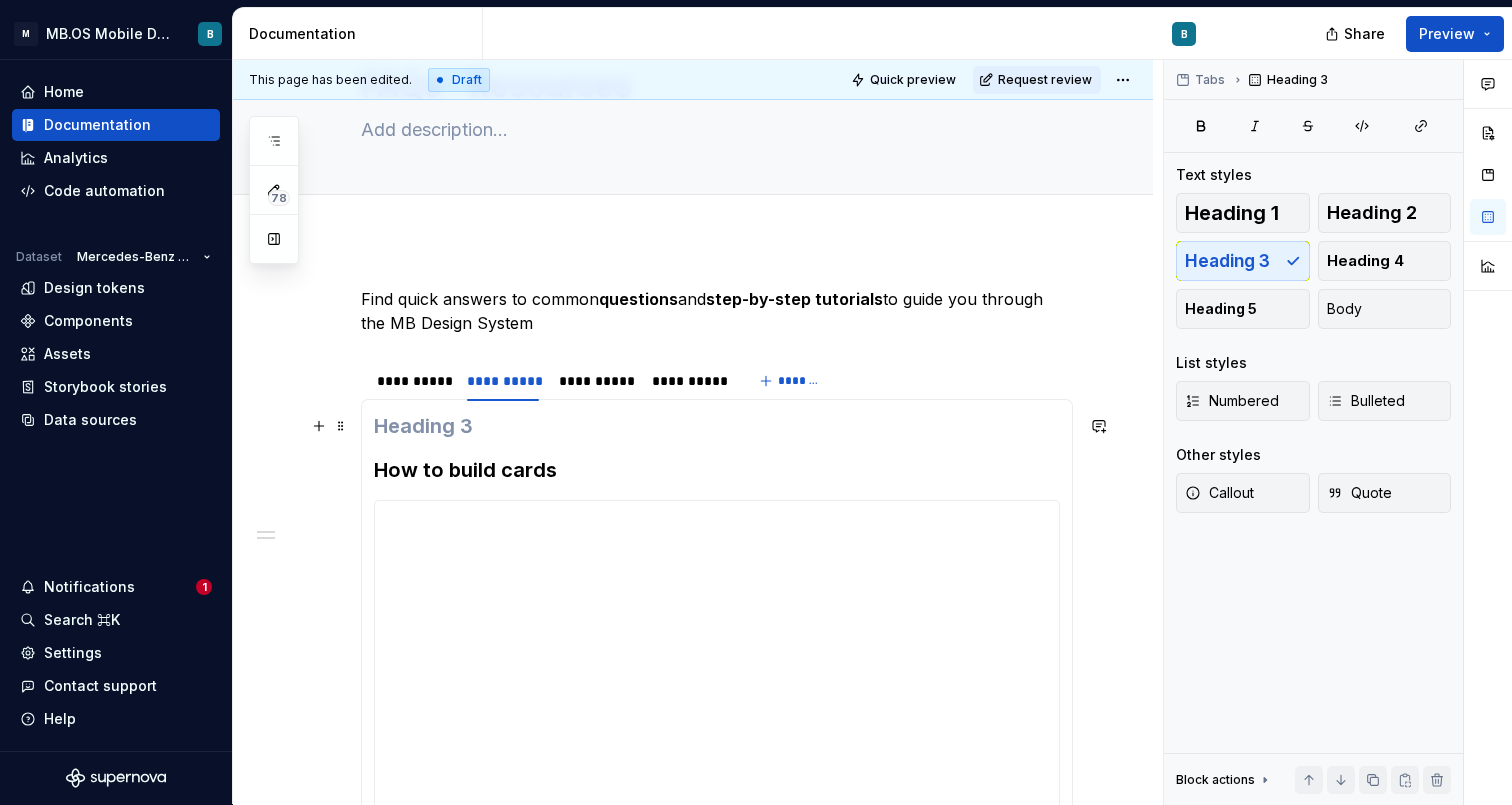 click at bounding box center [717, 426] 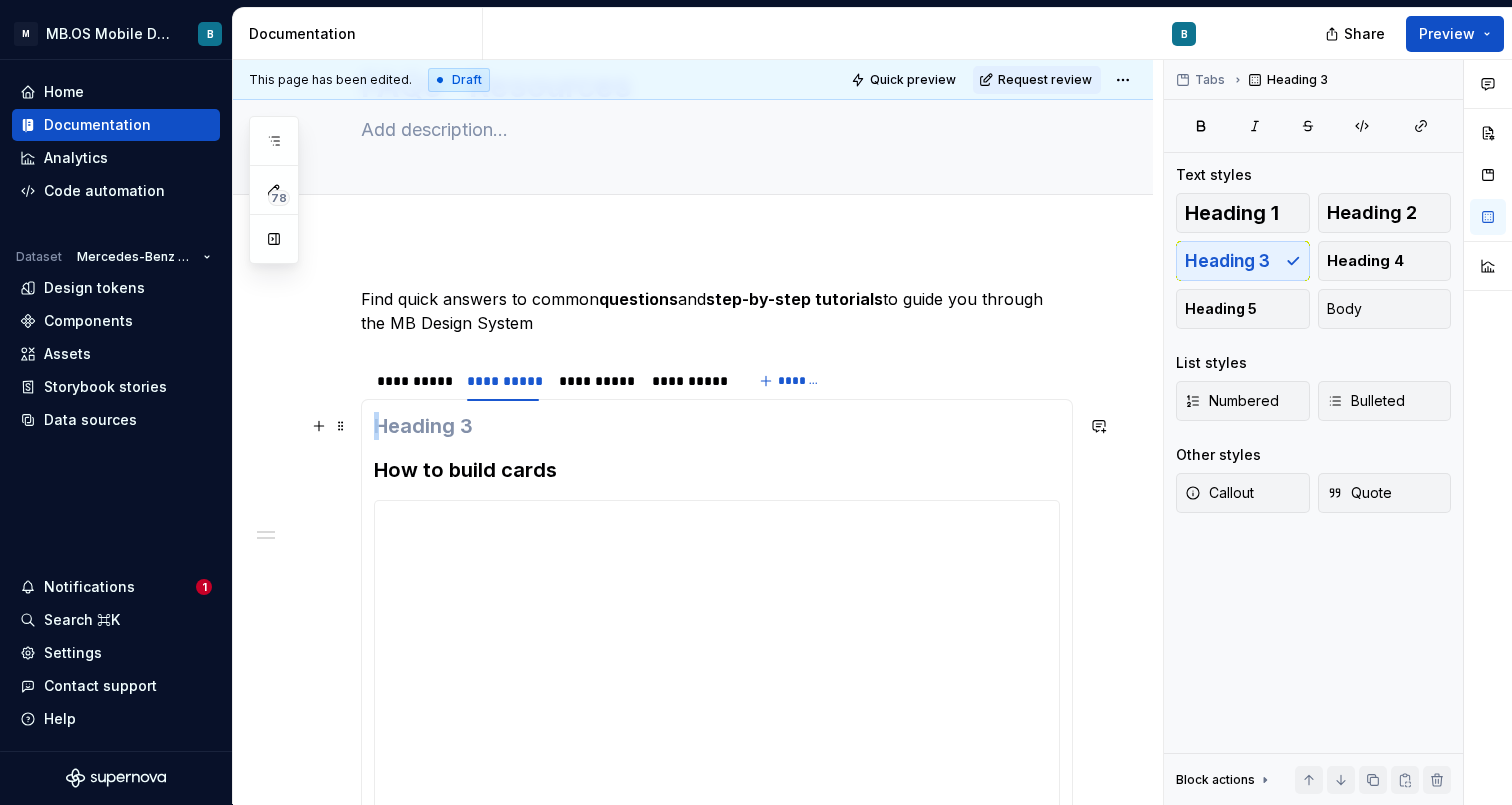 click at bounding box center (717, 426) 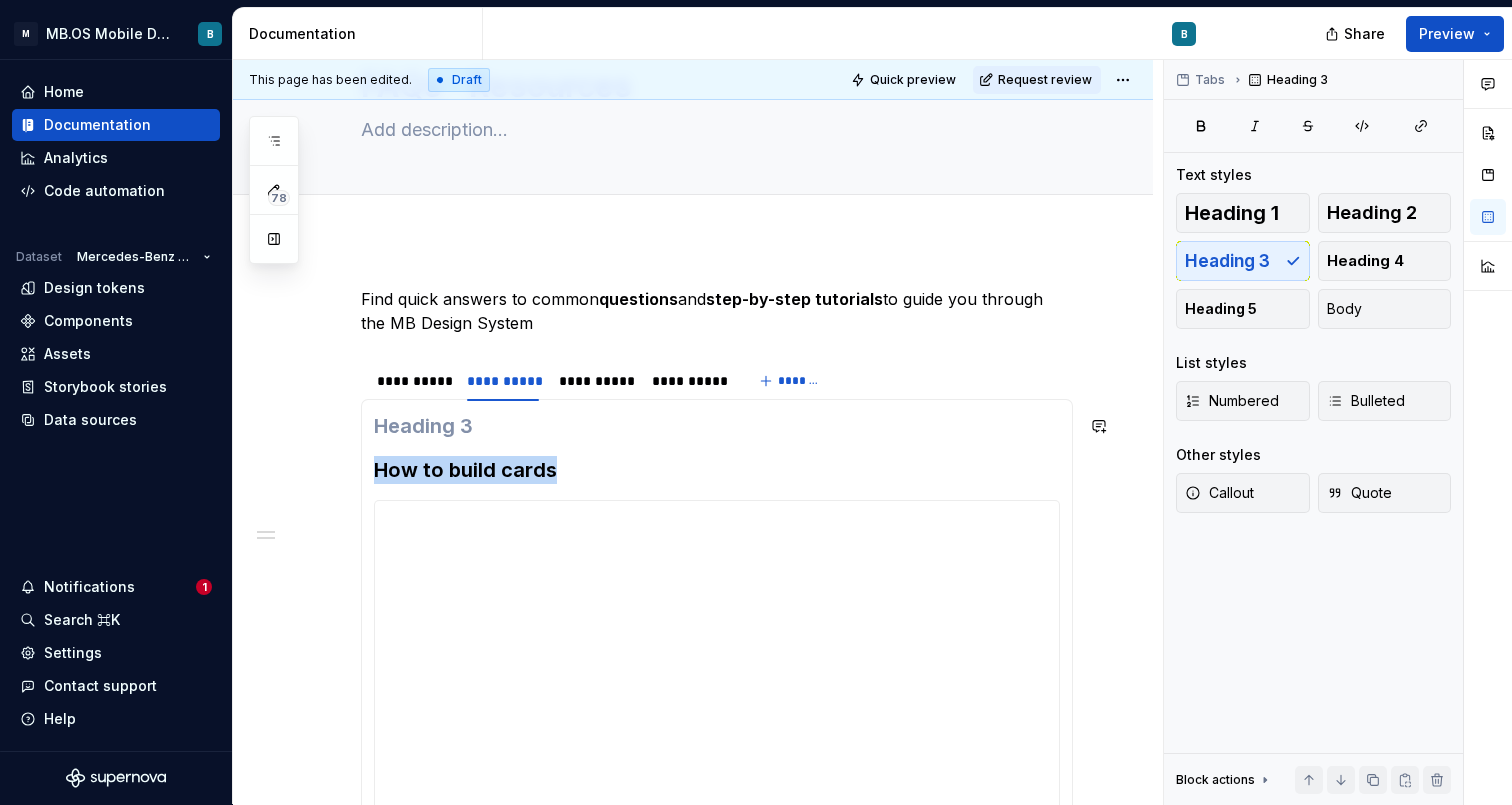 scroll, scrollTop: 200, scrollLeft: 0, axis: vertical 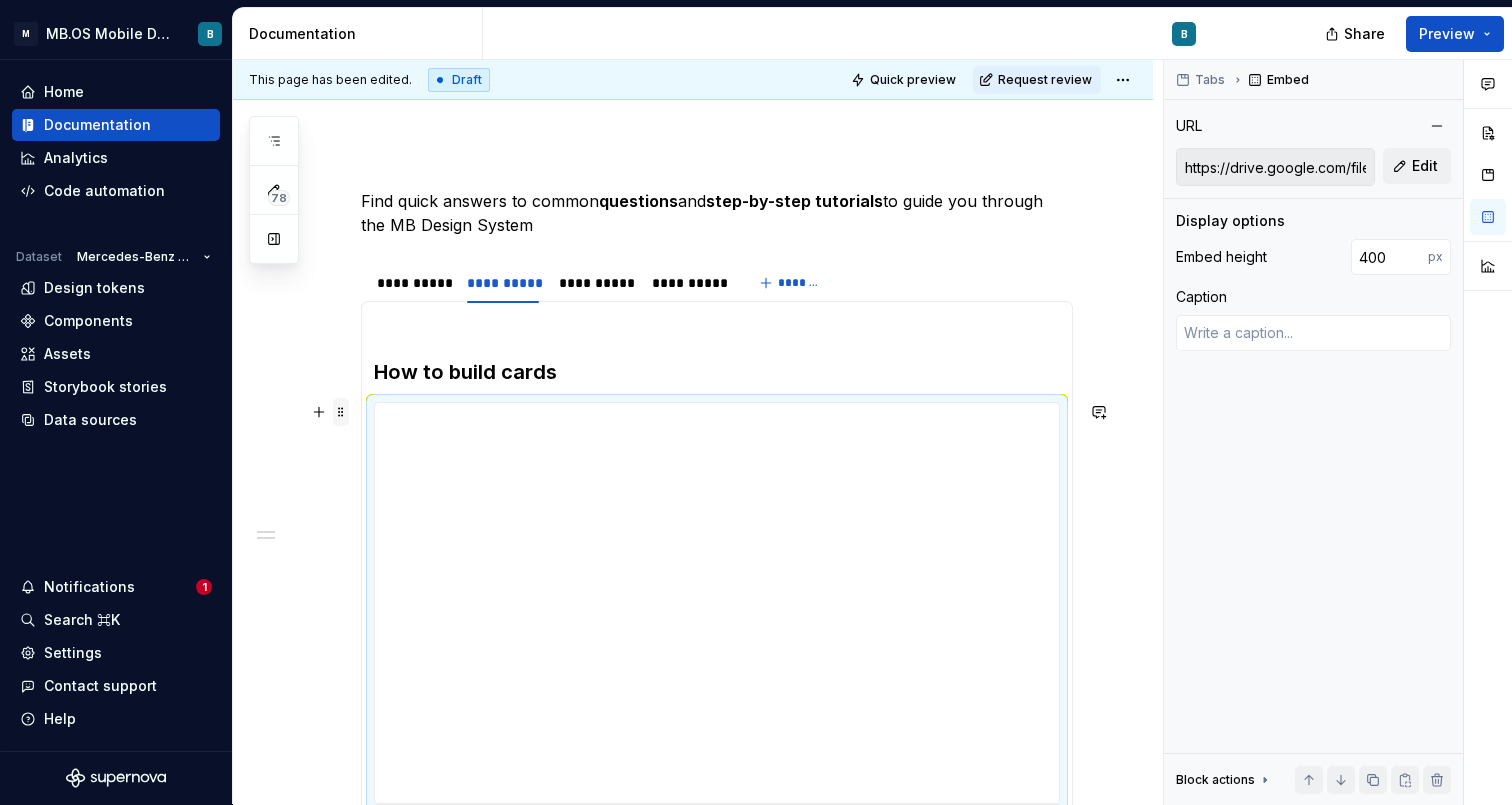 click at bounding box center [341, 412] 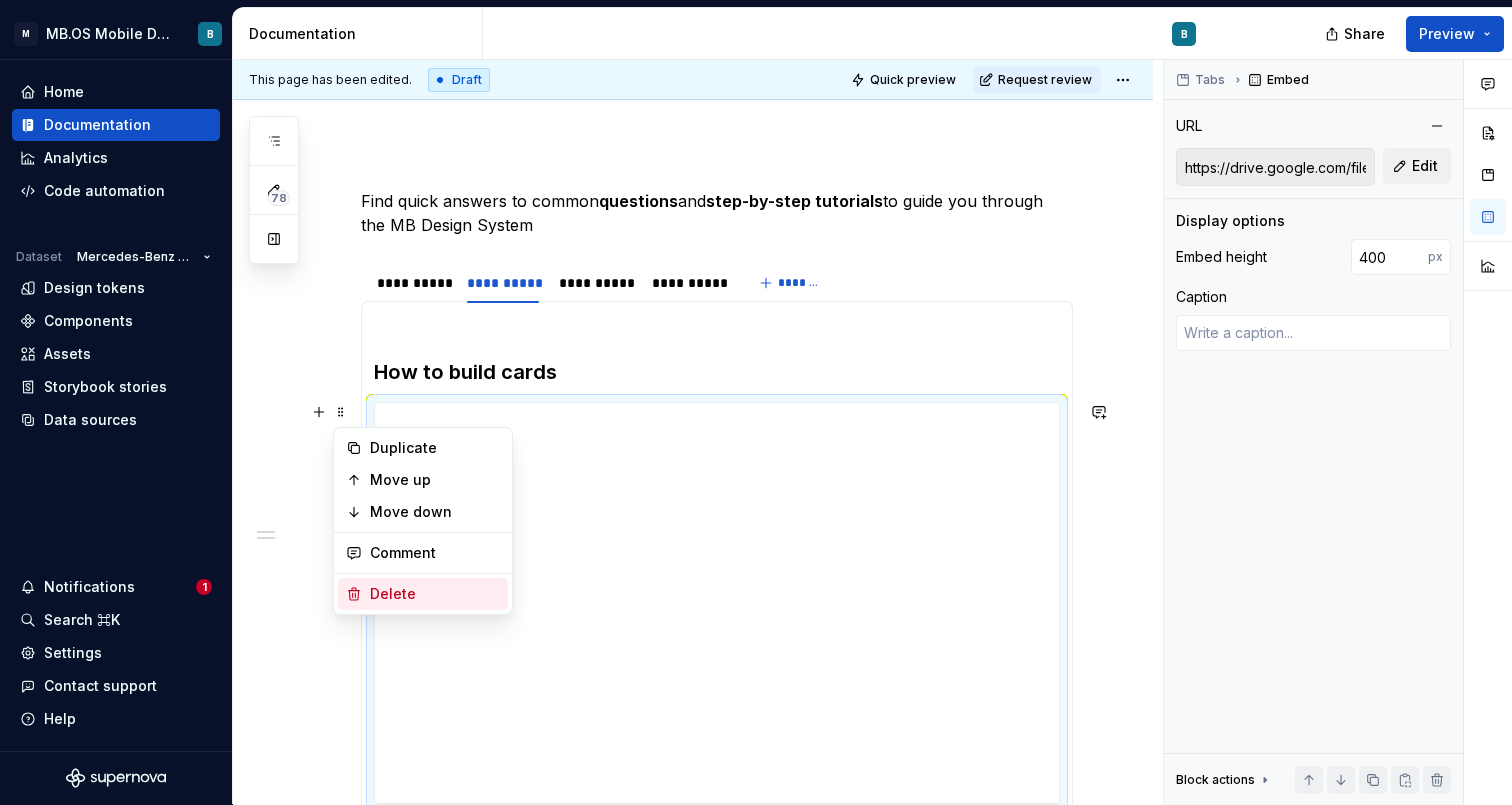 click on "Delete" at bounding box center (423, 594) 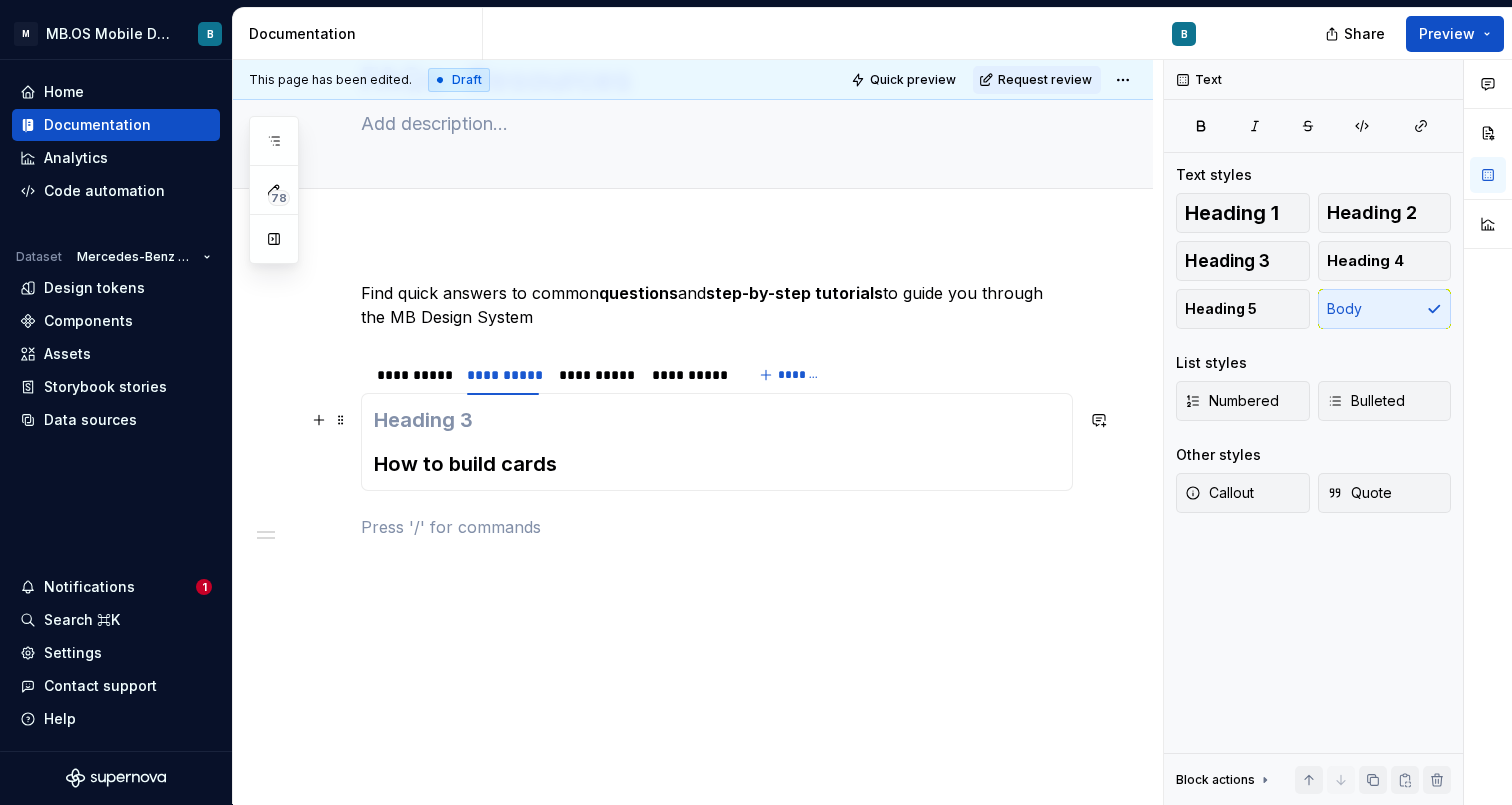 click on "How to build cards" at bounding box center (717, 464) 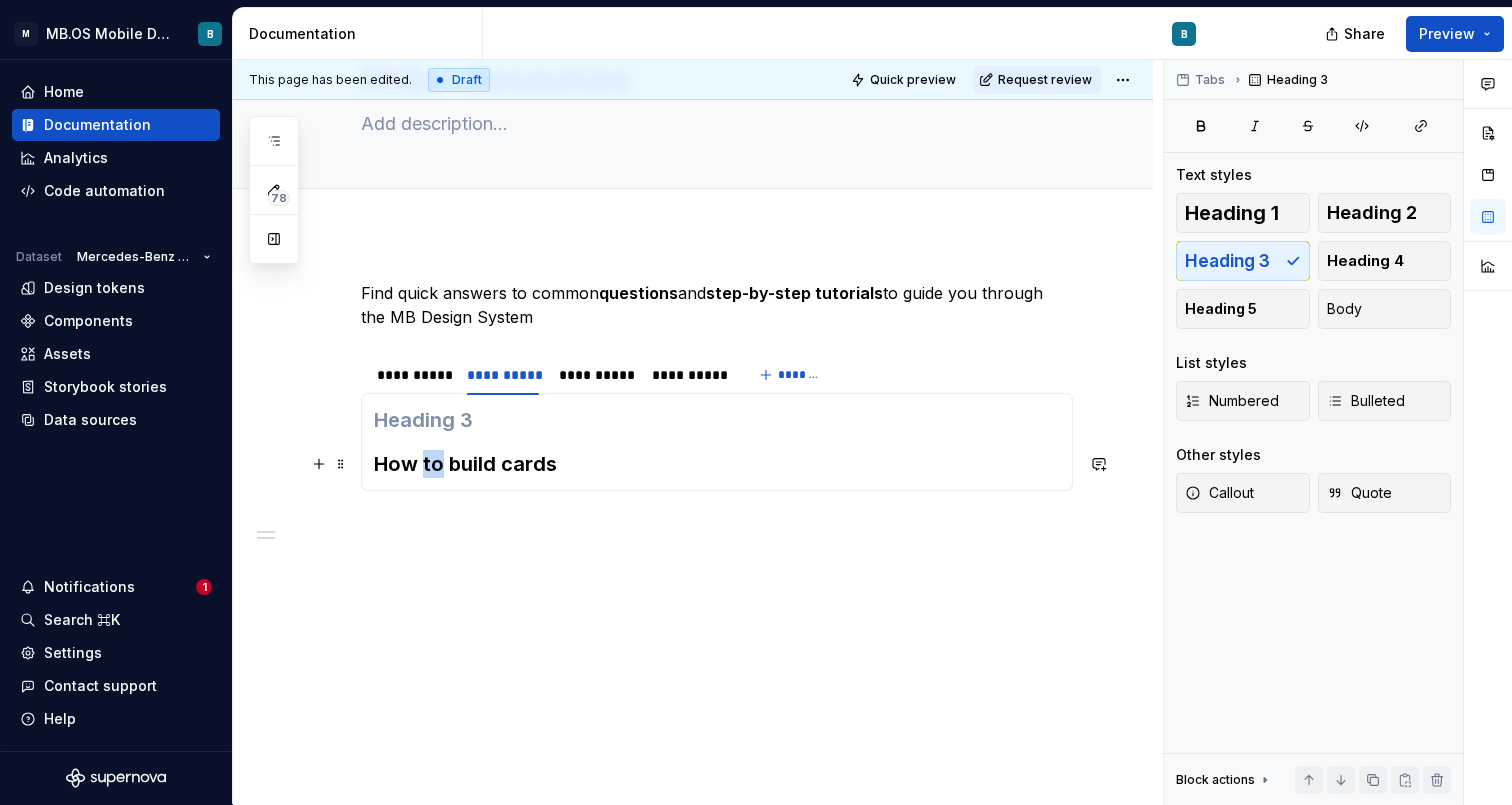 click on "How to build cards" at bounding box center (717, 464) 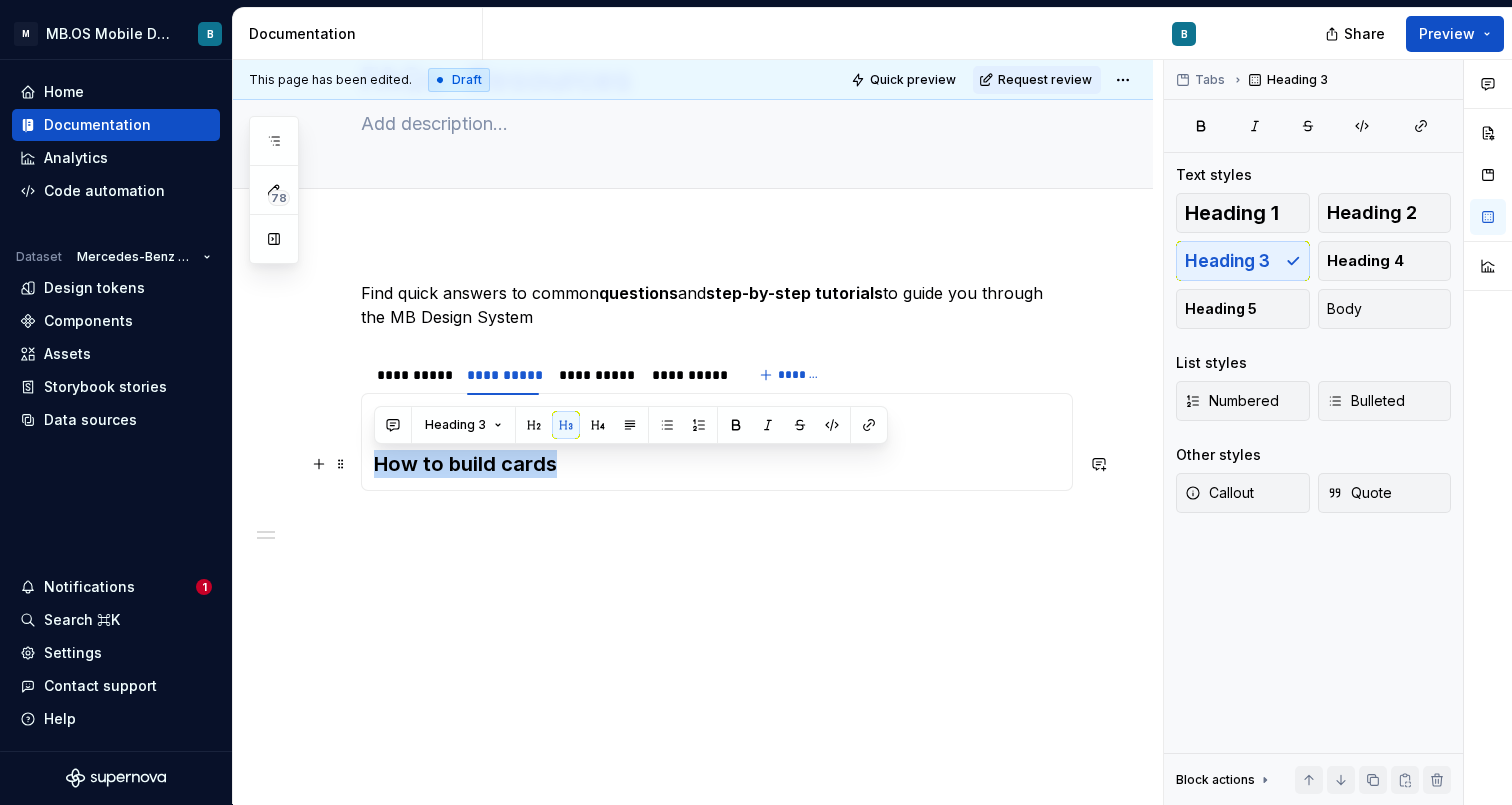 click on "How to build cards" at bounding box center (717, 464) 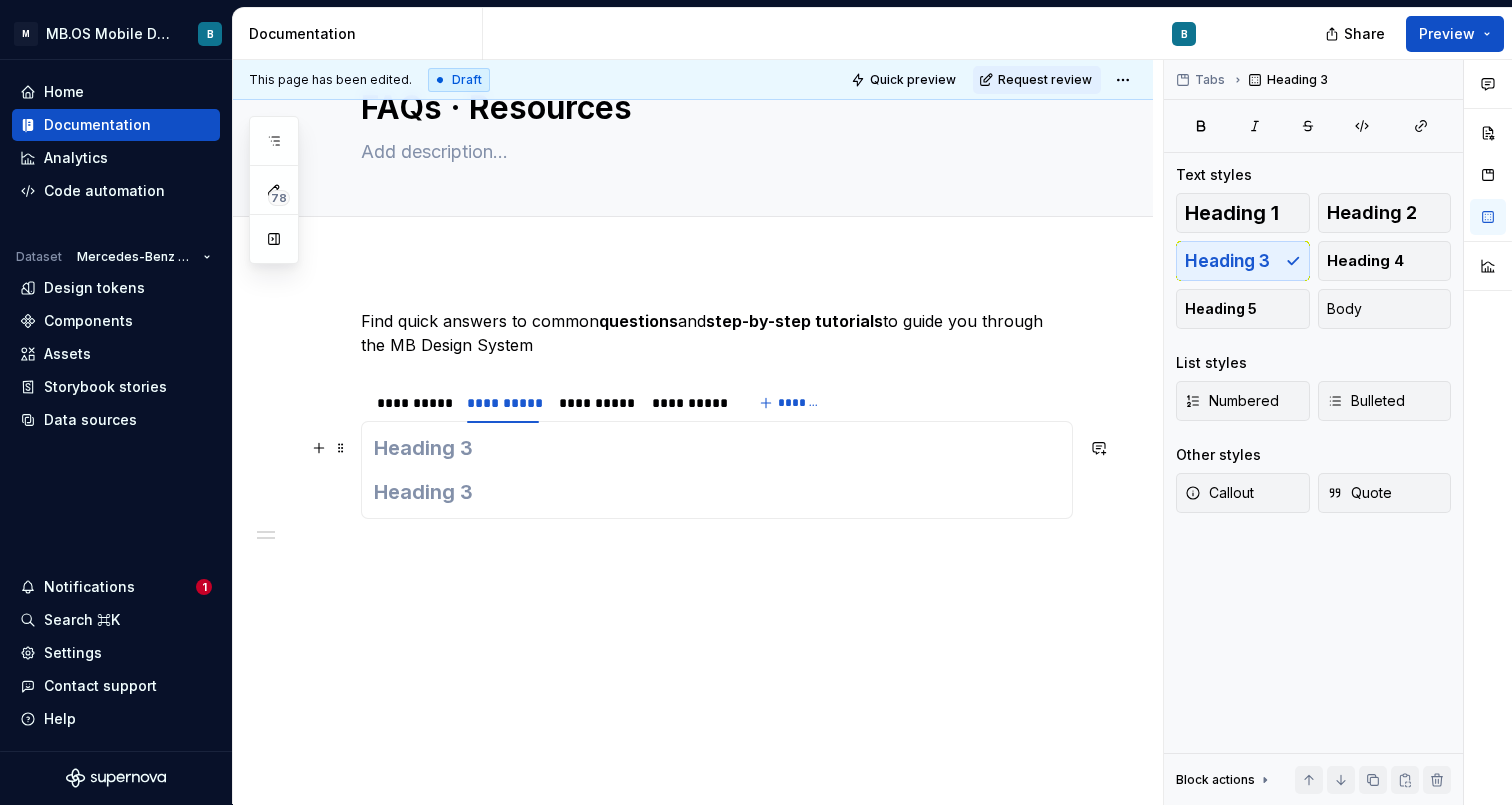 scroll, scrollTop: 64, scrollLeft: 0, axis: vertical 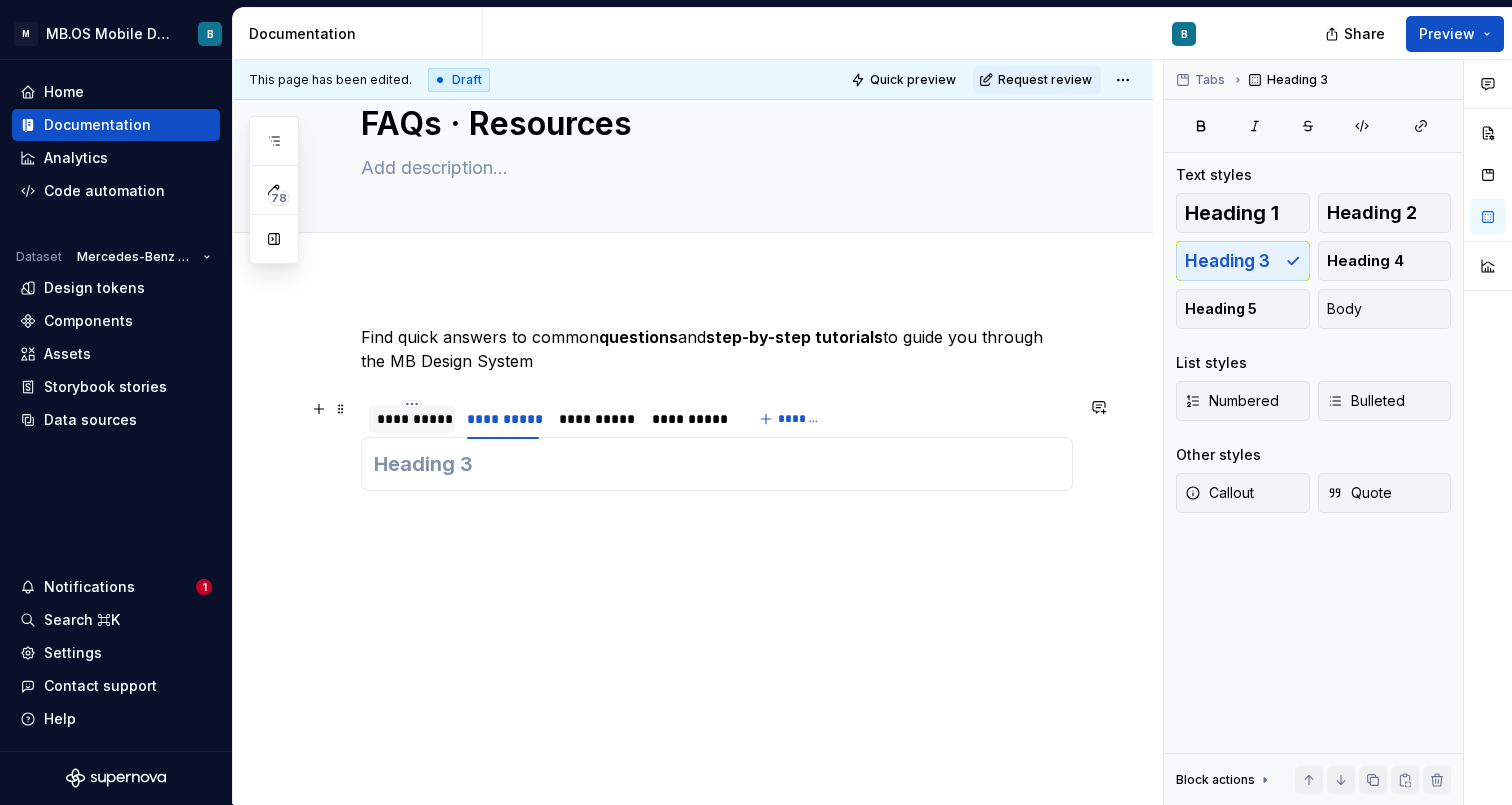 click on "**********" at bounding box center (412, 419) 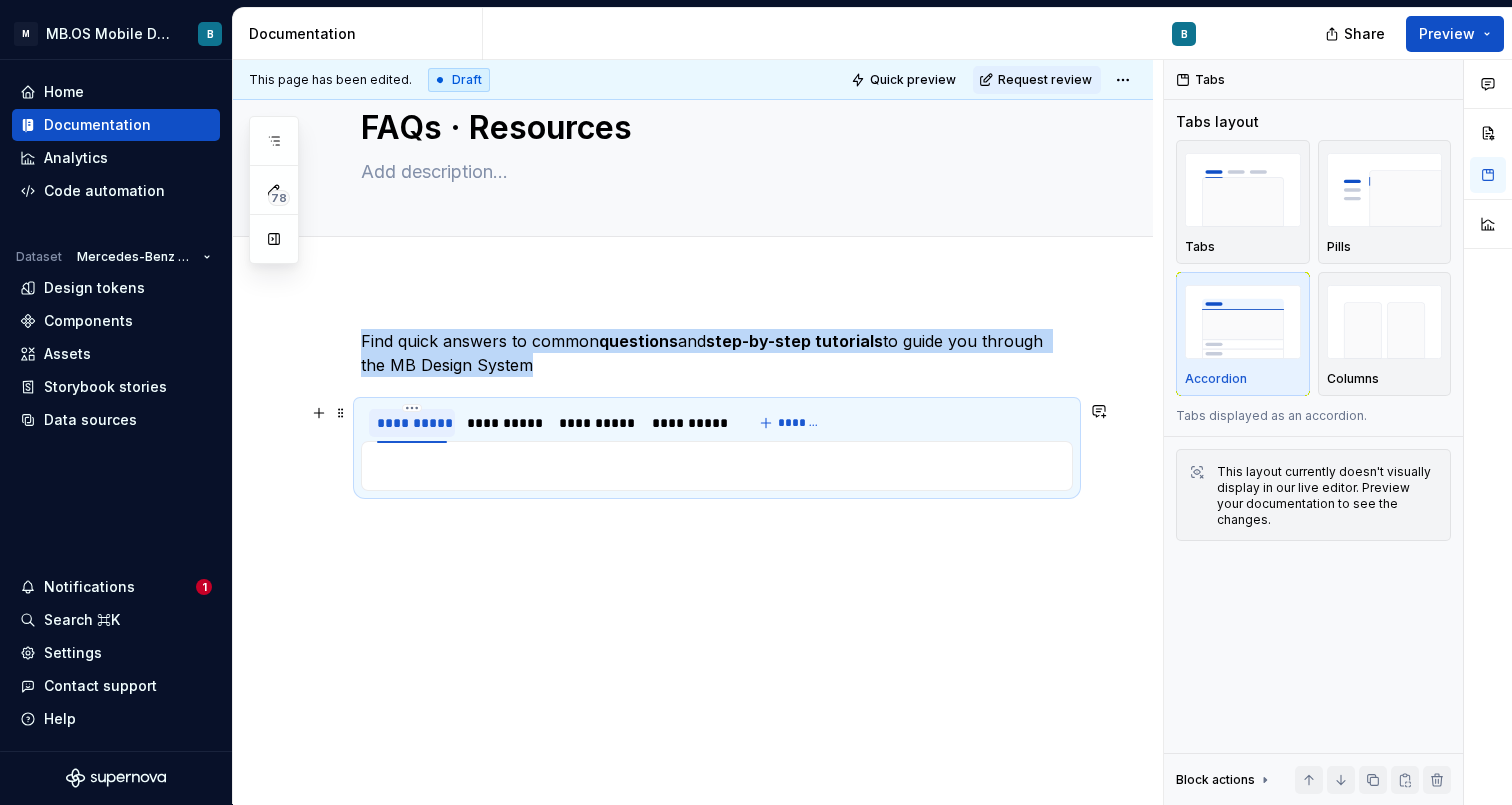 scroll, scrollTop: 60, scrollLeft: 0, axis: vertical 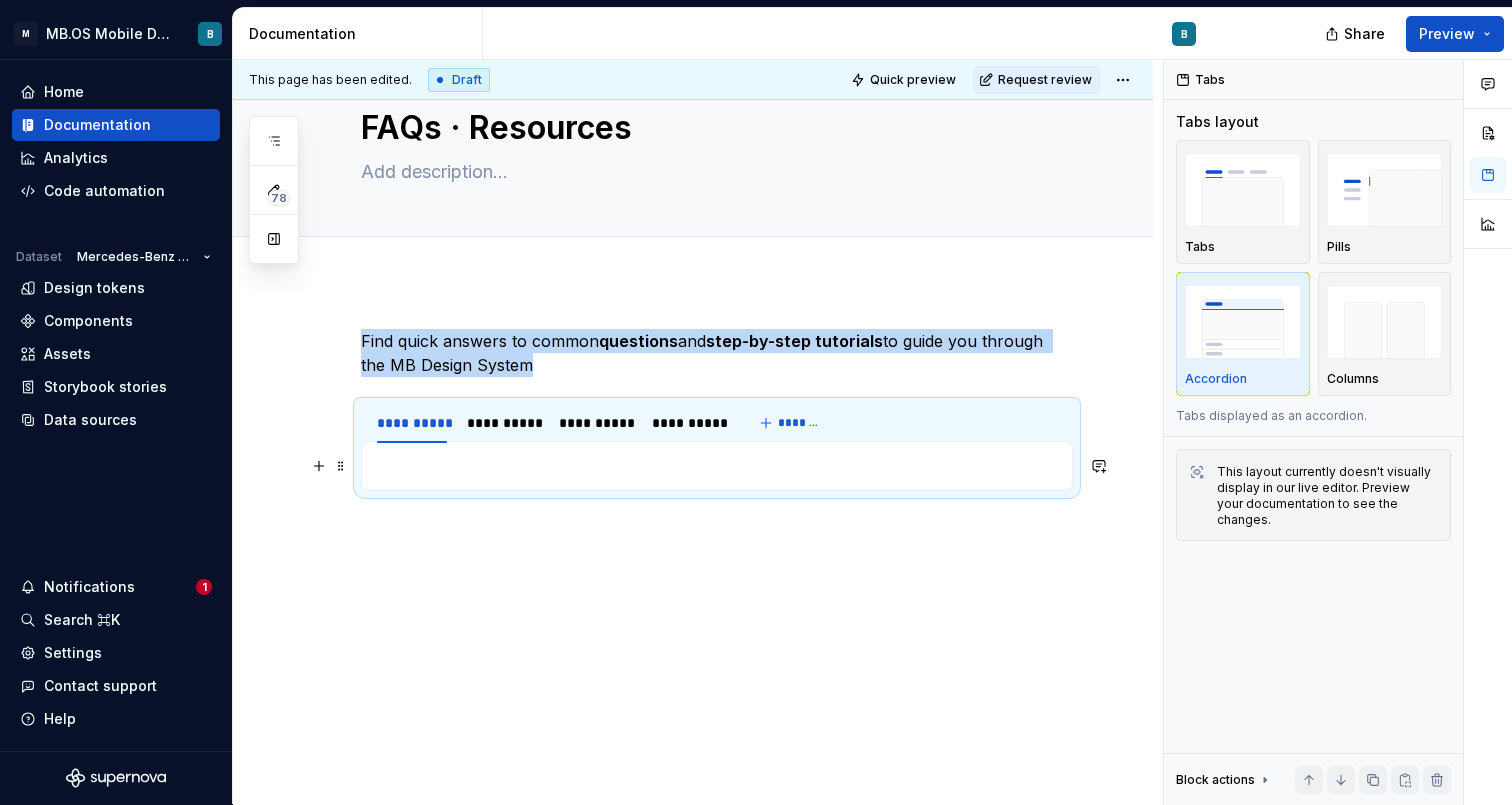 click at bounding box center (717, 466) 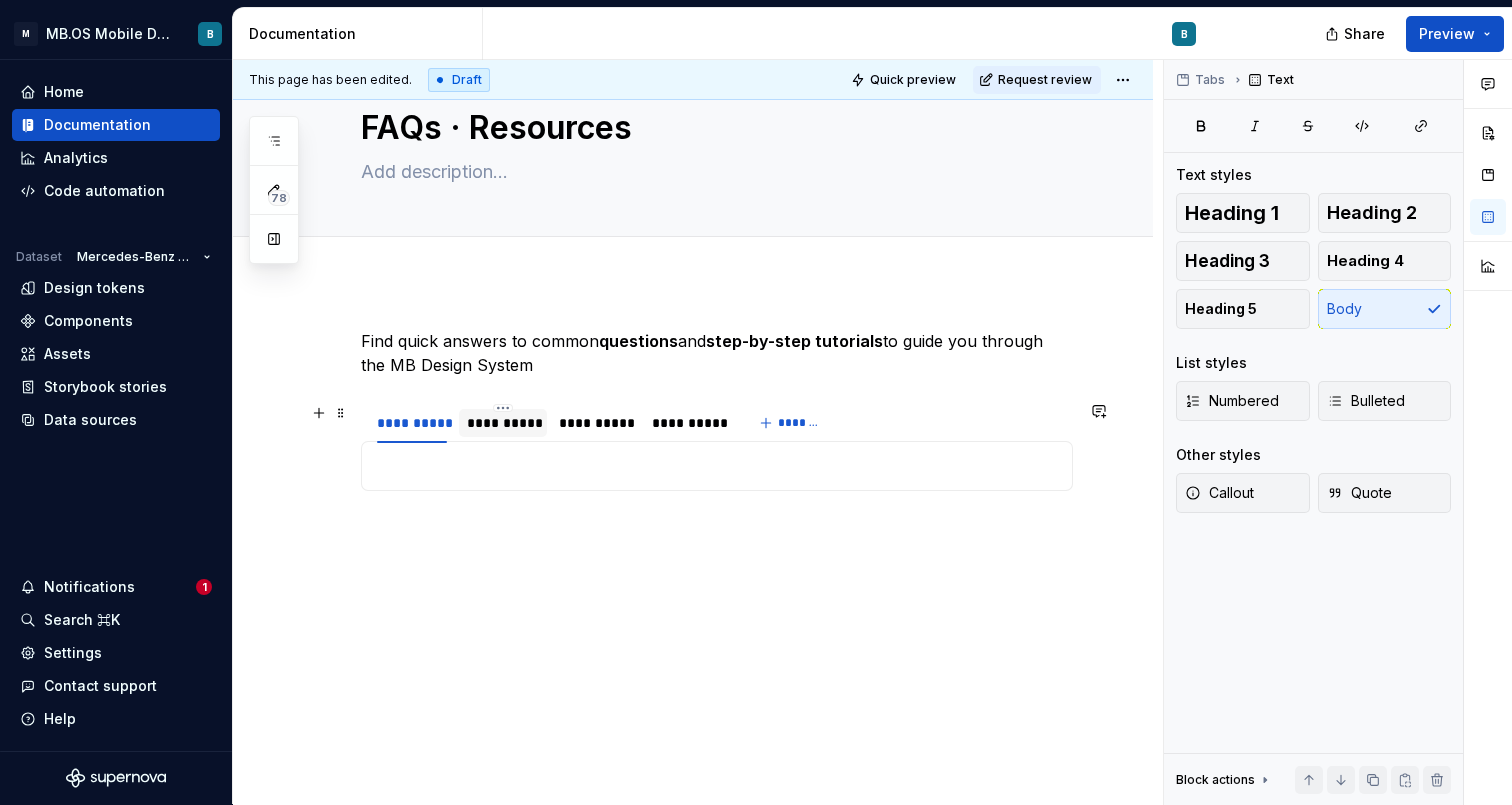 click on "**********" at bounding box center (503, 423) 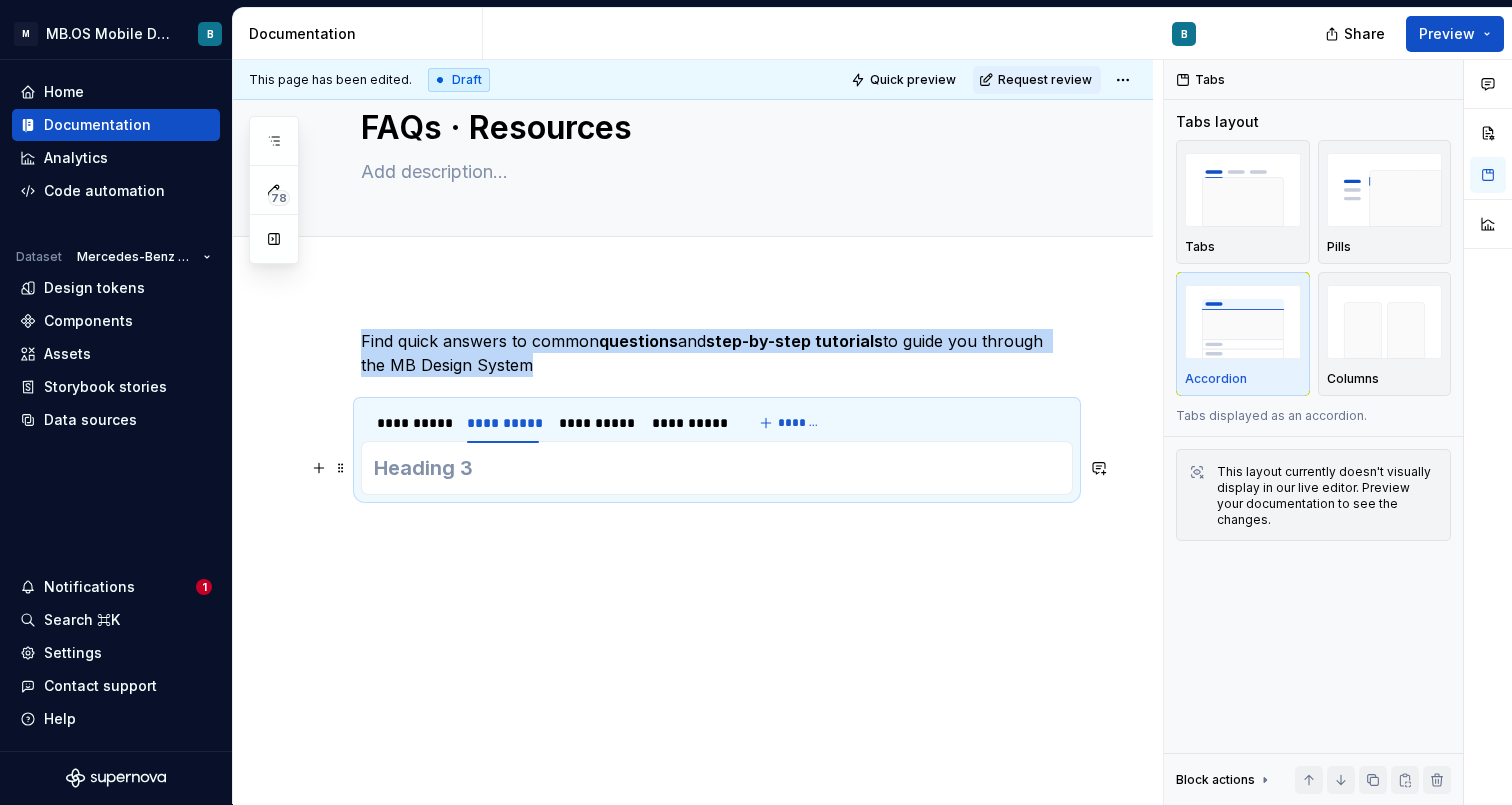 click at bounding box center [717, 468] 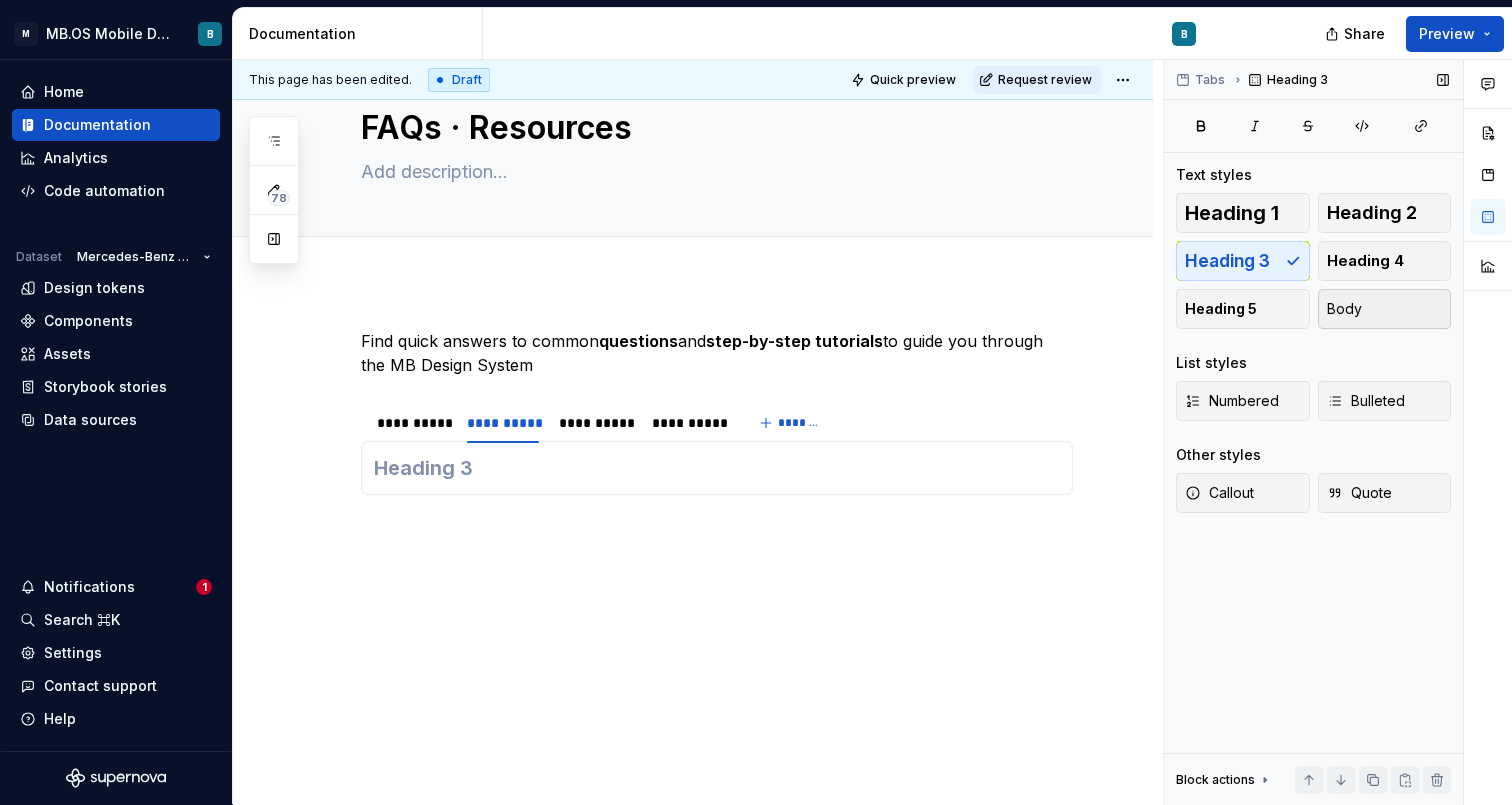 click on "Body" at bounding box center [1385, 309] 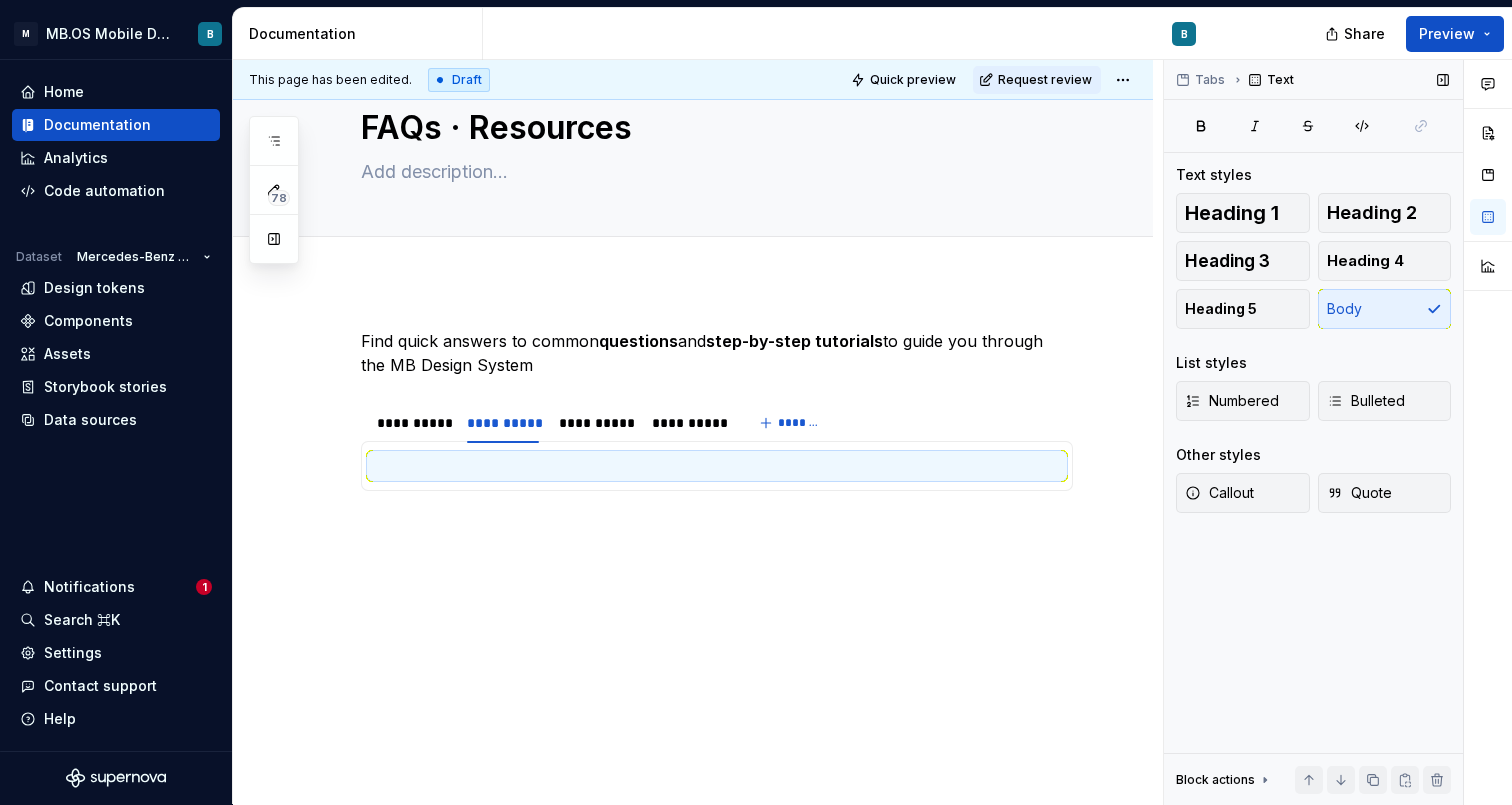 scroll, scrollTop: 60, scrollLeft: 0, axis: vertical 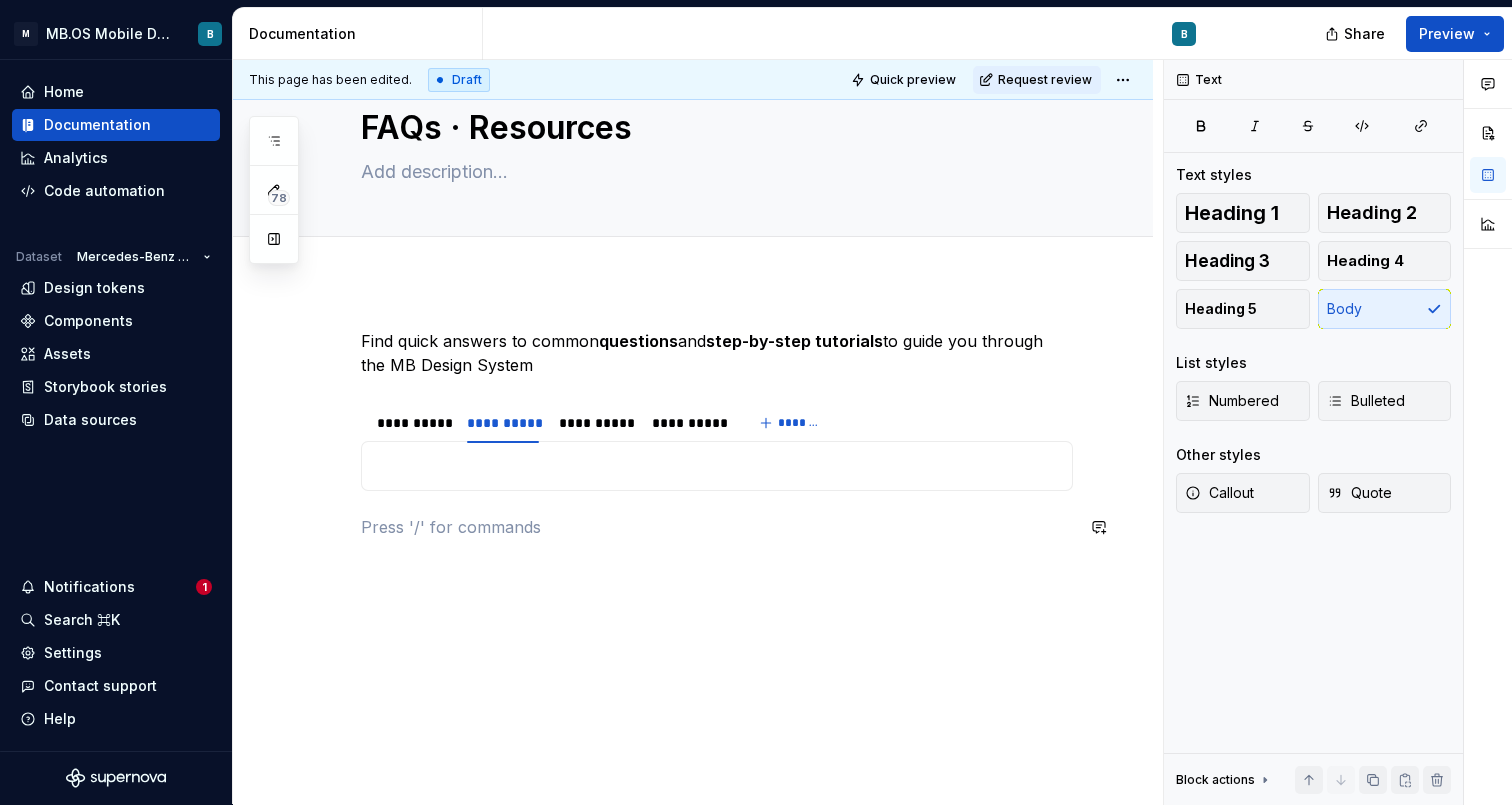 click on "**********" at bounding box center (693, 543) 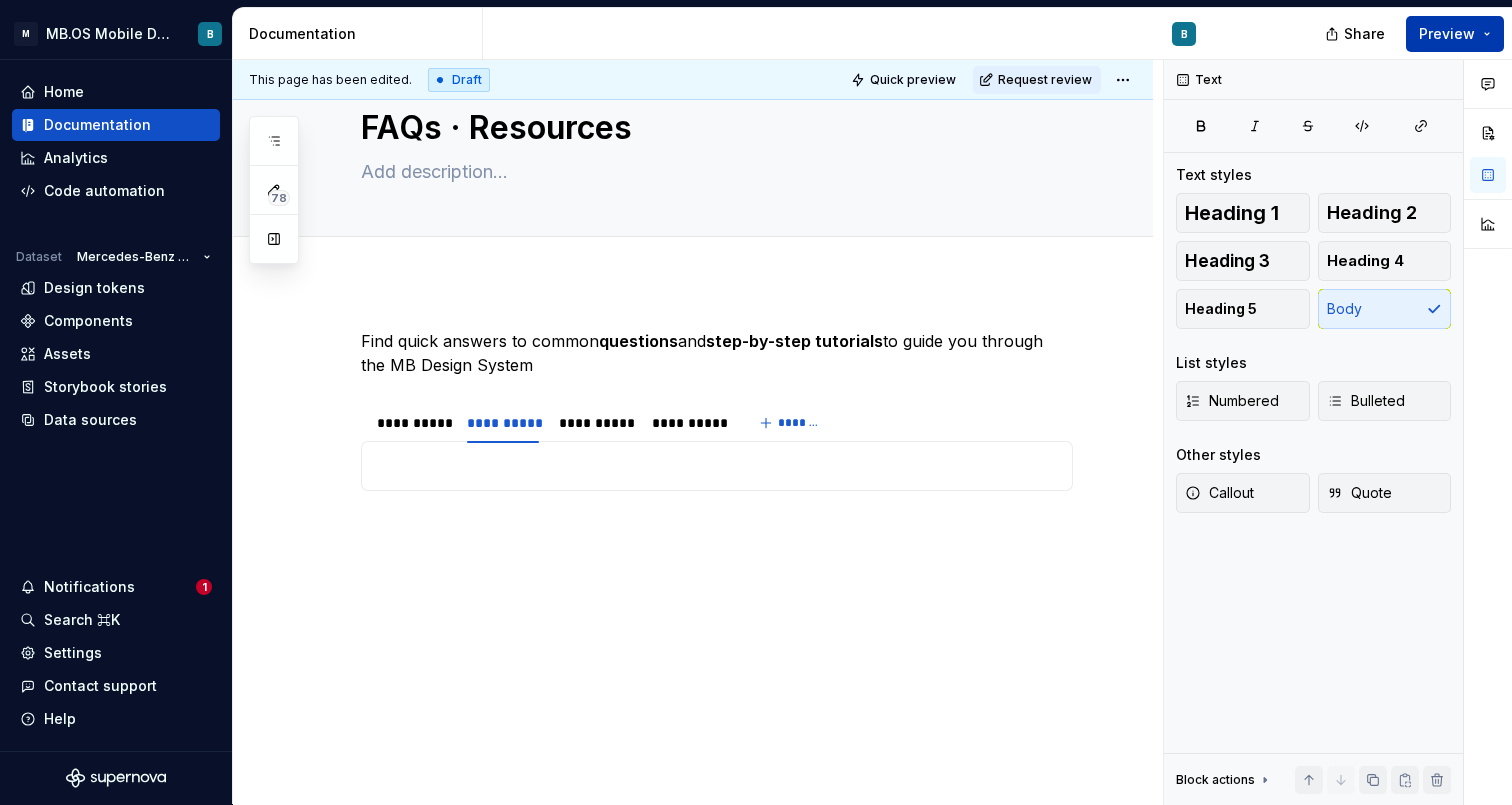 click on "Preview" at bounding box center (1447, 34) 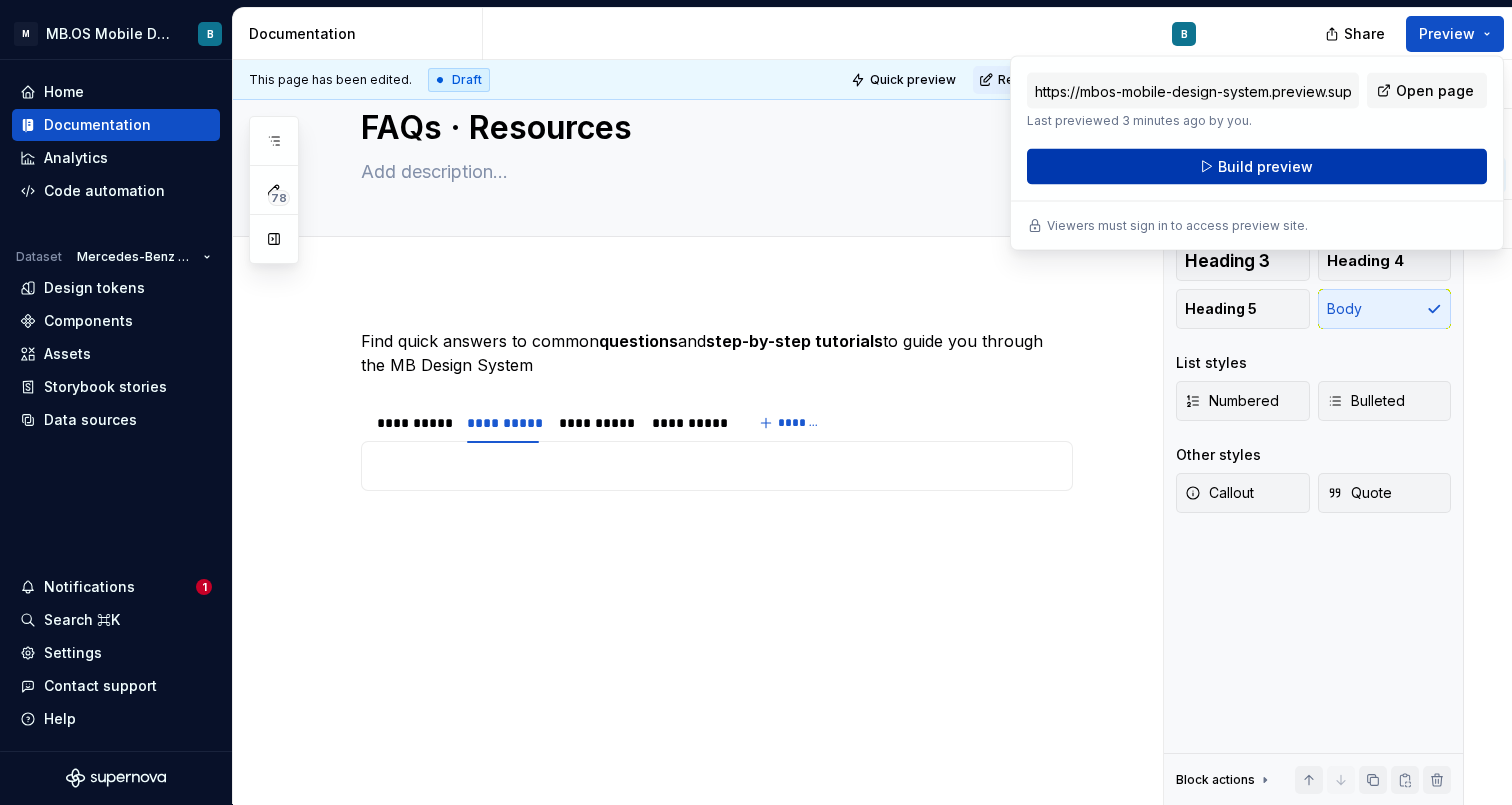 click on "Build preview" at bounding box center (1265, 167) 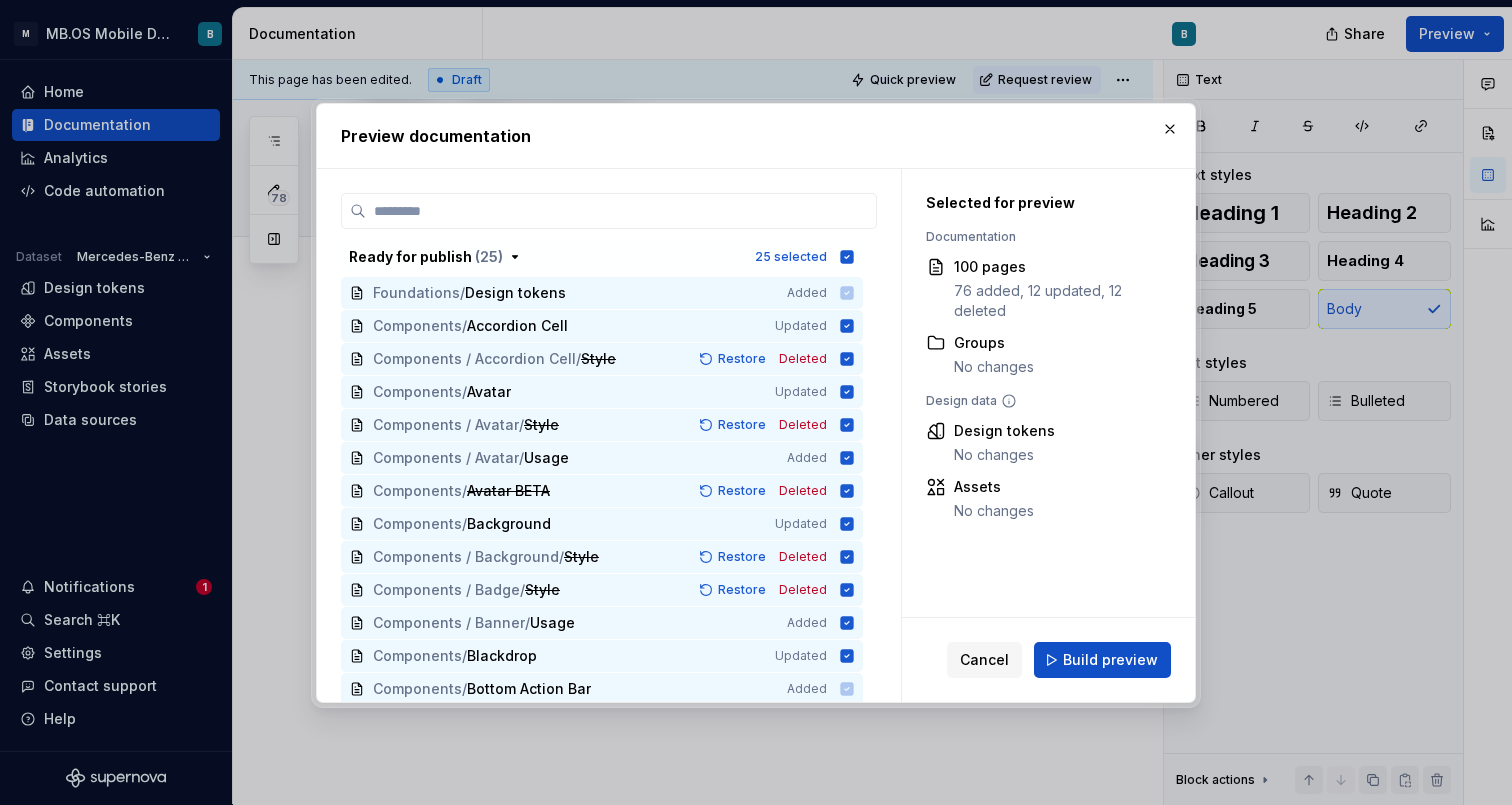 click on "Cancel Build preview" at bounding box center [1048, 660] 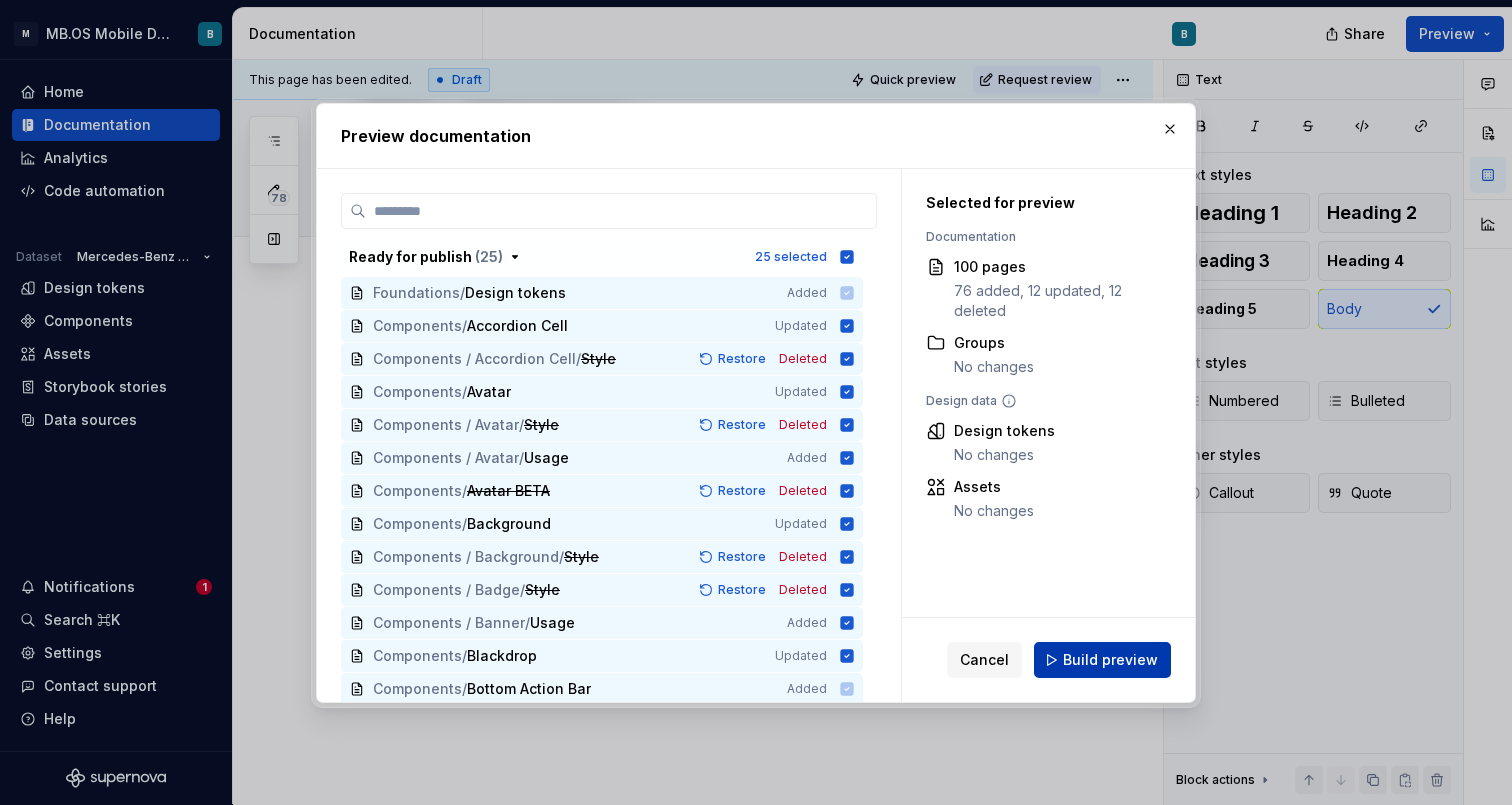 click on "Build preview" at bounding box center (1102, 660) 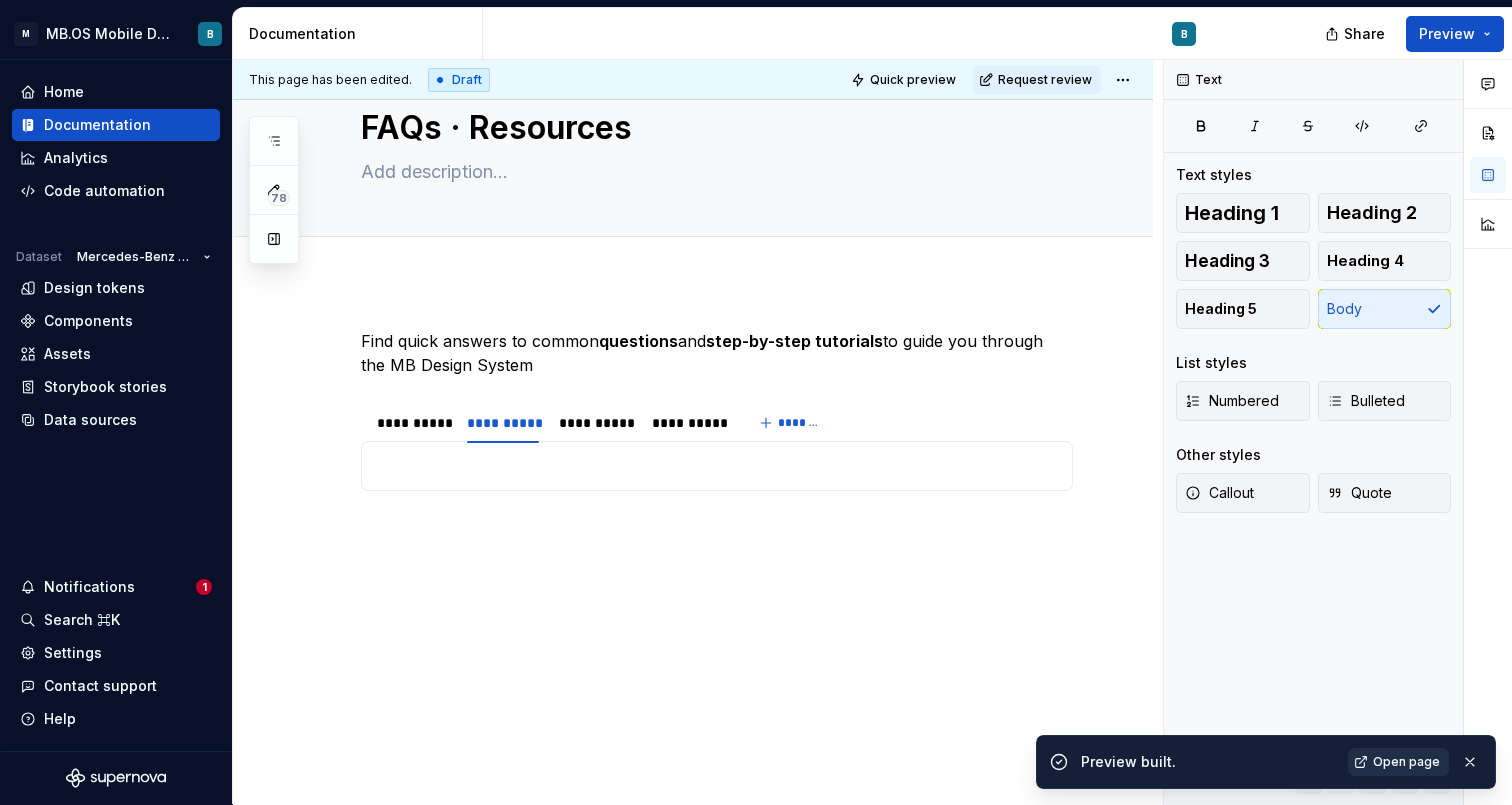 click on "Open page" at bounding box center (1398, 762) 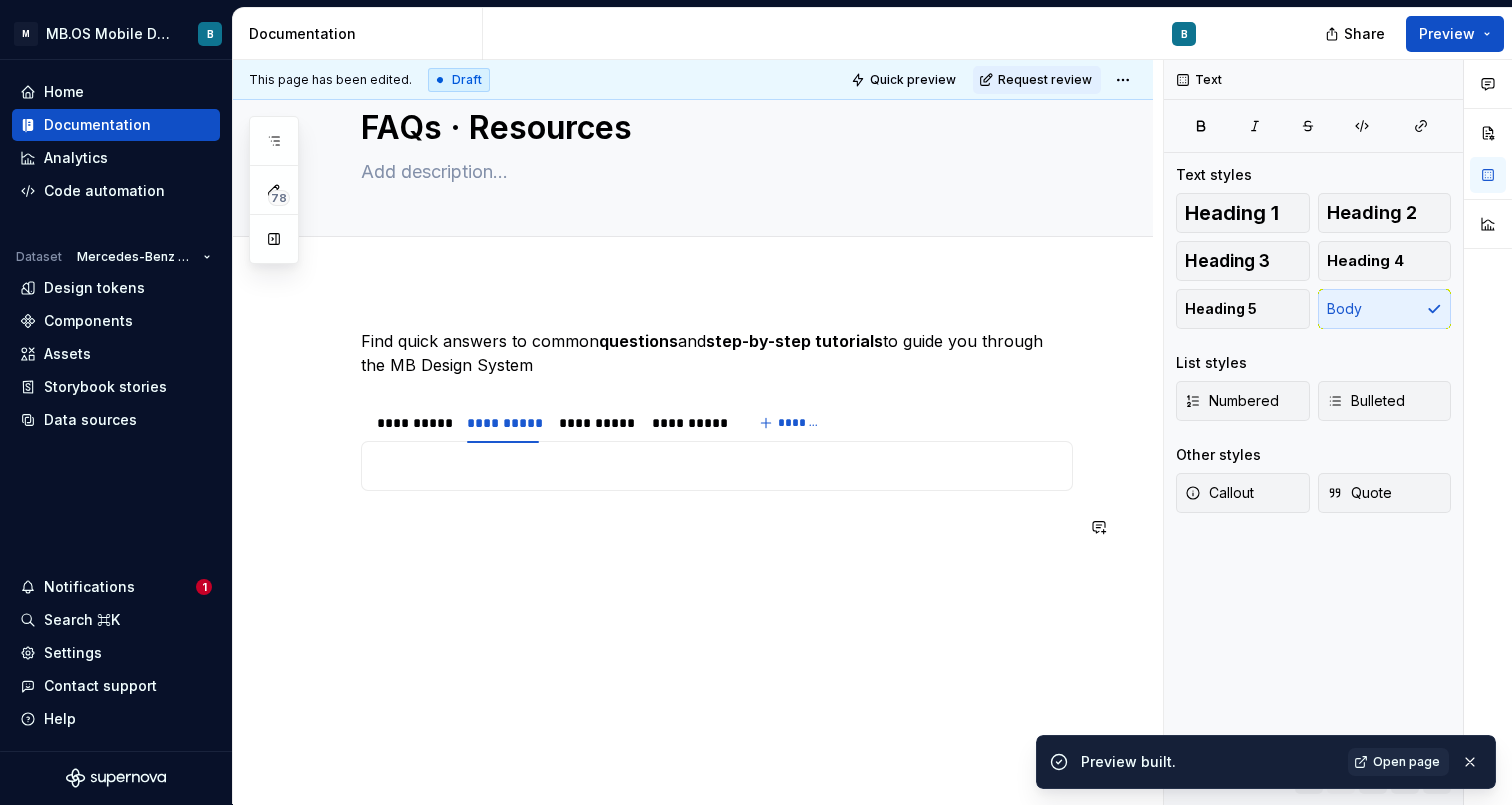 click on "**********" at bounding box center (698, 432) 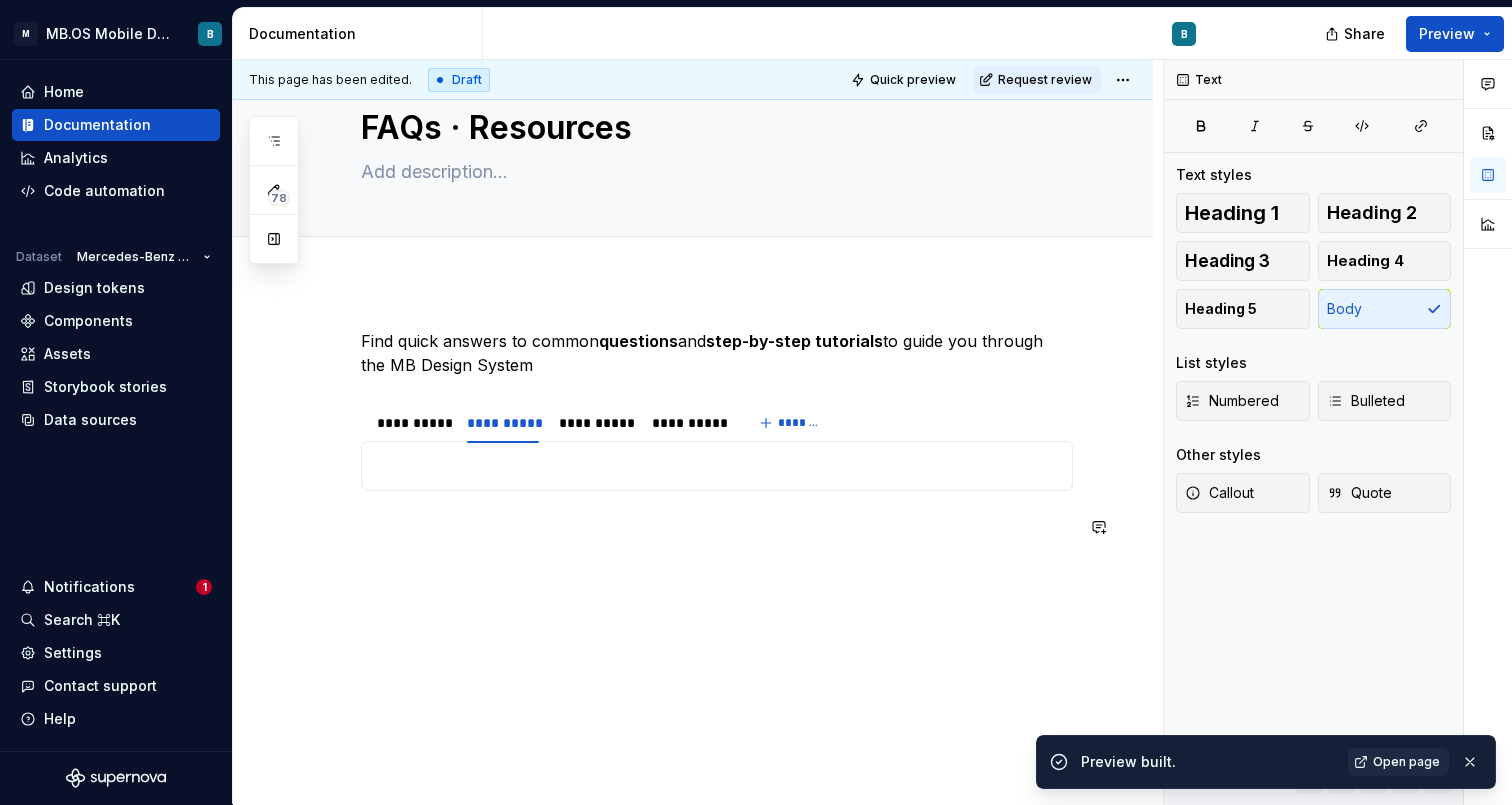 click at bounding box center (717, 527) 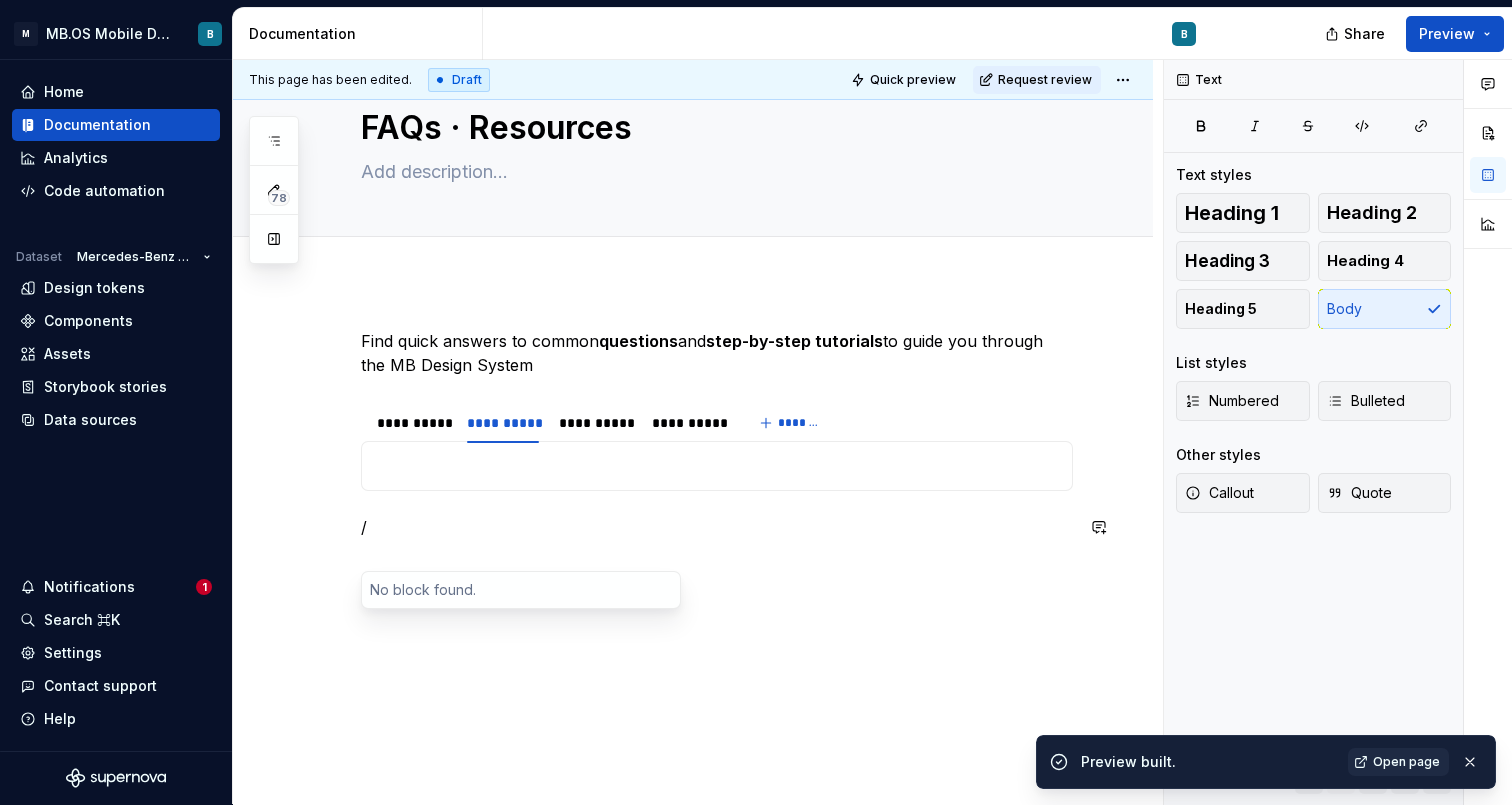 scroll, scrollTop: 36, scrollLeft: 0, axis: vertical 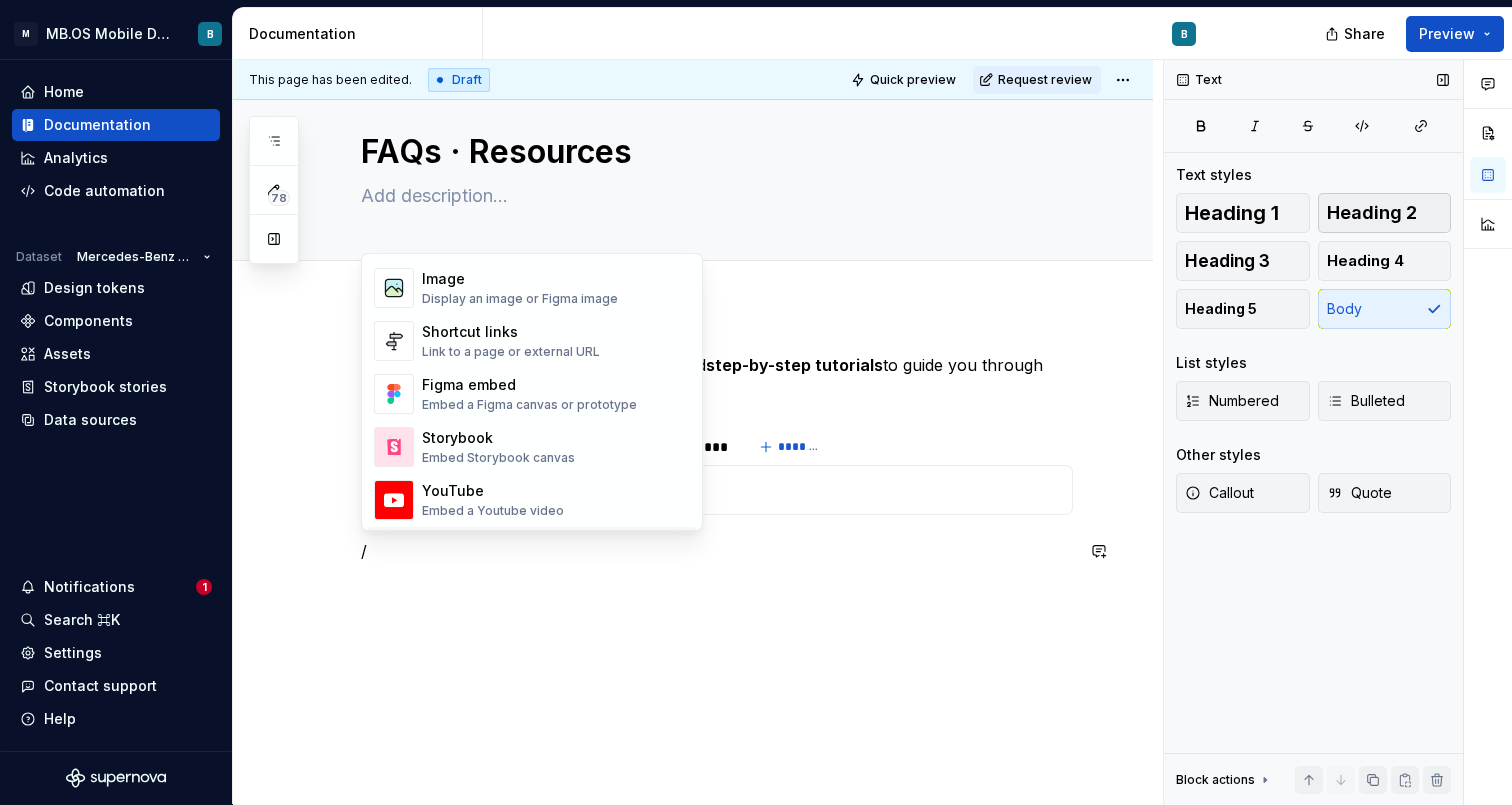 click on "Heading 2" at bounding box center [1385, 213] 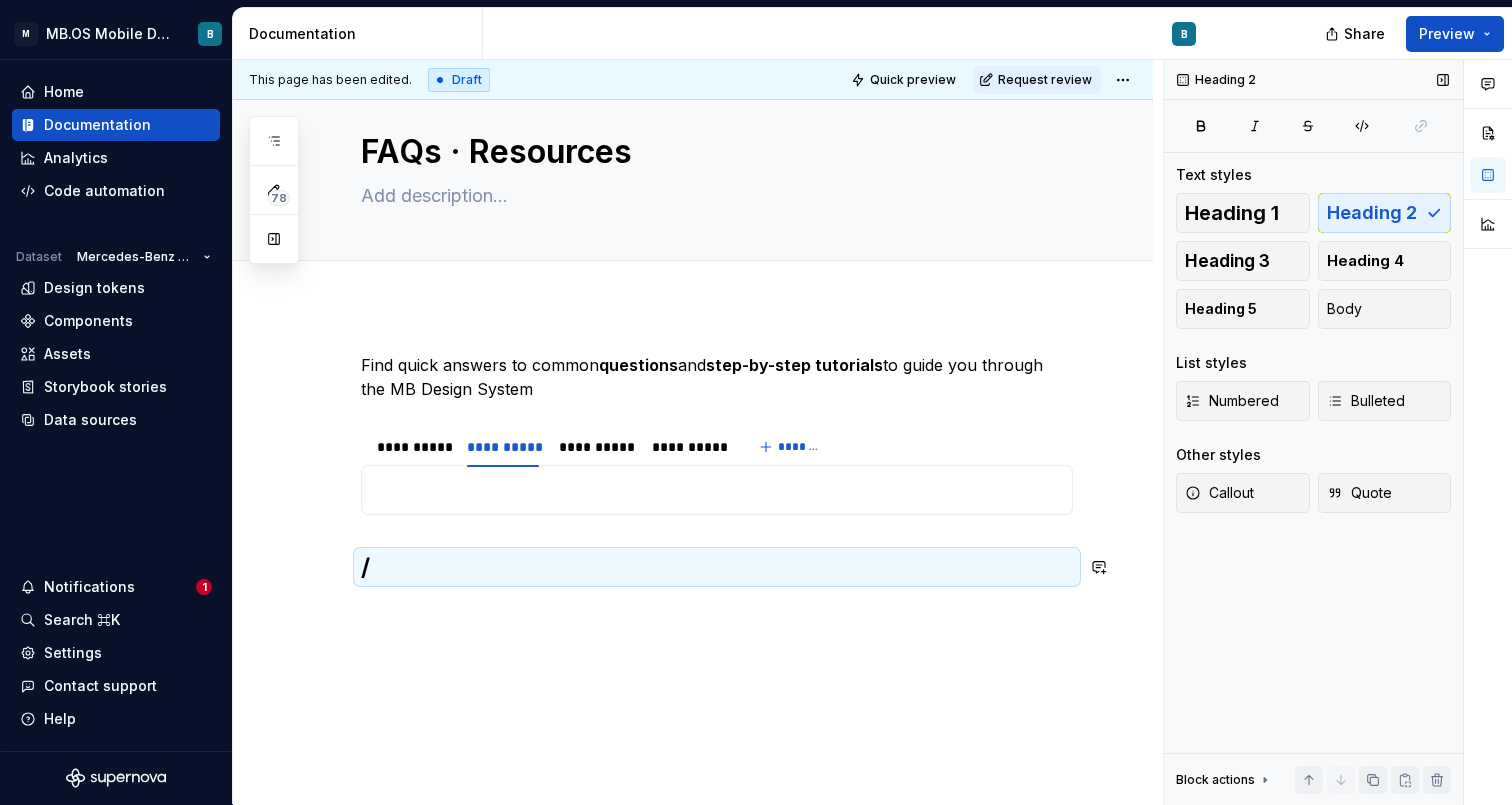 scroll, scrollTop: 44, scrollLeft: 0, axis: vertical 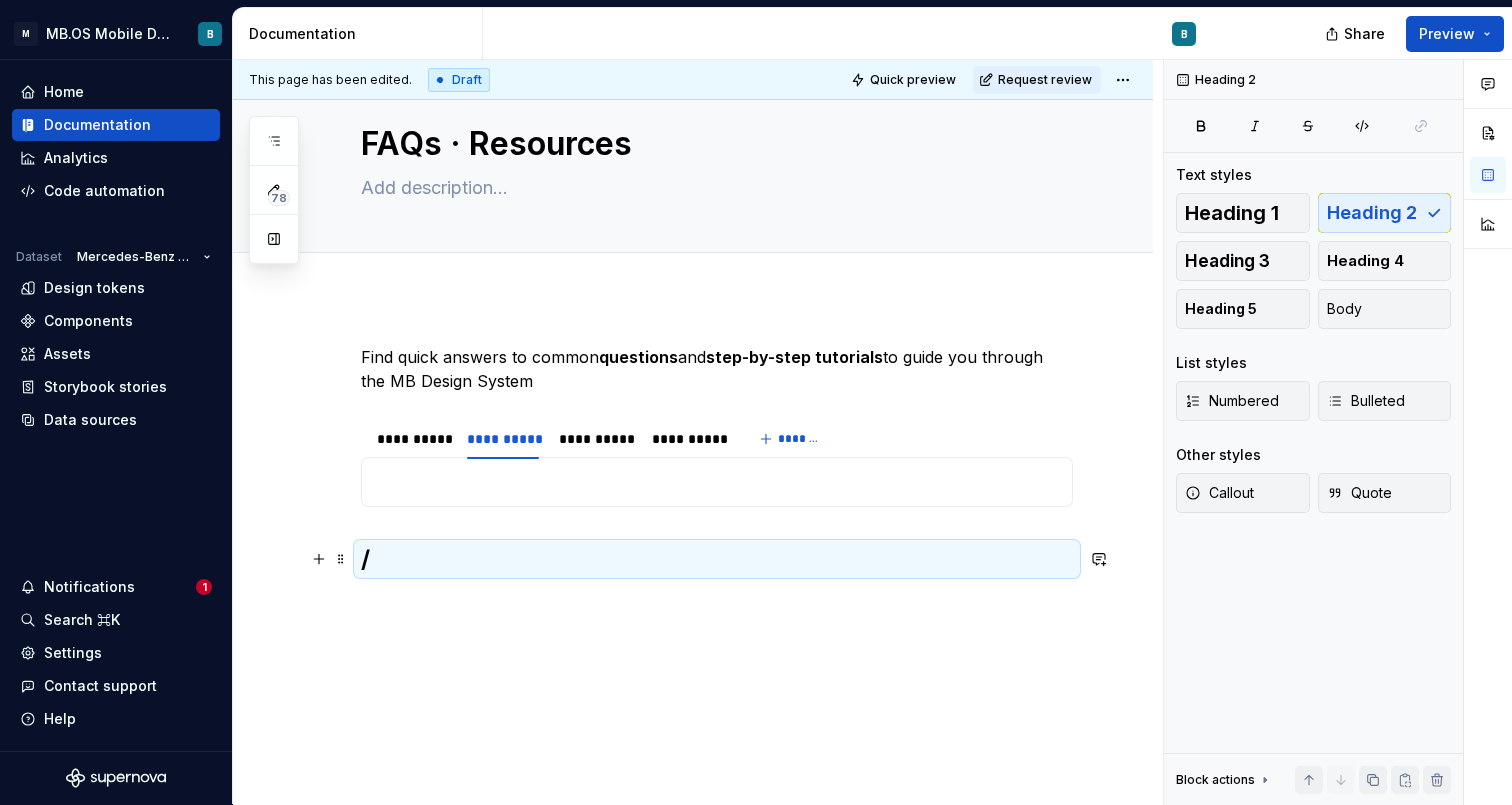 click on "/" at bounding box center [717, 559] 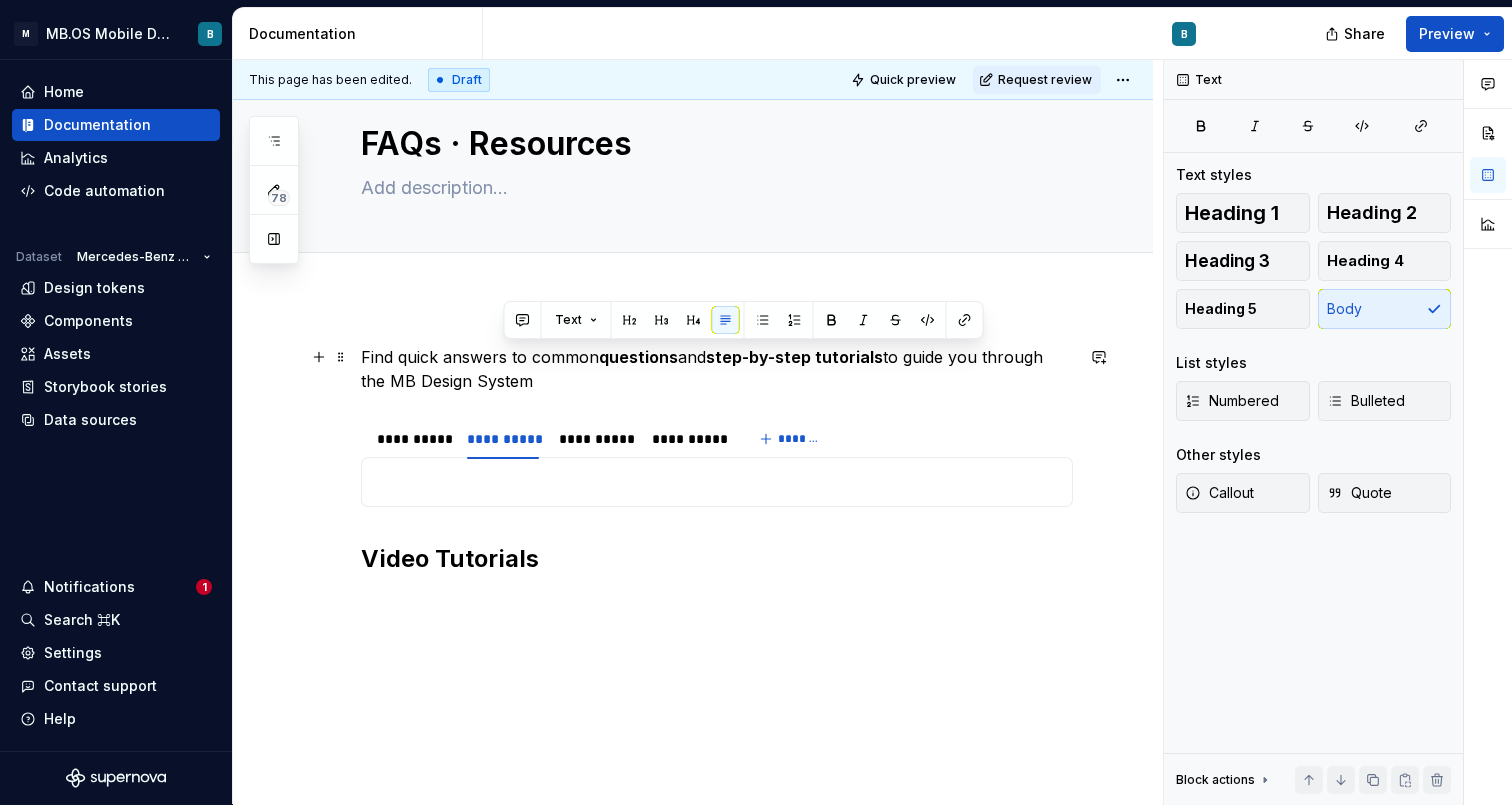 drag, startPoint x: 684, startPoint y: 357, endPoint x: 739, endPoint y: 380, distance: 59.615433 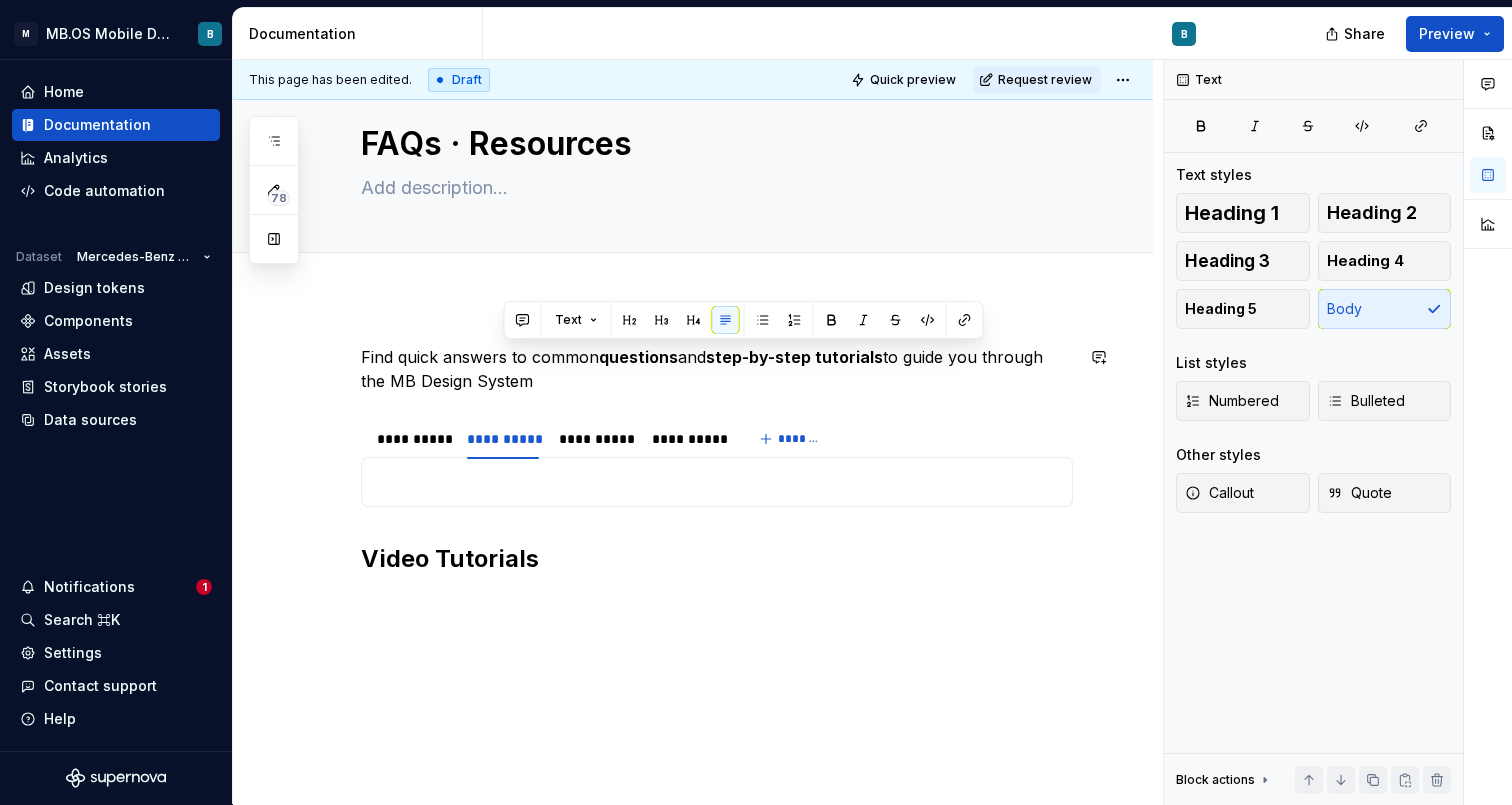copy on "and  step-by-step tutorials  to guide you through the MB Design System" 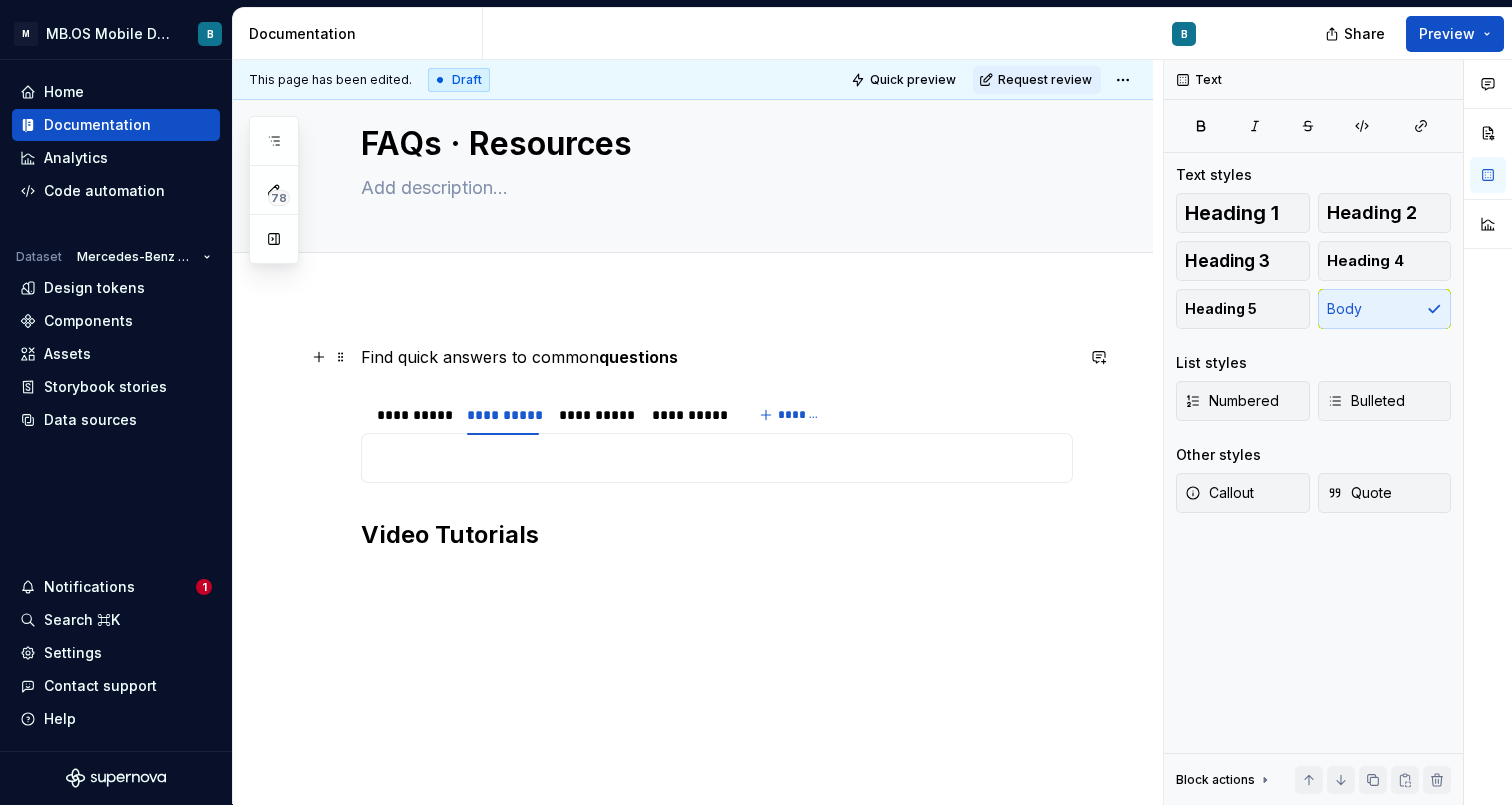 click on "Find quick answers to common  questions" at bounding box center [717, 357] 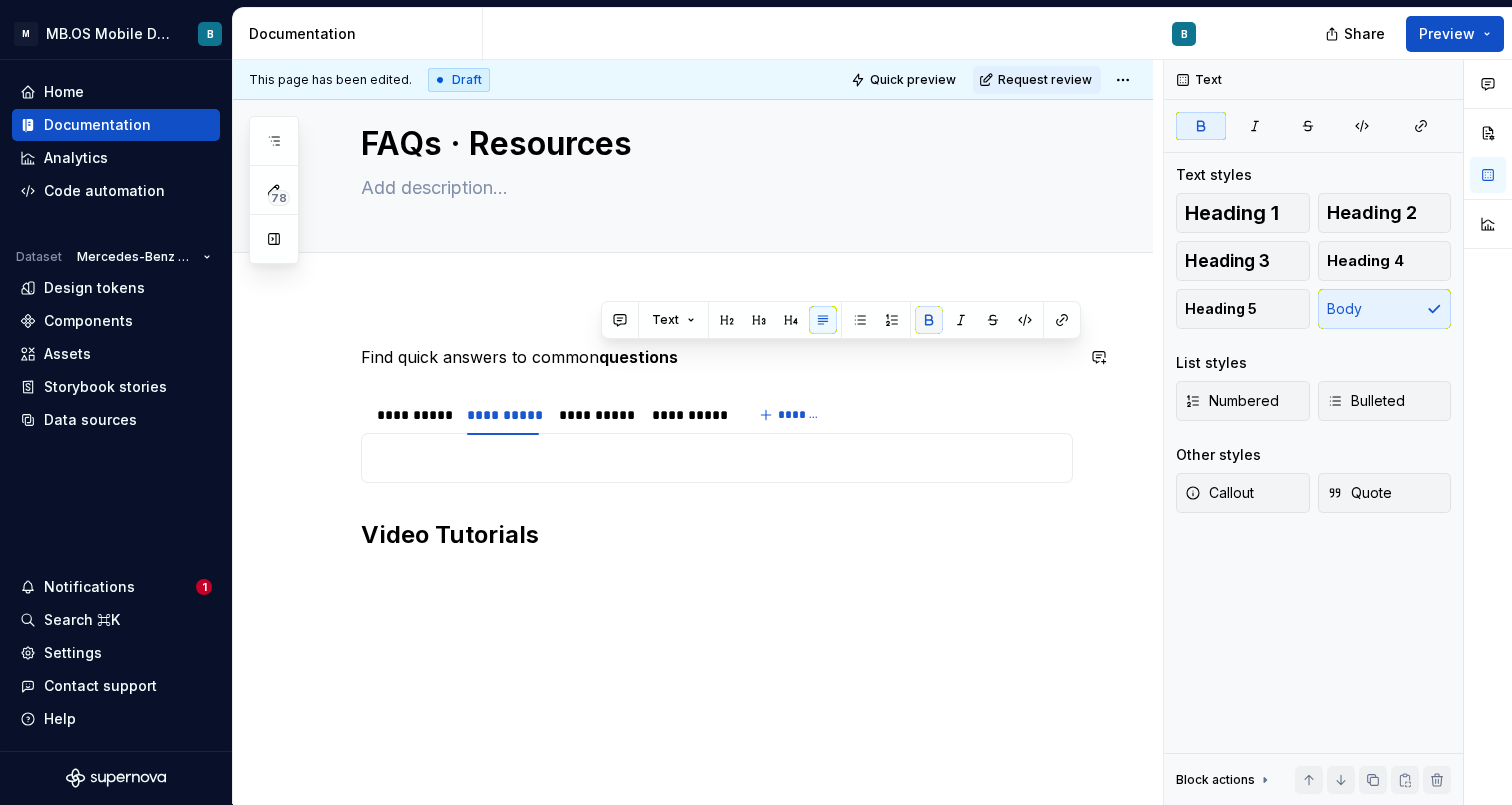 click at bounding box center [929, 320] 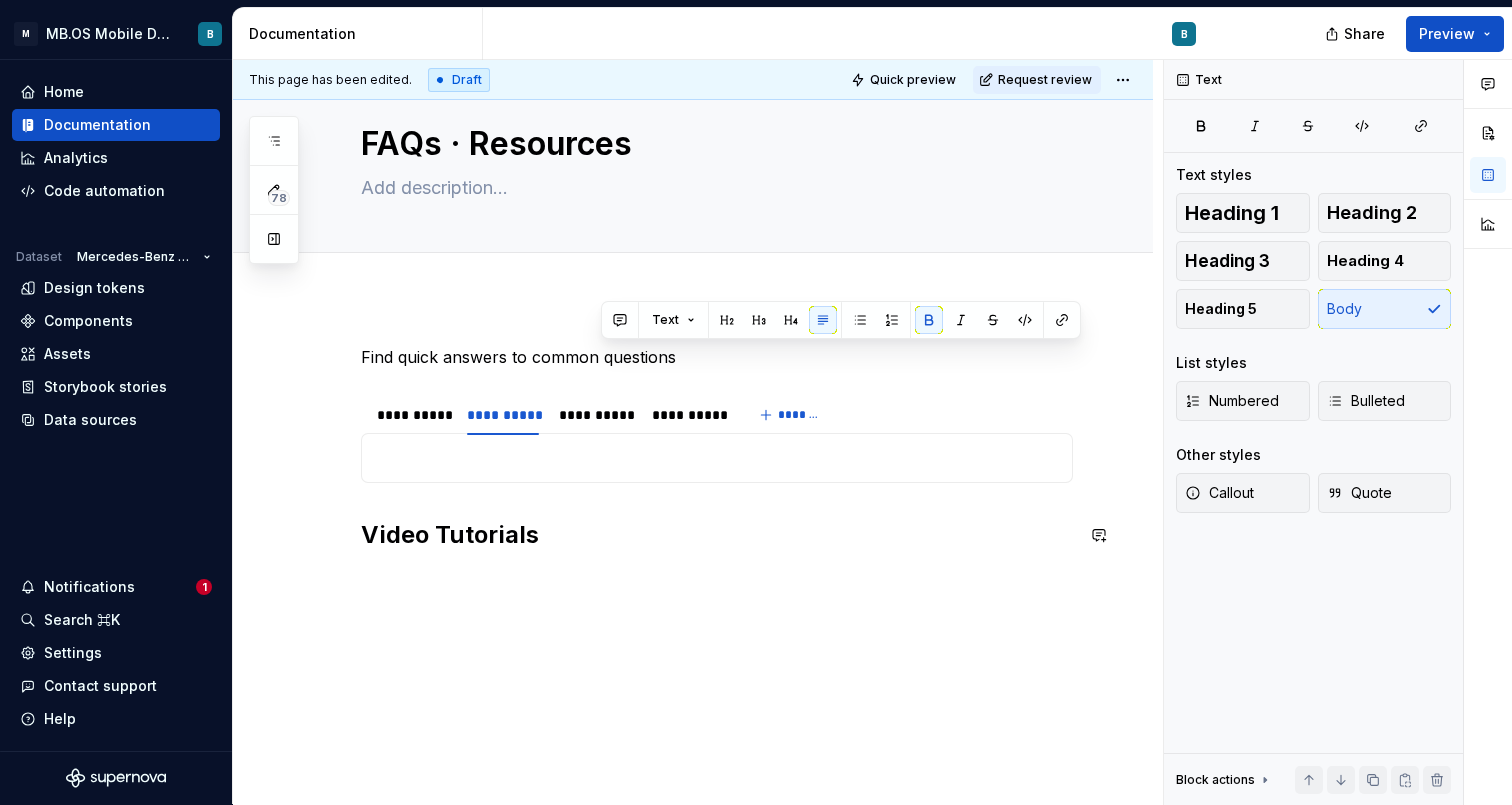 click on "**********" at bounding box center (717, 460) 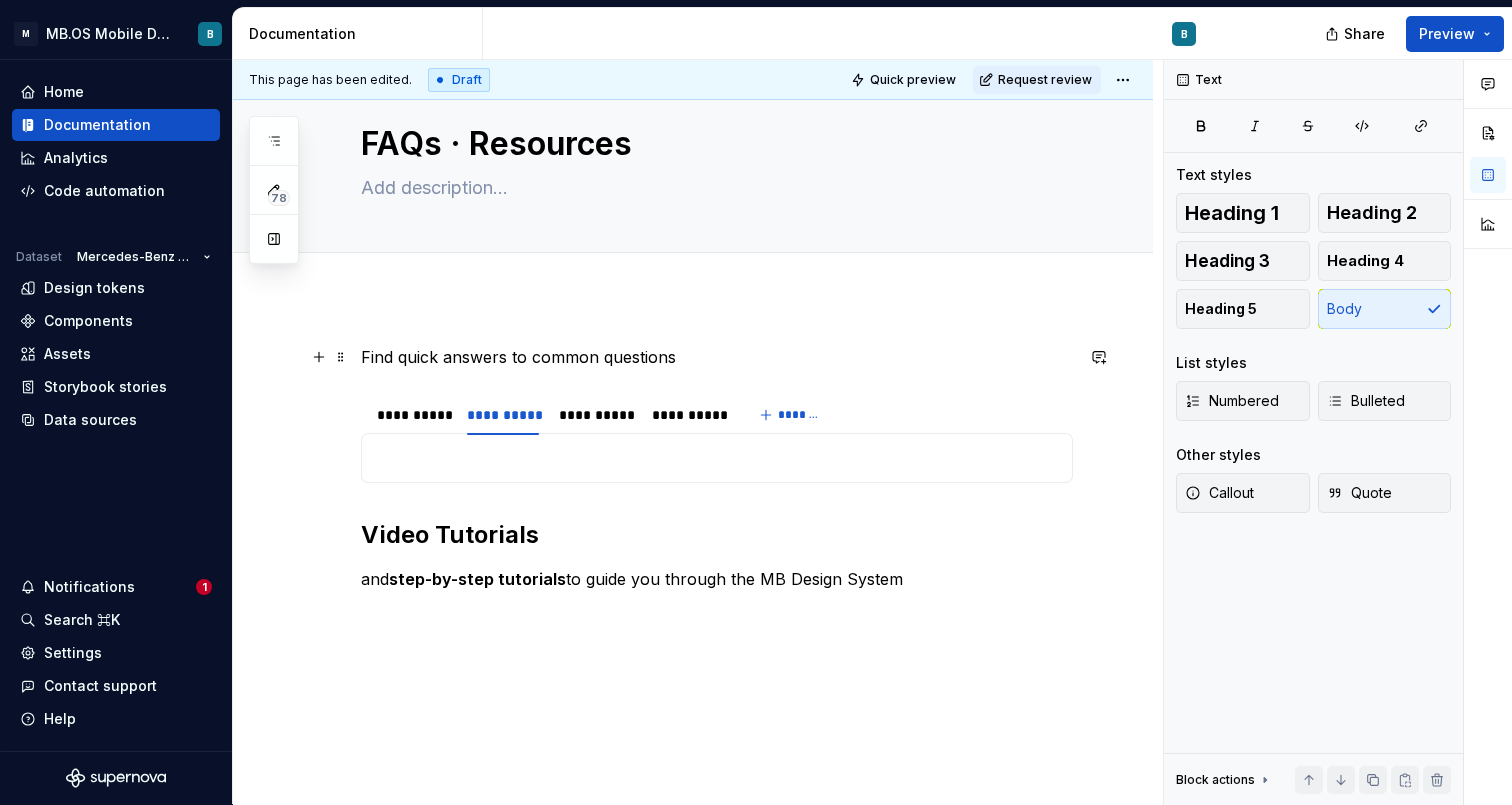 click on "Find quick answers to common questions" at bounding box center [717, 357] 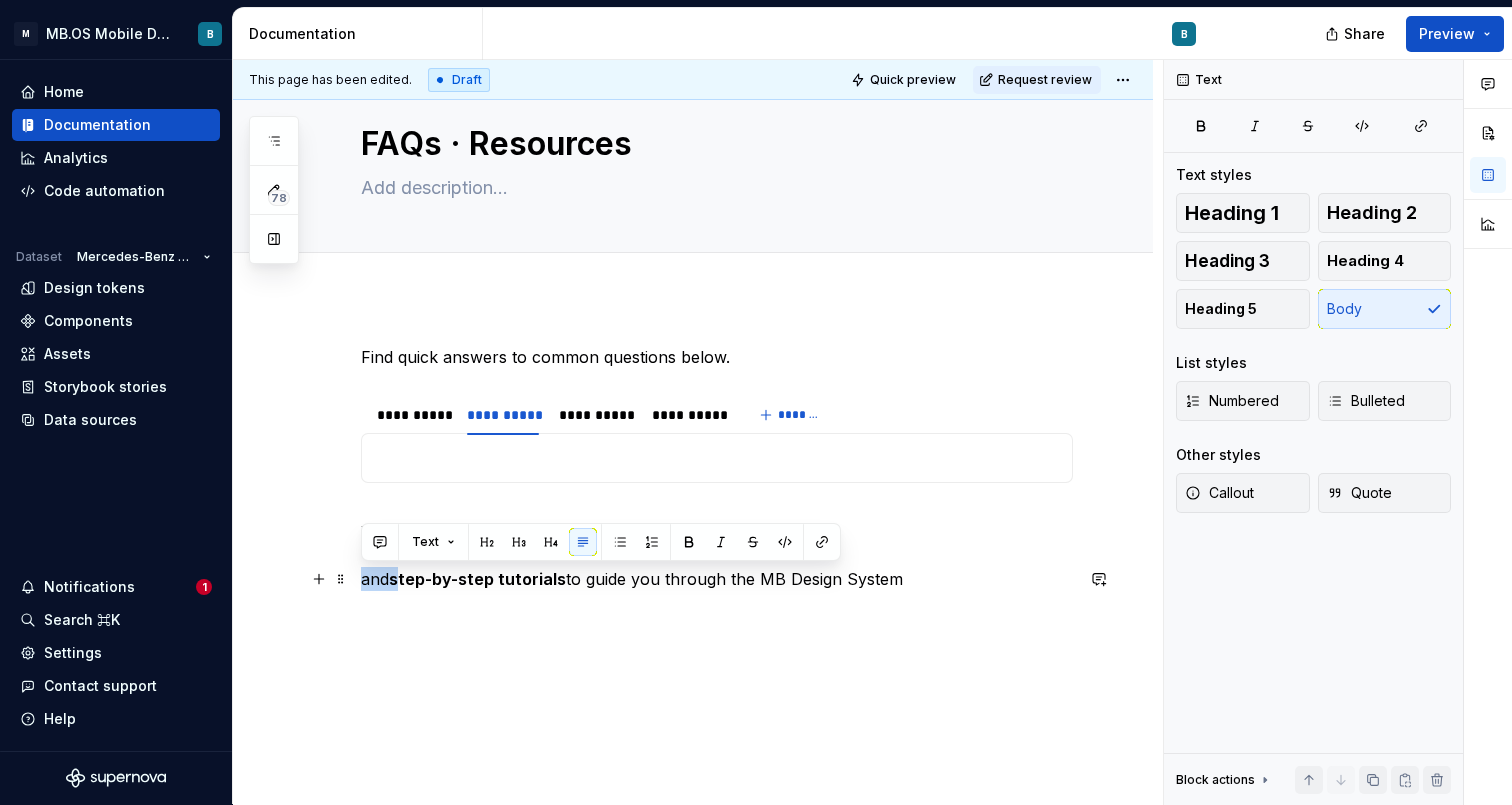 drag, startPoint x: 400, startPoint y: 583, endPoint x: 352, endPoint y: 582, distance: 48.010414 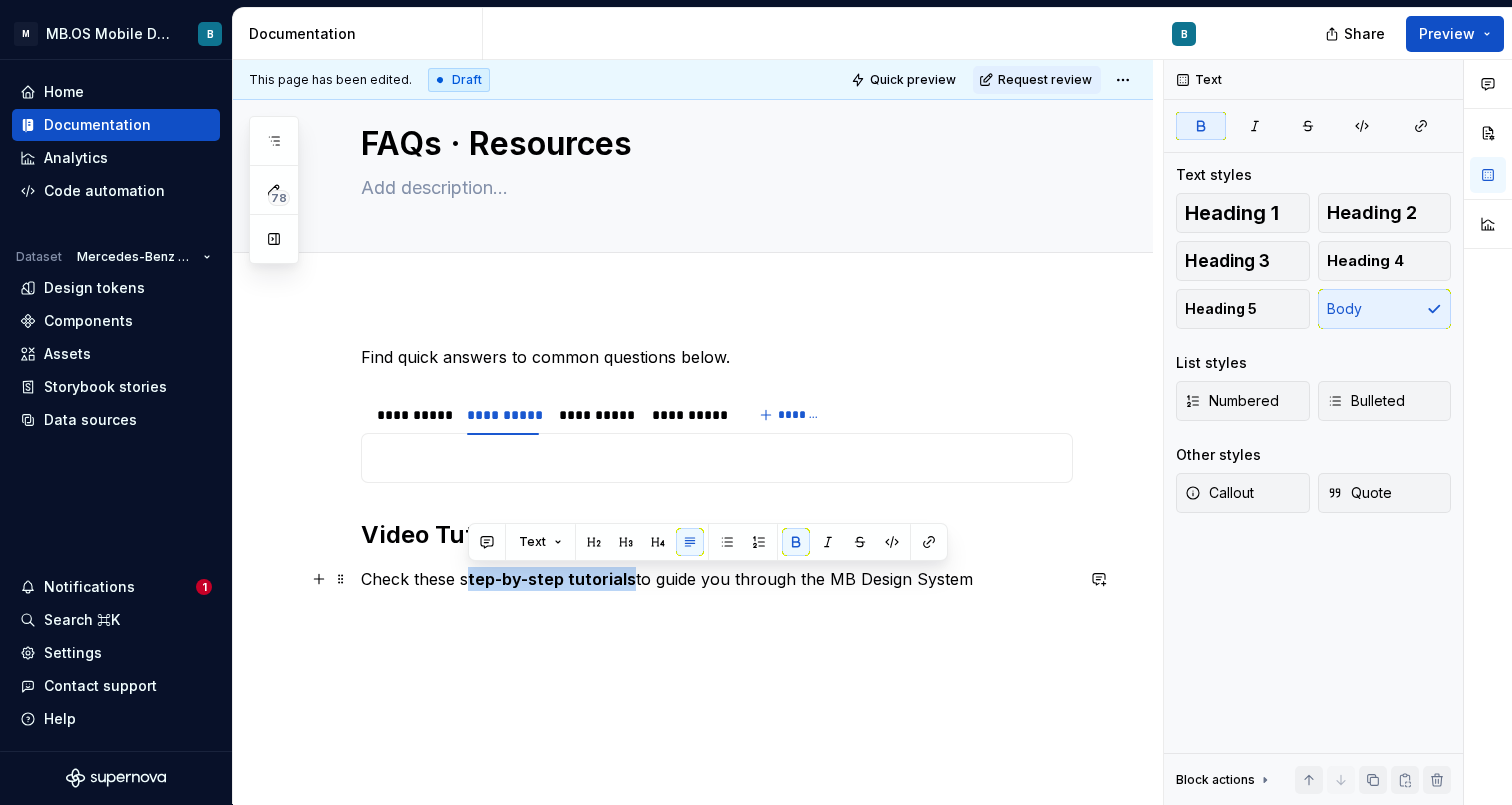 click on "tep-by-step tutorials" at bounding box center (552, 579) 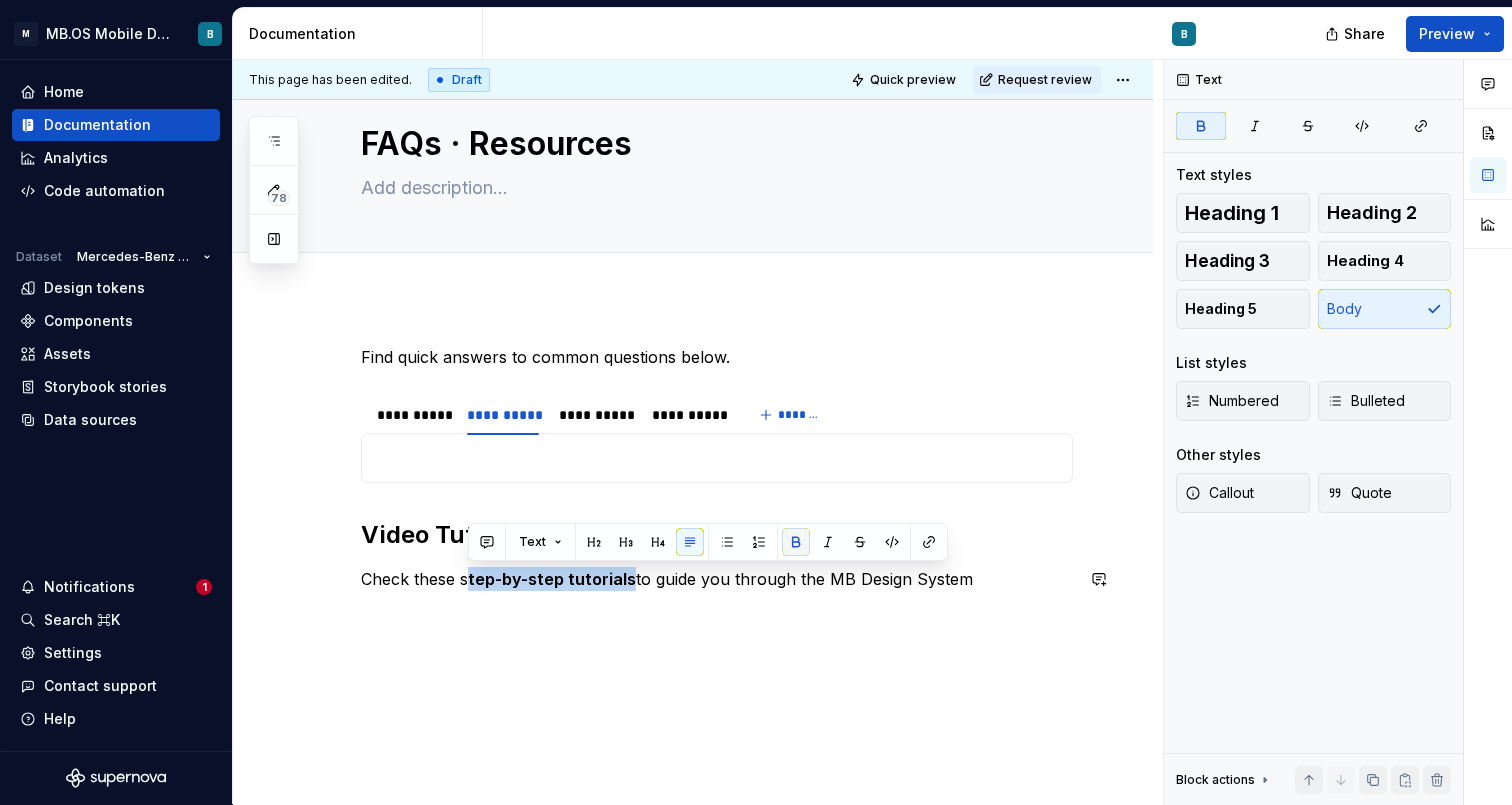 click at bounding box center (796, 542) 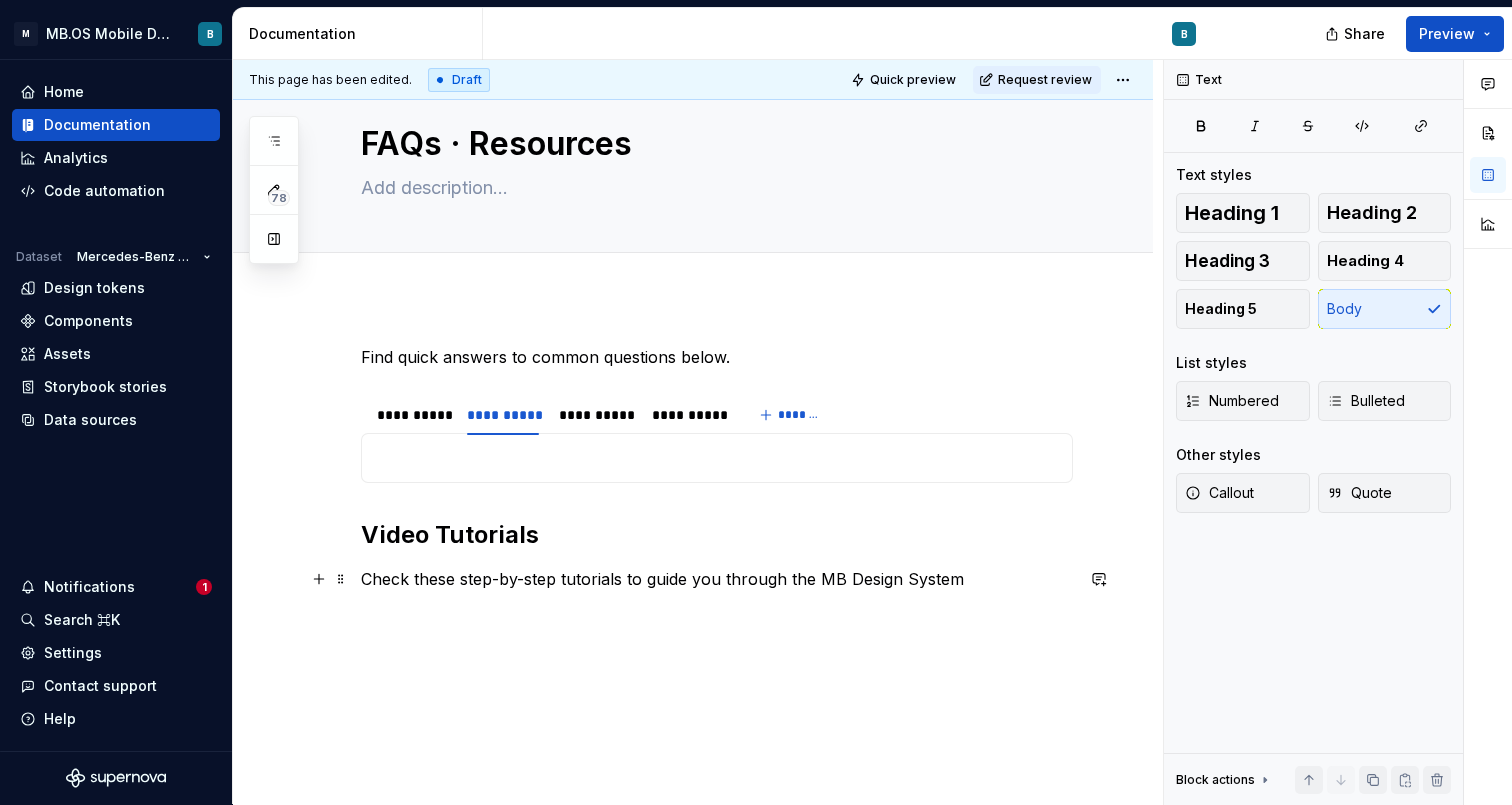 click on "Check these step-by-step tutorials to guide you through the MB Design System" at bounding box center (717, 579) 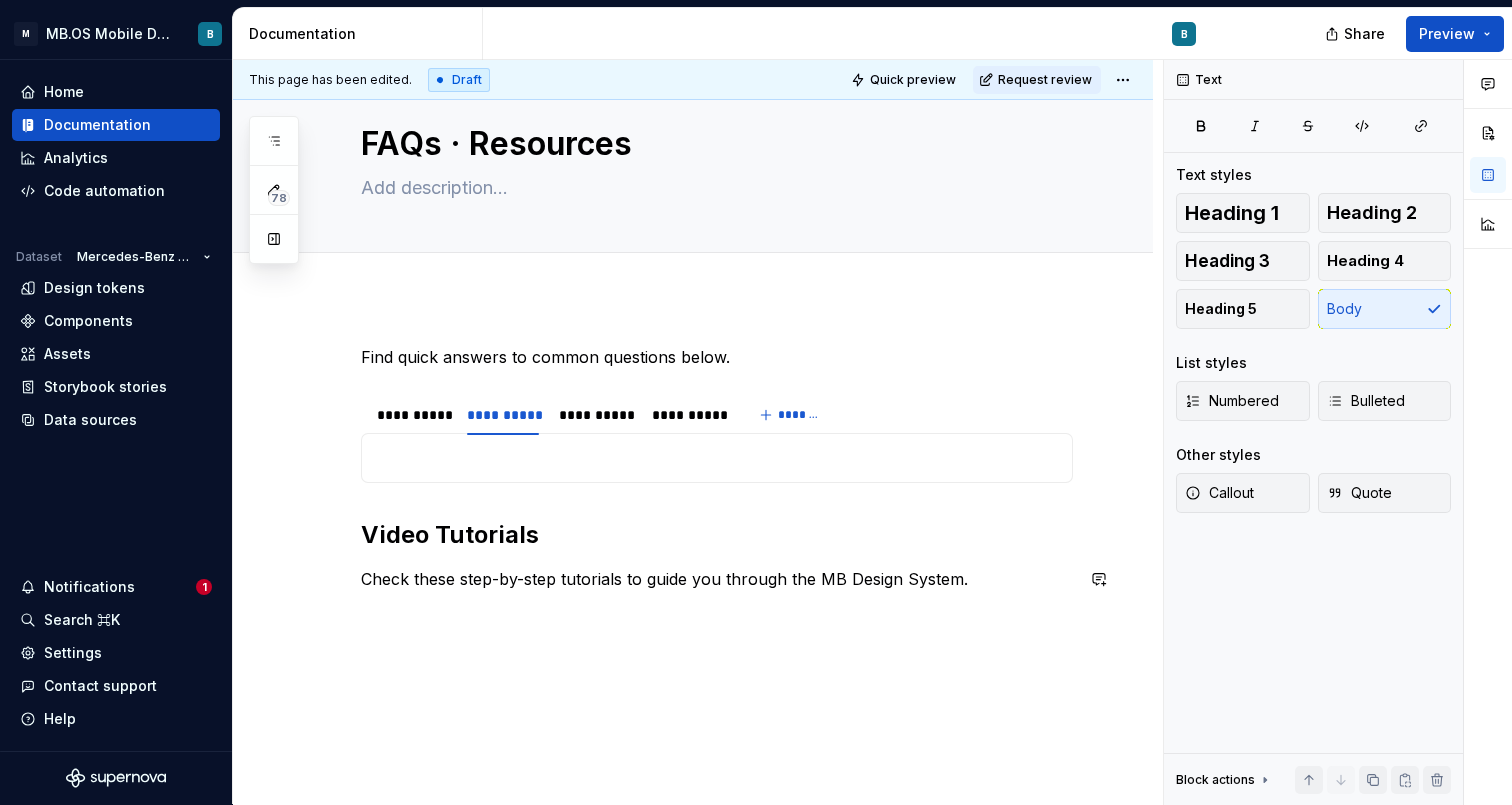 click on "**********" at bounding box center (693, 577) 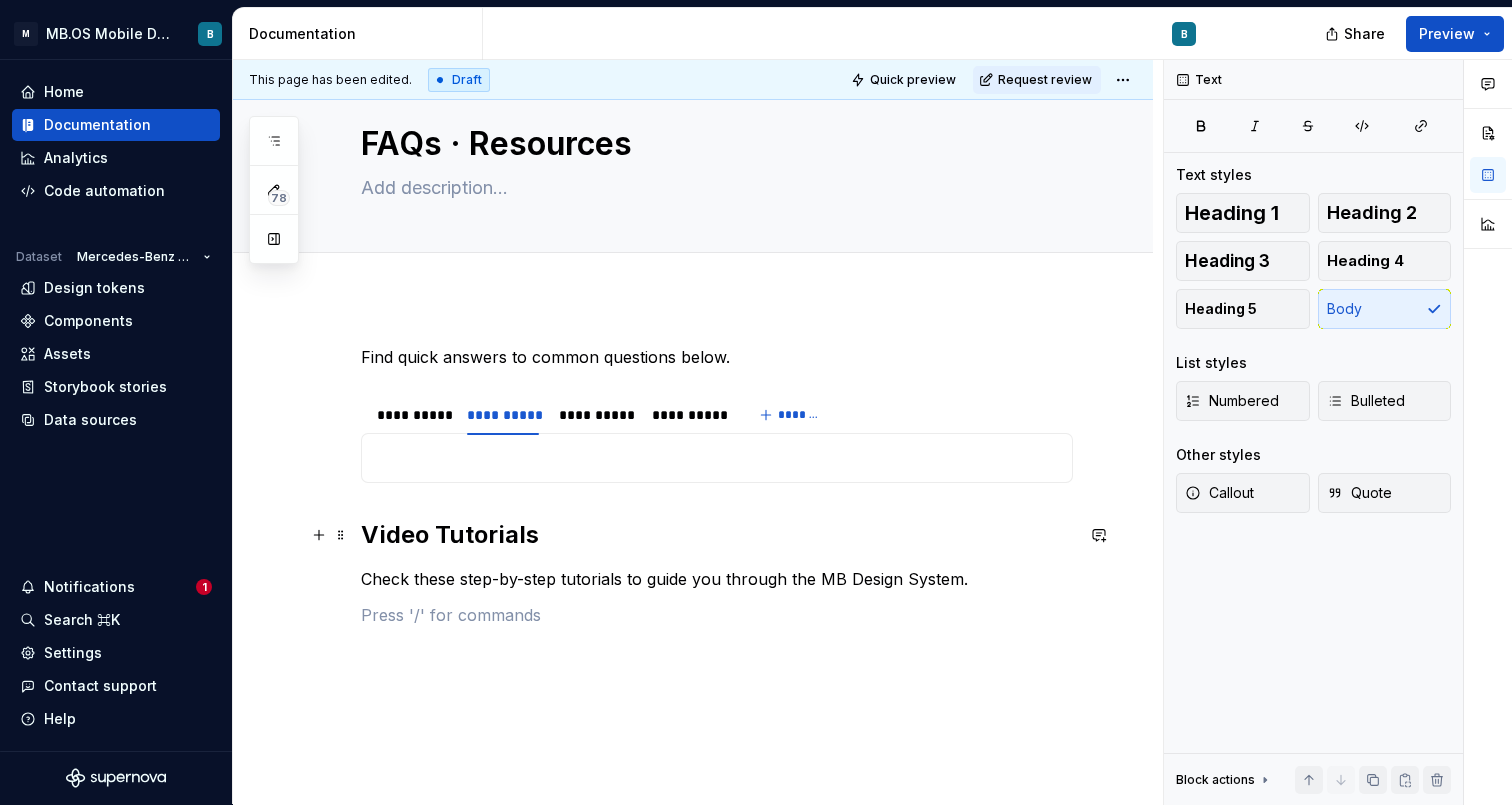 click on "Video Tutorials" at bounding box center [717, 535] 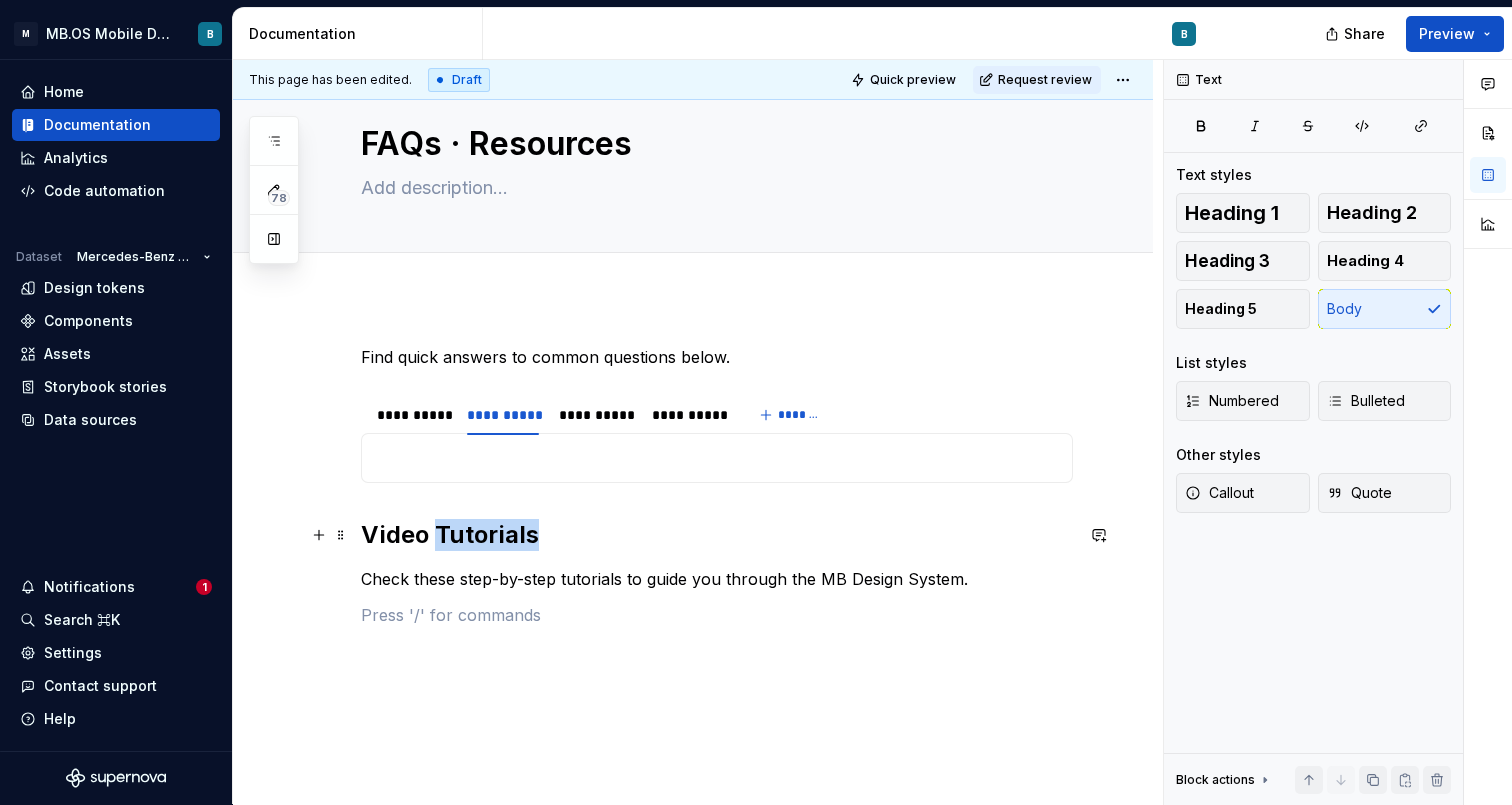 click on "Video Tutorials" at bounding box center (717, 535) 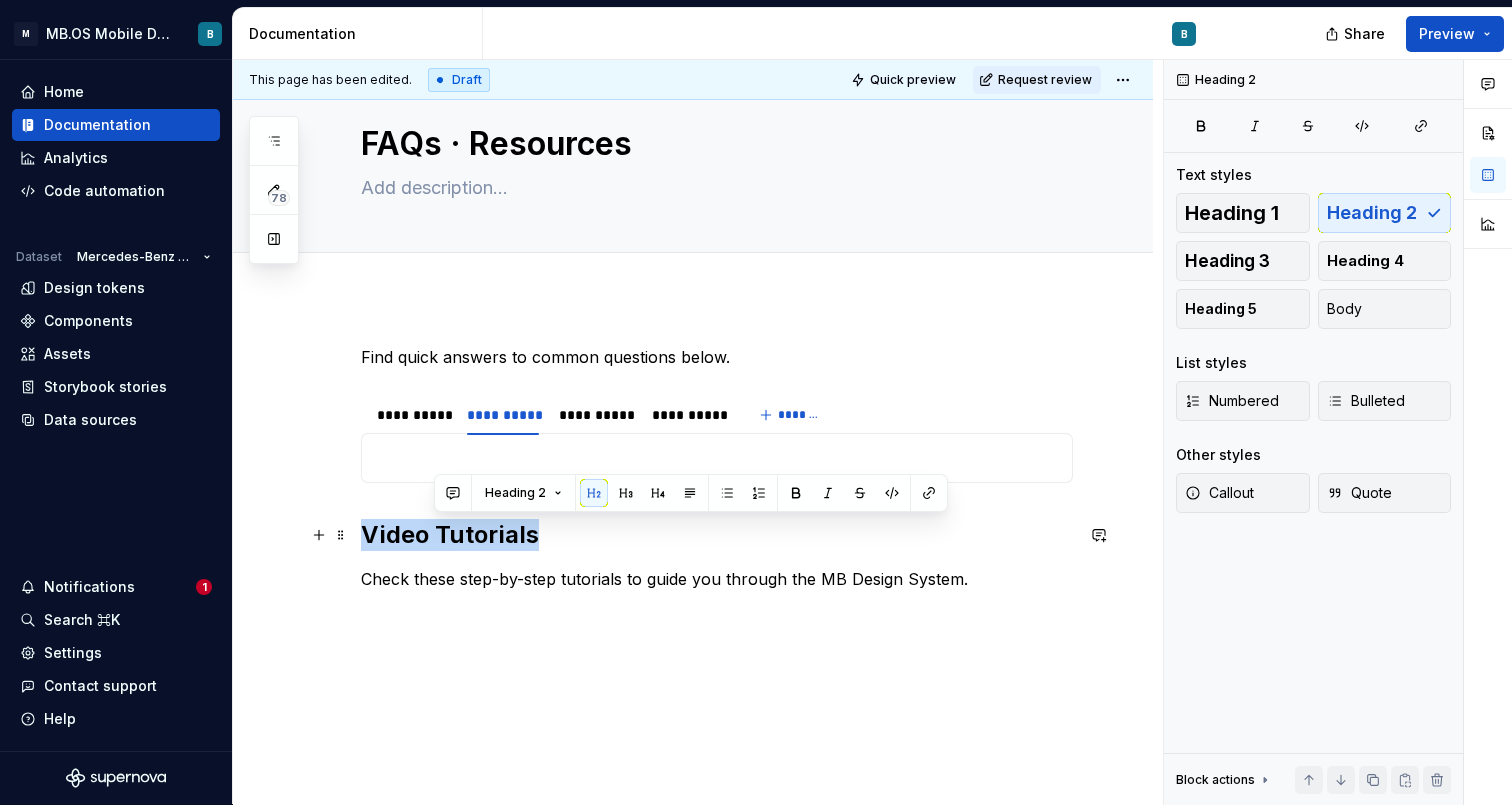 click on "Video Tutorials" at bounding box center [717, 535] 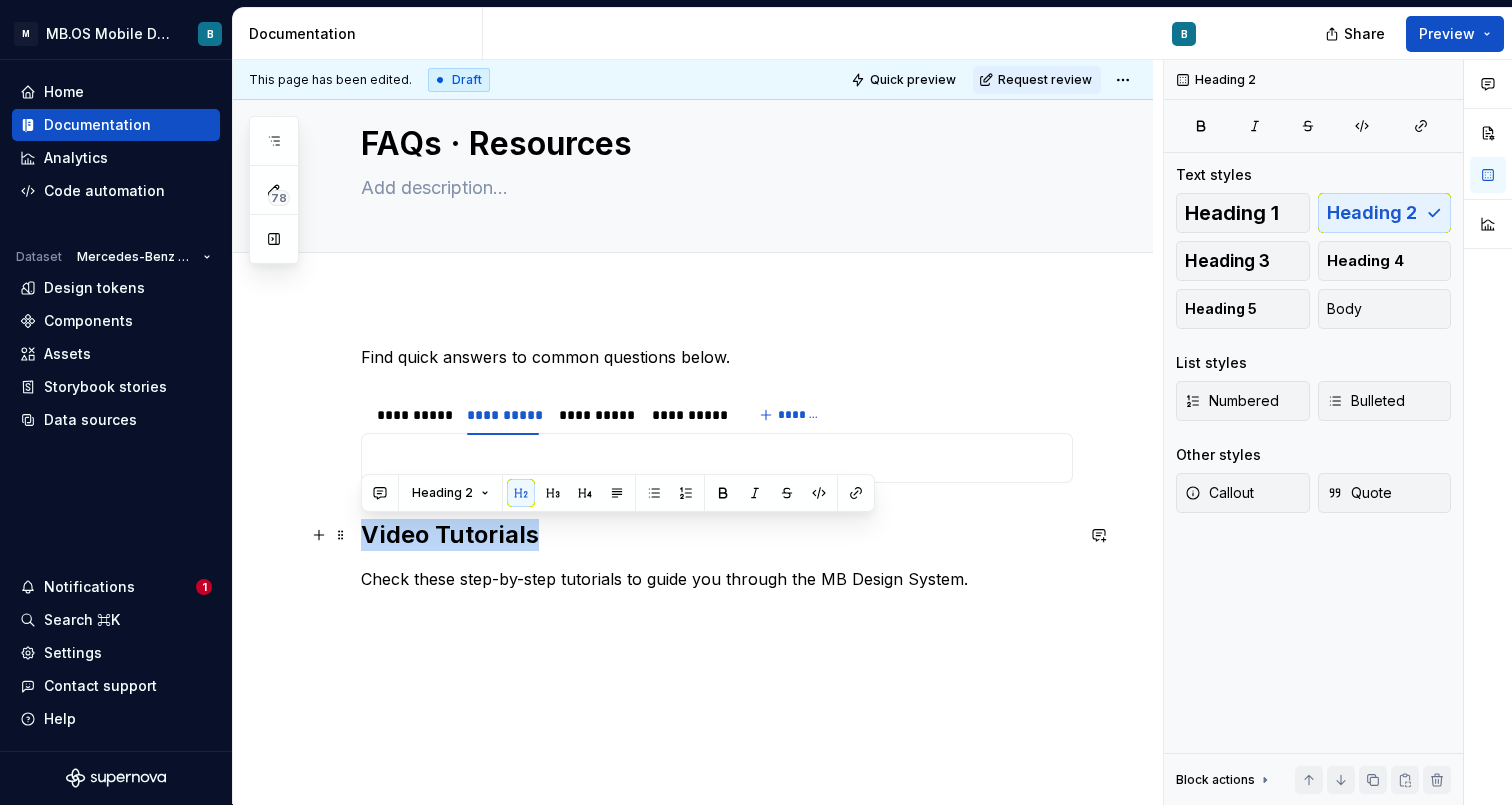 copy on "Video Tutorials" 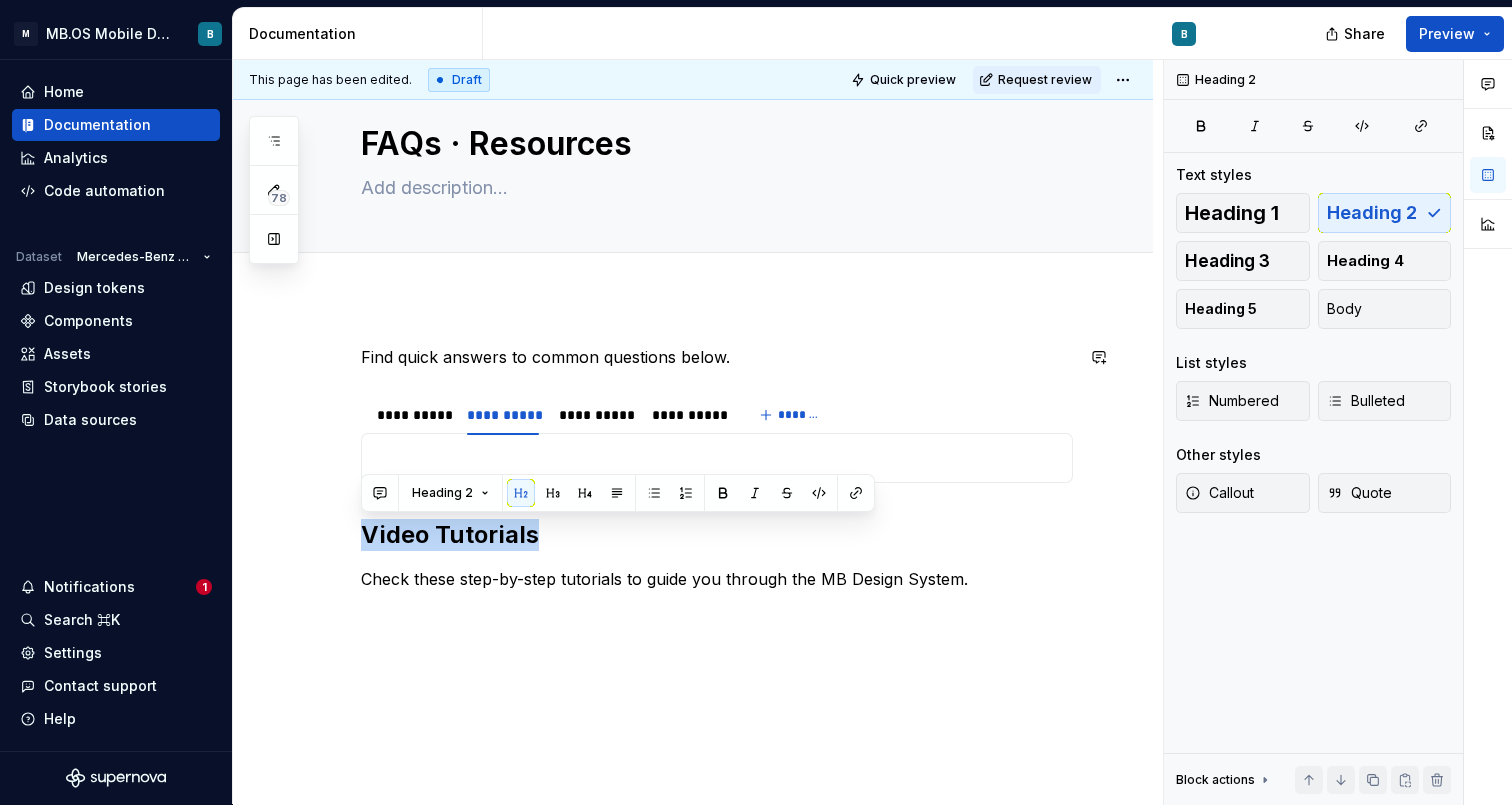 click on "**********" at bounding box center (693, 595) 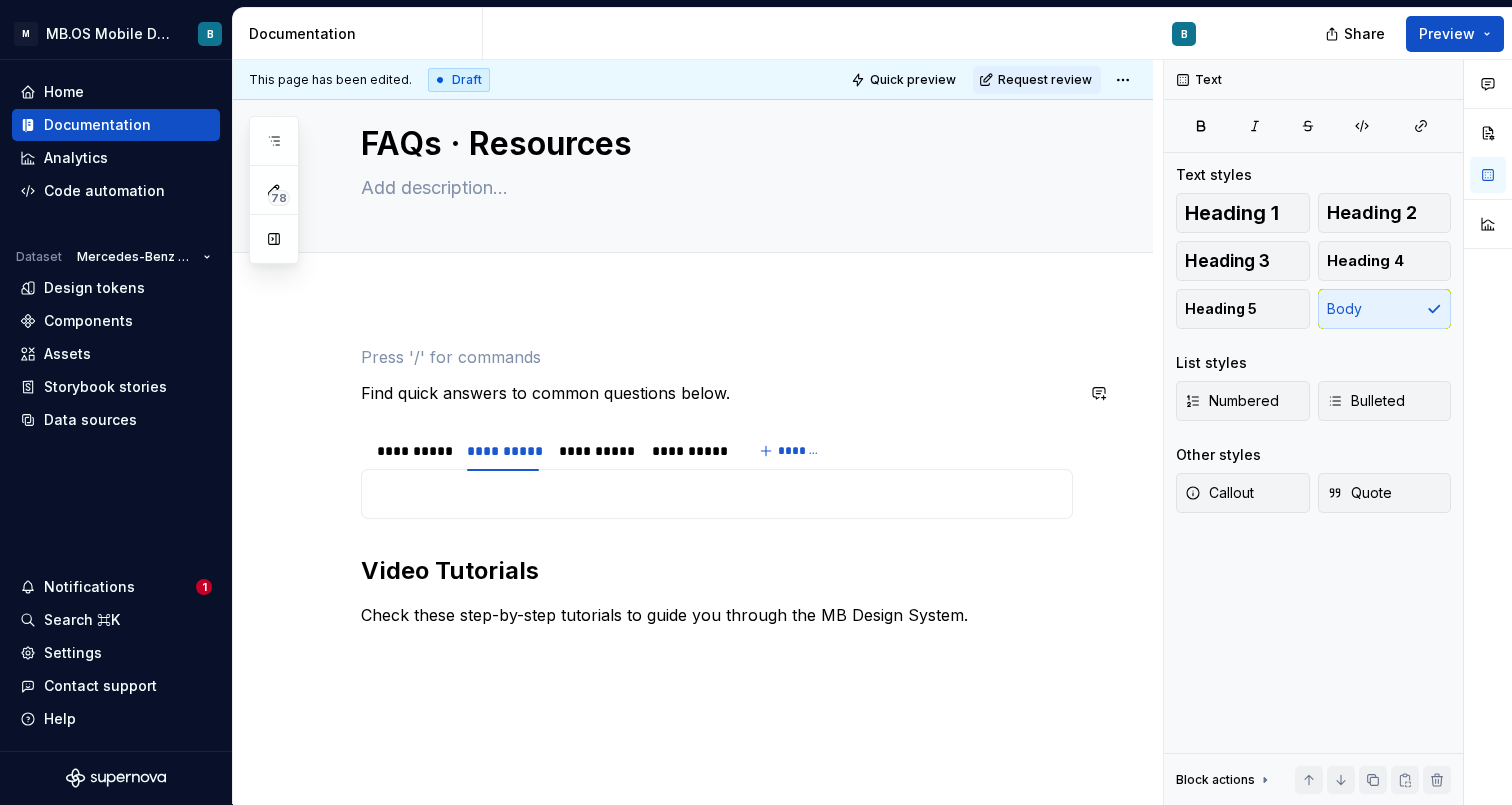 scroll, scrollTop: 80, scrollLeft: 0, axis: vertical 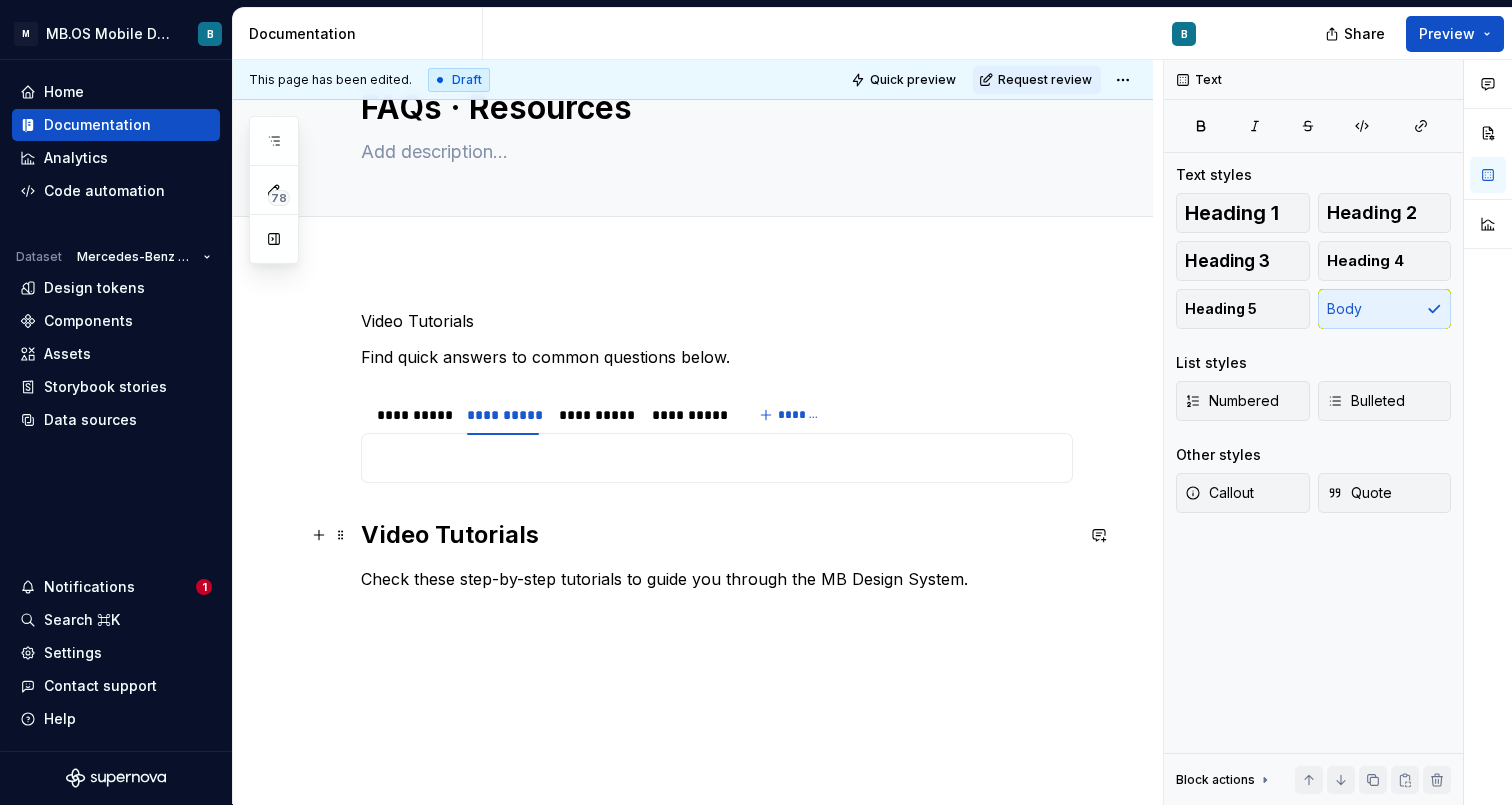 click on "Video Tutorials" at bounding box center [717, 535] 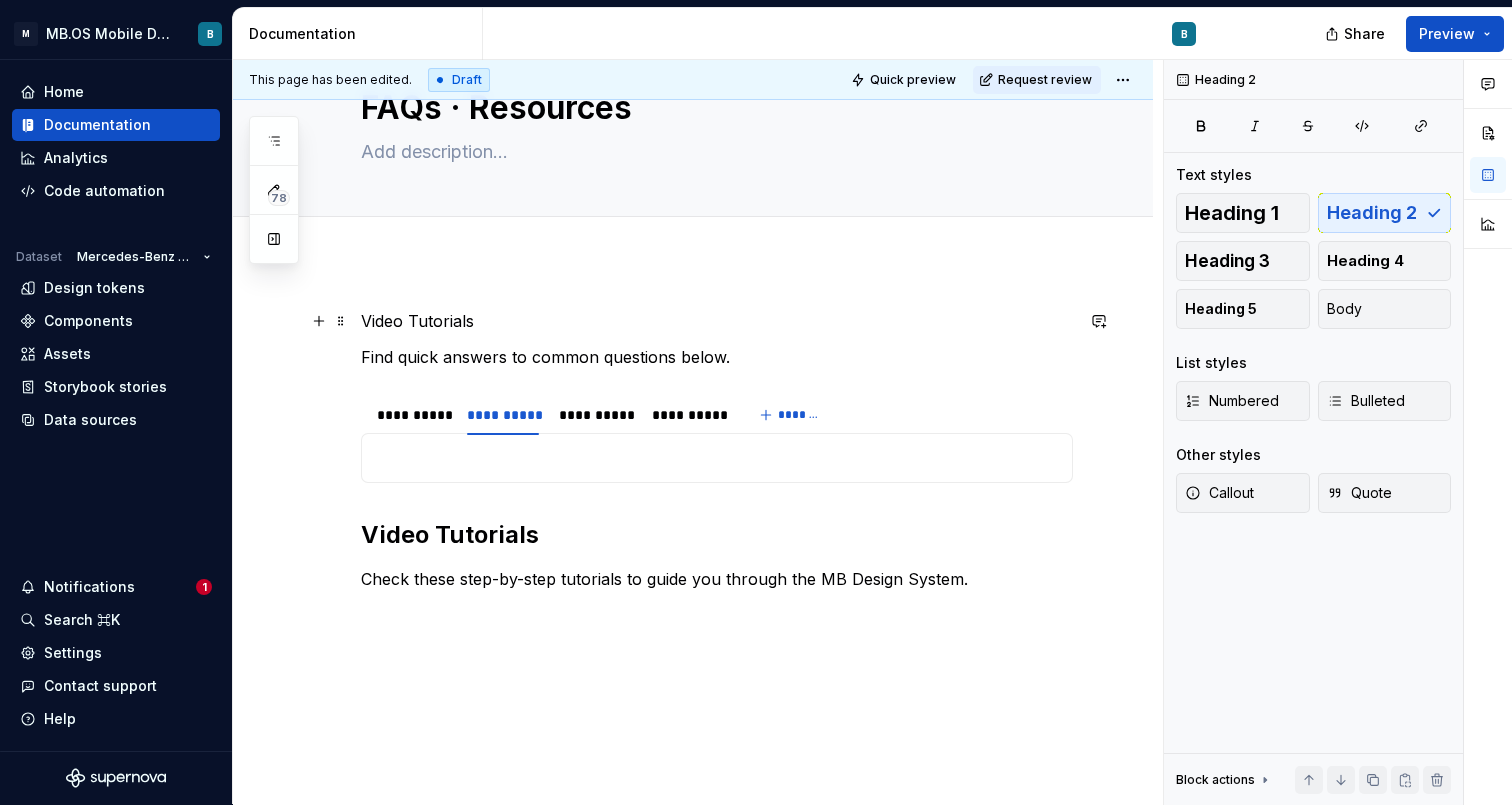 click on "Video Tutorials" at bounding box center [717, 321] 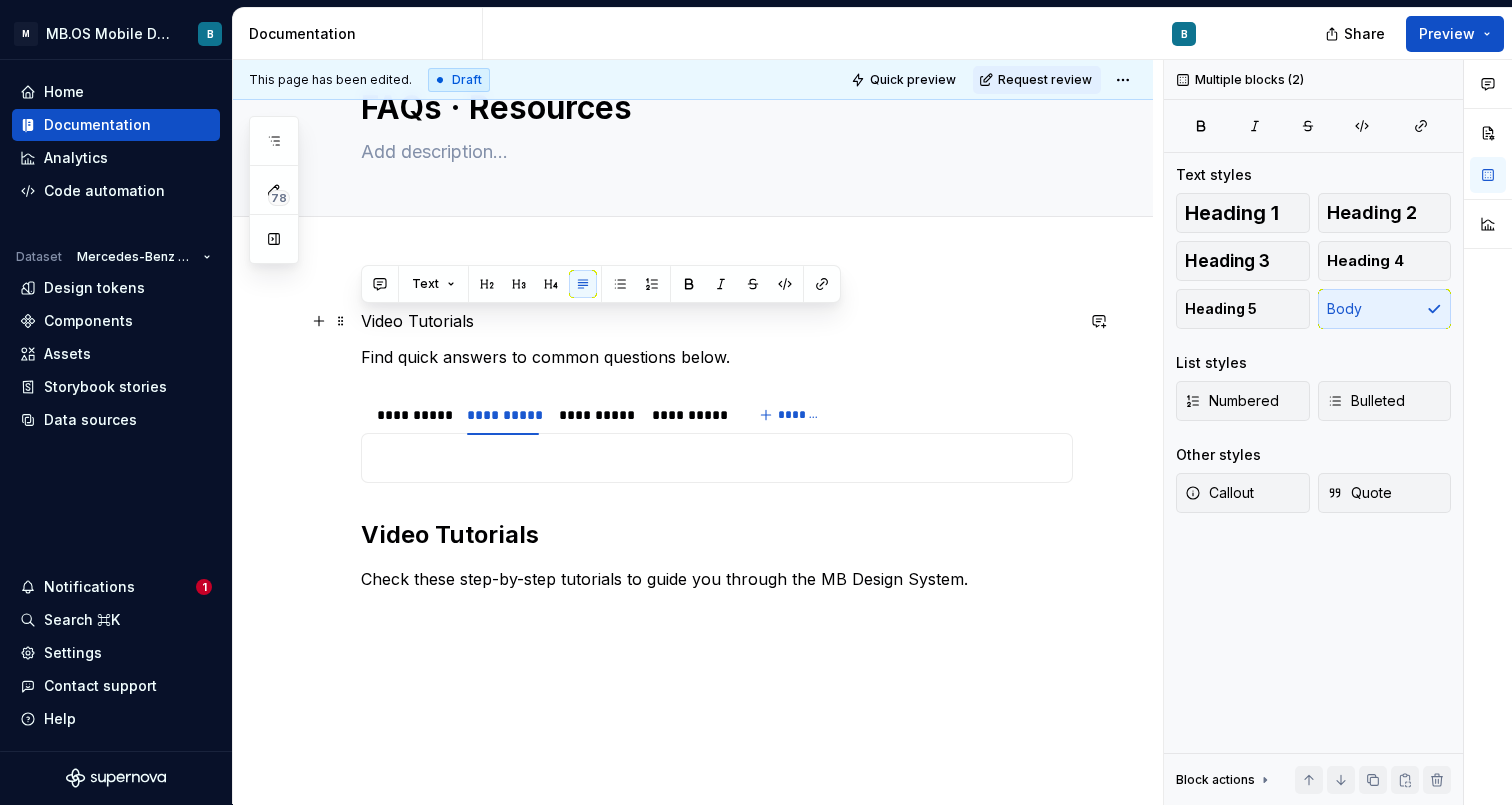 click on "Video Tutorials" at bounding box center (717, 321) 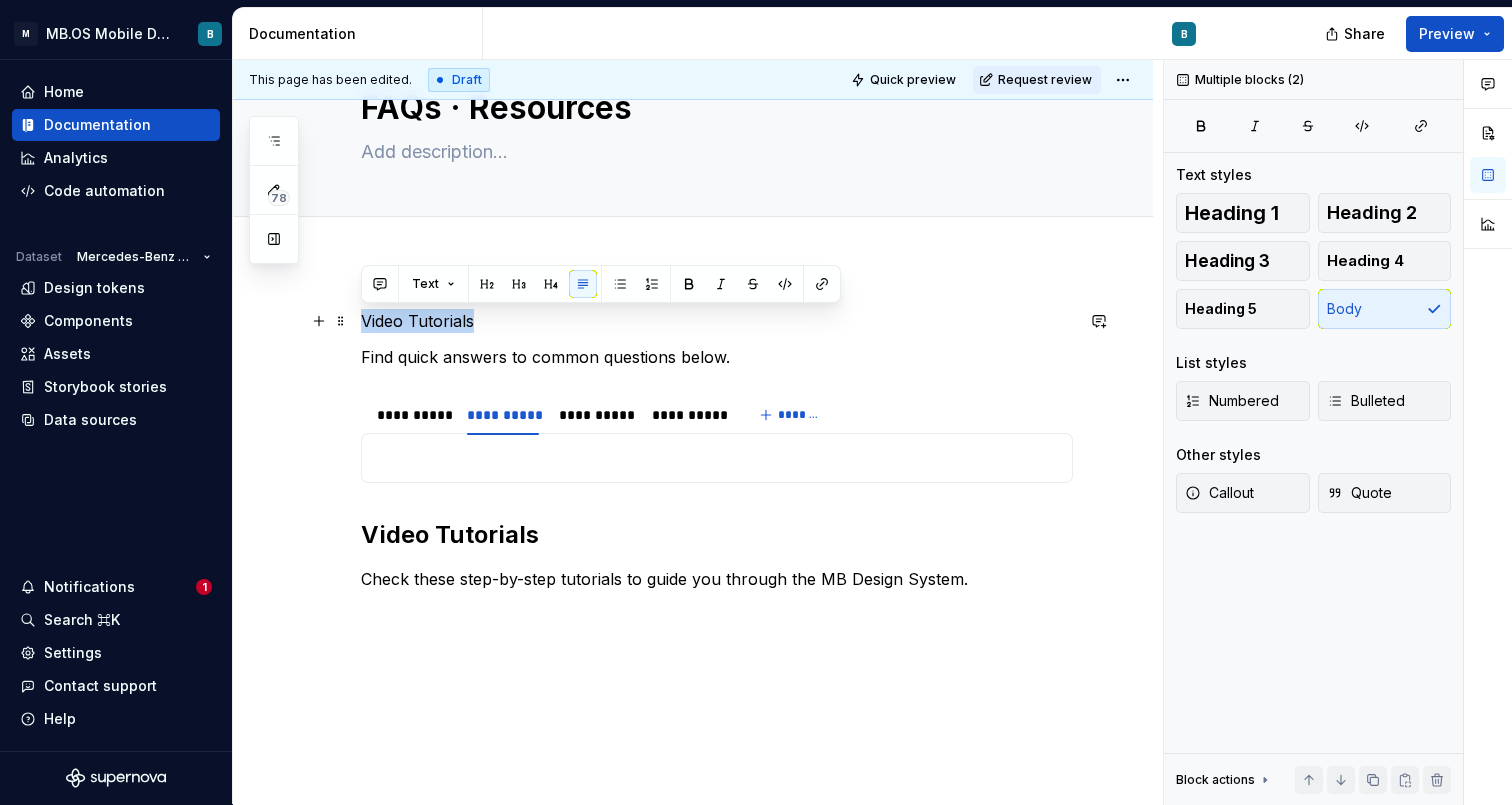 click on "Video Tutorials" at bounding box center [717, 321] 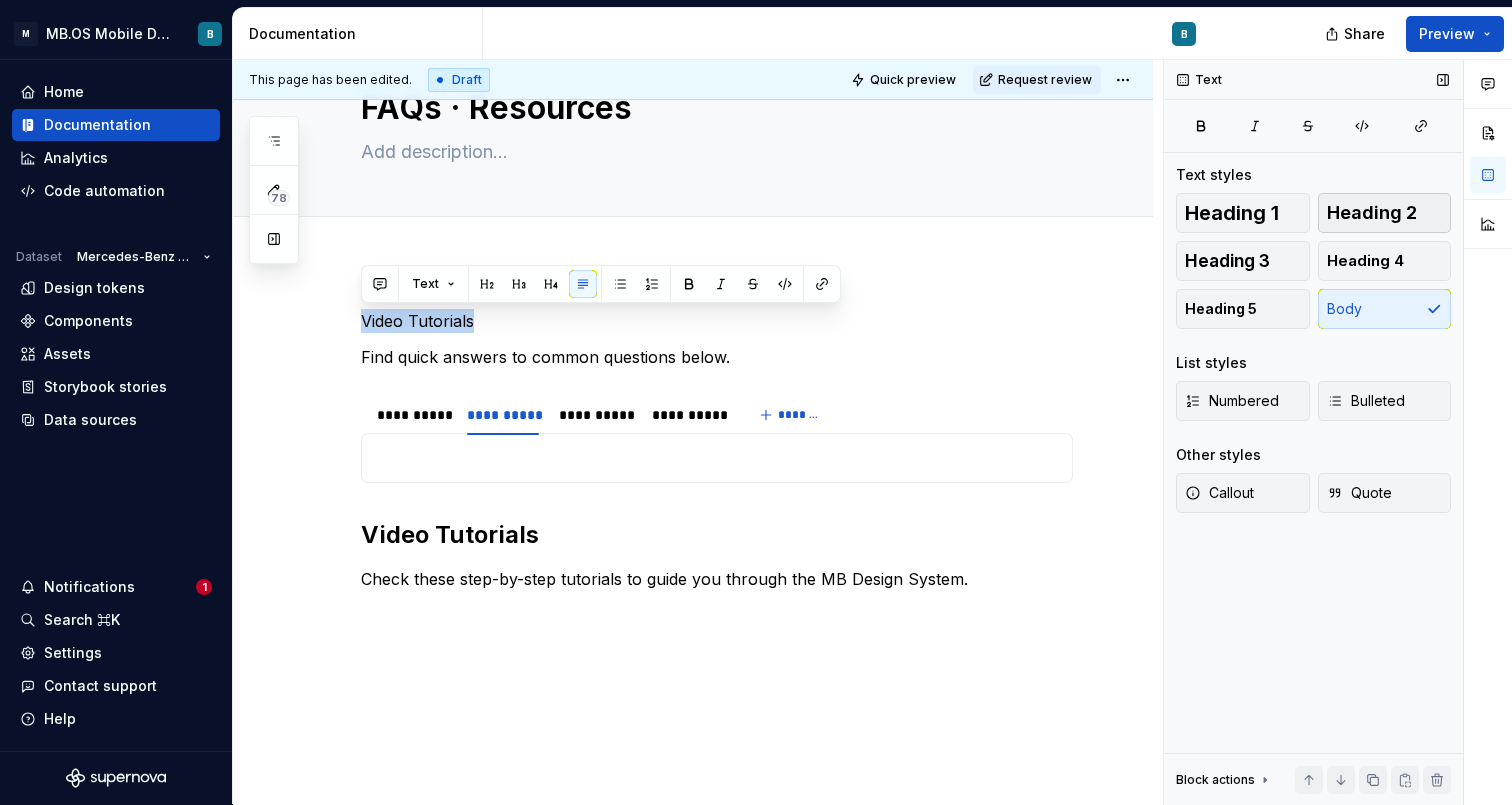 click on "Heading 2" at bounding box center (1385, 213) 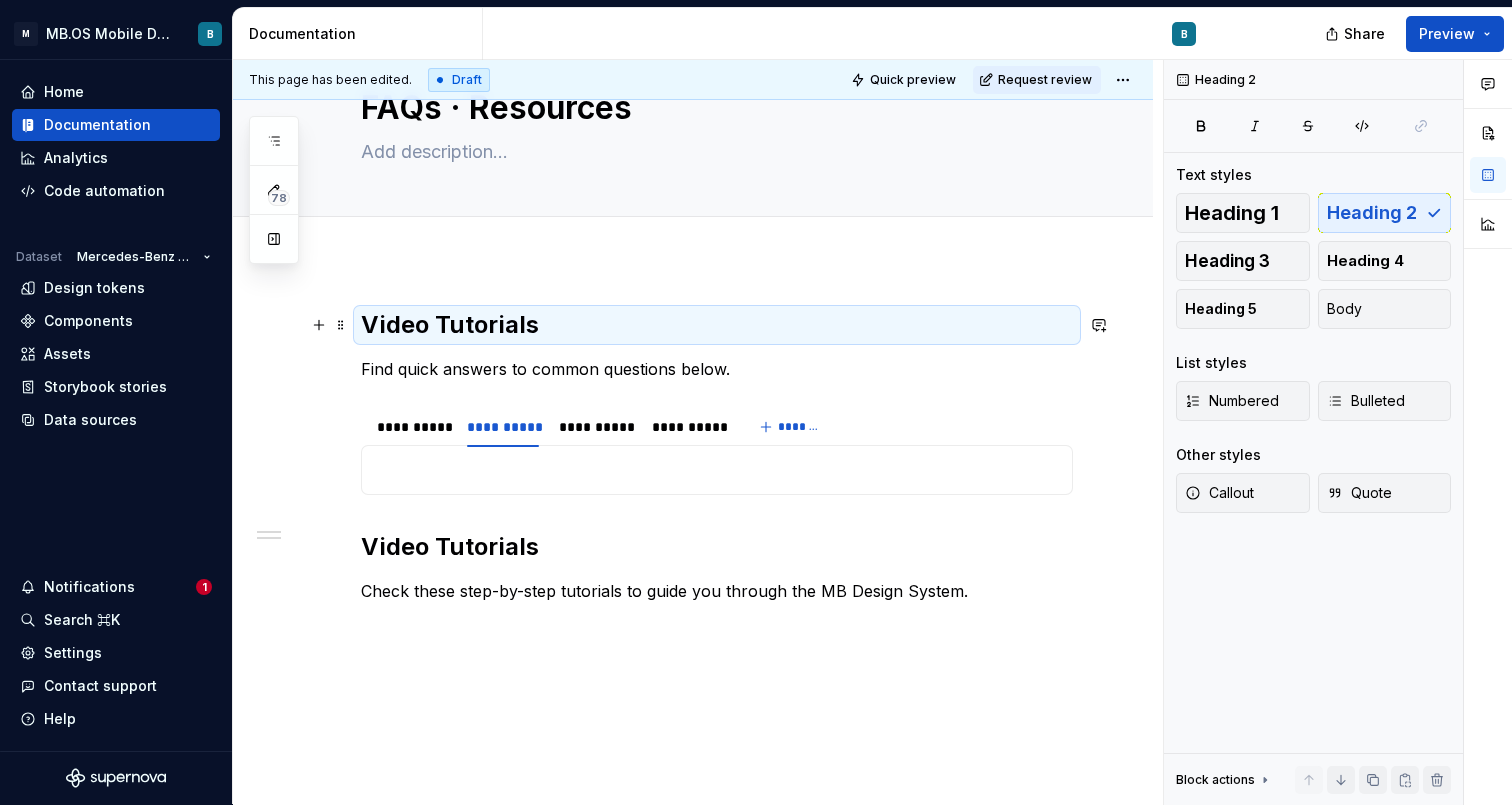 click on "Video Tutorials" at bounding box center [717, 325] 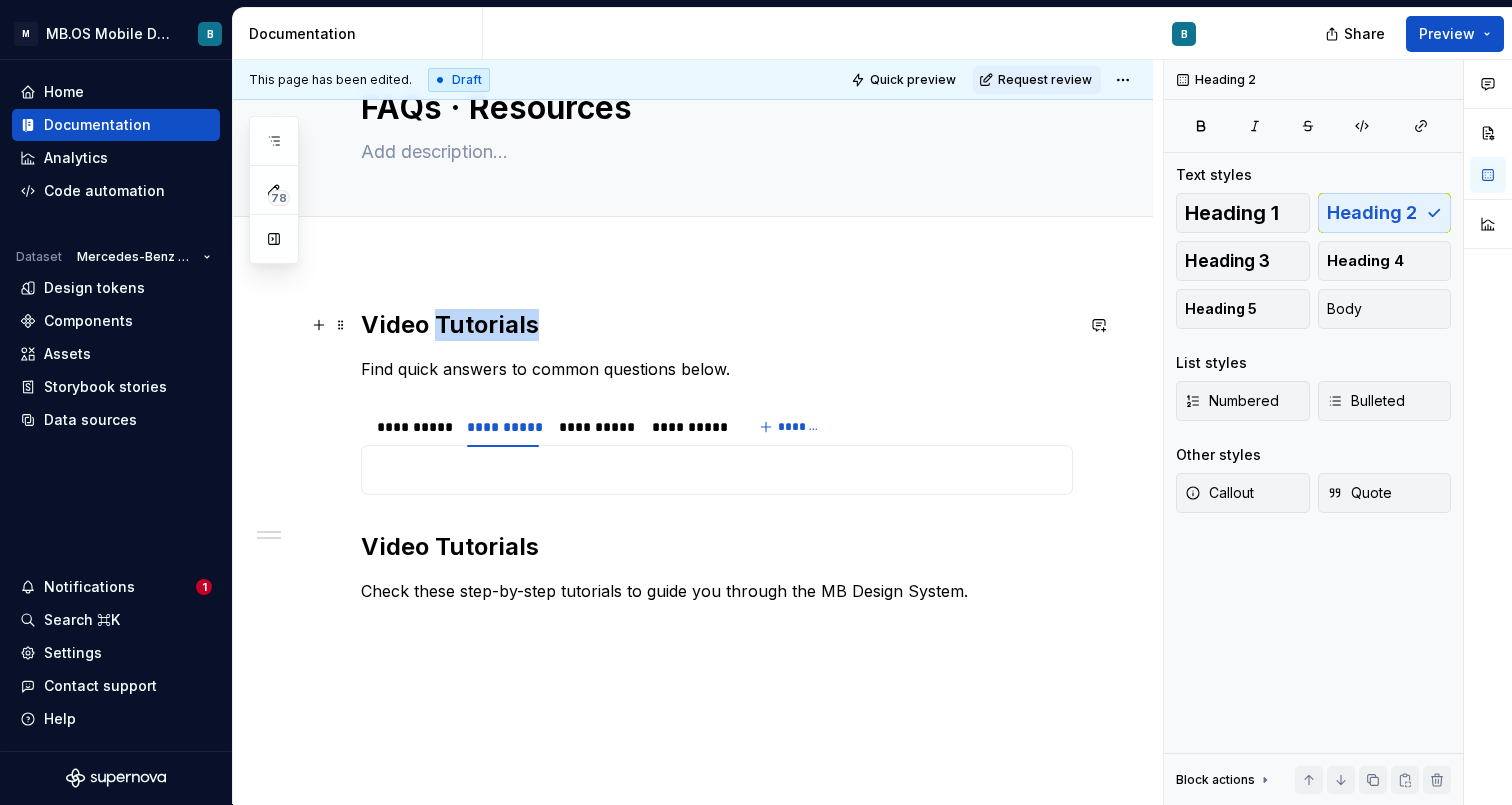 click on "Video Tutorials" at bounding box center [717, 325] 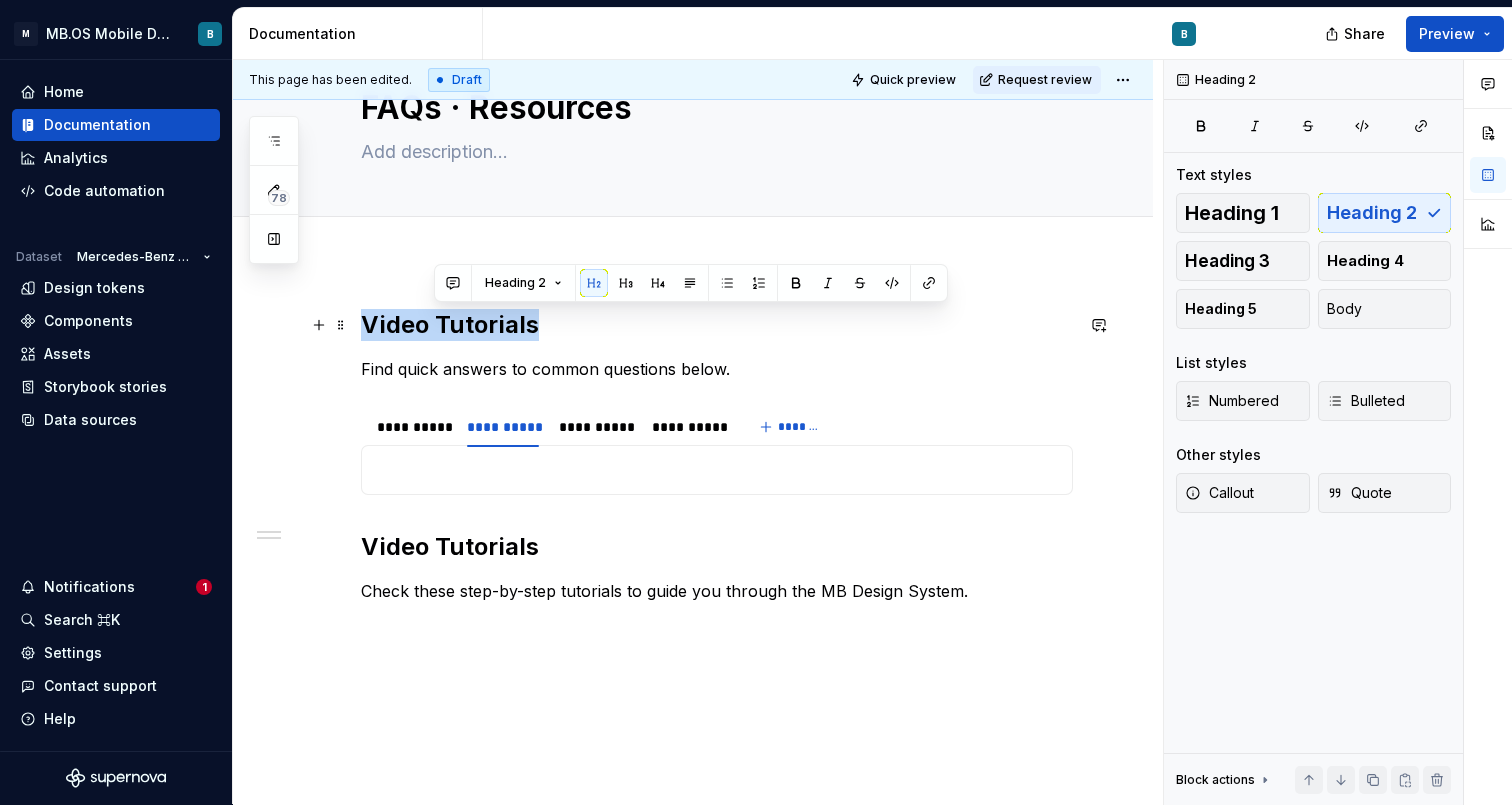click on "Video Tutorials" at bounding box center [717, 325] 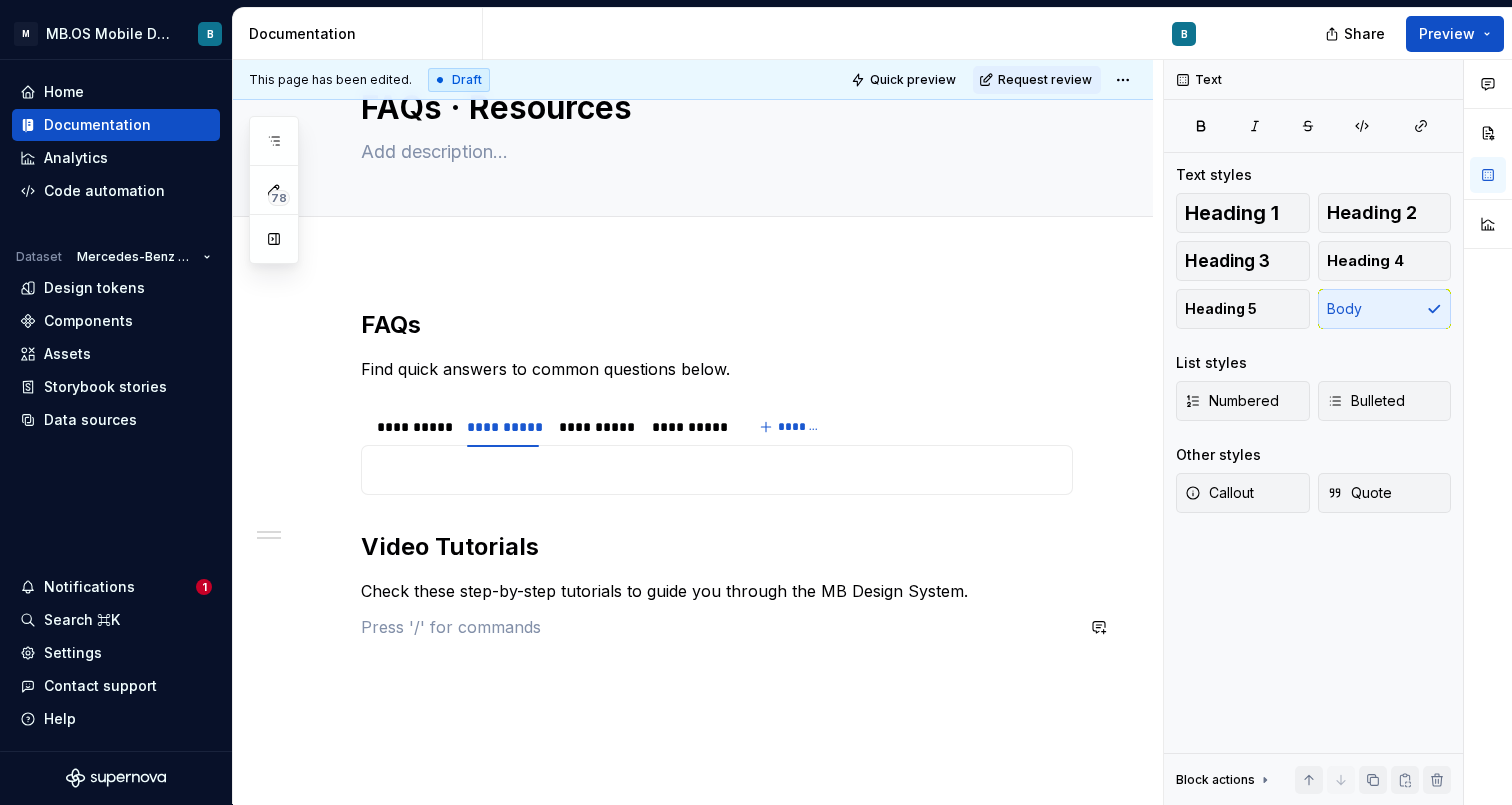 click on "**********" at bounding box center (717, 474) 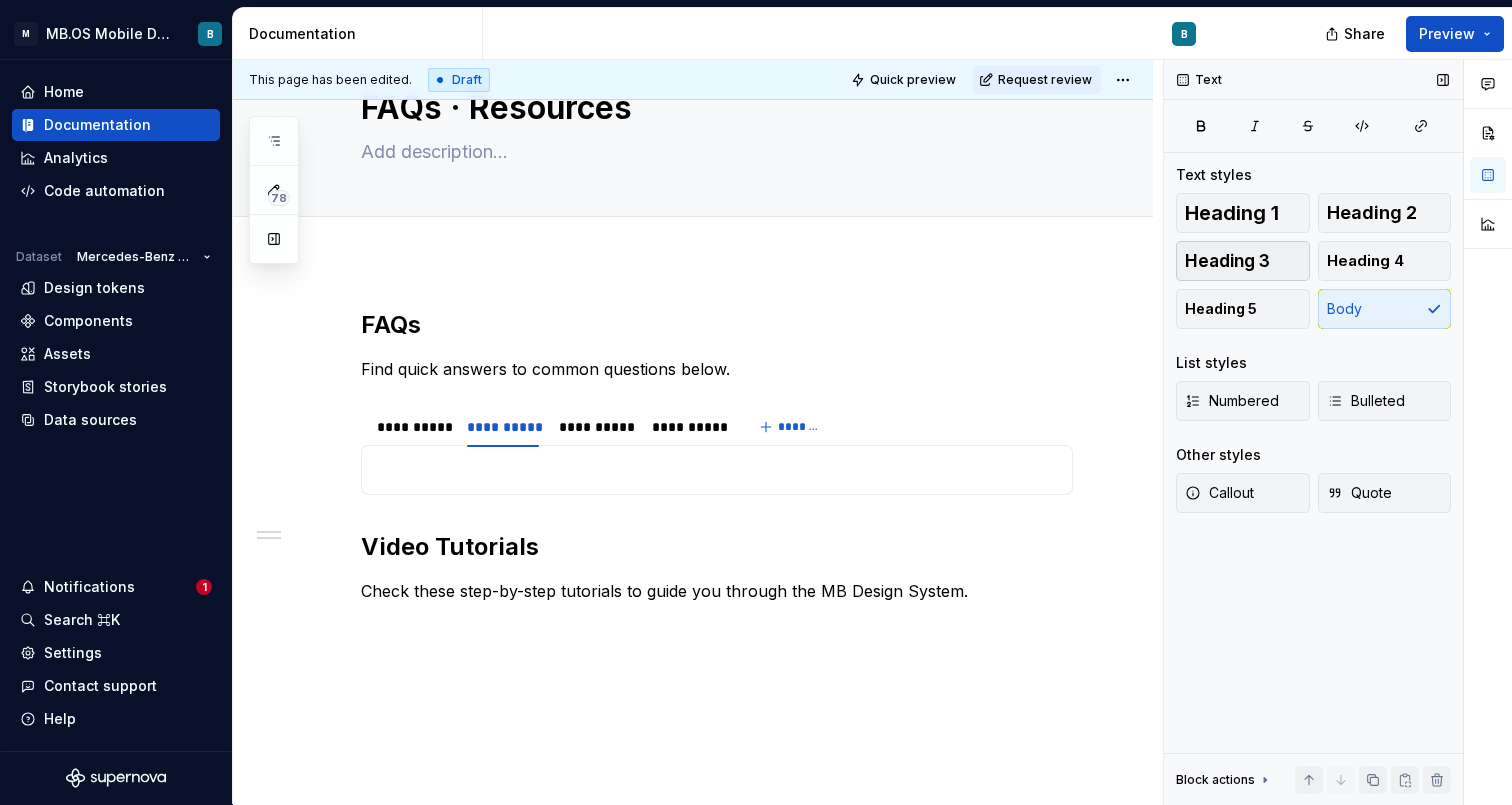 click on "Heading 3" at bounding box center [1227, 261] 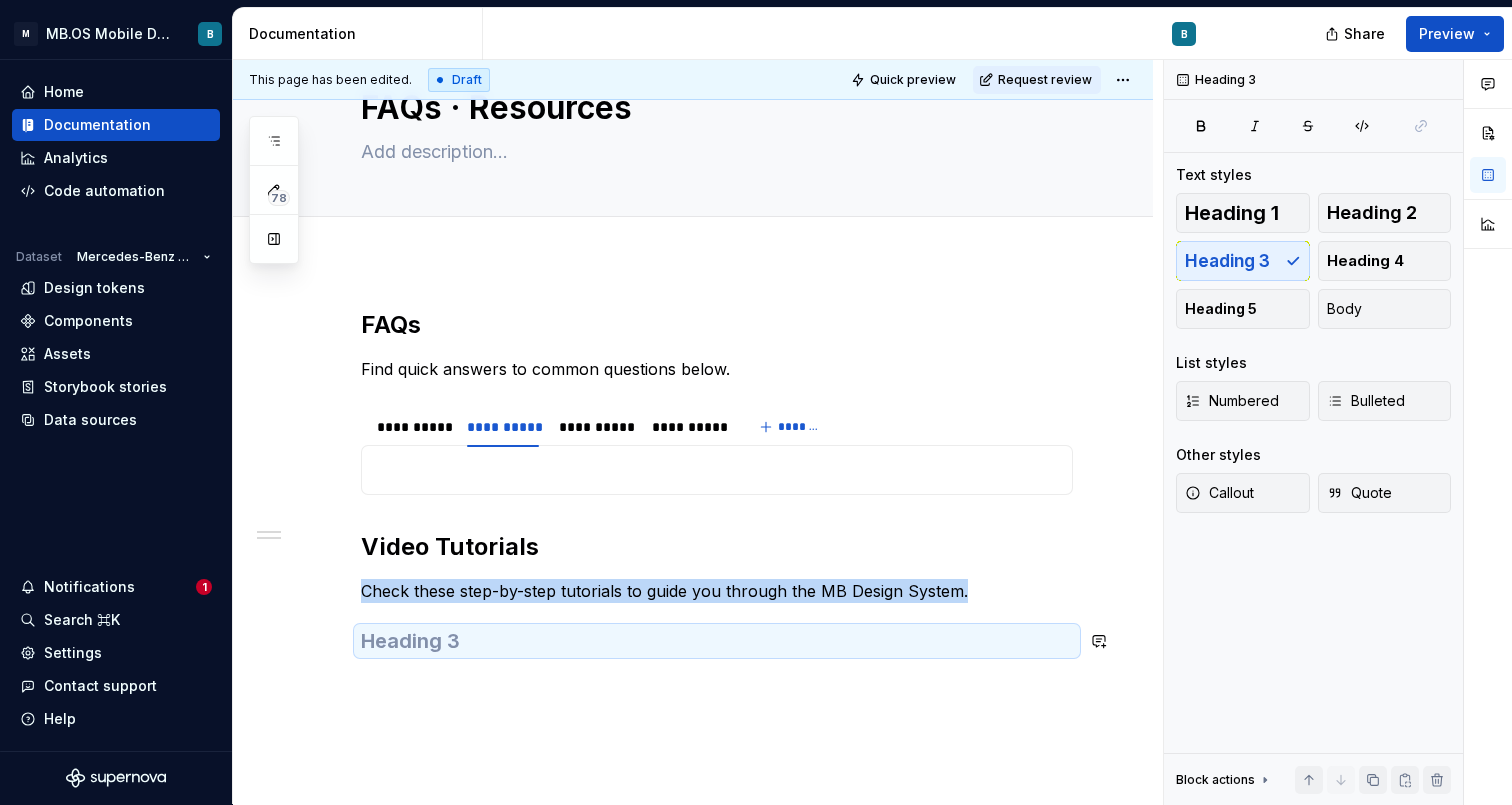 click at bounding box center (717, 641) 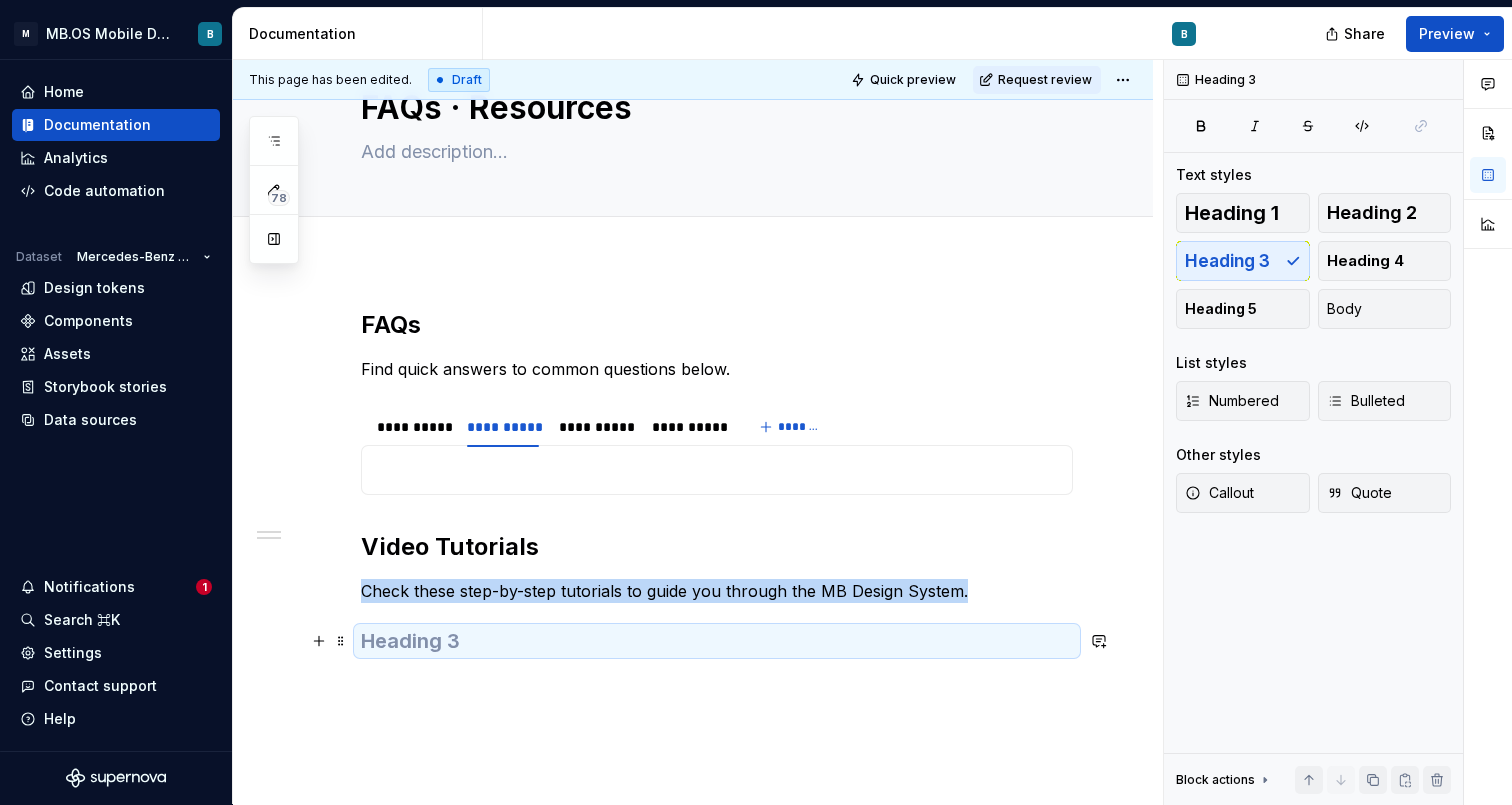 click at bounding box center [717, 641] 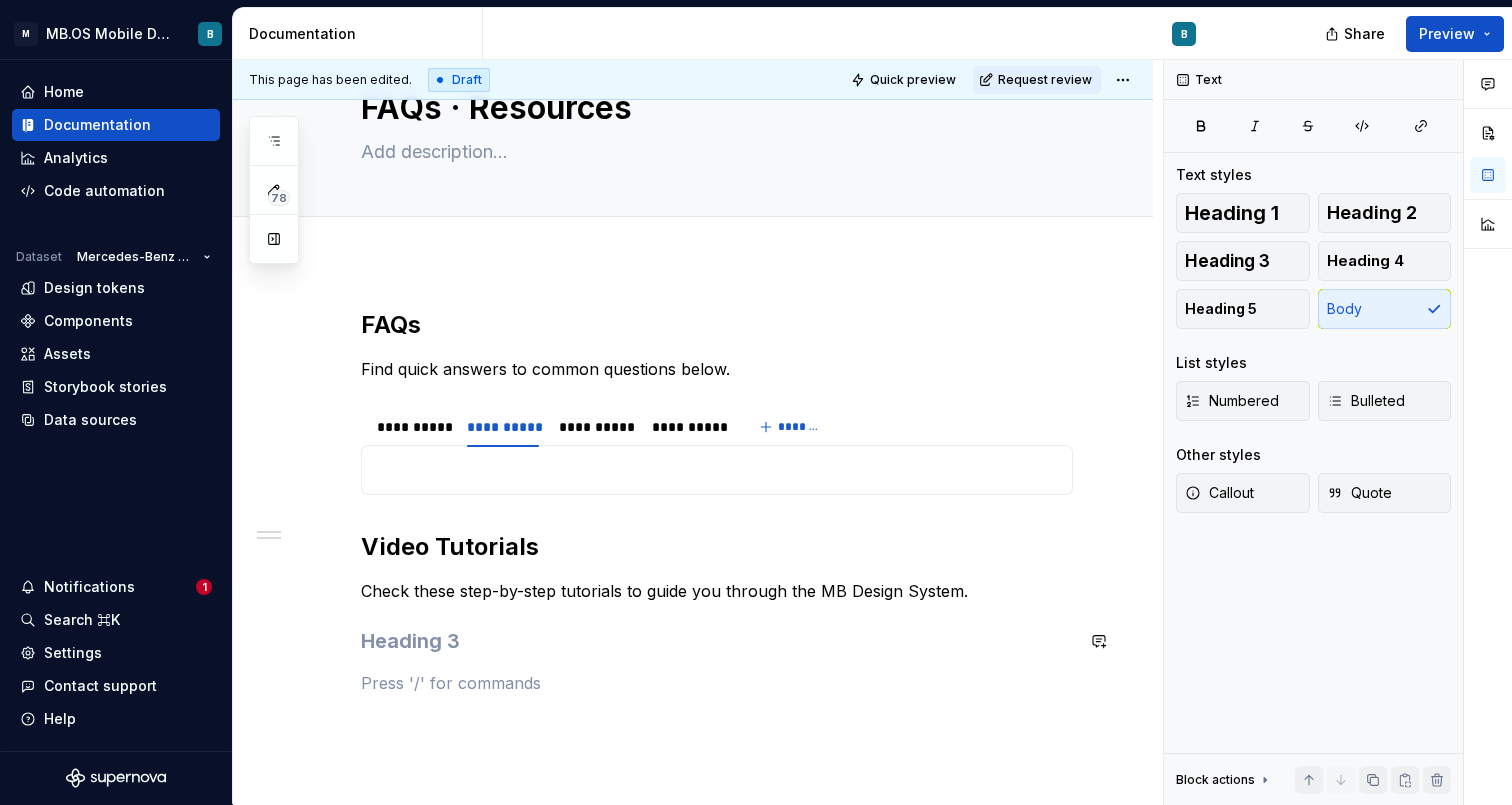 click on "**********" at bounding box center (717, 502) 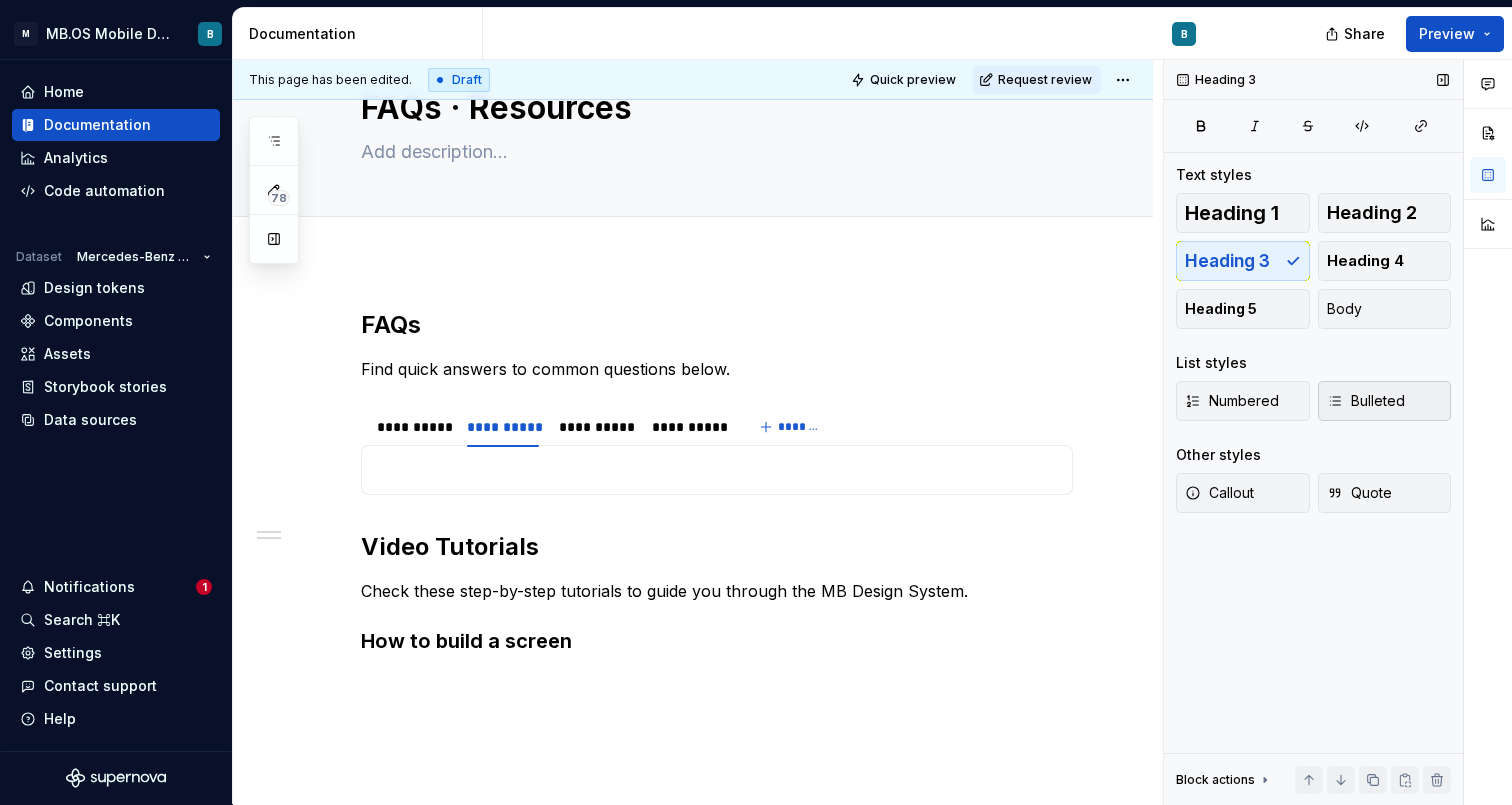 click on "Bulleted" at bounding box center [1366, 401] 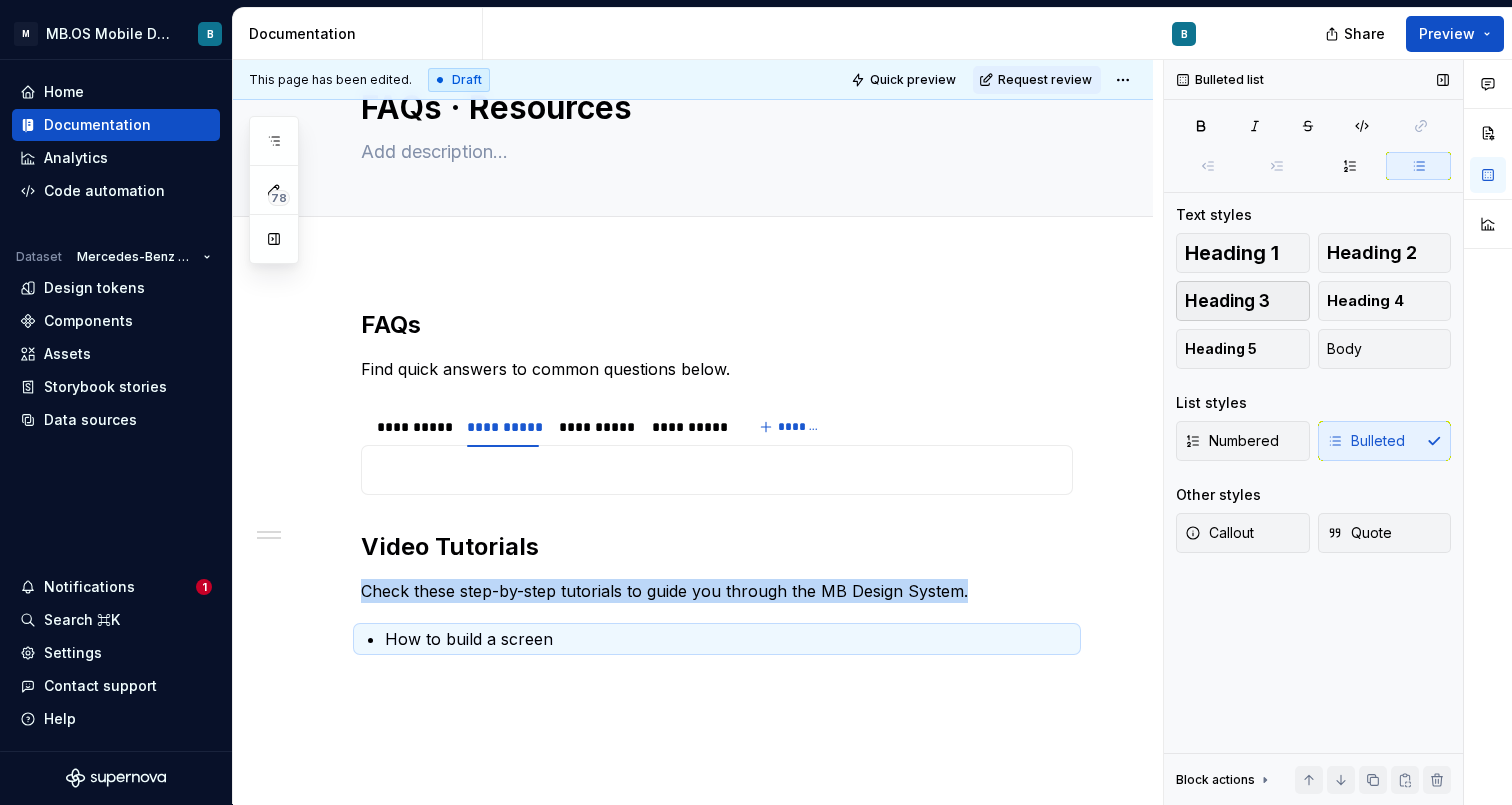 click on "Heading 3" at bounding box center [1227, 301] 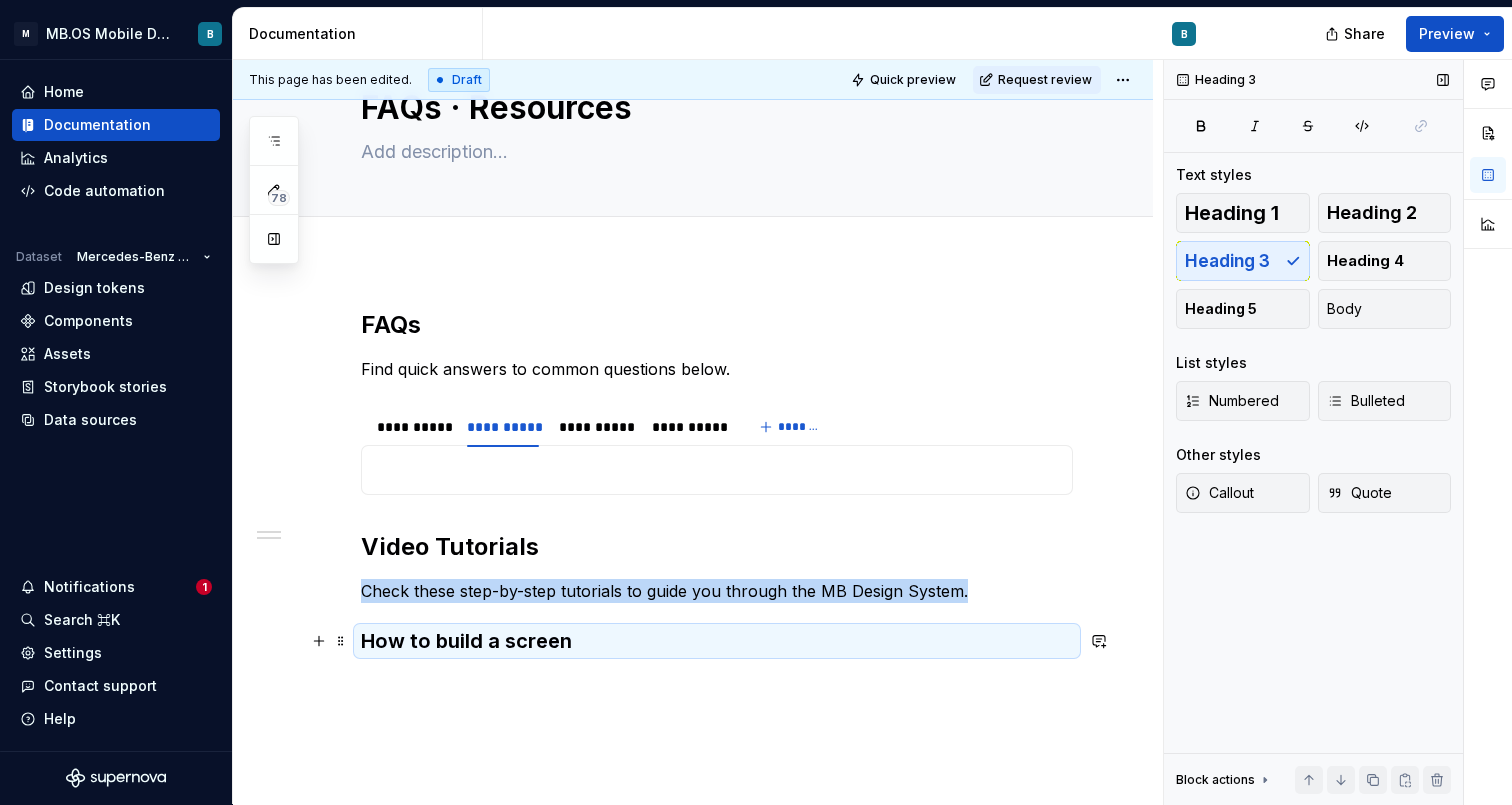click on "How to build a screen" at bounding box center (717, 641) 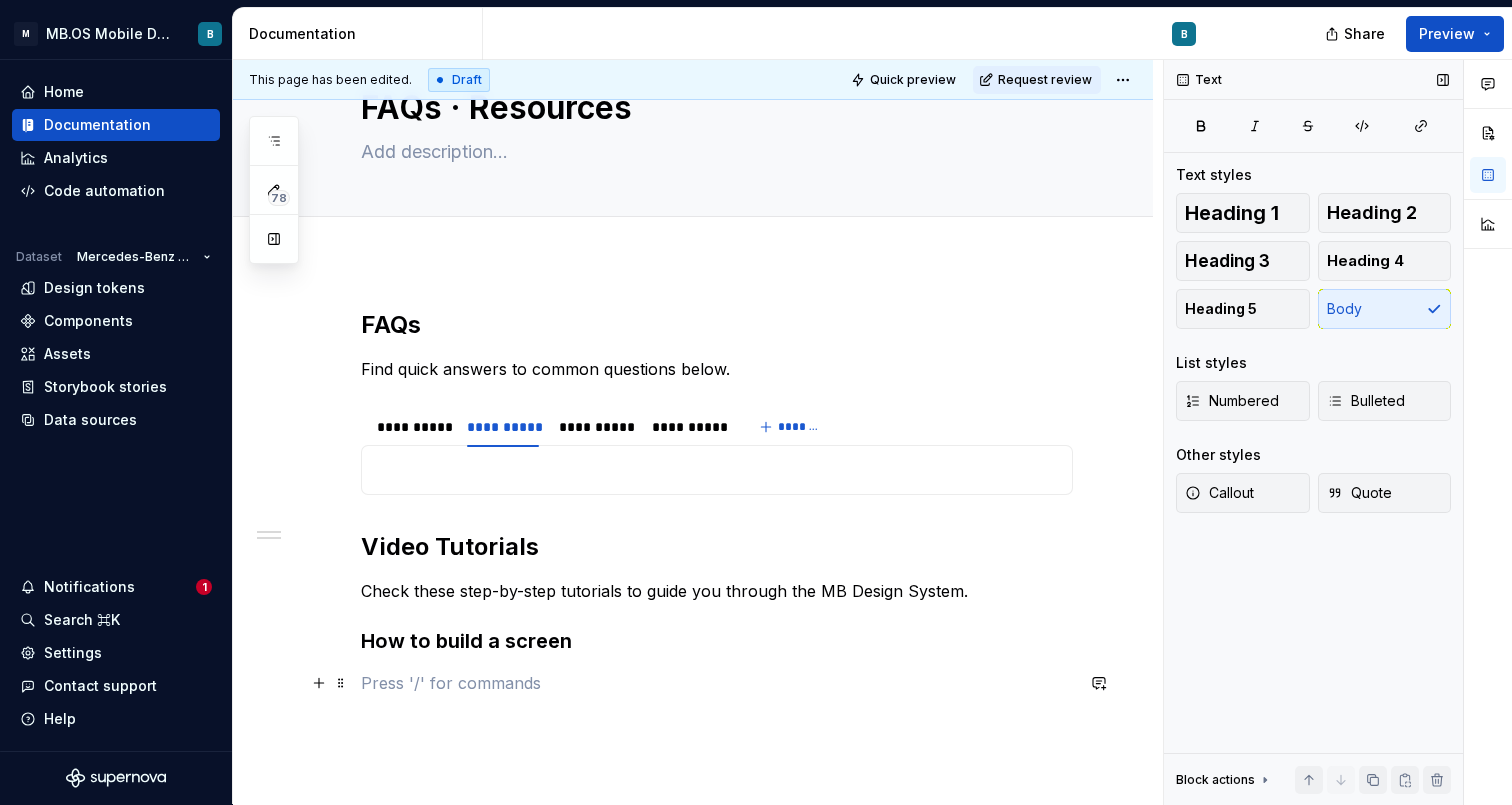 click at bounding box center [717, 683] 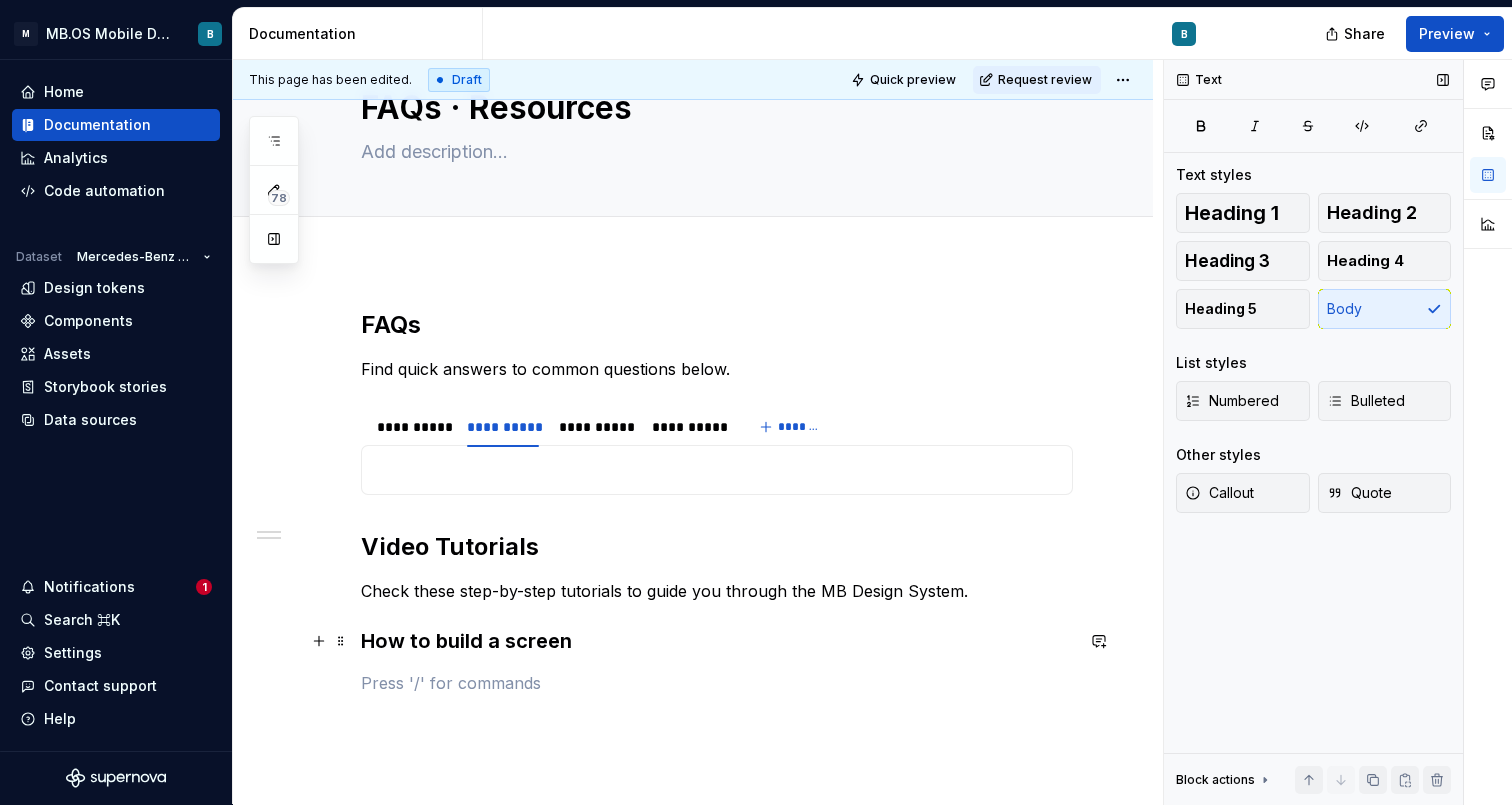 click on "How to build a screen" at bounding box center (717, 641) 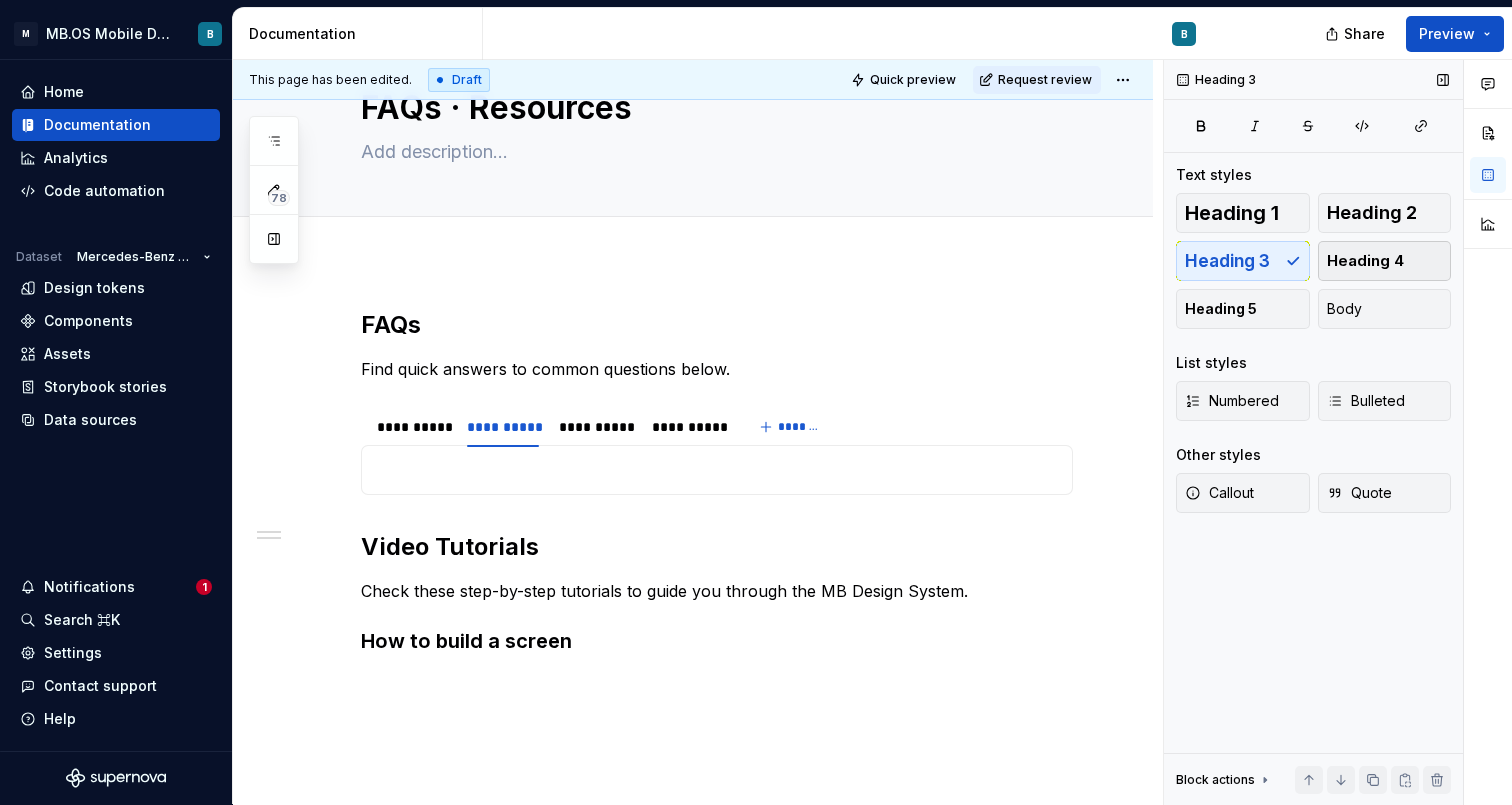 click on "Heading 4" at bounding box center [1385, 261] 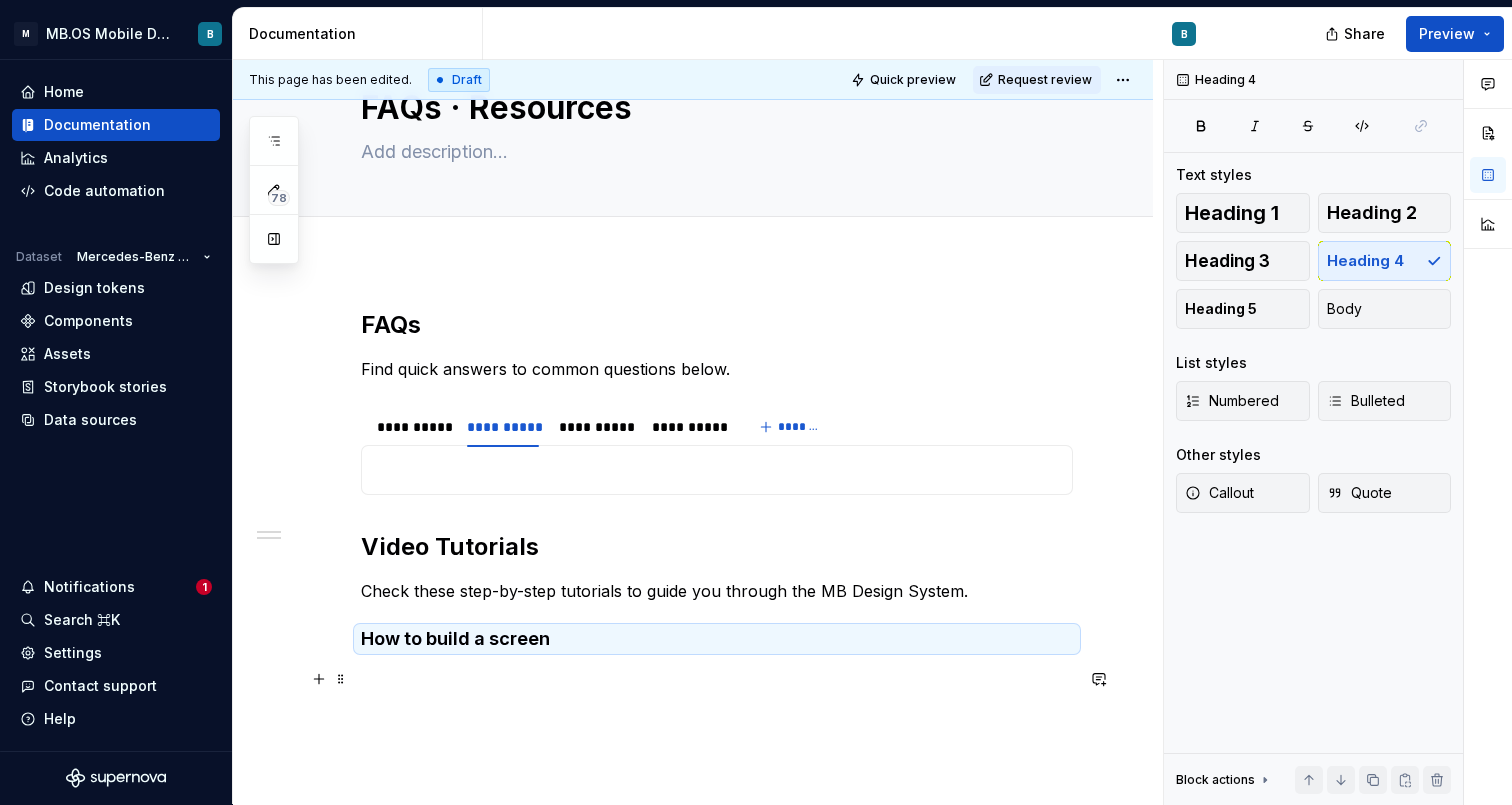 click on "**********" at bounding box center (717, 512) 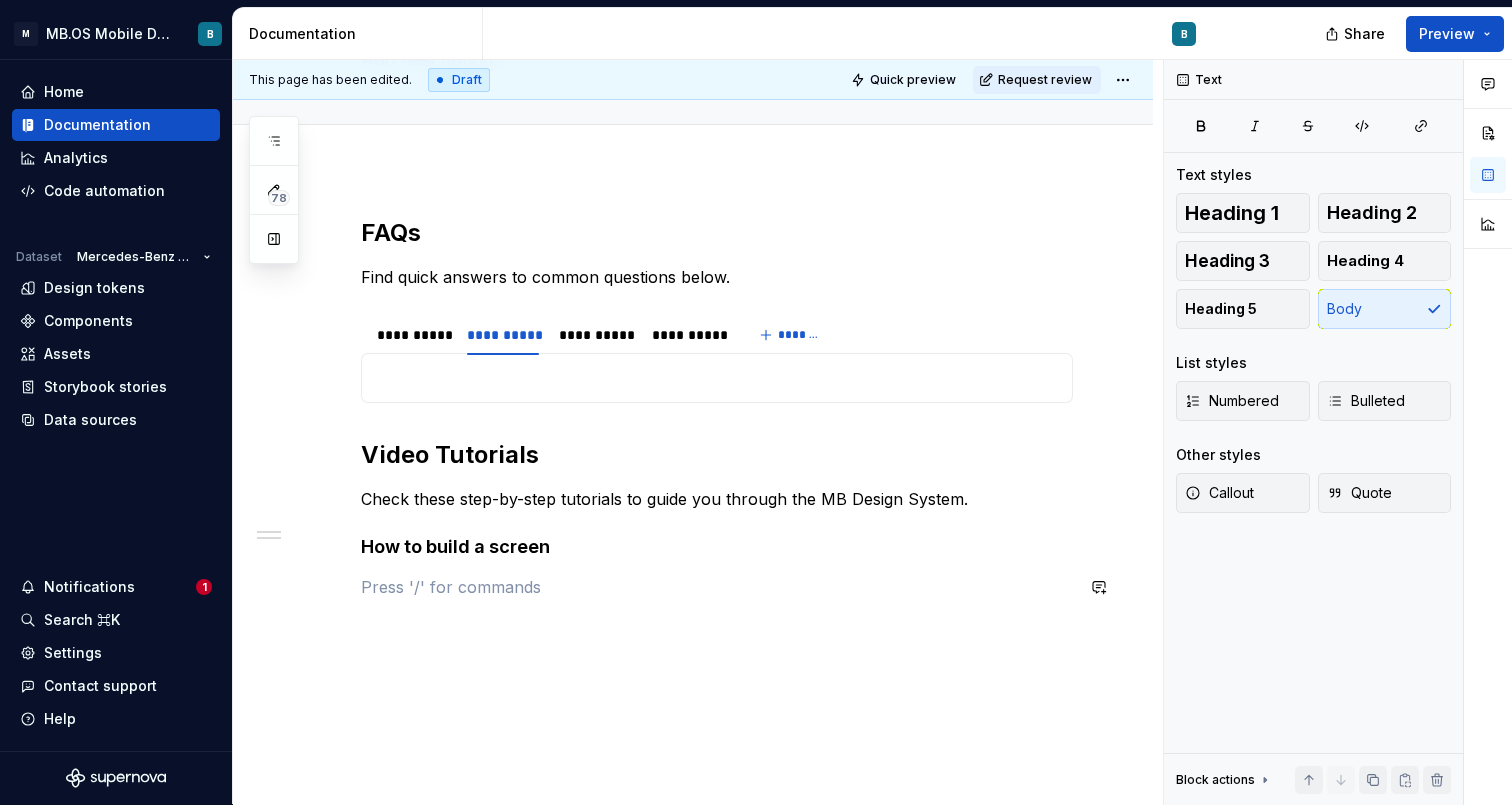 scroll, scrollTop: 175, scrollLeft: 0, axis: vertical 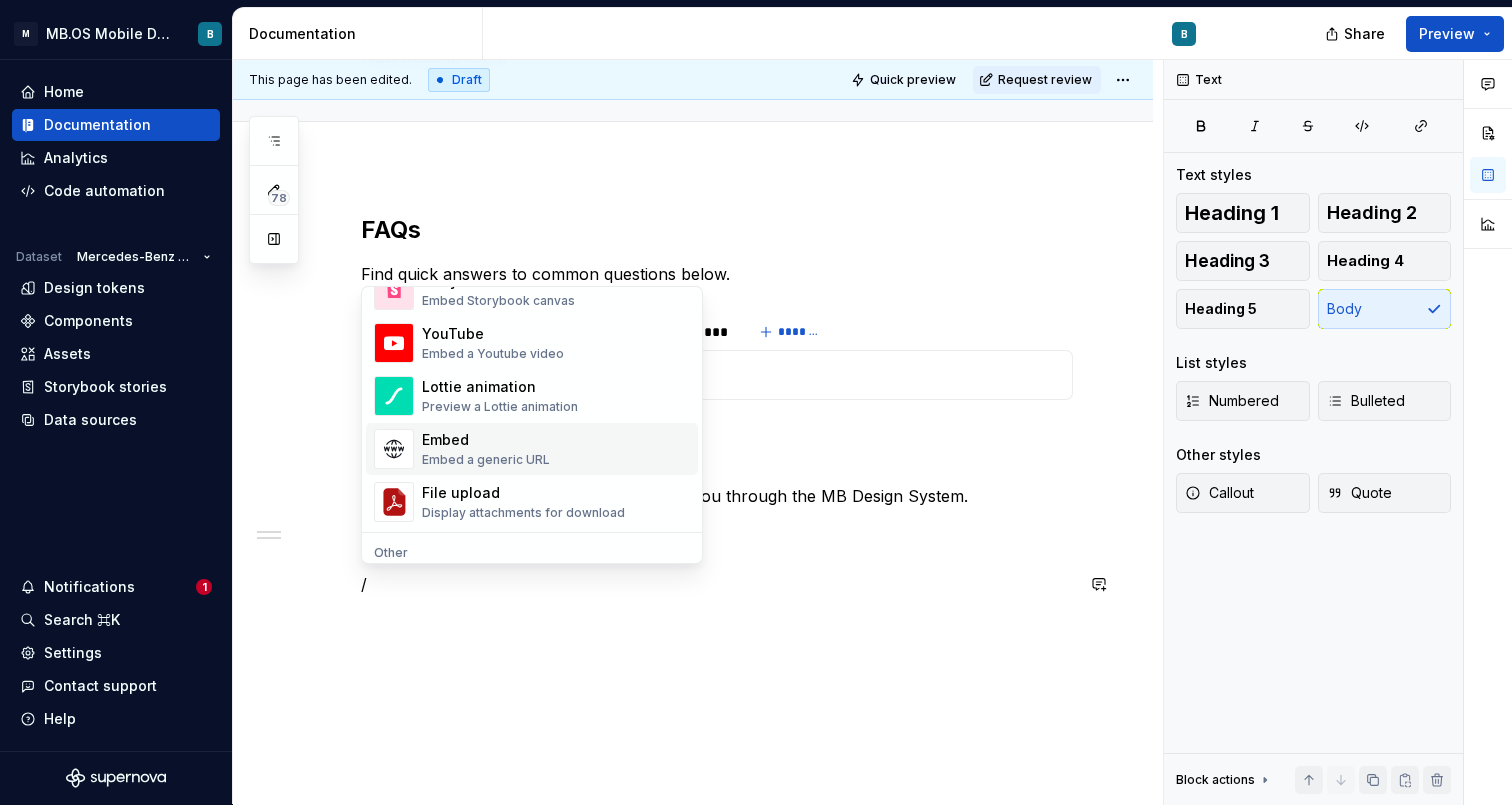 click on "Embed a generic URL" at bounding box center (486, 460) 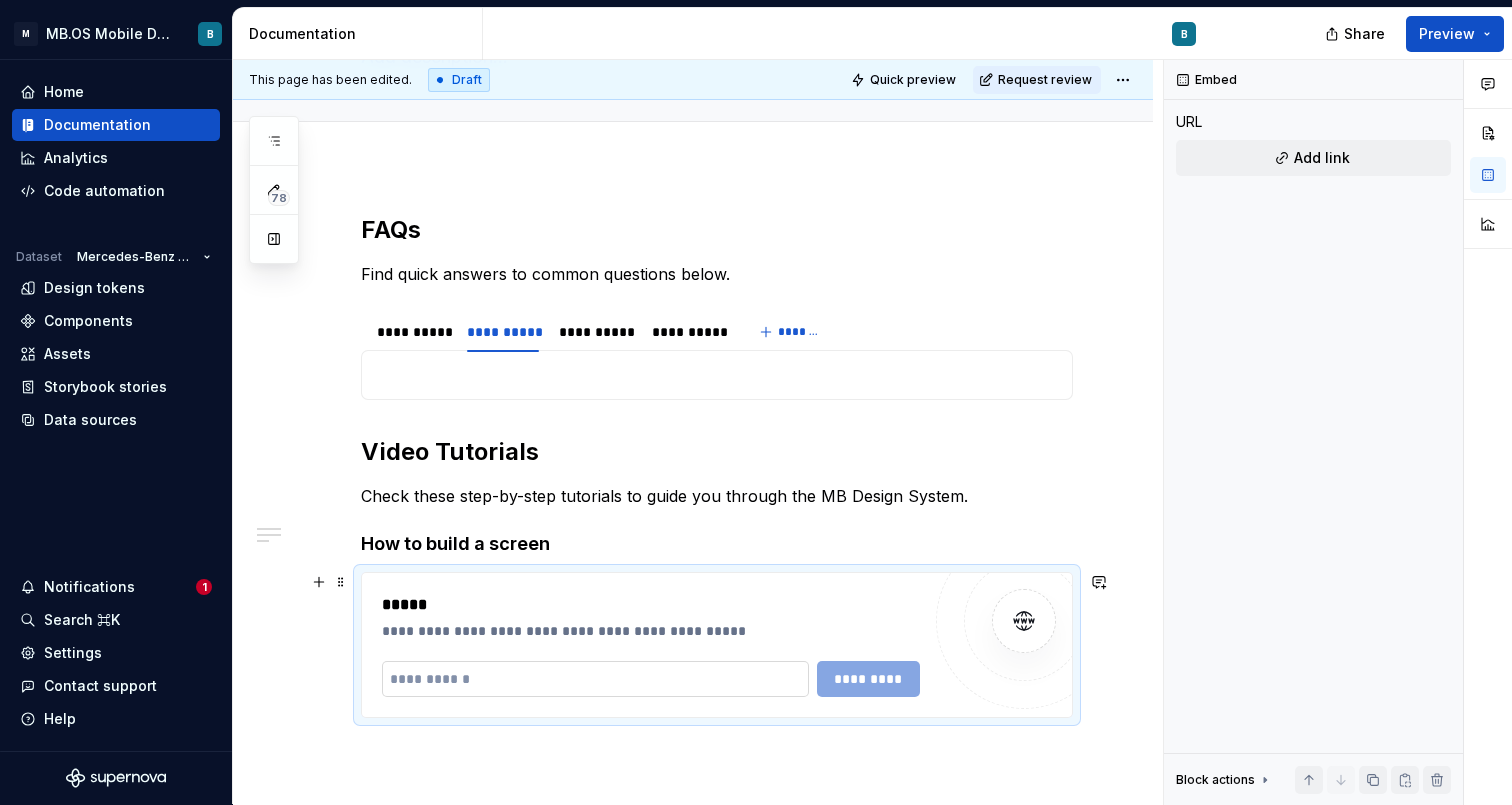 click at bounding box center [595, 679] 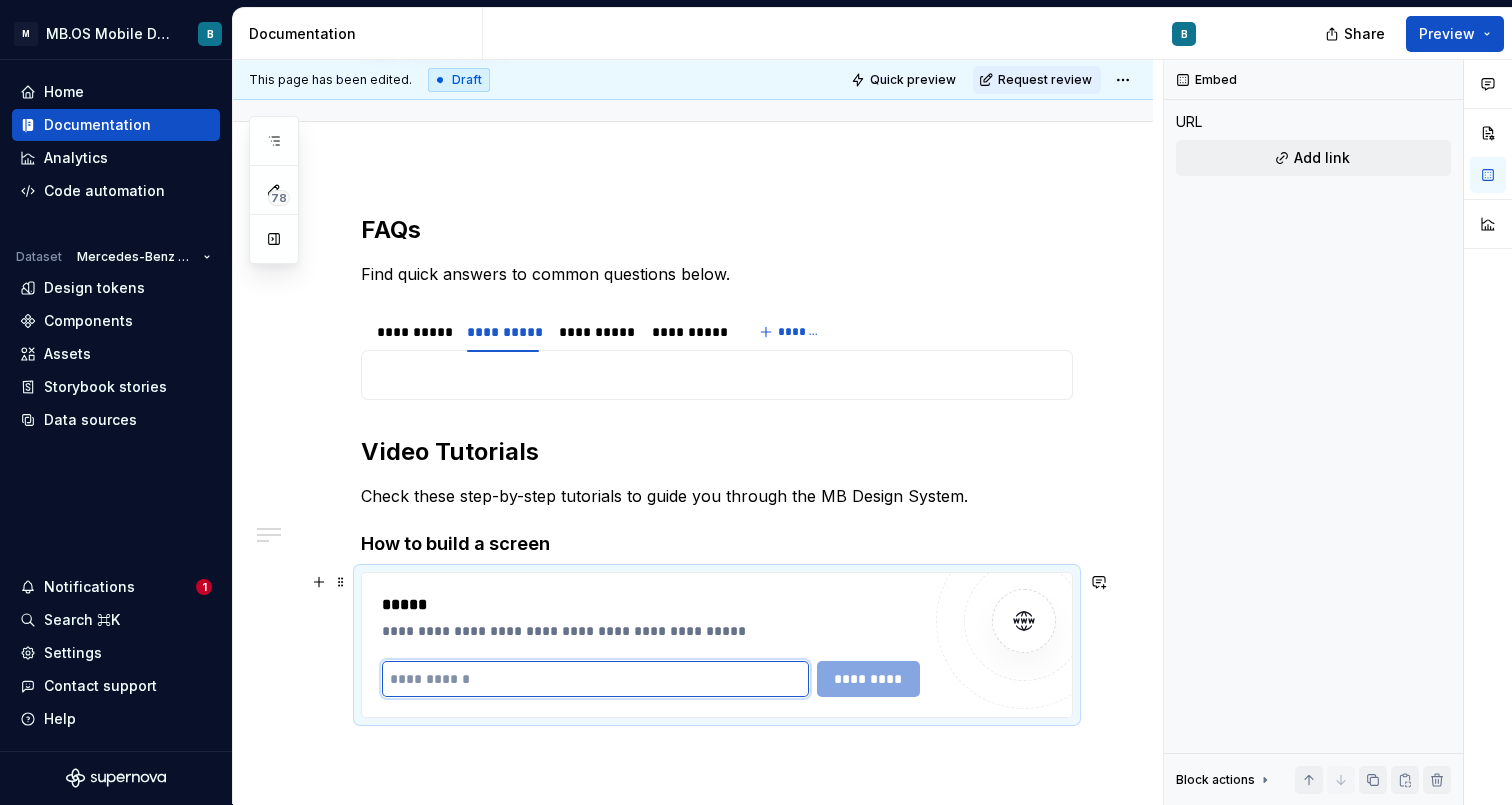 type on "*" 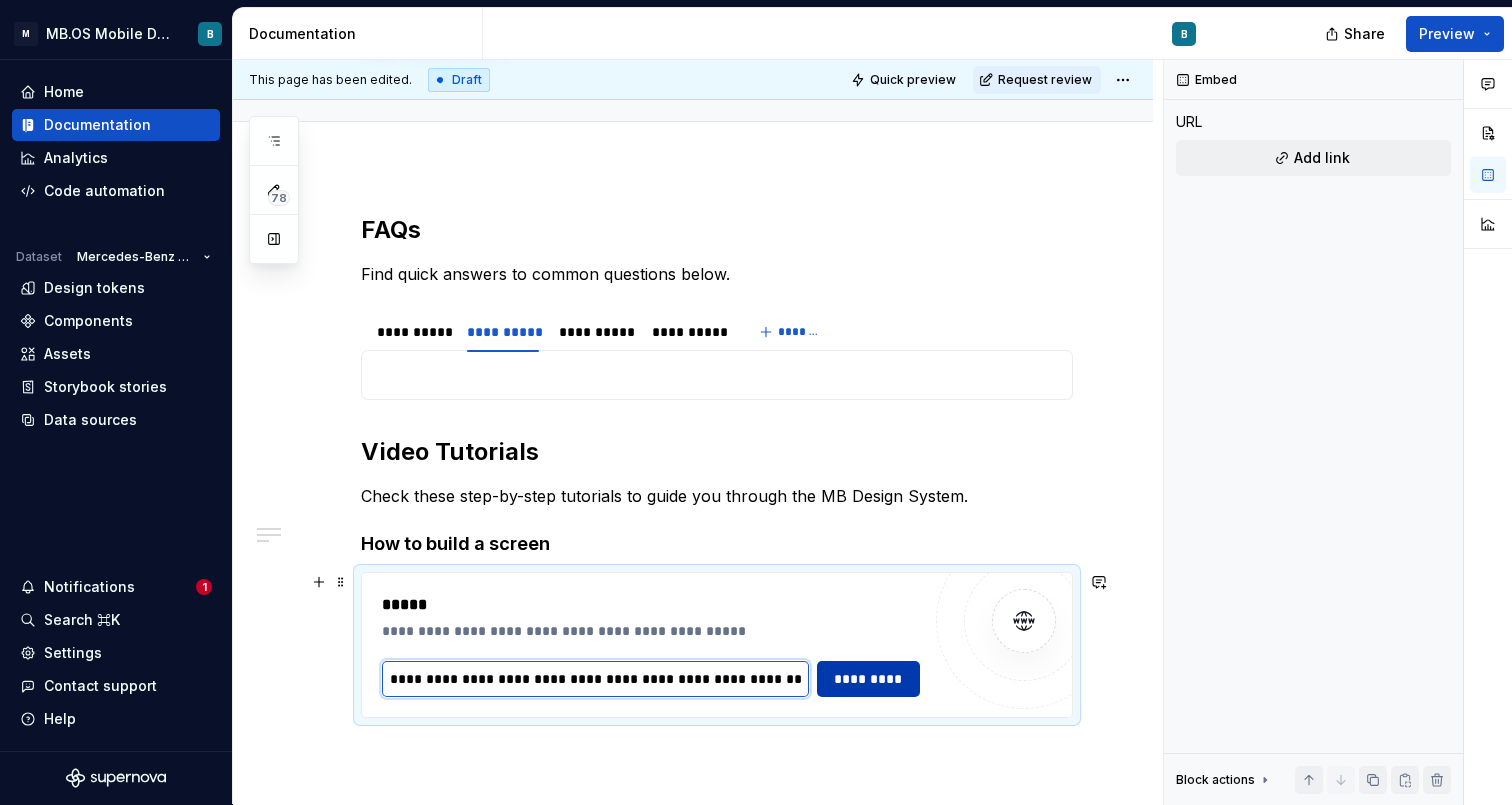 type on "**********" 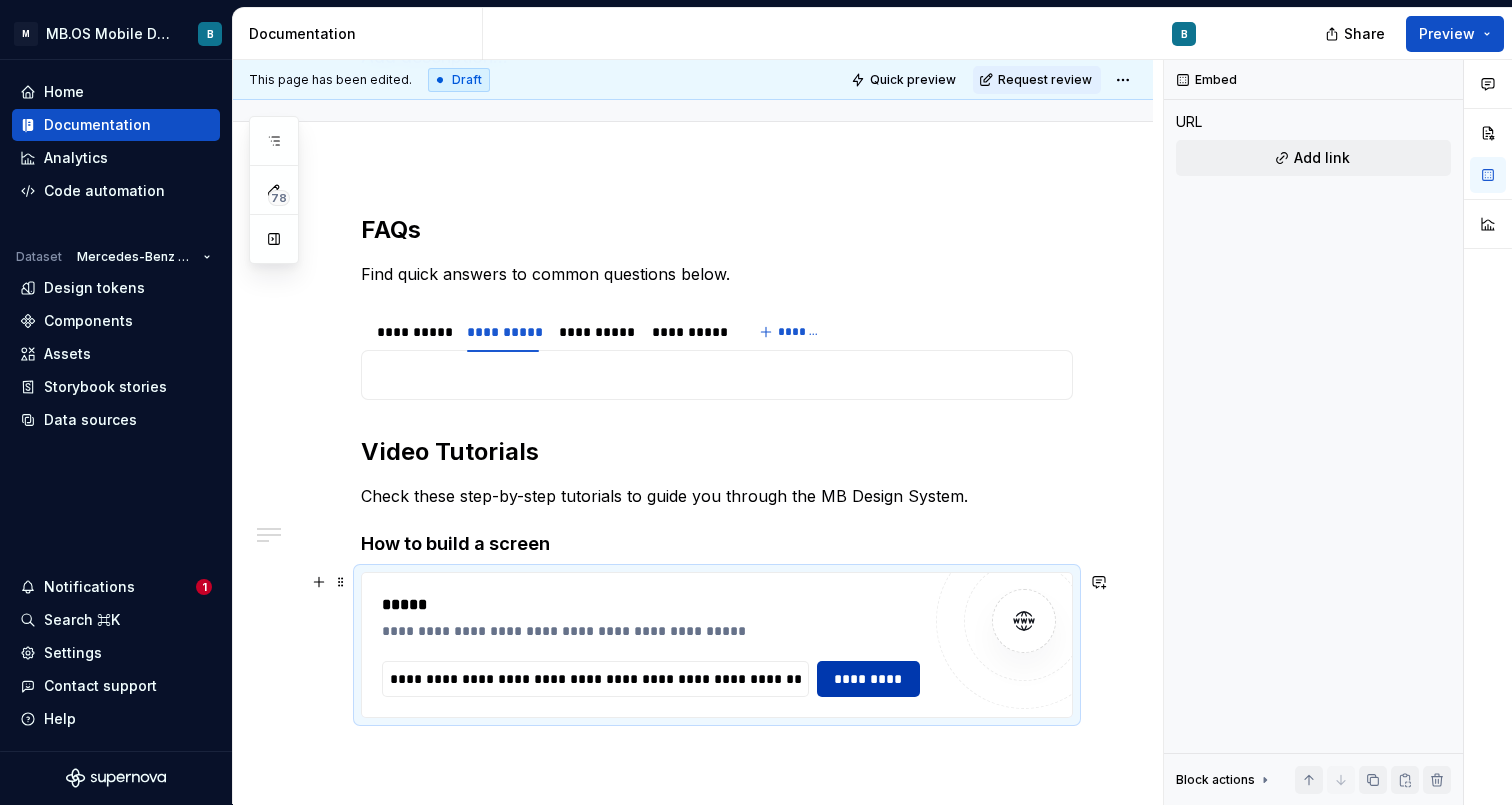 click on "*********" at bounding box center [869, 679] 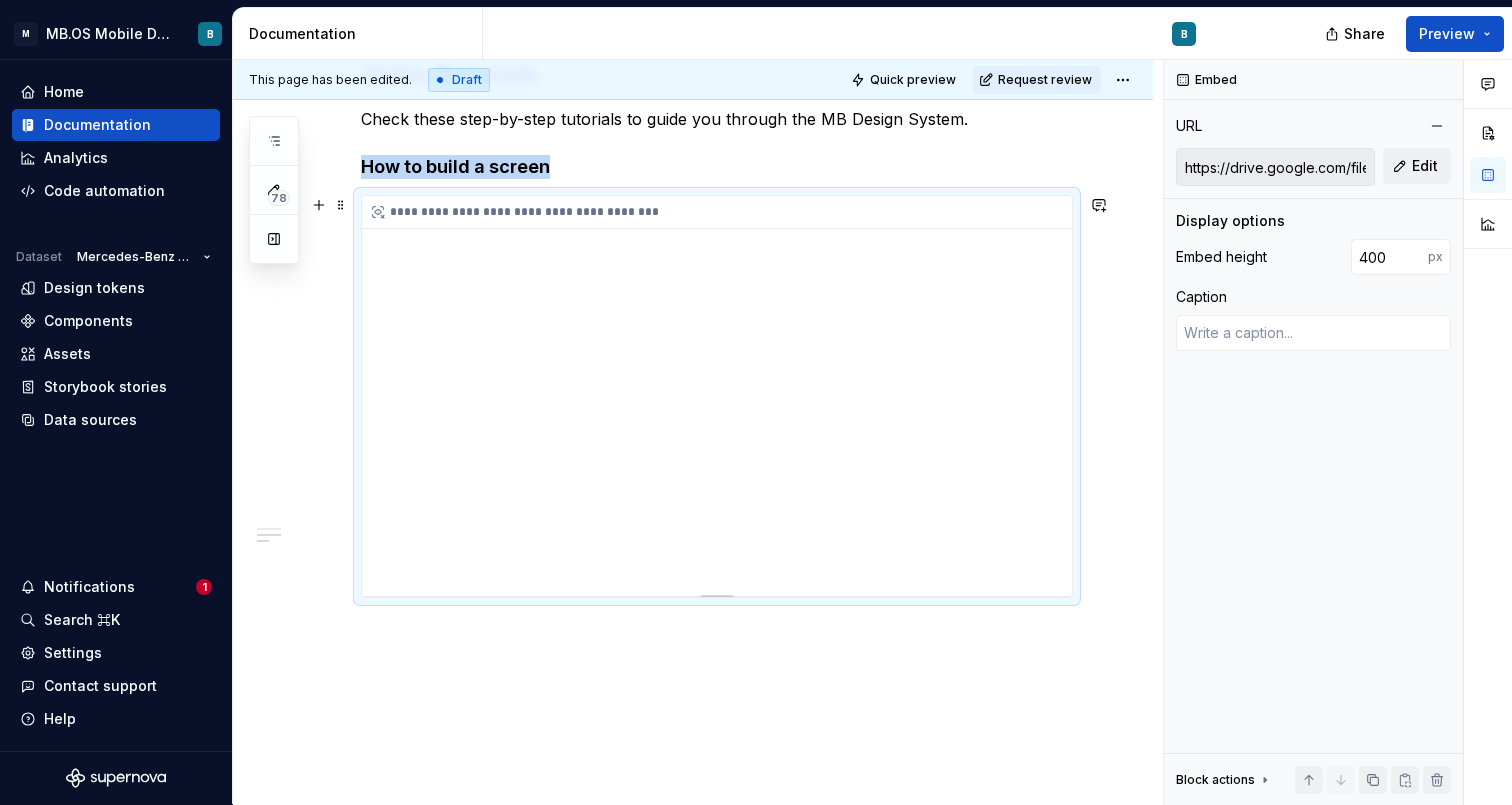 scroll, scrollTop: 557, scrollLeft: 0, axis: vertical 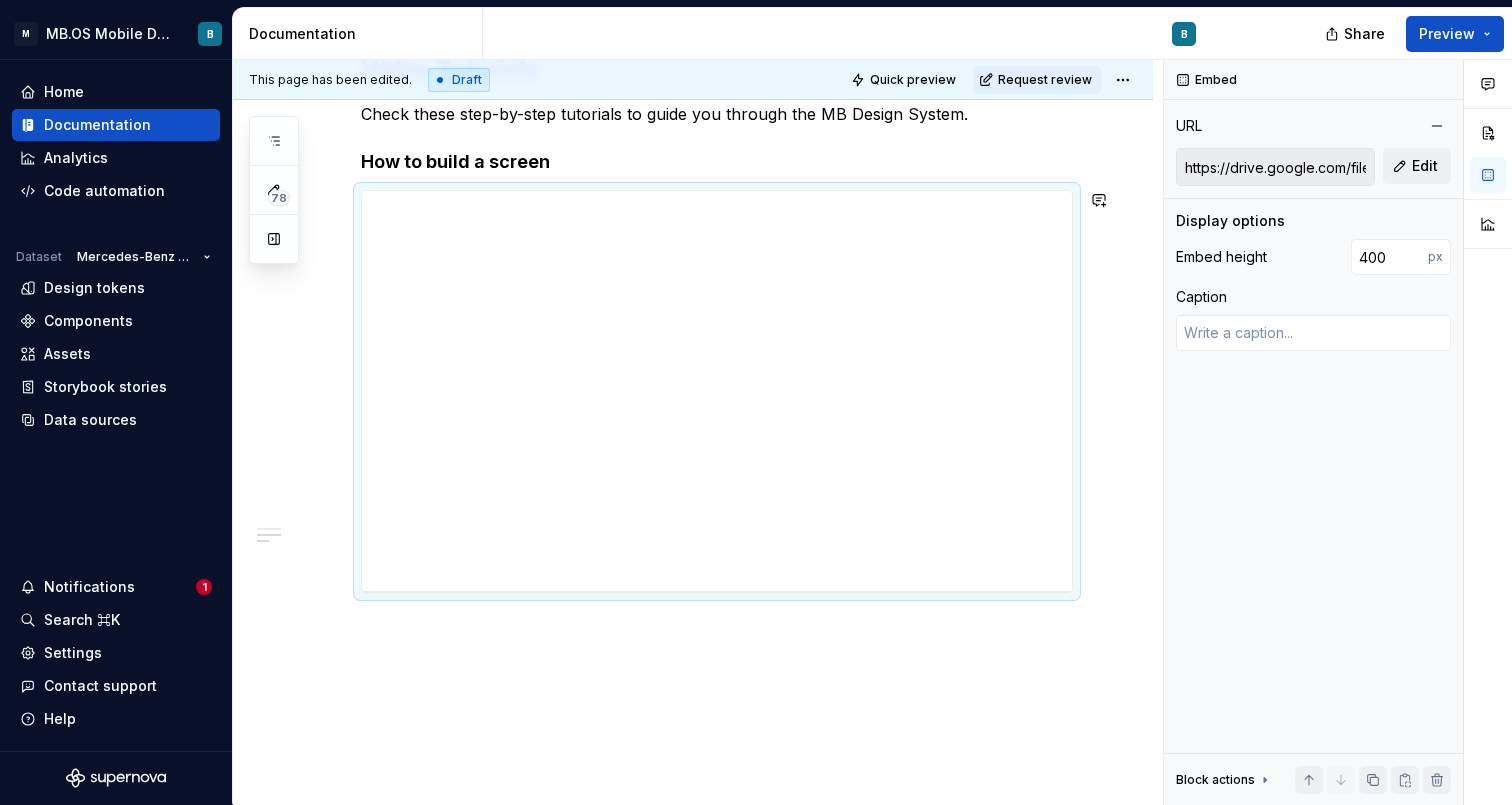 click on "**********" at bounding box center [693, 321] 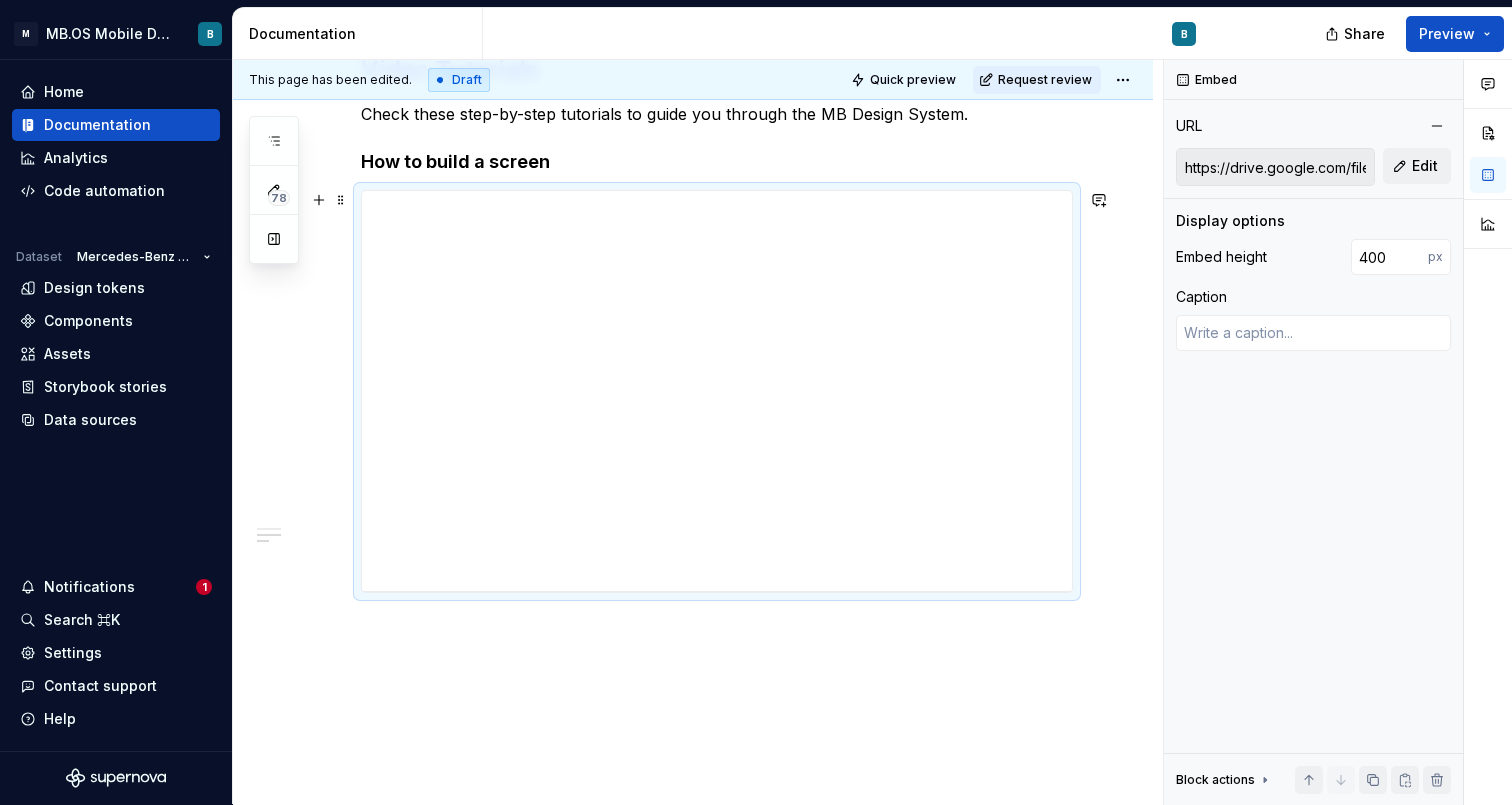 click on "**********" at bounding box center [693, 321] 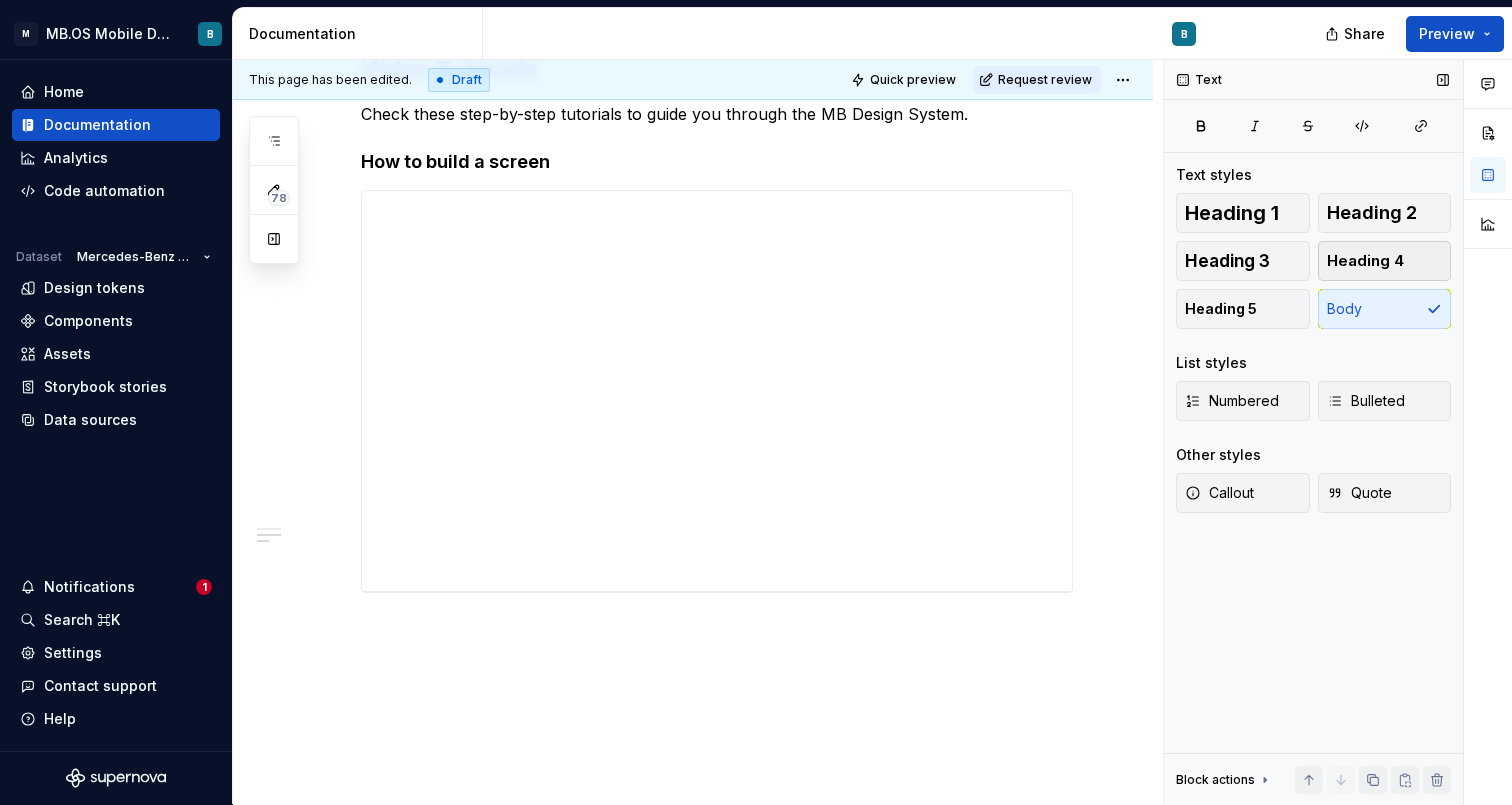 click on "Heading 4" at bounding box center [1365, 261] 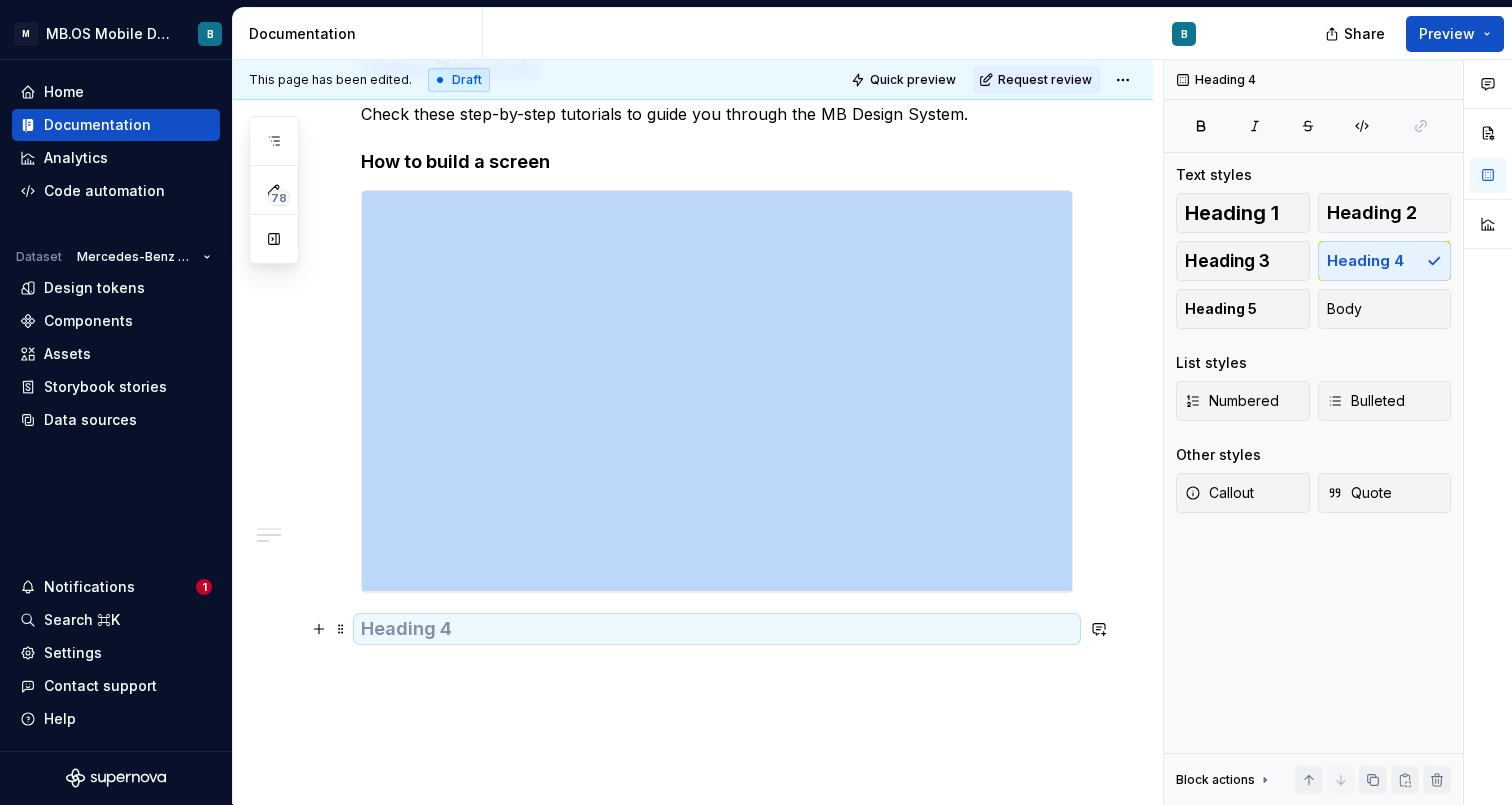 click at bounding box center (717, 629) 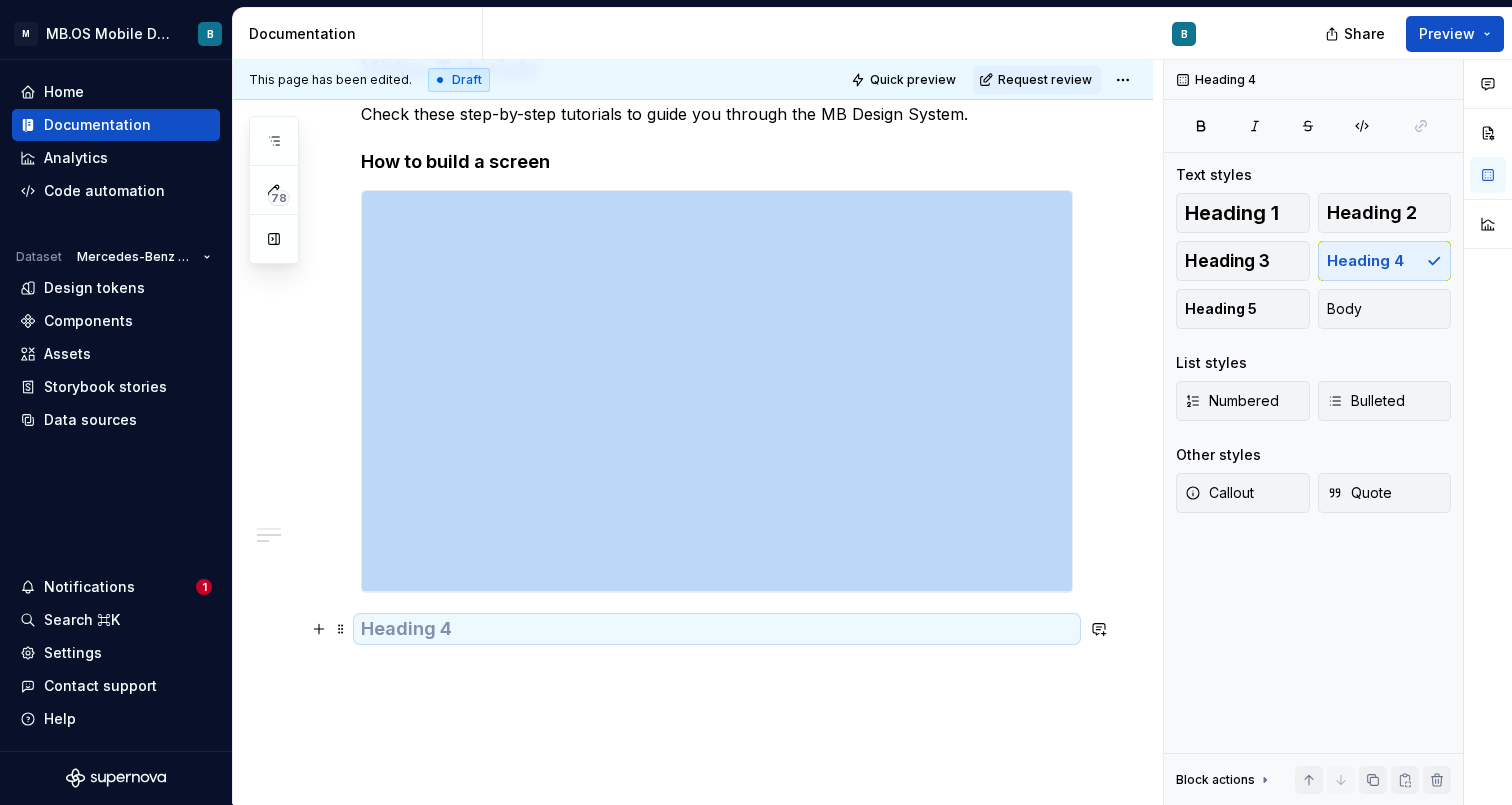 click at bounding box center [717, 629] 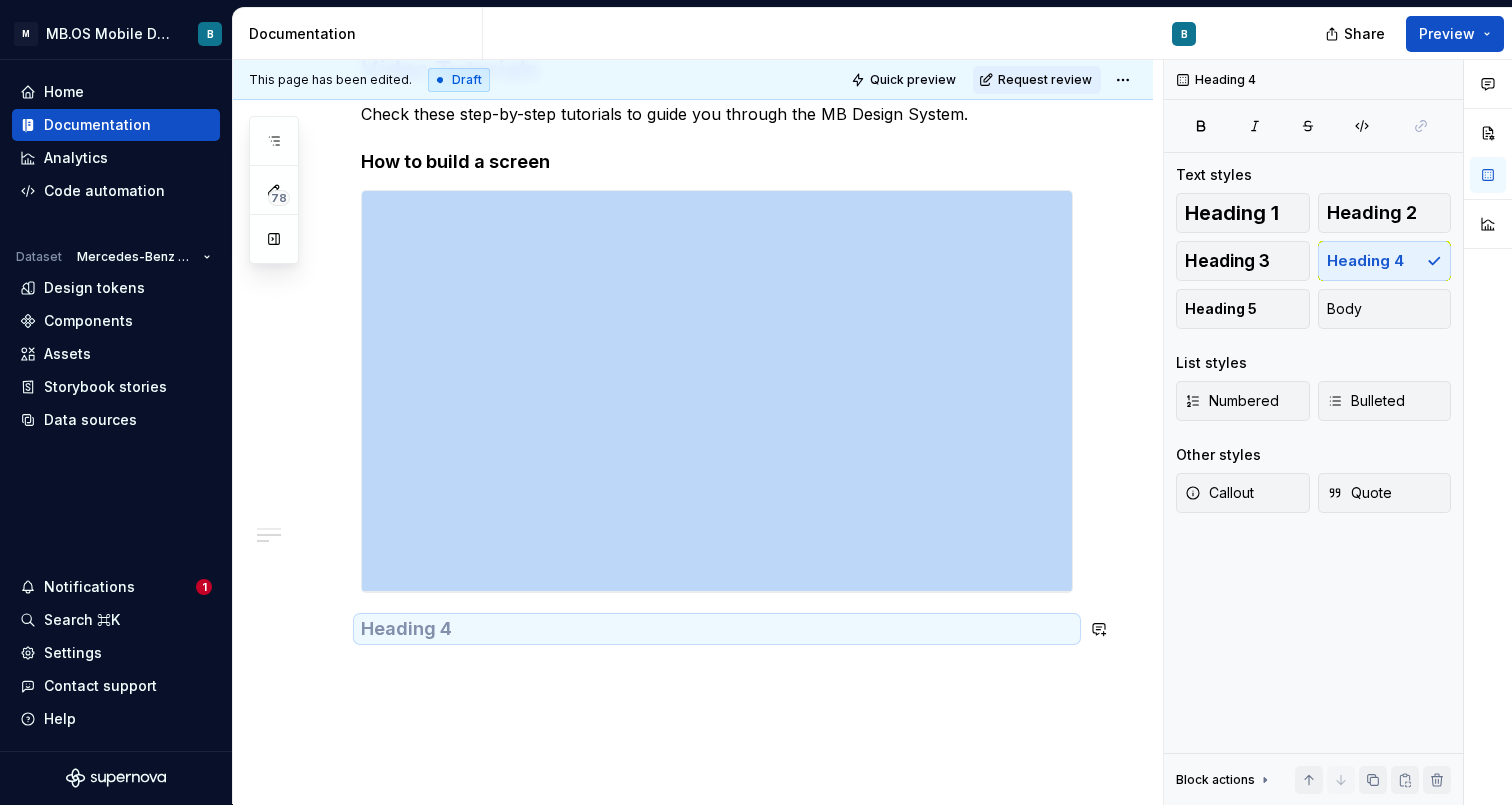 click on "**********" at bounding box center [693, 345] 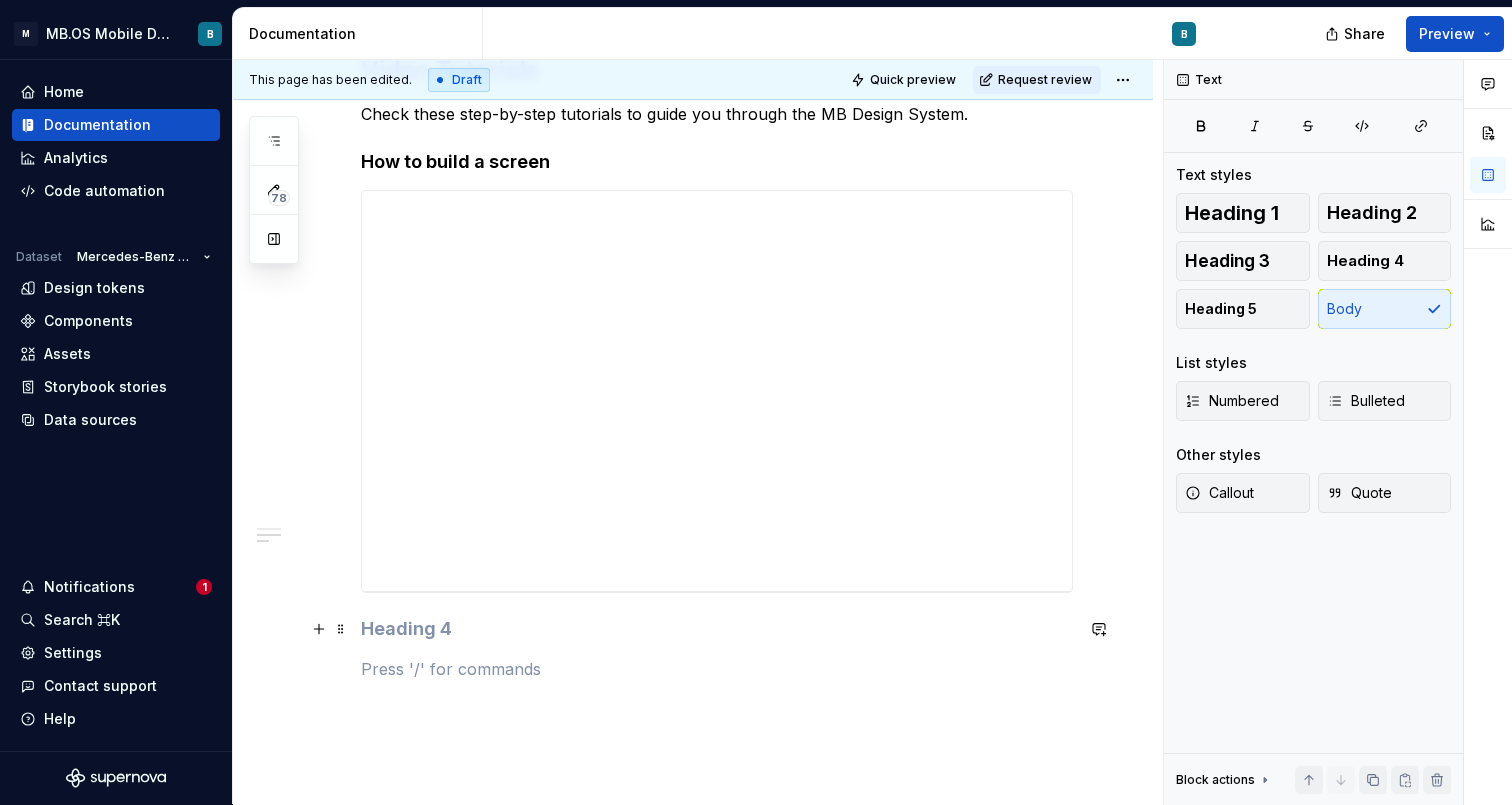 click at bounding box center (717, 629) 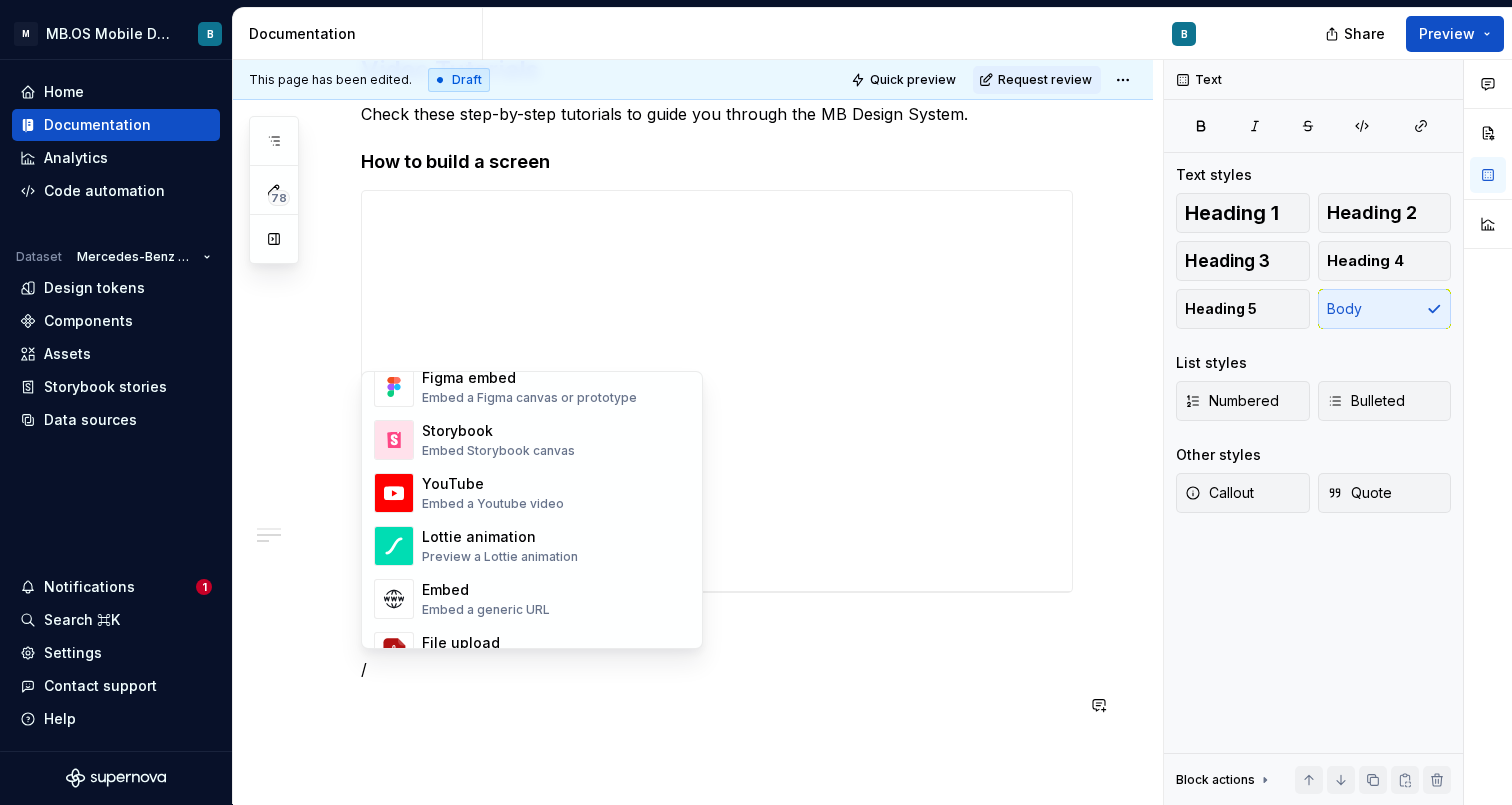 scroll, scrollTop: 1000, scrollLeft: 0, axis: vertical 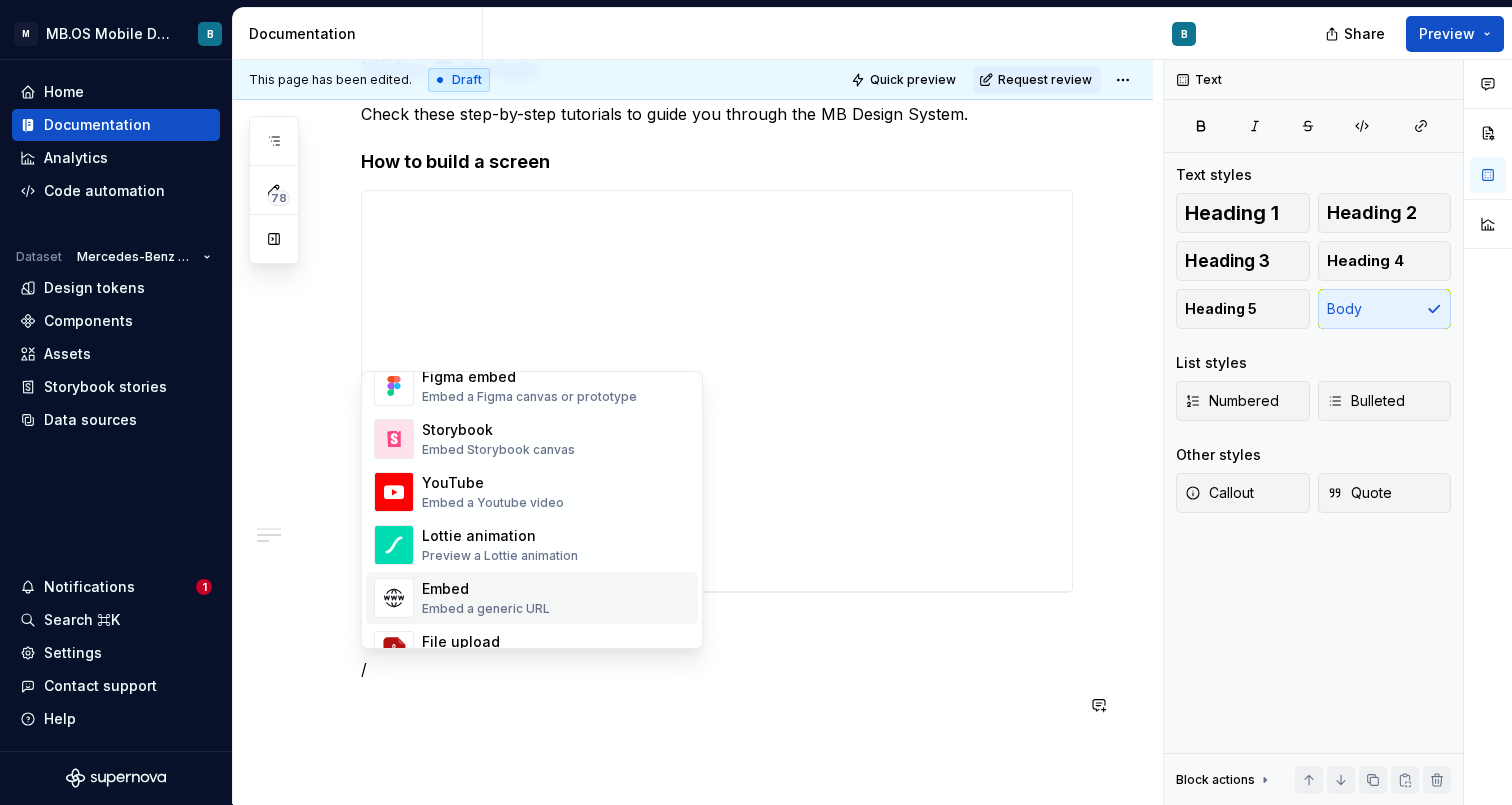 click on "Embed Embed a generic URL" at bounding box center [556, 598] 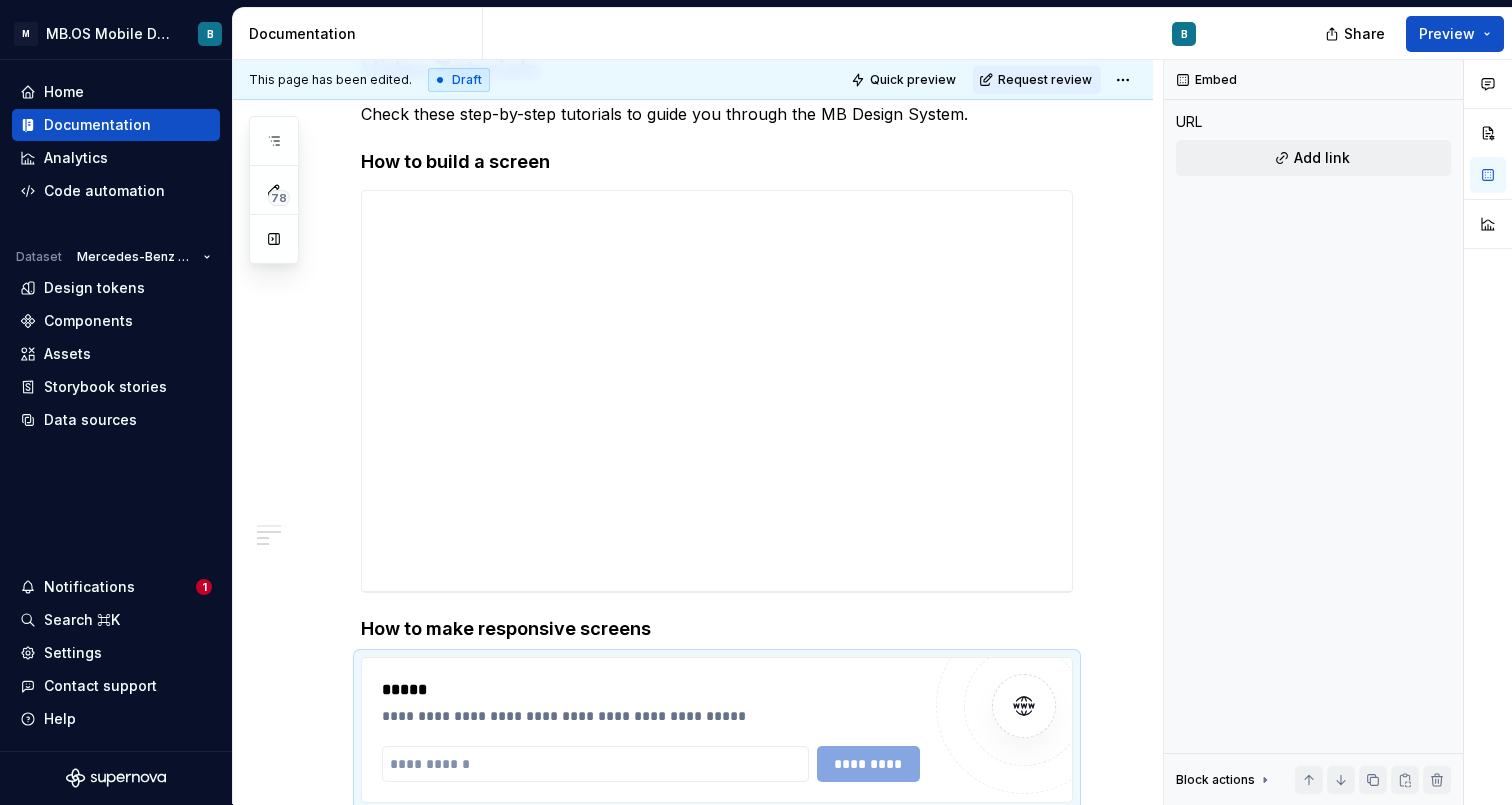 type on "*" 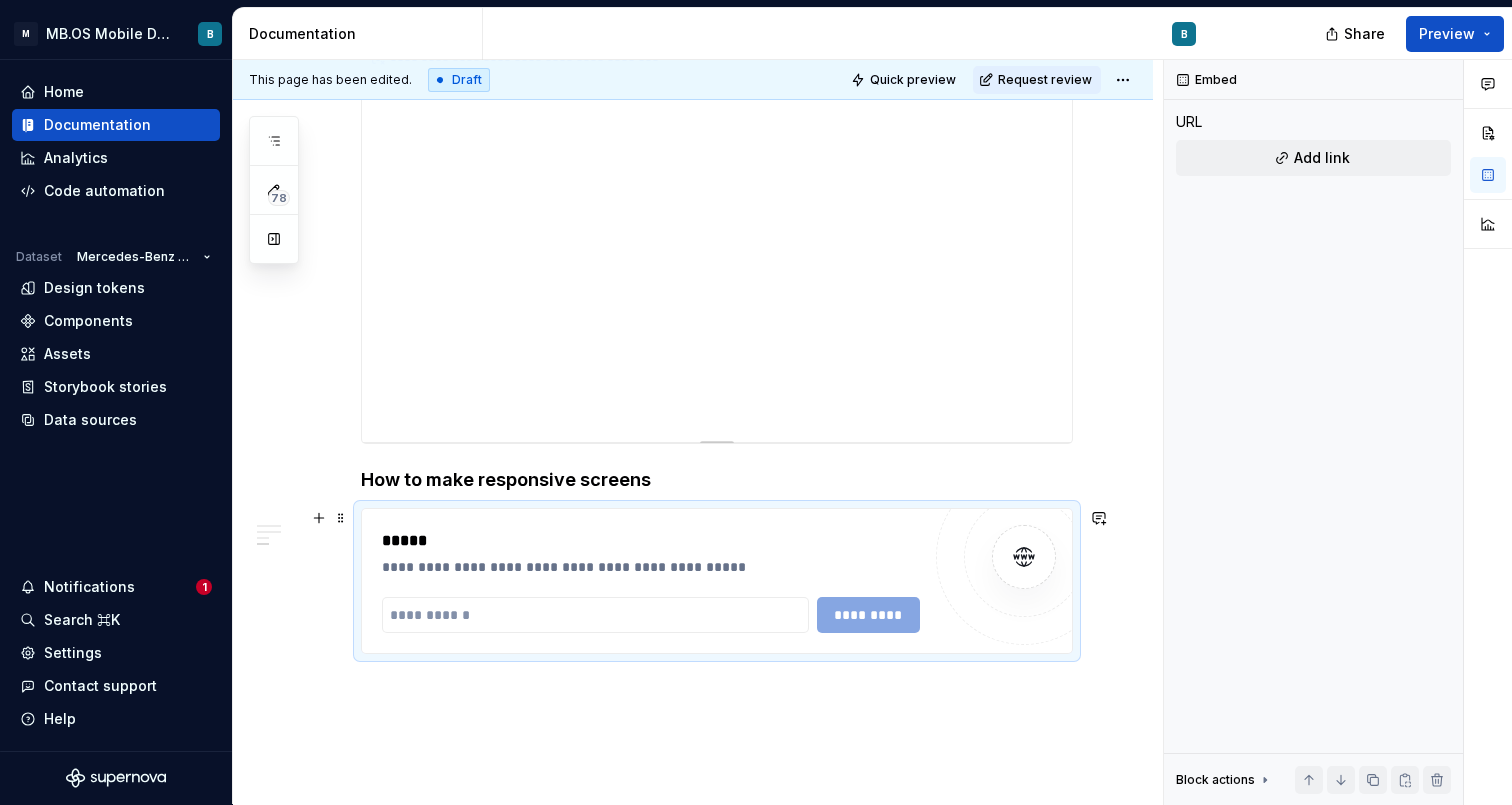 scroll, scrollTop: 858, scrollLeft: 0, axis: vertical 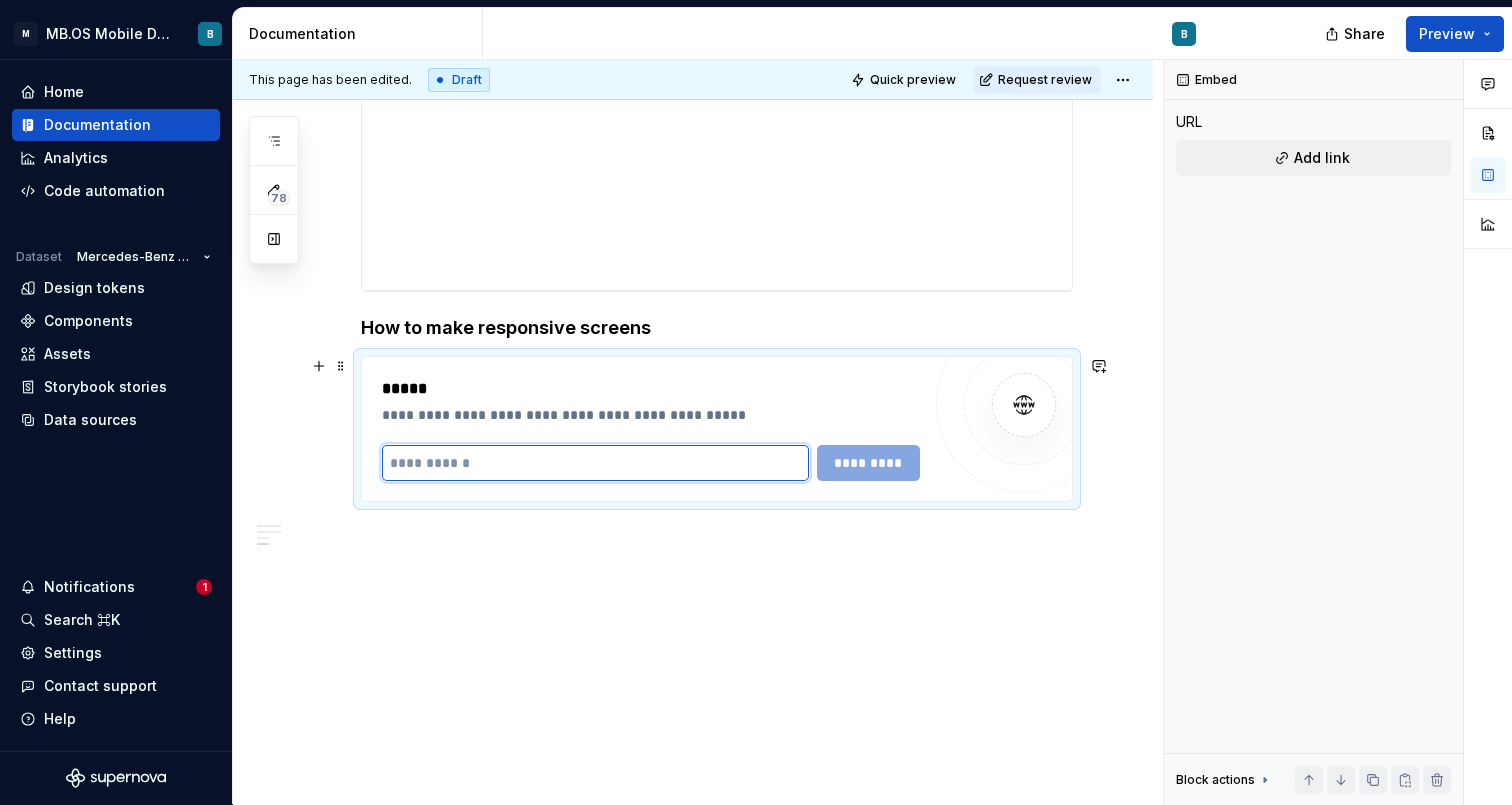 click at bounding box center (595, 463) 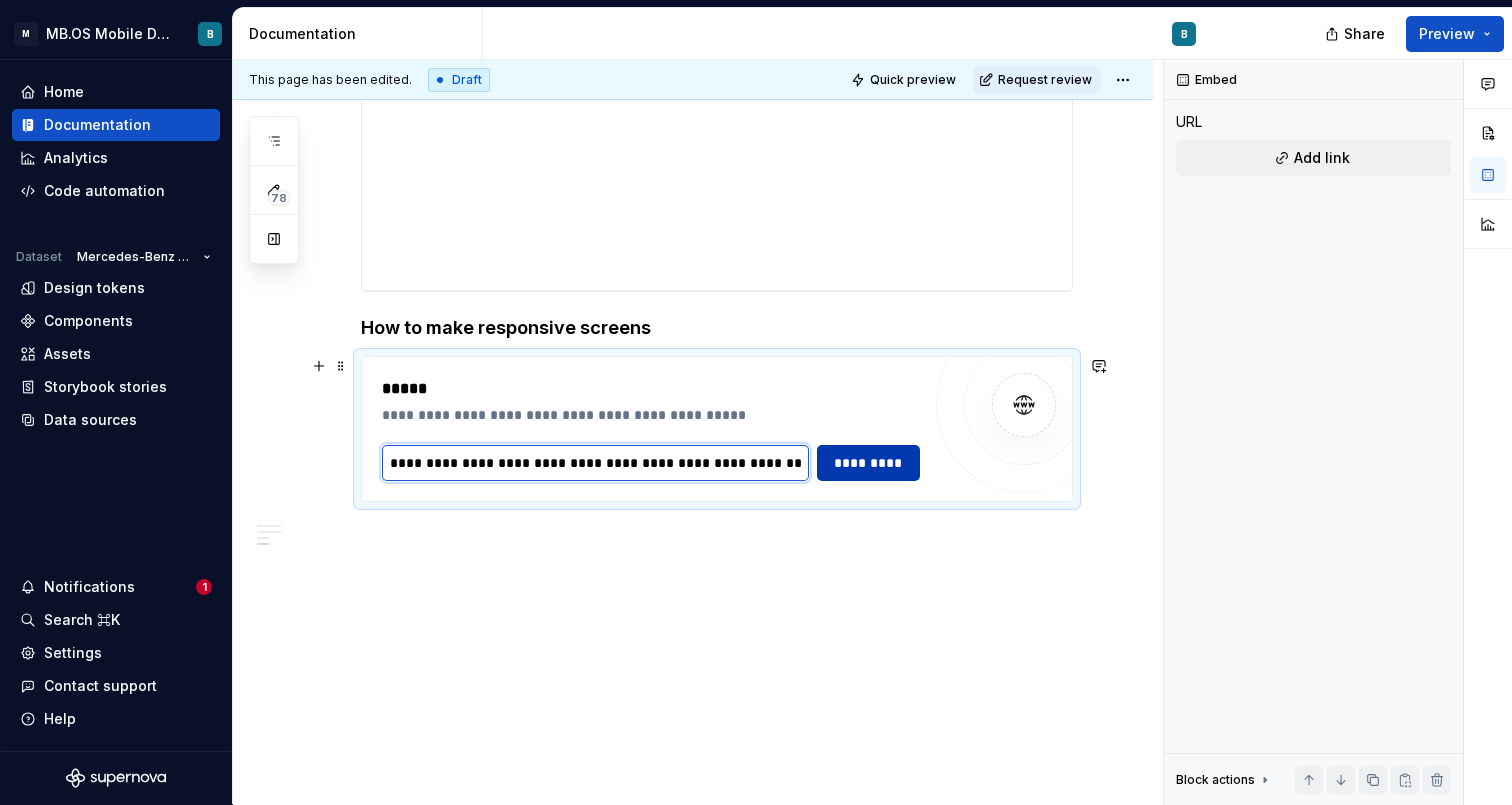 type on "**********" 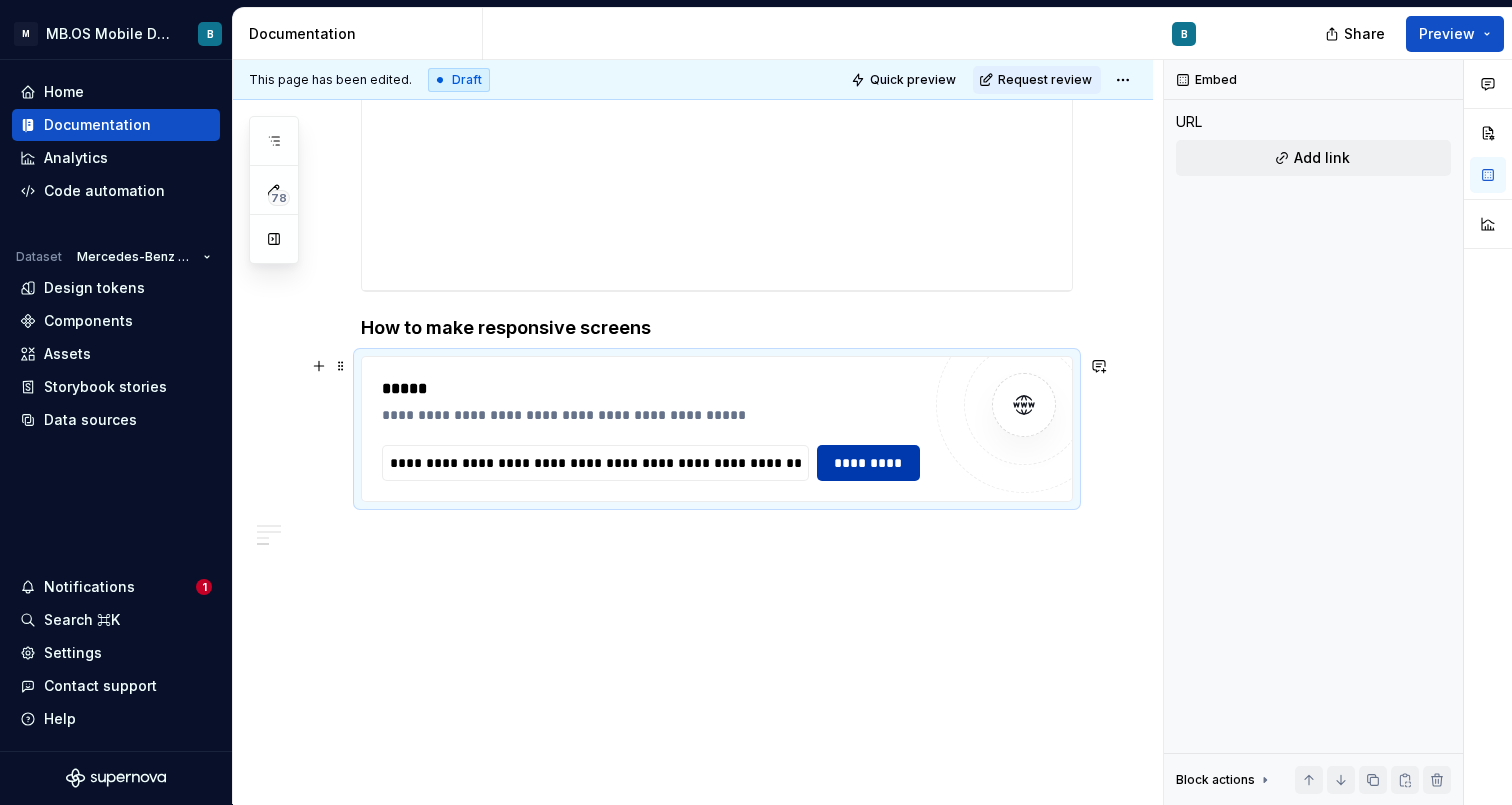 click on "*********" at bounding box center (869, 463) 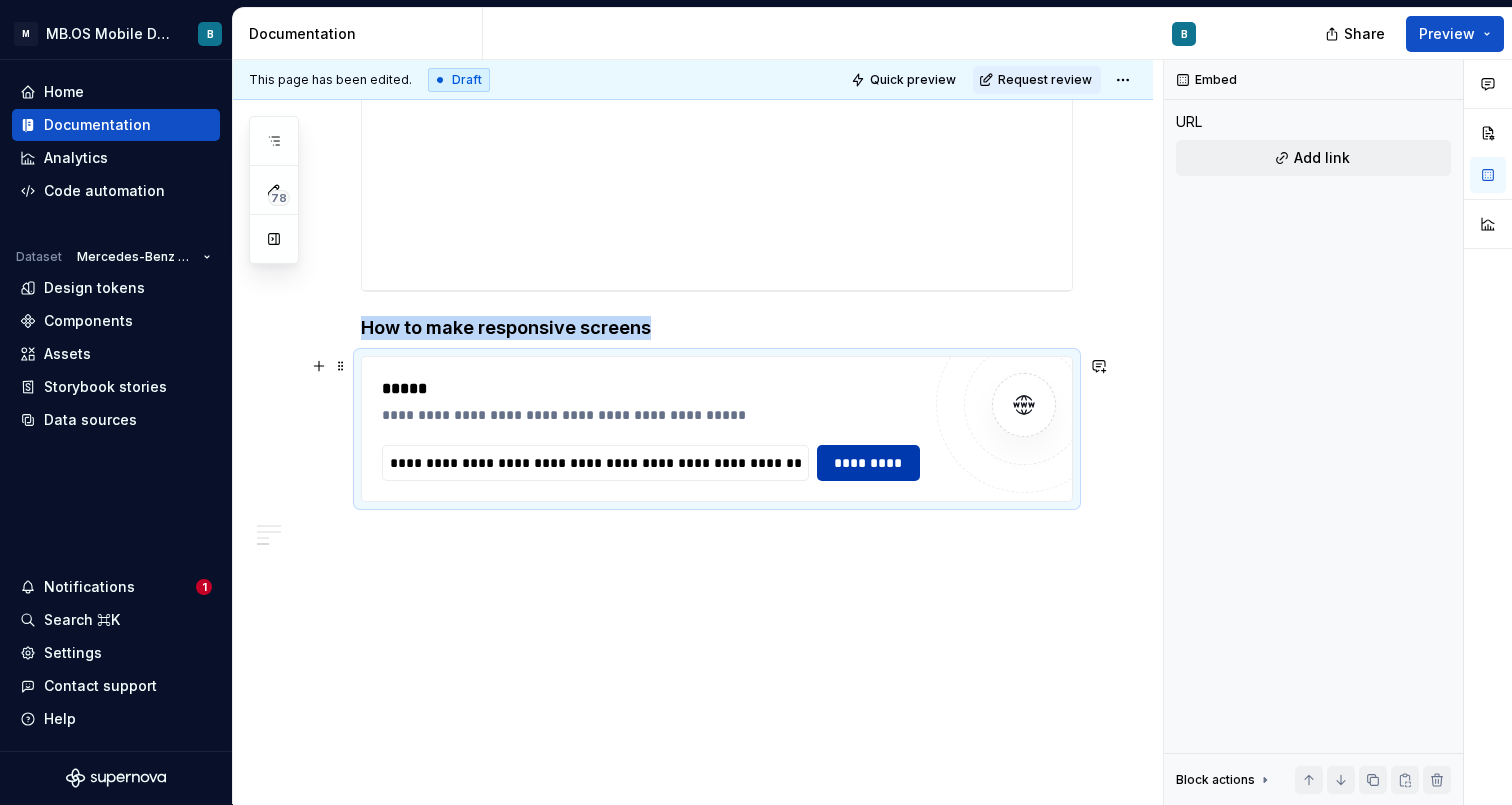 scroll, scrollTop: 812, scrollLeft: 0, axis: vertical 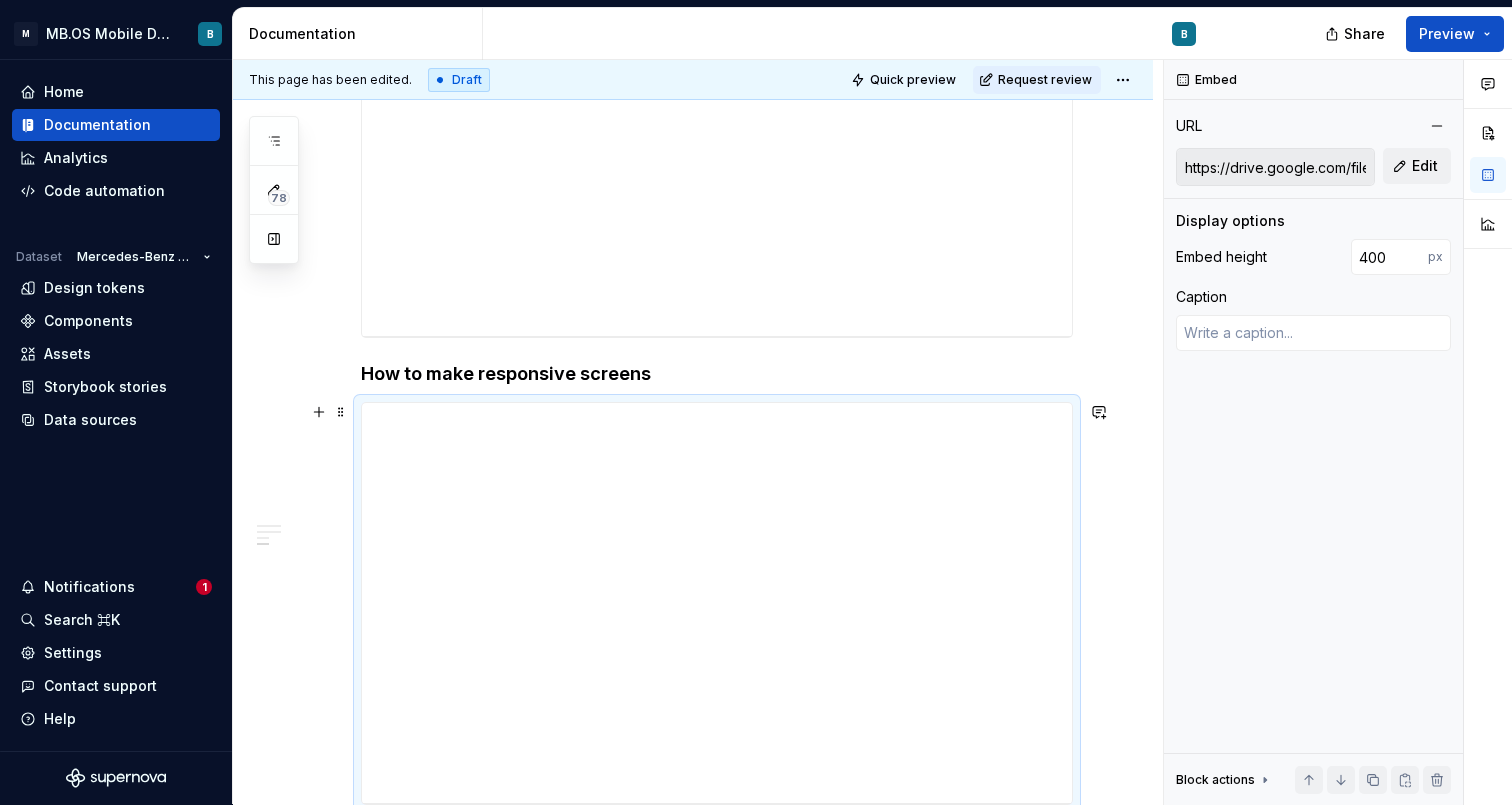 click on "**********" at bounding box center (693, 324) 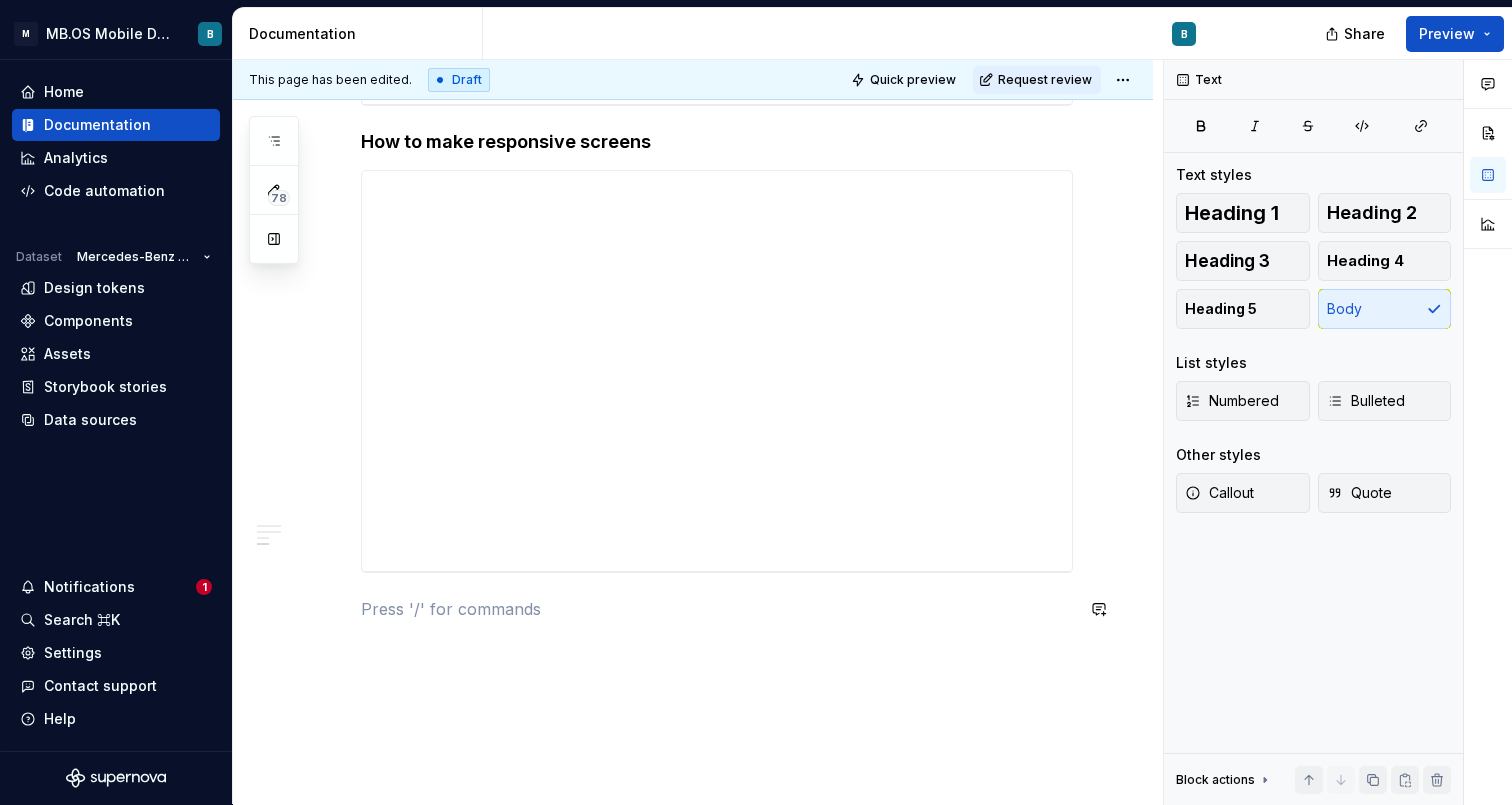 scroll, scrollTop: 1102, scrollLeft: 0, axis: vertical 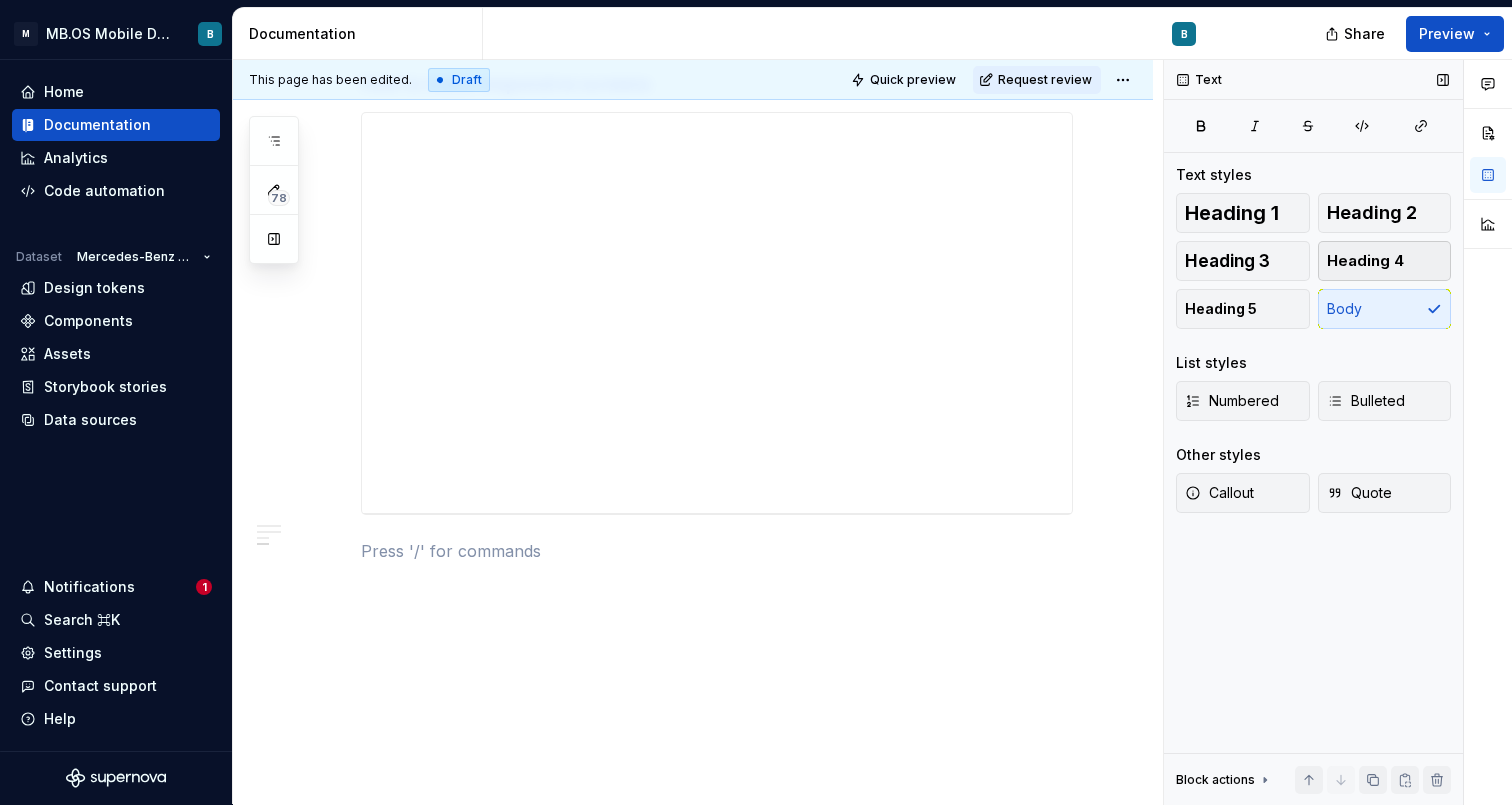 click on "Heading 4" at bounding box center (1385, 261) 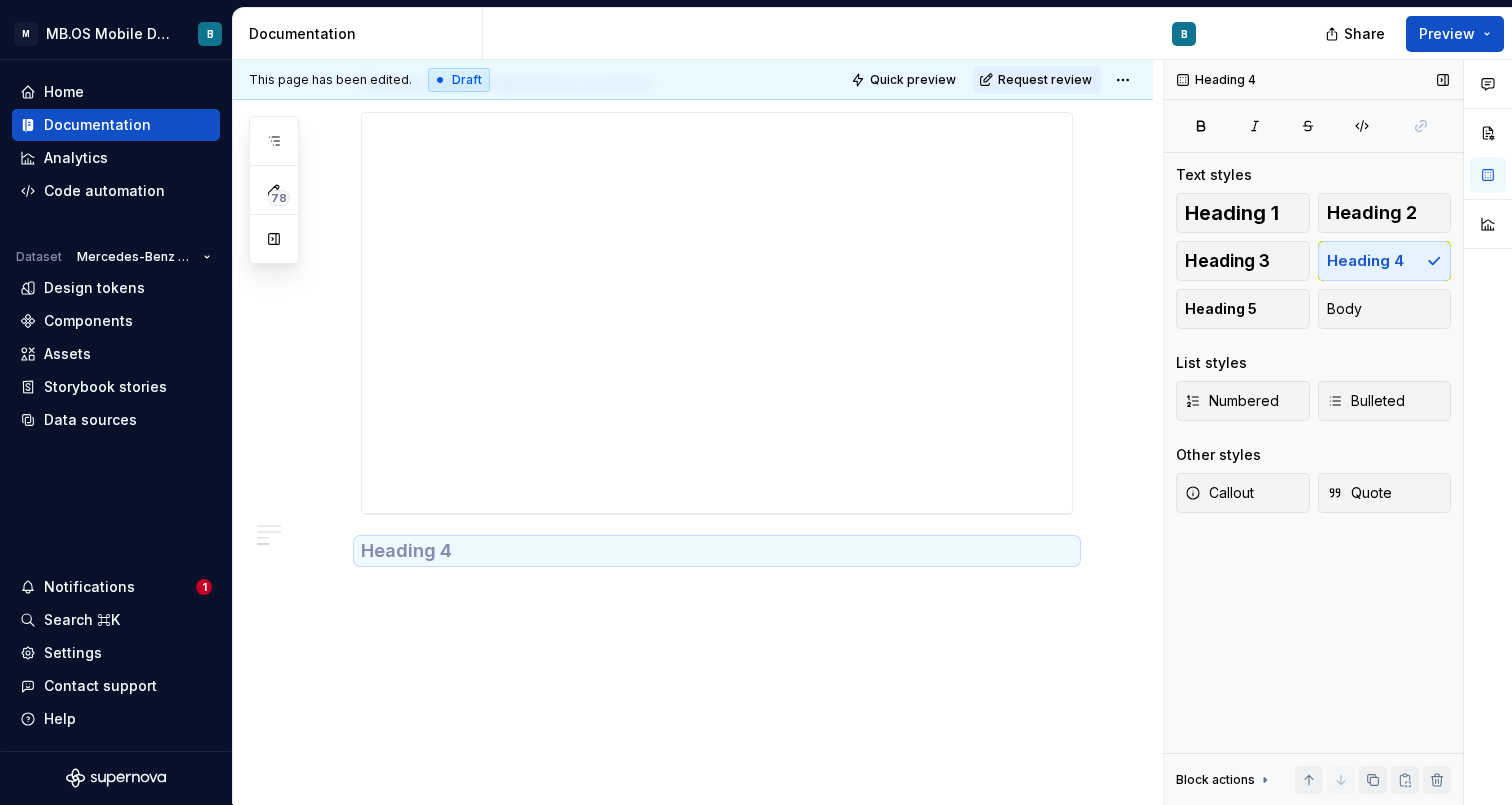 scroll, scrollTop: 1126, scrollLeft: 0, axis: vertical 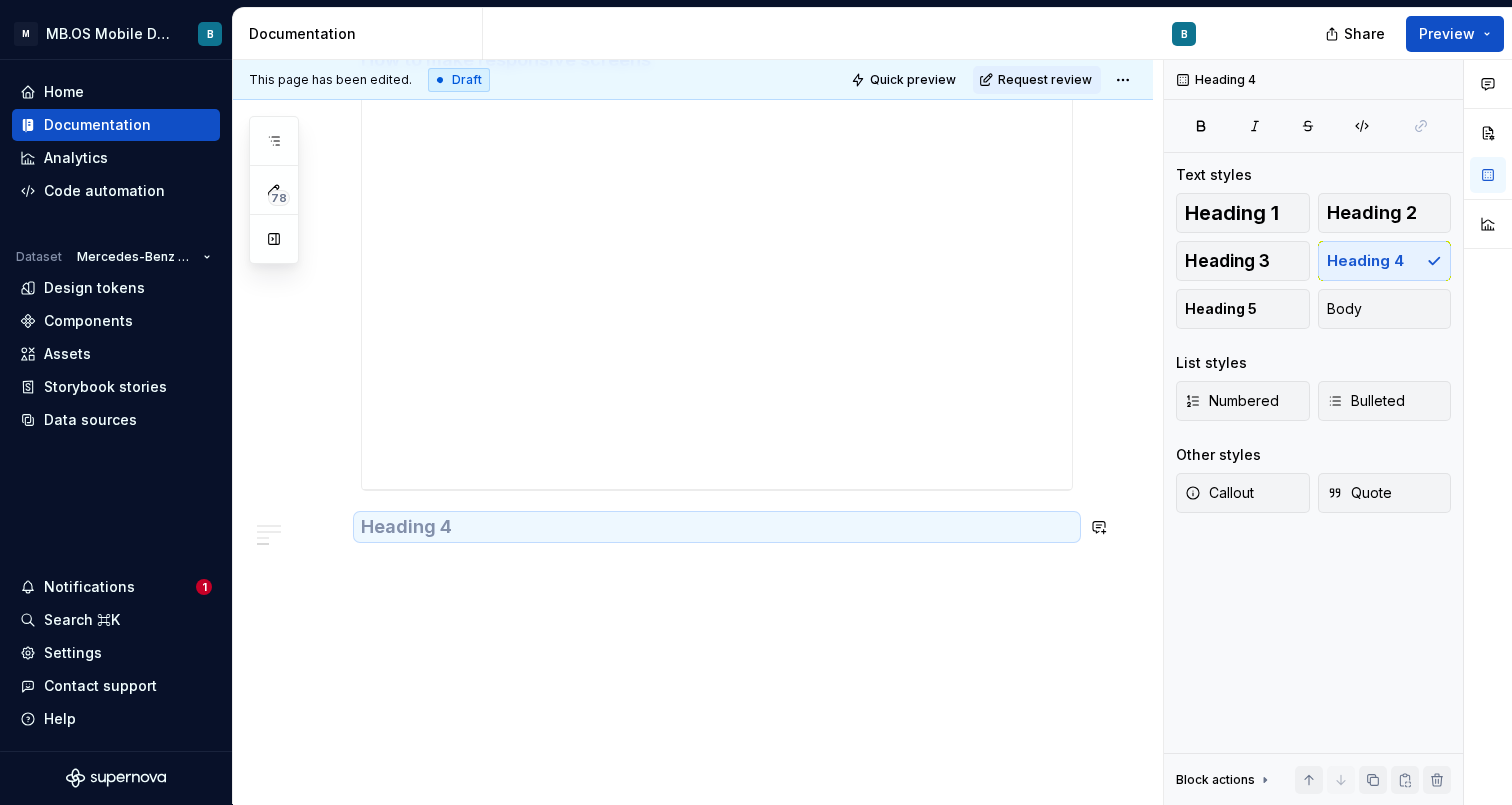 click on "**********" at bounding box center (698, 432) 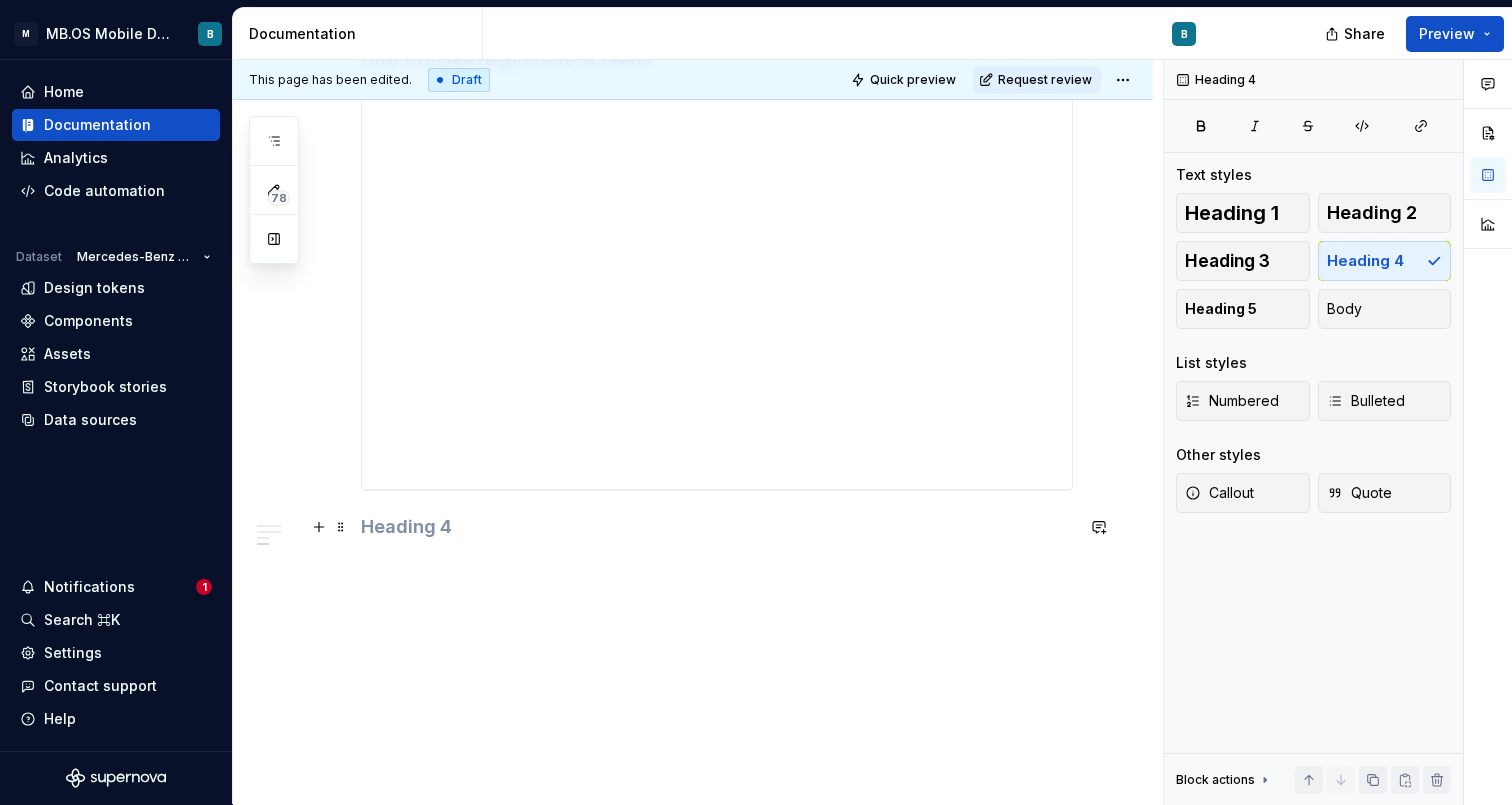 click at bounding box center [717, 527] 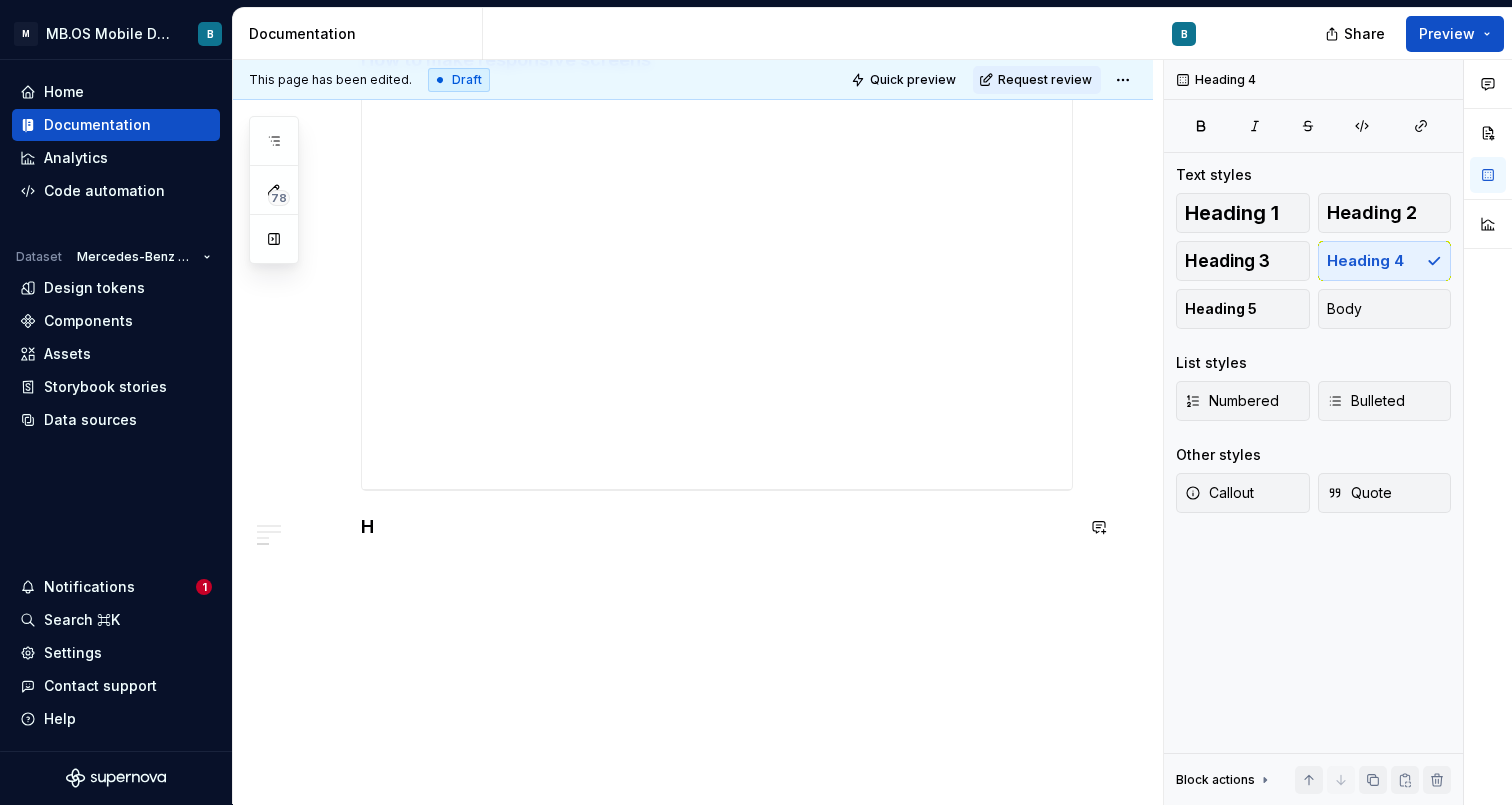 scroll, scrollTop: 1102, scrollLeft: 0, axis: vertical 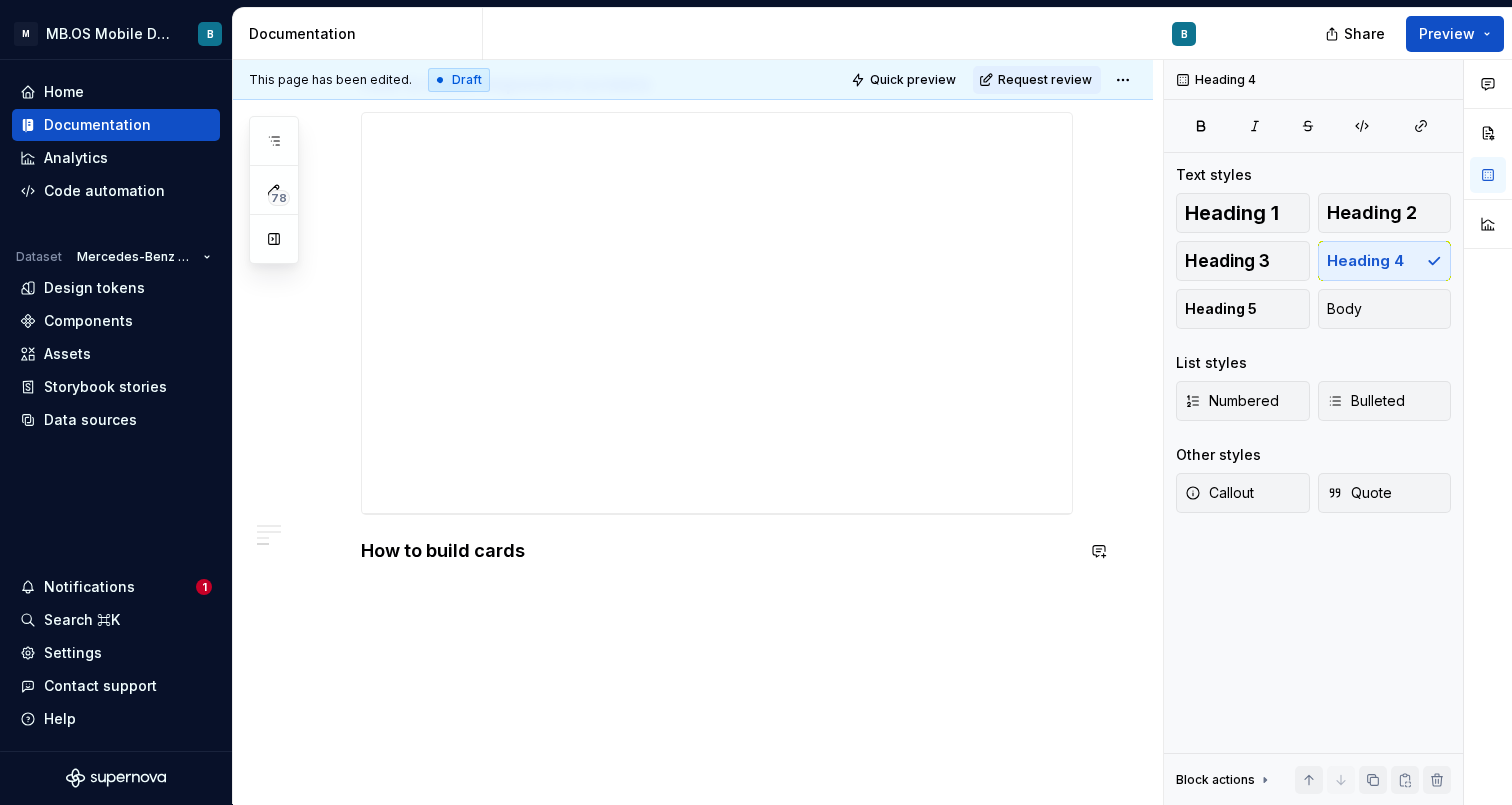 click on "**********" at bounding box center (693, 34) 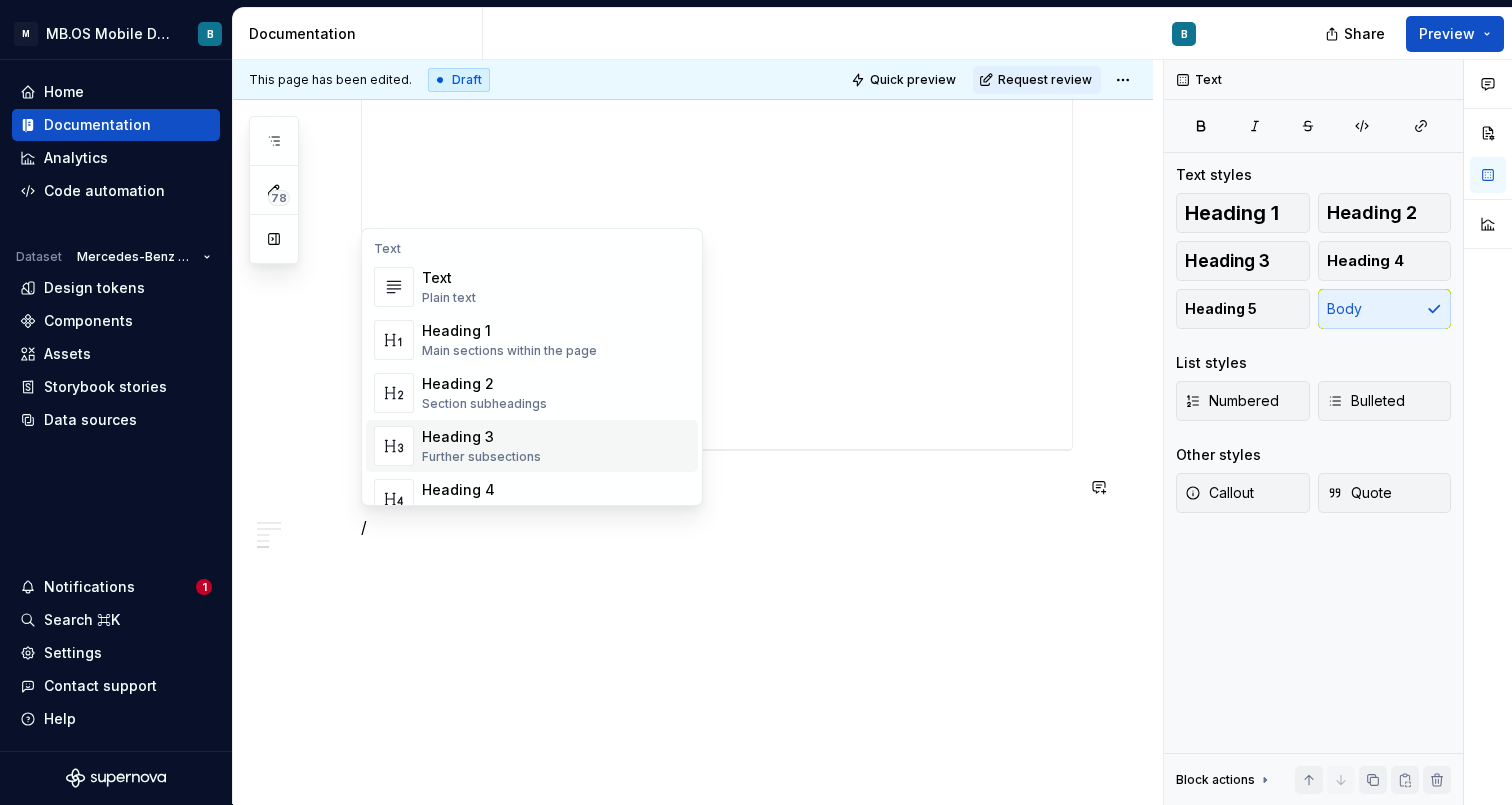 scroll, scrollTop: 1166, scrollLeft: 0, axis: vertical 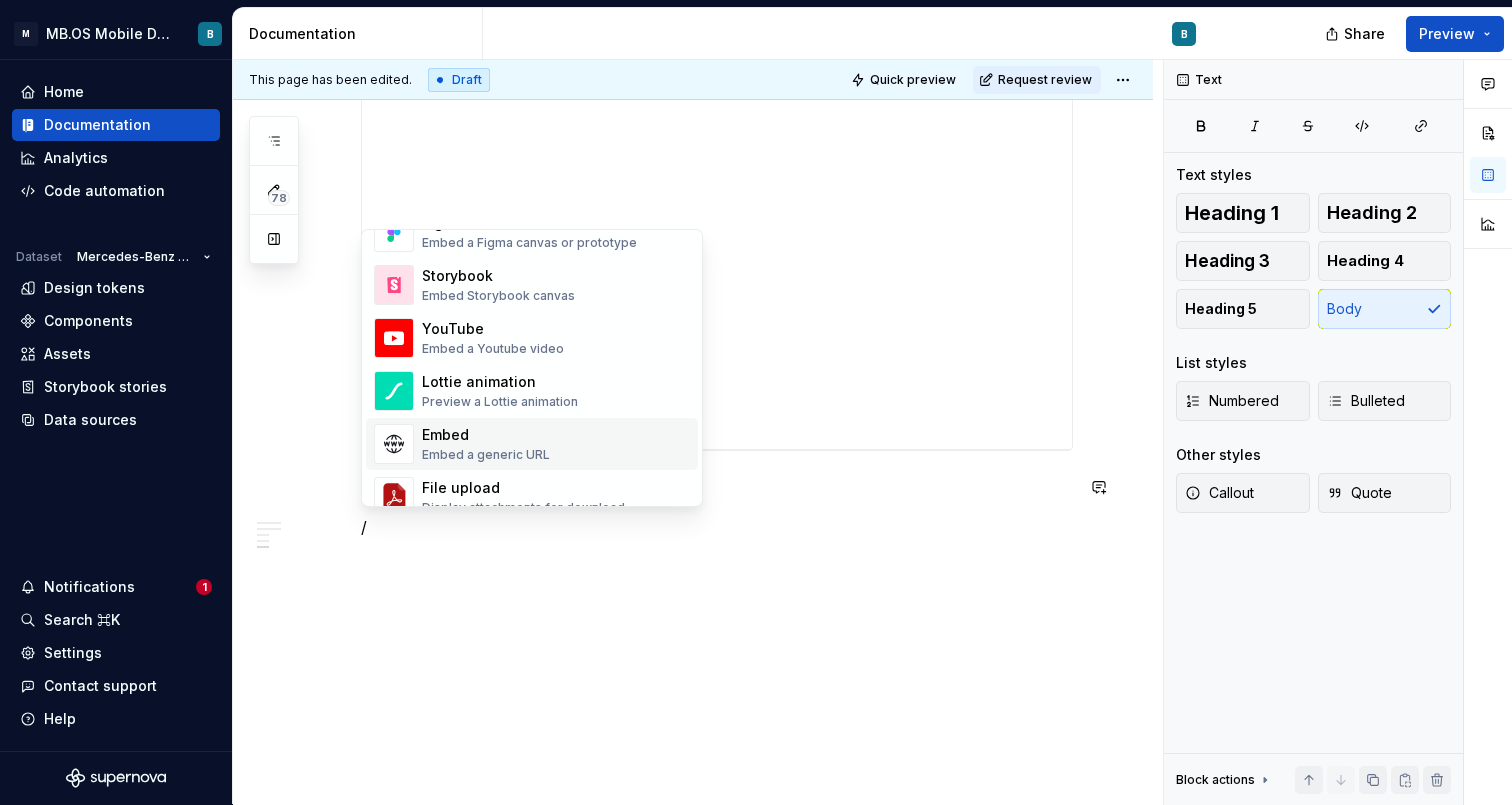 click on "Embed" at bounding box center [486, 435] 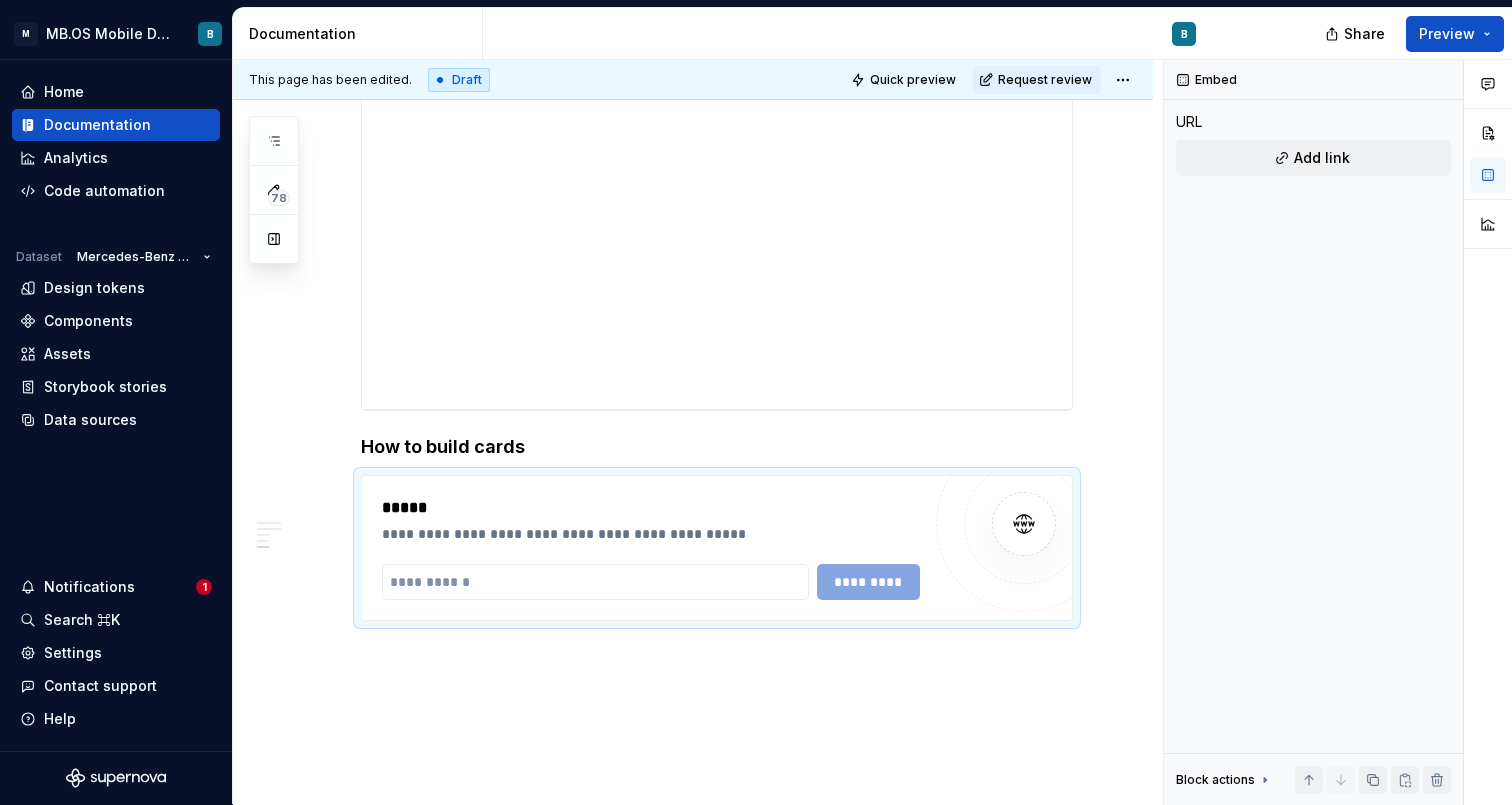 type on "*" 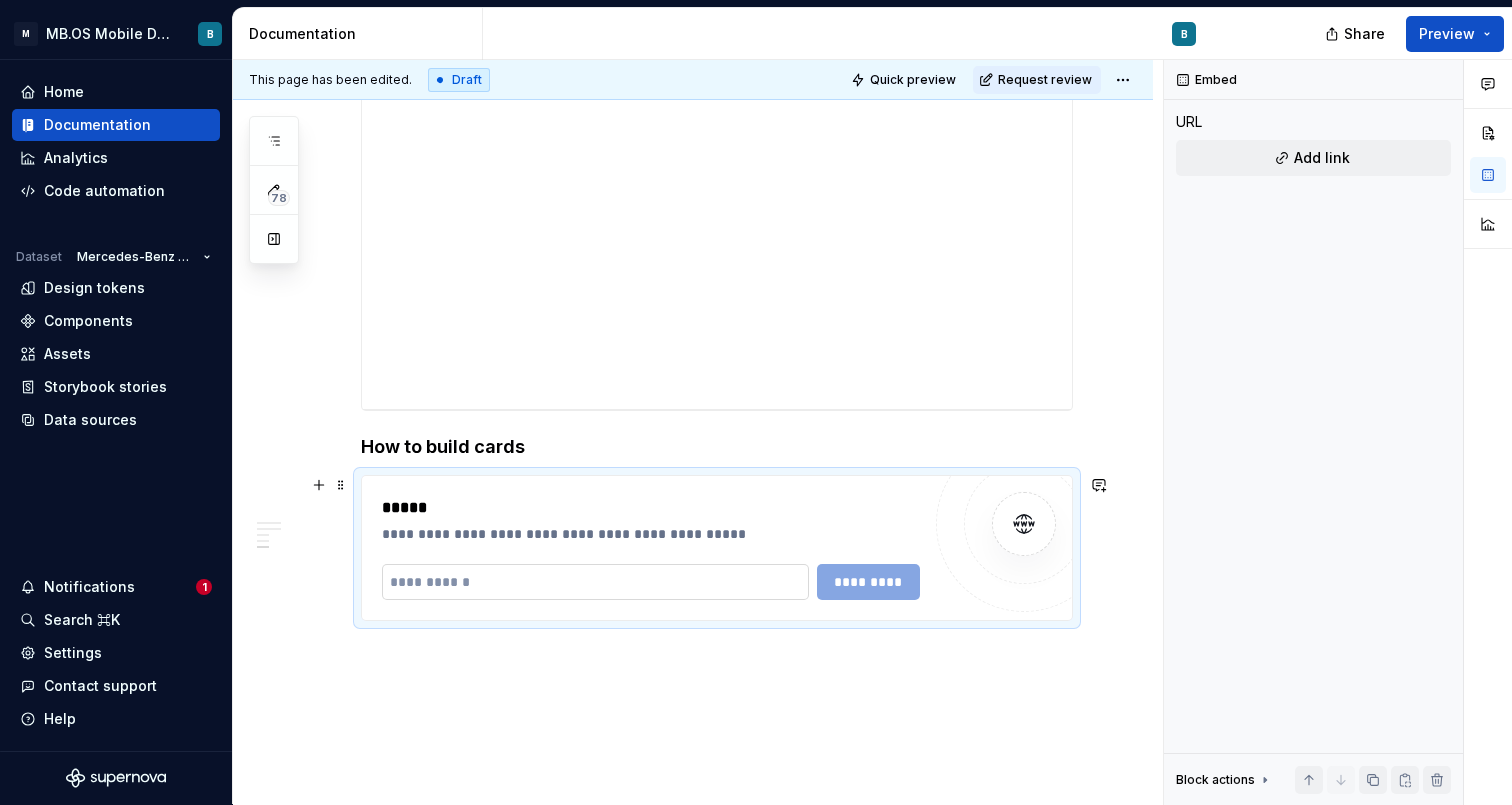 click at bounding box center [595, 582] 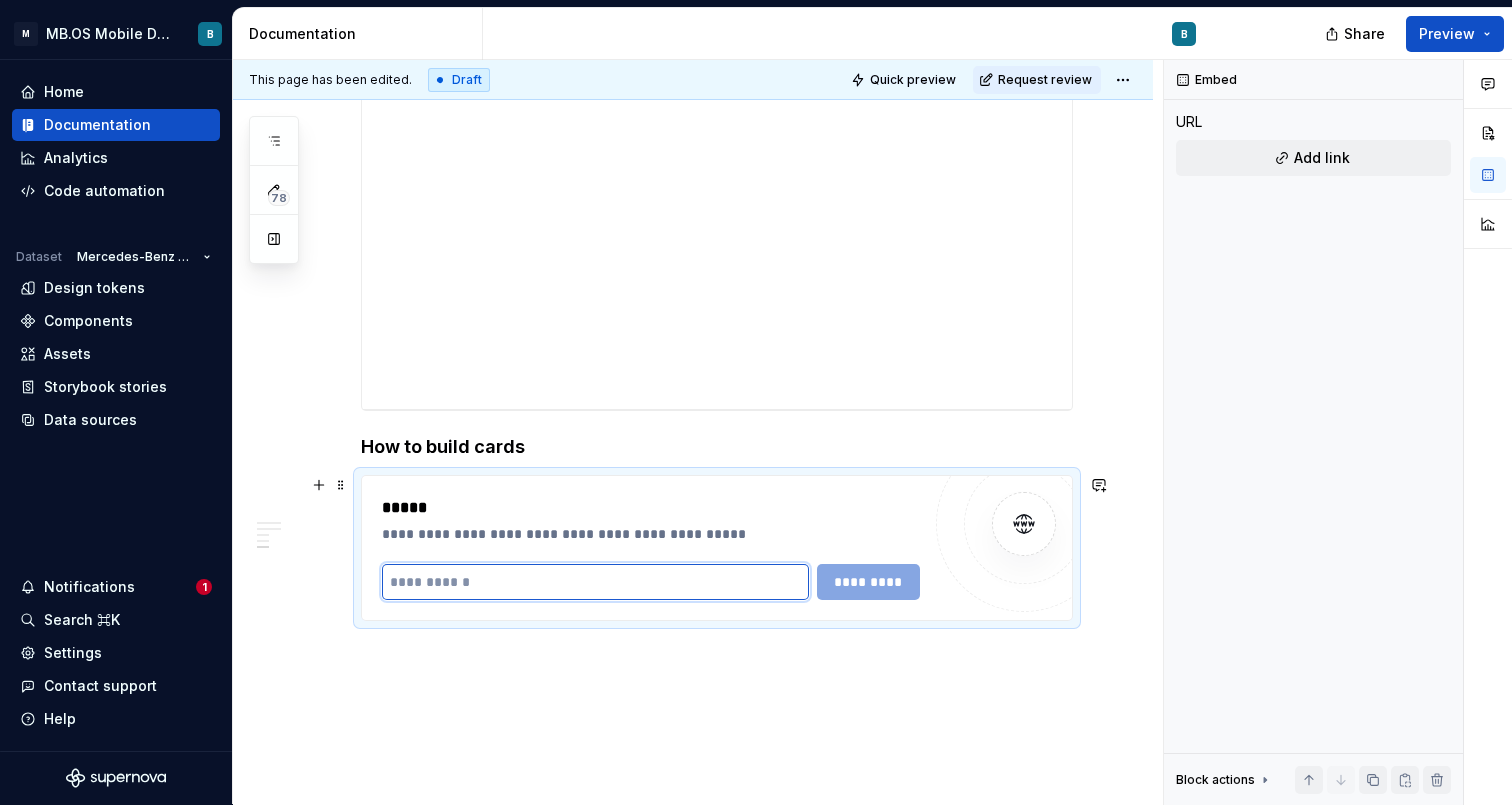 paste on "**********" 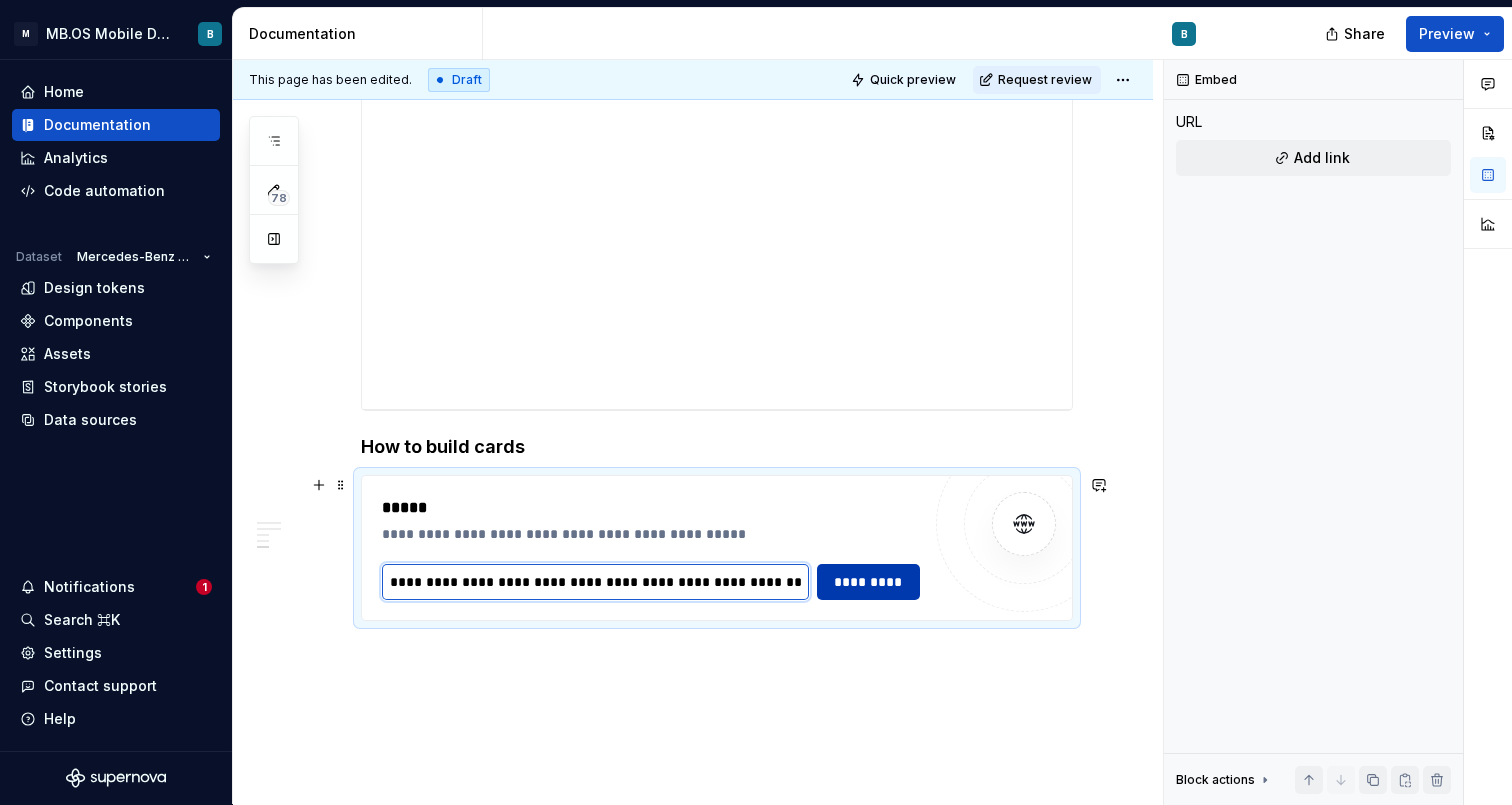 type on "**********" 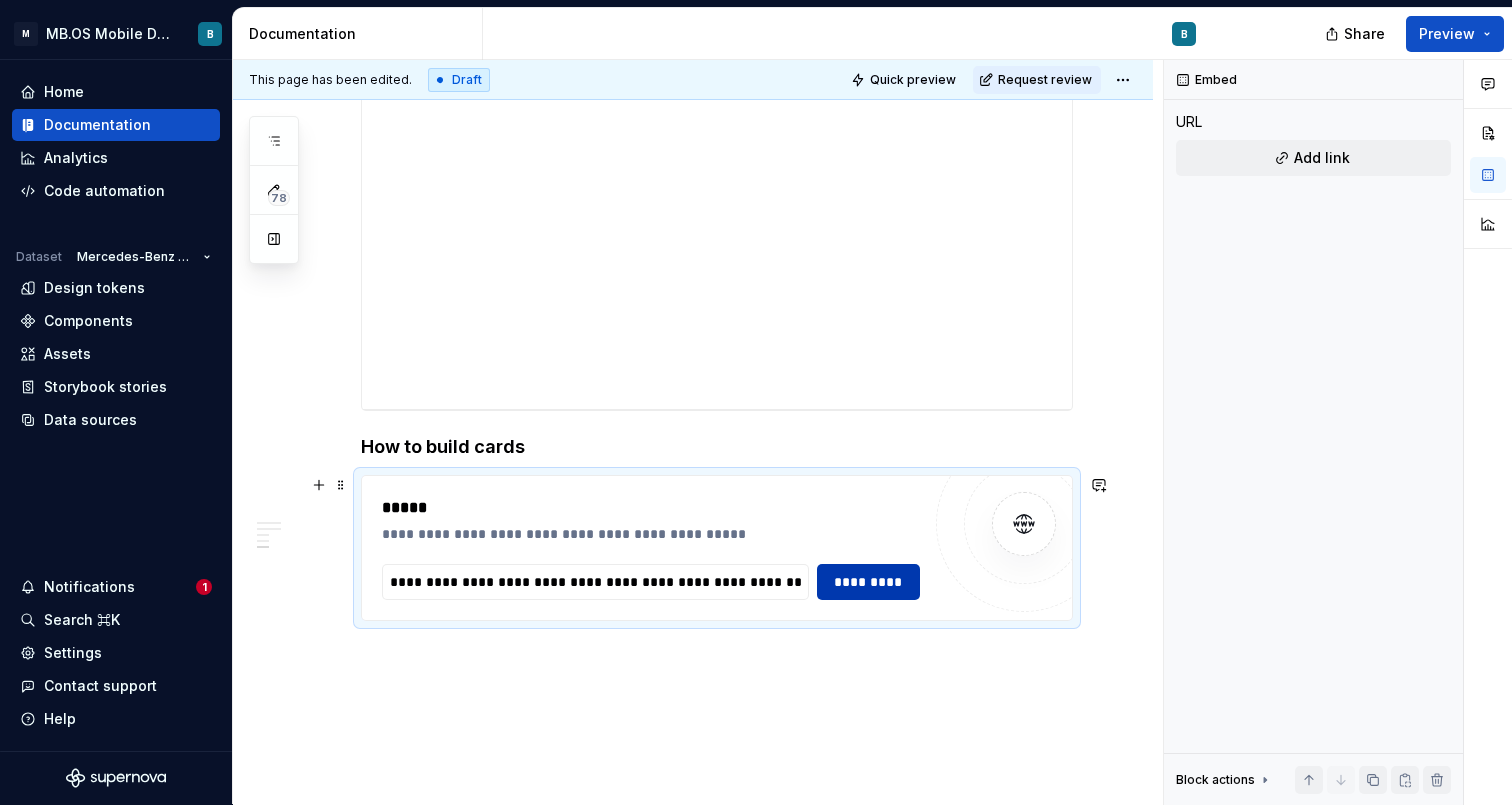 click on "*********" at bounding box center [869, 582] 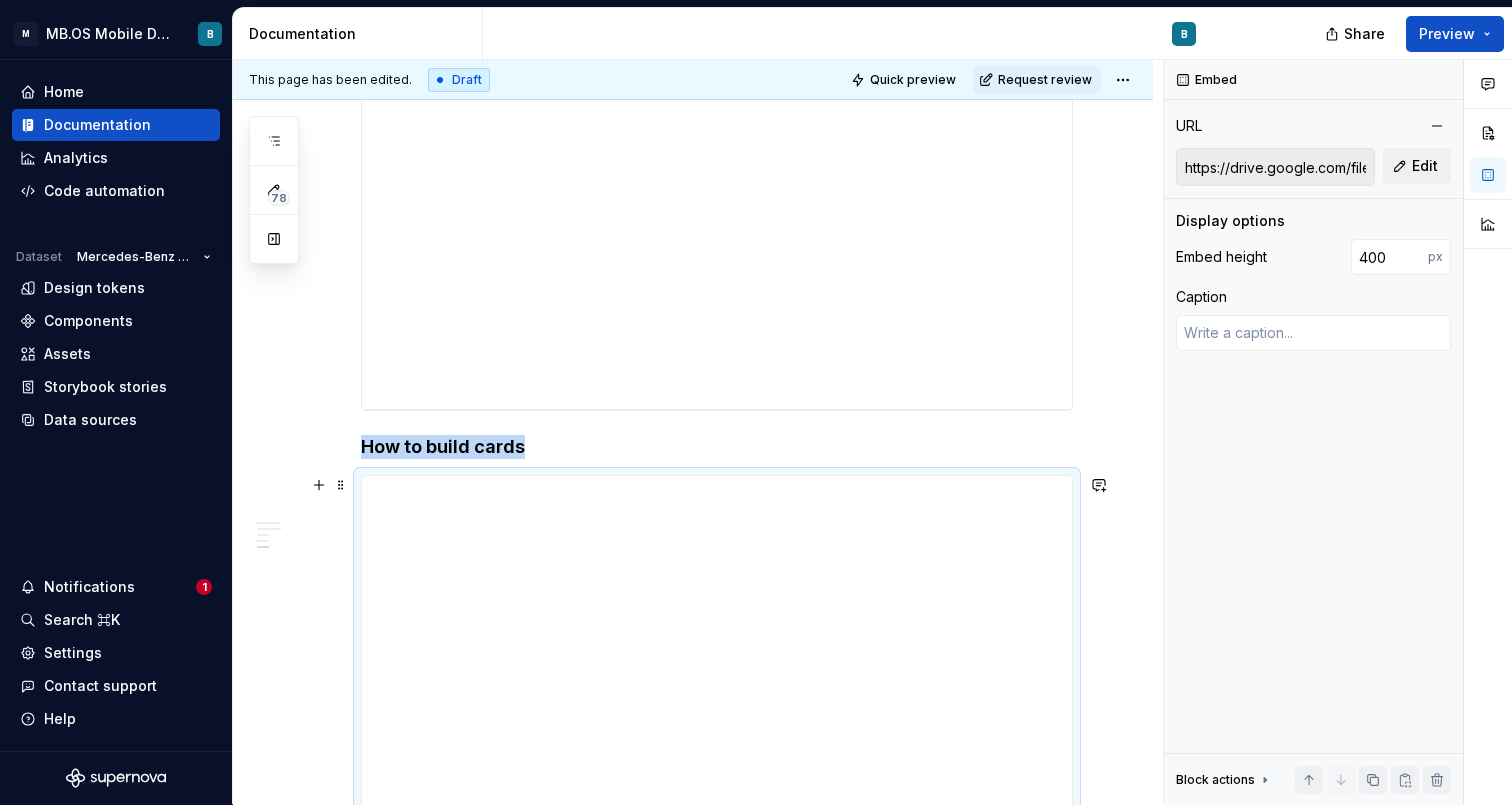 scroll, scrollTop: 1279, scrollLeft: 0, axis: vertical 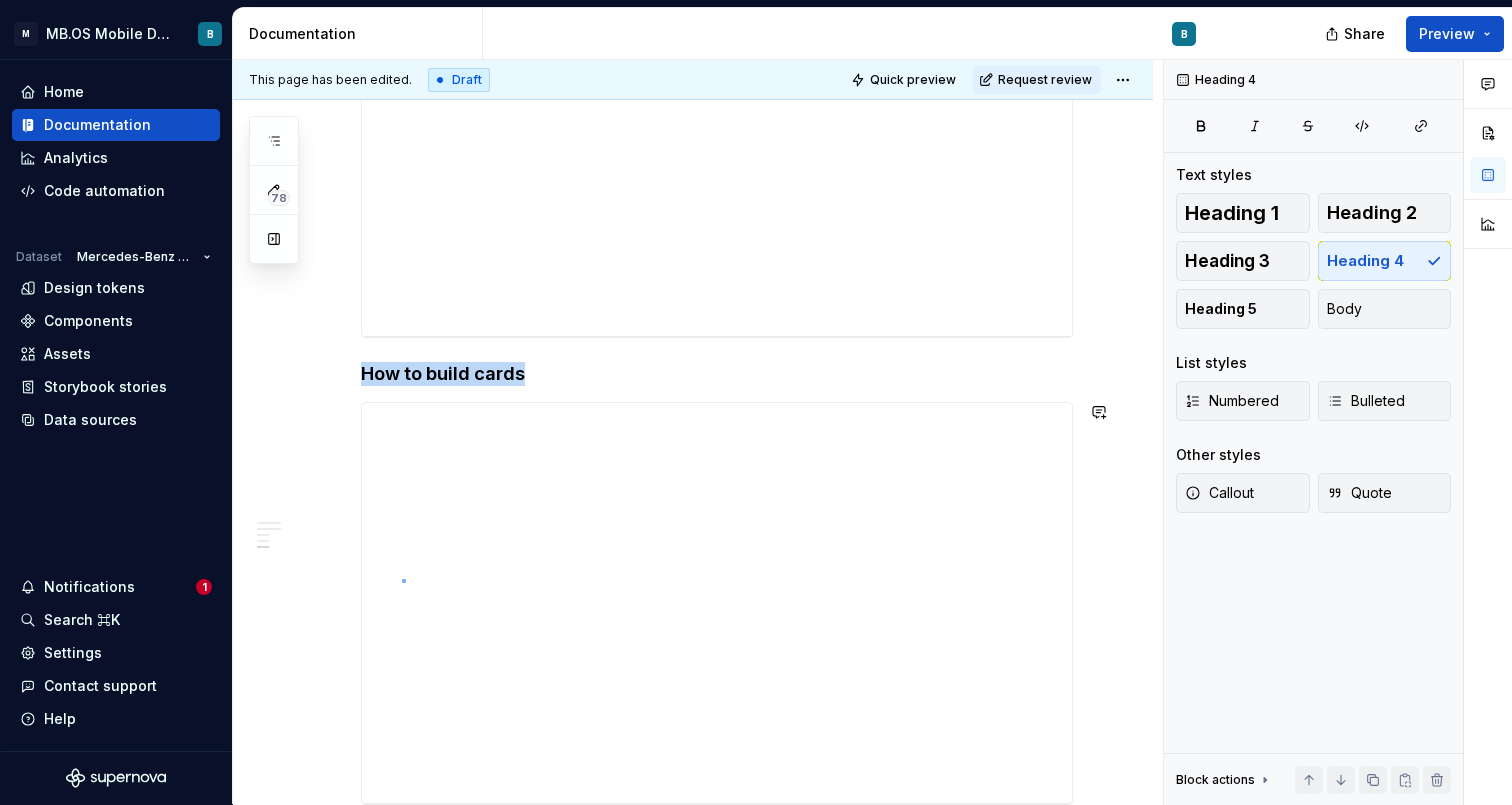 click on "**********" at bounding box center [698, 432] 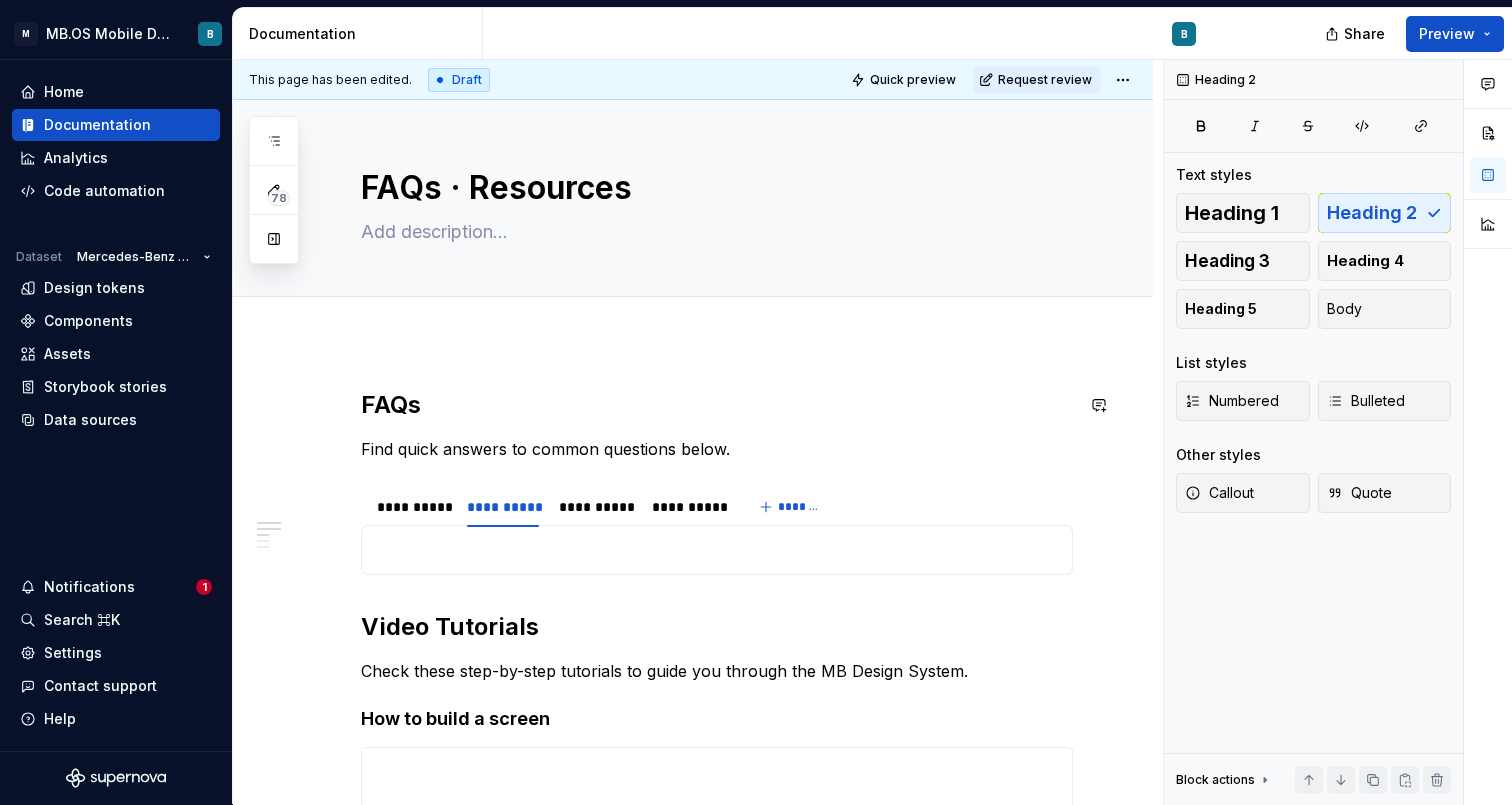 scroll, scrollTop: 0, scrollLeft: 0, axis: both 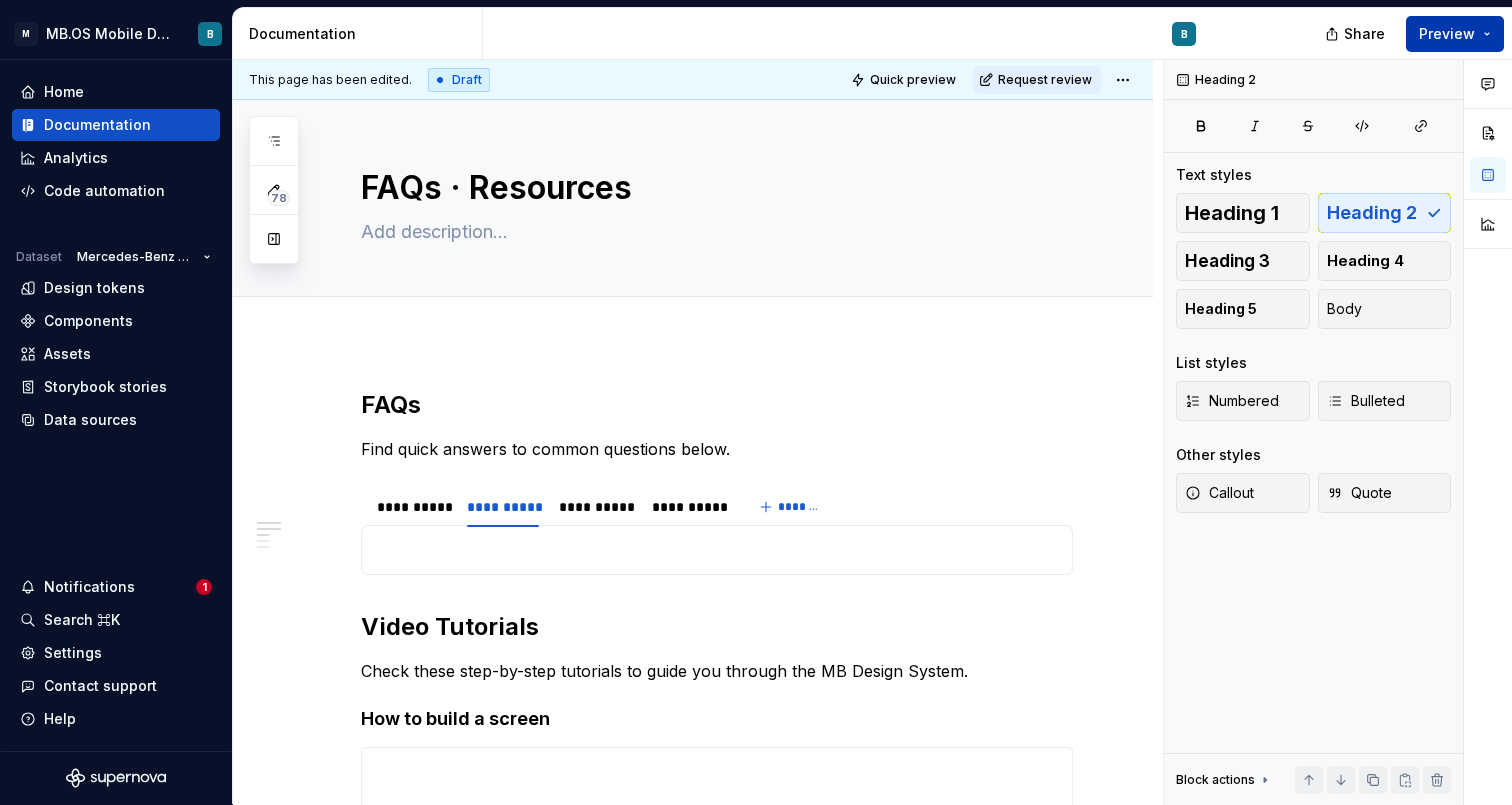 click on "Preview" at bounding box center (1447, 34) 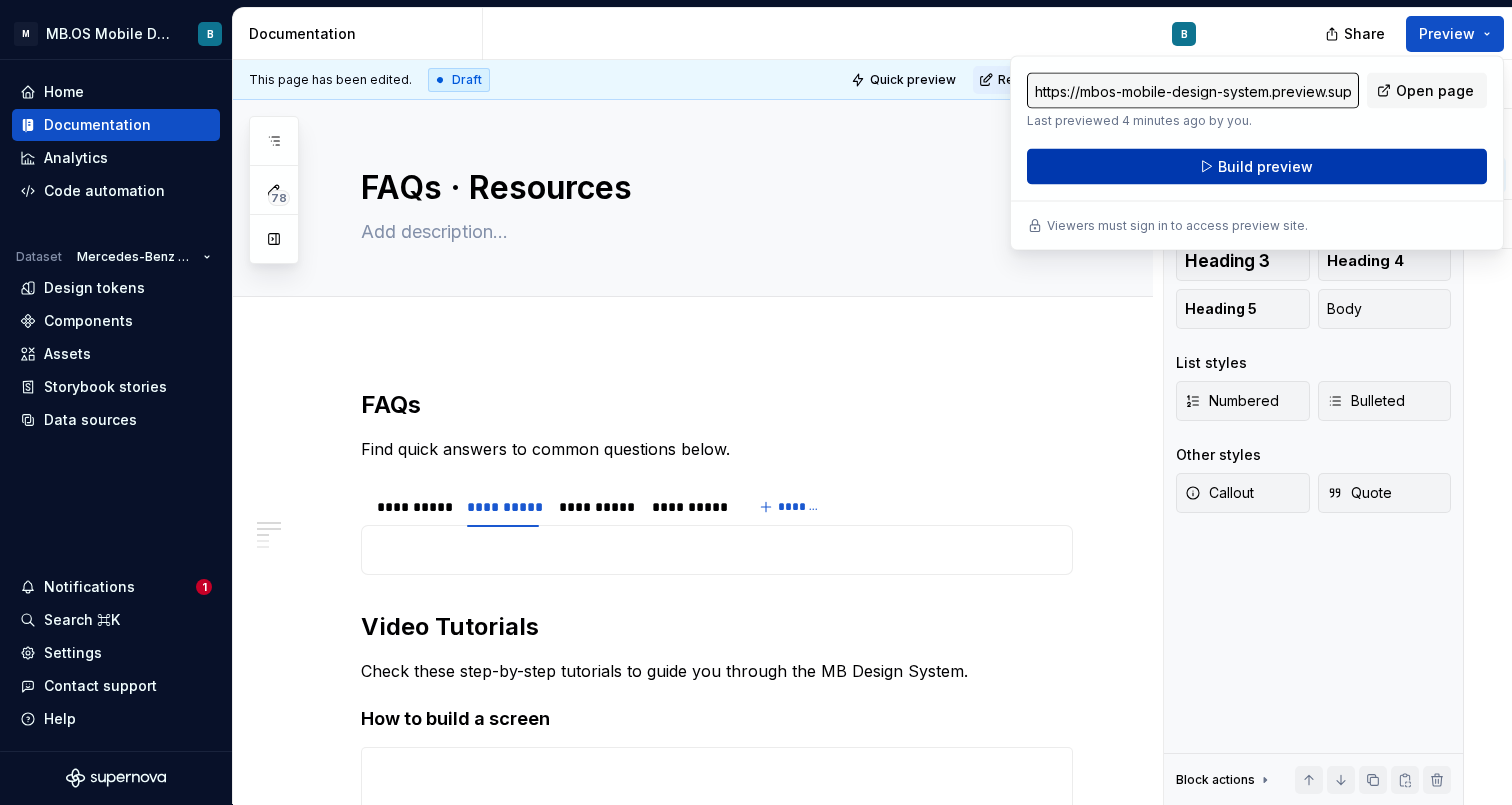 click on "Build preview" at bounding box center (1265, 167) 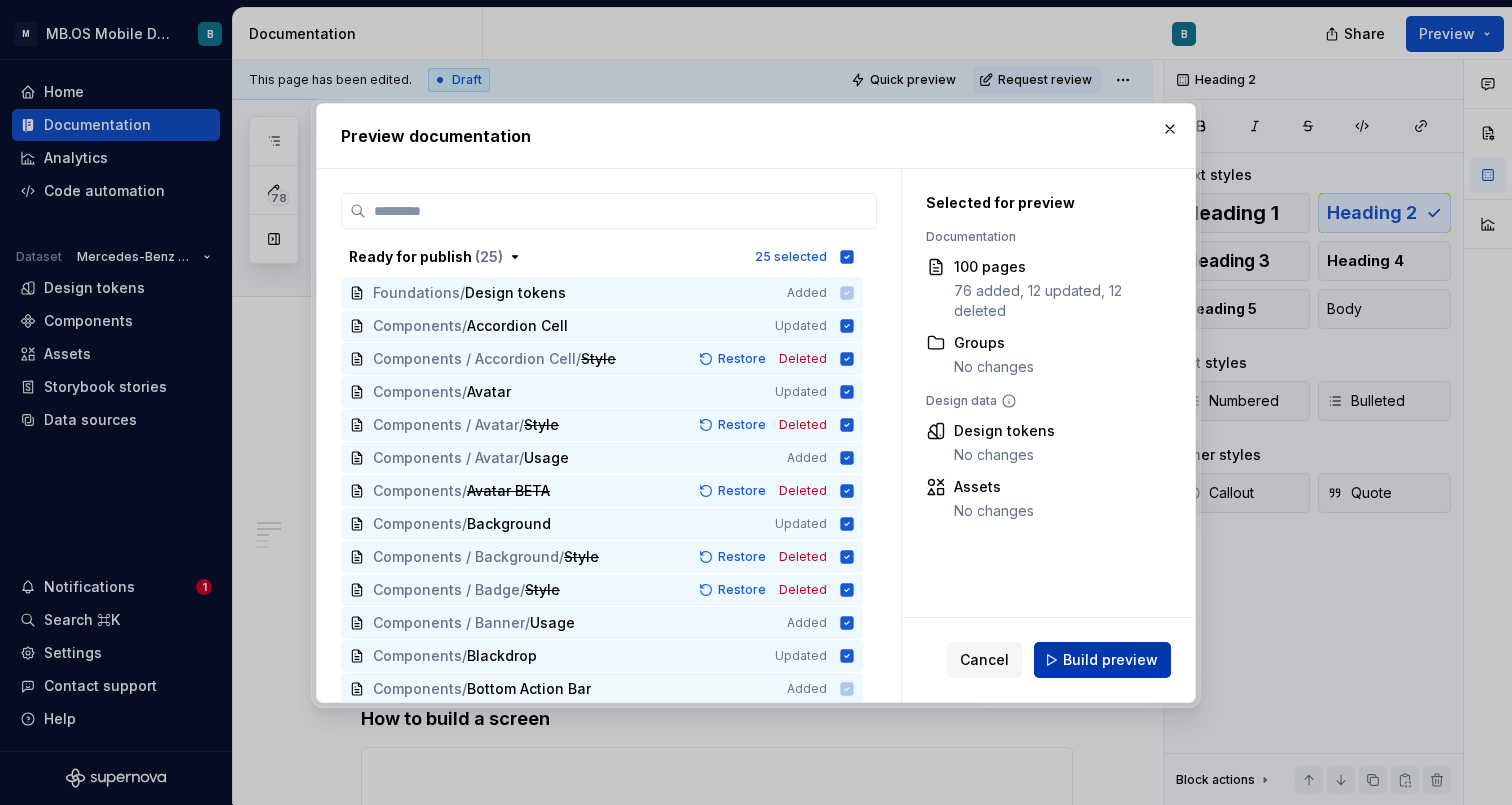 click on "Build preview" at bounding box center (1110, 660) 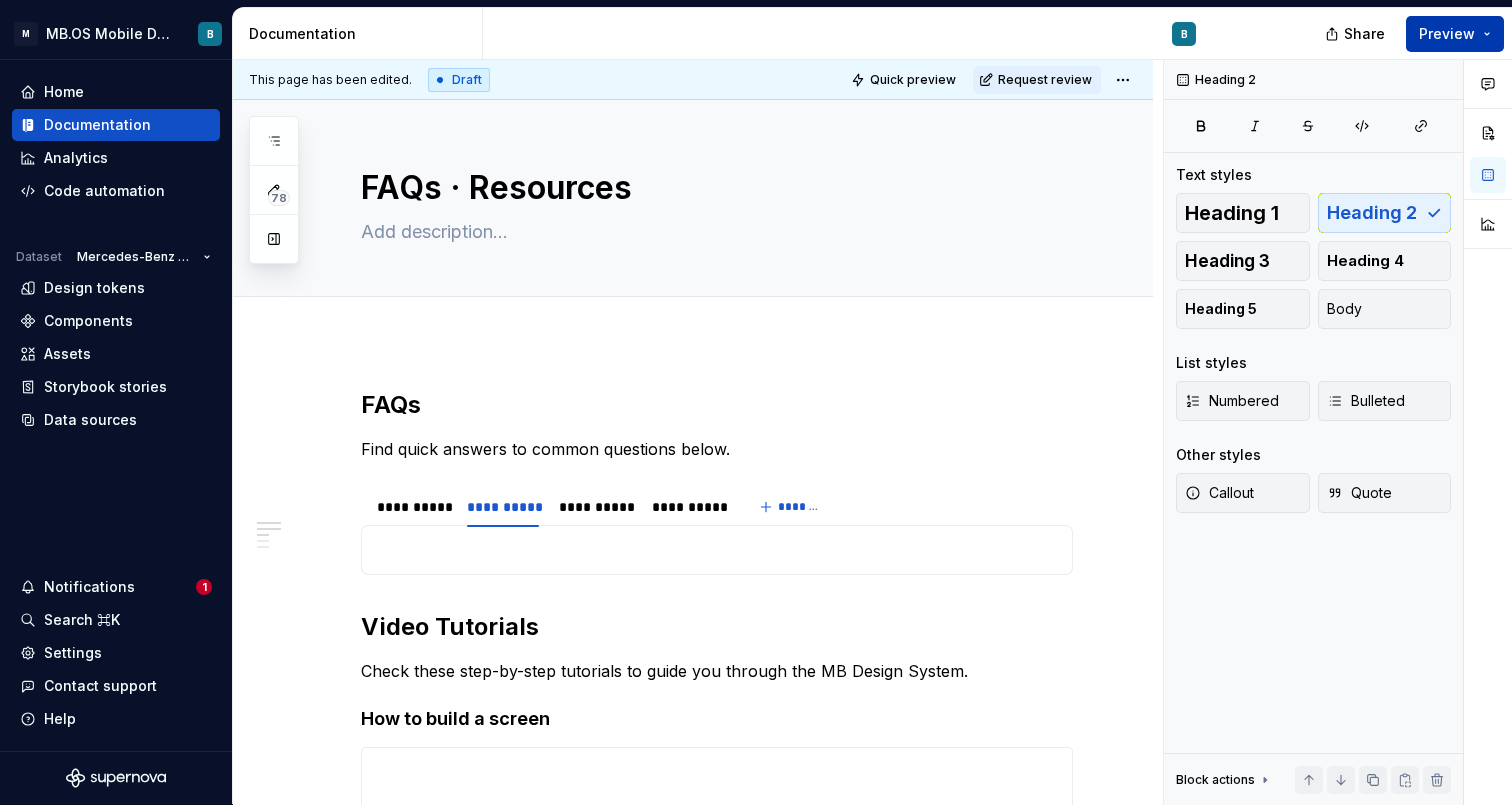 click on "Preview" at bounding box center (1455, 34) 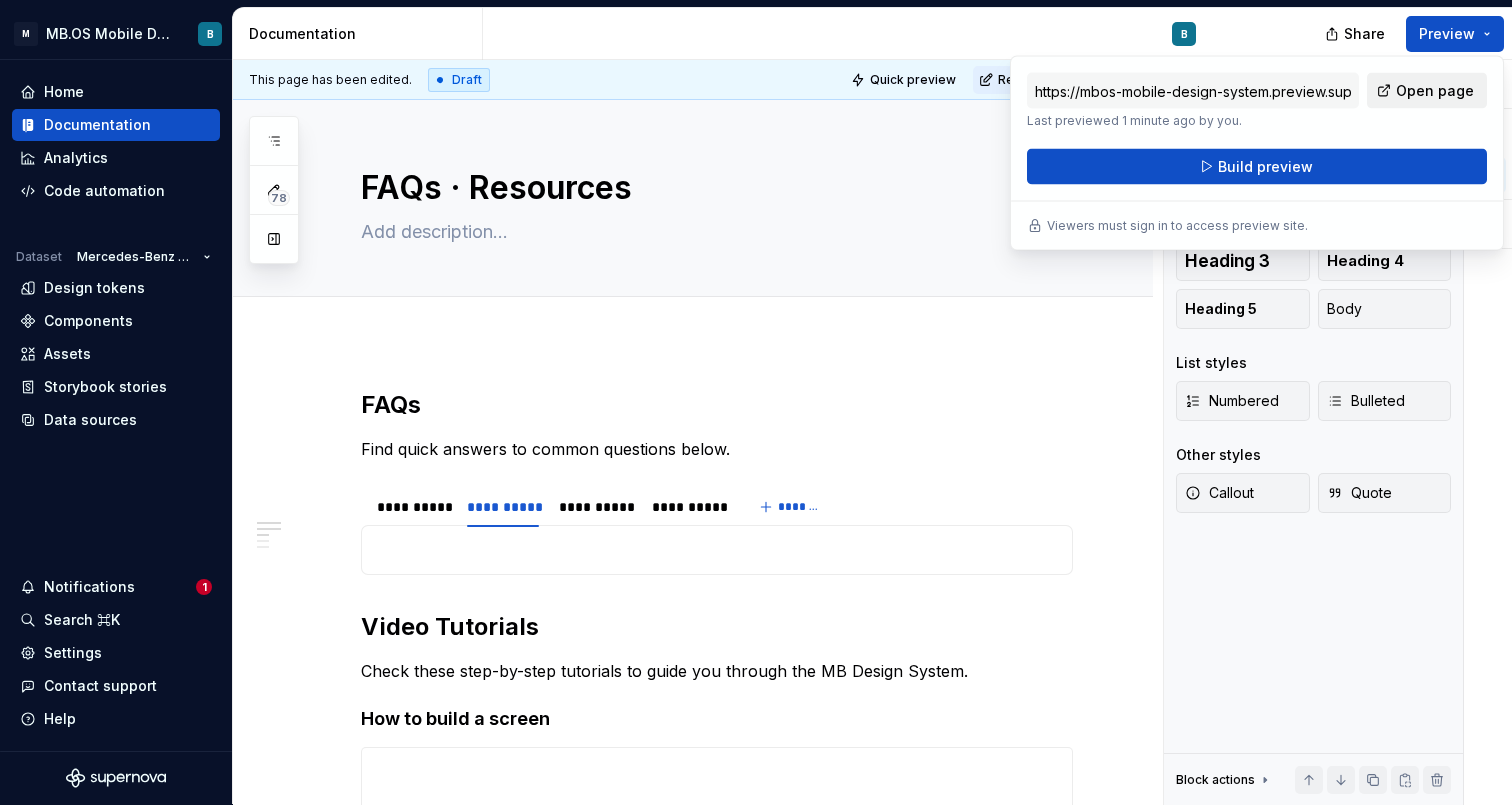 click on "Open page" at bounding box center [1427, 91] 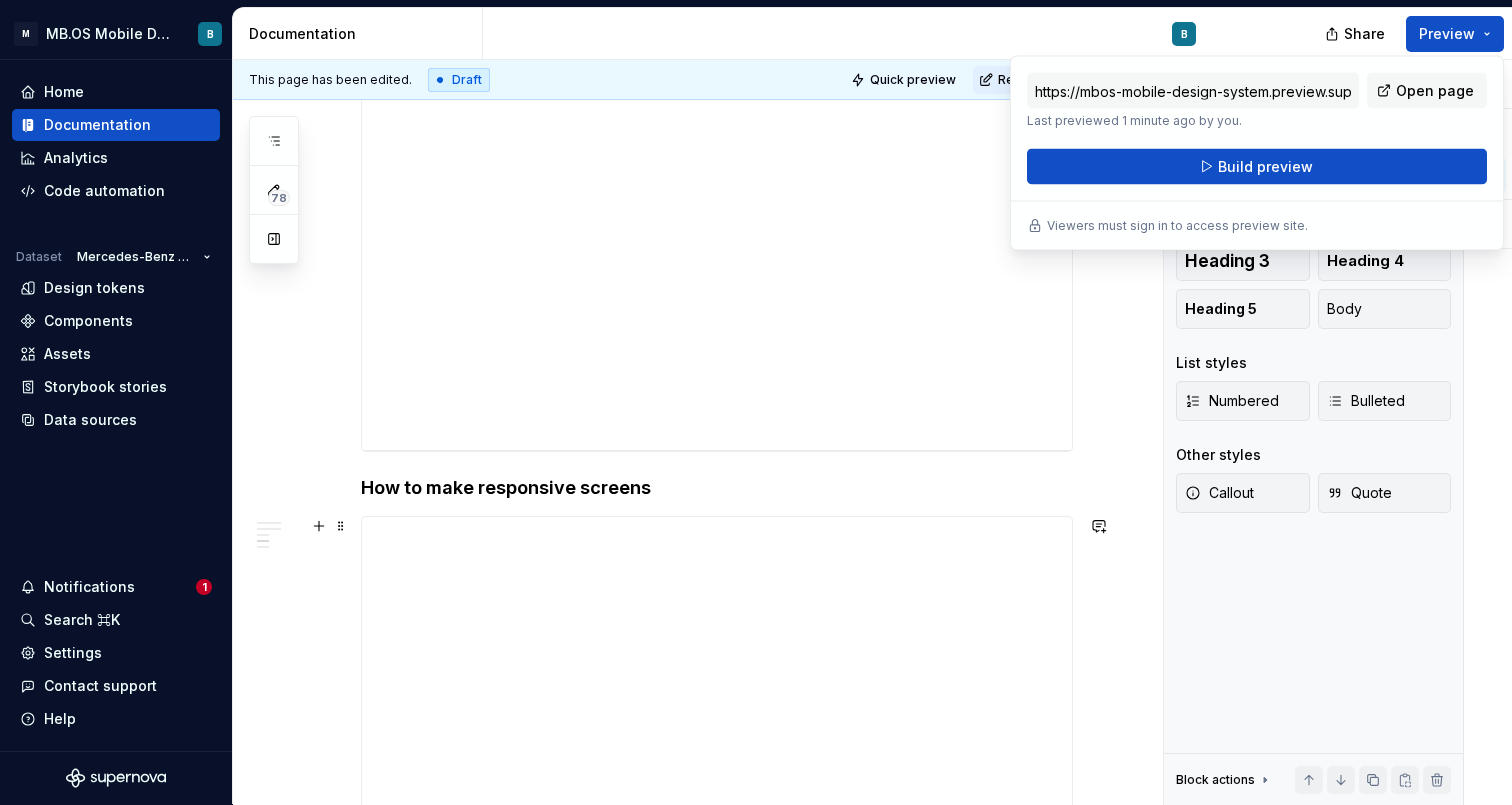 scroll, scrollTop: 704, scrollLeft: 0, axis: vertical 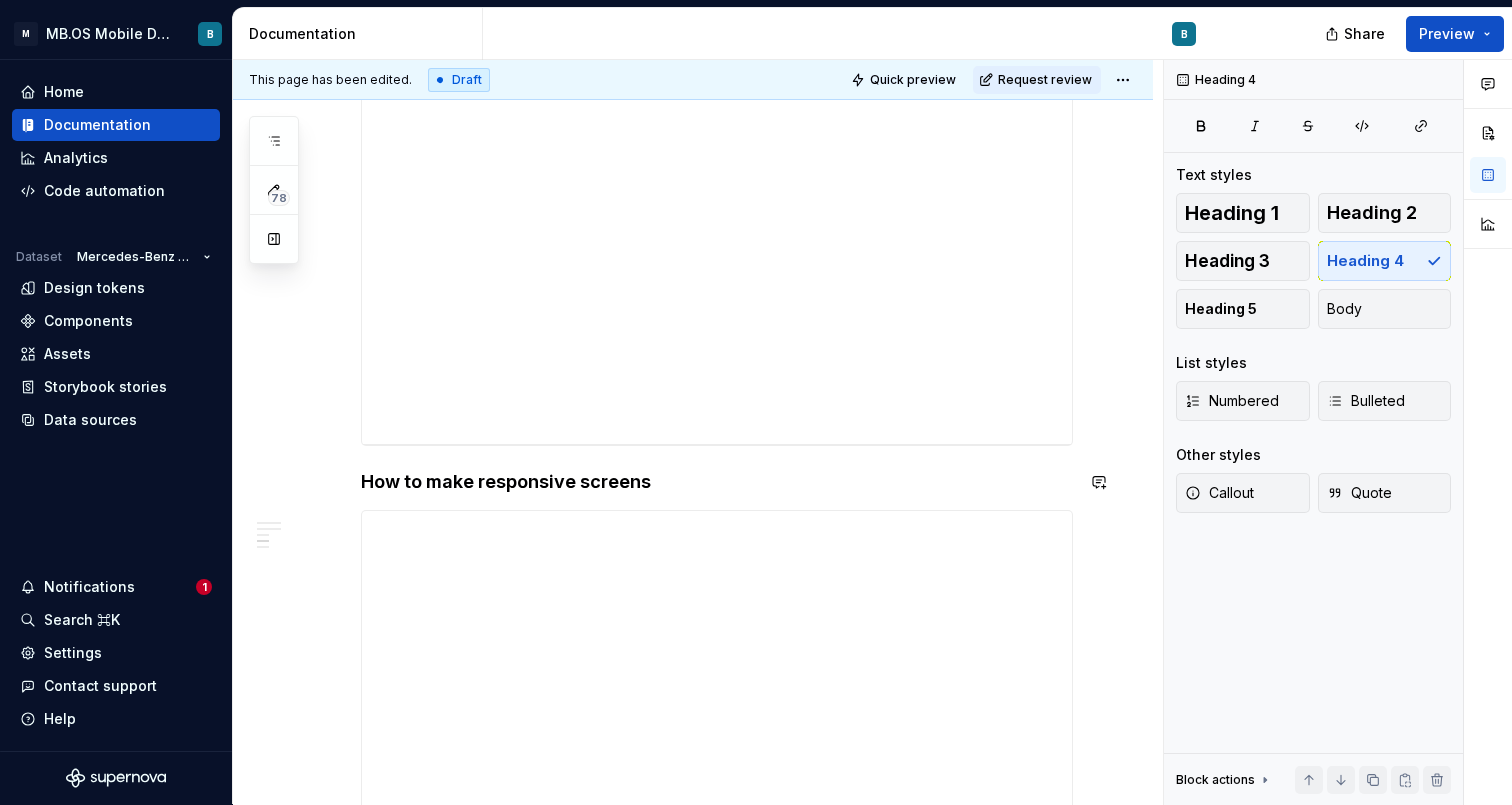 click on "**********" at bounding box center [717, 532] 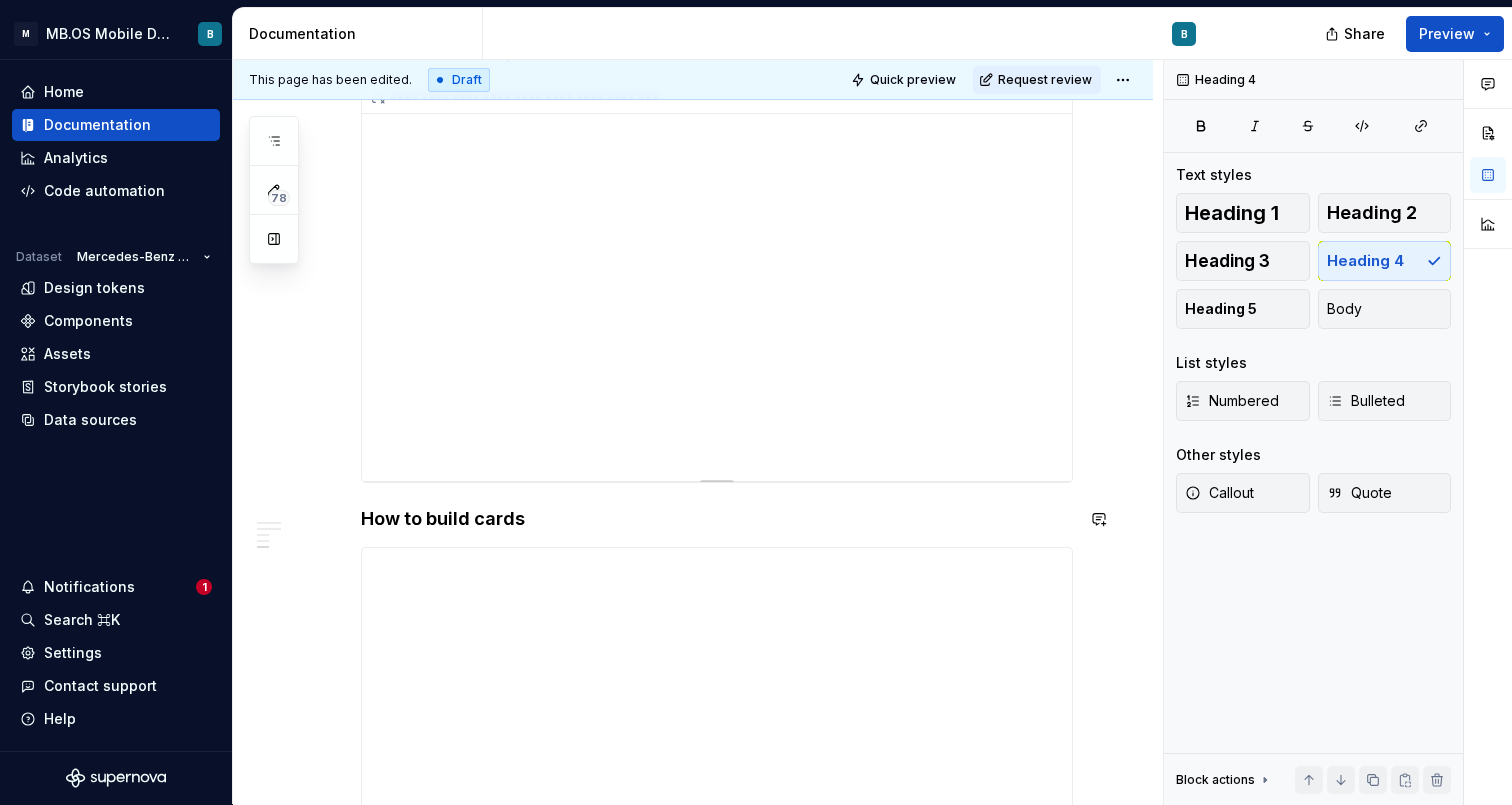 scroll, scrollTop: 1251, scrollLeft: 0, axis: vertical 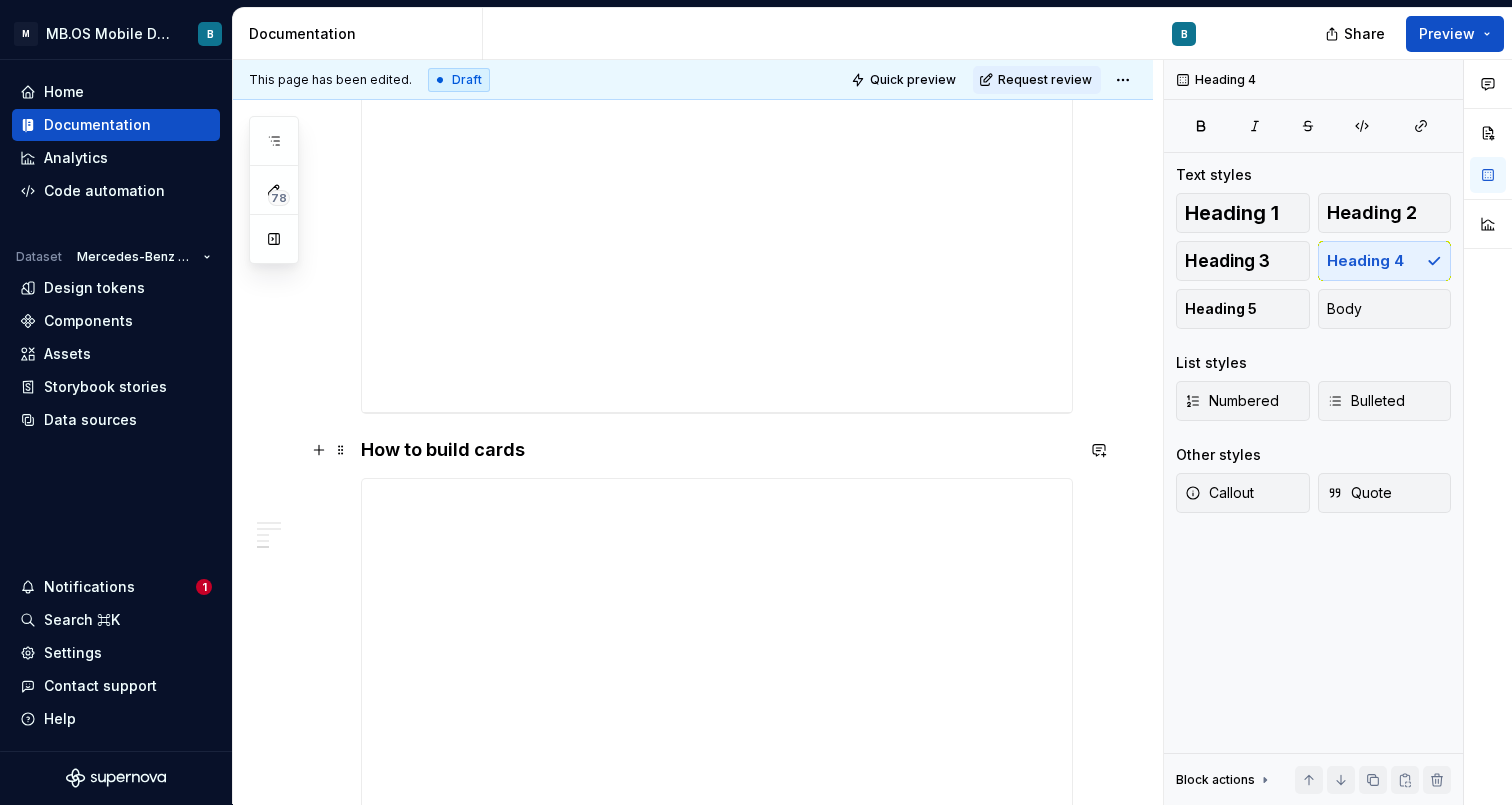 click on "**********" at bounding box center (693, 118) 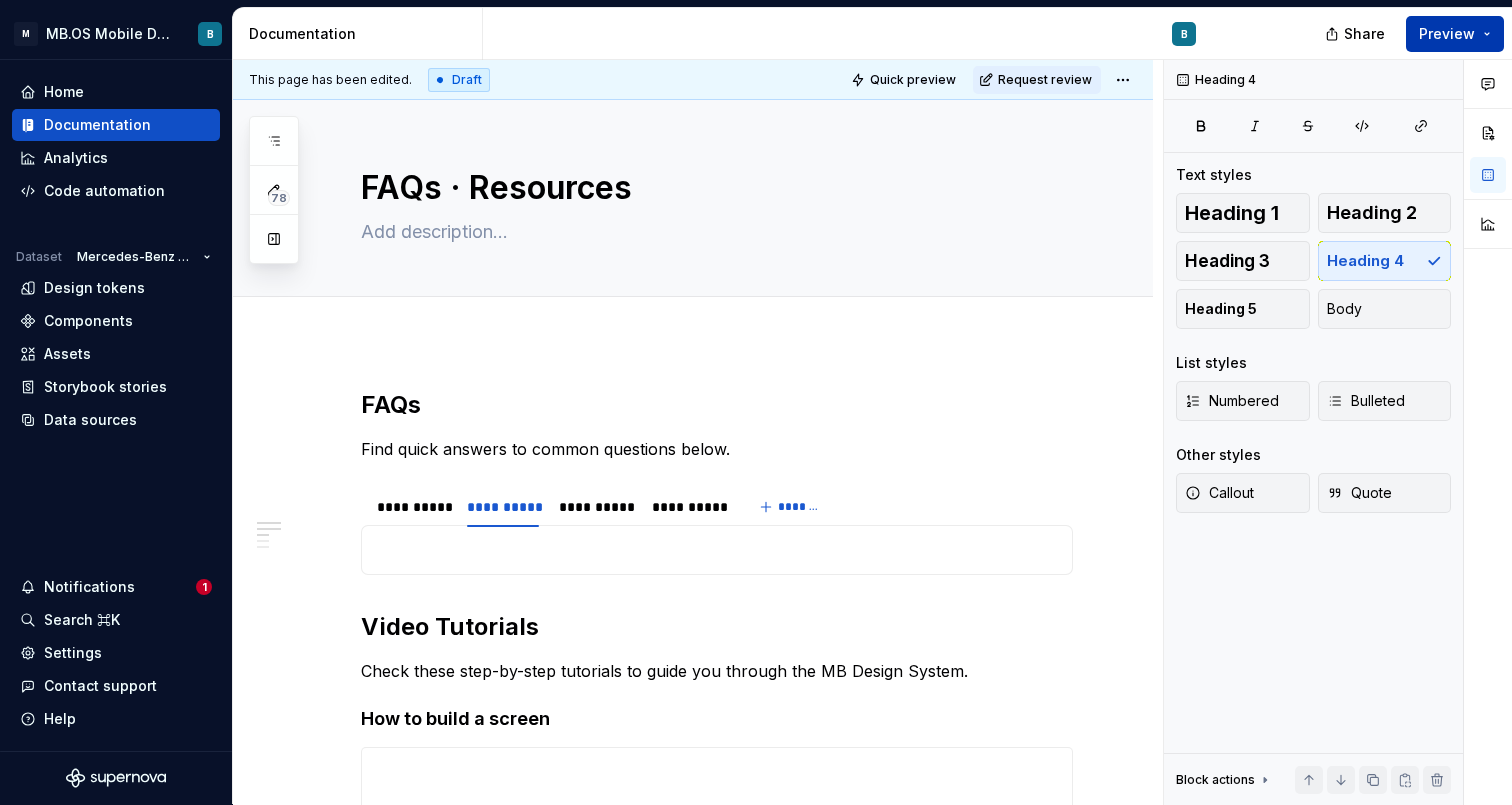scroll, scrollTop: 0, scrollLeft: 0, axis: both 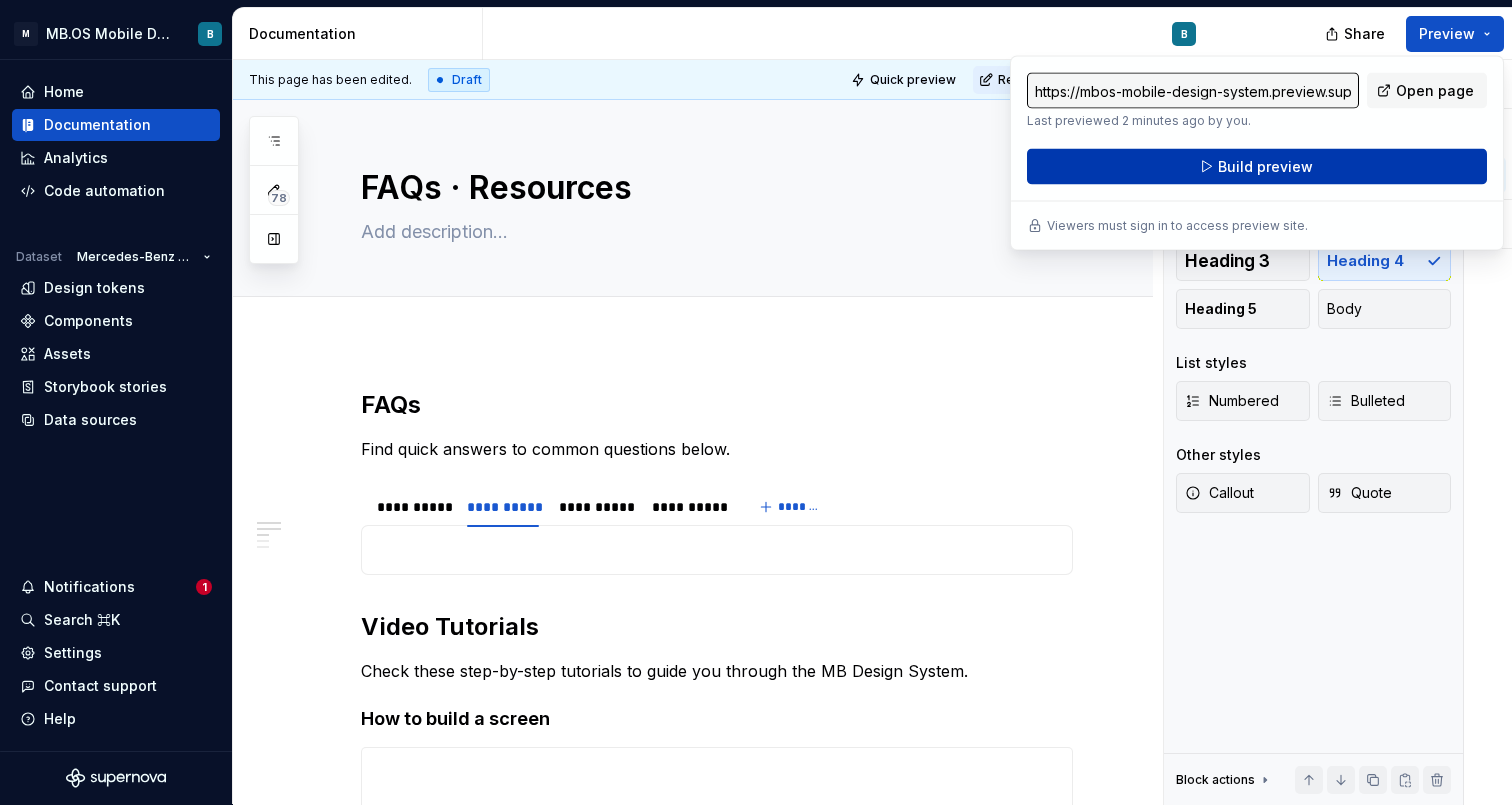 click on "Build preview" at bounding box center [1265, 167] 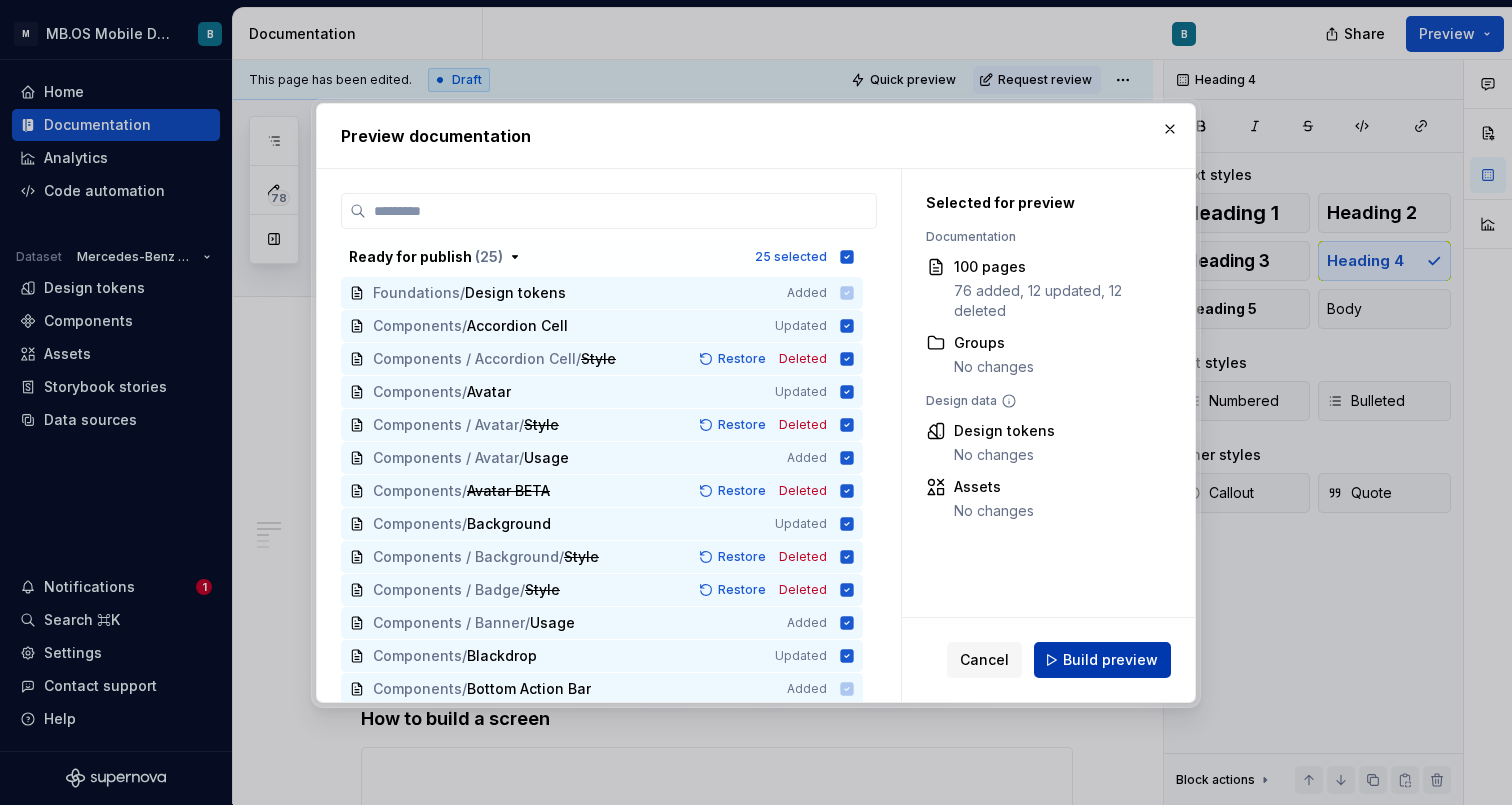 click on "Build preview" at bounding box center [1102, 660] 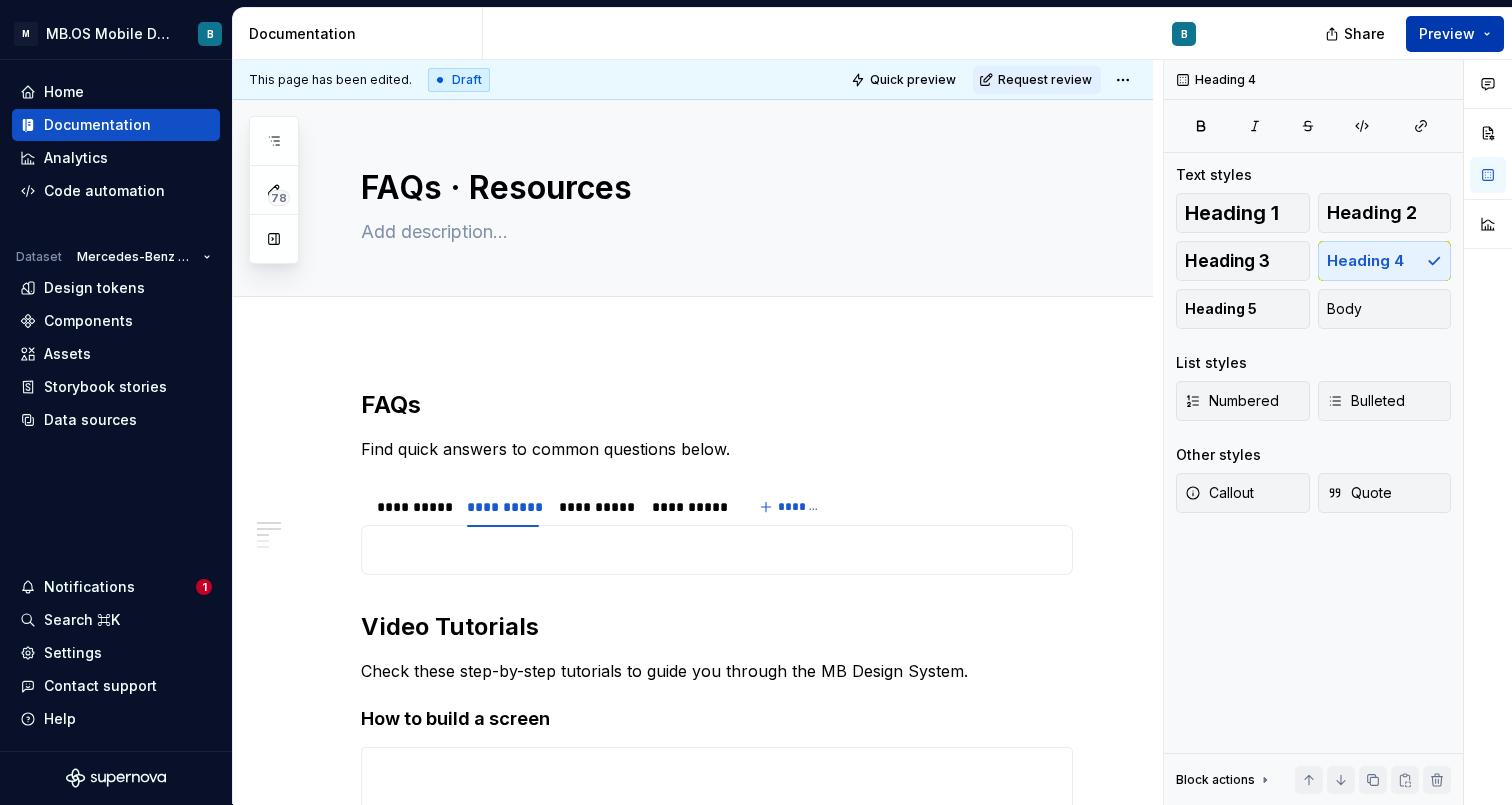 click on "Preview" at bounding box center [1447, 34] 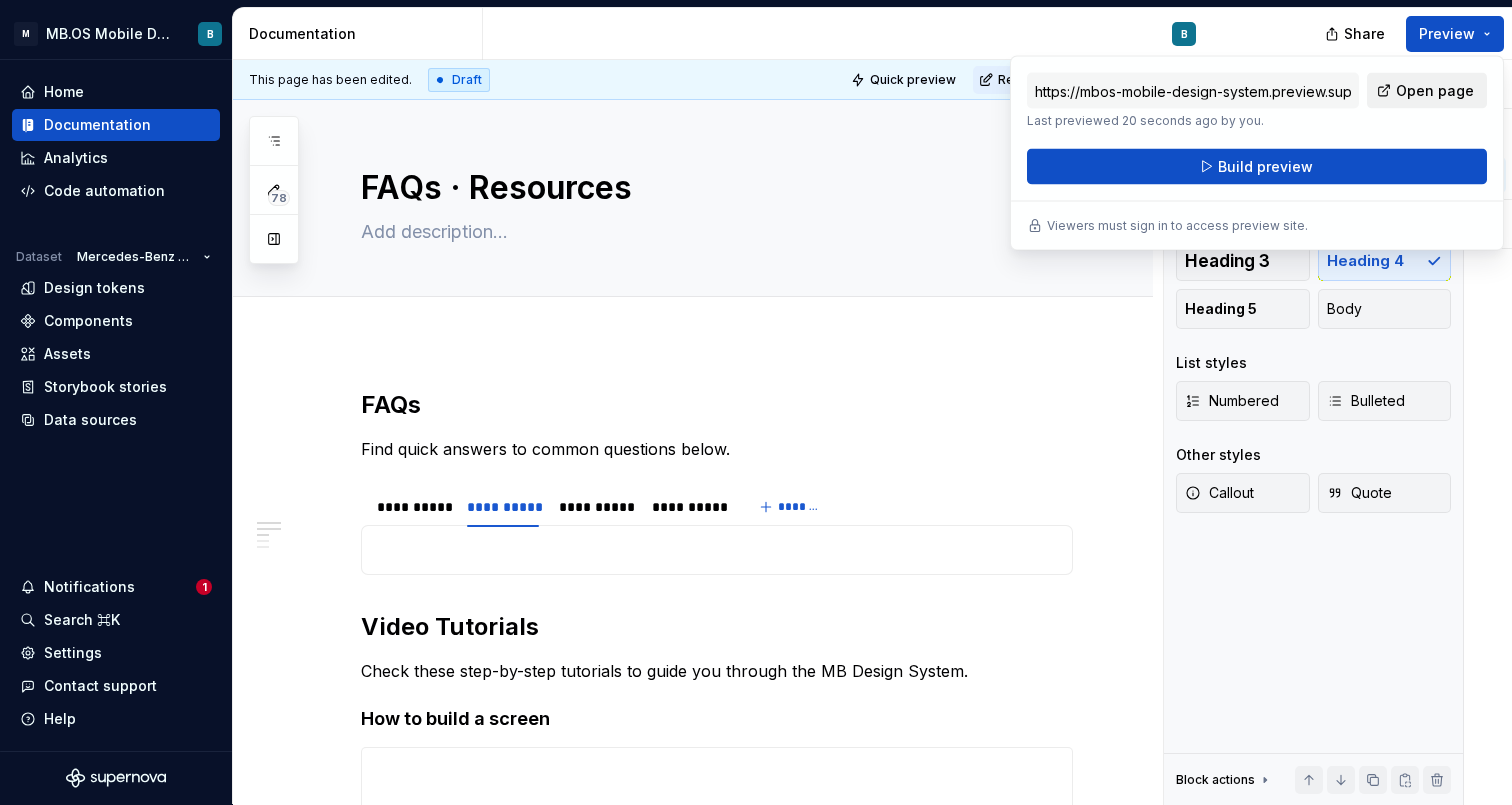 click on "Open page" at bounding box center [1427, 91] 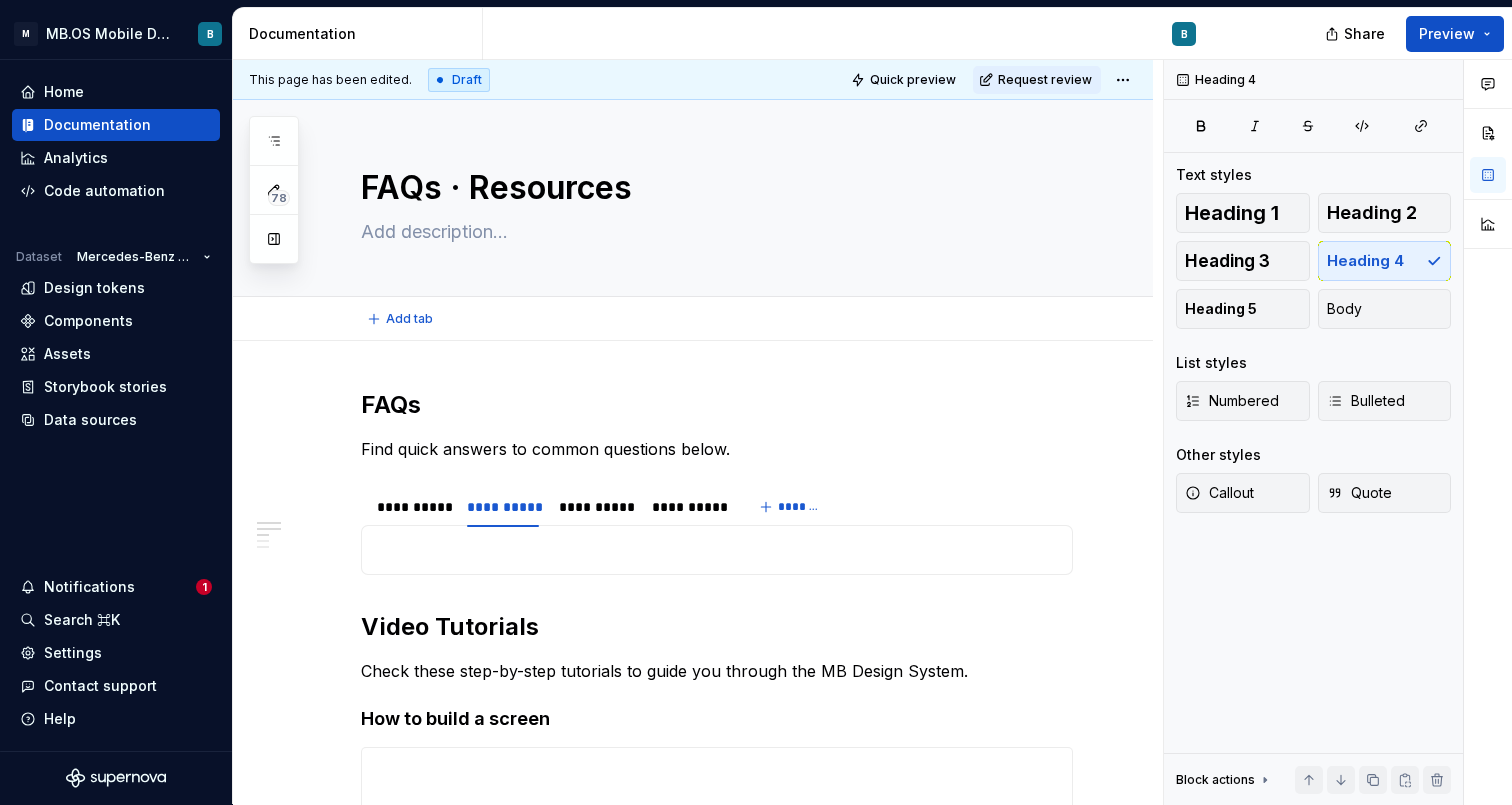 click on "Add tab" at bounding box center (693, 319) 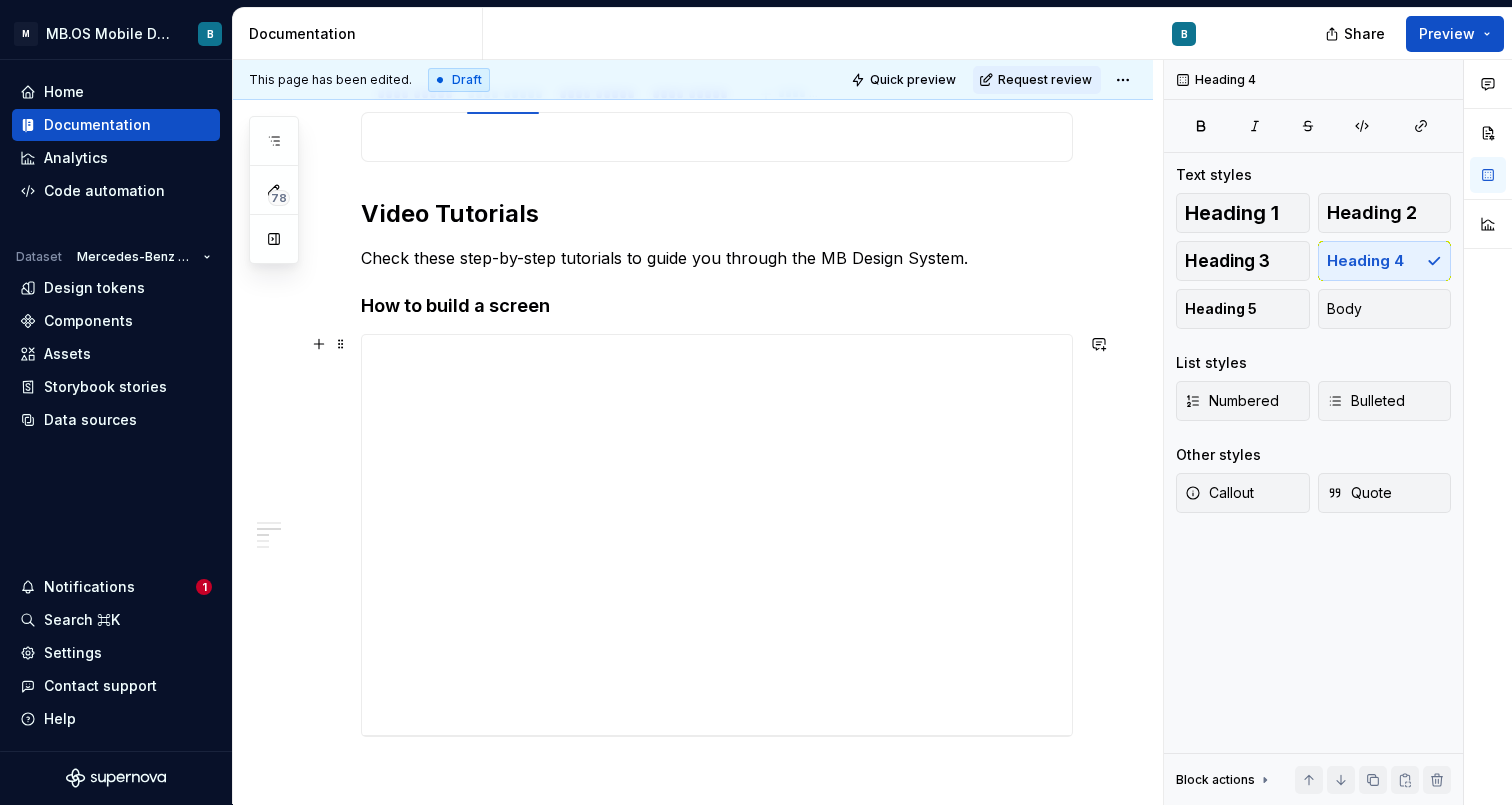 scroll, scrollTop: 482, scrollLeft: 0, axis: vertical 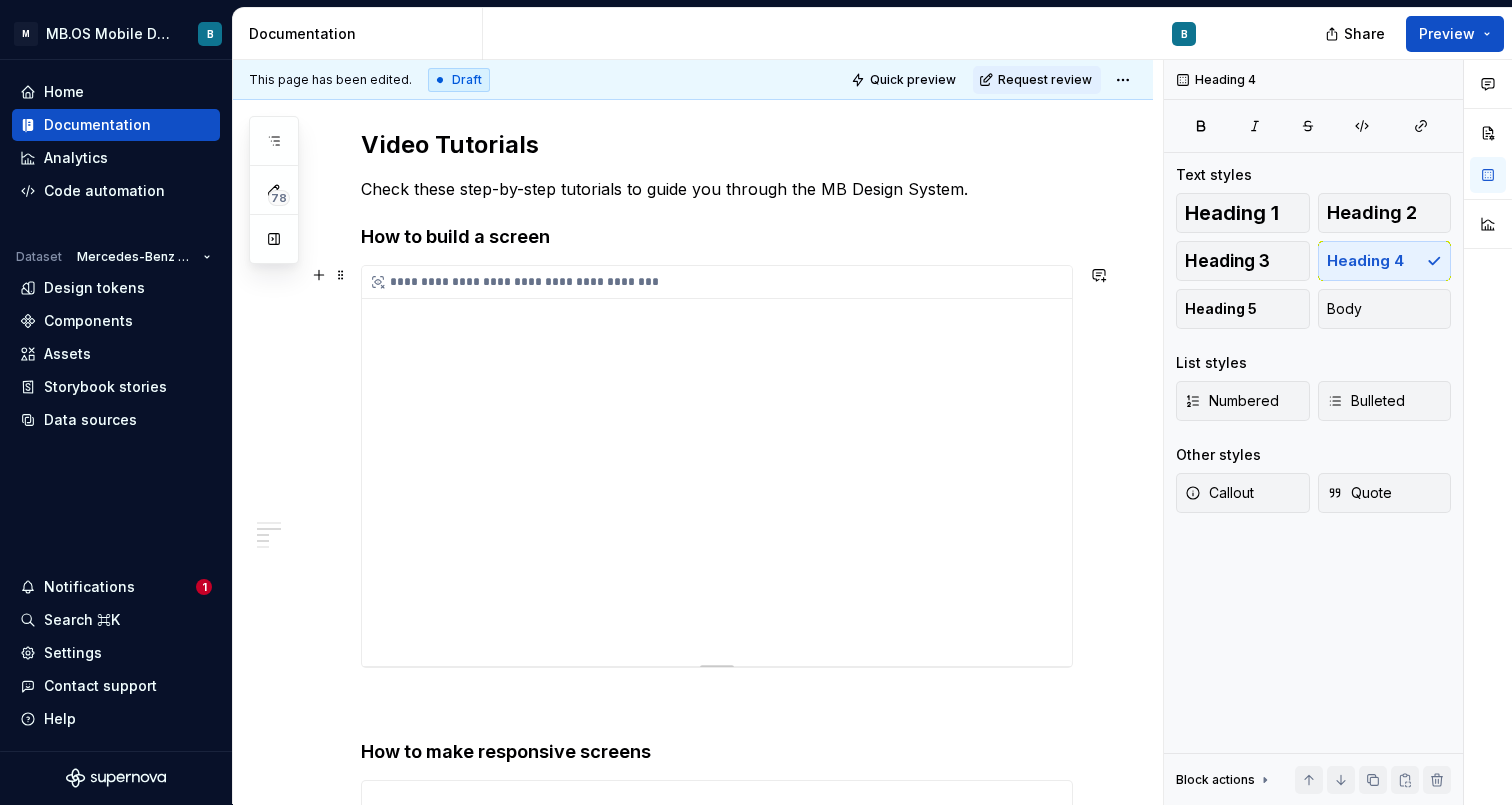 click on "**********" at bounding box center (717, 466) 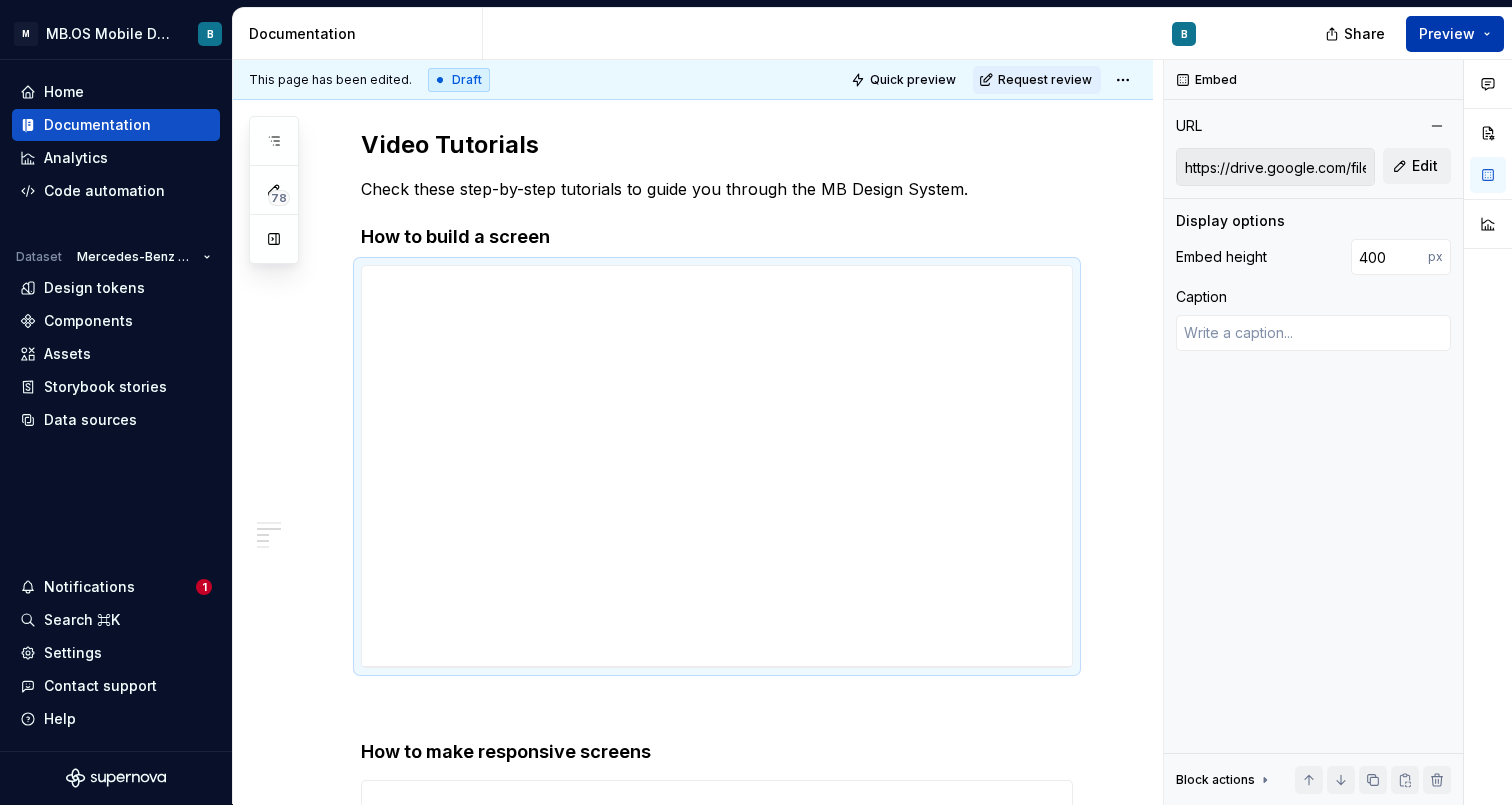 click on "Preview" at bounding box center [1447, 34] 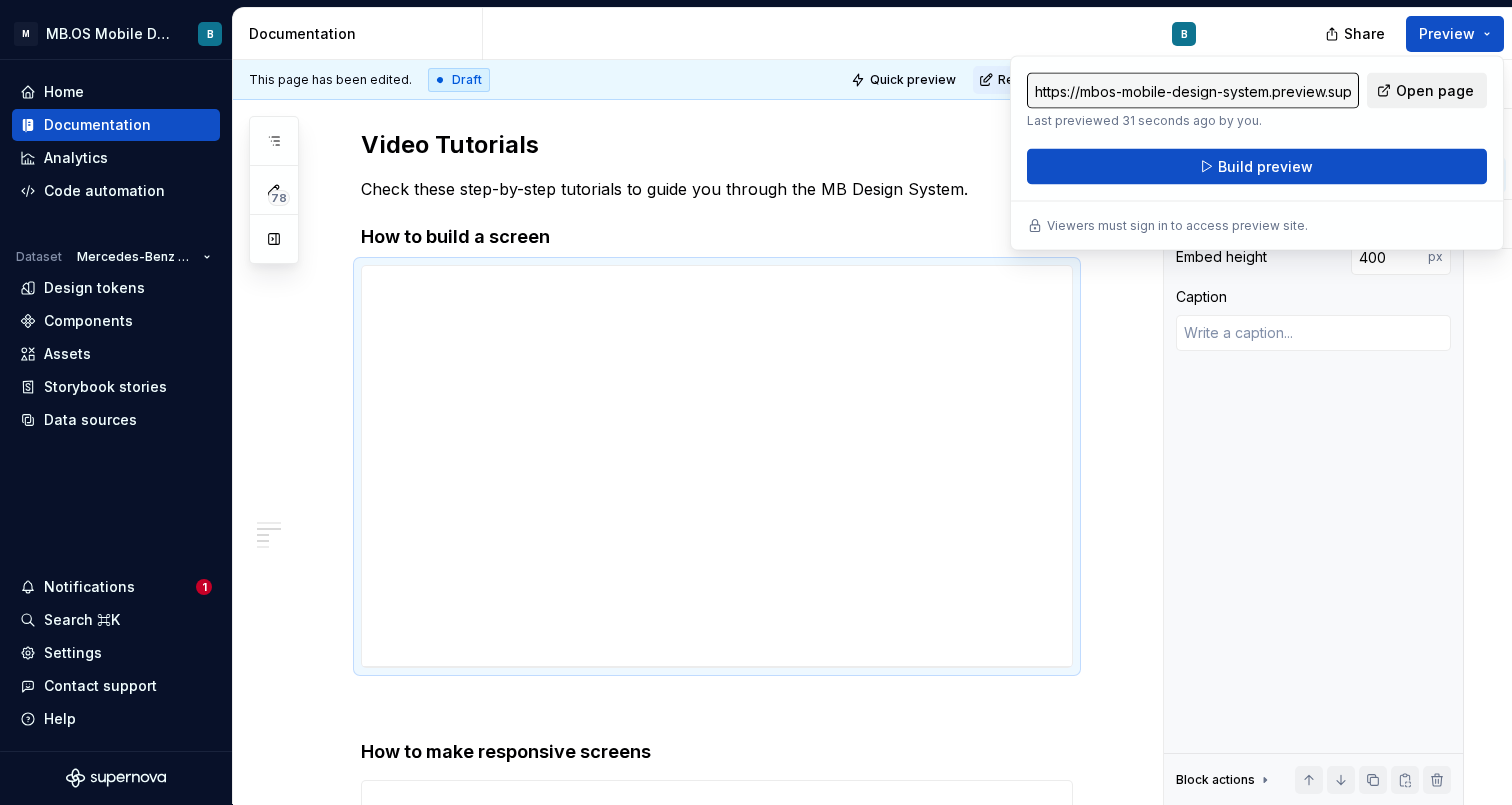 click on "Open page" at bounding box center (1435, 91) 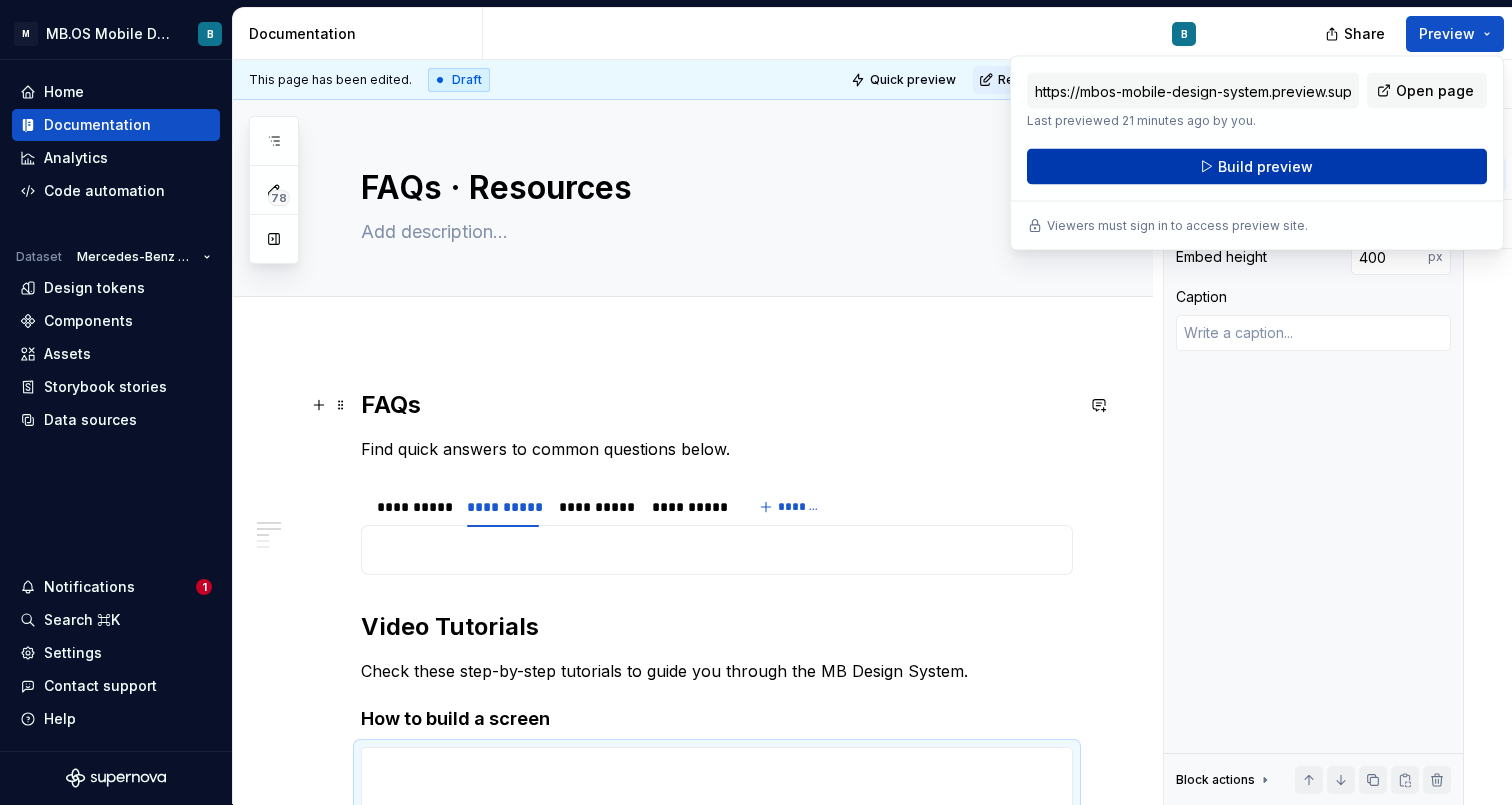 scroll, scrollTop: 0, scrollLeft: 0, axis: both 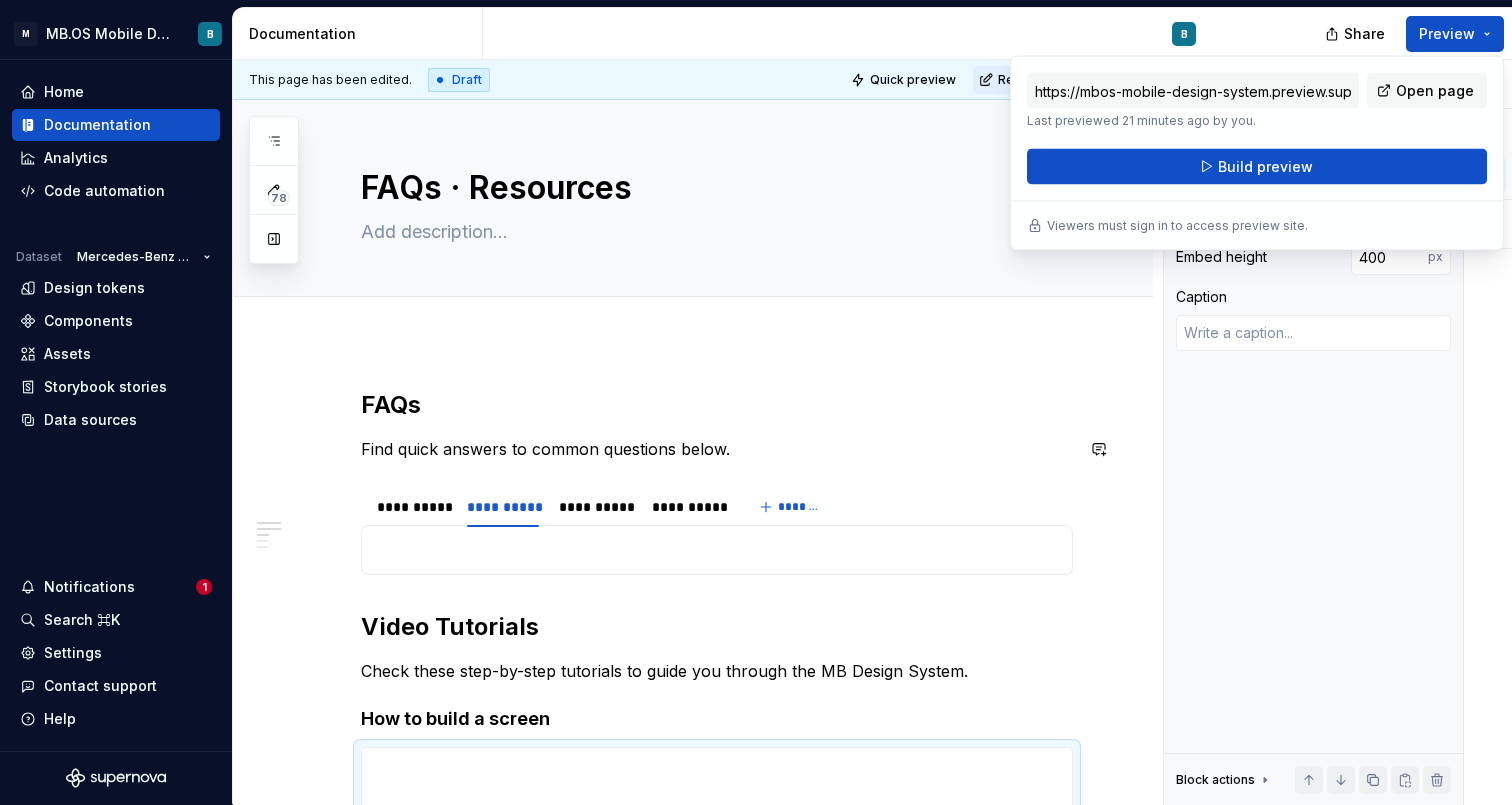 click on "**********" at bounding box center [693, 1393] 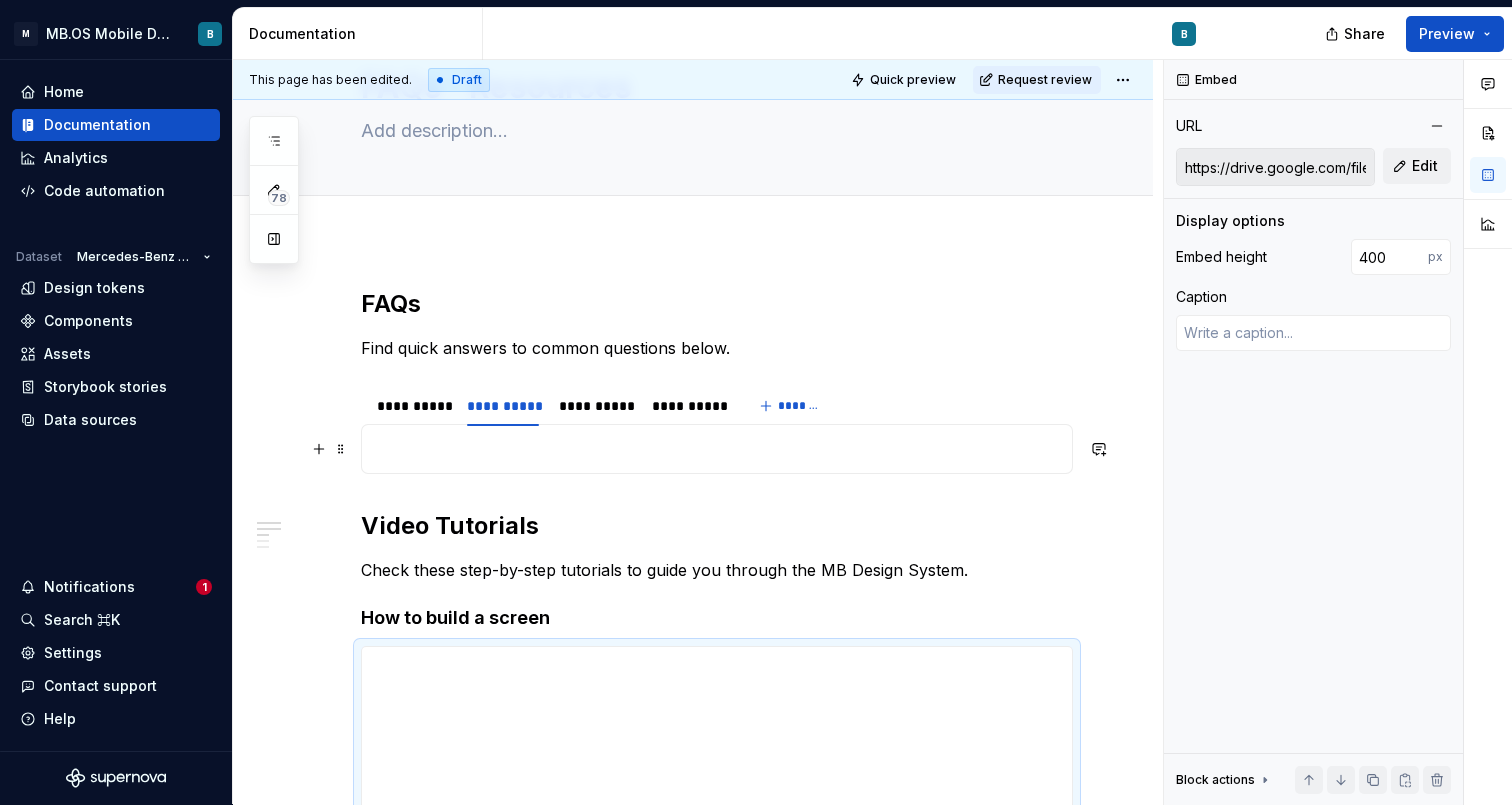 scroll, scrollTop: 125, scrollLeft: 0, axis: vertical 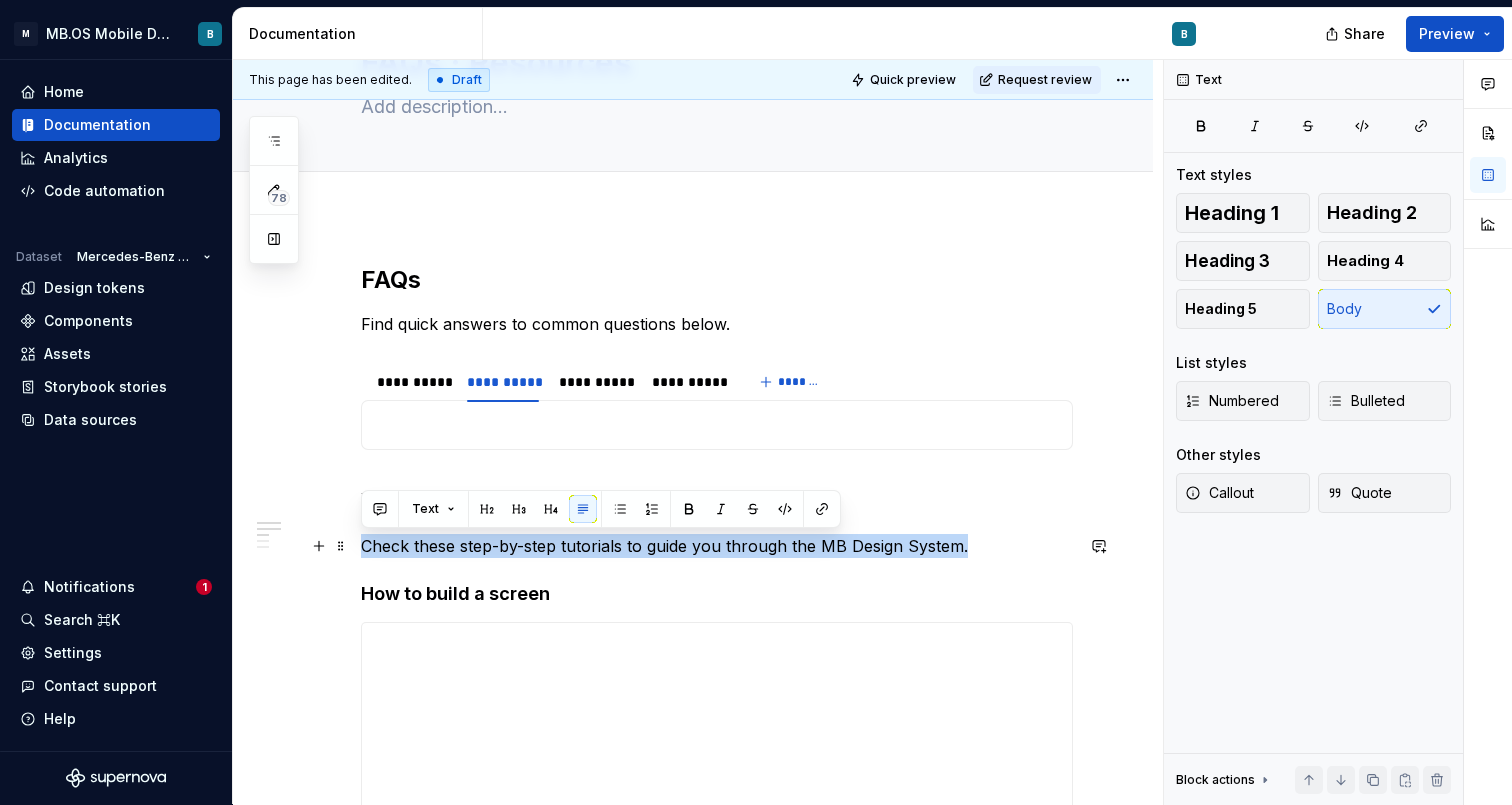 drag, startPoint x: 975, startPoint y: 556, endPoint x: 360, endPoint y: 552, distance: 615.013 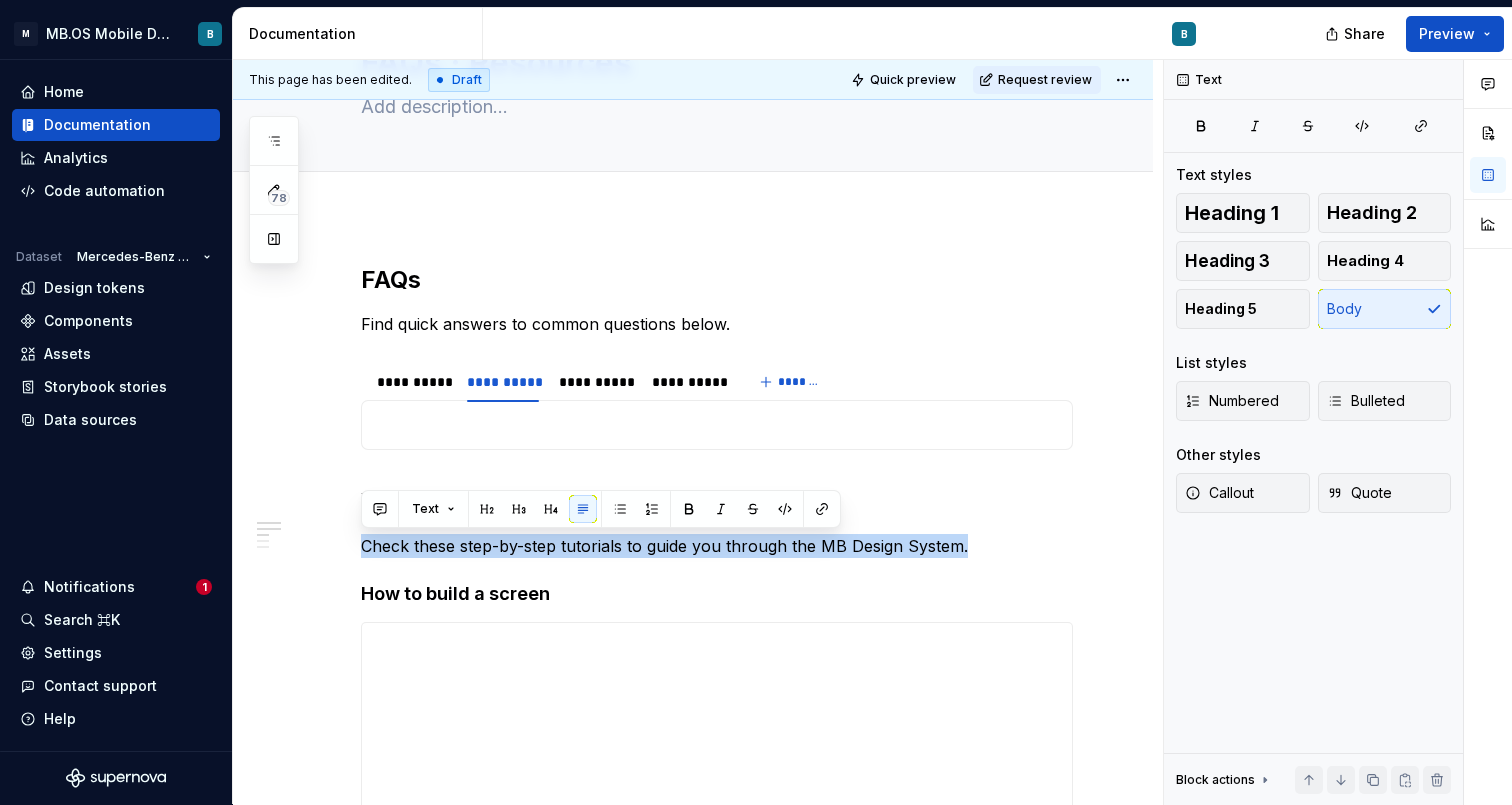 type on "*" 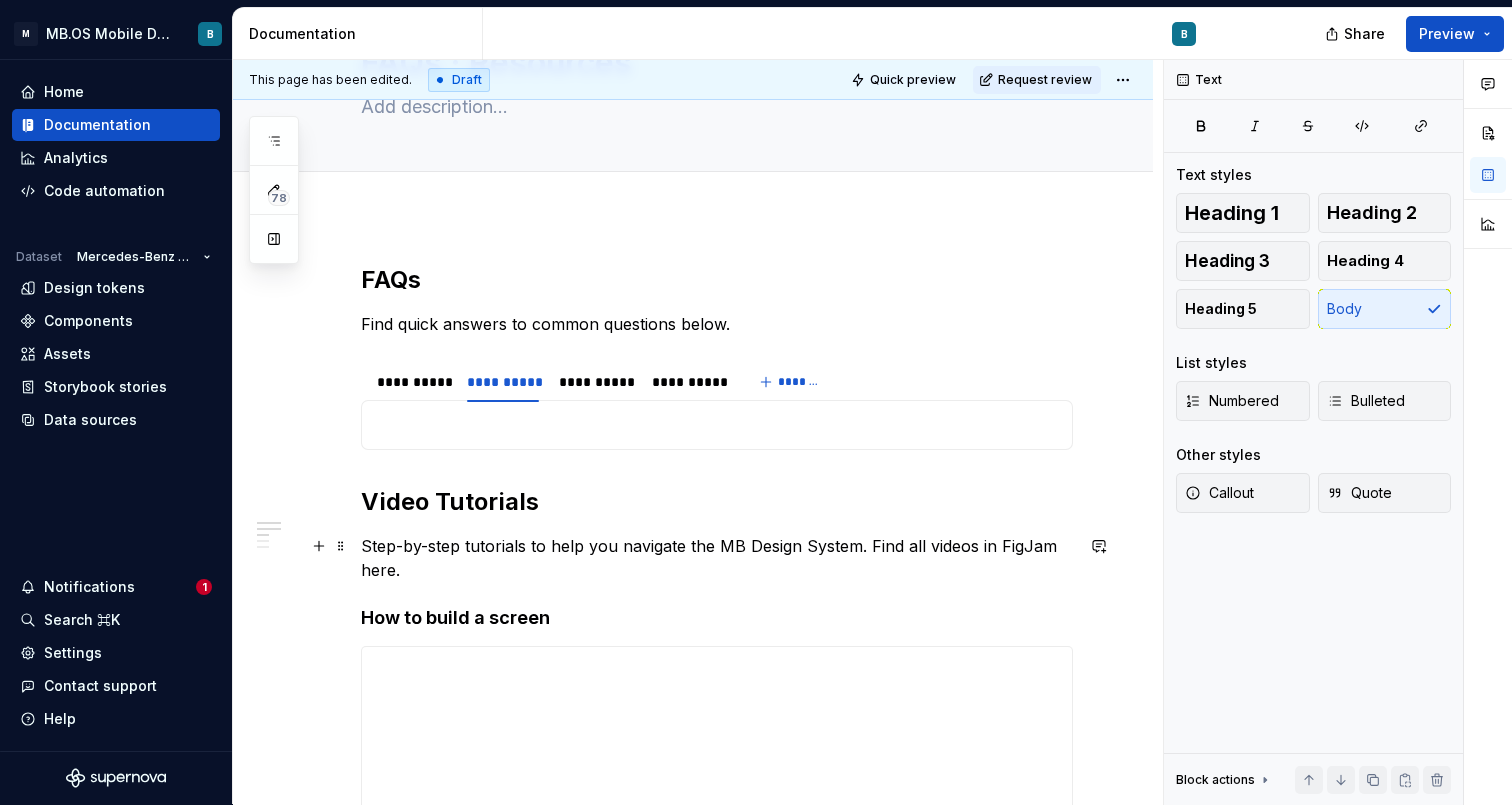 click on "Step-by-step tutorials to help you navigate the MB Design System. Find all videos in FigJam here." at bounding box center [717, 558] 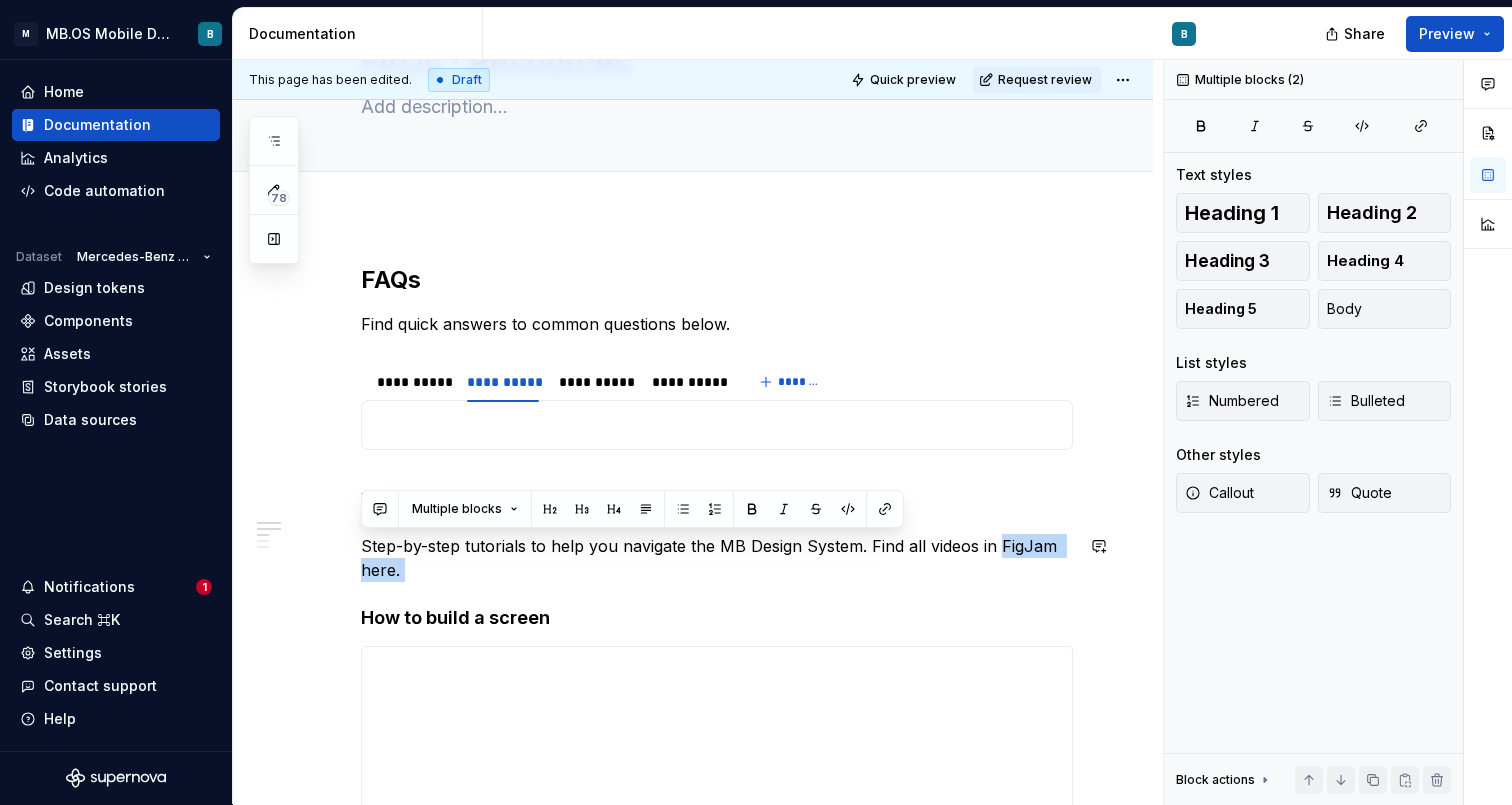 drag, startPoint x: 1000, startPoint y: 544, endPoint x: 392, endPoint y: 582, distance: 609.18634 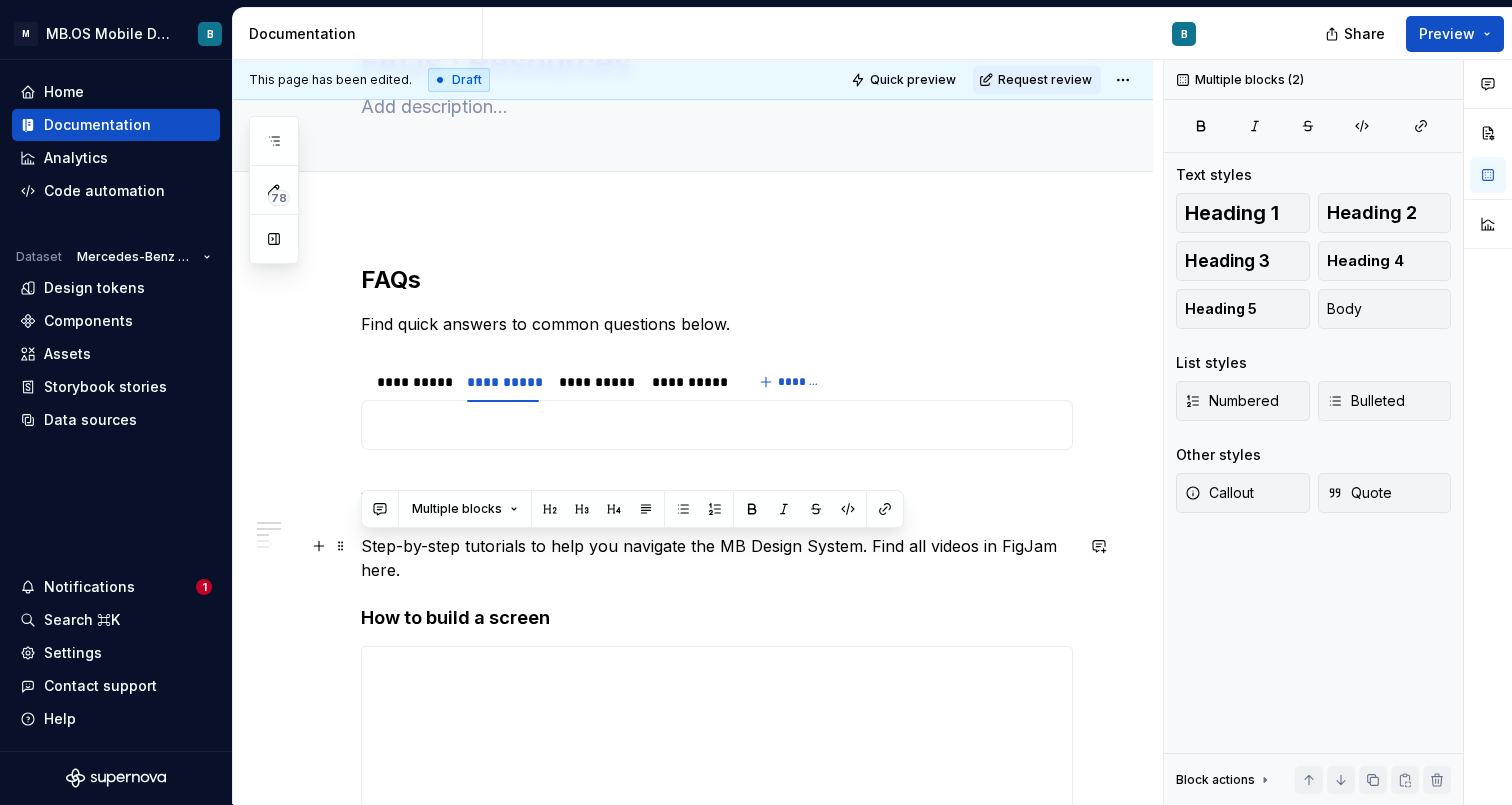 click on "Step-by-step tutorials to help you navigate the MB Design System. Find all videos in FigJam here." at bounding box center (717, 558) 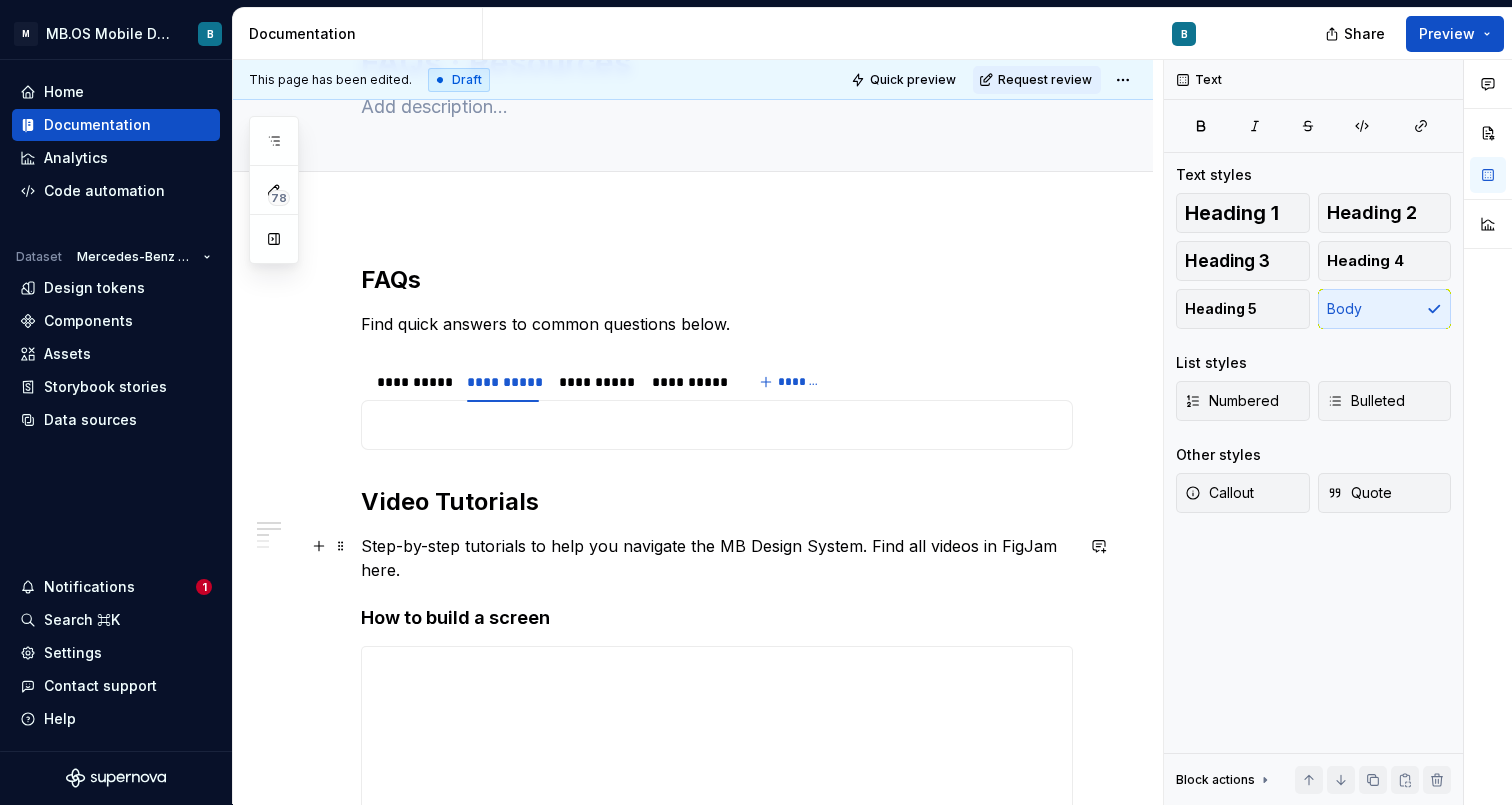 click on "Step-by-step tutorials to help you navigate the MB Design System. Find all videos in FigJam here." at bounding box center [717, 558] 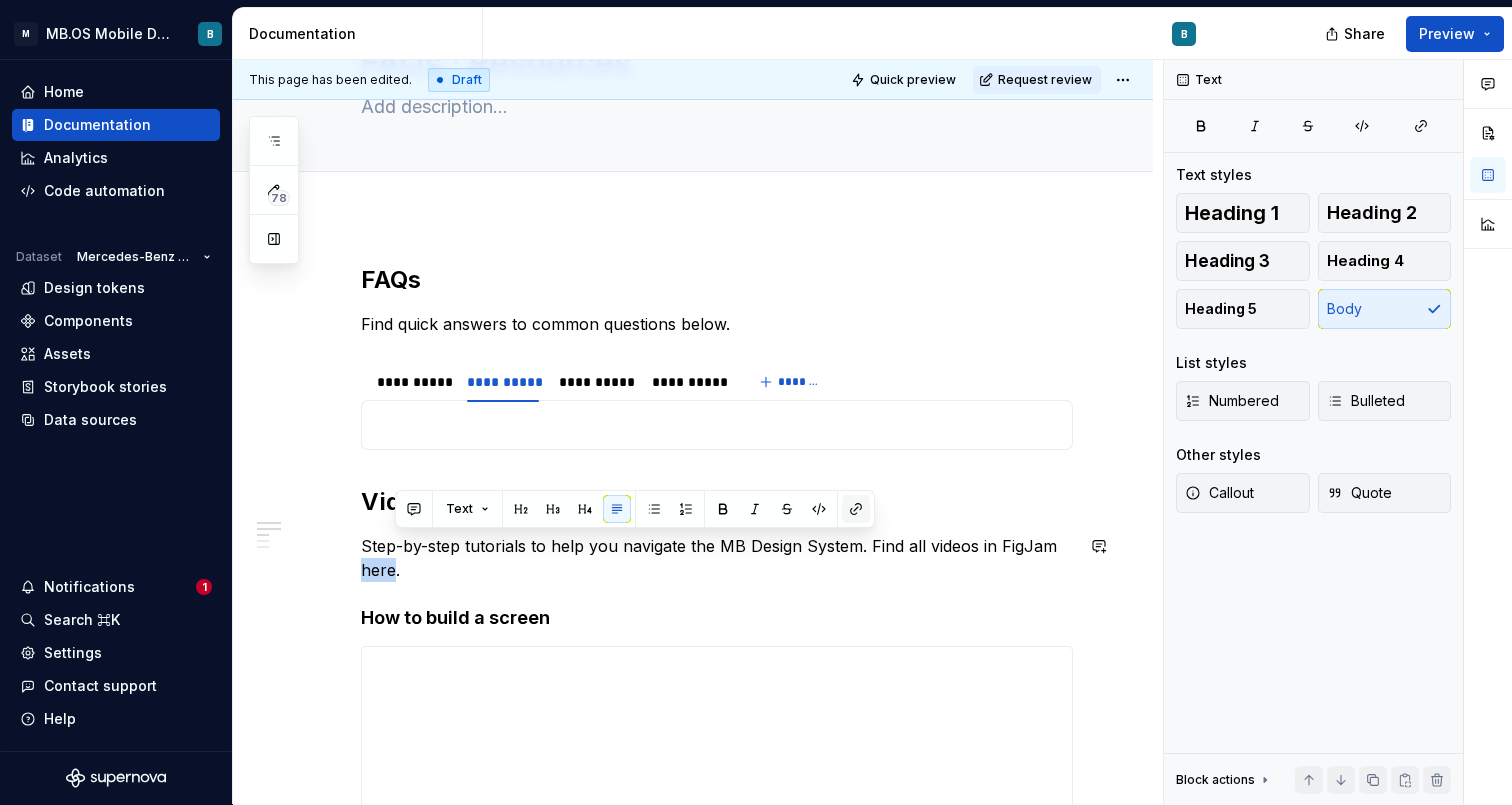 click at bounding box center (856, 509) 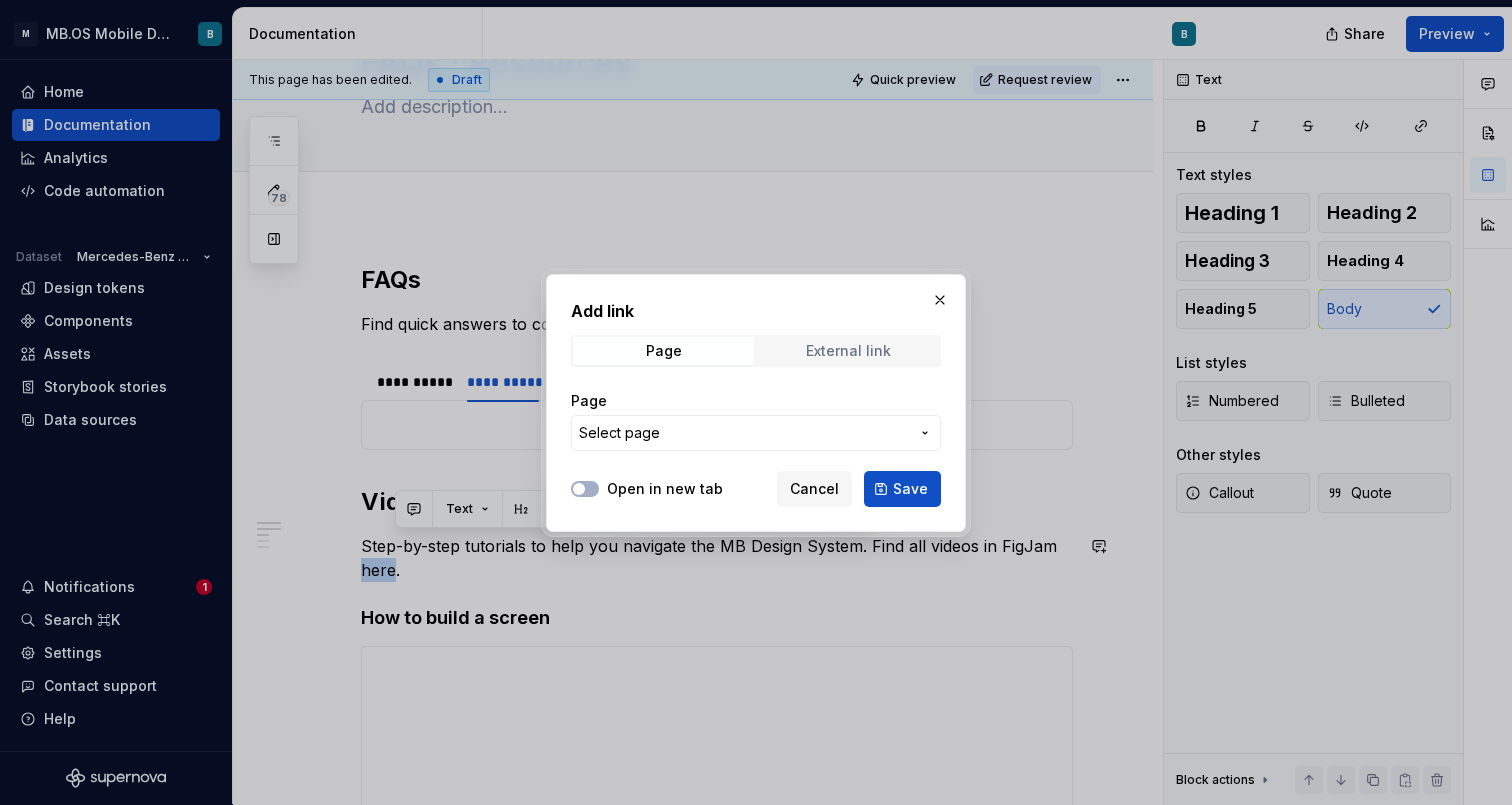 click on "External link" at bounding box center (848, 351) 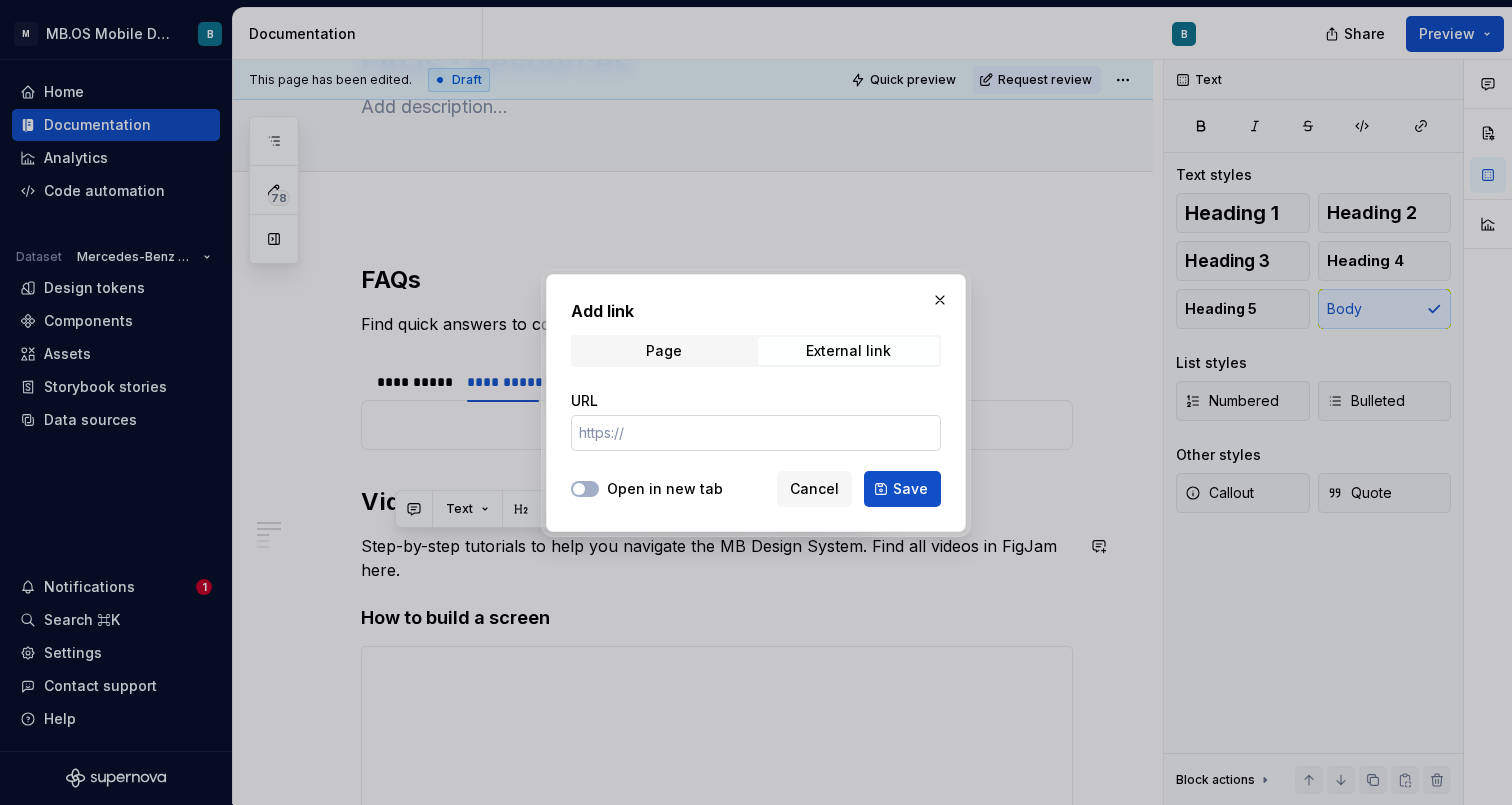 click on "URL" at bounding box center (756, 433) 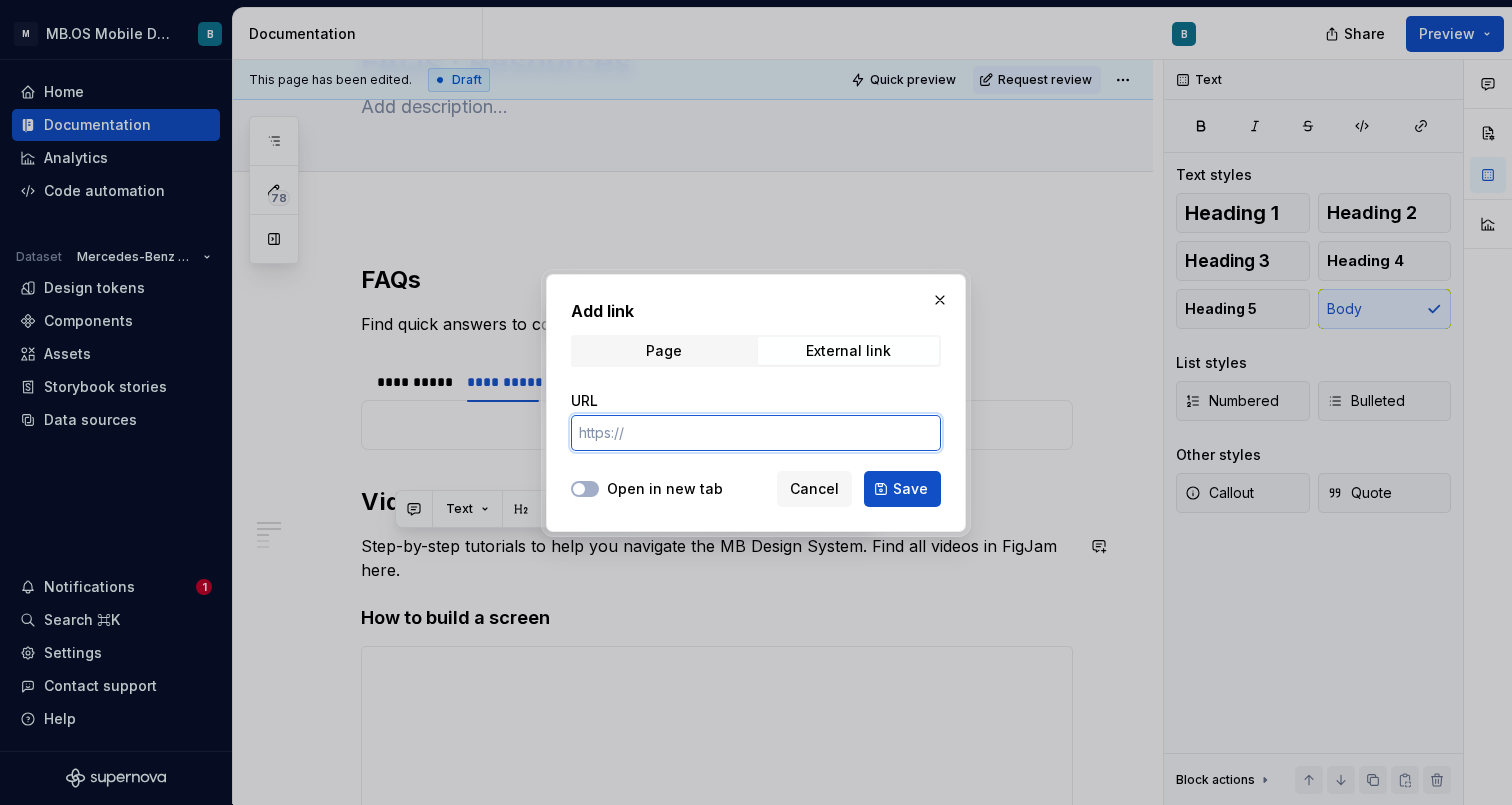paste on "https://www.figma.com/board/QYbIbvyNnMGk3ppAOuAVgV/Video-Tutorials?node-id=0-1&t=B1z5DlZexwotiqfv-1" 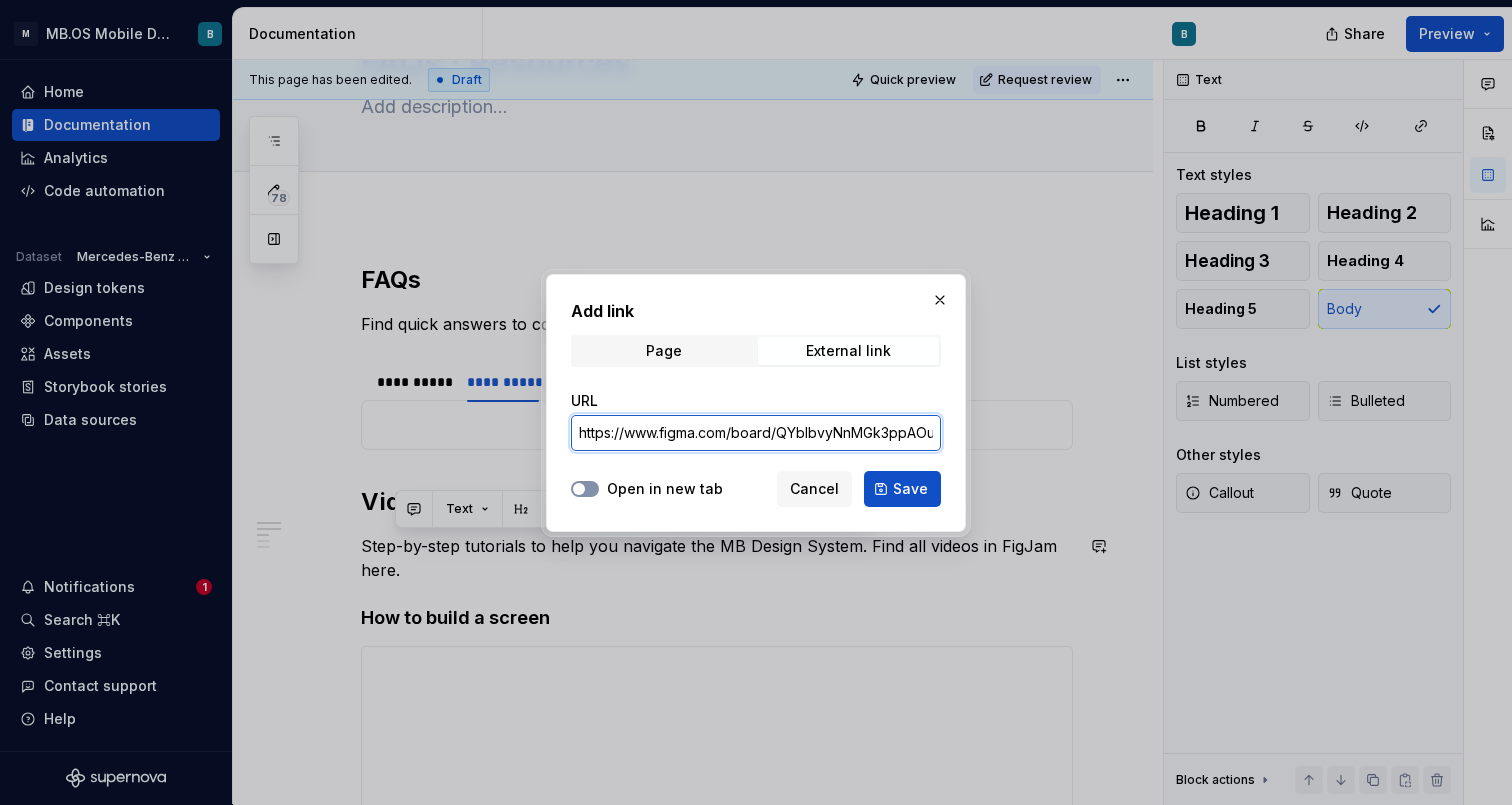 type on "https://www.figma.com/board/QYbIbvyNnMGk3ppAOuAVgV/Video-Tutorials?node-id=0-1&t=B1z5DlZexwotiqfv-1" 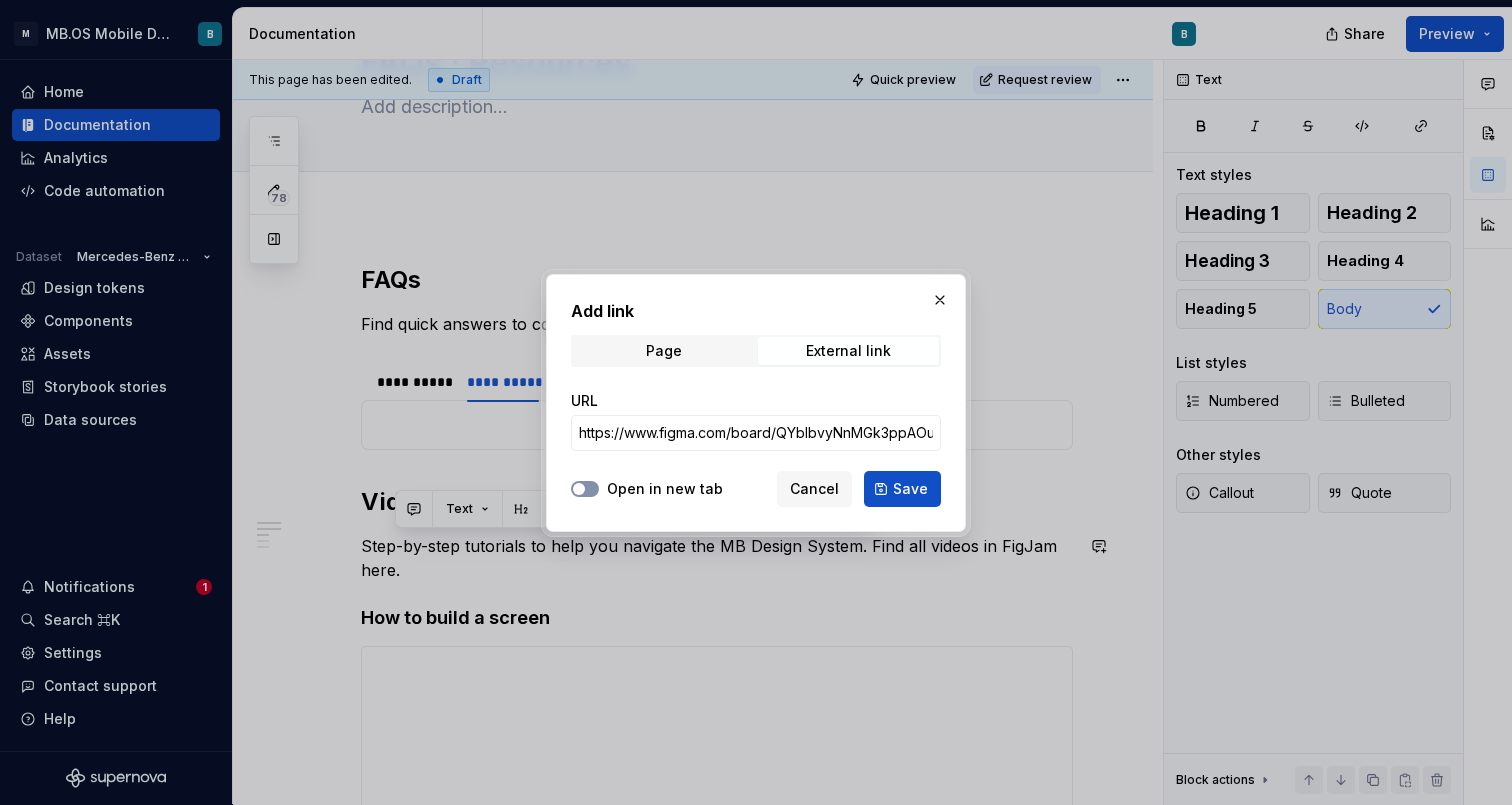 click at bounding box center [579, 489] 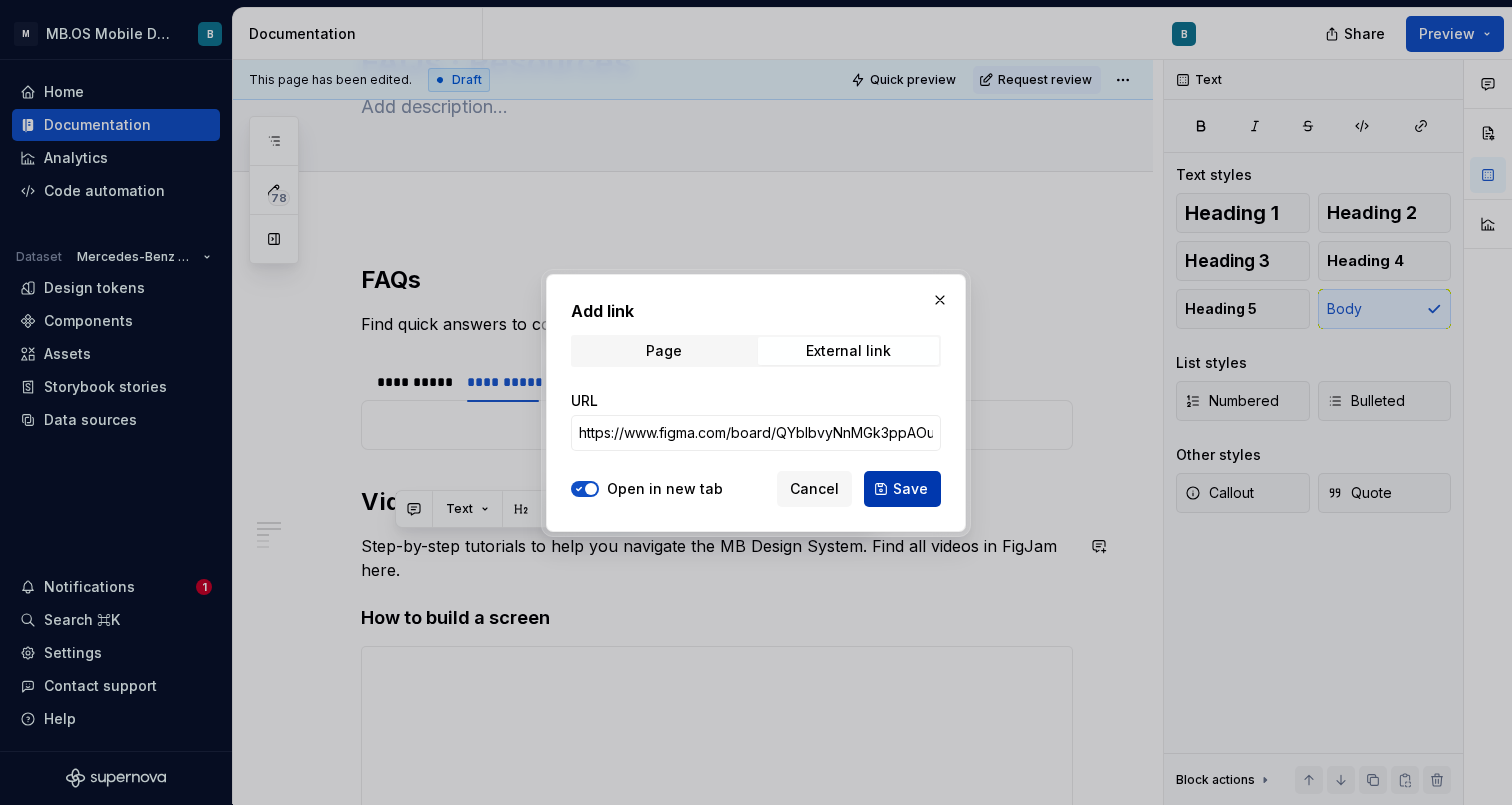 click on "Save" at bounding box center [902, 489] 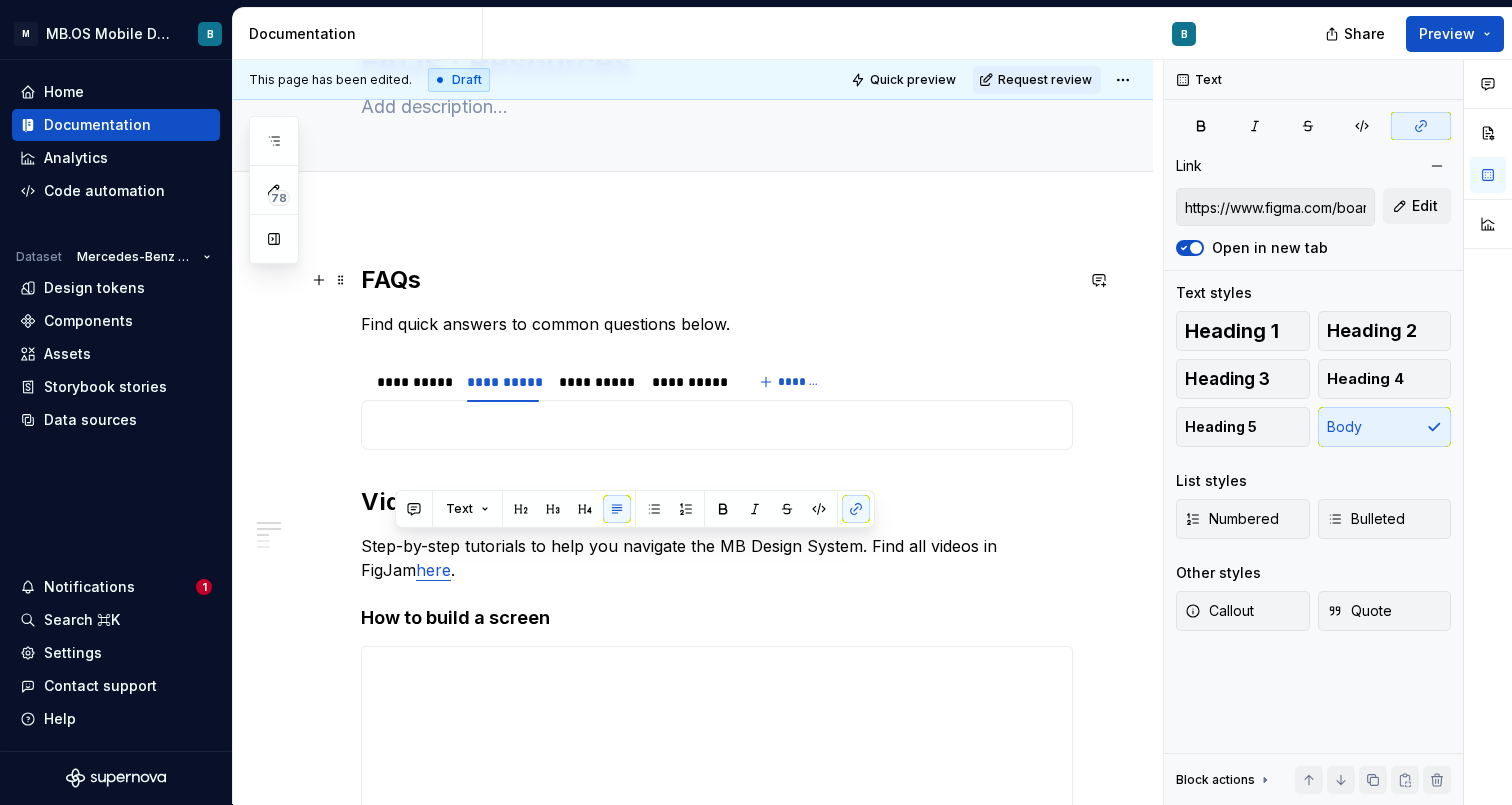 click on "FAQs" at bounding box center (717, 280) 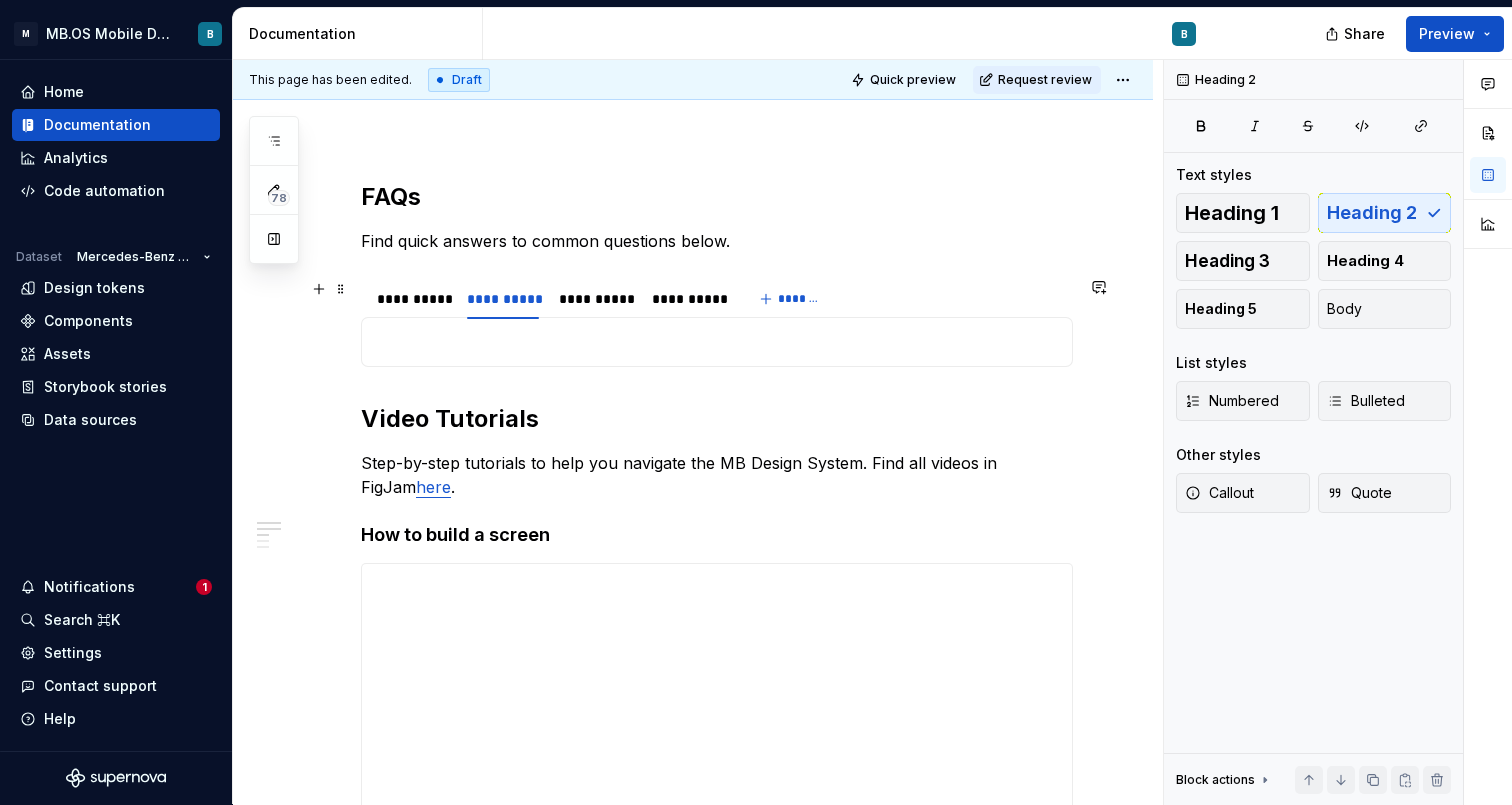 scroll, scrollTop: 214, scrollLeft: 0, axis: vertical 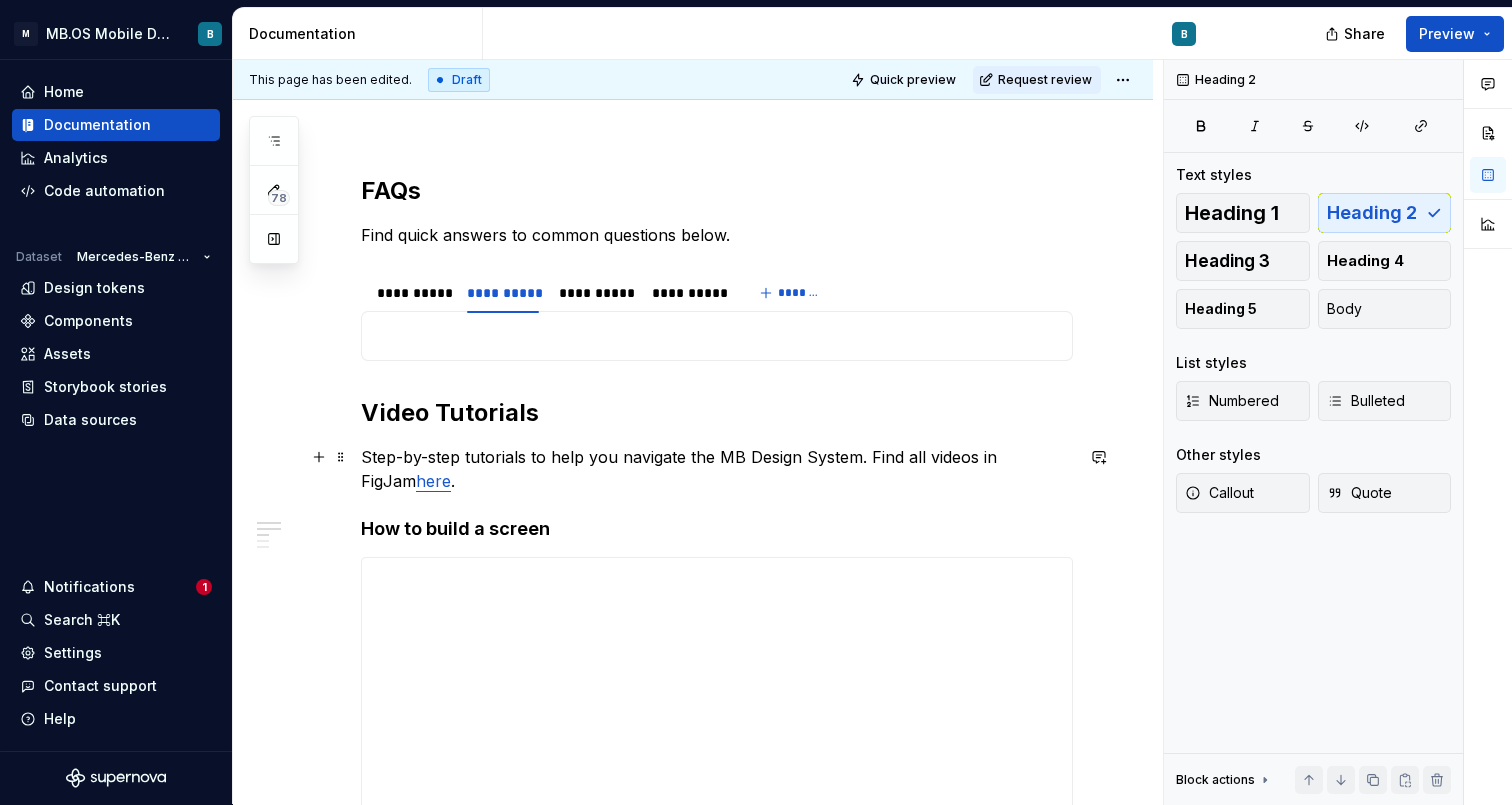 click on "Step-by-step tutorials to help you navigate the MB Design System. Find all videos in FigJam  here ." at bounding box center [717, 469] 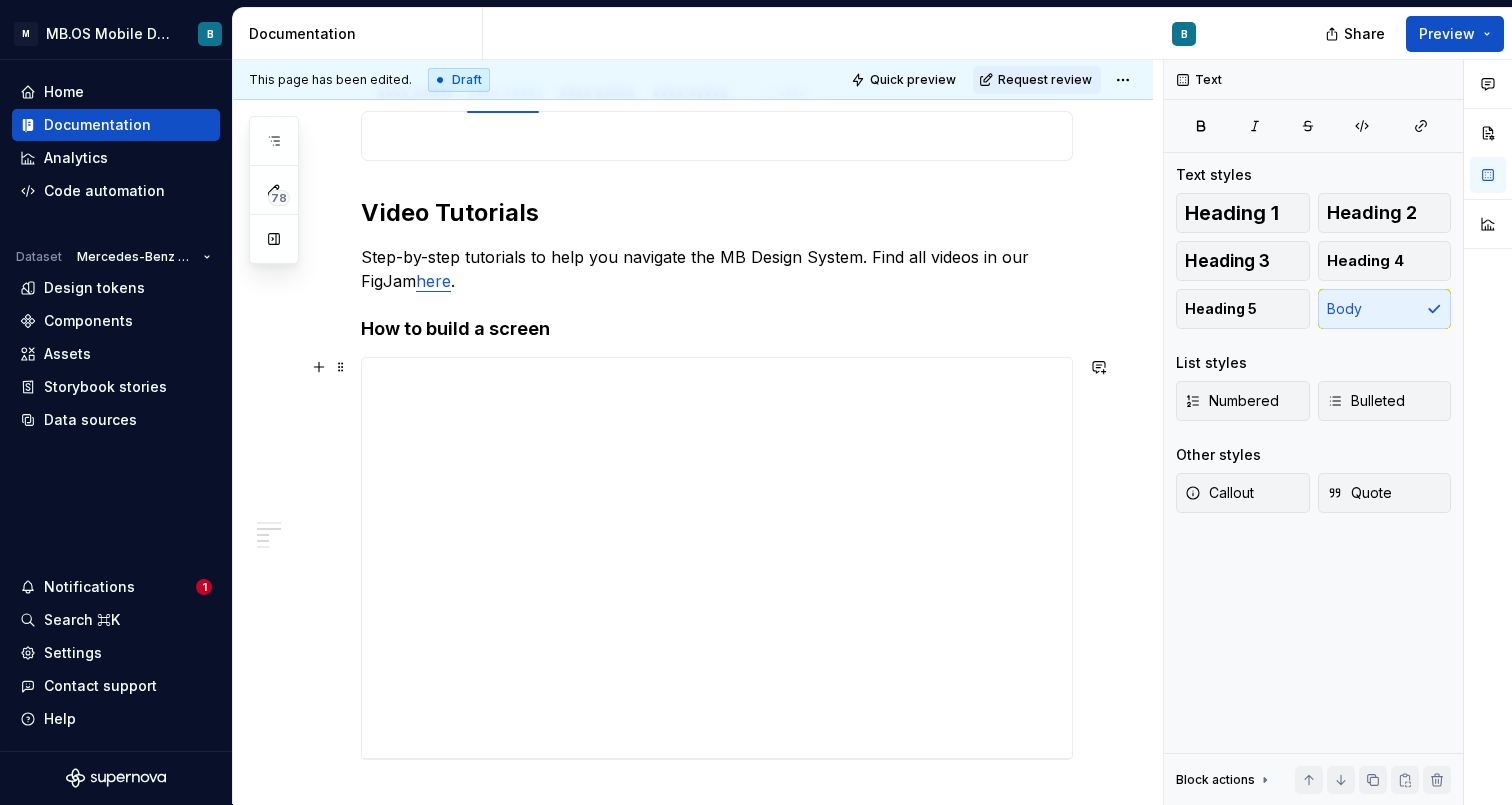 scroll, scrollTop: 480, scrollLeft: 0, axis: vertical 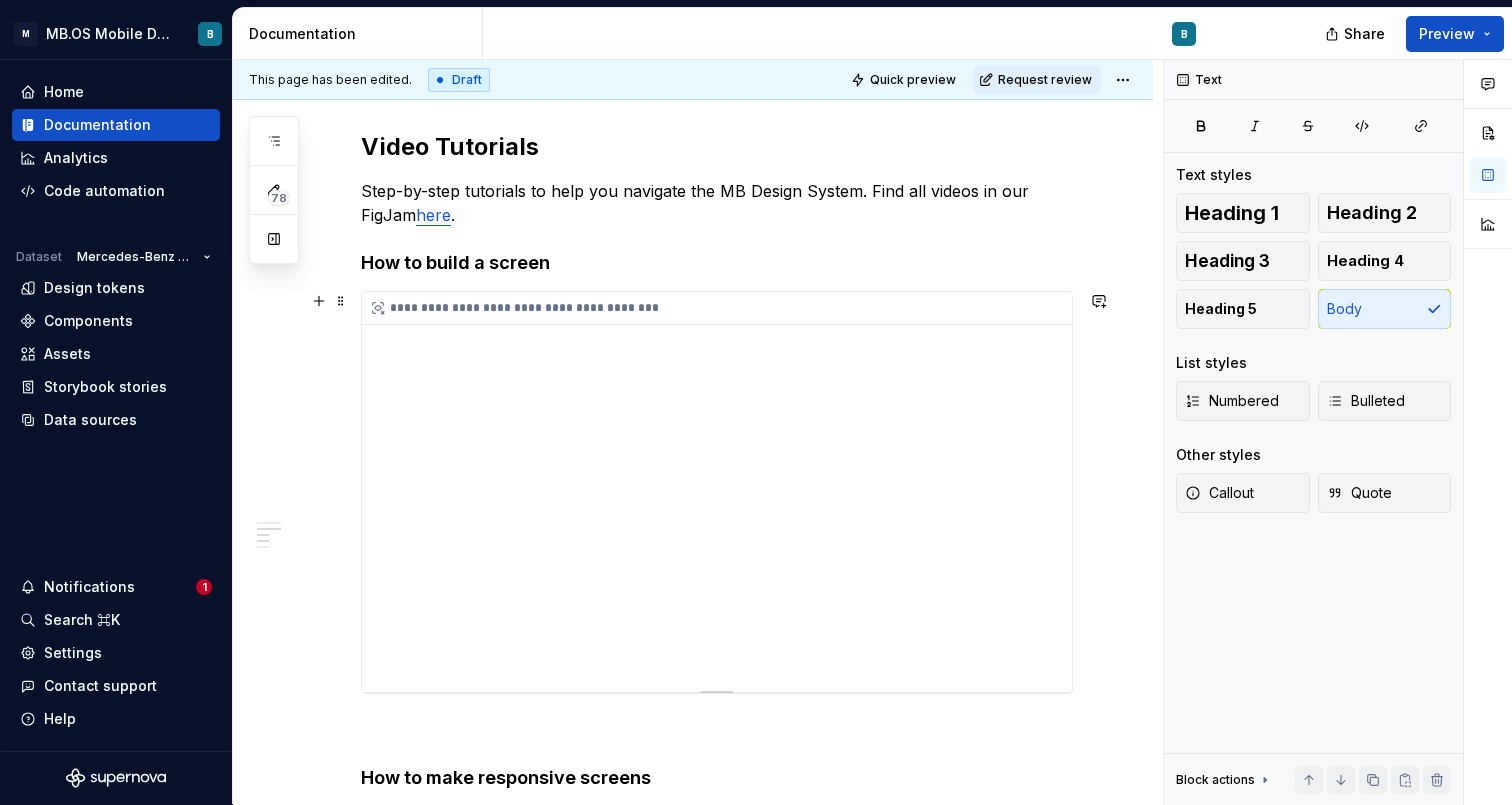 click on "**********" at bounding box center (717, 492) 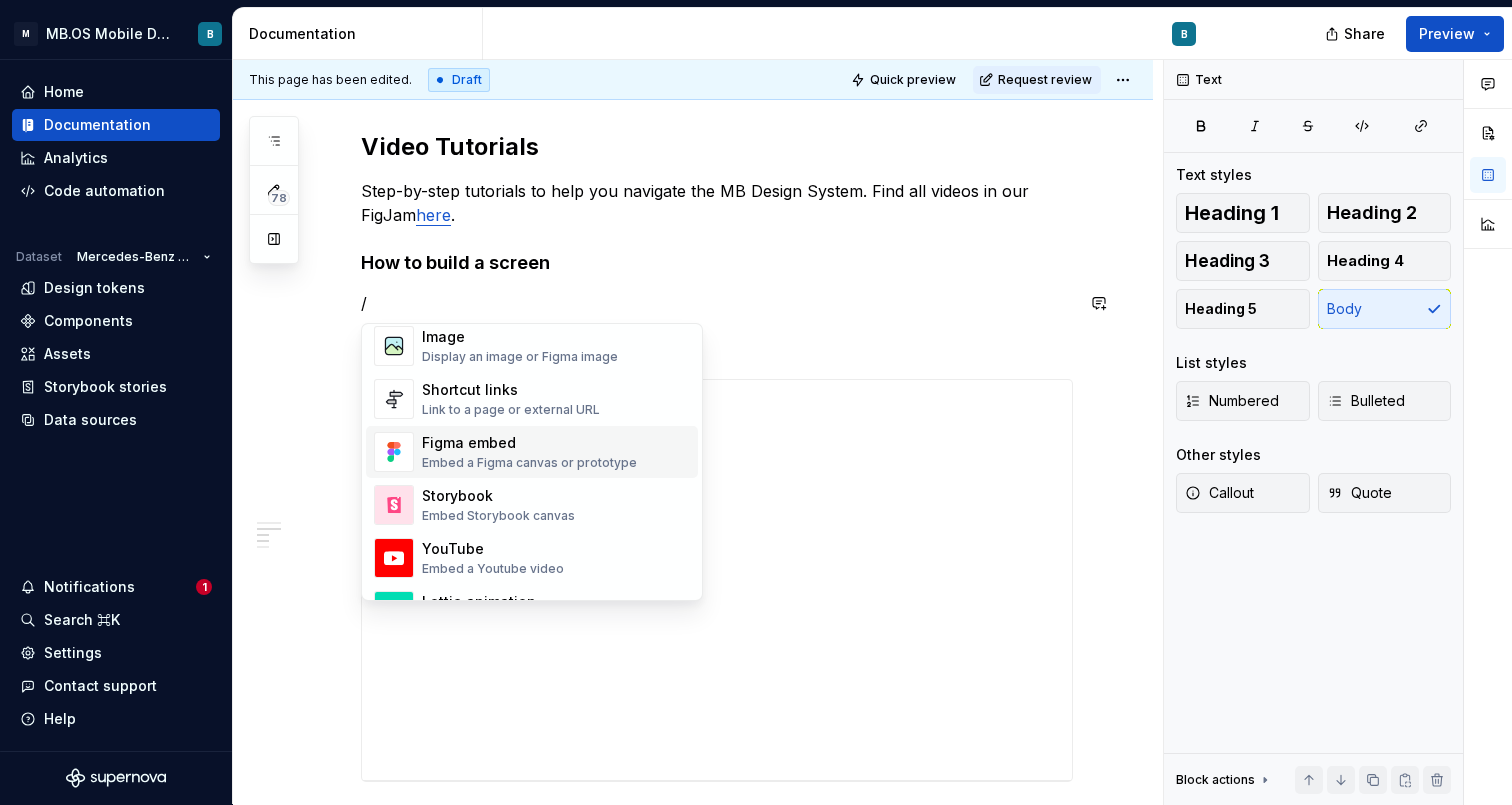 scroll, scrollTop: 921, scrollLeft: 0, axis: vertical 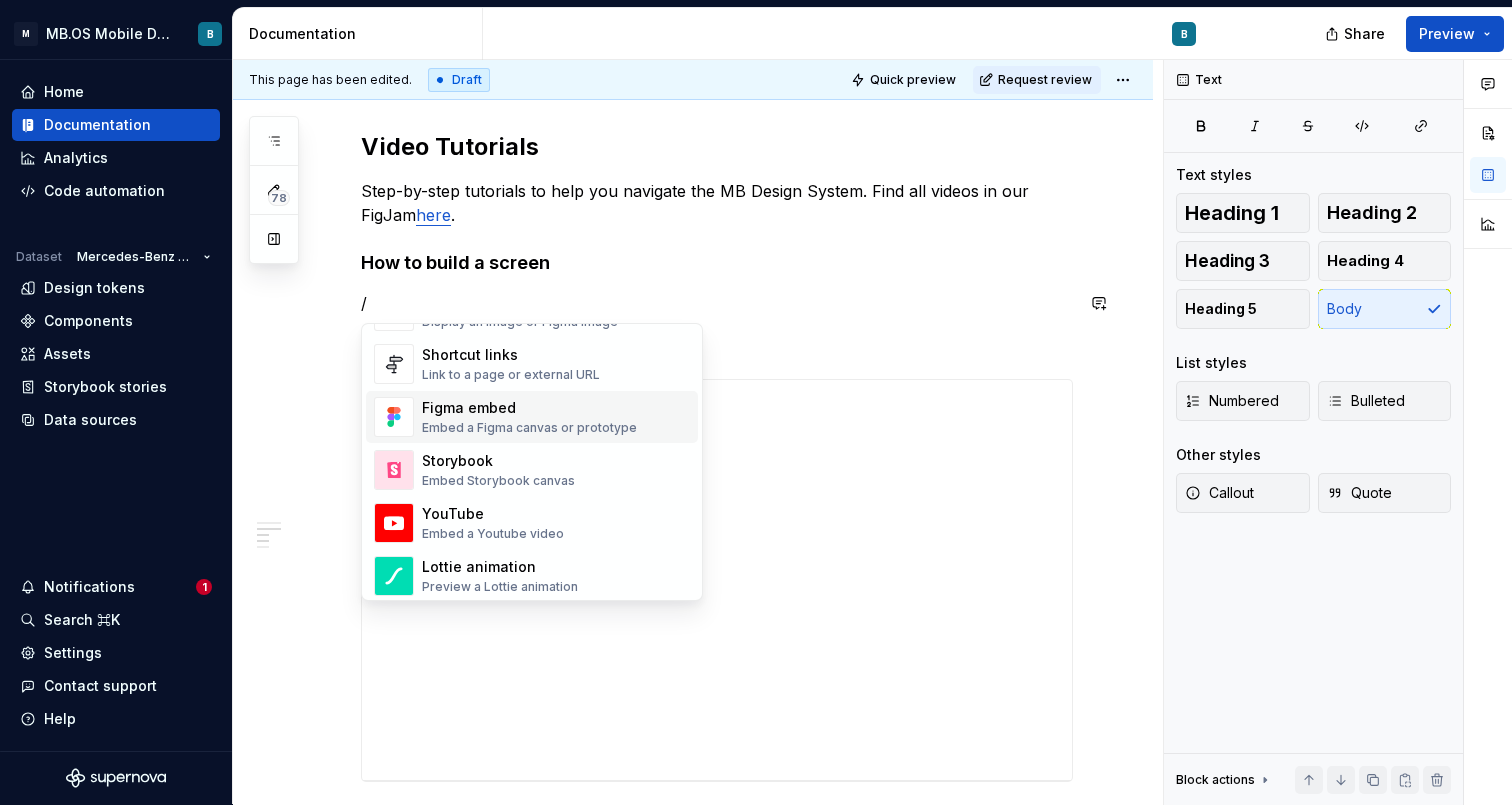 click on "Embed a Figma canvas or prototype" at bounding box center (529, 428) 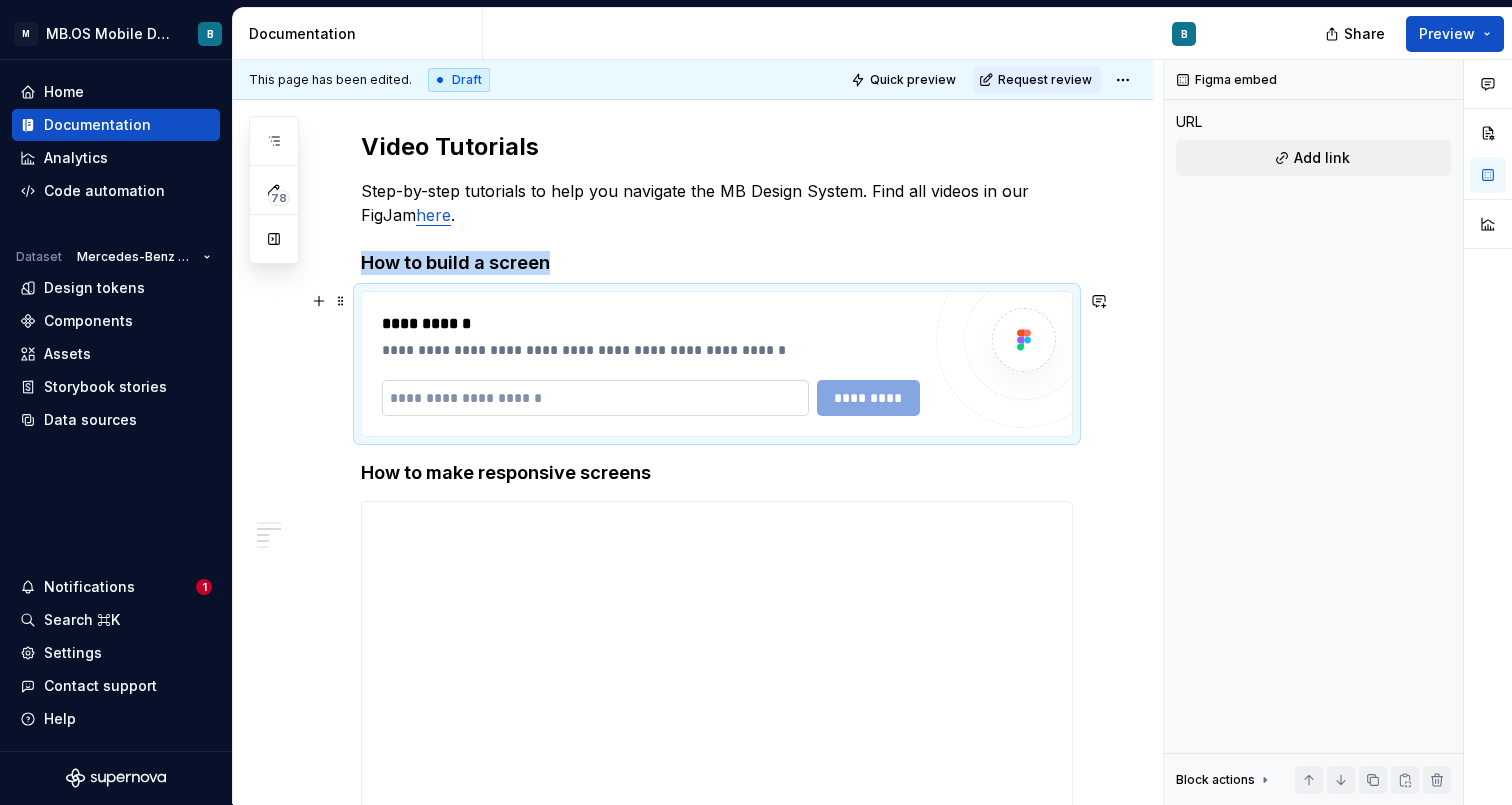 click at bounding box center [595, 398] 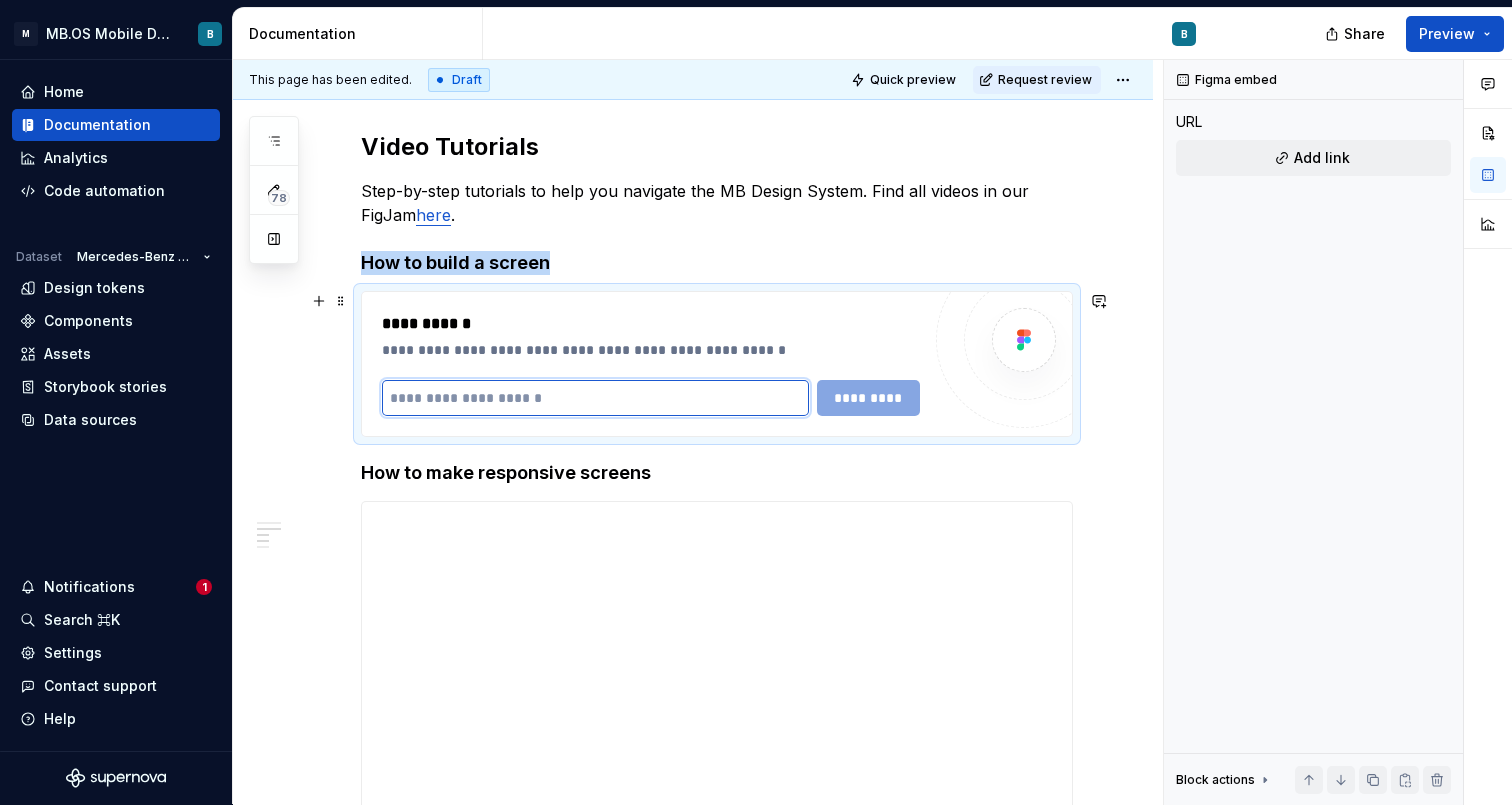 type on "*" 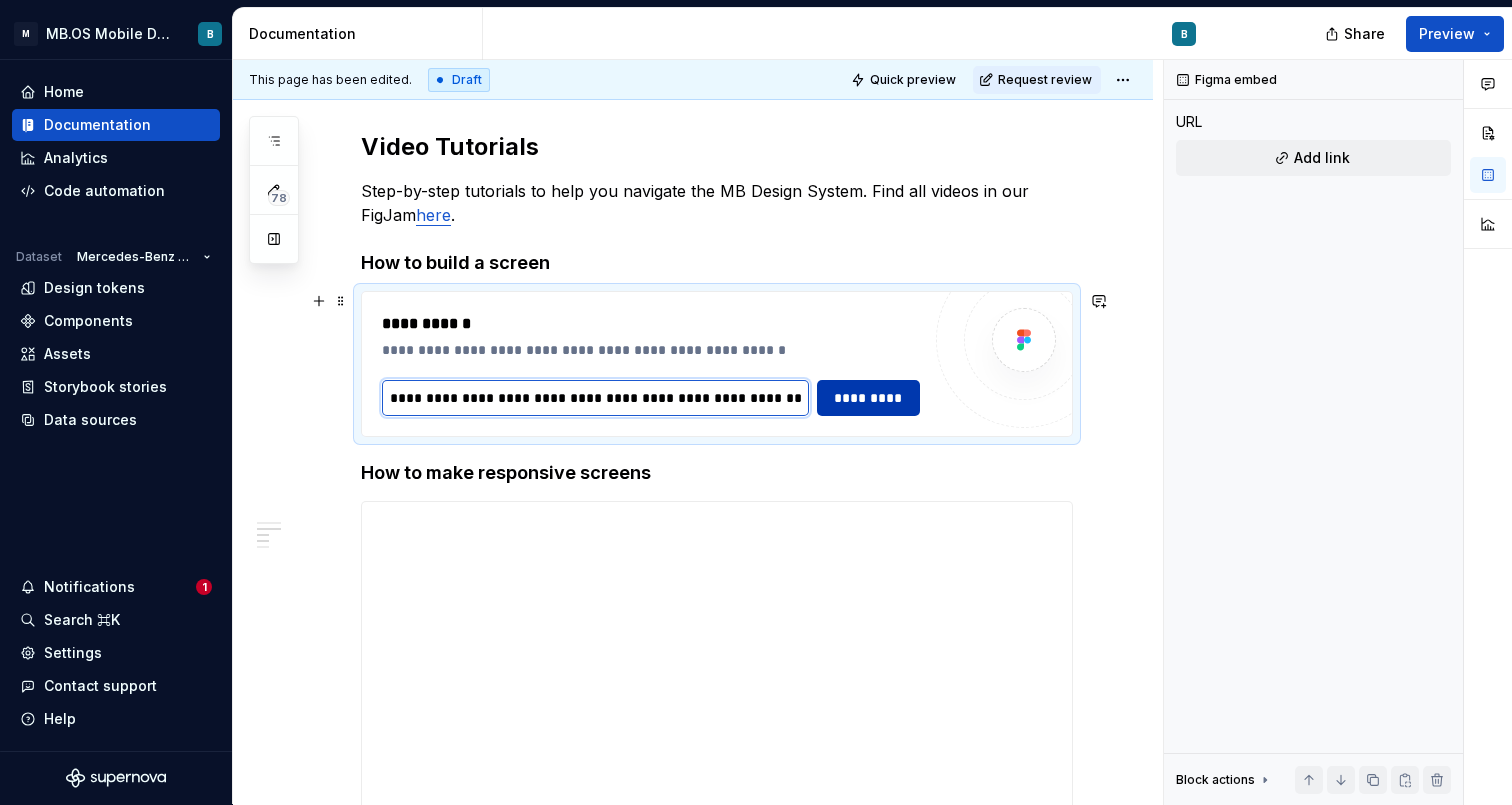 type on "**********" 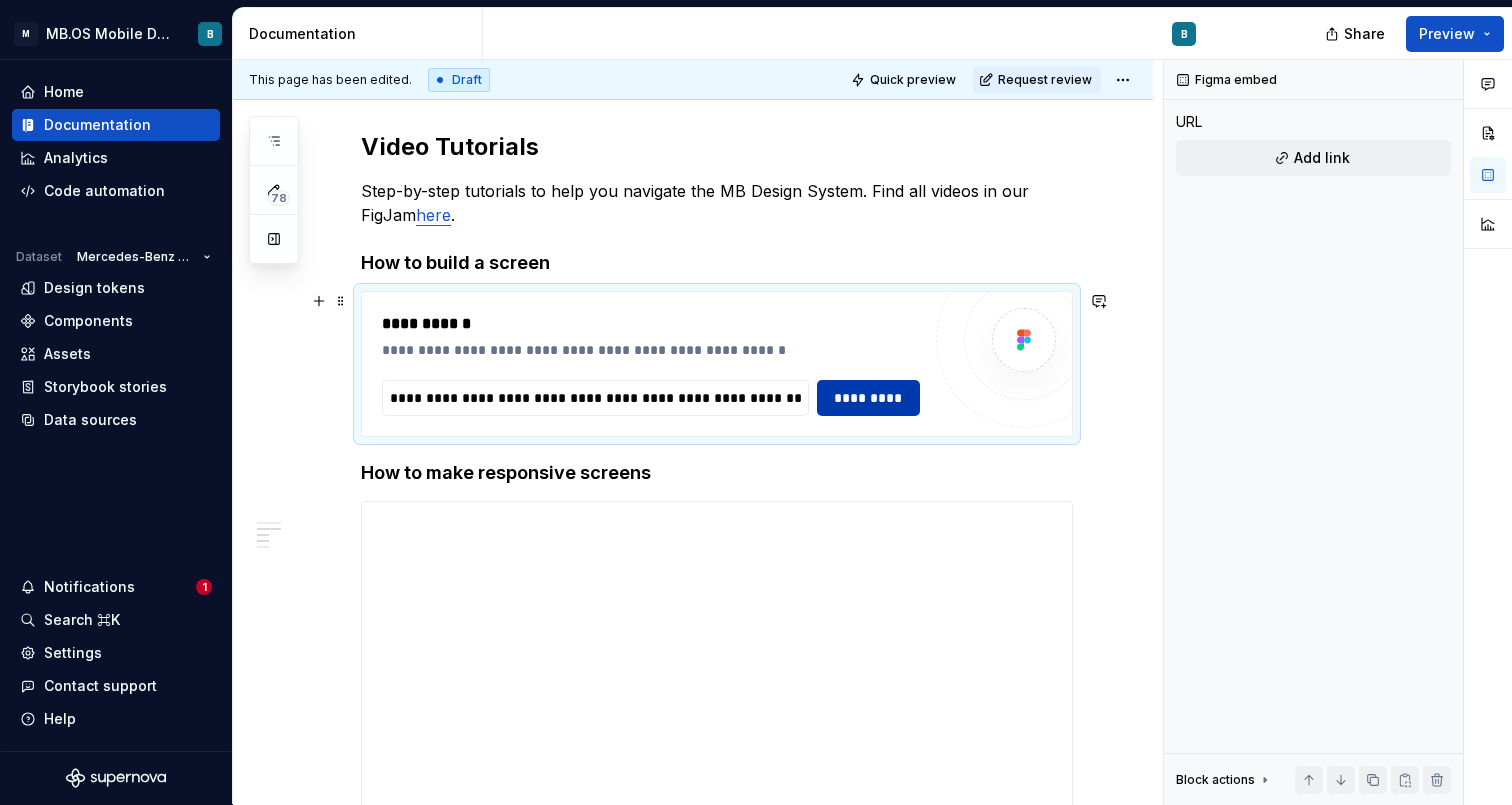 click on "*********" at bounding box center [869, 398] 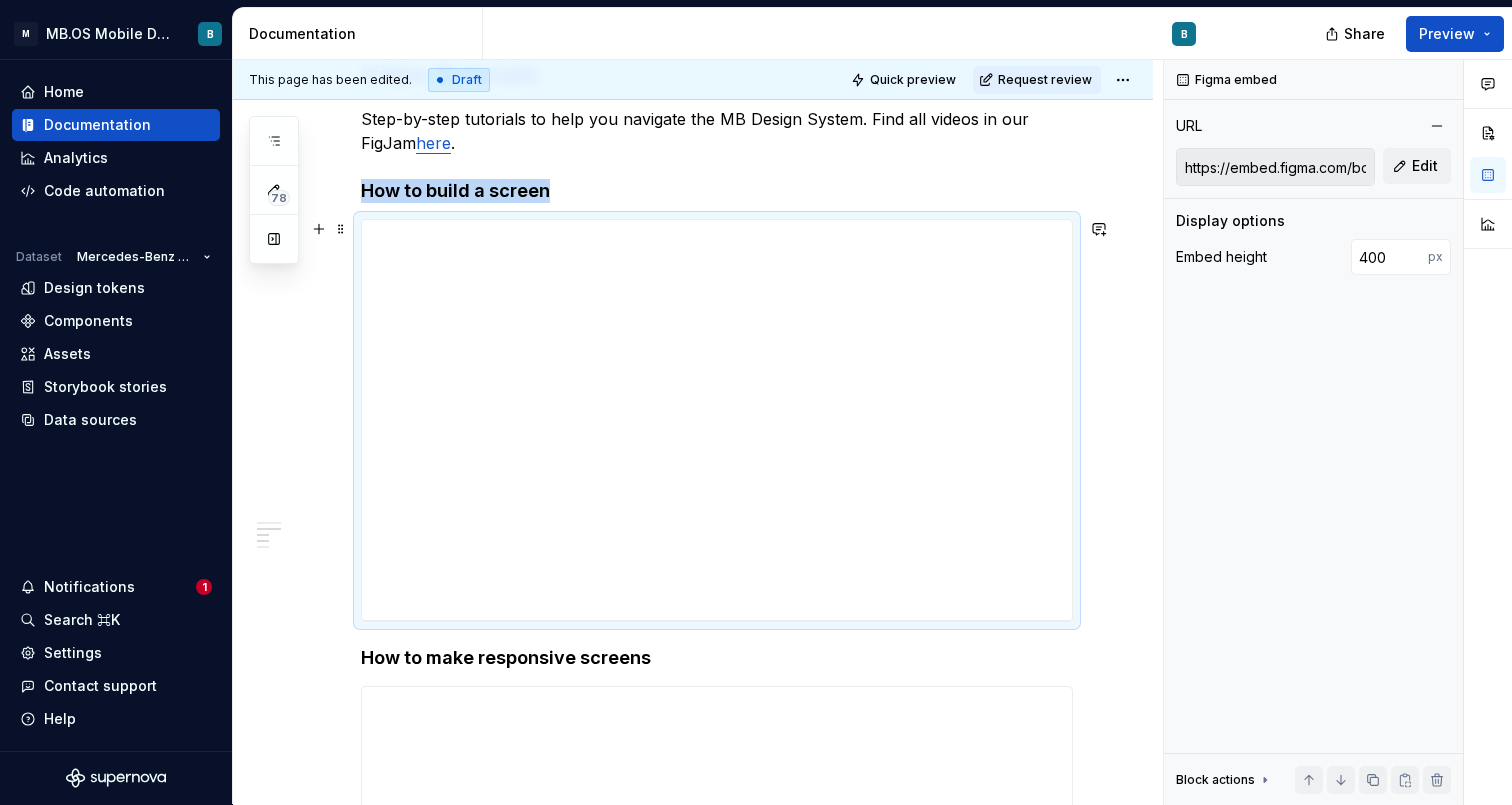 scroll, scrollTop: 561, scrollLeft: 0, axis: vertical 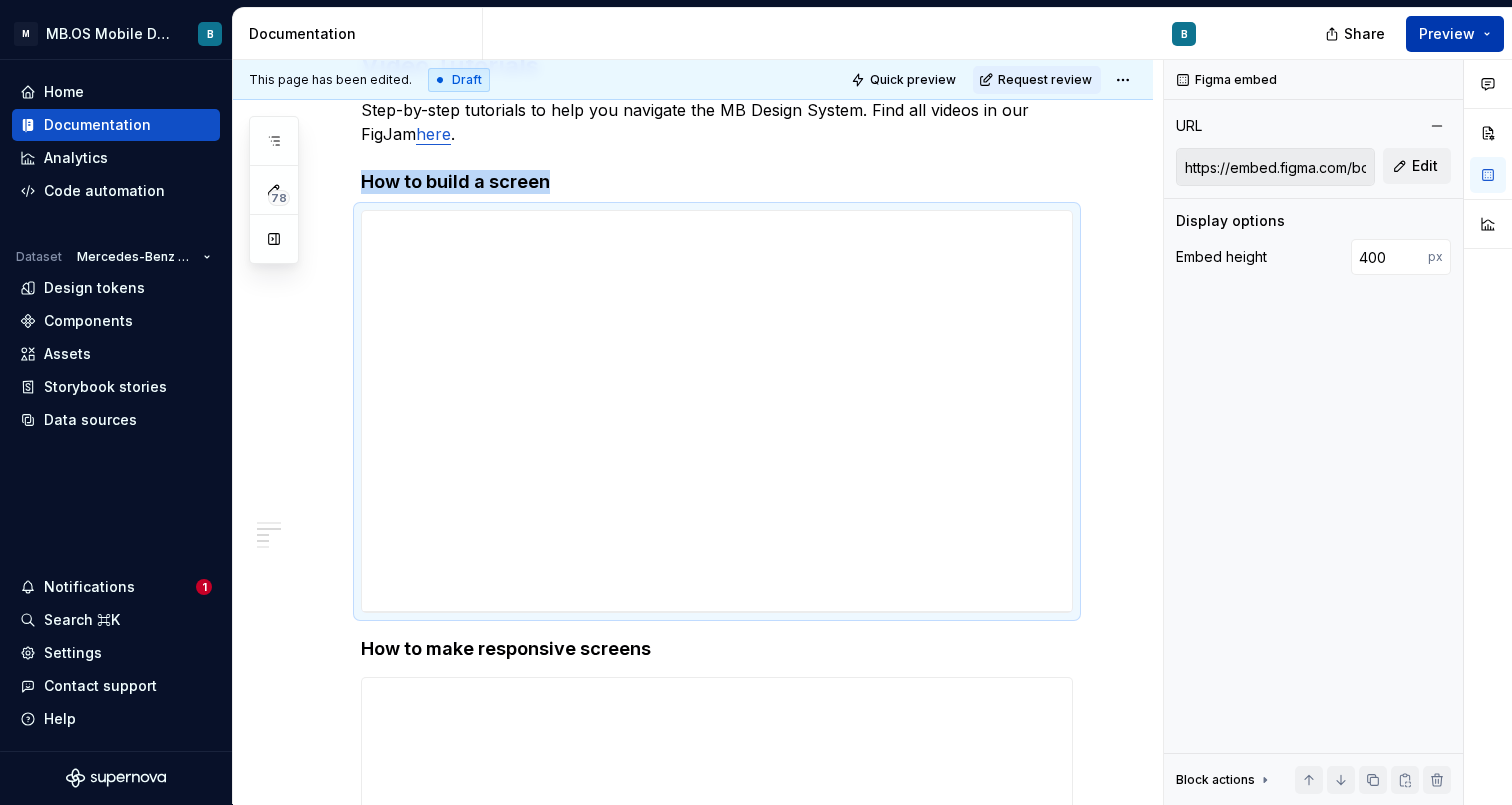 click on "Preview" at bounding box center [1455, 34] 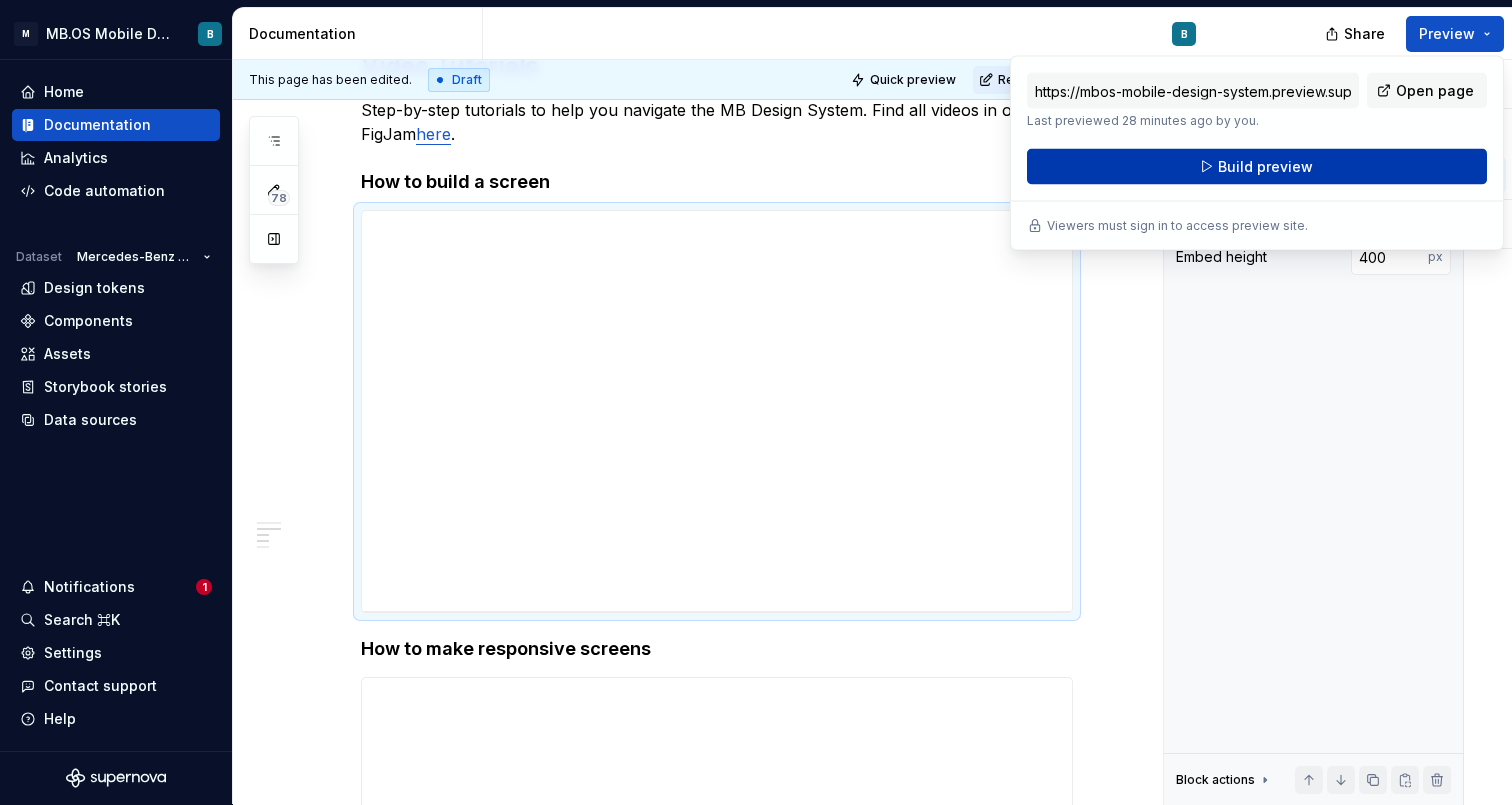 click on "Build preview" at bounding box center (1265, 167) 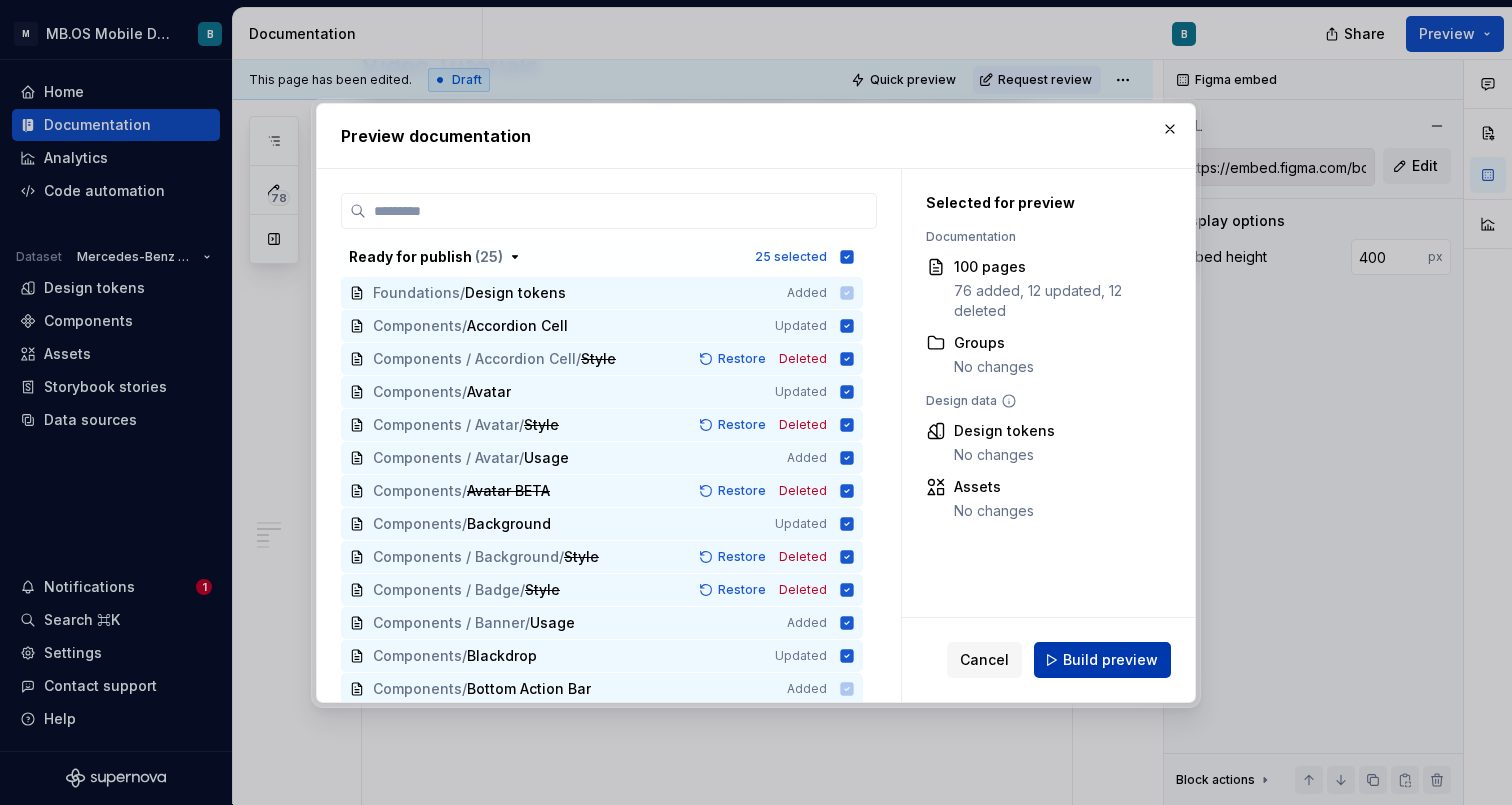 click on "Build preview" at bounding box center [1102, 660] 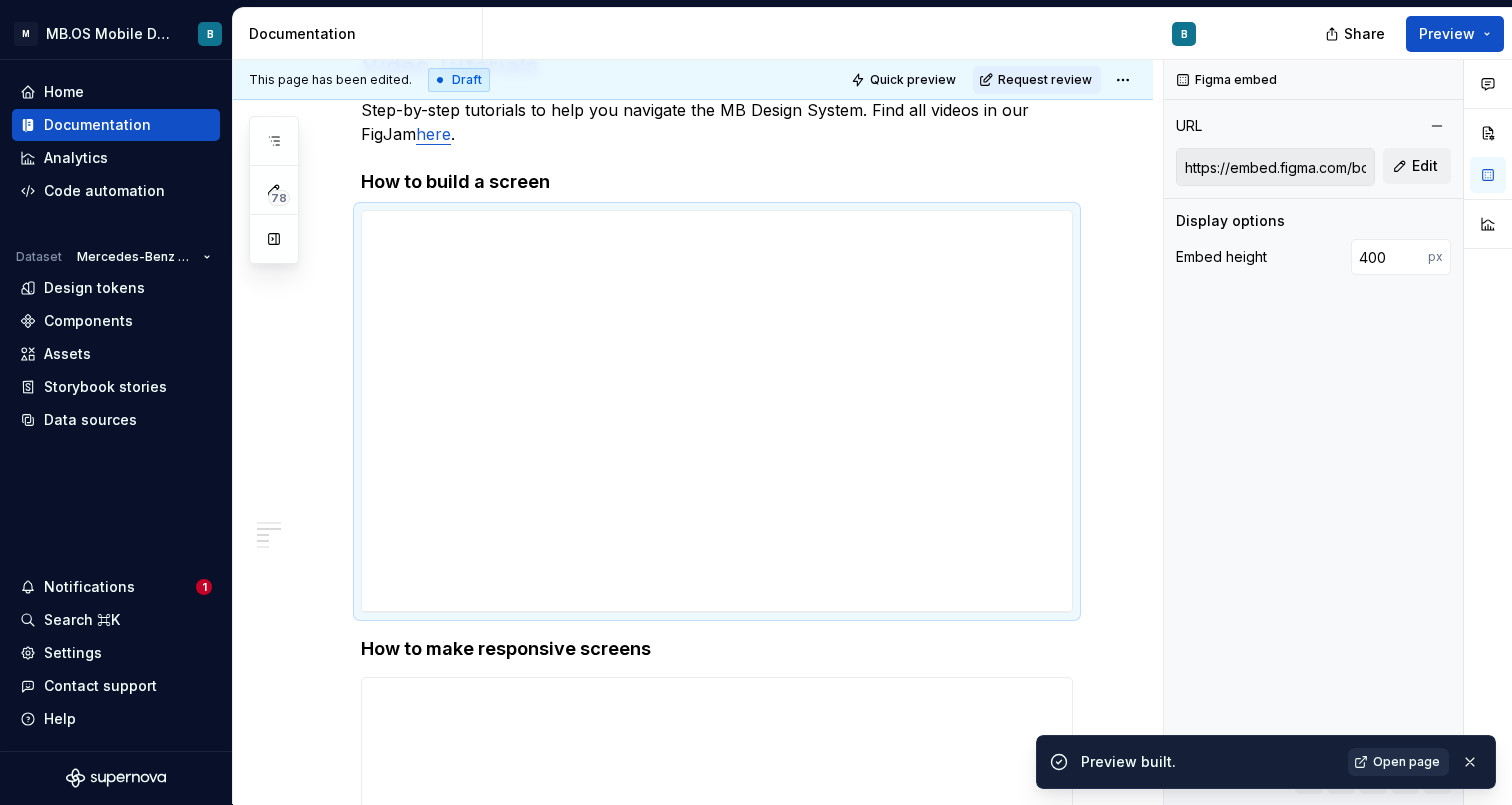 click on "Open page" at bounding box center [1406, 762] 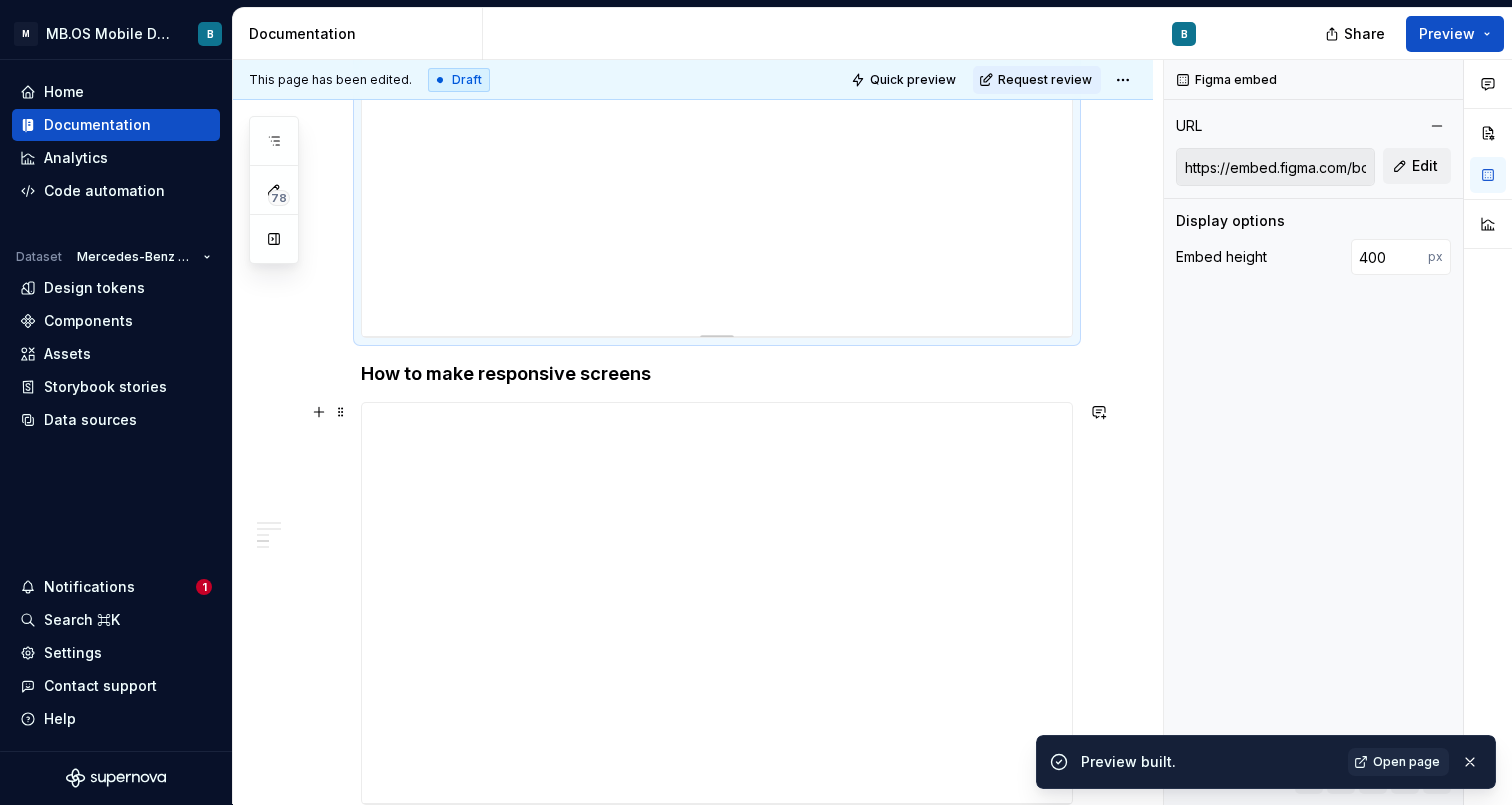 scroll, scrollTop: 935, scrollLeft: 0, axis: vertical 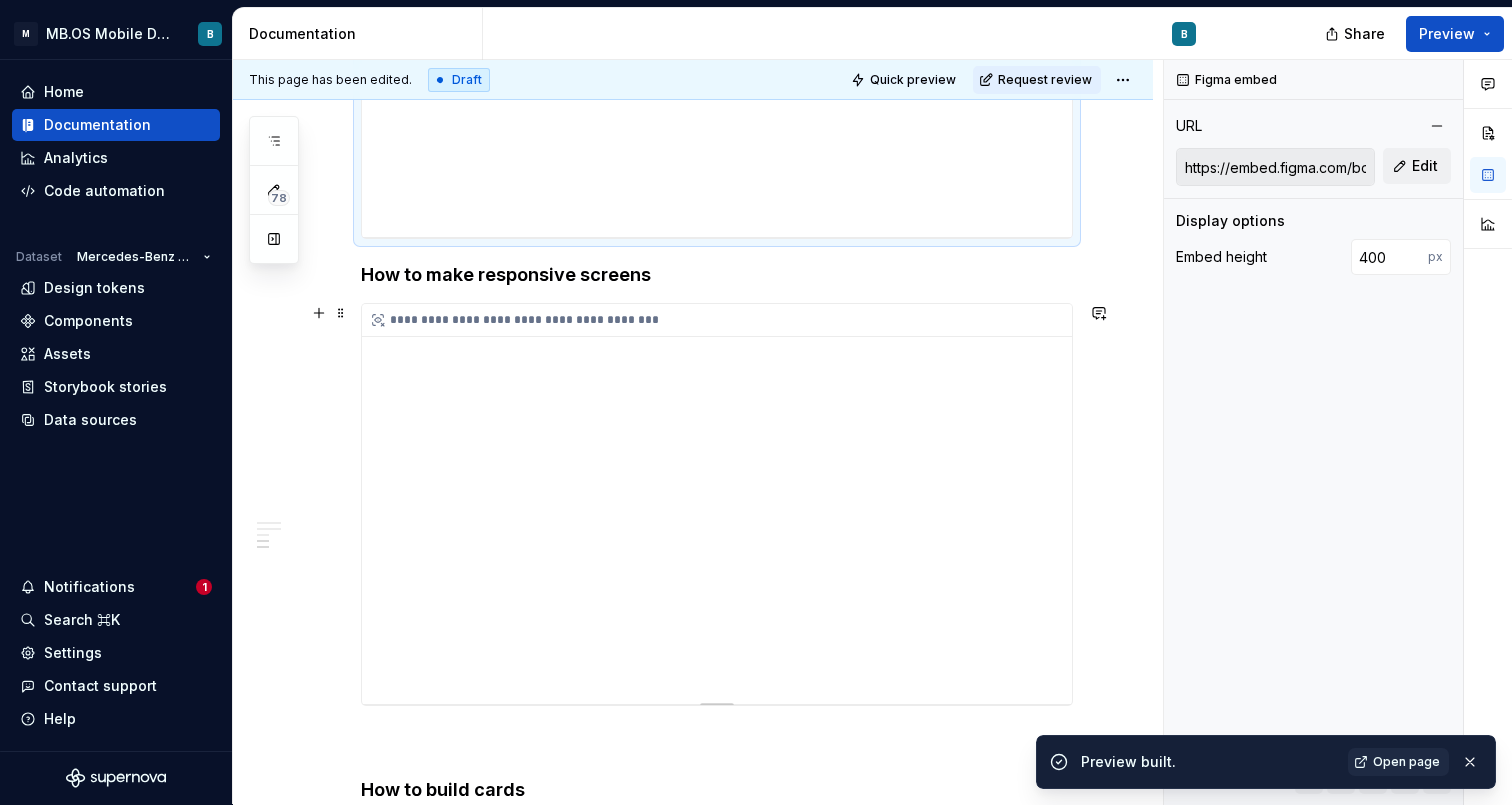 click on "**********" at bounding box center [717, 504] 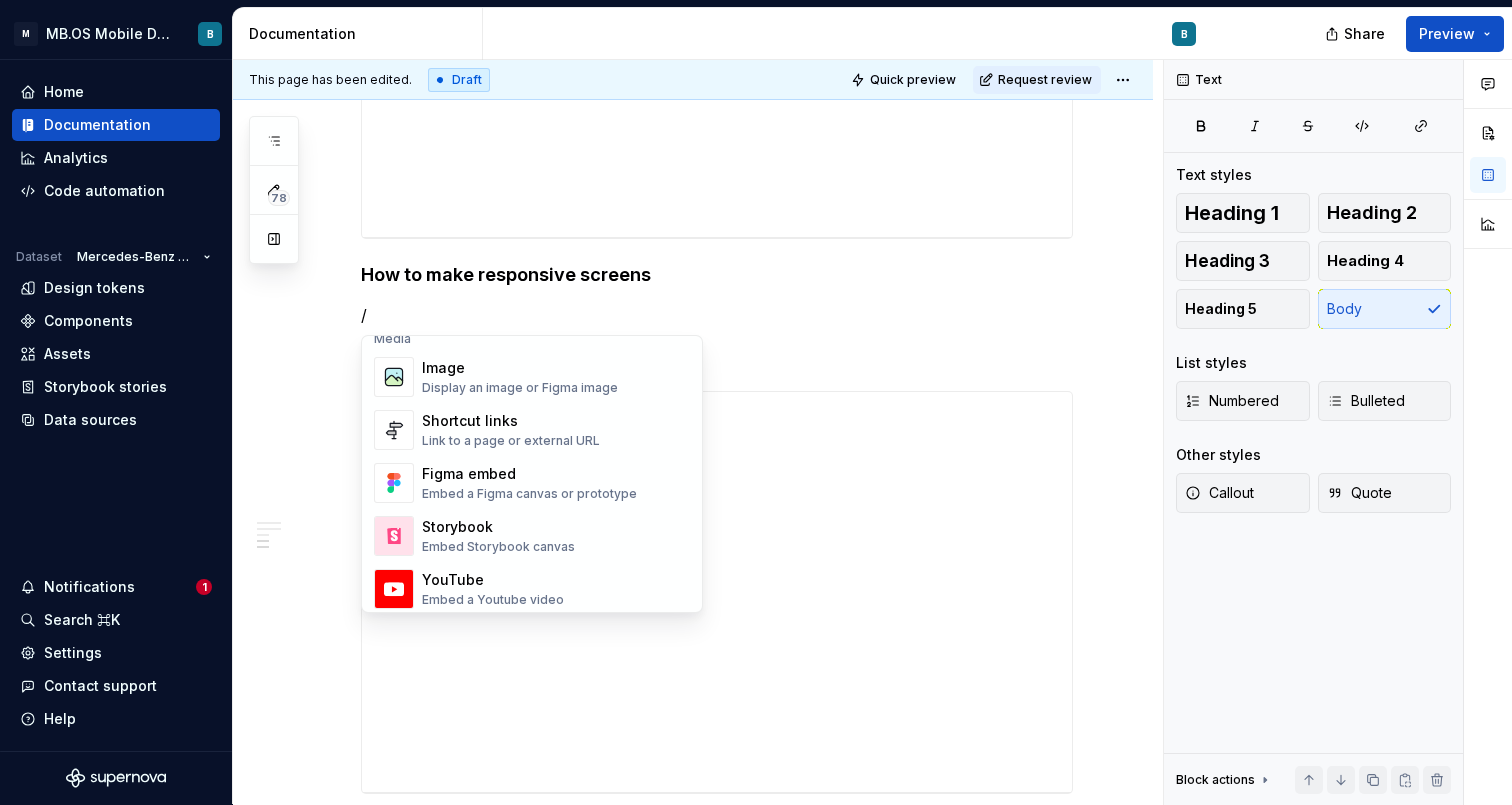 scroll, scrollTop: 955, scrollLeft: 0, axis: vertical 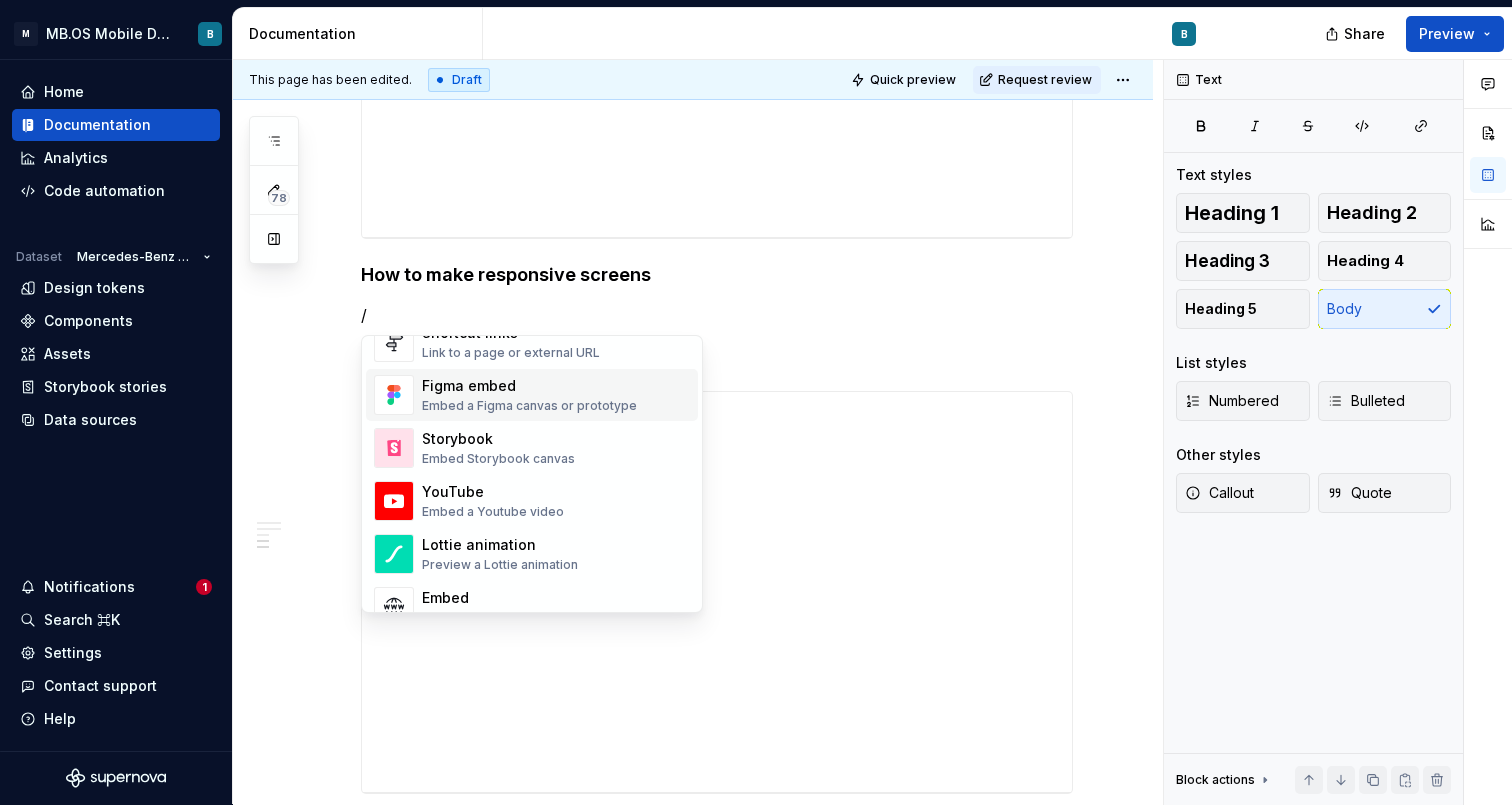 click on "Figma embed" at bounding box center (529, 386) 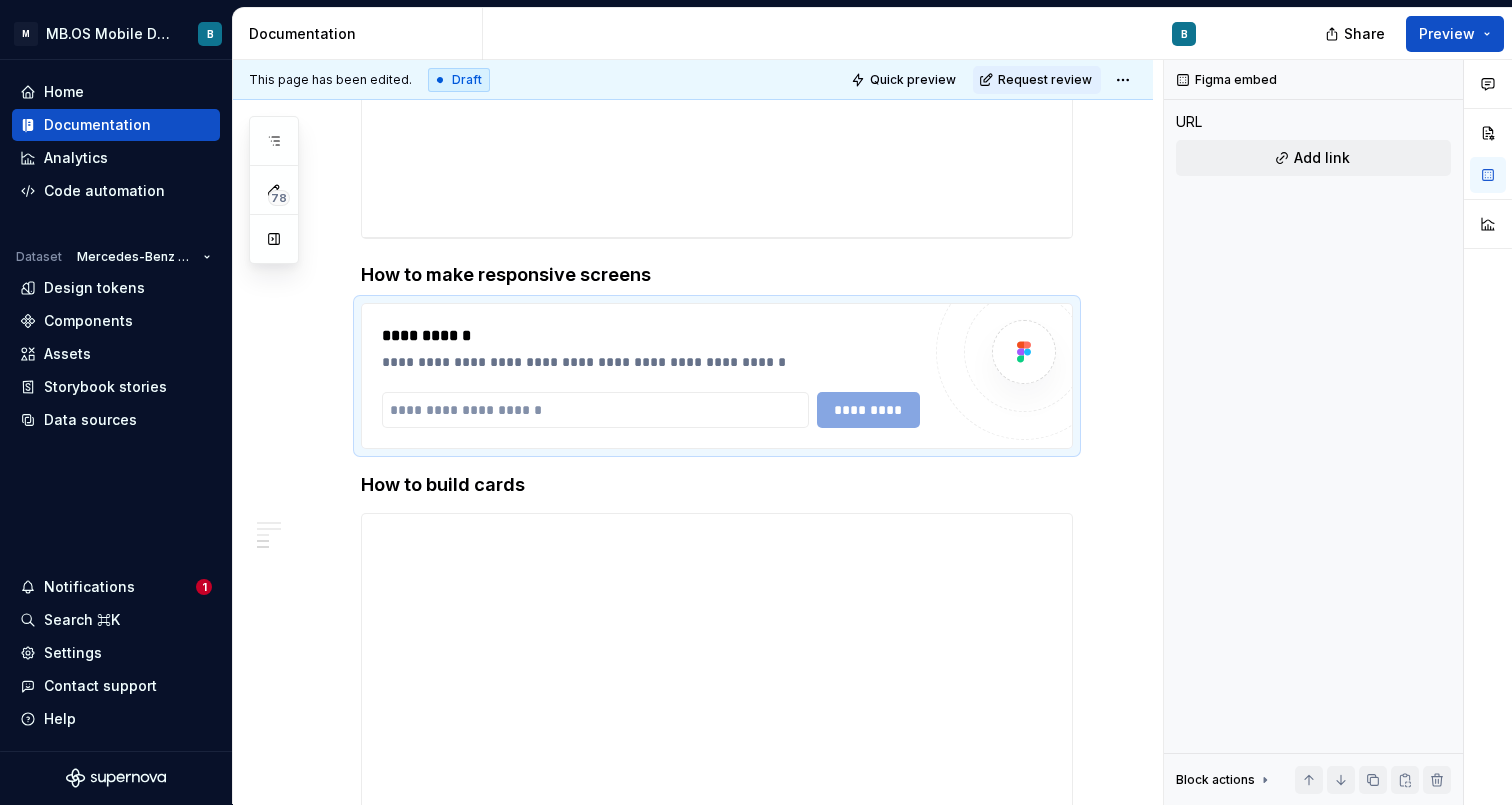 type on "*" 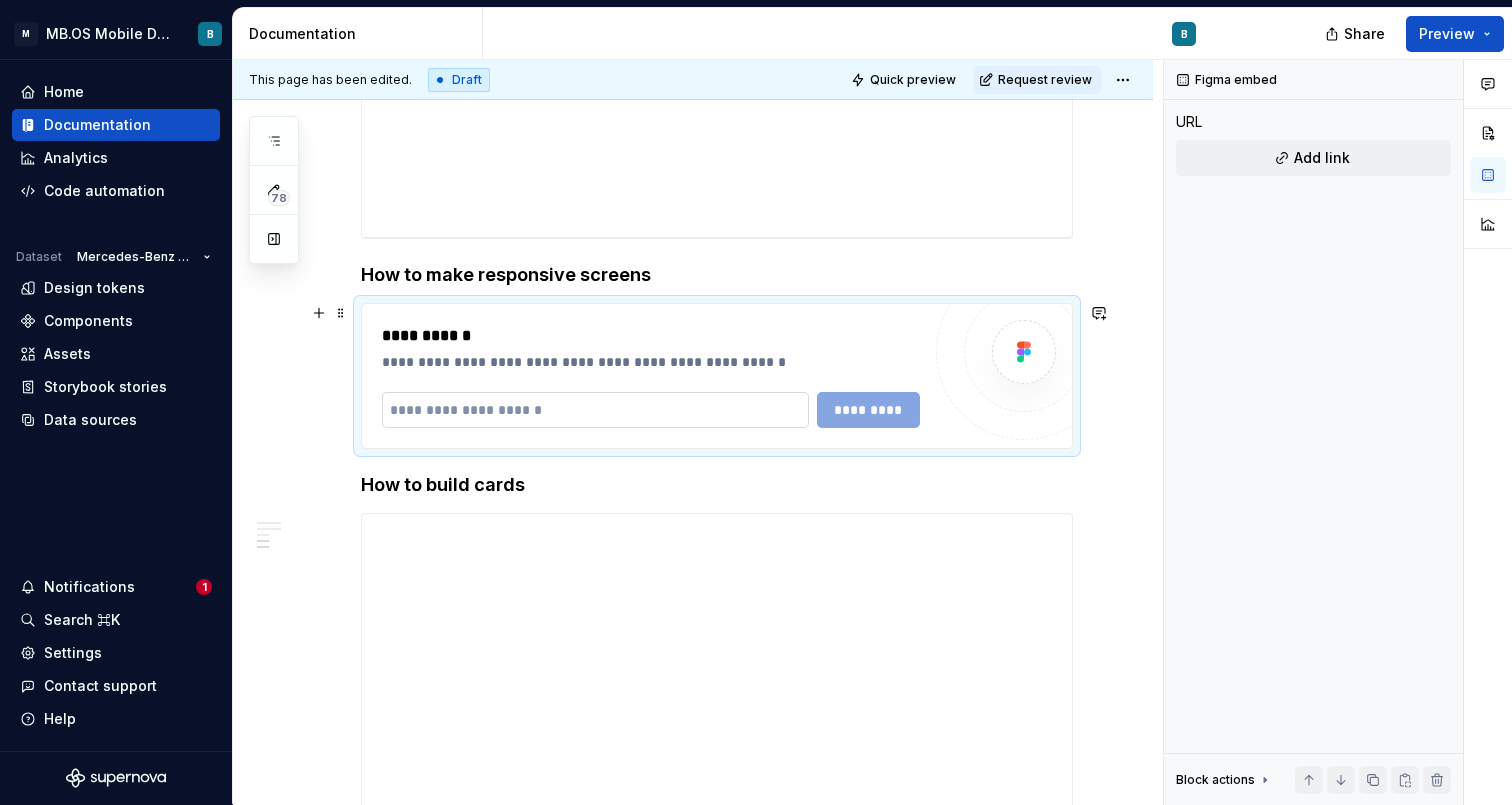 click at bounding box center [595, 410] 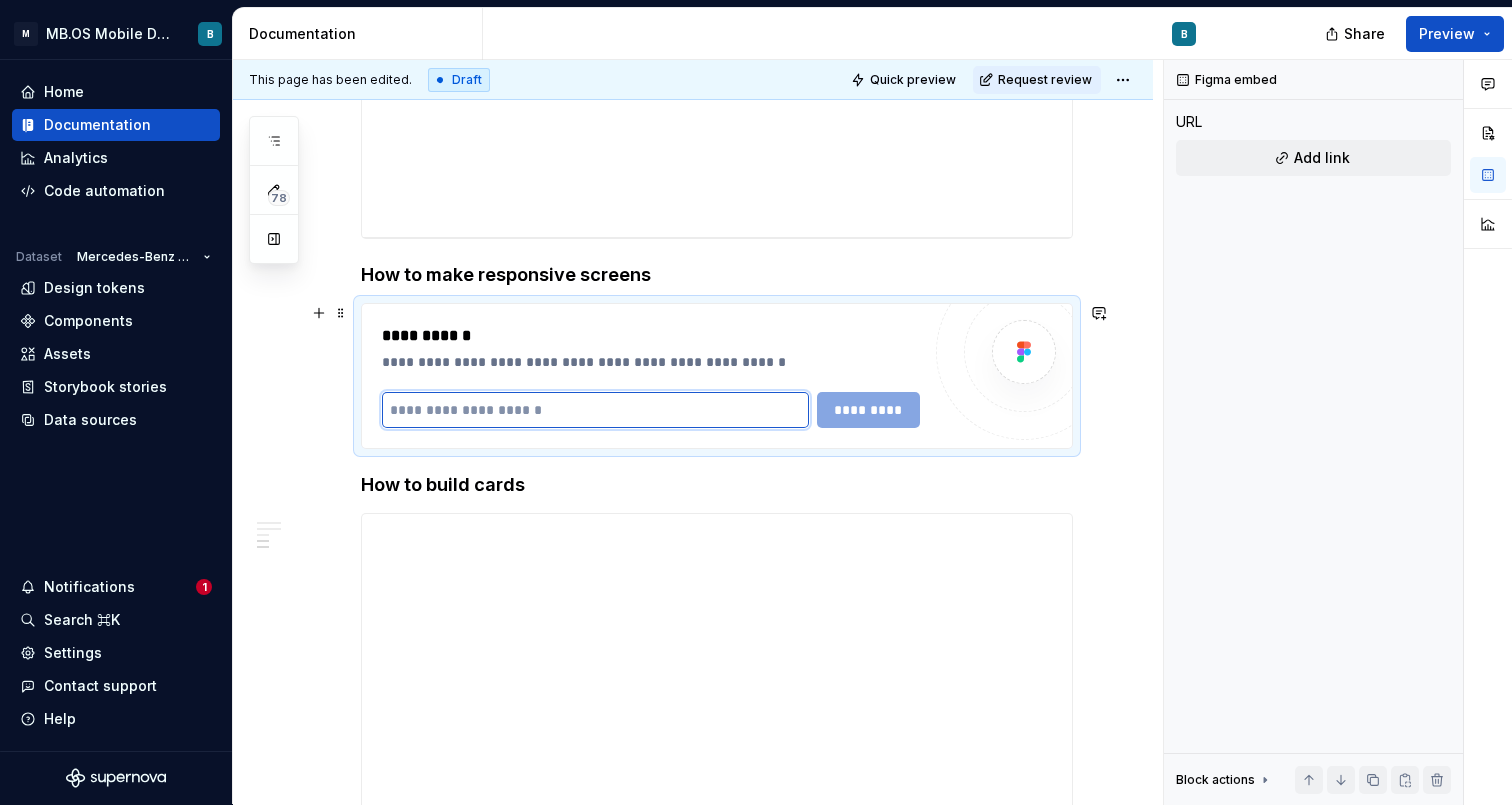 paste on "**********" 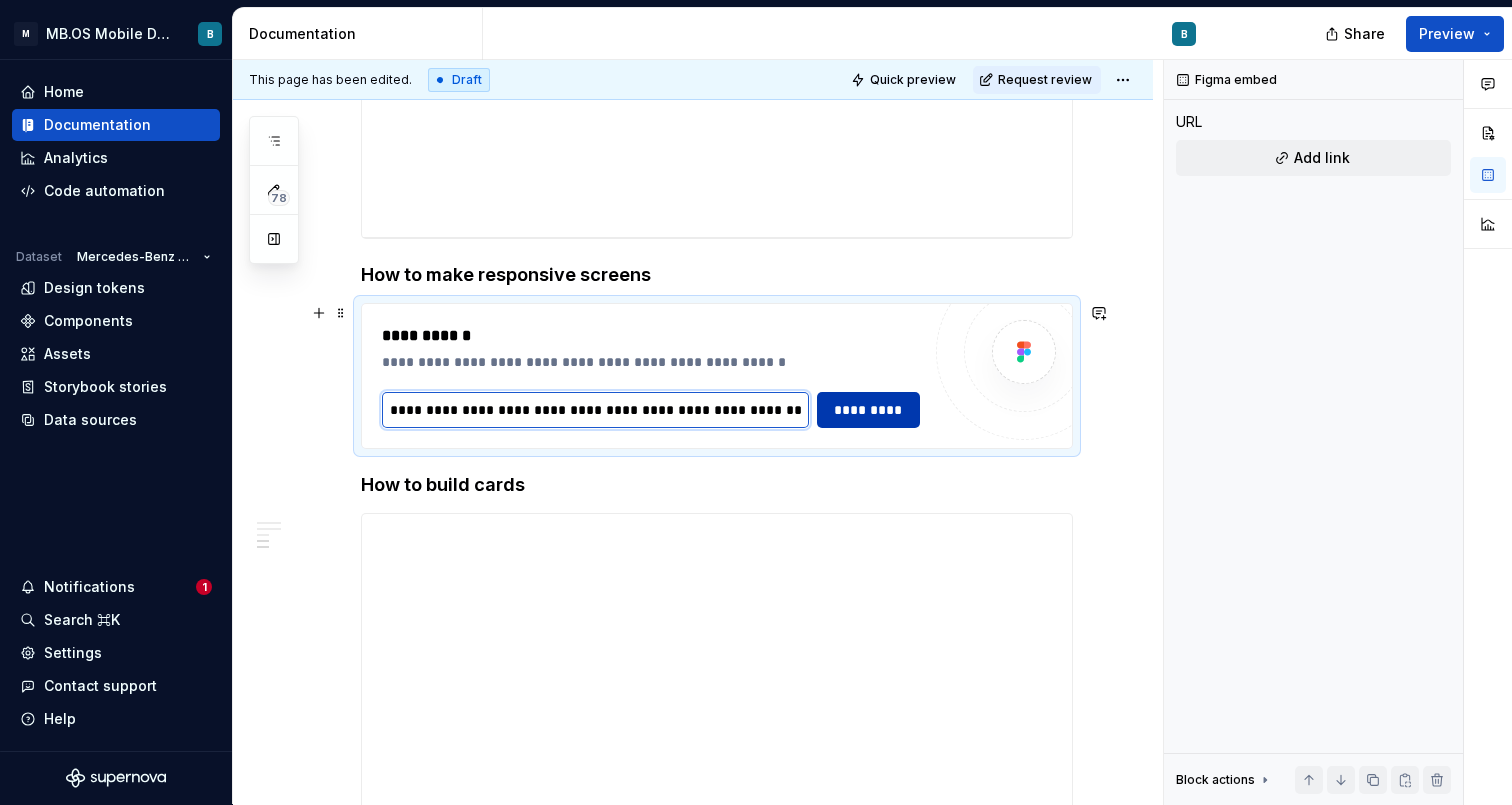type on "**********" 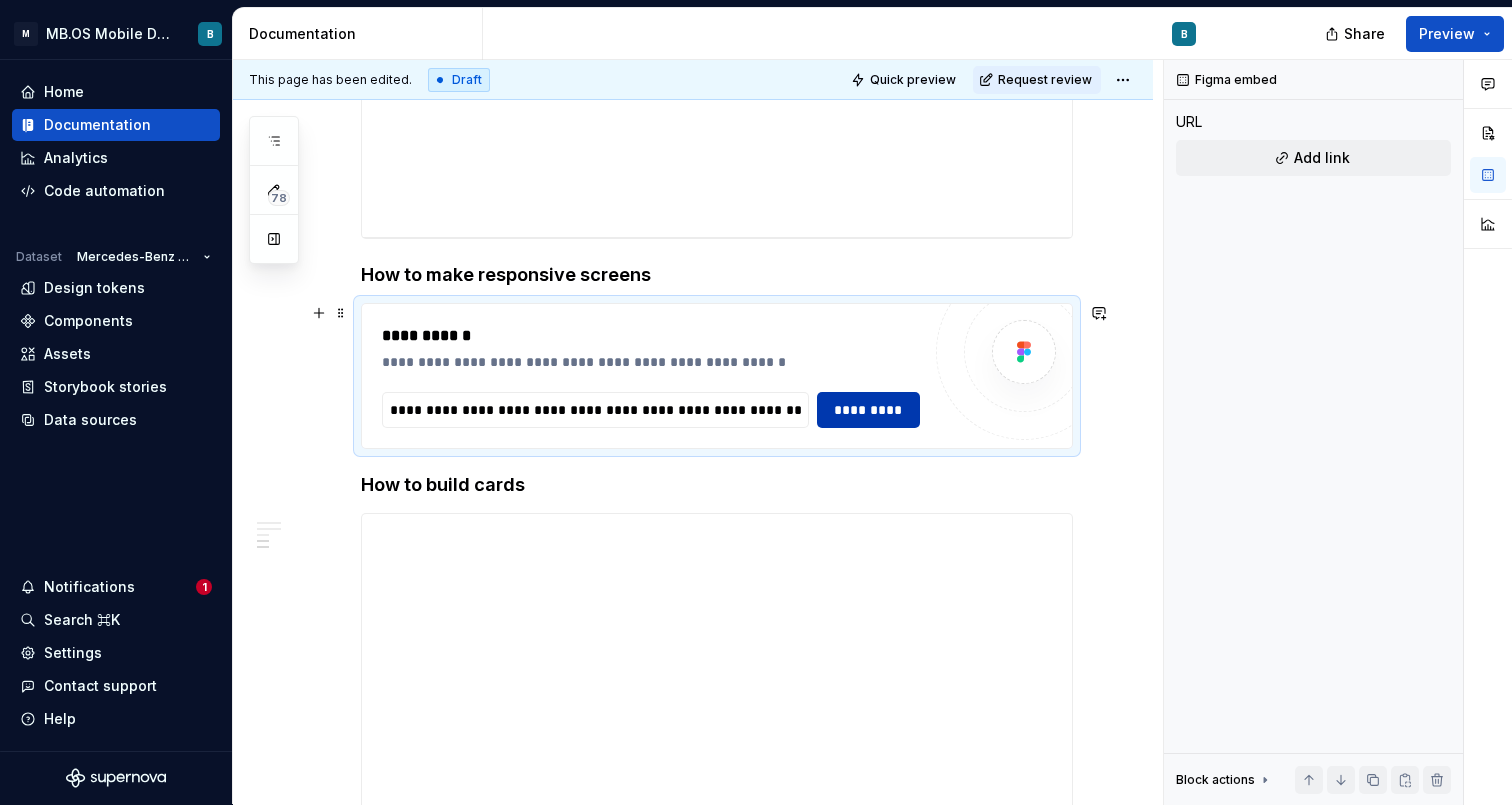 click on "*********" at bounding box center [869, 410] 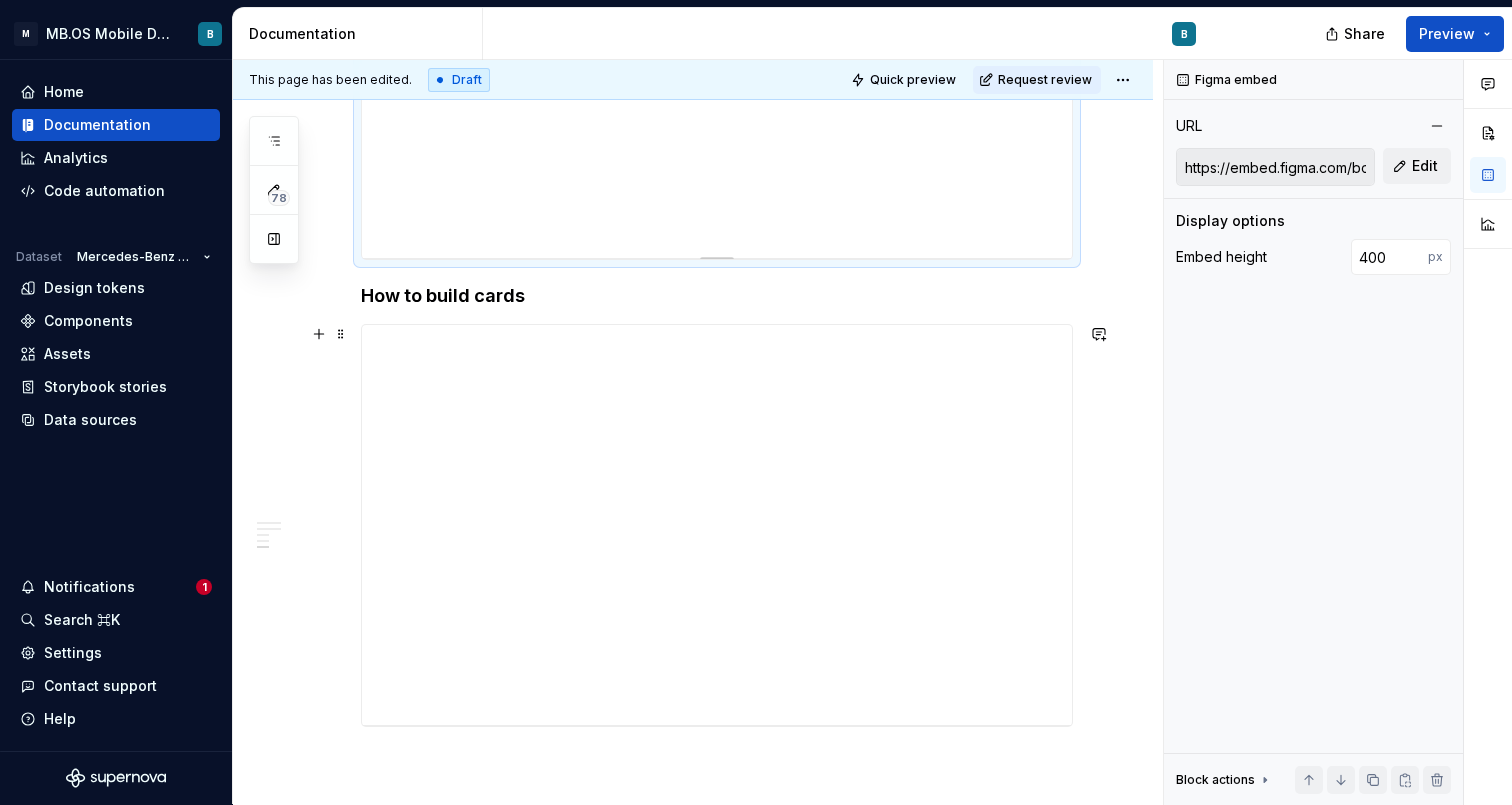scroll, scrollTop: 1459, scrollLeft: 0, axis: vertical 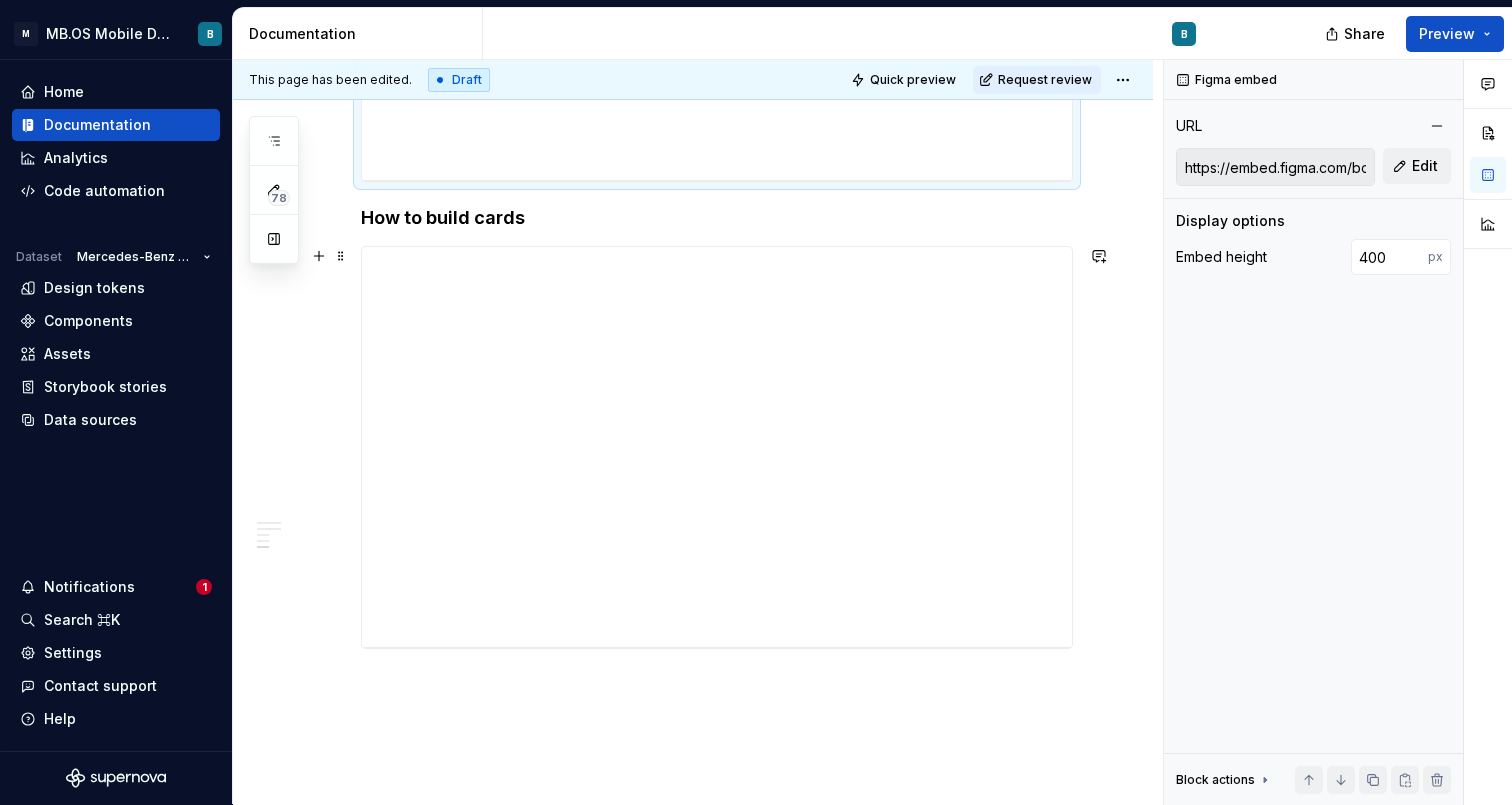 click on "**********" at bounding box center (693, -102) 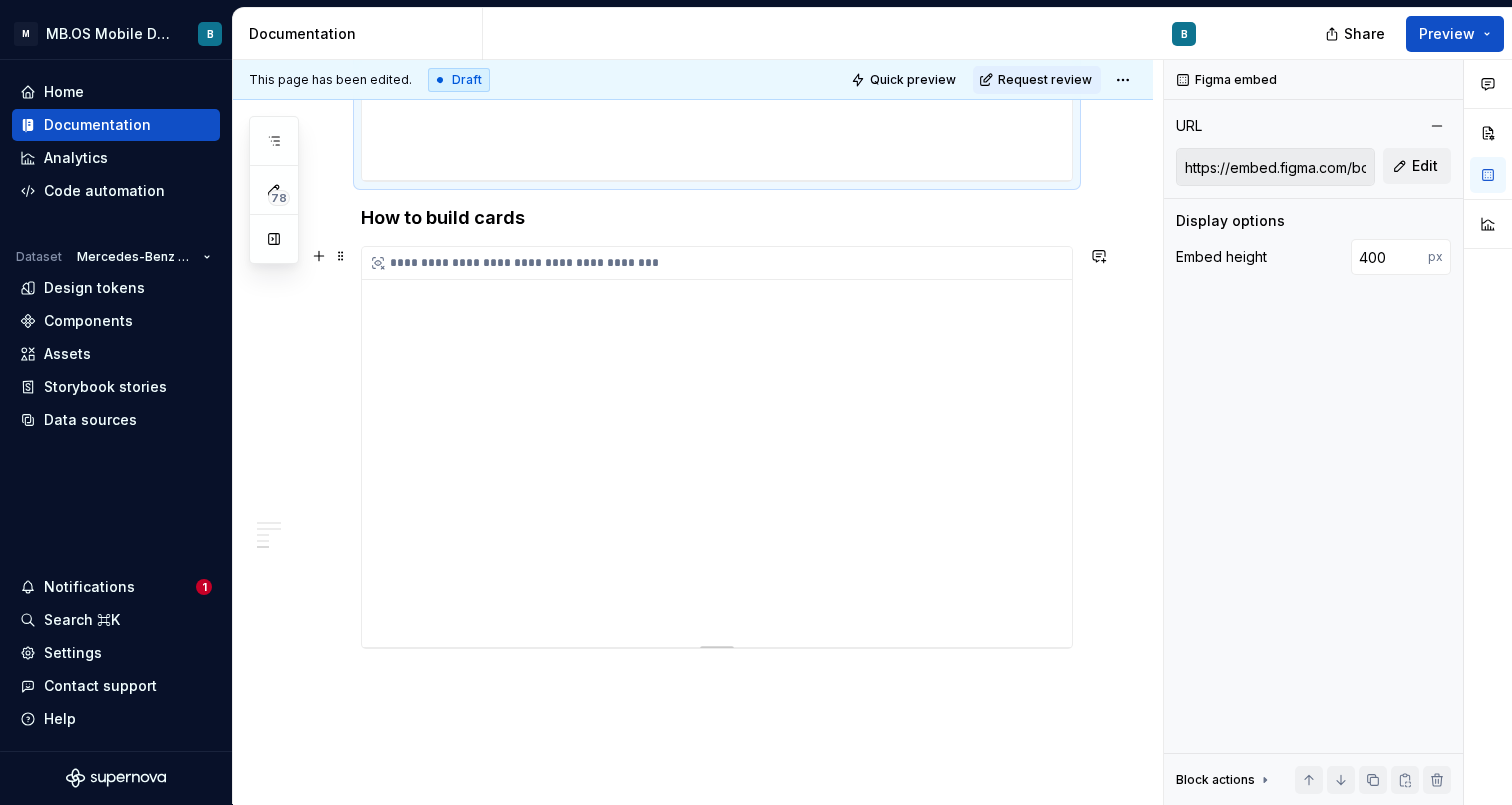 type on "*" 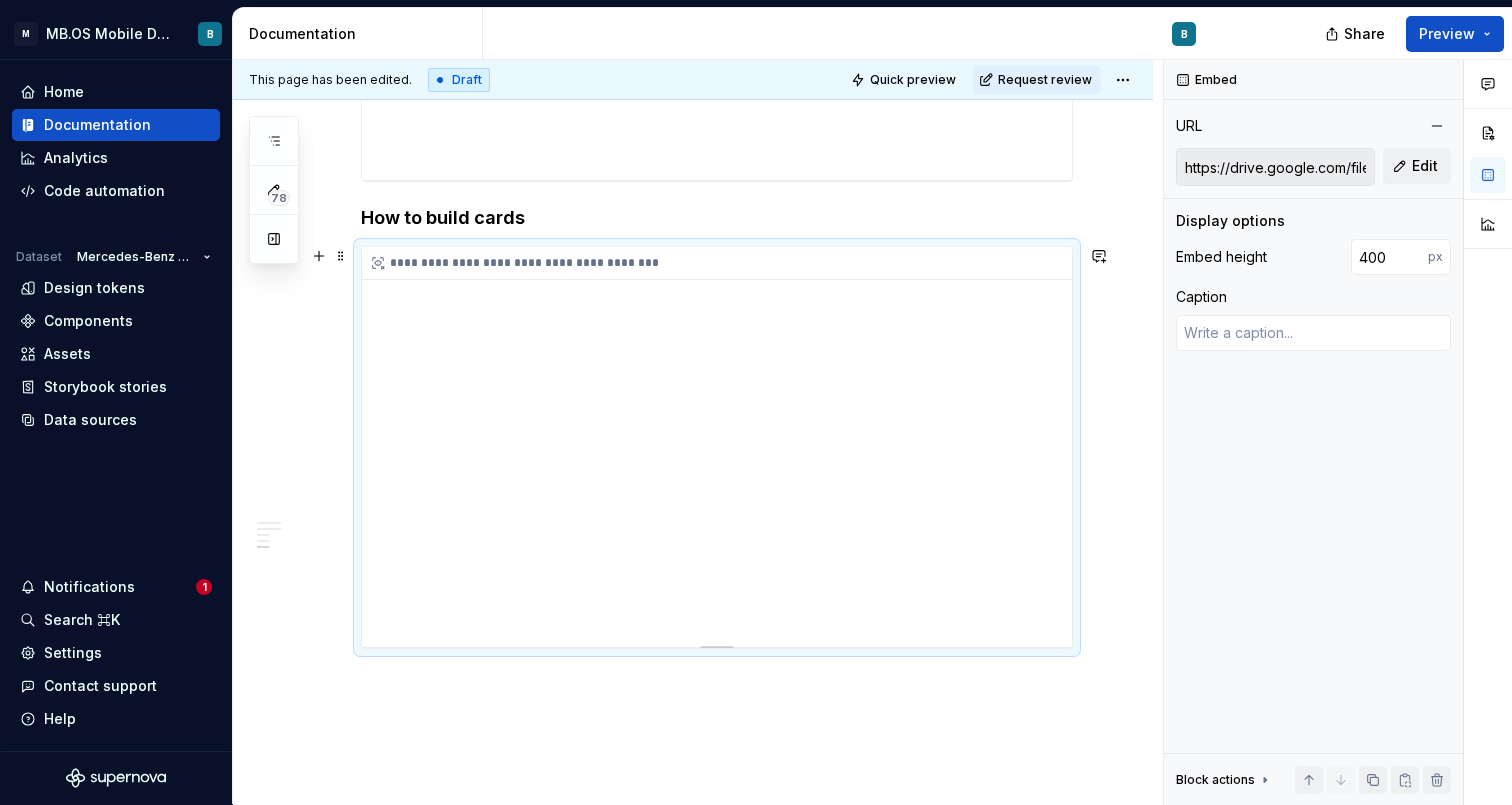 click on "**********" at bounding box center (717, 447) 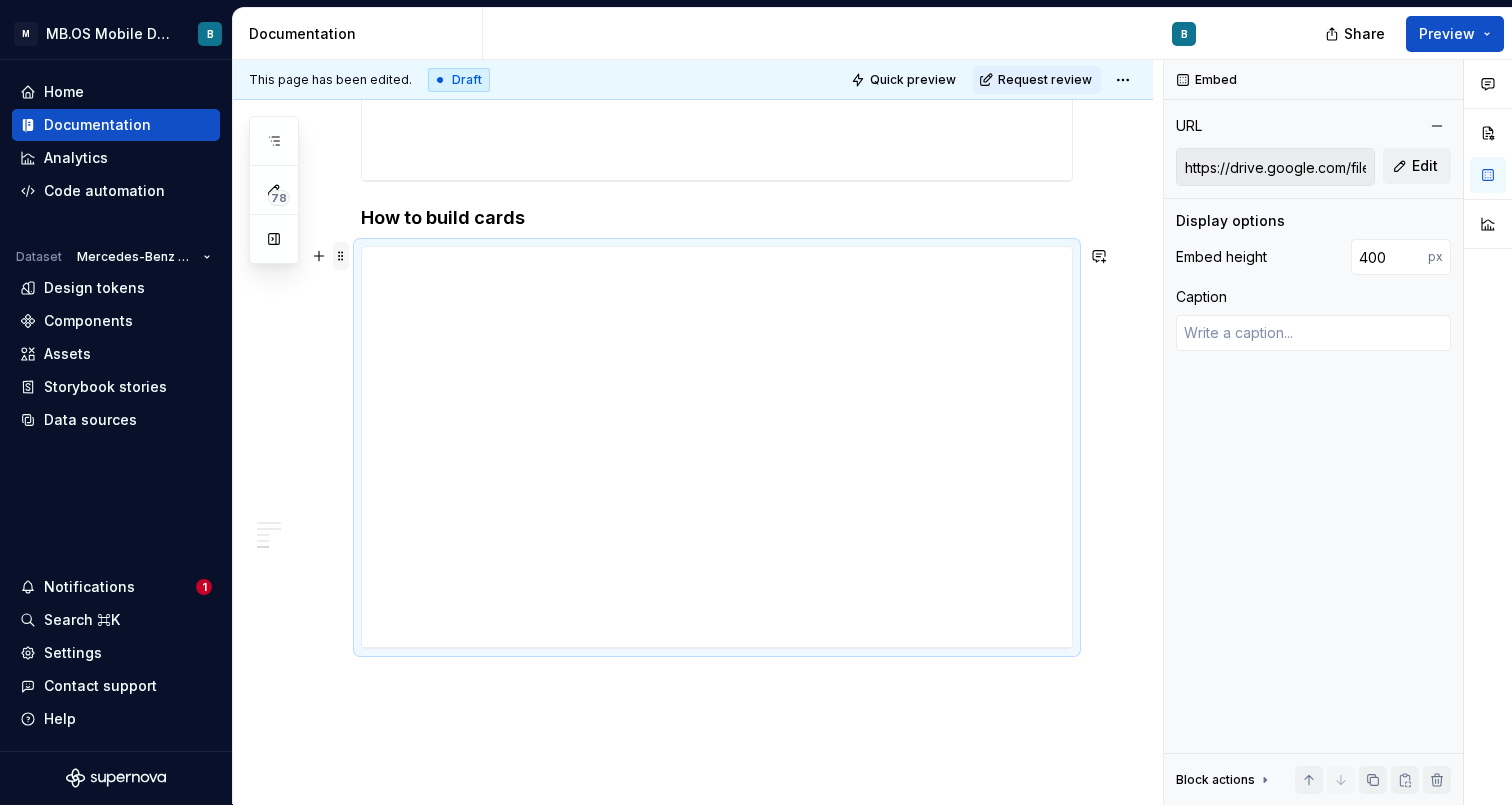 click at bounding box center (341, 256) 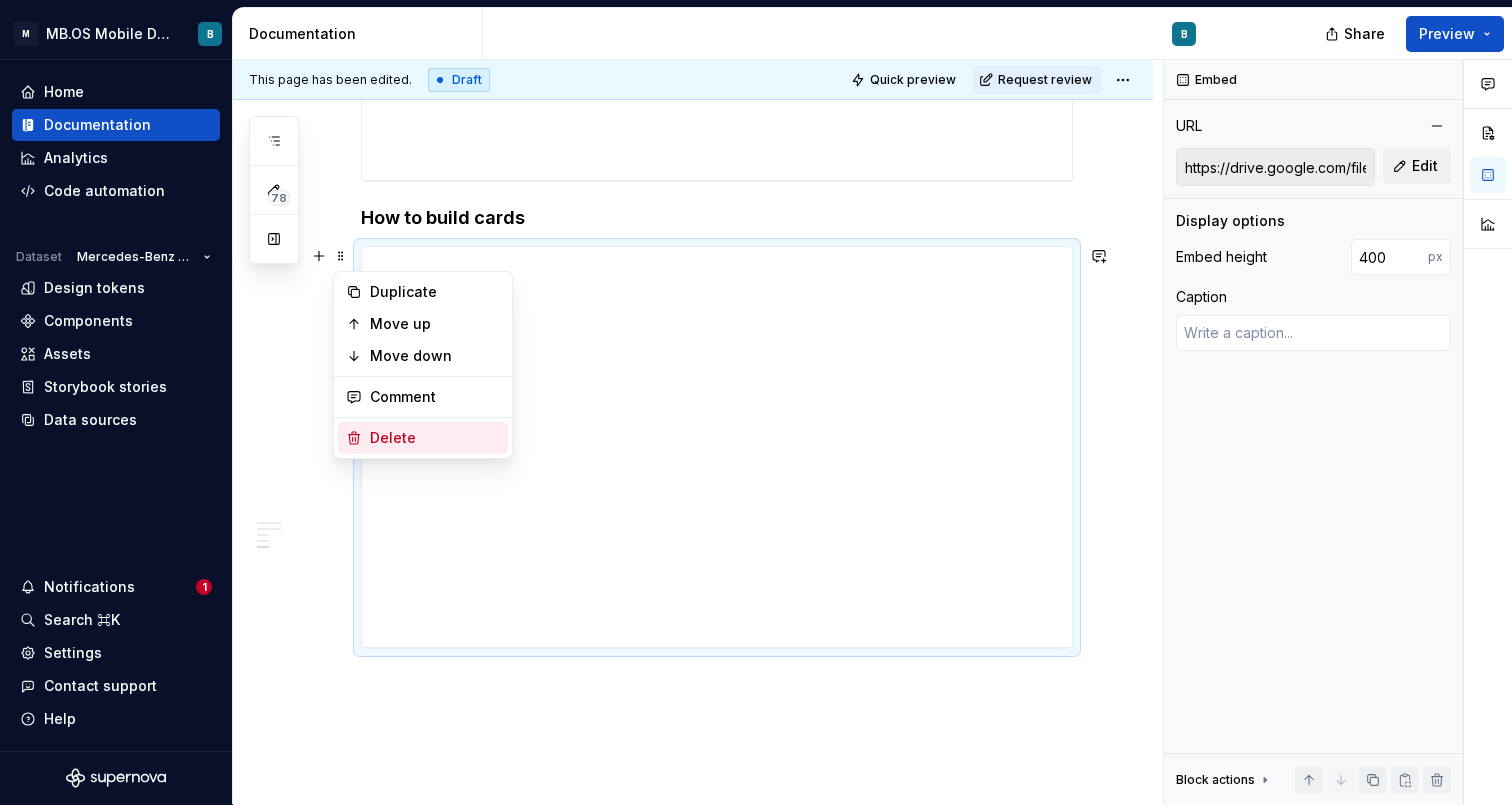 click on "Delete" at bounding box center [435, 438] 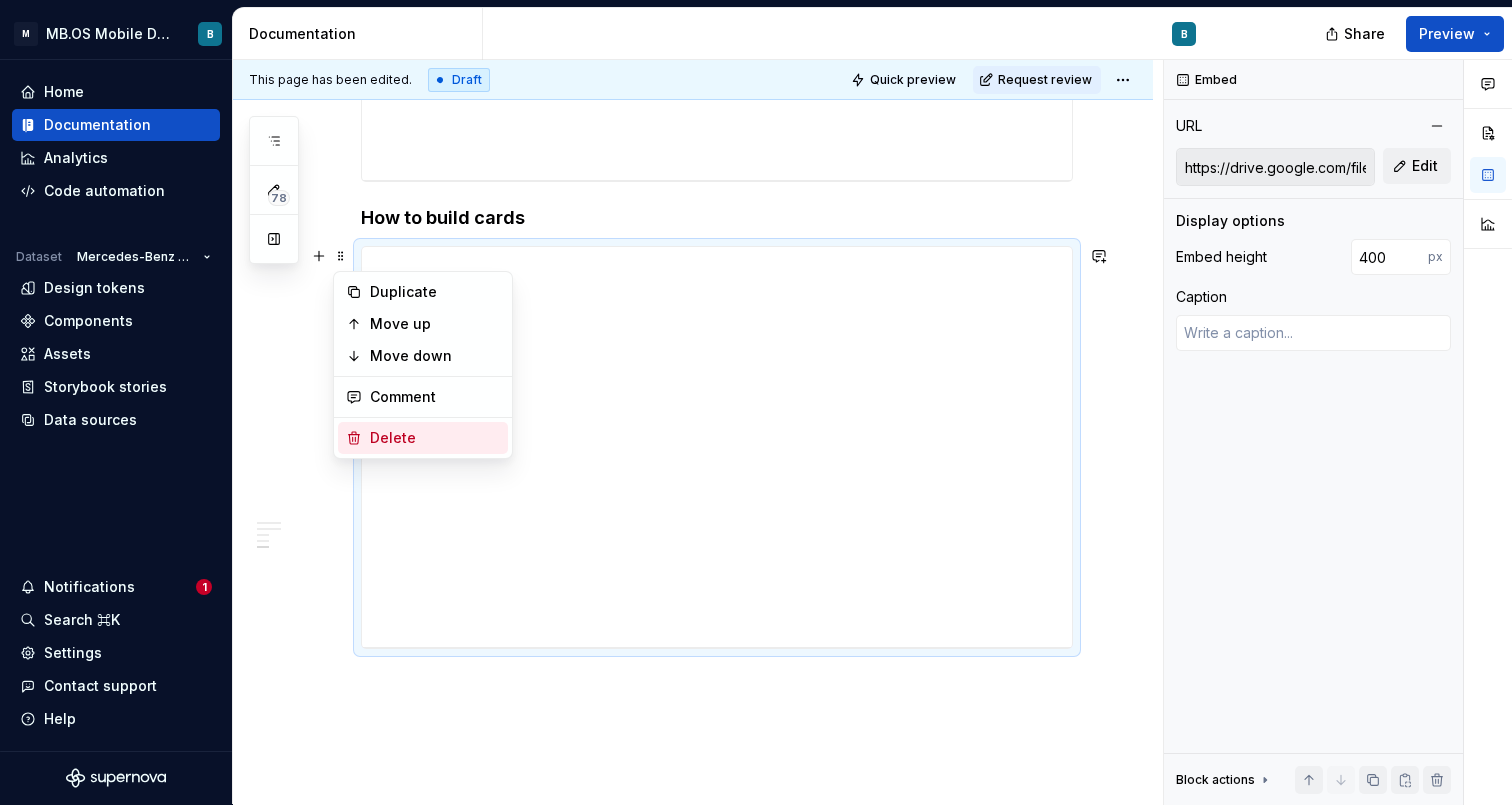 scroll, scrollTop: 1150, scrollLeft: 0, axis: vertical 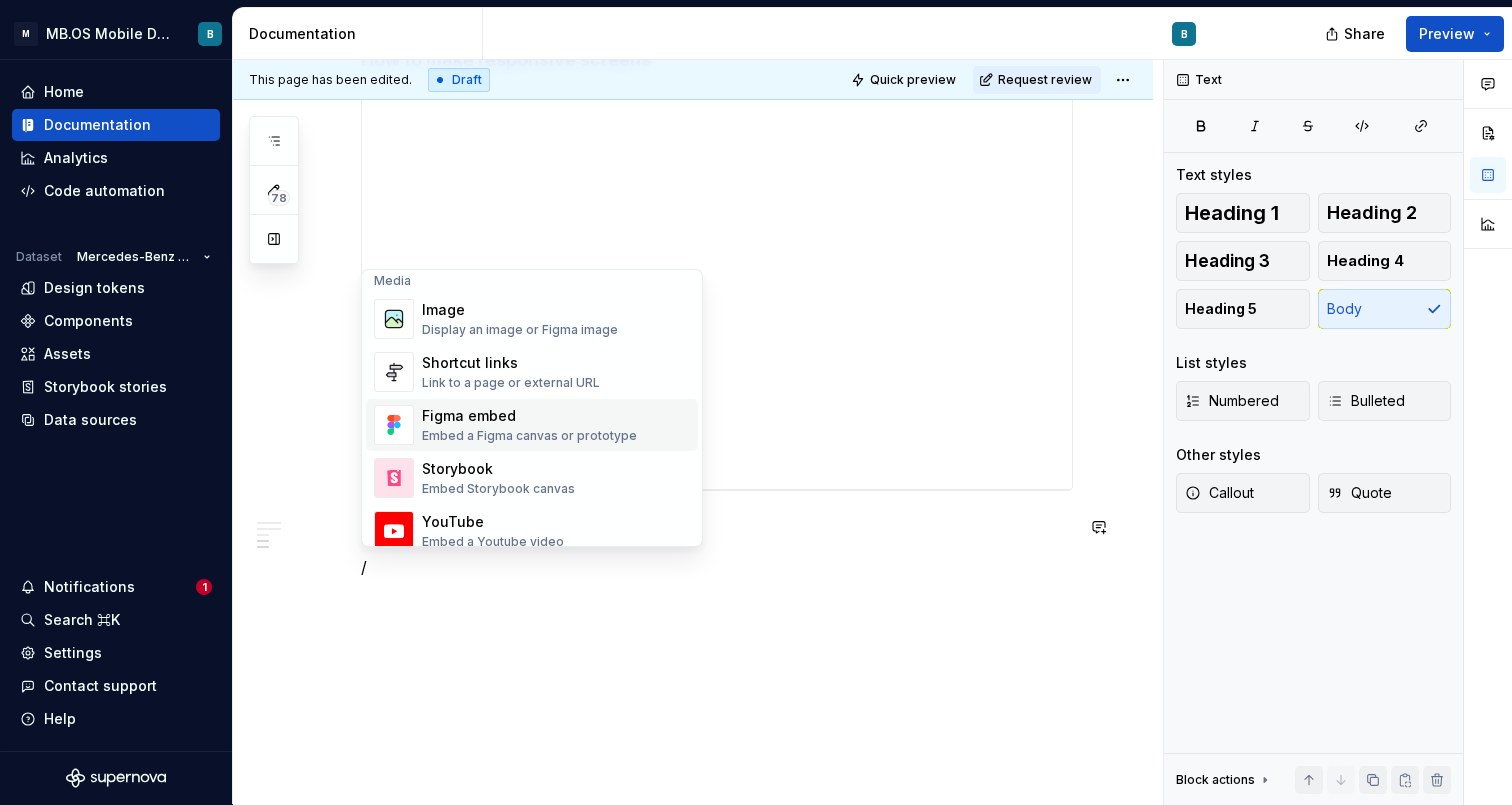 click on "Figma embed" at bounding box center [529, 416] 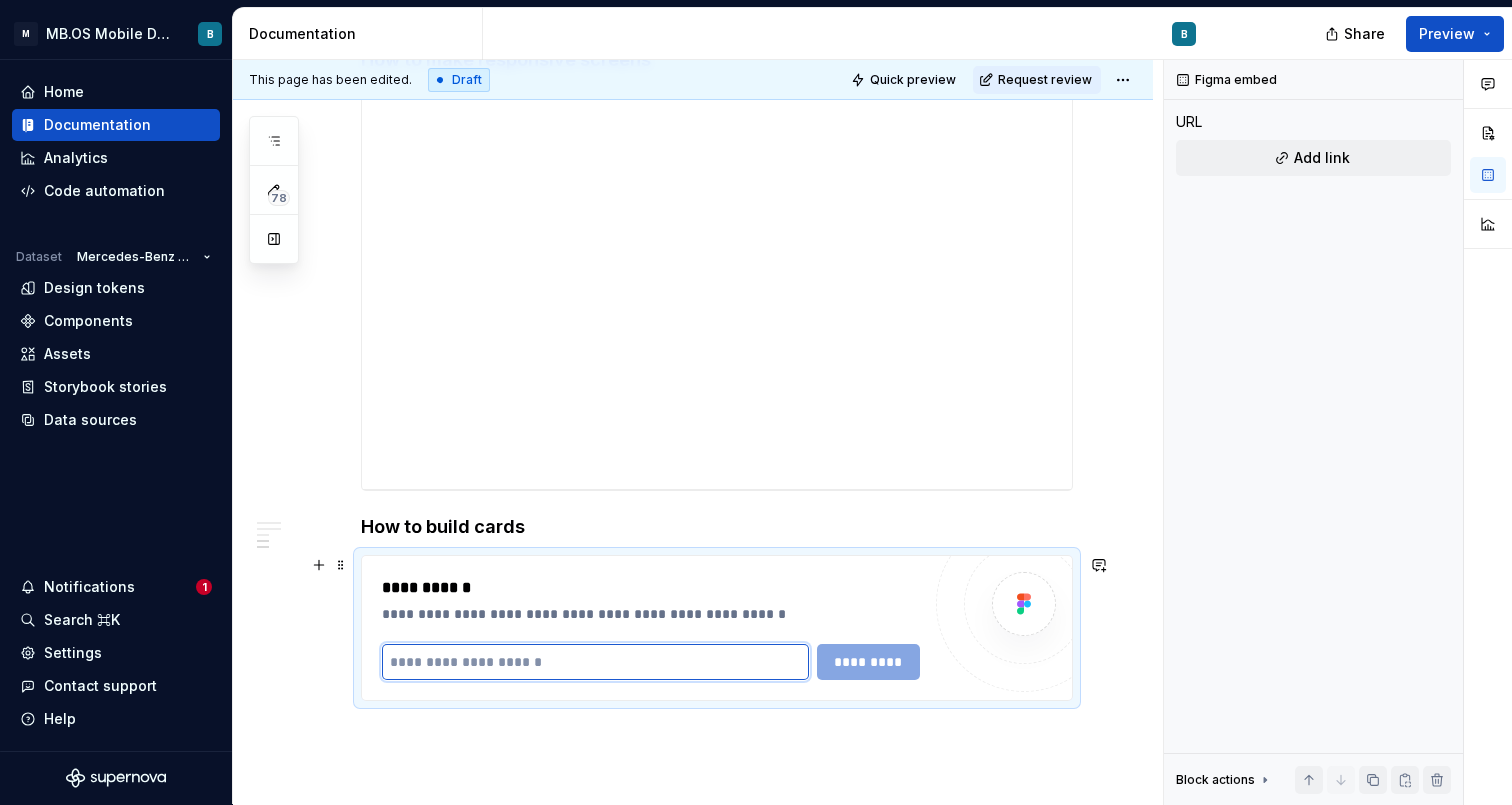 click at bounding box center [595, 662] 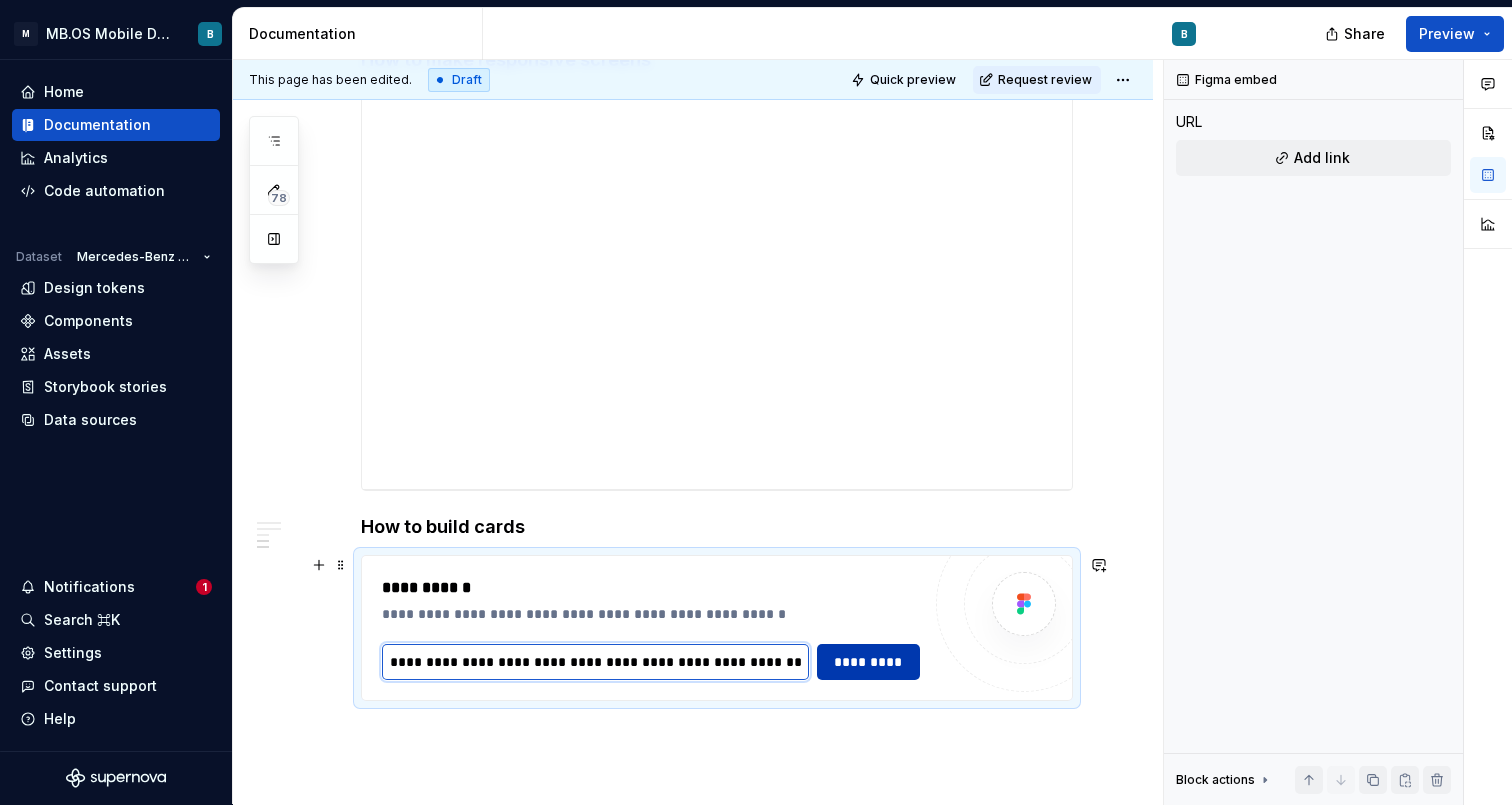 type on "**********" 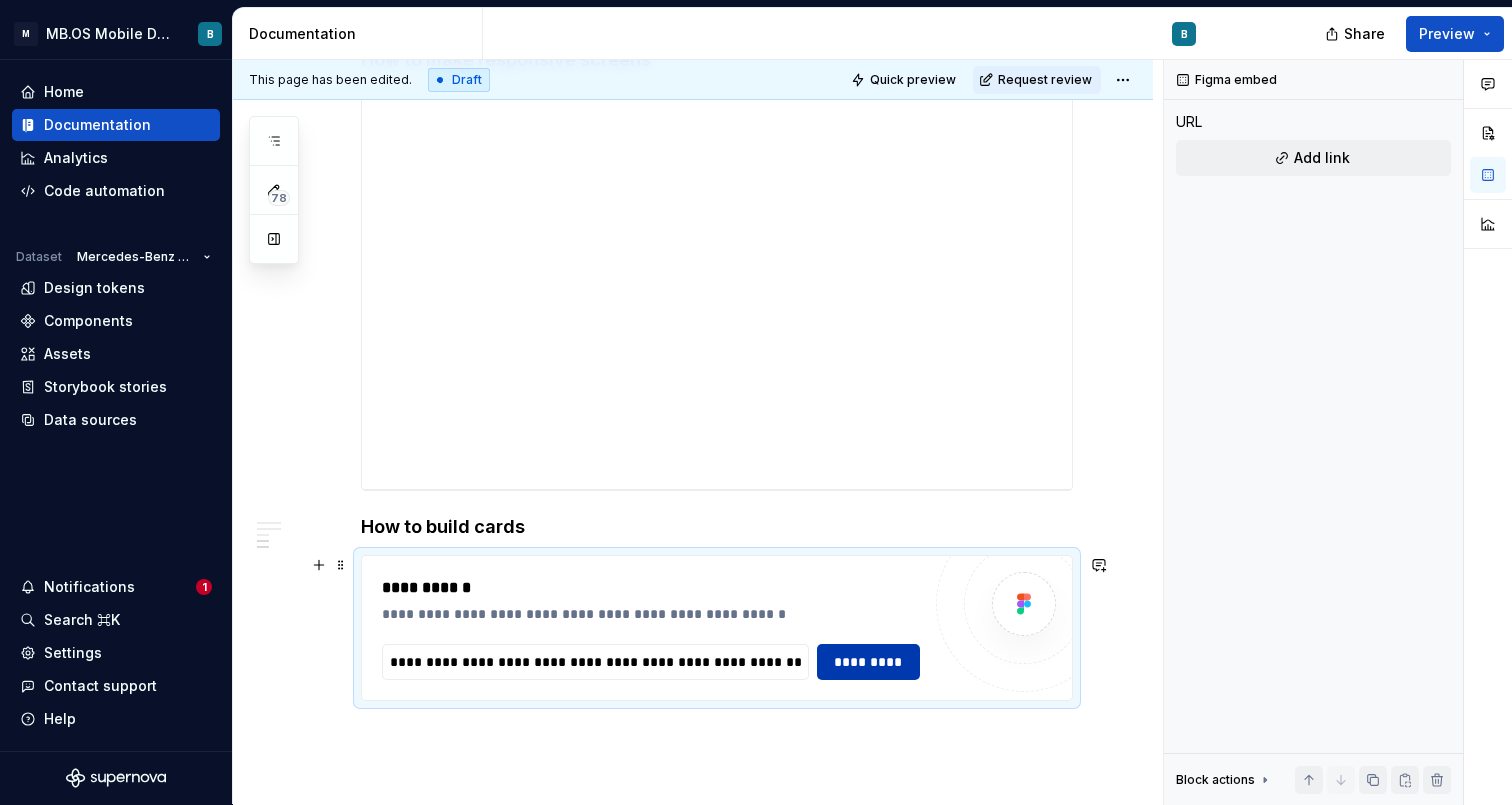 click on "*********" at bounding box center [869, 662] 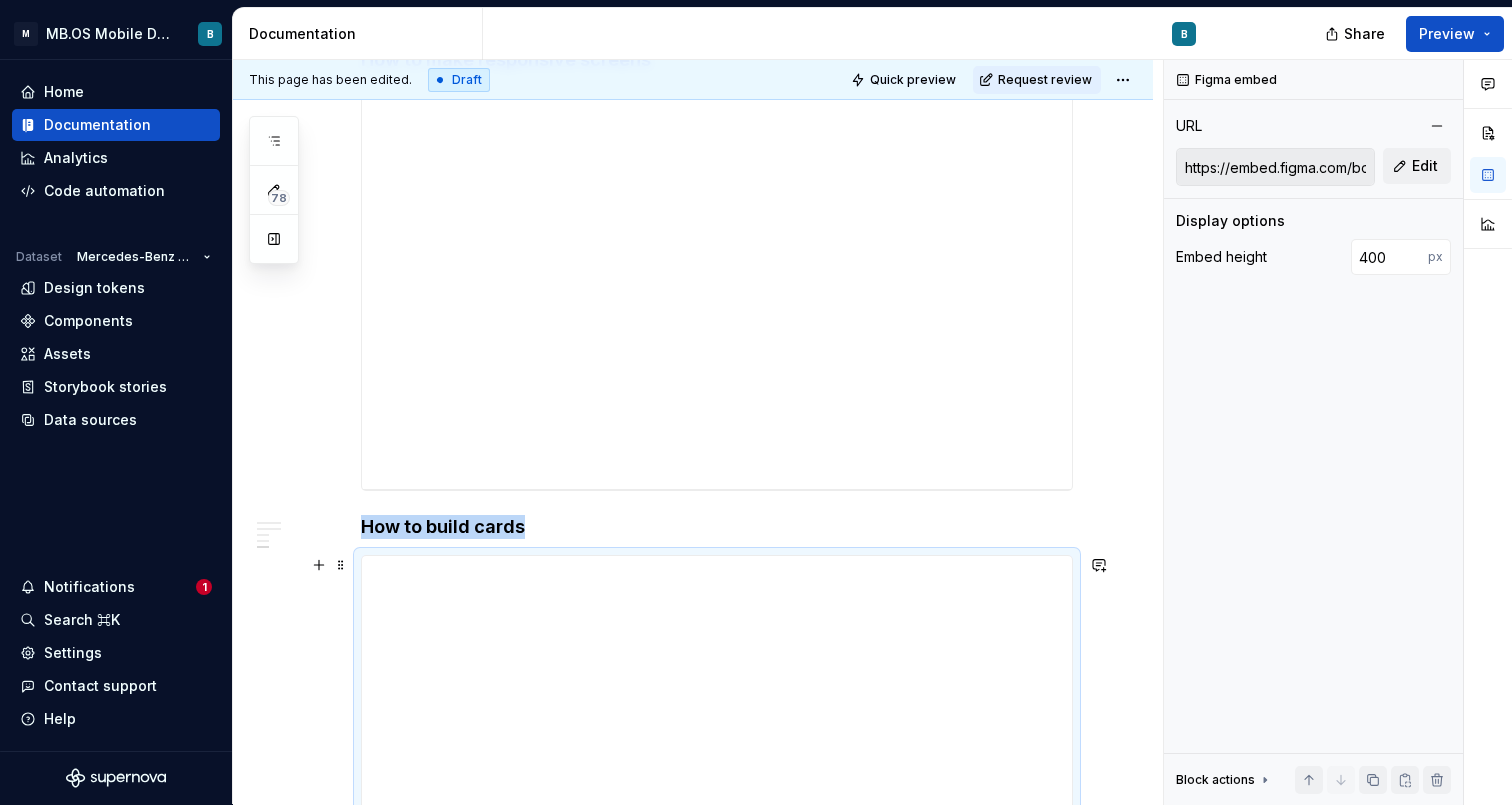 scroll, scrollTop: 1303, scrollLeft: 0, axis: vertical 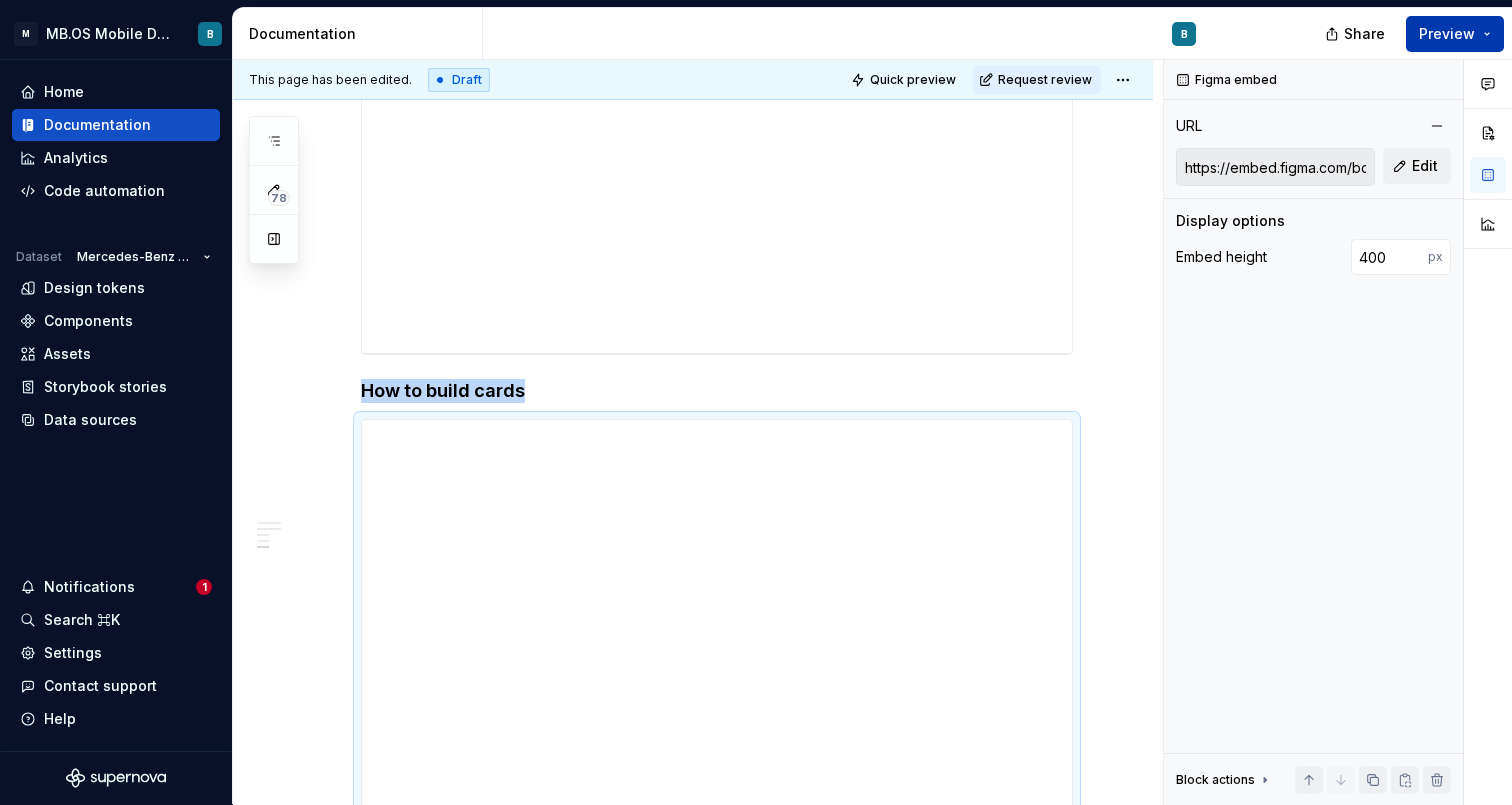 click on "Preview" at bounding box center [1455, 34] 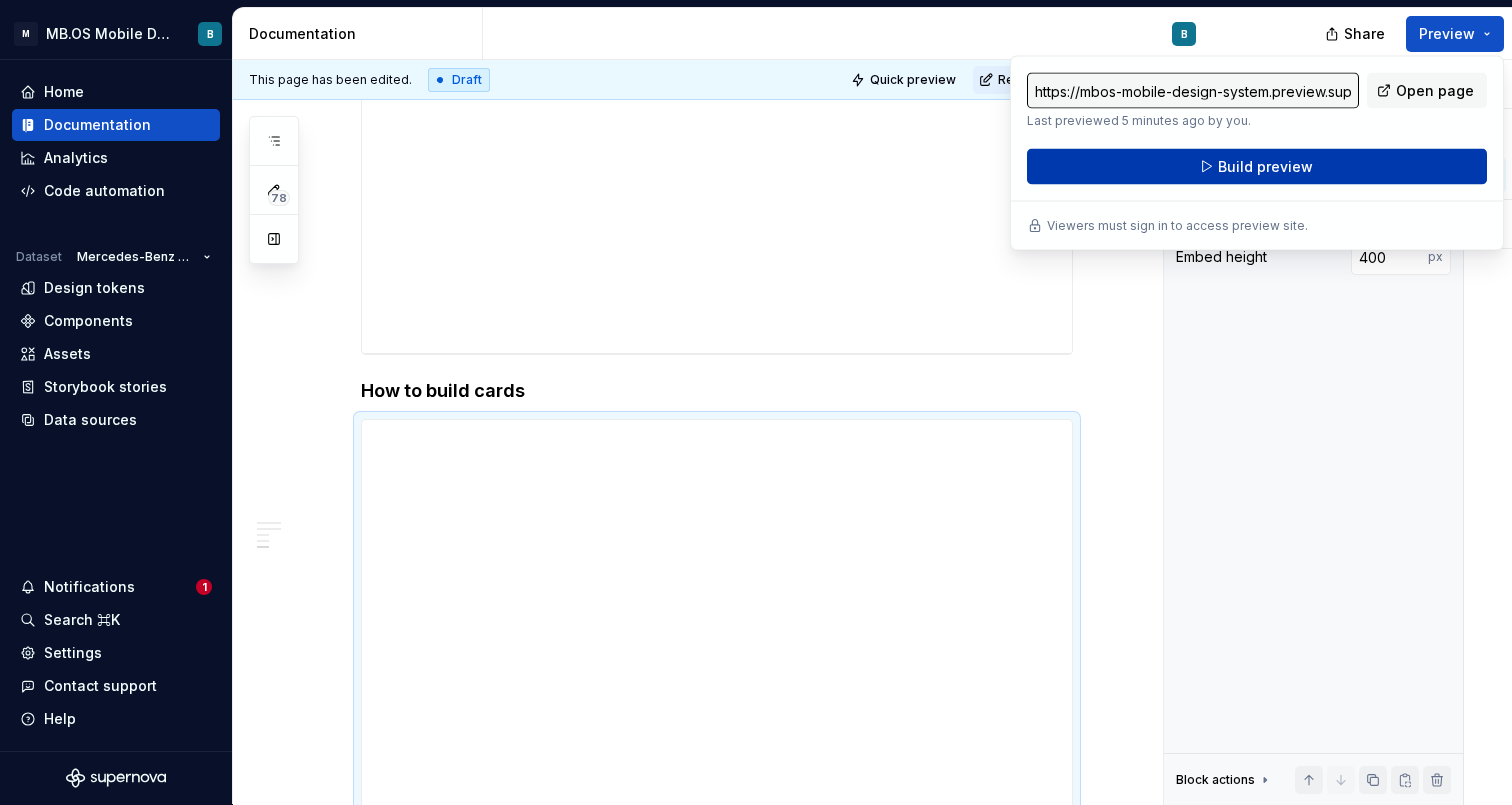 click on "Build preview" at bounding box center (1265, 167) 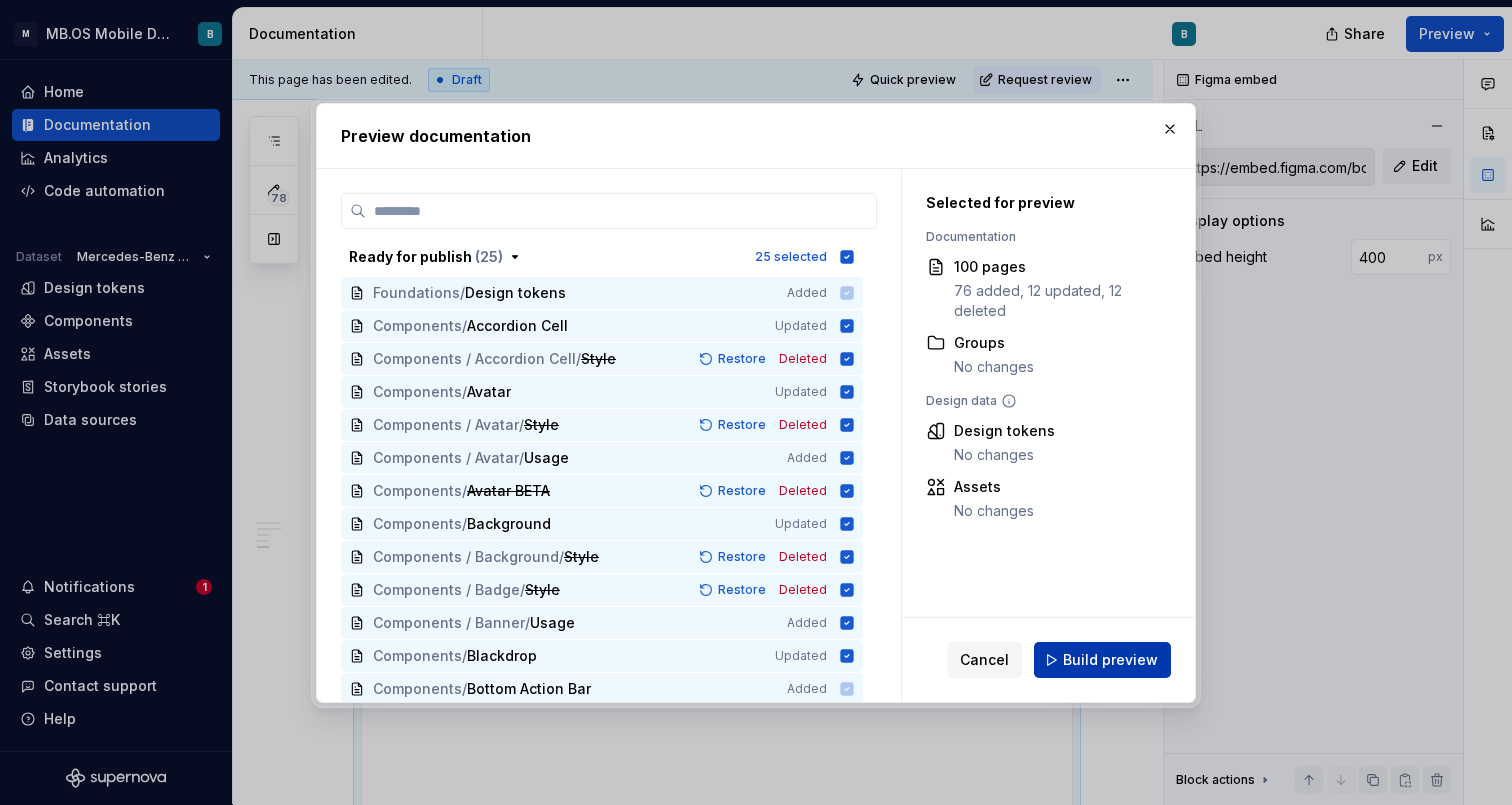 click on "Build preview" at bounding box center [1110, 660] 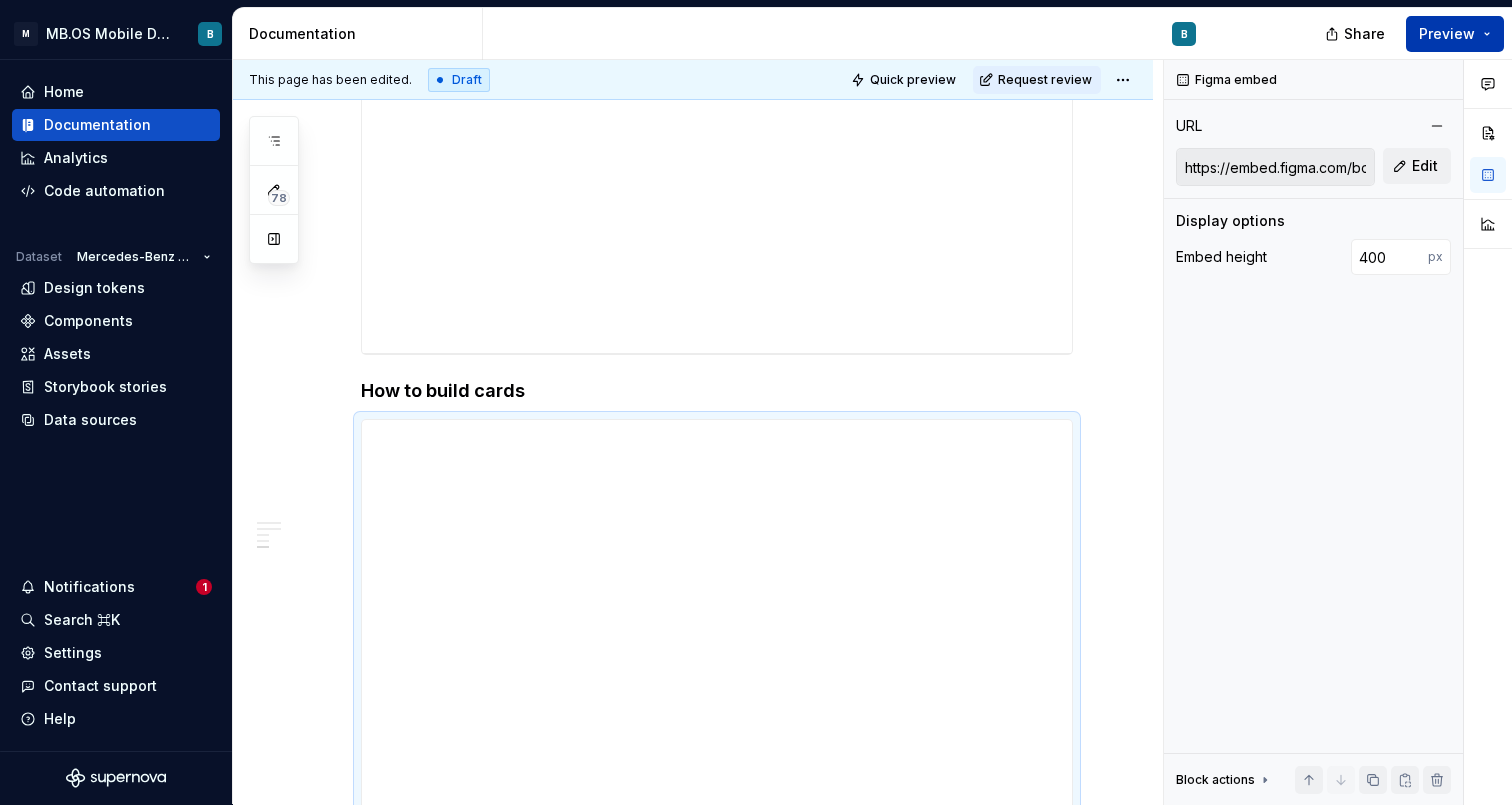 click on "Preview" at bounding box center (1447, 34) 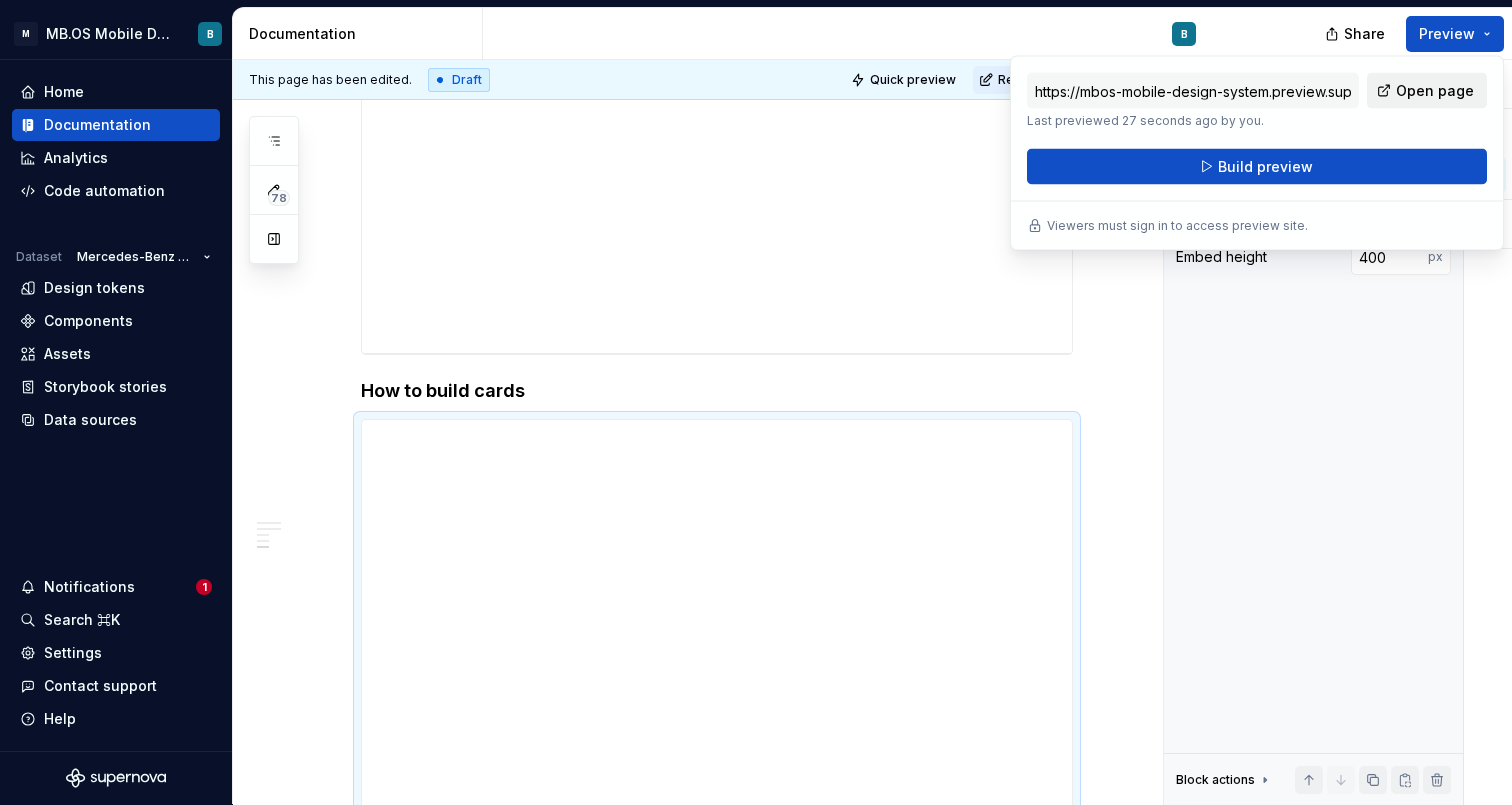 click on "Open page" at bounding box center [1435, 91] 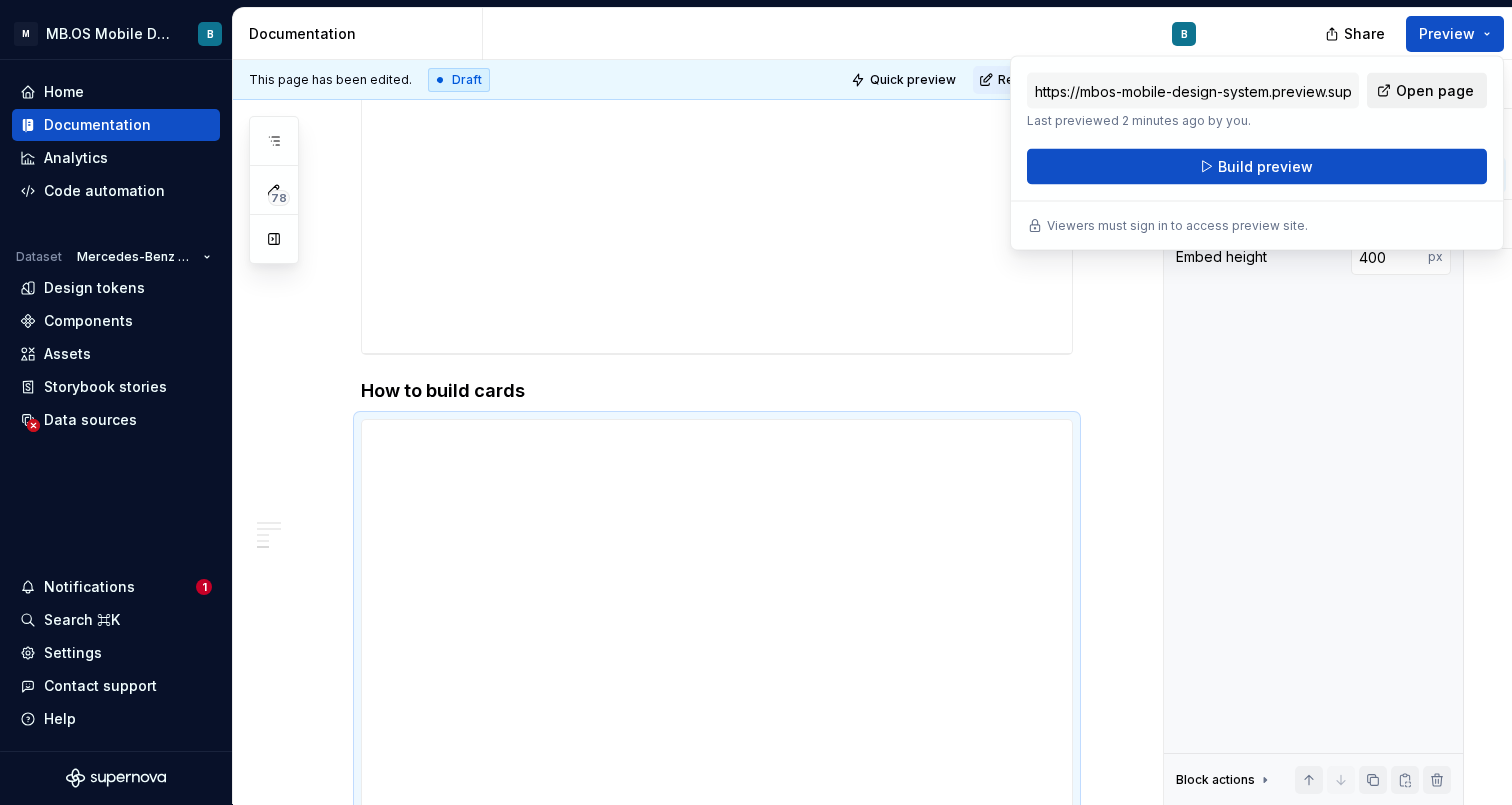 type on "*" 